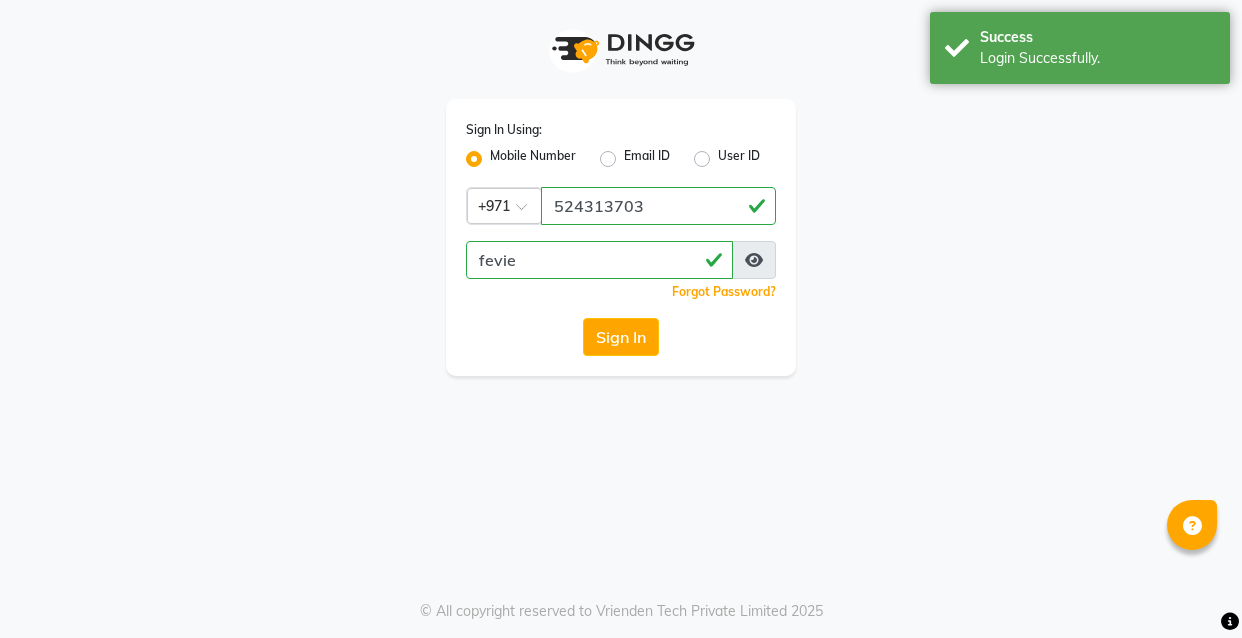 scroll, scrollTop: 0, scrollLeft: 0, axis: both 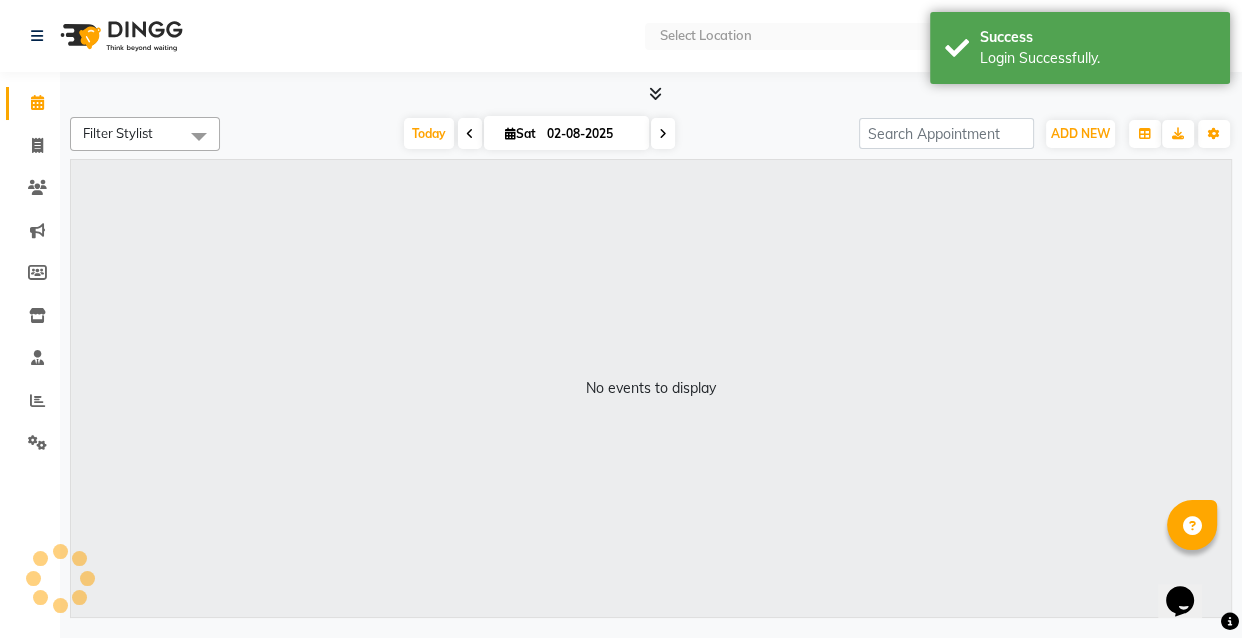 select on "en" 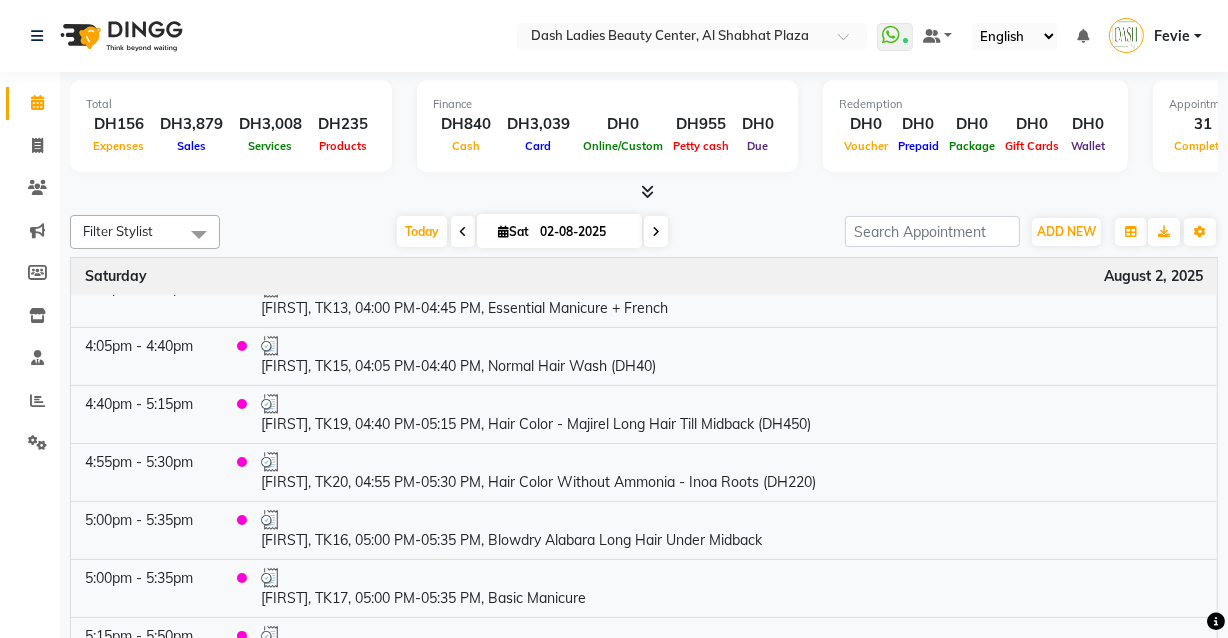 scroll, scrollTop: 1436, scrollLeft: 0, axis: vertical 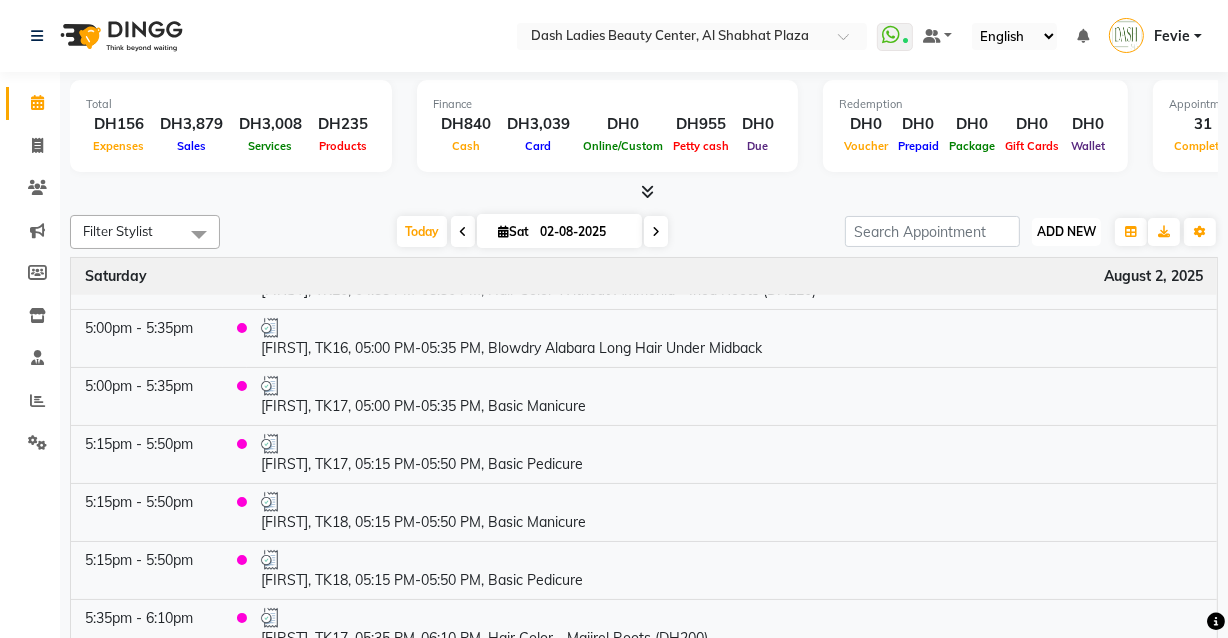 click on "ADD NEW" at bounding box center (1066, 231) 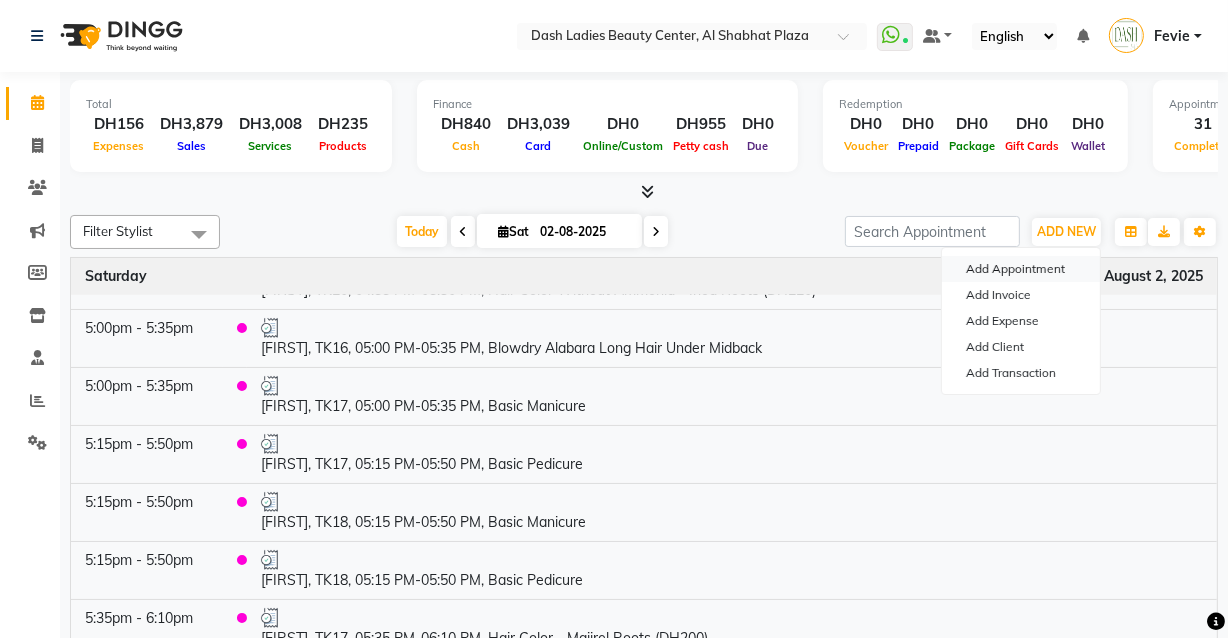 click on "Add Appointment" at bounding box center (1021, 269) 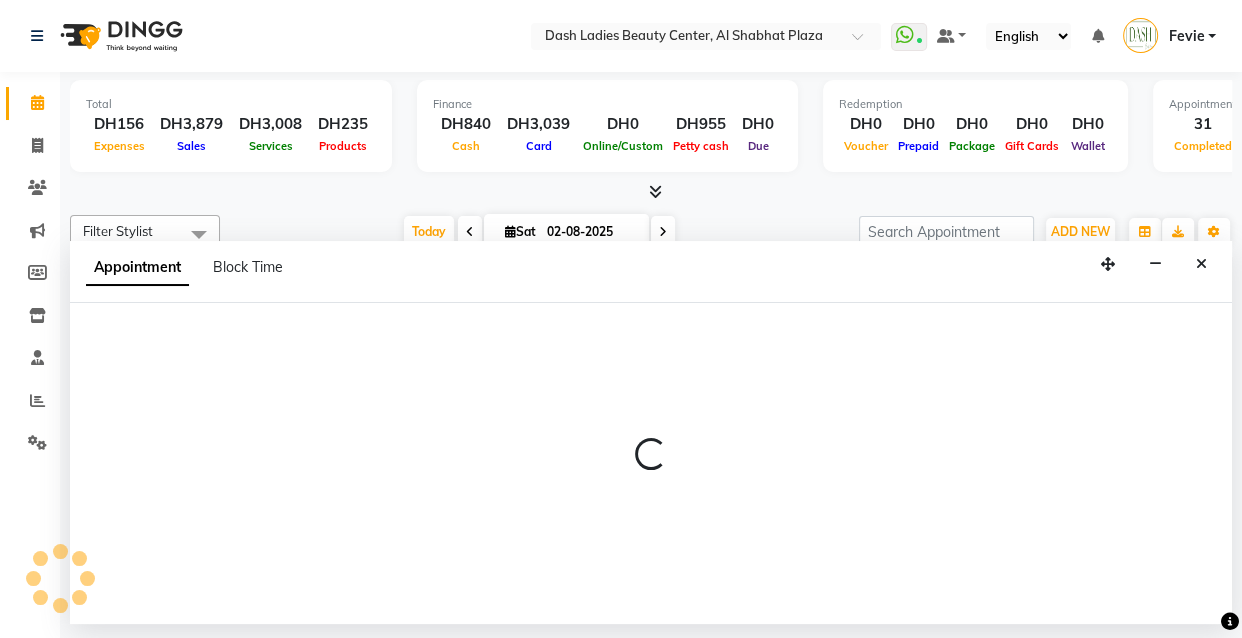 select on "600" 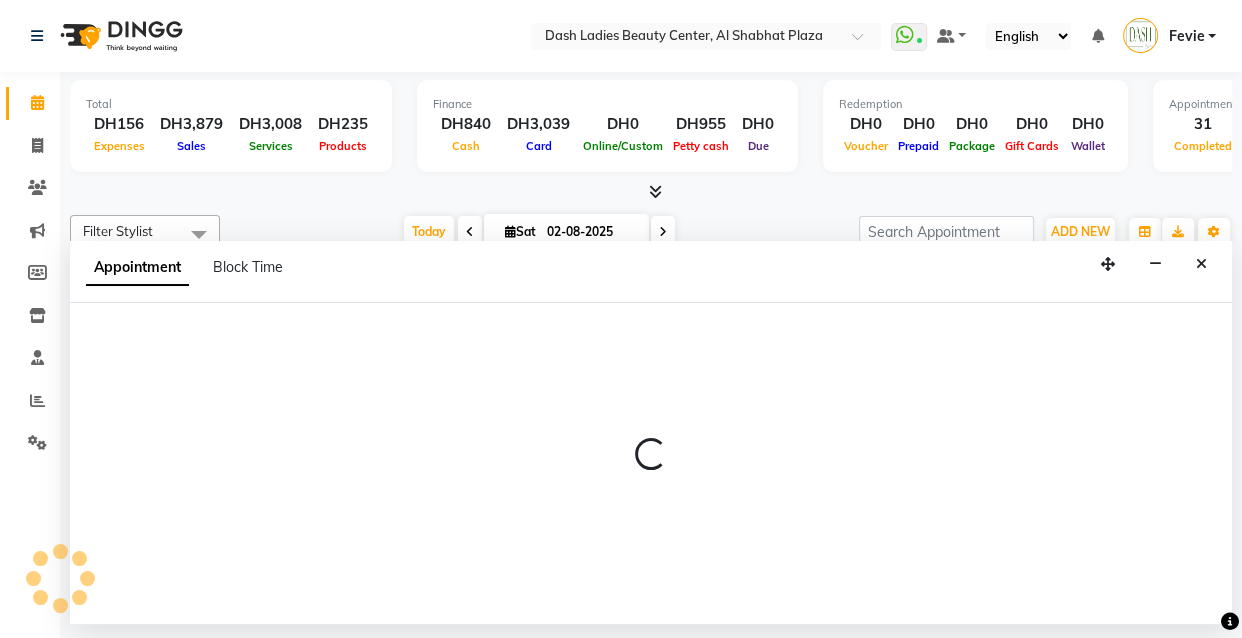 select on "tentative" 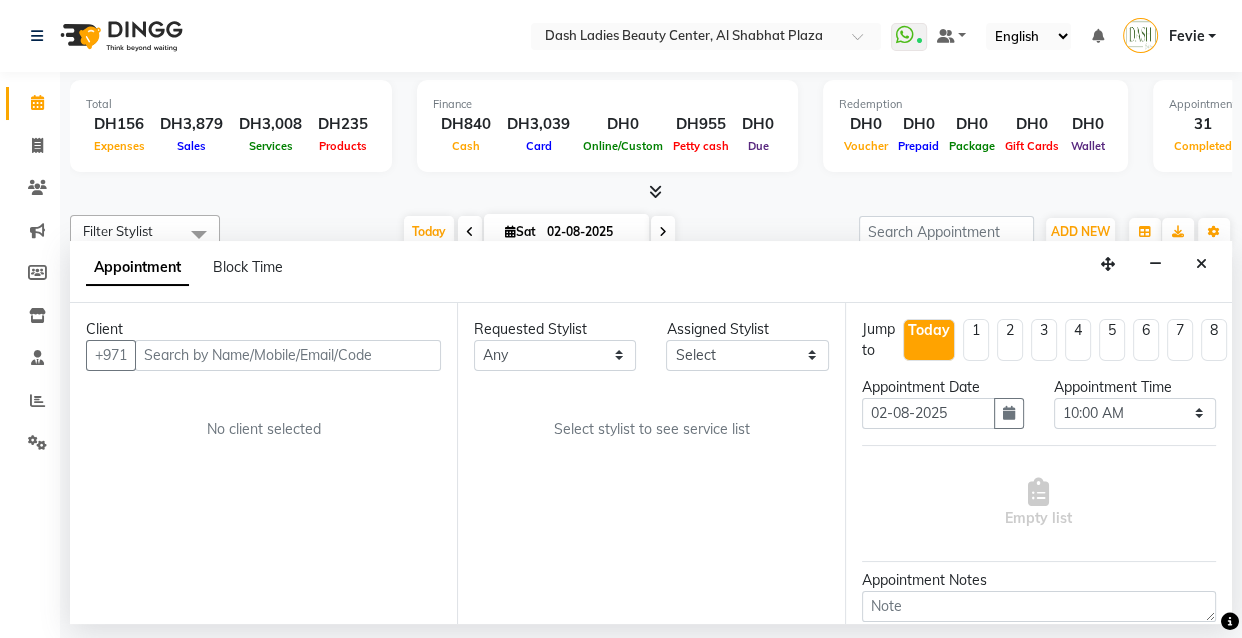 click 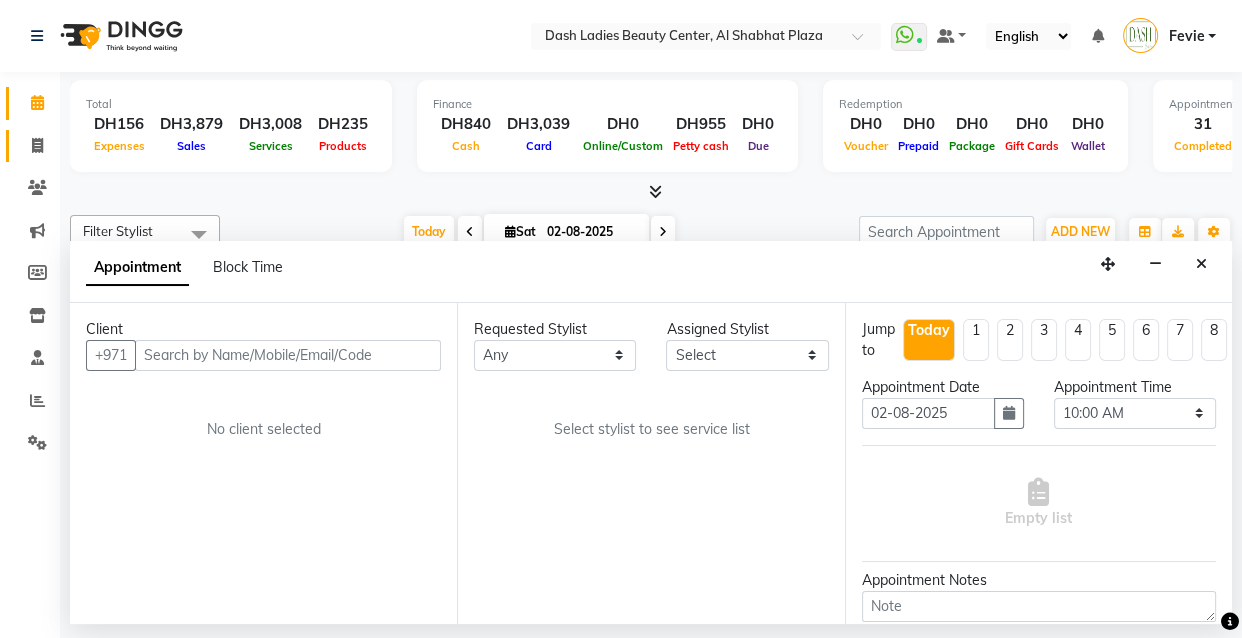click on "Invoice" 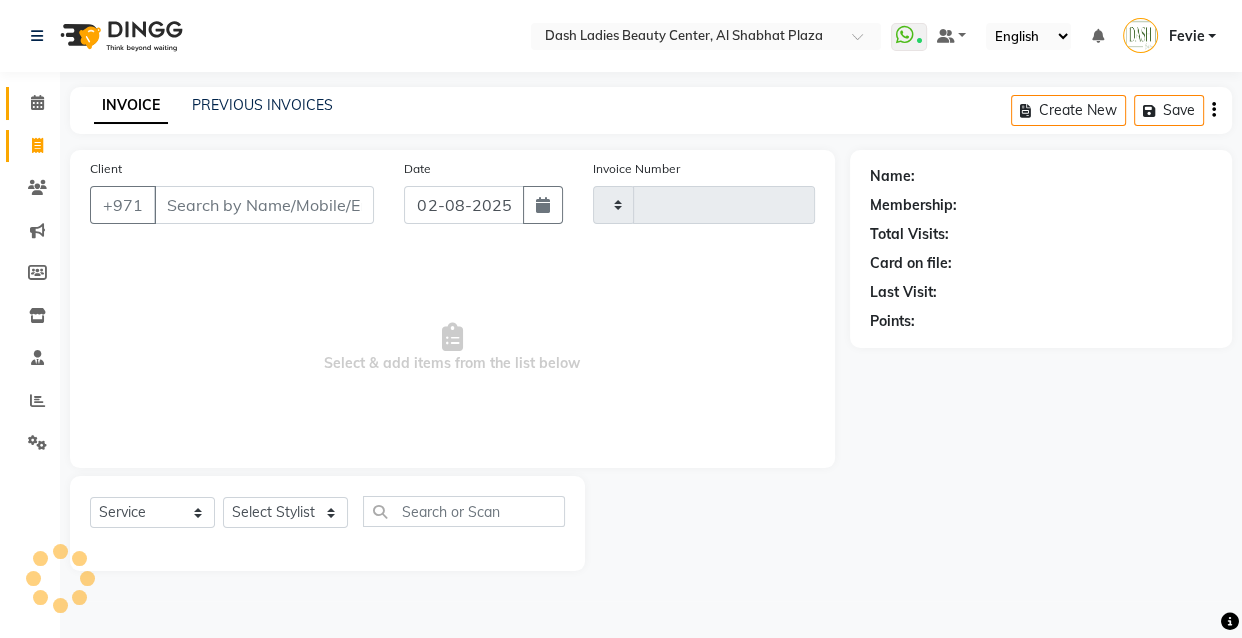 click 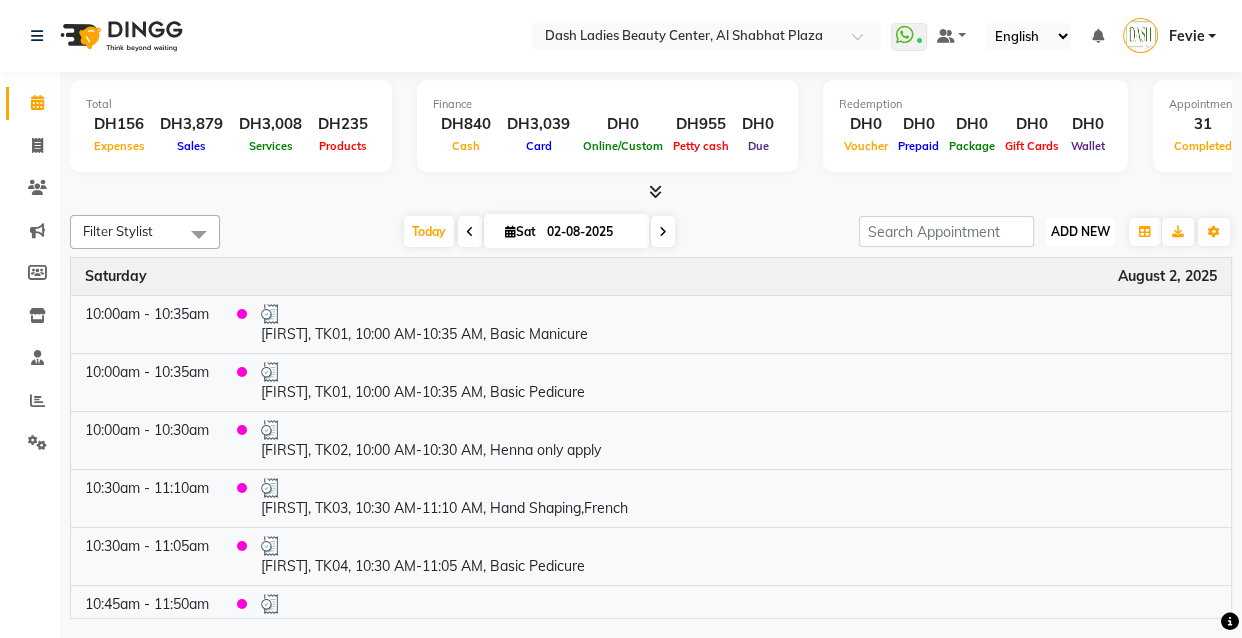 click on "ADD NEW" at bounding box center [1080, 231] 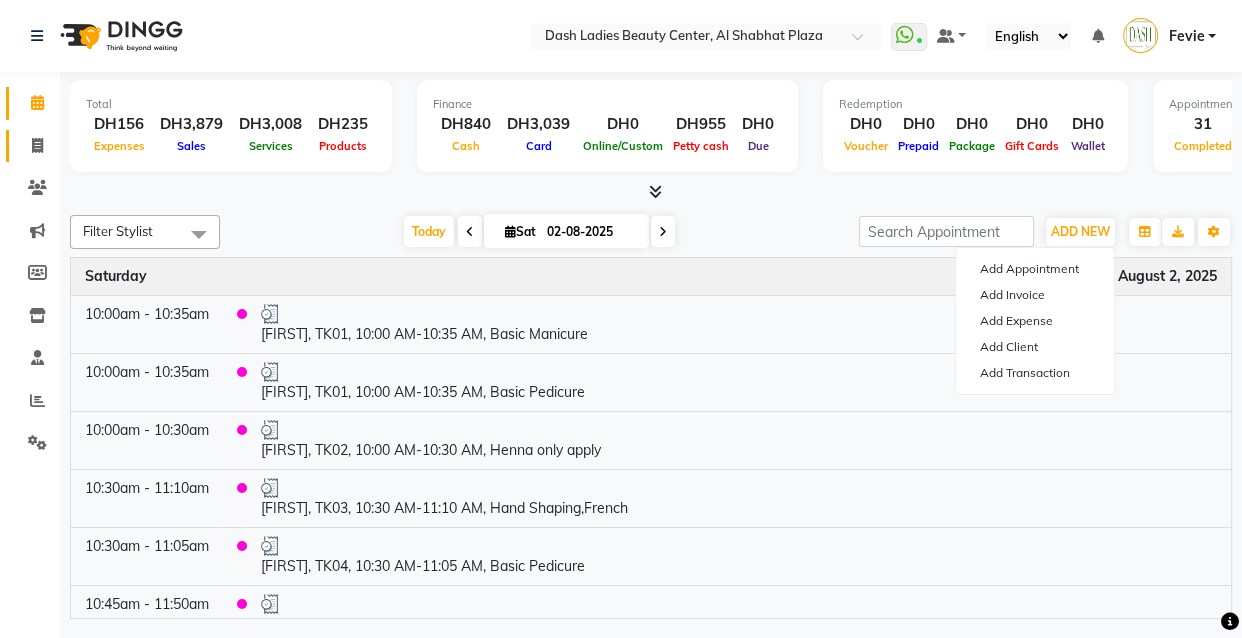 click 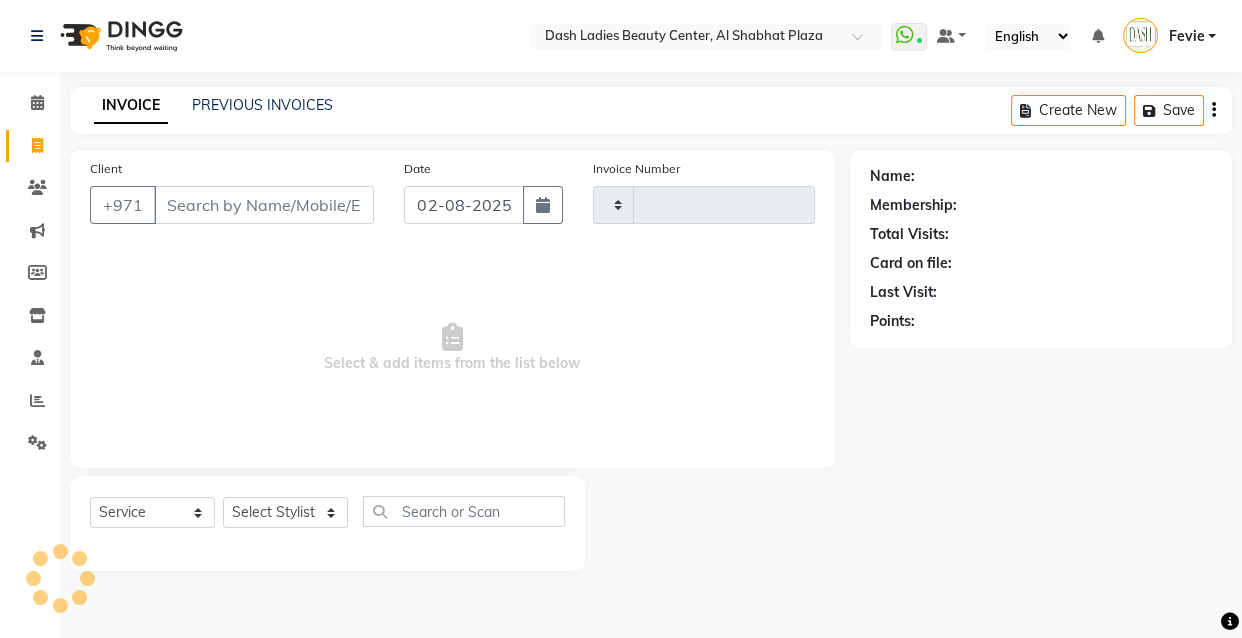 type on "2507" 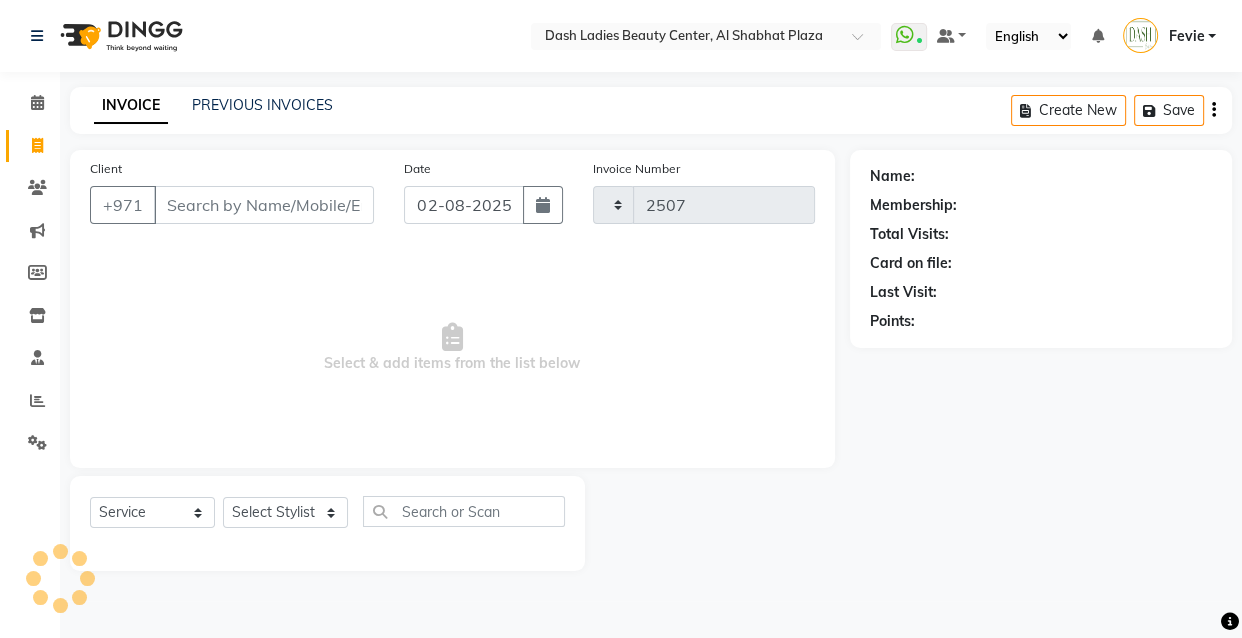 select on "8372" 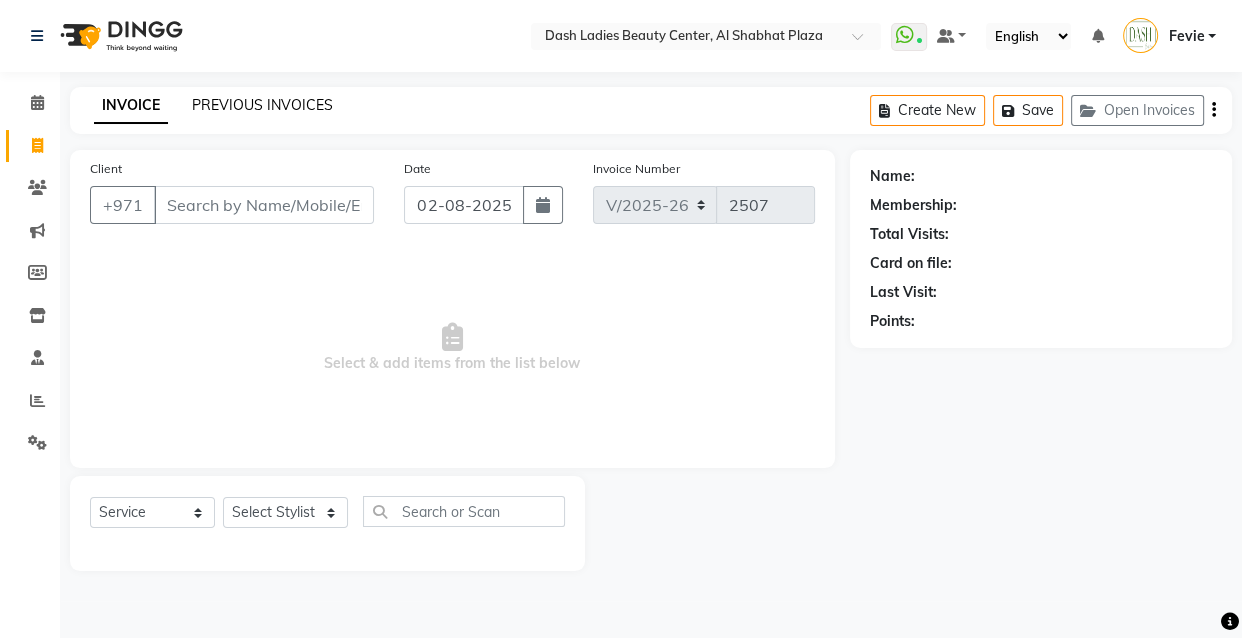 click on "PREVIOUS INVOICES" 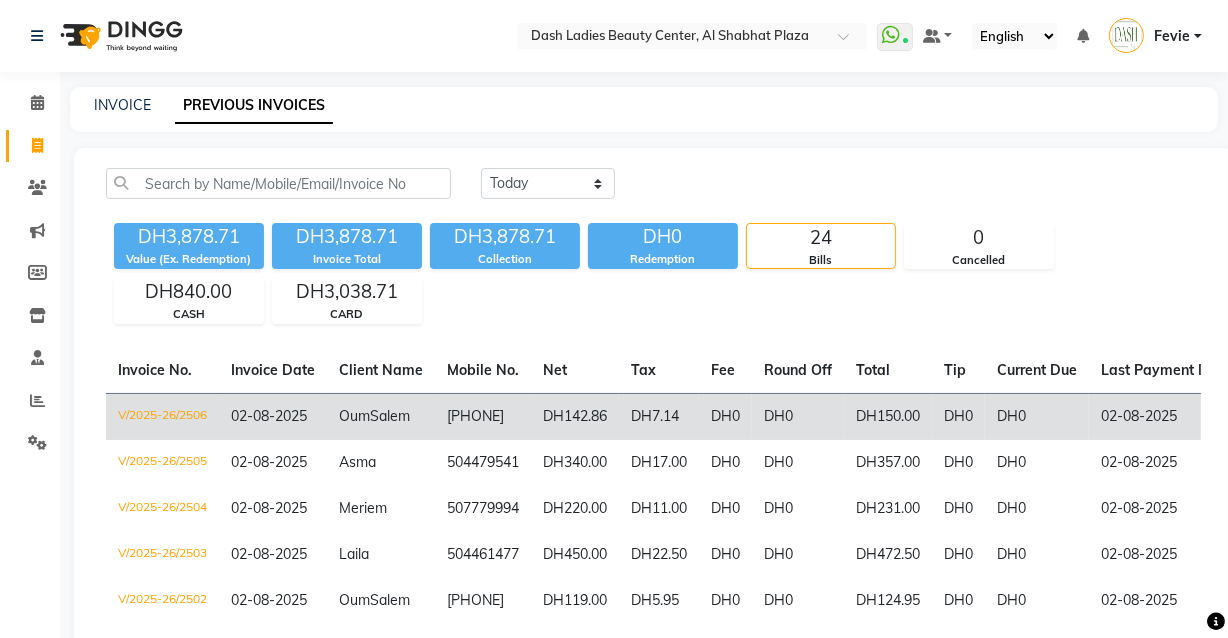click on "DH0" 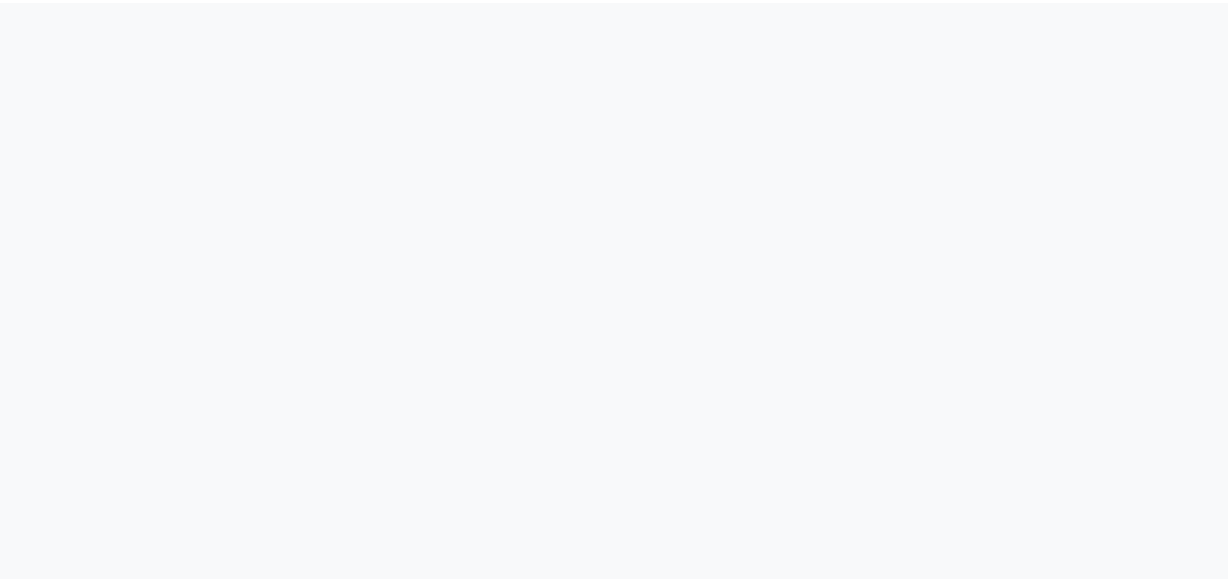 scroll, scrollTop: 0, scrollLeft: 0, axis: both 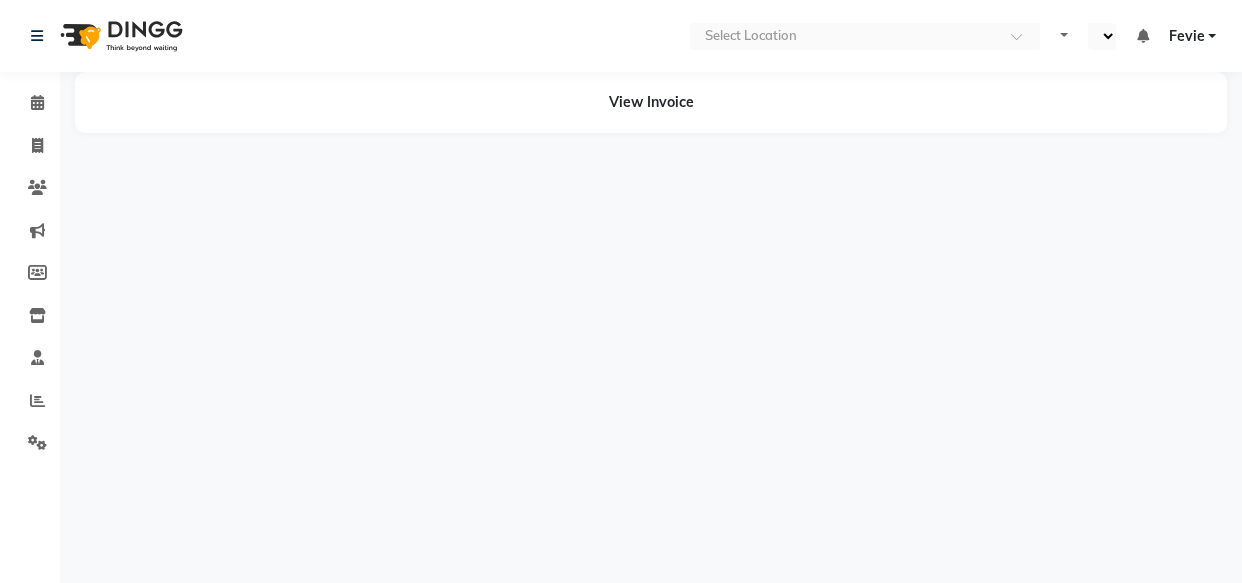 select on "en" 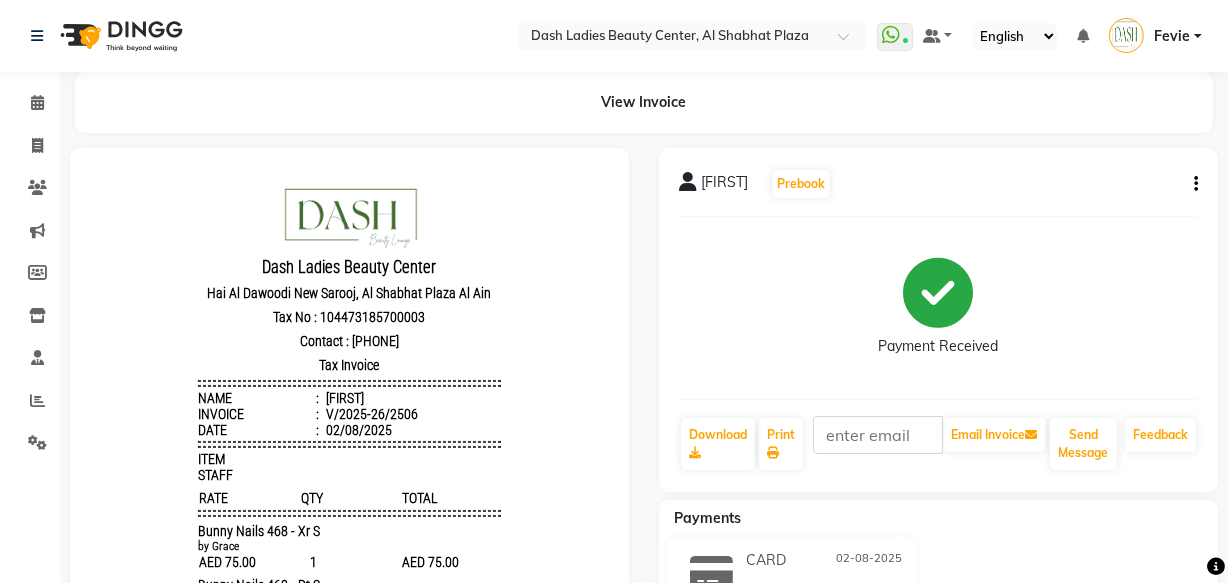 scroll, scrollTop: 0, scrollLeft: 0, axis: both 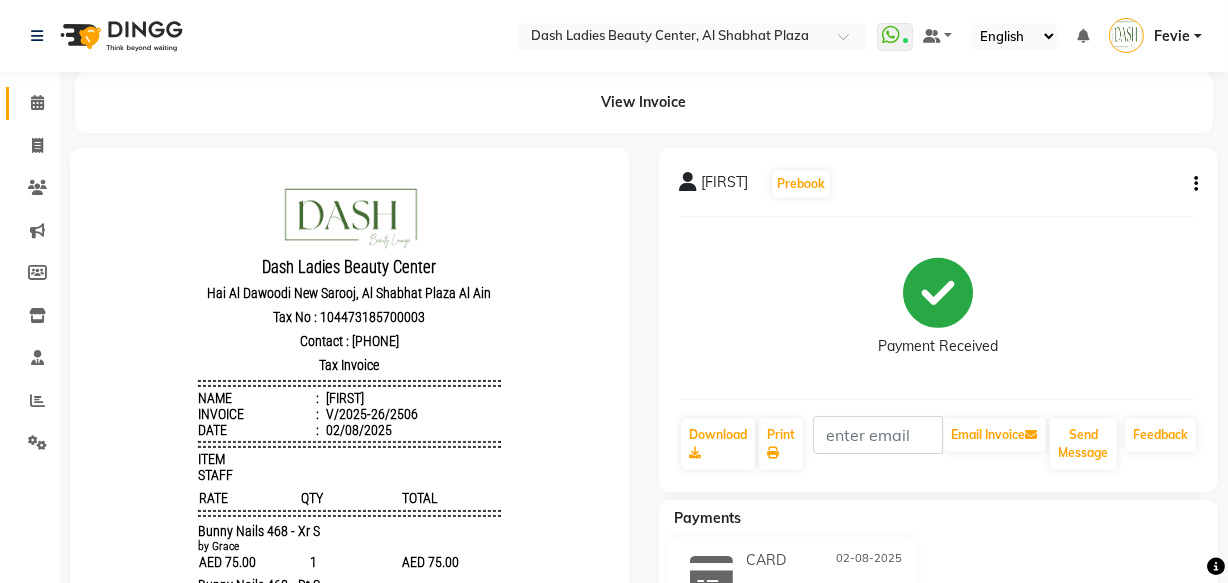 click 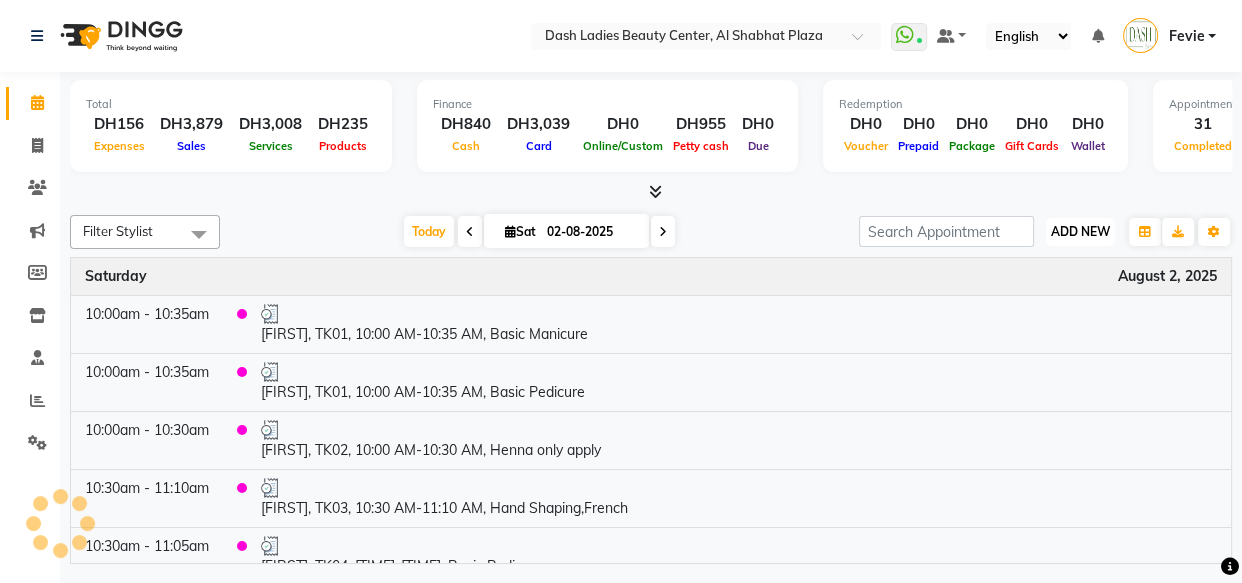 click on "ADD NEW" at bounding box center (1080, 231) 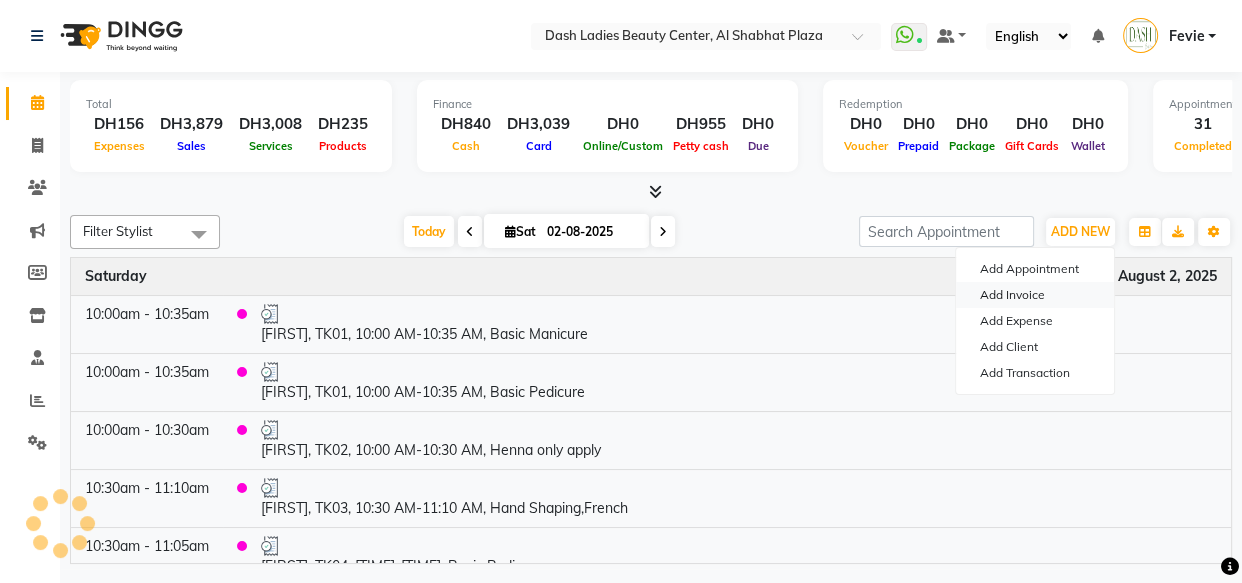 click on "Add Invoice" at bounding box center (1035, 295) 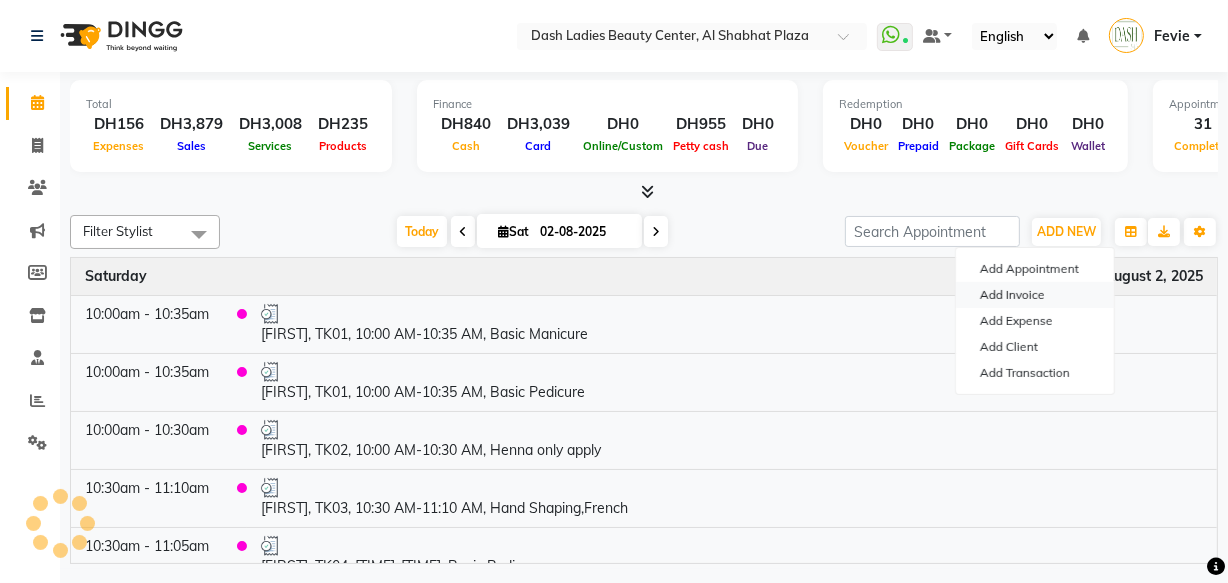 select on "service" 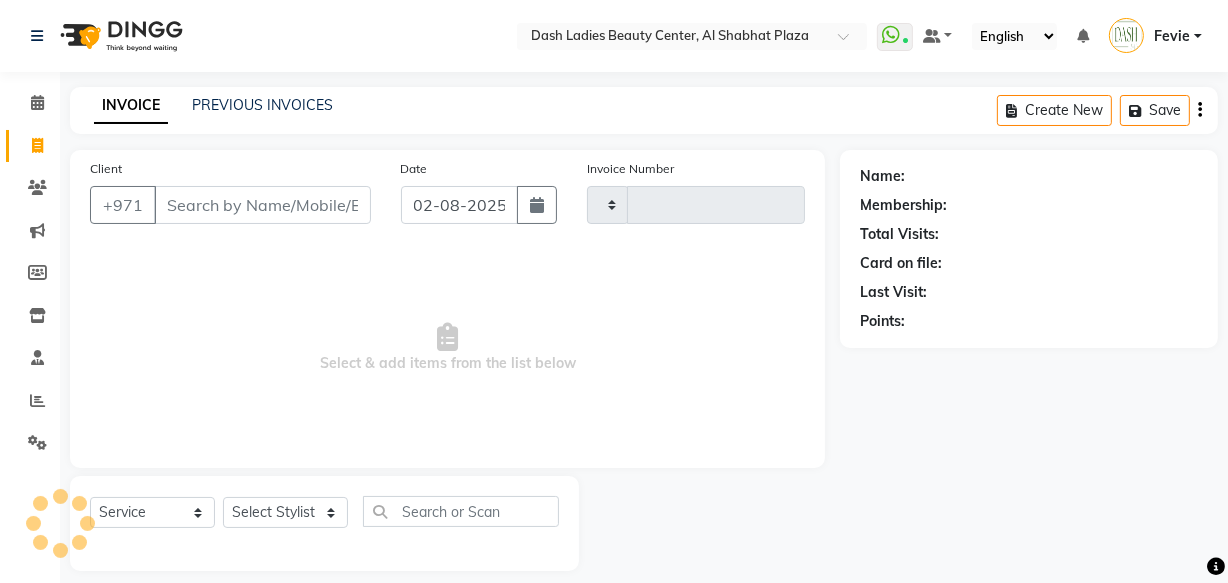 click on "Client" at bounding box center [262, 205] 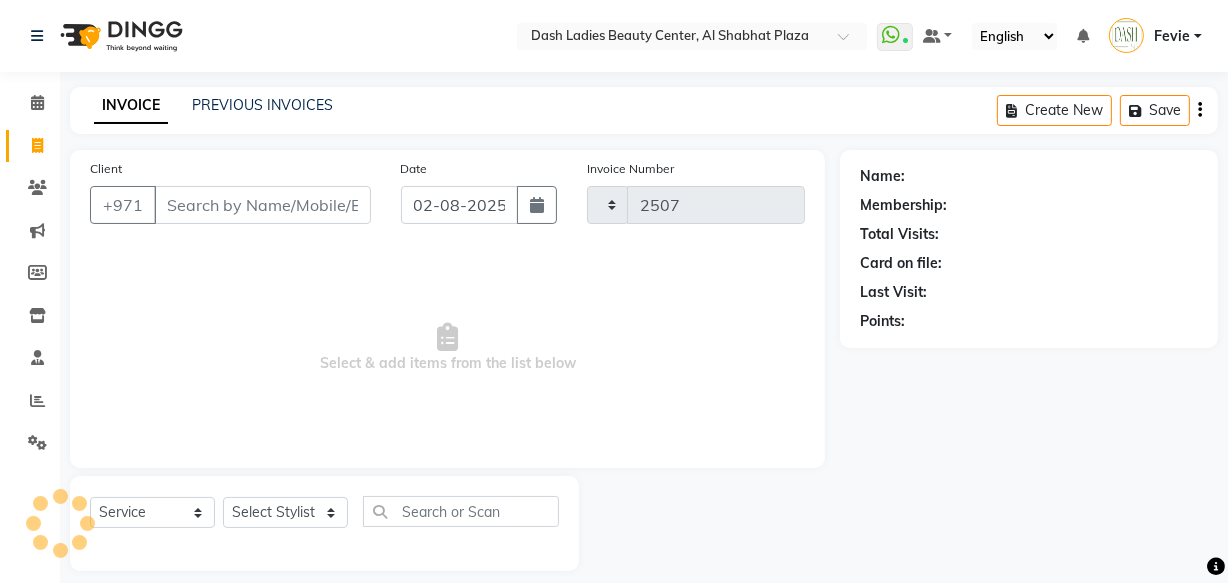 select on "8372" 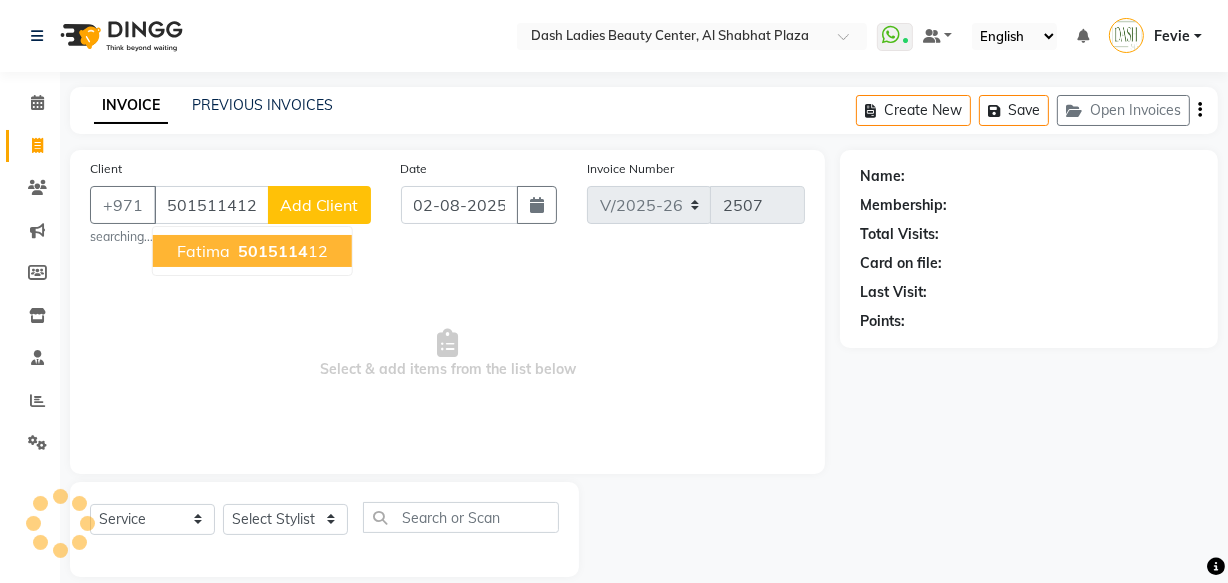 click on "Fatima   5015114 12" at bounding box center [252, 251] 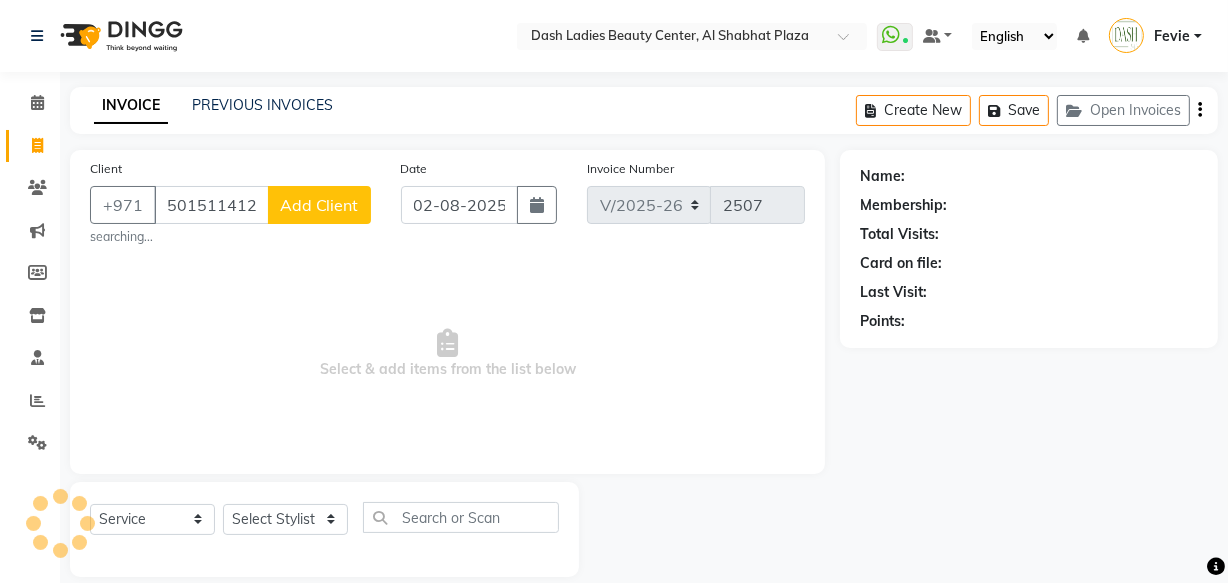 type on "501511412" 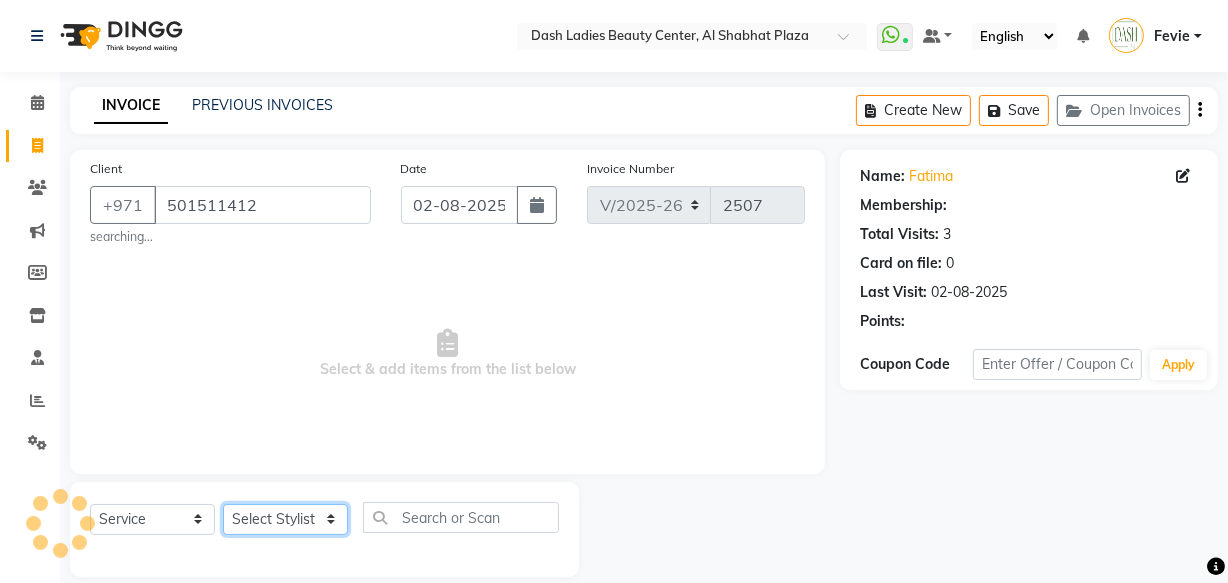 click on "Select Stylist Aizel Angelina Anna Bobi Edlyn Fevie  Flora Grace Hamda Janine Jelyn Mariel Maya Maya (Cafe) May Joy (Cafe) Nabasirye (Cafe) Nancy Nilam Nita Noreen Owner Peace Rechiel Rose Marie Saman Talina" 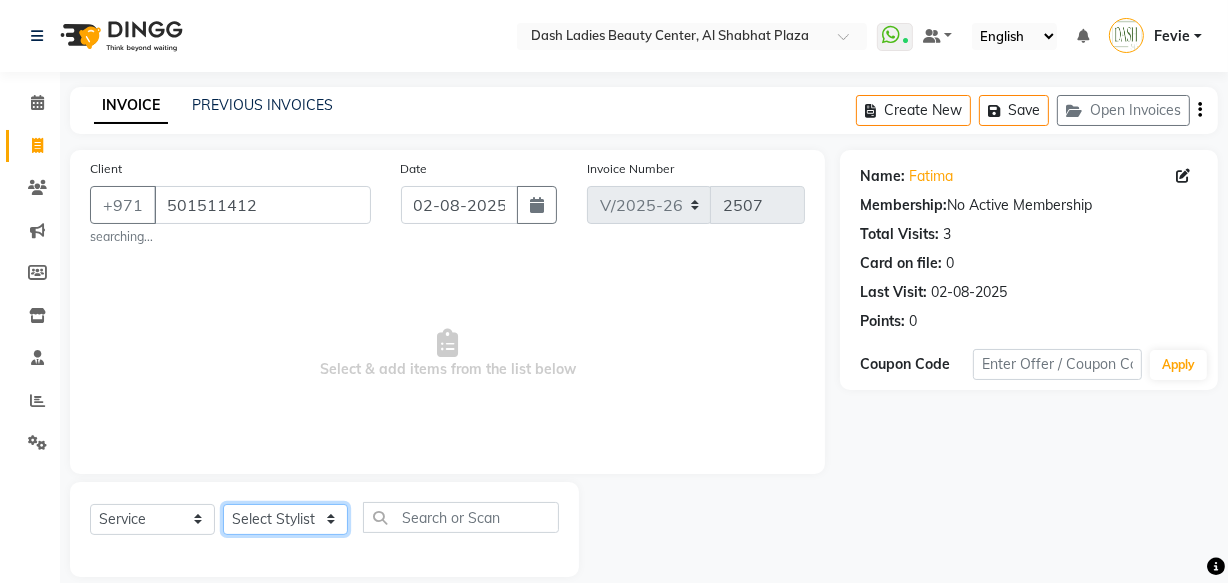 select on "81116" 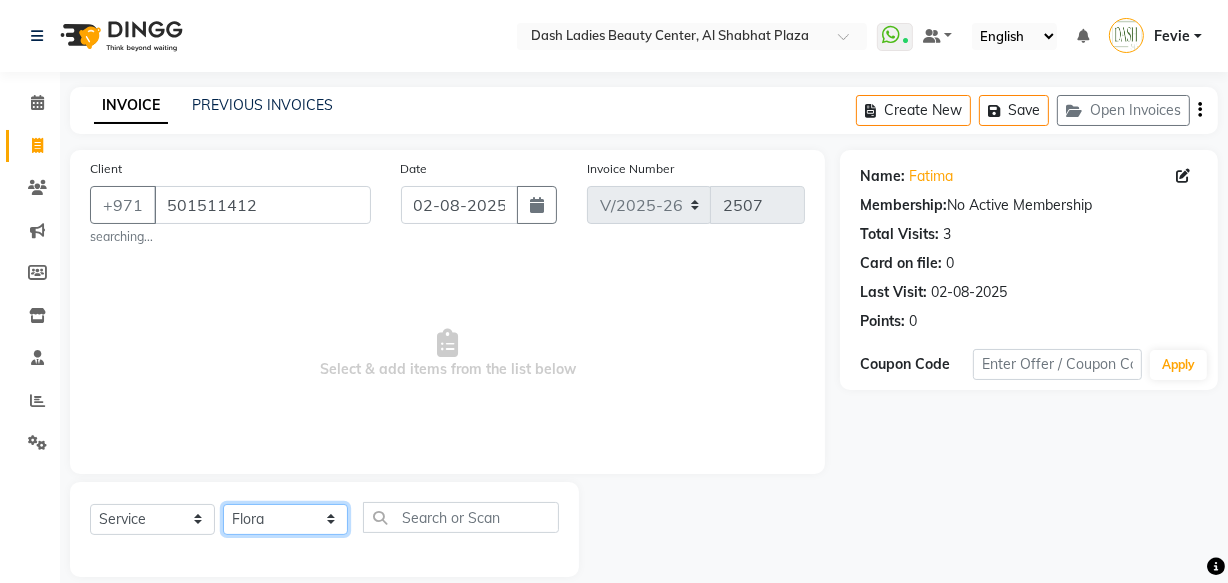 click on "Select Stylist Aizel Angelina Anna Bobi Edlyn Fevie  Flora Grace Hamda Janine Jelyn Mariel Maya Maya (Cafe) May Joy (Cafe) Nabasirye (Cafe) Nancy Nilam Nita Noreen Owner Peace Rechiel Rose Marie Saman Talina" 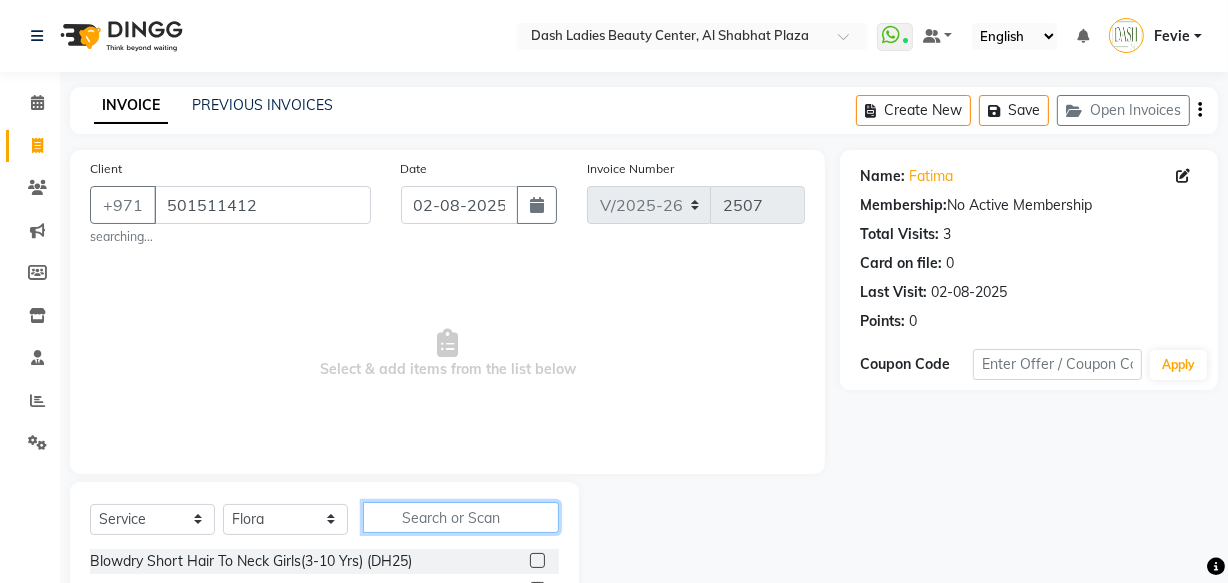 click 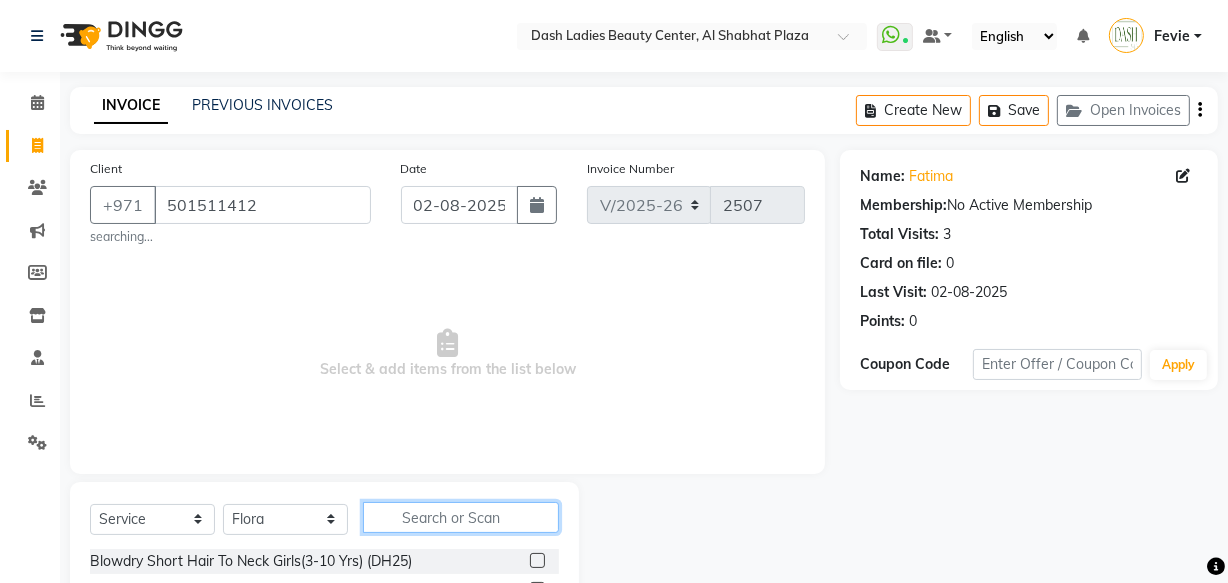 type on "o" 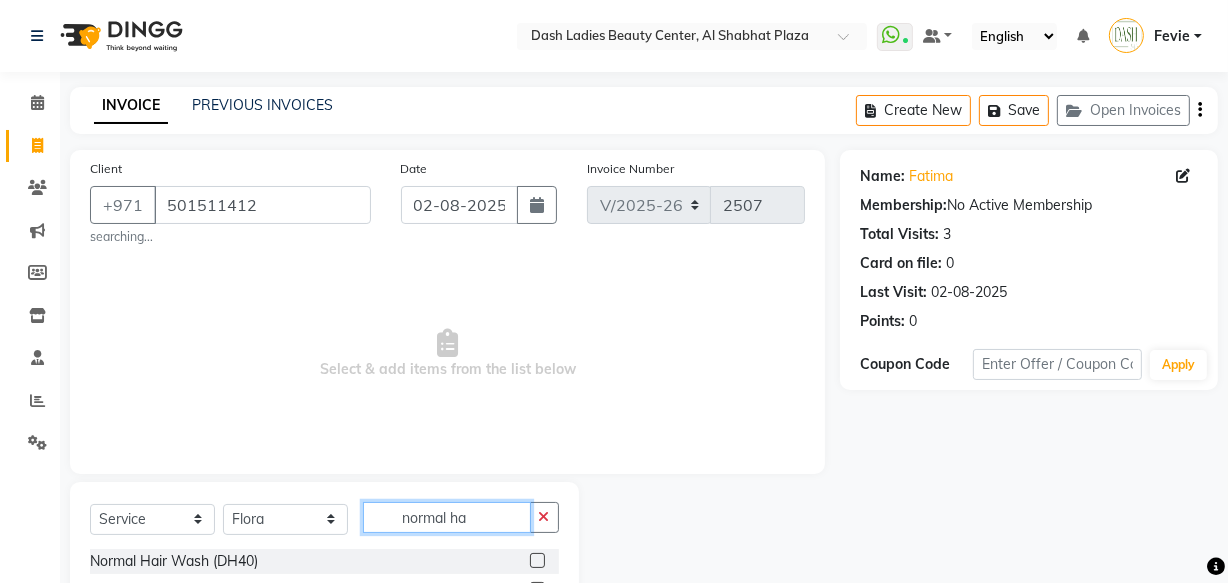 type on "normal ha" 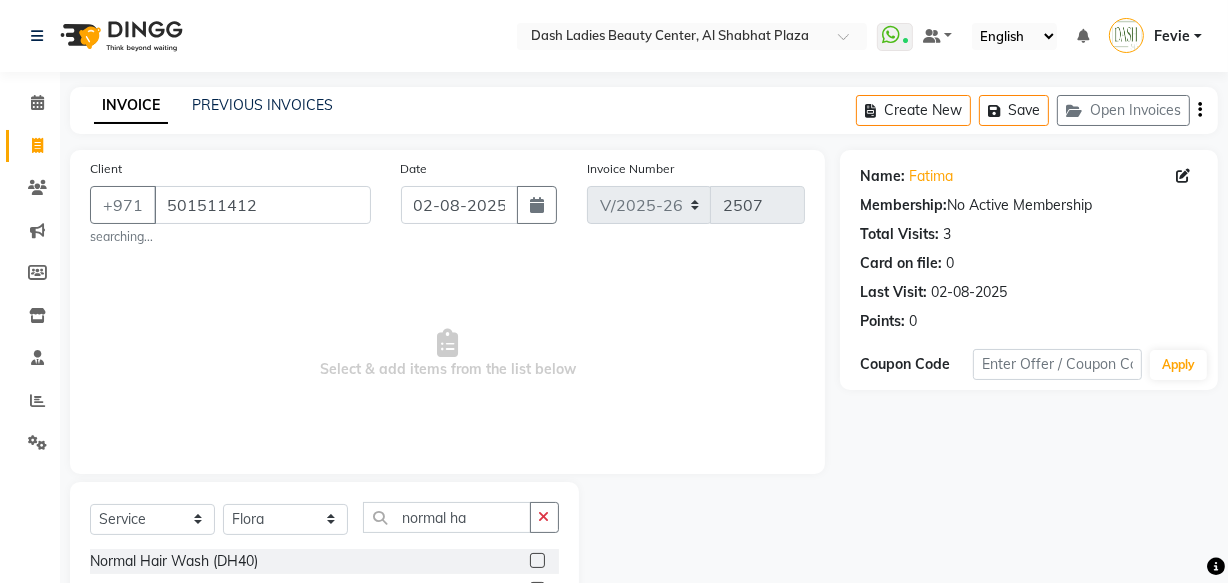 click 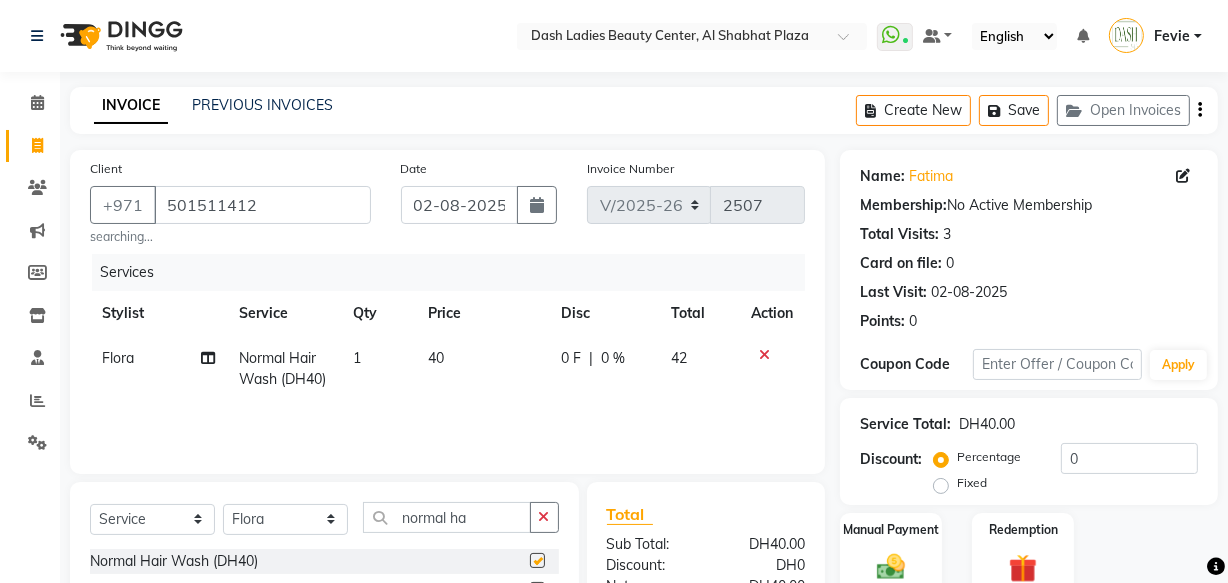 checkbox on "false" 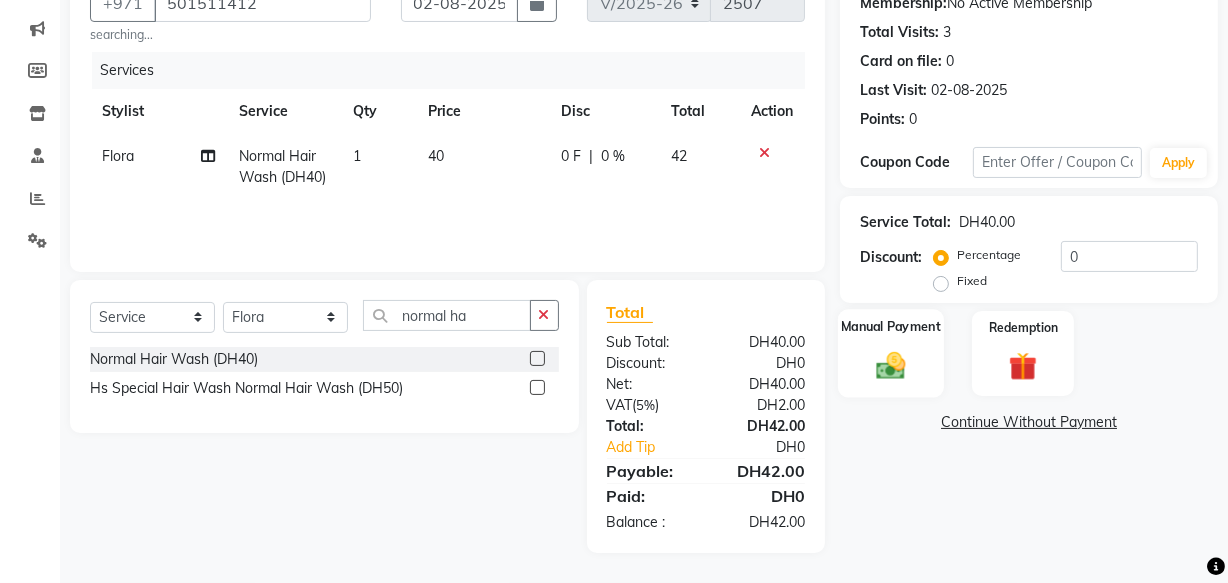click on "Manual Payment" 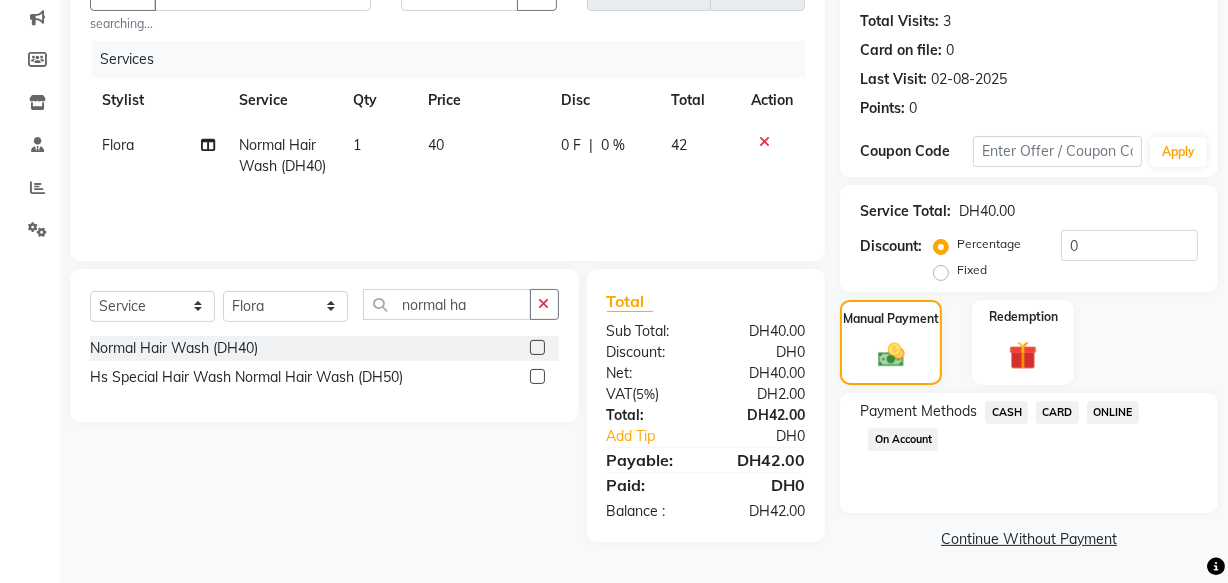 click on "CARD" 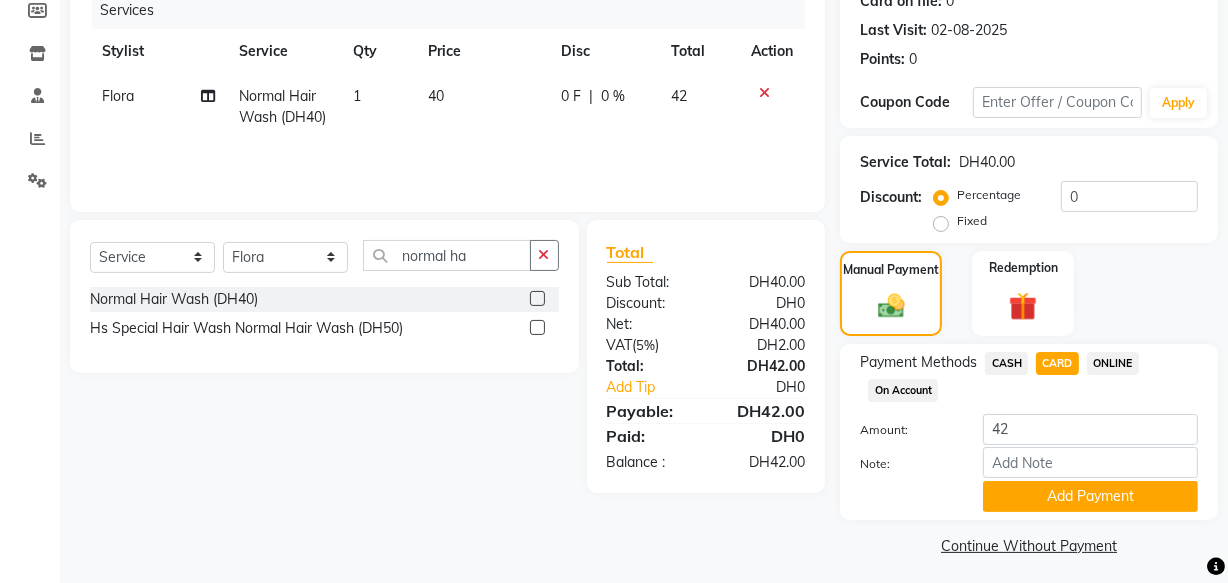 scroll, scrollTop: 270, scrollLeft: 0, axis: vertical 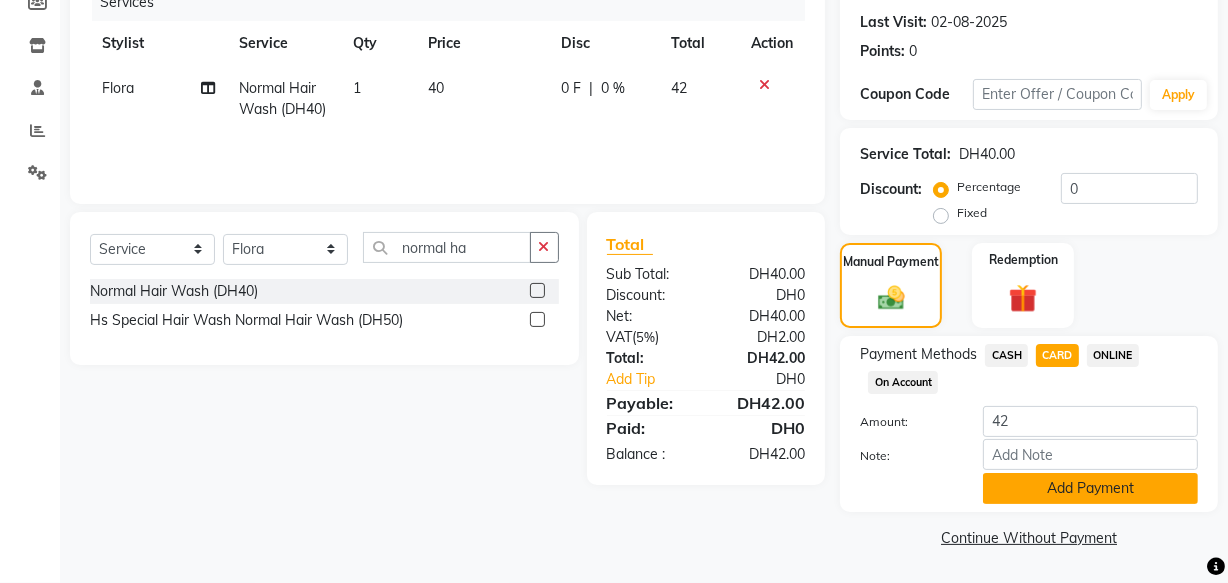 click on "Add Payment" 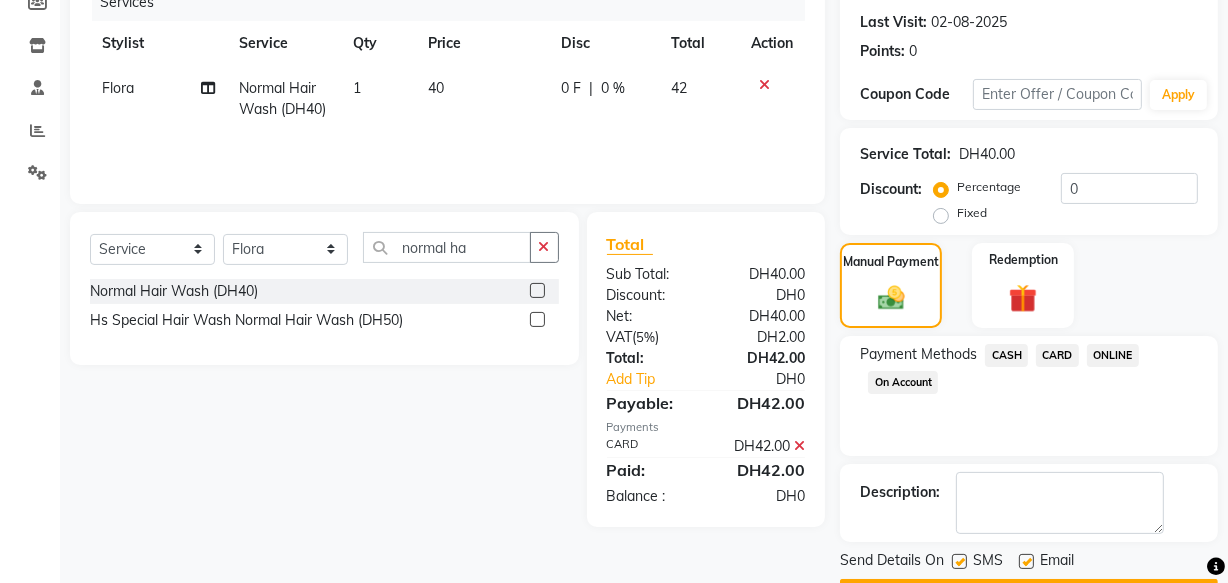 scroll, scrollTop: 326, scrollLeft: 0, axis: vertical 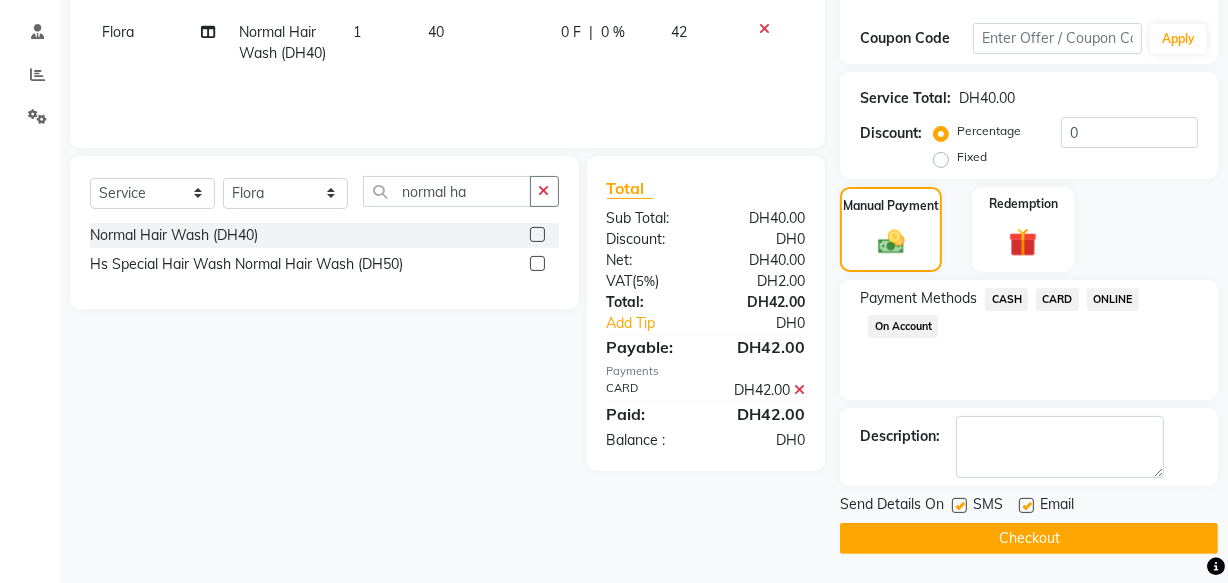 click on "Checkout" 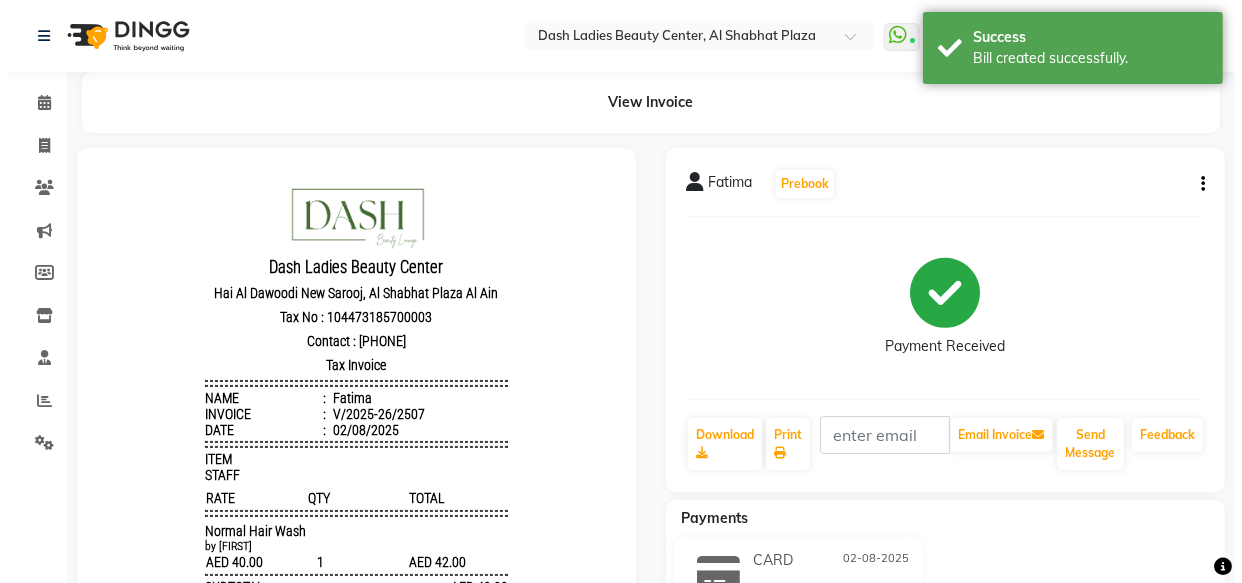 scroll, scrollTop: 0, scrollLeft: 0, axis: both 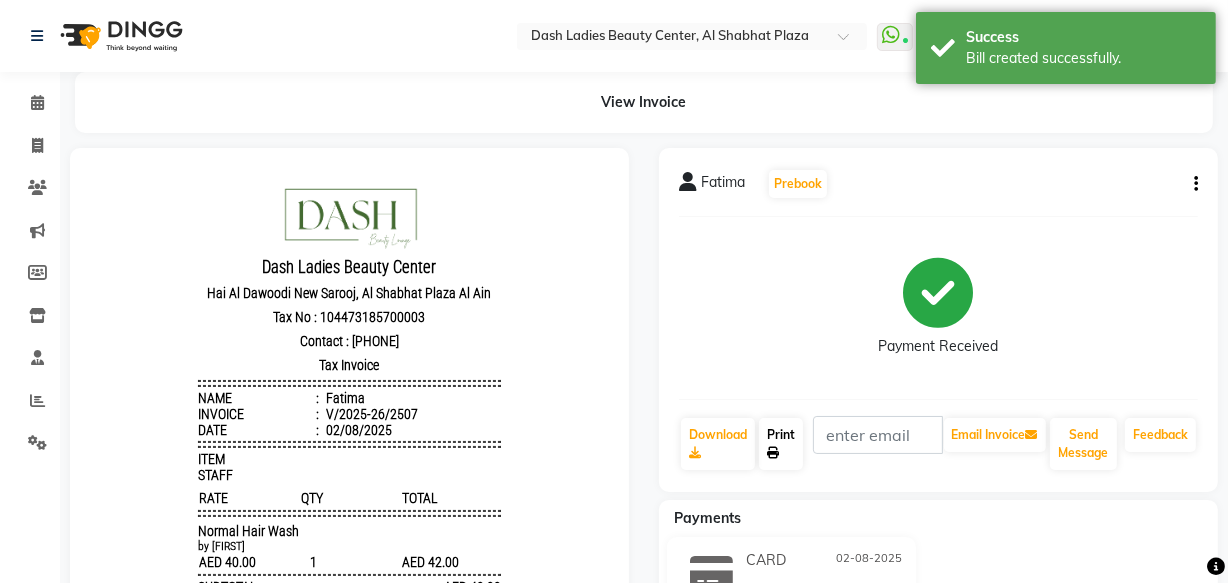 click on "Print" 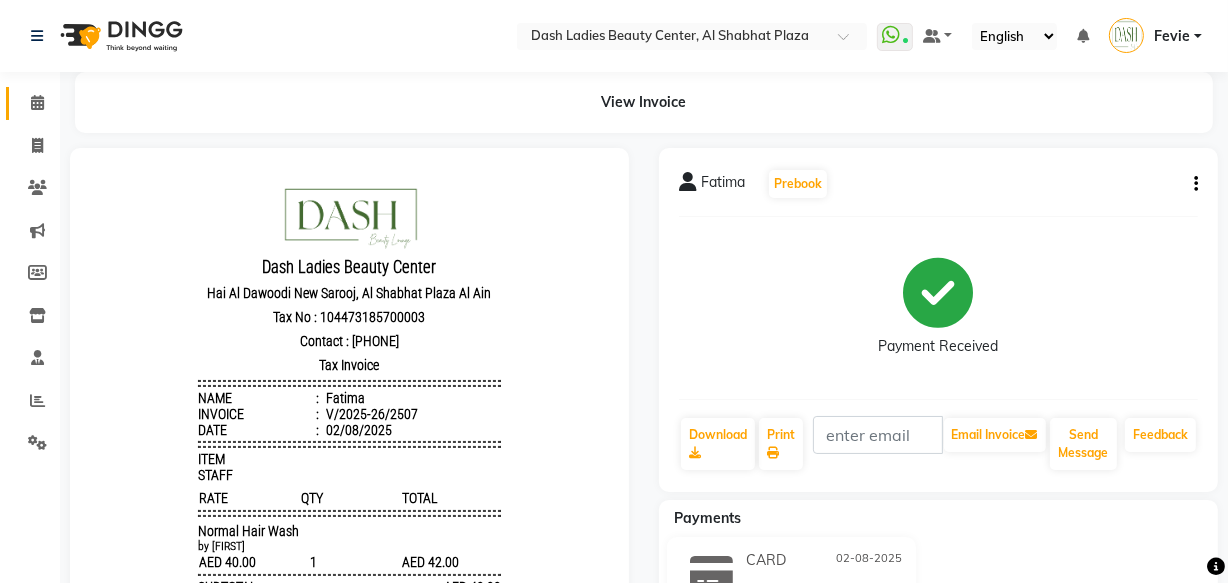 click 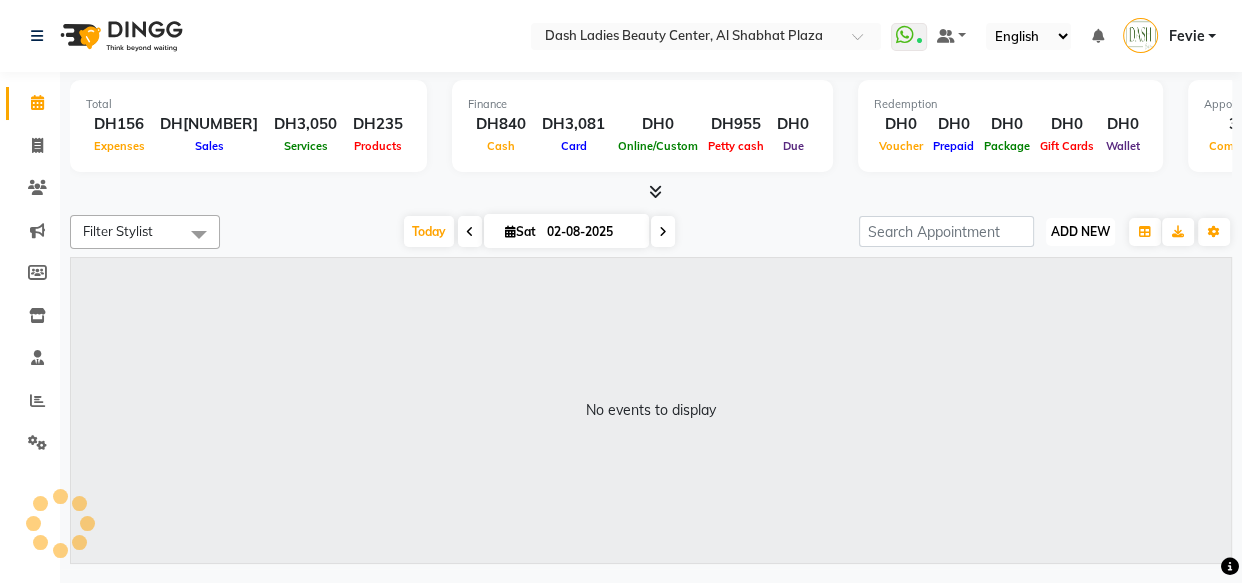 click on "ADD NEW" at bounding box center [1080, 231] 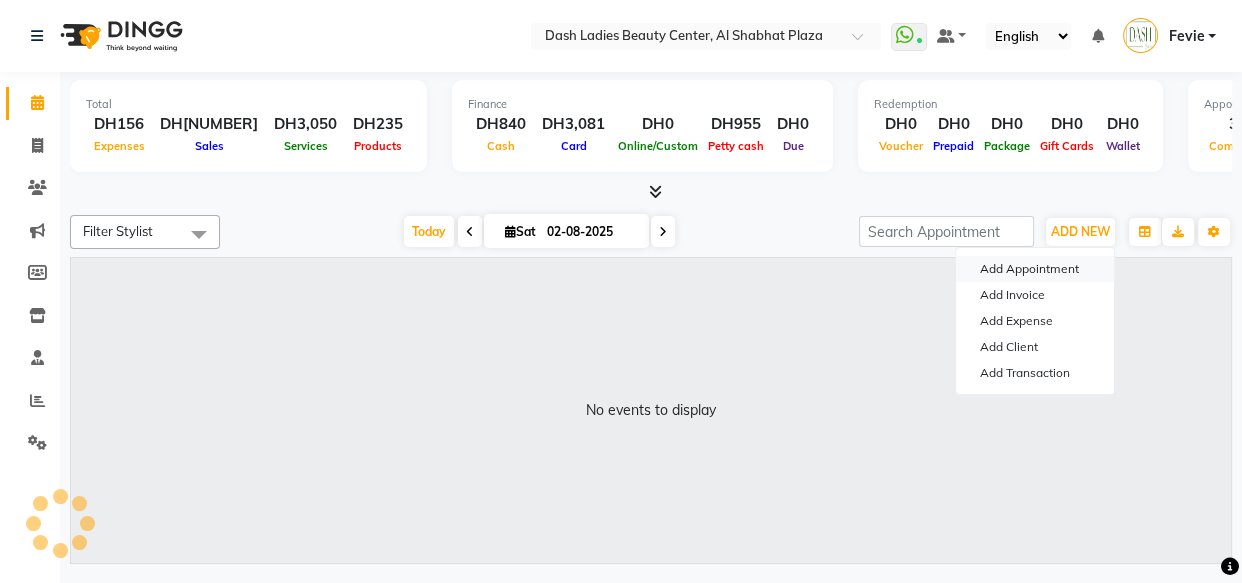 click on "Add Appointment" at bounding box center (1035, 269) 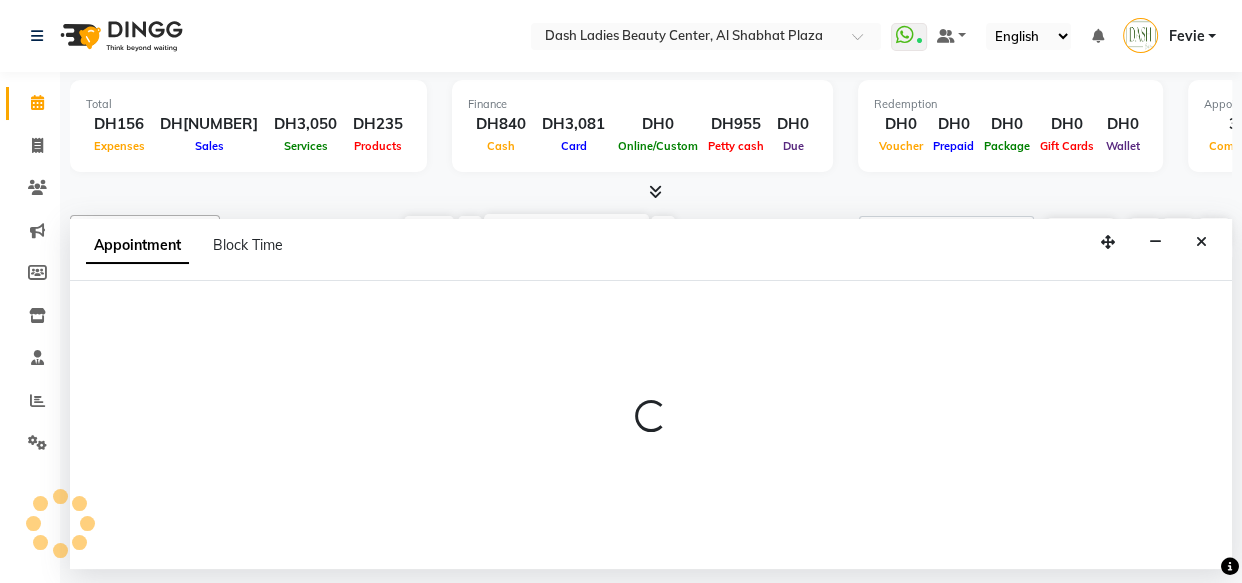 click at bounding box center (651, 425) 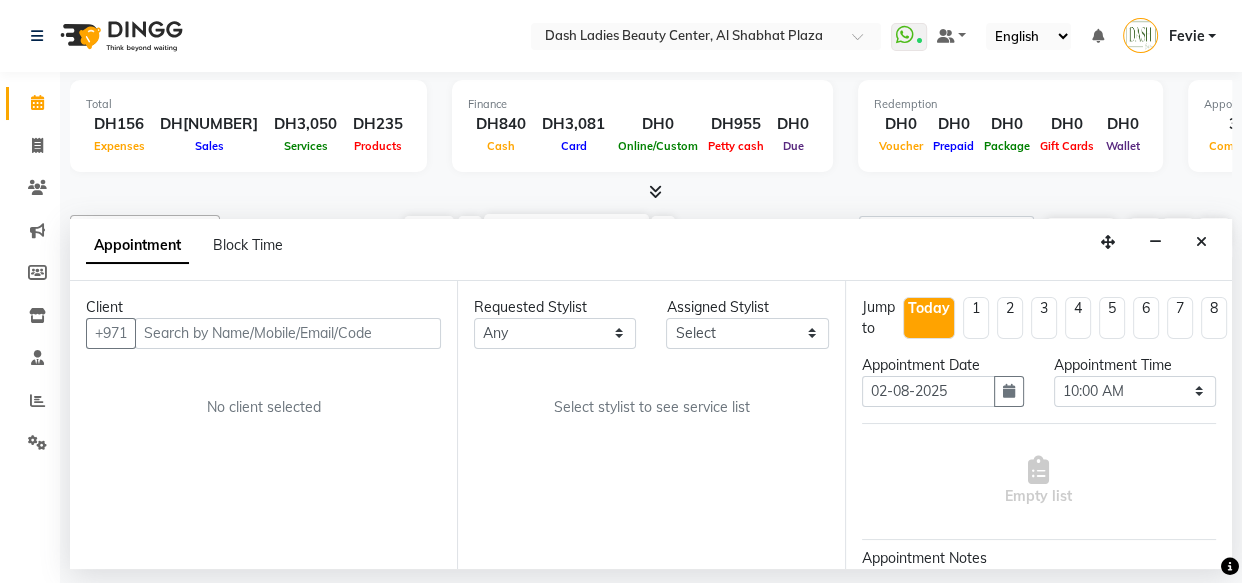 click at bounding box center [288, 333] 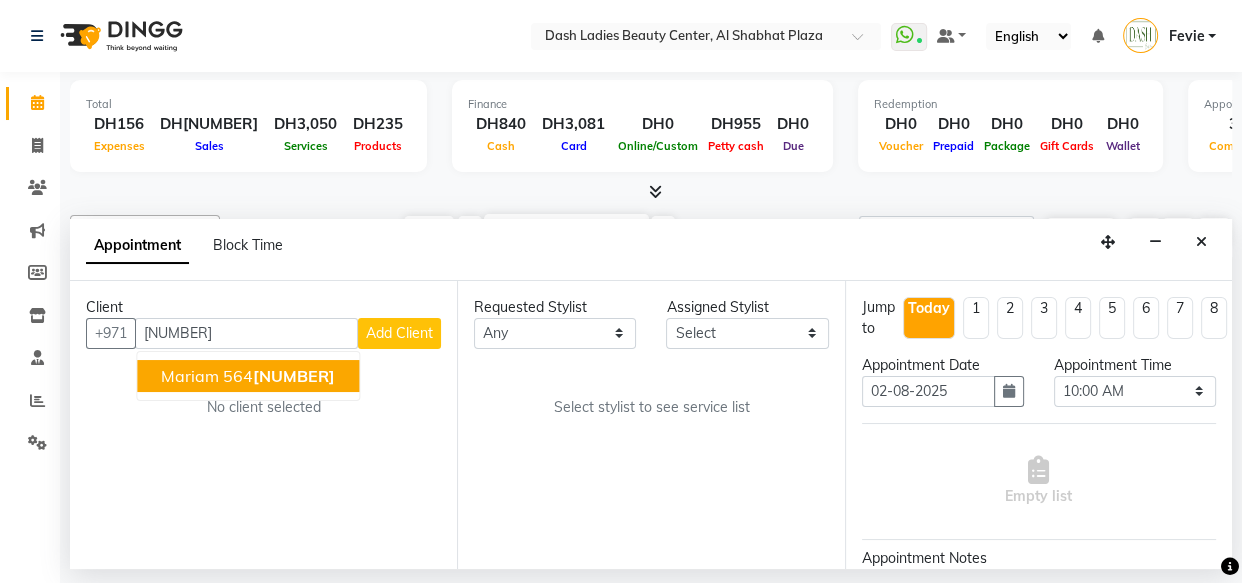 click on "420774" at bounding box center [294, 376] 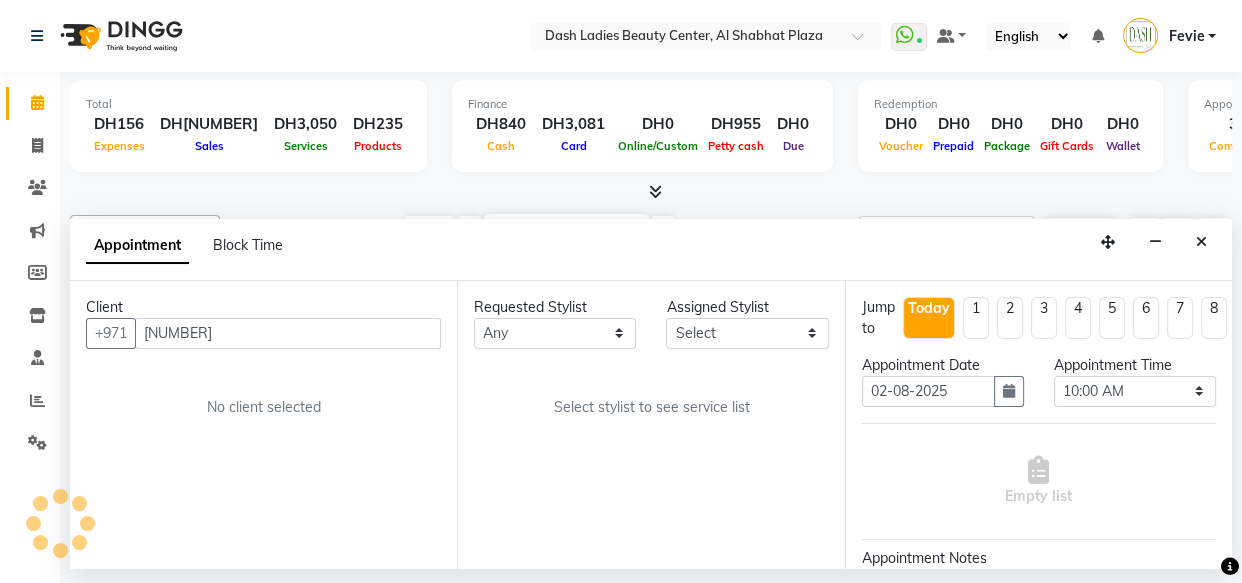 type on "564420774" 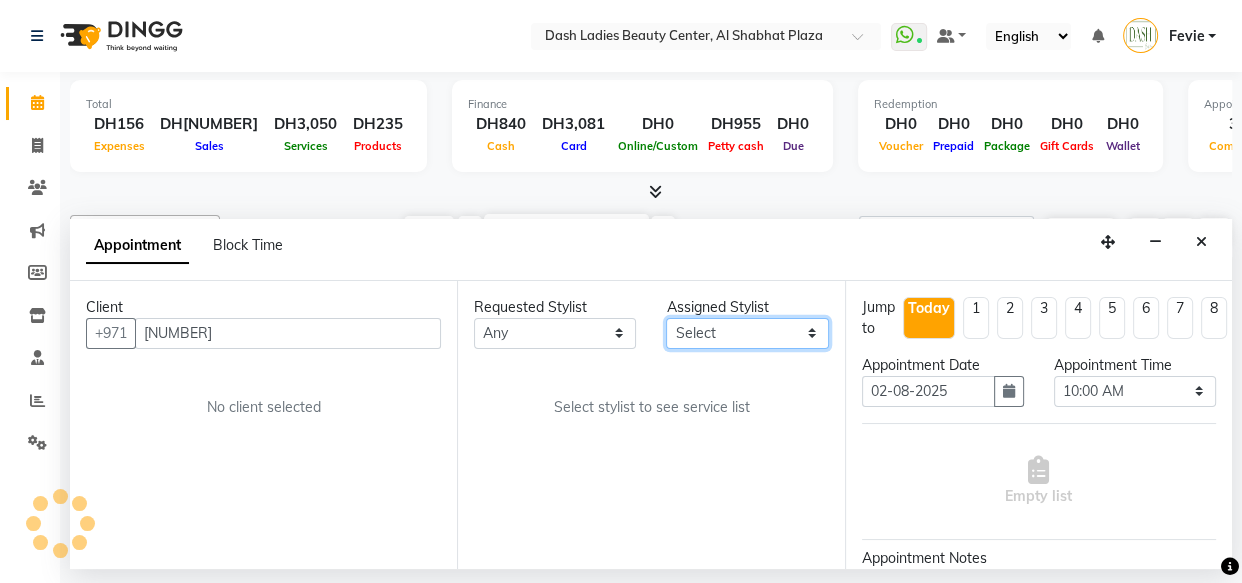 click on "Select Aizel Angelina Anna Bobi Edlyn Flora Grace Janine Jelyn Mariel Maya Nancy Nilam Nita Peace Rose Marie Saman Talina" at bounding box center [747, 333] 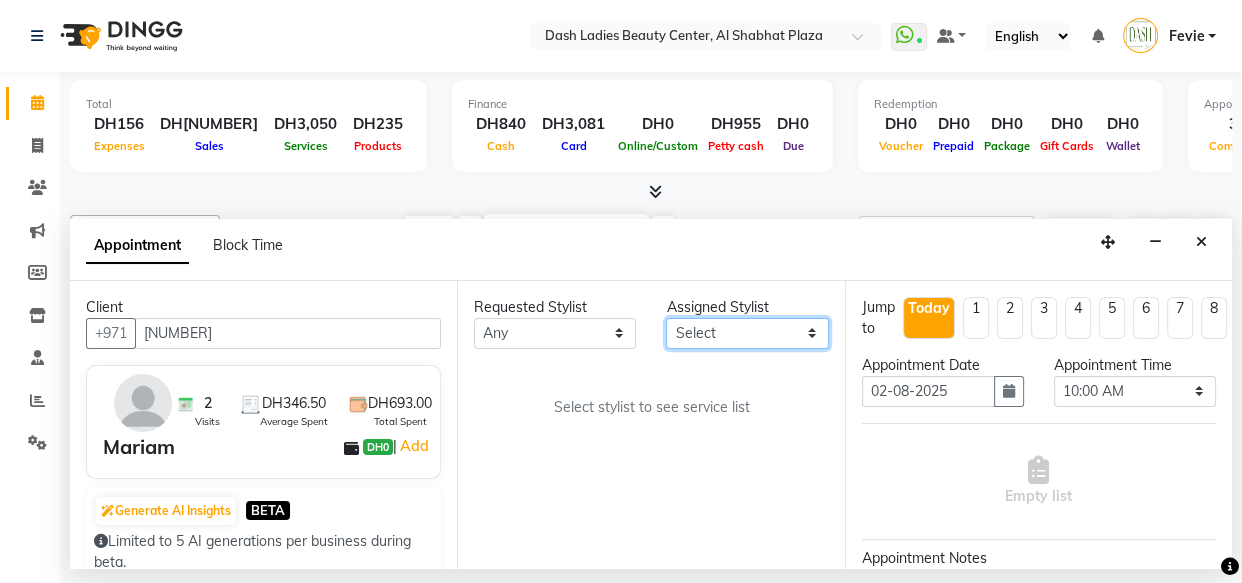select on "81106" 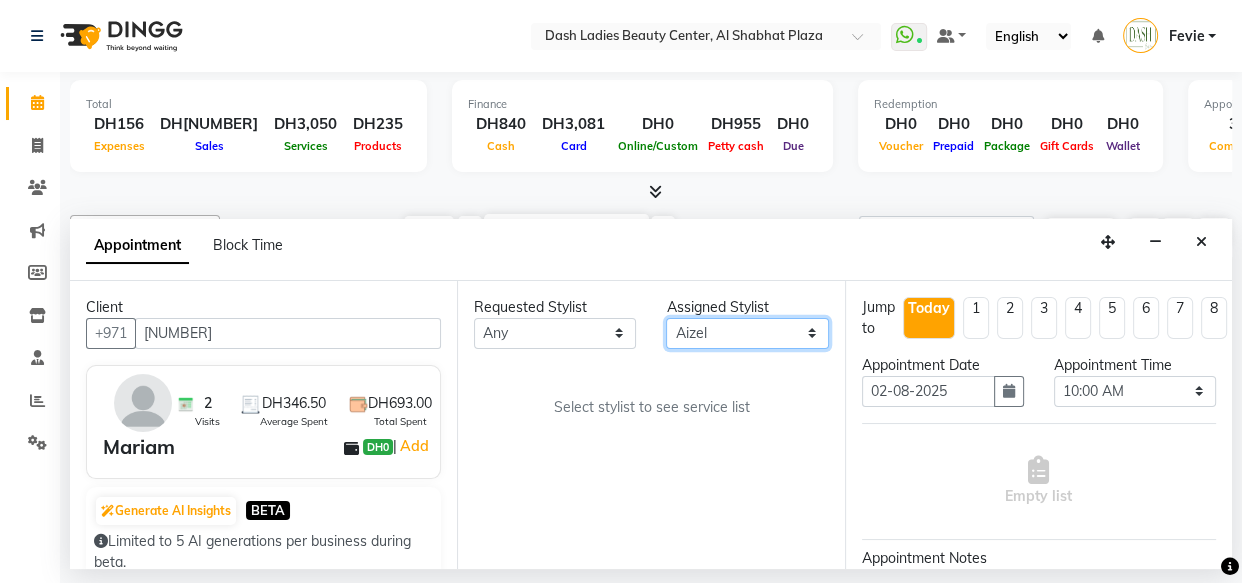 click on "Select Aizel Angelina Anna Bobi Edlyn Flora Grace Janine Jelyn Mariel Maya Nancy Nilam Nita Peace Rose Marie Saman Talina" at bounding box center (747, 333) 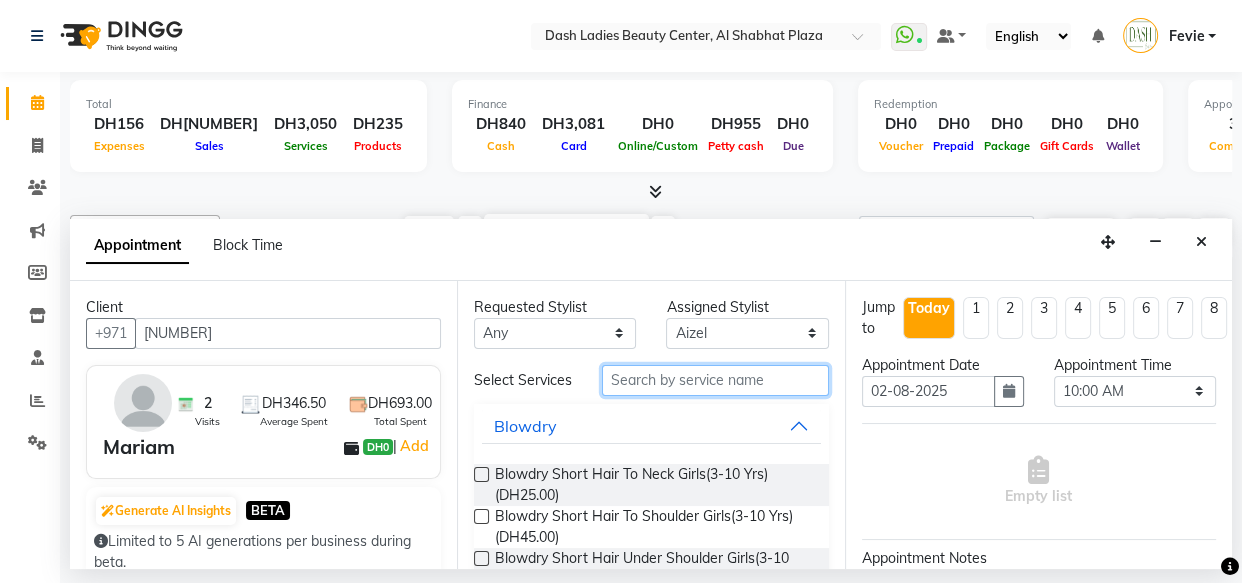 click at bounding box center [715, 380] 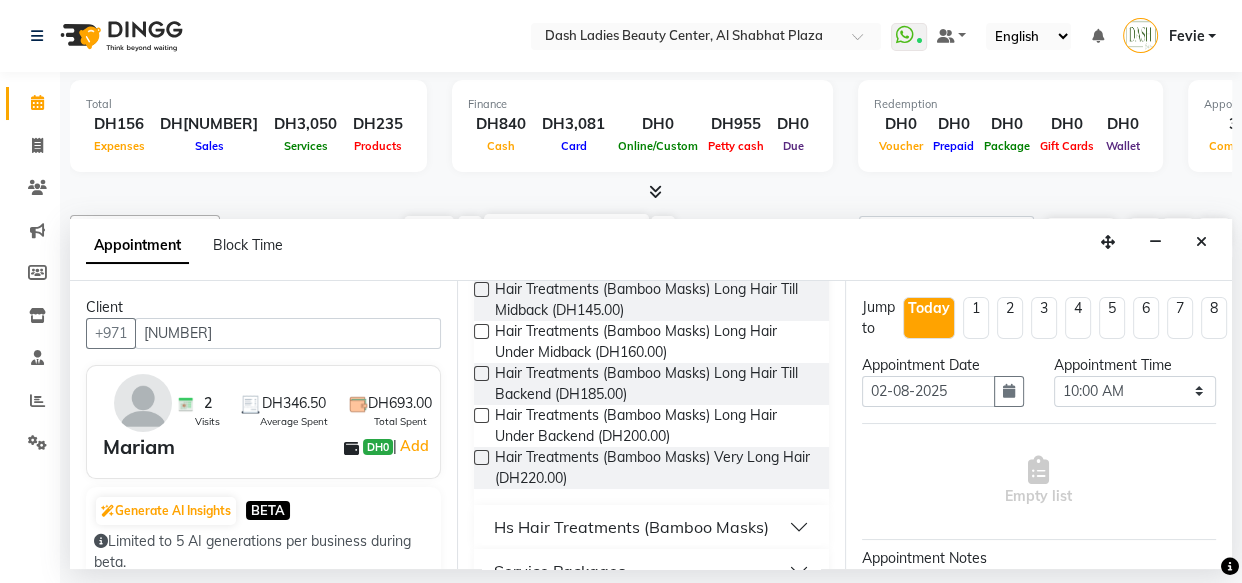 scroll, scrollTop: 376, scrollLeft: 0, axis: vertical 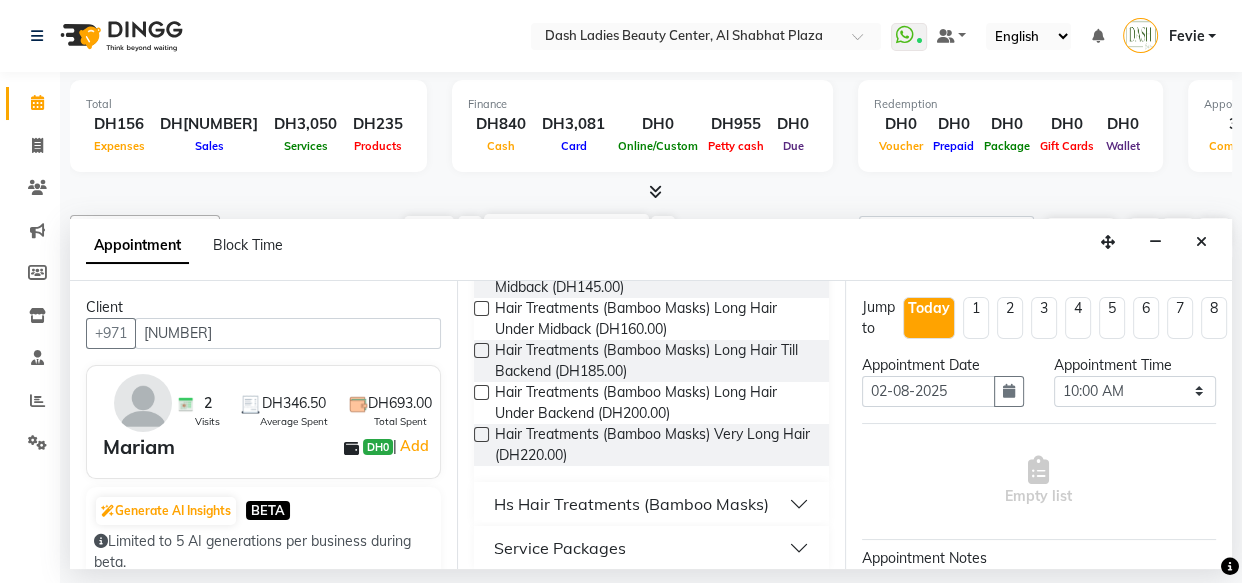 type on "bamboo mas" 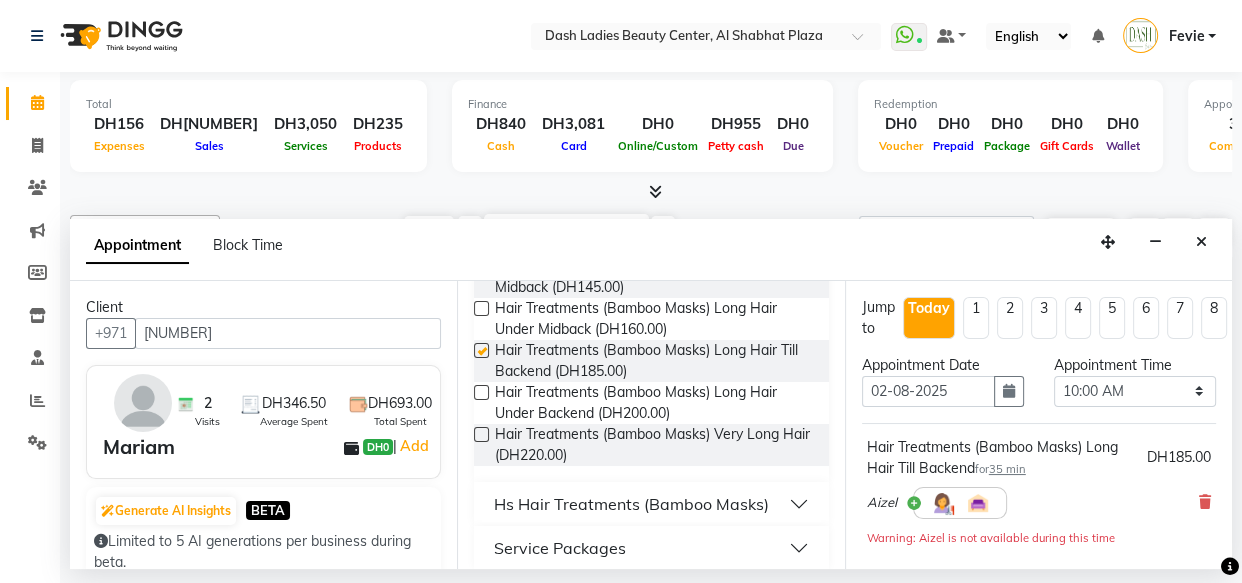 checkbox on "false" 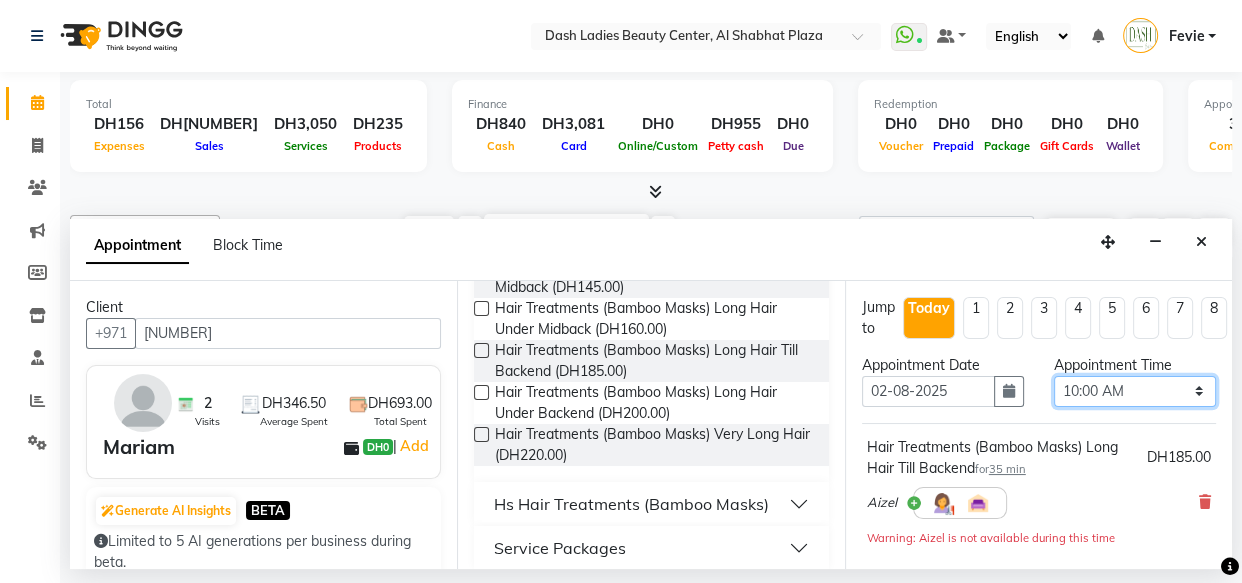 click on "Select 10:00 AM 10:15 AM 10:30 AM 10:45 AM 11:00 AM 11:15 AM 11:30 AM 11:45 AM 12:00 PM 12:15 PM 12:30 PM 12:45 PM 01:00 PM 01:15 PM 01:30 PM 01:45 PM 02:00 PM 02:15 PM 02:30 PM 02:45 PM 03:00 PM 03:15 PM 03:30 PM 03:45 PM 04:00 PM 04:15 PM 04:30 PM 04:45 PM 05:00 PM 05:15 PM 05:30 PM 05:45 PM 06:00 PM 06:15 PM 06:30 PM 06:45 PM 07:00 PM 07:15 PM 07:30 PM 07:45 PM 08:00 PM 08:15 PM 08:30 PM 08:45 PM 09:00 PM 09:15 PM 09:30 PM 09:45 PM 10:00 PM" at bounding box center [1135, 391] 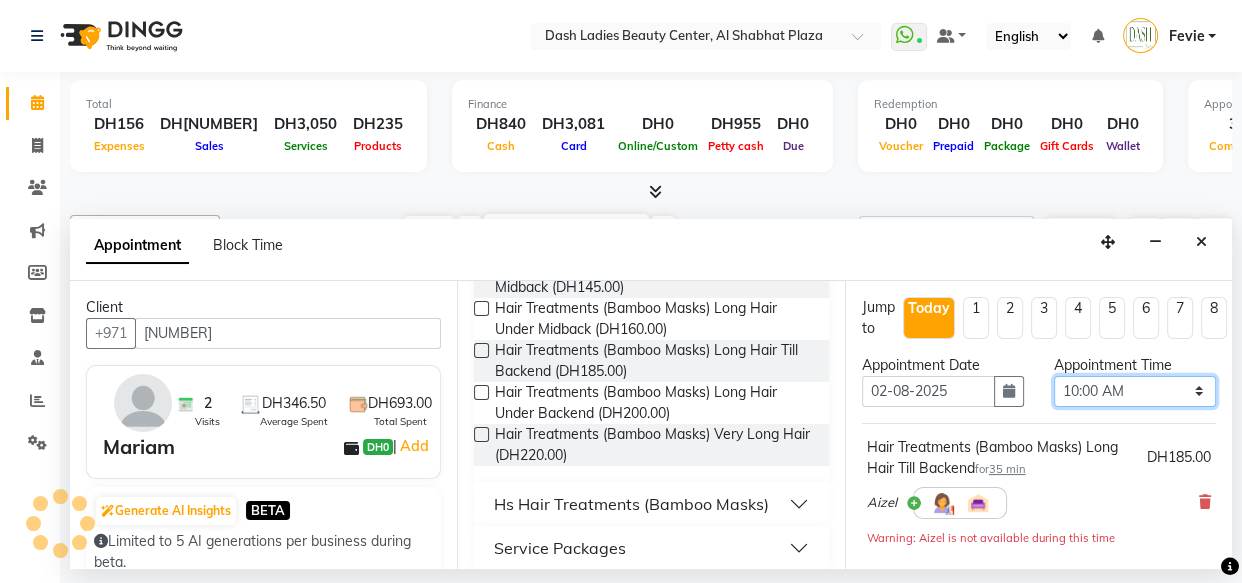 select on "1125" 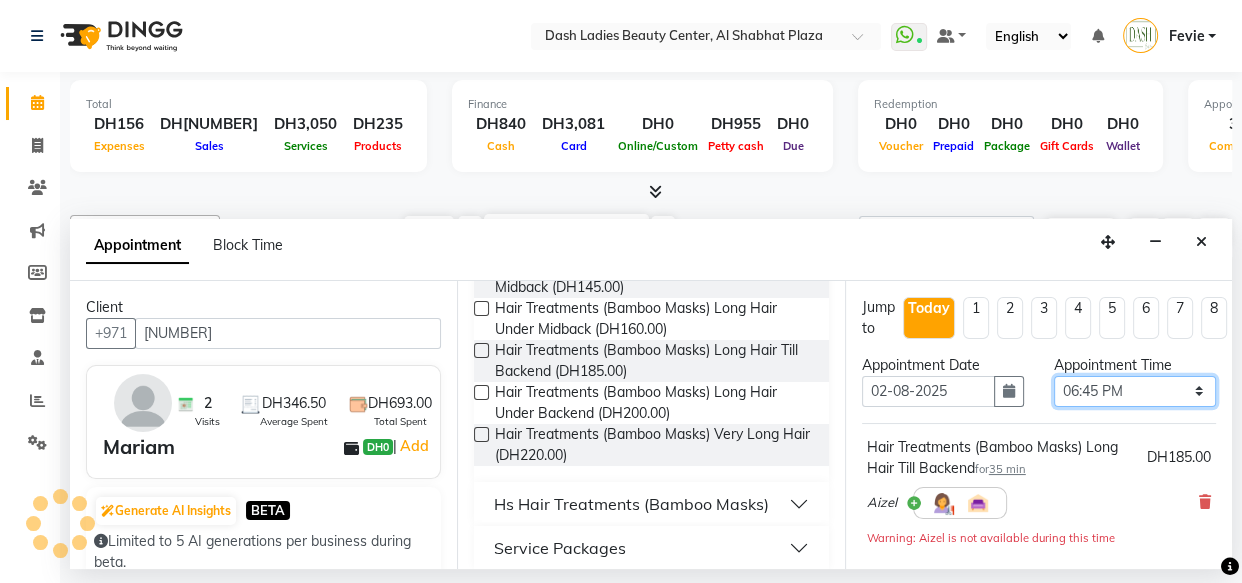 click on "Select 10:00 AM 10:15 AM 10:30 AM 10:45 AM 11:00 AM 11:15 AM 11:30 AM 11:45 AM 12:00 PM 12:15 PM 12:30 PM 12:45 PM 01:00 PM 01:15 PM 01:30 PM 01:45 PM 02:00 PM 02:15 PM 02:30 PM 02:45 PM 03:00 PM 03:15 PM 03:30 PM 03:45 PM 04:00 PM 04:15 PM 04:30 PM 04:45 PM 05:00 PM 05:15 PM 05:30 PM 05:45 PM 06:00 PM 06:15 PM 06:30 PM 06:45 PM 07:00 PM 07:15 PM 07:30 PM 07:45 PM 08:00 PM 08:15 PM 08:30 PM 08:45 PM 09:00 PM 09:15 PM 09:30 PM 09:45 PM 10:00 PM" at bounding box center [1135, 391] 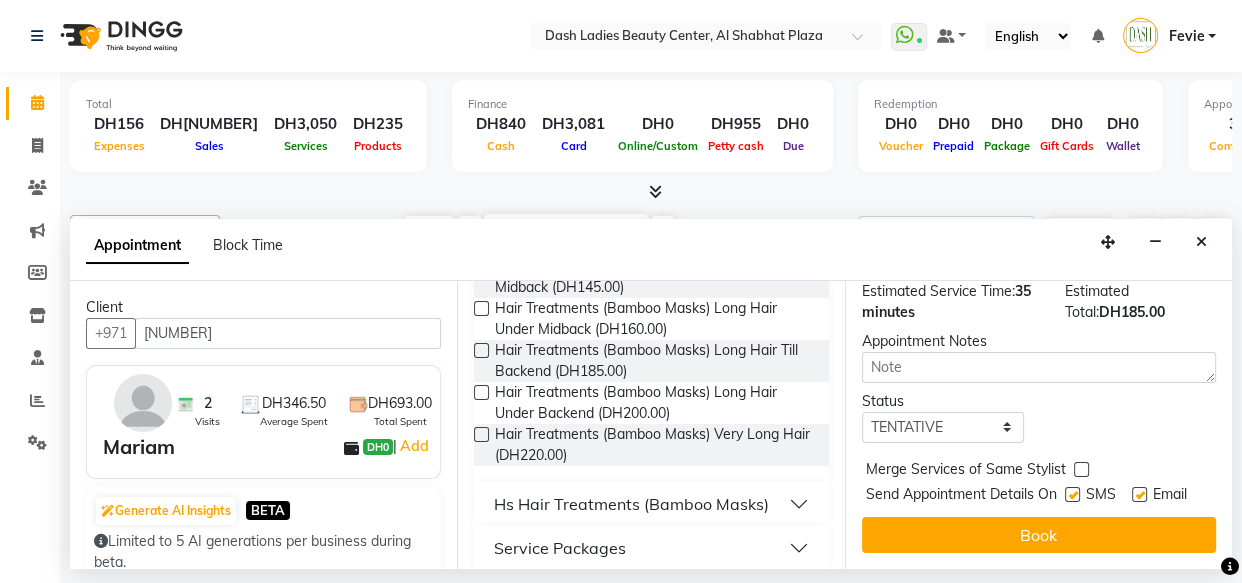 scroll, scrollTop: 312, scrollLeft: 0, axis: vertical 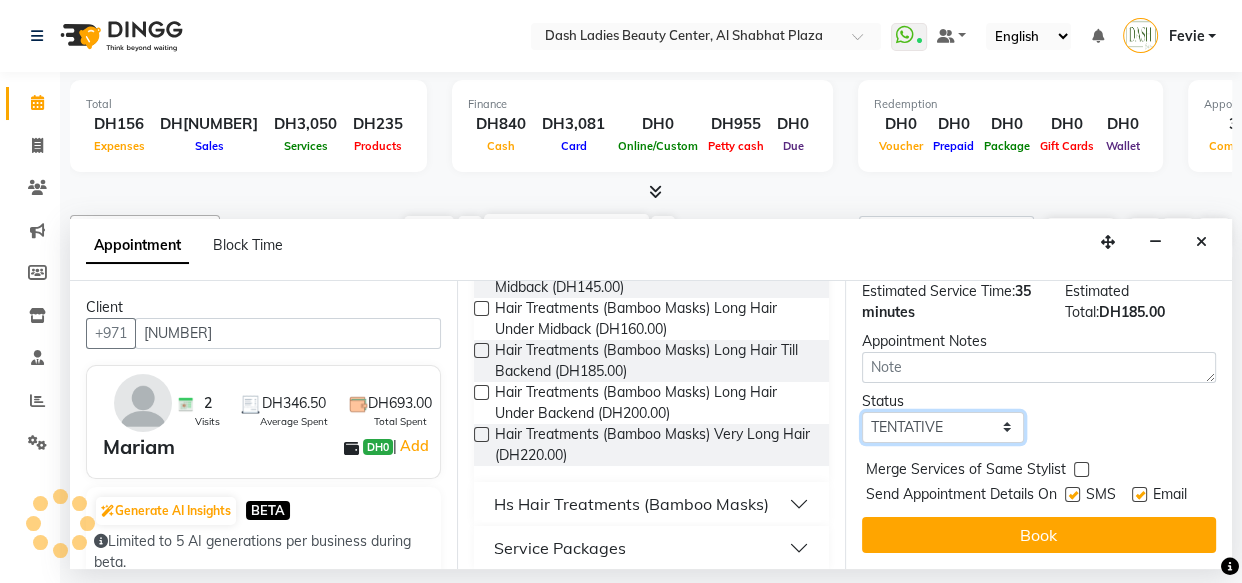 click on "Select TENTATIVE CONFIRM CHECK-IN UPCOMING" at bounding box center (943, 427) 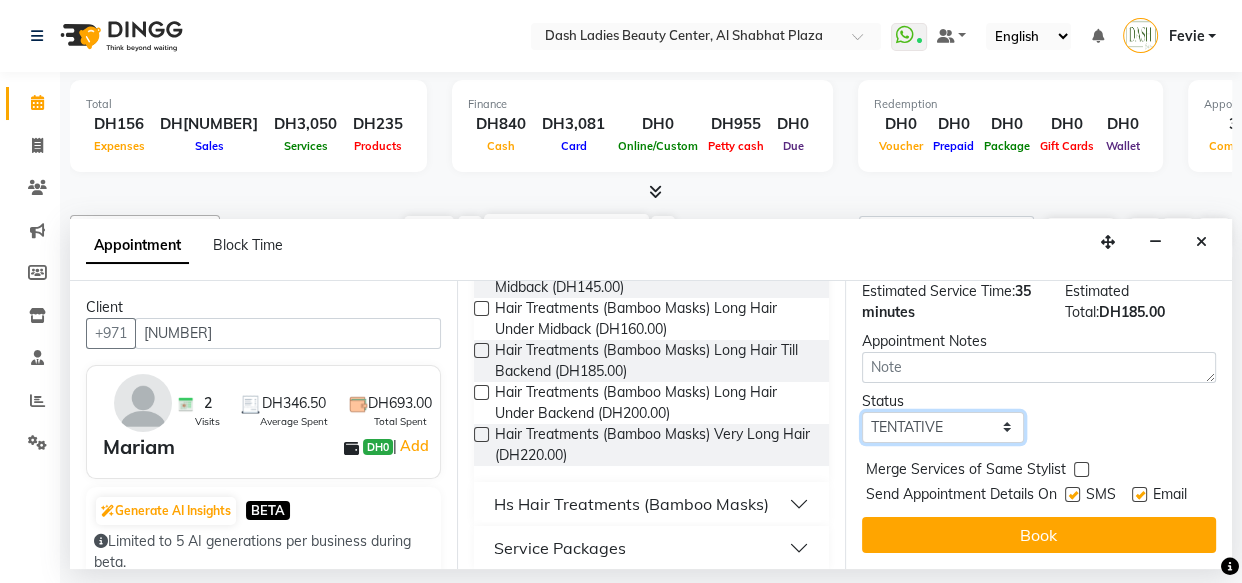 select on "confirm booking" 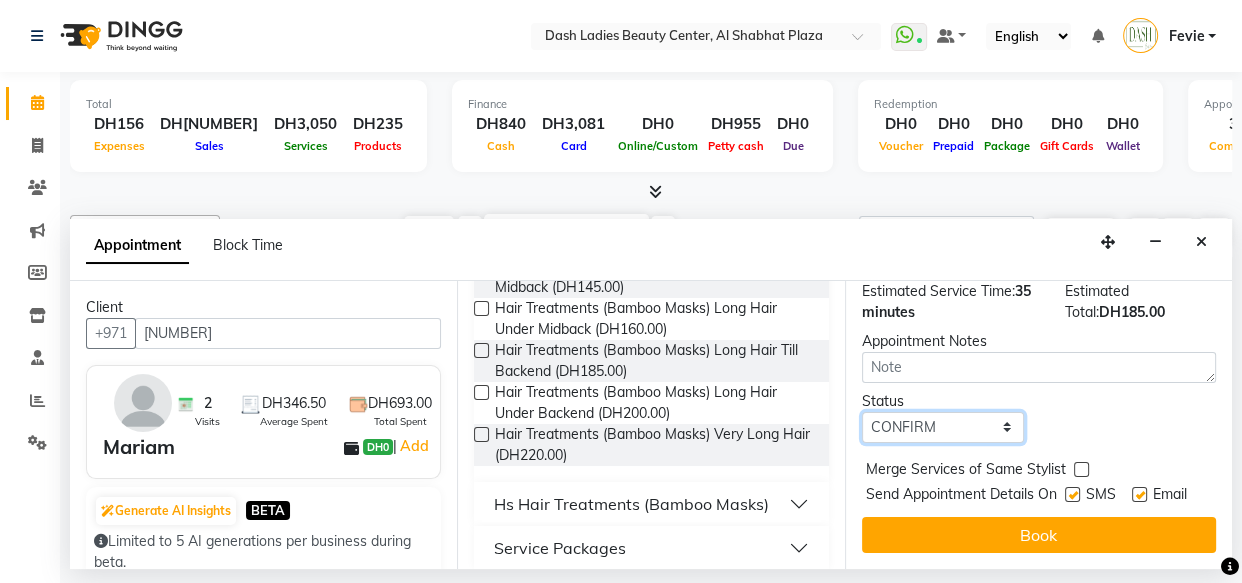 click on "Select TENTATIVE CONFIRM CHECK-IN UPCOMING" at bounding box center (943, 427) 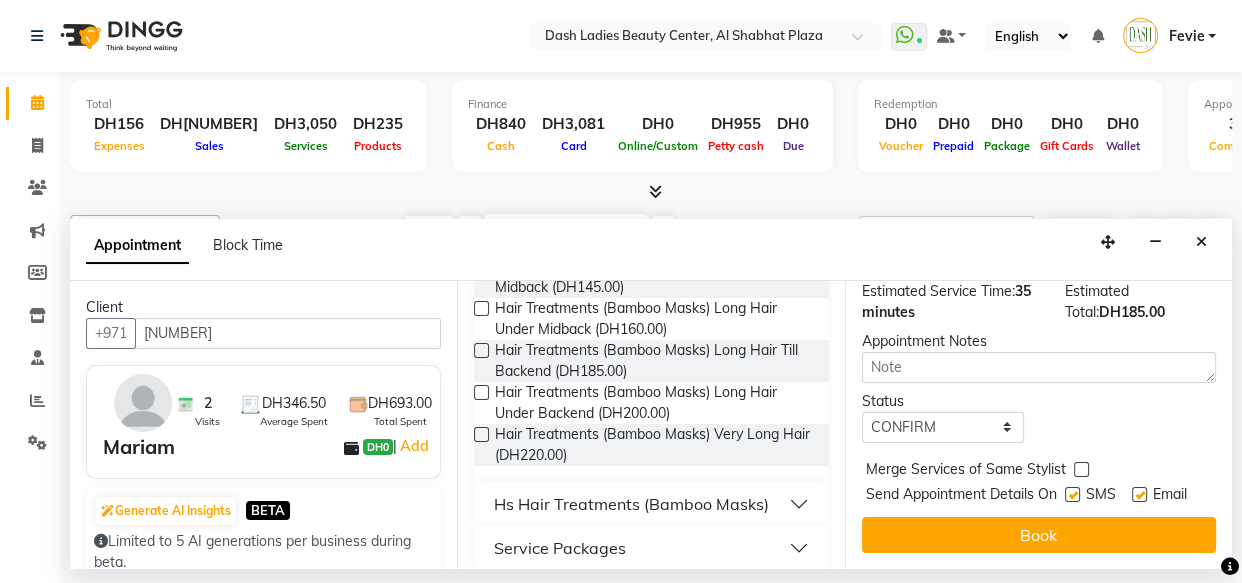 click at bounding box center (1081, 469) 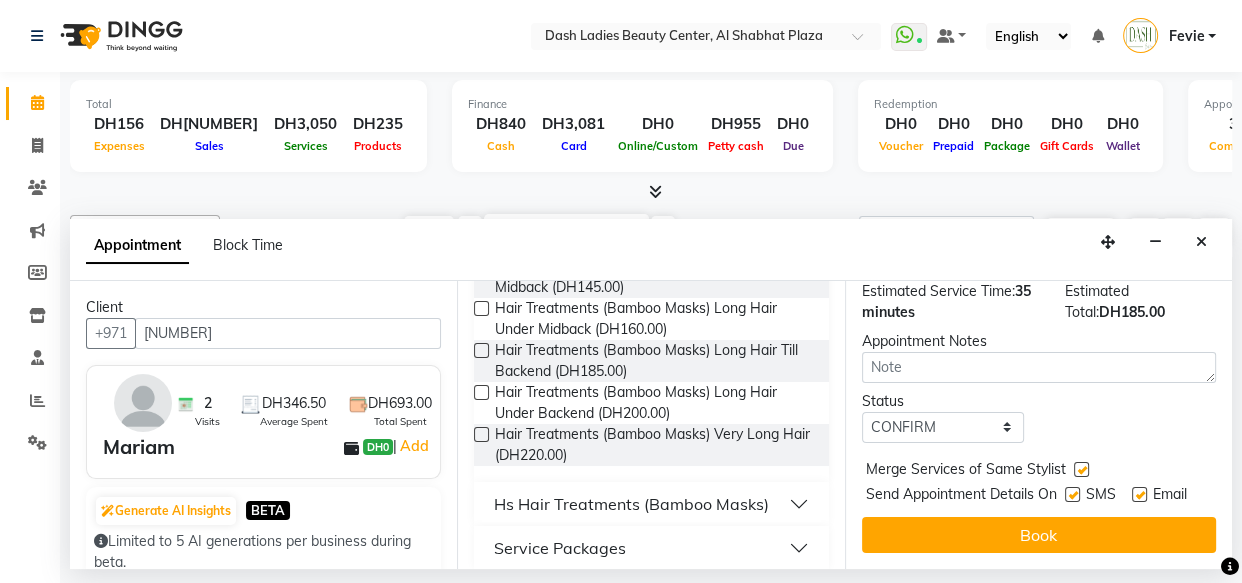click at bounding box center [1072, 494] 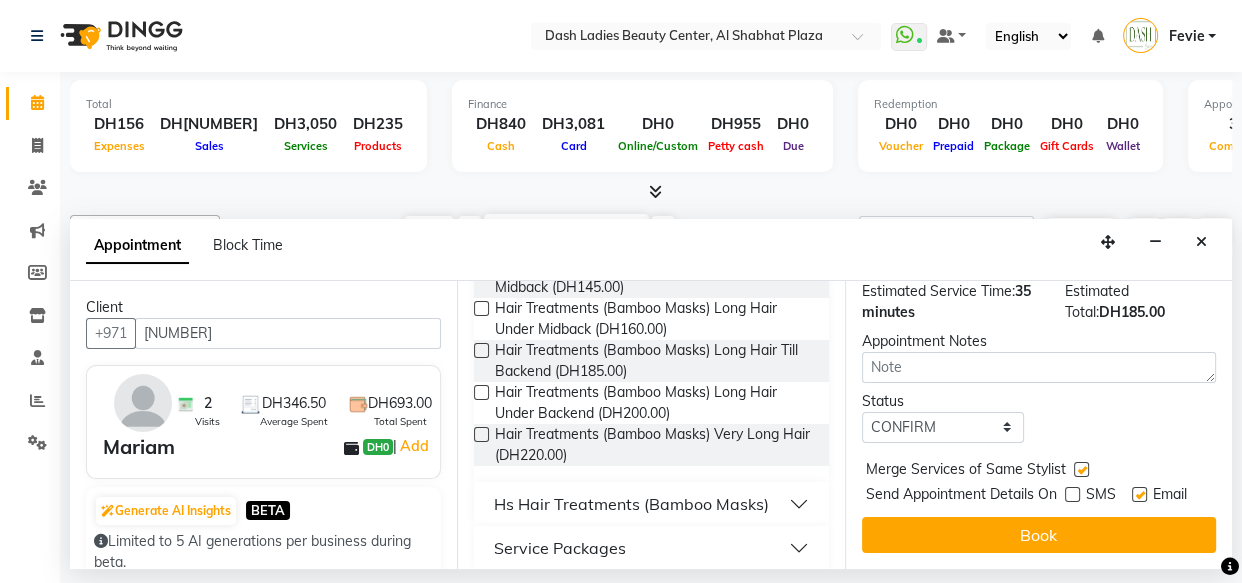 click at bounding box center [1139, 494] 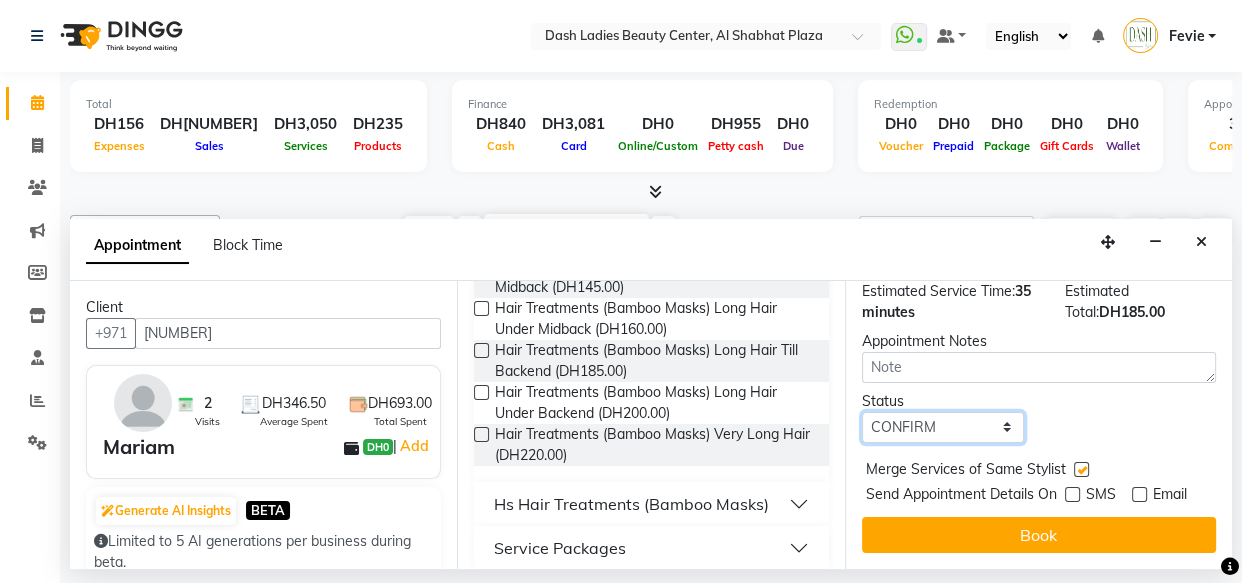 click on "Select TENTATIVE CONFIRM CHECK-IN UPCOMING" at bounding box center [943, 427] 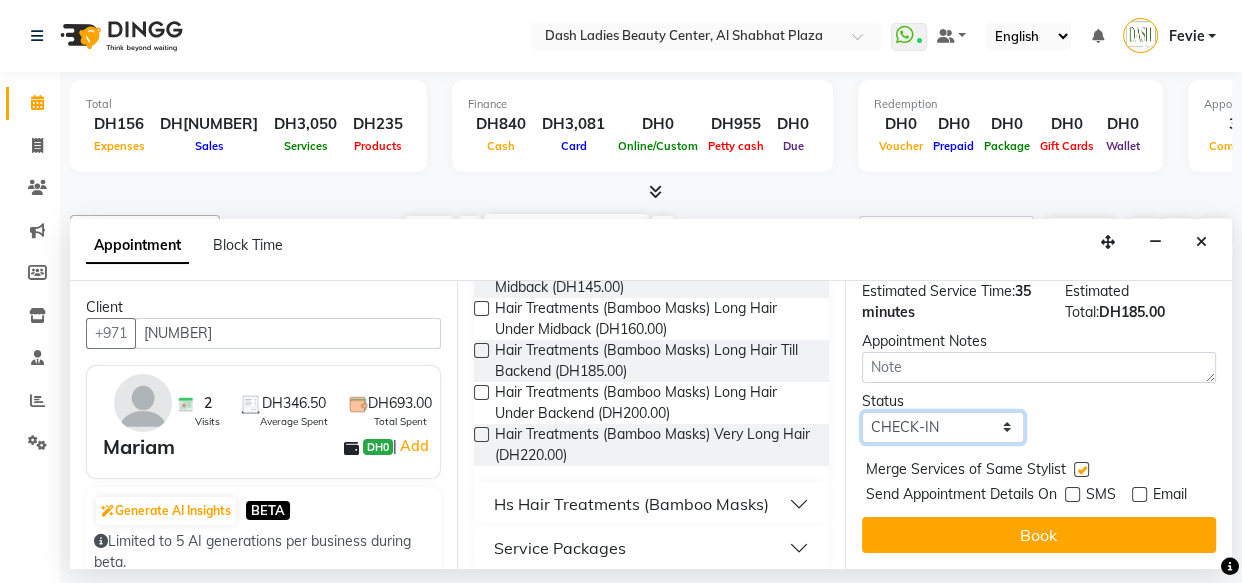 click on "Select TENTATIVE CONFIRM CHECK-IN UPCOMING" at bounding box center [943, 427] 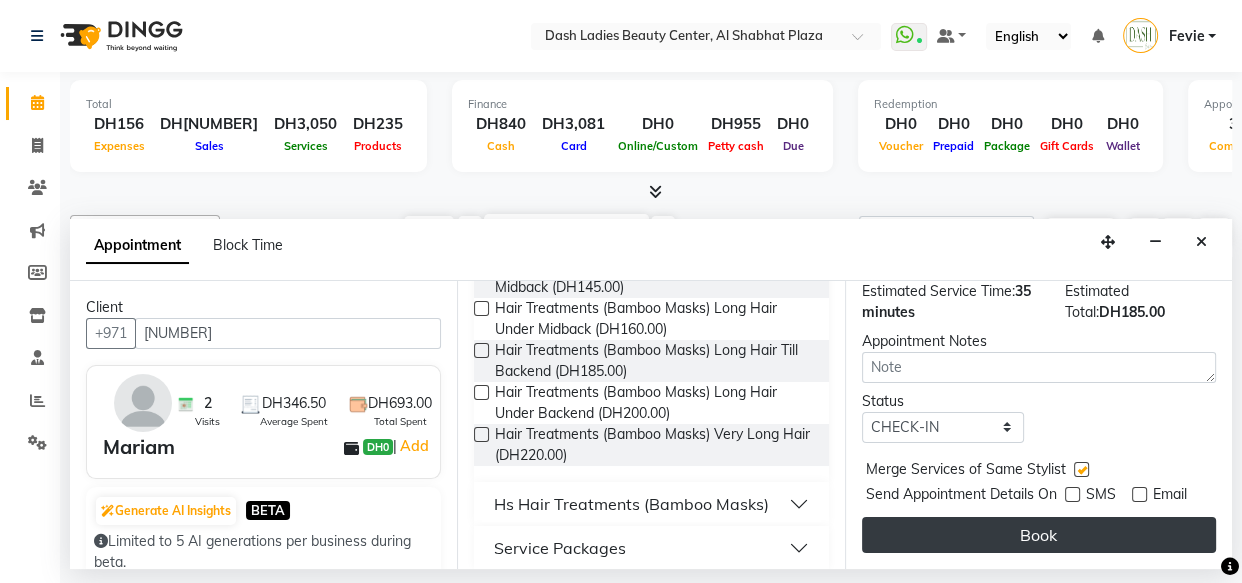 click on "Book" at bounding box center (1039, 535) 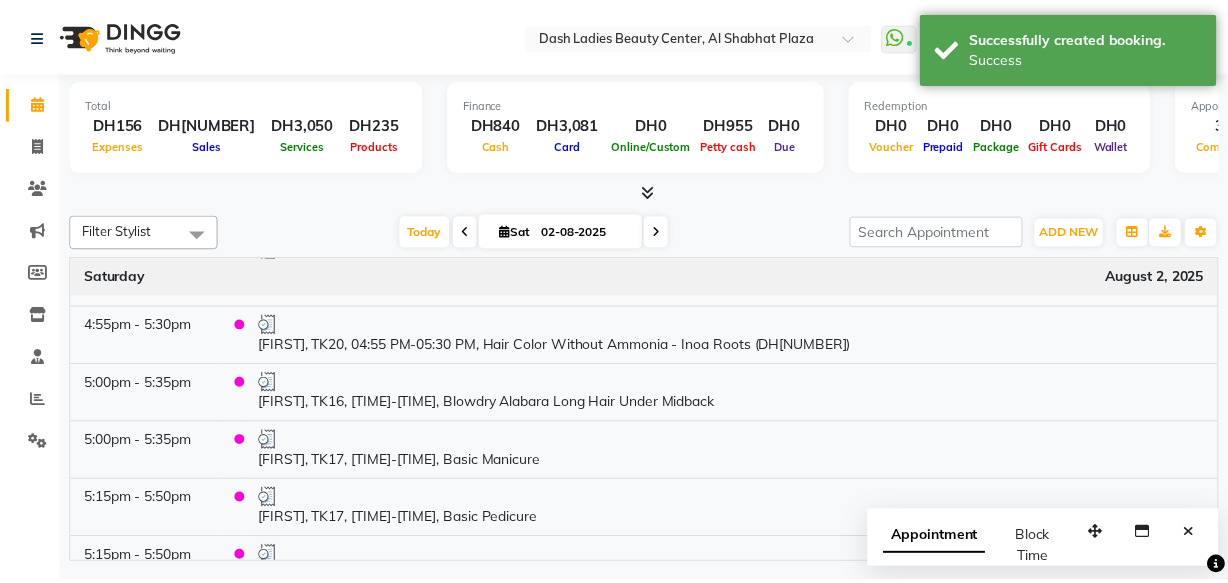 scroll, scrollTop: 1358, scrollLeft: 0, axis: vertical 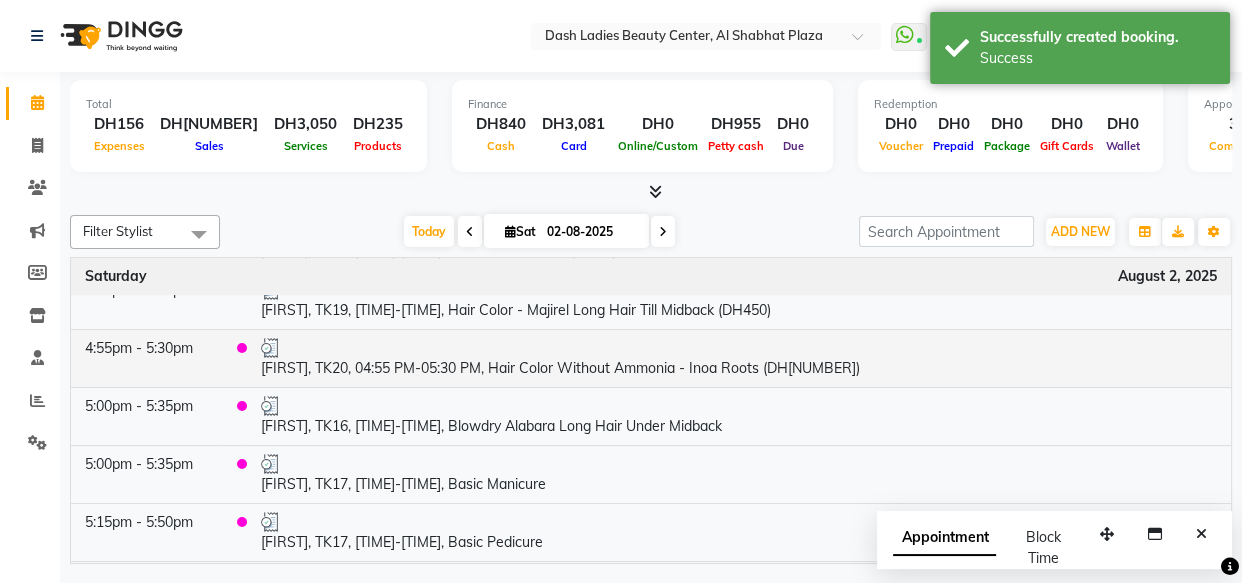 click on "[FIRST], TK20, 04:55 PM-05:30 PM, Hair Color Without Ammonia - Inoa Roots (DH220)" at bounding box center [739, 358] 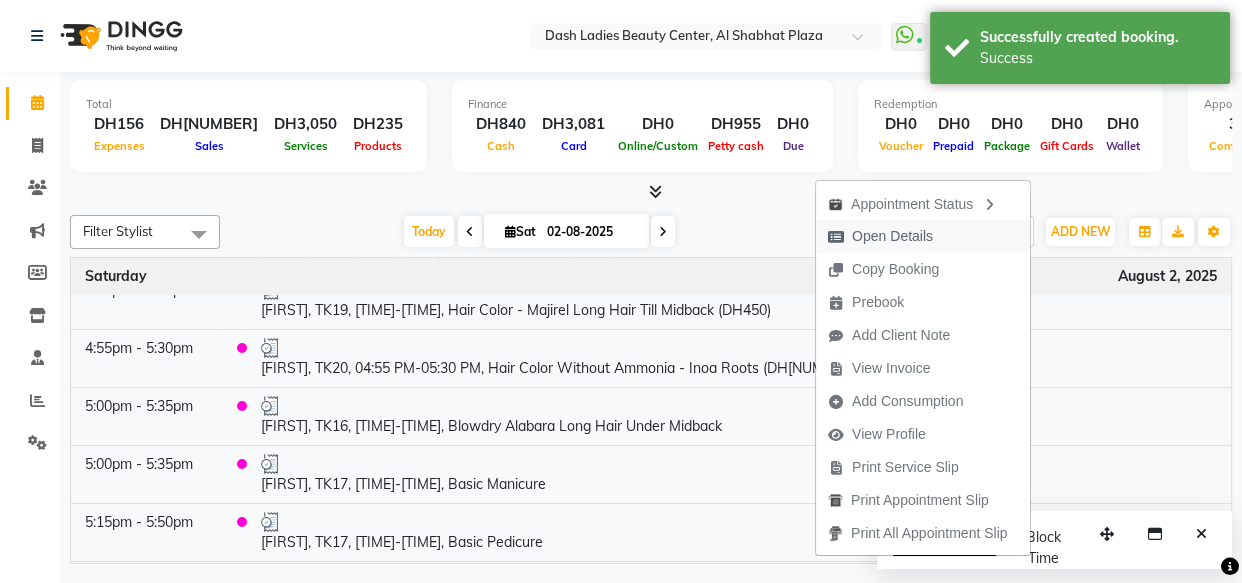 click on "Open Details" at bounding box center (892, 236) 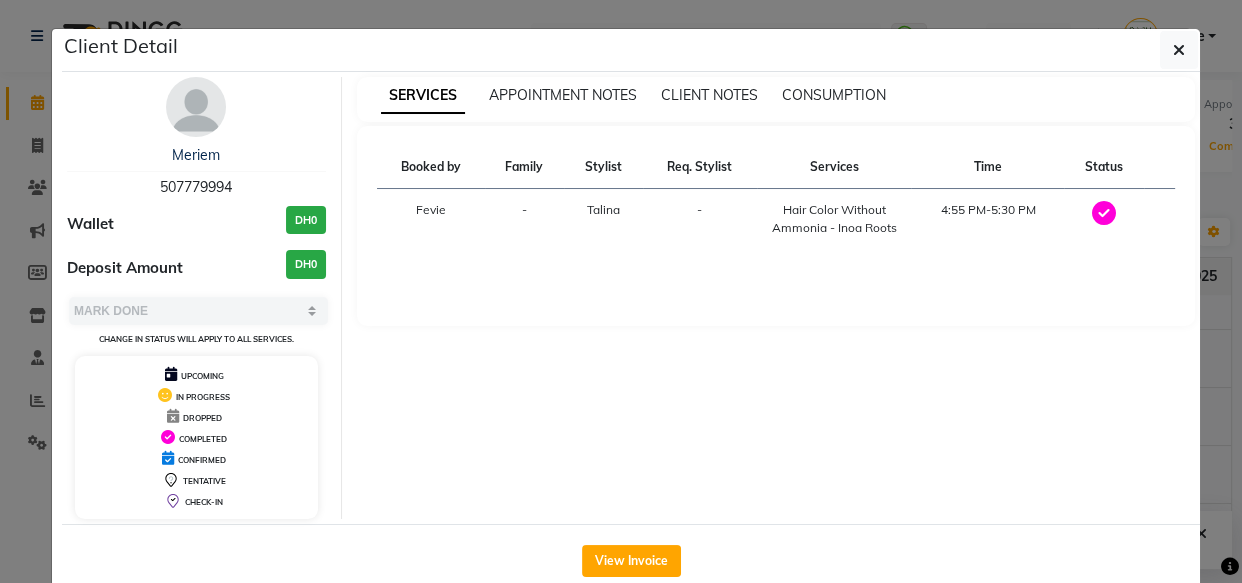 copy on "507779994" 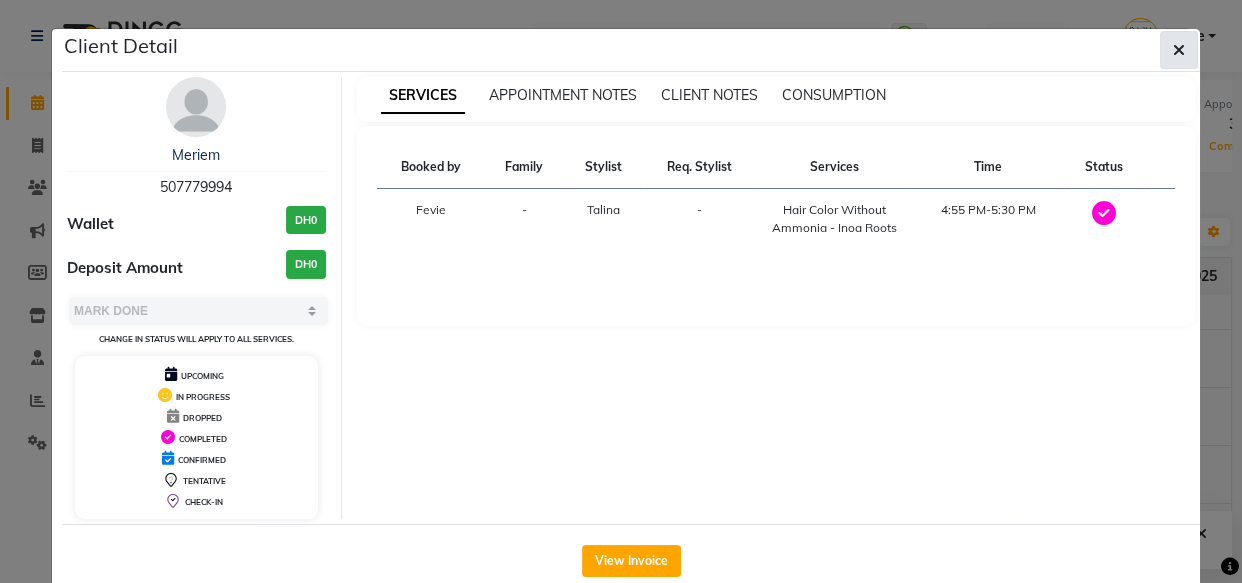 click 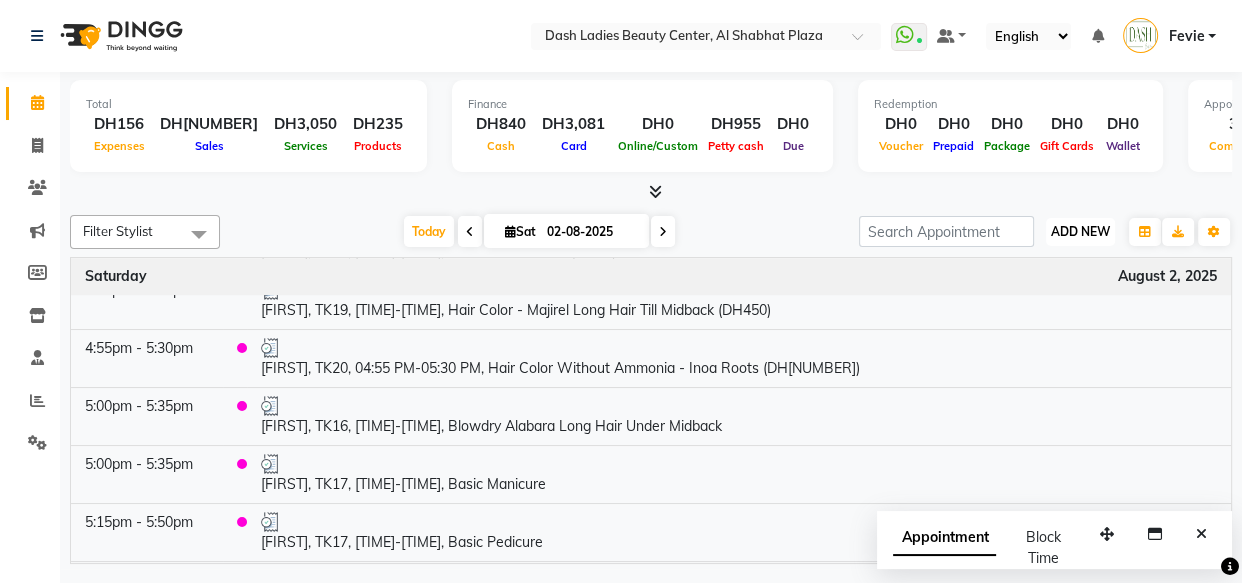click on "ADD NEW" at bounding box center [1080, 231] 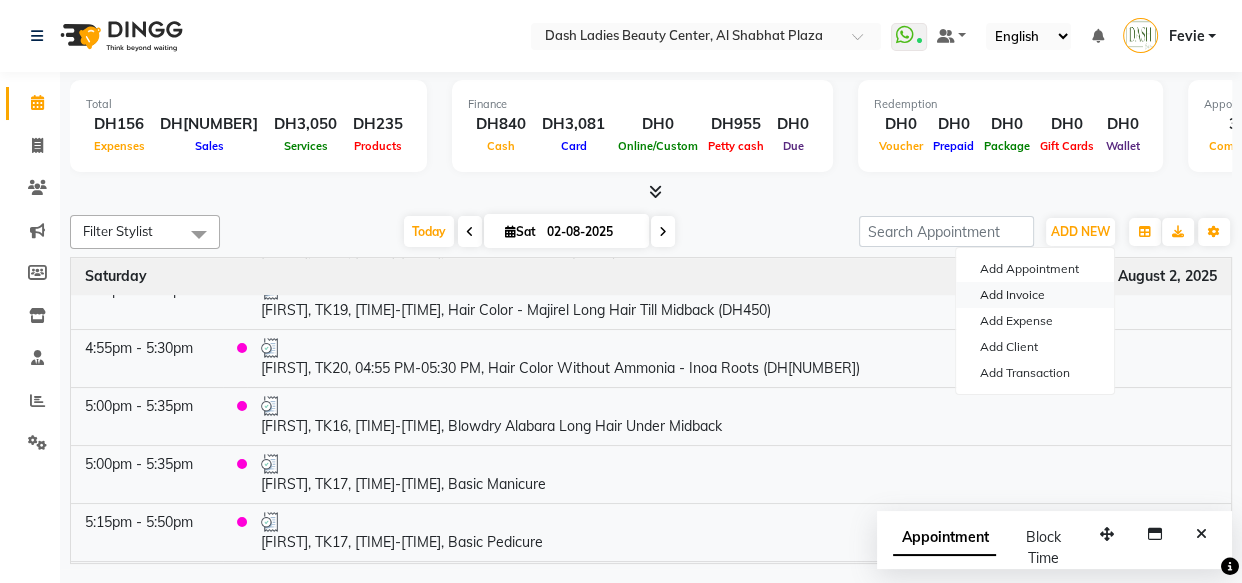 click on "Add Invoice" at bounding box center (1035, 295) 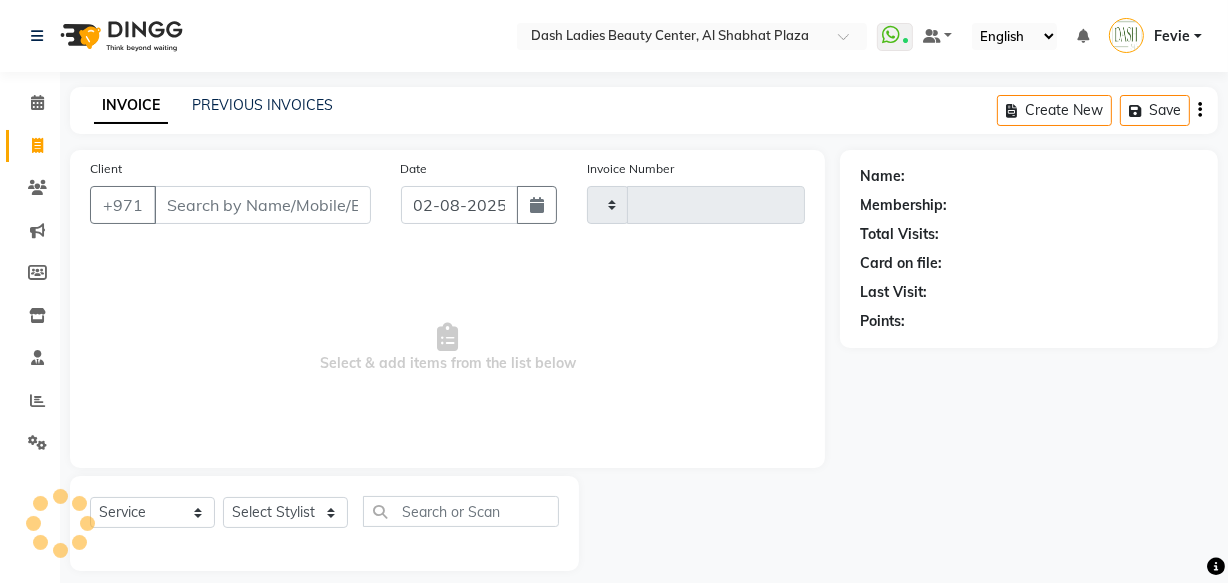 type on "2508" 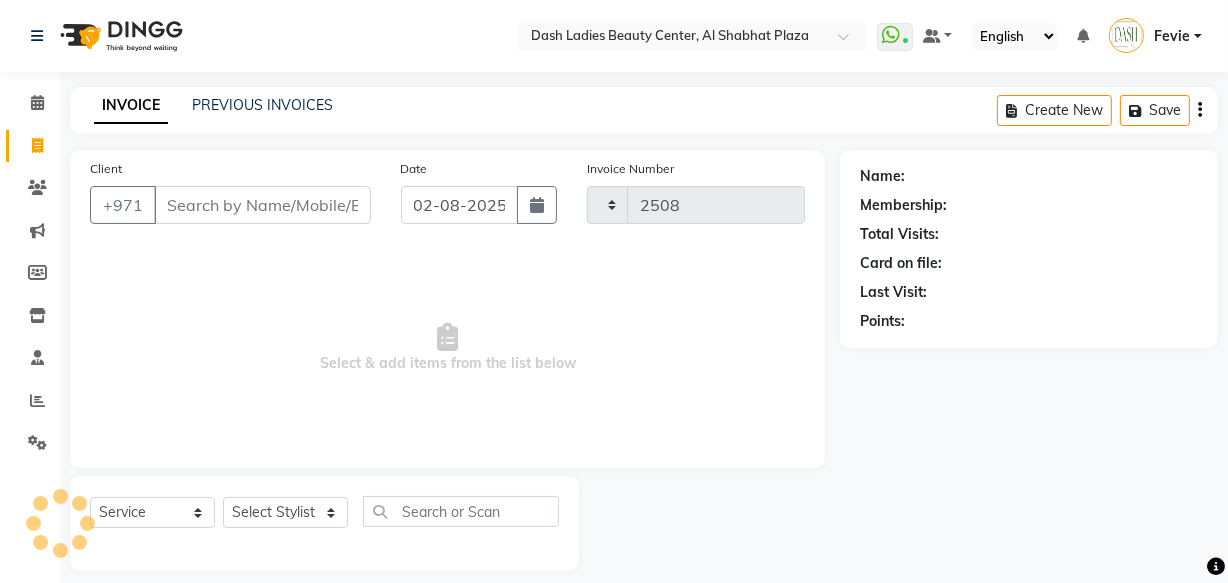 select on "8372" 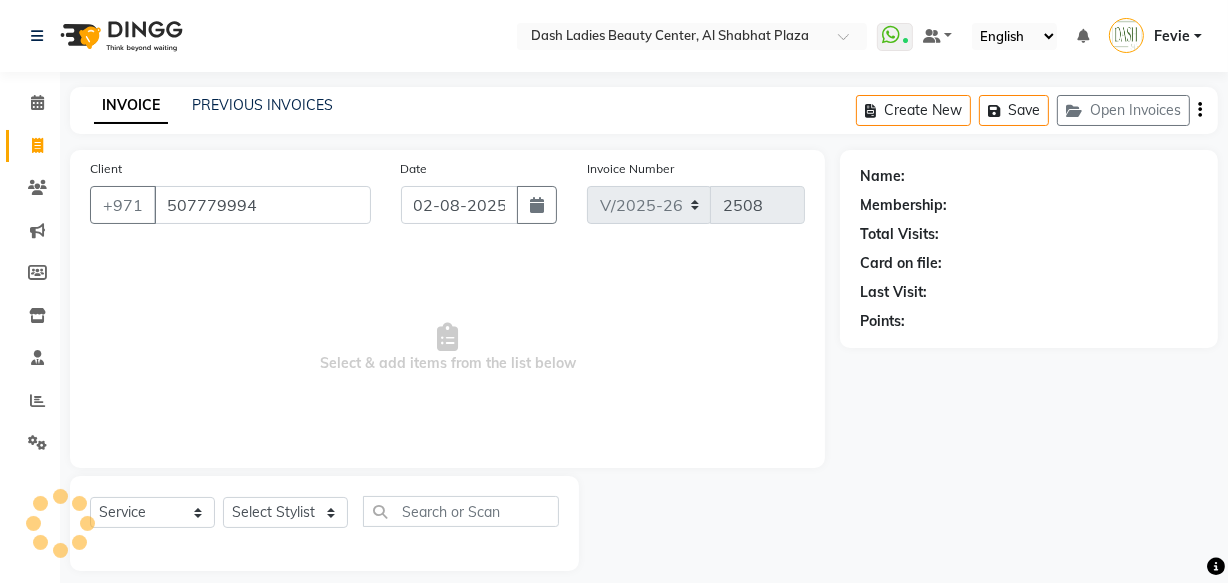 type on "507779994" 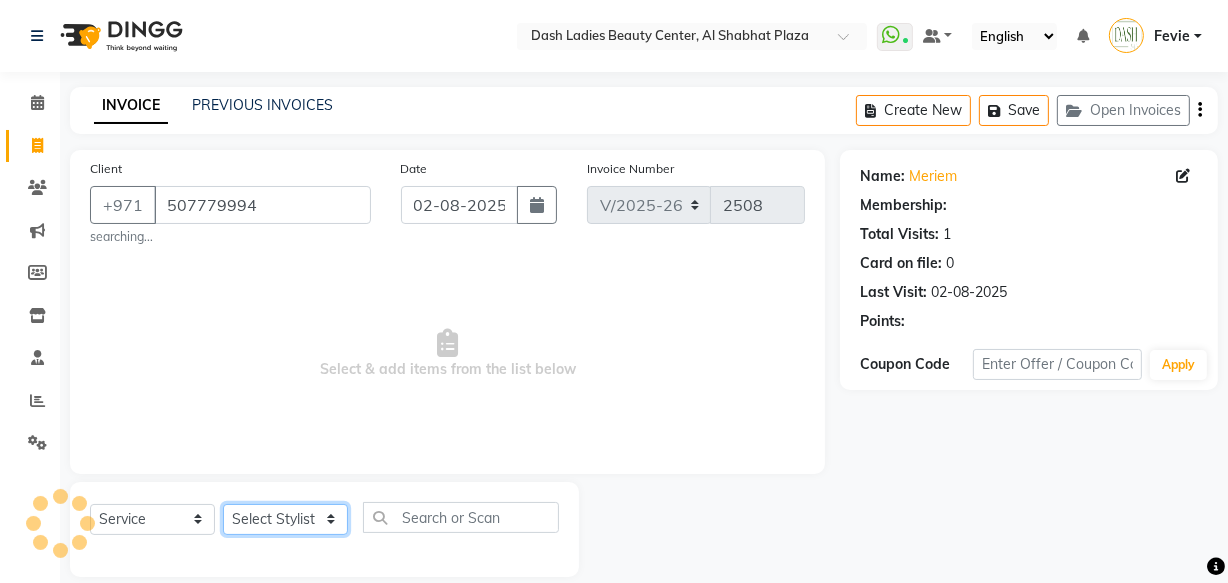 click on "Select Stylist" 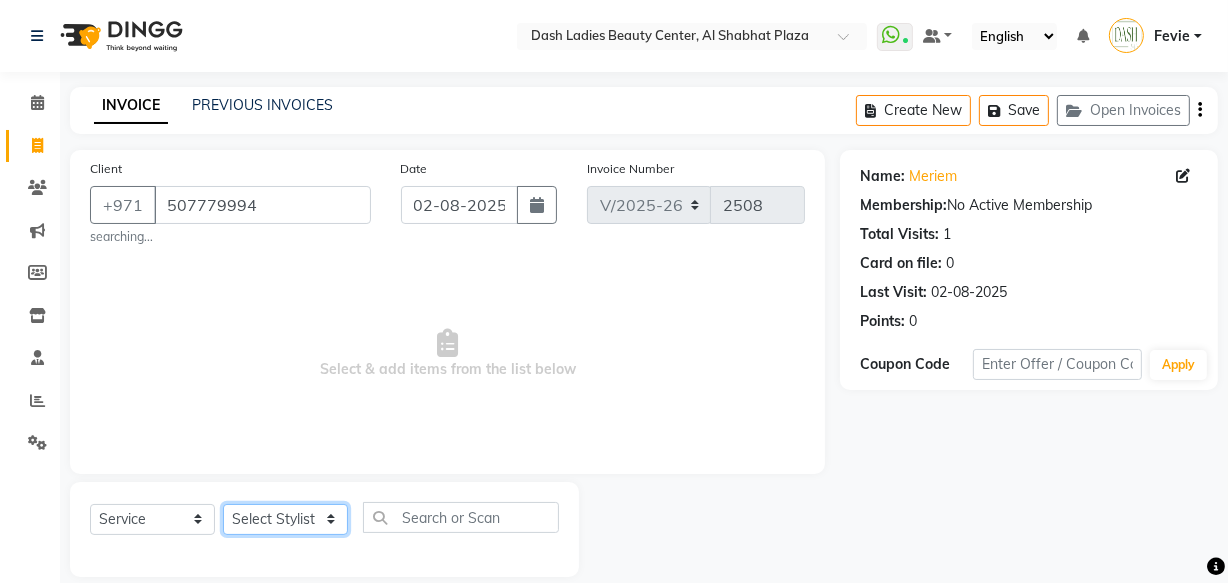 scroll, scrollTop: 25, scrollLeft: 0, axis: vertical 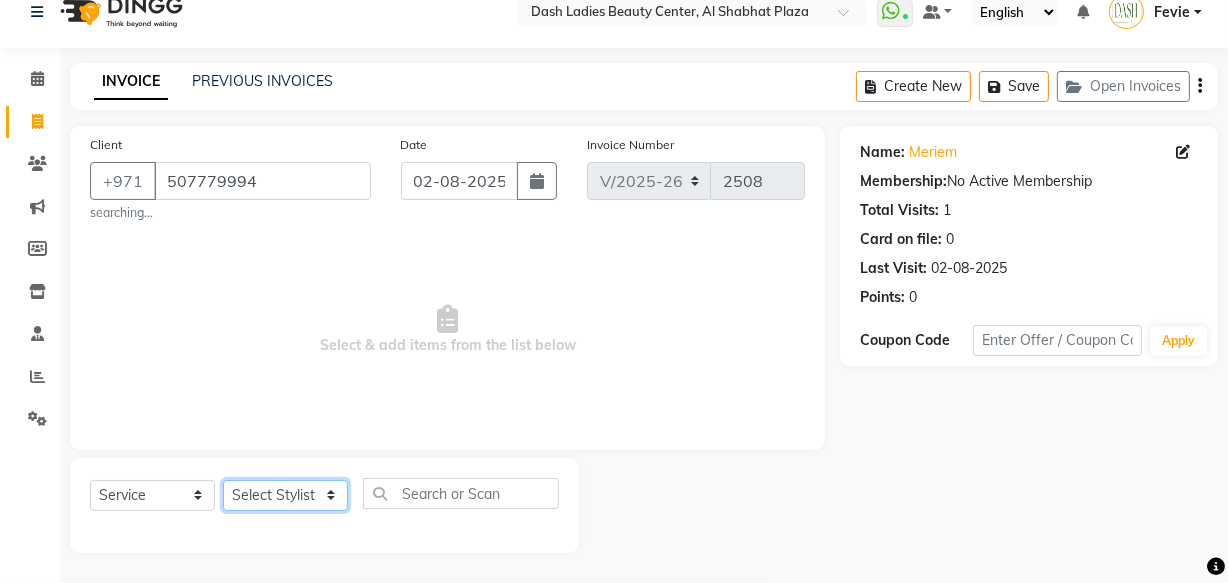 click on "Select Stylist Aizel Angelina Anna Bobi Edlyn Fevie  Flora Grace Hamda Janine Jelyn Mariel Maya Maya (Cafe) May Joy (Cafe) Nabasirye (Cafe) Nancy Nilam Nita Noreen Owner Peace Rechiel Rose Marie Saman Talina" 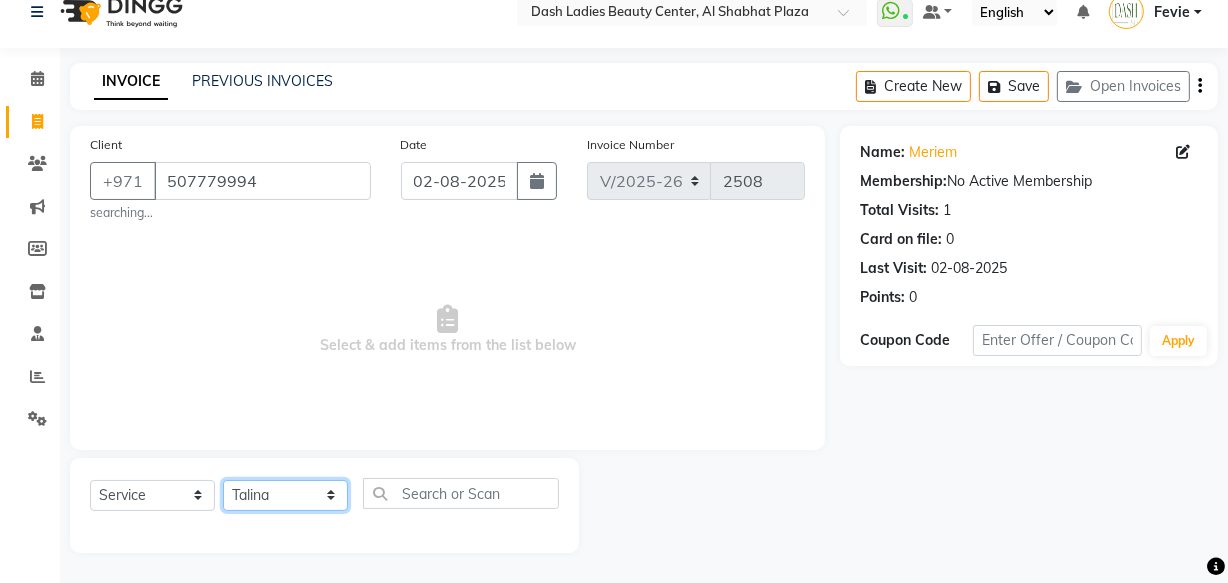 click on "Select Stylist Aizel Angelina Anna Bobi Edlyn Fevie  Flora Grace Hamda Janine Jelyn Mariel Maya Maya (Cafe) May Joy (Cafe) Nabasirye (Cafe) Nancy Nilam Nita Noreen Owner Peace Rechiel Rose Marie Saman Talina" 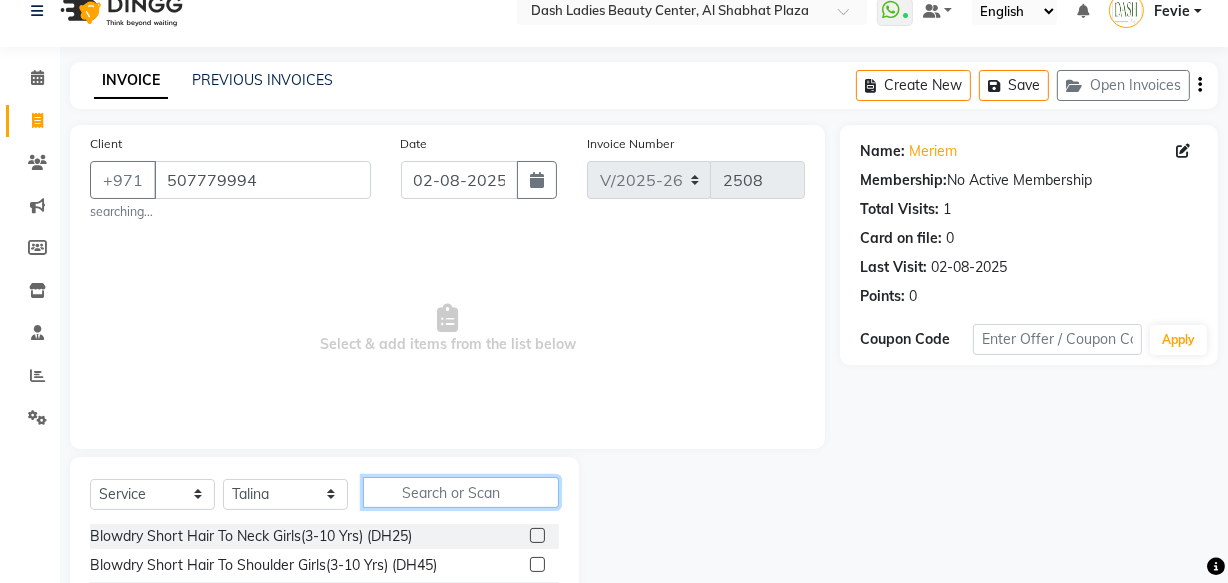 click 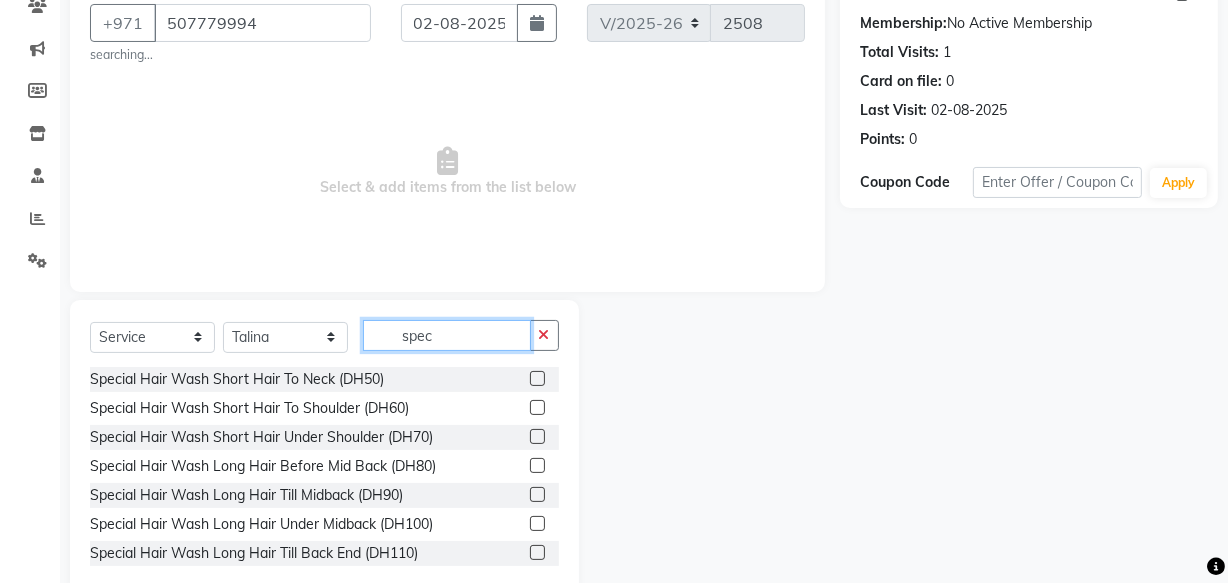 scroll, scrollTop: 188, scrollLeft: 0, axis: vertical 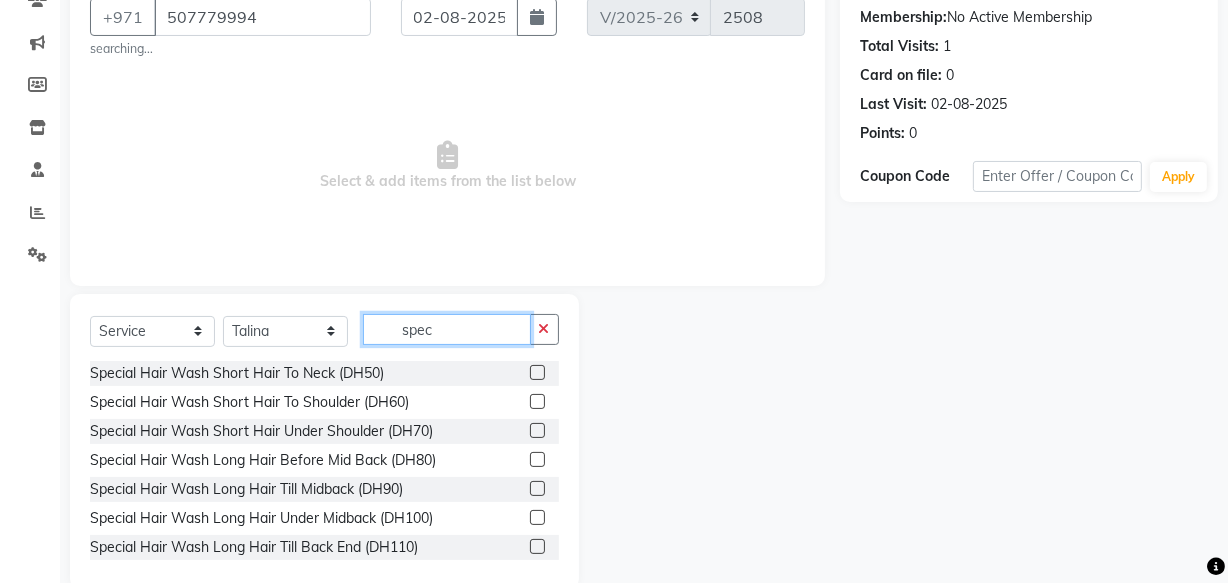 type on "spec" 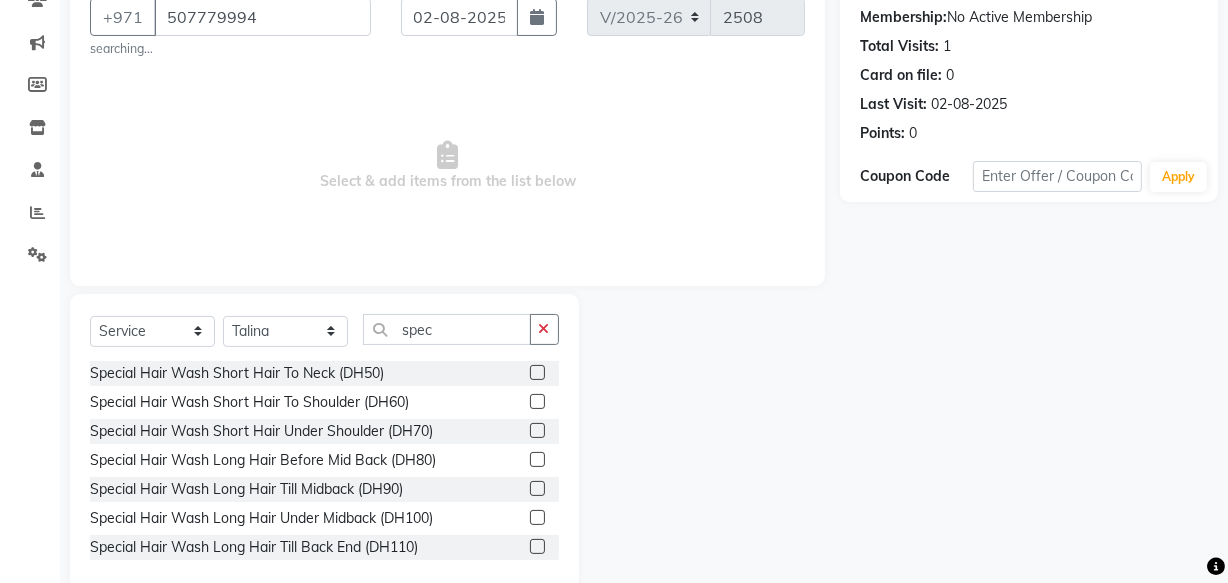 click 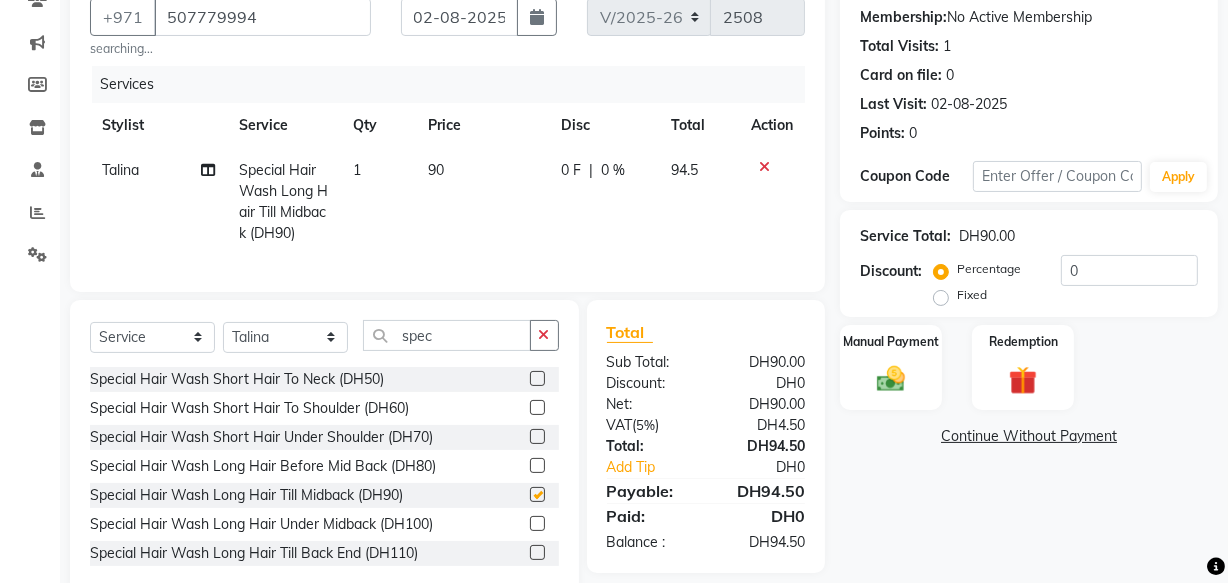 checkbox on "false" 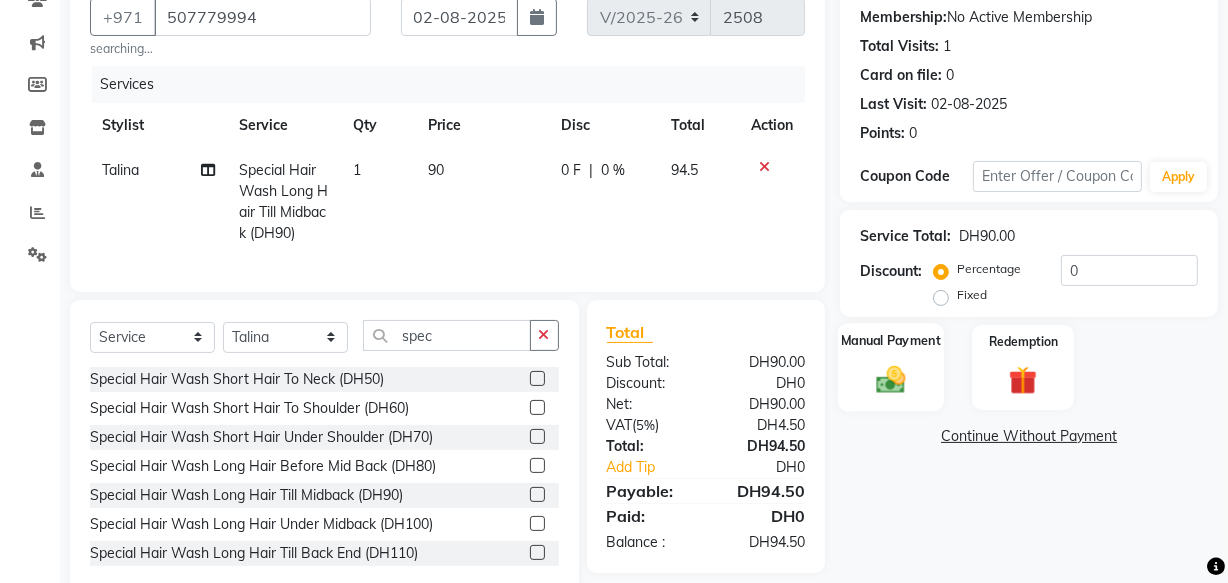 click on "Manual Payment" 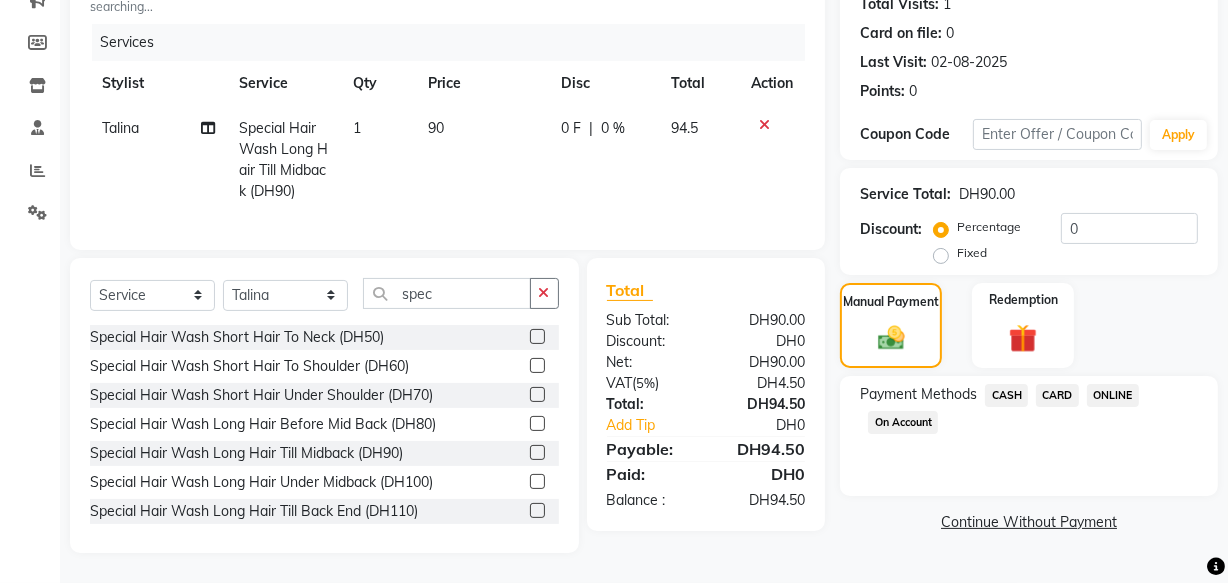 click on "CARD" 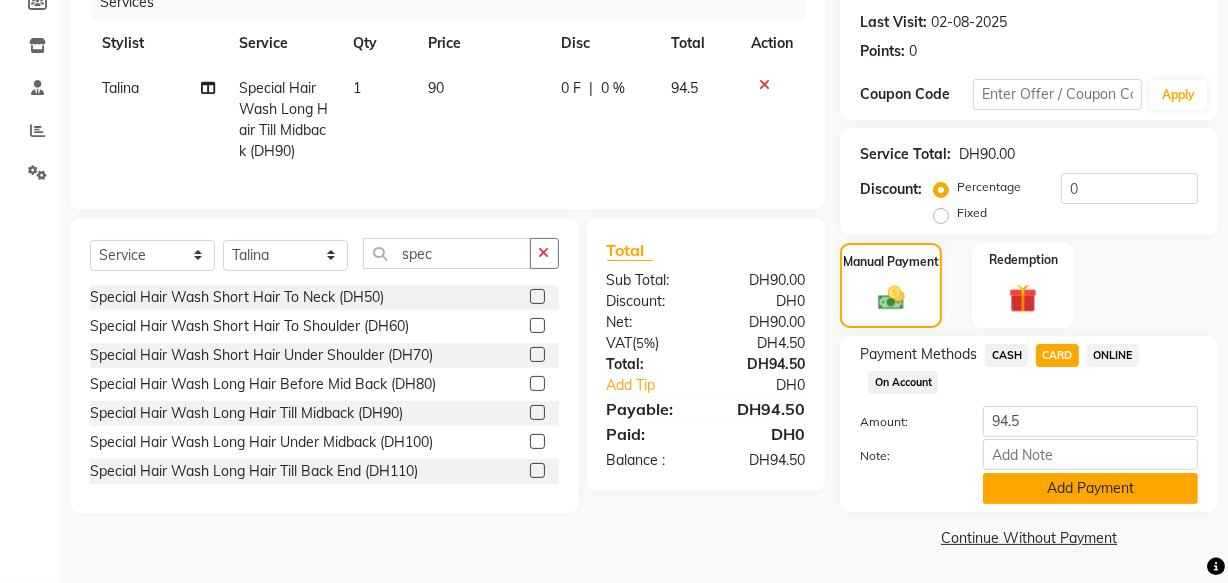 click on "Add Payment" 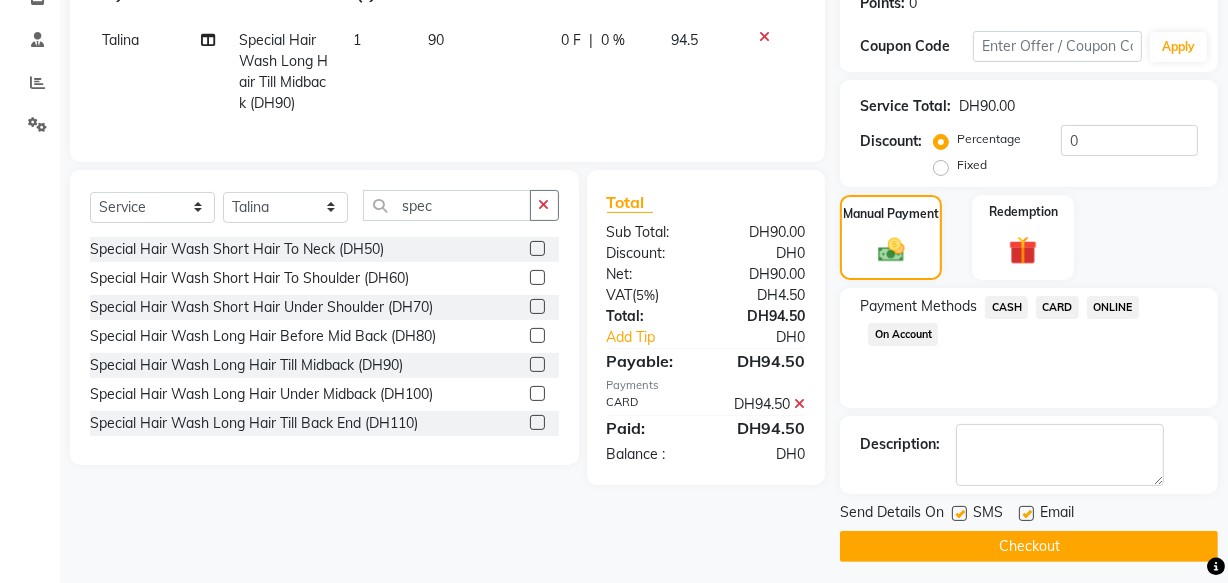 scroll, scrollTop: 326, scrollLeft: 0, axis: vertical 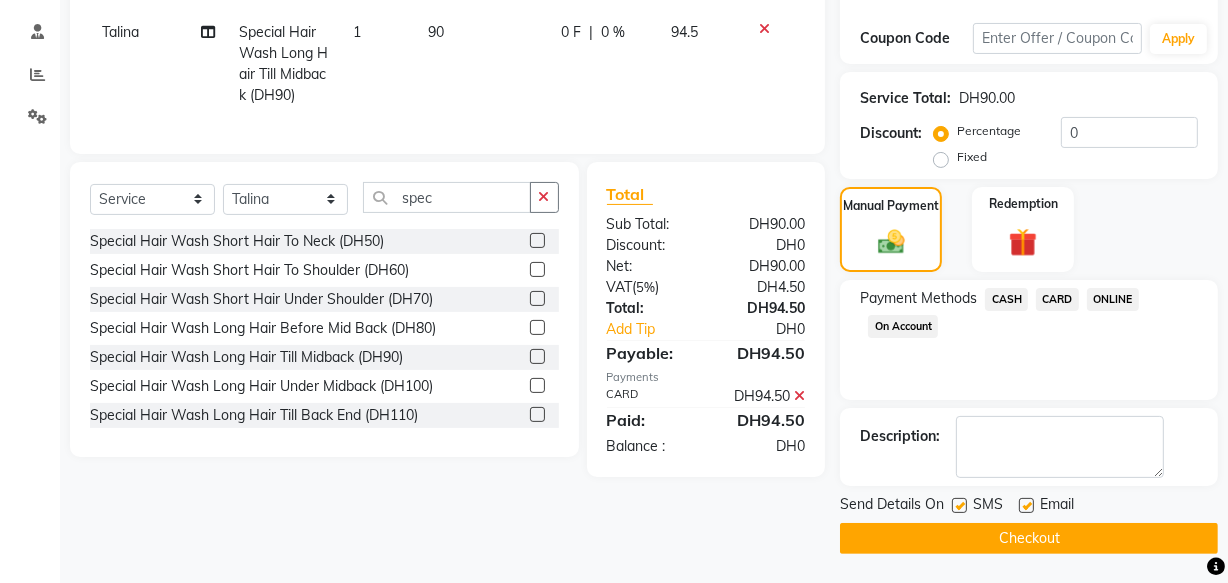 click on "Checkout" 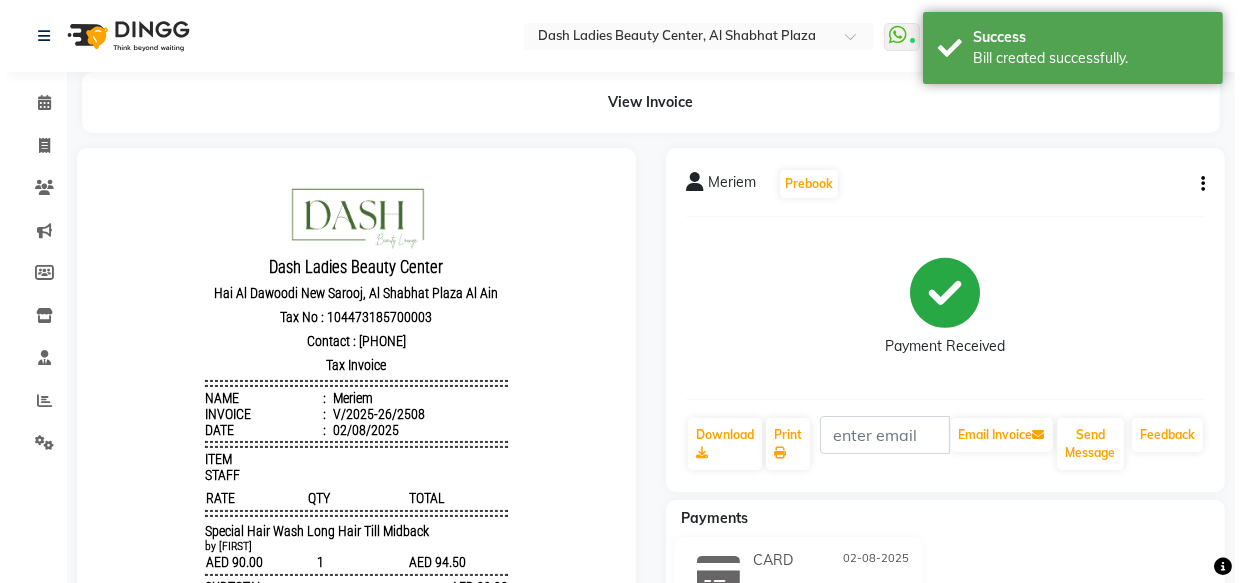 scroll, scrollTop: 0, scrollLeft: 0, axis: both 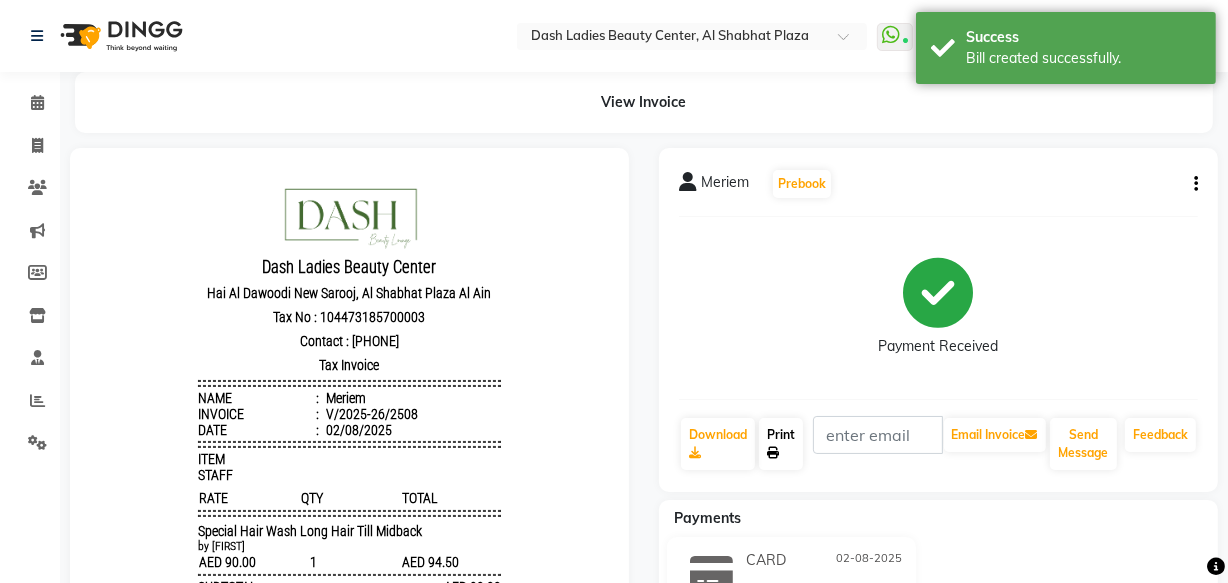 click 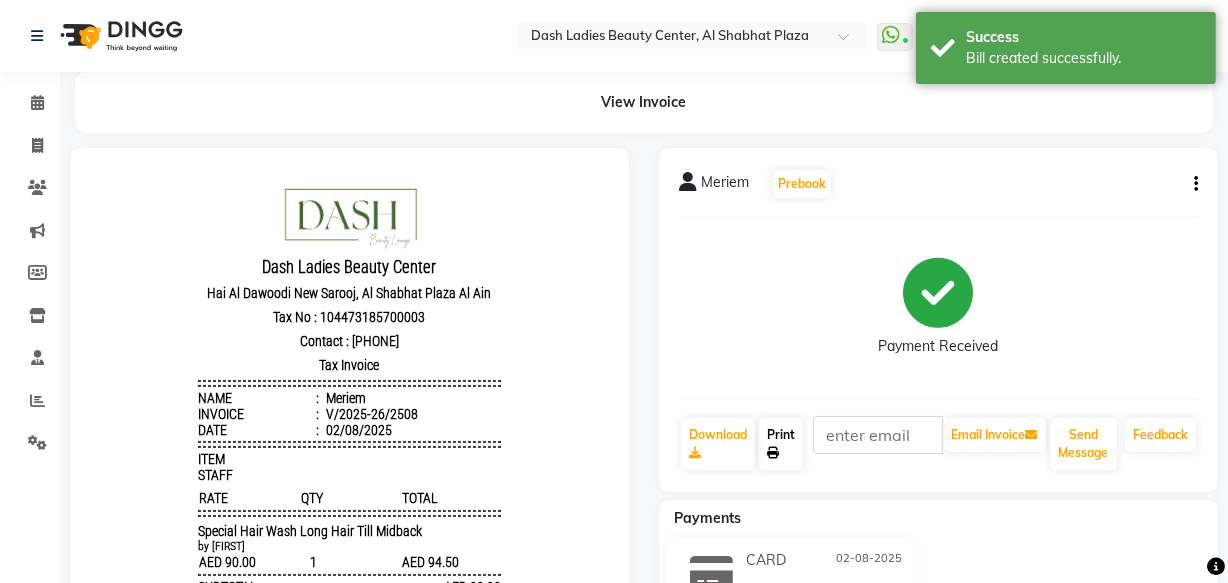 click 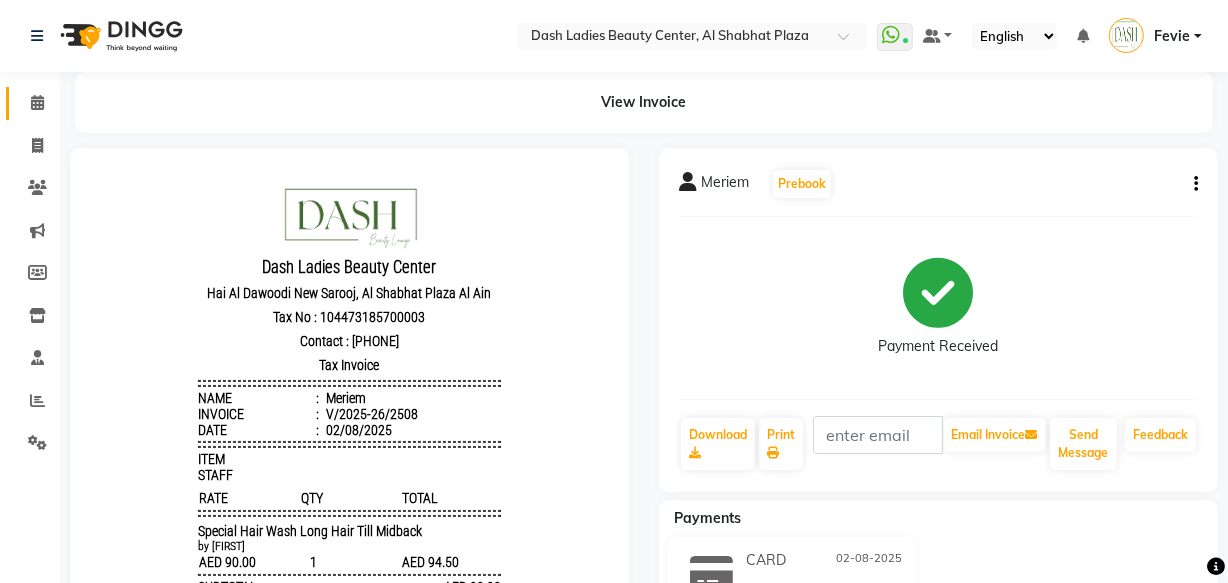click 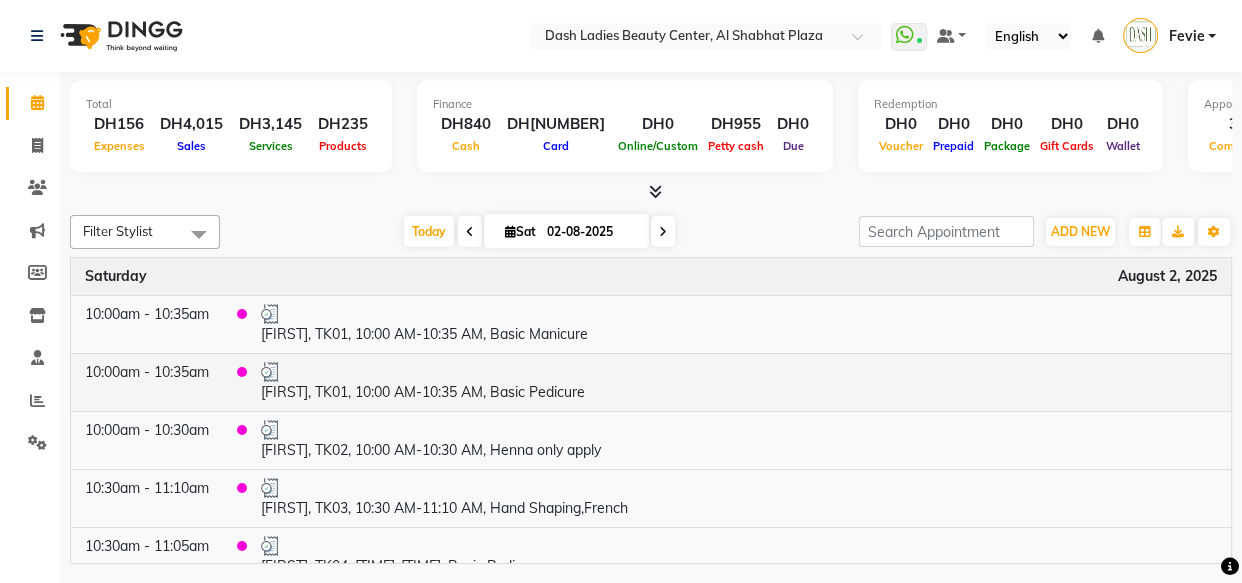 click on "[FIRST], TK01, 10:00 AM-10:35 AM, Basic Pedicure" at bounding box center (739, 382) 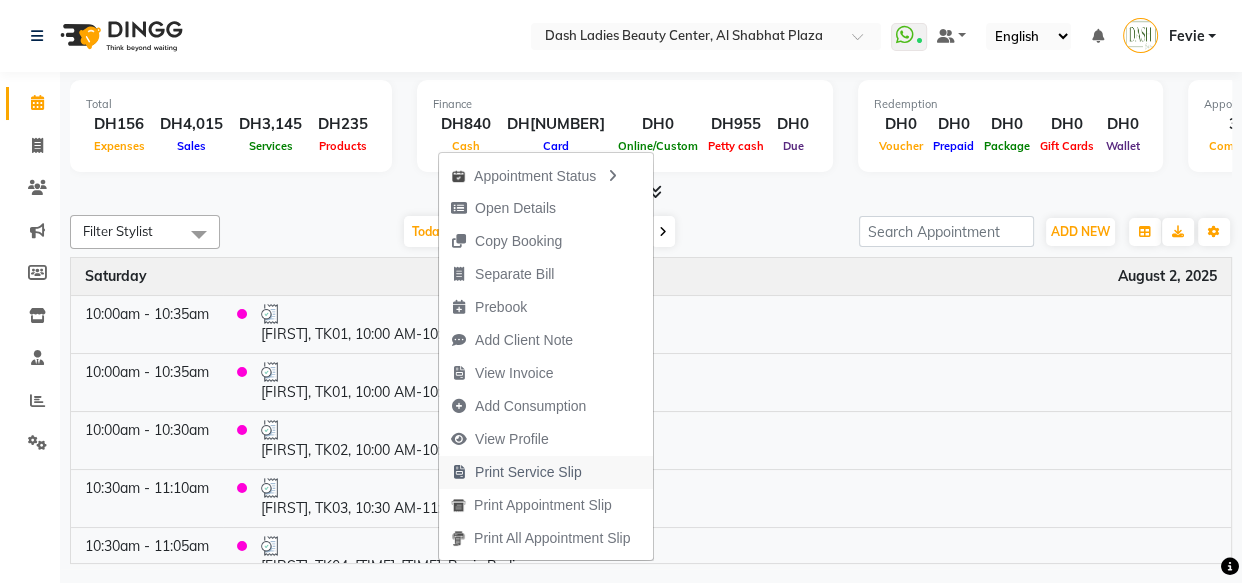 click on "Print Service Slip" at bounding box center (546, 472) 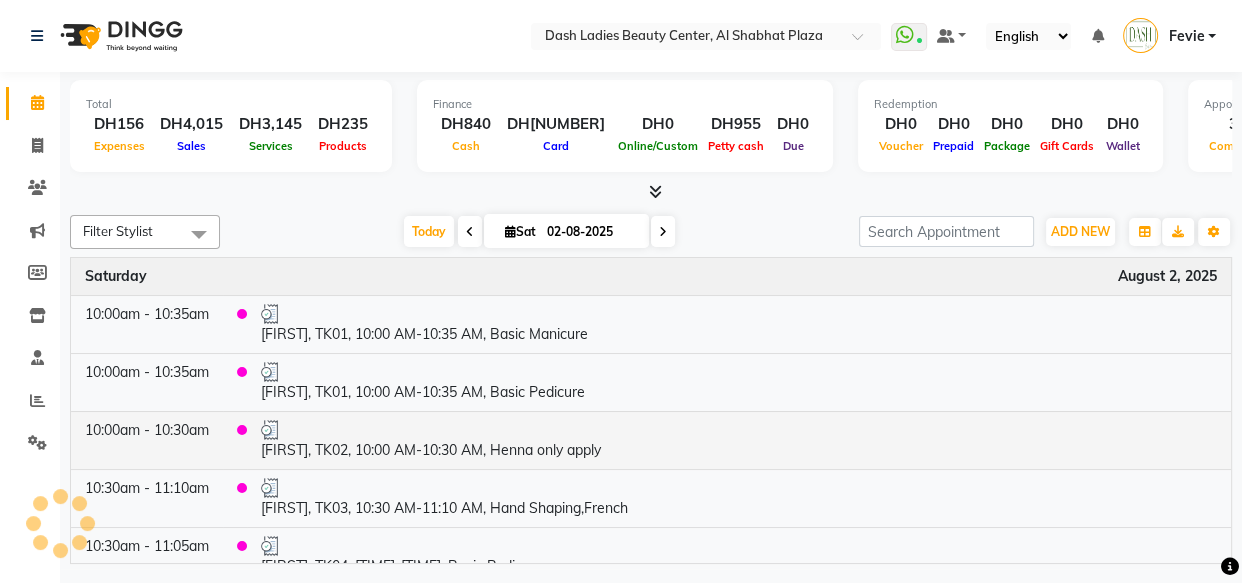 click on "[FIRST], TK02, 10:00 AM-10:30 AM, Henna only apply" at bounding box center [739, 440] 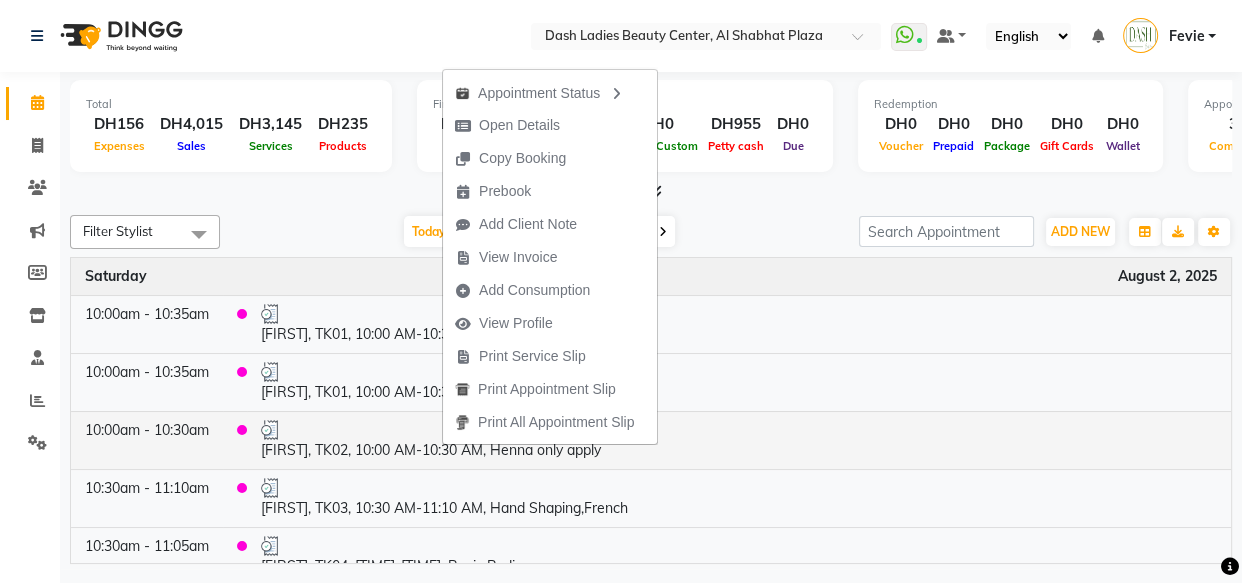 scroll, scrollTop: 266, scrollLeft: 0, axis: vertical 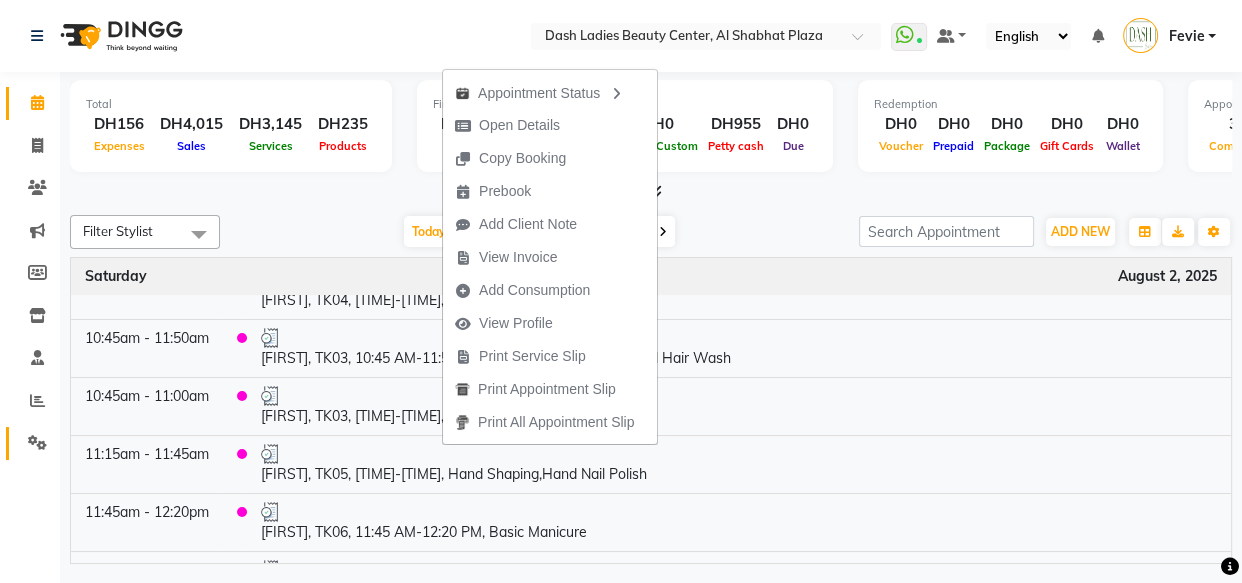 click 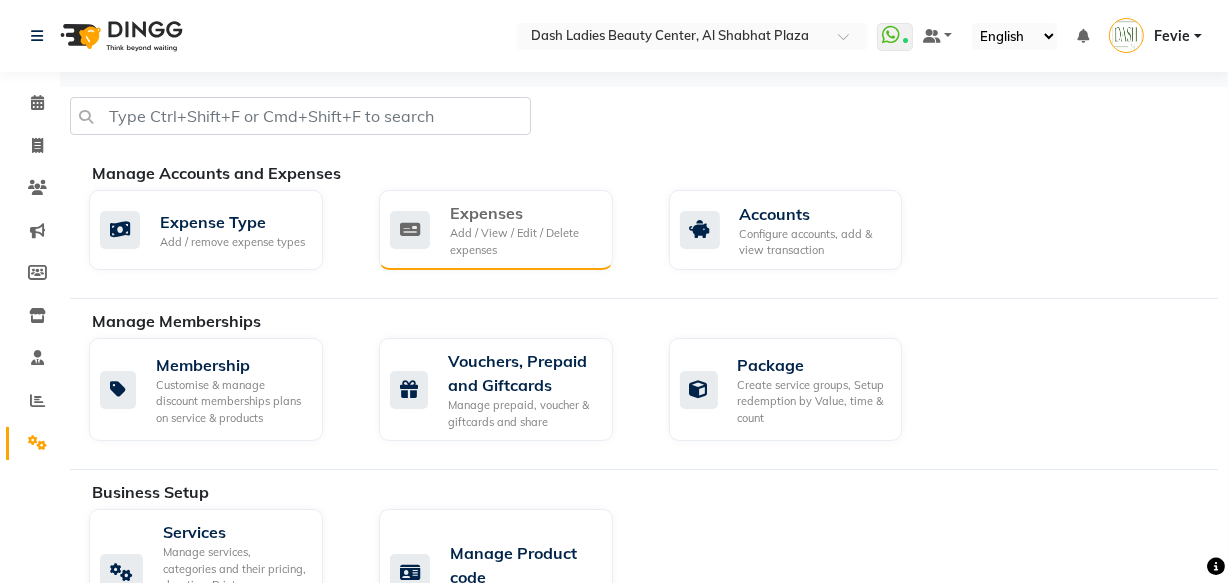 click on "Add / View / Edit / Delete expenses" 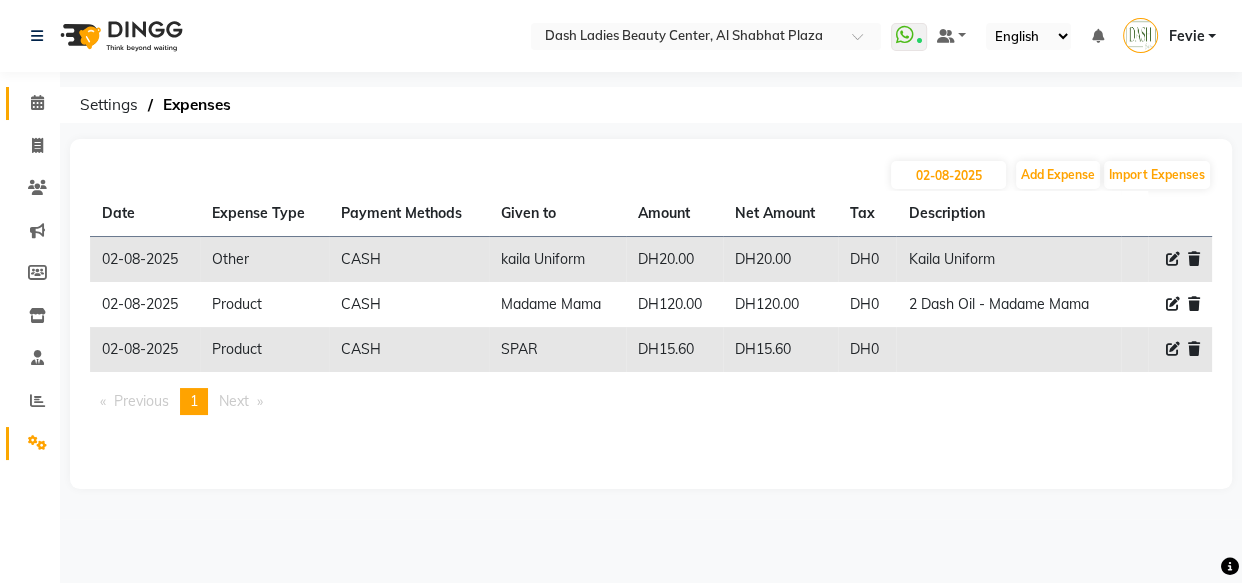 click 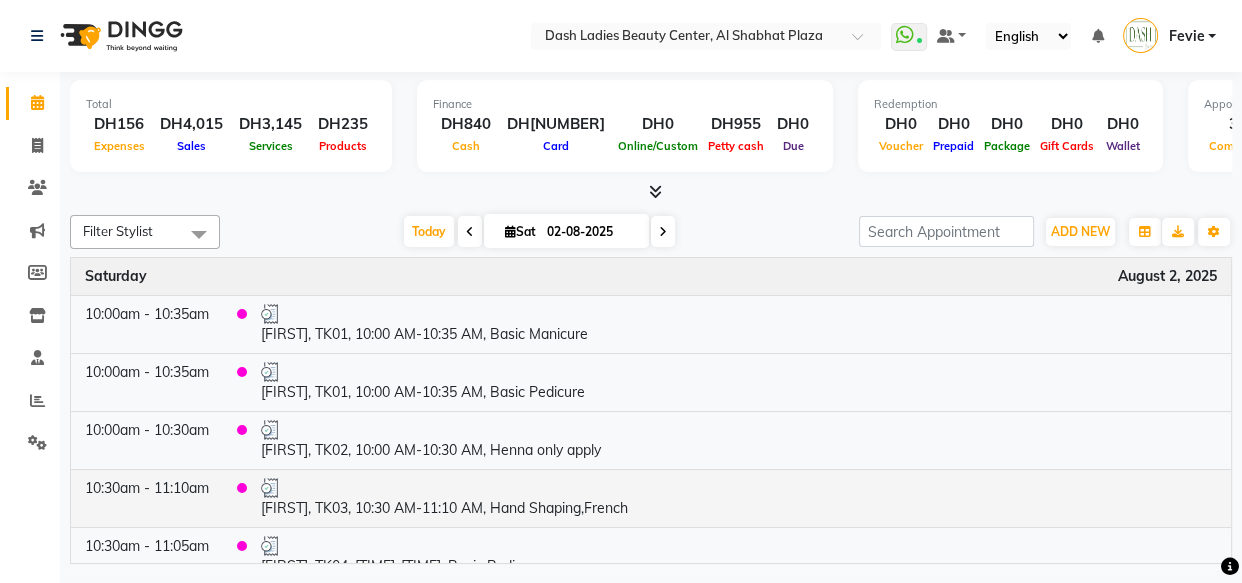 click at bounding box center [739, 488] 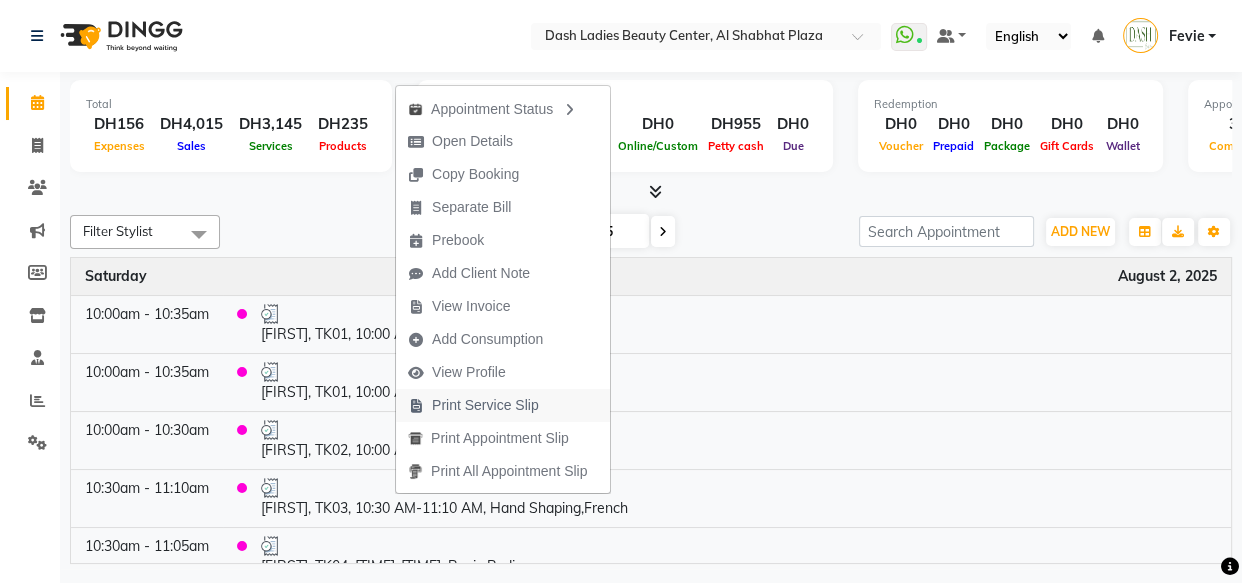 click on "Print Service Slip" at bounding box center [485, 405] 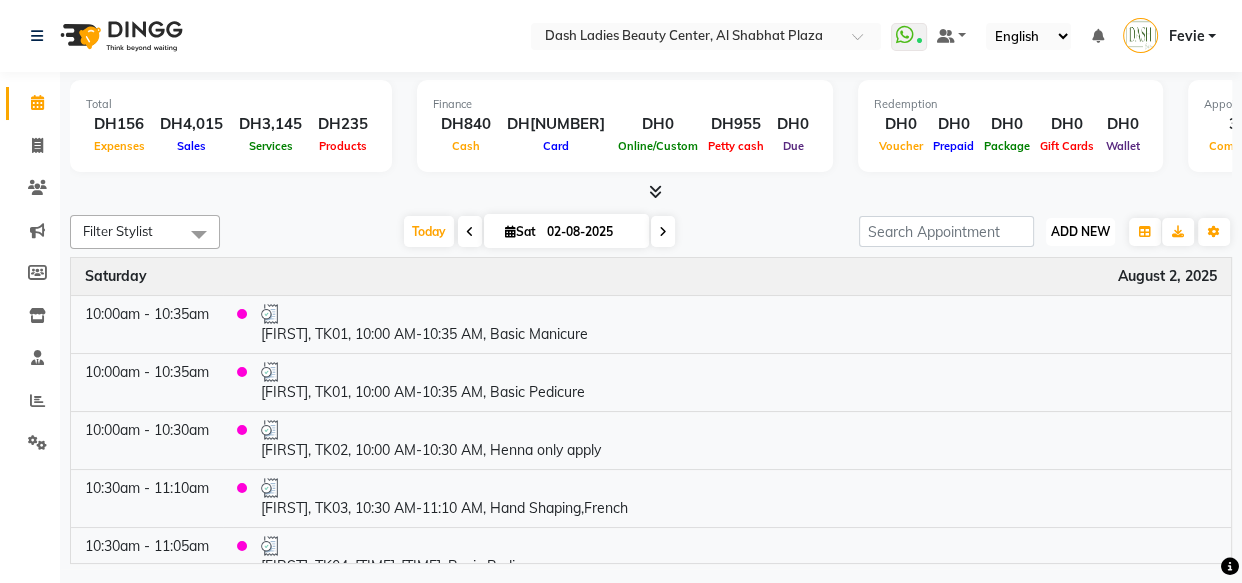click on "ADD NEW" at bounding box center [1080, 231] 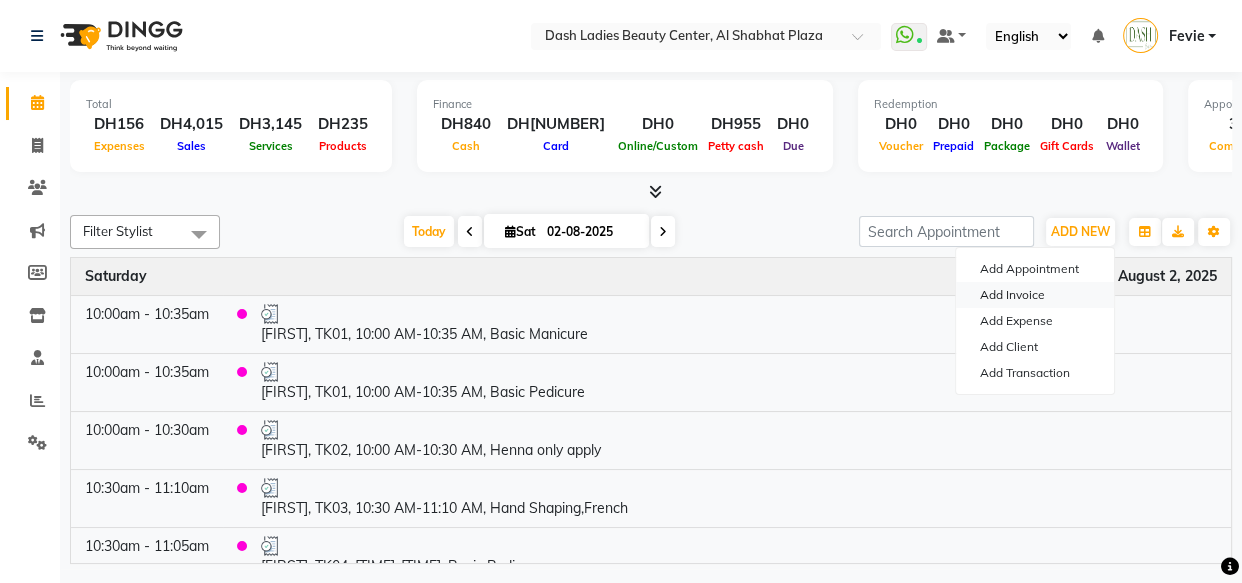 click on "Add Invoice" at bounding box center [1035, 295] 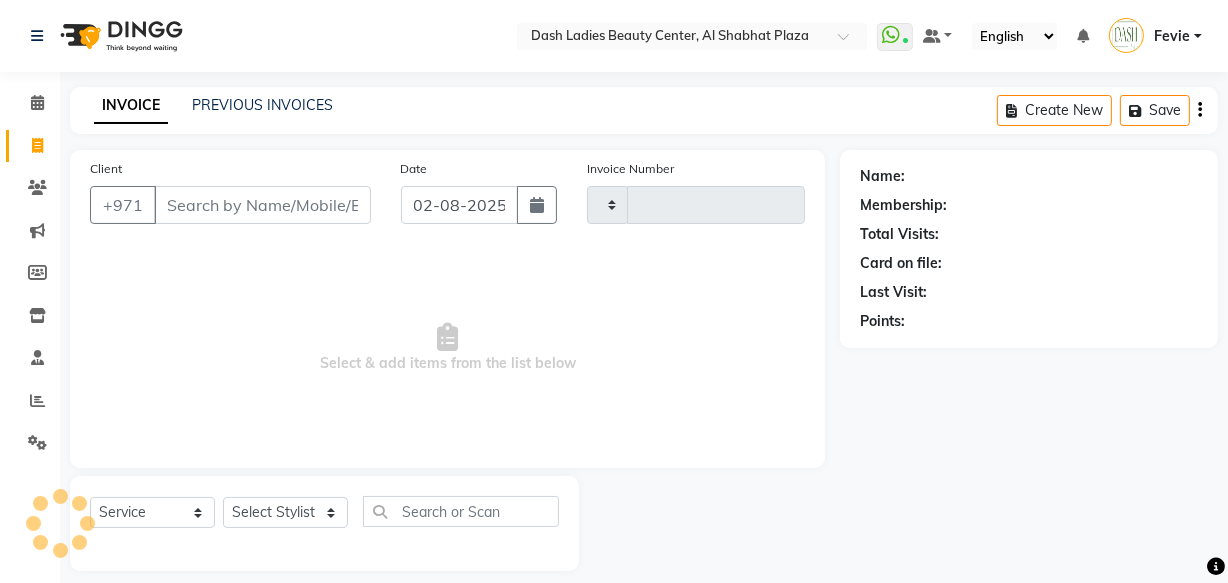 type on "2509" 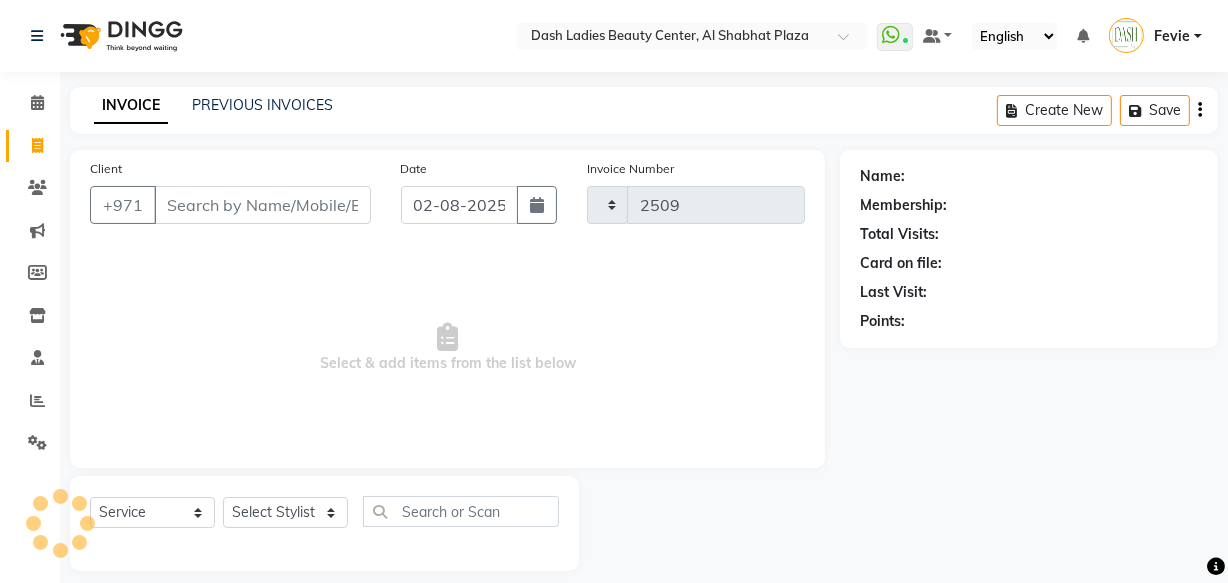 select on "8372" 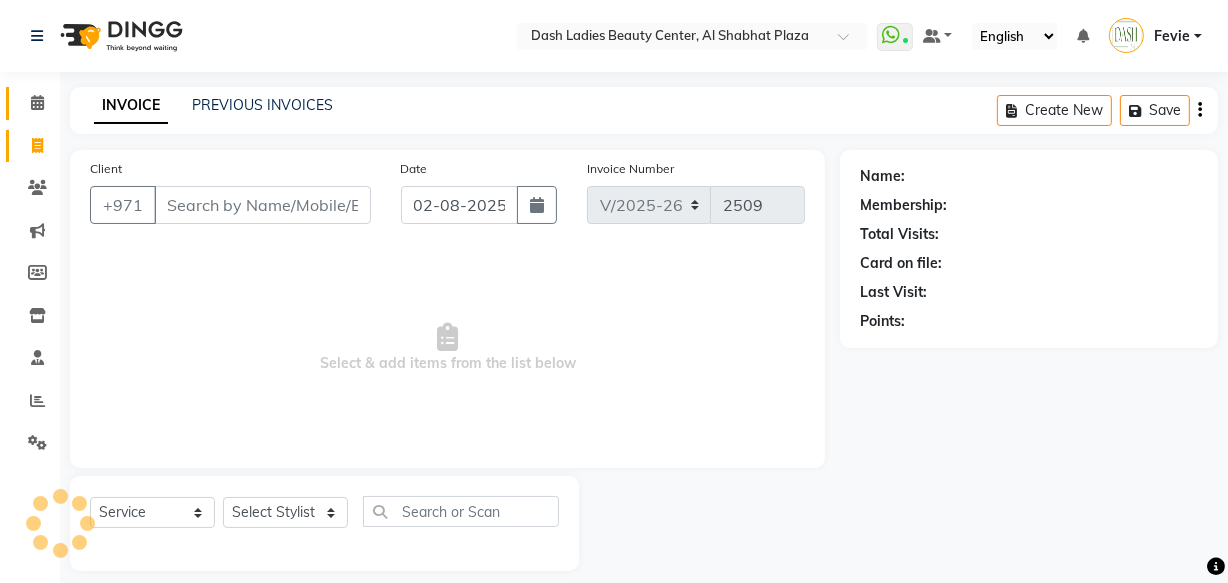 click 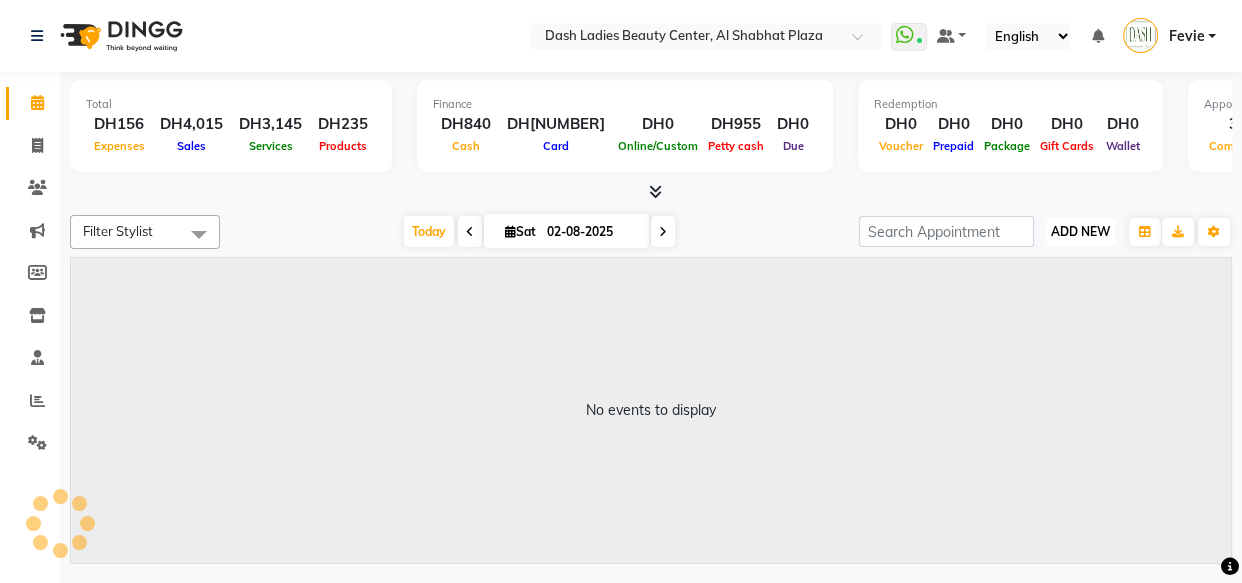 click on "ADD NEW" at bounding box center [1080, 231] 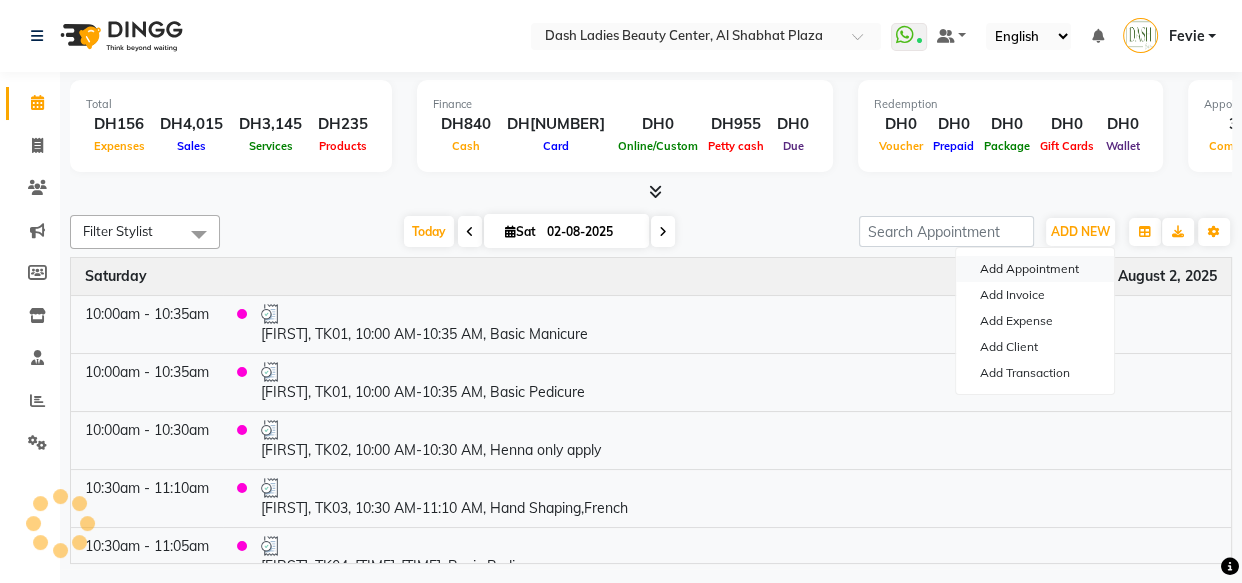 click on "Add Appointment" at bounding box center [1035, 269] 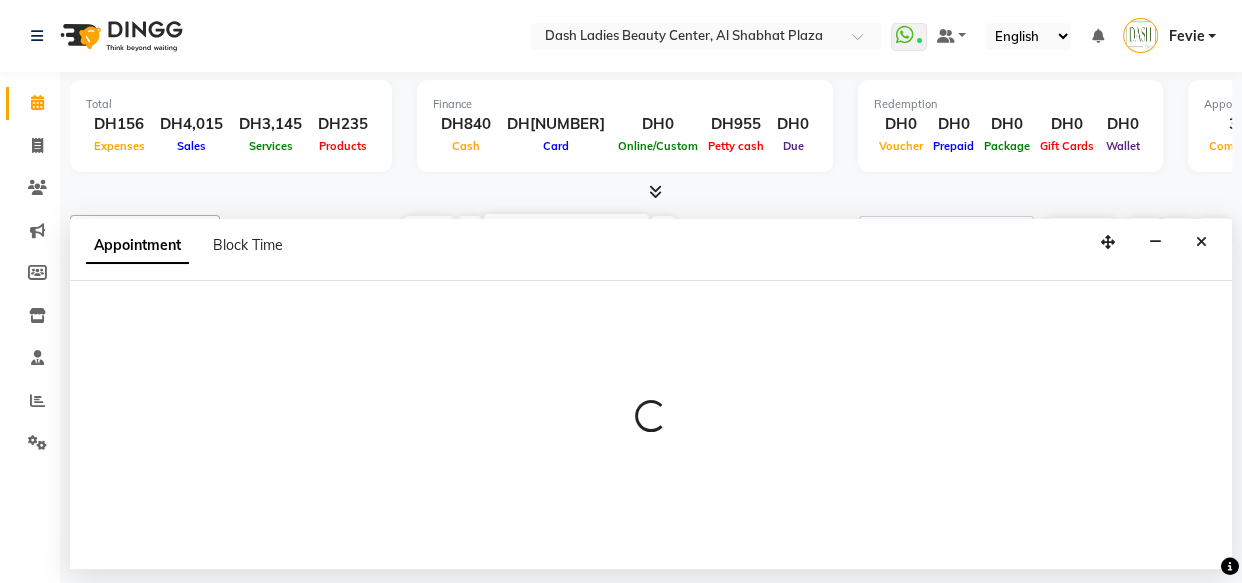 select on "600" 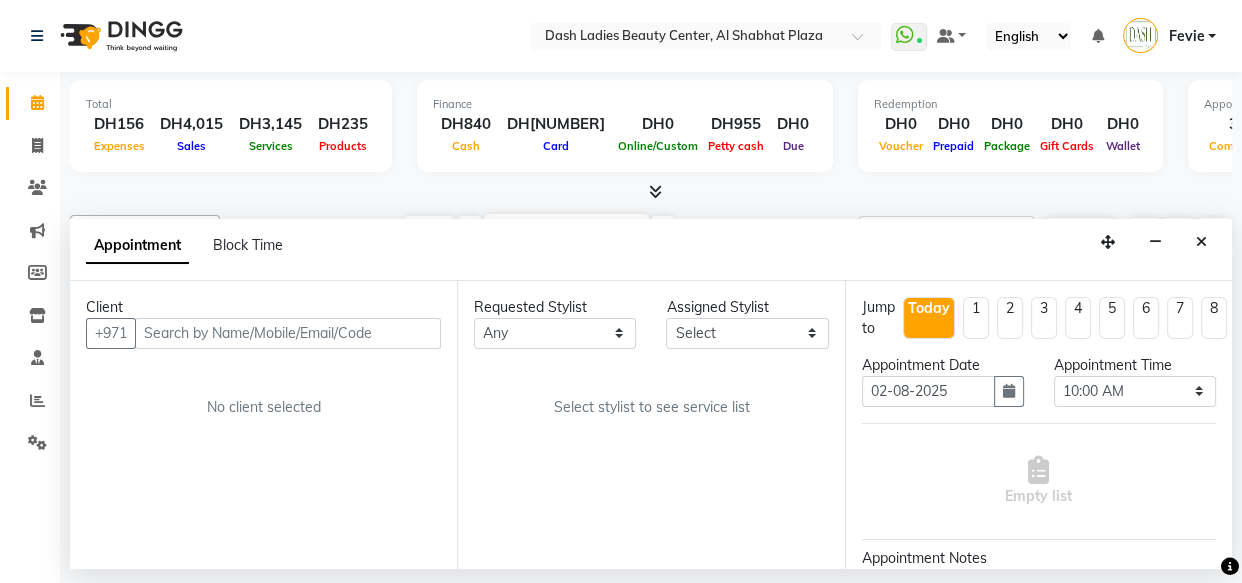 click at bounding box center [288, 333] 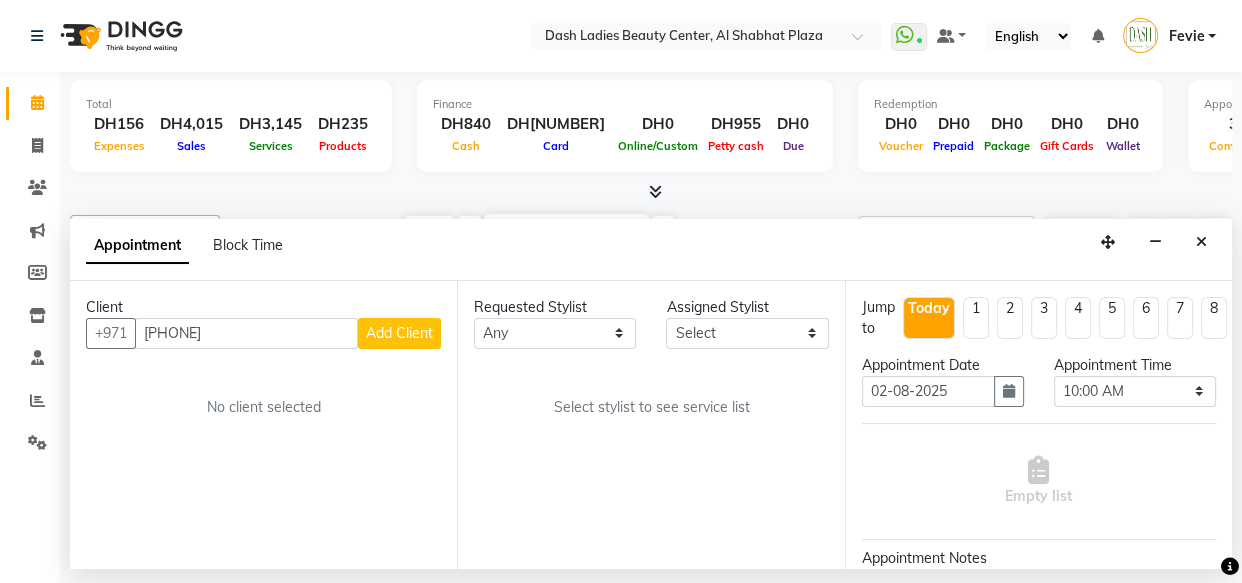type on "569473311" 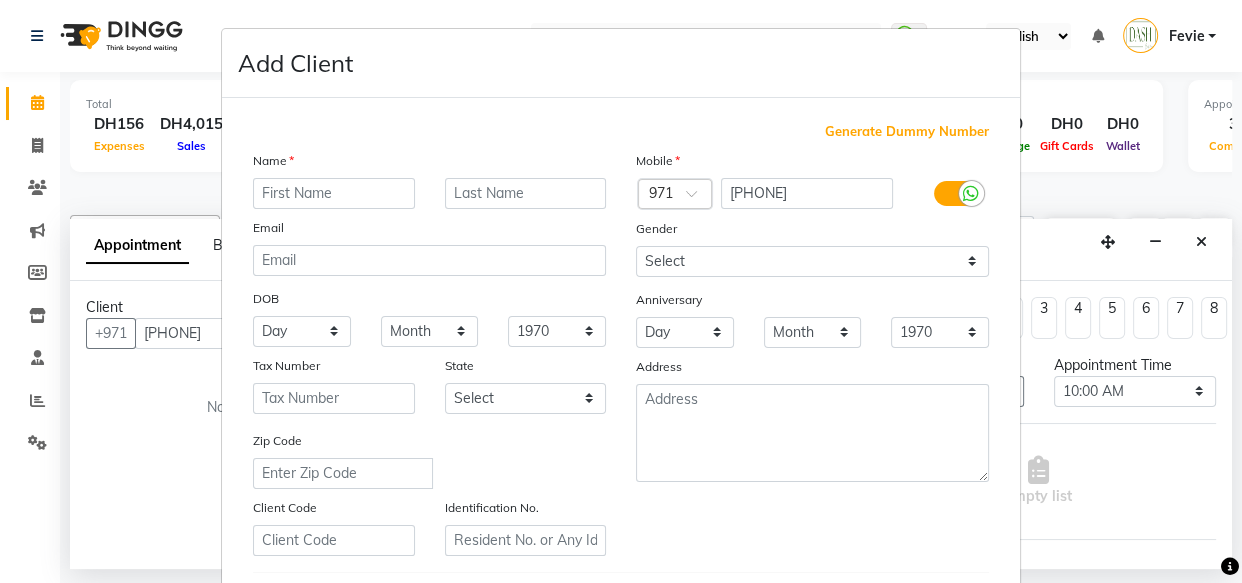 click at bounding box center (334, 193) 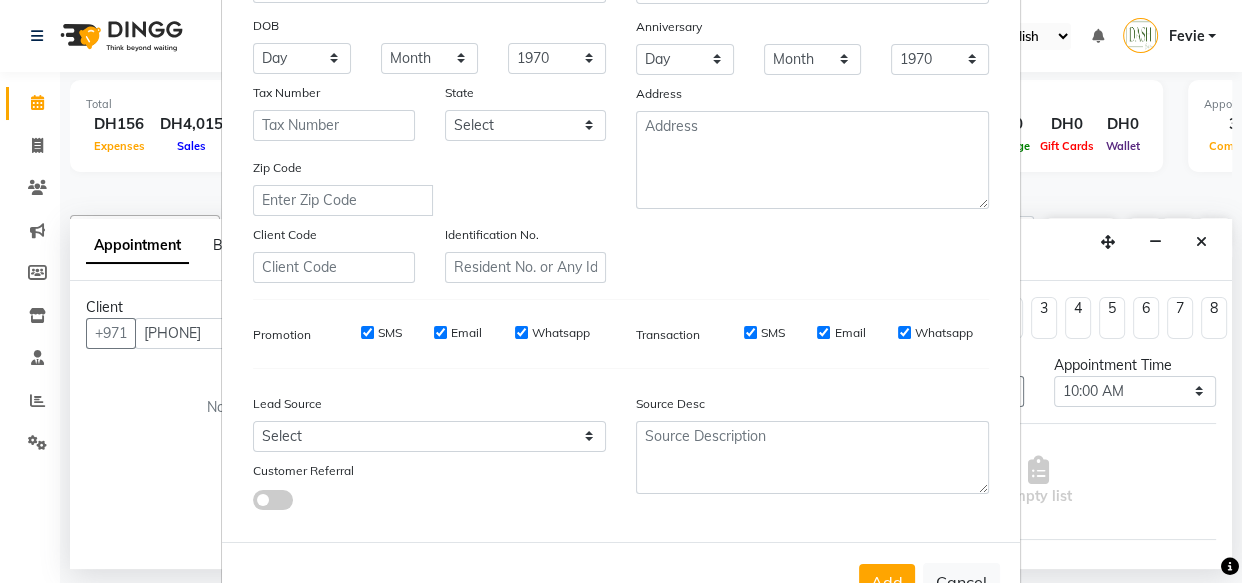 scroll, scrollTop: 346, scrollLeft: 0, axis: vertical 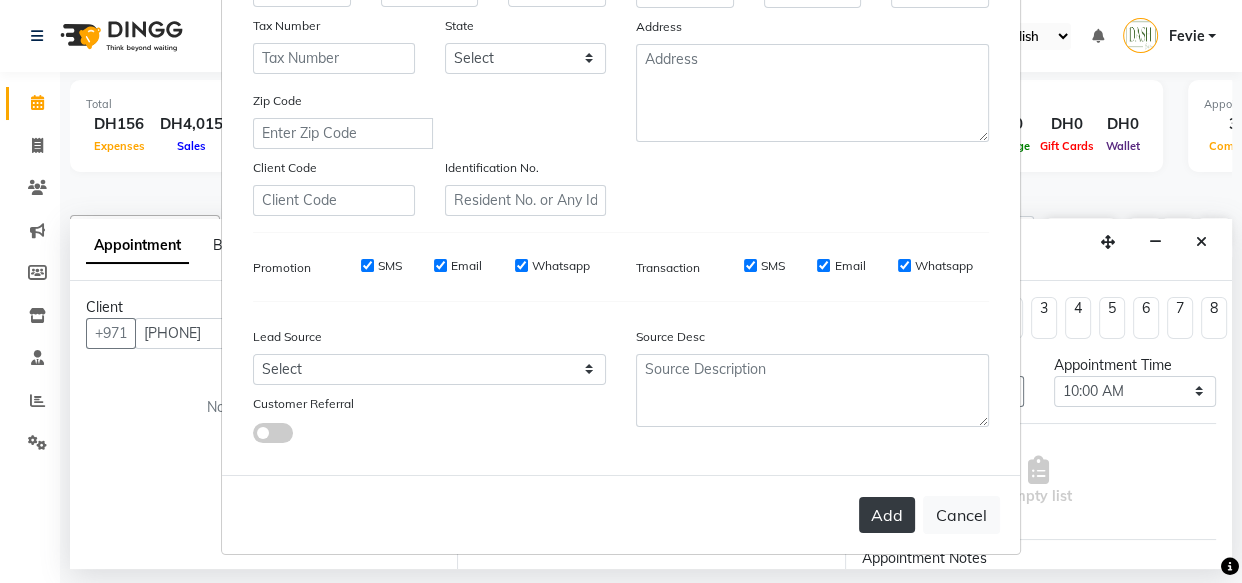 type on "Dhalal" 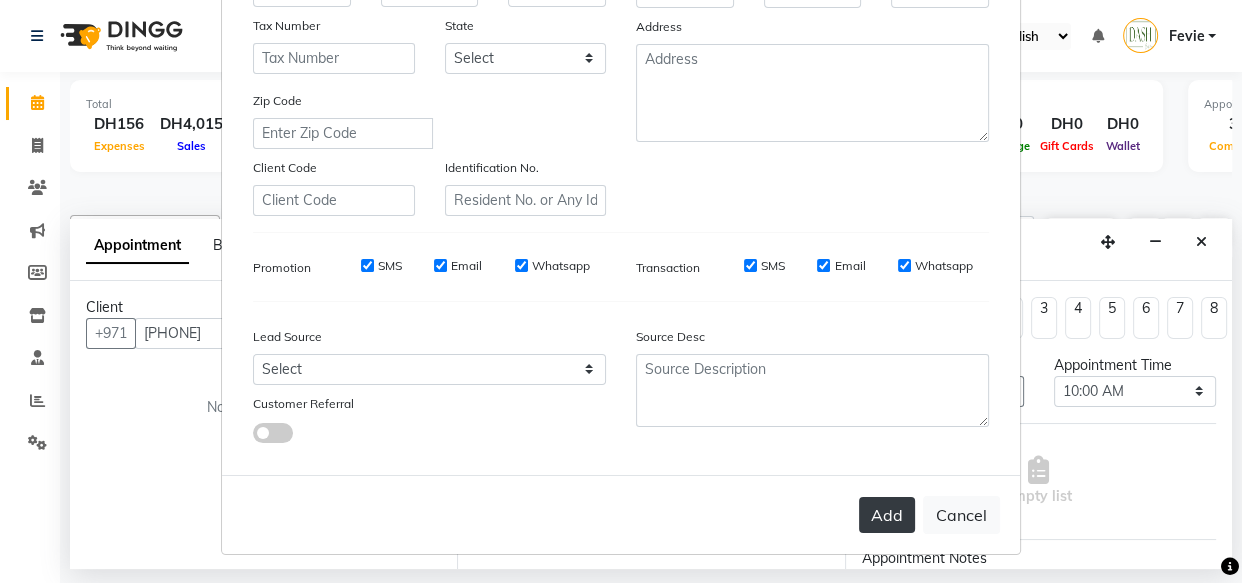 click on "Add" at bounding box center [887, 515] 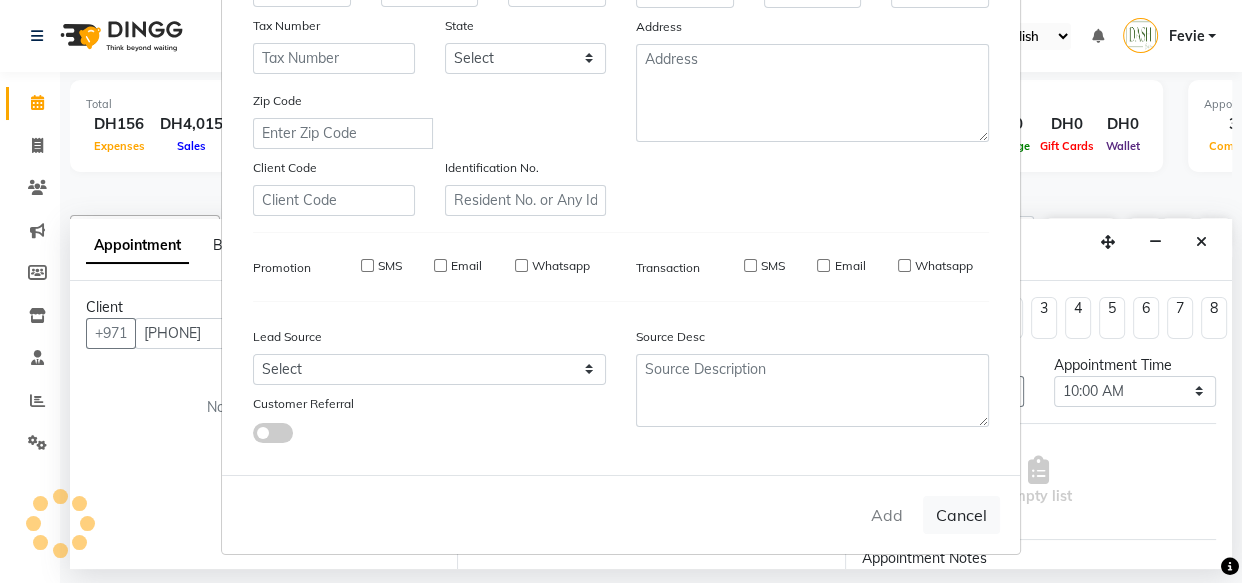 type 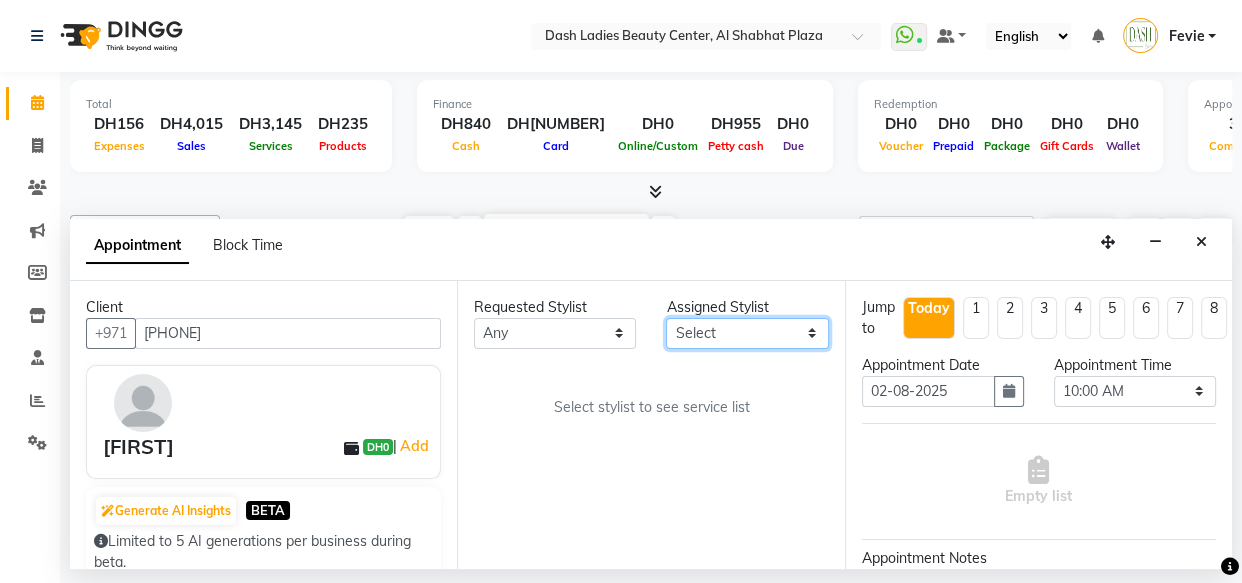 click on "Select Aizel Angelina Anna Bobi Edlyn Flora Grace Janine Jelyn Mariel Maya Nancy Nilam Nita Peace Rose Marie Saman Talina" at bounding box center [747, 333] 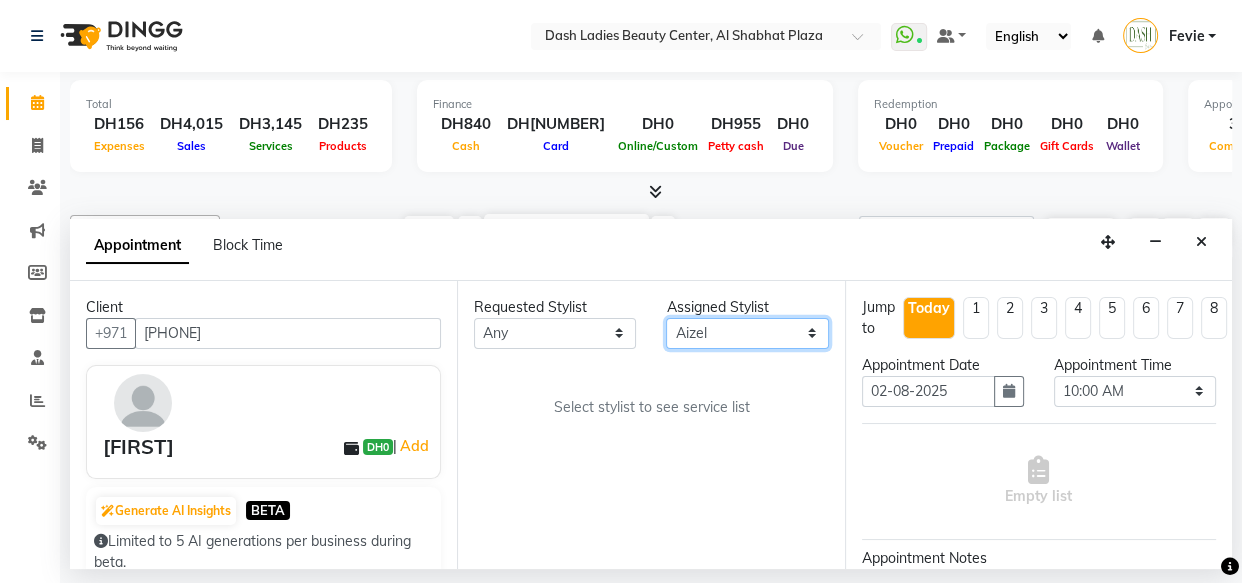 click on "Select Aizel Angelina Anna Bobi Edlyn Flora Grace Janine Jelyn Mariel Maya Nancy Nilam Nita Peace Rose Marie Saman Talina" at bounding box center [747, 333] 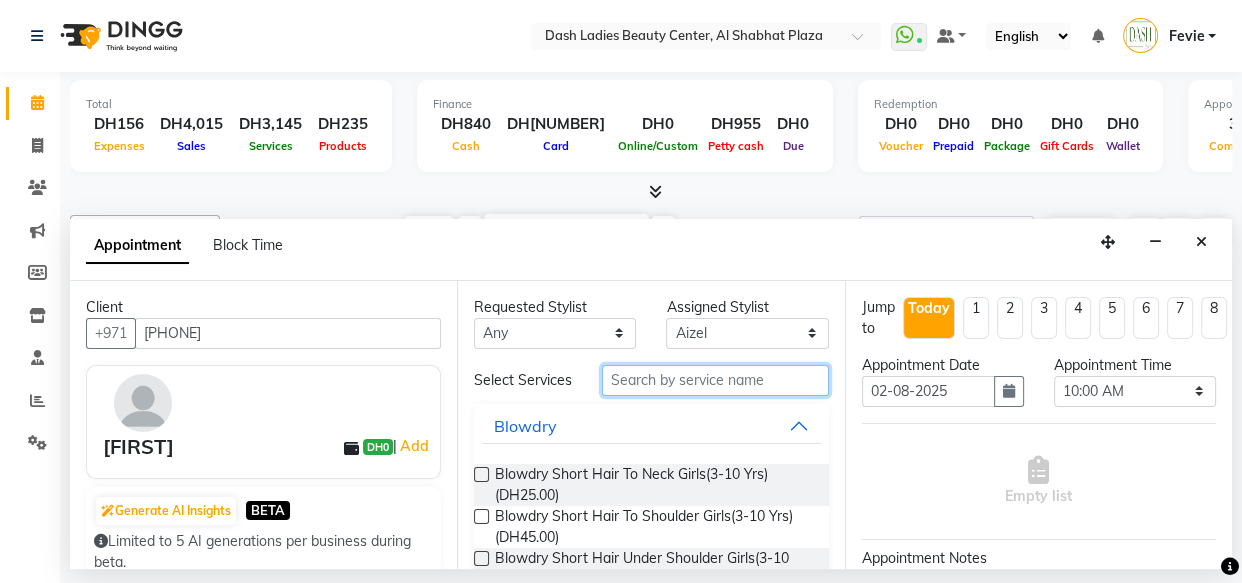 click at bounding box center [715, 380] 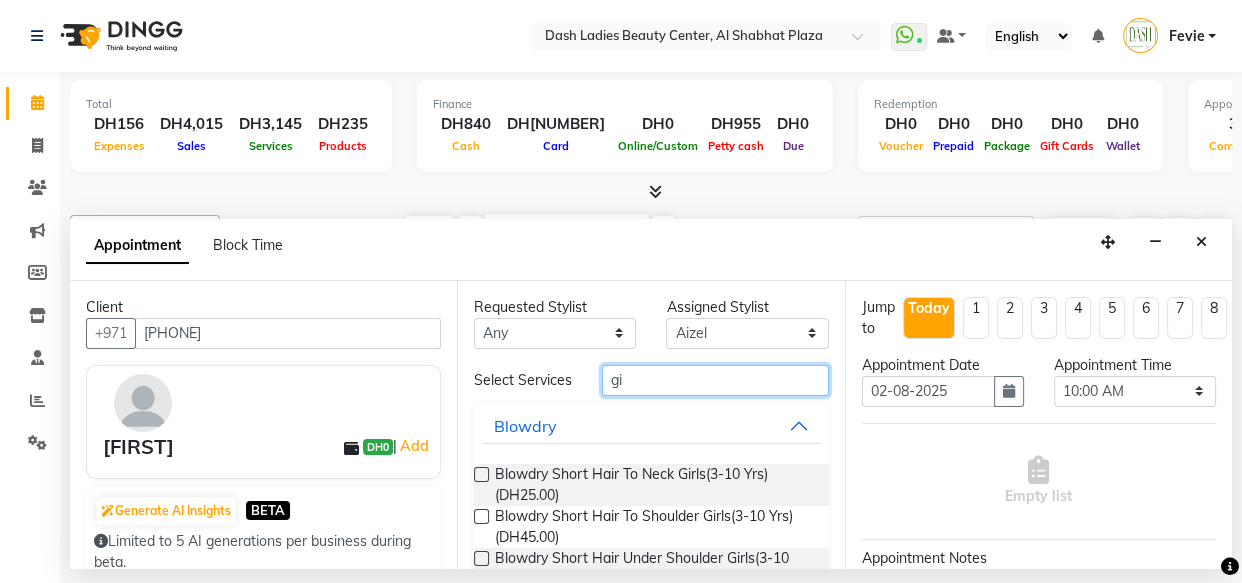 type on "g" 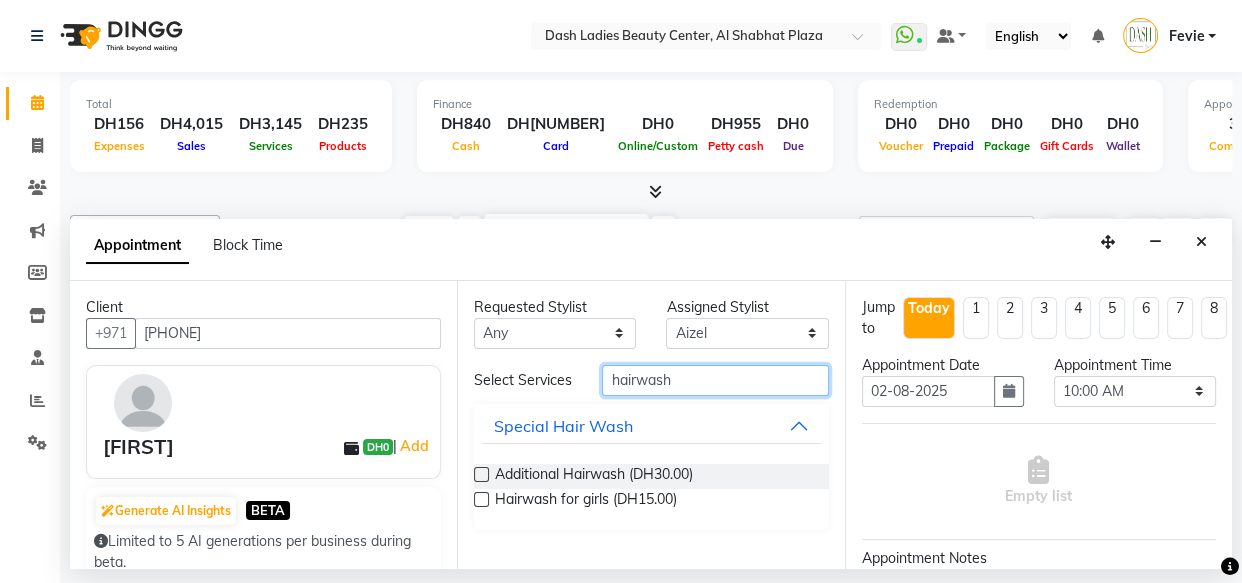 type on "hairwash" 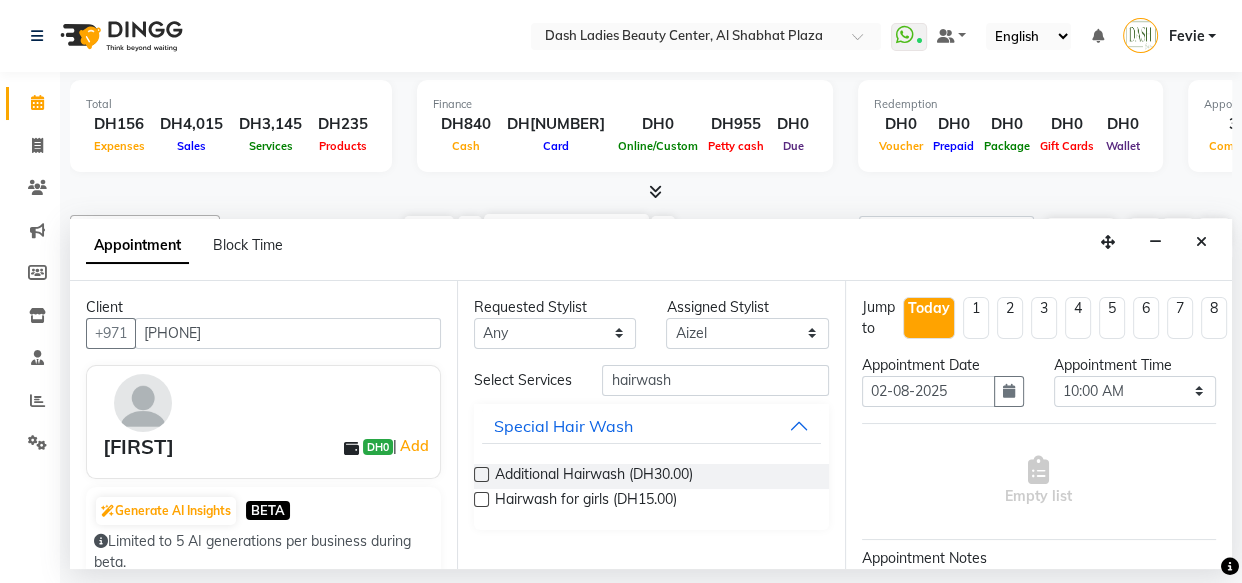 click at bounding box center [481, 499] 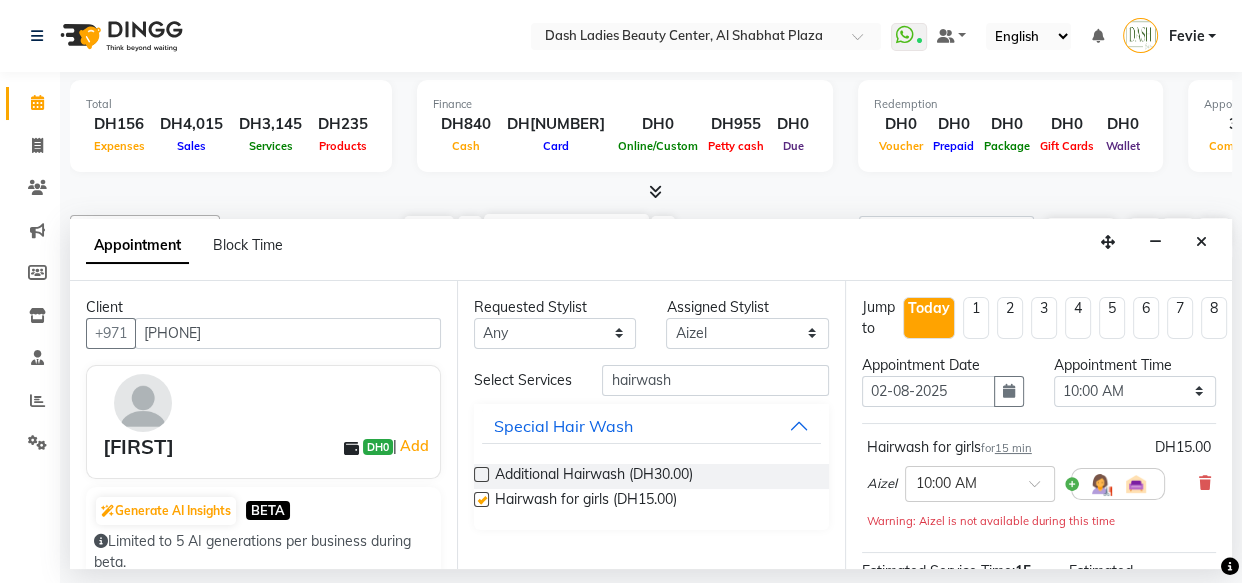 checkbox on "false" 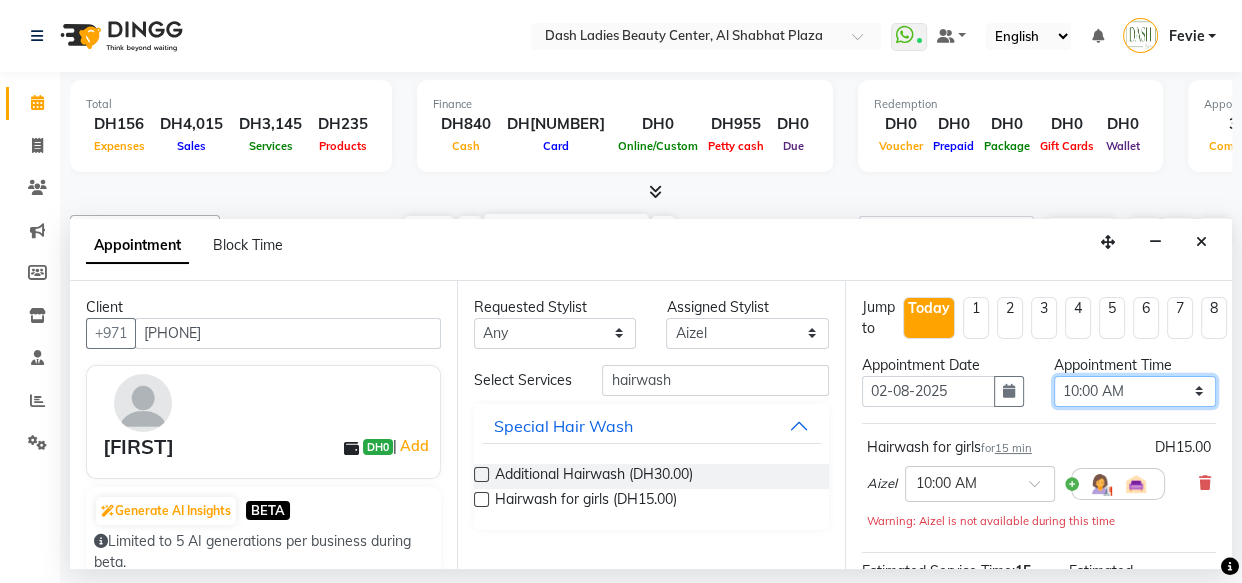 click on "Select 10:00 AM 10:15 AM 10:30 AM 10:45 AM 11:00 AM 11:15 AM 11:30 AM 11:45 AM 12:00 PM 12:15 PM 12:30 PM 12:45 PM 01:00 PM 01:15 PM 01:30 PM 01:45 PM 02:00 PM 02:15 PM 02:30 PM 02:45 PM 03:00 PM 03:15 PM 03:30 PM 03:45 PM 04:00 PM 04:15 PM 04:30 PM 04:45 PM 05:00 PM 05:15 PM 05:30 PM 05:45 PM 06:00 PM 06:15 PM 06:30 PM 06:45 PM 07:00 PM 07:15 PM 07:30 PM 07:45 PM 08:00 PM 08:15 PM 08:30 PM 08:45 PM 09:00 PM 09:15 PM 09:30 PM 09:45 PM 10:00 PM" at bounding box center (1135, 391) 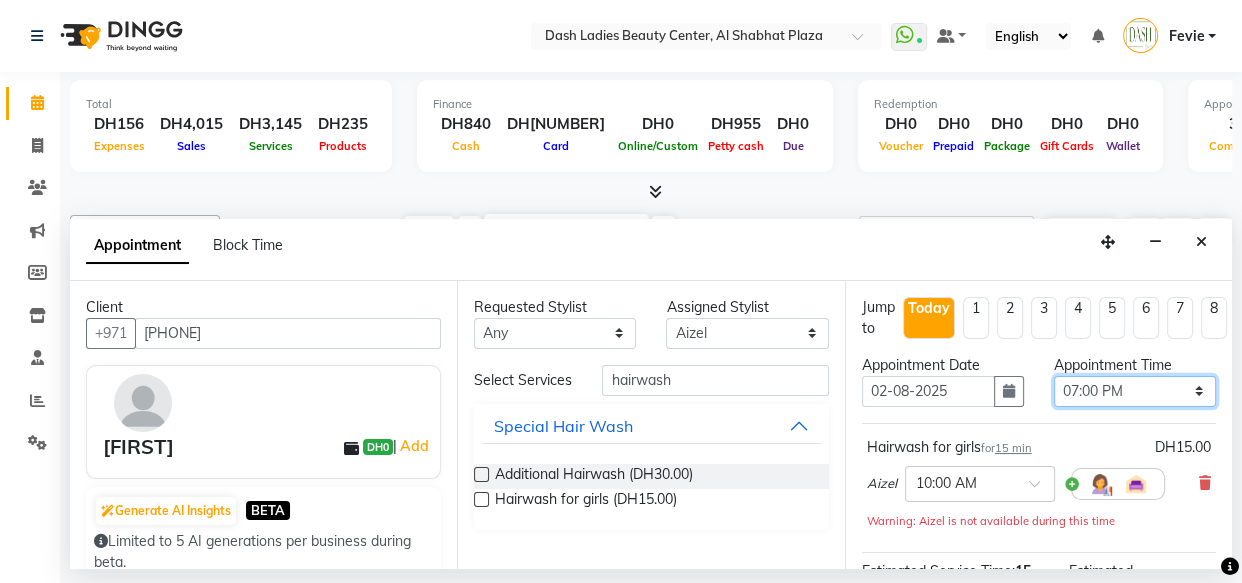 click on "Select 10:00 AM 10:15 AM 10:30 AM 10:45 AM 11:00 AM 11:15 AM 11:30 AM 11:45 AM 12:00 PM 12:15 PM 12:30 PM 12:45 PM 01:00 PM 01:15 PM 01:30 PM 01:45 PM 02:00 PM 02:15 PM 02:30 PM 02:45 PM 03:00 PM 03:15 PM 03:30 PM 03:45 PM 04:00 PM 04:15 PM 04:30 PM 04:45 PM 05:00 PM 05:15 PM 05:30 PM 05:45 PM 06:00 PM 06:15 PM 06:30 PM 06:45 PM 07:00 PM 07:15 PM 07:30 PM 07:45 PM 08:00 PM 08:15 PM 08:30 PM 08:45 PM 09:00 PM 09:15 PM 09:30 PM 09:45 PM 10:00 PM" at bounding box center [1135, 391] 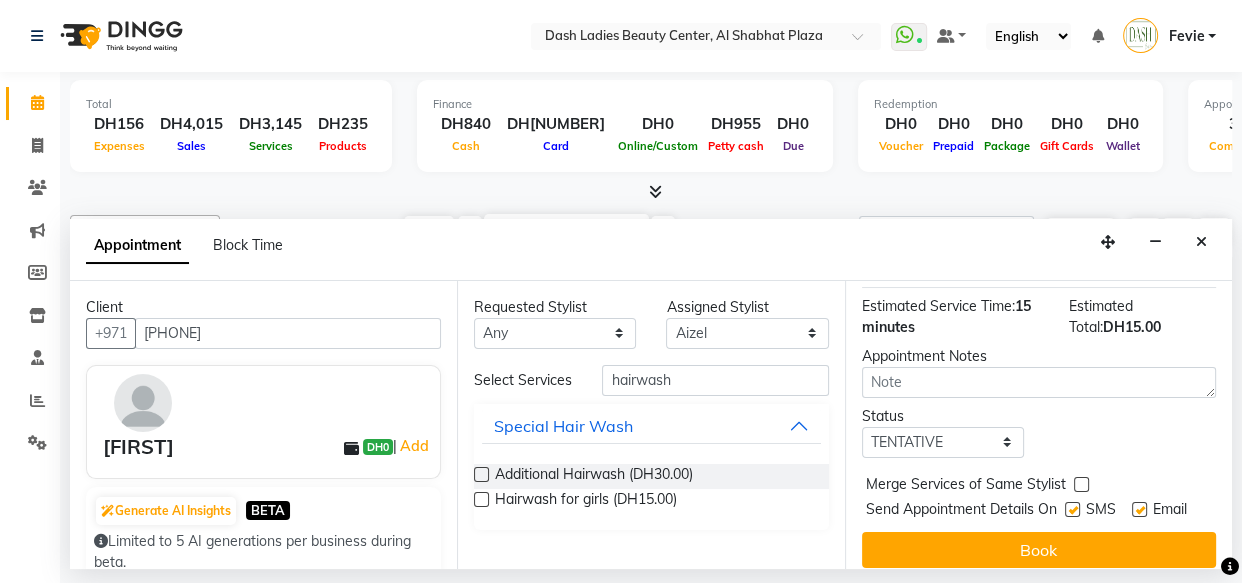 scroll, scrollTop: 269, scrollLeft: 0, axis: vertical 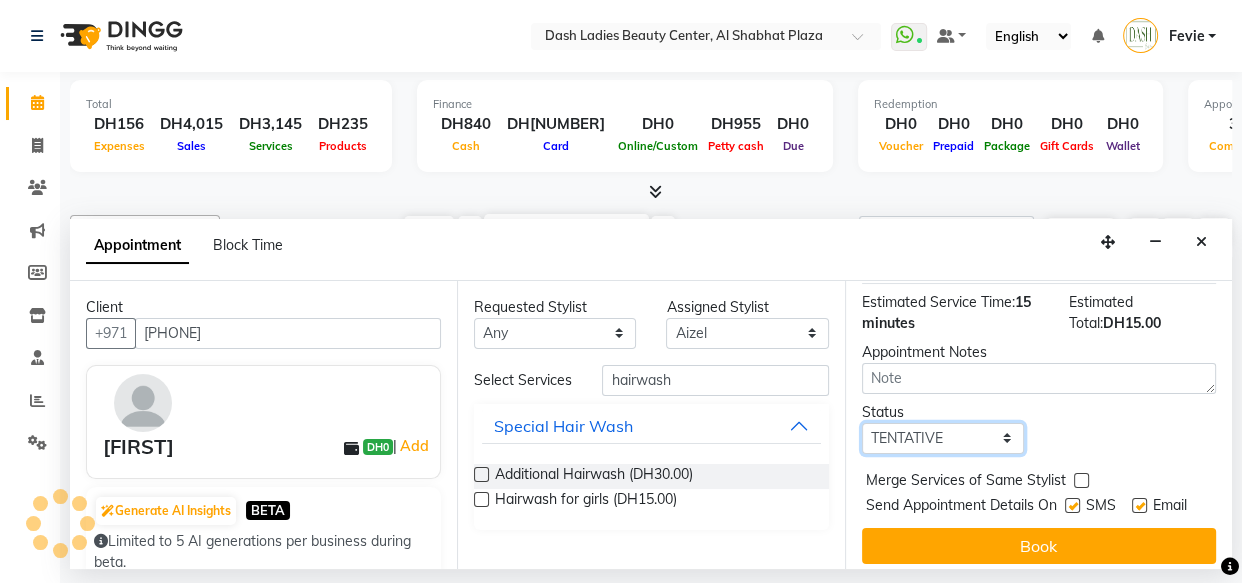 click on "Select TENTATIVE CONFIRM CHECK-IN UPCOMING" at bounding box center (943, 438) 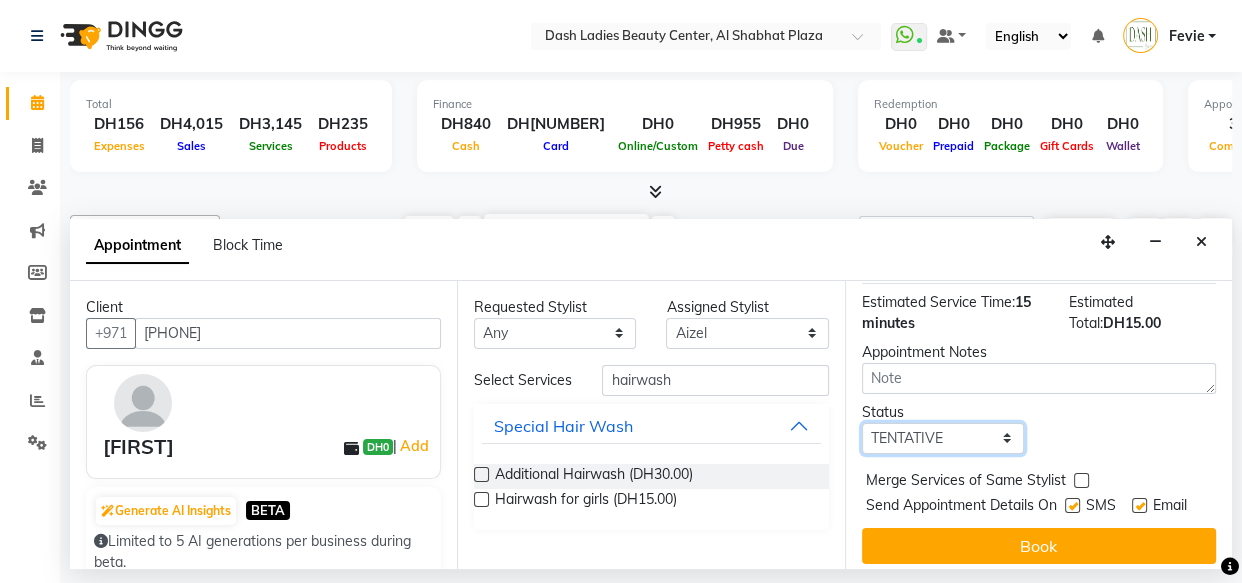 select on "check-in" 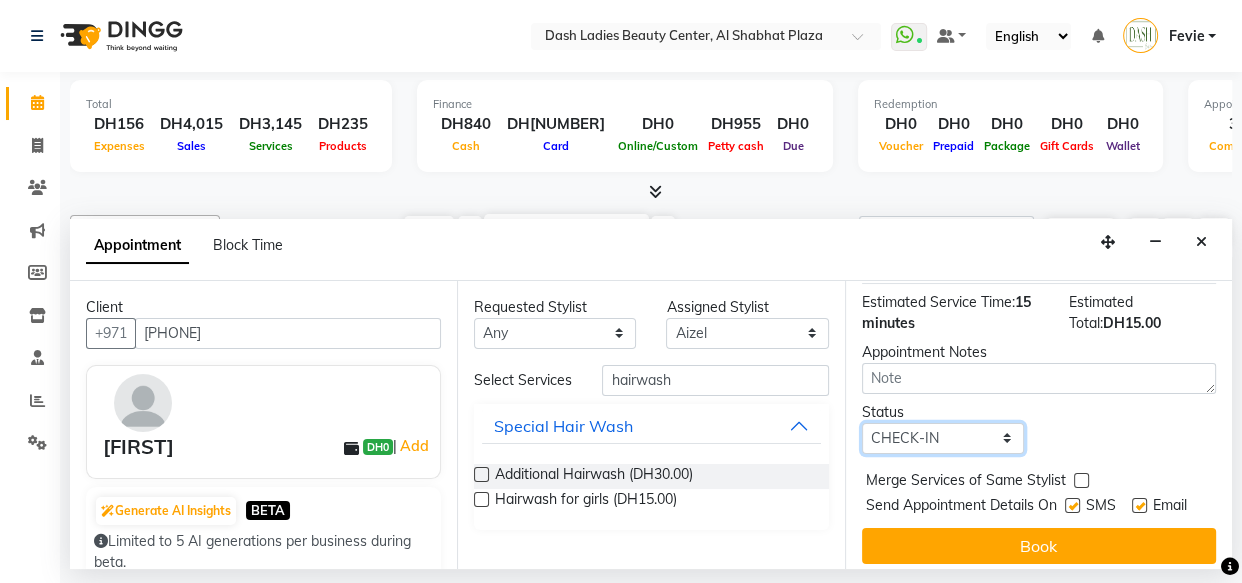 click on "Select TENTATIVE CONFIRM CHECK-IN UPCOMING" at bounding box center [943, 438] 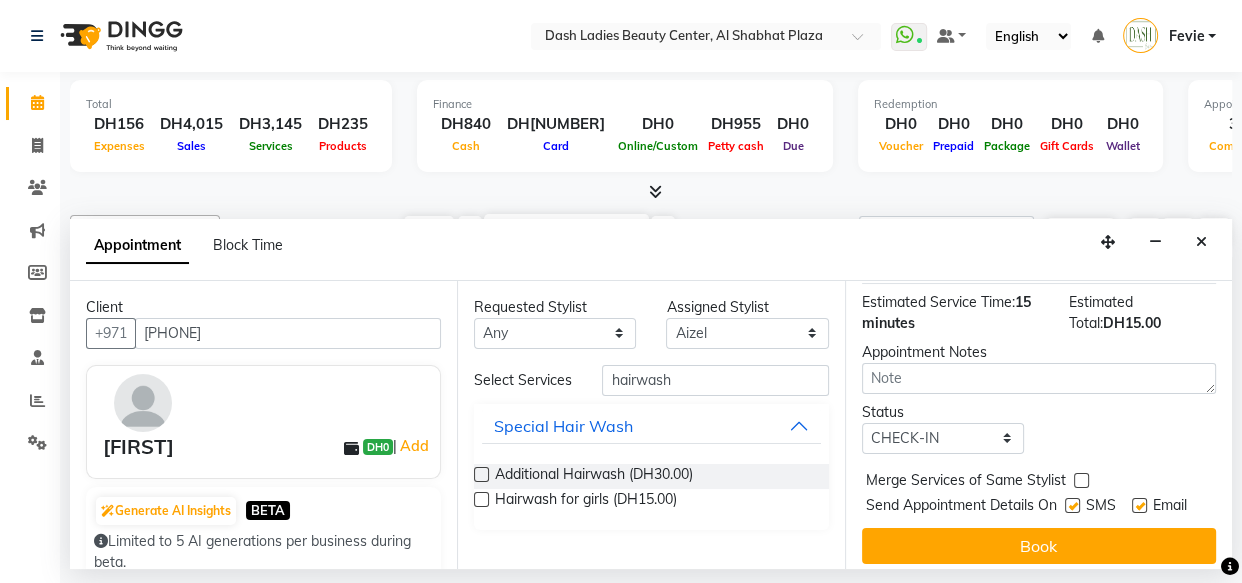 click at bounding box center [1081, 480] 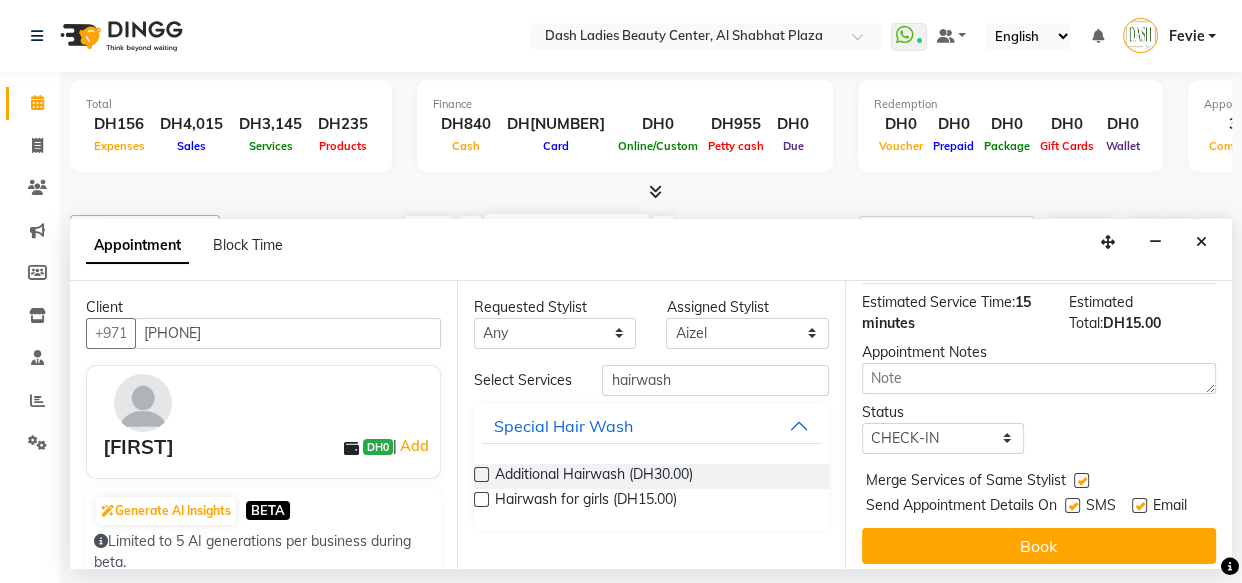 click at bounding box center (1072, 505) 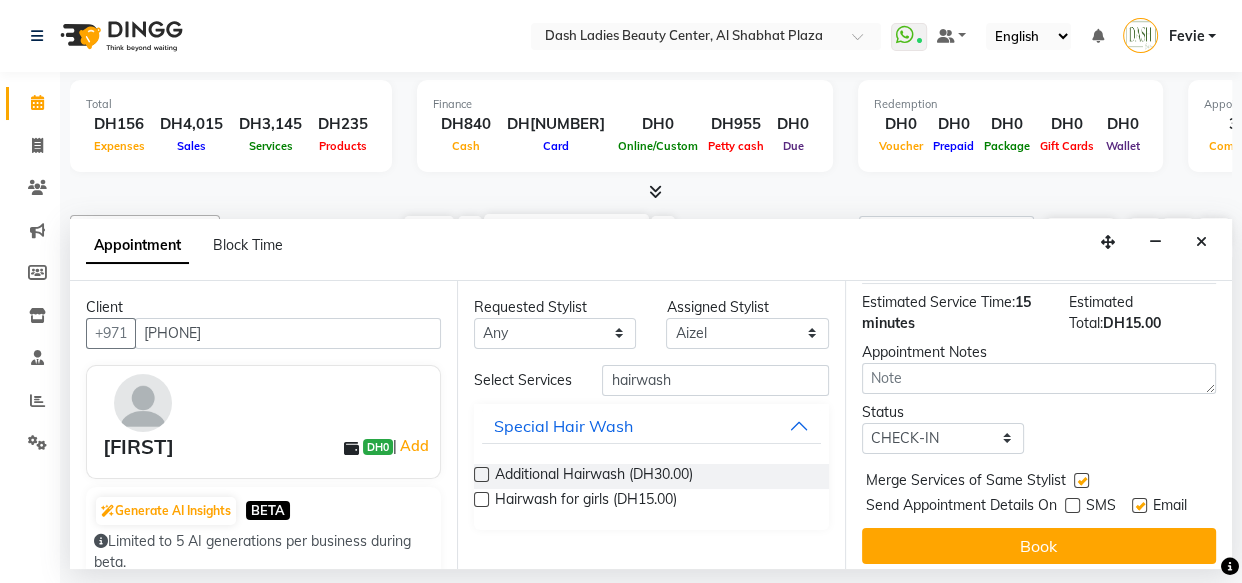 click at bounding box center (1139, 505) 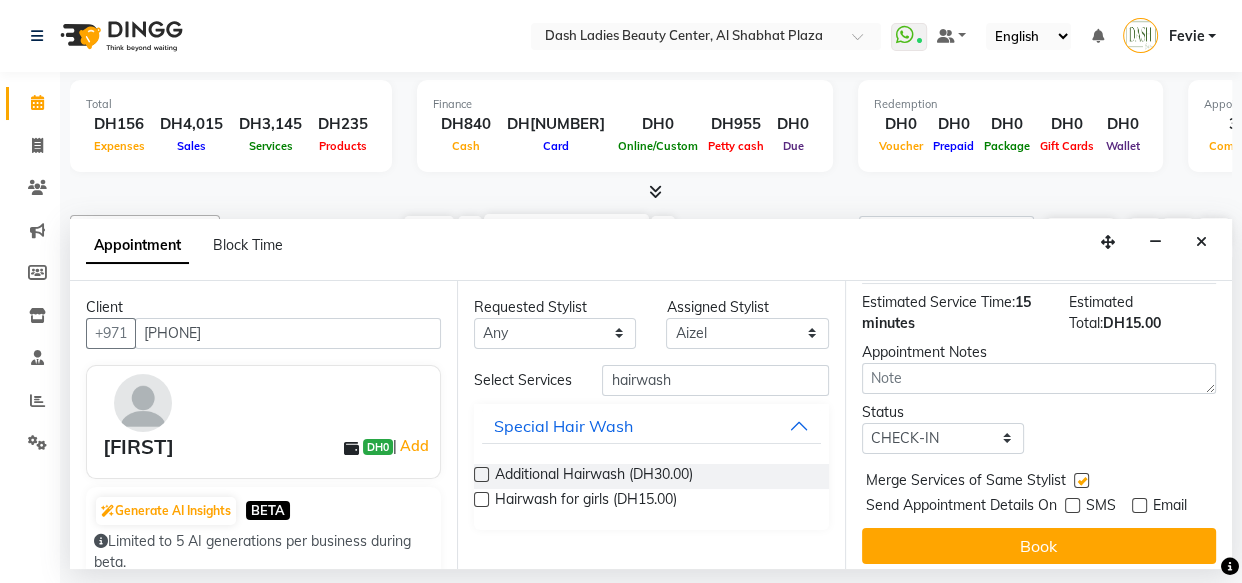 scroll, scrollTop: 310, scrollLeft: 0, axis: vertical 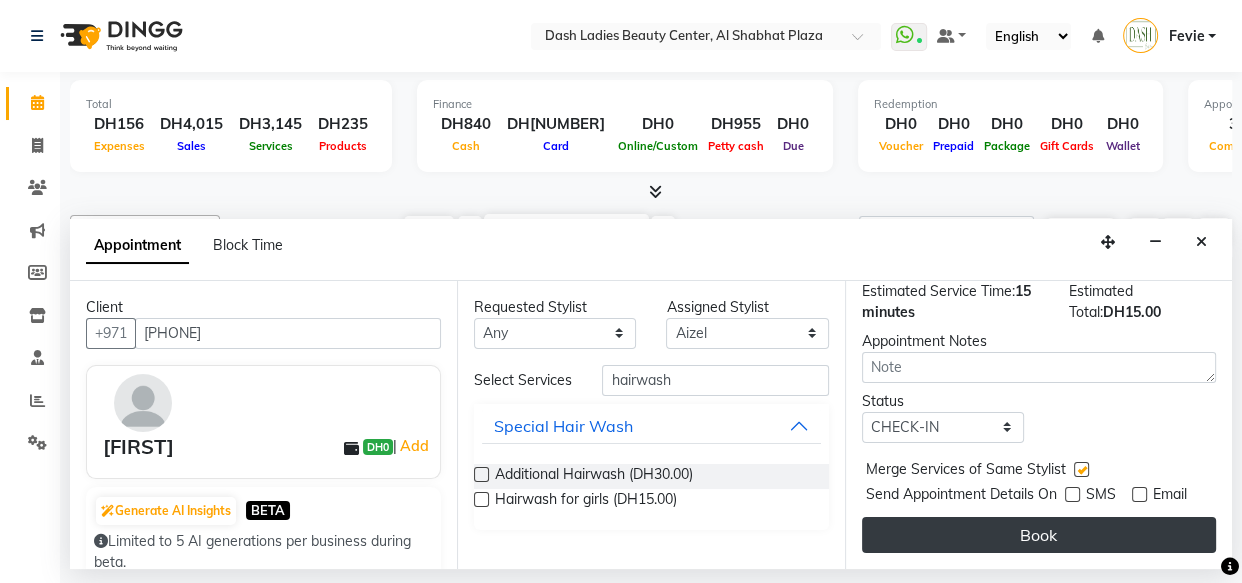 click on "Book" at bounding box center (1039, 535) 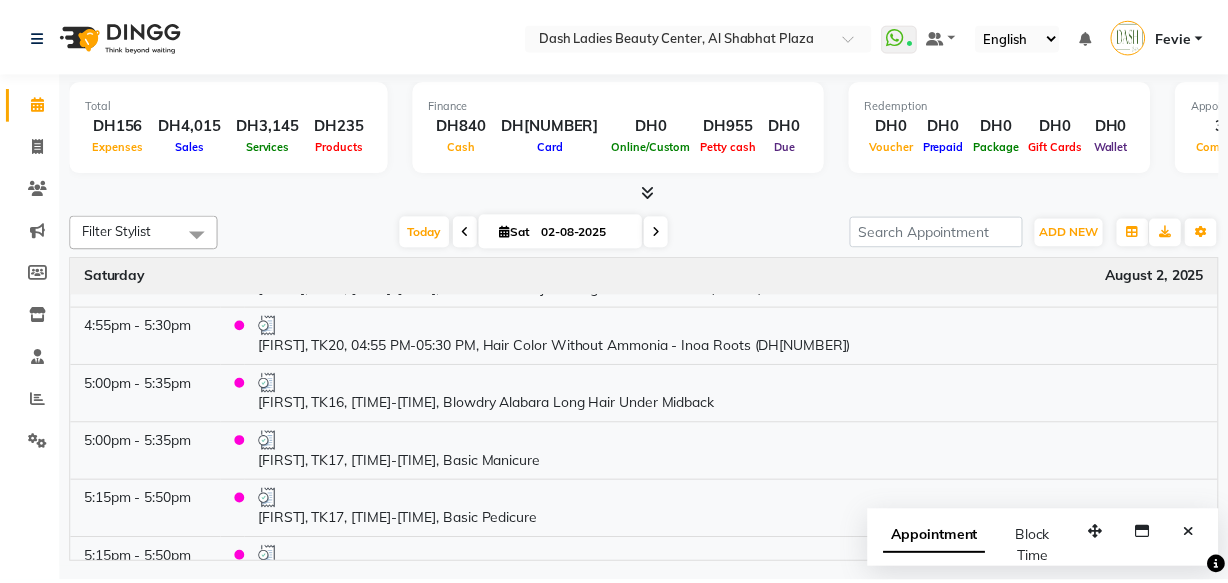 scroll, scrollTop: 1829, scrollLeft: 0, axis: vertical 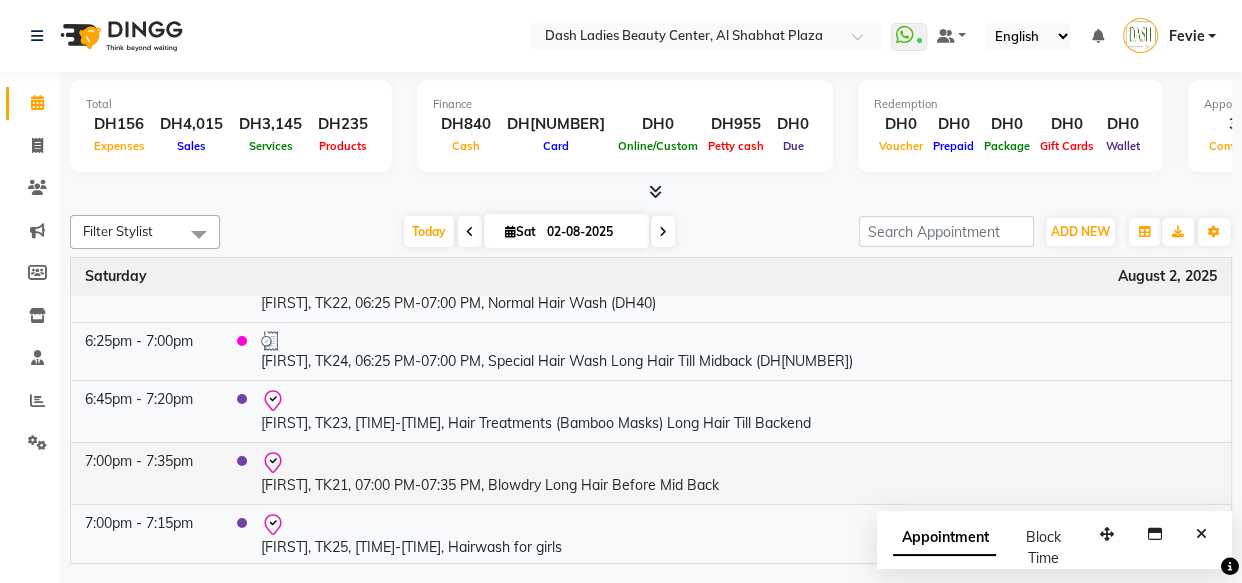 click at bounding box center [739, 463] 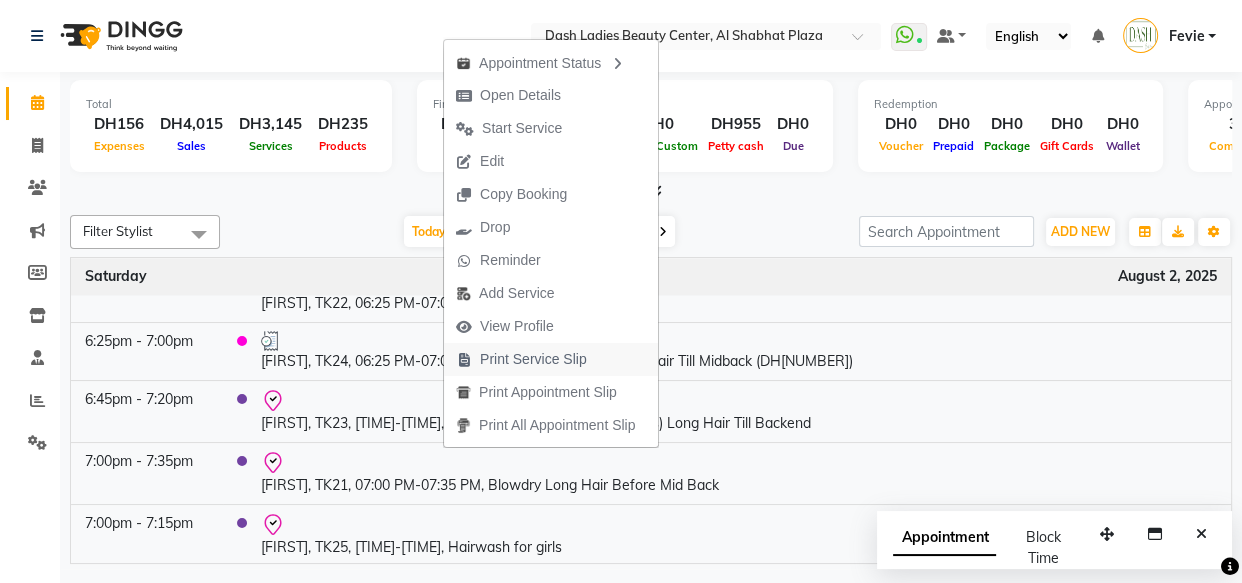 click on "Print Service Slip" at bounding box center (533, 359) 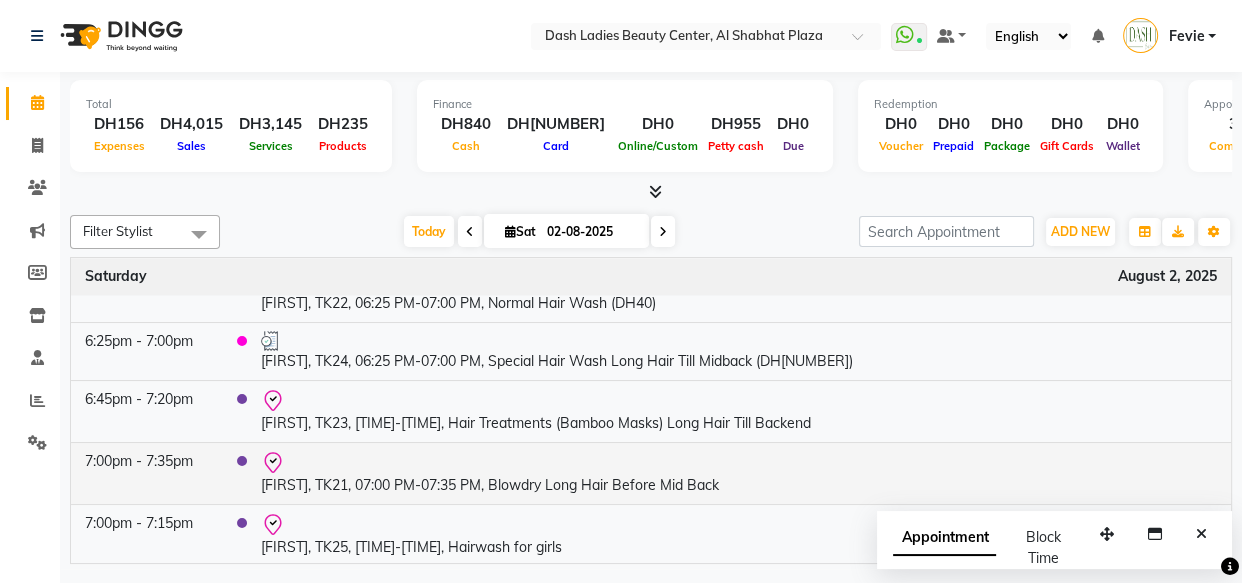 click on "Mira, TK21, 07:00 PM-07:35 PM, Blowdry Long Hair Before Mid Back" at bounding box center (739, 473) 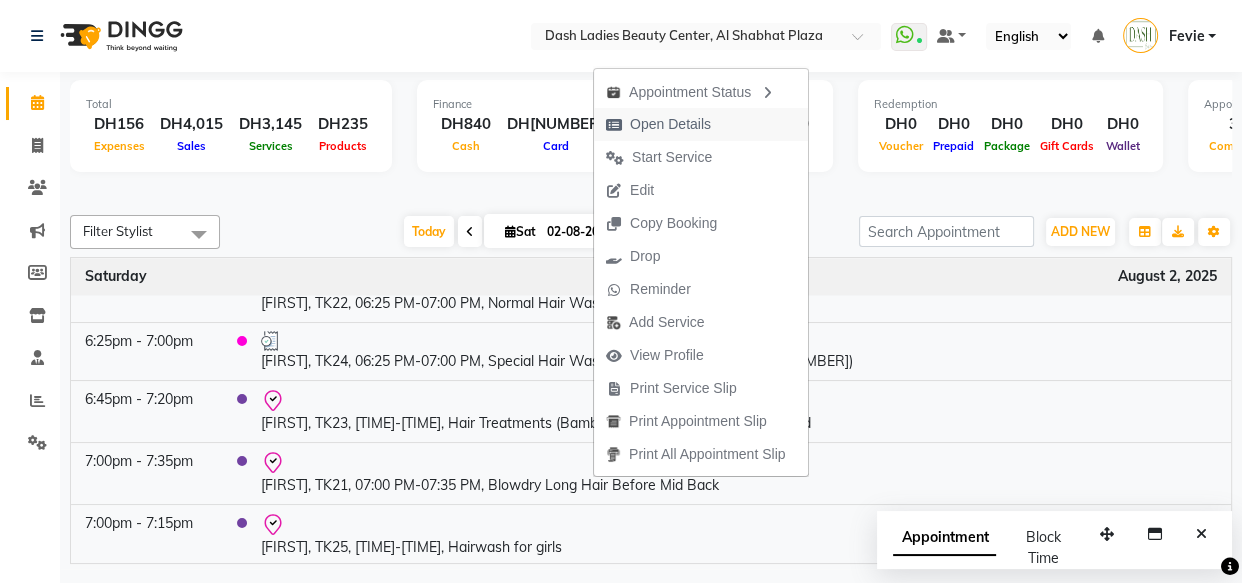 click on "Open Details" at bounding box center [670, 124] 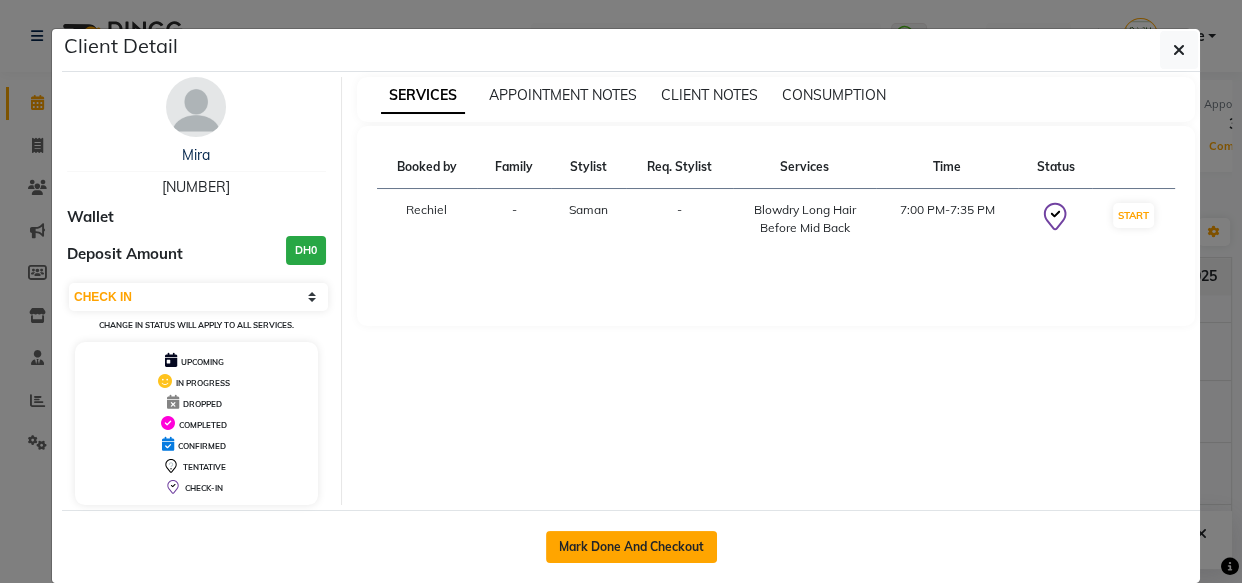 click on "Mark Done And Checkout" 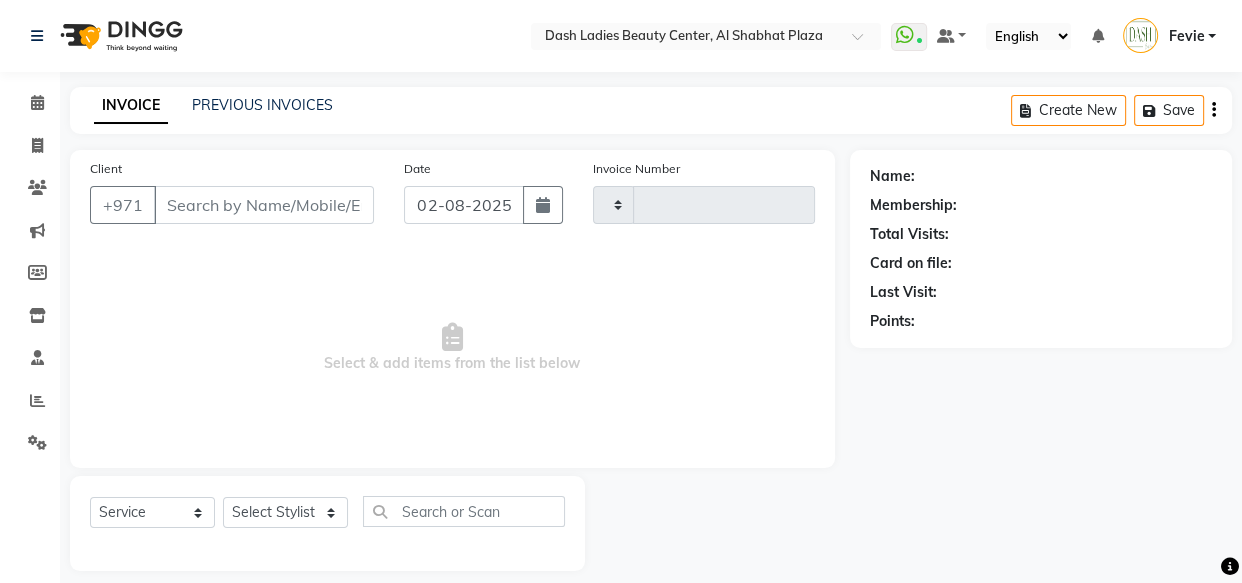 type on "2509" 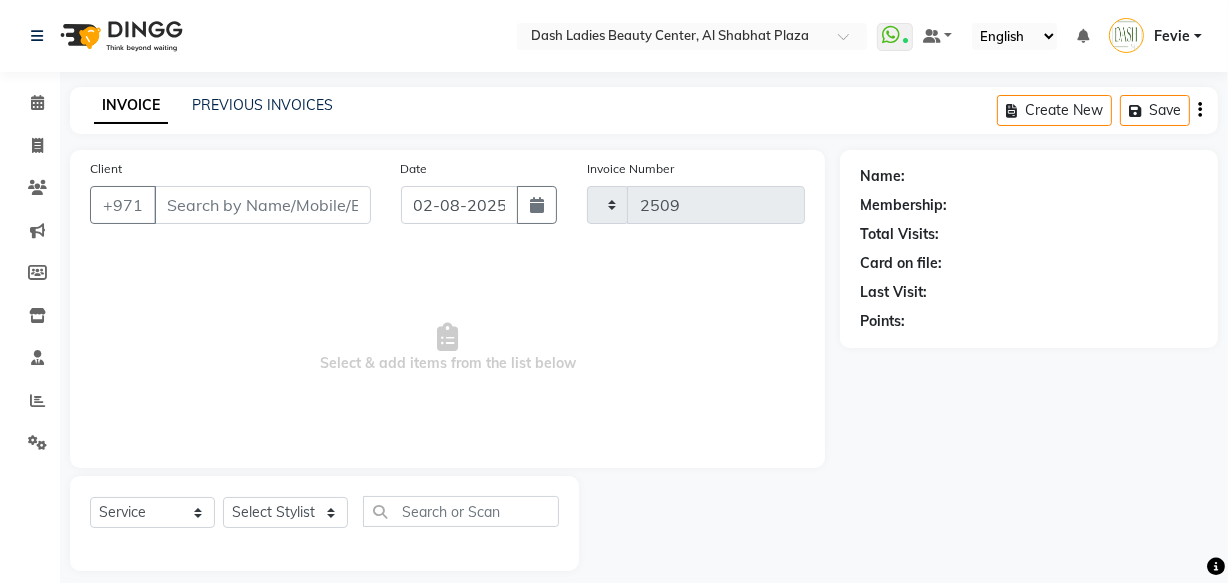 select on "8372" 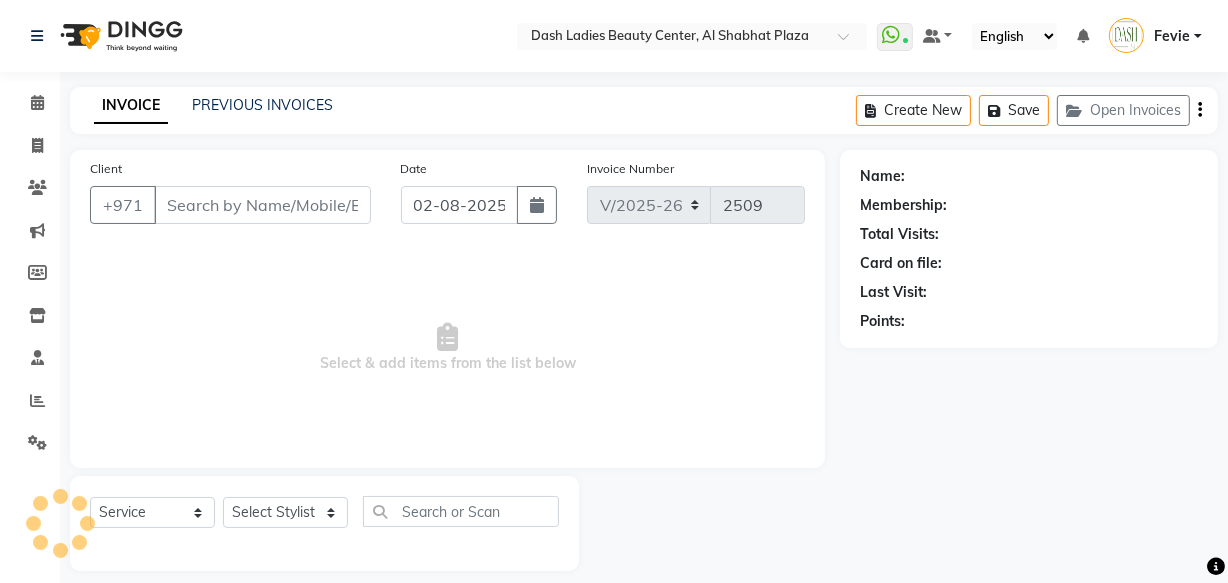 type on "545202982" 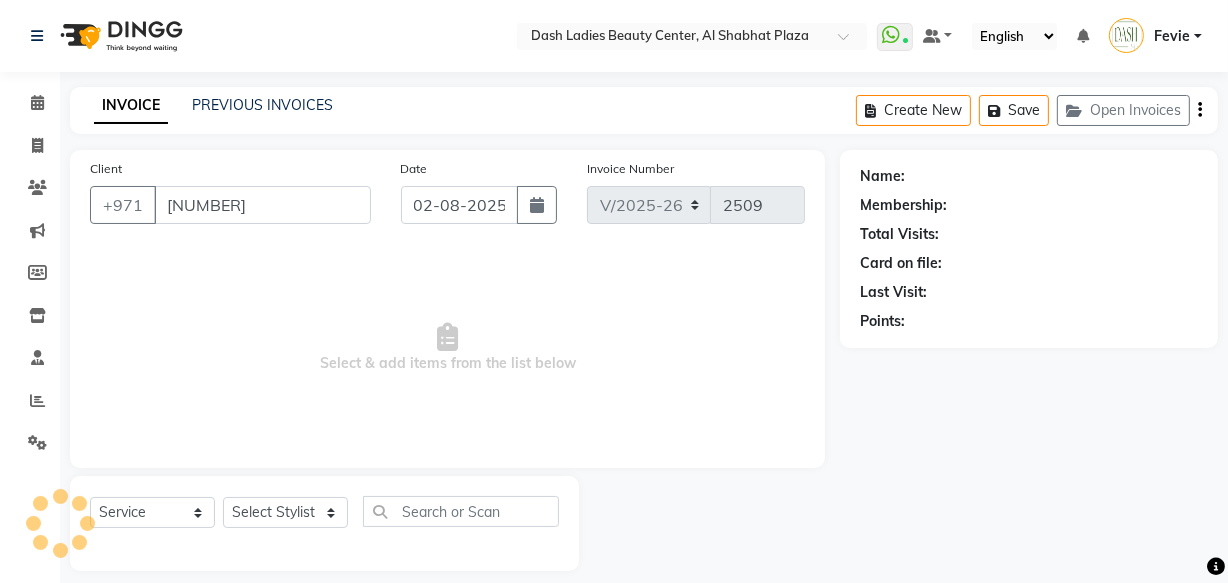 select on "82784" 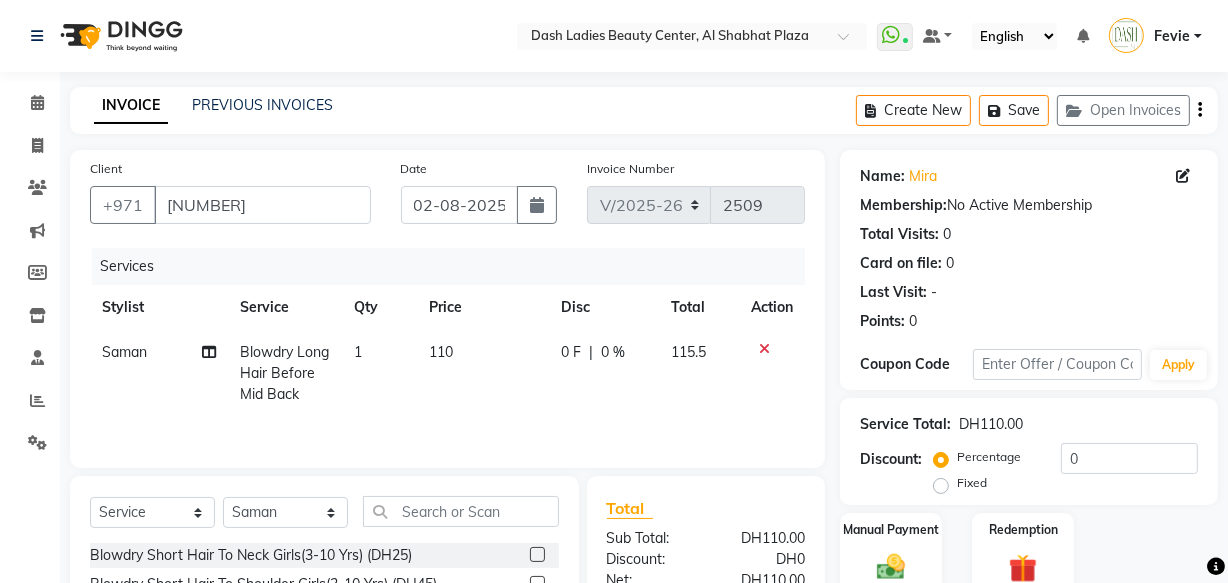 click on "Blowdry Long Hair Before Mid Back" 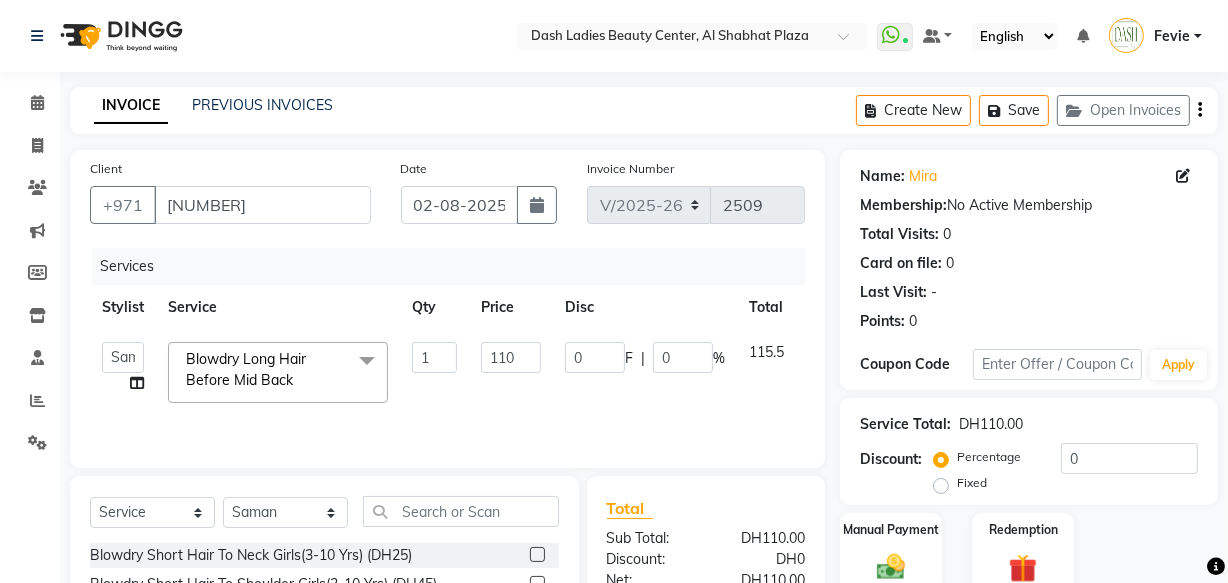 click on "Blowdry Long Hair Before Mid Back  x" 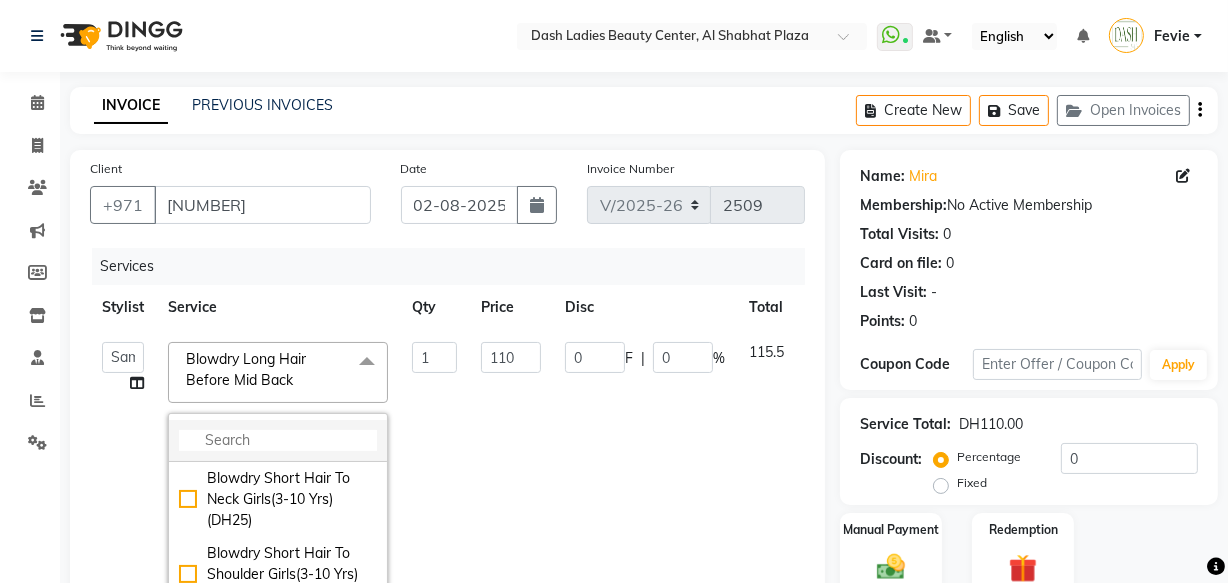 click 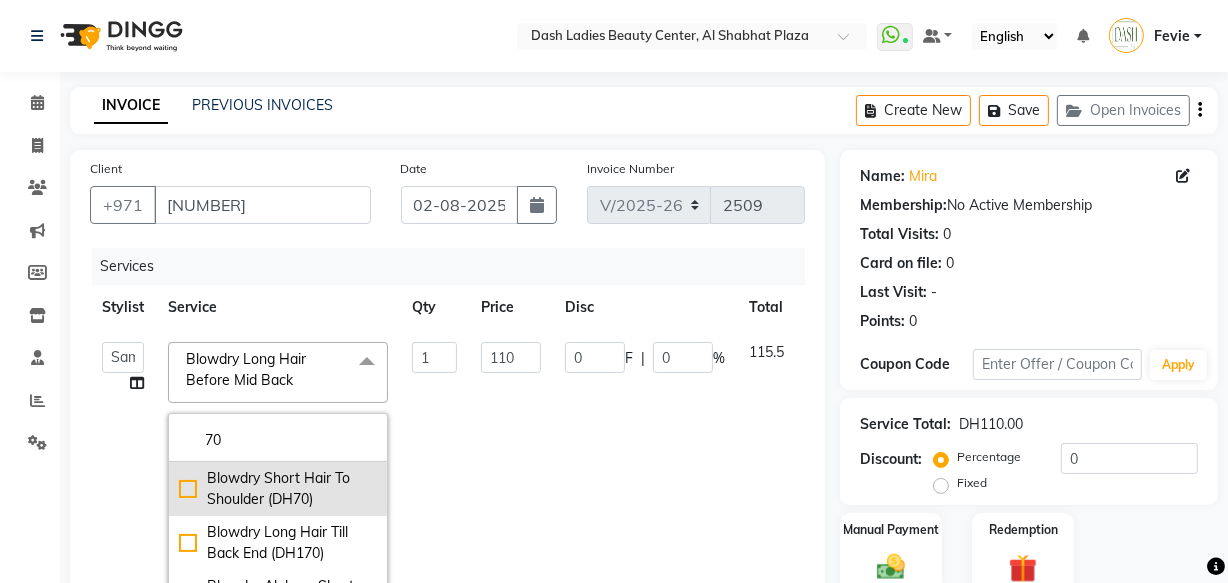 type on "70" 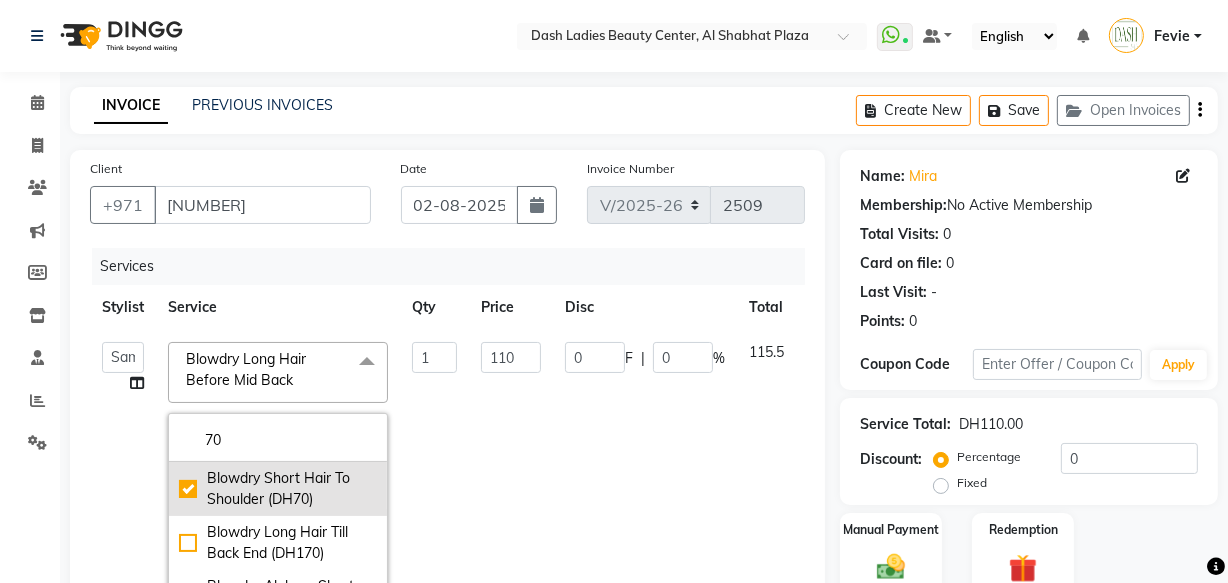 checkbox on "true" 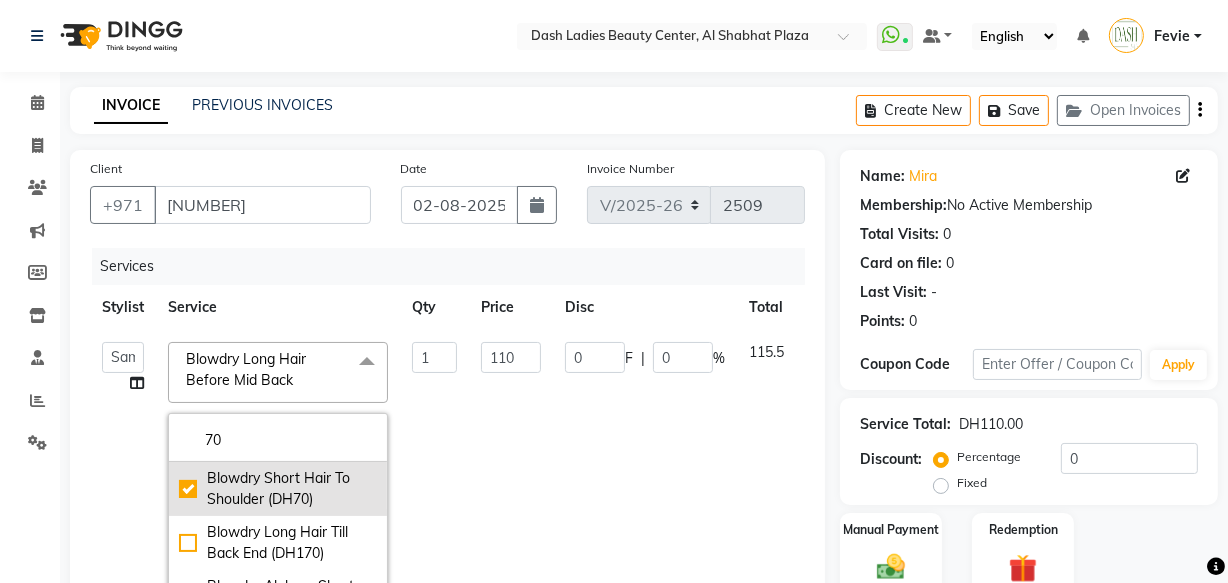 type on "70" 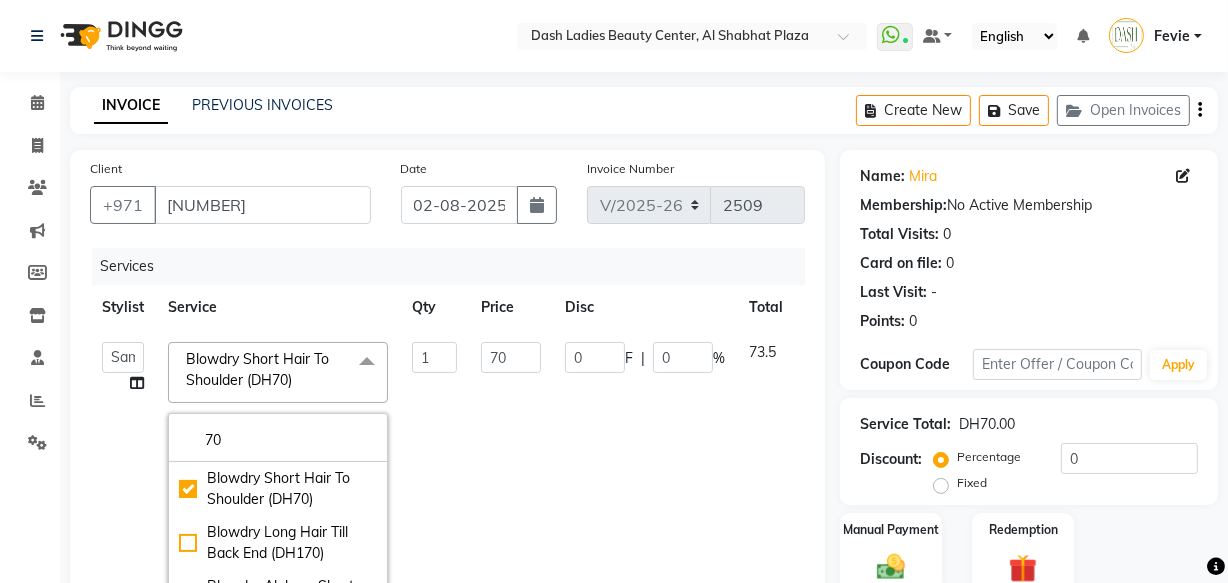 click on "0 F | 0 %" 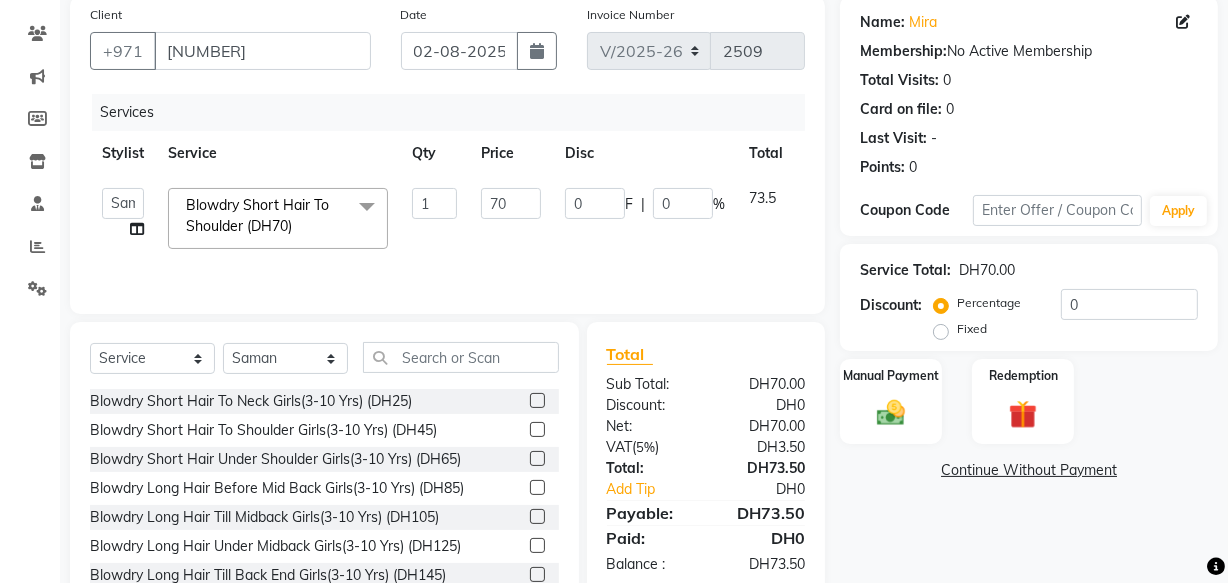 scroll, scrollTop: 158, scrollLeft: 0, axis: vertical 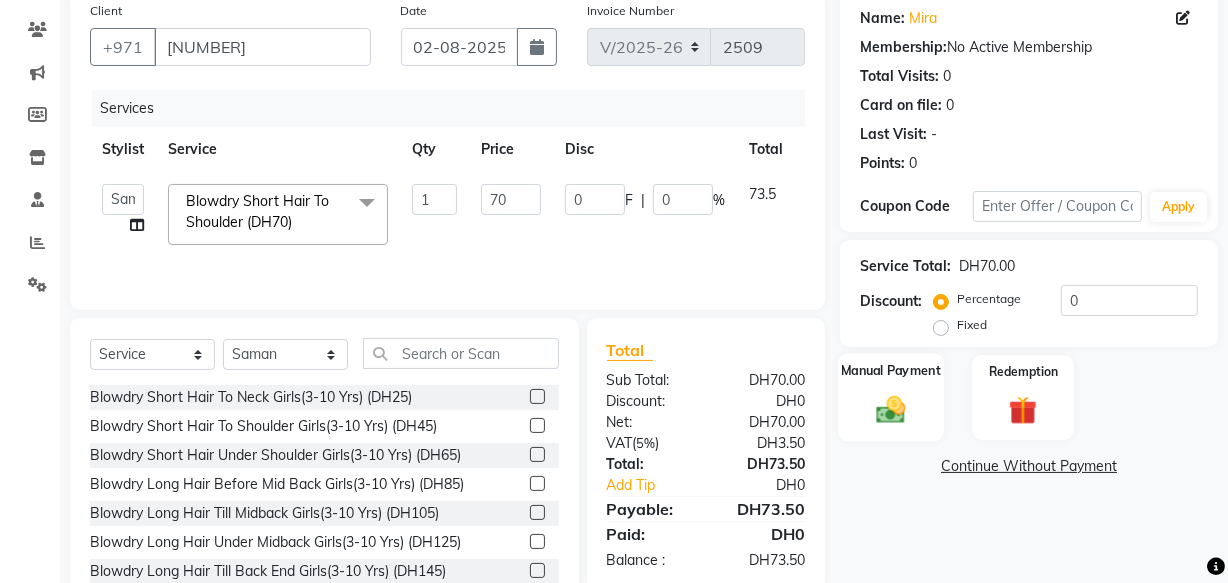 click on "Manual Payment" 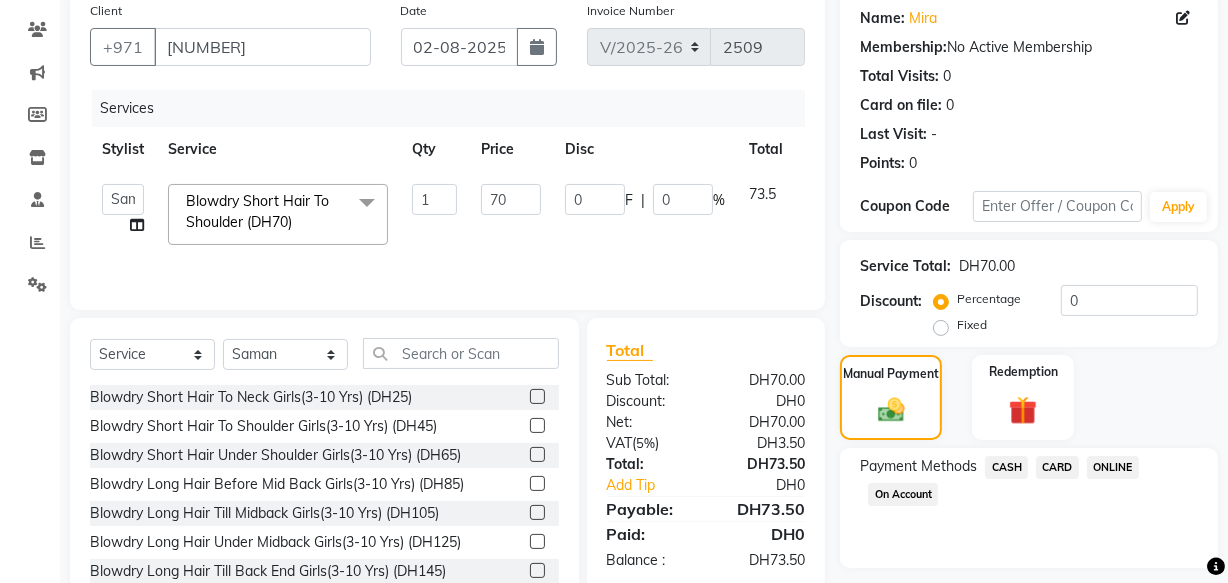 click on "CASH" 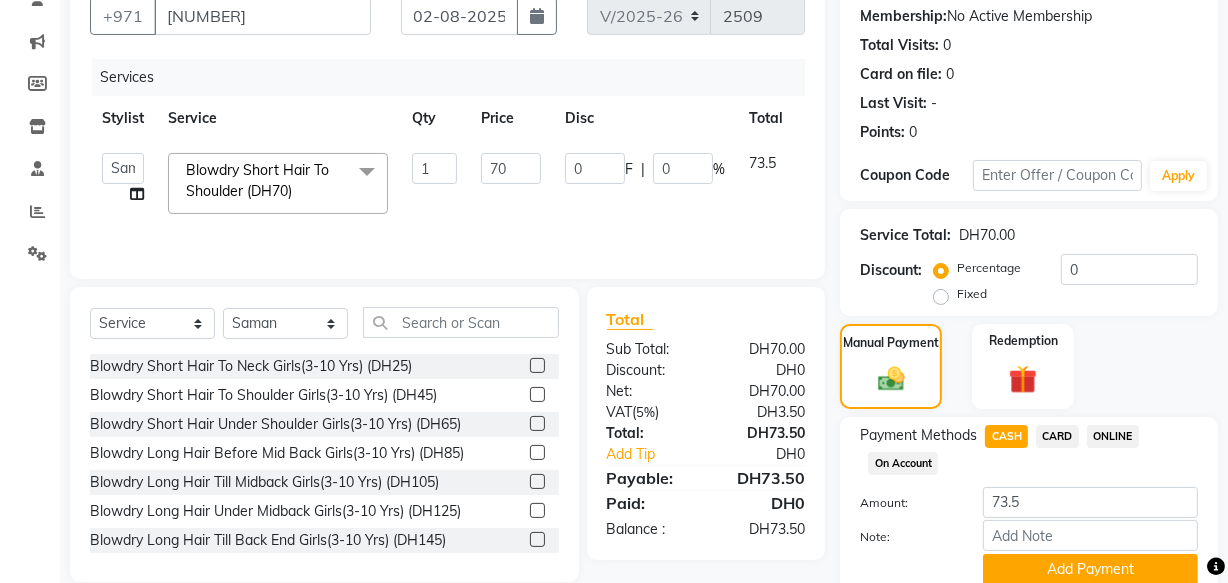 scroll, scrollTop: 252, scrollLeft: 0, axis: vertical 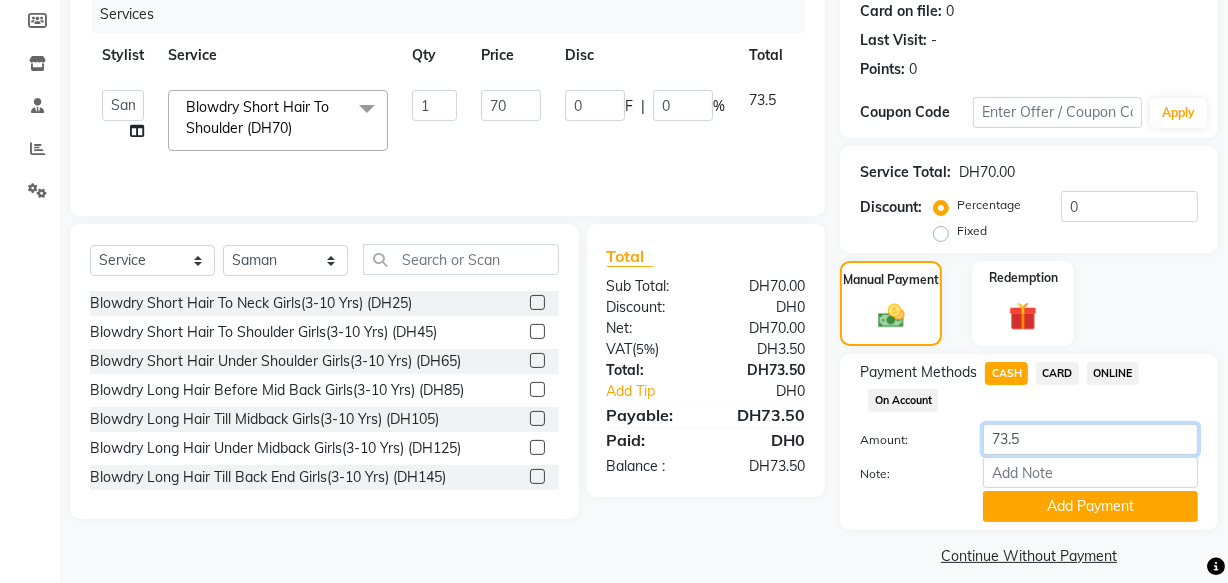 click on "73.5" 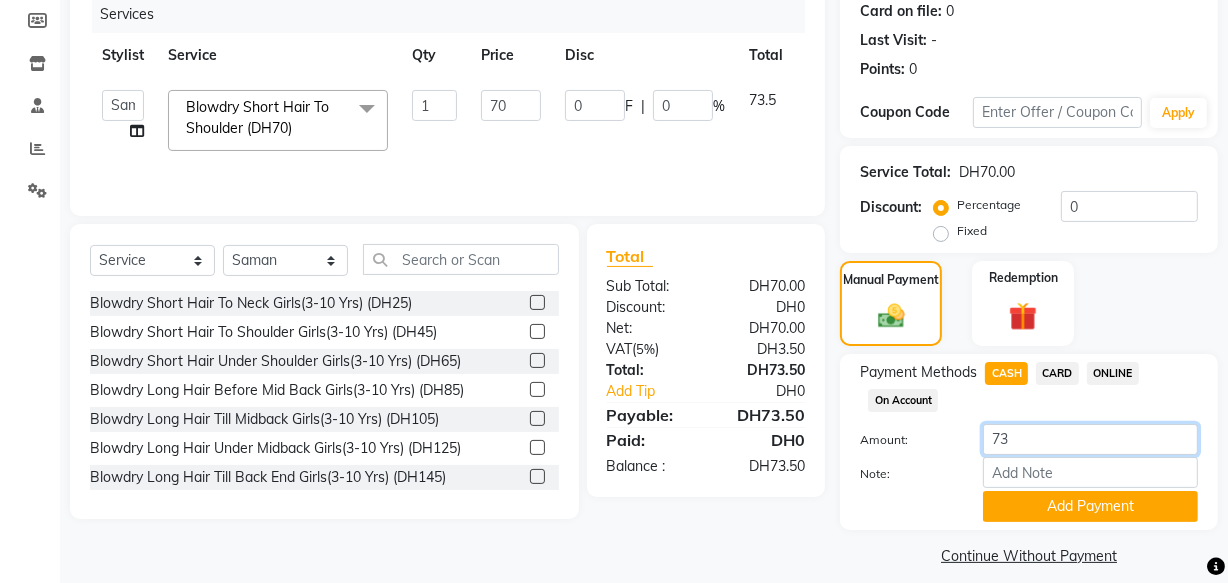 type on "7" 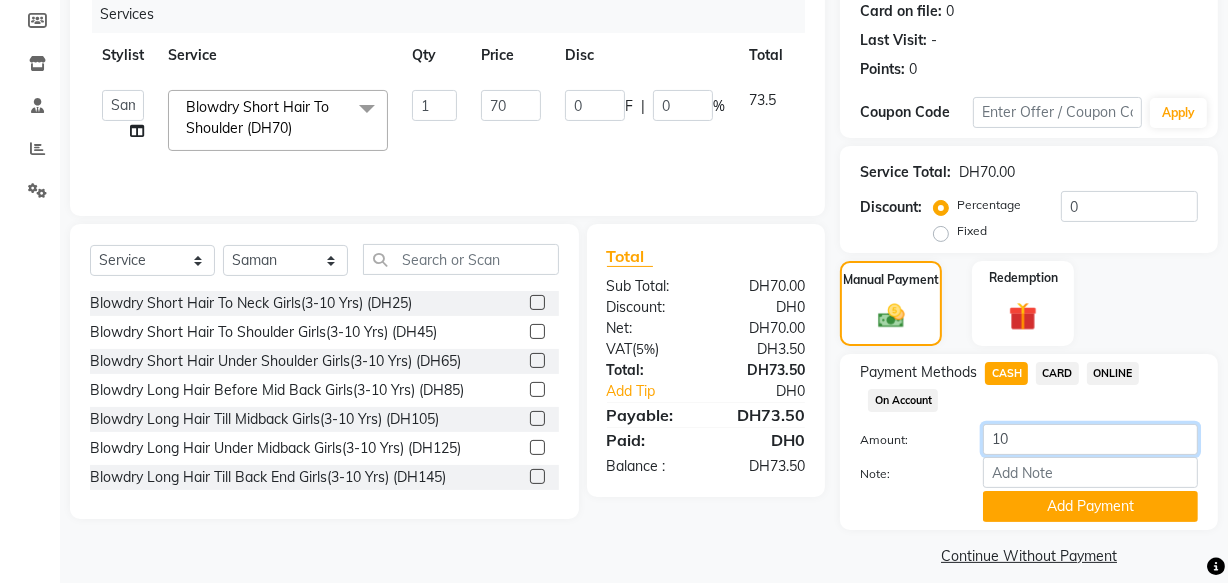 type on "100" 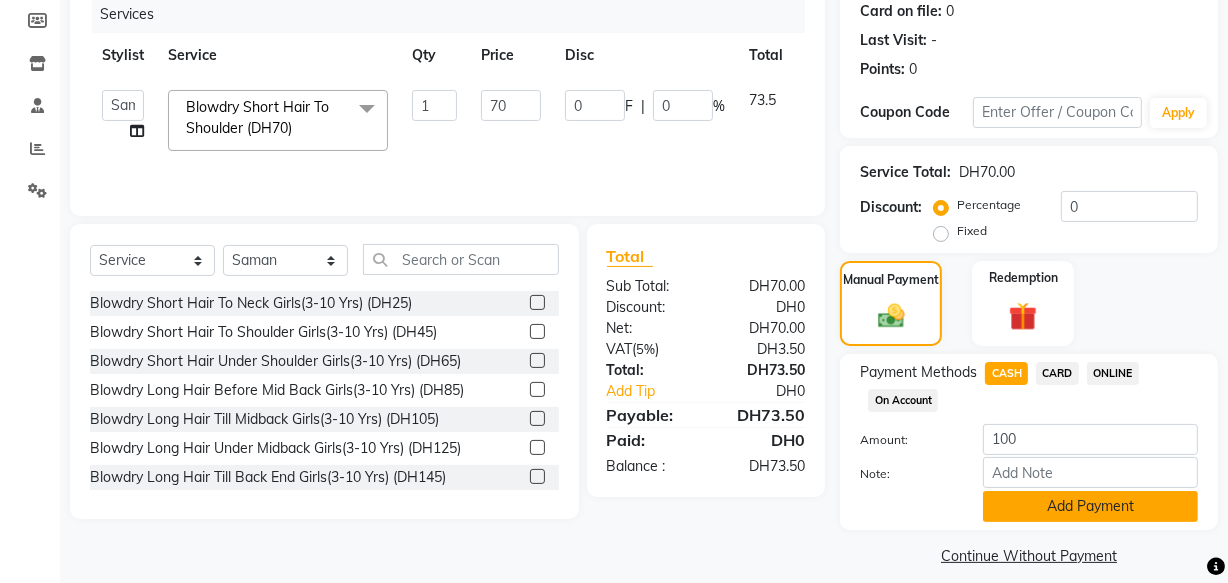 click on "Add Payment" 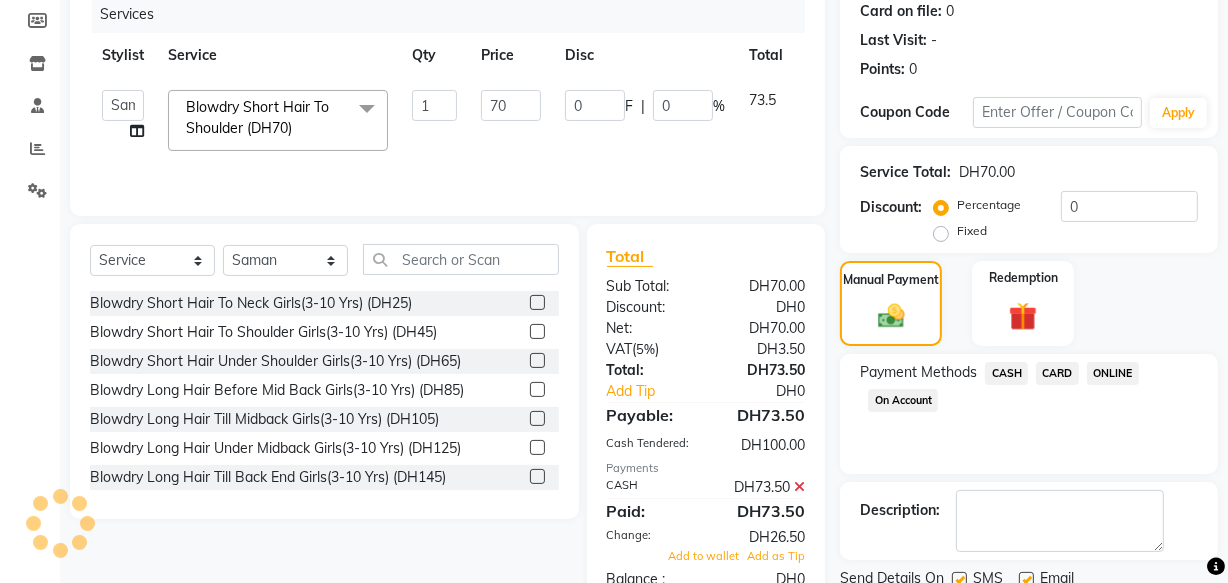 scroll, scrollTop: 326, scrollLeft: 0, axis: vertical 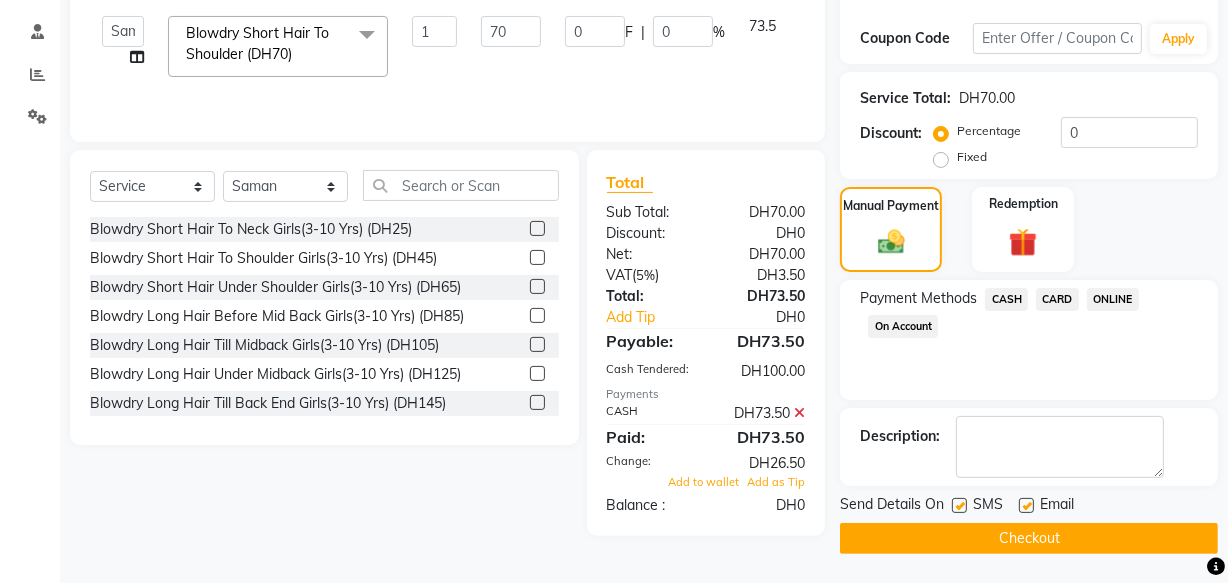 click on "Checkout" 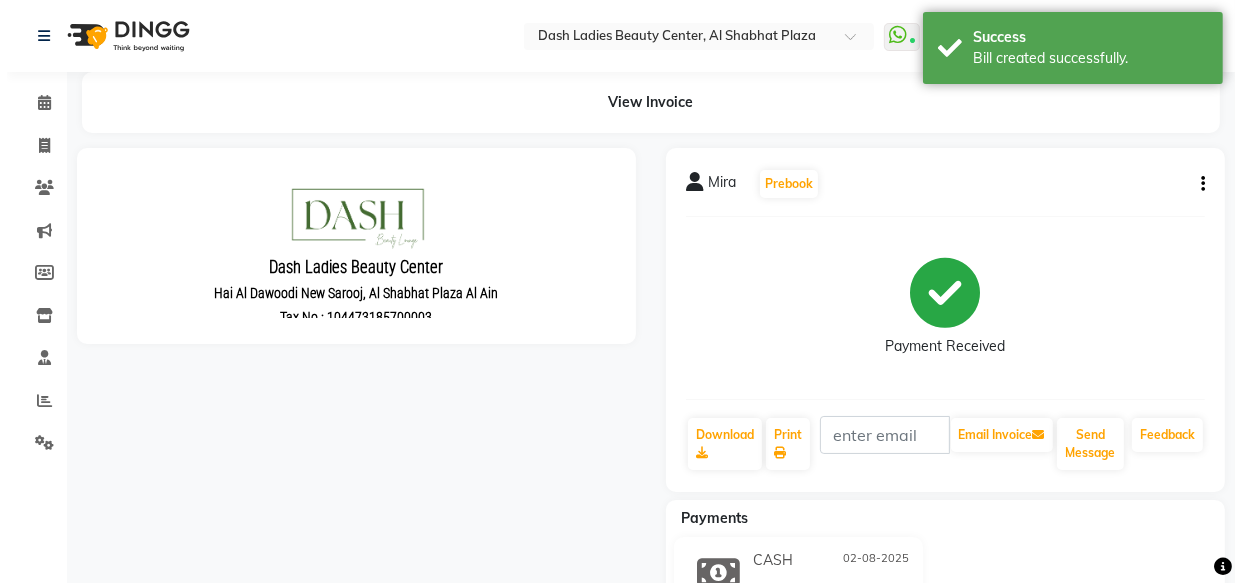 scroll, scrollTop: 0, scrollLeft: 0, axis: both 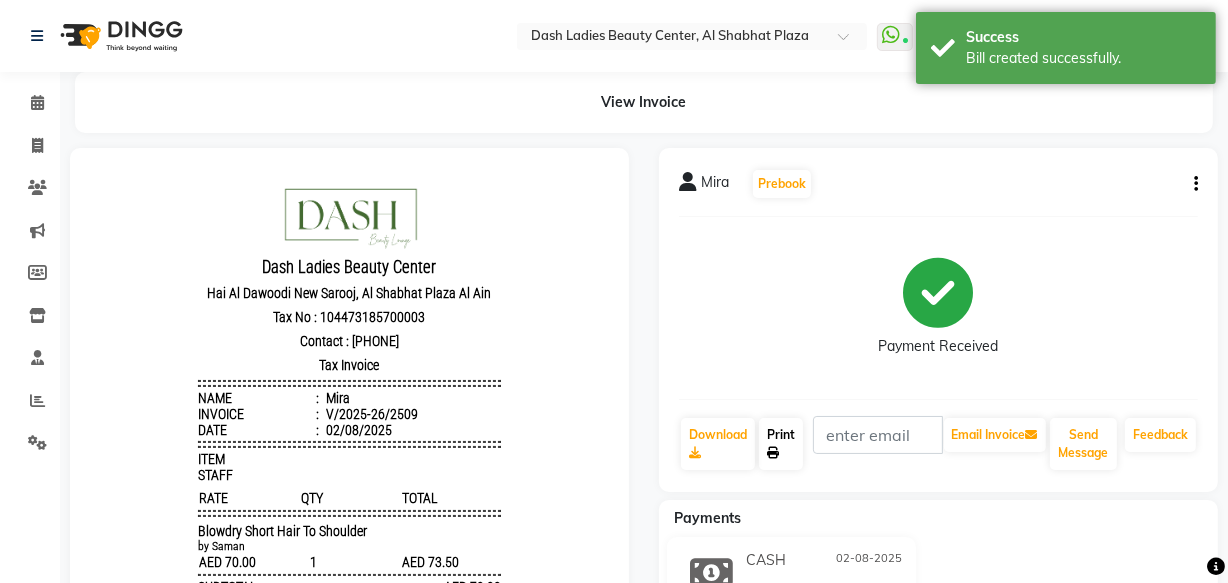 click on "Print" 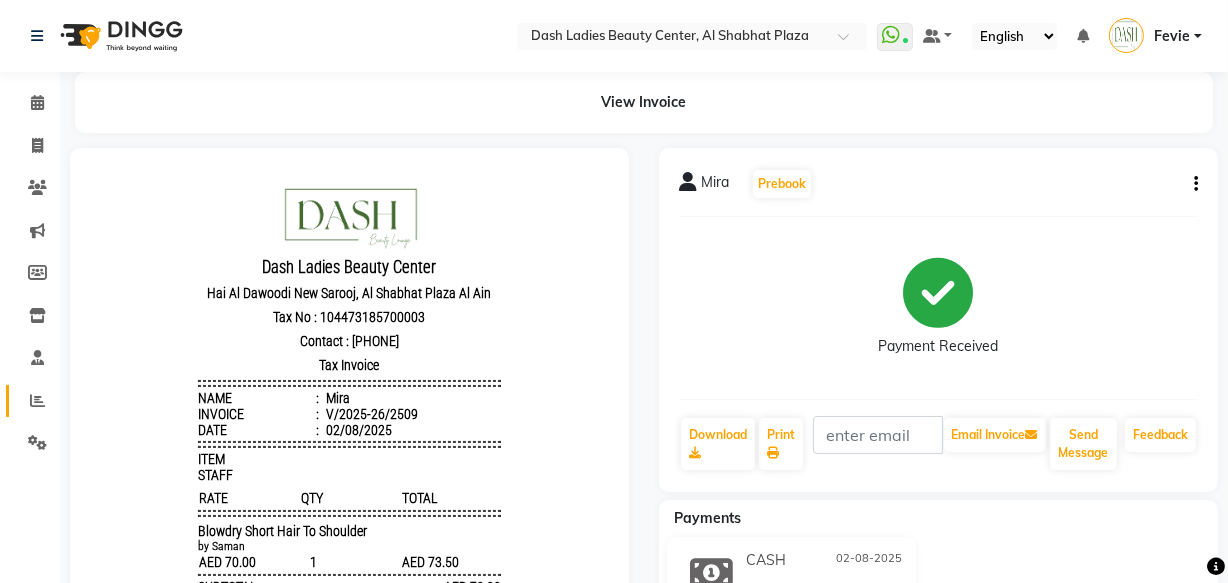 click 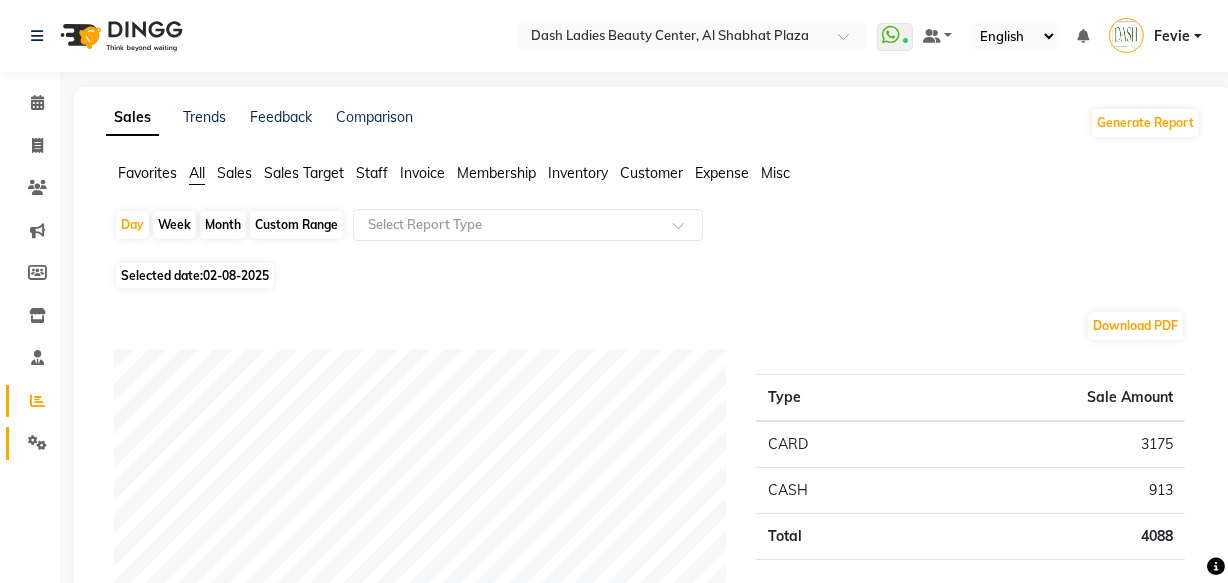 click on "Settings" 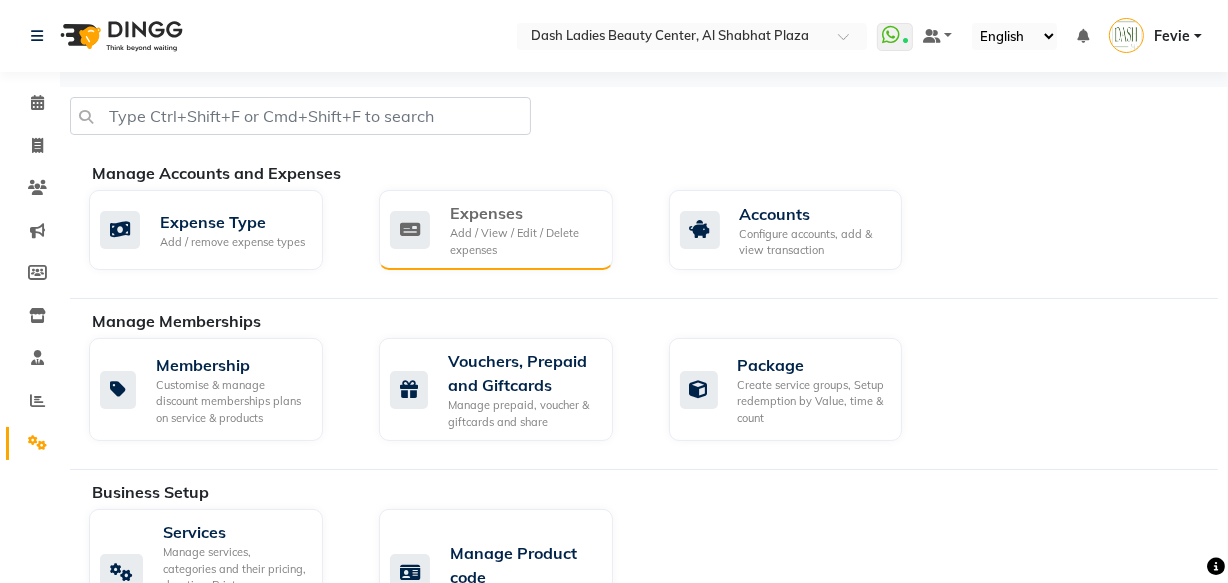 click on "Add / View / Edit / Delete expenses" 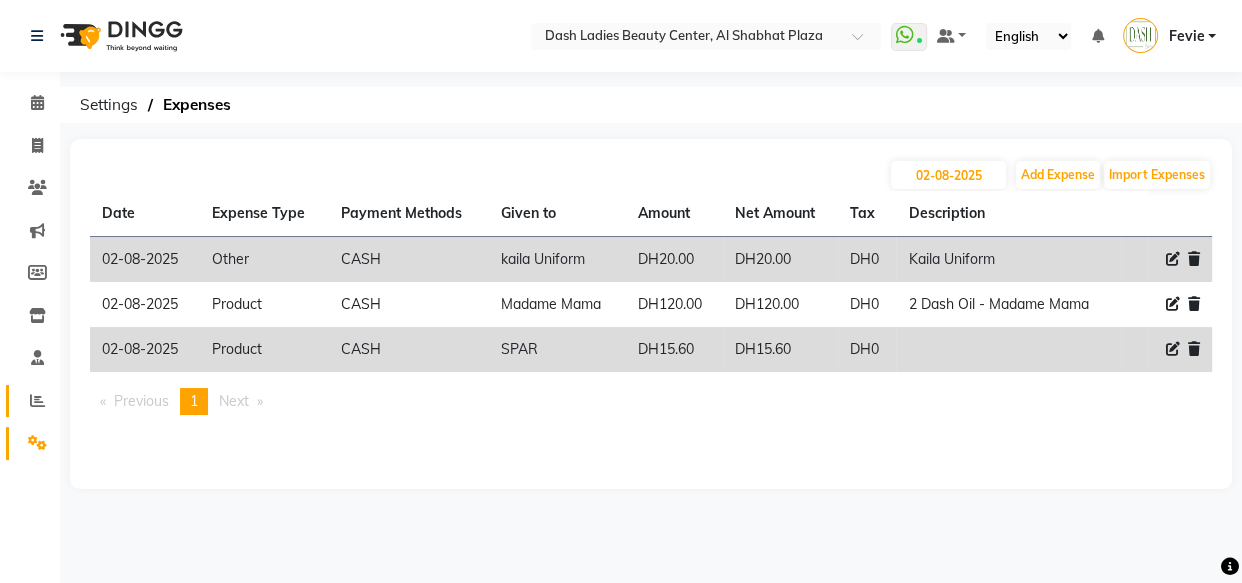 click 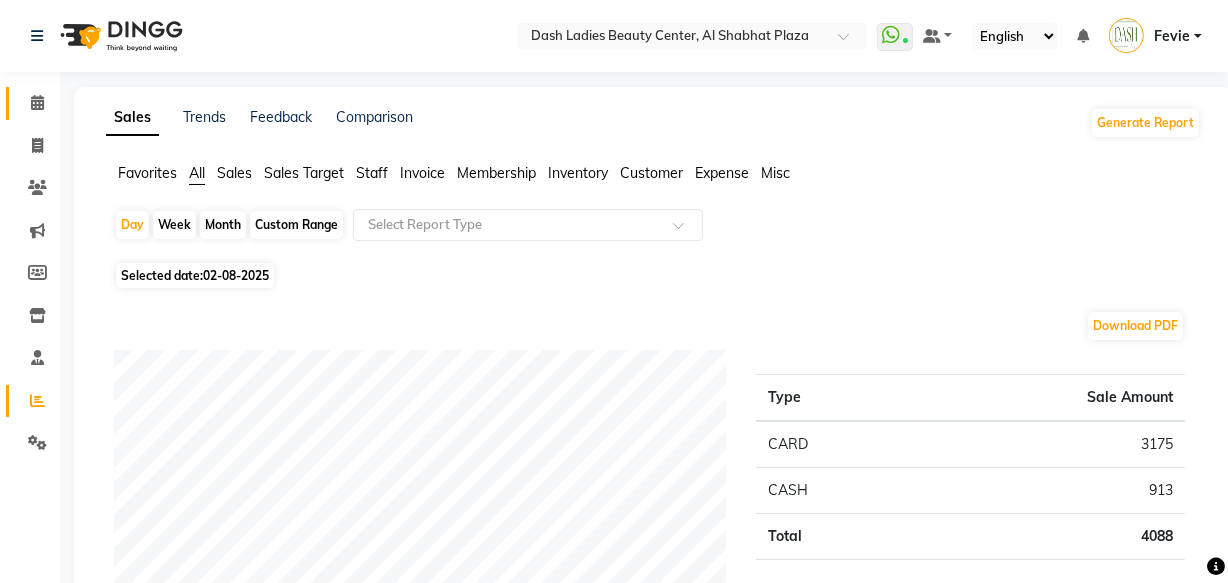 click 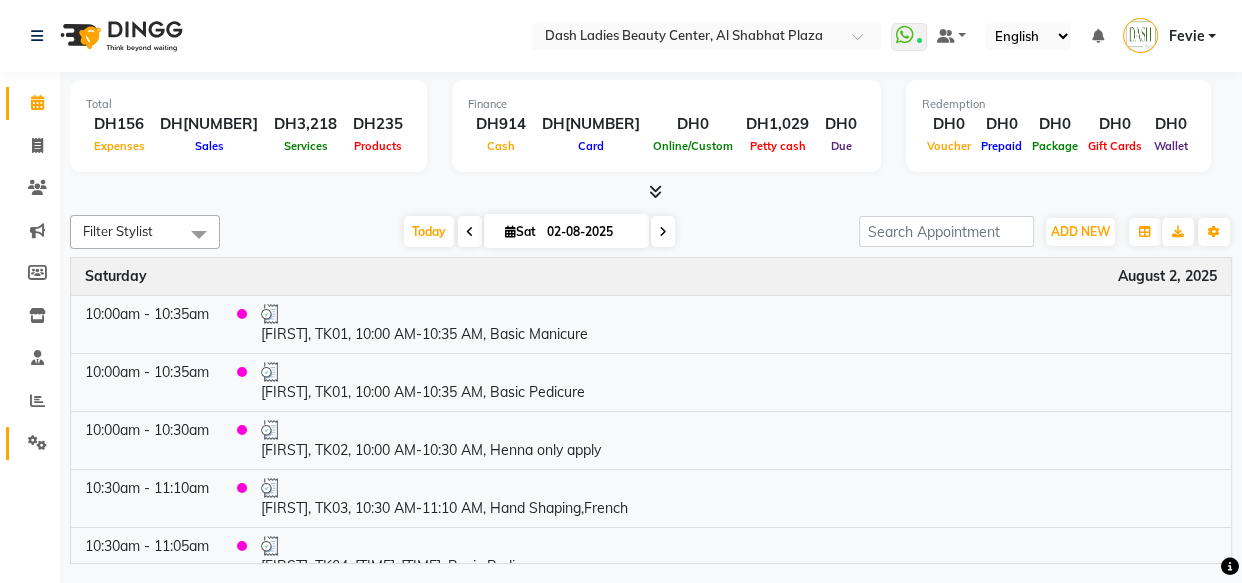 click 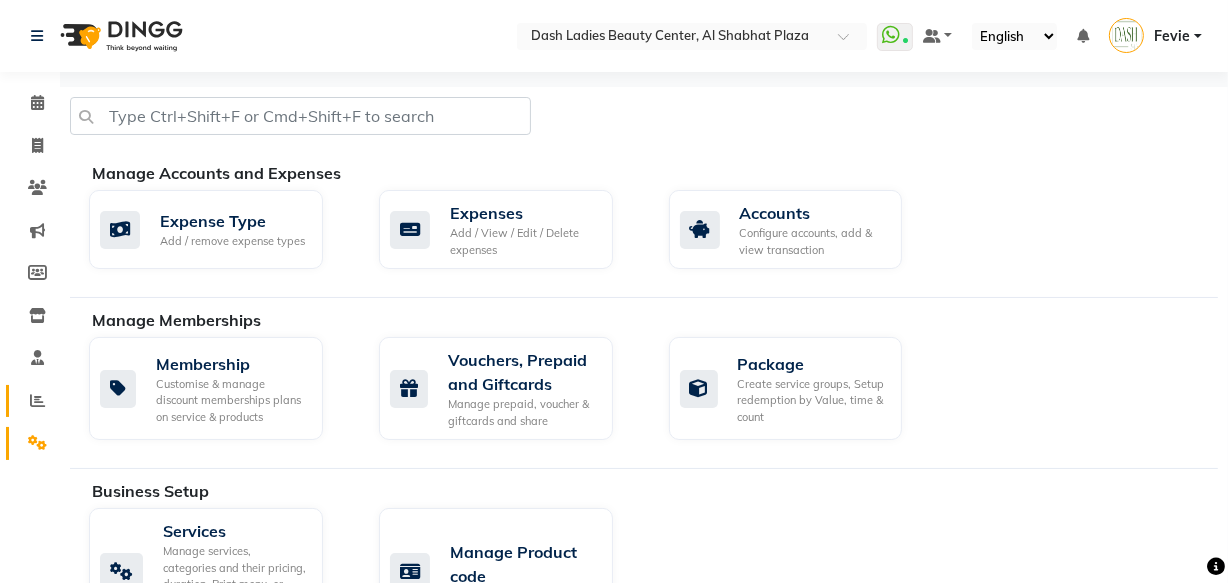 click on "Reports" 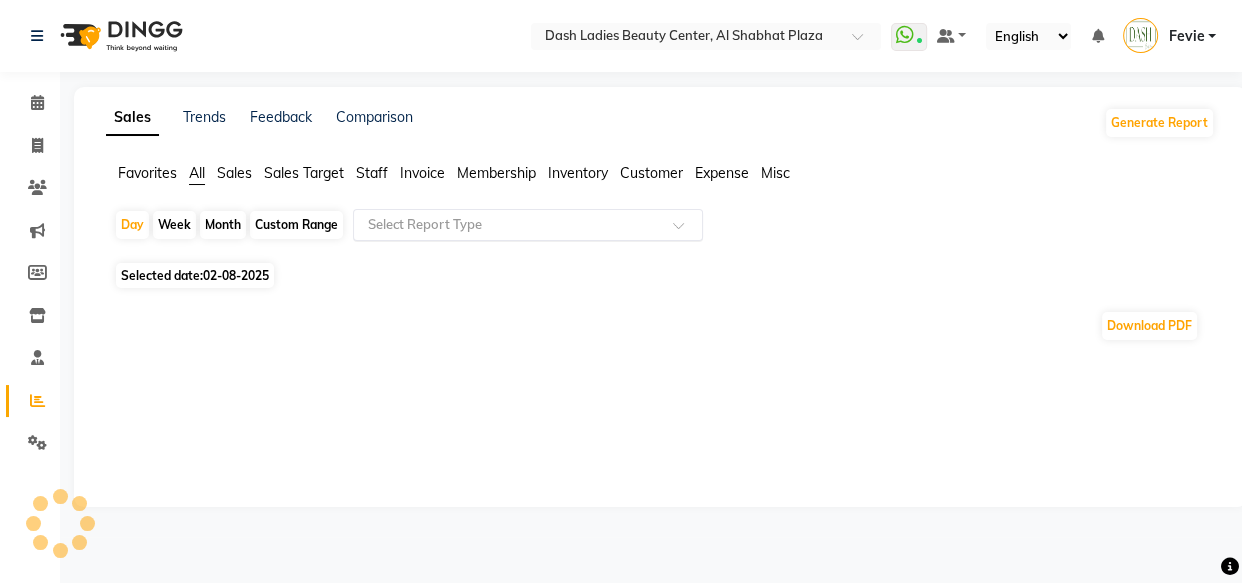 click 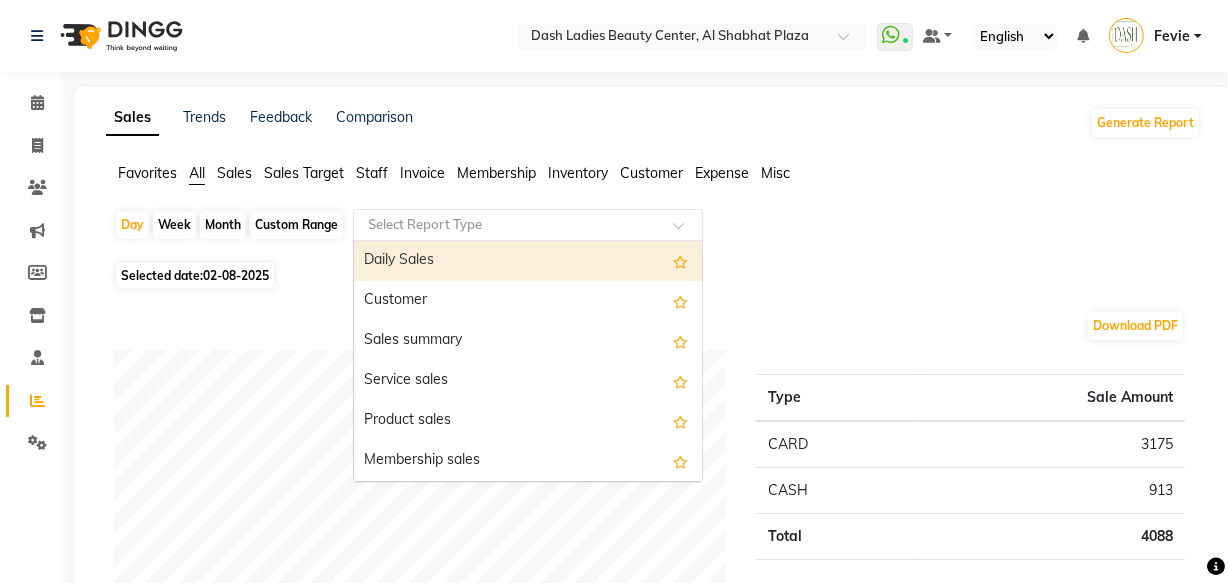 click on "Daily Sales" at bounding box center [528, 261] 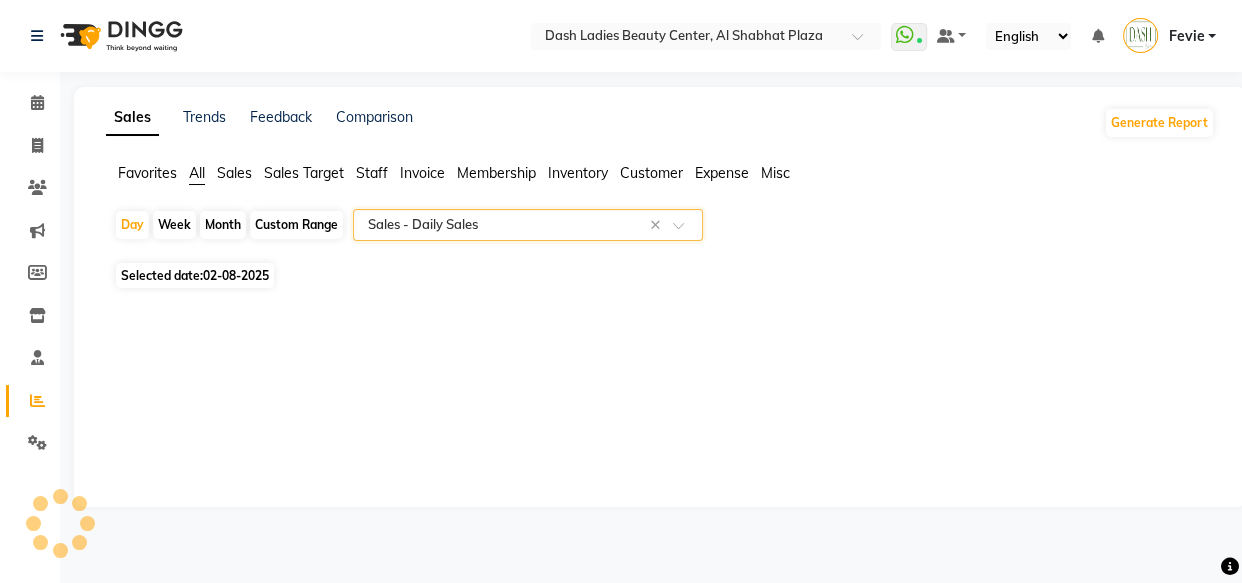 select on "full_report" 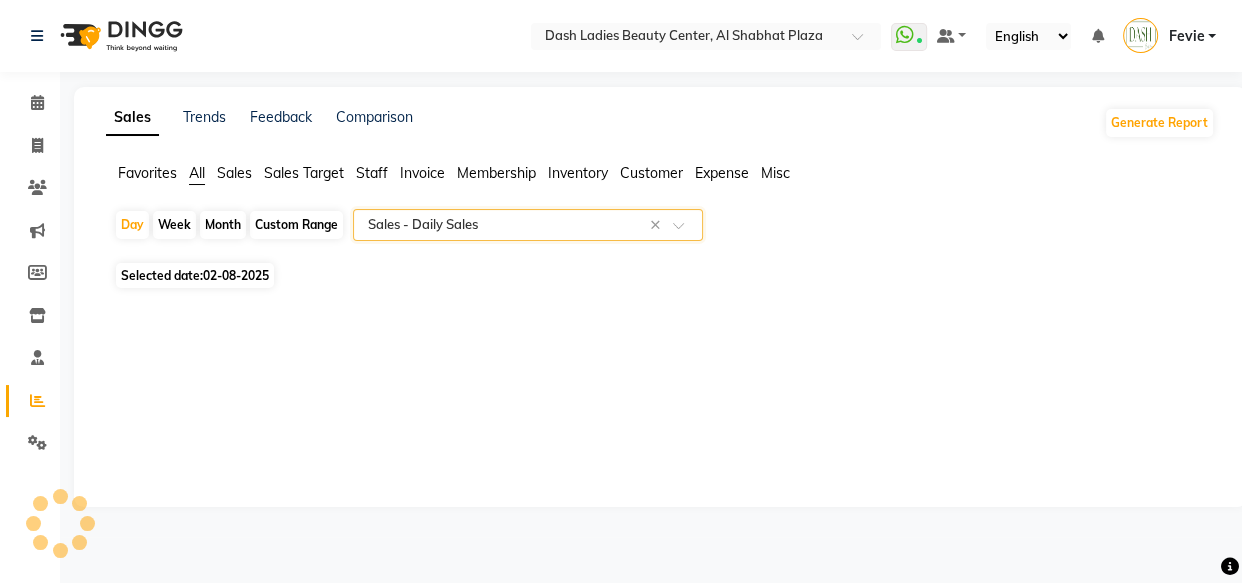 select on "pdf" 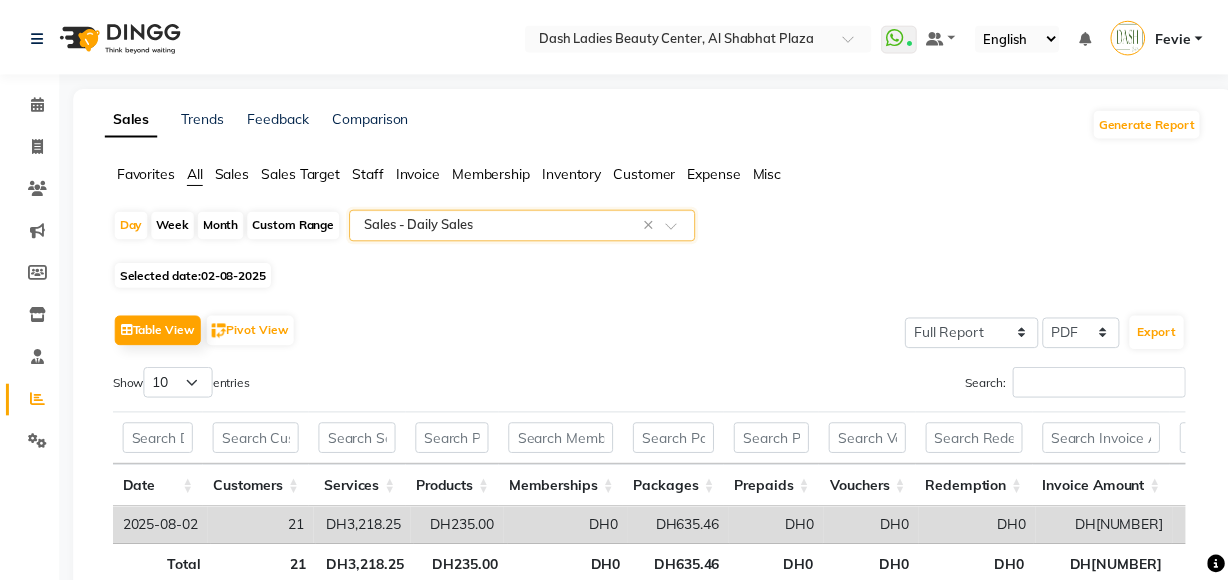 scroll, scrollTop: 38, scrollLeft: 0, axis: vertical 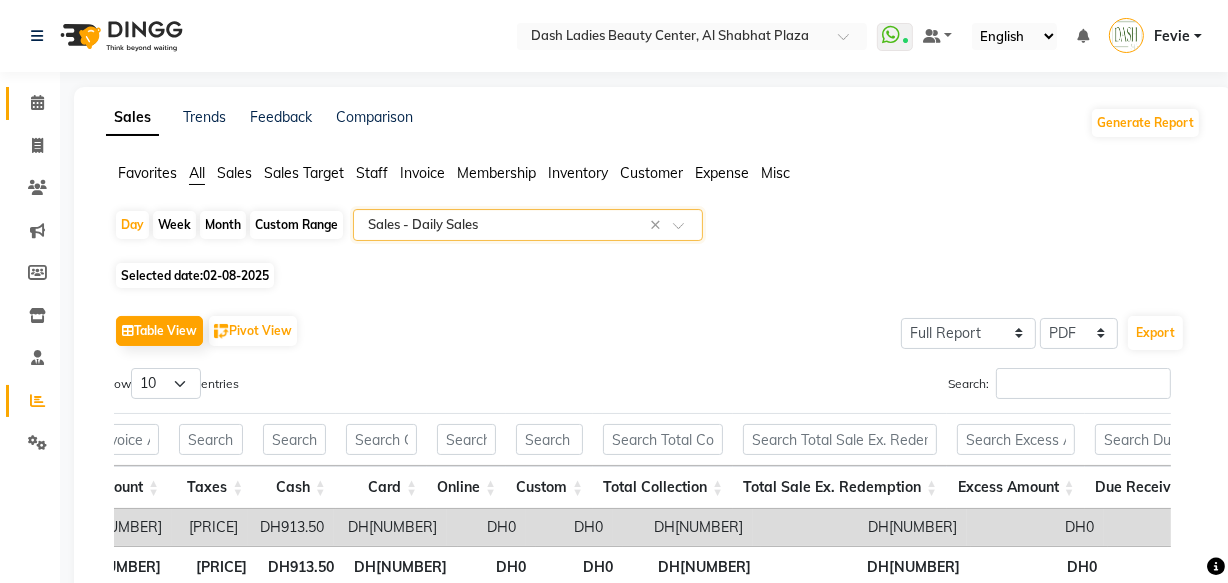 click on "Calendar" 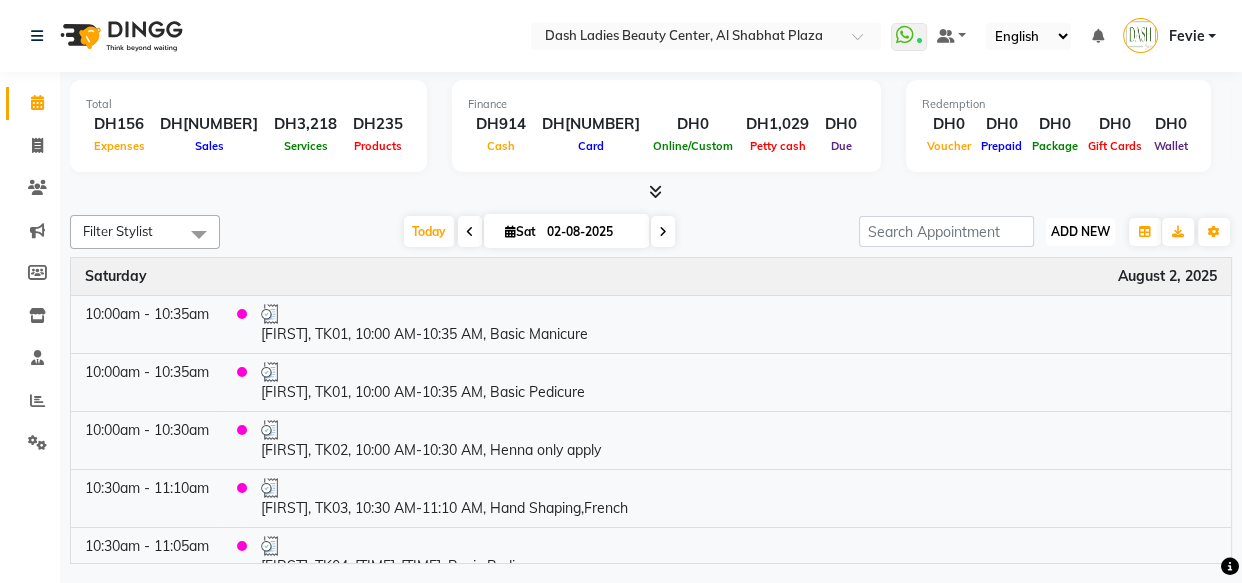 click on "ADD NEW" at bounding box center [1080, 231] 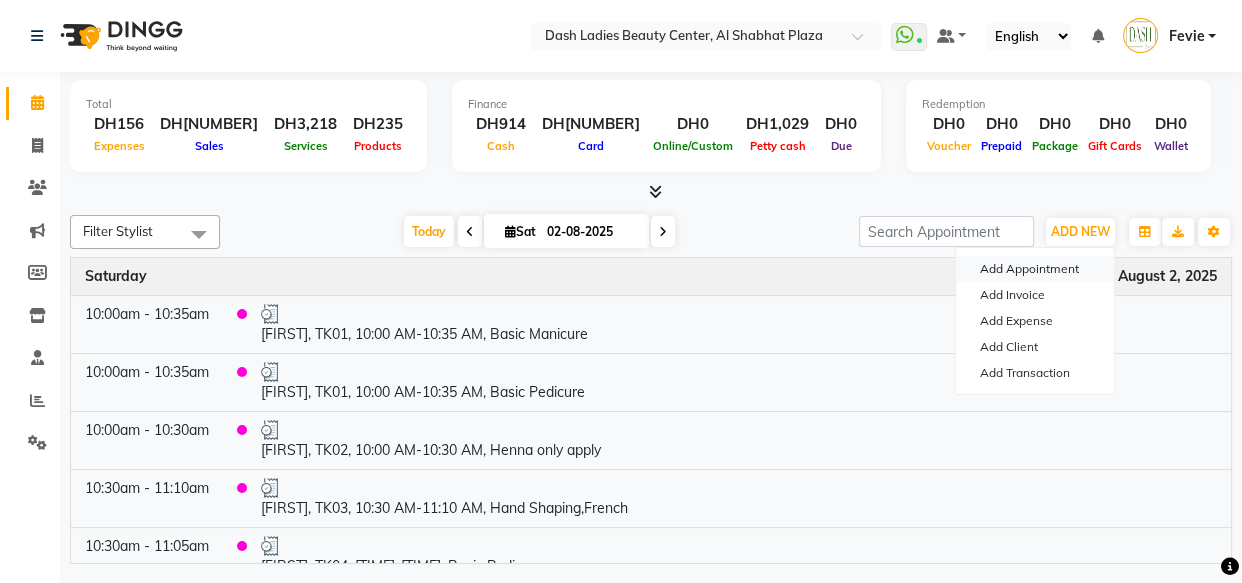 click on "Add Appointment" at bounding box center [1035, 269] 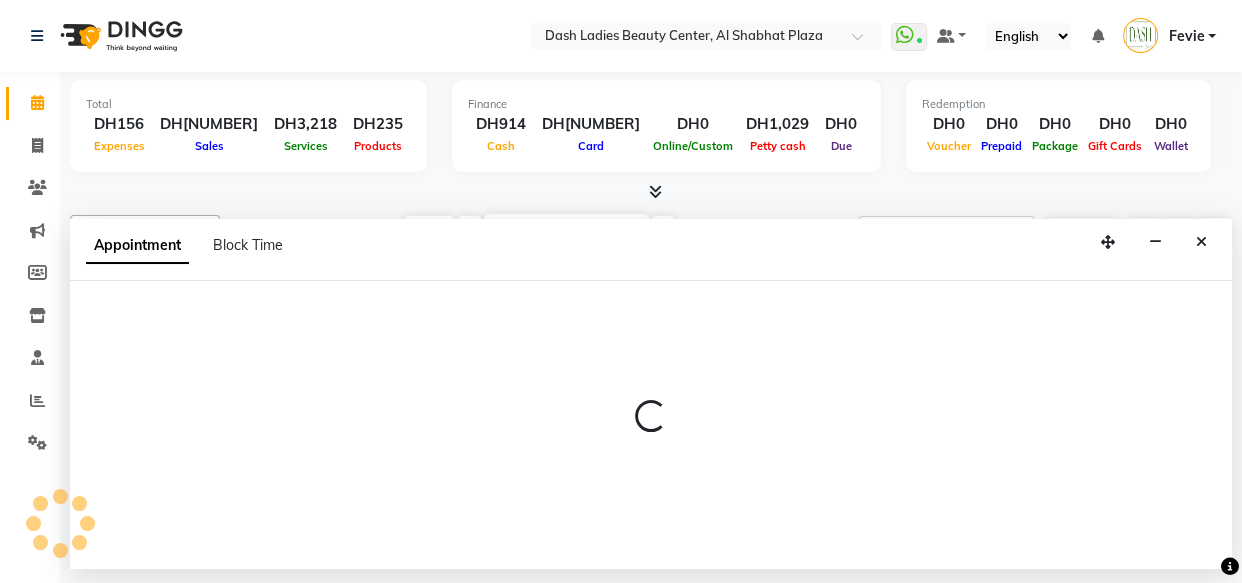 select on "tentative" 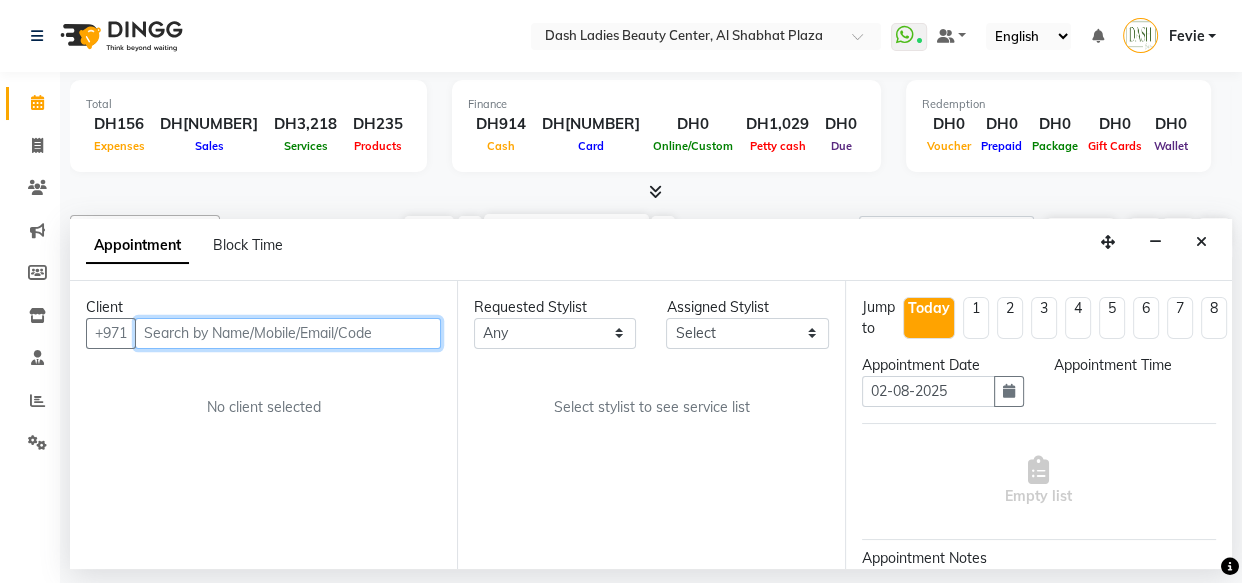 select on "600" 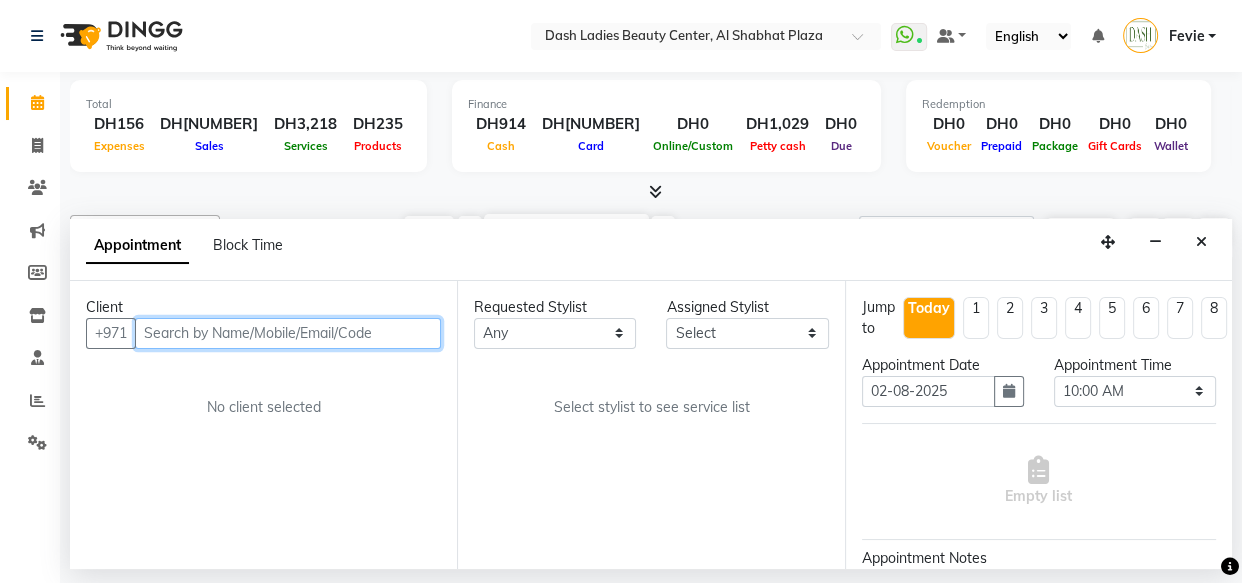 click at bounding box center (288, 333) 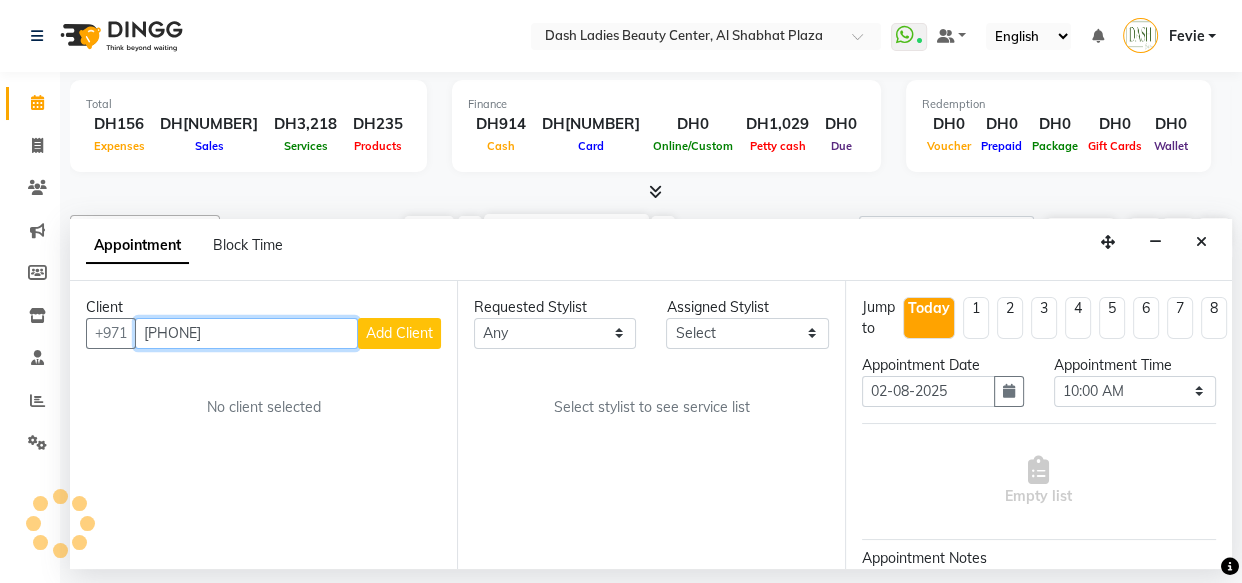 click on "526955529" at bounding box center (246, 333) 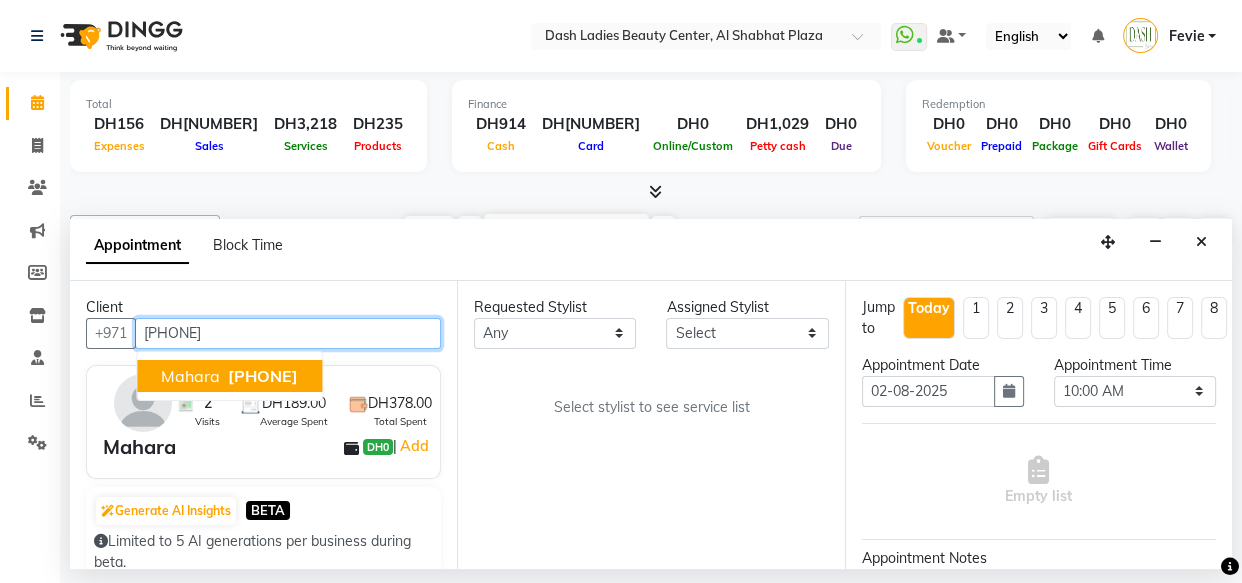 click on "526955529" at bounding box center [263, 376] 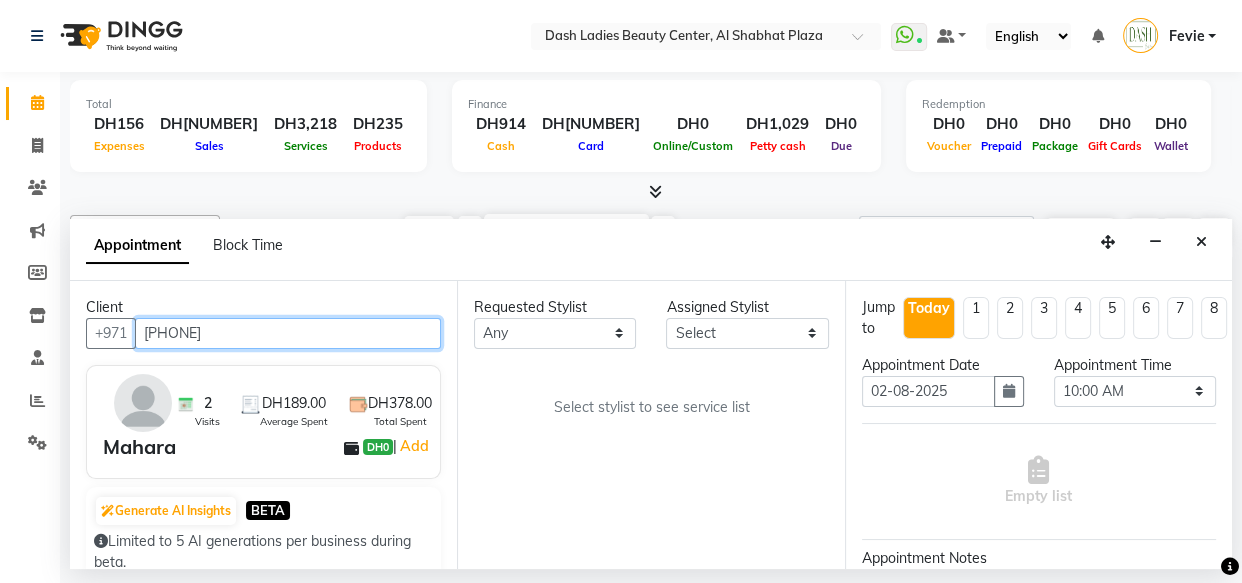 type on "526955529" 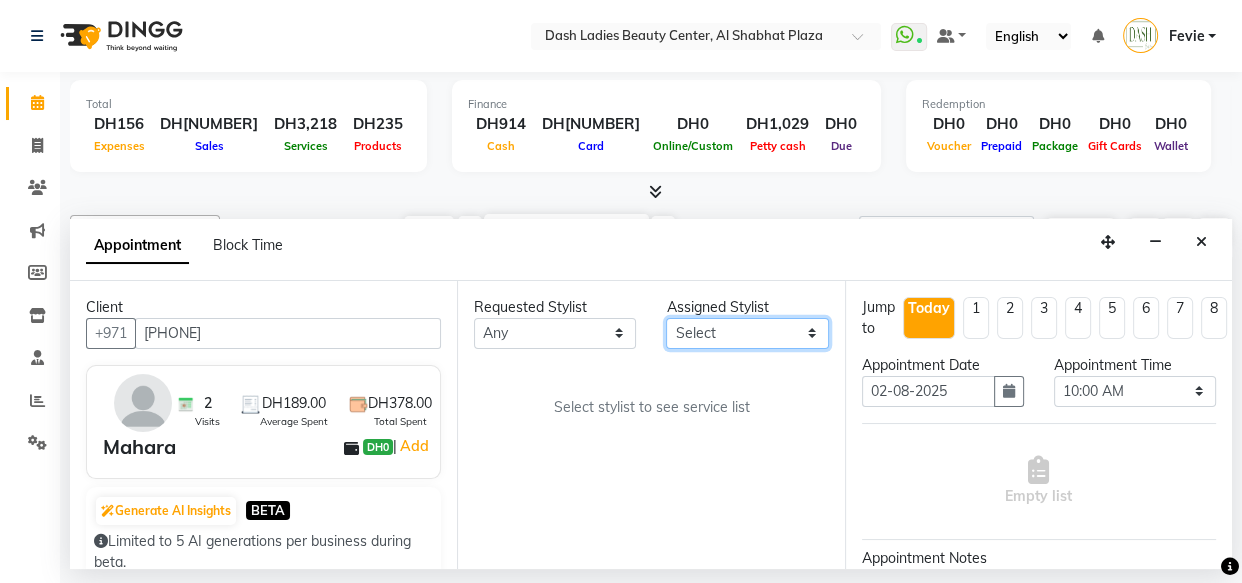 click on "Select Aizel Angelina Anna Bobi Edlyn Flora Grace Janine Jelyn Mariel Maya Nancy Nilam Nita Peace Rose Marie Saman Talina" at bounding box center (747, 333) 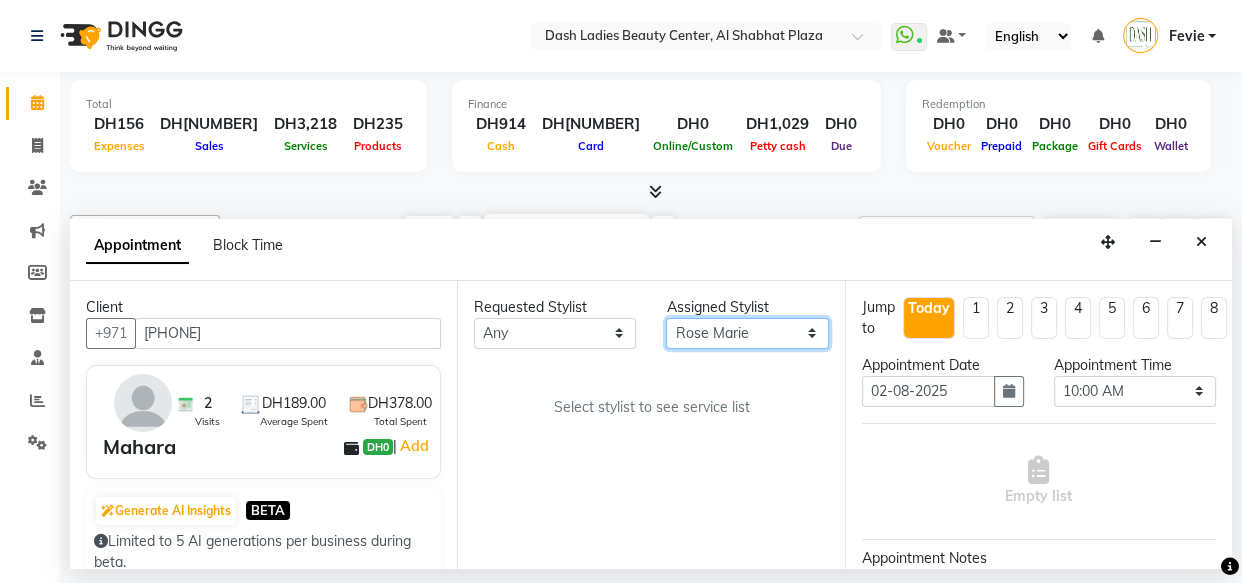 click on "Select Aizel Angelina Anna Bobi Edlyn Flora Grace Janine Jelyn Mariel Maya Nancy Nilam Nita Peace Rose Marie Saman Talina" at bounding box center (747, 333) 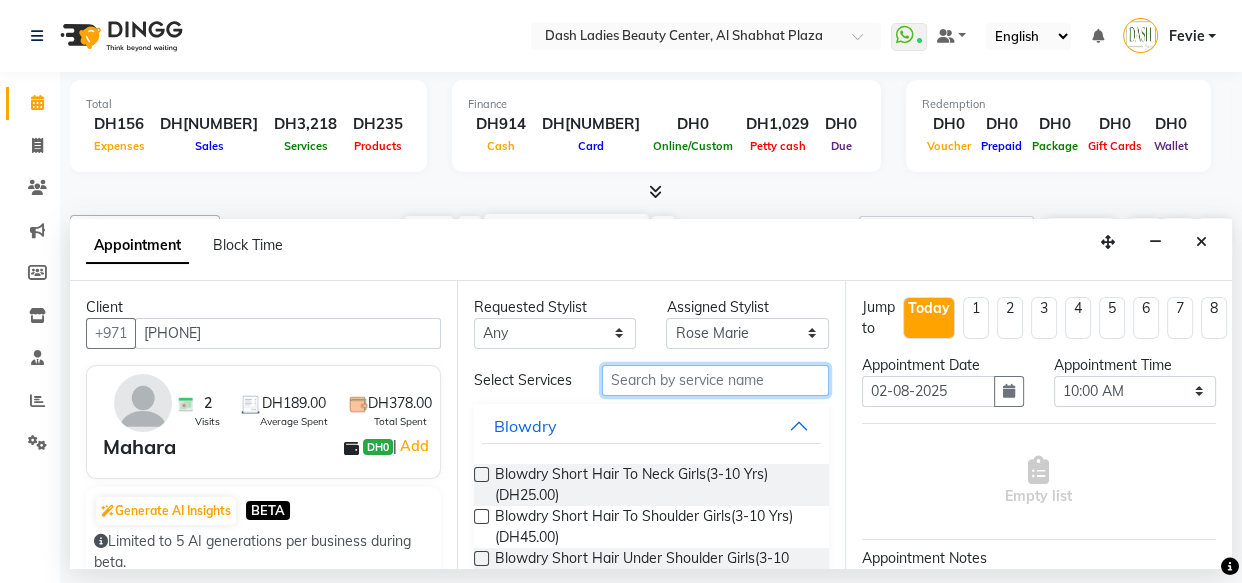 click at bounding box center (715, 380) 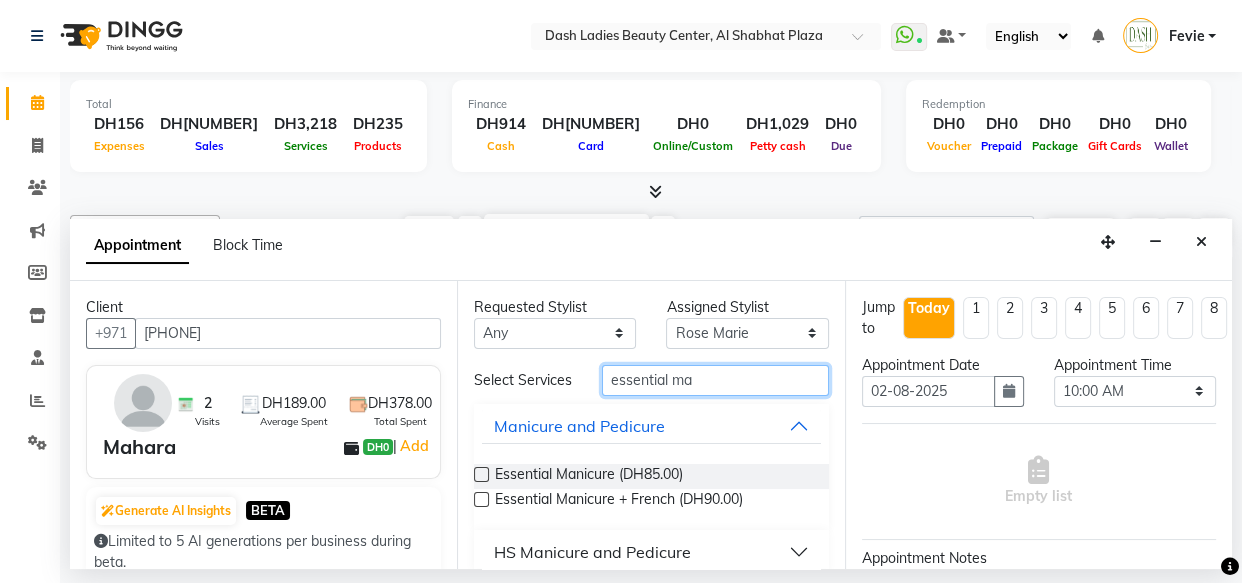 type on "essential ma" 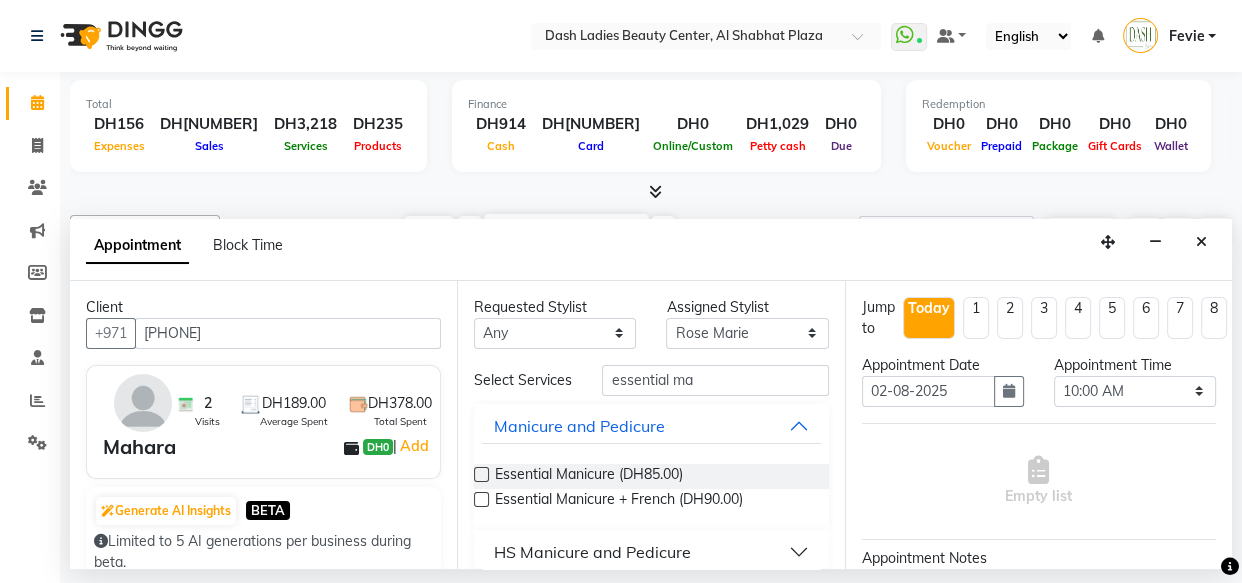 click at bounding box center (481, 474) 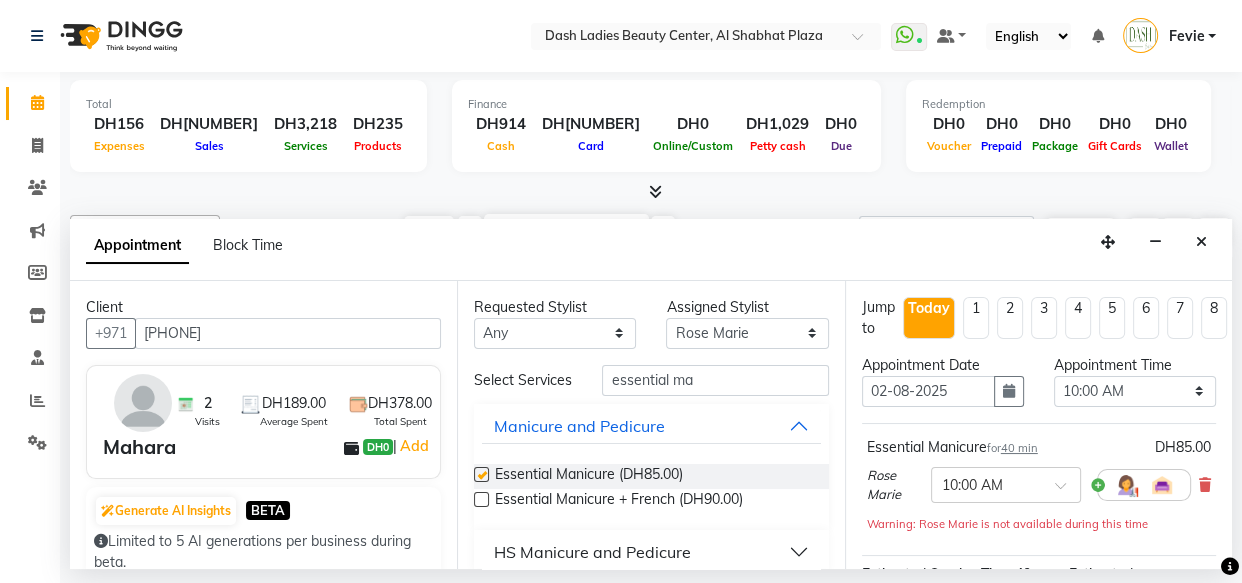 checkbox on "false" 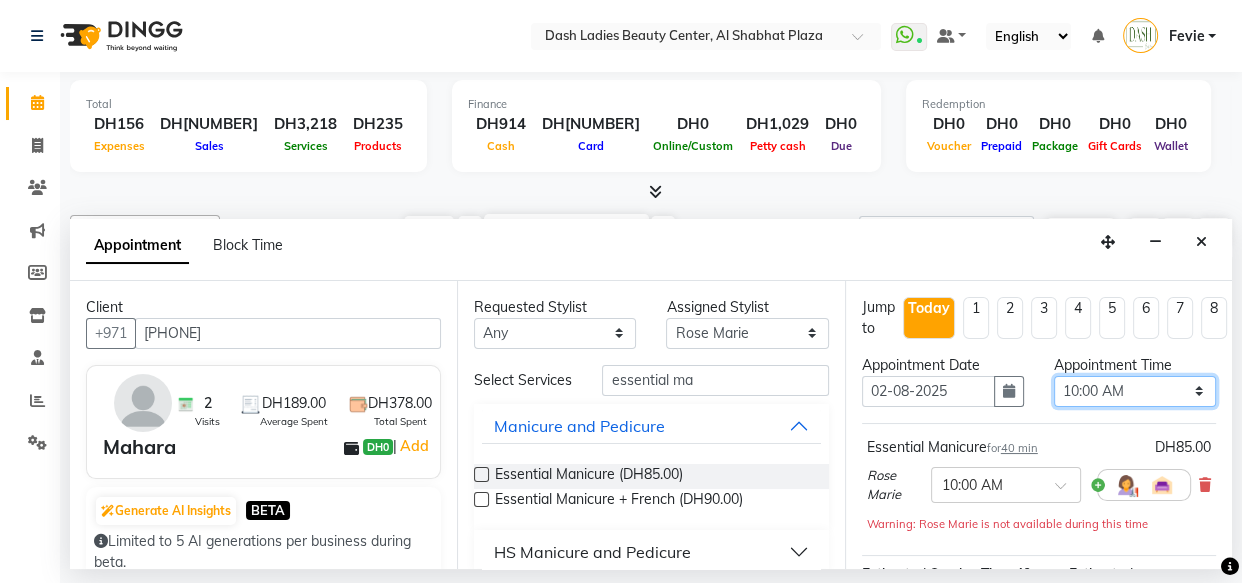 click on "Select 10:00 AM 10:15 AM 10:30 AM 10:45 AM 11:00 AM 11:15 AM 11:30 AM 11:45 AM 12:00 PM 12:15 PM 12:30 PM 12:45 PM 01:00 PM 01:15 PM 01:30 PM 01:45 PM 02:00 PM 02:15 PM 02:30 PM 02:45 PM 03:00 PM 03:15 PM 03:30 PM 03:45 PM 04:00 PM 04:15 PM 04:30 PM 04:45 PM 05:00 PM 05:15 PM 05:30 PM 05:45 PM 06:00 PM 06:15 PM 06:30 PM 06:45 PM 07:00 PM 07:15 PM 07:30 PM 07:45 PM 08:00 PM 08:15 PM 08:30 PM 08:45 PM 09:00 PM 09:15 PM 09:30 PM 09:45 PM 10:00 PM" at bounding box center (1135, 391) 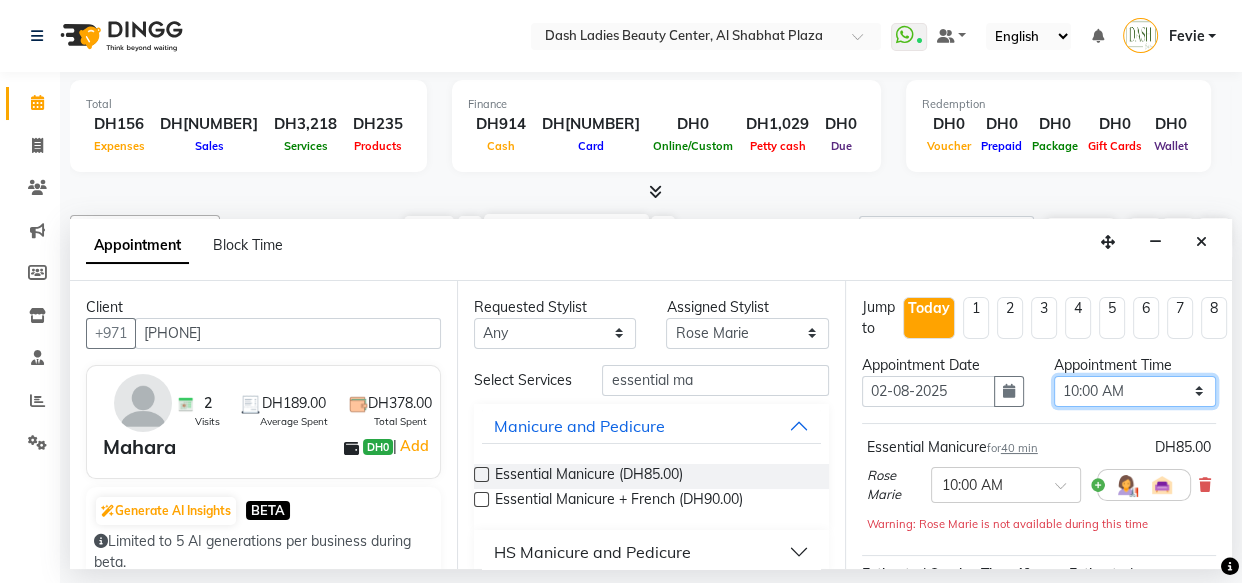 select on "1170" 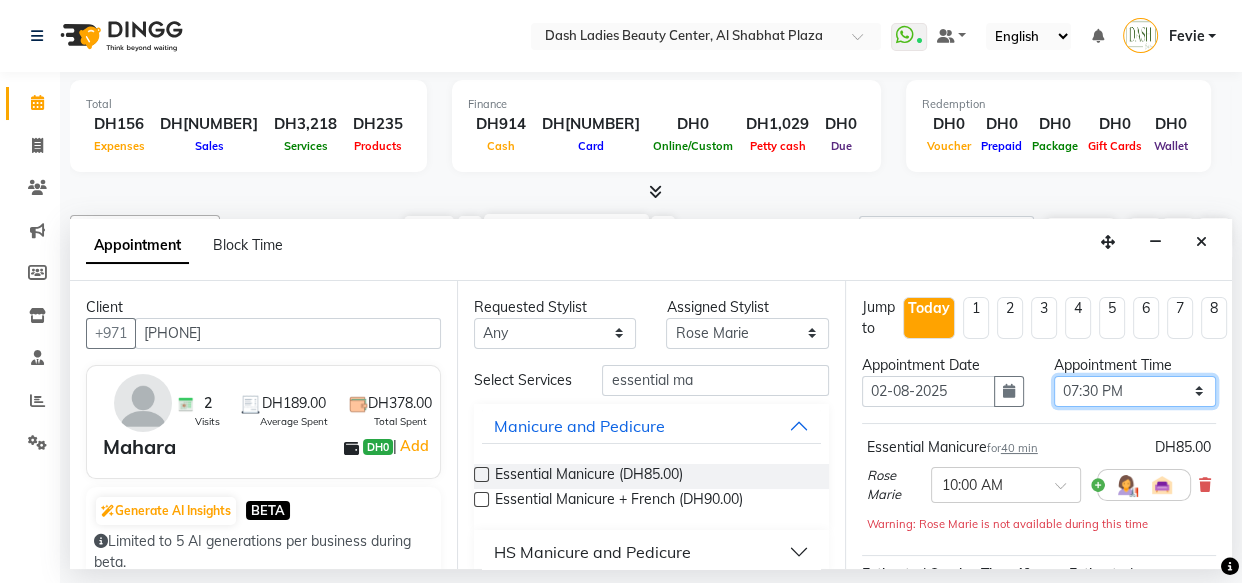click on "Select 10:00 AM 10:15 AM 10:30 AM 10:45 AM 11:00 AM 11:15 AM 11:30 AM 11:45 AM 12:00 PM 12:15 PM 12:30 PM 12:45 PM 01:00 PM 01:15 PM 01:30 PM 01:45 PM 02:00 PM 02:15 PM 02:30 PM 02:45 PM 03:00 PM 03:15 PM 03:30 PM 03:45 PM 04:00 PM 04:15 PM 04:30 PM 04:45 PM 05:00 PM 05:15 PM 05:30 PM 05:45 PM 06:00 PM 06:15 PM 06:30 PM 06:45 PM 07:00 PM 07:15 PM 07:30 PM 07:45 PM 08:00 PM 08:15 PM 08:30 PM 08:45 PM 09:00 PM 09:15 PM 09:30 PM 09:45 PM 10:00 PM" at bounding box center [1135, 391] 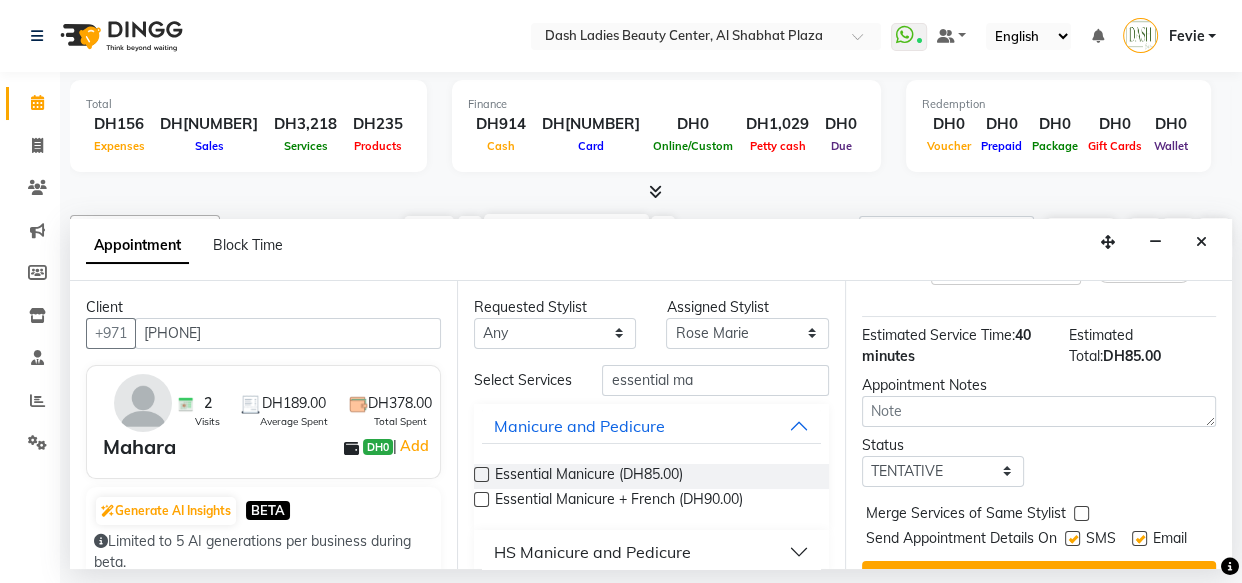 scroll, scrollTop: 233, scrollLeft: 0, axis: vertical 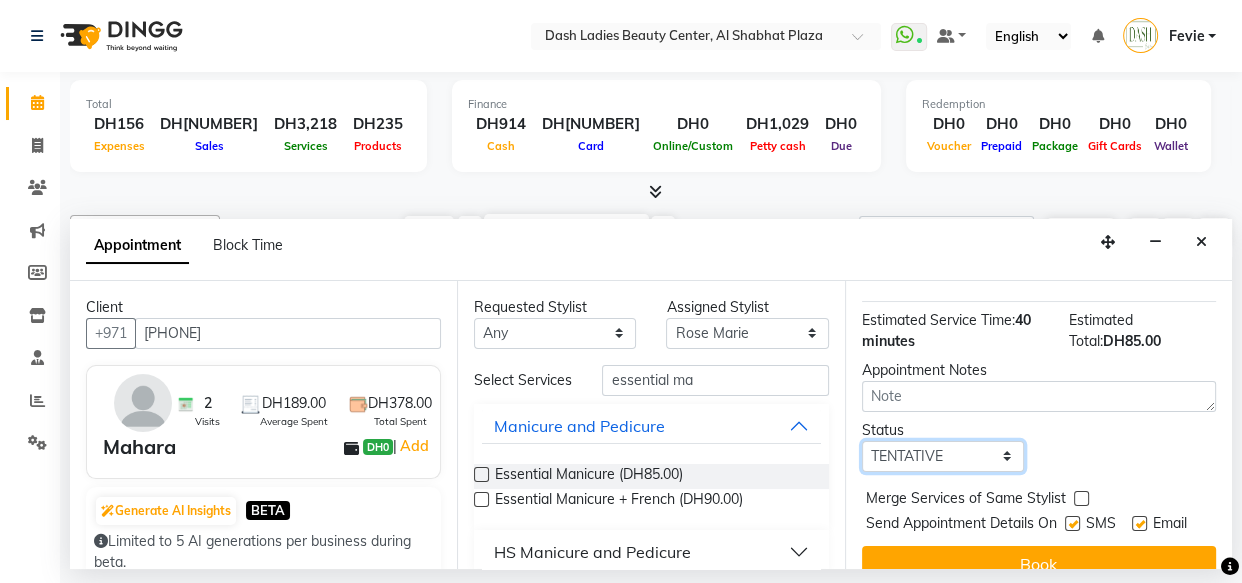 click on "Select TENTATIVE CONFIRM CHECK-IN UPCOMING" at bounding box center [943, 456] 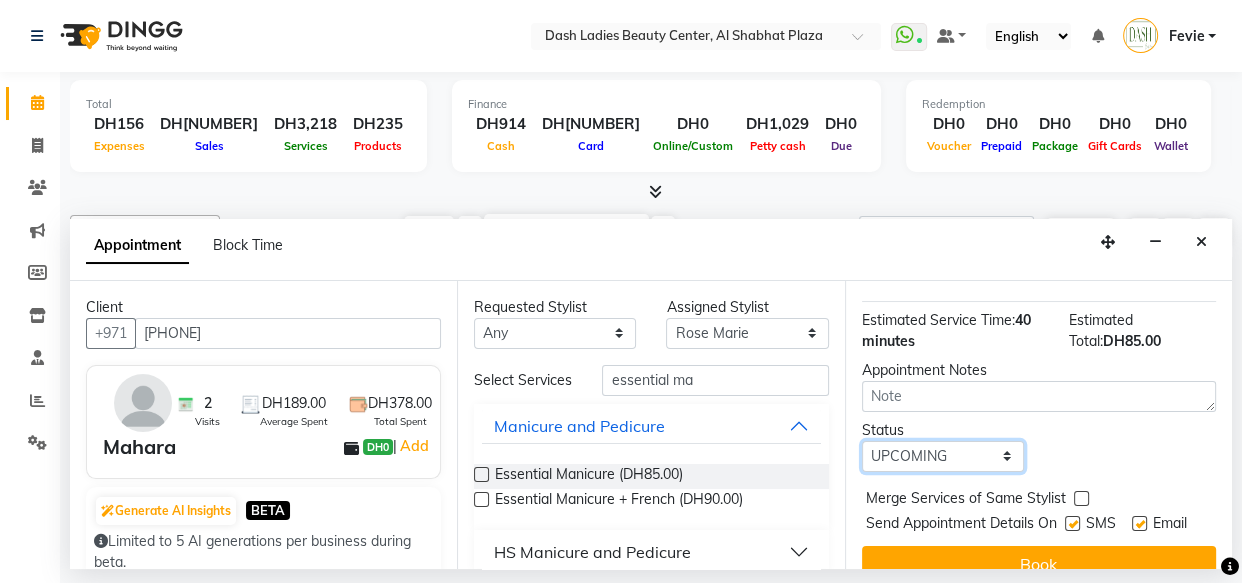 click on "Select TENTATIVE CONFIRM CHECK-IN UPCOMING" at bounding box center (943, 456) 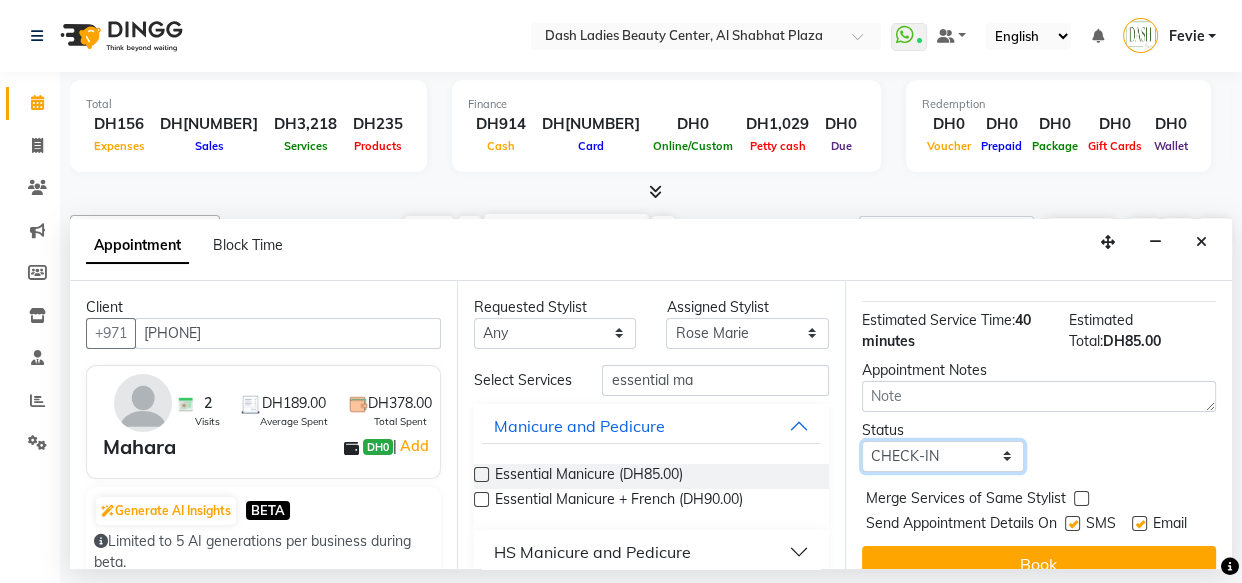 click on "Select TENTATIVE CONFIRM CHECK-IN UPCOMING" at bounding box center [943, 456] 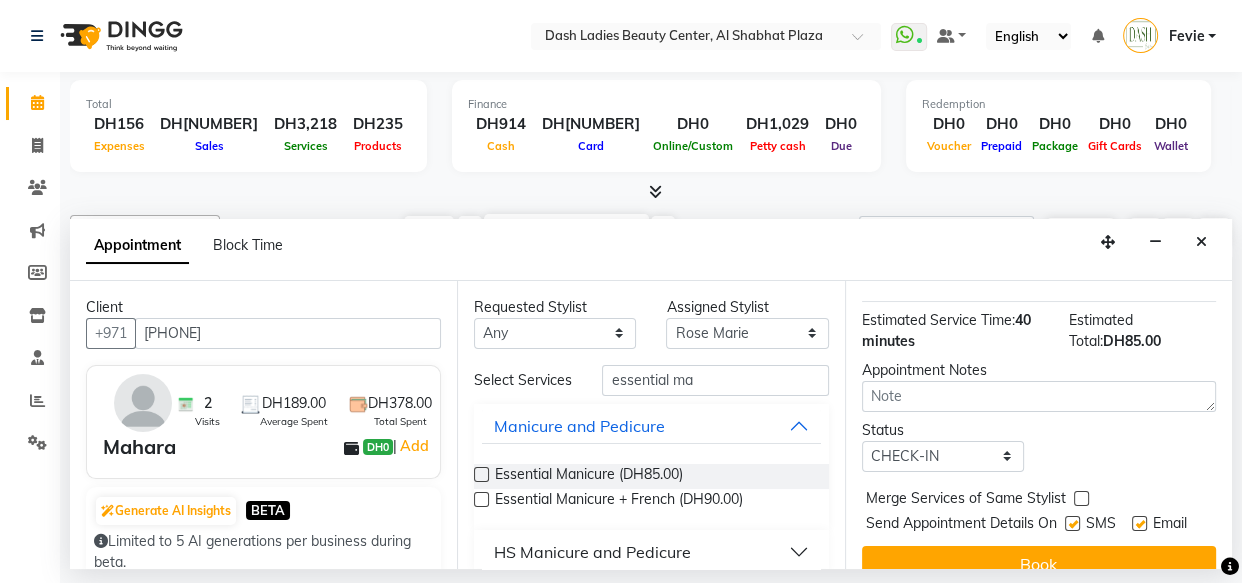 click at bounding box center [1081, 498] 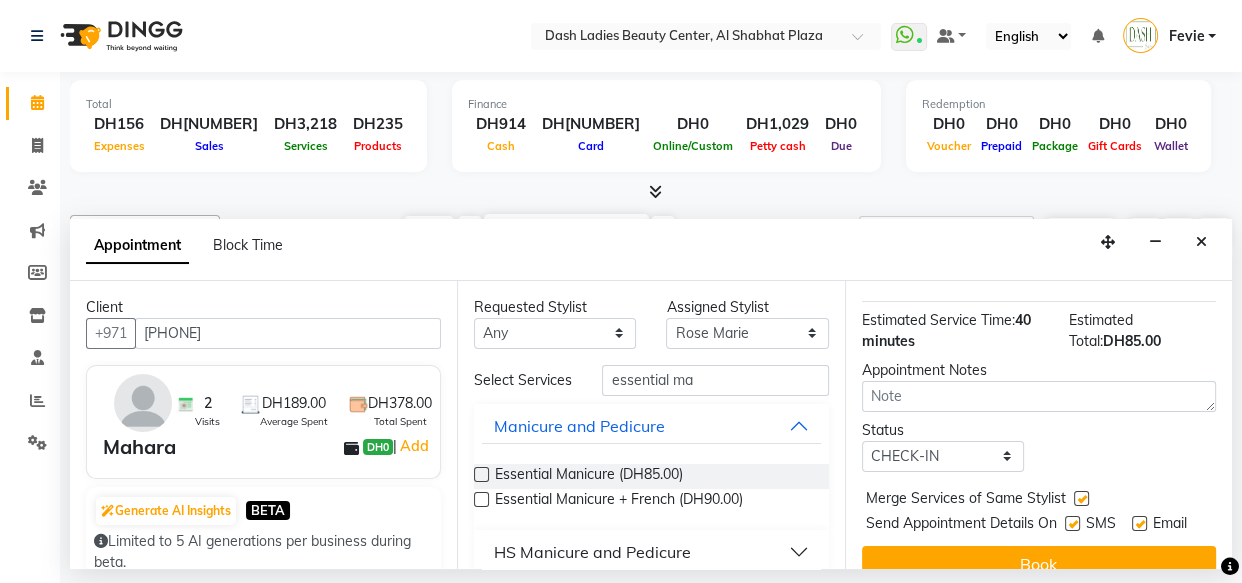 click at bounding box center [1072, 523] 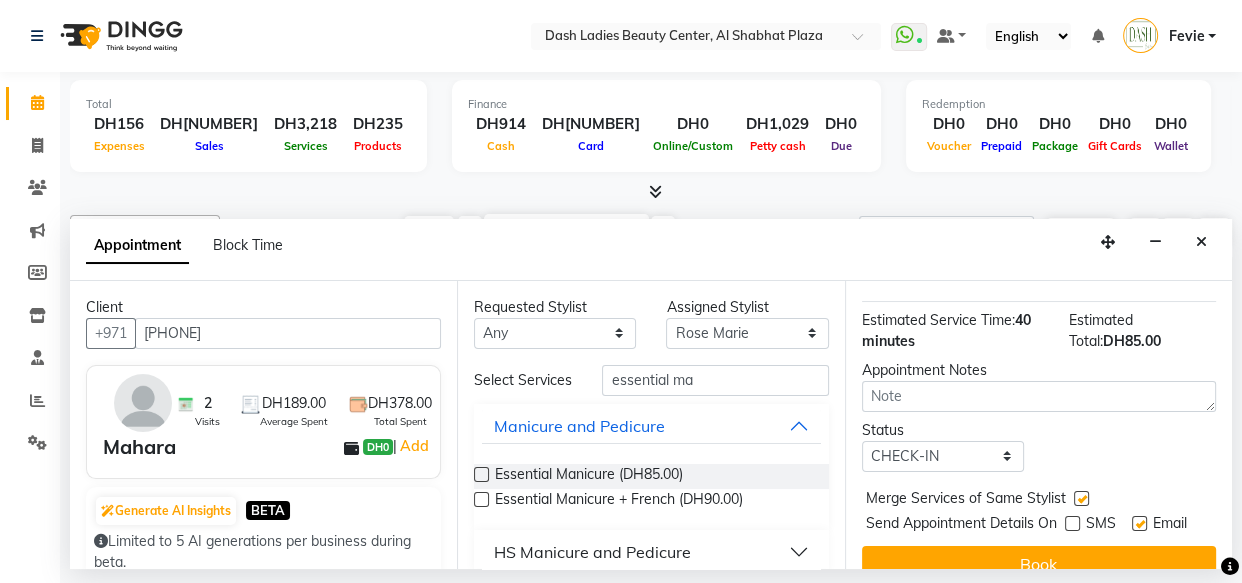 click at bounding box center [1139, 523] 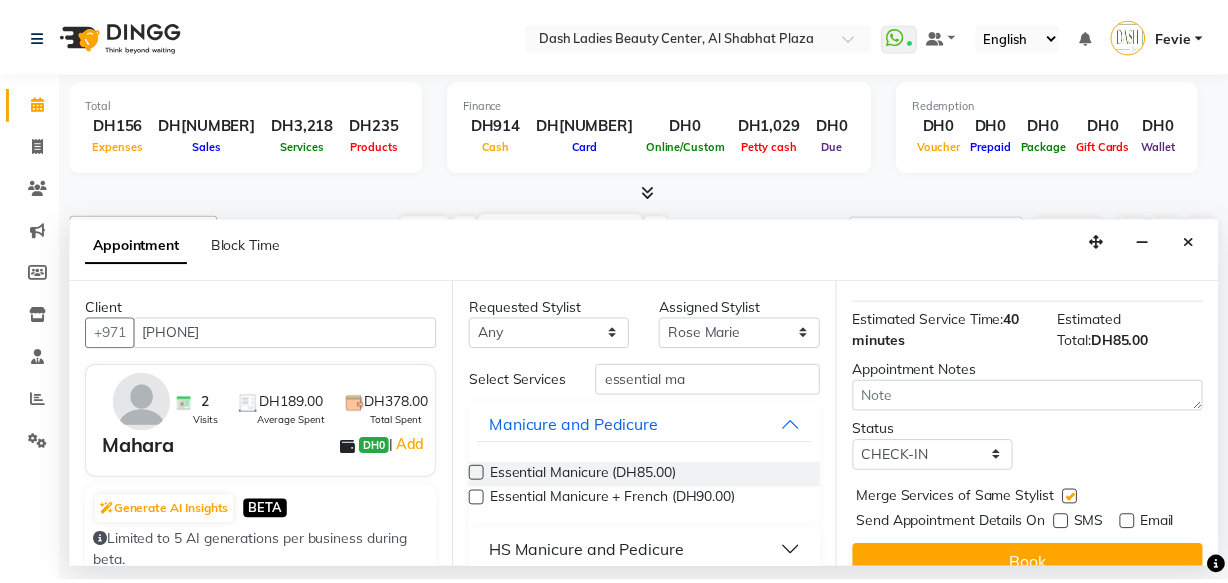 scroll, scrollTop: 291, scrollLeft: 0, axis: vertical 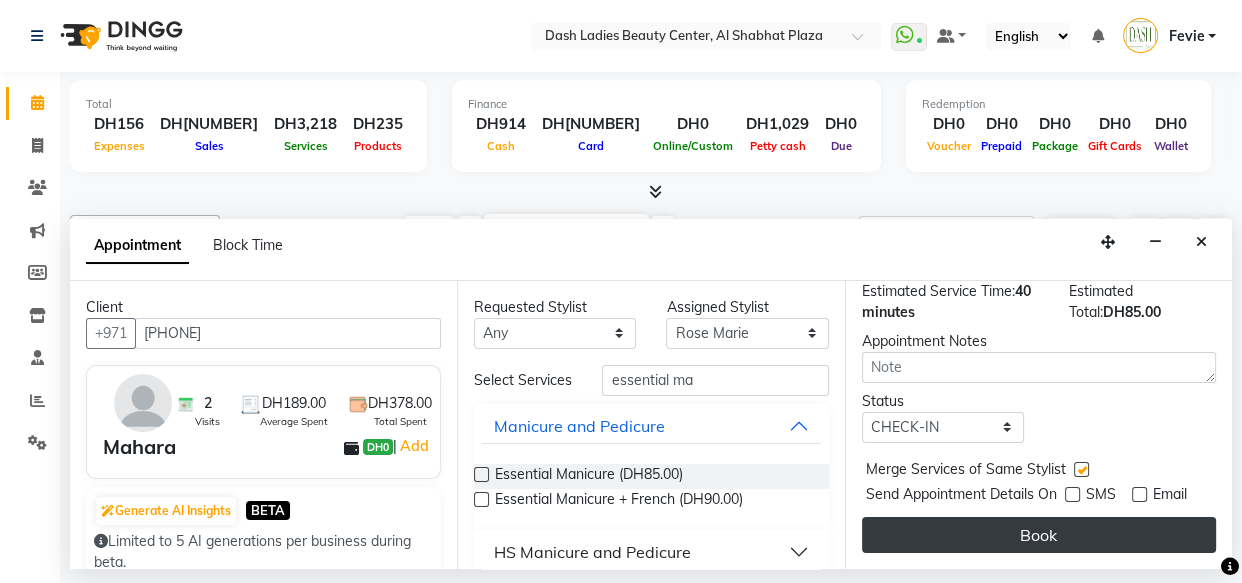 click on "Book" at bounding box center [1039, 535] 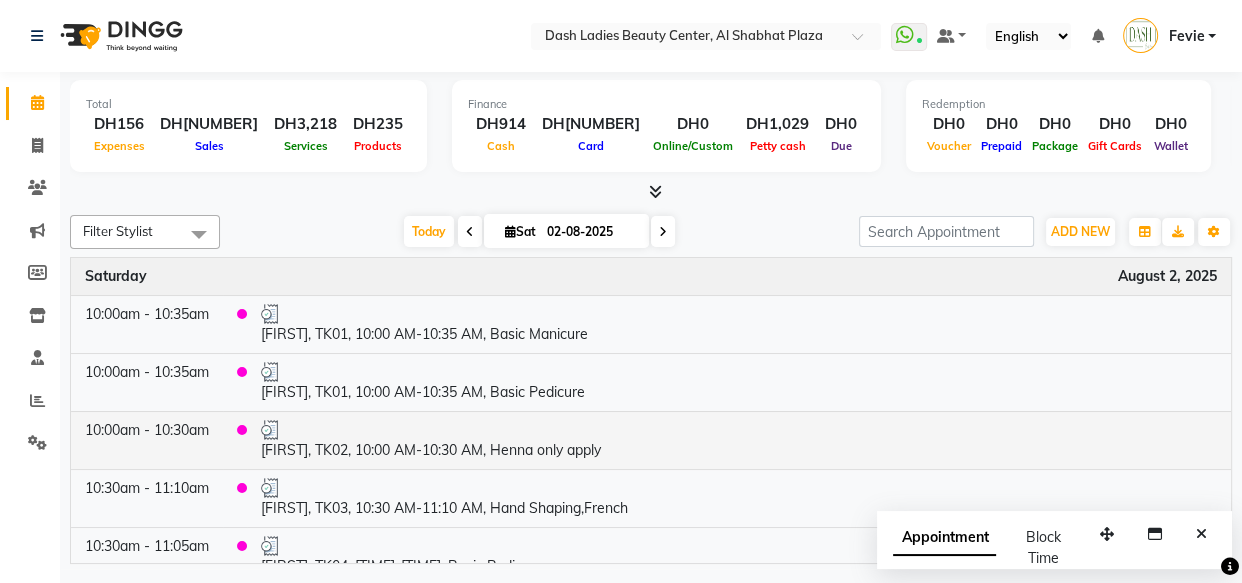 click on "[FIRST], TK02, 10:00 AM-10:30 AM, Henna only apply" at bounding box center (739, 440) 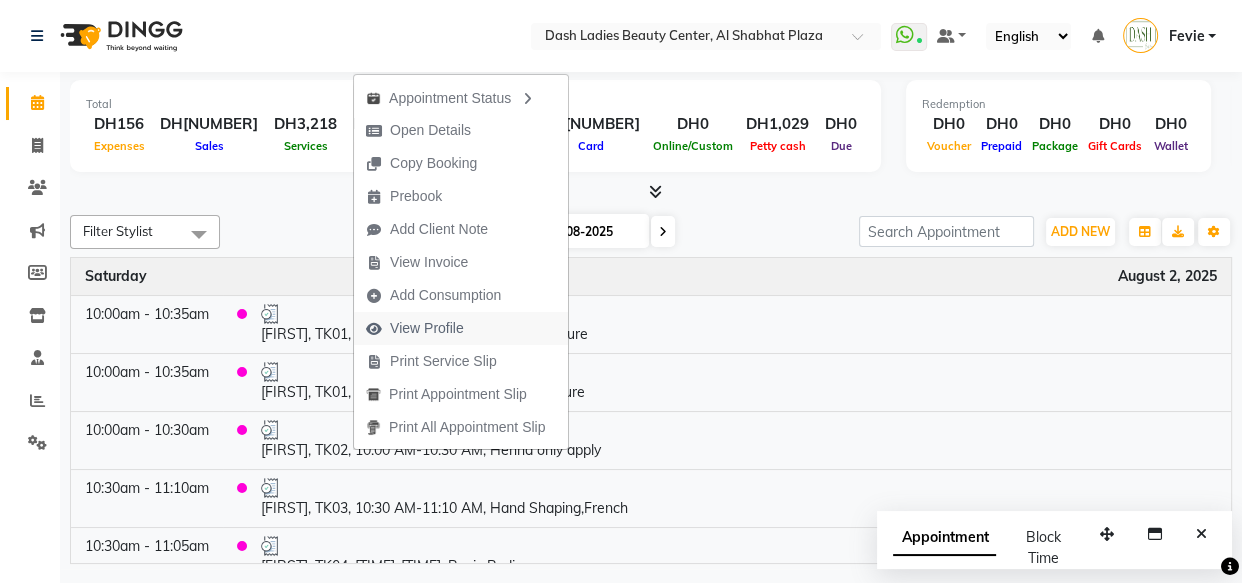 click on "View Profile" at bounding box center [427, 328] 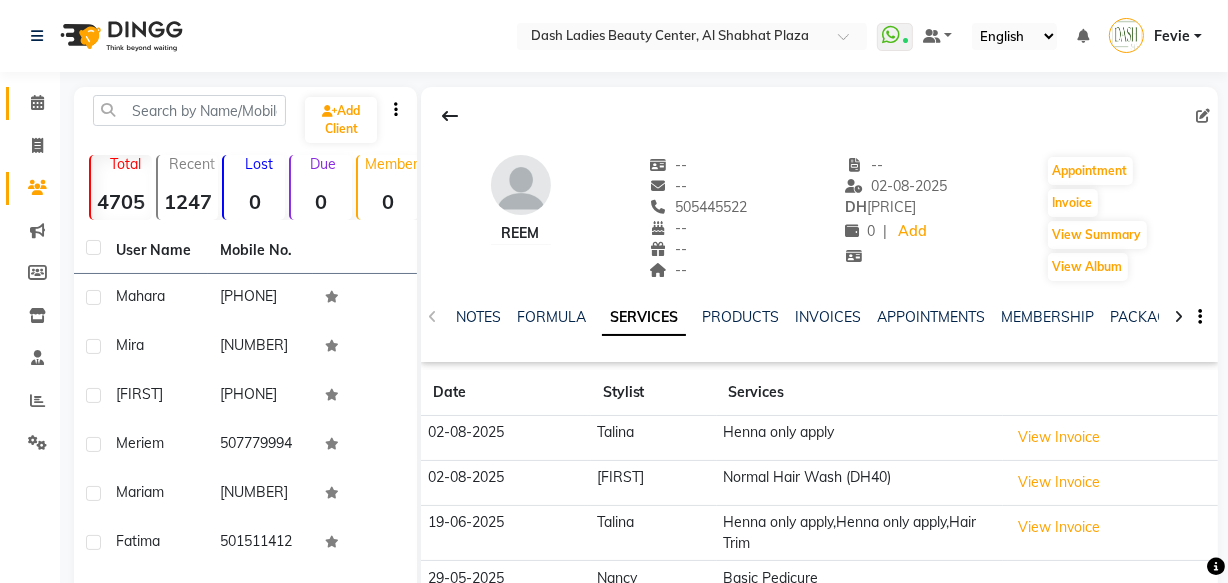 click 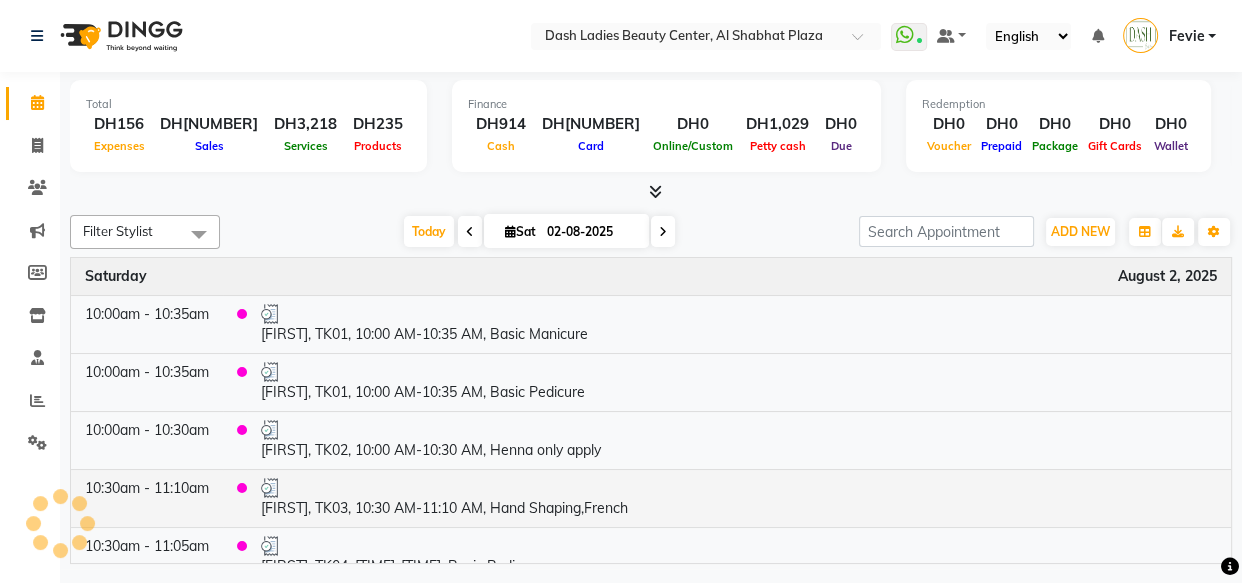 click on "[FIRST], TK03, 10:30 AM-11:10 AM, Hand Shaping,French" at bounding box center [739, 498] 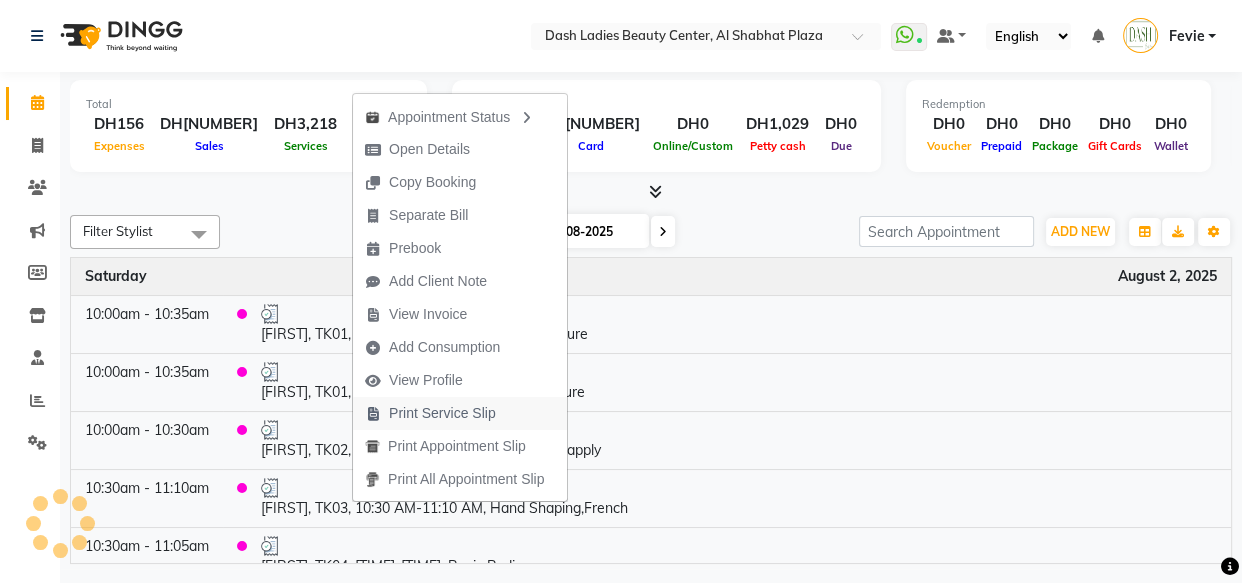 click on "Print Service Slip" at bounding box center (442, 413) 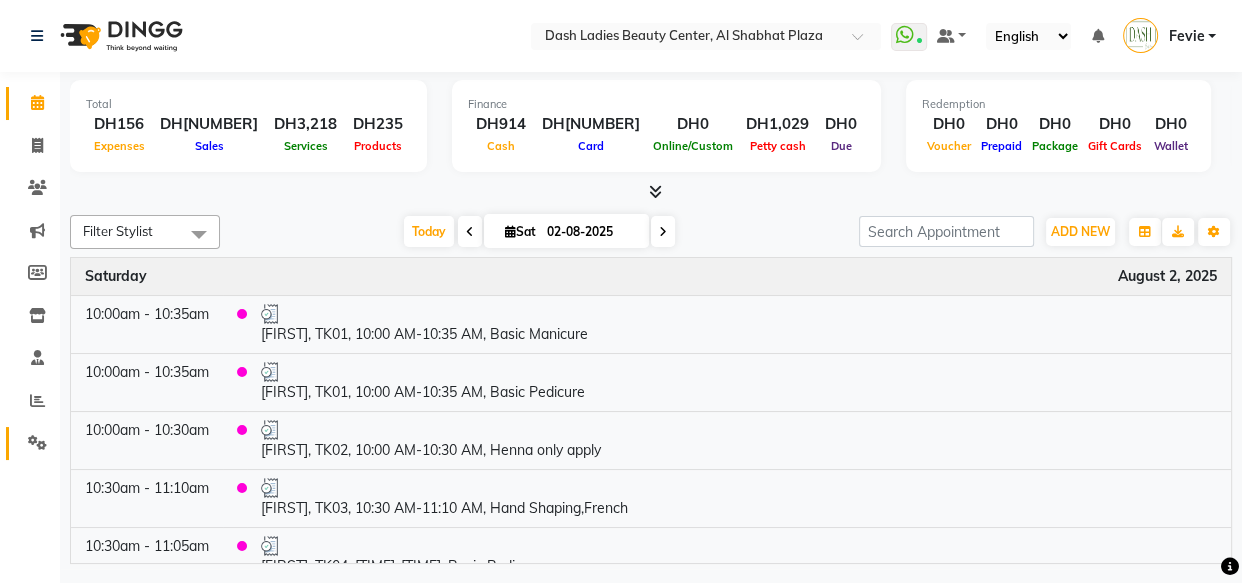 click 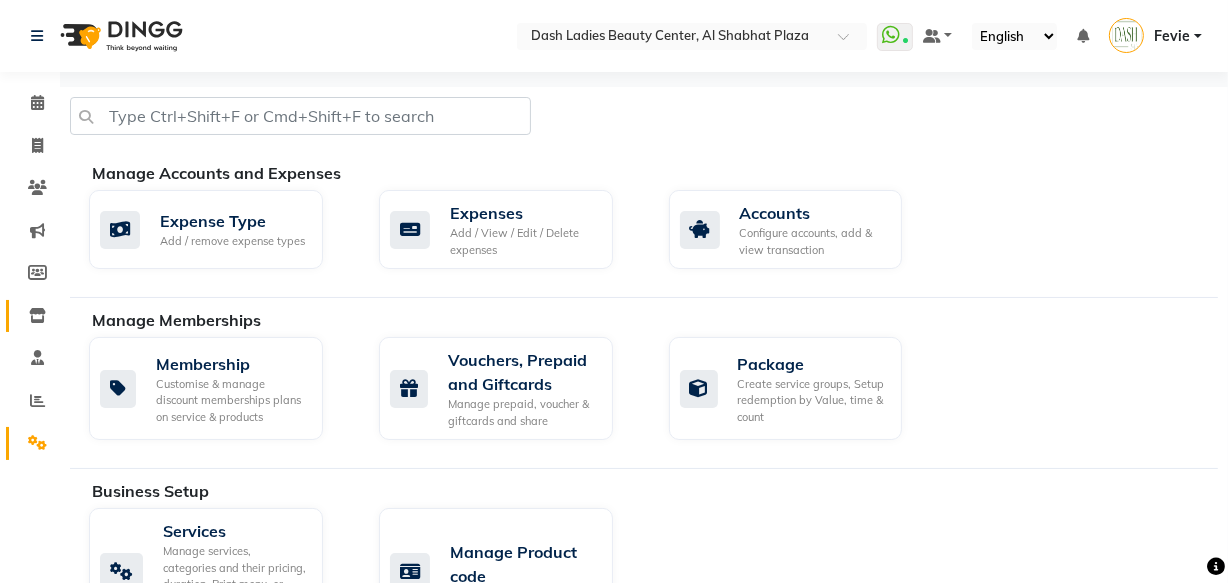 click 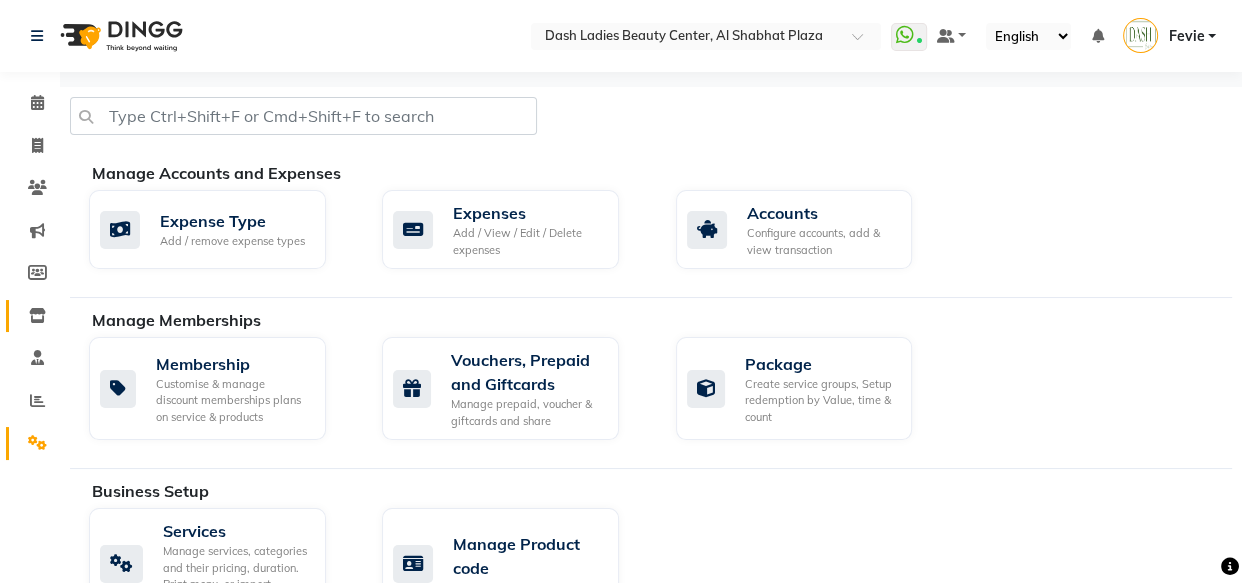 select 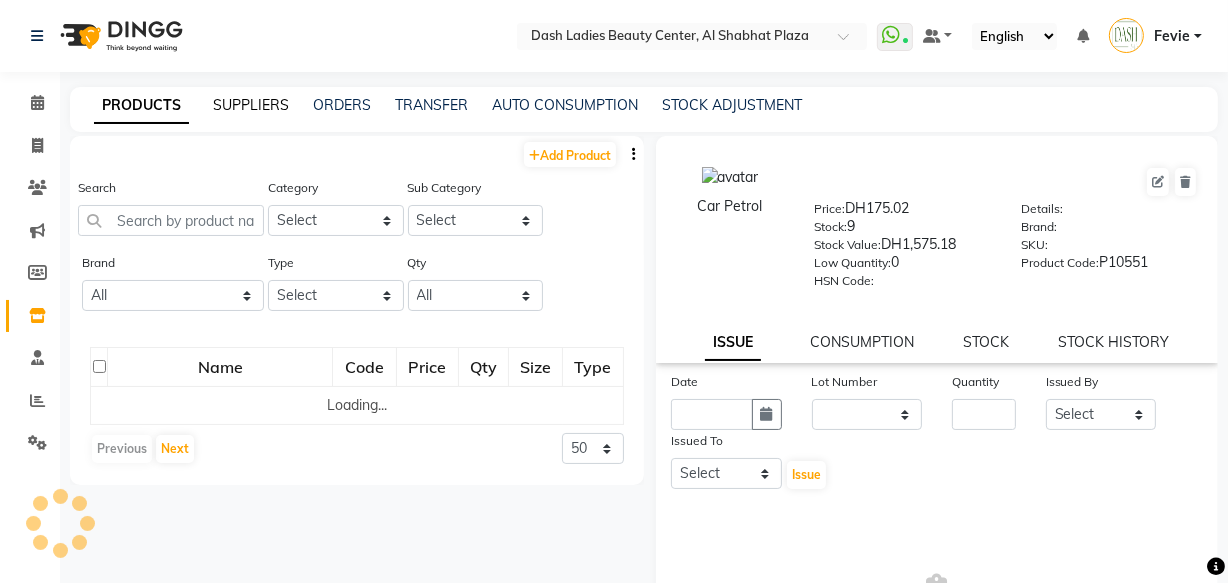 click on "SUPPLIERS" 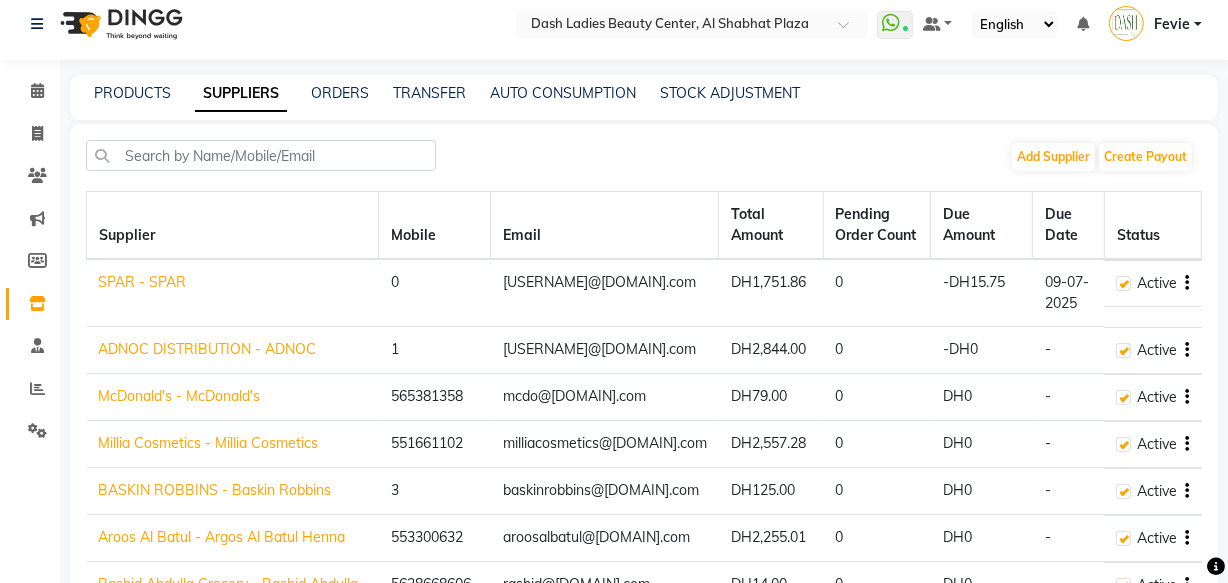 scroll, scrollTop: 0, scrollLeft: 0, axis: both 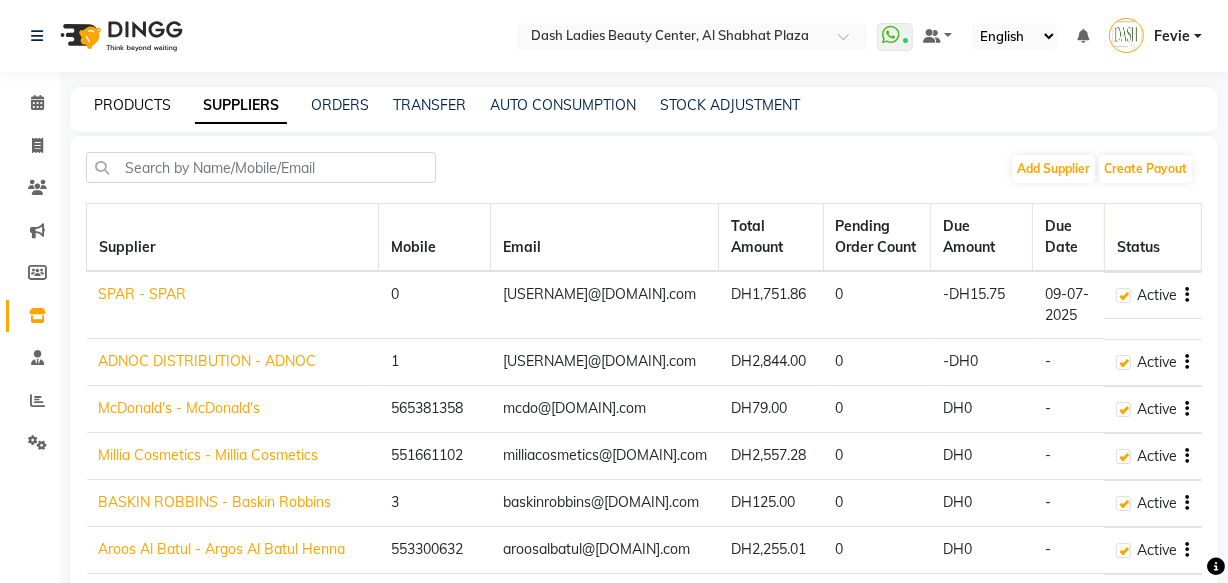click on "PRODUCTS" 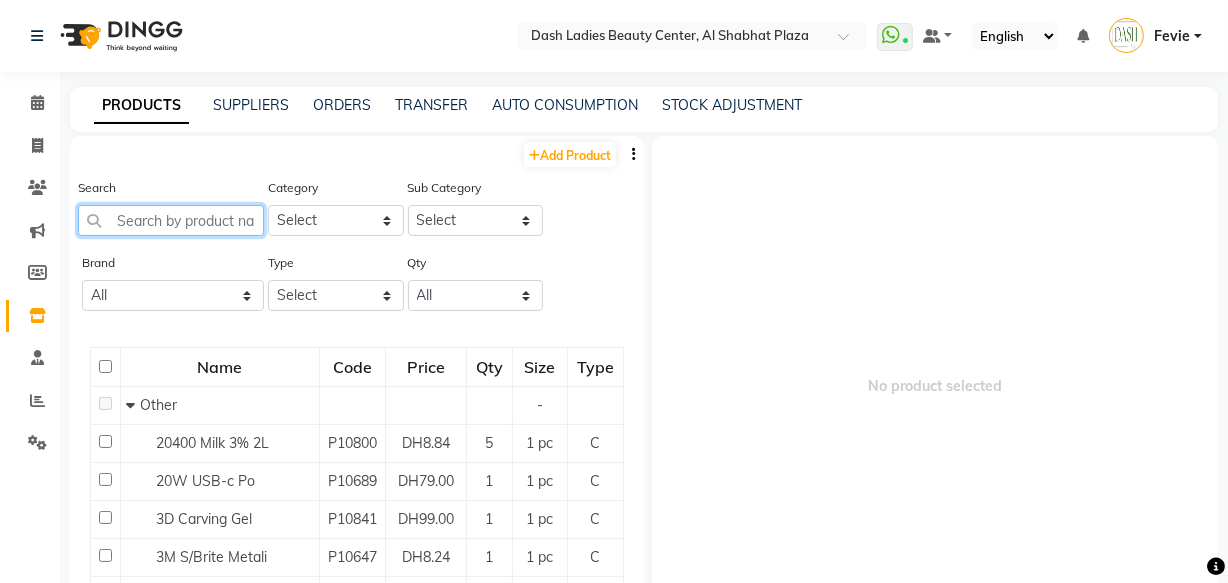 click 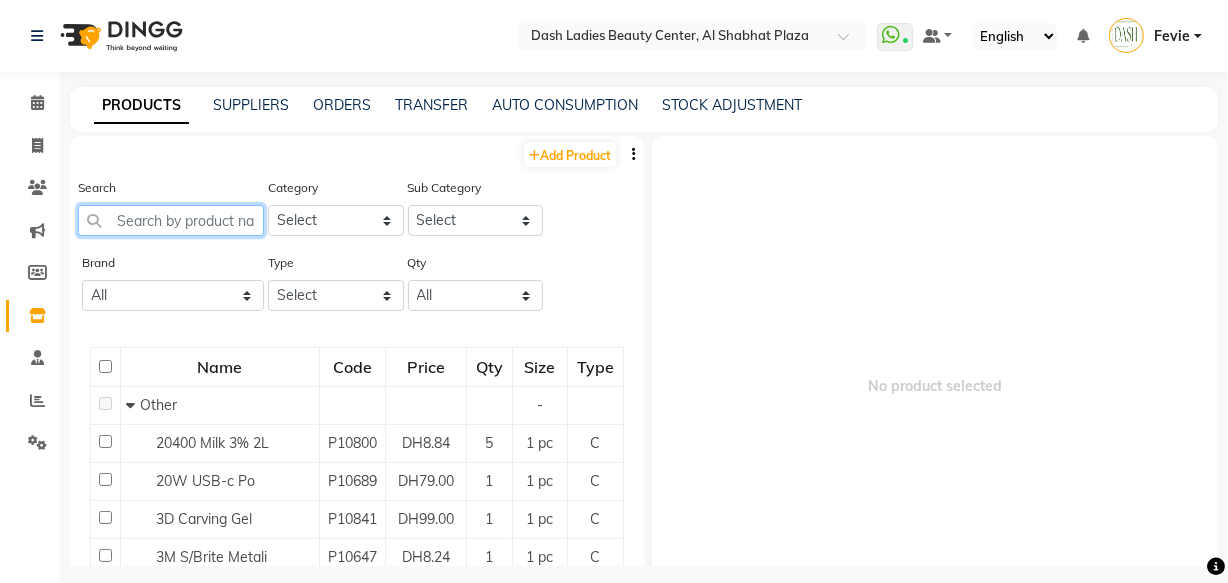 click 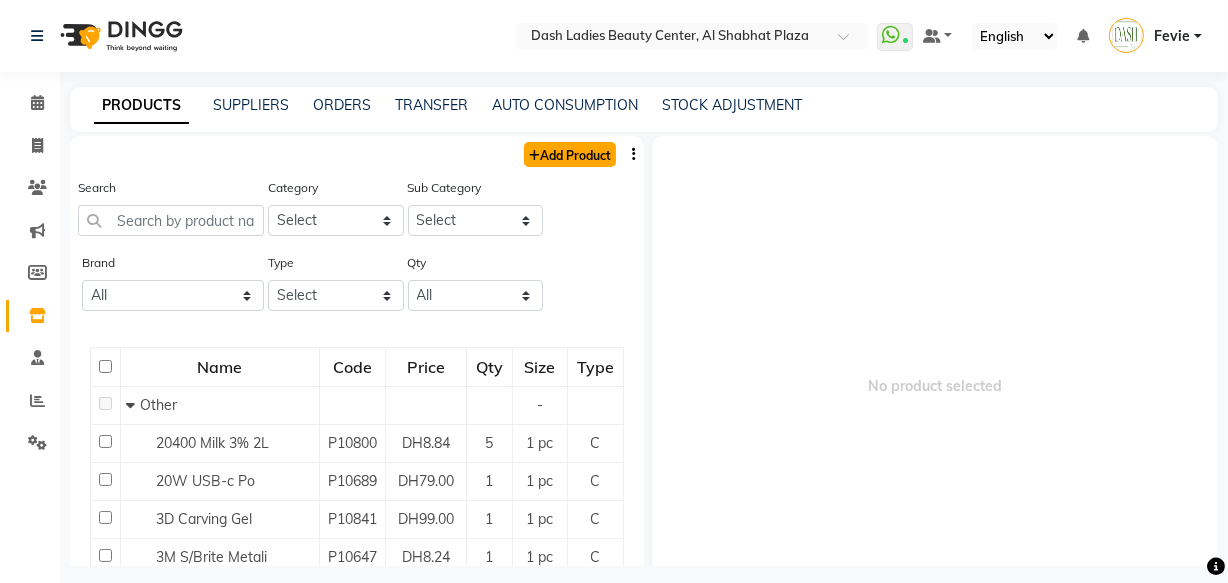 click on "Add Product" 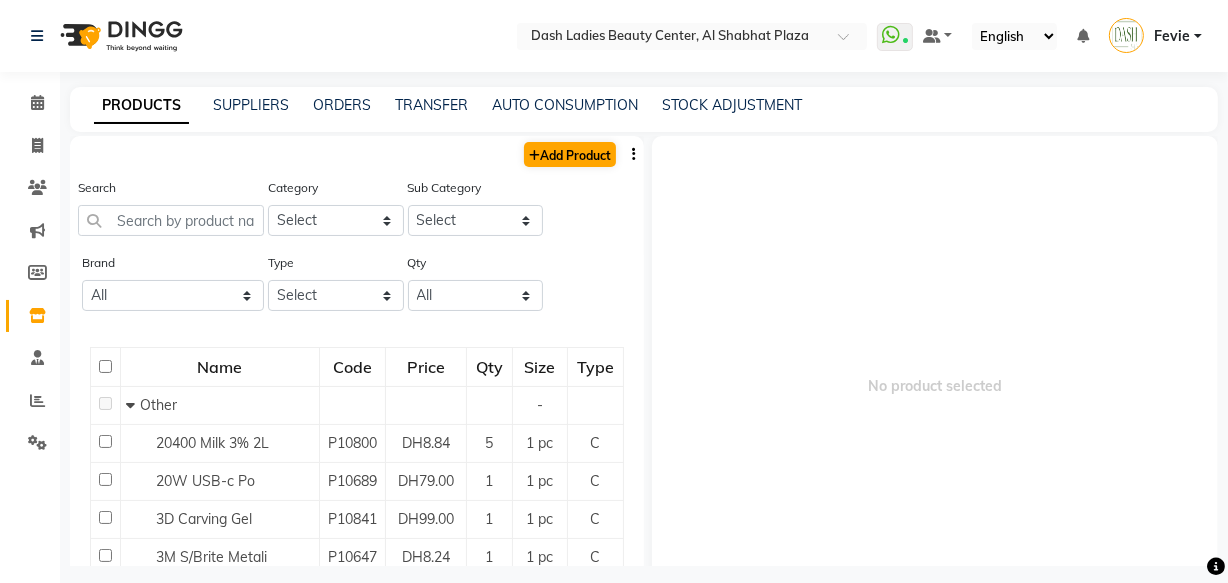 select on "true" 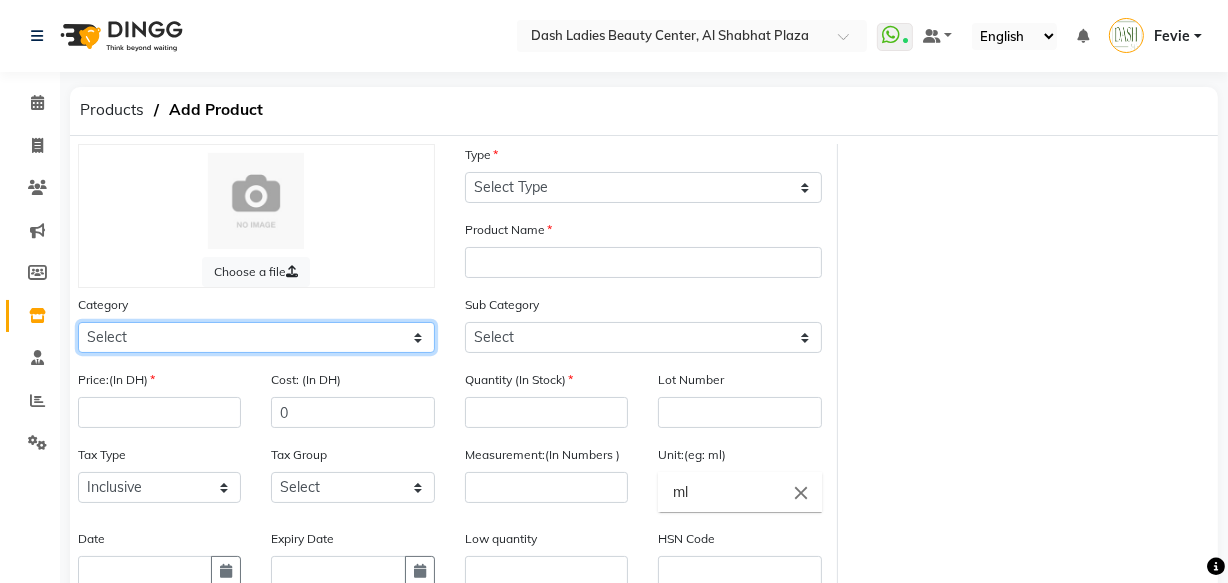 click on "Select Hair Skin Makeup Personal Care Appliances Beard Waxing Disposable Threading Hands and Feet Beauty Planet Botox Cadiveu Casmara Cheryls Loreal Olaplex Dash Ladies Beauty Center Other" 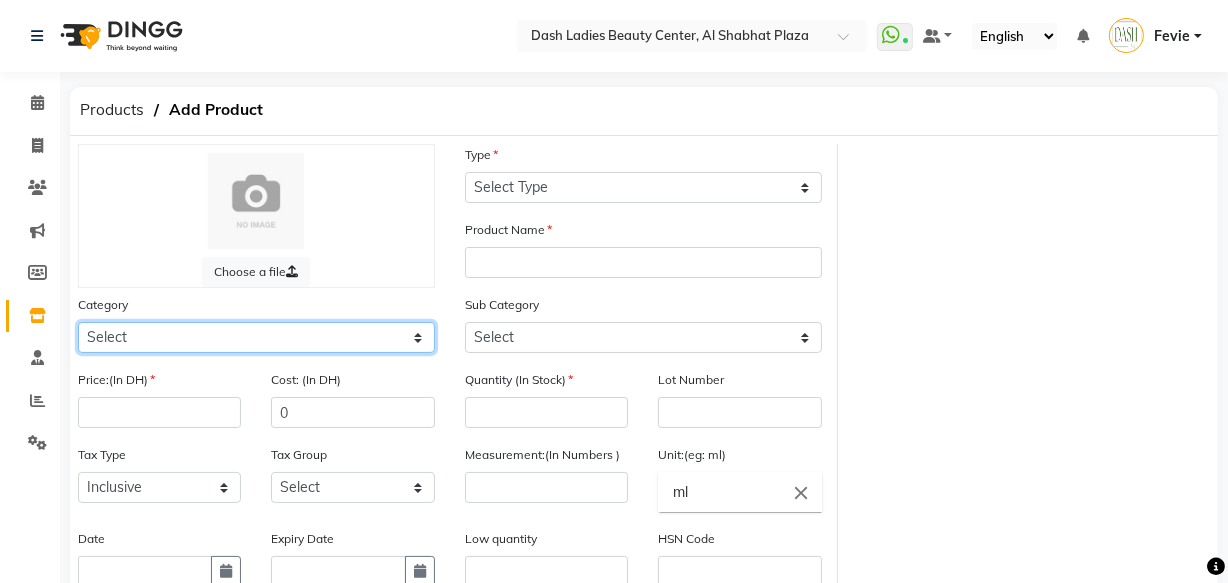 select on "1619102050" 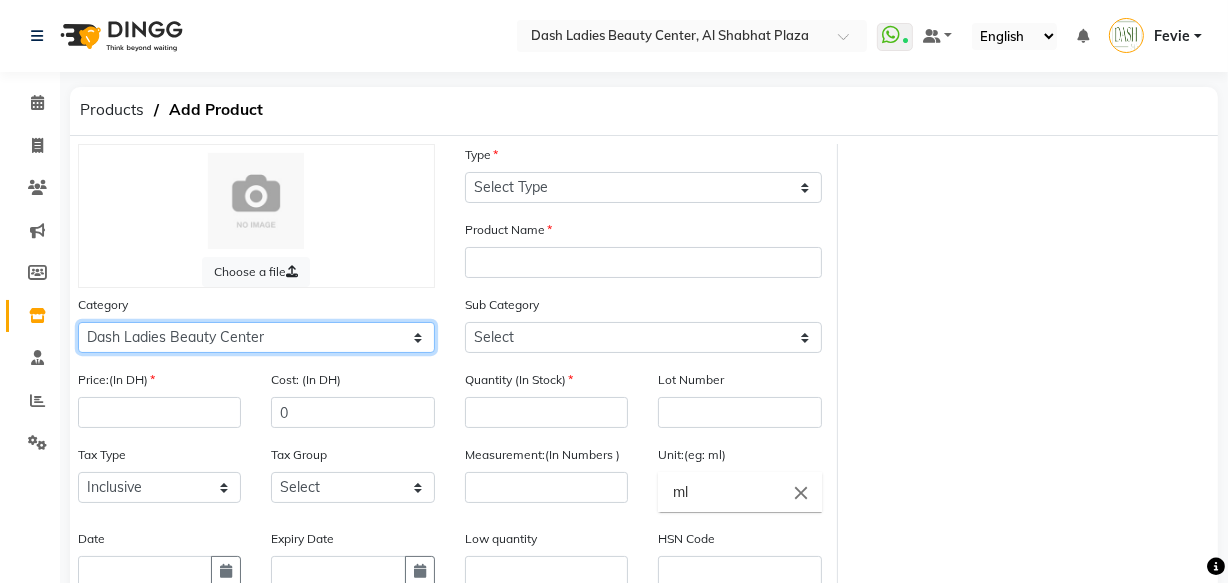 click on "Select Hair Skin Makeup Personal Care Appliances Beard Waxing Disposable Threading Hands and Feet Beauty Planet Botox Cadiveu Casmara Cheryls Loreal Olaplex Dash Ladies Beauty Center Other" 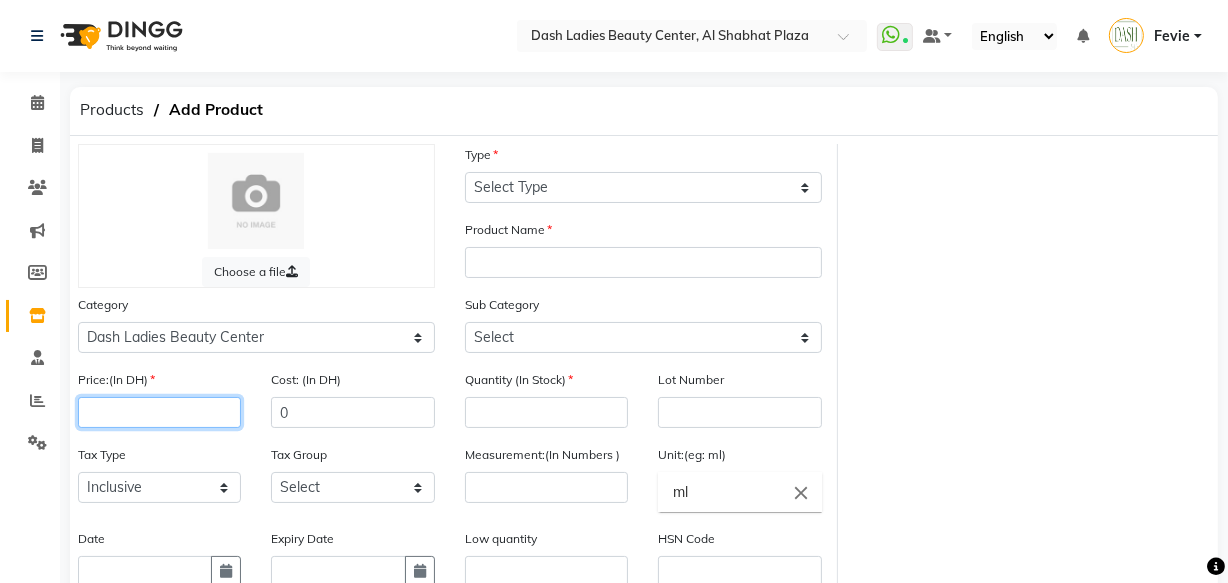 click 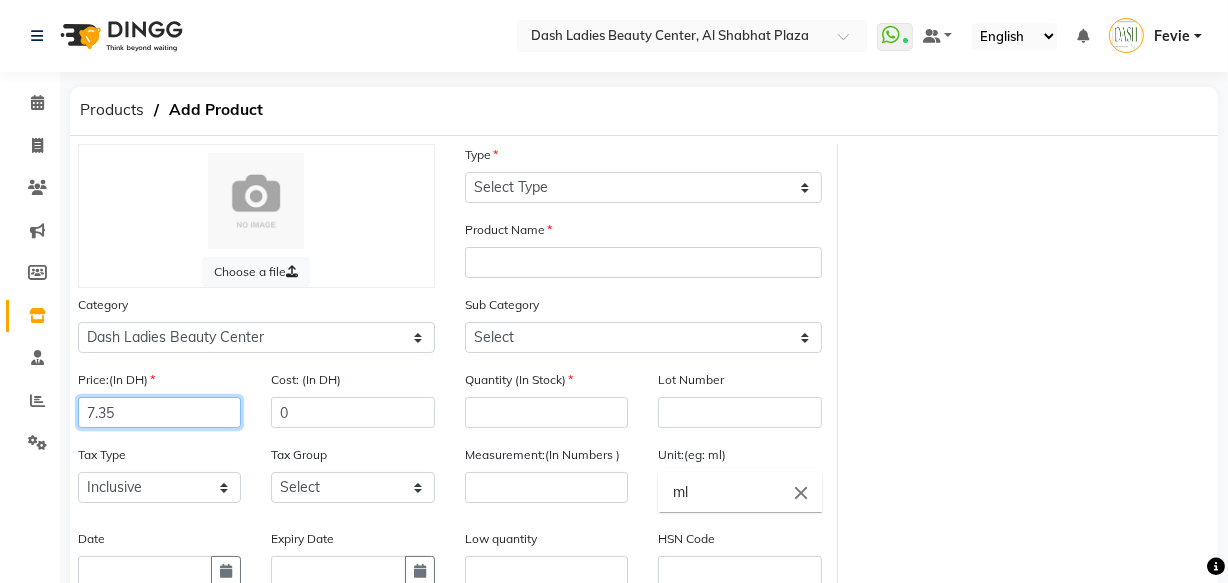 type on "7.35" 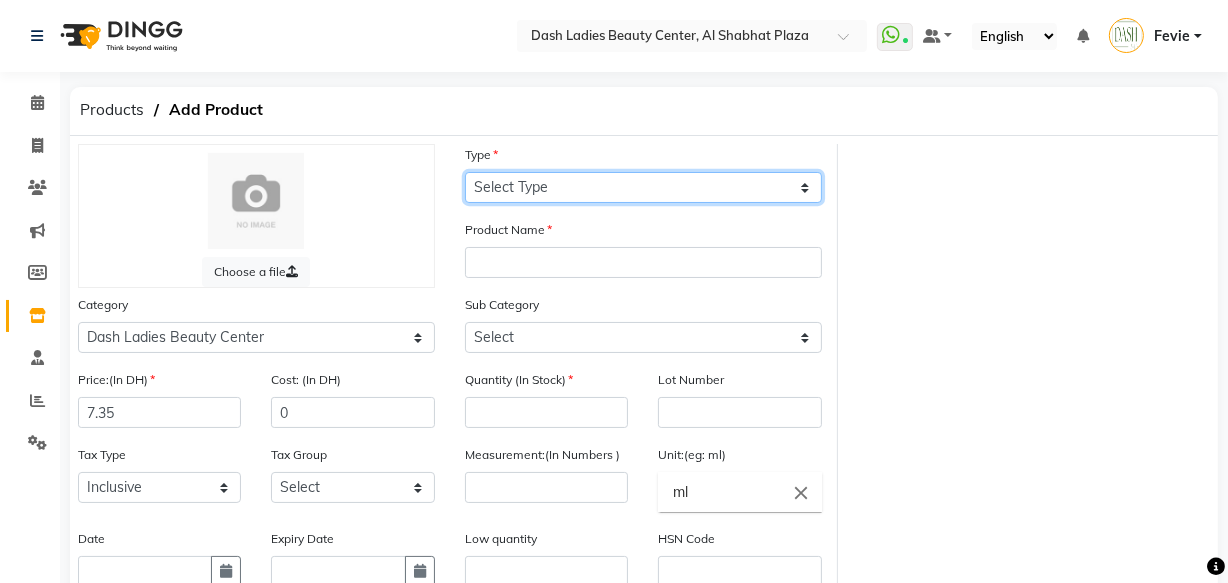 click on "Select Type Both Retail Consumable" 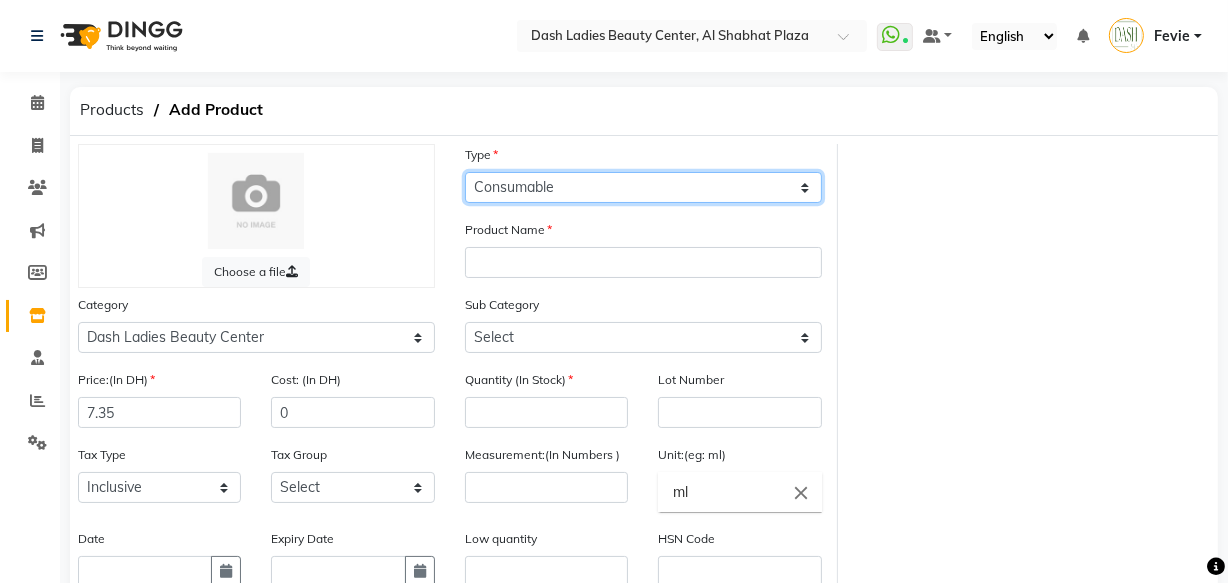 click on "Select Type Both Retail Consumable" 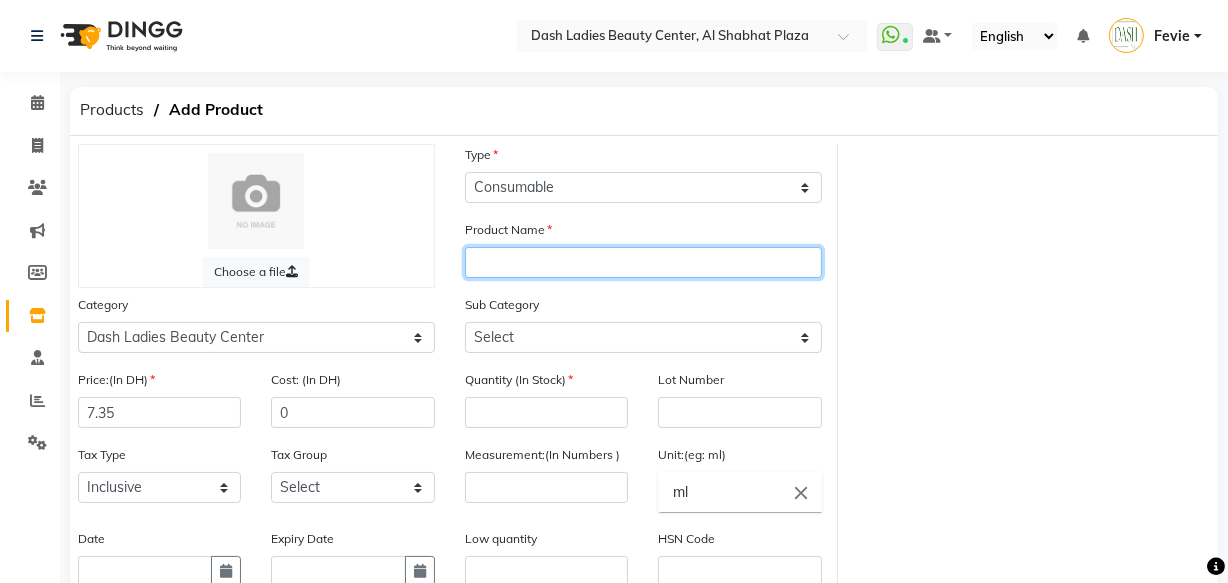 click 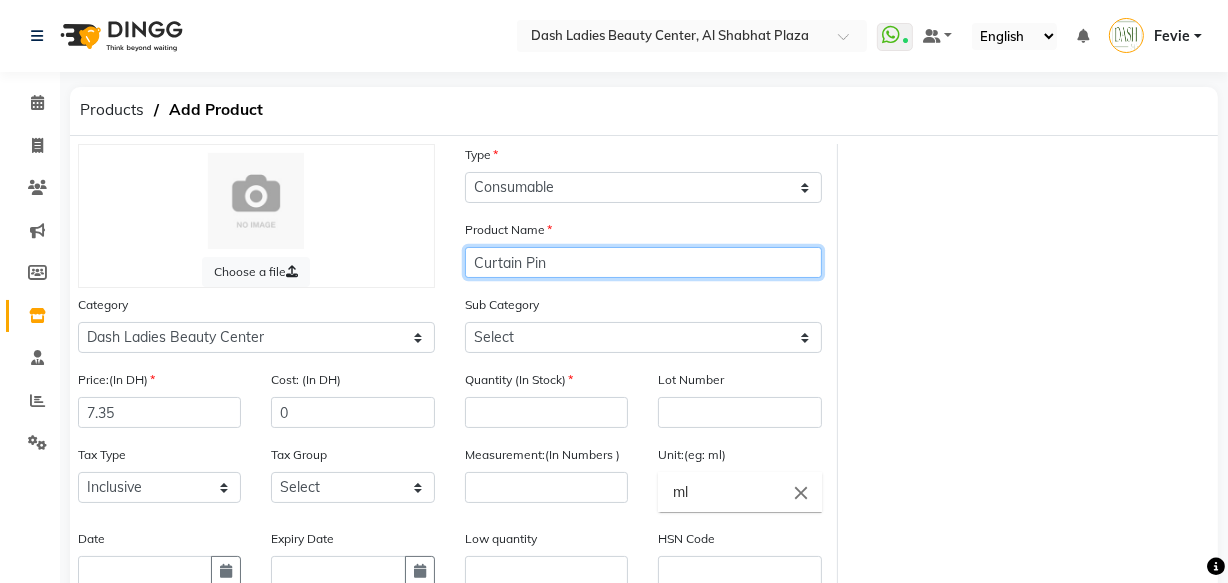 type on "Curtain Pin" 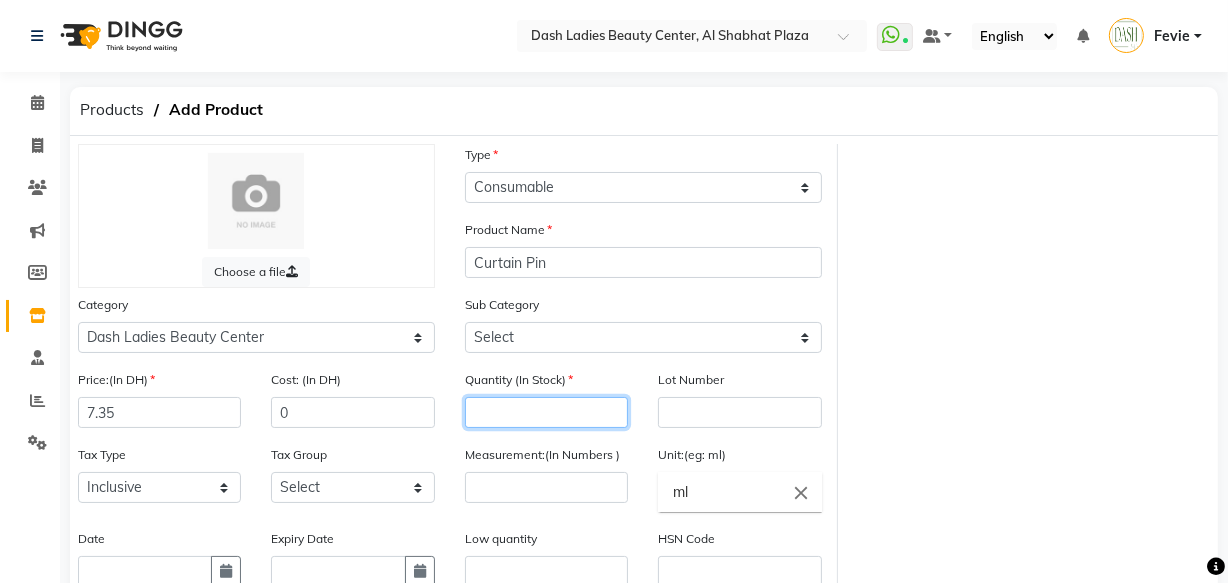 click 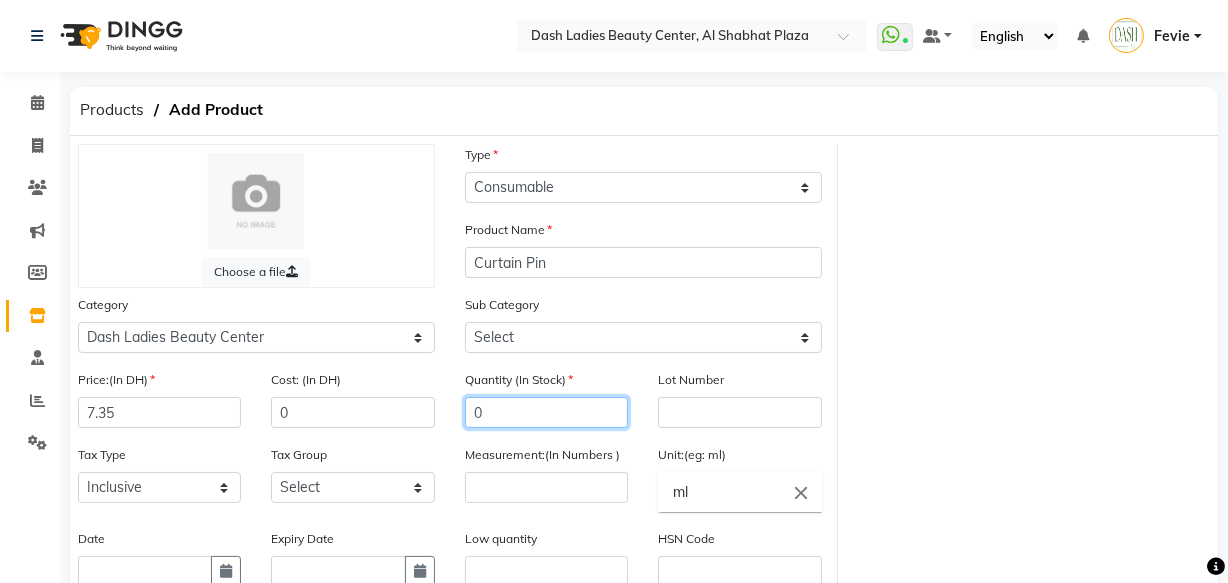 type on "0" 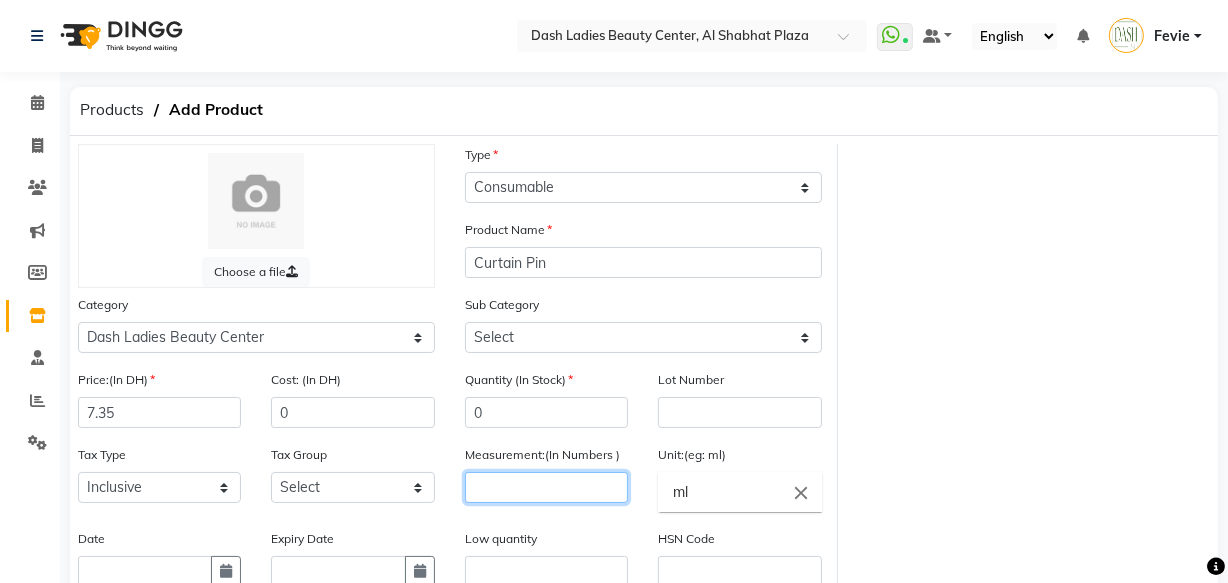click 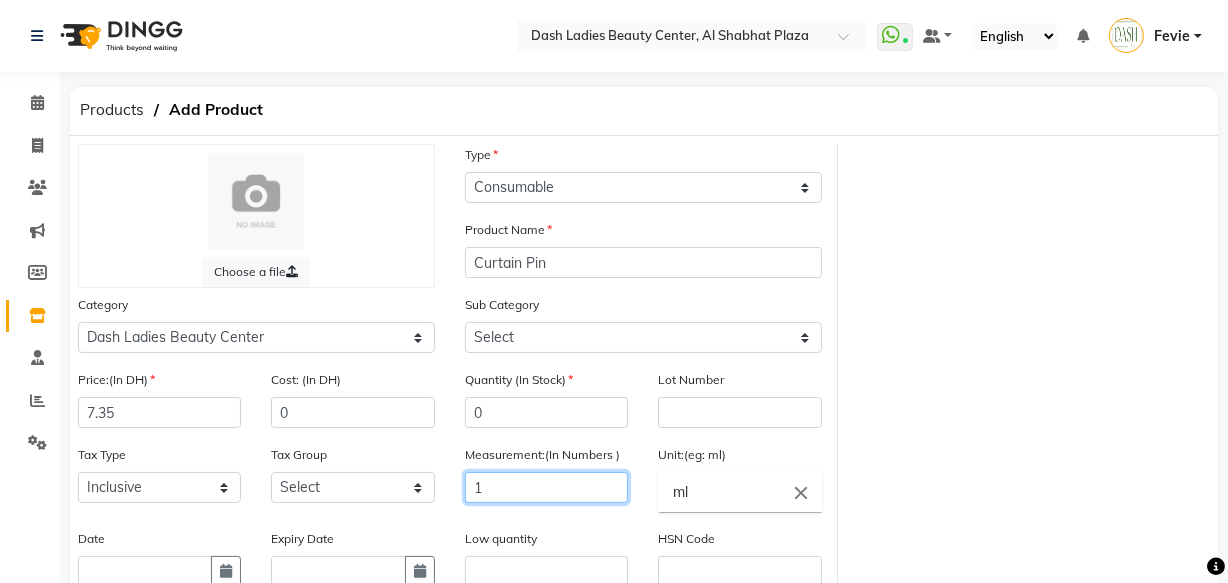 type on "1" 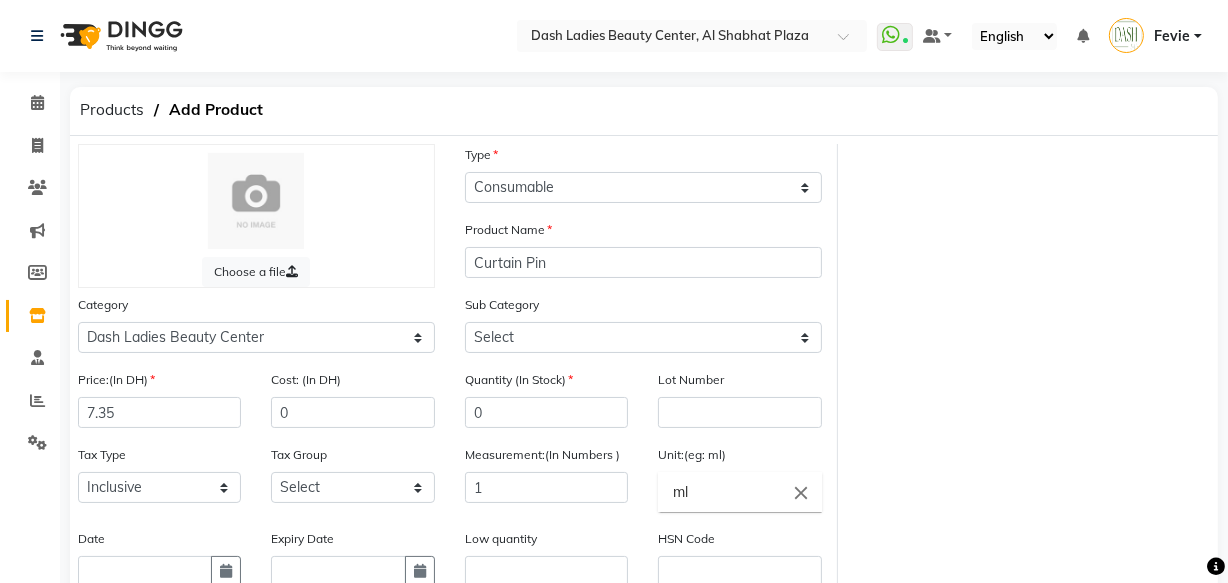 click on "close" 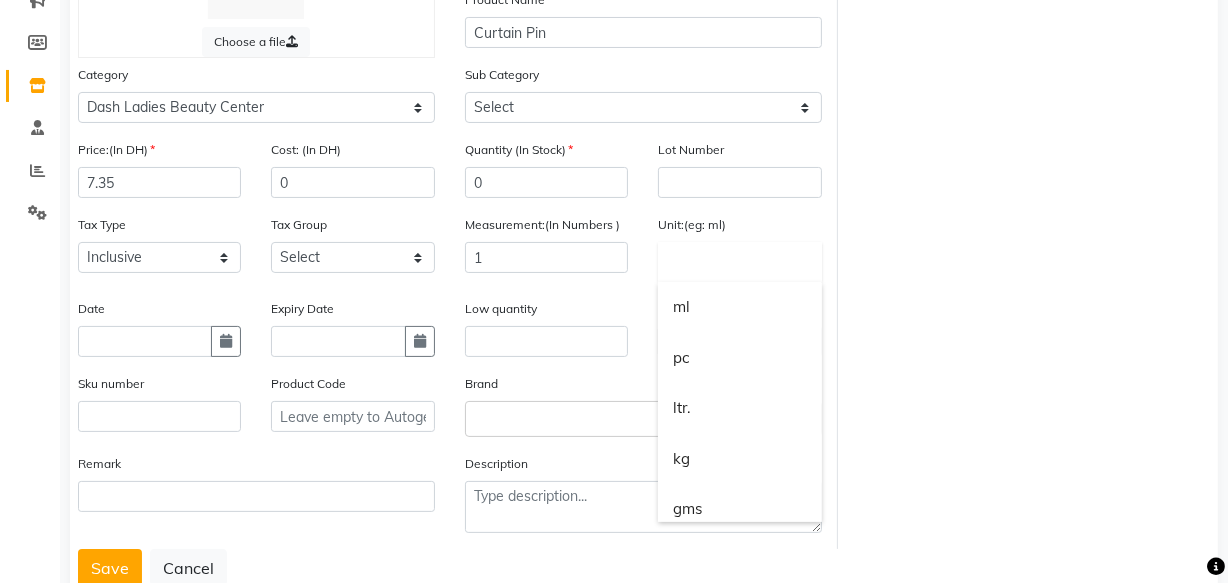 scroll, scrollTop: 231, scrollLeft: 0, axis: vertical 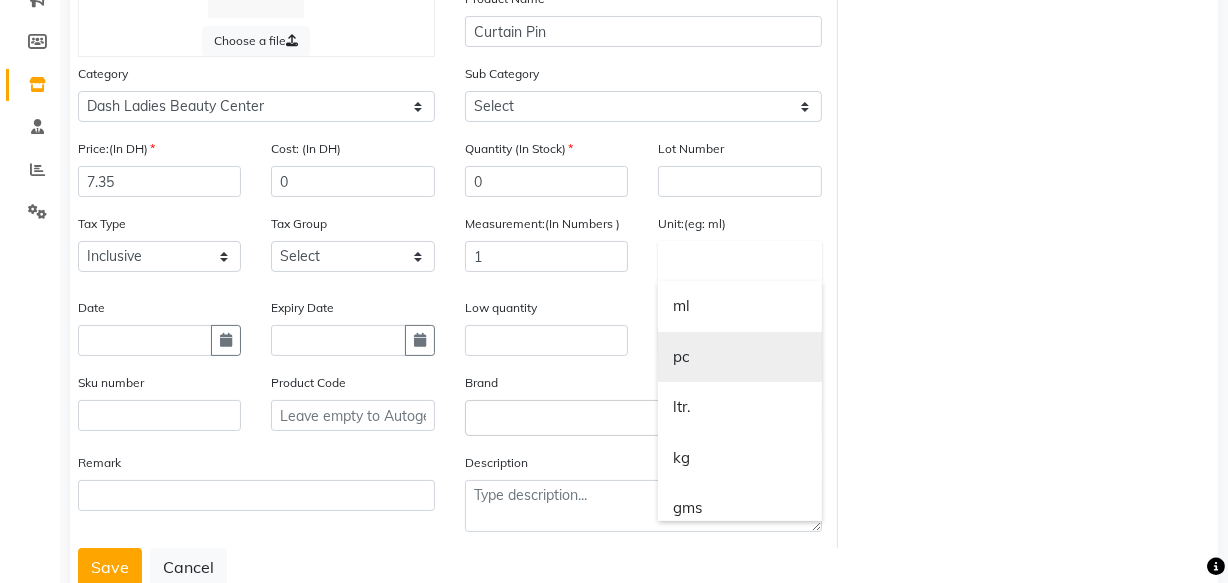 click on "pc" at bounding box center (739, 357) 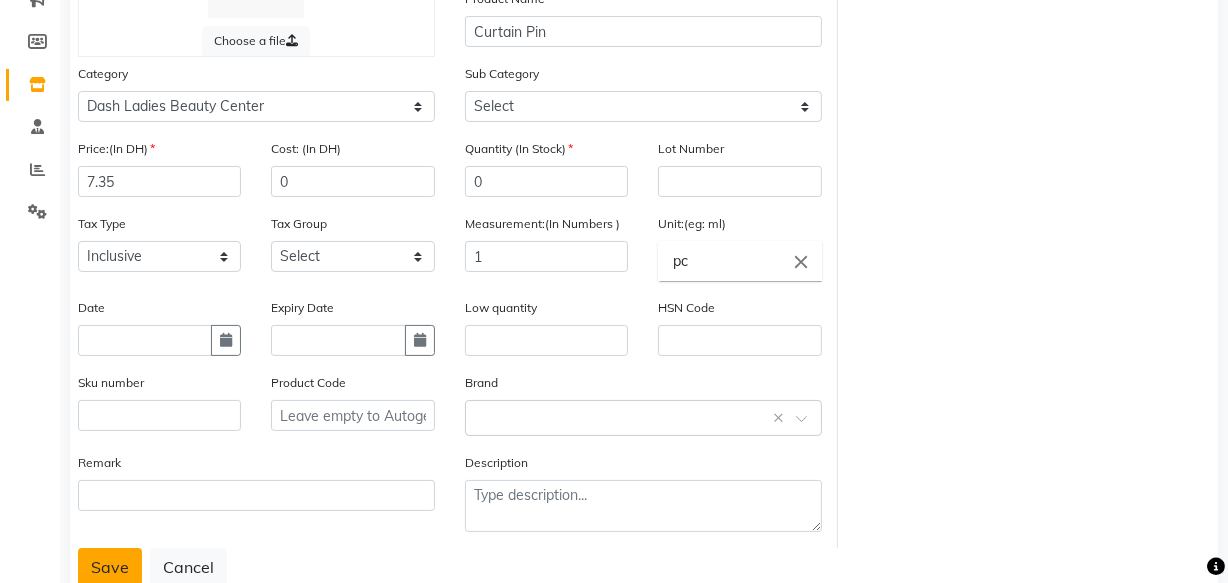 click on "Save" 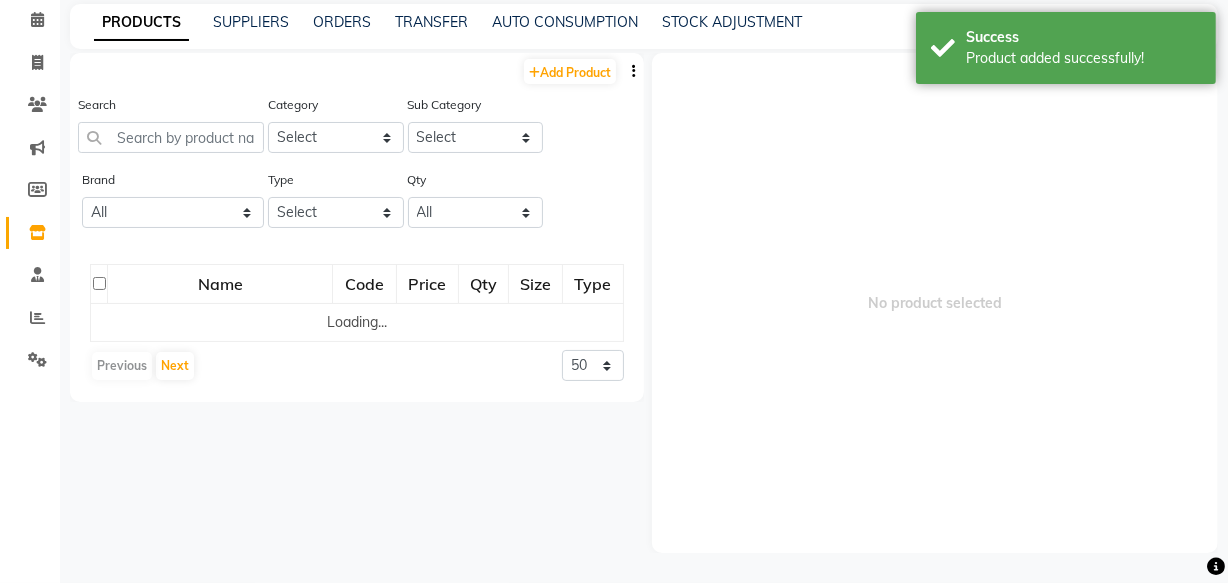 scroll, scrollTop: 0, scrollLeft: 0, axis: both 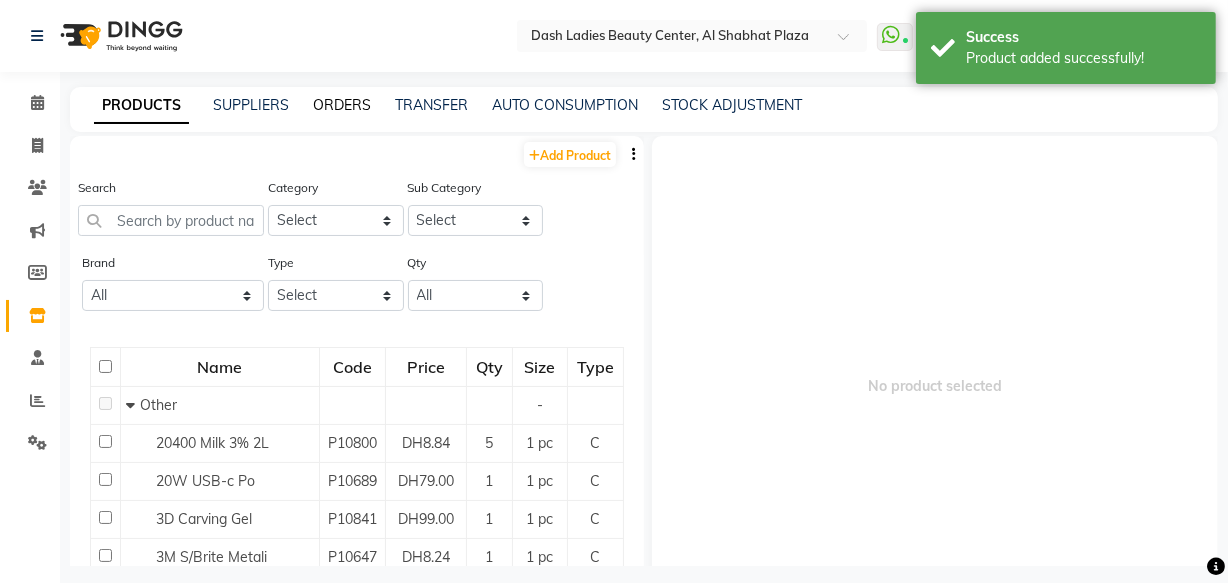 click on "ORDERS" 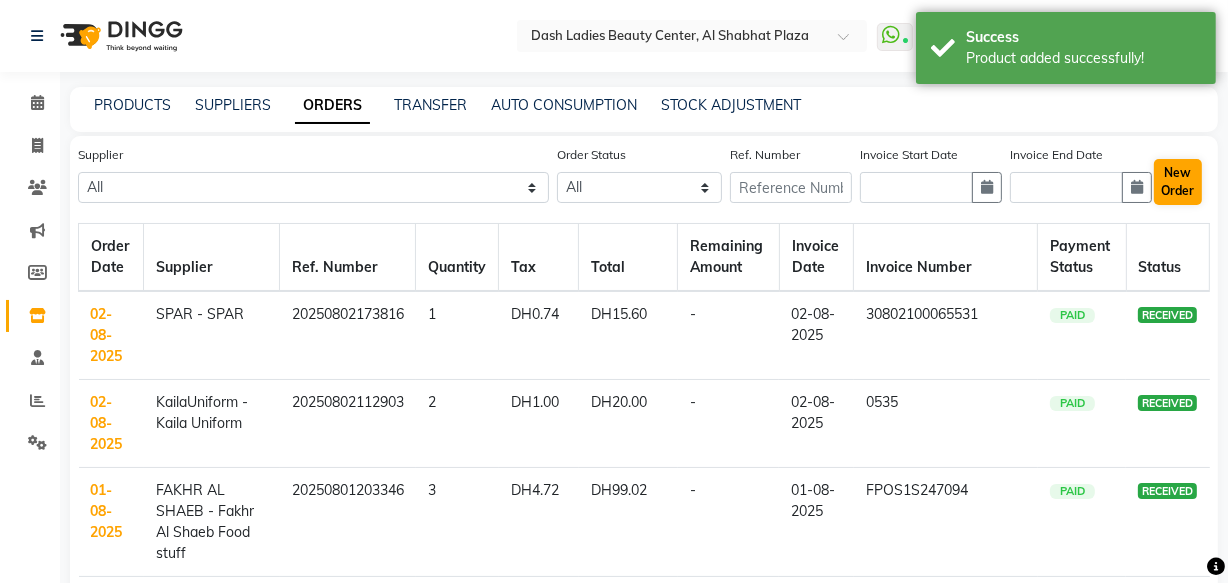 click on "New Order" 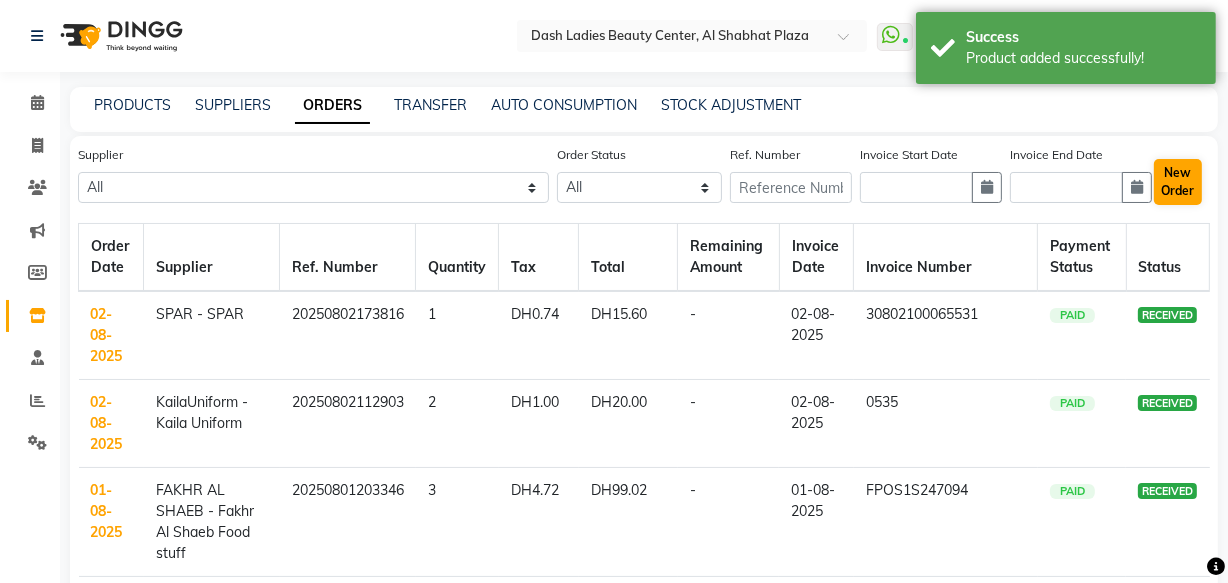 select on "true" 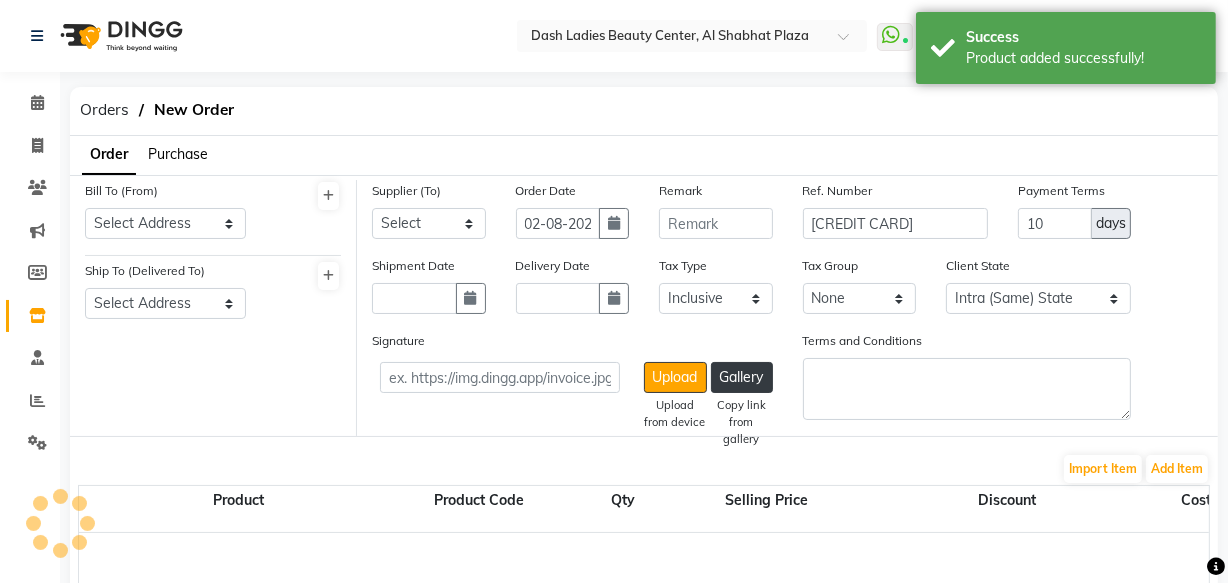 select on "3972" 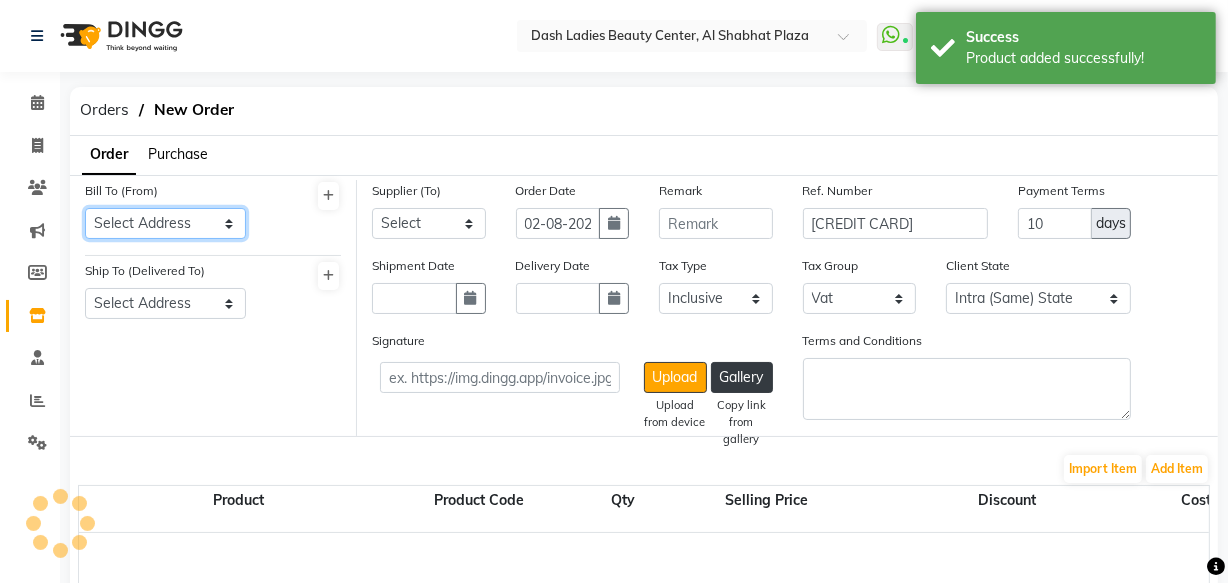 click on "Select Address" 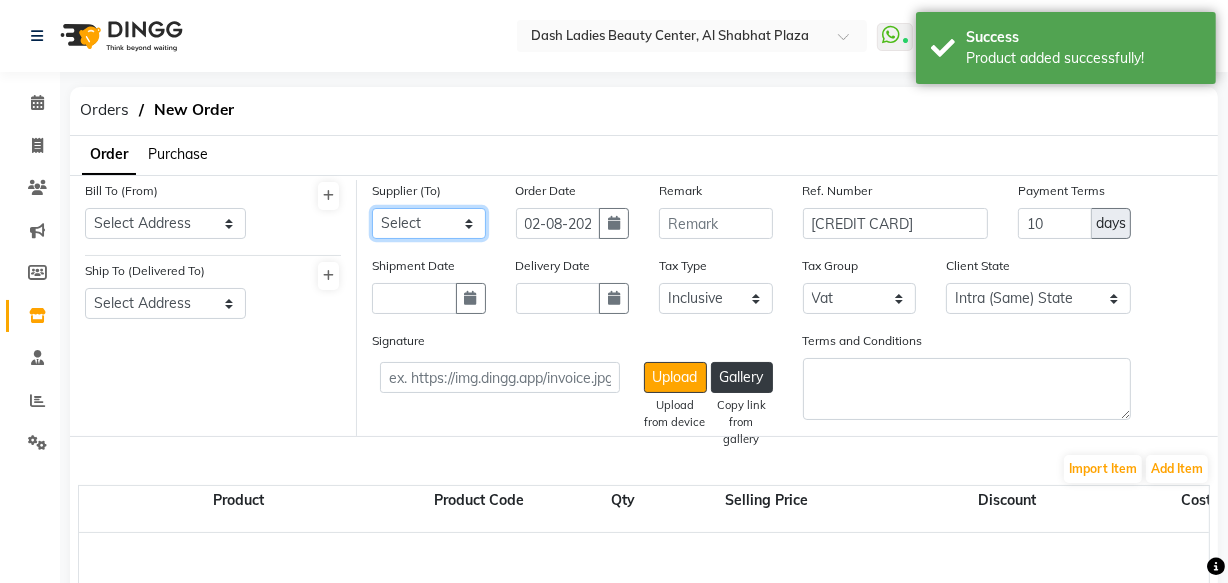 click on "Select SPAR - SPAR ADNOC DISTRIBUTION - ADNOC McDonald's - McDonald's Millia Cosmetics - Millia Cosmetics BASKIN ROBBINS - Baskin Robbins Aroos Al Batul - Argos Al Batul Henna Rashid Abdulla Grocery - Rashid Abdulla Grocery Store Darbar Restaurant - Darbar Restaurant  The Beauty Shop - The Beauty Shop Alpha med General Trading - Alphamed Golden Lili Cosmetics Trading Al Bushra LLC - Al Bushra Stationery & Toys & Confectioneries LLC GAME PLANET - Game Planet NAZIH - Nazih Beauty Supplies Co. L.L.C. JIMI GIFT MARKET LLC - JIMI GIFT MARKET Abdul Rahman Al Balouchi  - Abdul Rahman Al Balouchi Savora Food Industry LLC PEARL LLC - Pearl Specialty Coffee Roastery Al Jaser  - Al Jaser General Trading Jumbo Electronics Company Ltd - Jumbo Store Landmark Retail Investment Co. LLC - Home Box LA MARQUISE - La Marquise International FAKHR AL SHAEB - Fakhr Al Shaeb Food stuff WADI AL NOOR - Wadi Al Noor Modern Food Stuff LLC NATIONAL FLOWER LLC - National Flowers LLC - SPC Healthcare Trading Co. LLC - Dermalogica" 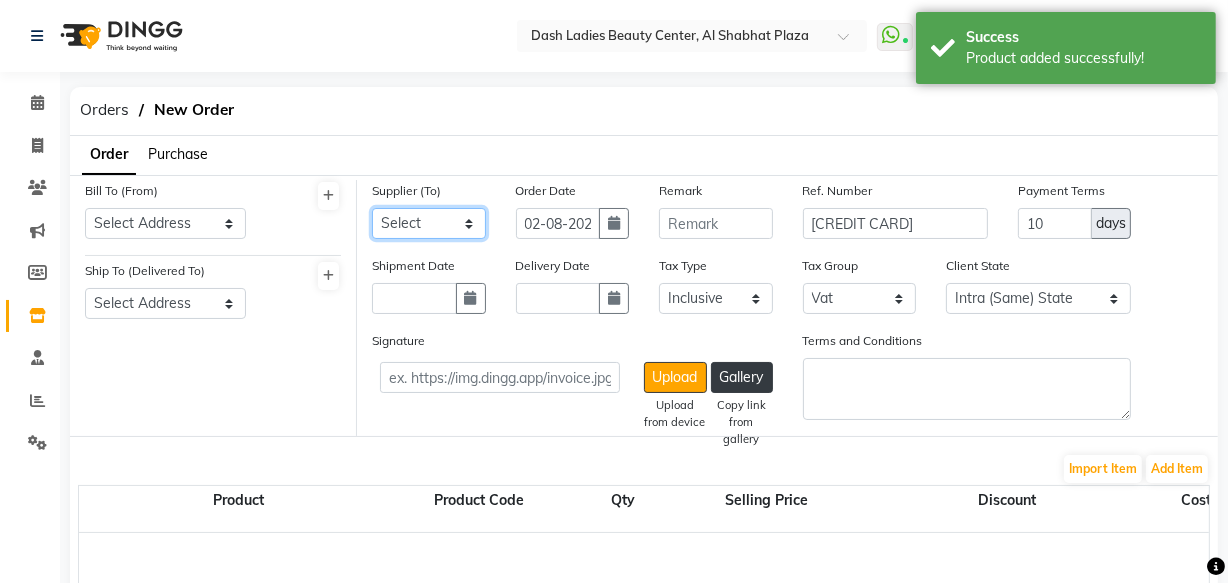 select on "5523" 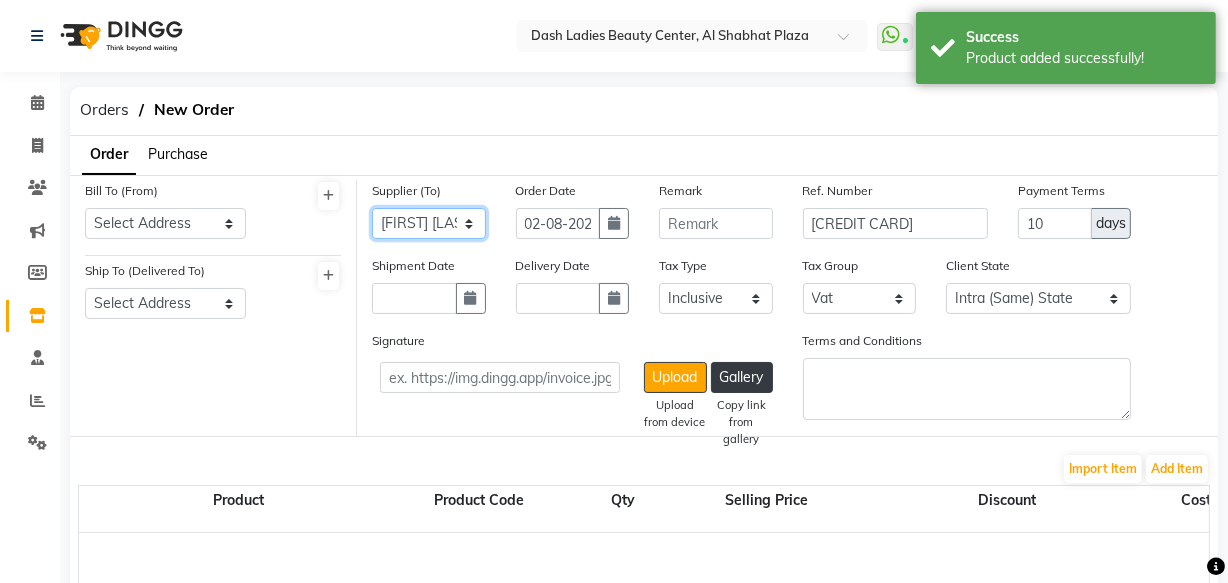 click on "Select SPAR - SPAR ADNOC DISTRIBUTION - ADNOC McDonald's - McDonald's Millia Cosmetics - Millia Cosmetics BASKIN ROBBINS - Baskin Robbins Aroos Al Batul - Argos Al Batul Henna Rashid Abdulla Grocery - Rashid Abdulla Grocery Store Darbar Restaurant - Darbar Restaurant  The Beauty Shop - The Beauty Shop Alpha med General Trading - Alphamed Golden Lili Cosmetics Trading Al Bushra LLC - Al Bushra Stationery & Toys & Confectioneries LLC GAME PLANET - Game Planet NAZIH - Nazih Beauty Supplies Co. L.L.C. JIMI GIFT MARKET LLC - JIMI GIFT MARKET Abdul Rahman Al Balouchi  - Abdul Rahman Al Balouchi Savora Food Industry LLC PEARL LLC - Pearl Specialty Coffee Roastery Al Jaser  - Al Jaser General Trading Jumbo Electronics Company Ltd - Jumbo Store Landmark Retail Investment Co. LLC - Home Box LA MARQUISE - La Marquise International FAKHR AL SHAEB - Fakhr Al Shaeb Food stuff WADI AL NOOR - Wadi Al Noor Modern Food Stuff LLC NATIONAL FLOWER LLC - National Flowers LLC - SPC Healthcare Trading Co. LLC - Dermalogica" 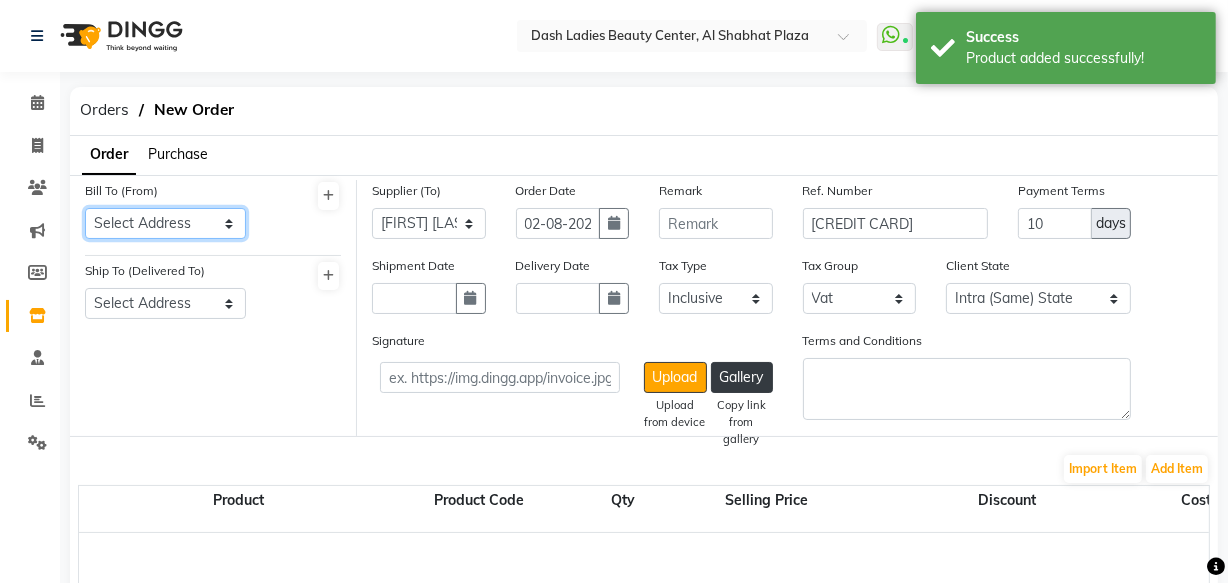 click on "Select Address  Shahbat Plaza" 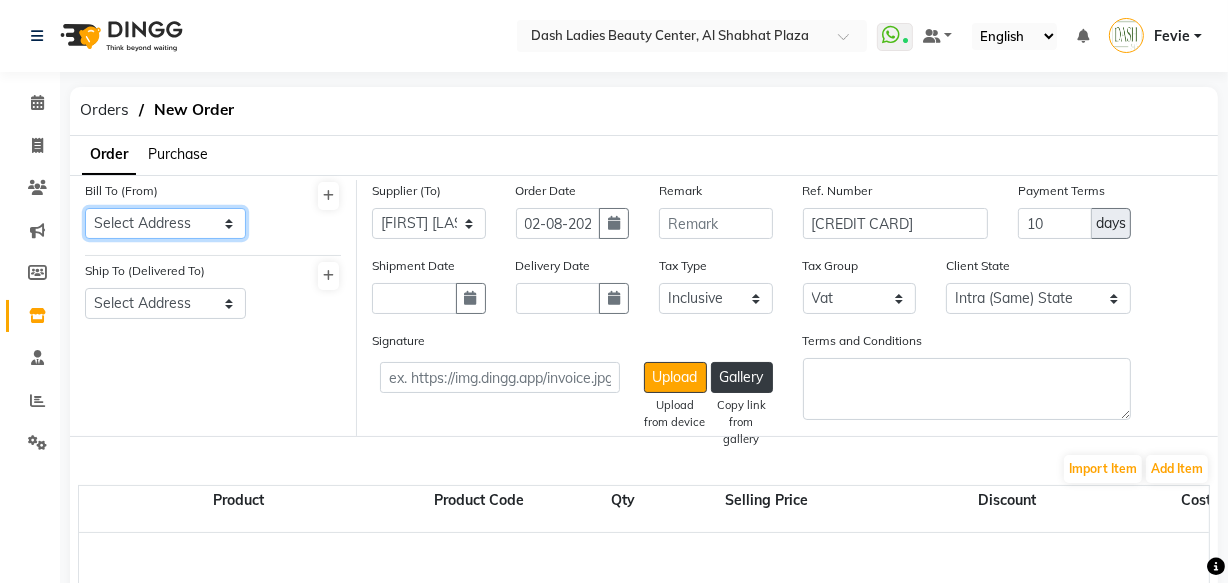select on "1470" 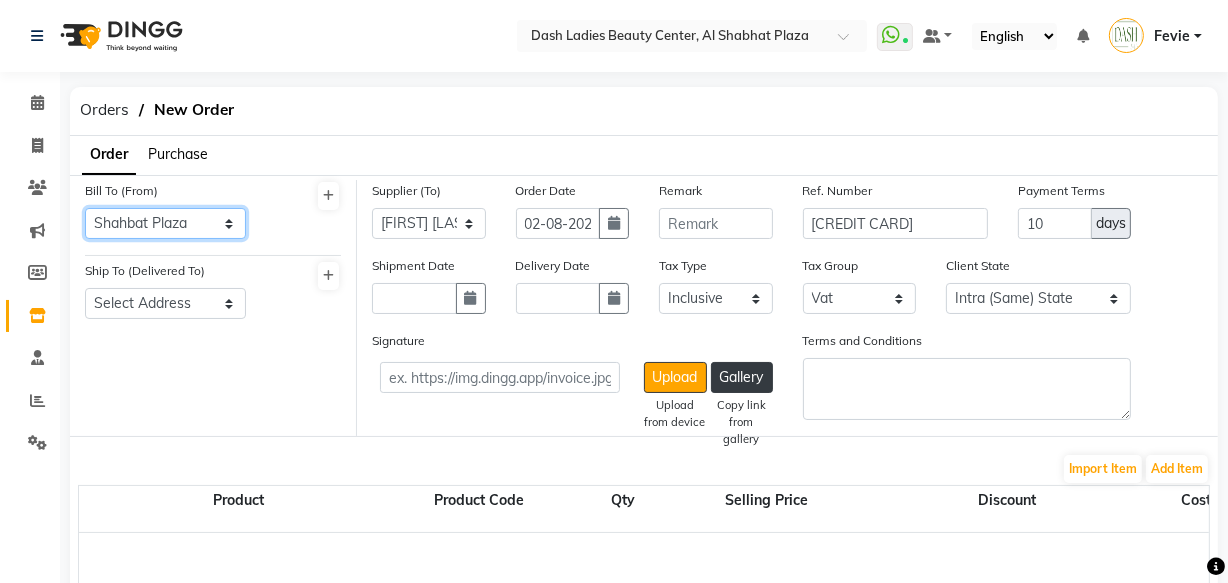 click on "Select Address  Shahbat Plaza" 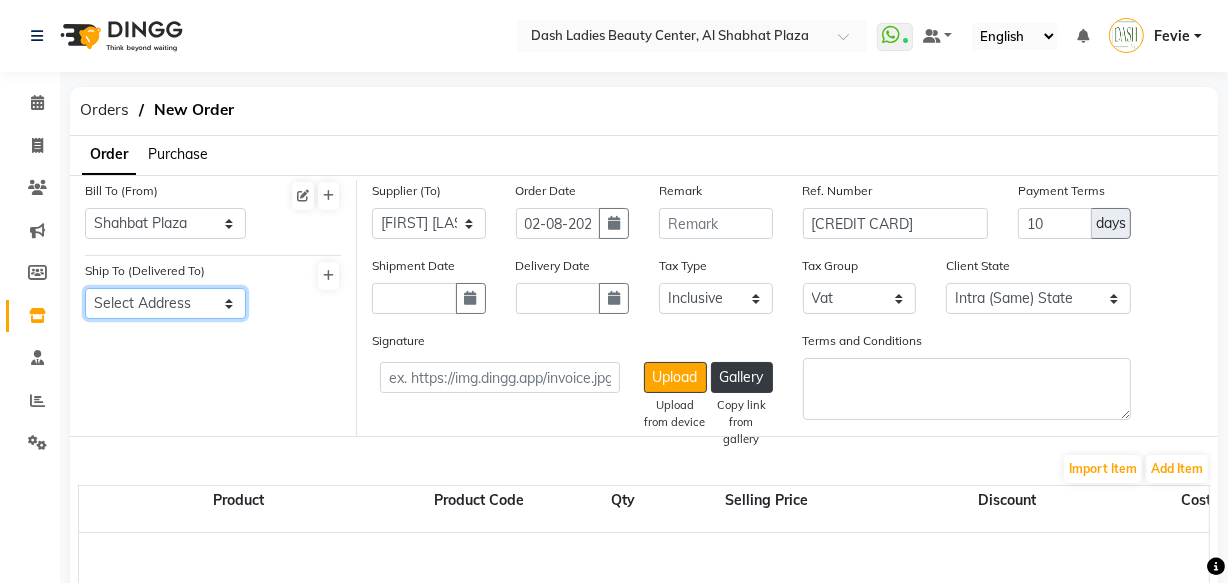 click on "Select Address  Shahbat Plaza" 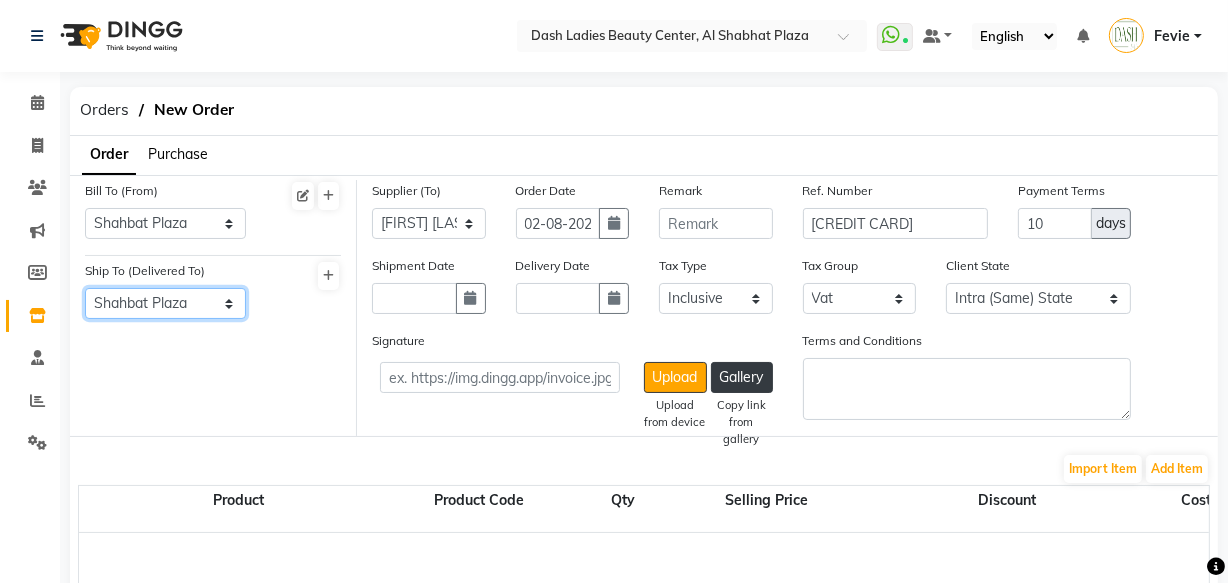 click on "Select Address  Shahbat Plaza" 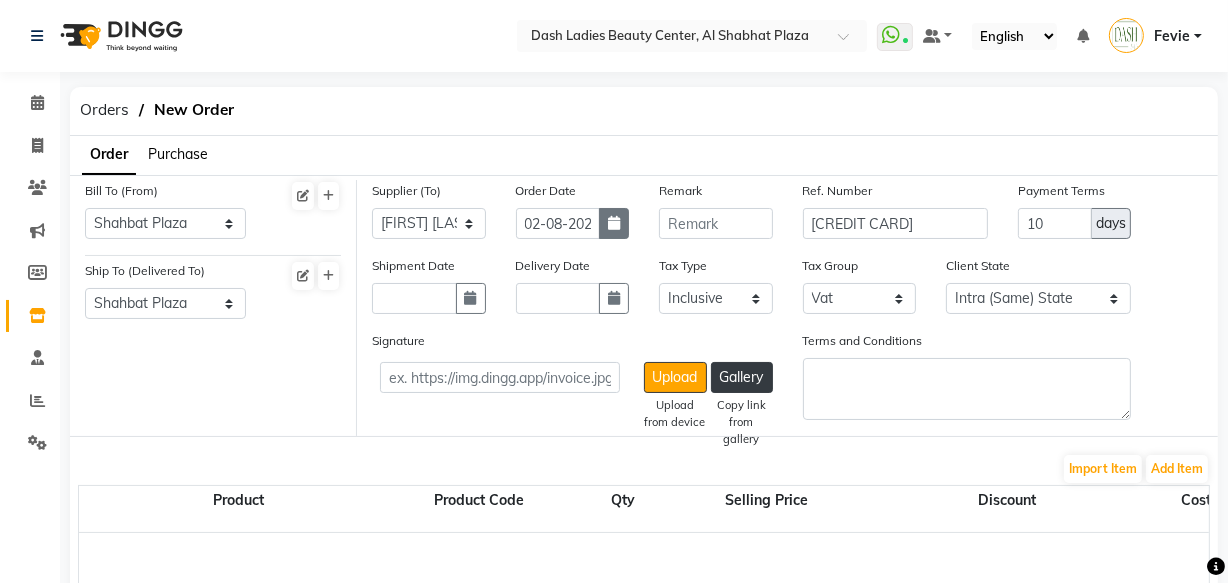 click 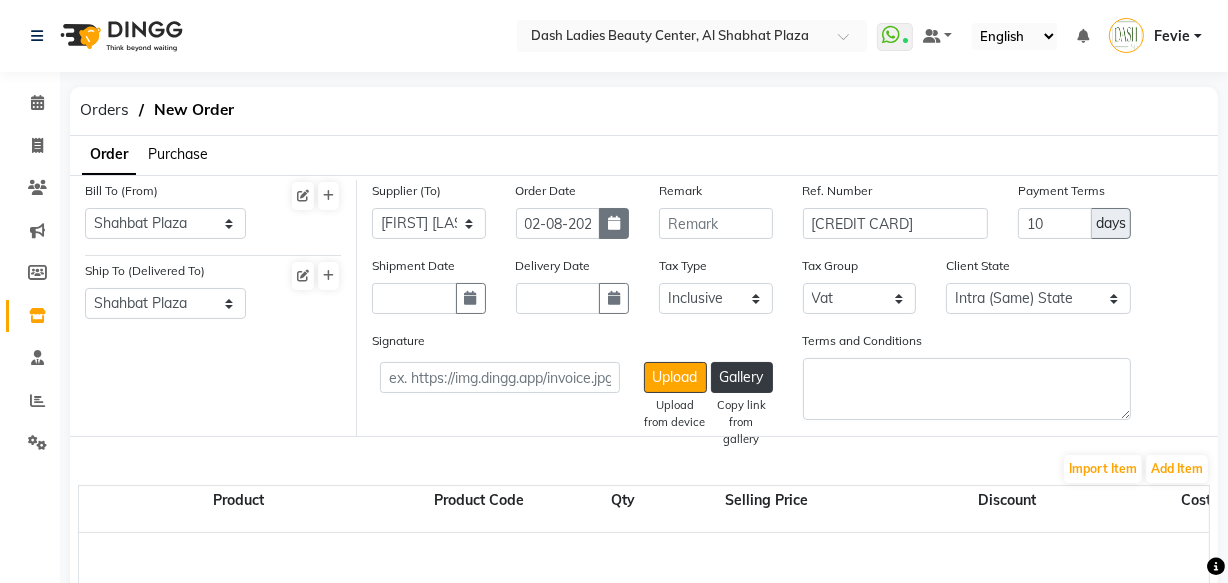 select on "8" 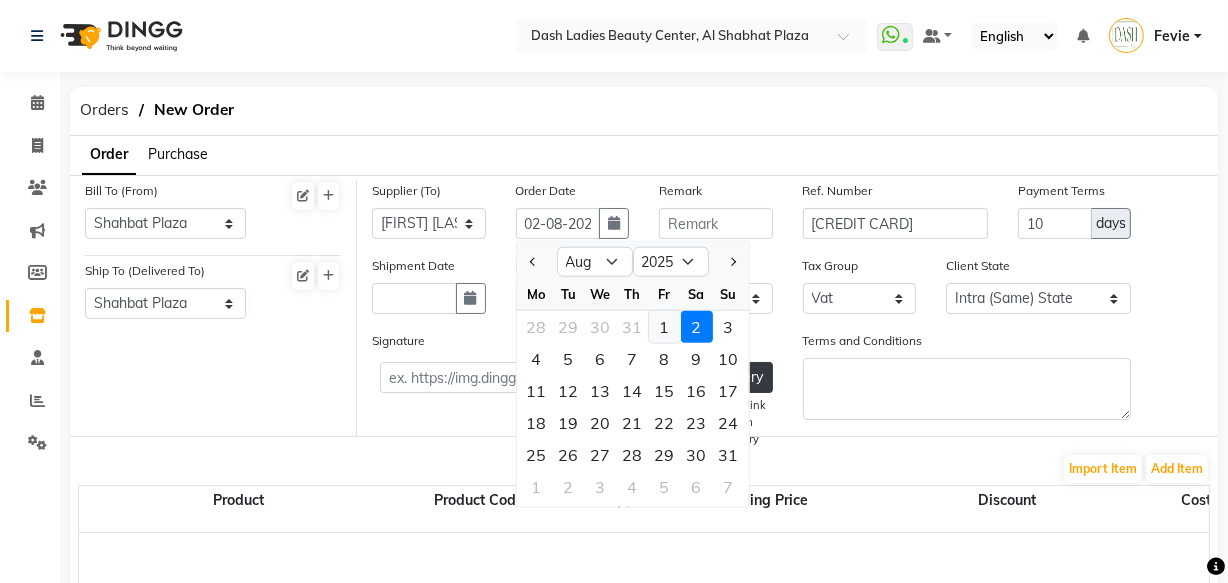 click on "1" 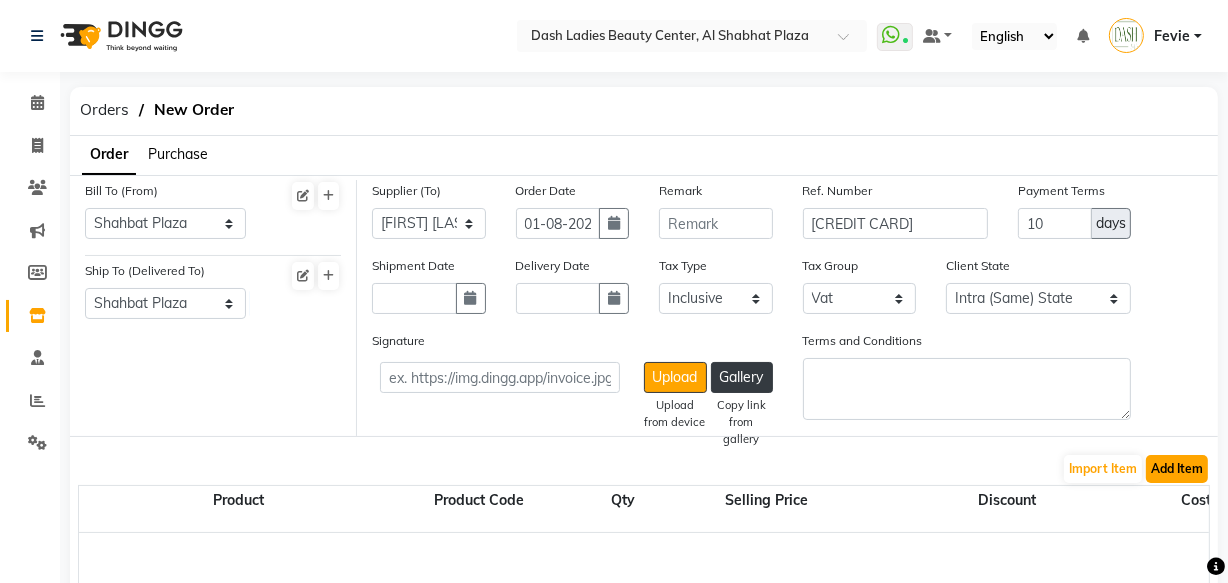 click on "Add Item" 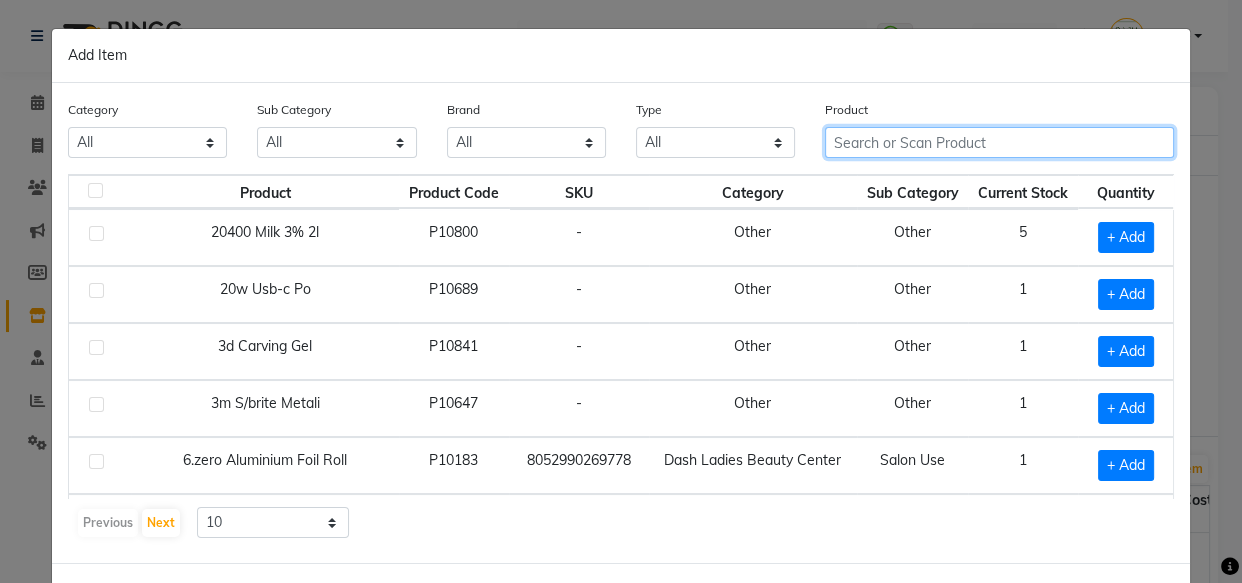 click 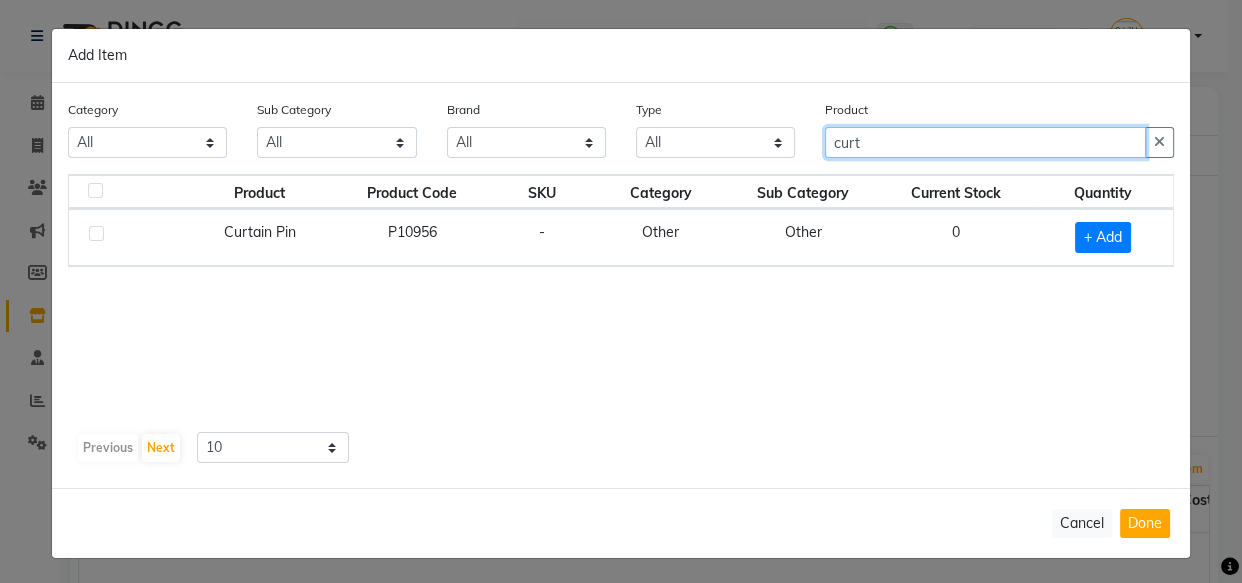 type on "curt" 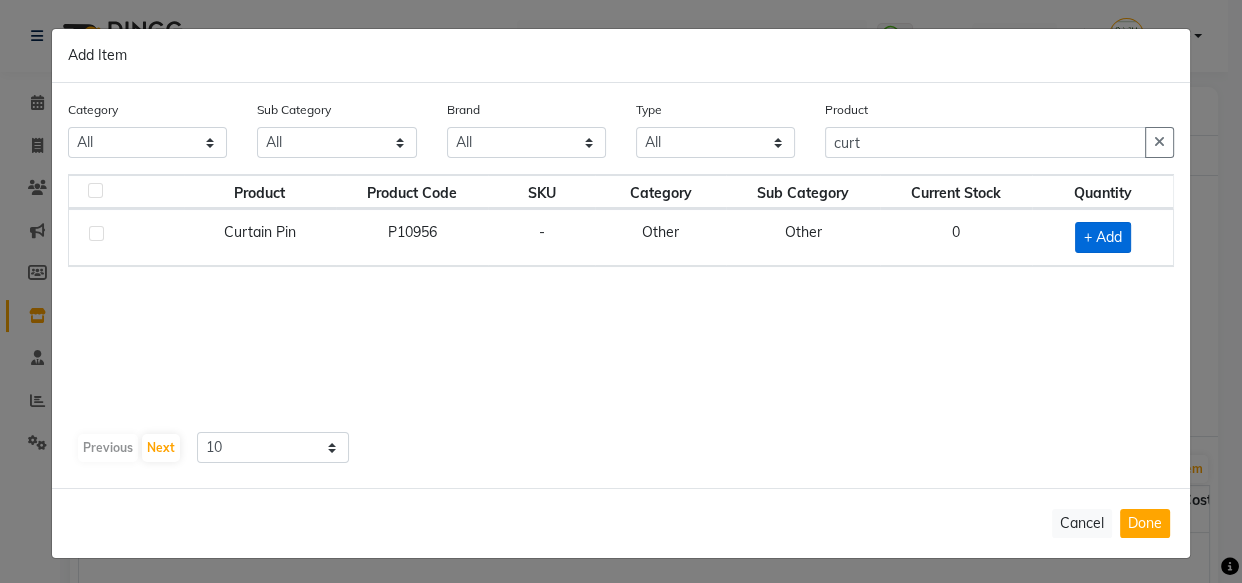 click on "+ Add" 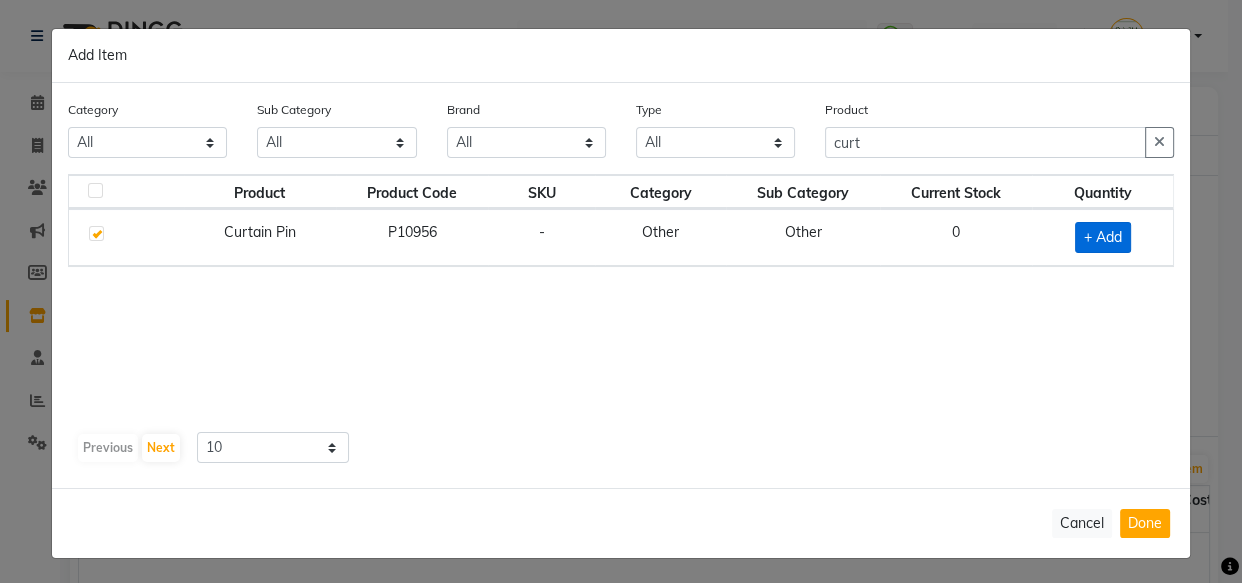 checkbox on "true" 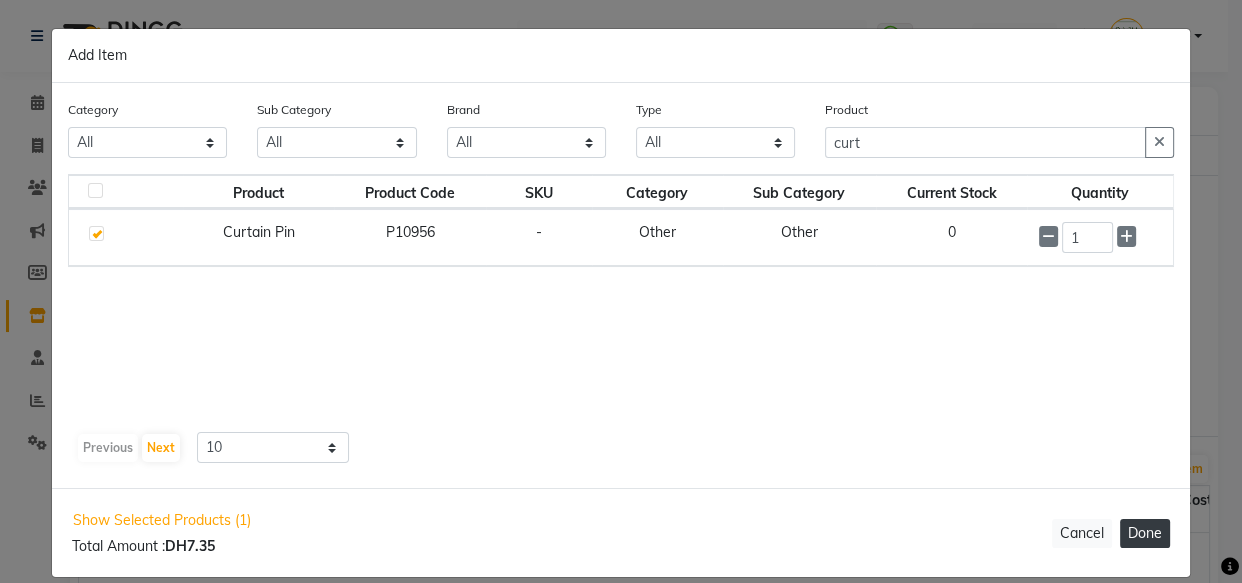 click on "Done" 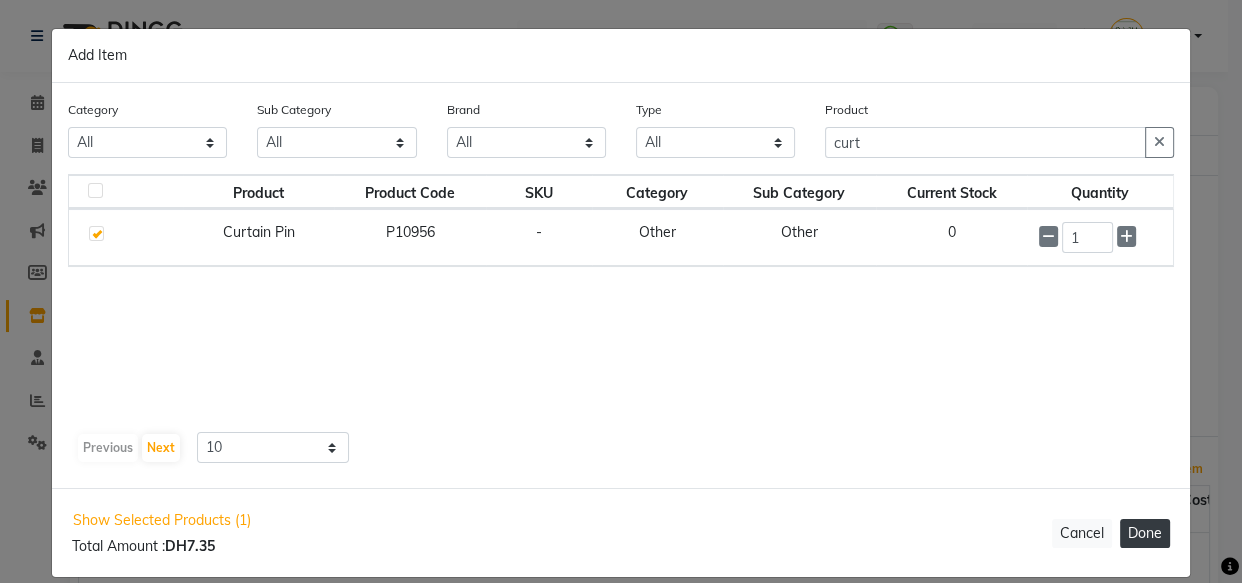select on "3972" 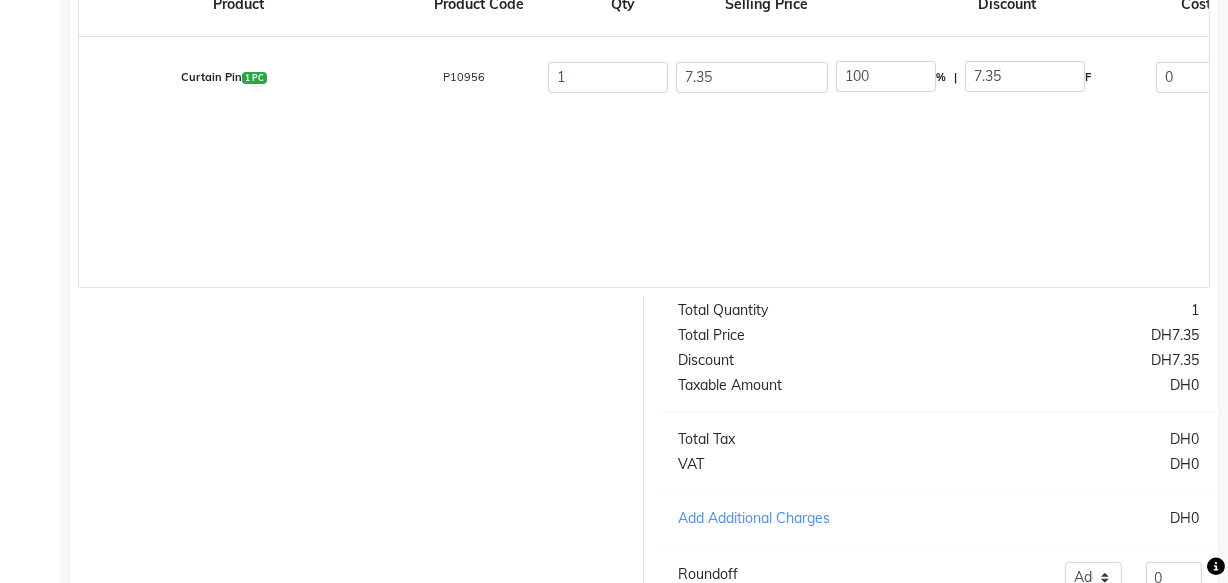 scroll, scrollTop: 490, scrollLeft: 0, axis: vertical 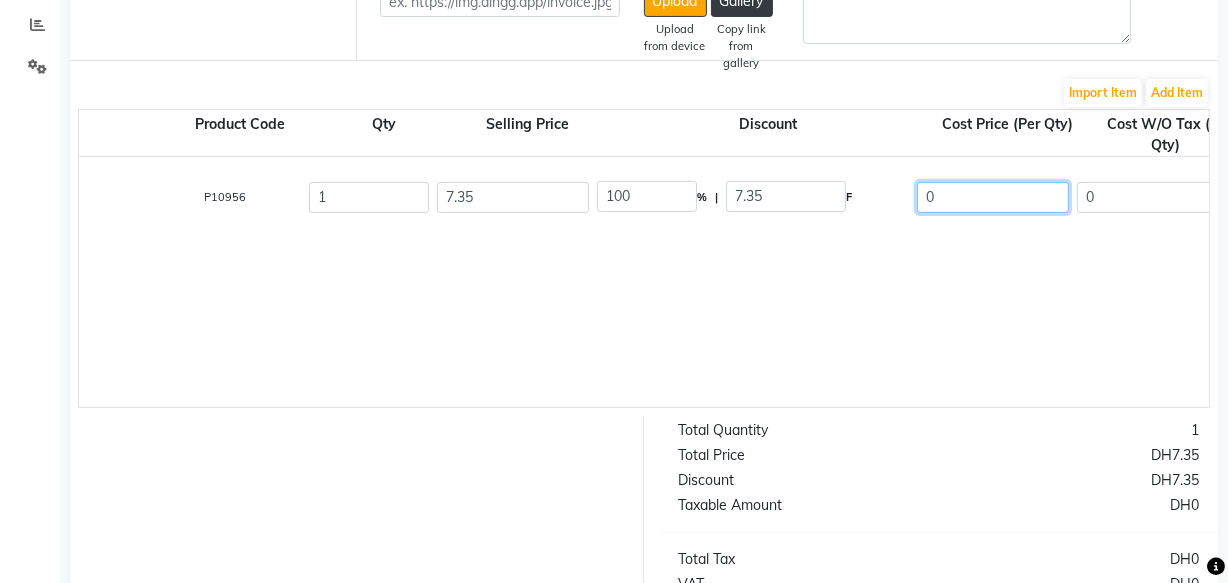 click on "0" 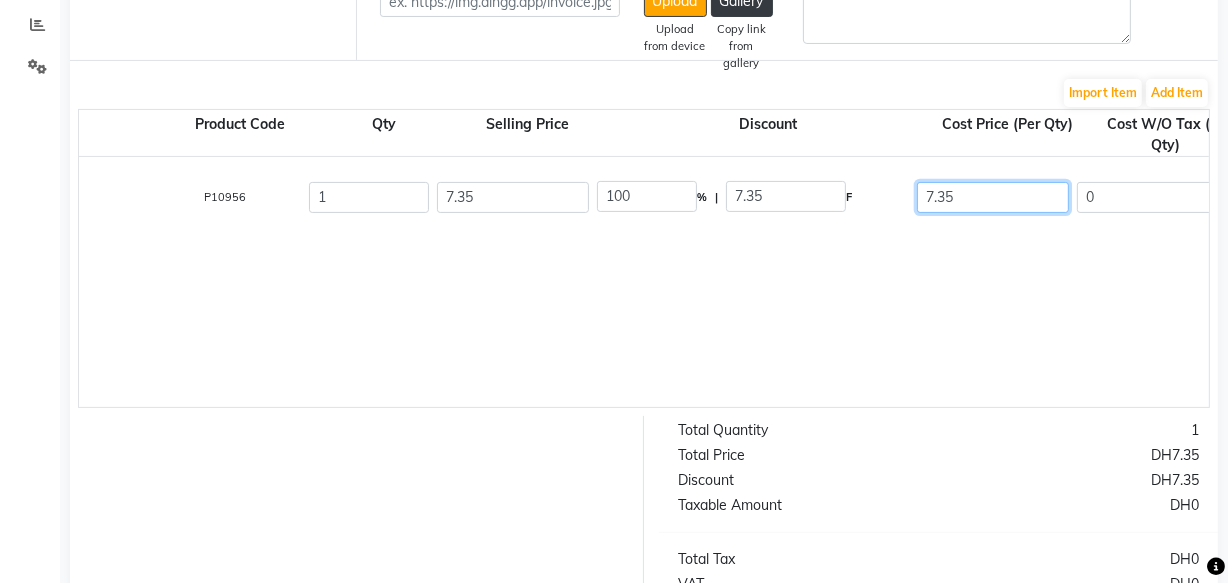type on "7.35" 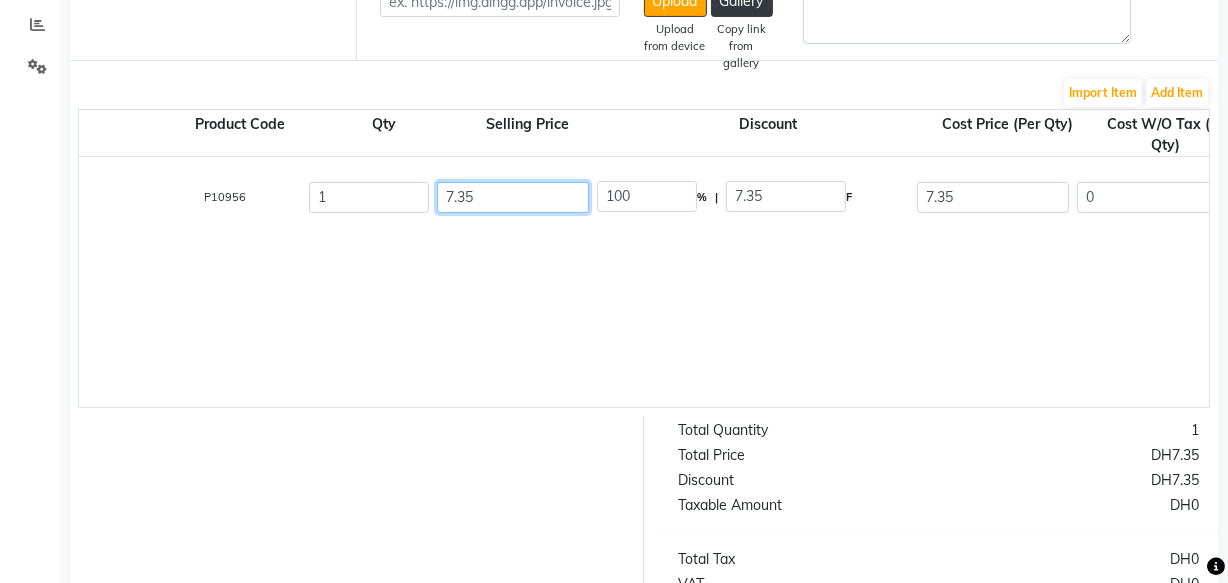click on "7.35" 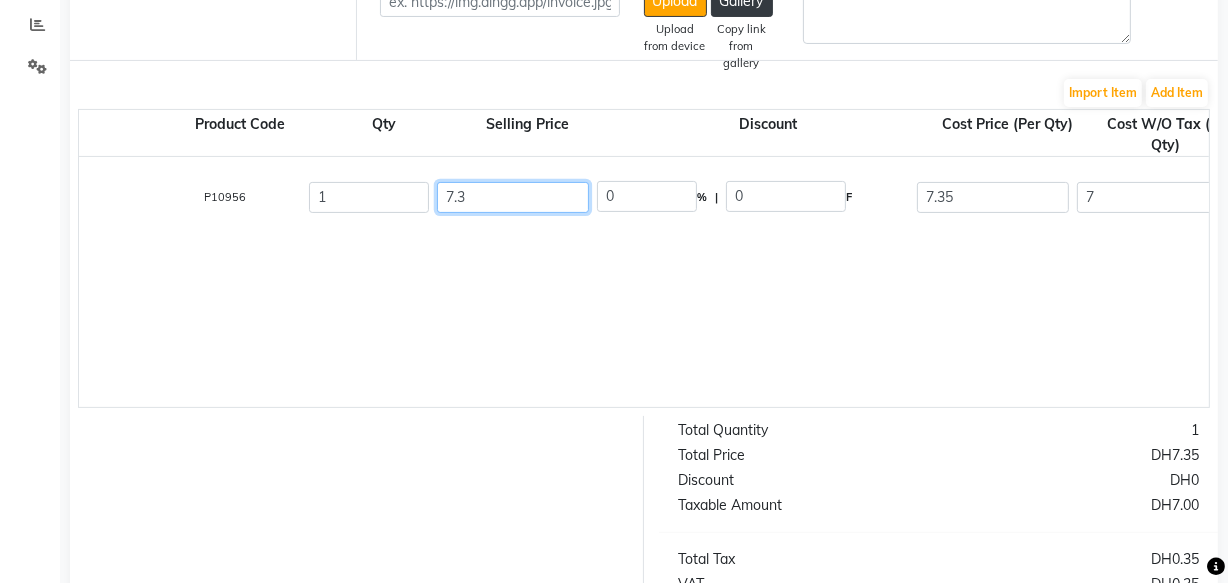 type on "7" 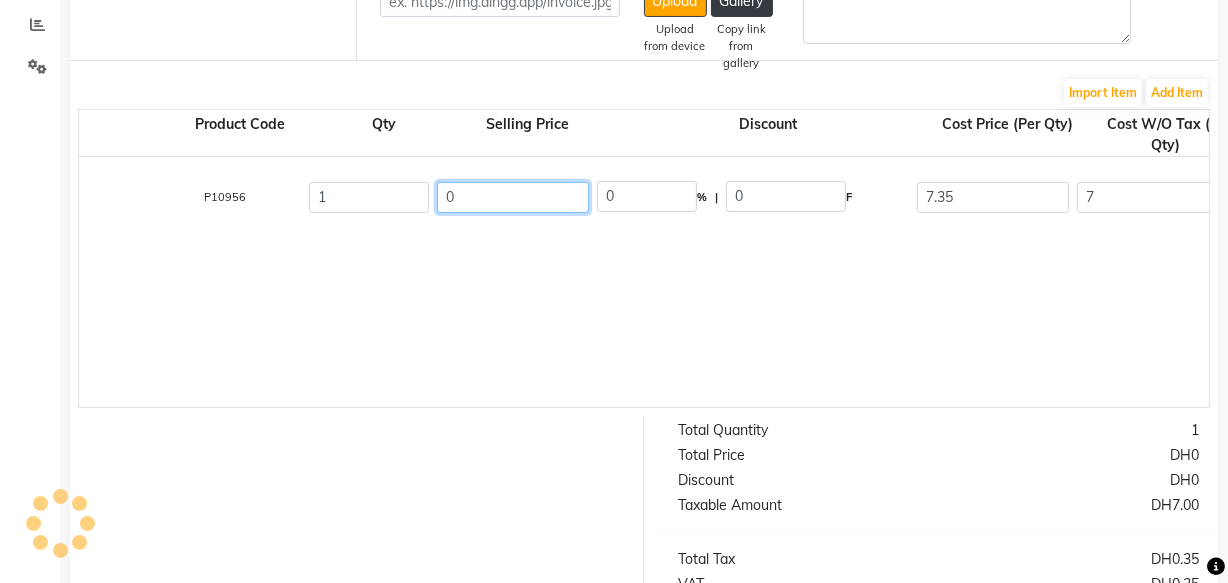 type on "0" 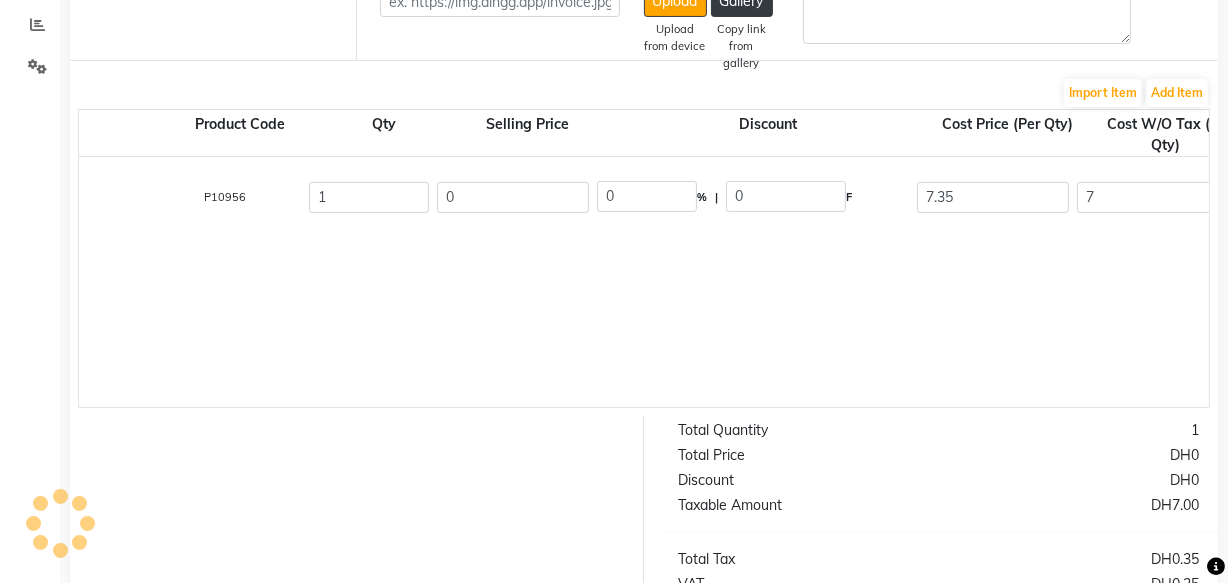click on "Curtain Pin  1 PC  P10956  1 0 0 % | 0 F 7.35 7 7 None Vat  (5%)  0.35 7.35" 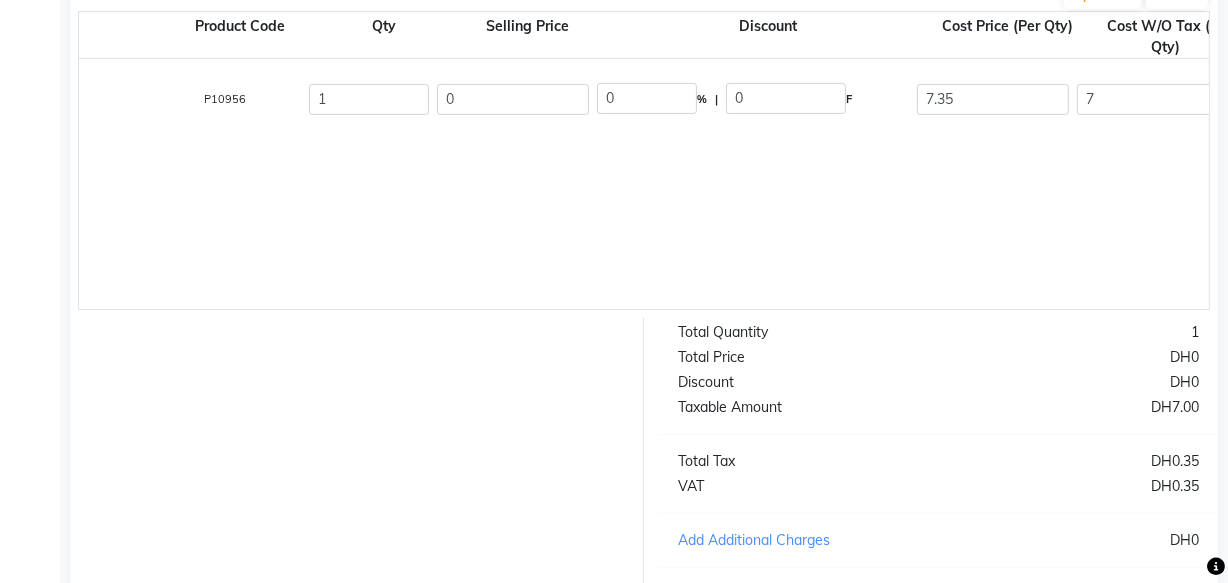 scroll, scrollTop: 681, scrollLeft: 0, axis: vertical 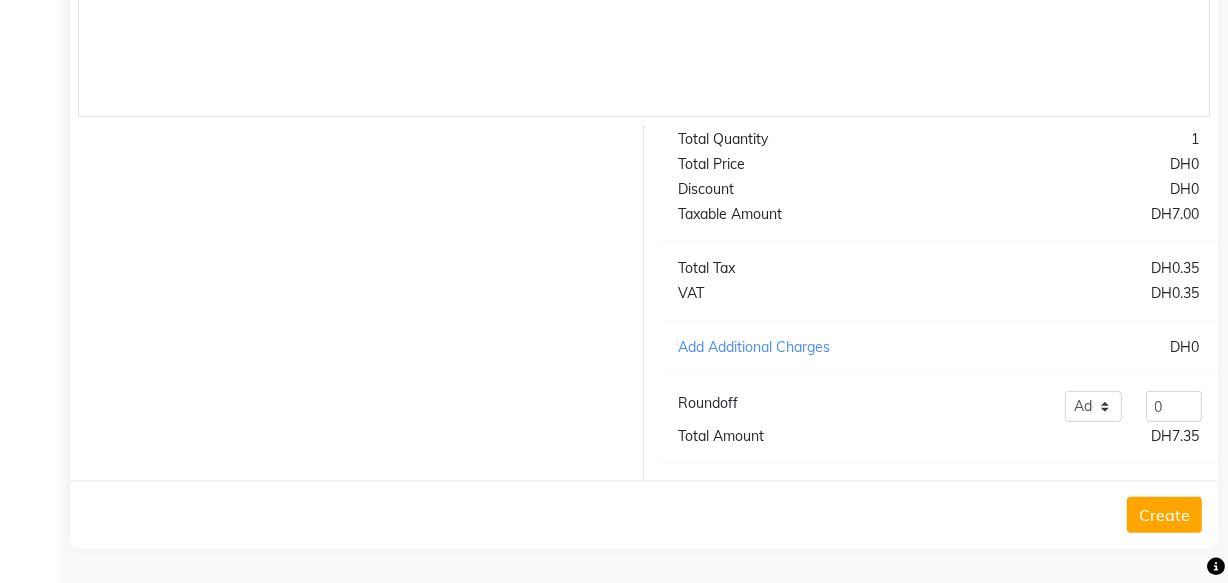 click on "Create" 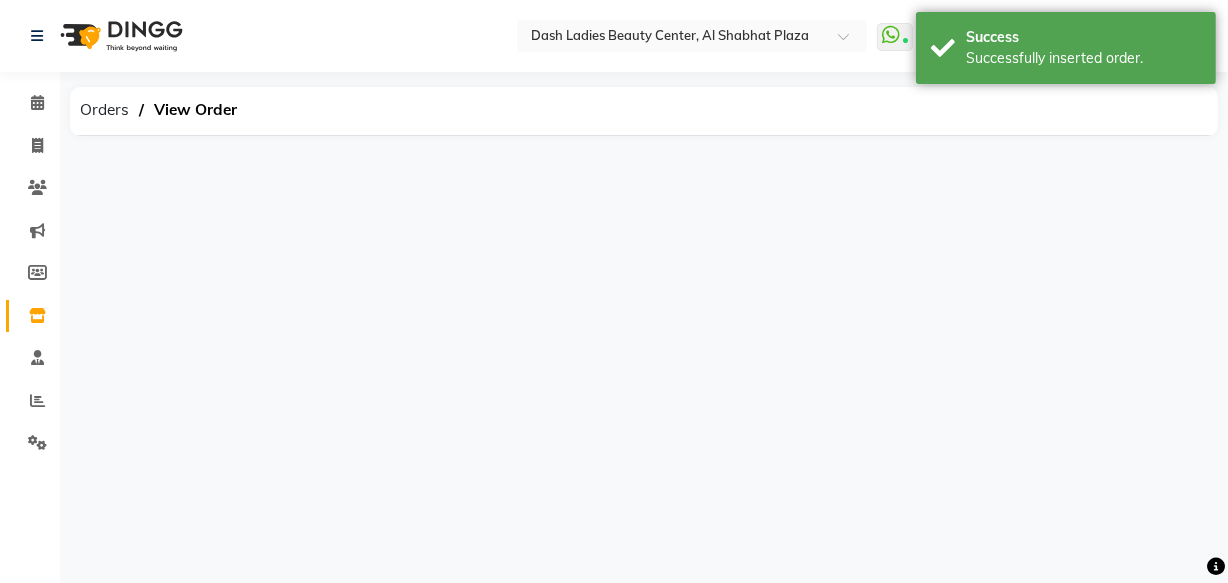 scroll, scrollTop: 0, scrollLeft: 0, axis: both 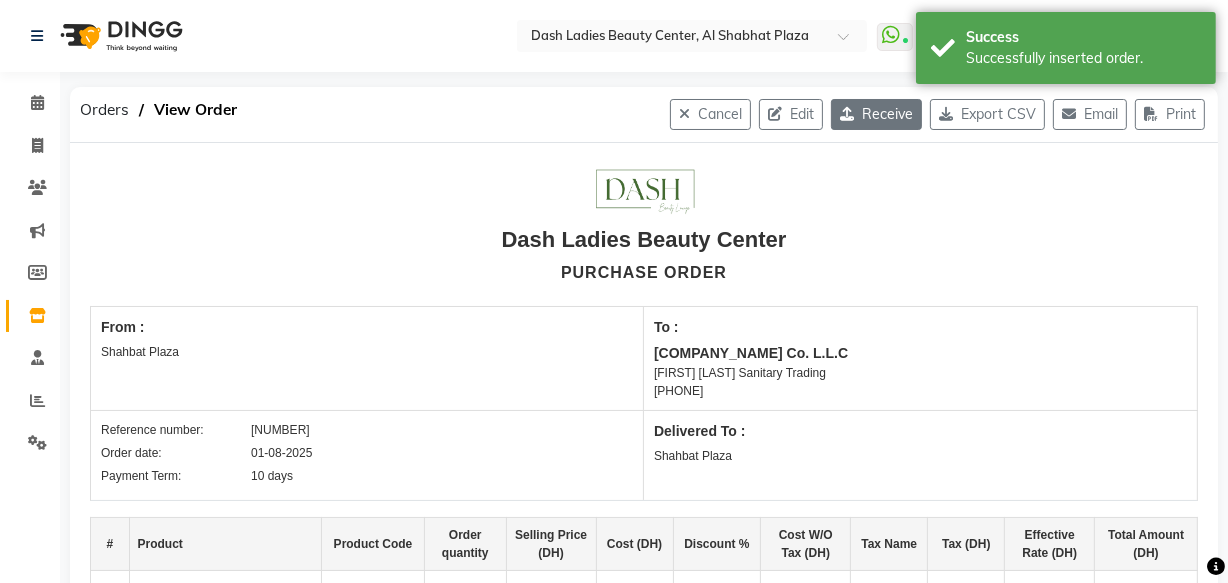 click on "Receive" 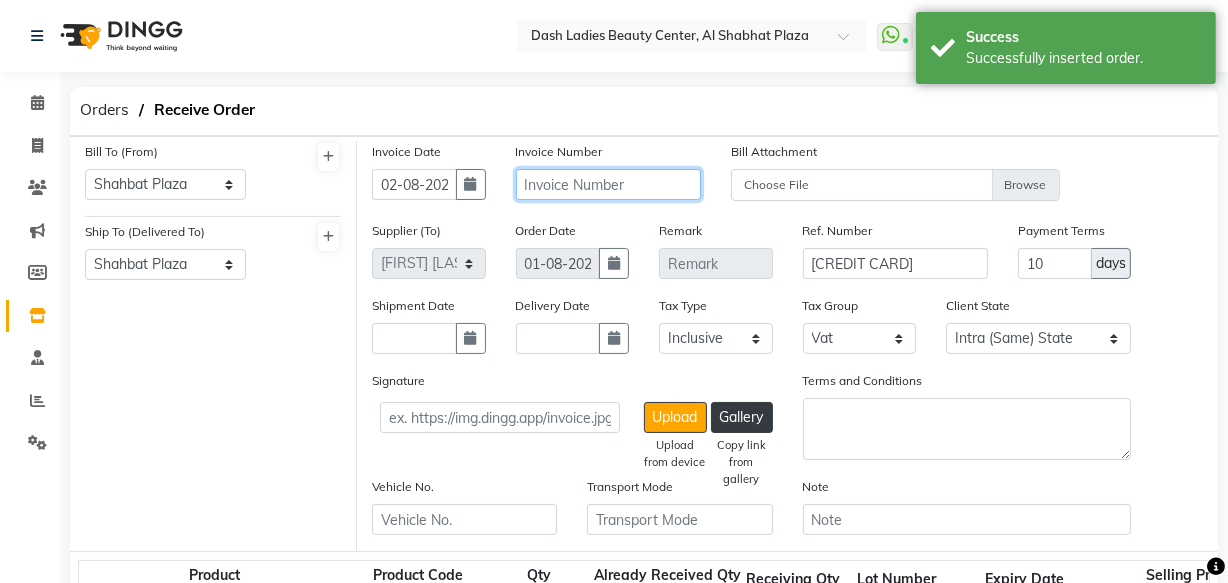 click 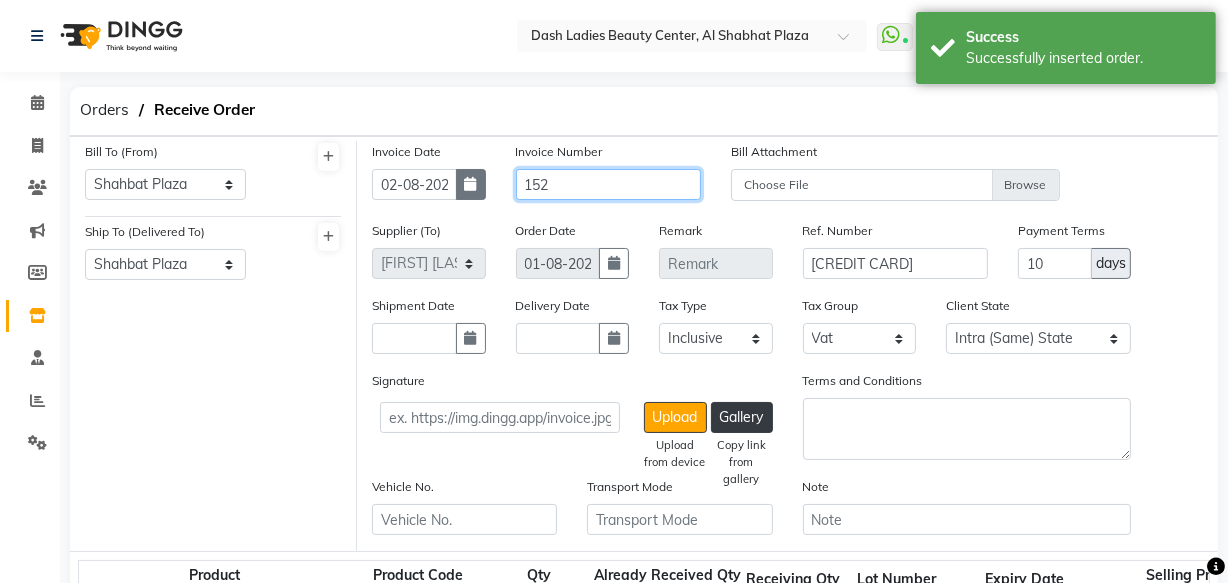 type on "152" 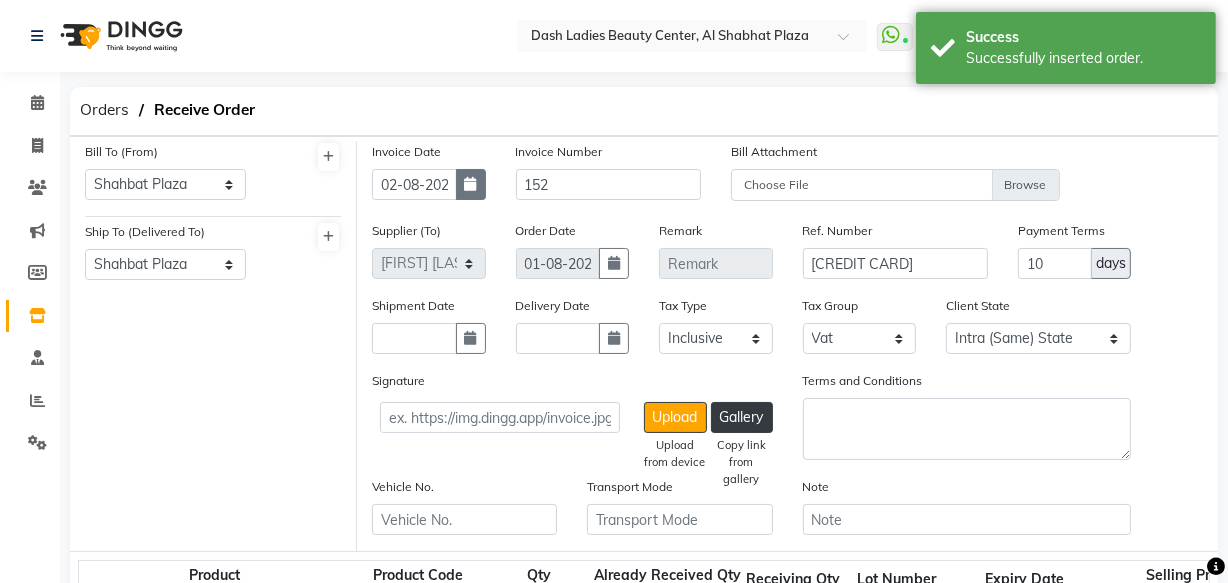 click 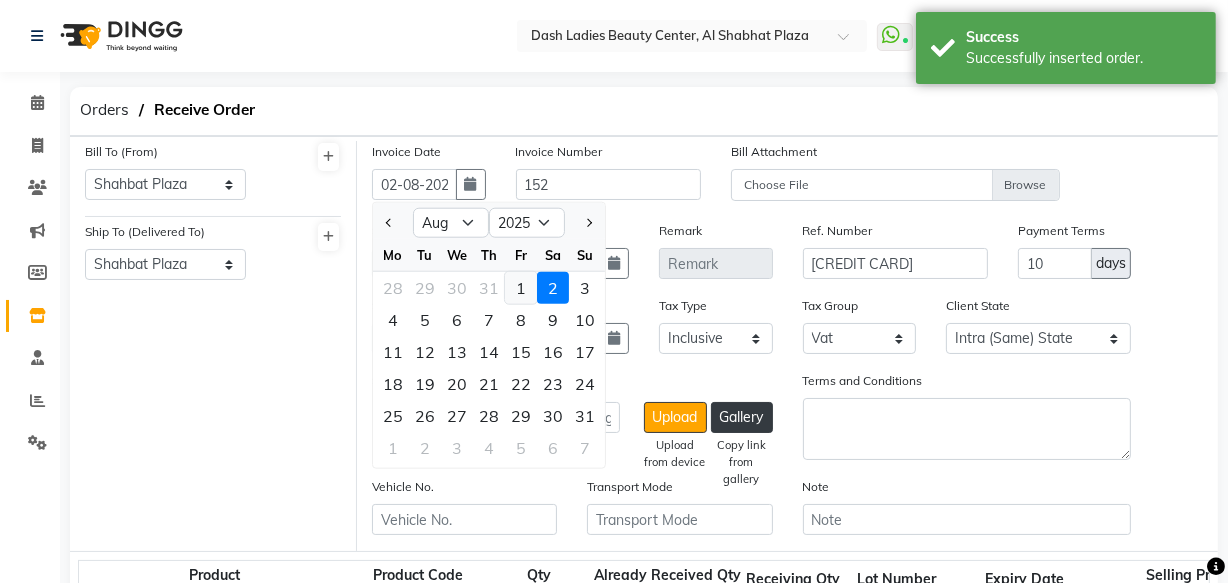 click on "1" 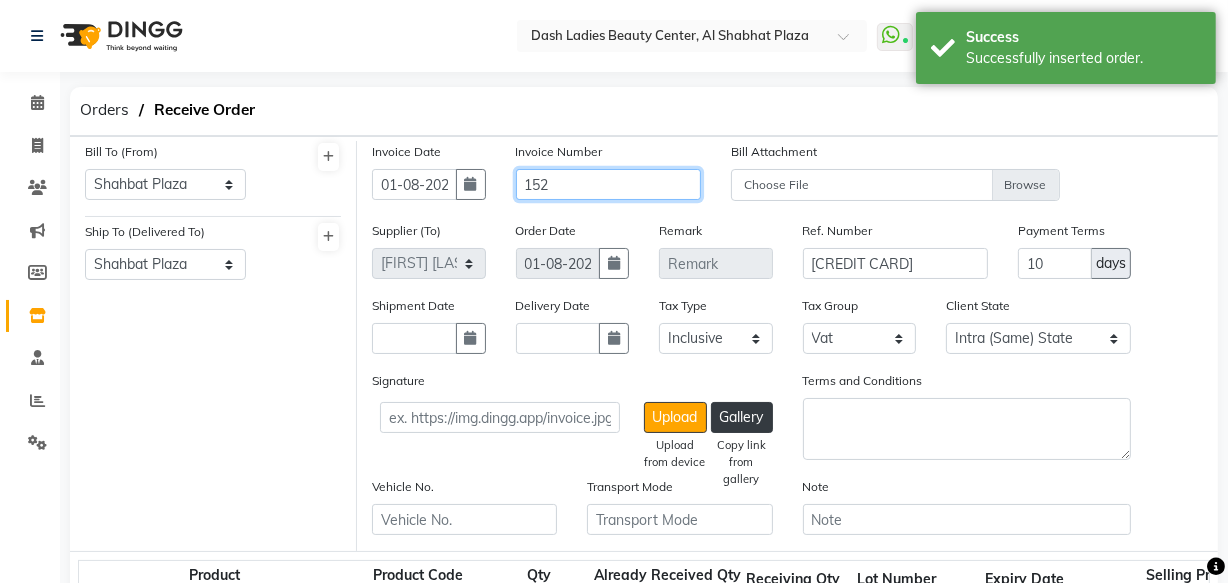 click on "152" 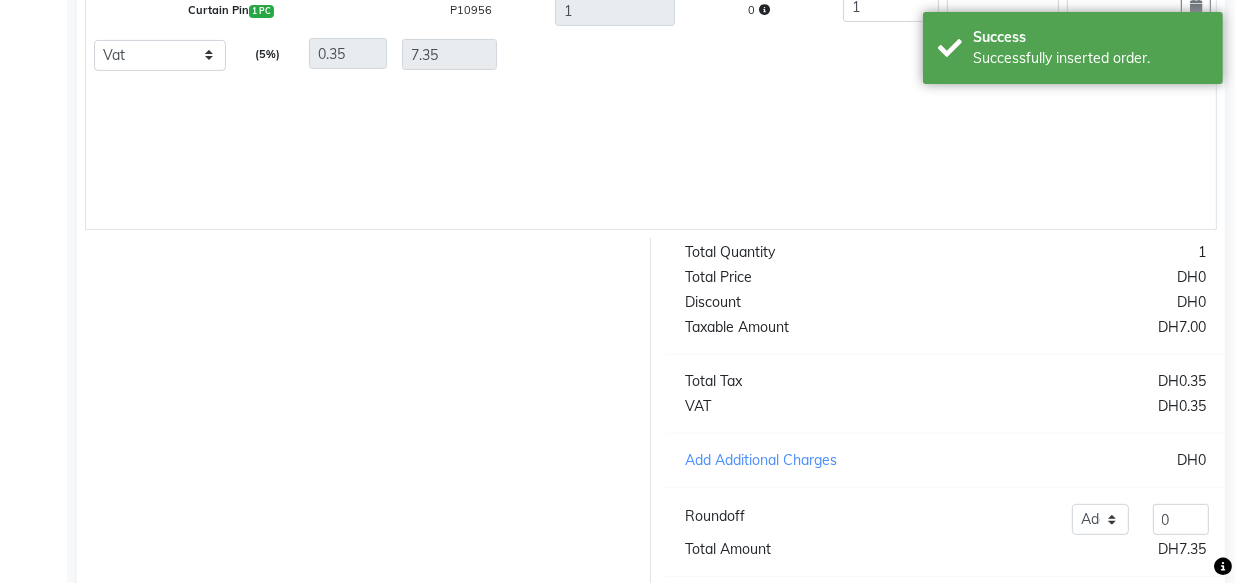 scroll, scrollTop: 758, scrollLeft: 0, axis: vertical 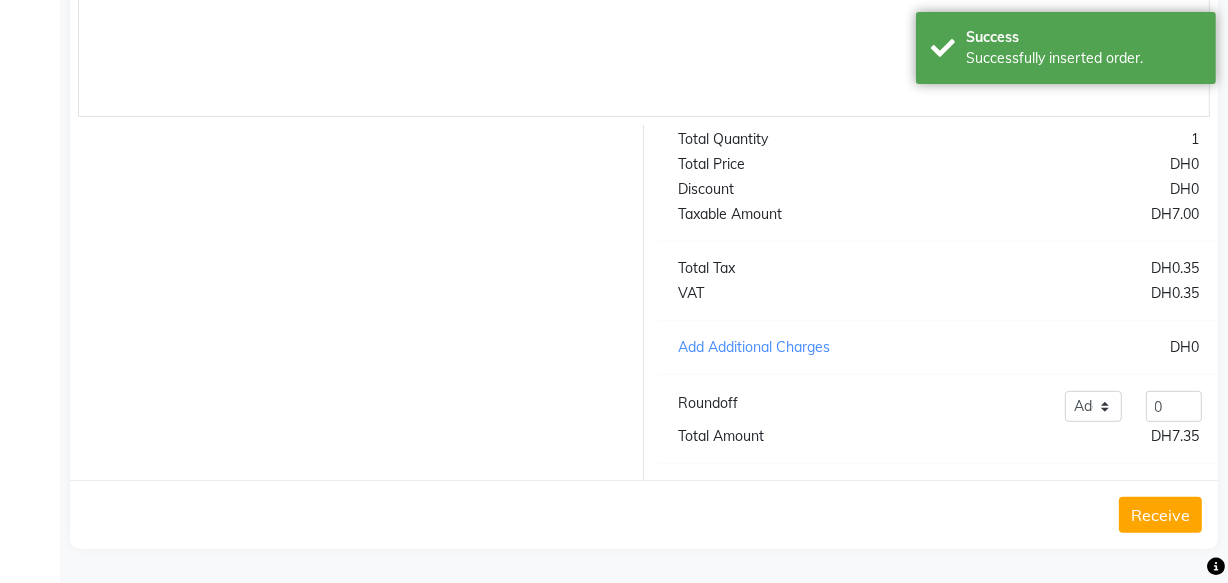type on "152696" 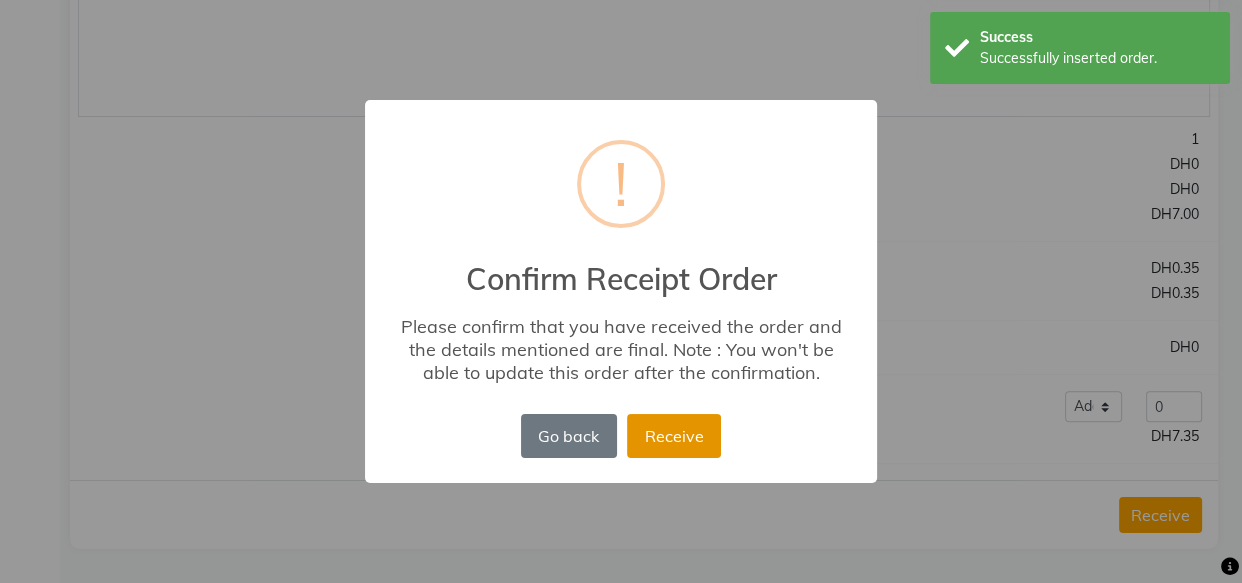 click on "Receive" at bounding box center (674, 436) 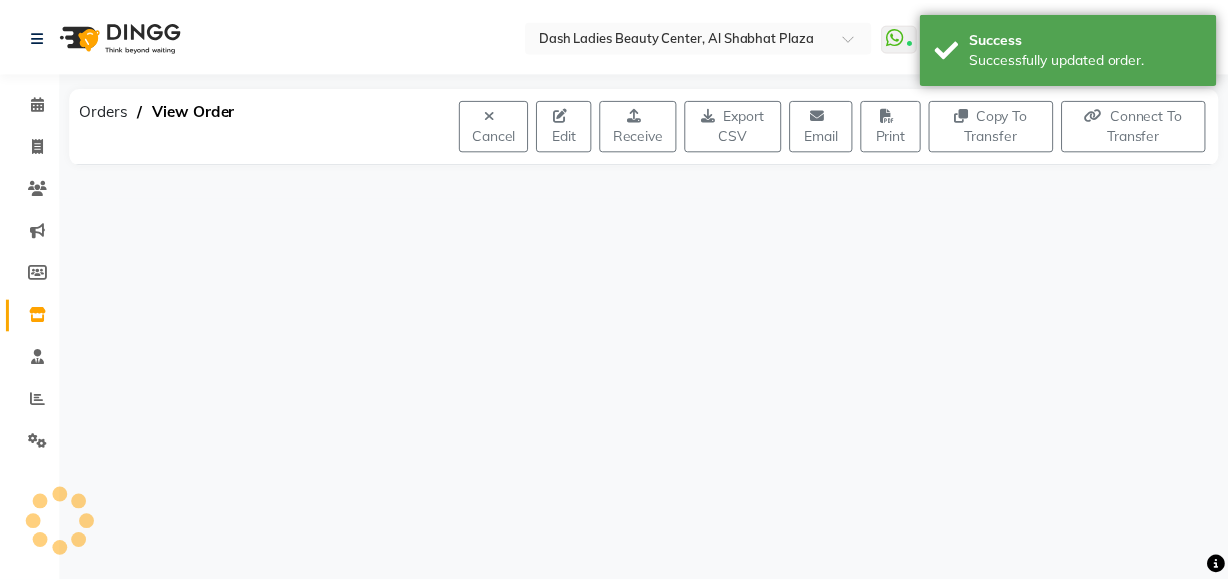 scroll, scrollTop: 0, scrollLeft: 0, axis: both 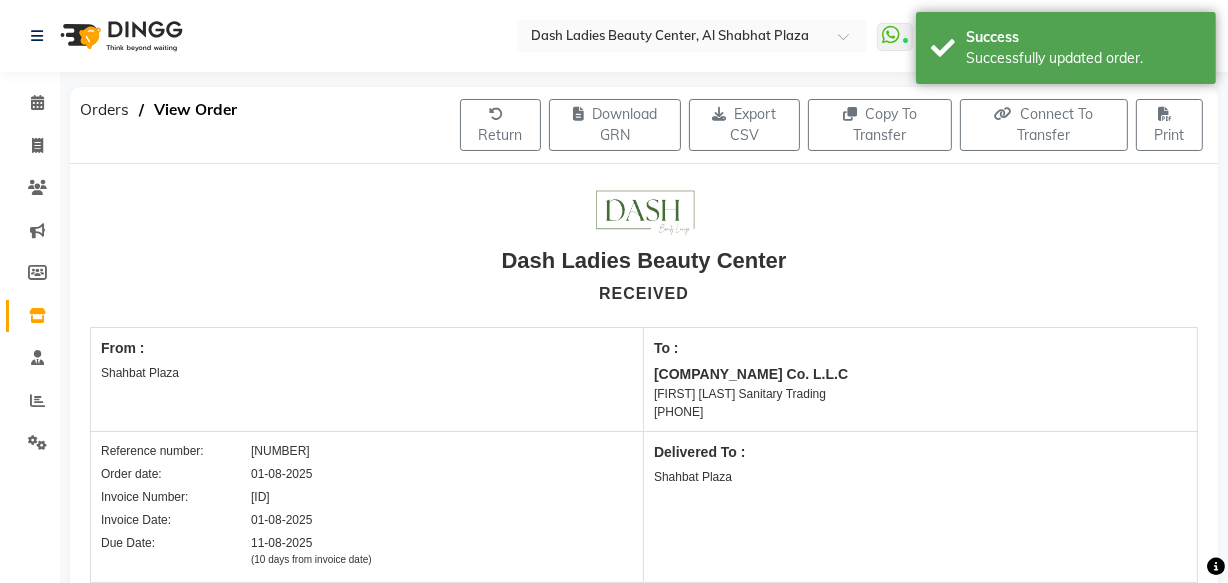 click on "Inventory" 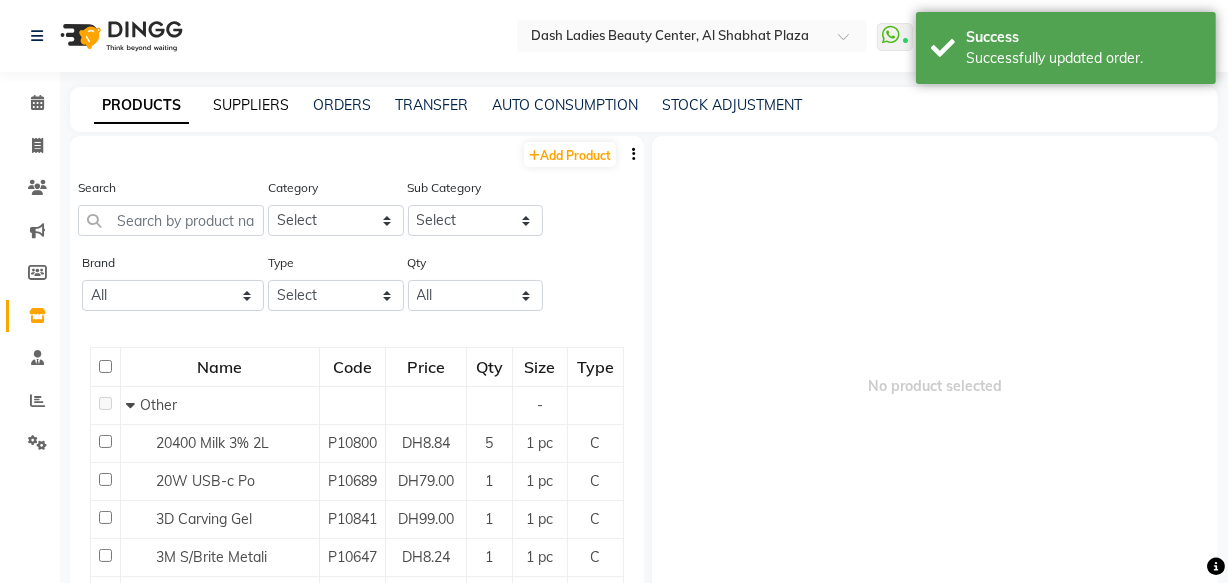 click on "SUPPLIERS" 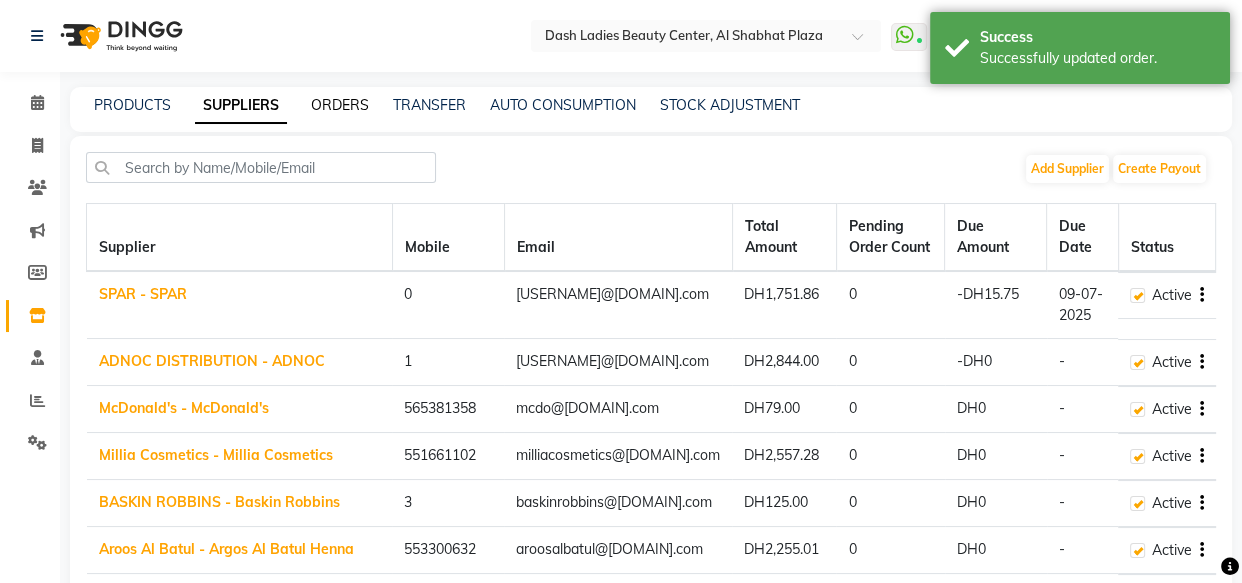click on "ORDERS" 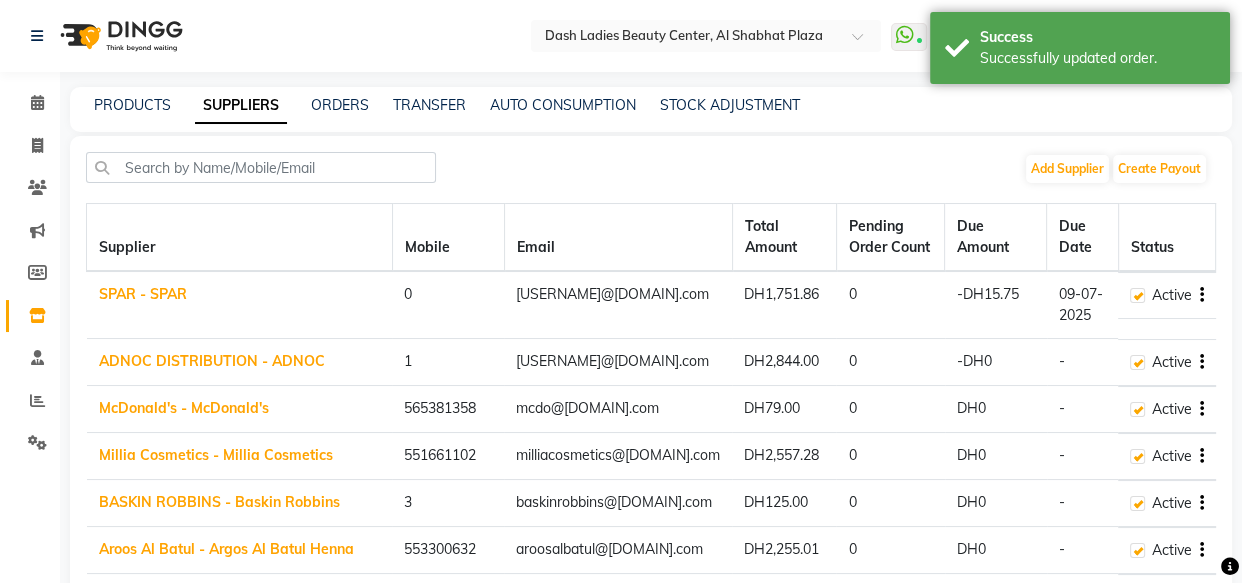 click on "SUPPLIERS" 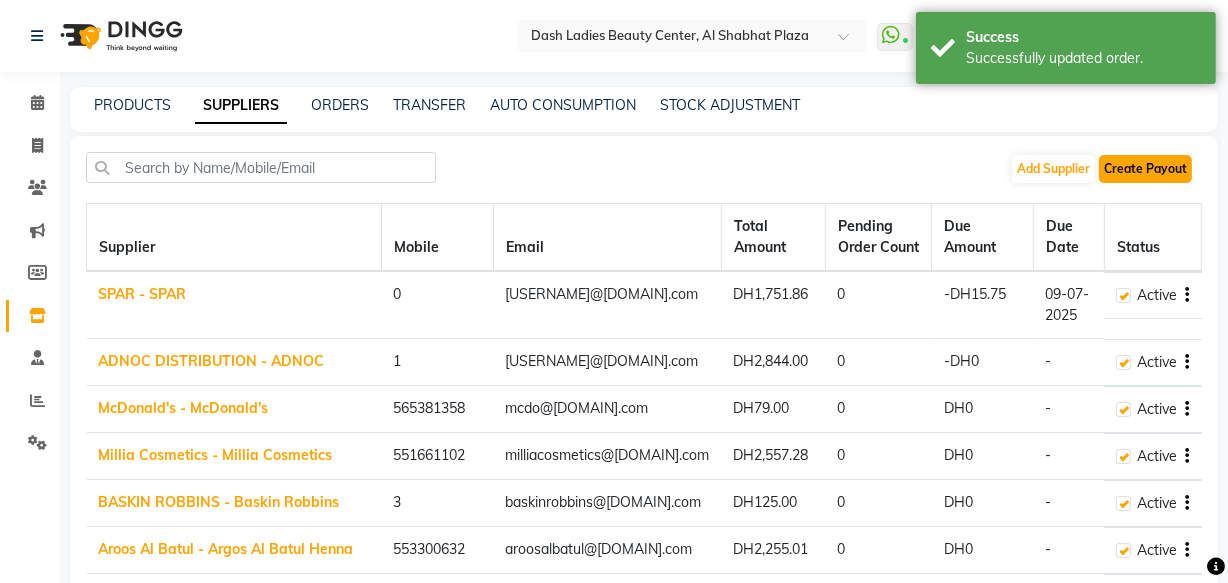 click on "Create Payout" 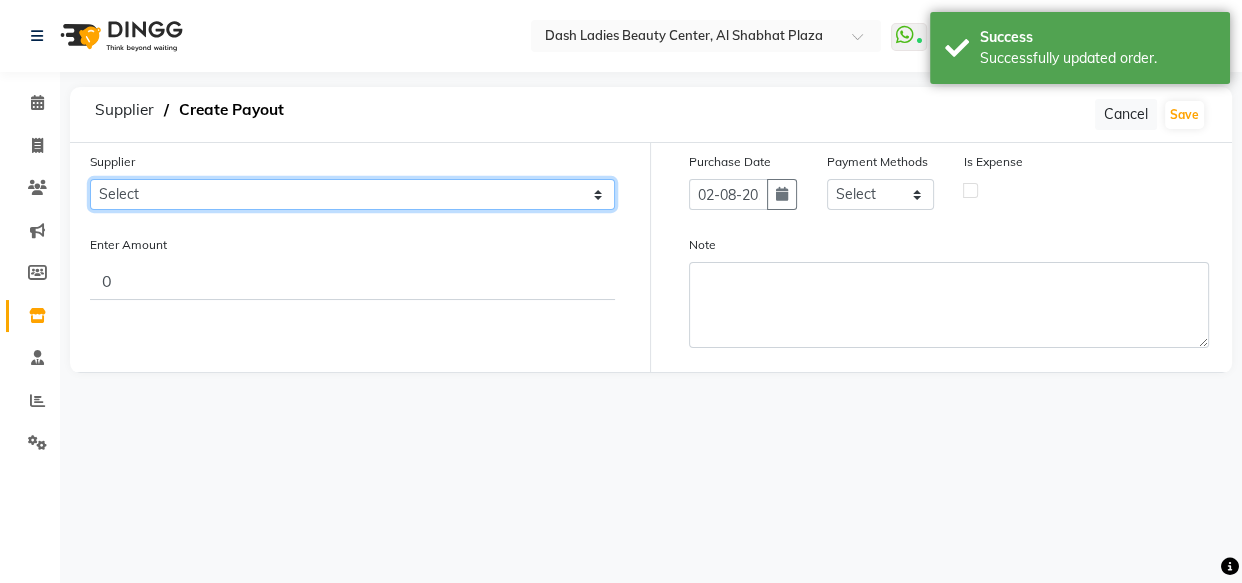 click on "Select SPAR - SPAR ADNOC DISTRIBUTION - ADNOC McDonald's - McDonald's Millia Cosmetics - Millia Cosmetics BASKIN ROBBINS - Baskin Robbins Aroos Al Batul - Argos Al Batul Henna Rashid Abdulla Grocery - Rashid Abdulla Grocery Store Darbar Restaurant - Darbar Restaurant  The Beauty Shop - The Beauty Shop Alpha med General Trading - Alphamed Golden Lili Cosmetics Trading Al Bushra LLC - Al Bushra Stationery & Toys & Confectioneries LLC GAME PLANET - Game Planet NAZIH - Nazih Beauty Supplies Co. L.L.C. JIMI GIFT MARKET LLC - JIMI GIFT MARKET Abdul Rahman Al Balouchi  - Abdul Rahman Al Balouchi Savora Food Industry LLC PEARL LLC - Pearl Specialty Coffee Roastery Al Jaser  - Al Jaser General Trading Jumbo Electronics Company Ltd - Jumbo Store Landmark Retail Investment Co. LLC - Home Box LA MARQUISE - La Marquise International FAKHR AL SHAEB - Fakhr Al Shaeb Food stuff WADI AL NOOR - Wadi Al Noor Modern Food Stuff LLC NATIONAL FLOWER LLC - National Flowers LLC - SPC Healthcare Trading Co. LLC - Dermalogica" 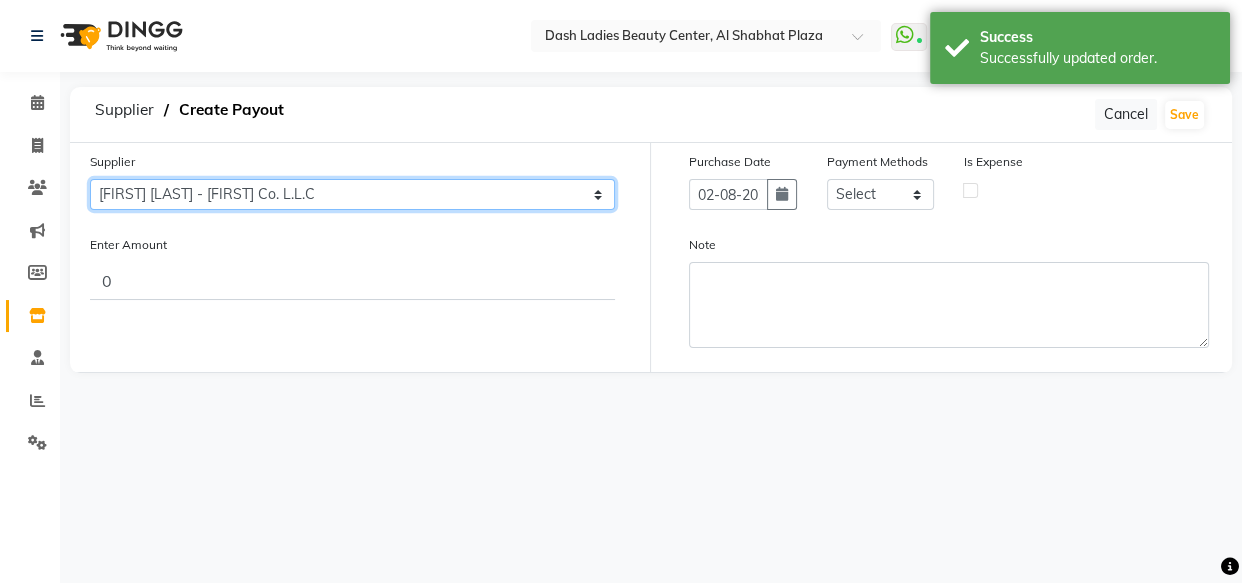 click on "Select SPAR - SPAR ADNOC DISTRIBUTION - ADNOC McDonald's - McDonald's Millia Cosmetics - Millia Cosmetics BASKIN ROBBINS - Baskin Robbins Aroos Al Batul - Argos Al Batul Henna Rashid Abdulla Grocery - Rashid Abdulla Grocery Store Darbar Restaurant - Darbar Restaurant  The Beauty Shop - The Beauty Shop Alpha med General Trading - Alphamed Golden Lili Cosmetics Trading Al Bushra LLC - Al Bushra Stationery & Toys & Confectioneries LLC GAME PLANET - Game Planet NAZIH - Nazih Beauty Supplies Co. L.L.C. JIMI GIFT MARKET LLC - JIMI GIFT MARKET Abdul Rahman Al Balouchi  - Abdul Rahman Al Balouchi Savora Food Industry LLC PEARL LLC - Pearl Specialty Coffee Roastery Al Jaser  - Al Jaser General Trading Jumbo Electronics Company Ltd - Jumbo Store Landmark Retail Investment Co. LLC - Home Box LA MARQUISE - La Marquise International FAKHR AL SHAEB - Fakhr Al Shaeb Food stuff WADI AL NOOR - Wadi Al Noor Modern Food Stuff LLC NATIONAL FLOWER LLC - National Flowers LLC - SPC Healthcare Trading Co. LLC - Dermalogica" 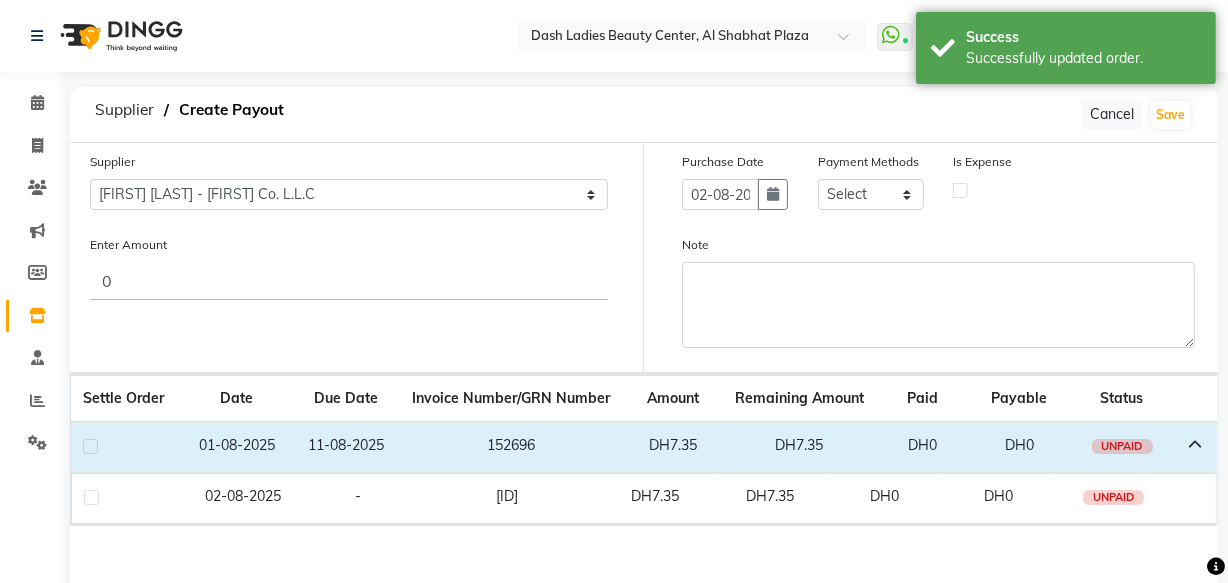 click on "0" at bounding box center [349, 281] 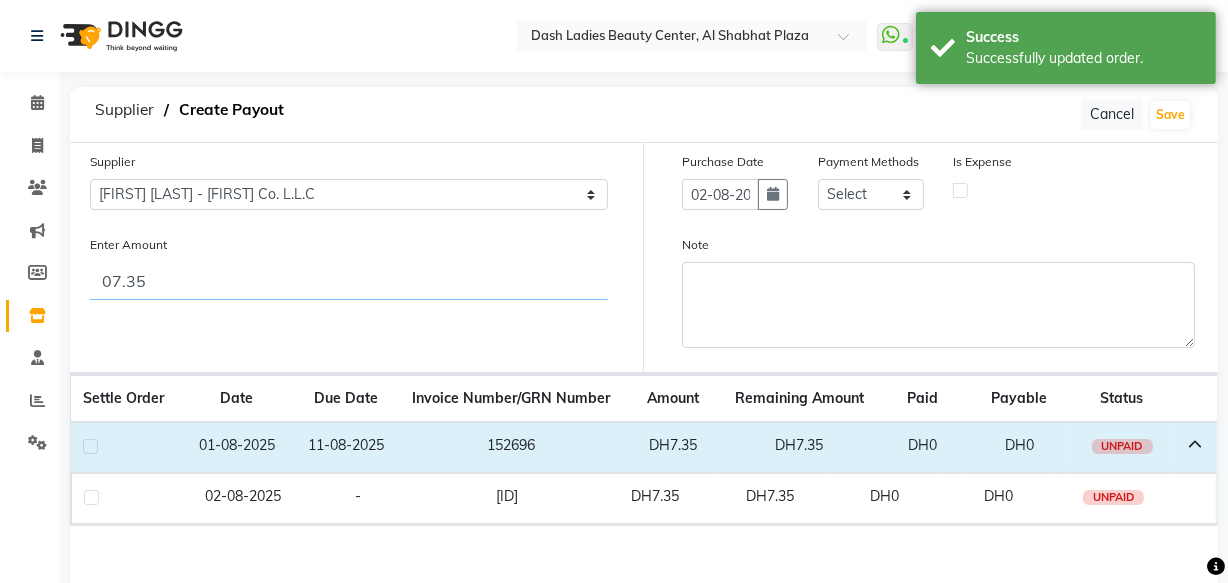 type on "07.35" 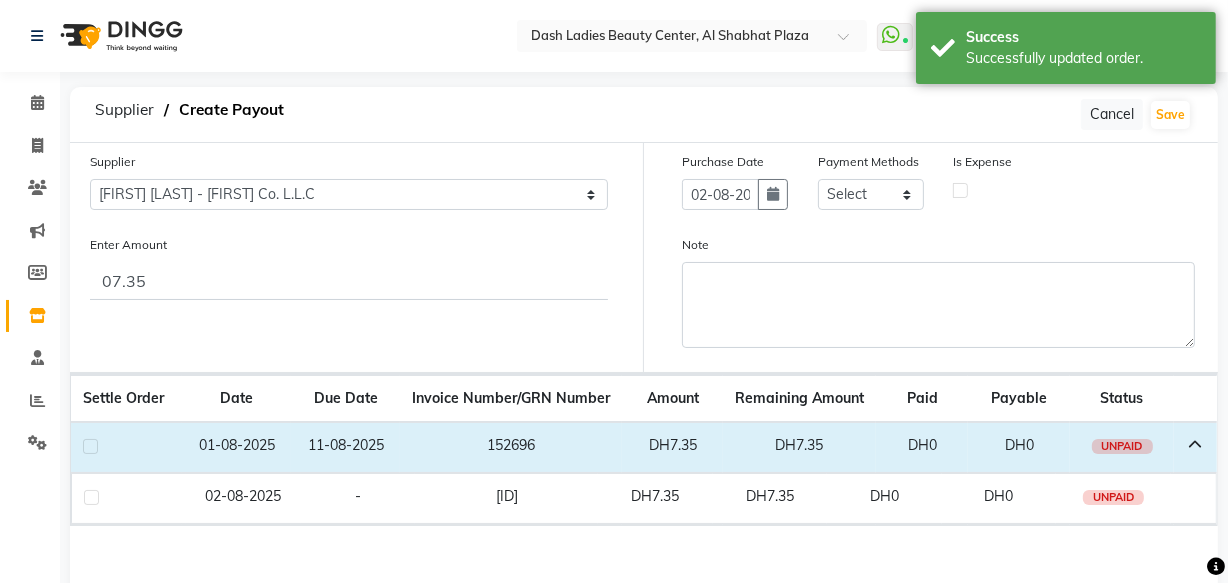 click 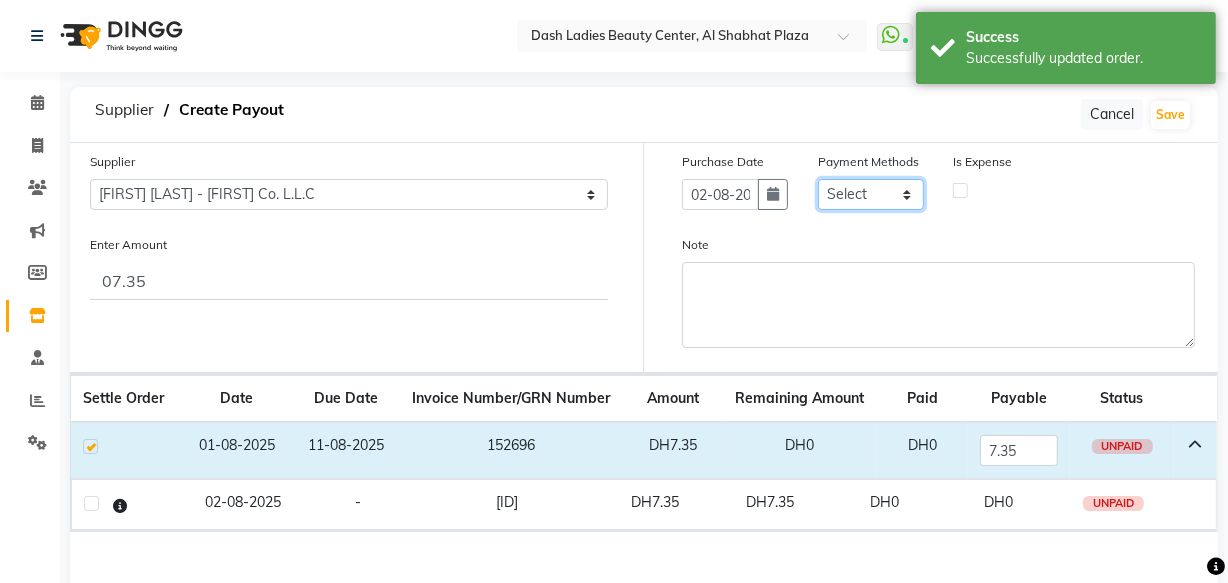 click on "Select CASH CARD ONLINE On Account Wallet Package Prepaid Gift Card" 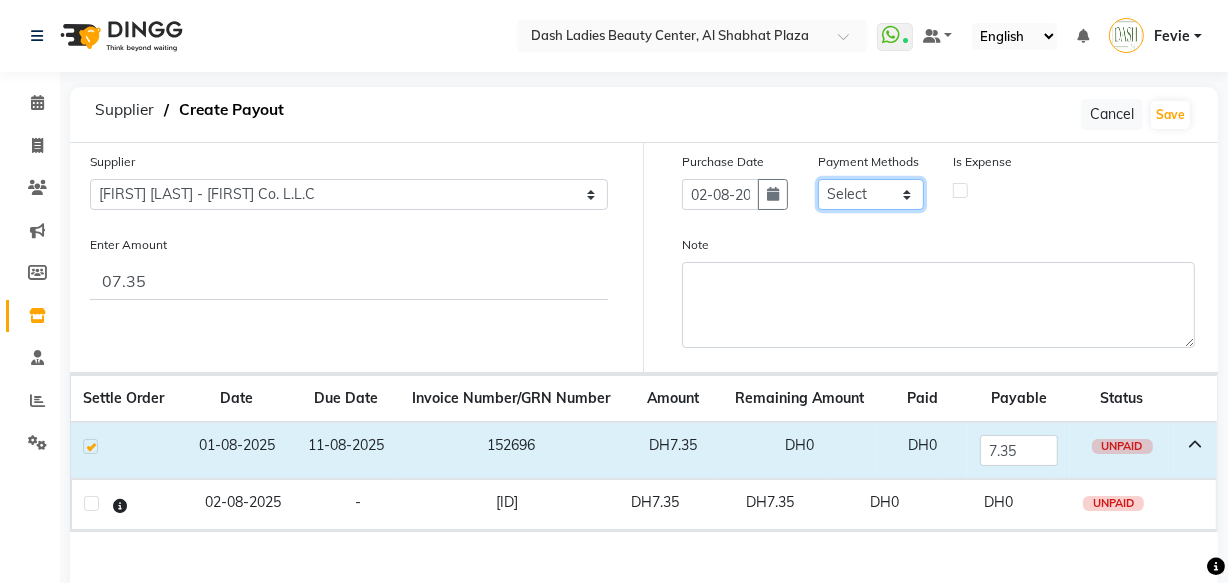 select on "1" 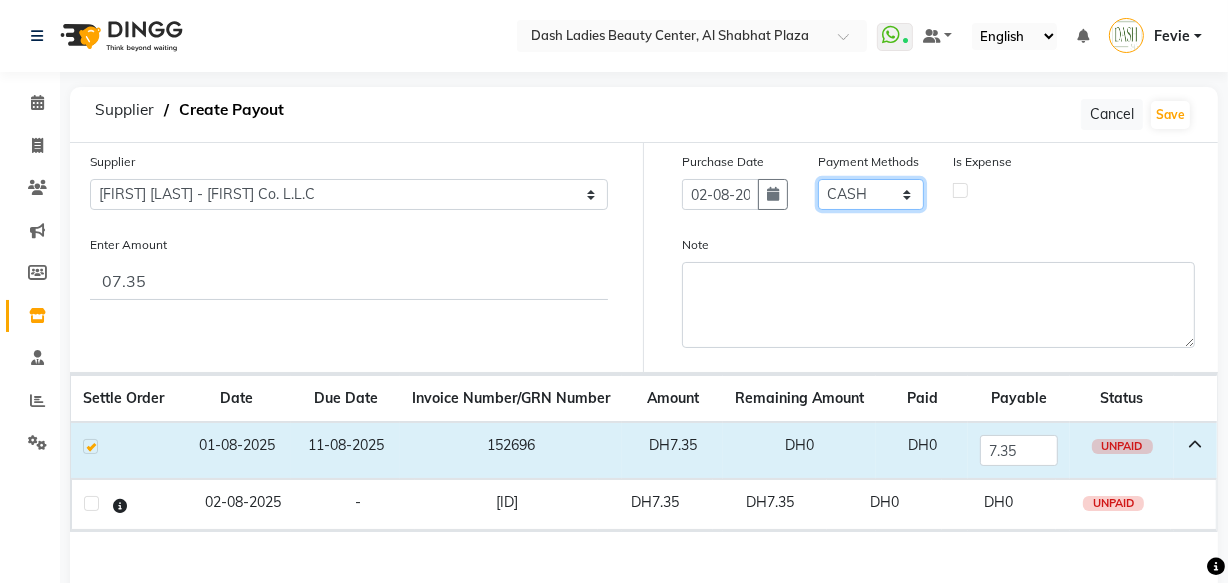 click on "Select CASH CARD ONLINE On Account Wallet Package Prepaid Gift Card" 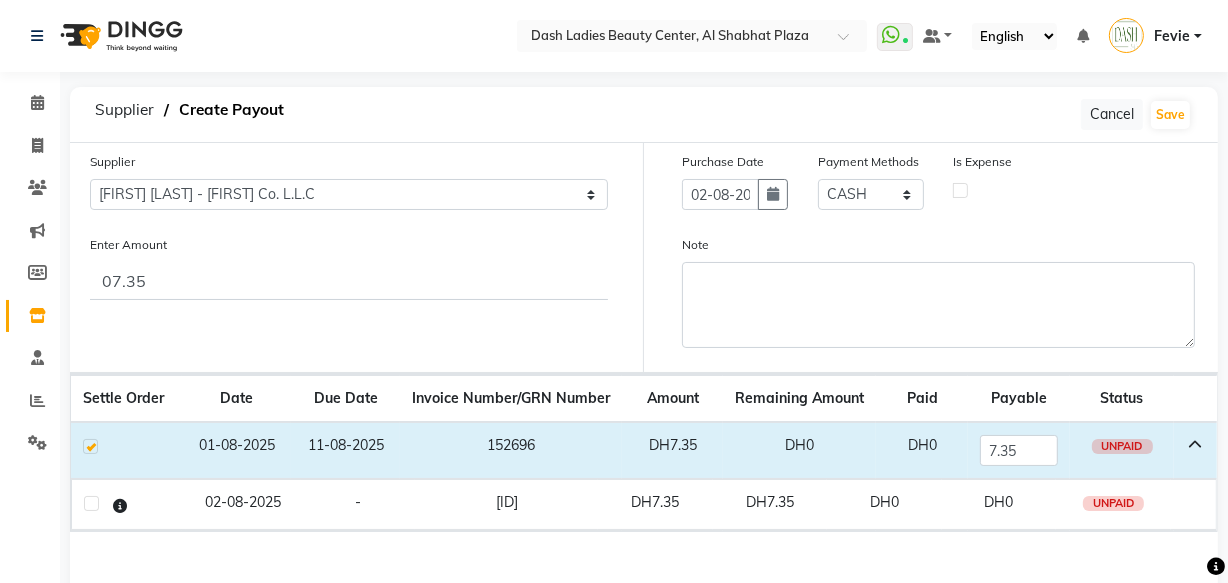 click 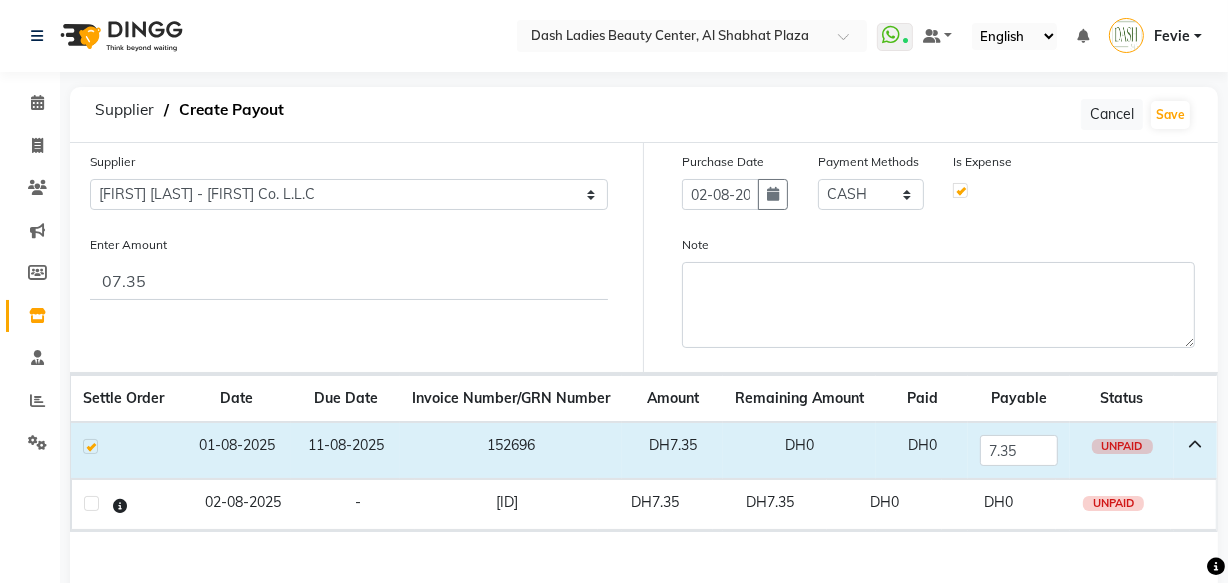 select on "7494" 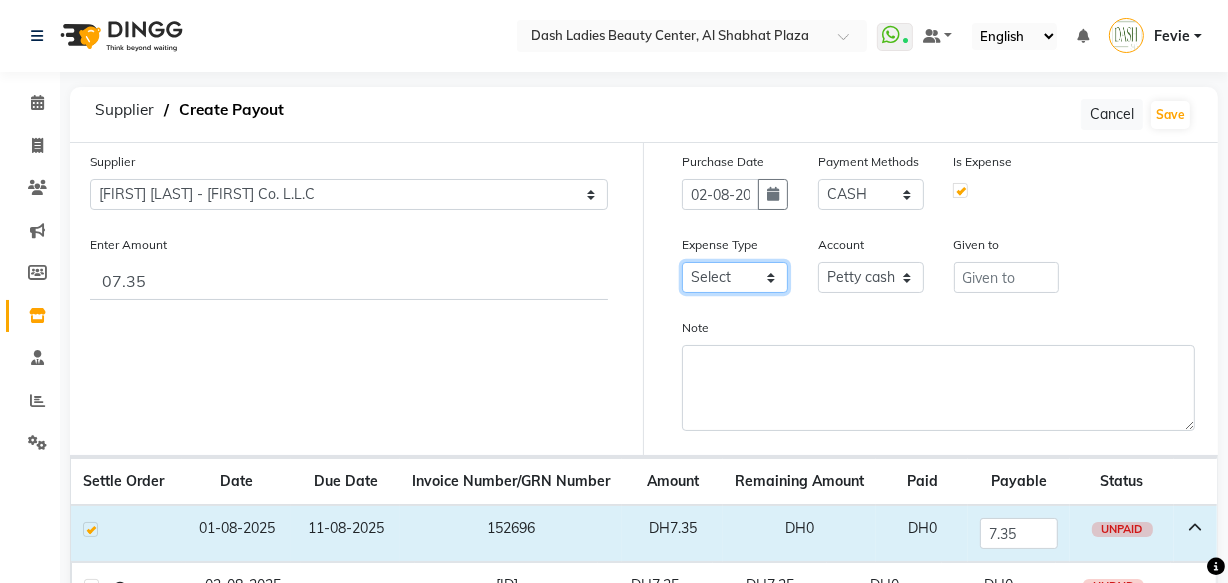 click on "Select Advance Salary Bank charges Car maintenance  Cash transfer to bank Cash transfer to hub Client Snacks Clinical charges Equipment Fuel Govt fee Incentive Insurance International purchase Loan Repayment Maintenance Marketing Miscellaneous MRA Other Pantry Product Rent Salary Staff Snacks Tax Tea & Refreshment Utilities" 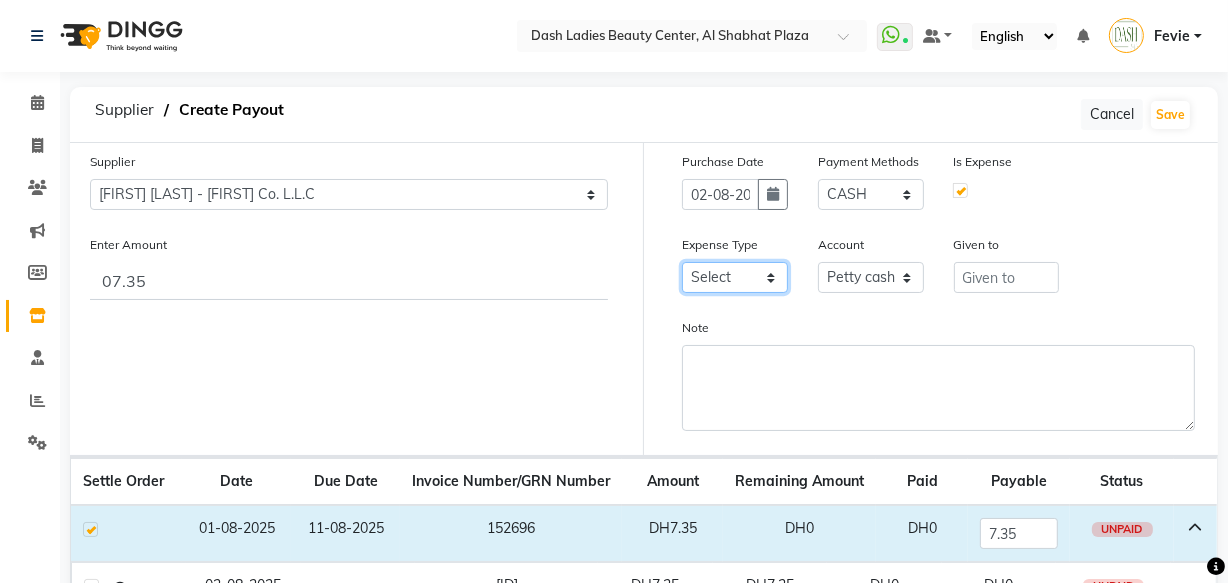 select on "25" 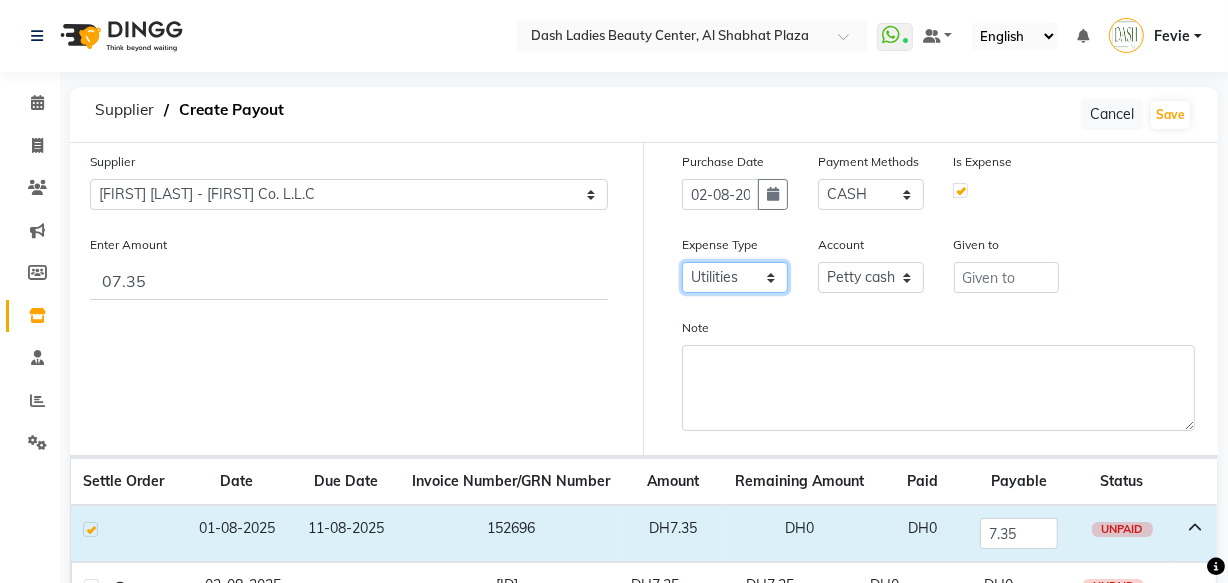 click on "Select Advance Salary Bank charges Car maintenance  Cash transfer to bank Cash transfer to hub Client Snacks Clinical charges Equipment Fuel Govt fee Incentive Insurance International purchase Loan Repayment Maintenance Marketing Miscellaneous MRA Other Pantry Product Rent Salary Staff Snacks Tax Tea & Refreshment Utilities" 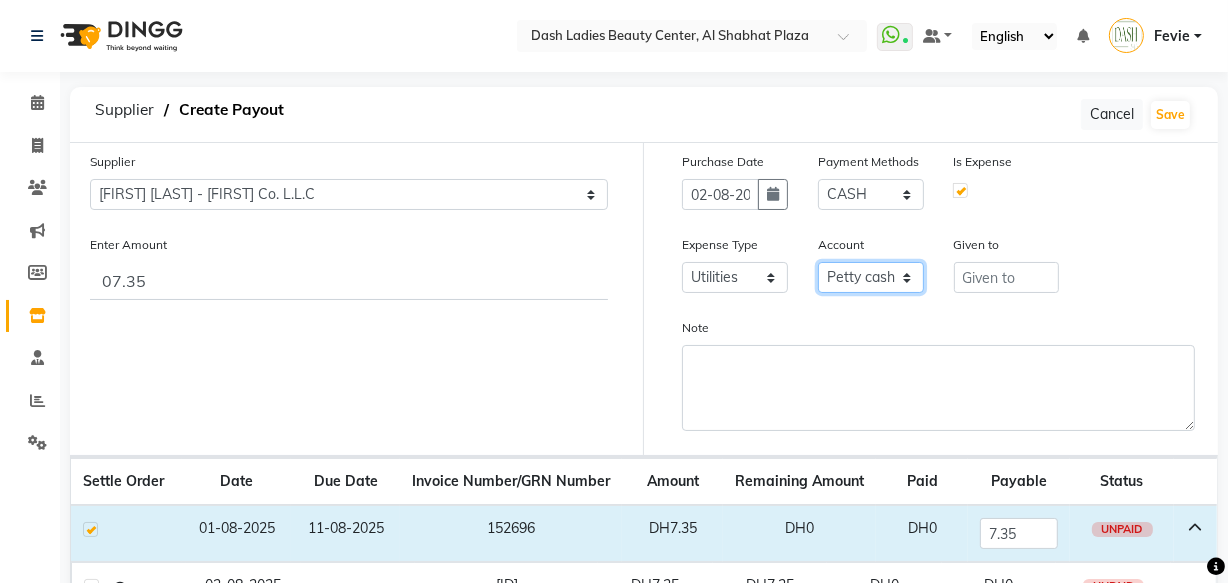 click on "Select Petty cash Card Tax Cash In Hand" 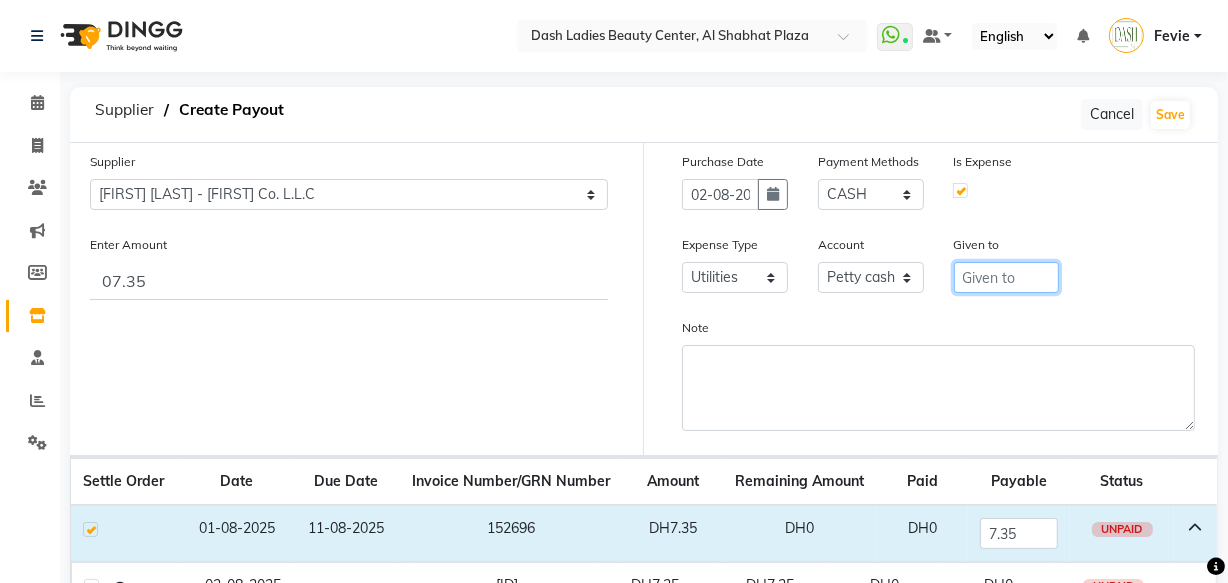 click at bounding box center (1007, 277) 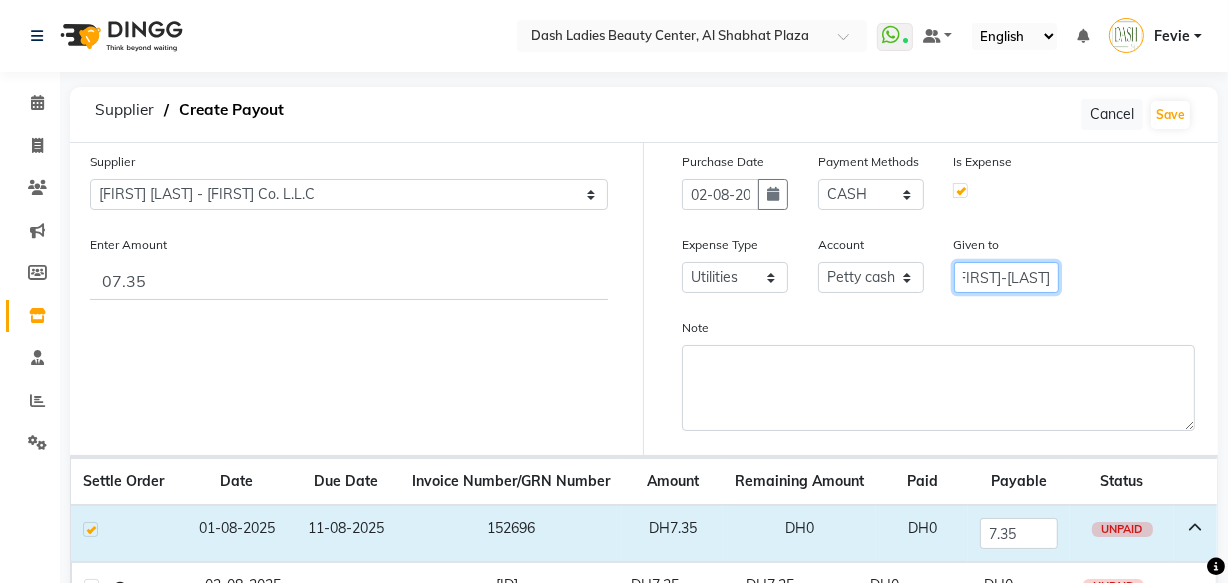 scroll, scrollTop: 0, scrollLeft: 113, axis: horizontal 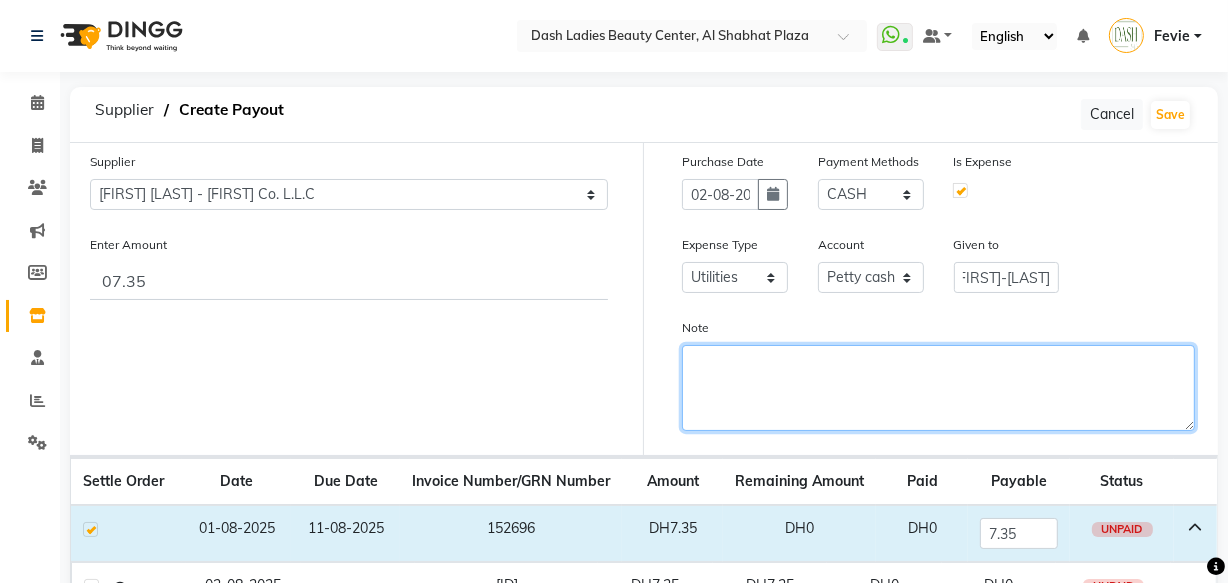 click on "Note" at bounding box center (938, 388) 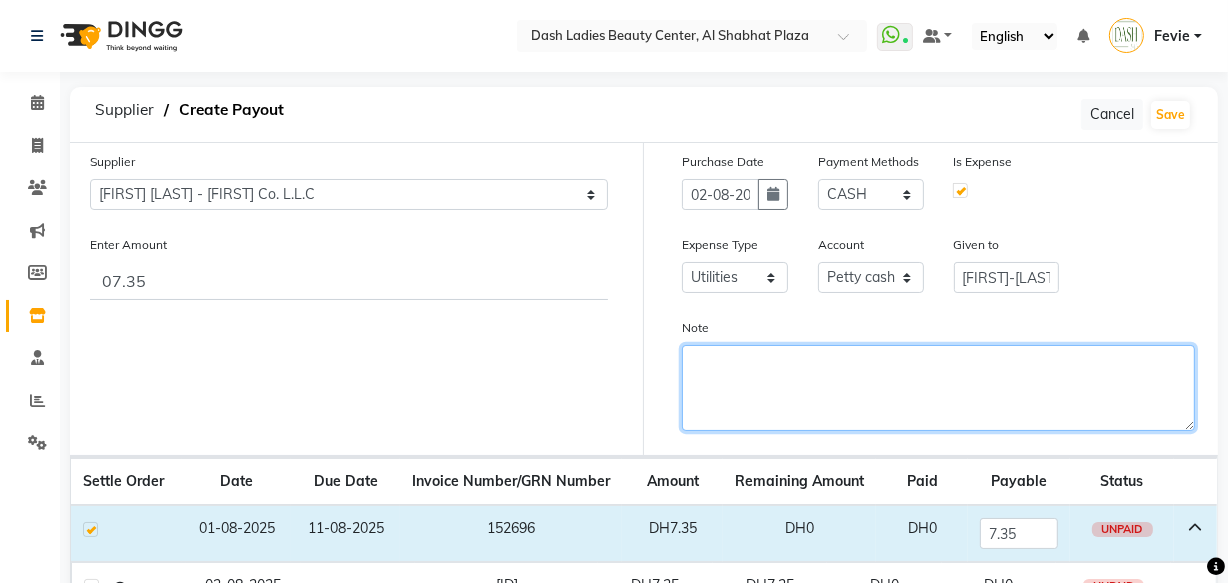 type on "V" 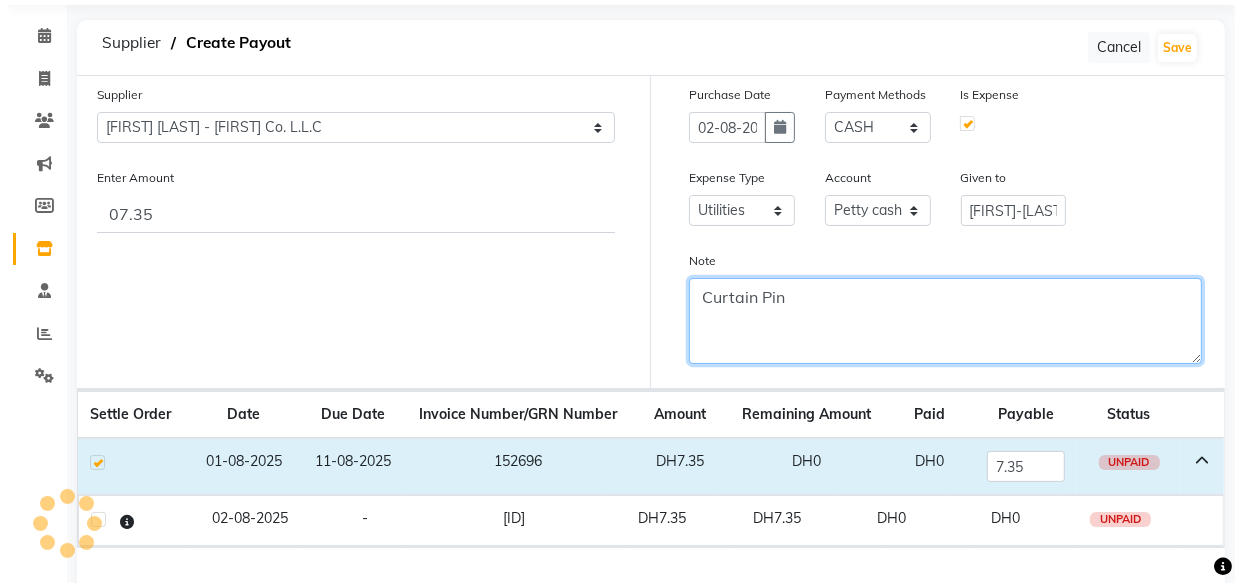 scroll, scrollTop: 0, scrollLeft: 0, axis: both 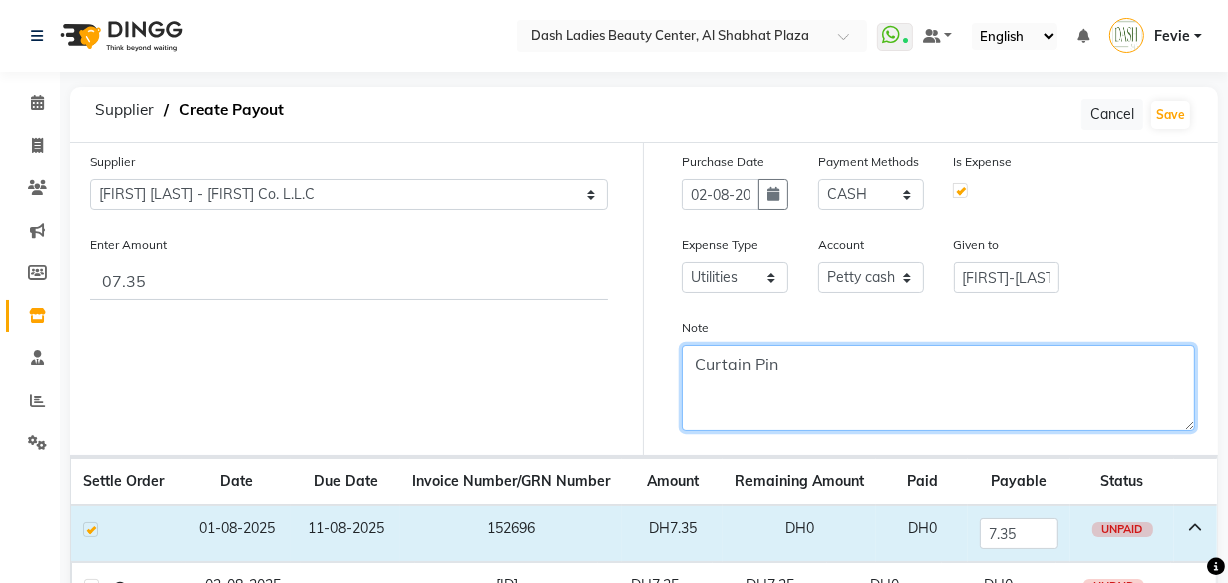 type on "Curtain Pin" 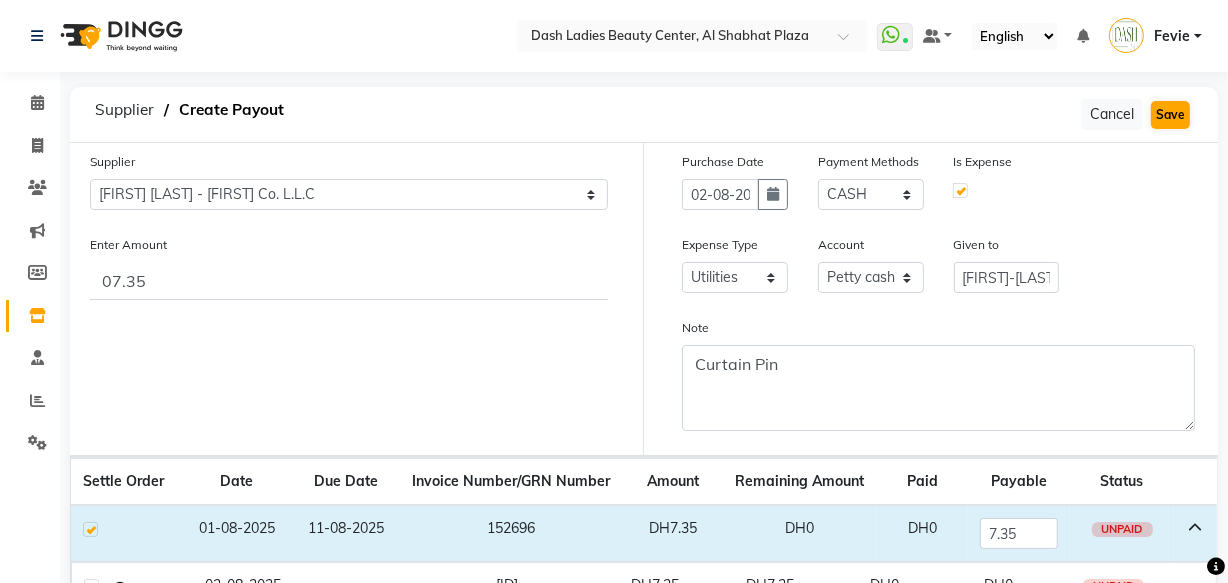 click on "Save" 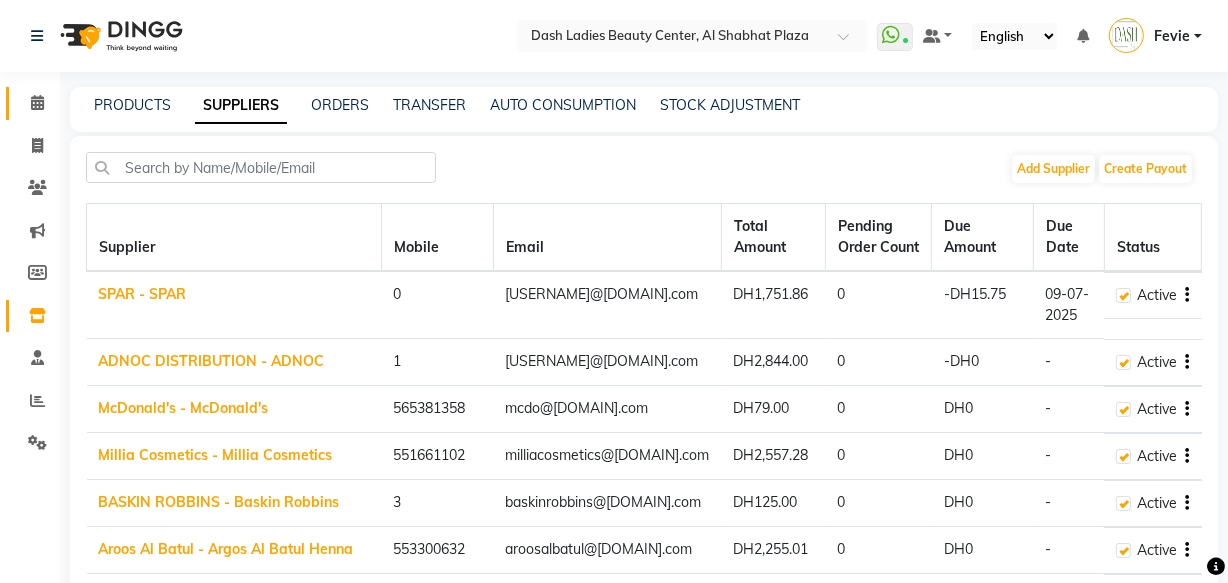 click on "Calendar" 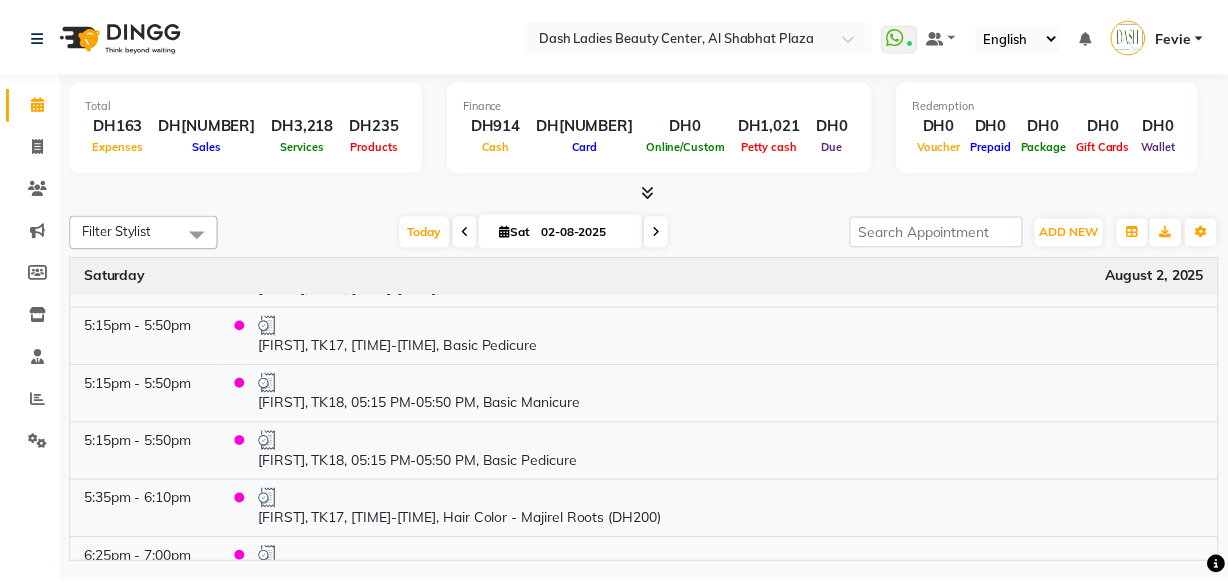scroll, scrollTop: 1887, scrollLeft: 0, axis: vertical 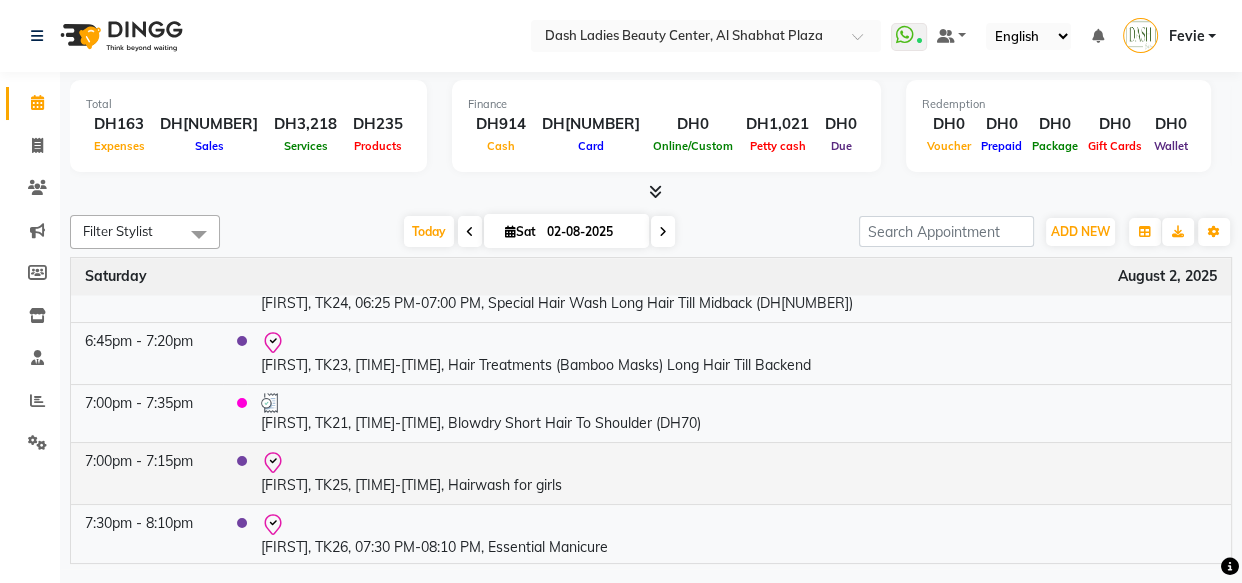 click on "[FIRST], TK25, 07:00 PM-07:15 PM, Hairwash for girls" at bounding box center (739, 473) 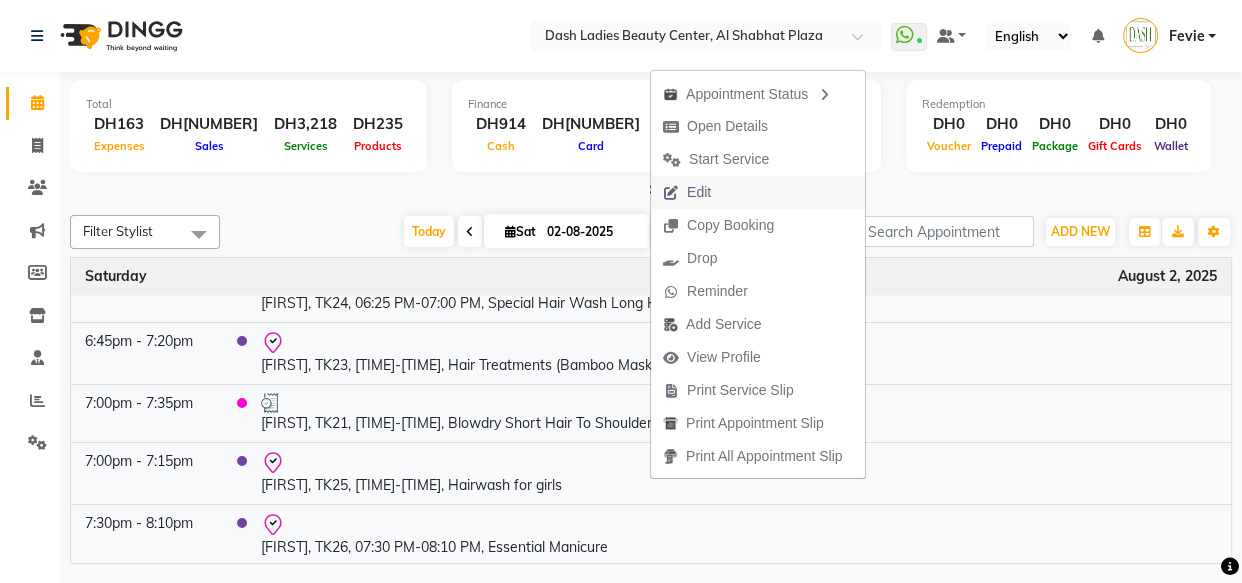 click on "Edit" at bounding box center (758, 192) 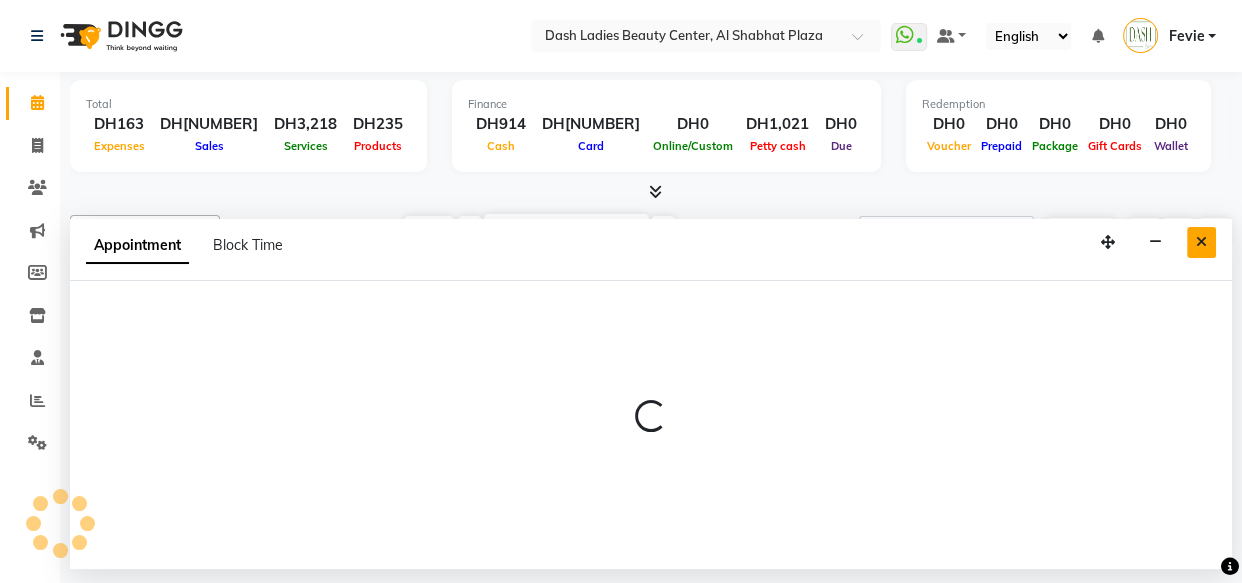 click at bounding box center [1201, 242] 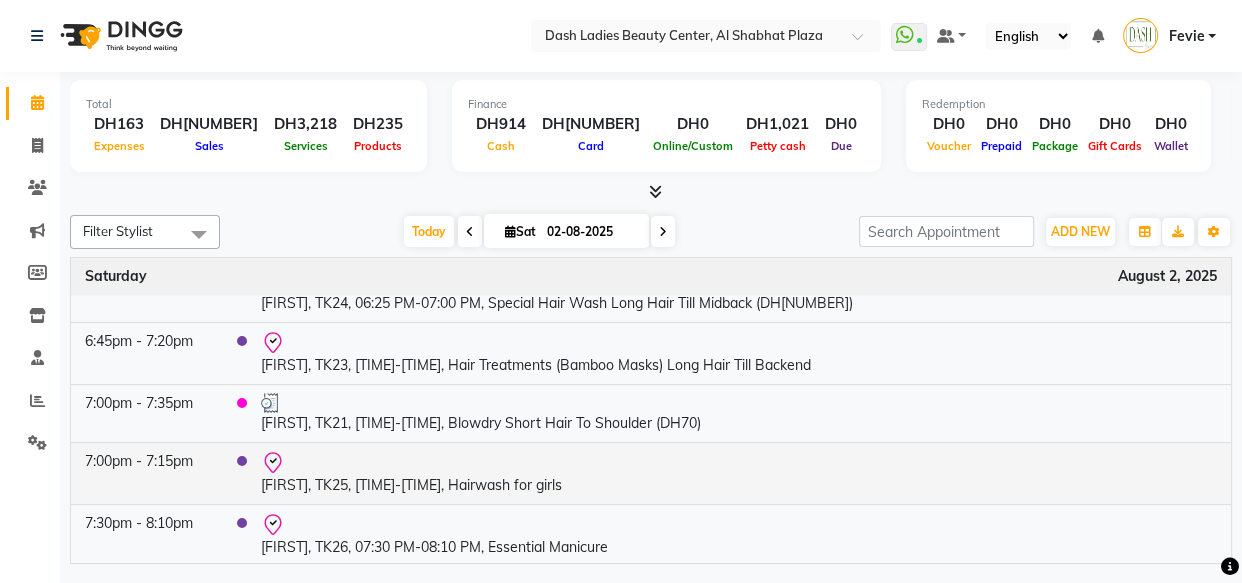 click at bounding box center [739, 463] 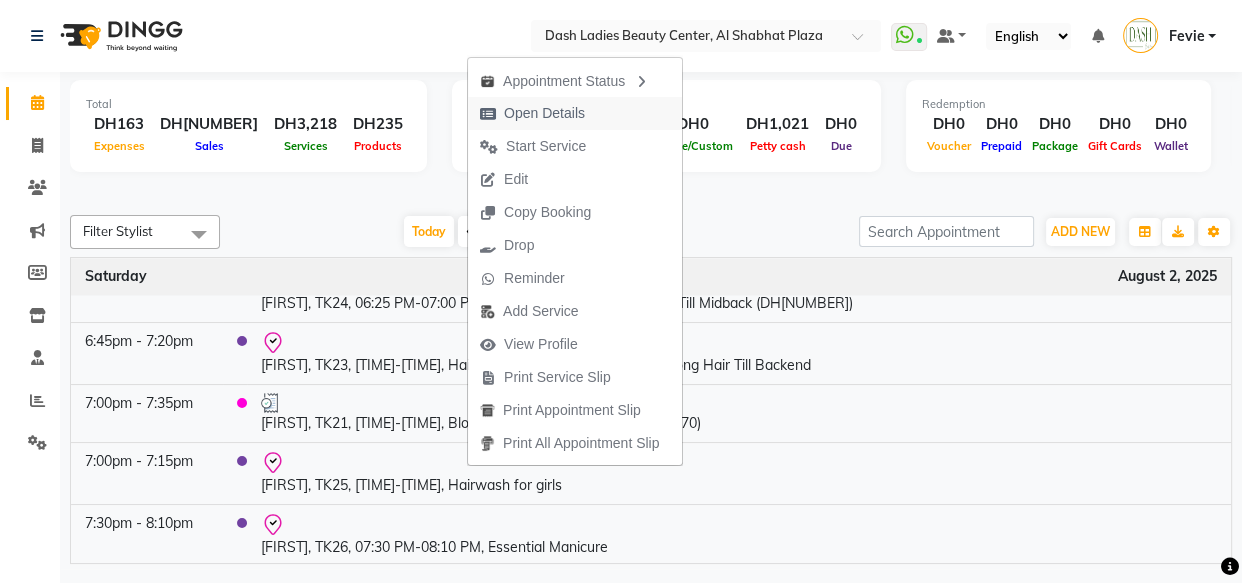 click on "Open Details" at bounding box center [532, 113] 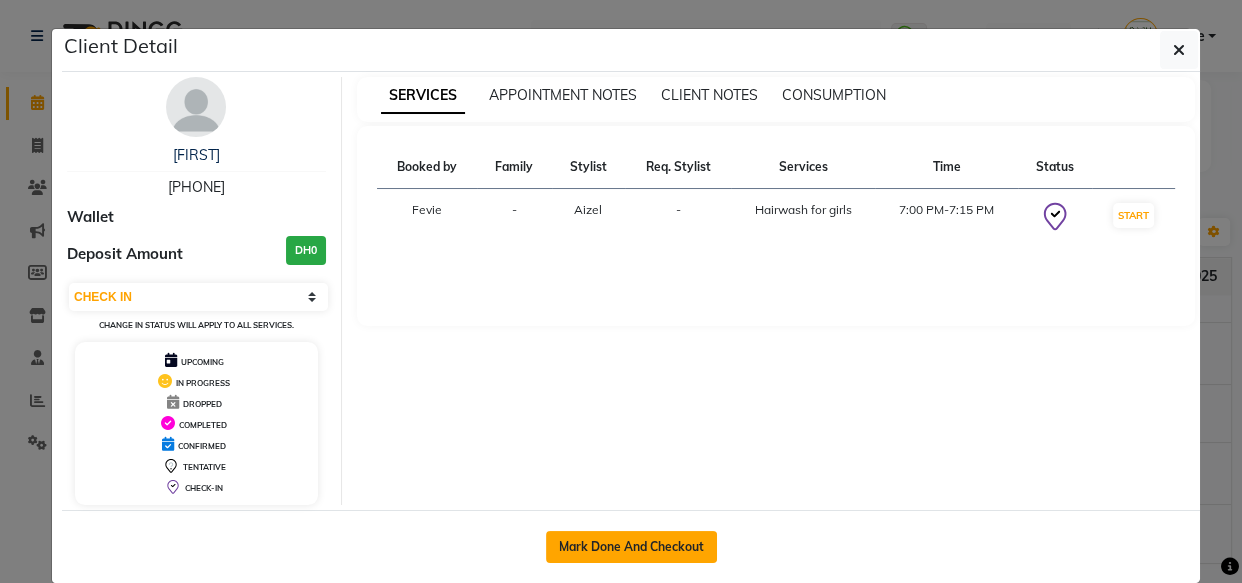 click on "Mark Done And Checkout" 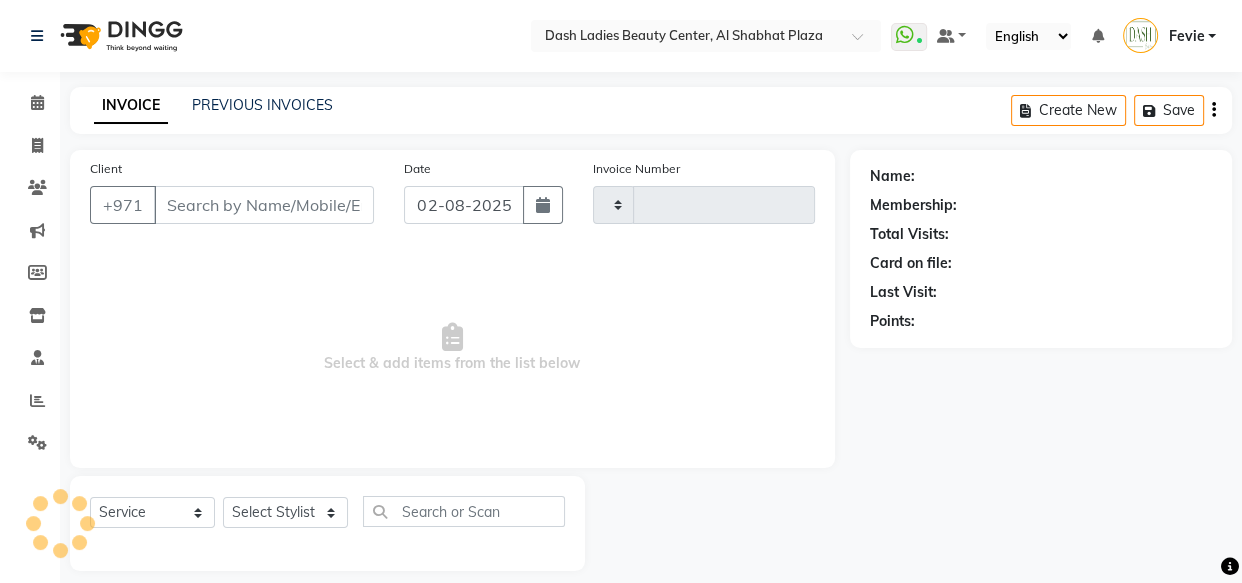 type on "2510" 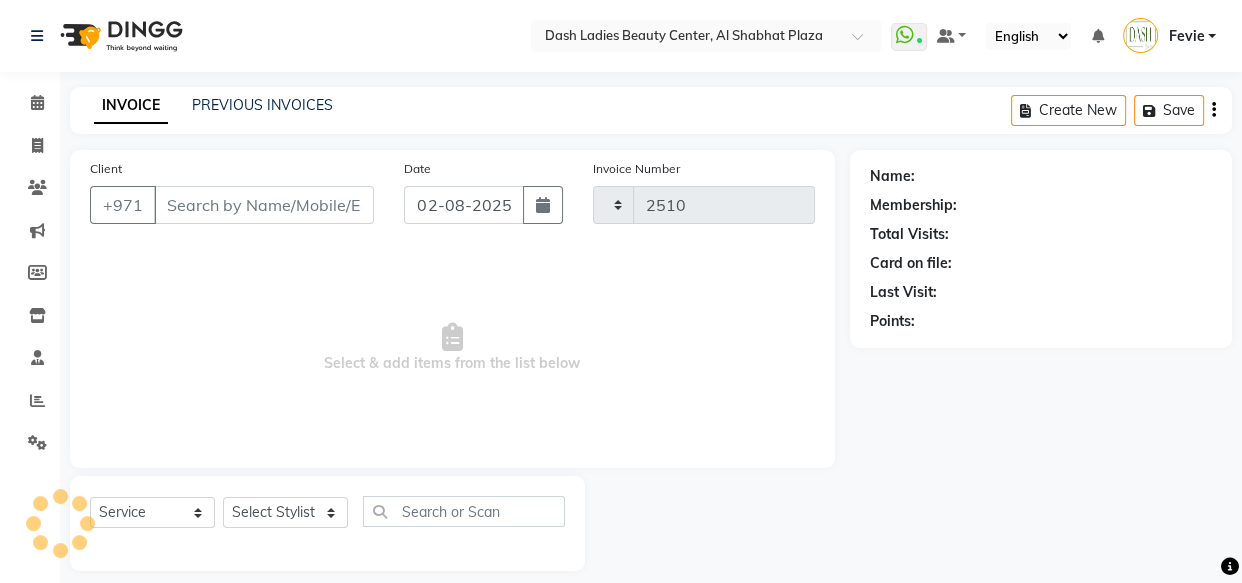 select on "8372" 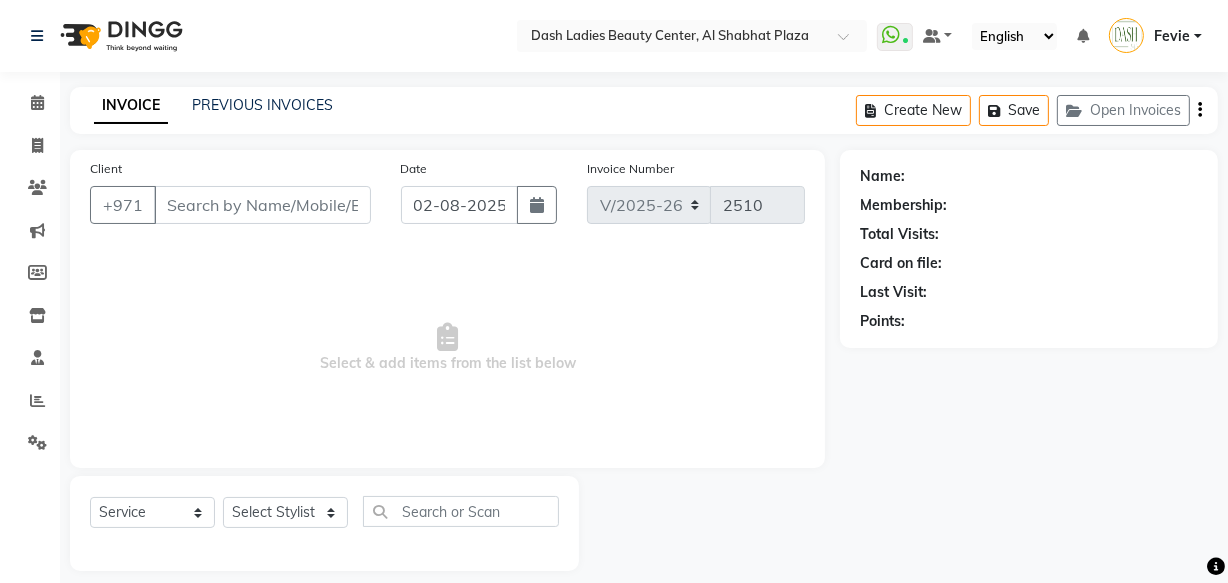 type on "569473311" 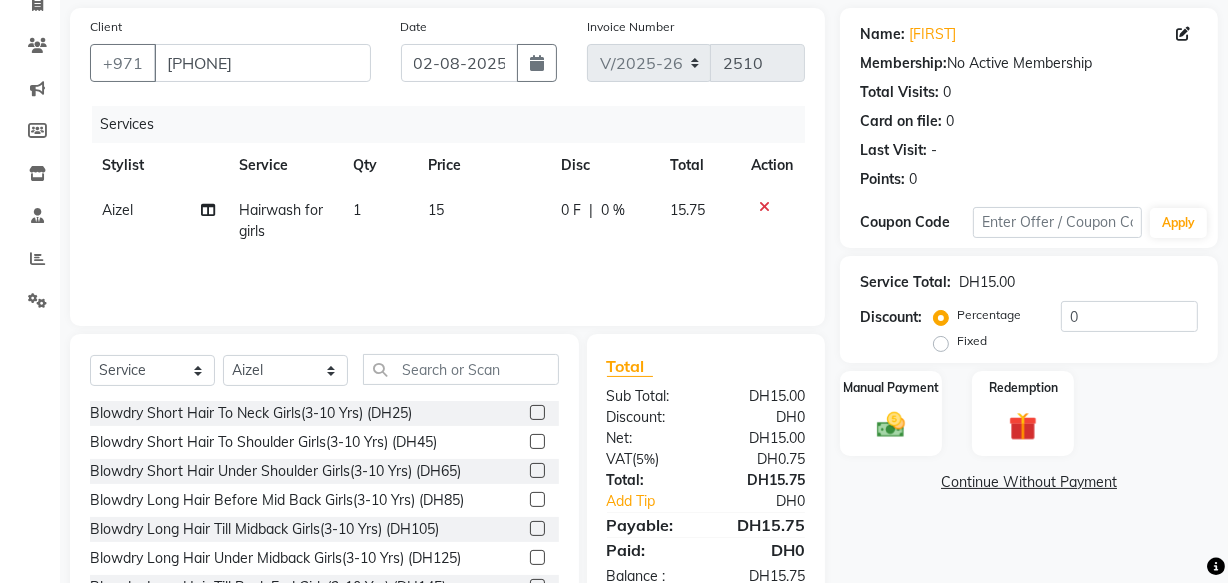 scroll, scrollTop: 141, scrollLeft: 0, axis: vertical 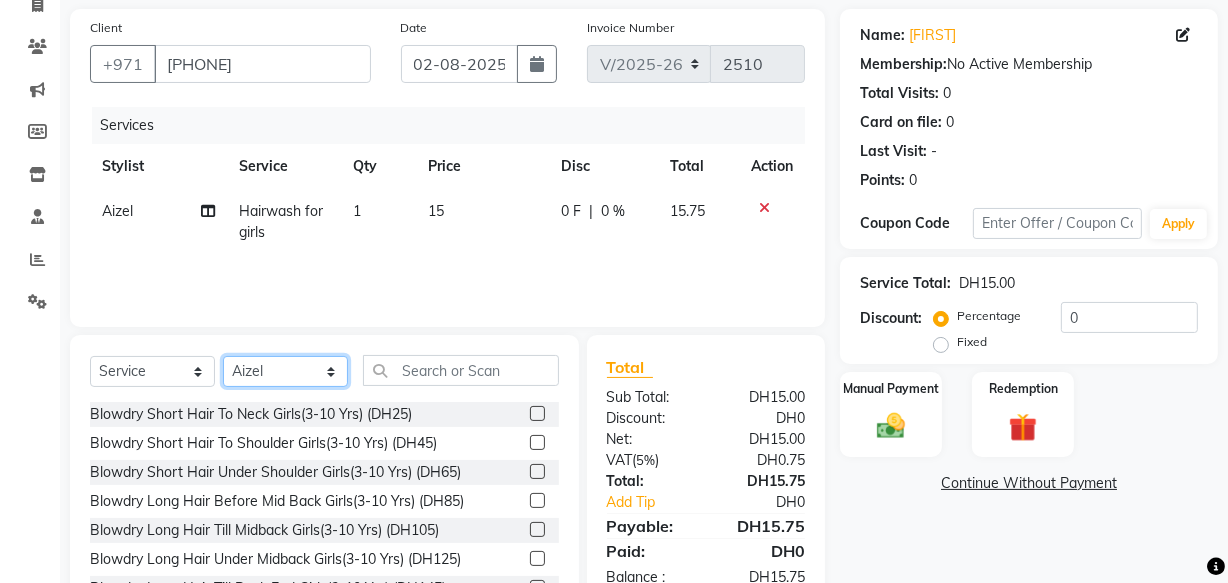 click on "Select Stylist Aizel Angelina Anna Bobi Edlyn Fevie  Flora Grace Hamda Janine Jelyn Mariel Maya Maya (Cafe) May Joy (Cafe) Nabasirye (Cafe) Nancy Nilam Nita Noreen Owner Peace Rechiel Rose Marie Saman Talina" 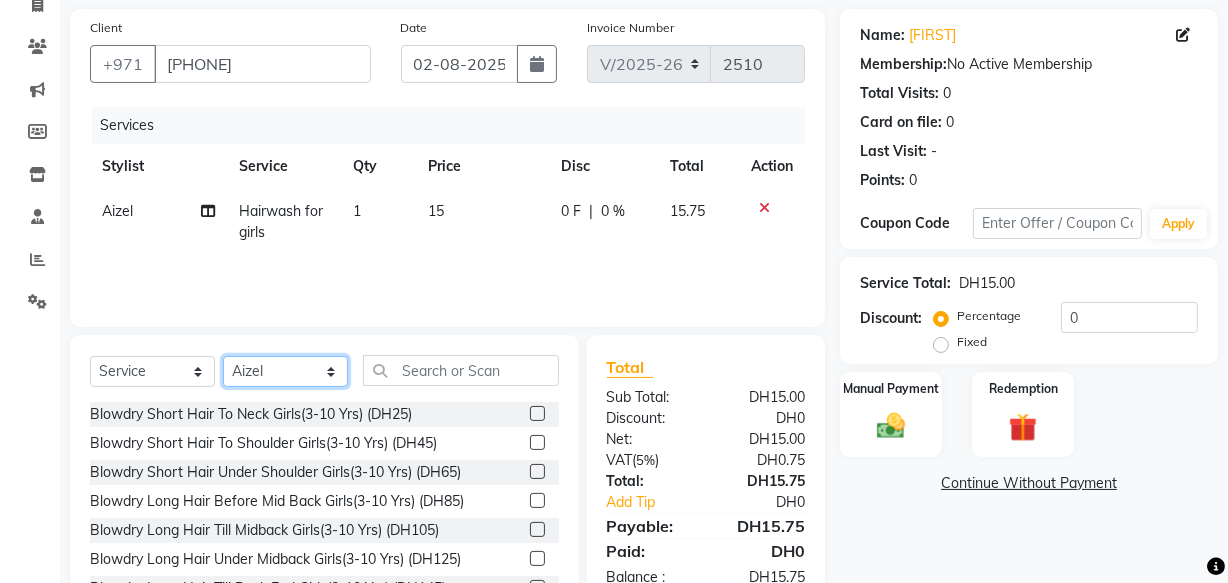 select on "81116" 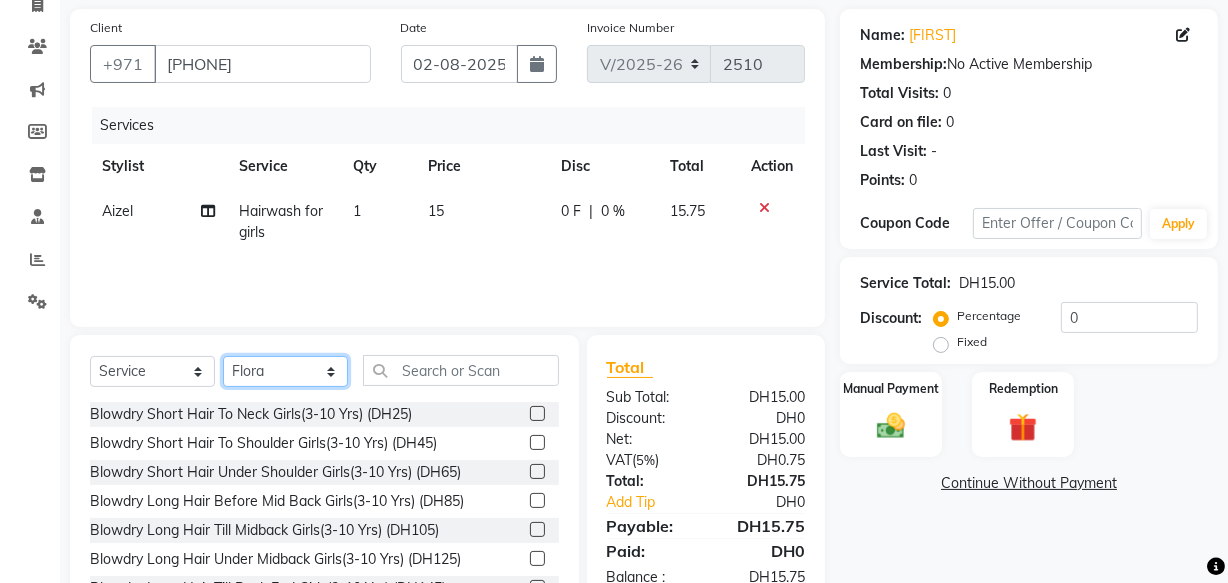 click on "Select Stylist Aizel Angelina Anna Bobi Edlyn Fevie  Flora Grace Hamda Janine Jelyn Mariel Maya Maya (Cafe) May Joy (Cafe) Nabasirye (Cafe) Nancy Nilam Nita Noreen Owner Peace Rechiel Rose Marie Saman Talina" 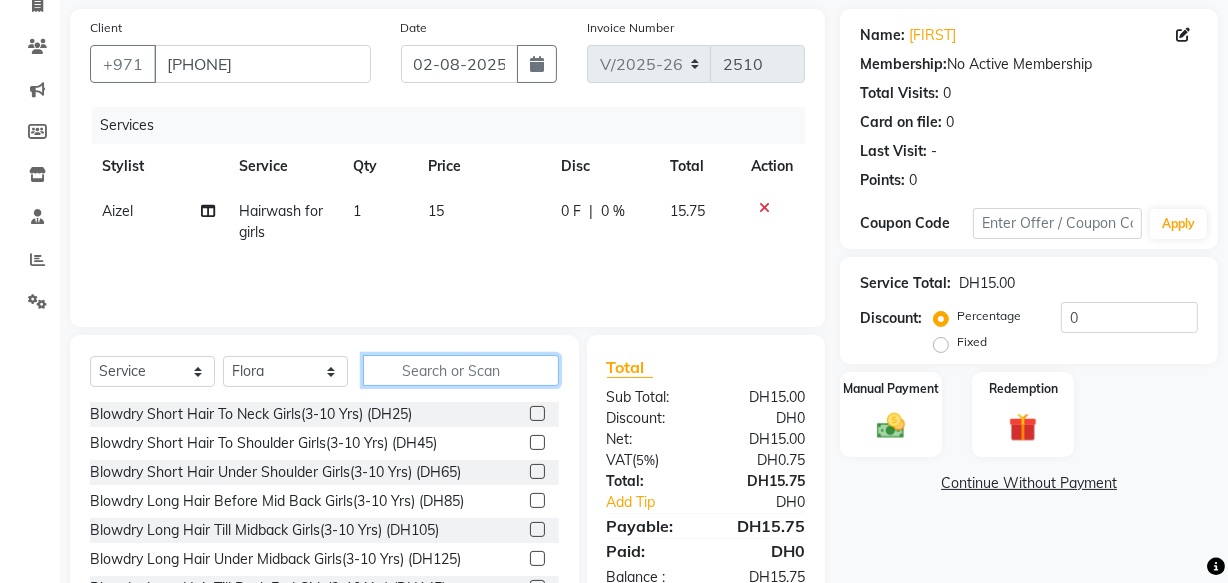 click 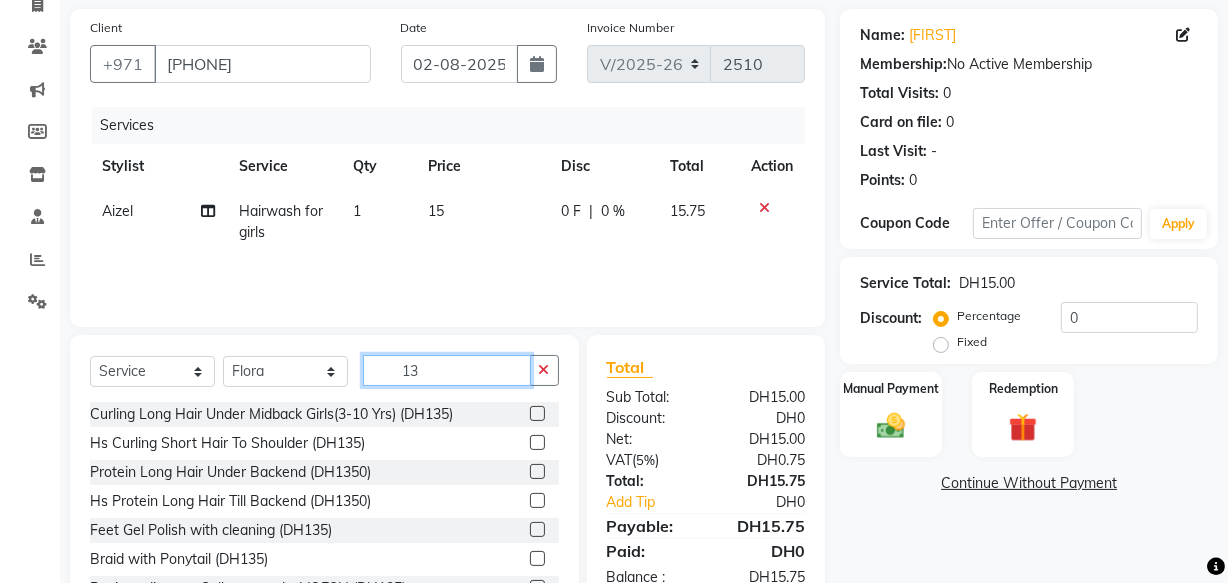 type on "1" 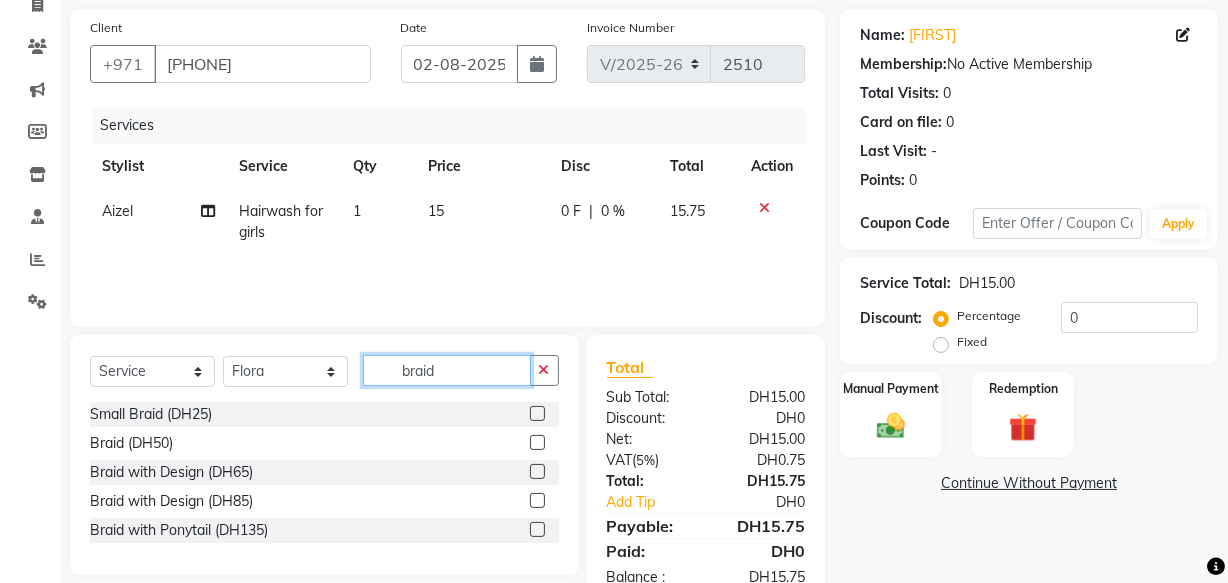 type on "braid" 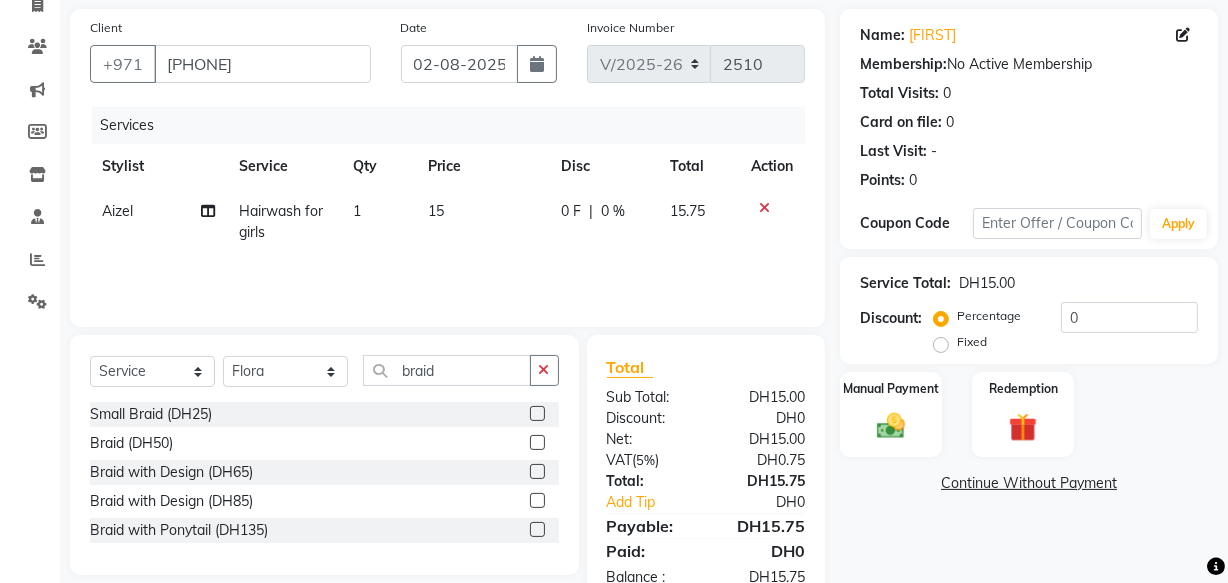 click 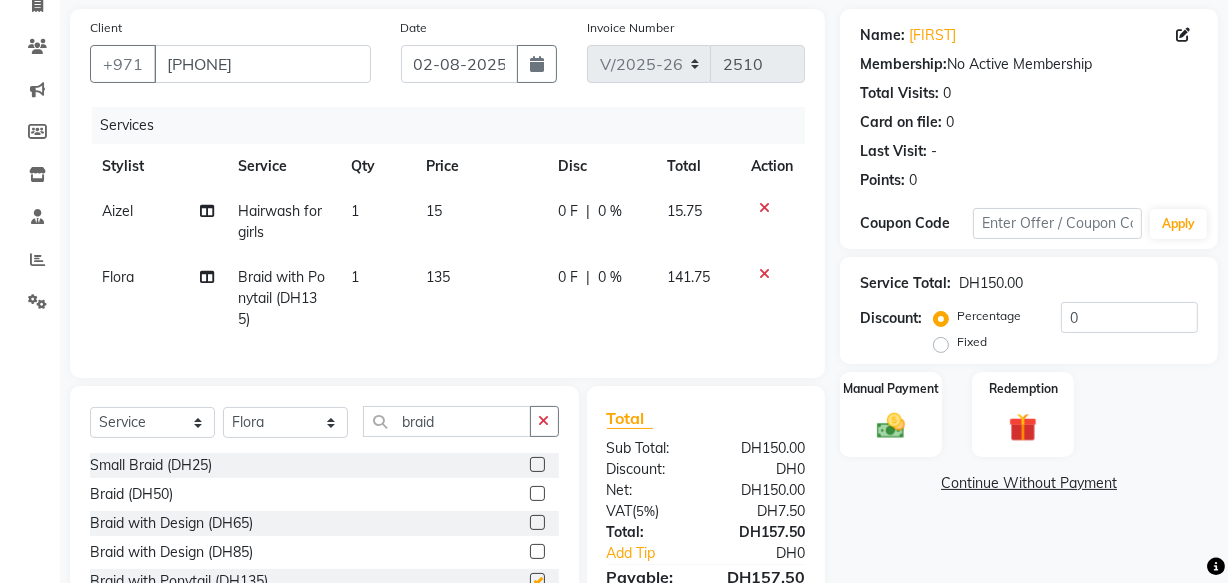 checkbox on "false" 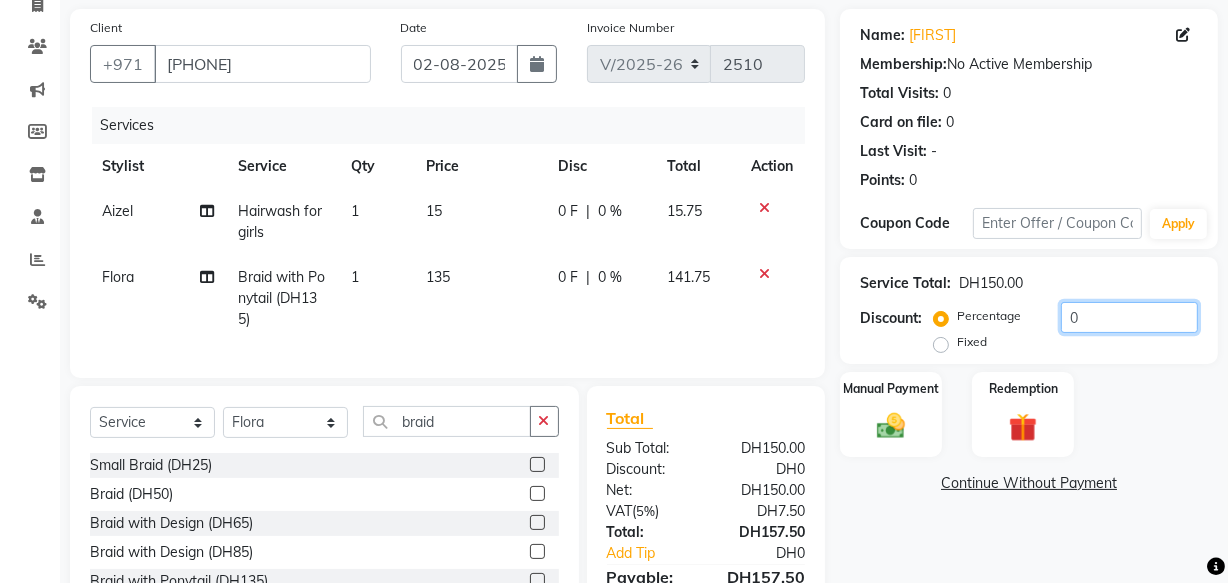 click on "0" 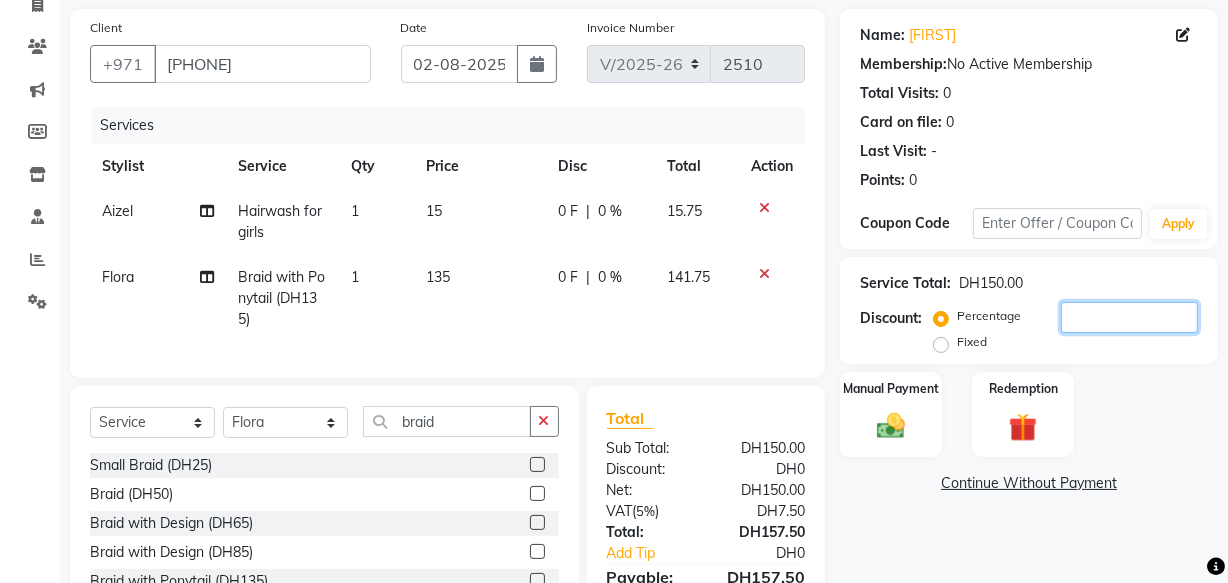 type 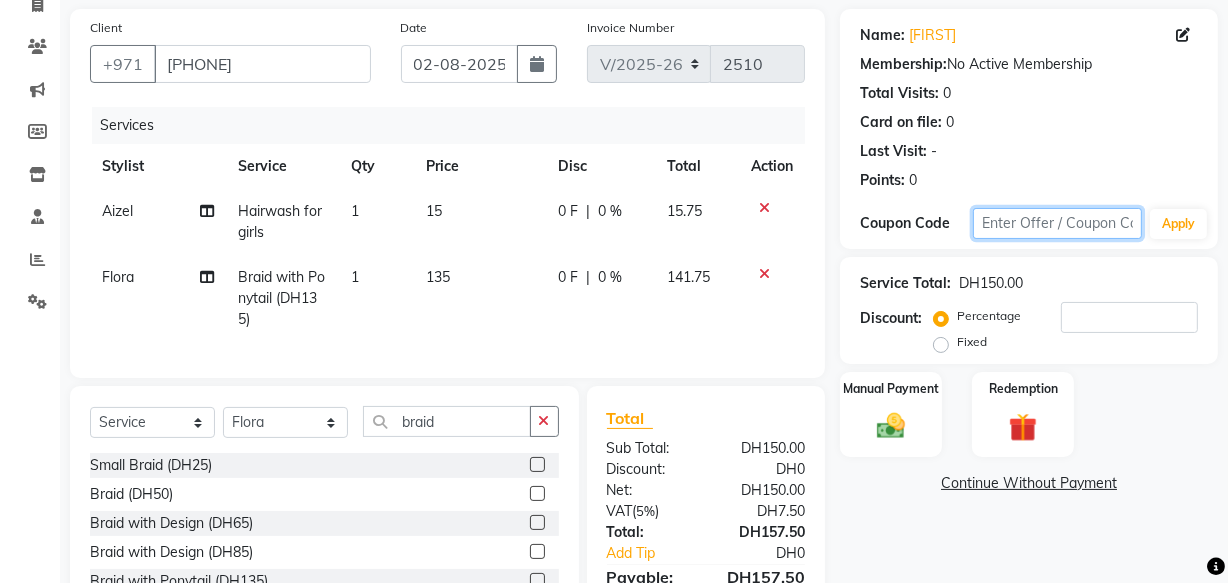 click 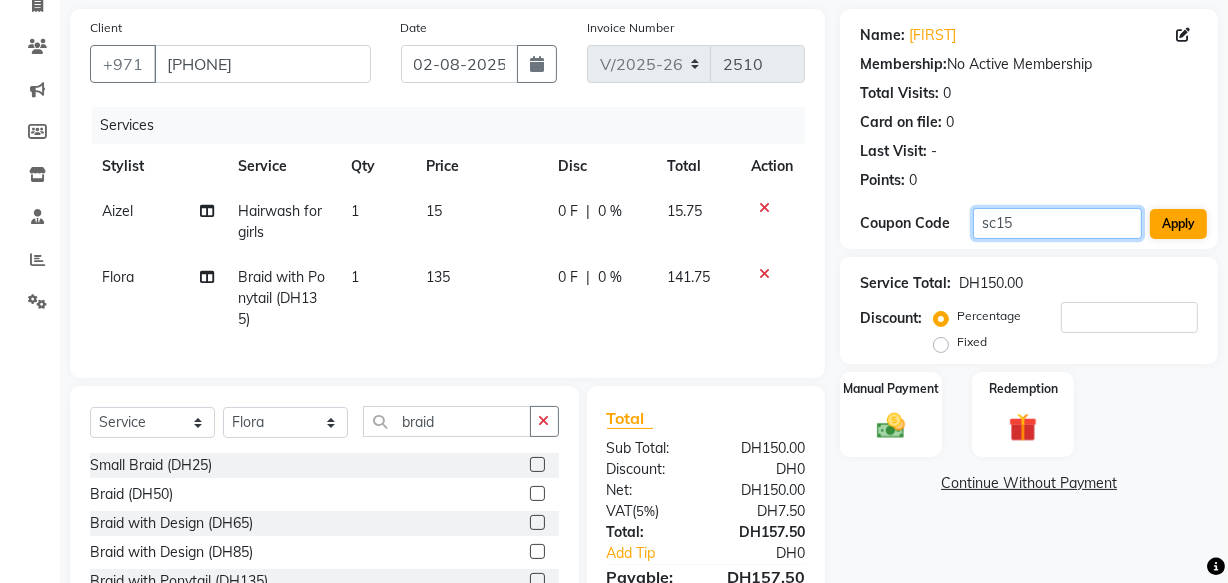 type on "sc15" 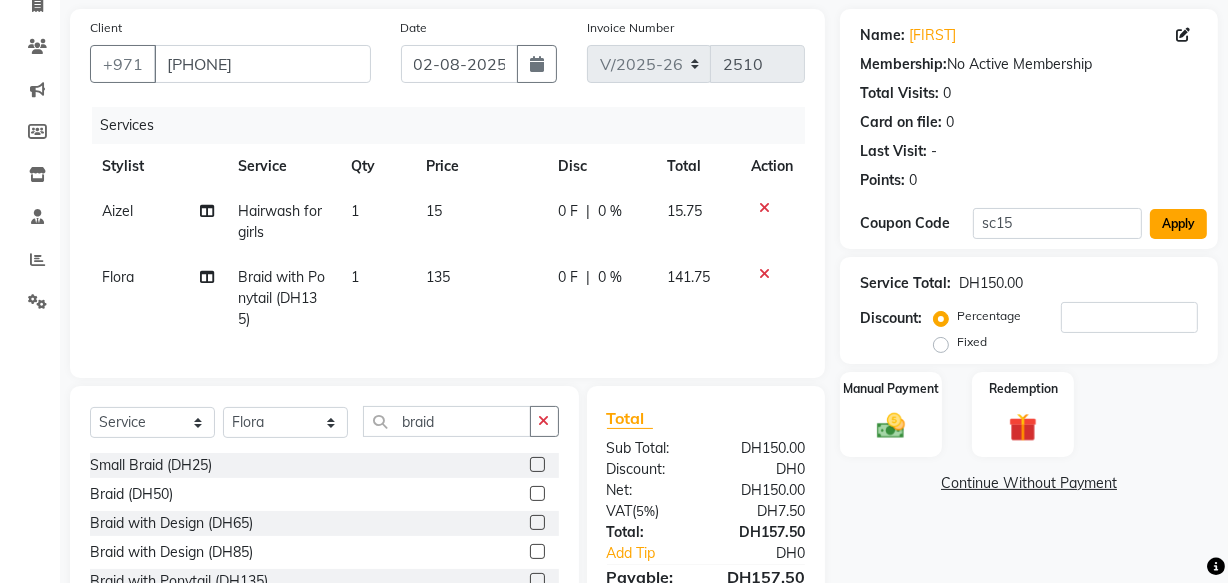 click on "Apply" 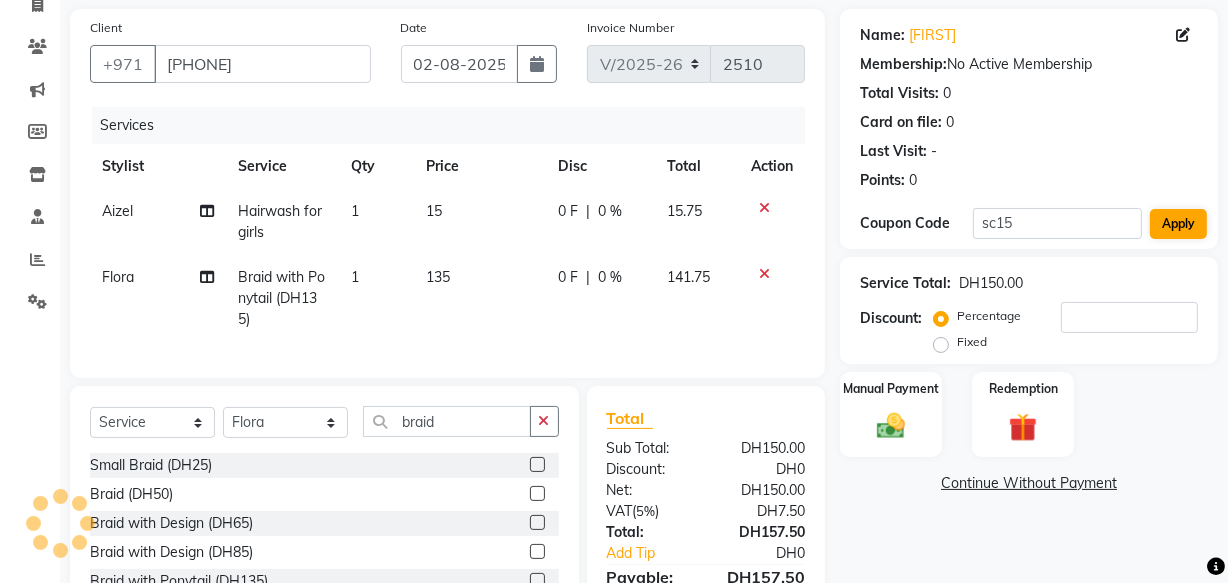 type on "15" 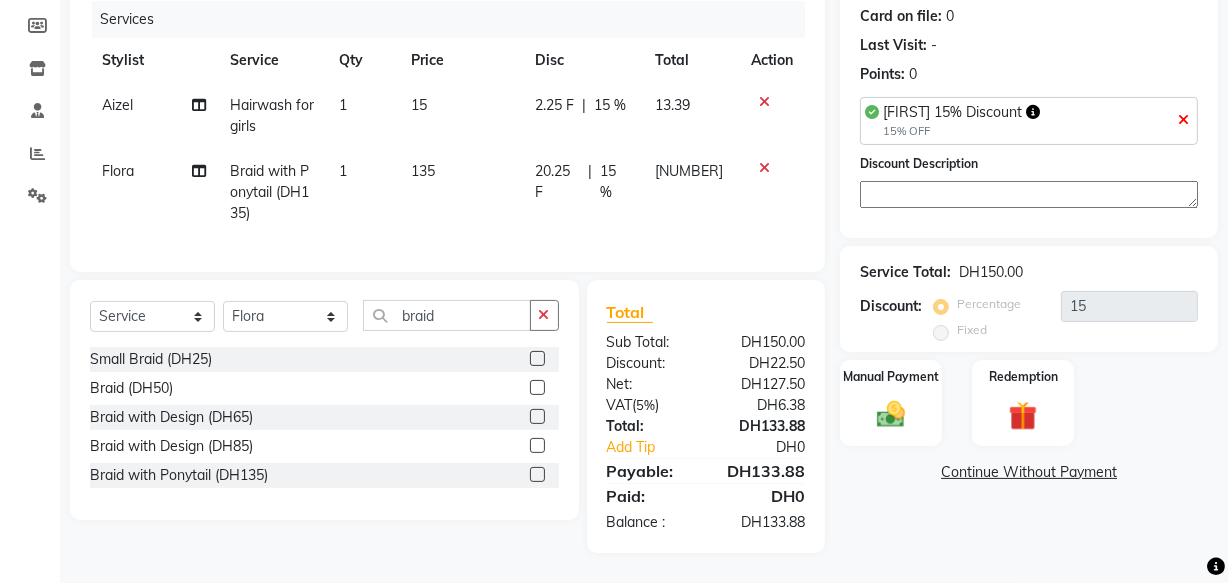 click 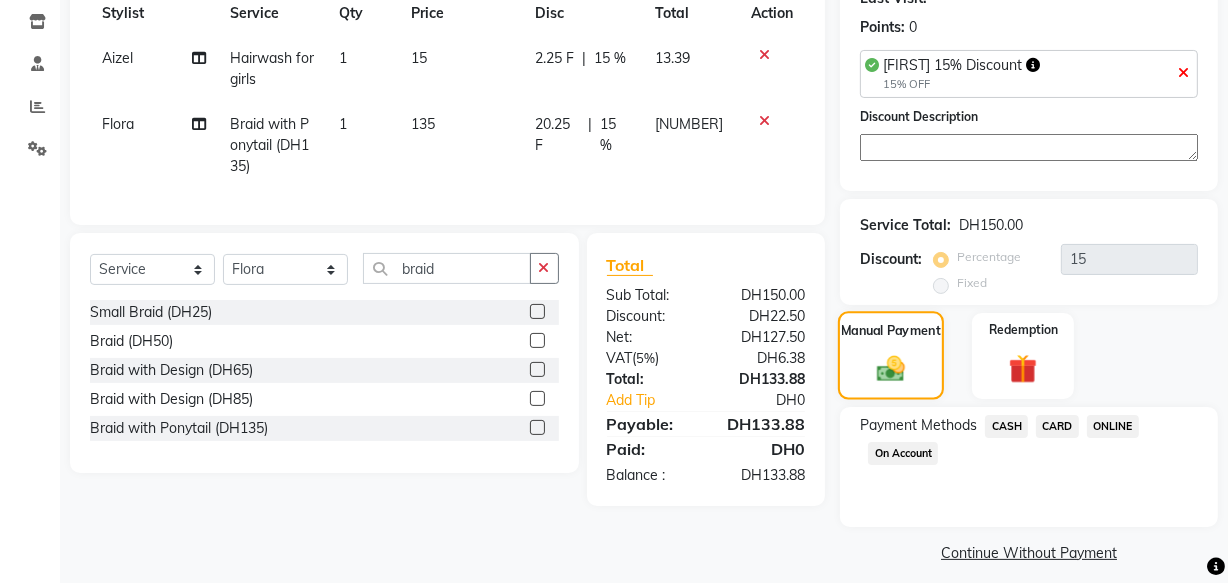 scroll, scrollTop: 300, scrollLeft: 0, axis: vertical 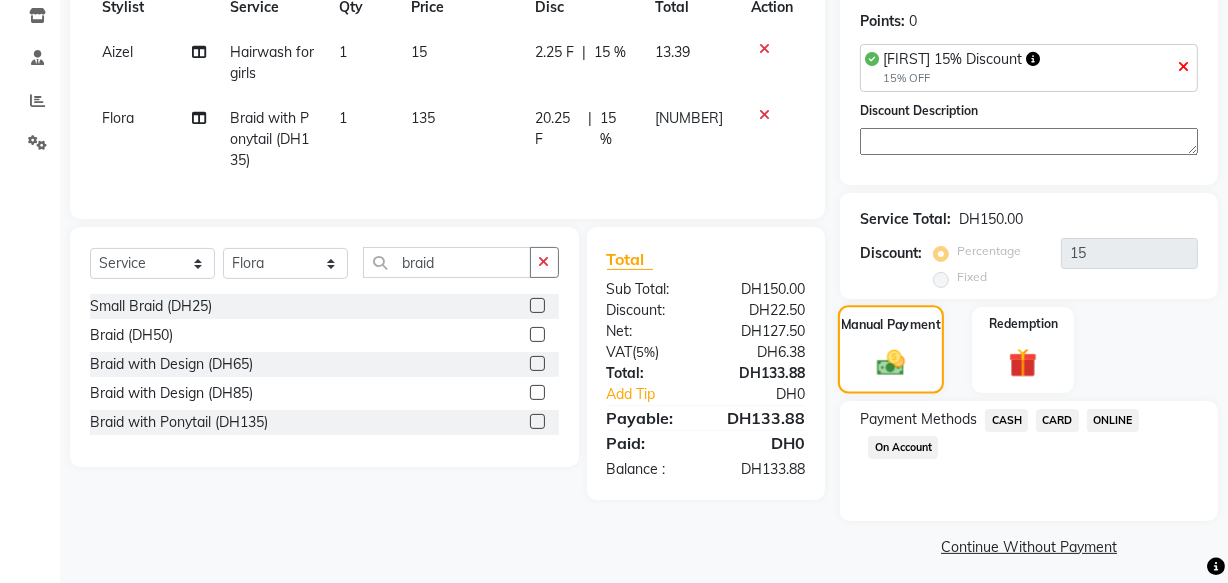click on "CARD" 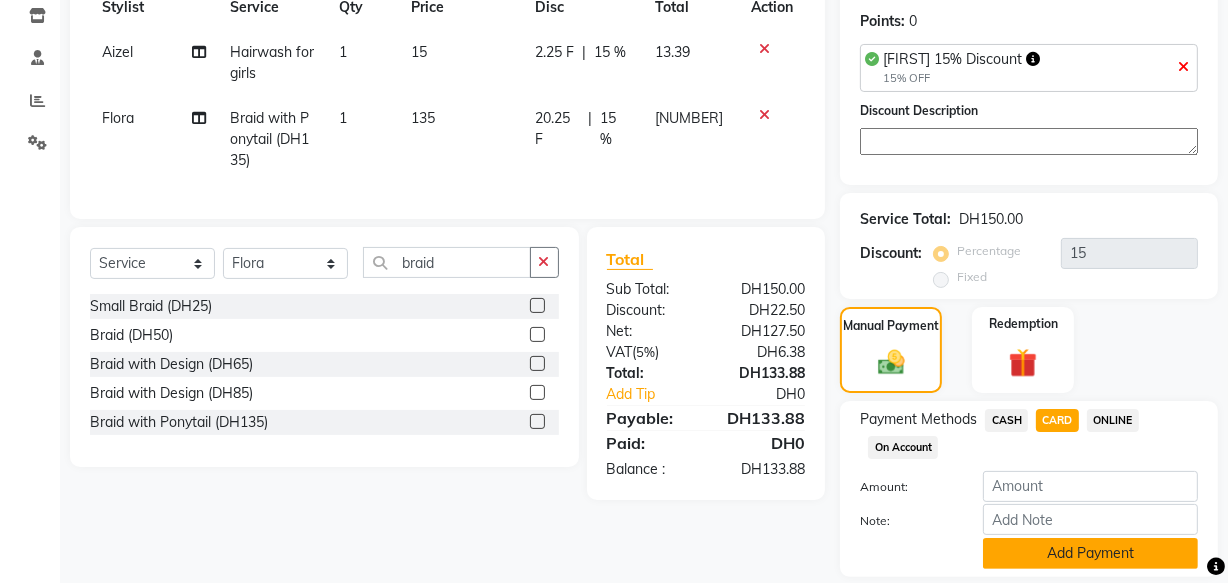 click on "Add Payment" 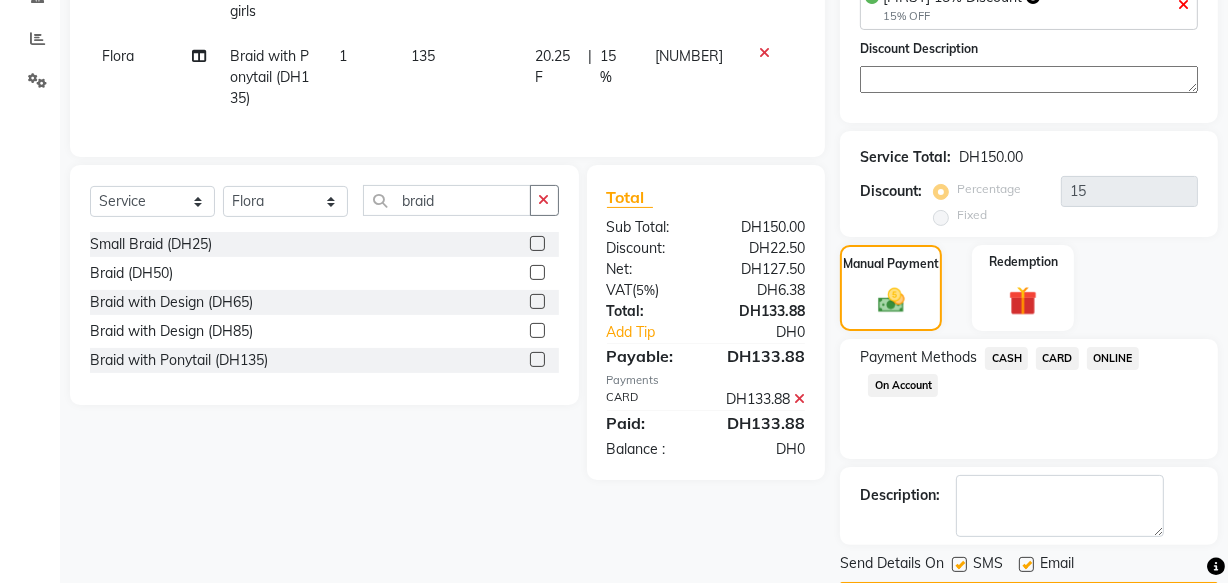 scroll, scrollTop: 420, scrollLeft: 0, axis: vertical 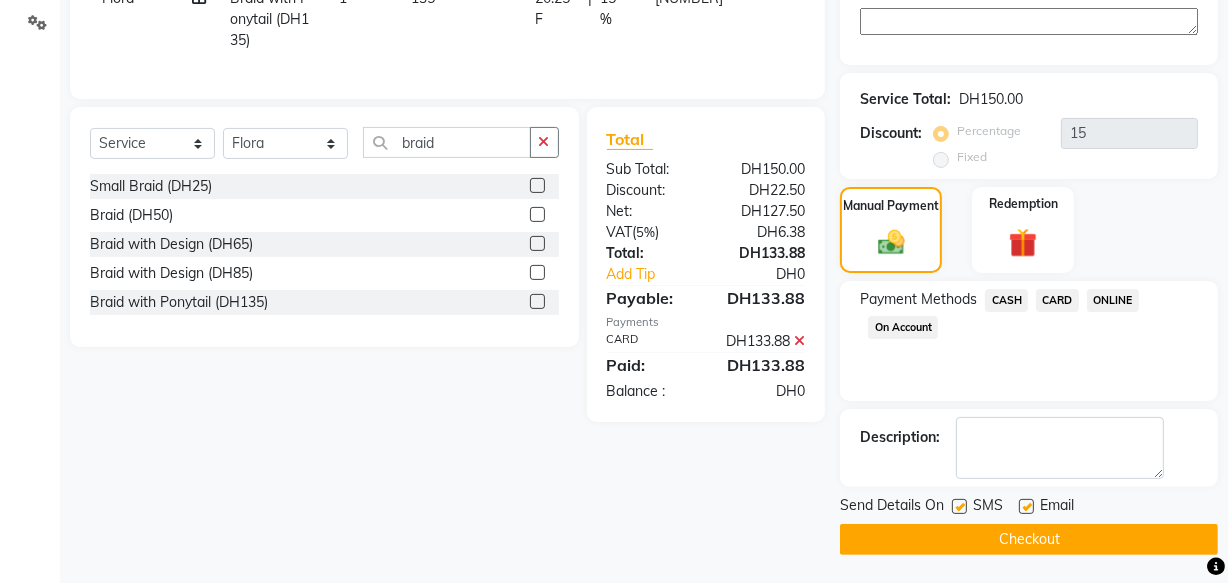 click on "Checkout" 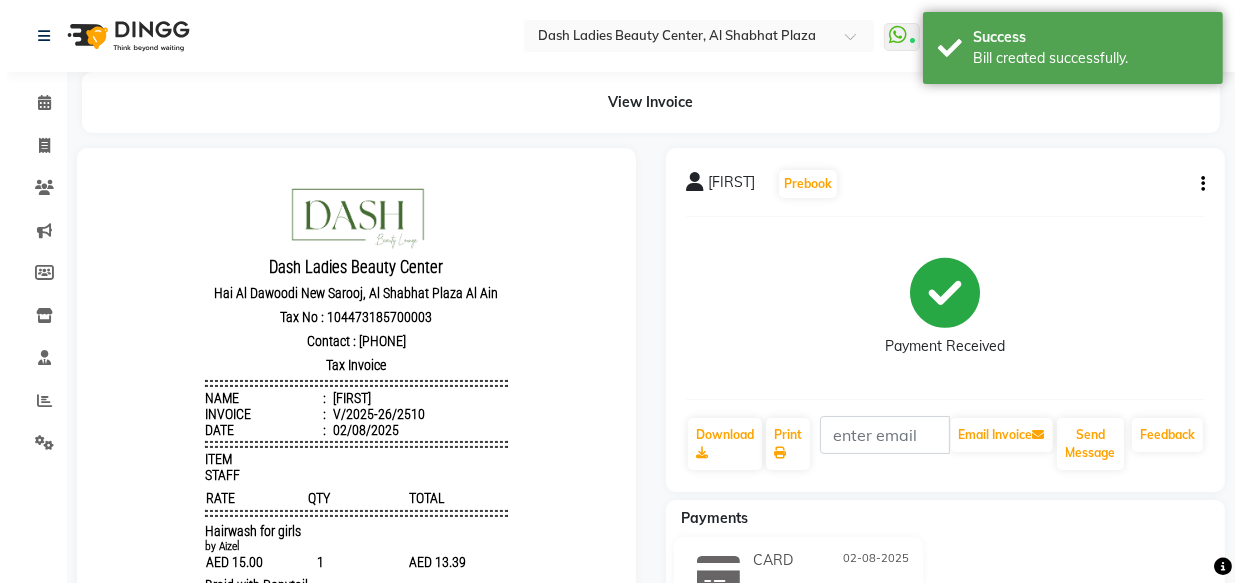 scroll, scrollTop: 0, scrollLeft: 0, axis: both 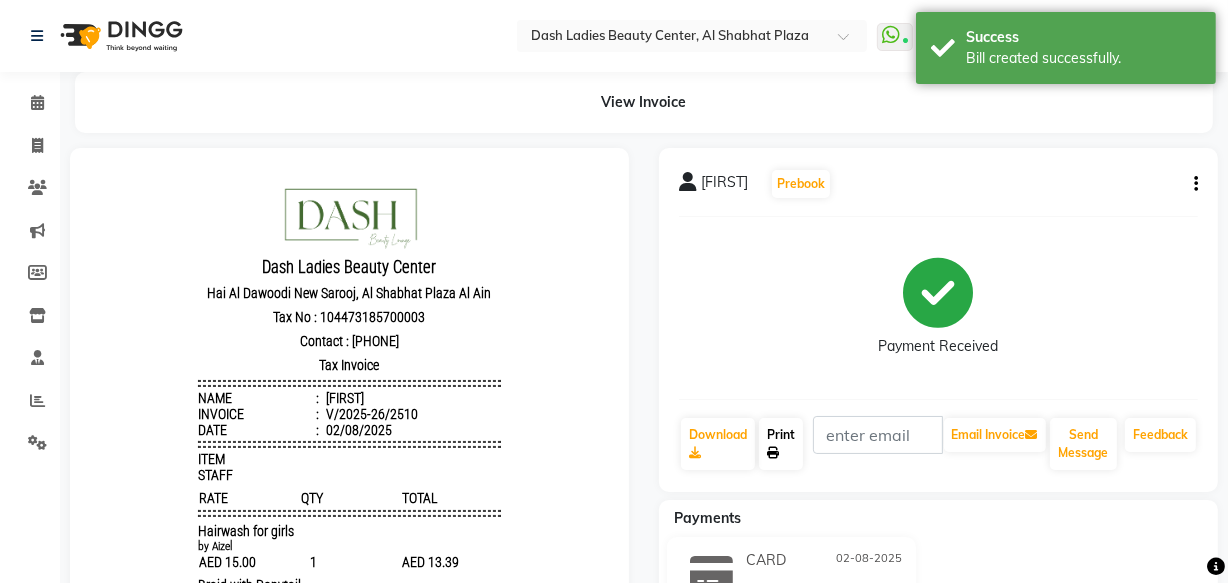 click on "Print" 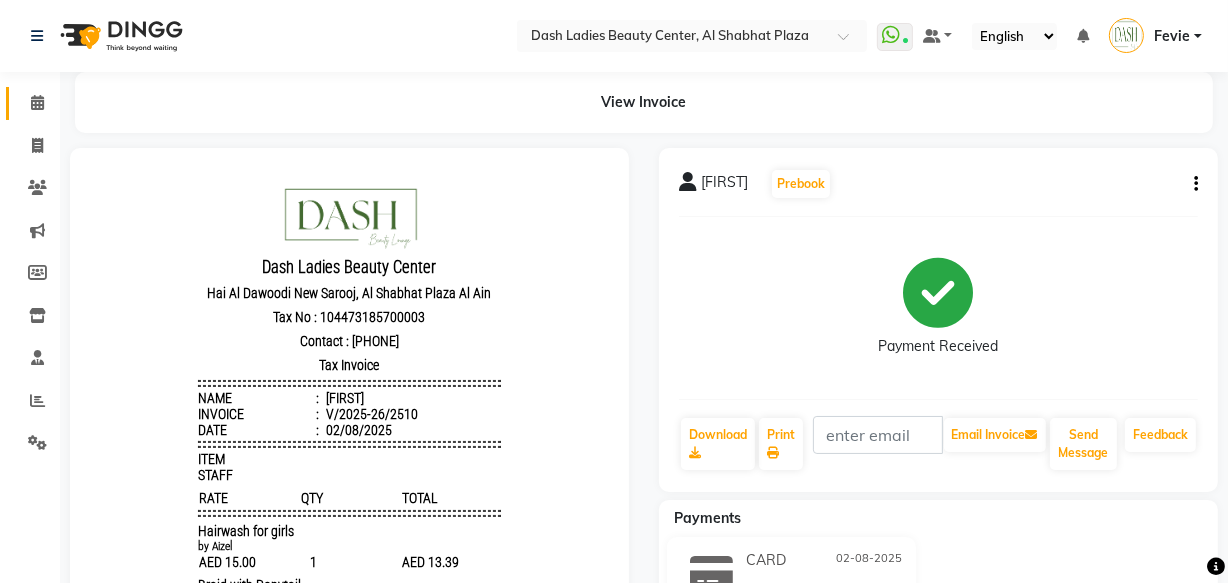 click on "Calendar" 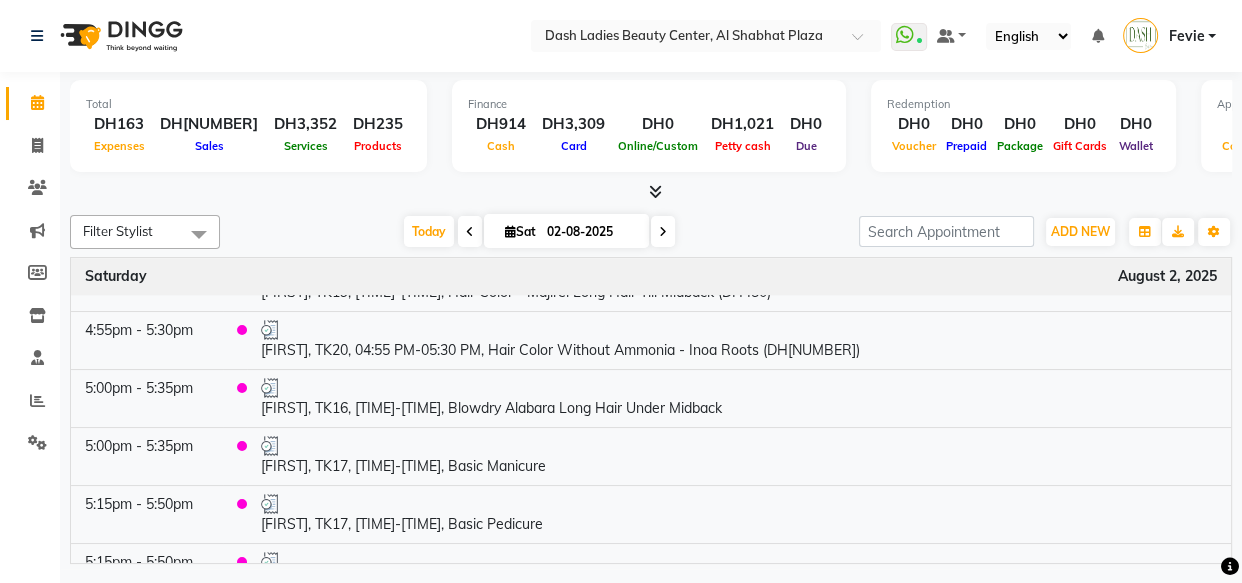 scroll, scrollTop: 1377, scrollLeft: 0, axis: vertical 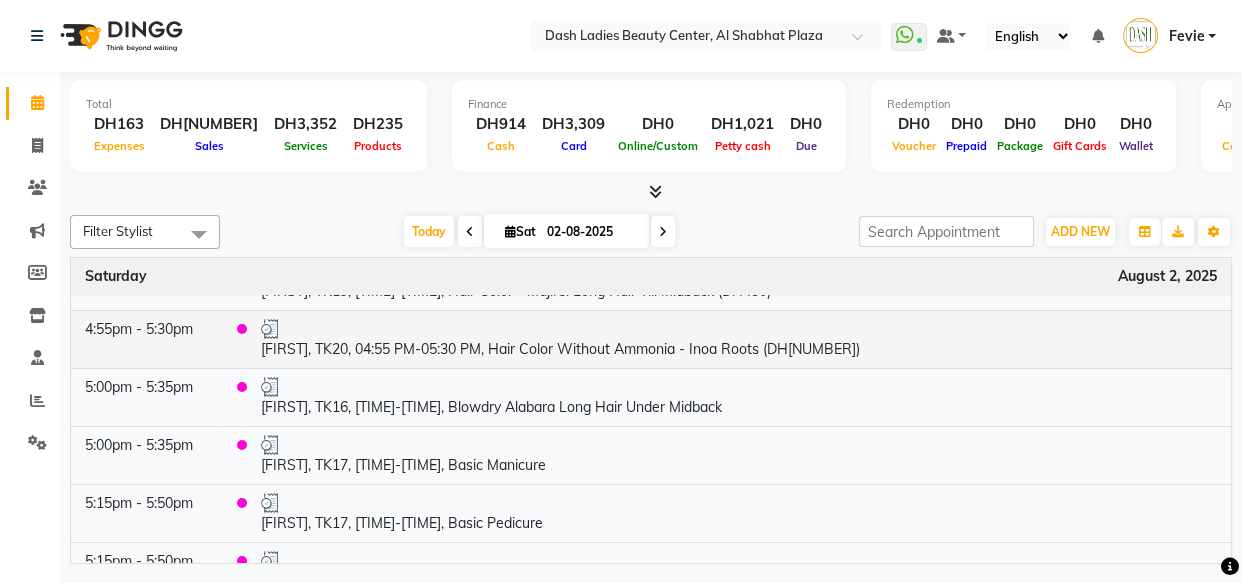 click on "[FIRST], TK20, 04:55 PM-05:30 PM, Hair Color Without Ammonia - Inoa Roots (DH220)" at bounding box center [739, 339] 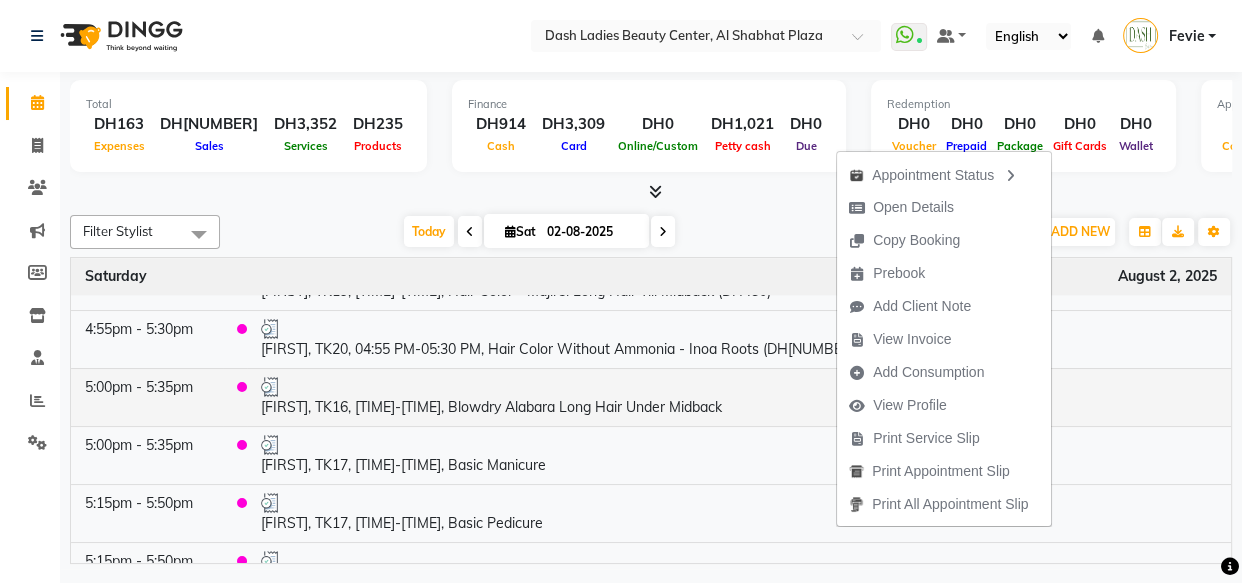 click on "[FIRST], TK16, 05:00 PM-05:35 PM, Blowdry Alabara Long Hair Under Midback" at bounding box center [739, 397] 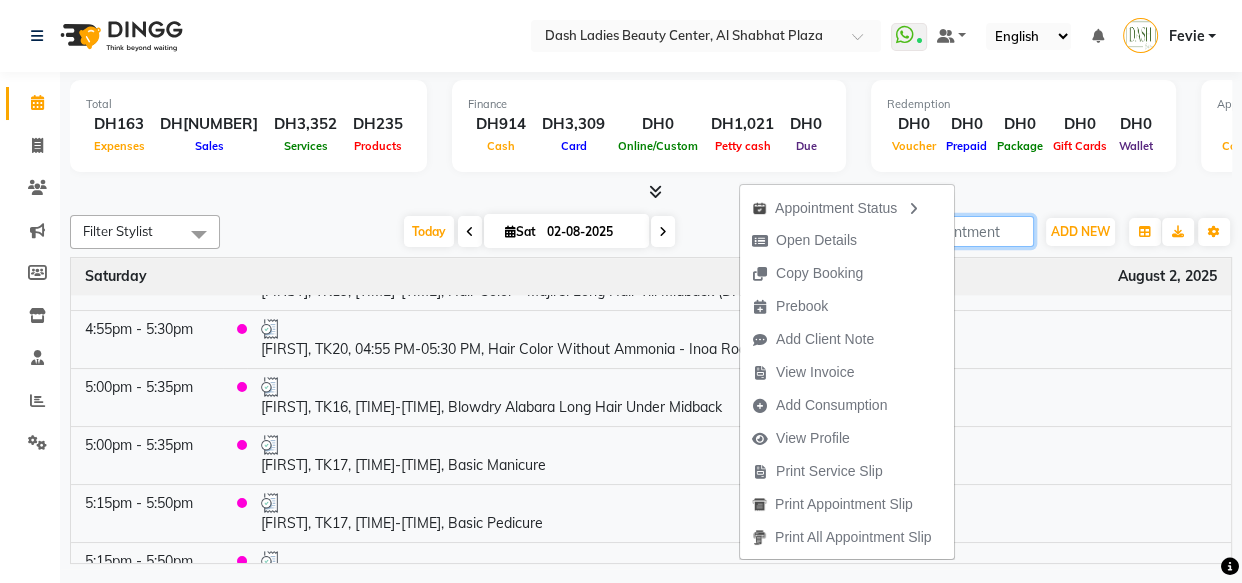 click at bounding box center [946, 231] 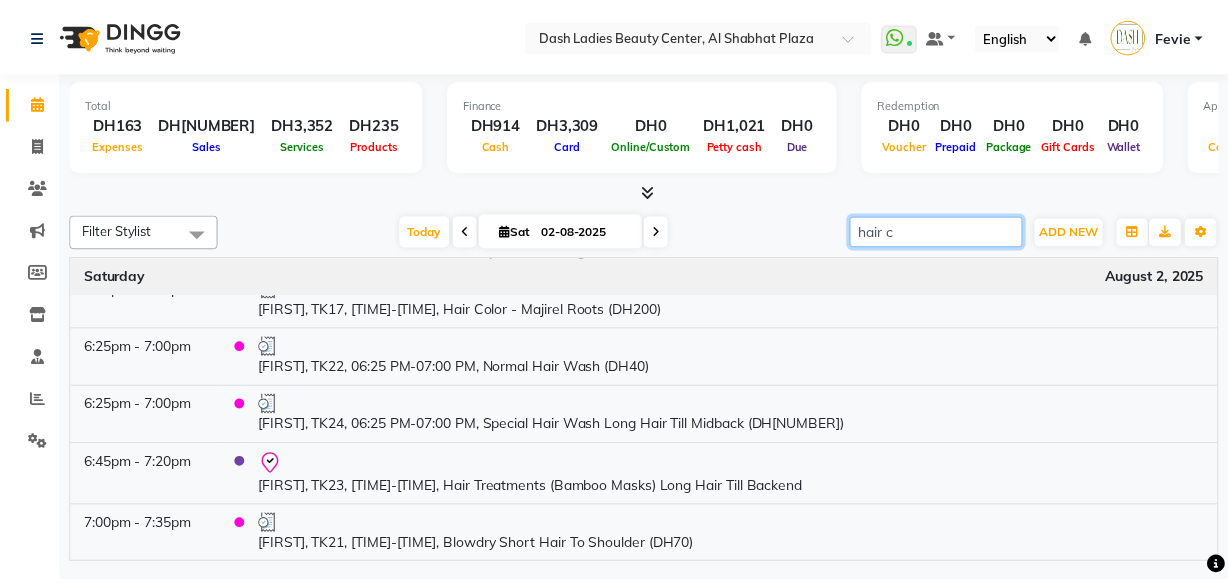 scroll, scrollTop: 0, scrollLeft: 0, axis: both 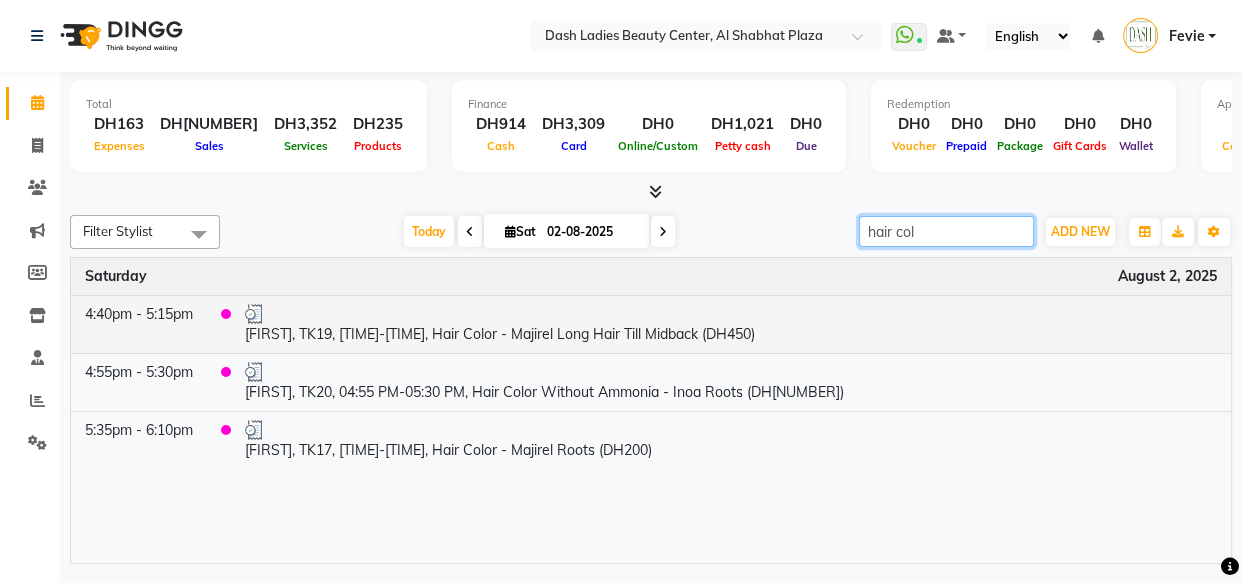 type on "hair col" 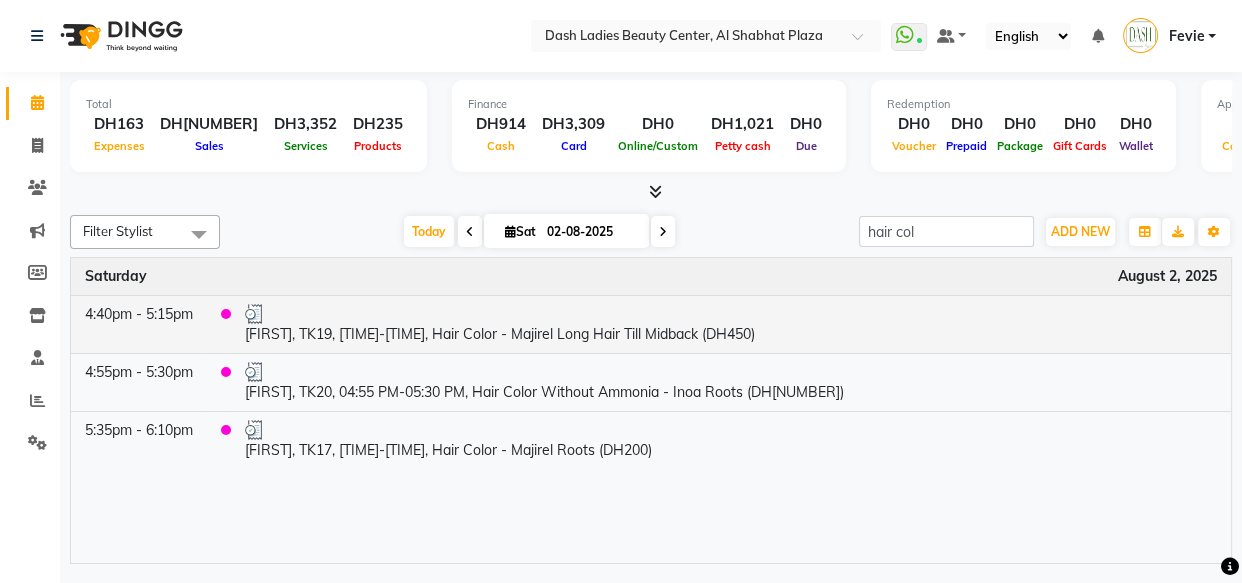 click on "[FIRST], TK19, 04:40 PM-05:15 PM, Hair Color - Majirel Long Hair Till Midback (DH450)" at bounding box center [731, 324] 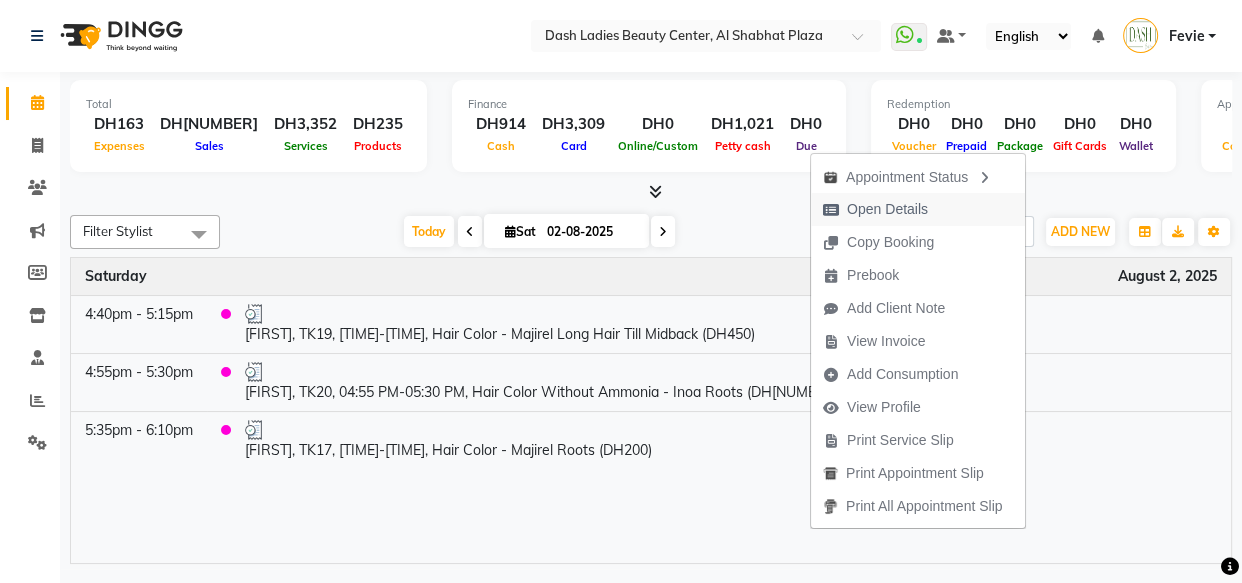 click on "Open Details" at bounding box center [887, 209] 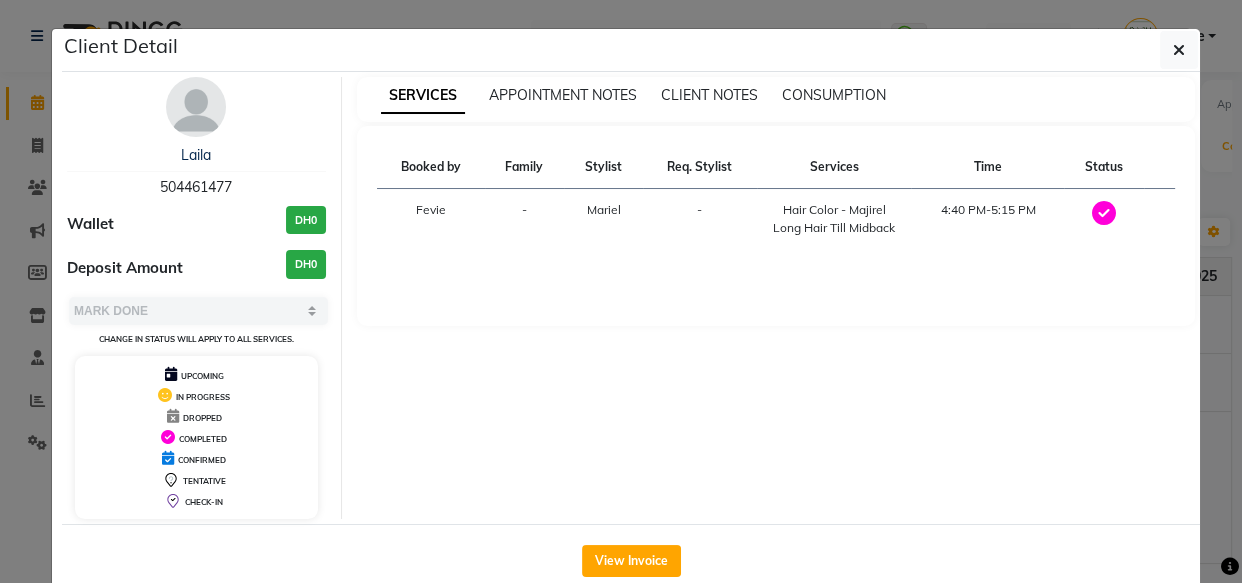 copy on "504461477" 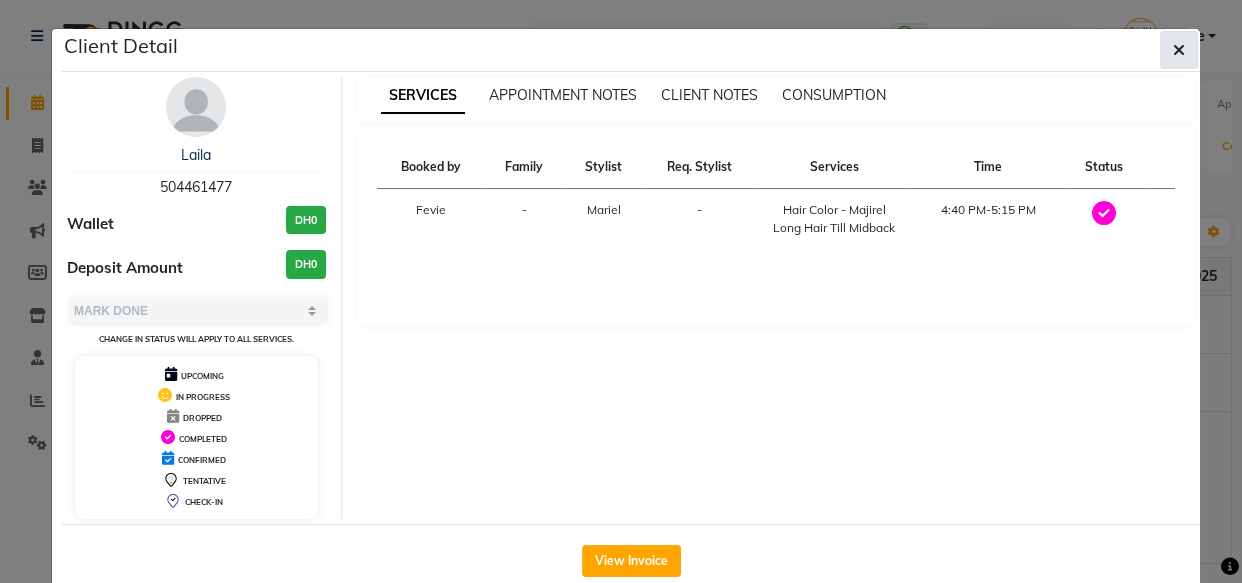 click 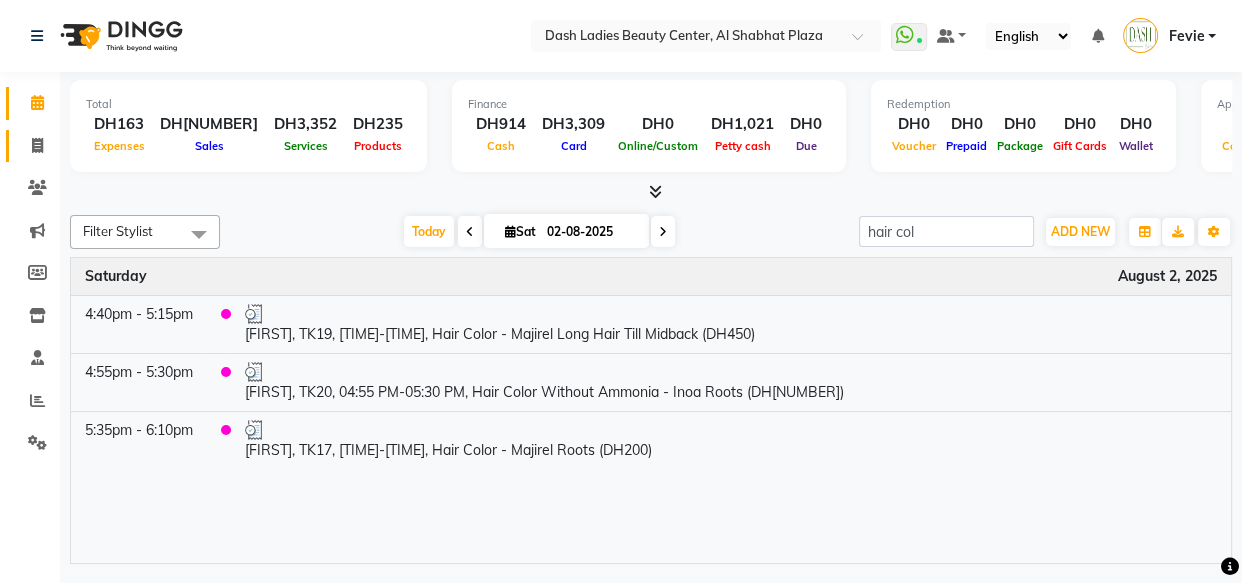 click 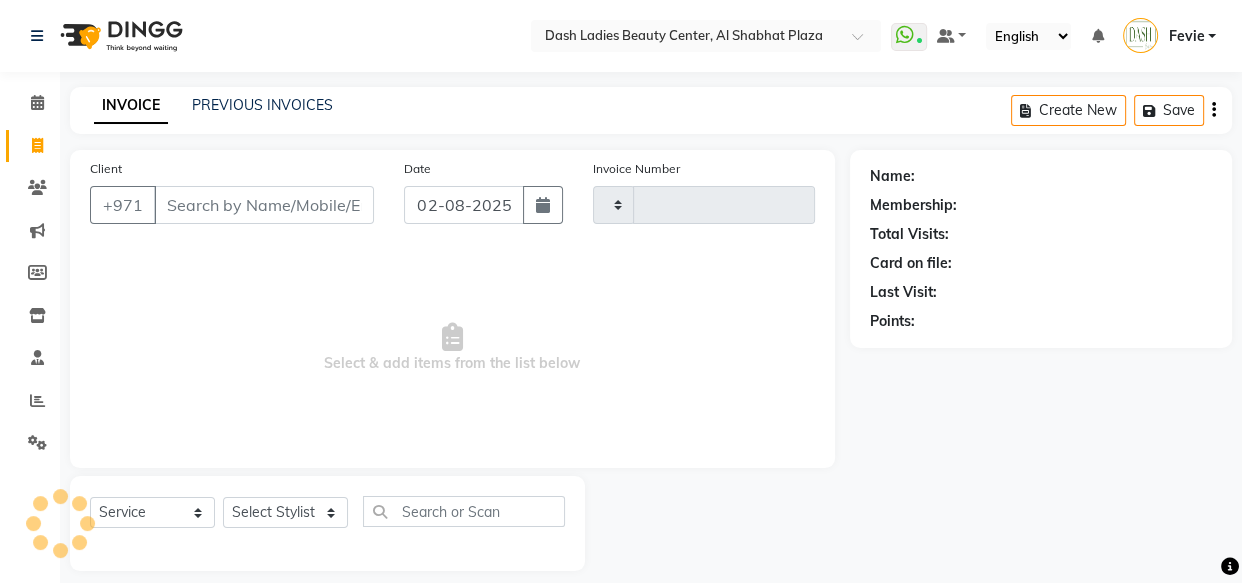 type on "2511" 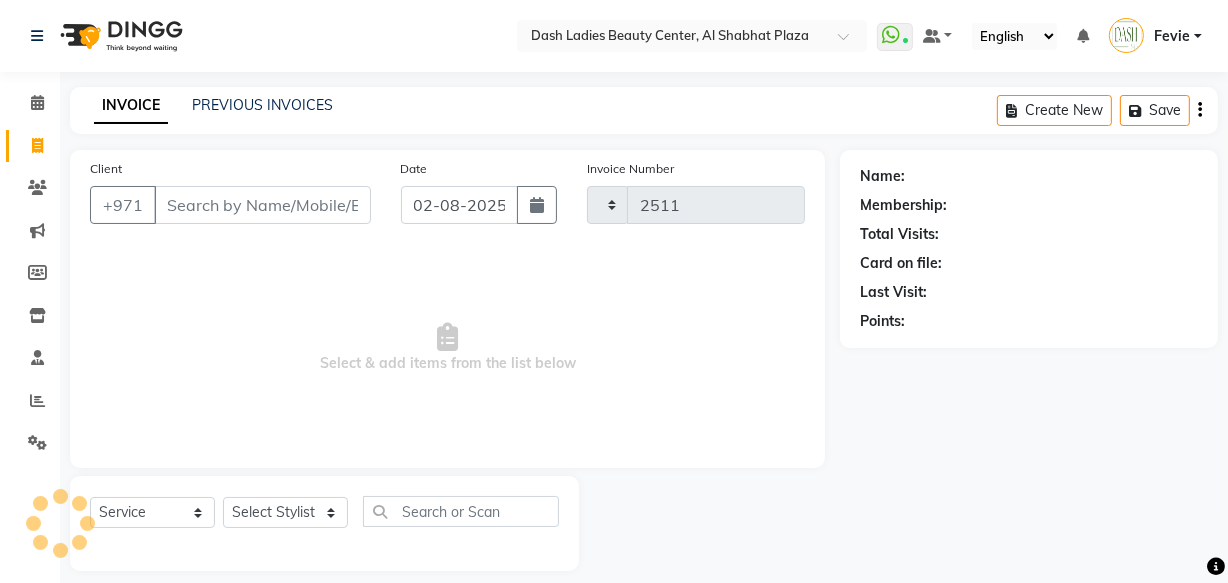 select on "8372" 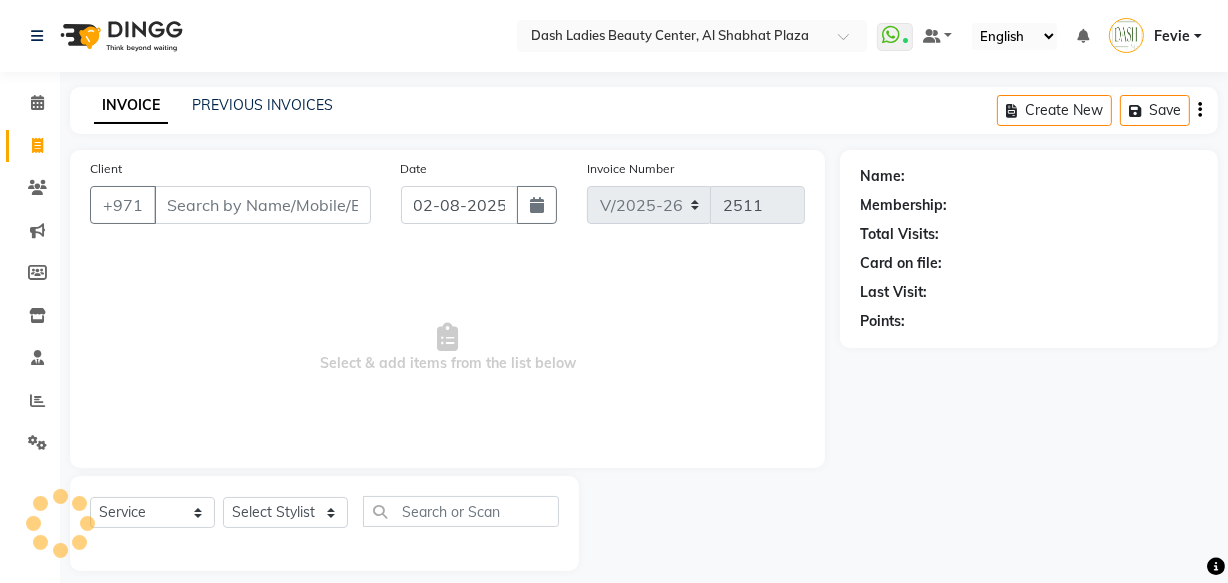 click on "Client" at bounding box center (262, 205) 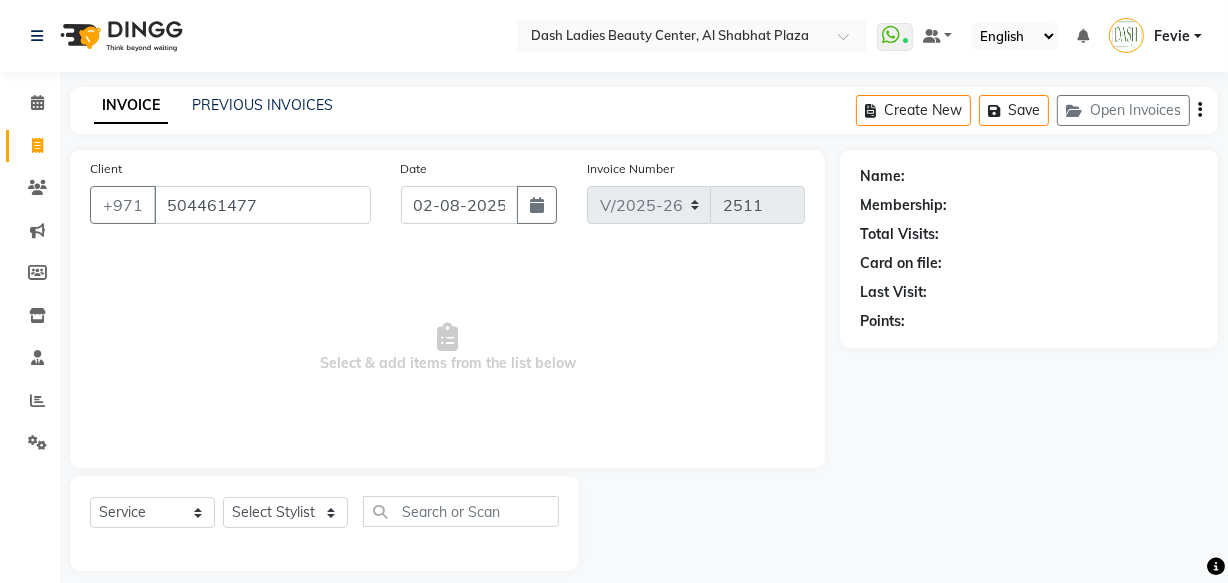 type on "504461477" 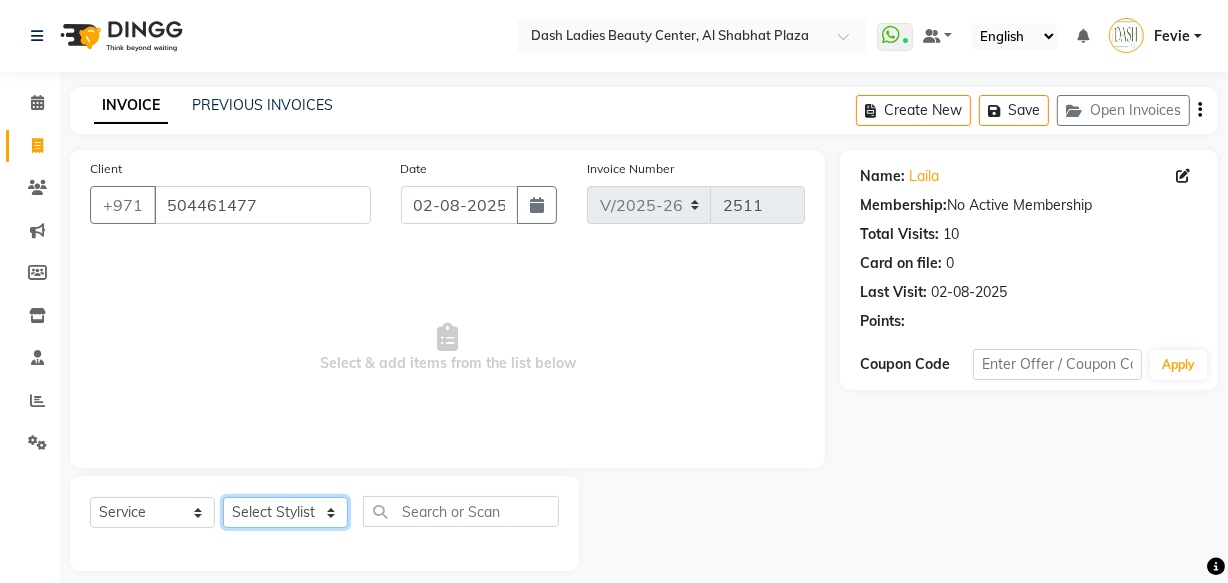 click on "Select Stylist Aizel Angelina Anna Bobi Edlyn Fevie  Flora Grace Hamda Janine Jelyn Mariel Maya Maya (Cafe) May Joy (Cafe) Nabasirye (Cafe) Nancy Nilam Nita Noreen Owner Peace Rechiel Rose Marie Saman Talina" 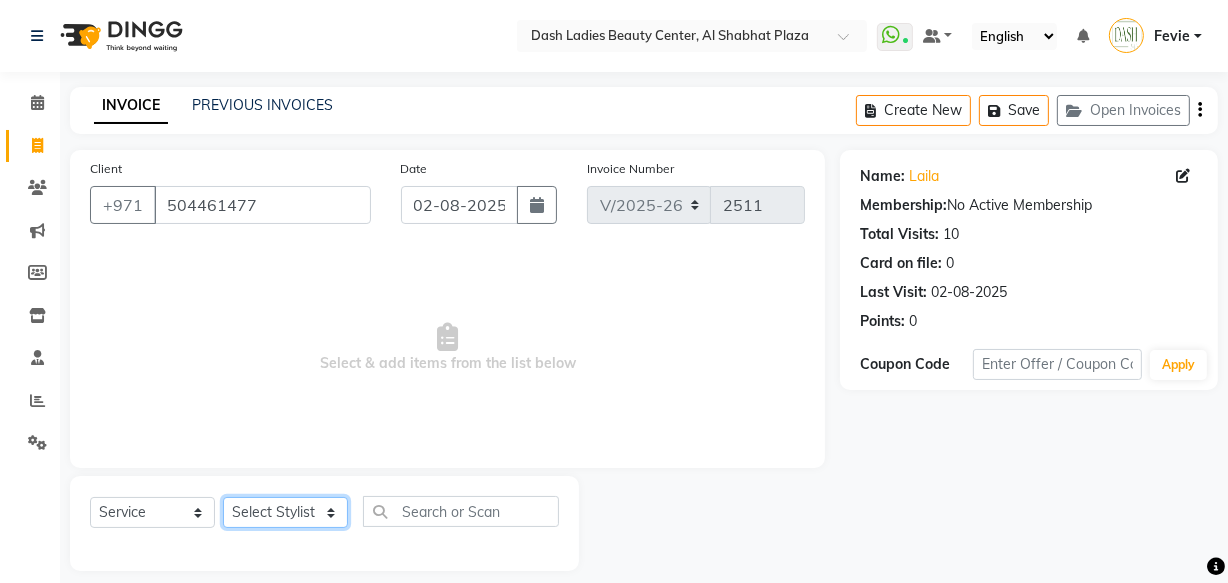 select on "82784" 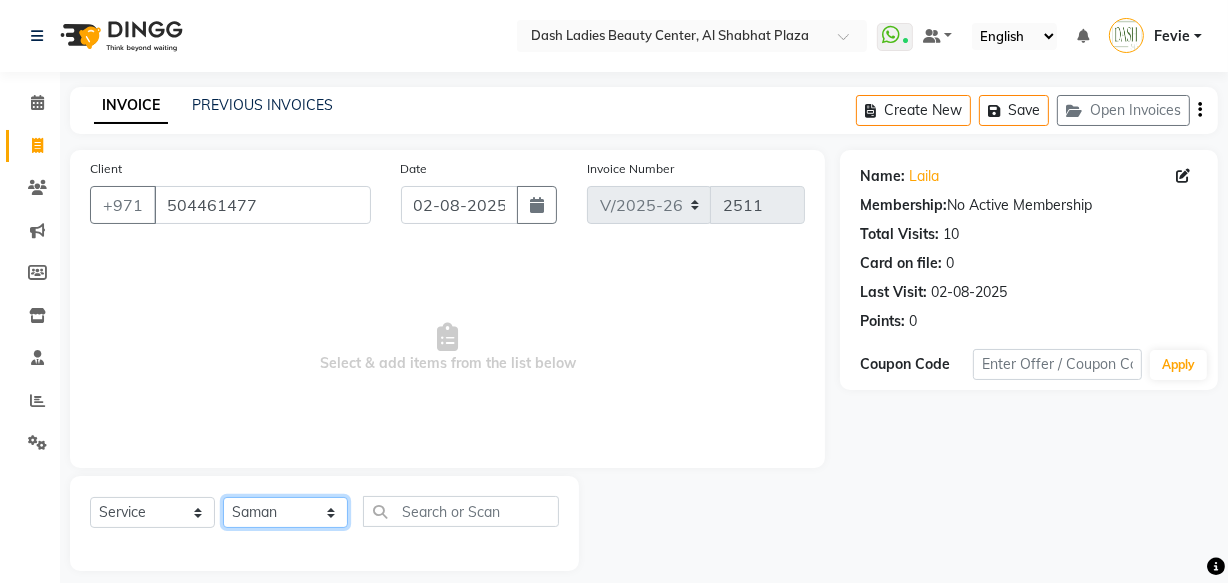 click on "Select Stylist Aizel Angelina Anna Bobi Edlyn Fevie  Flora Grace Hamda Janine Jelyn Mariel Maya Maya (Cafe) May Joy (Cafe) Nabasirye (Cafe) Nancy Nilam Nita Noreen Owner Peace Rechiel Rose Marie Saman Talina" 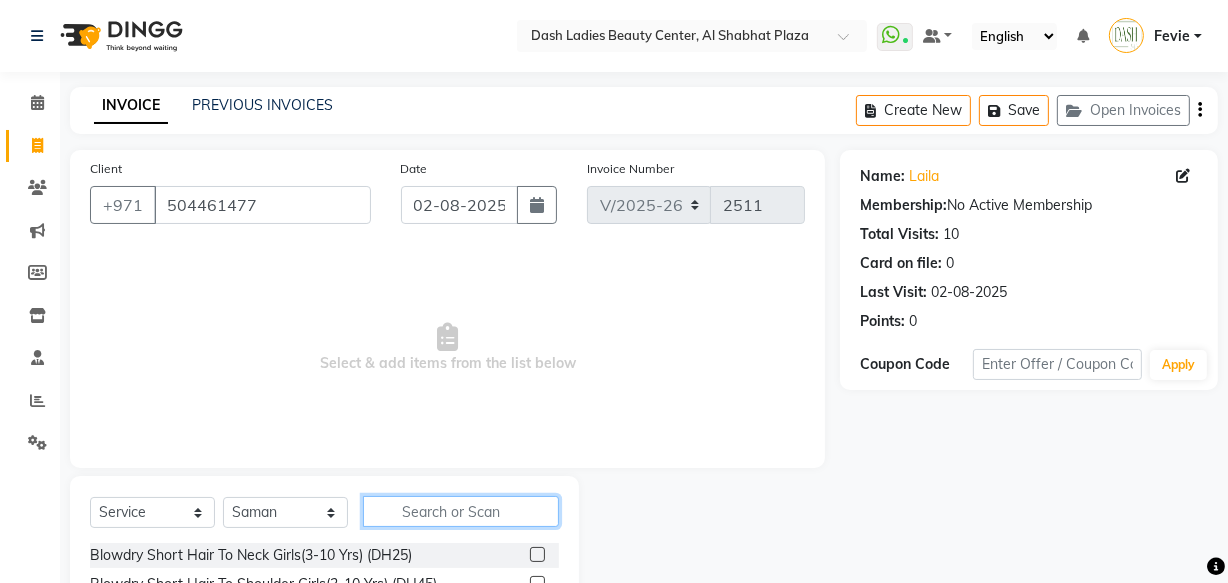 click 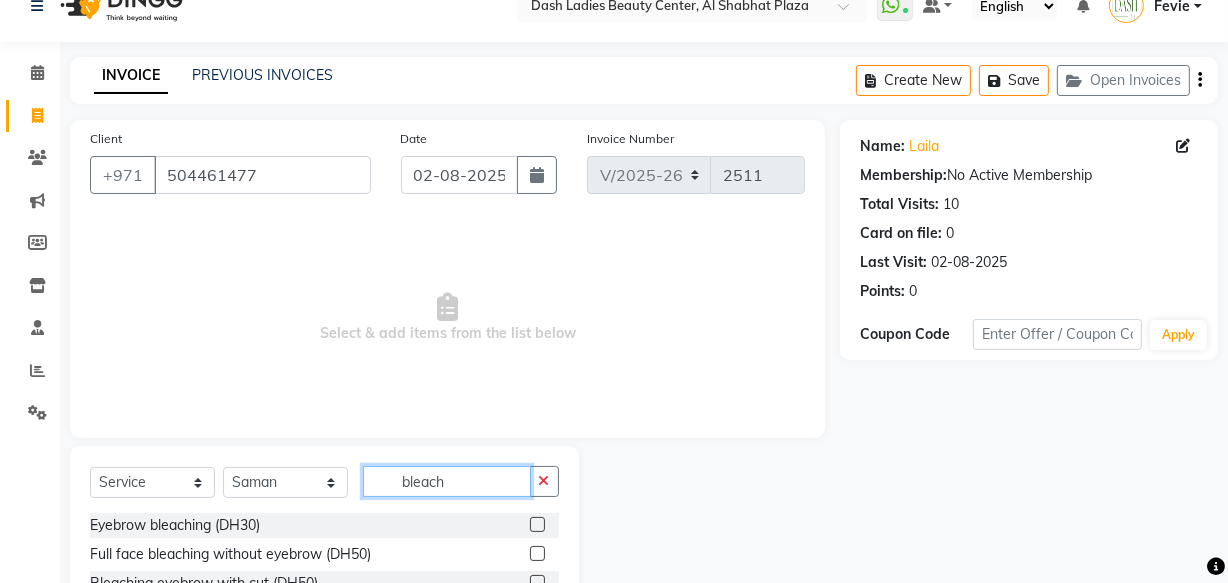 scroll, scrollTop: 68, scrollLeft: 0, axis: vertical 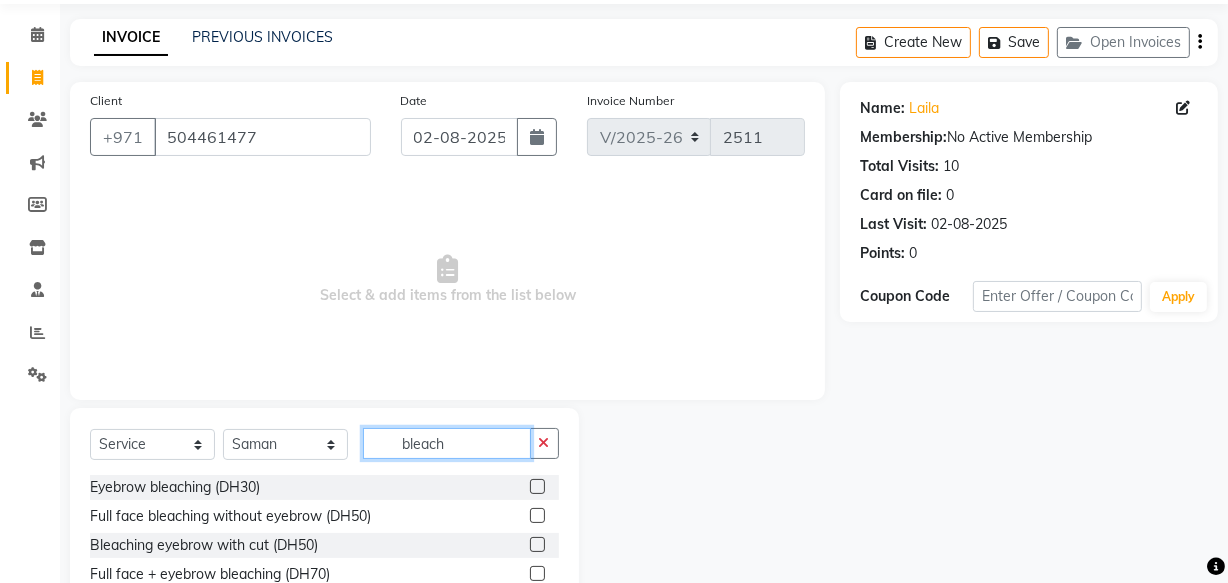 type on "bleach" 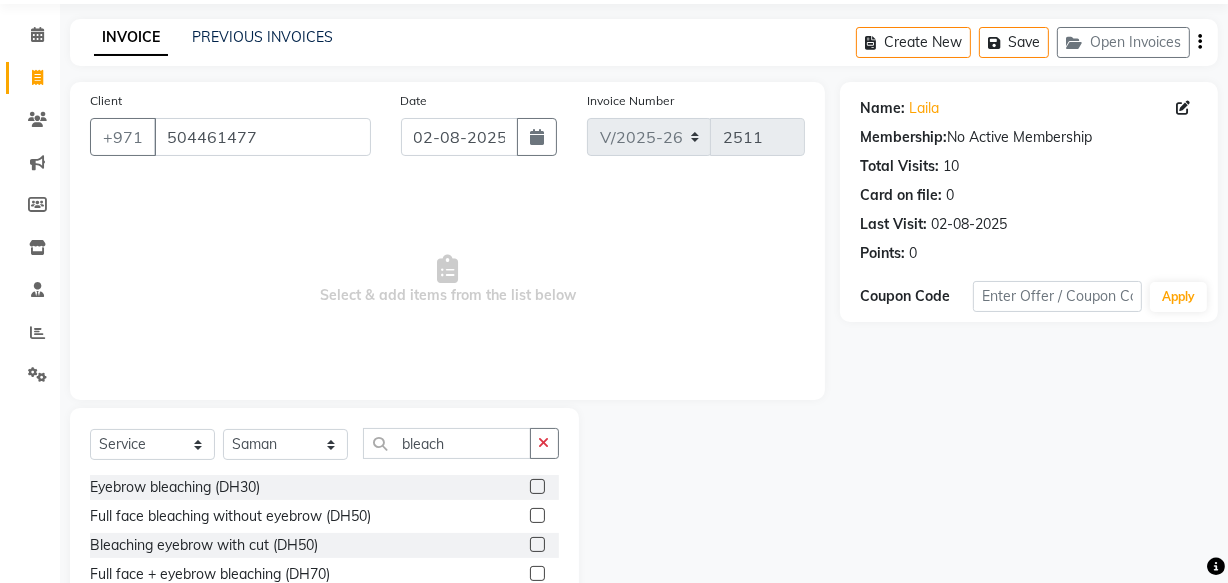 click 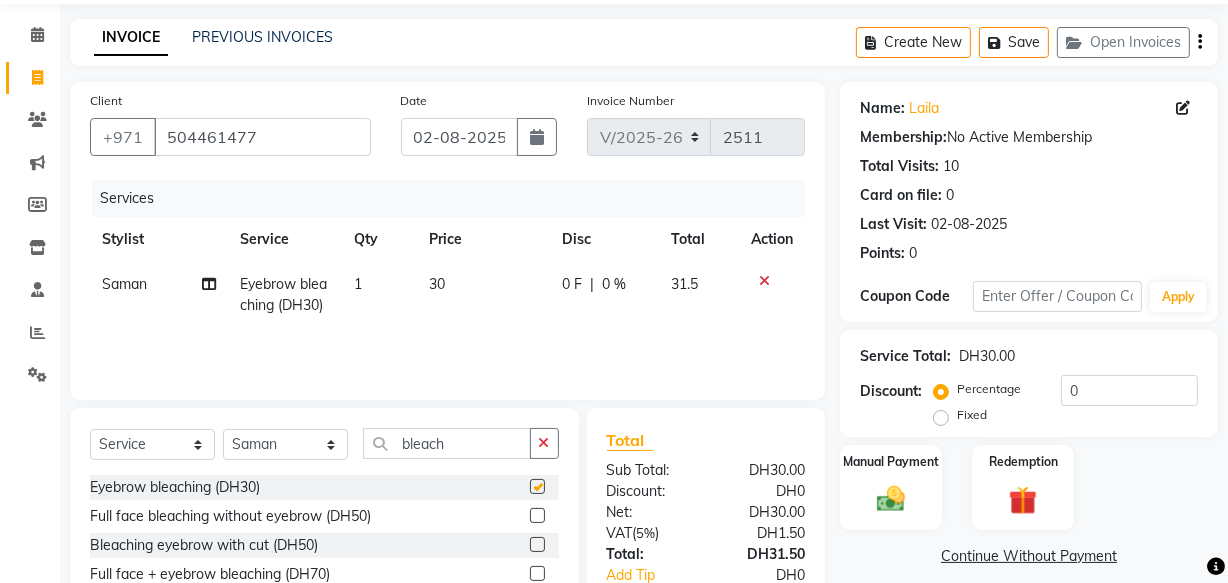 checkbox on "false" 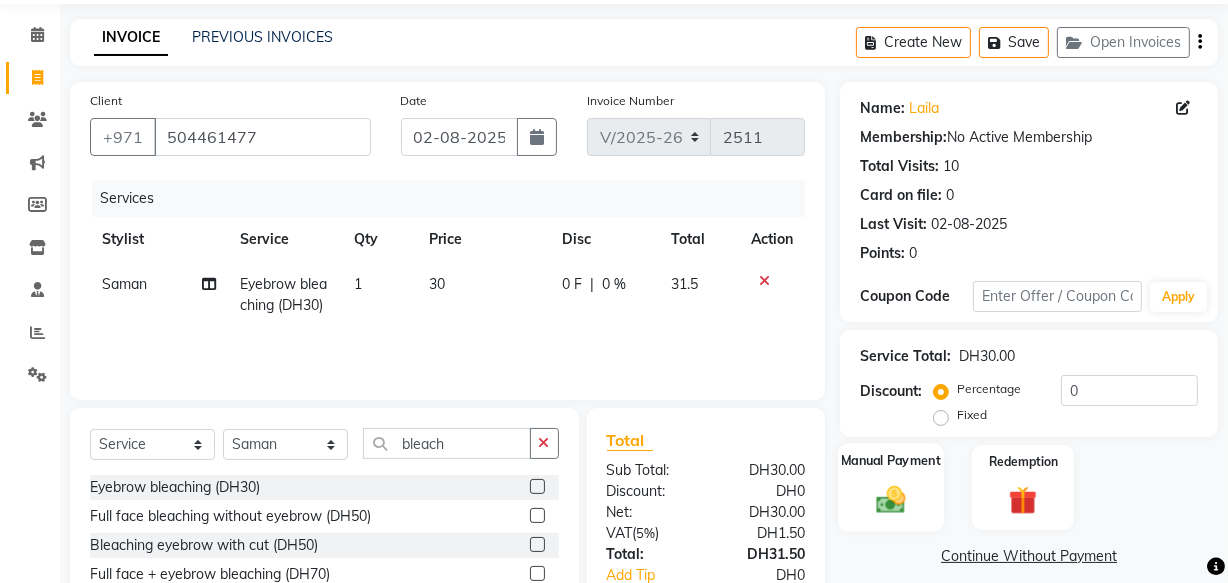 click 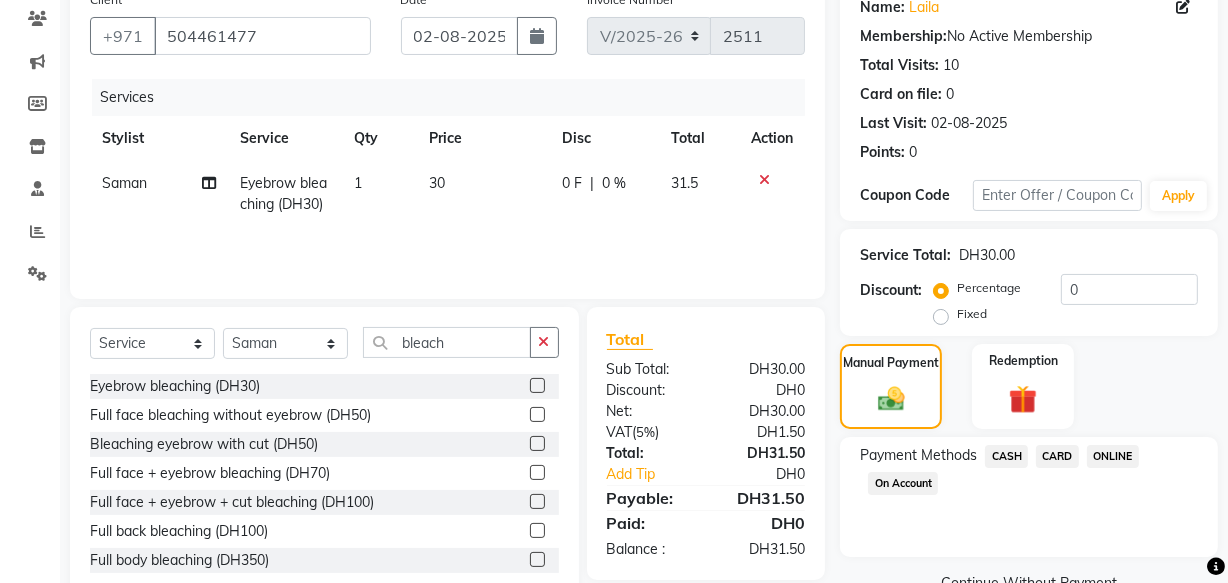click on "CARD" 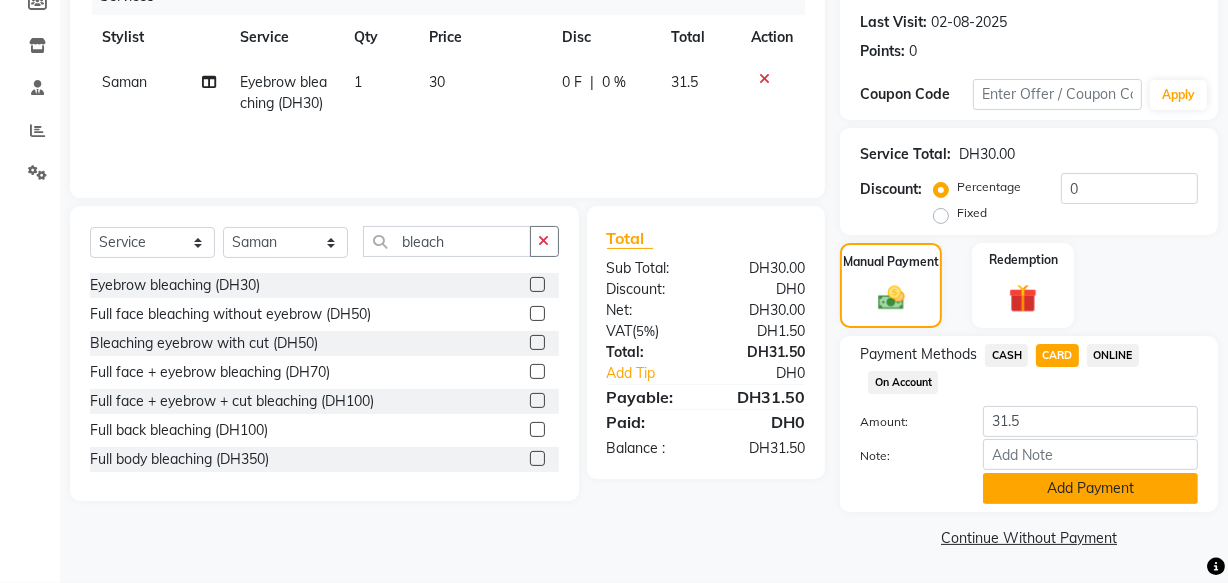 click on "Add Payment" 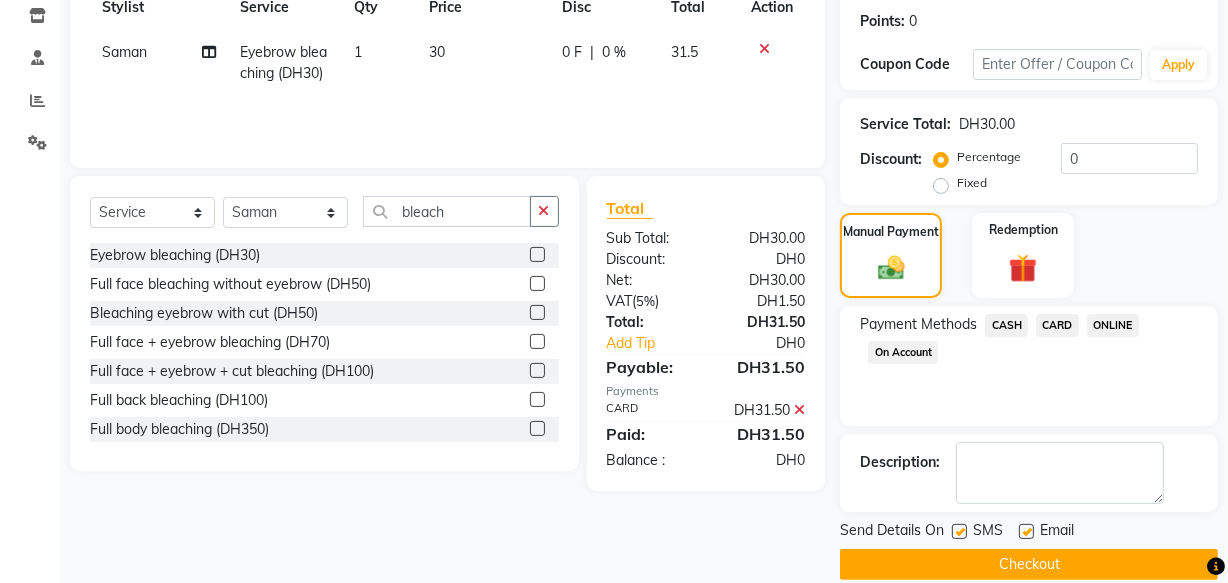 scroll, scrollTop: 326, scrollLeft: 0, axis: vertical 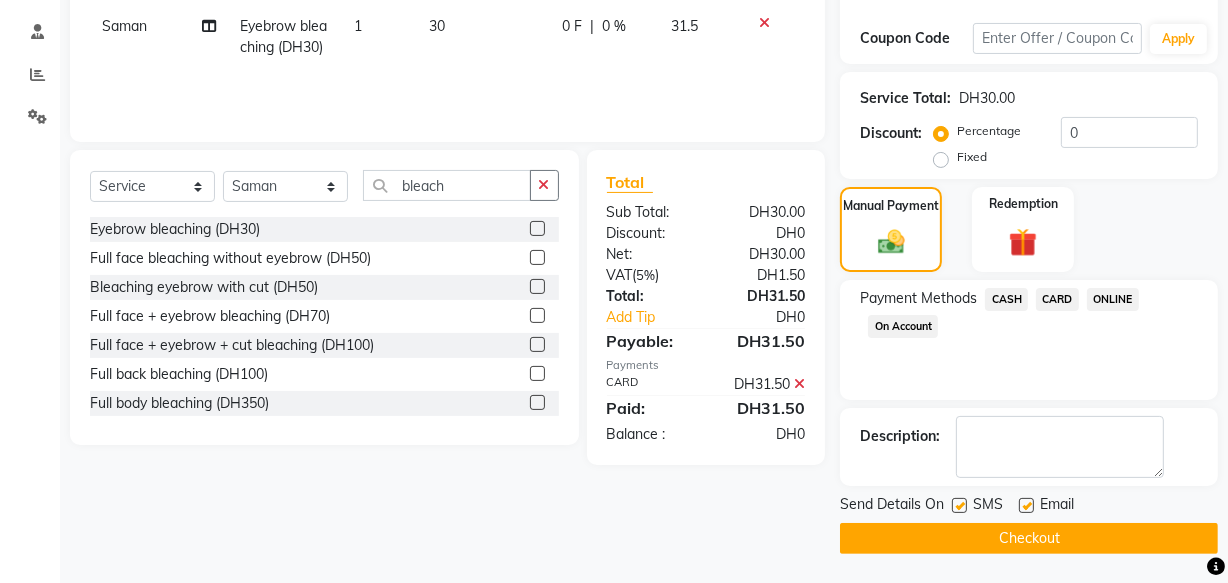 click on "Checkout" 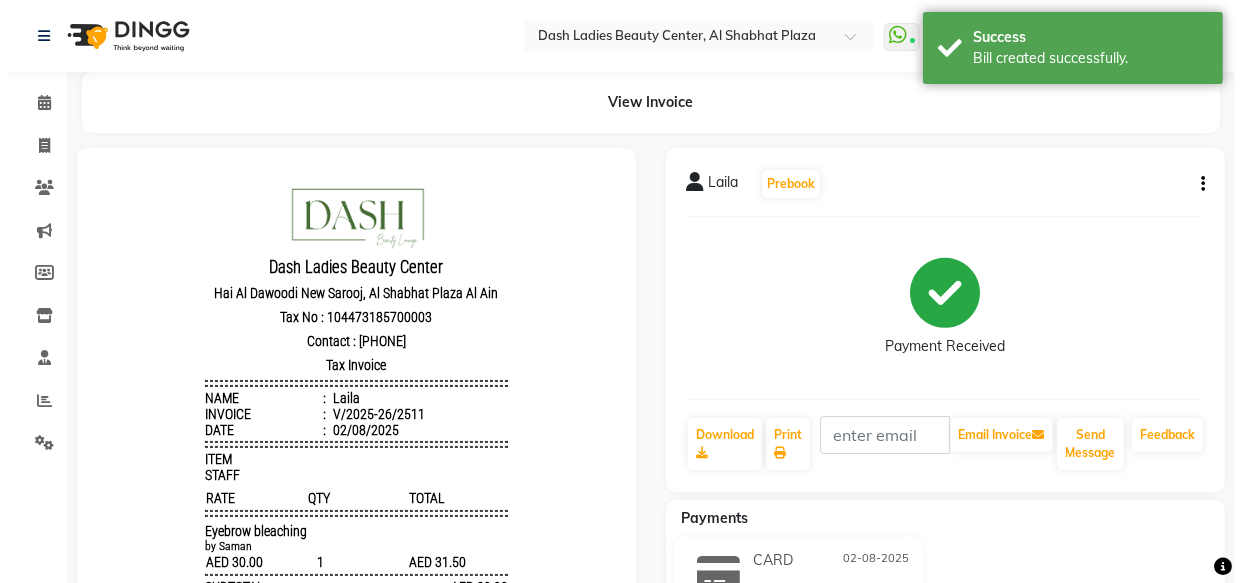 scroll, scrollTop: 0, scrollLeft: 0, axis: both 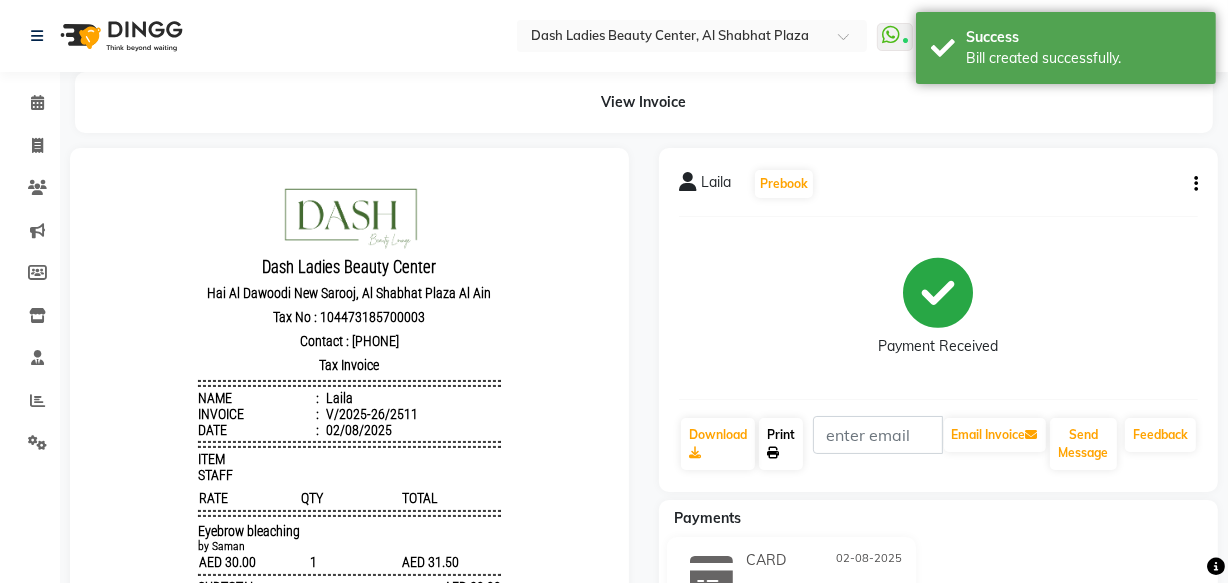 click on "Print" 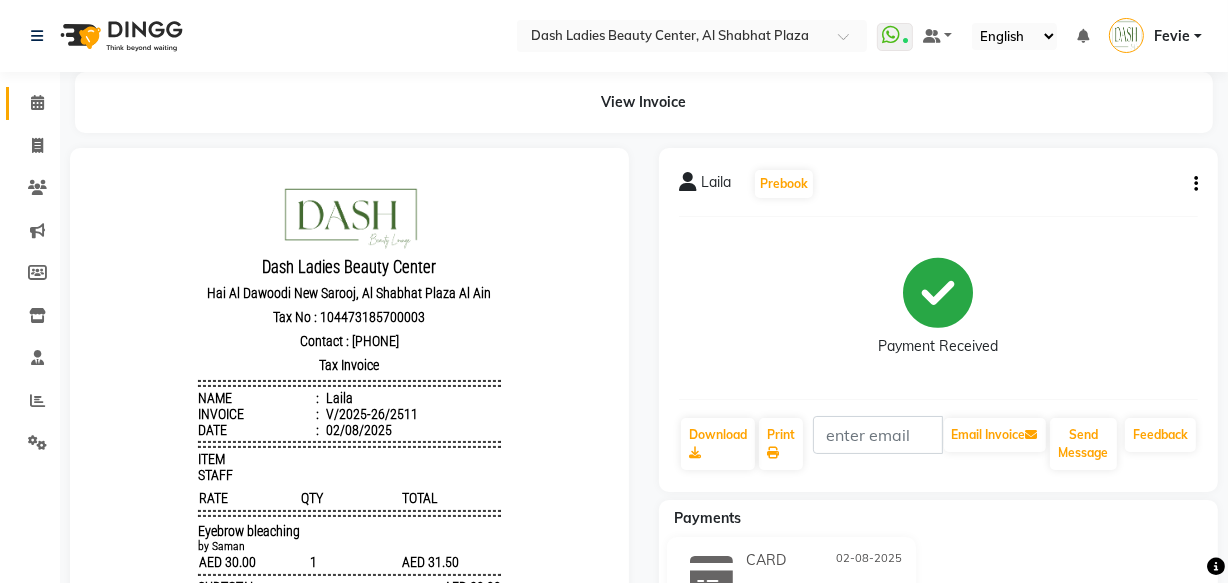 click 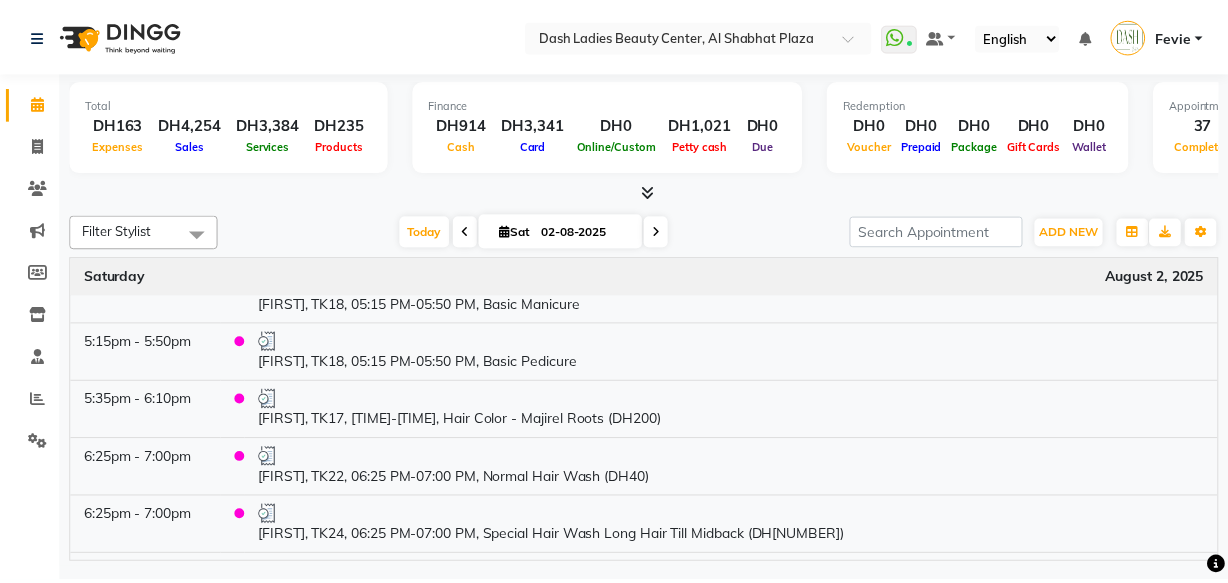 scroll, scrollTop: 1660, scrollLeft: 0, axis: vertical 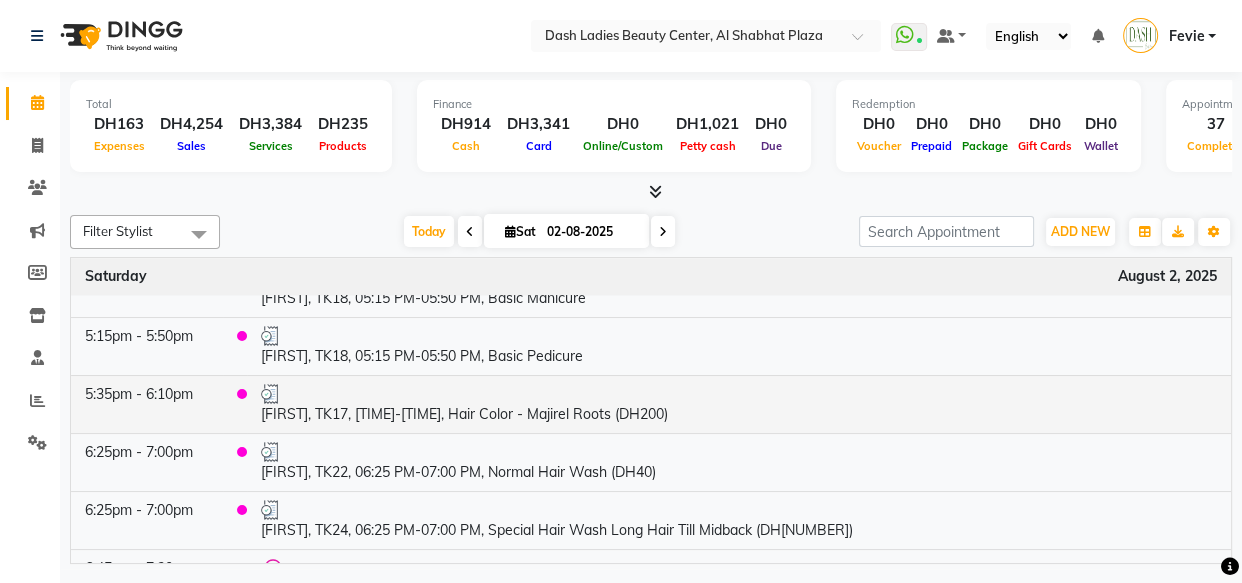 click on "[FIRST], TK17, 05:35 PM-06:10 PM, Hair Color - Majirel Roots  (DH200)" at bounding box center (739, 404) 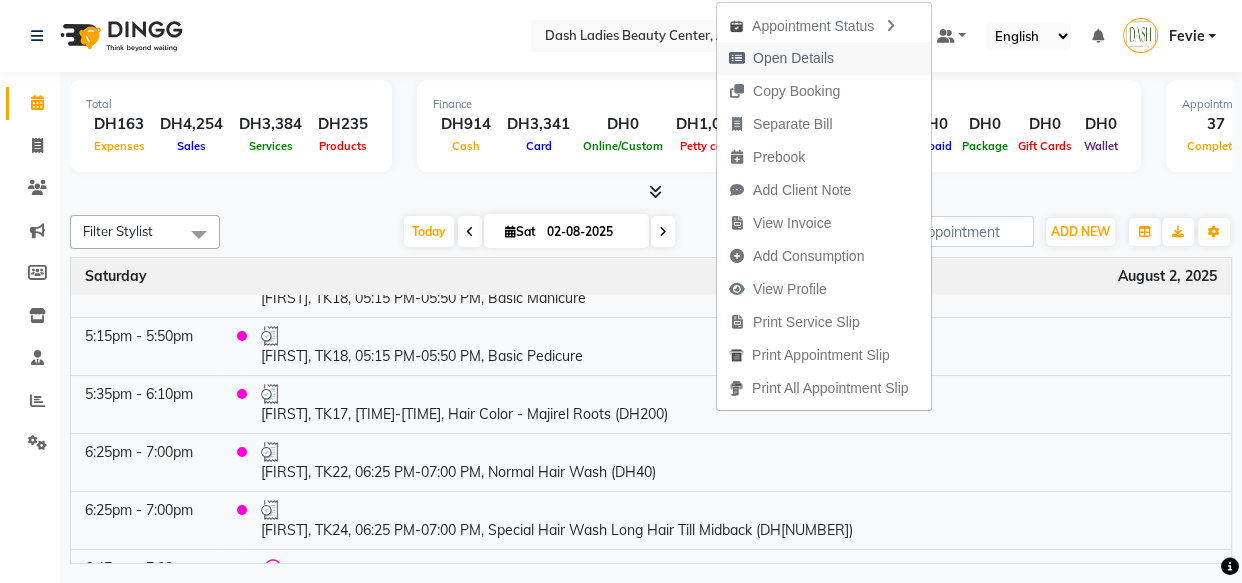 click on "Open Details" at bounding box center (793, 58) 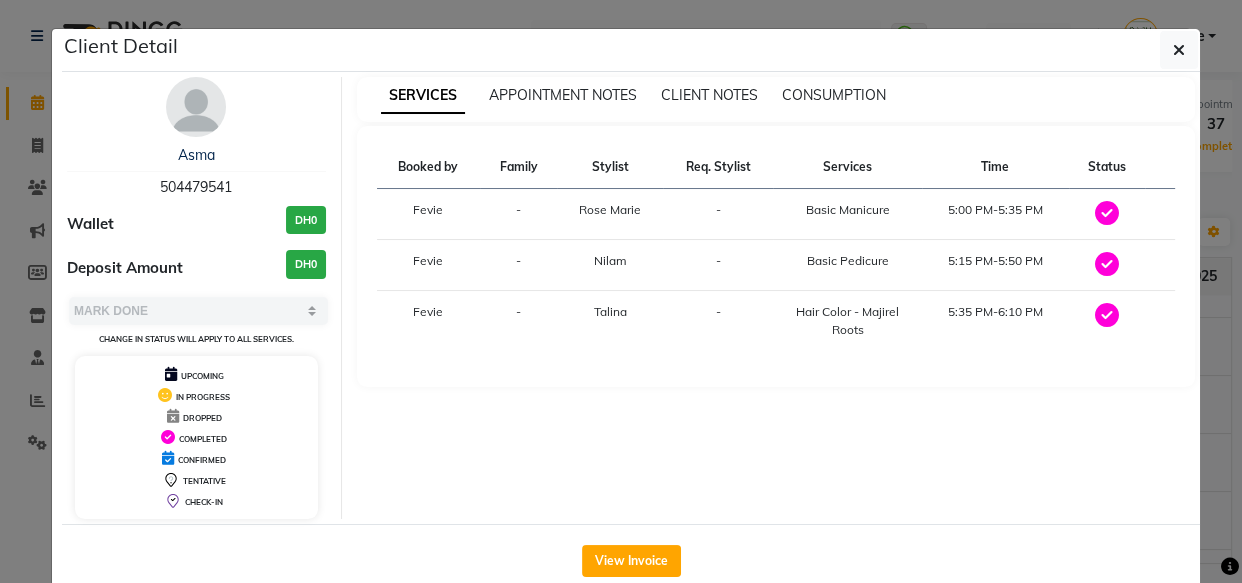 copy on "504479541" 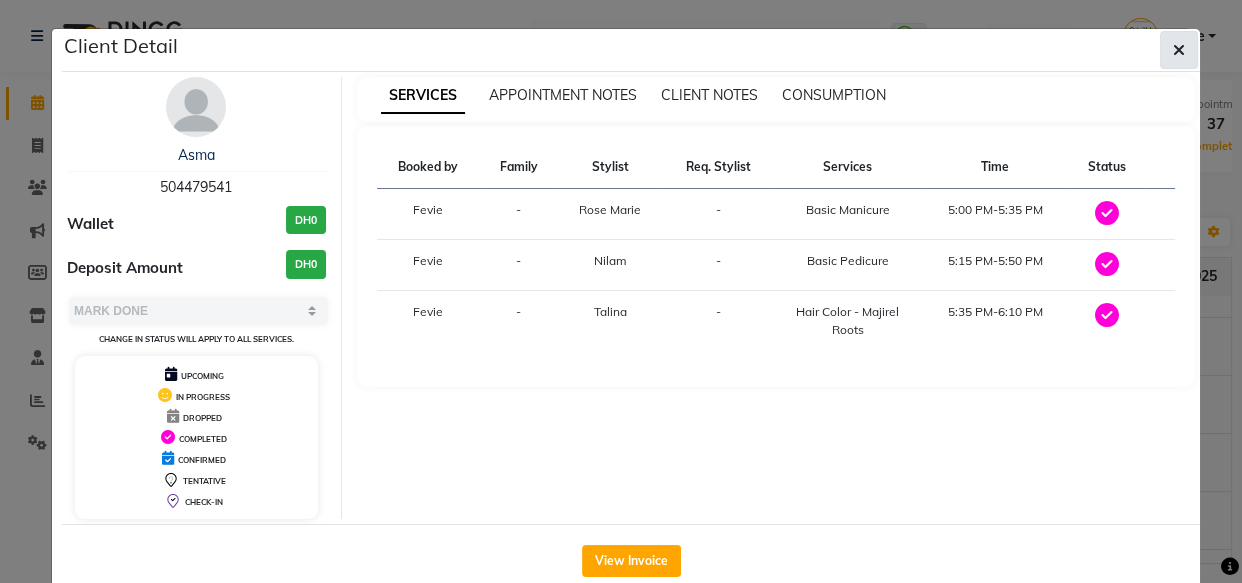 click 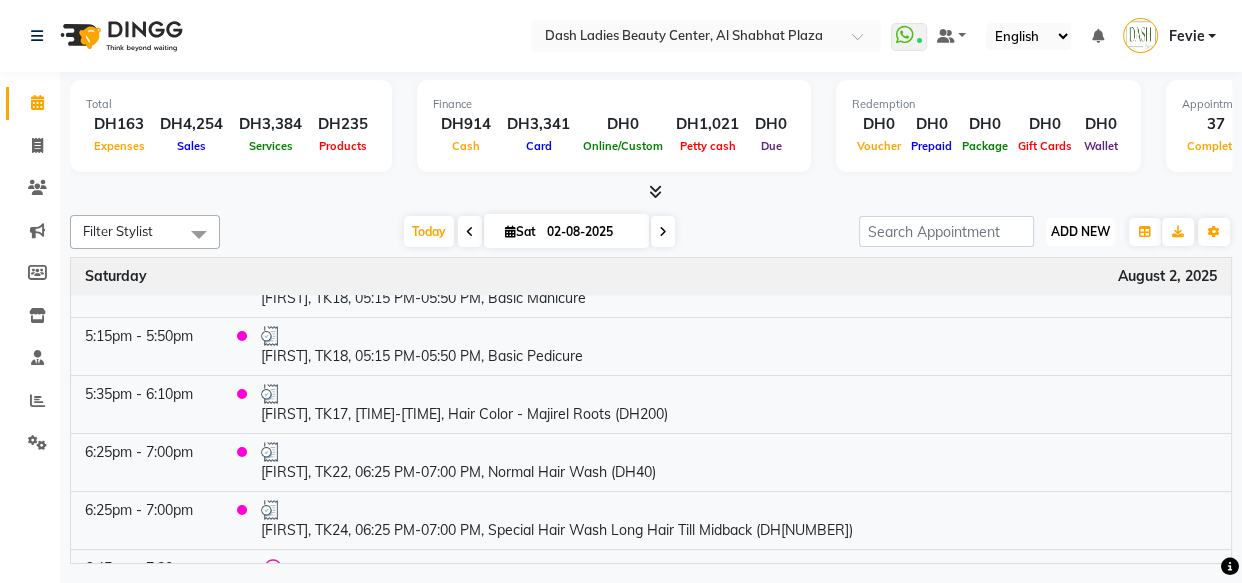 click on "ADD NEW Toggle Dropdown" at bounding box center (1080, 232) 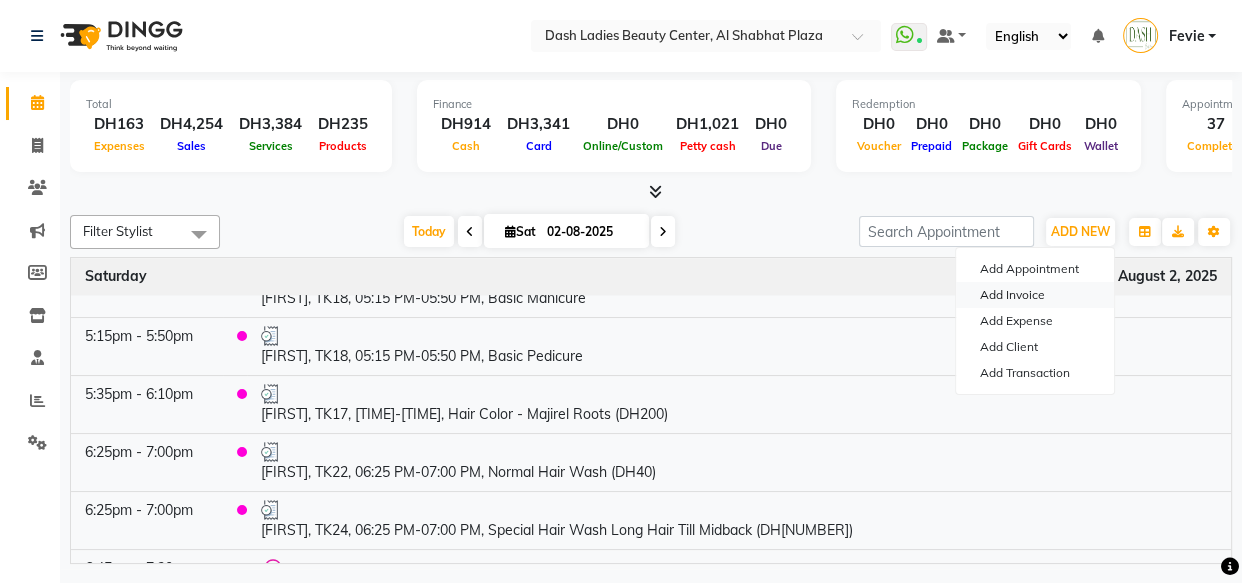 click on "Add Invoice" at bounding box center (1035, 295) 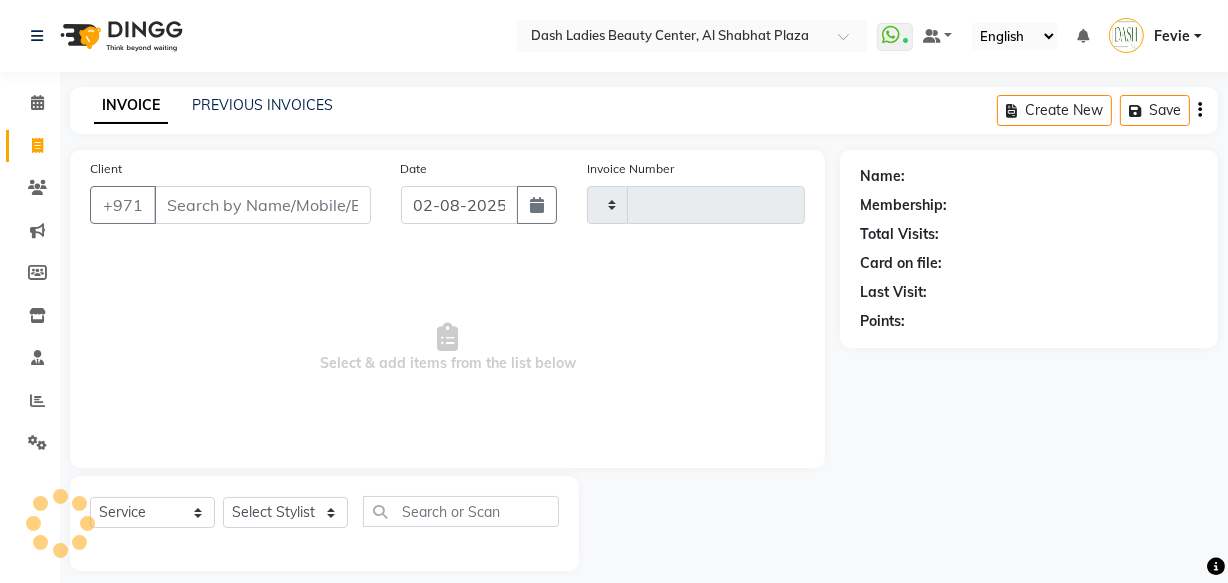 type on "2512" 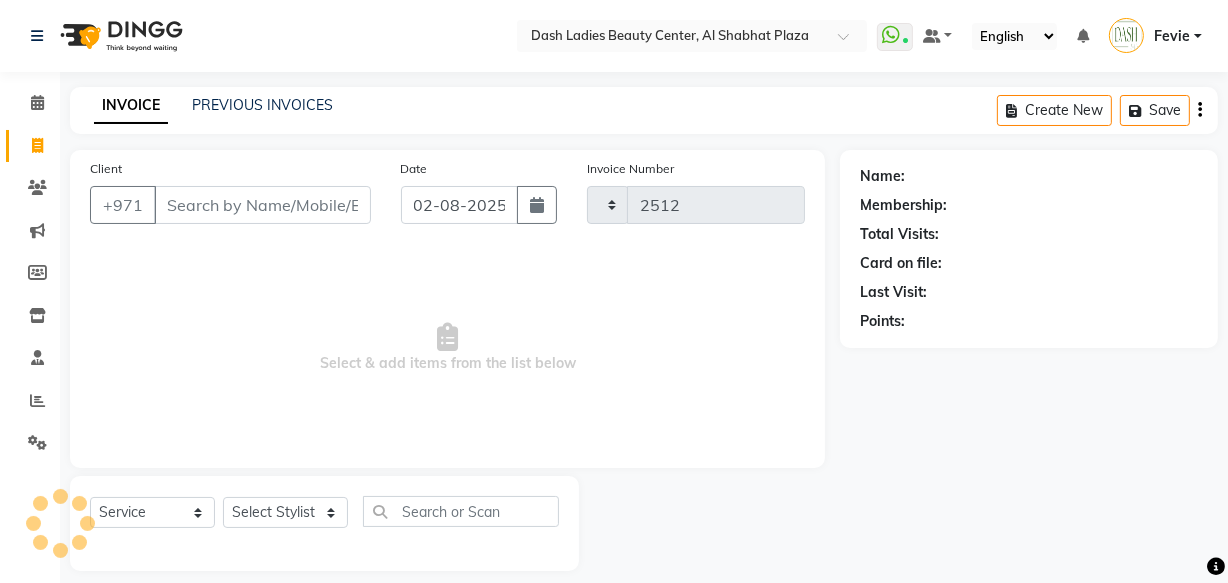 select on "8372" 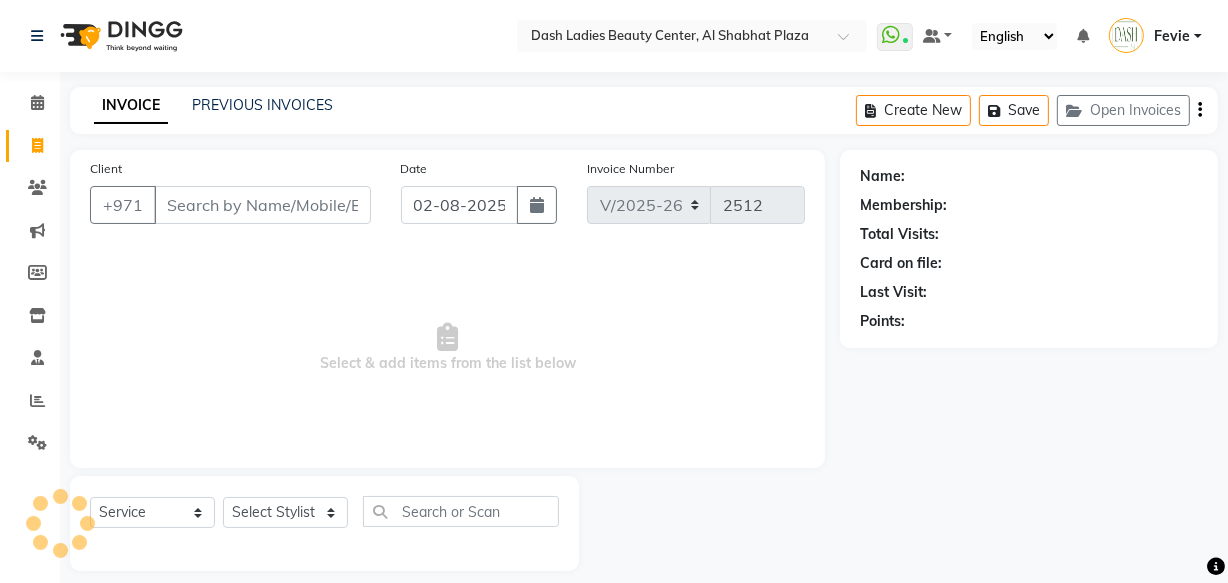 click on "Client" at bounding box center (262, 205) 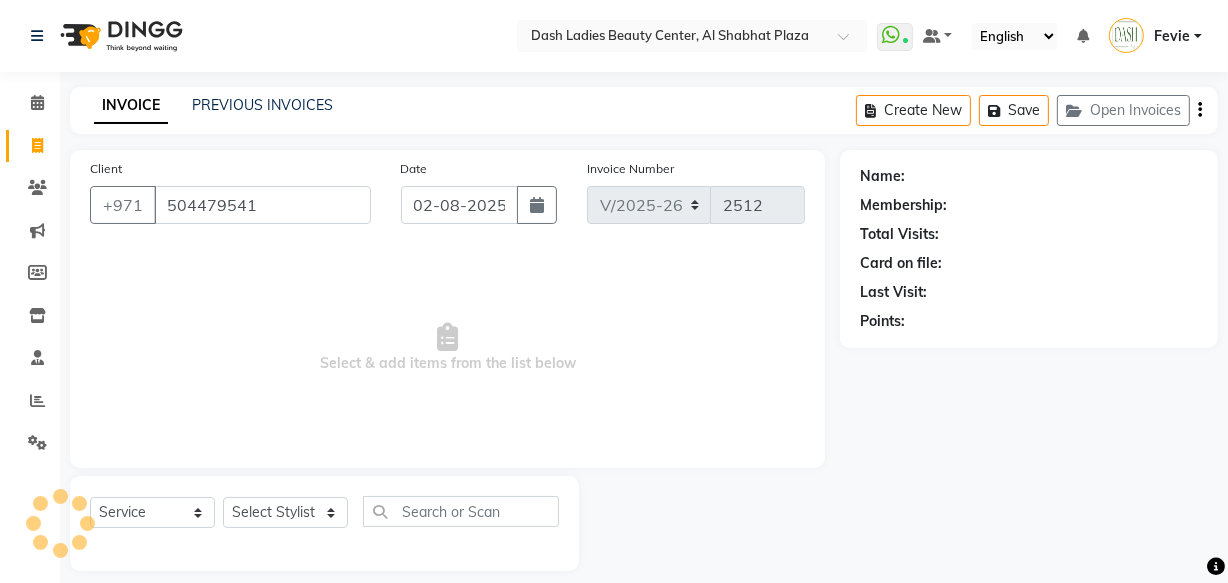 type on "504479541" 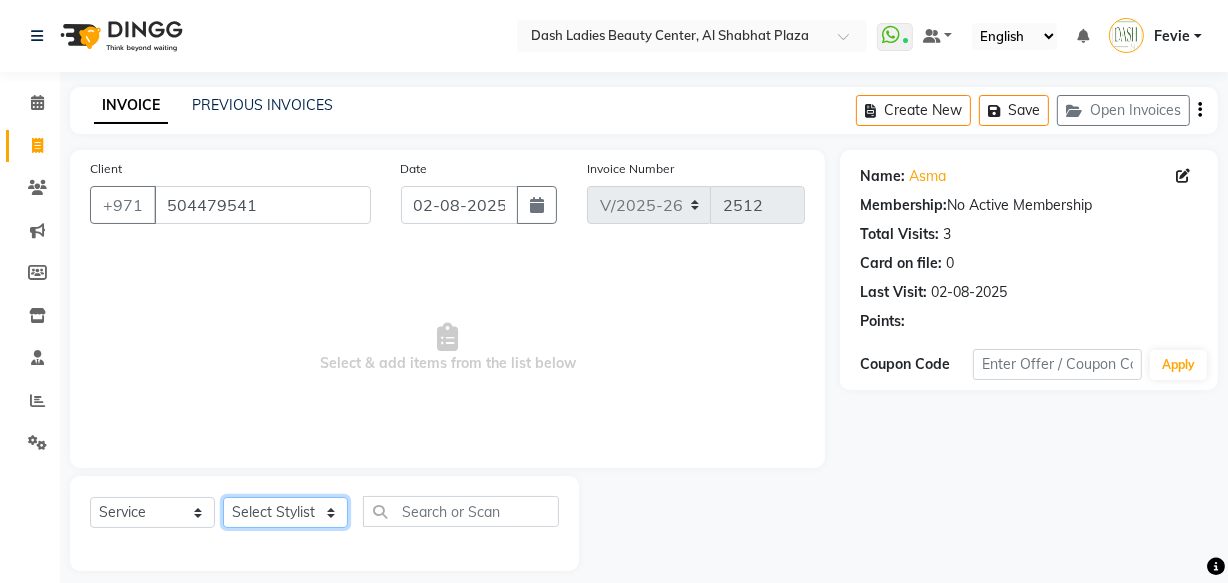 click on "Select Stylist Aizel Angelina Anna Bobi Edlyn Fevie  Flora Grace Hamda Janine Jelyn Mariel Maya Maya (Cafe) May Joy (Cafe) Nabasirye (Cafe) Nancy Nilam Nita Noreen Owner Peace Rechiel Rose Marie Saman Talina" 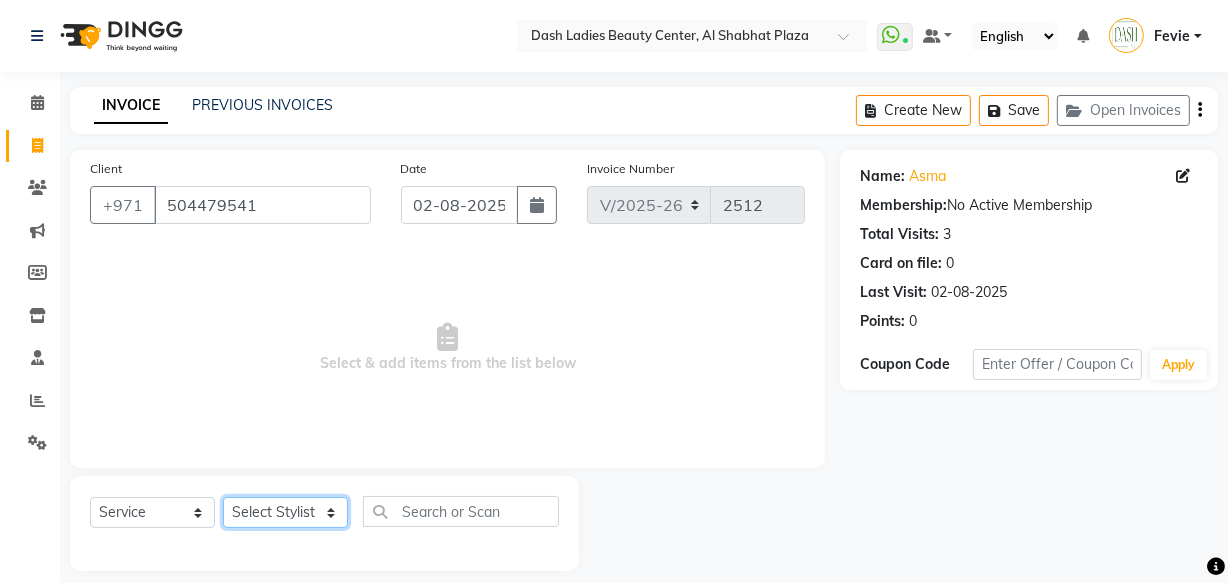 select on "81114" 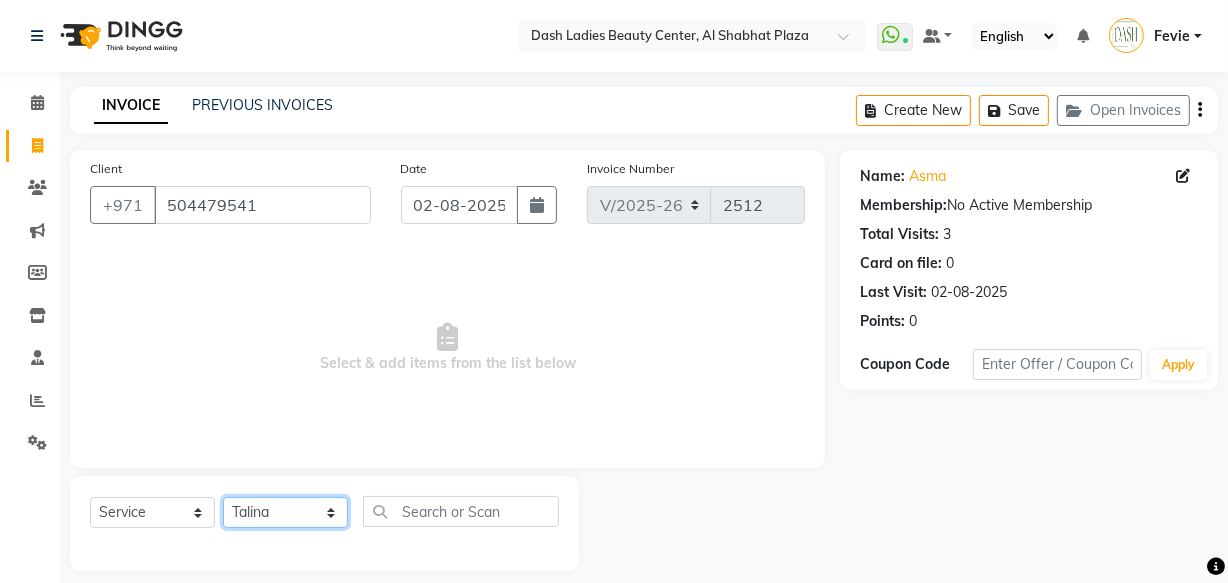 click on "Select Stylist Aizel Angelina Anna Bobi Edlyn Fevie  Flora Grace Hamda Janine Jelyn Mariel Maya Maya (Cafe) May Joy (Cafe) Nabasirye (Cafe) Nancy Nilam Nita Noreen Owner Peace Rechiel Rose Marie Saman Talina" 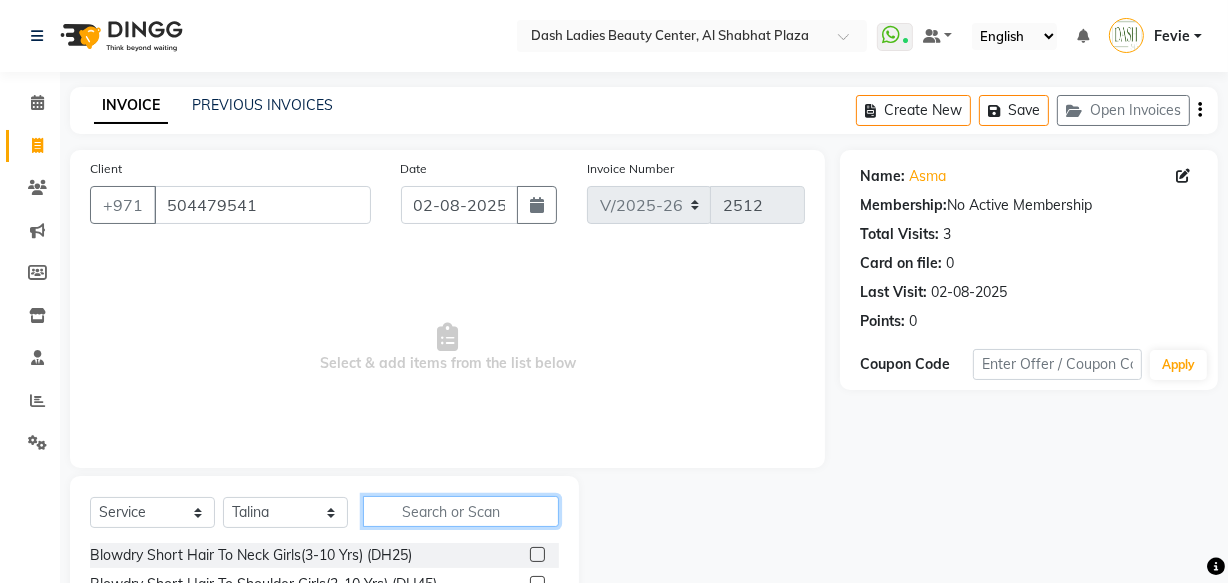 click 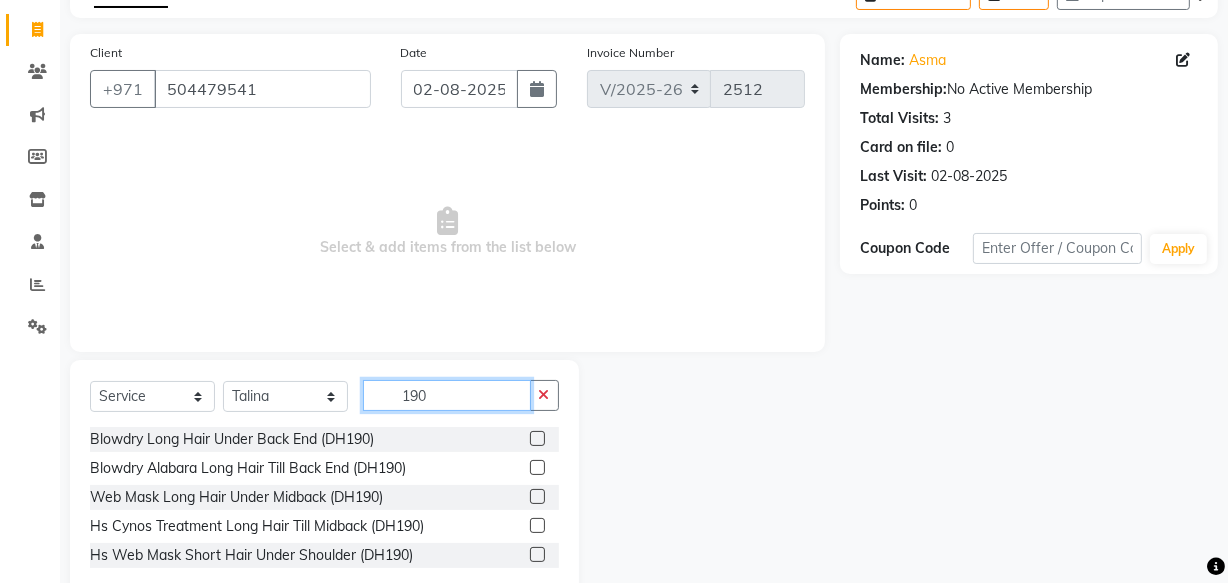 scroll, scrollTop: 133, scrollLeft: 0, axis: vertical 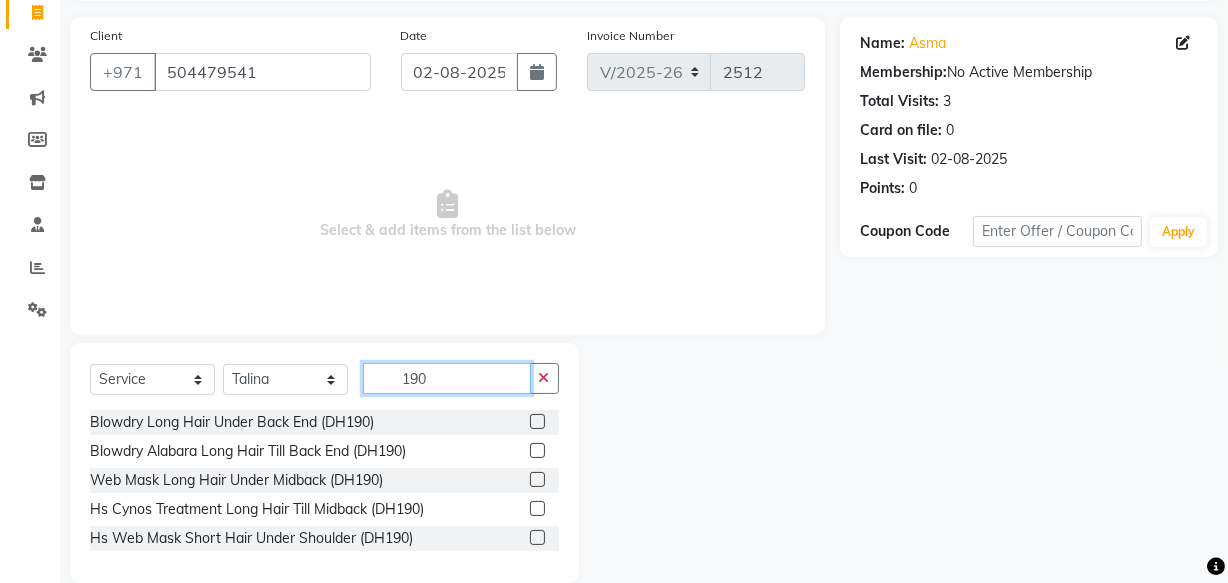 type on "190" 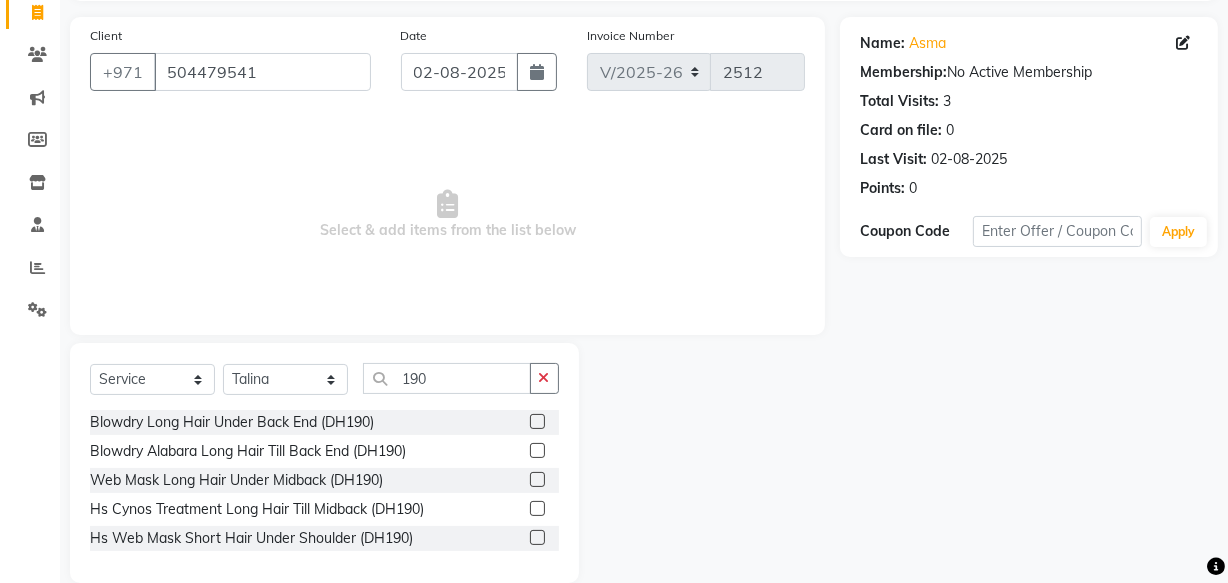 click 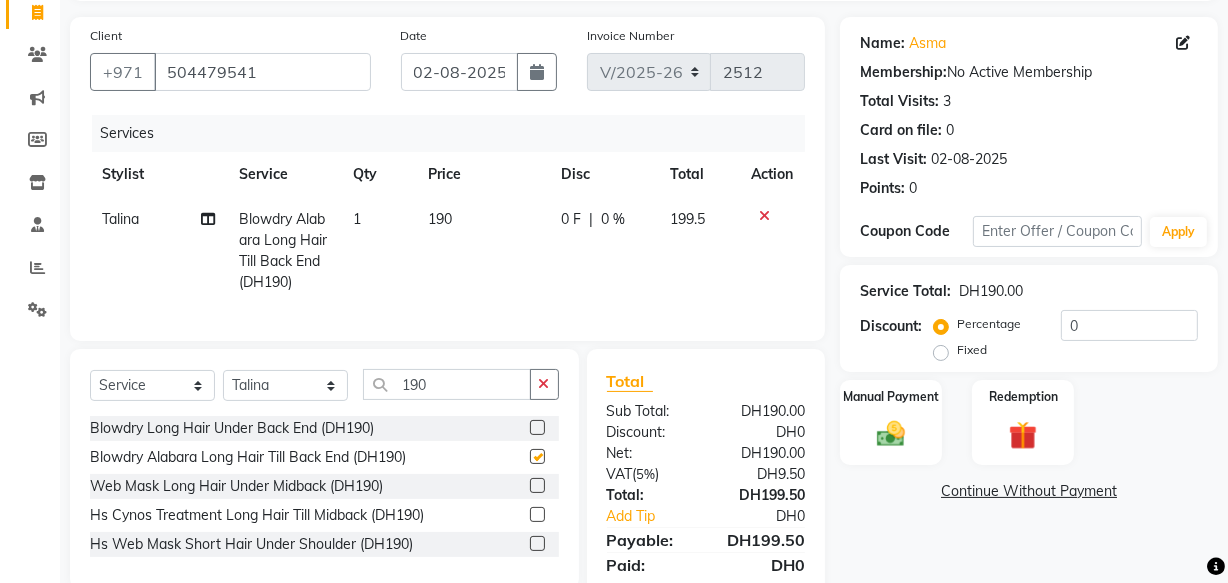 checkbox on "false" 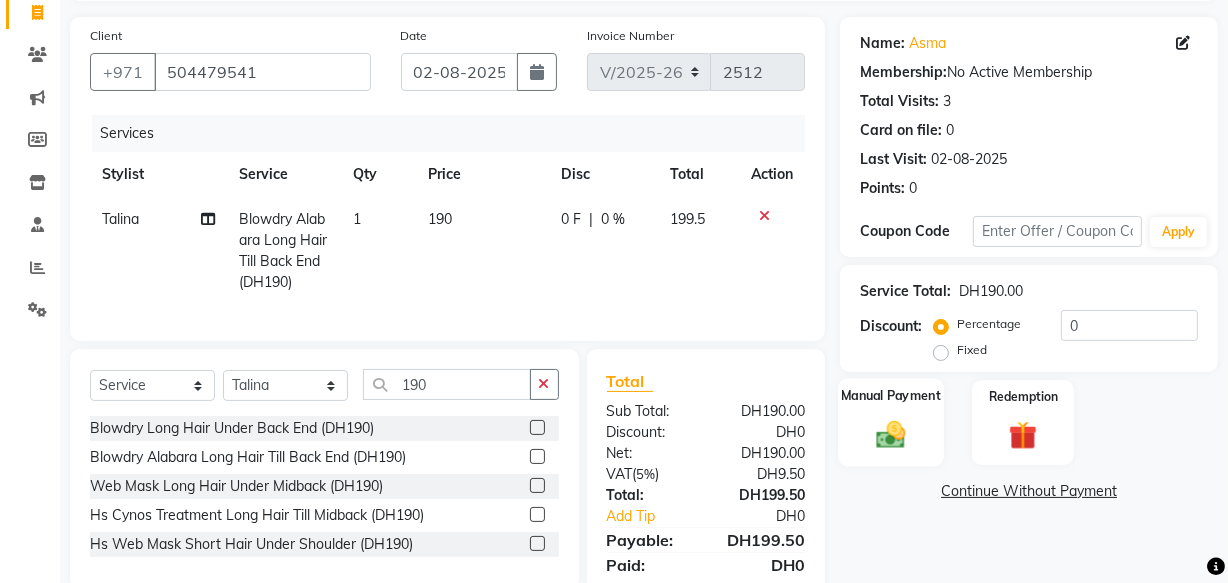 click 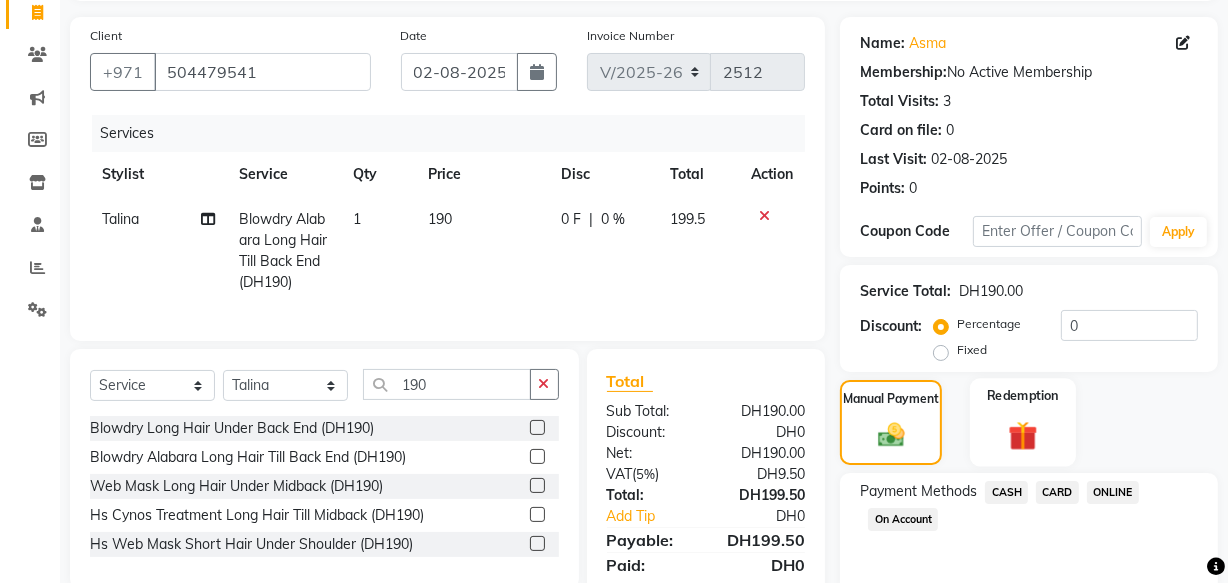 click on "Redemption" 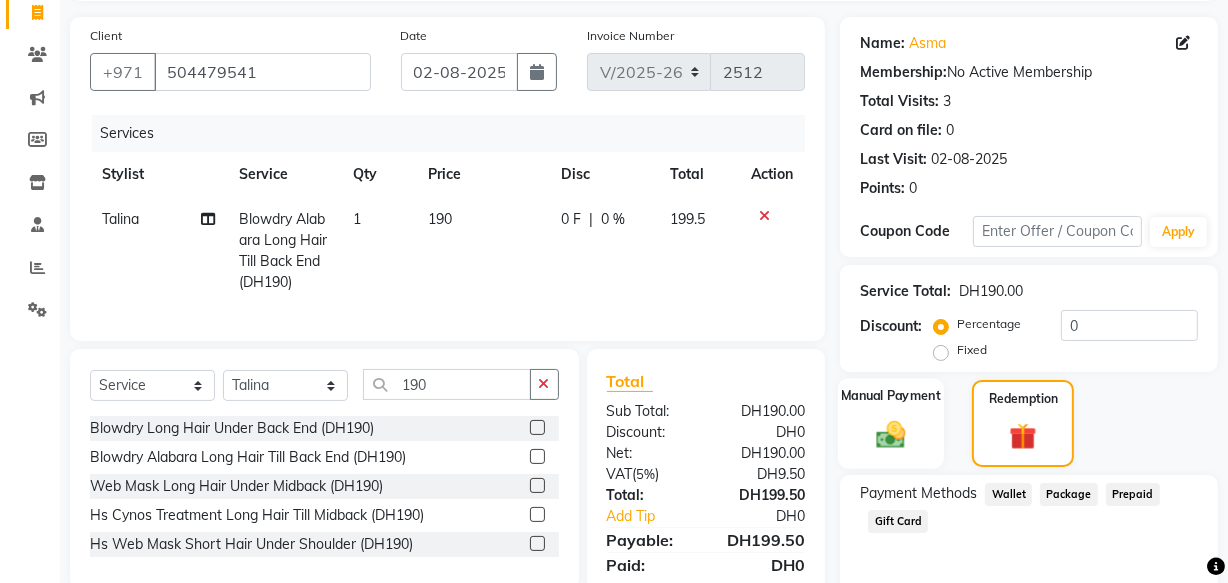 click 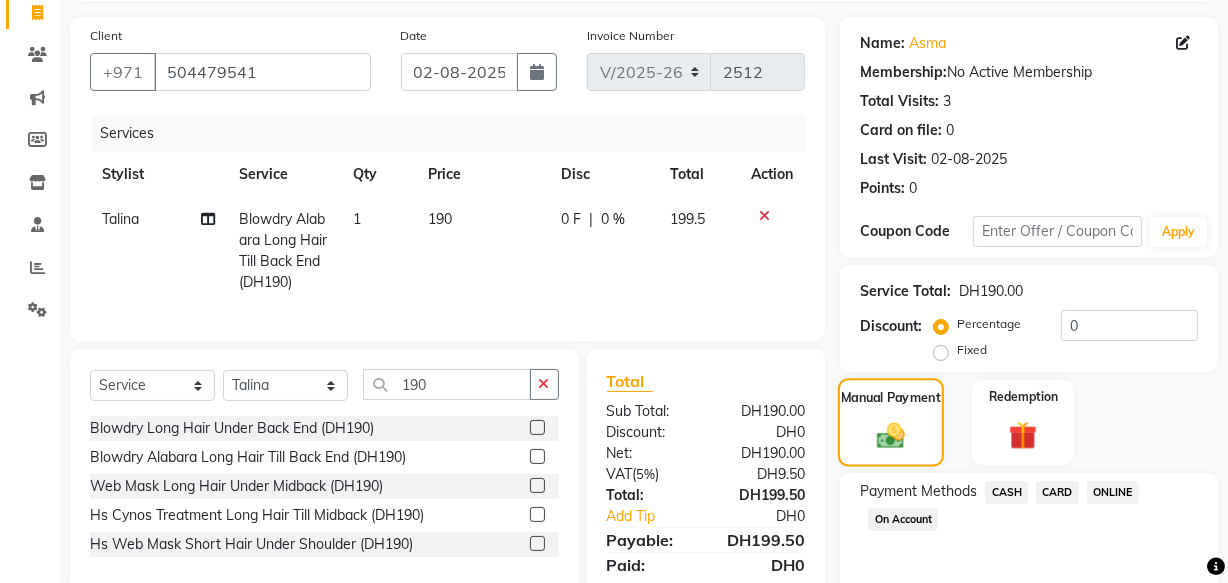 click on "CARD" 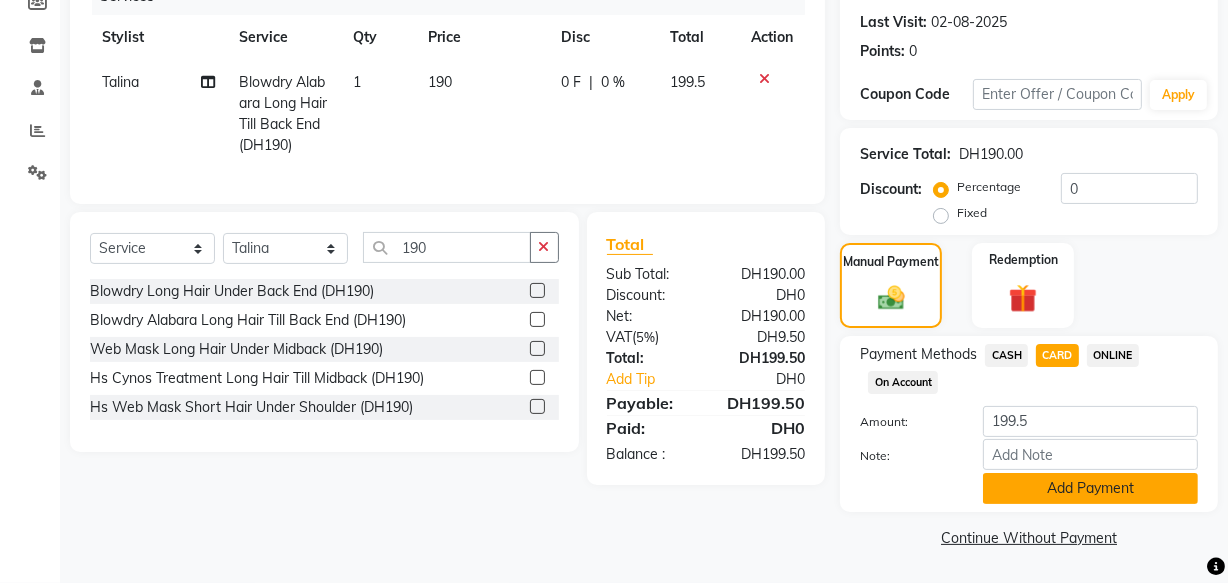 click on "Add Payment" 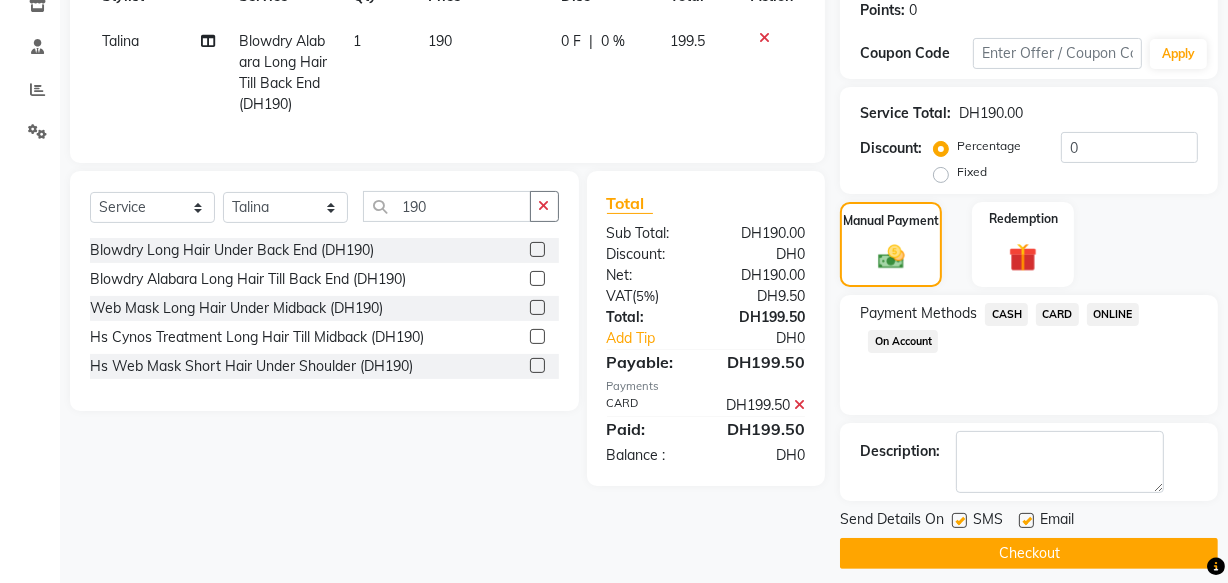 scroll, scrollTop: 326, scrollLeft: 0, axis: vertical 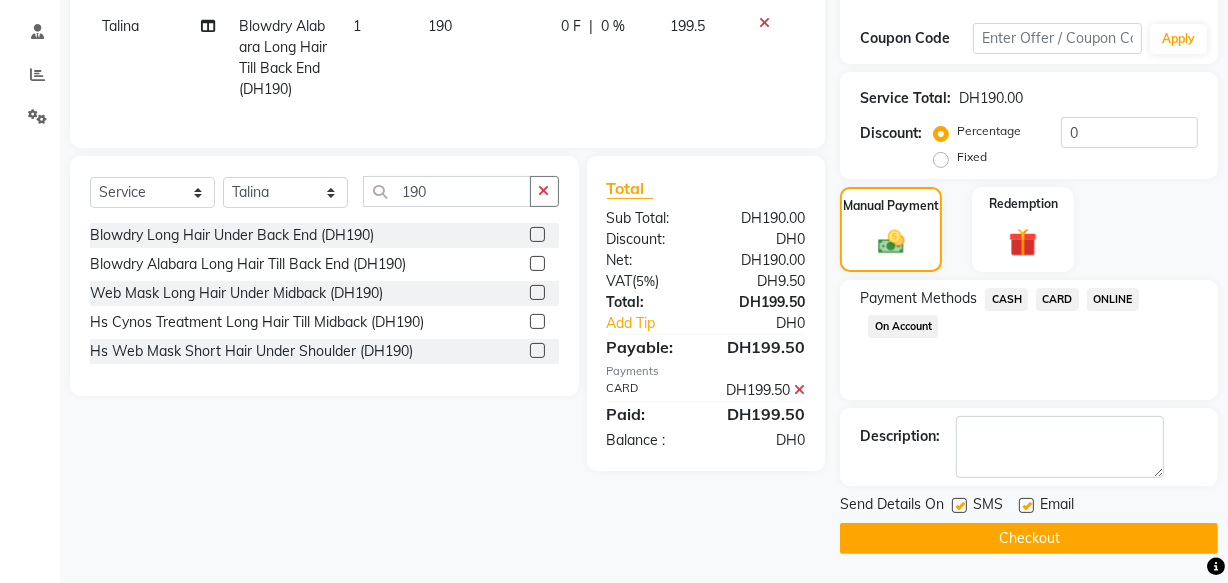 click on "Checkout" 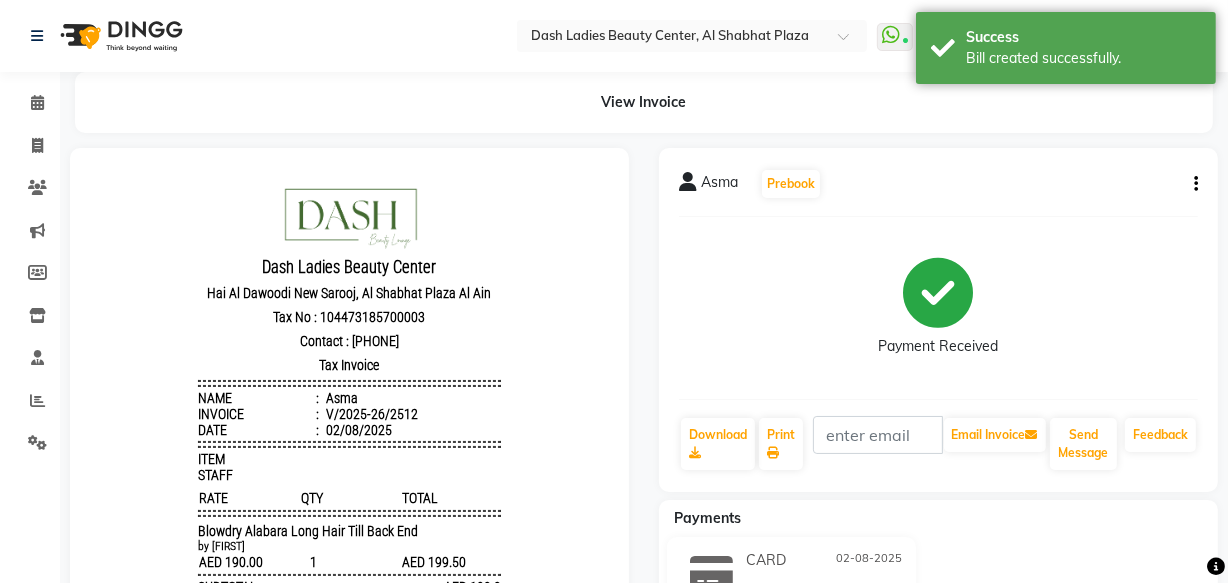 scroll, scrollTop: 0, scrollLeft: 0, axis: both 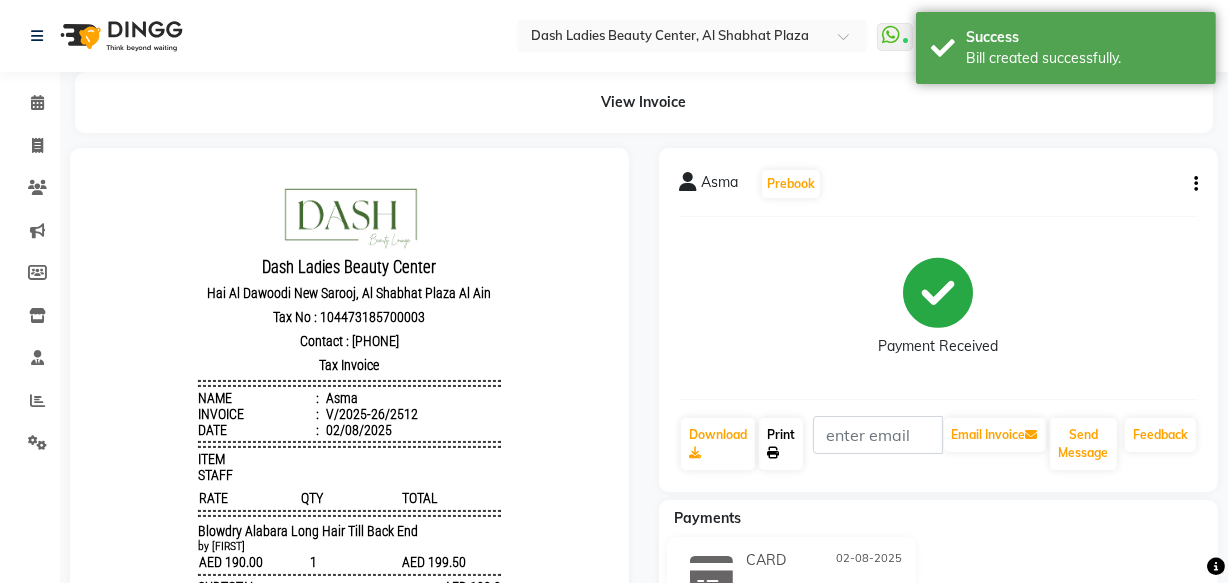click 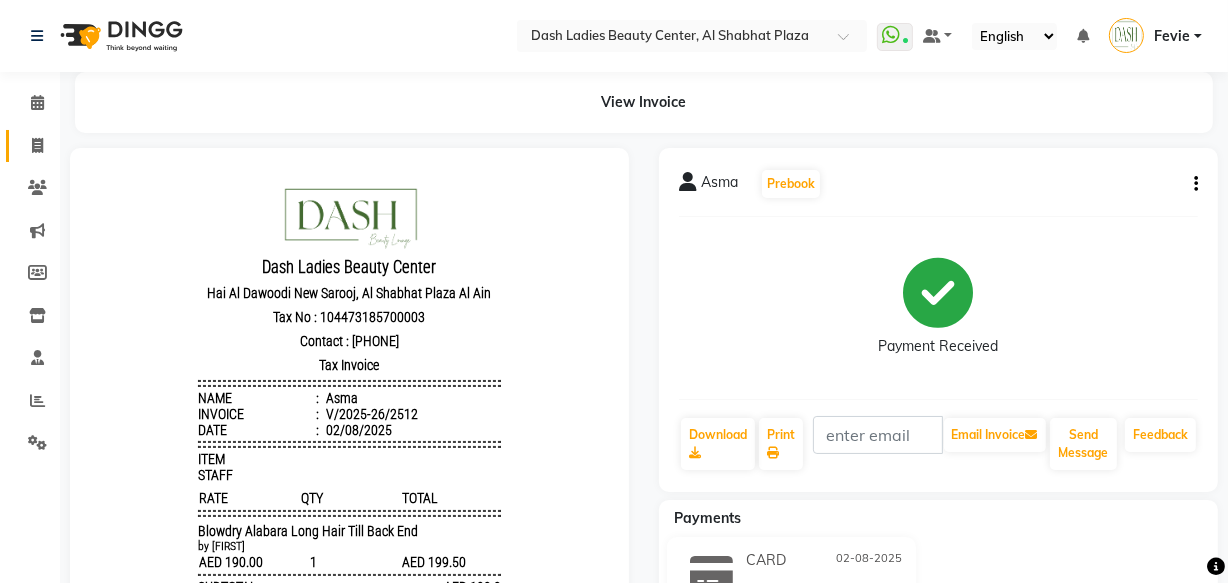click 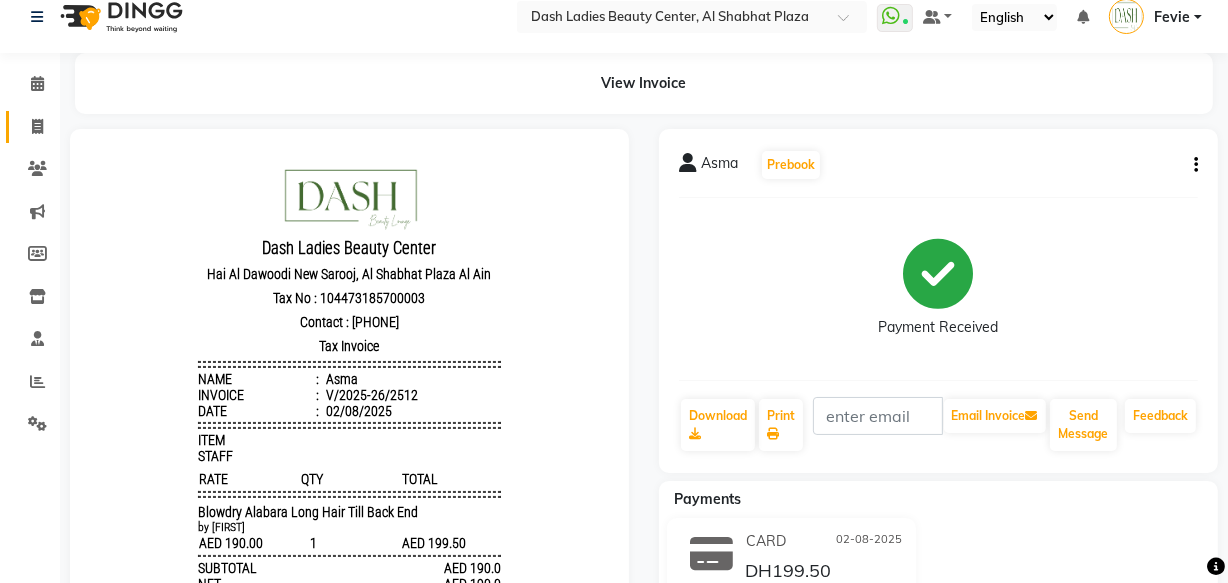 select on "service" 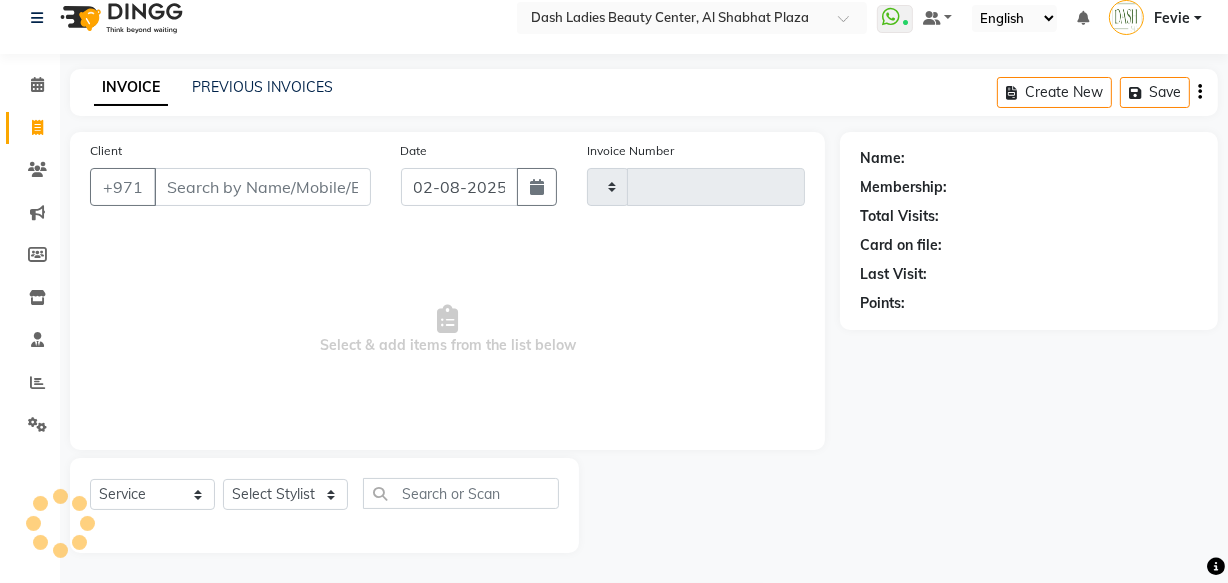 type on "2513" 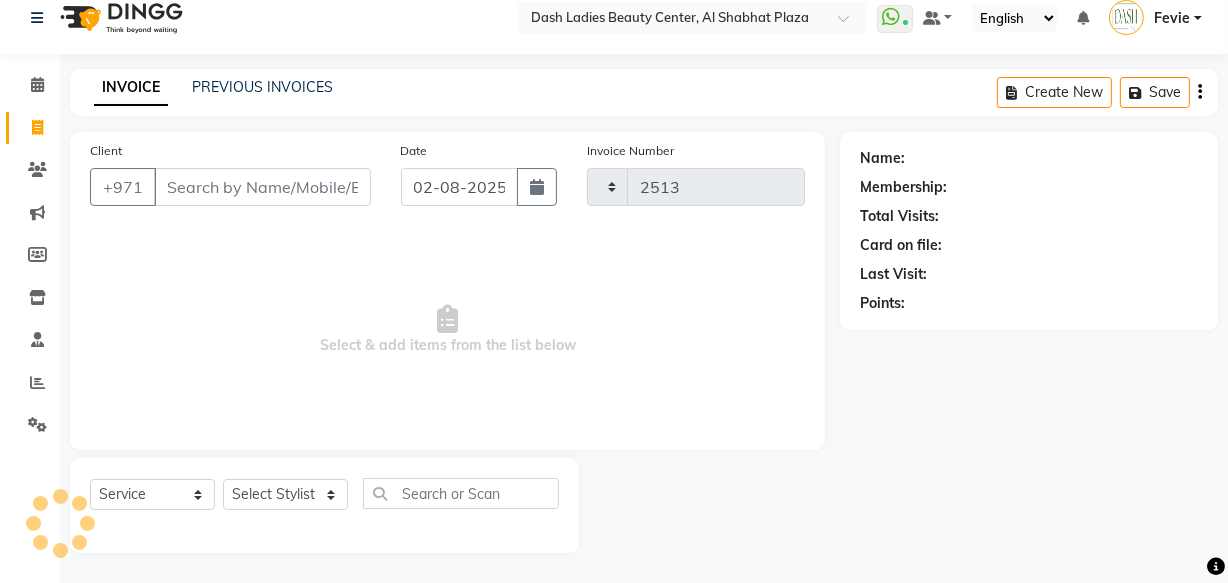 select on "8372" 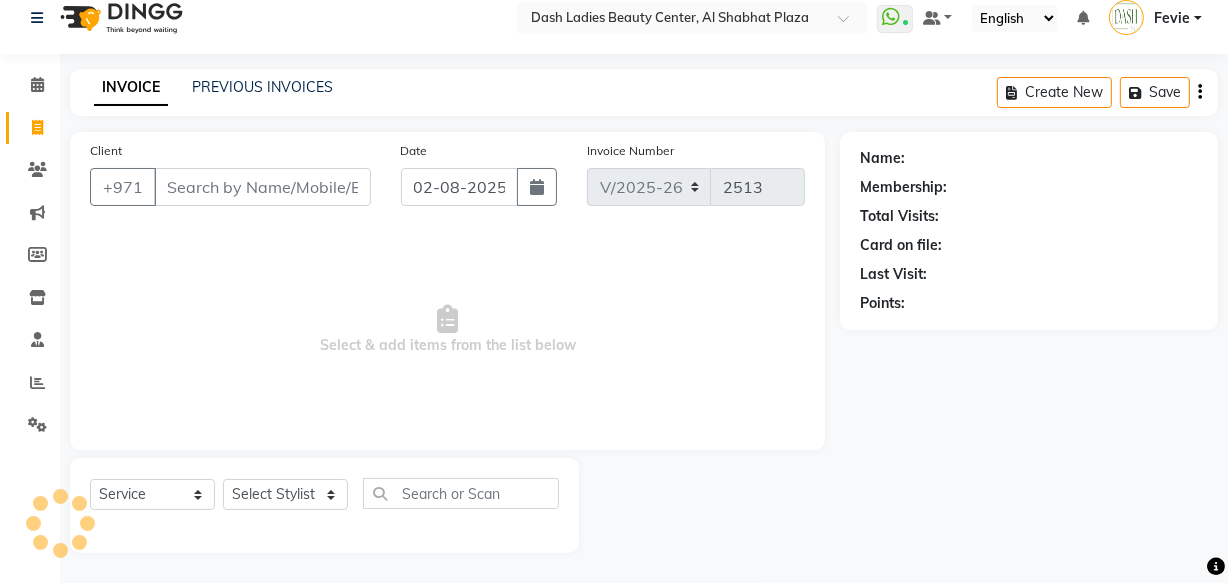 click on "Client" at bounding box center (262, 187) 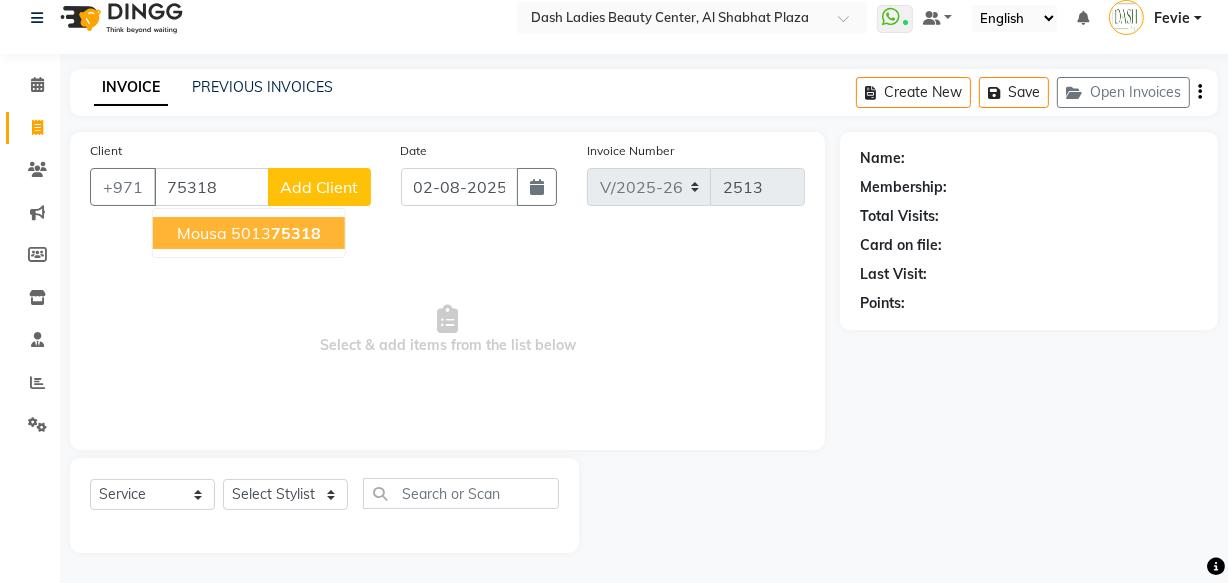 click on "Mousa  5013 75318" at bounding box center [249, 233] 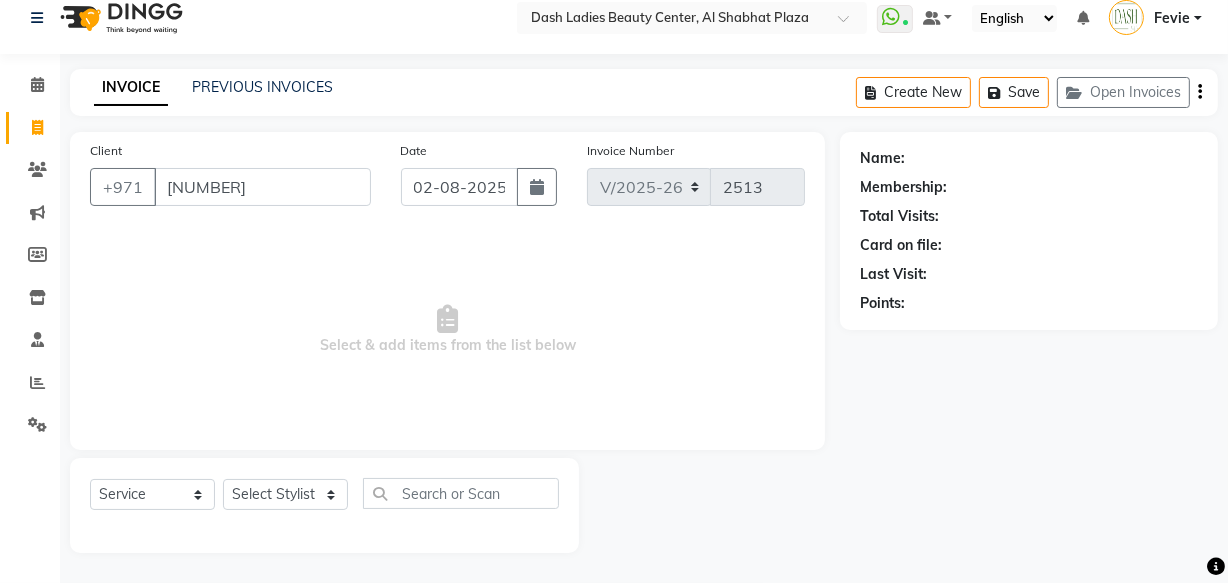 type on "501375318" 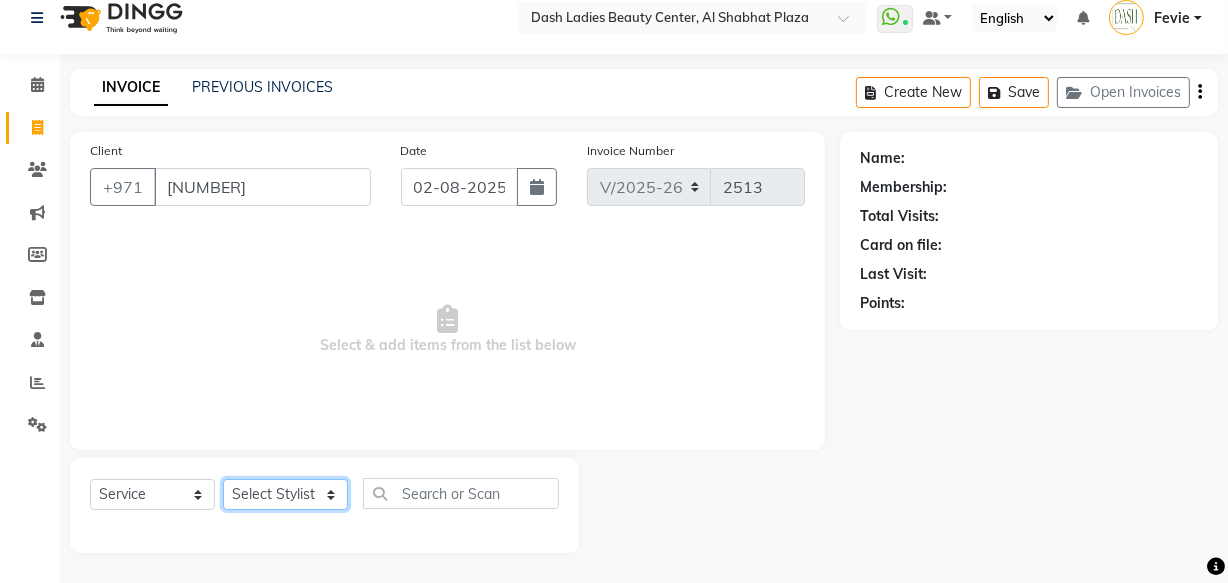 click on "Select Stylist Aizel Angelina Anna Bobi Edlyn Fevie  Flora Grace Hamda Janine Jelyn Mariel Maya Maya (Cafe) May Joy (Cafe) Nabasirye (Cafe) Nancy Nilam Nita Noreen Owner Peace Rechiel Rose Marie Saman Talina" 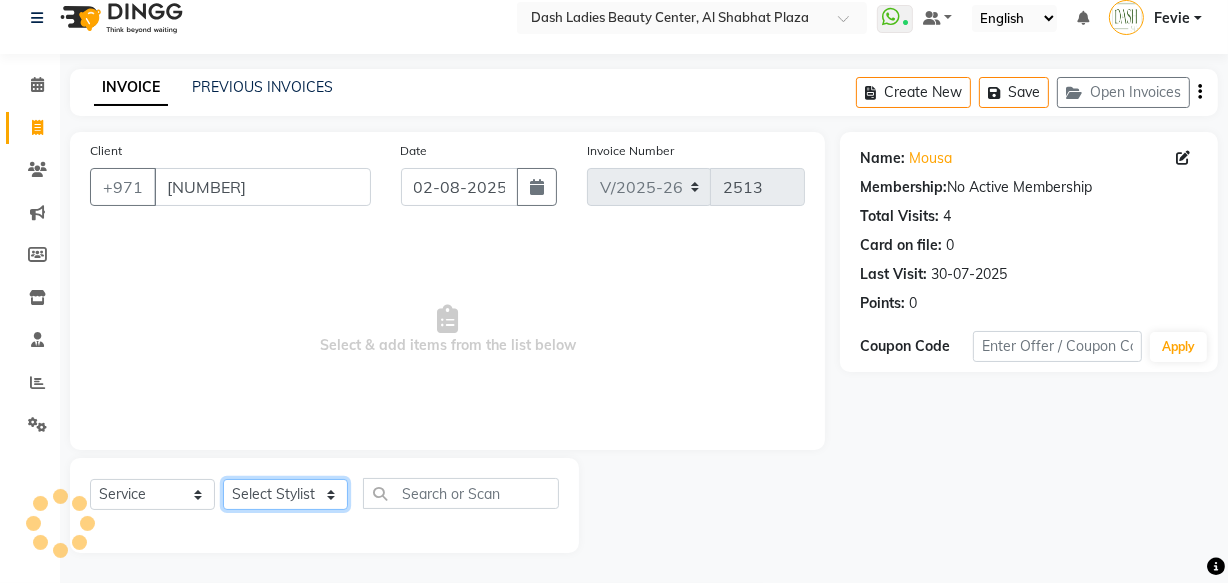 select on "81116" 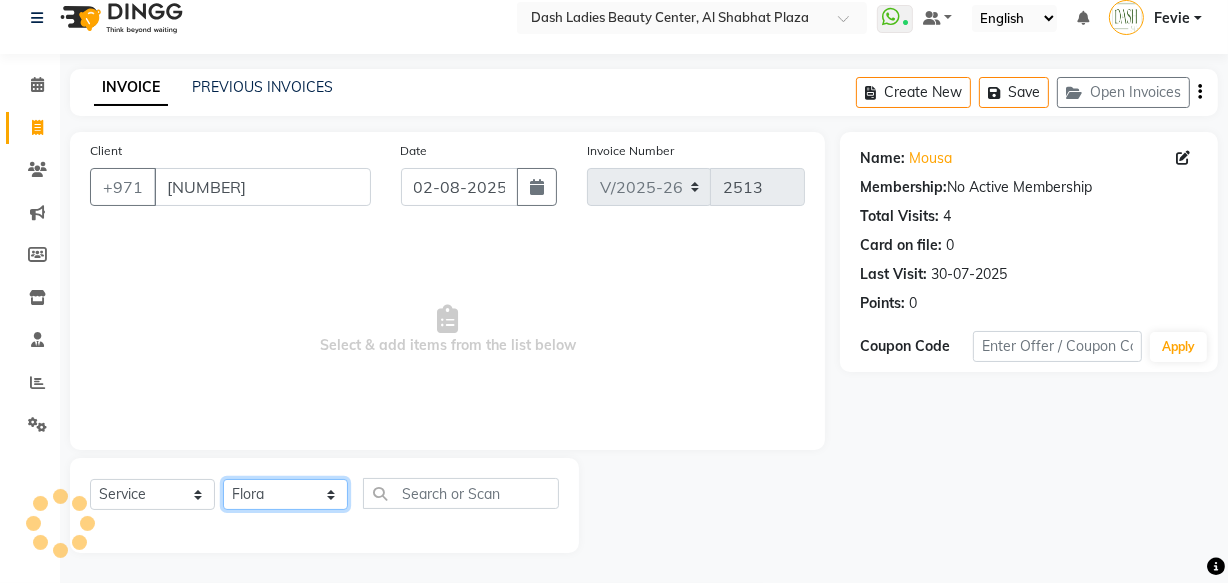 click on "Select Stylist Aizel Angelina Anna Bobi Edlyn Fevie  Flora Grace Hamda Janine Jelyn Mariel Maya Maya (Cafe) May Joy (Cafe) Nabasirye (Cafe) Nancy Nilam Nita Noreen Owner Peace Rechiel Rose Marie Saman Talina" 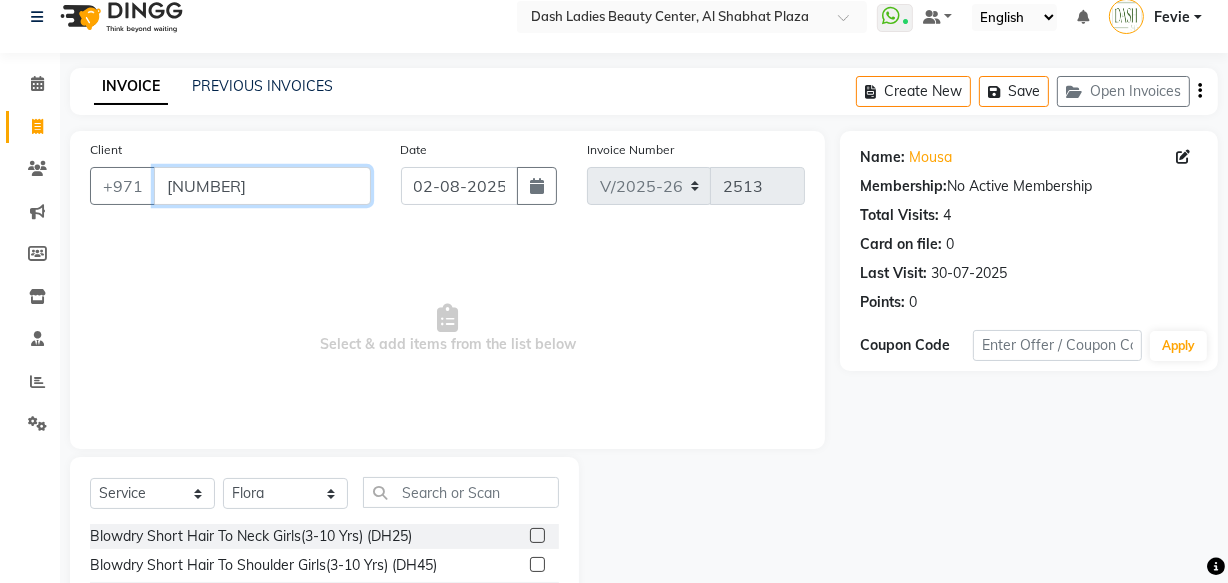 click on "501375318" at bounding box center (262, 186) 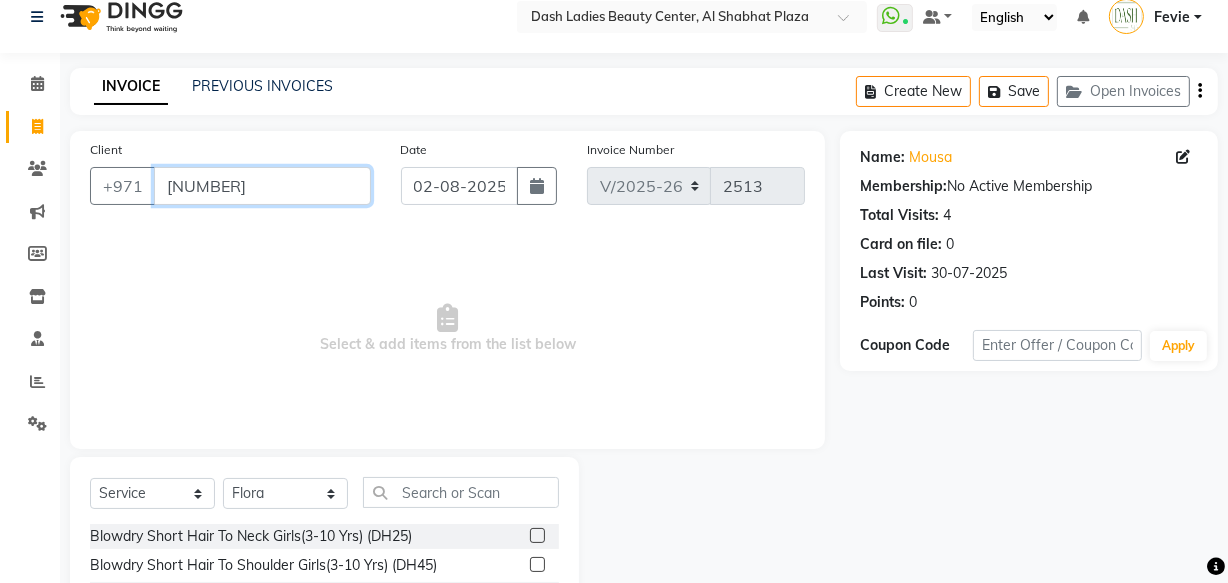 click on "501375318" at bounding box center (262, 186) 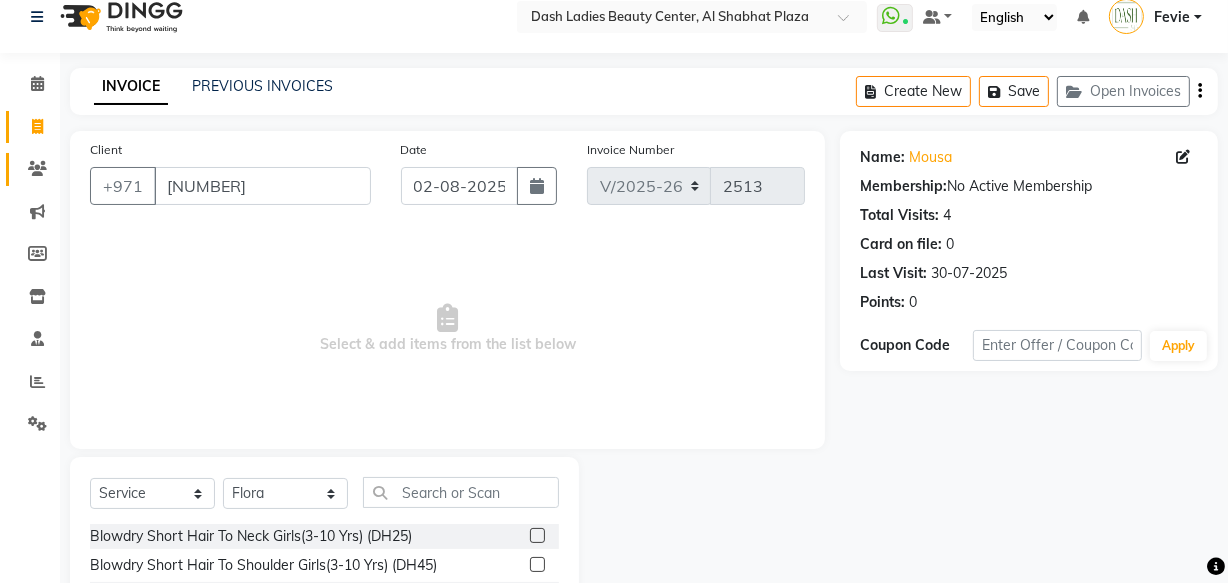 click 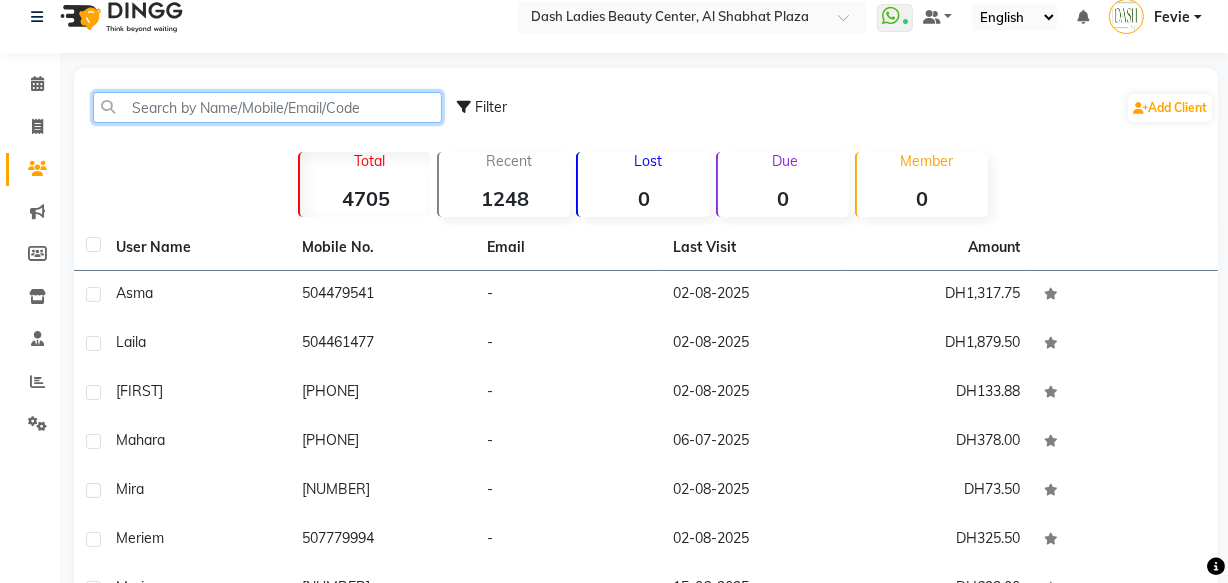 click 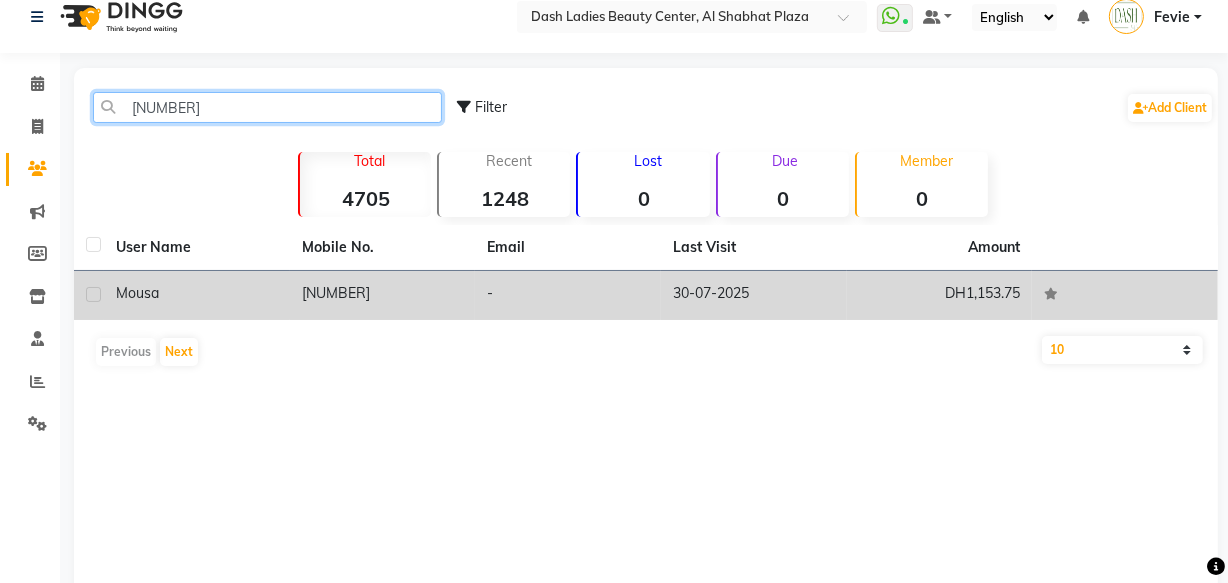 type on "501375318" 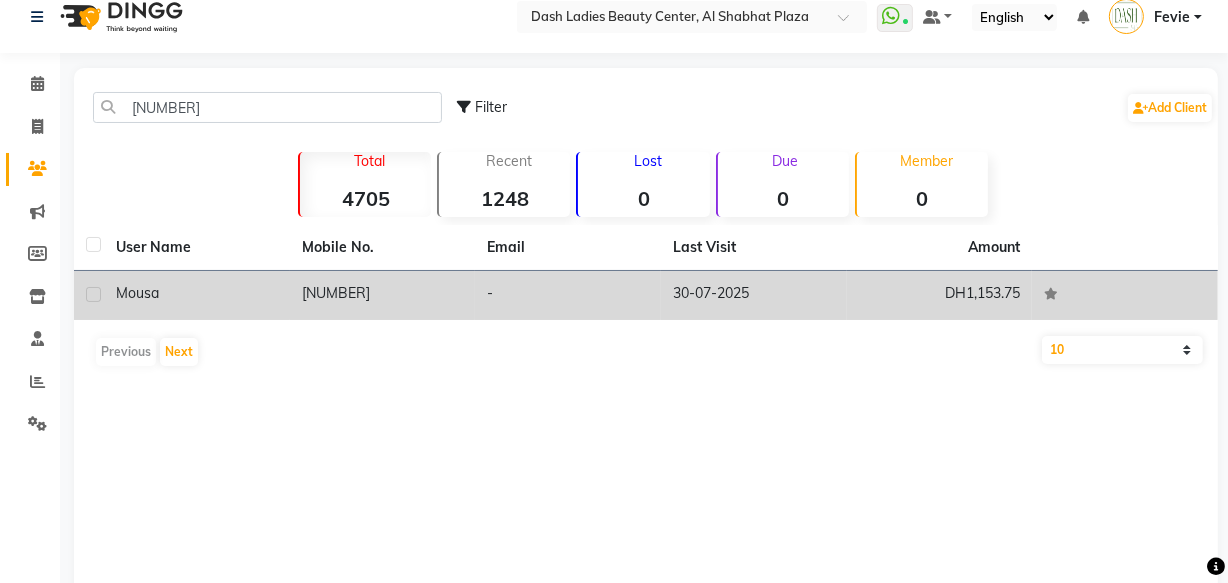 click on "-" 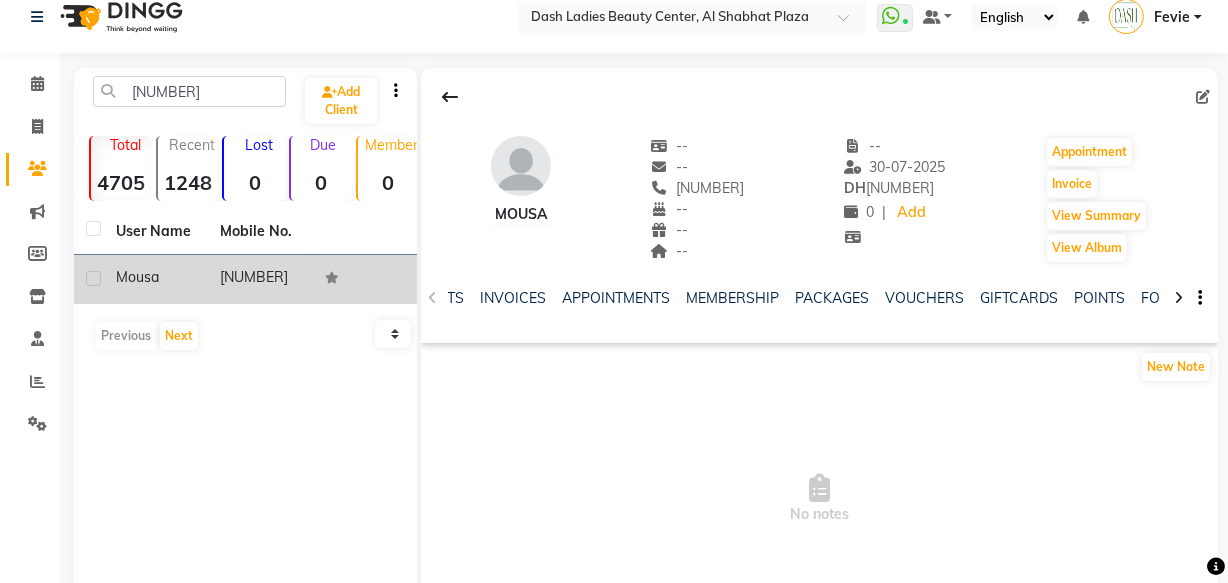 scroll, scrollTop: 0, scrollLeft: 318, axis: horizontal 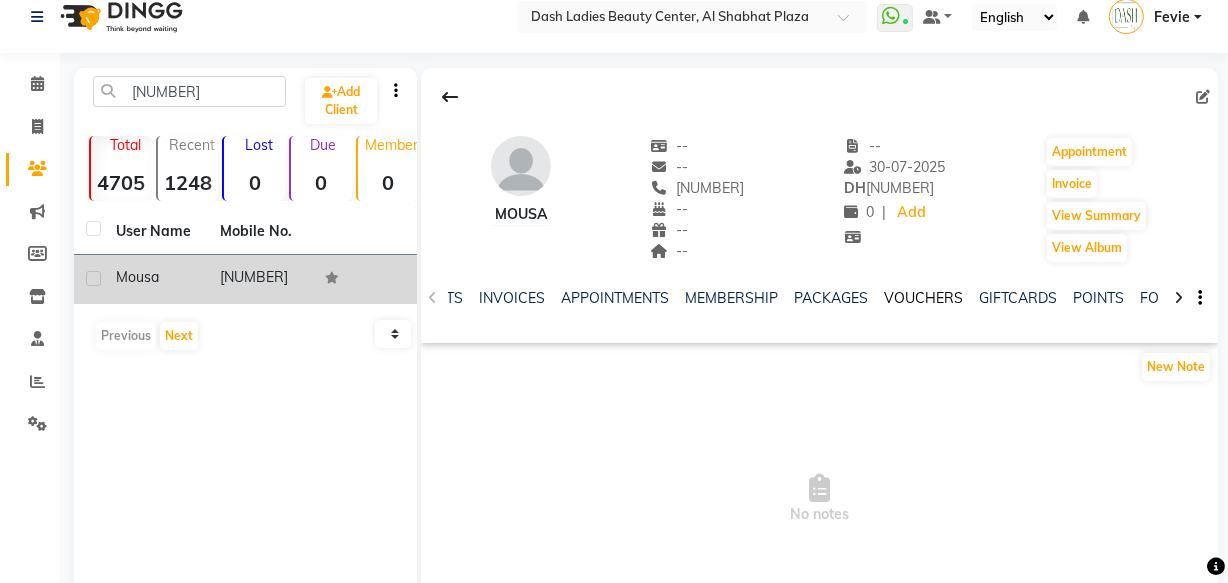 click on "VOUCHERS" 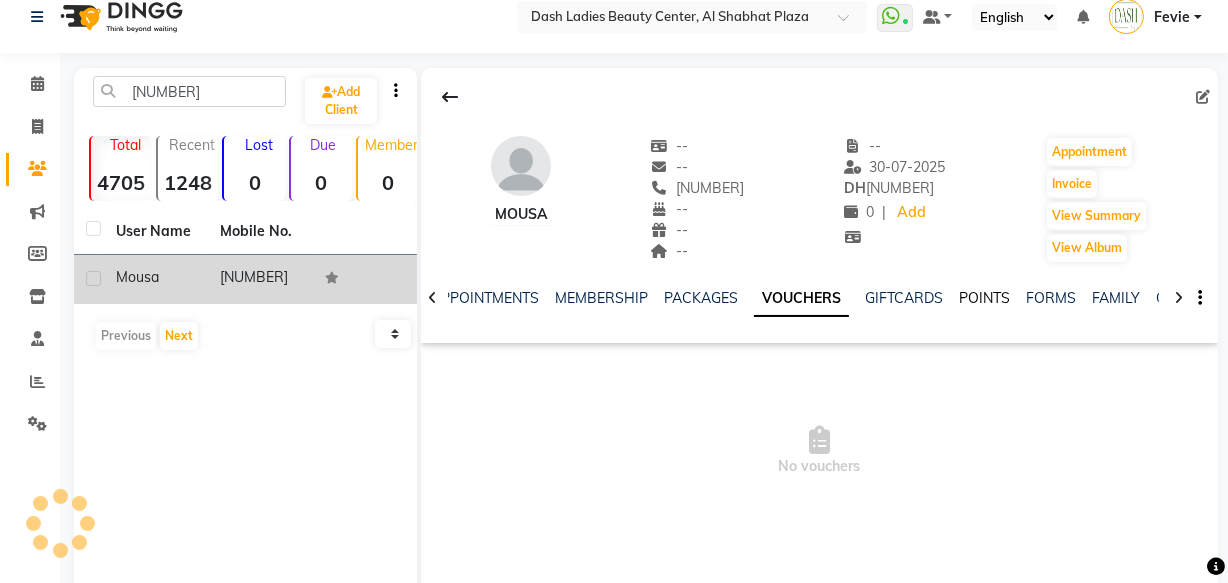 click on "POINTS" 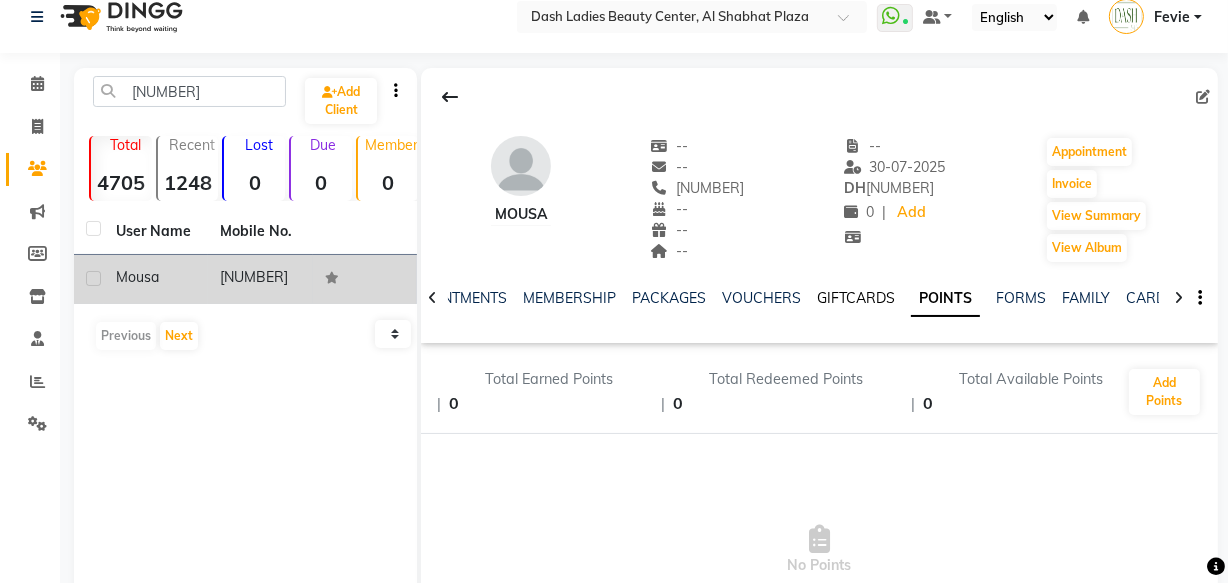 click on "GIFTCARDS" 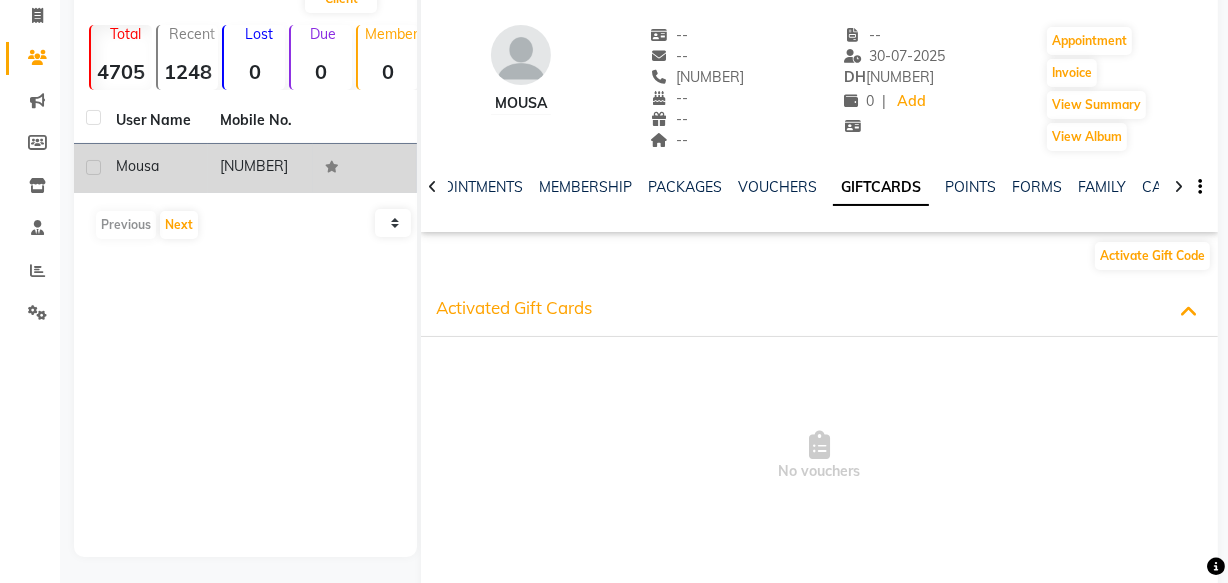 scroll, scrollTop: 139, scrollLeft: 0, axis: vertical 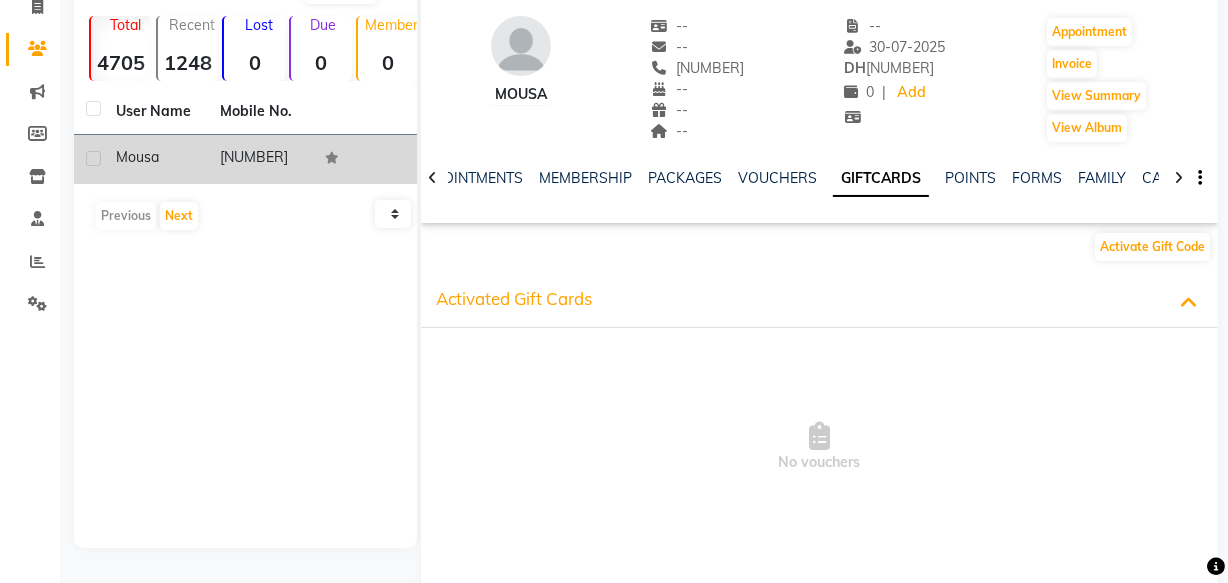 click at bounding box center [1188, 301] 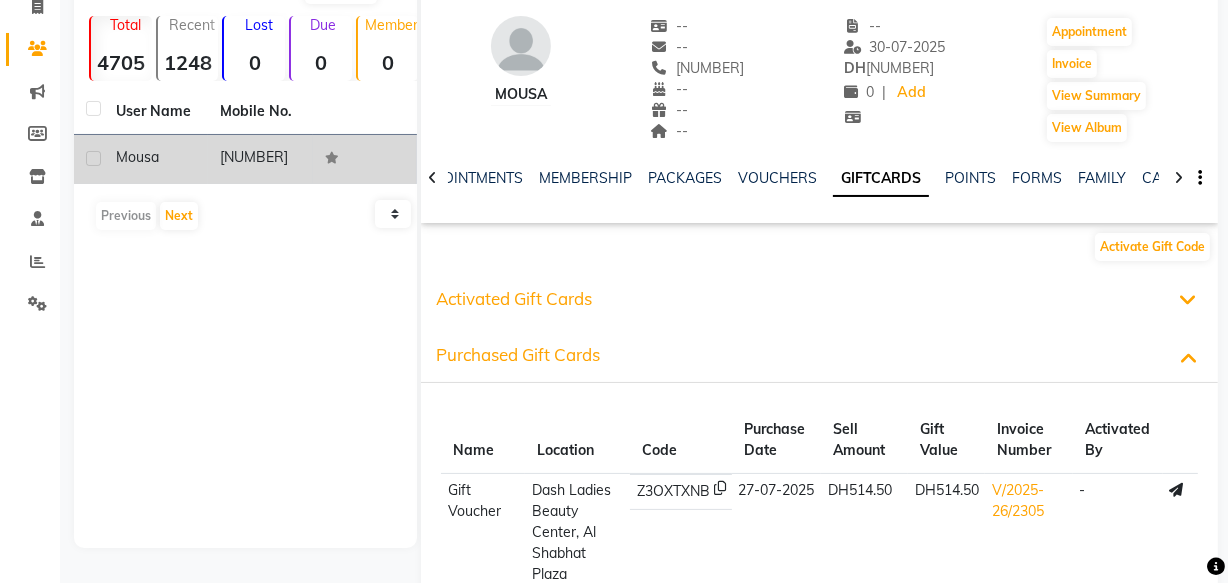 scroll, scrollTop: 214, scrollLeft: 0, axis: vertical 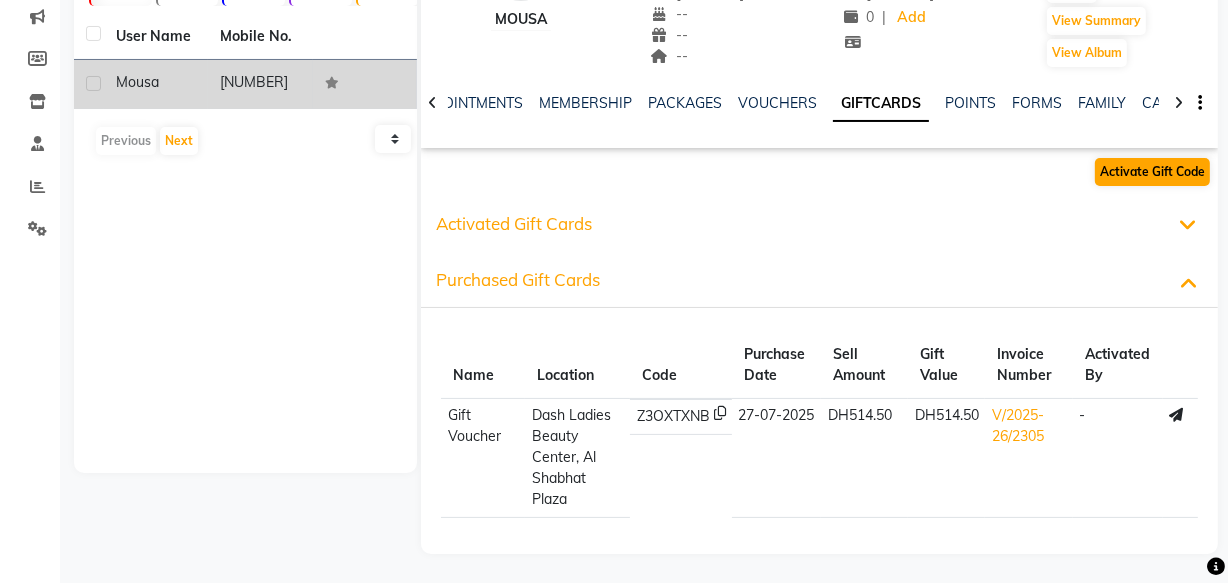 click on "Activate Gift Code" 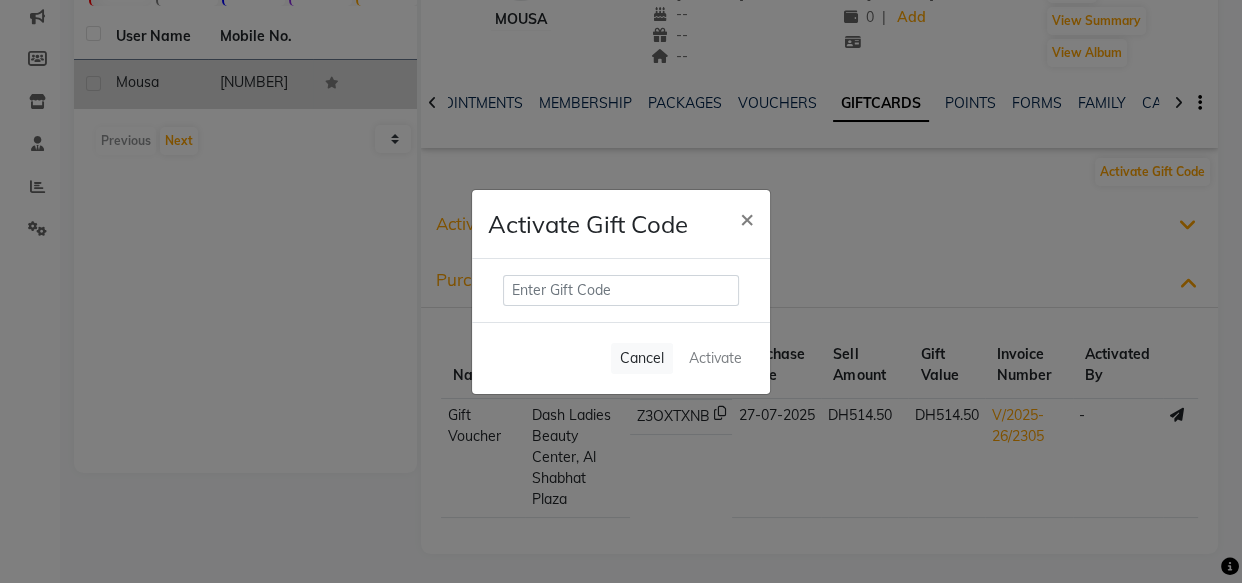 click on "Activate Gift Code ×  Cancel   Activate" 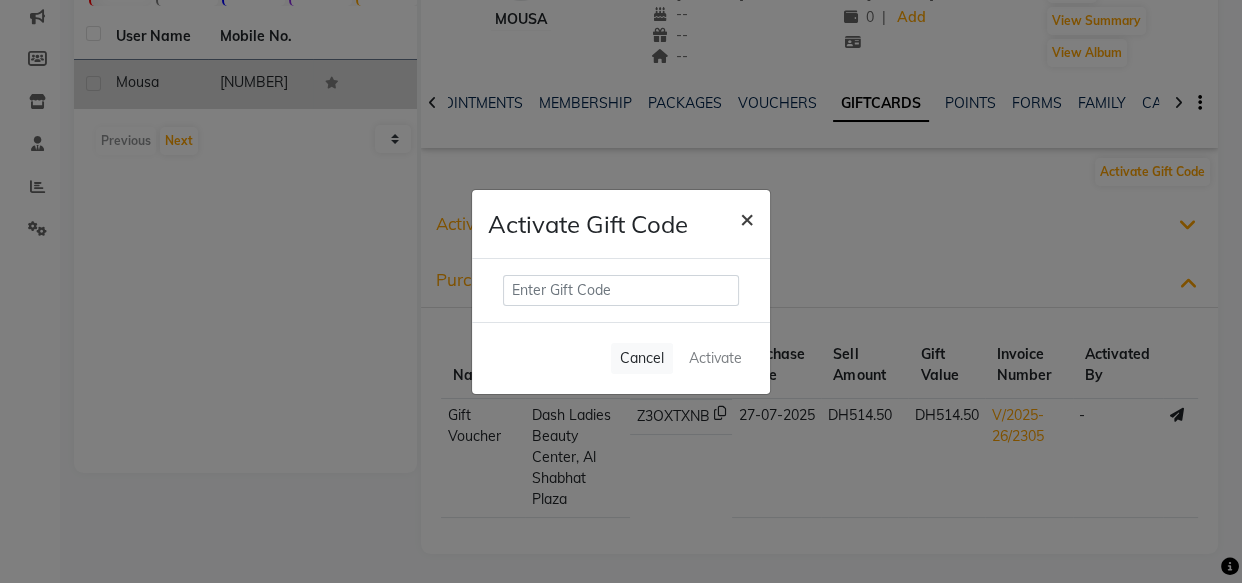 click on "×" 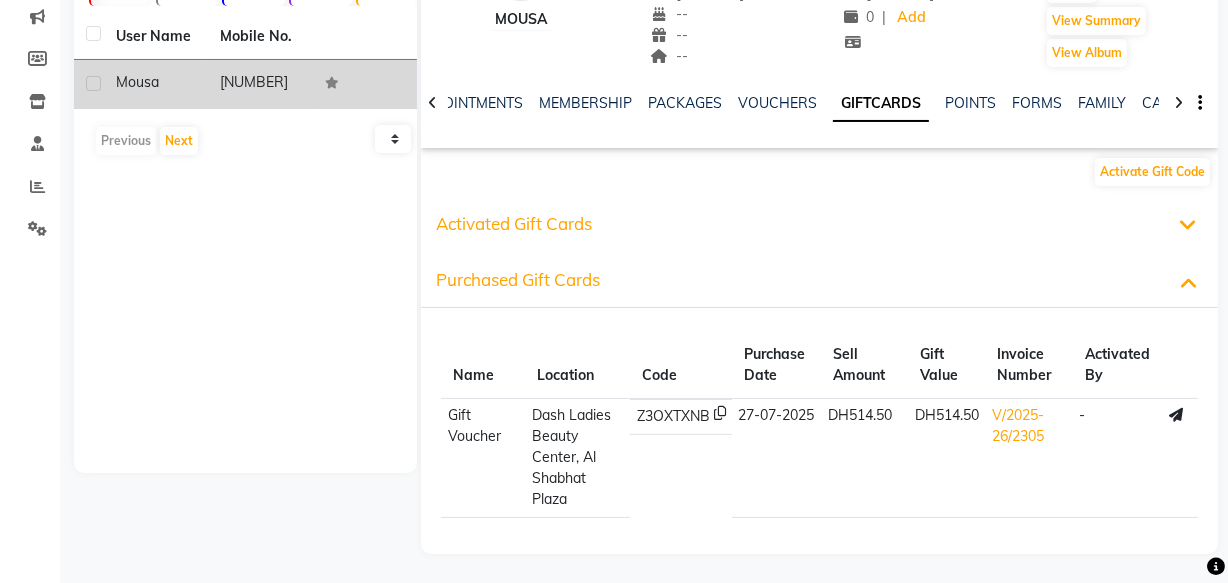 click on "Z3OXTXNB" at bounding box center [673, 416] 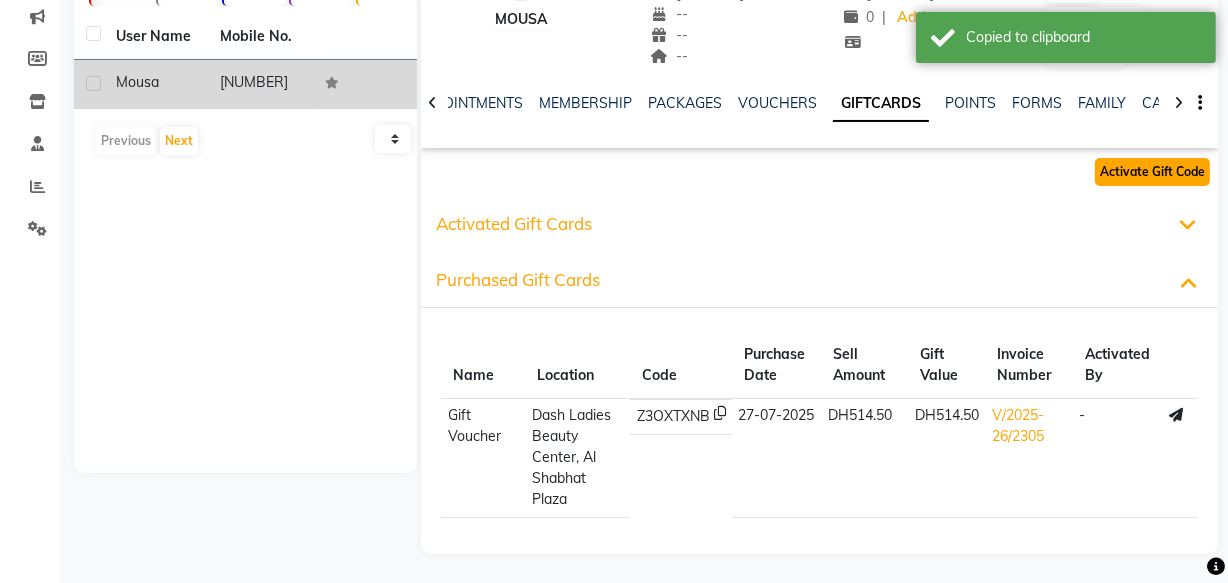 click on "Activate Gift Code" 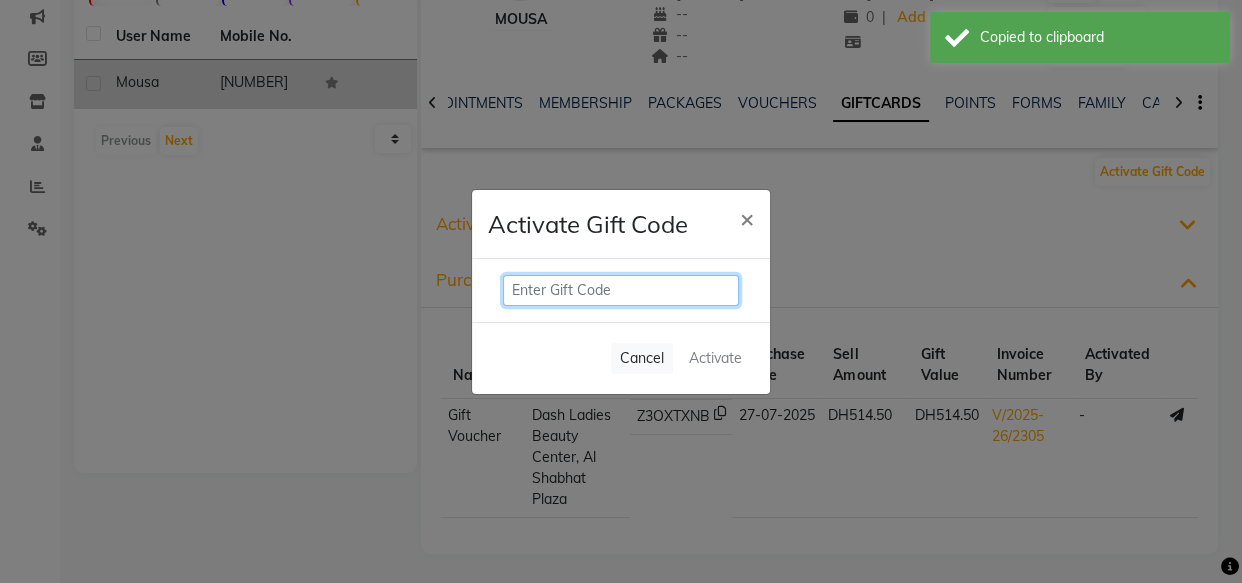 click 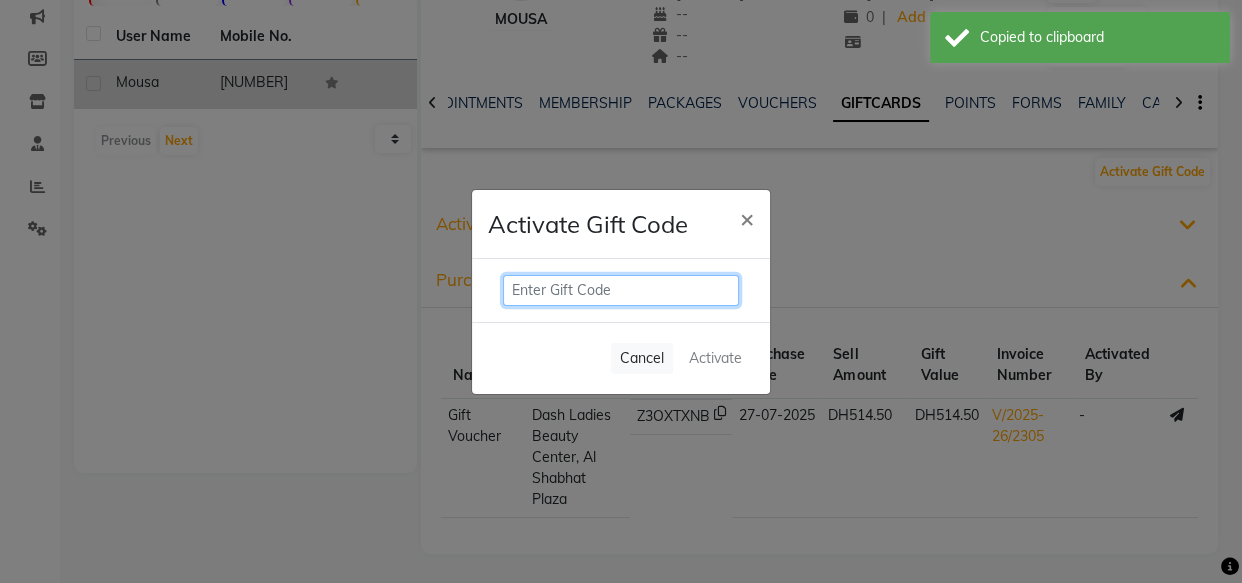 paste on "Z3OXTXNB" 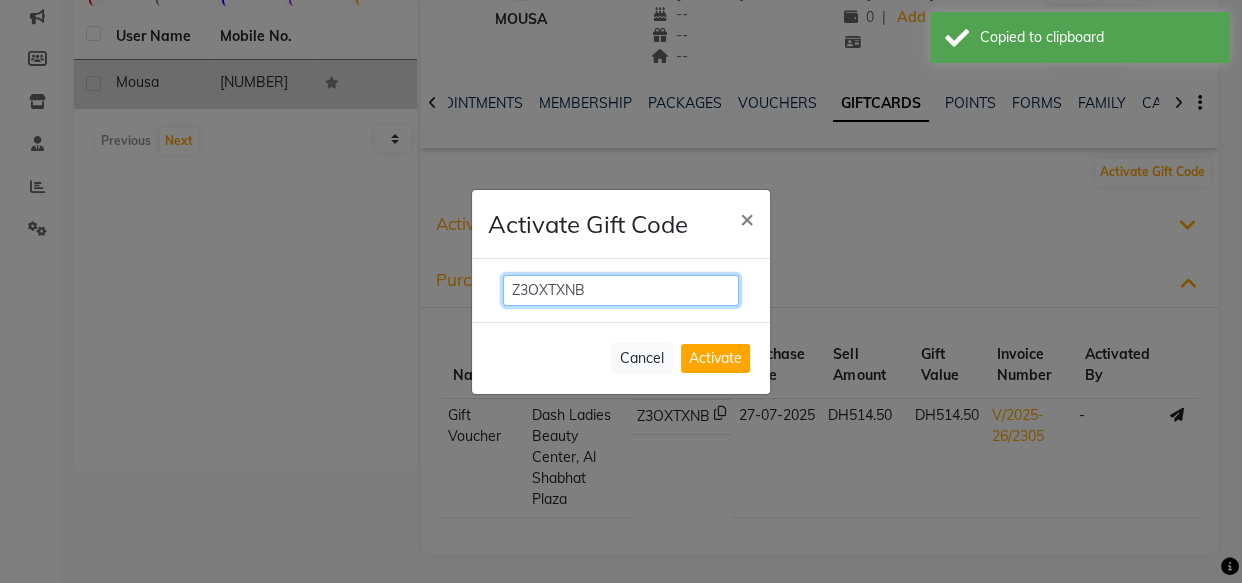 type on "Z3OXTXNB" 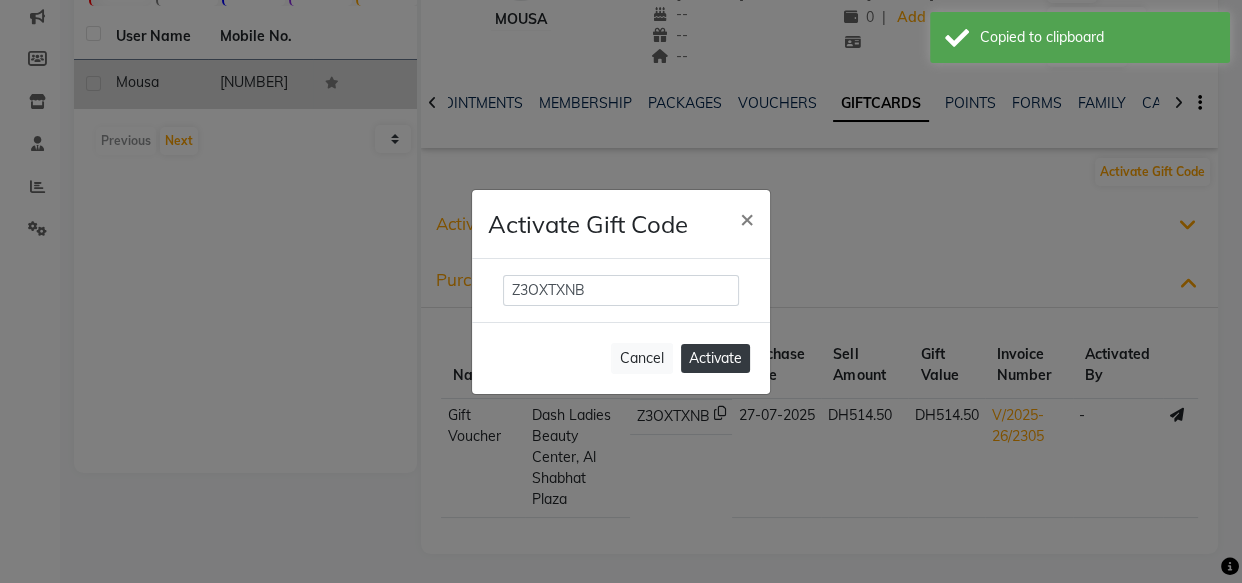click on "Activate" 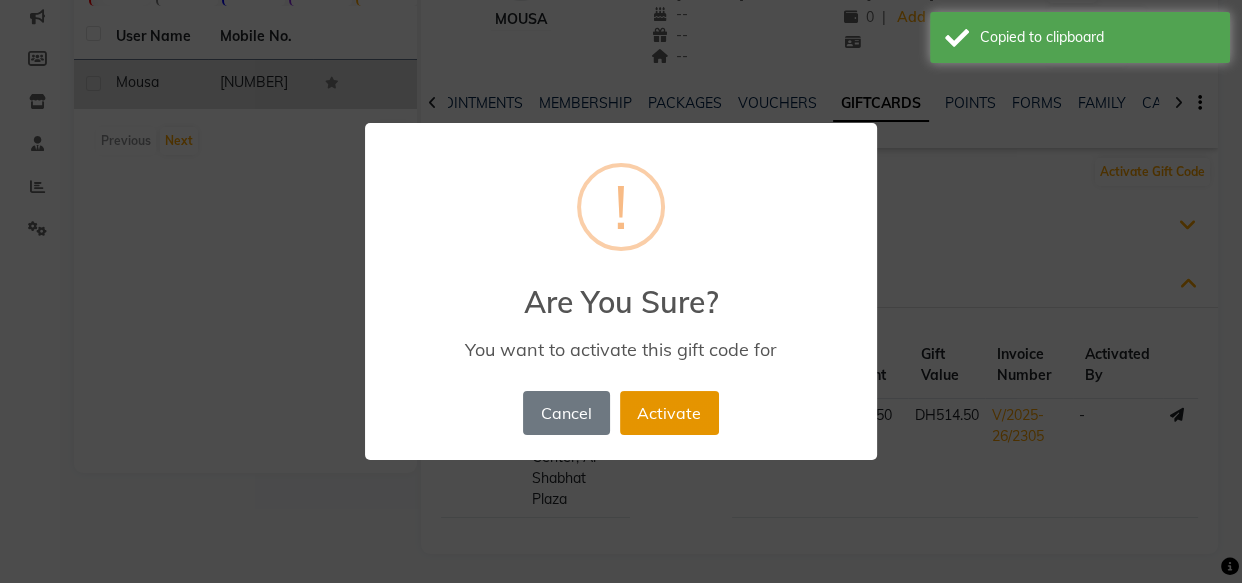 click on "Activate" at bounding box center [669, 413] 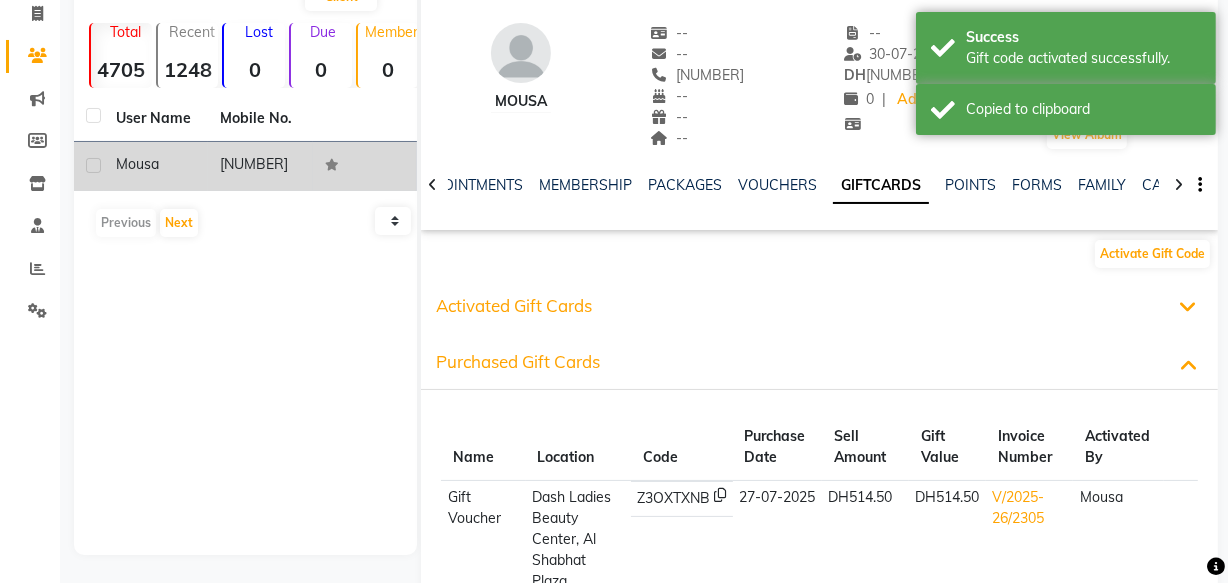 scroll, scrollTop: 0, scrollLeft: 0, axis: both 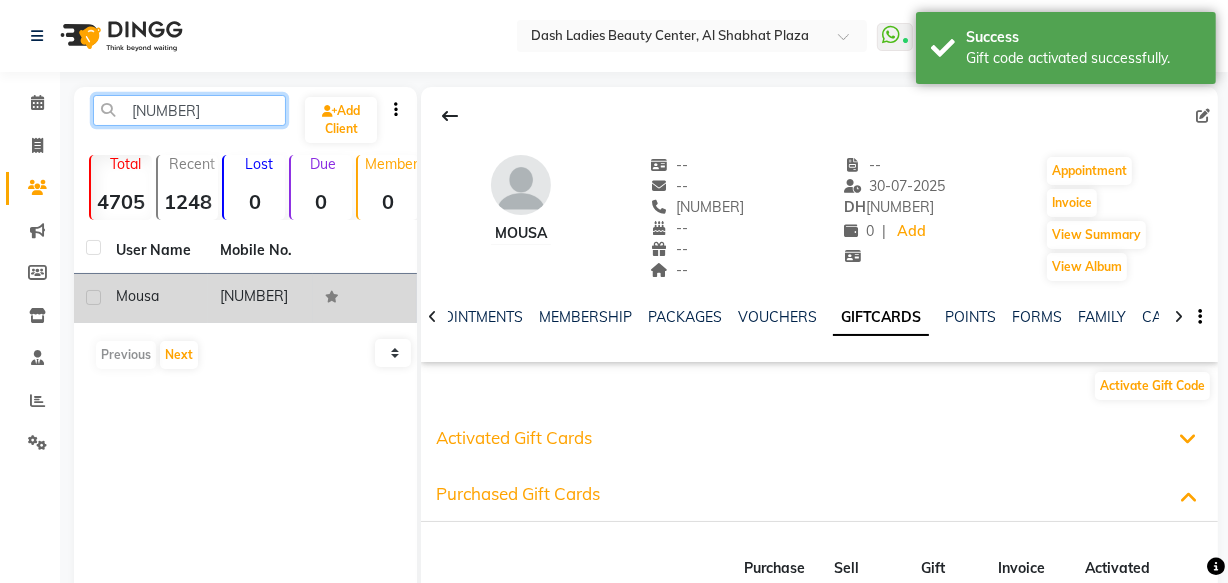 click on "501375318" 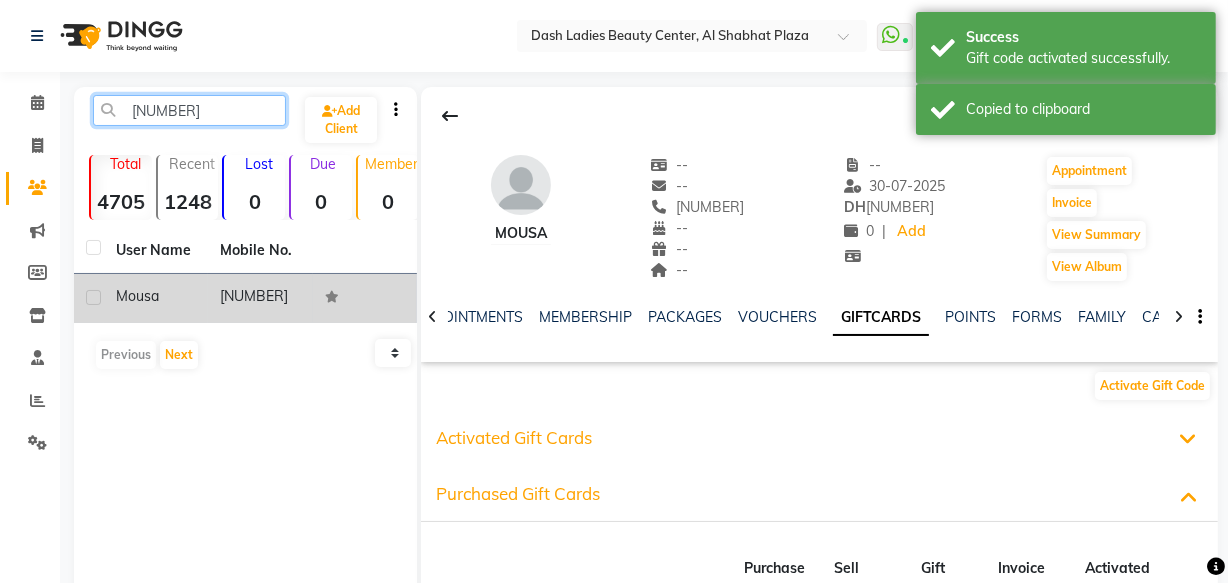 click on "501375318" 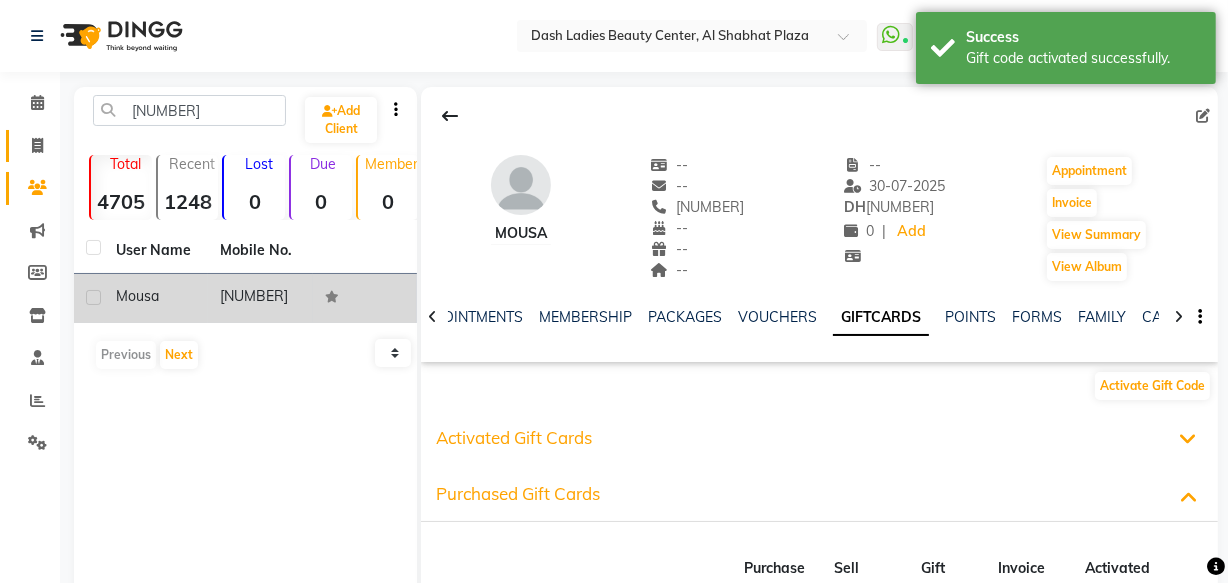 click 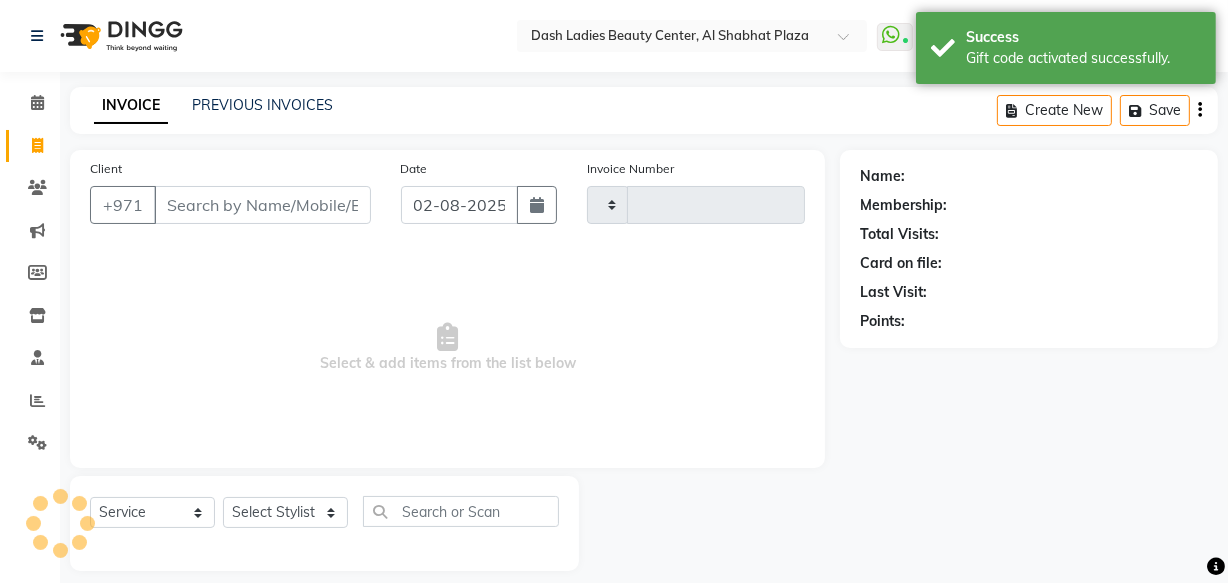 scroll, scrollTop: 19, scrollLeft: 0, axis: vertical 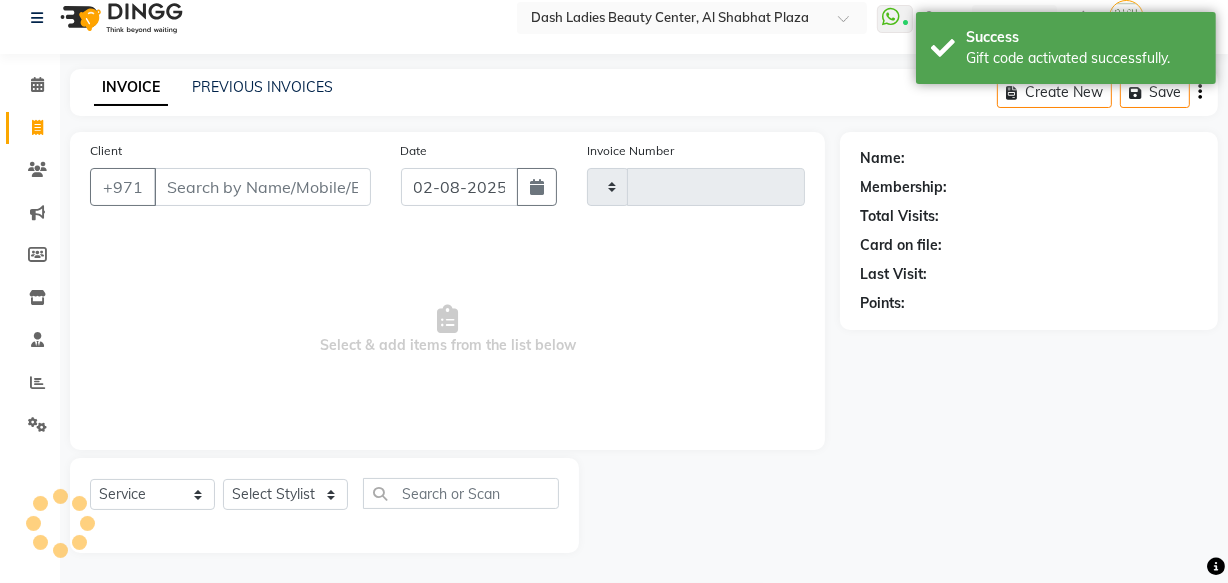 click on "Client" at bounding box center (262, 187) 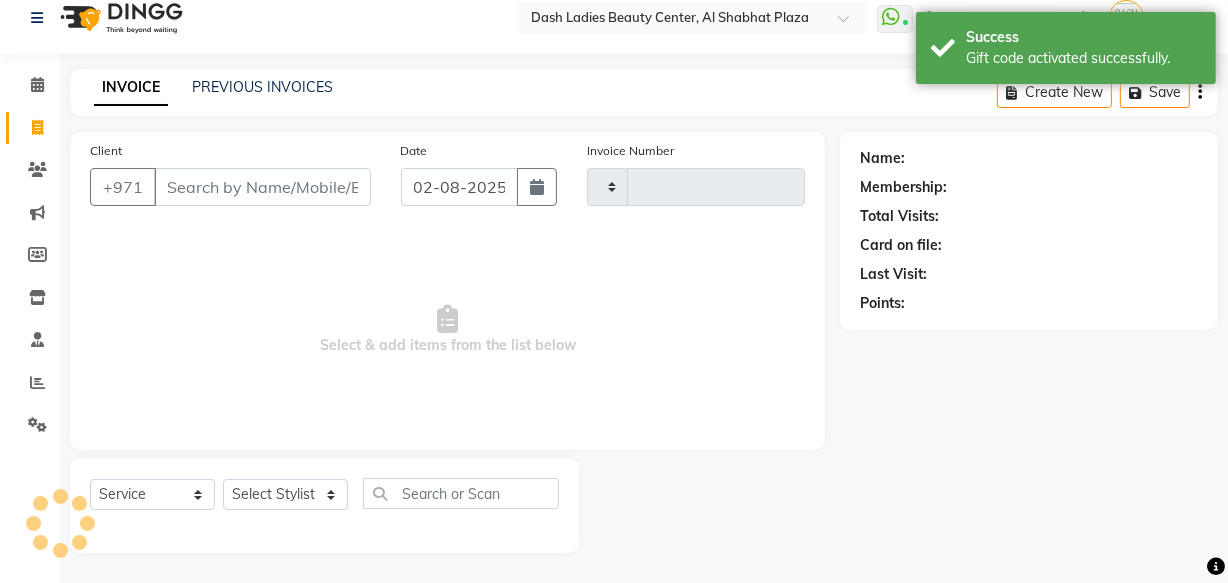 type on "2513" 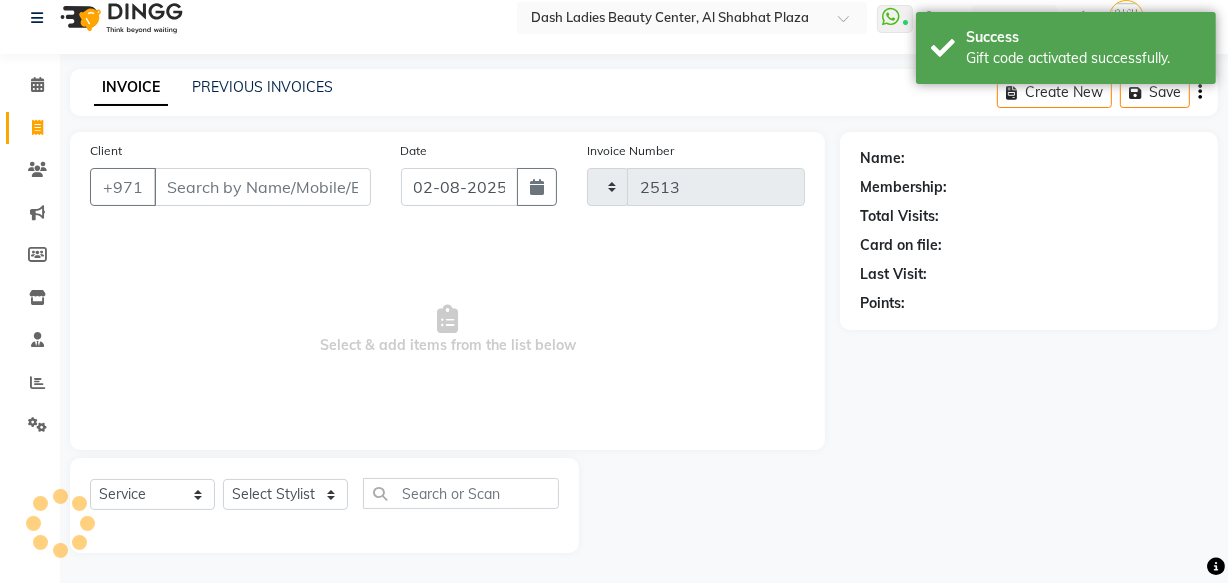 select on "8372" 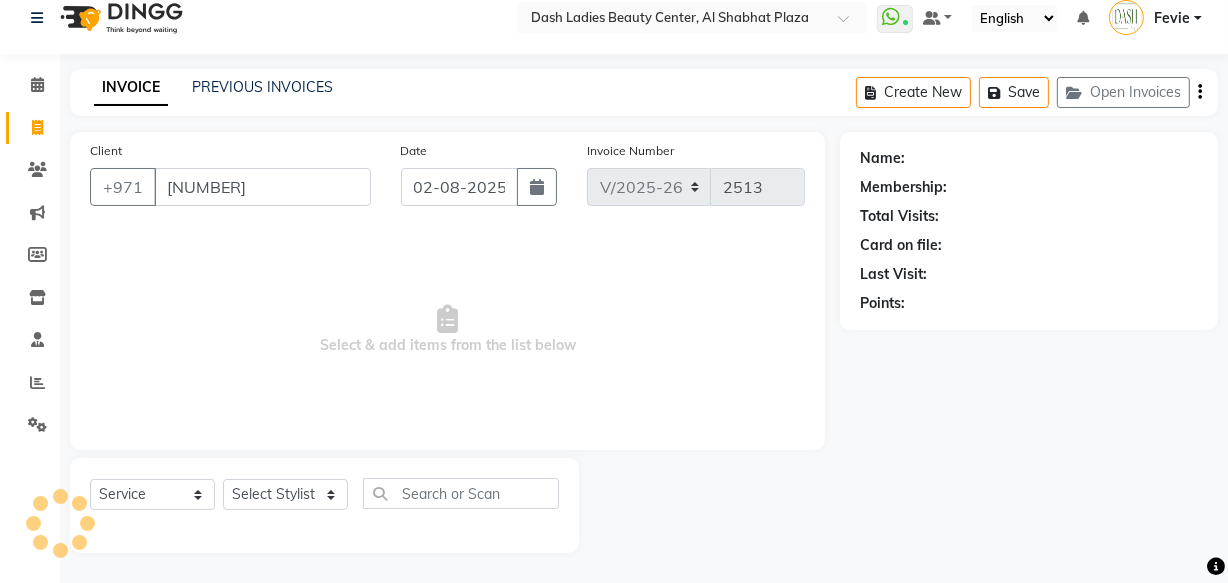 type on "501375318" 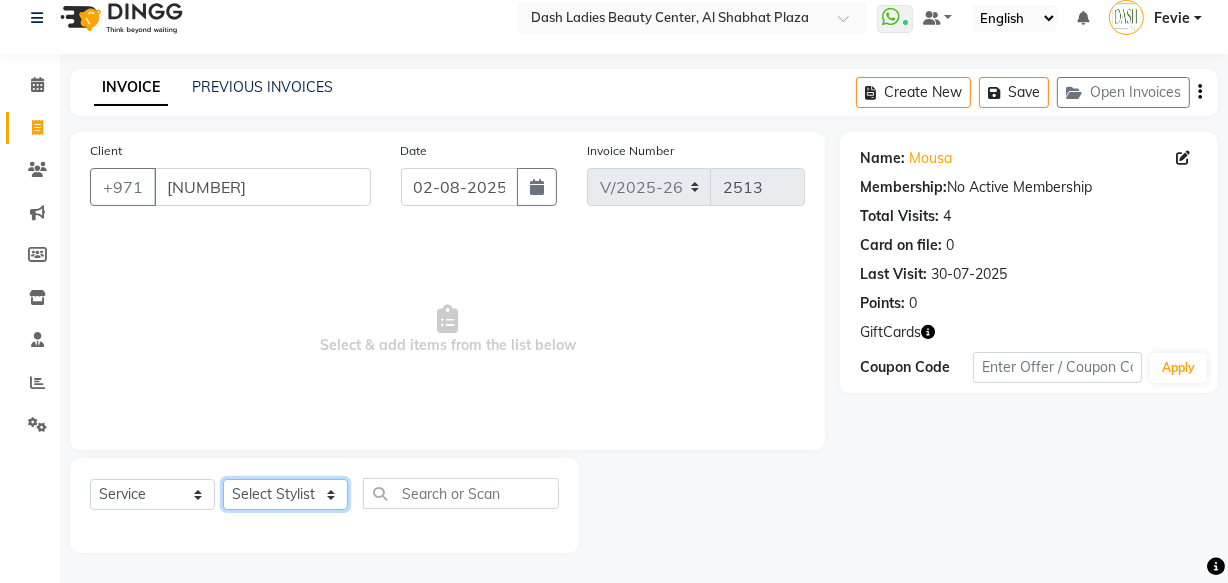 click on "Select Stylist Aizel Angelina Anna Bobi Edlyn Fevie  Flora Grace Hamda Janine Jelyn Mariel Maya Maya (Cafe) May Joy (Cafe) Nabasirye (Cafe) Nancy Nilam Nita Noreen Owner Peace Rechiel Rose Marie Saman Talina" 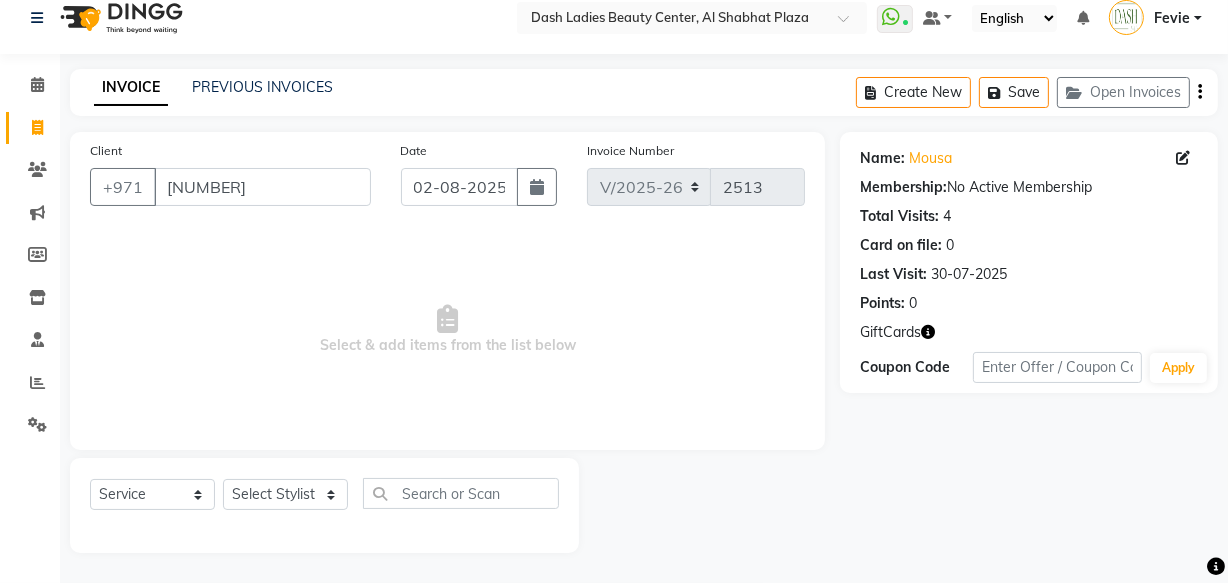 click 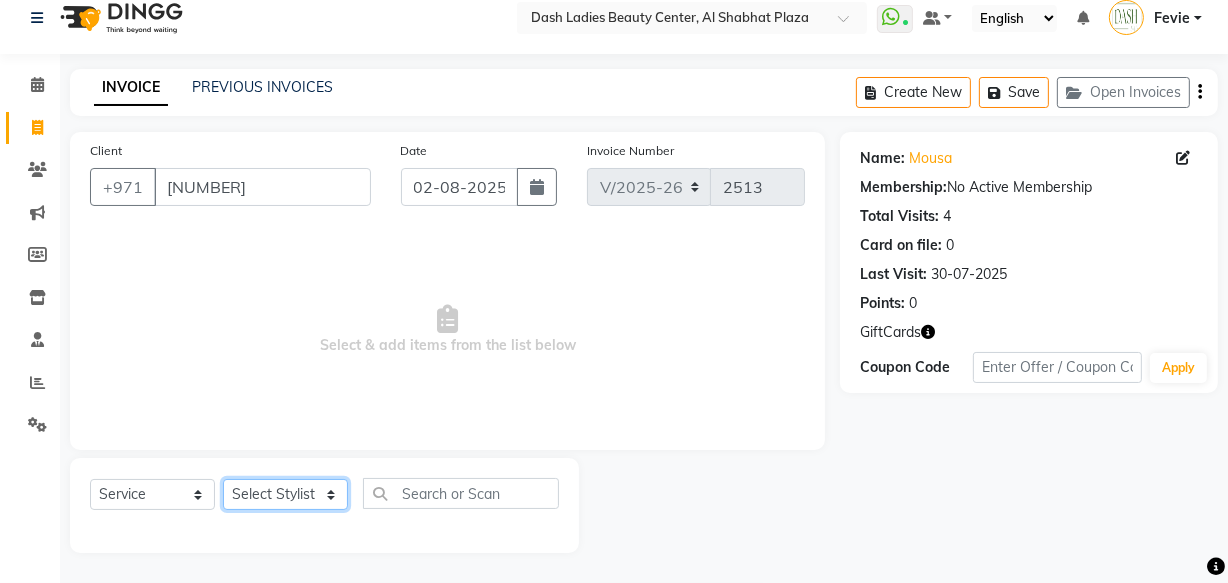 click on "Select Stylist Aizel Angelina Anna Bobi Edlyn Fevie  Flora Grace Hamda Janine Jelyn Mariel Maya Maya (Cafe) May Joy (Cafe) Nabasirye (Cafe) Nancy Nilam Nita Noreen Owner Peace Rechiel Rose Marie Saman Talina" 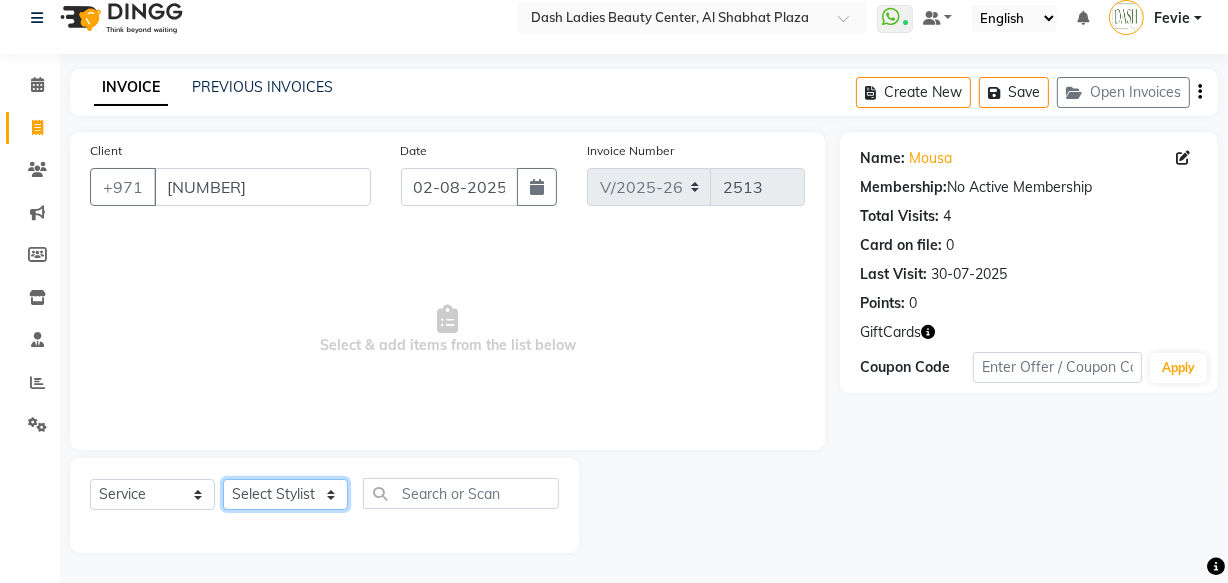 select on "81116" 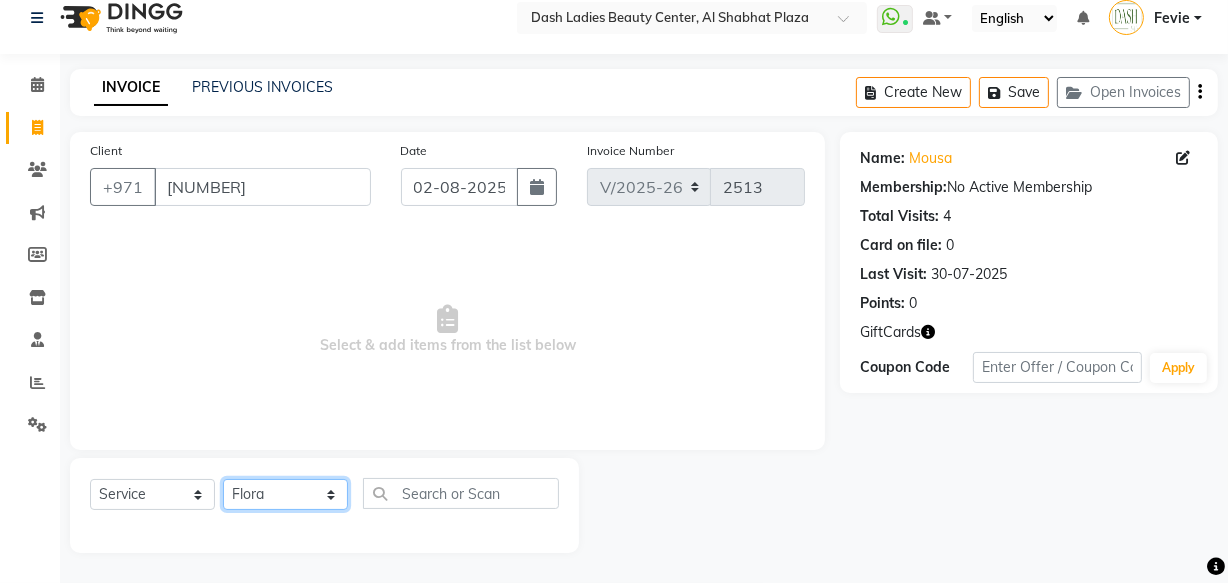 click on "Select Stylist Aizel Angelina Anna Bobi Edlyn Fevie  Flora Grace Hamda Janine Jelyn Mariel Maya Maya (Cafe) May Joy (Cafe) Nabasirye (Cafe) Nancy Nilam Nita Noreen Owner Peace Rechiel Rose Marie Saman Talina" 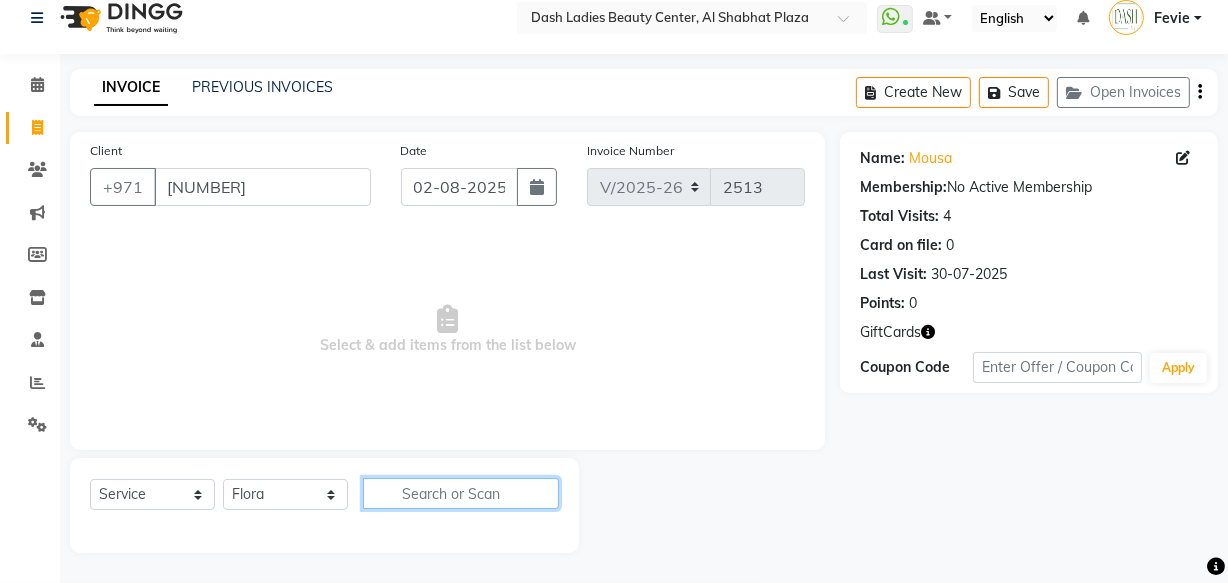 click 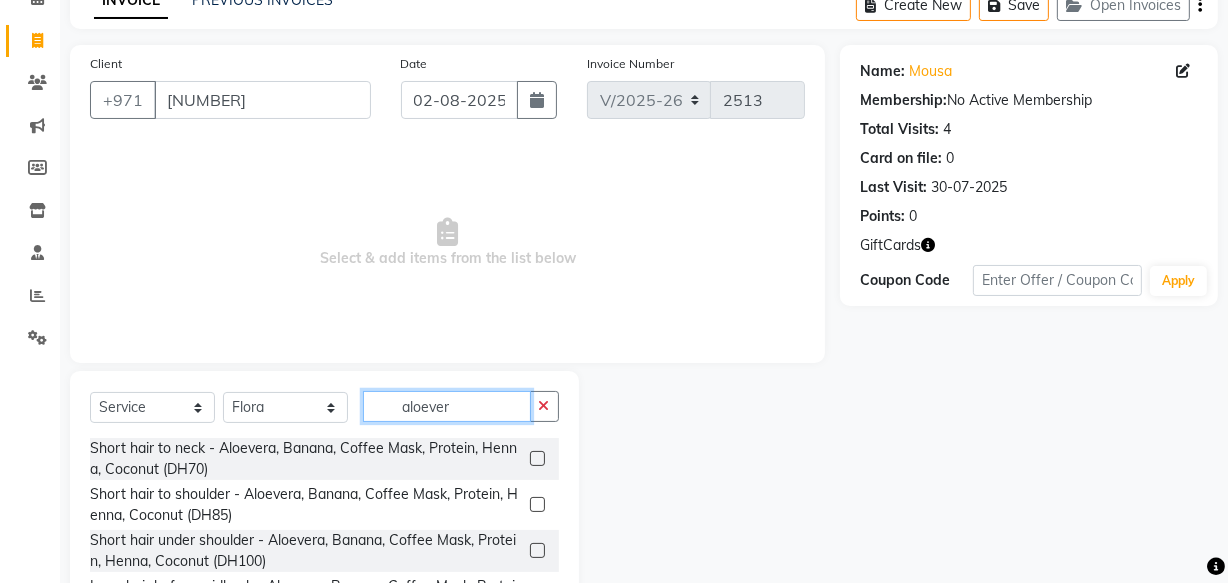 scroll, scrollTop: 114, scrollLeft: 0, axis: vertical 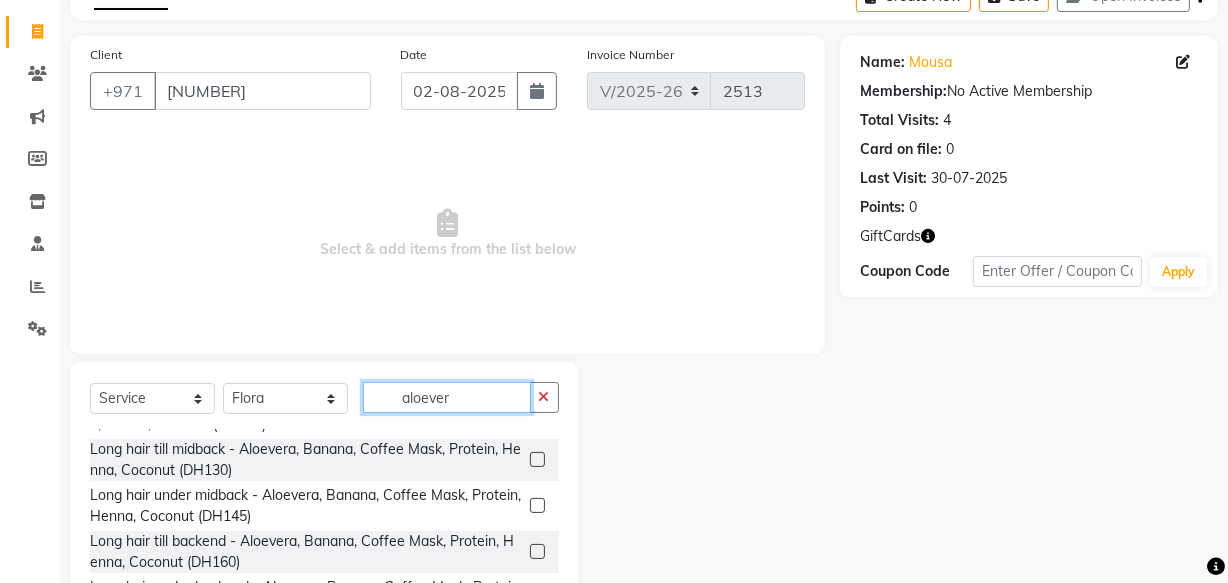 type on "aloever" 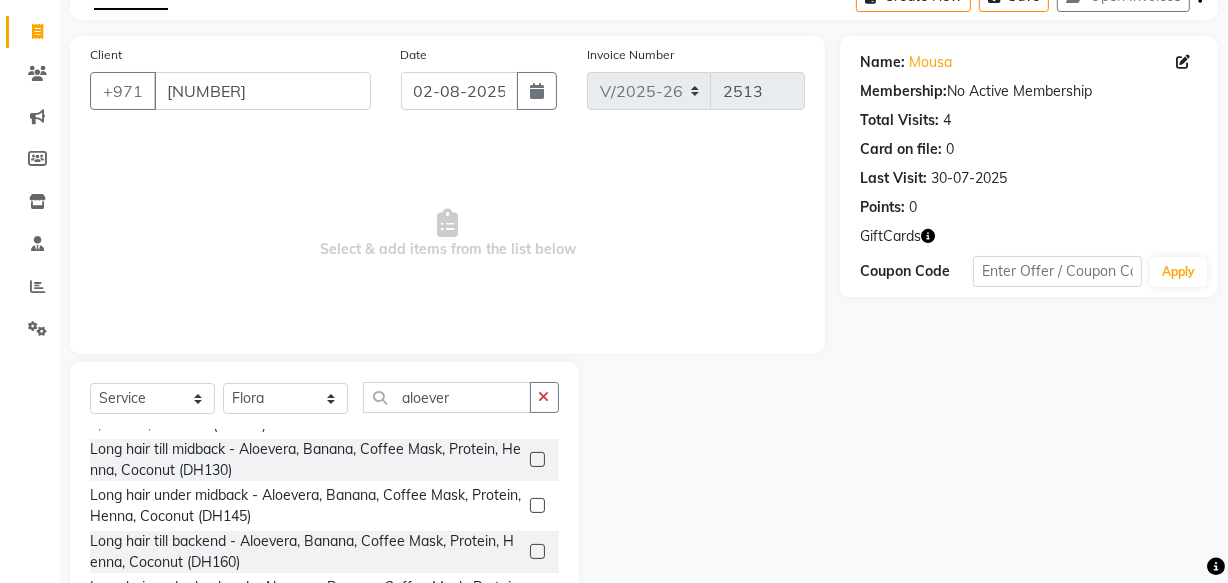 click 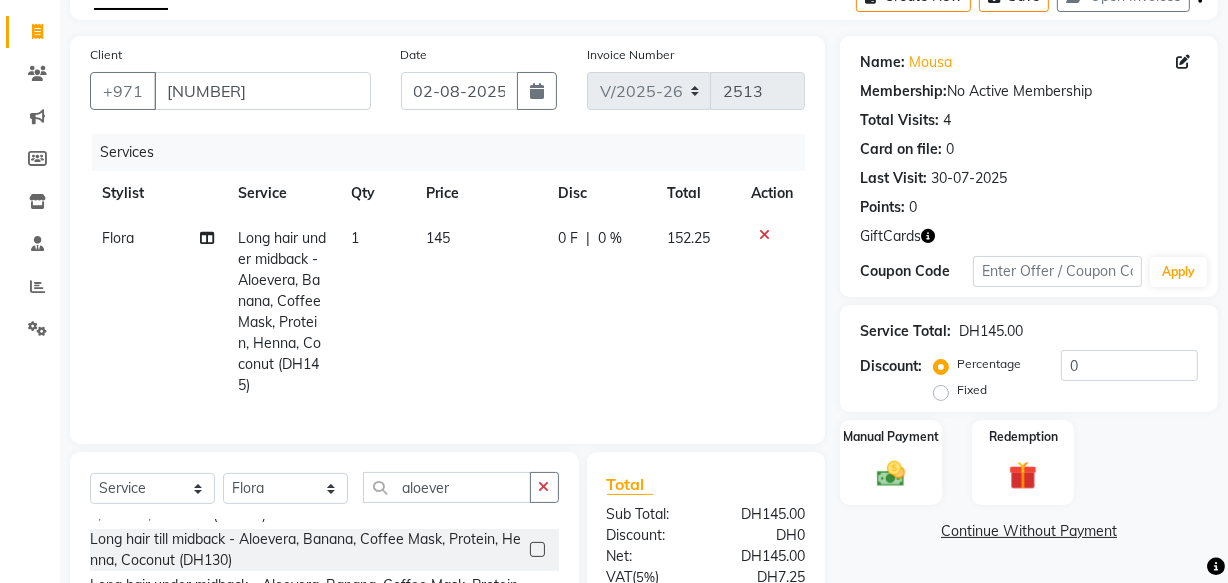 checkbox on "false" 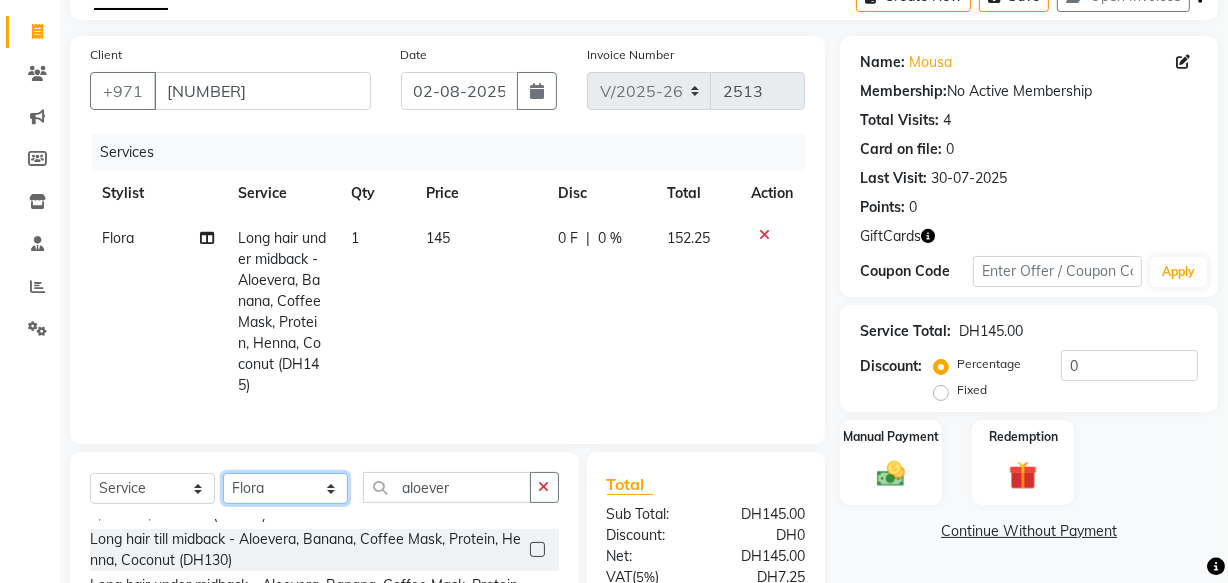 click on "Select Stylist Aizel Angelina Anna Bobi Edlyn Fevie  Flora Grace Hamda Janine Jelyn Mariel Maya Maya (Cafe) May Joy (Cafe) Nabasirye (Cafe) Nancy Nilam Nita Noreen Owner Peace Rechiel Rose Marie Saman Talina" 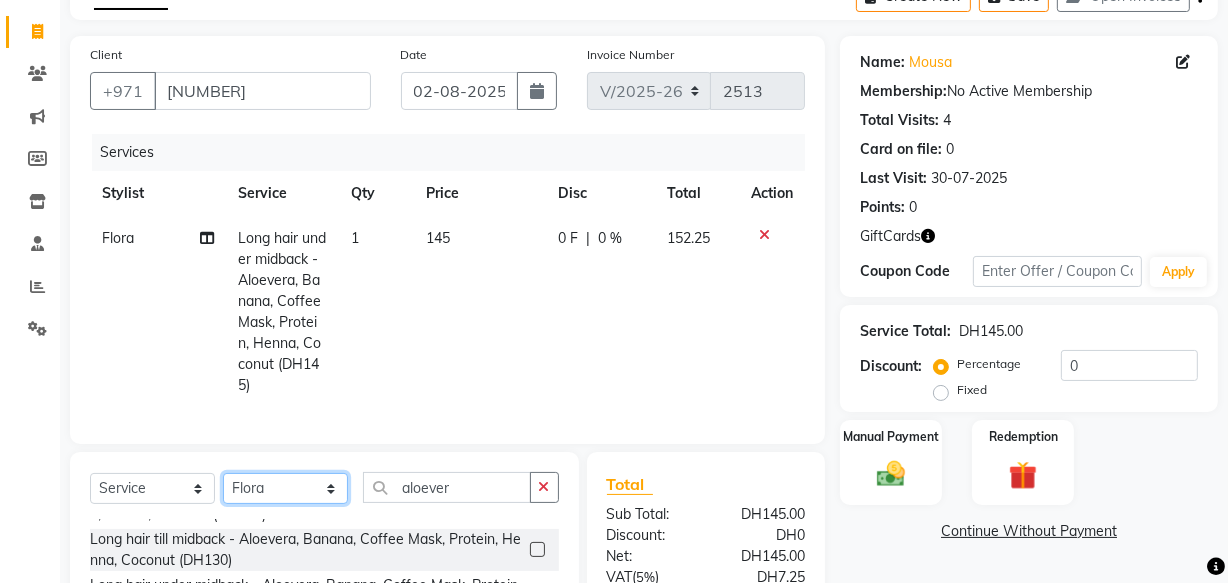 select on "82785" 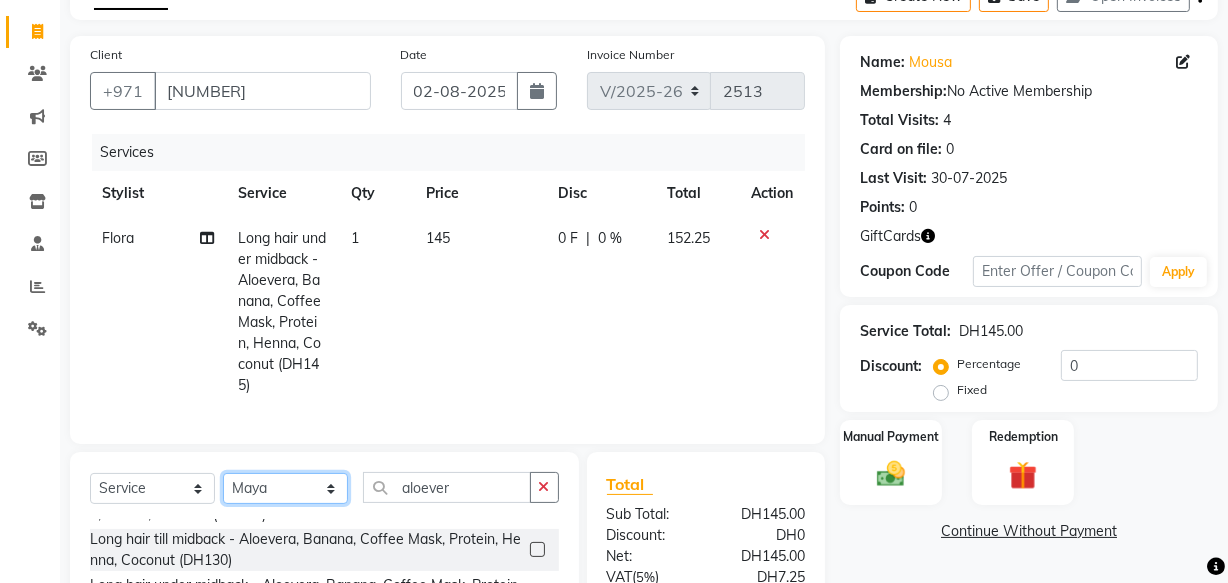 click on "Select Stylist Aizel Angelina Anna Bobi Edlyn Fevie  Flora Grace Hamda Janine Jelyn Mariel Maya Maya (Cafe) May Joy (Cafe) Nabasirye (Cafe) Nancy Nilam Nita Noreen Owner Peace Rechiel Rose Marie Saman Talina" 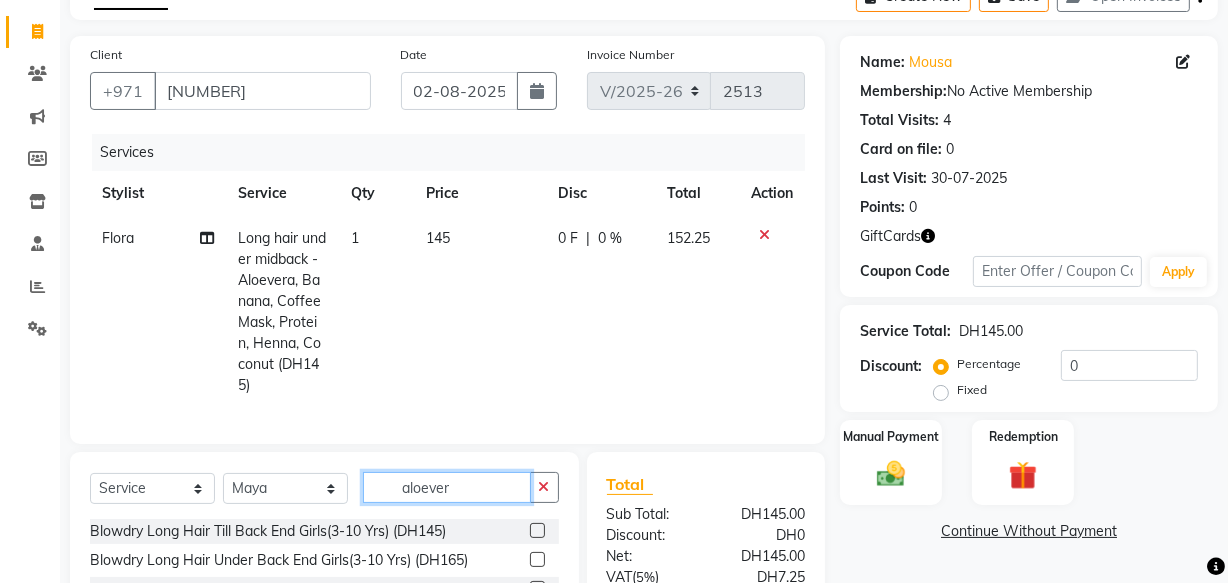 click on "aloever" 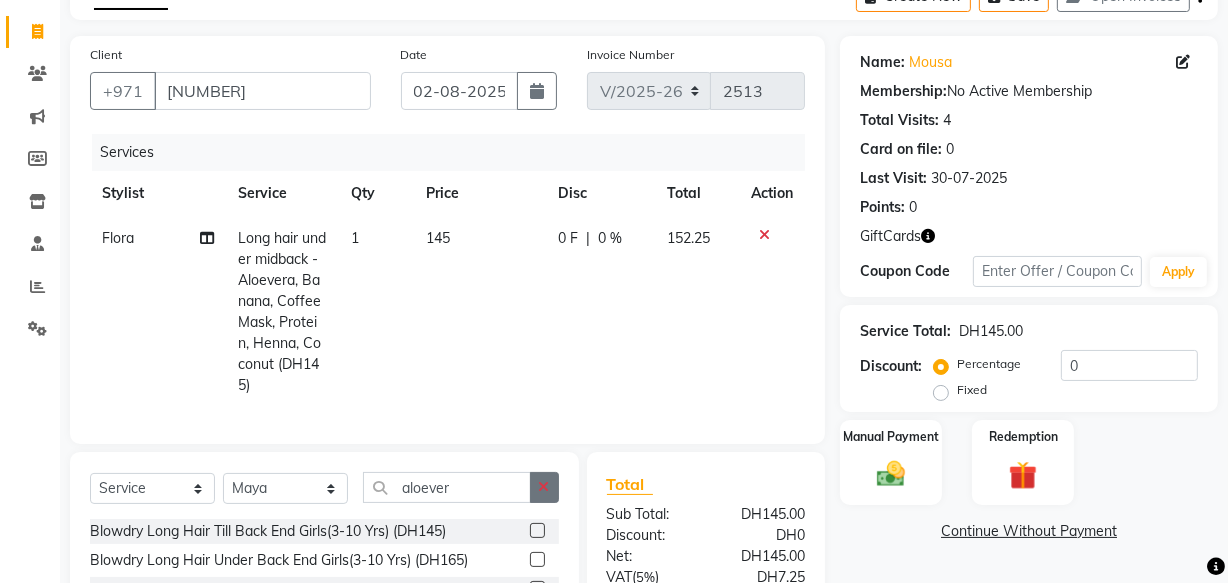 click 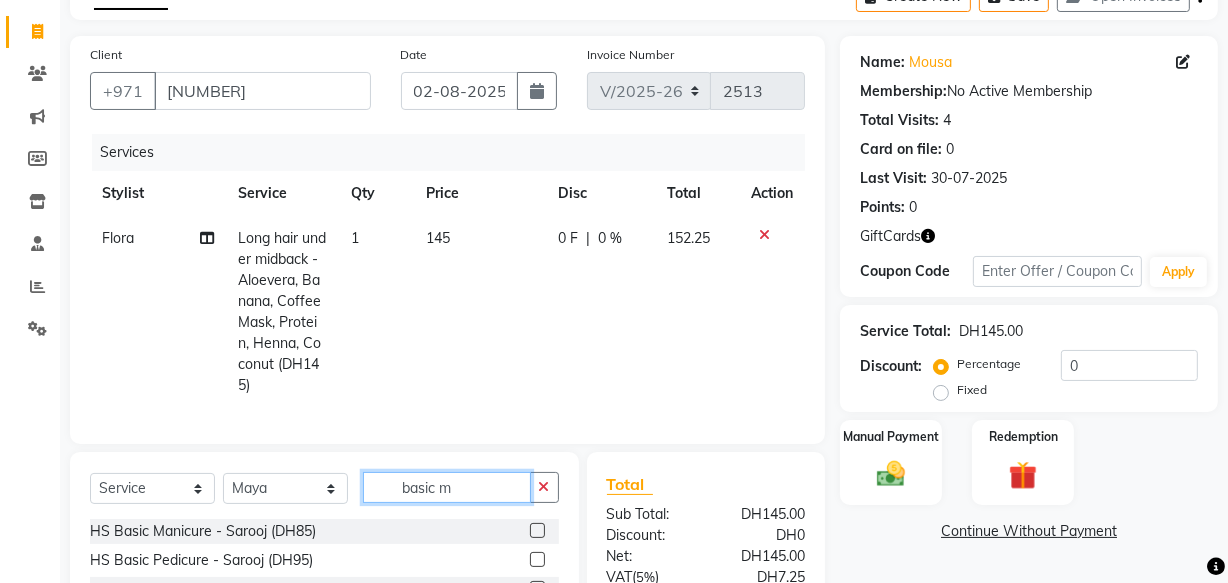 scroll, scrollTop: 29, scrollLeft: 0, axis: vertical 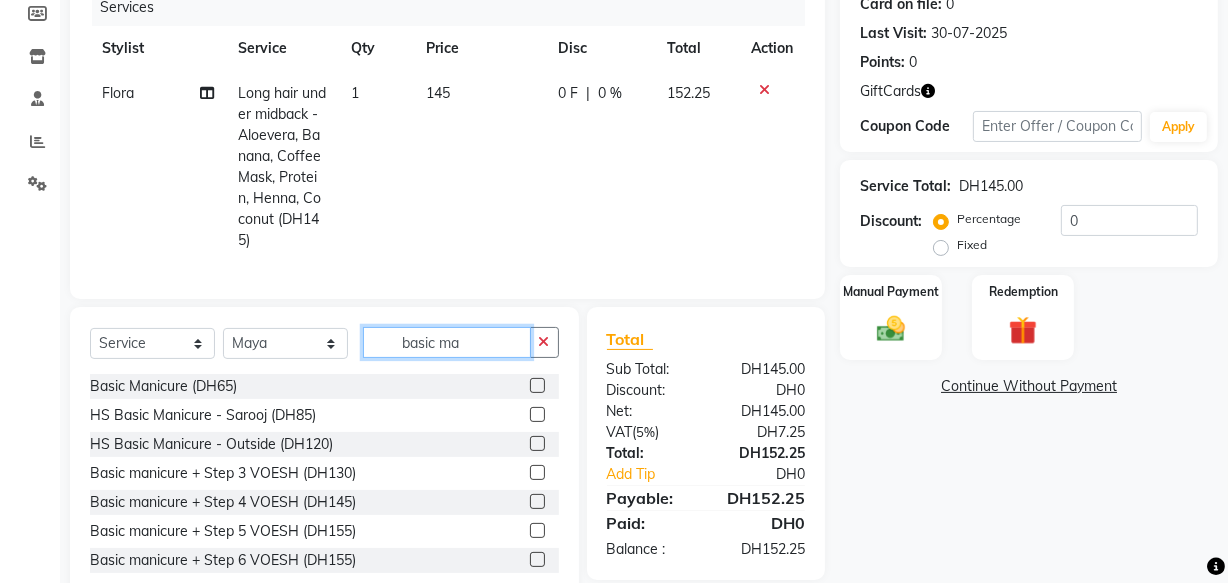 type on "basic ma" 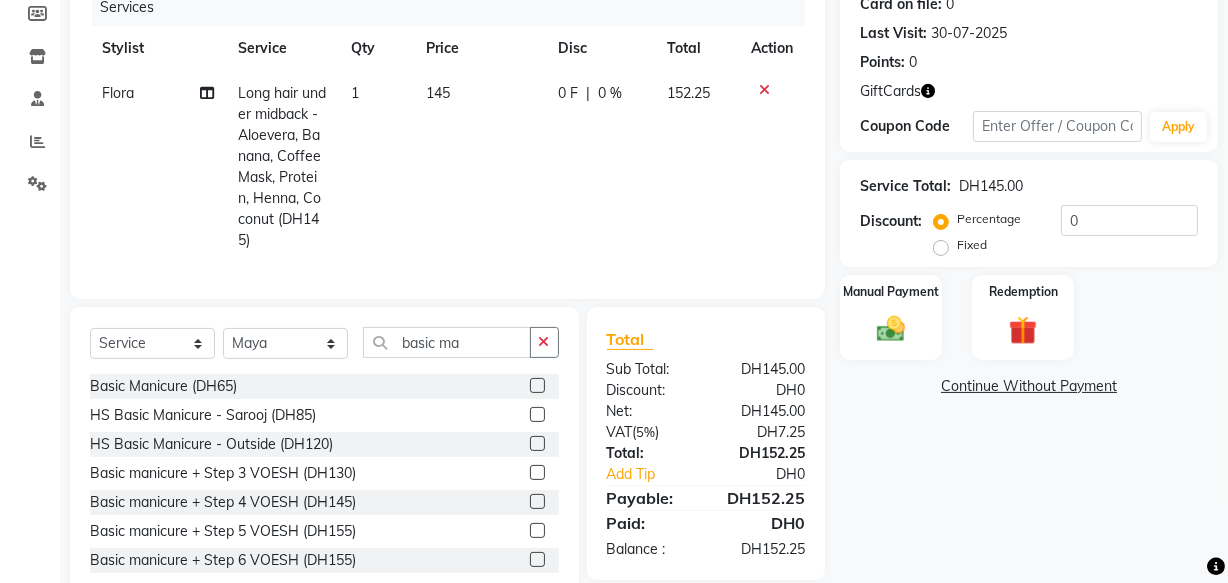 click 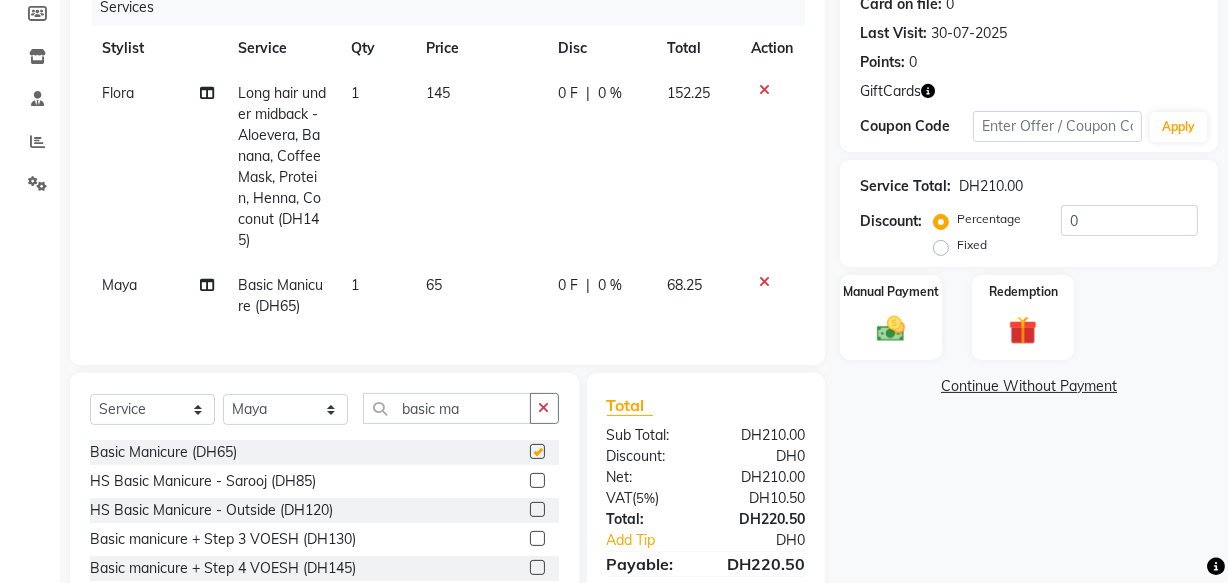 checkbox on "false" 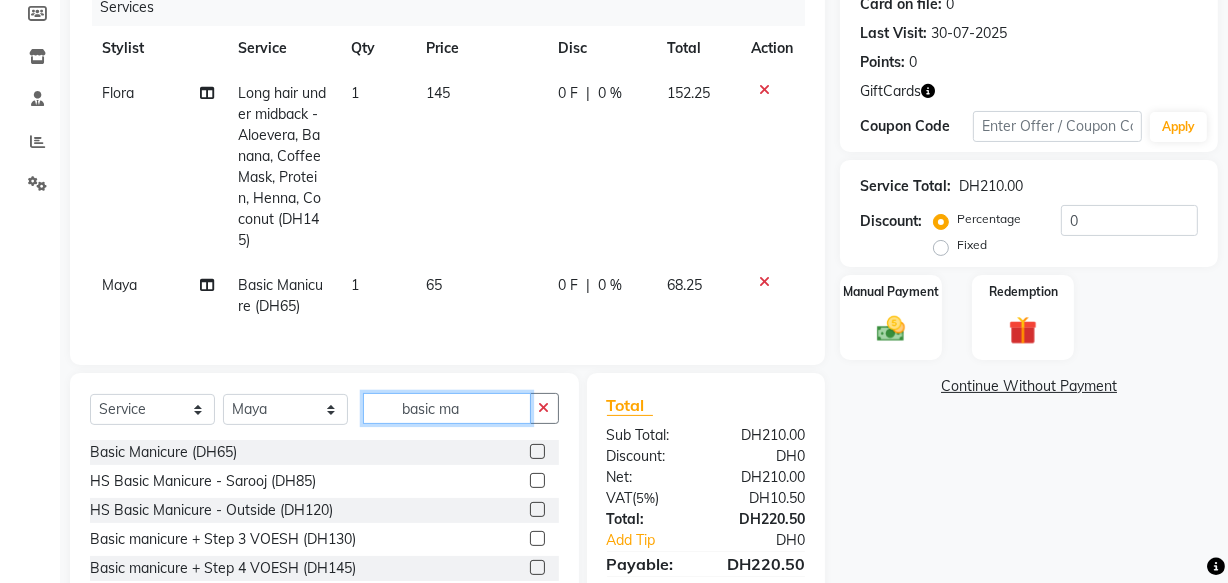 click on "basic ma" 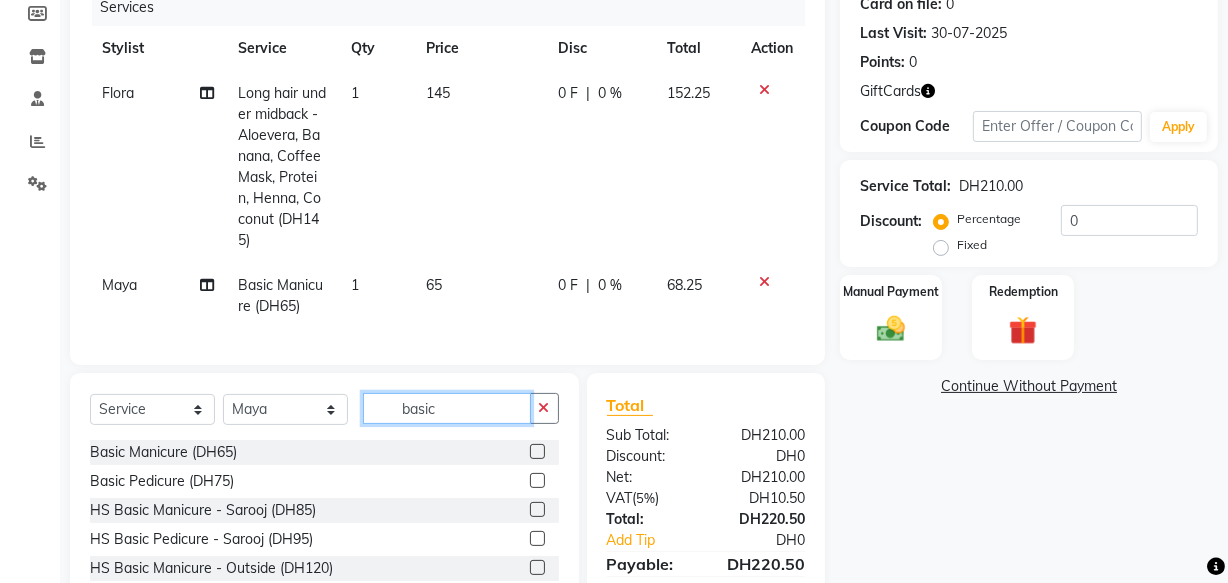 type on "basic" 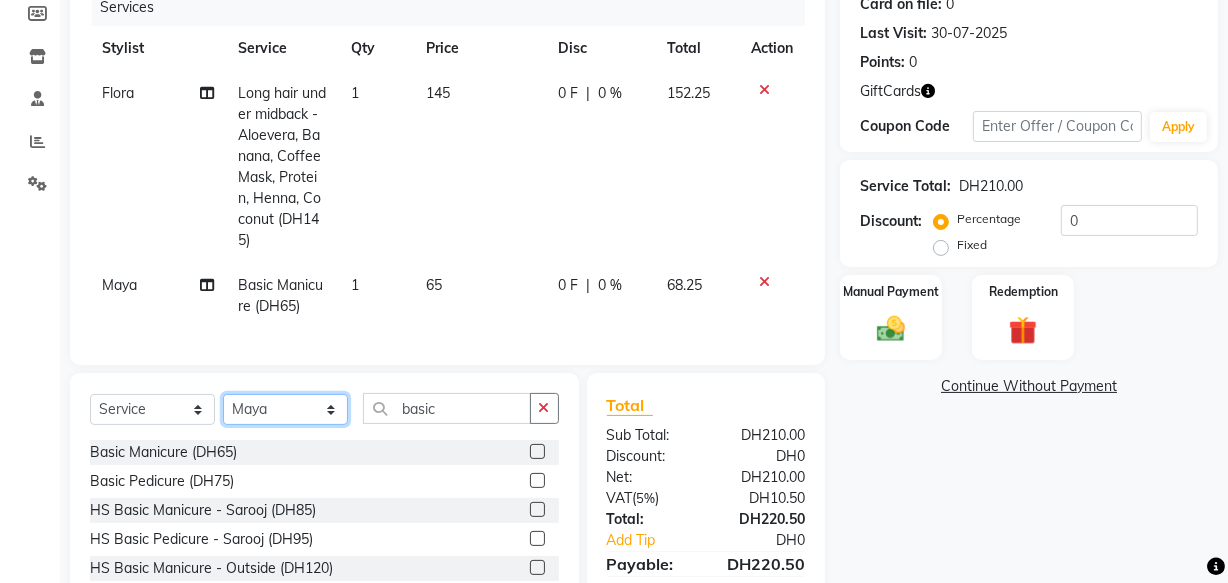click on "Select Stylist Aizel Angelina Anna Bobi Edlyn Fevie  Flora Grace Hamda Janine Jelyn Mariel Maya Maya (Cafe) May Joy (Cafe) Nabasirye (Cafe) Nancy Nilam Nita Noreen Owner Peace Rechiel Rose Marie Saman Talina" 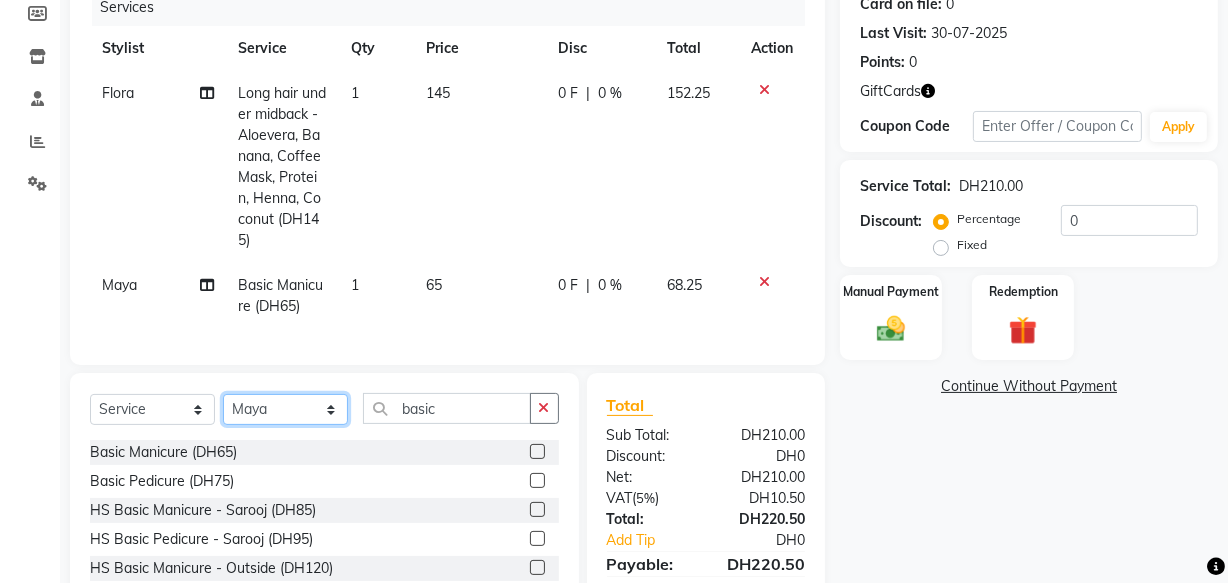select on "81109" 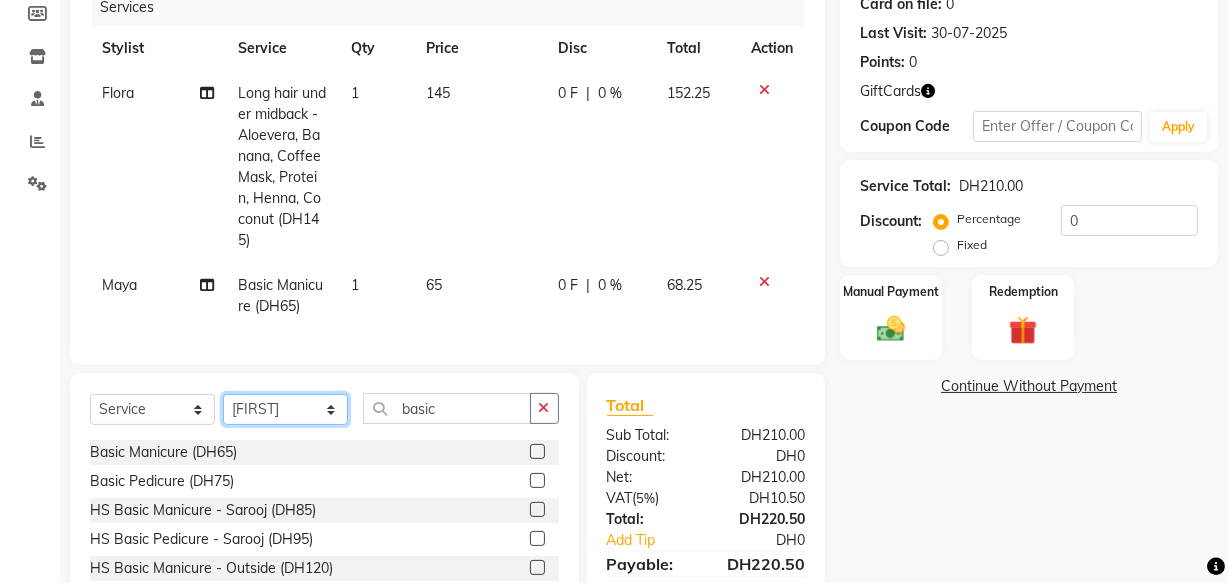 click on "Select Stylist Aizel Angelina Anna Bobi Edlyn Fevie  Flora Grace Hamda Janine Jelyn Mariel Maya Maya (Cafe) May Joy (Cafe) Nabasirye (Cafe) Nancy Nilam Nita Noreen Owner Peace Rechiel Rose Marie Saman Talina" 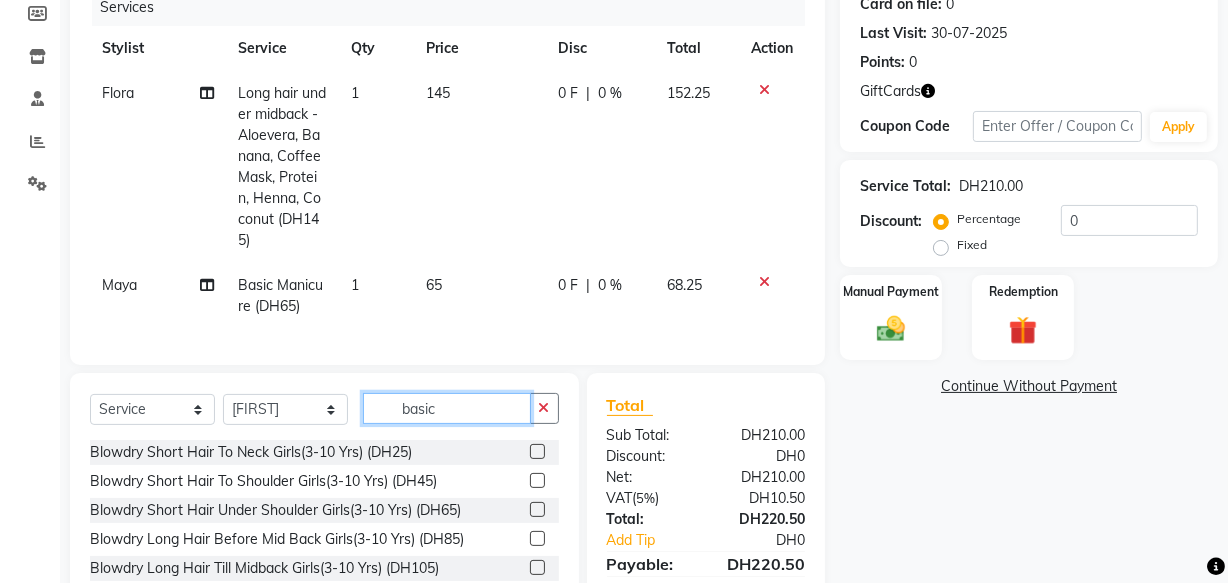 click on "basic" 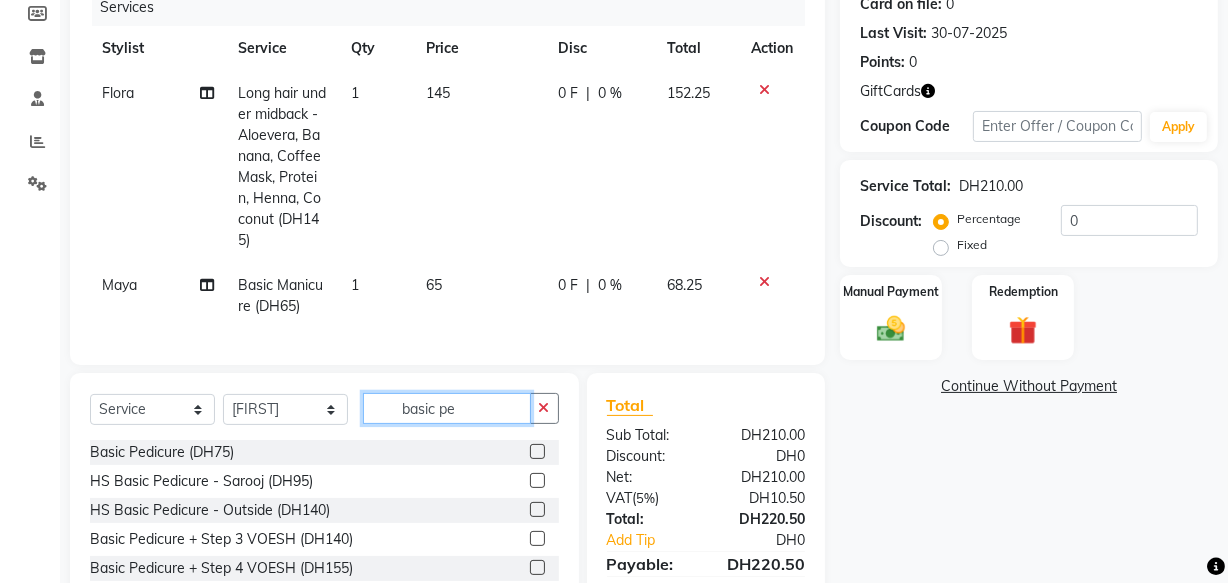 type on "basic pe" 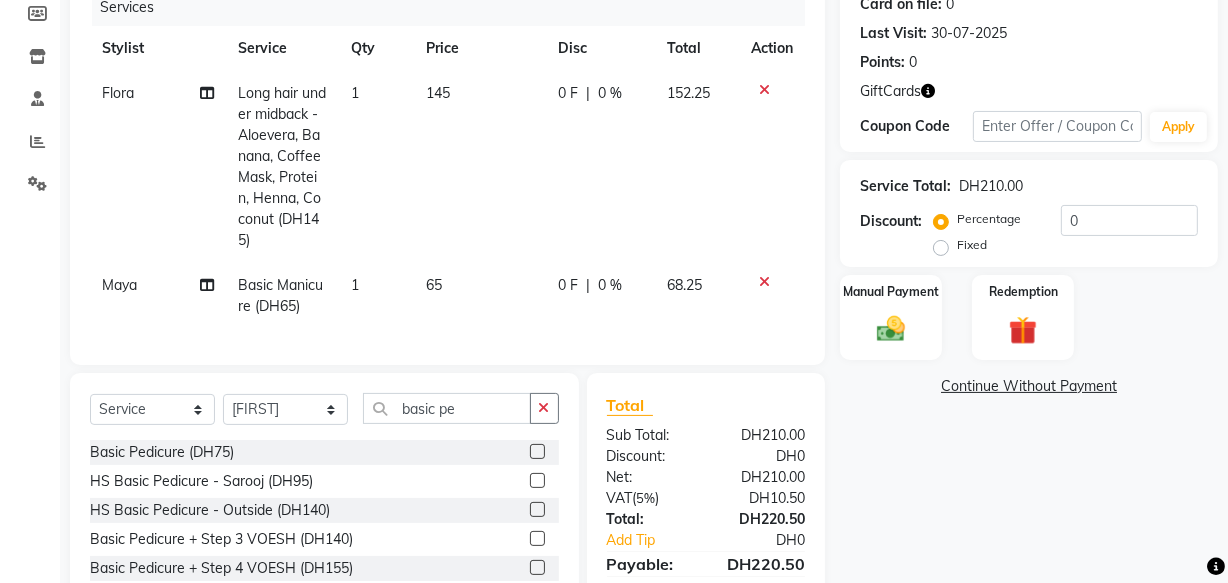 click 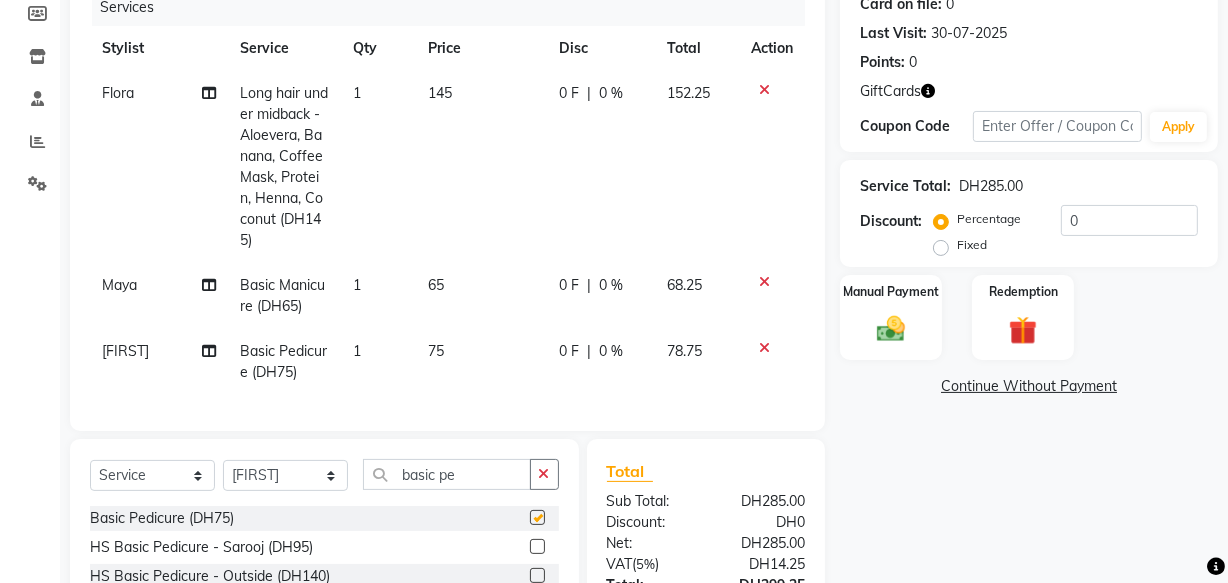 checkbox on "false" 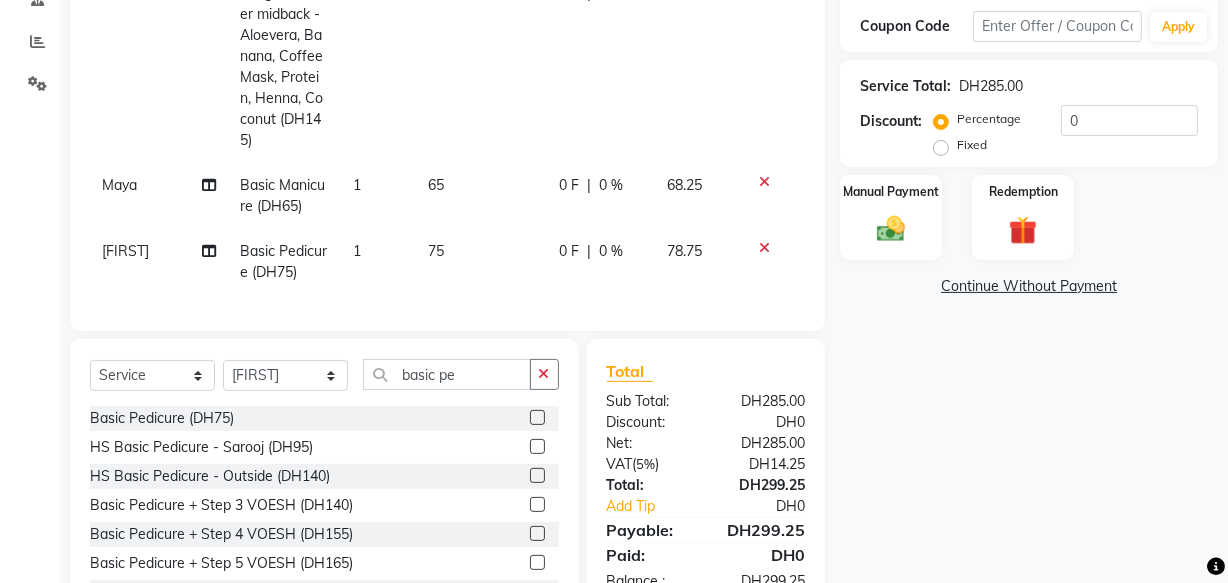 scroll, scrollTop: 340, scrollLeft: 0, axis: vertical 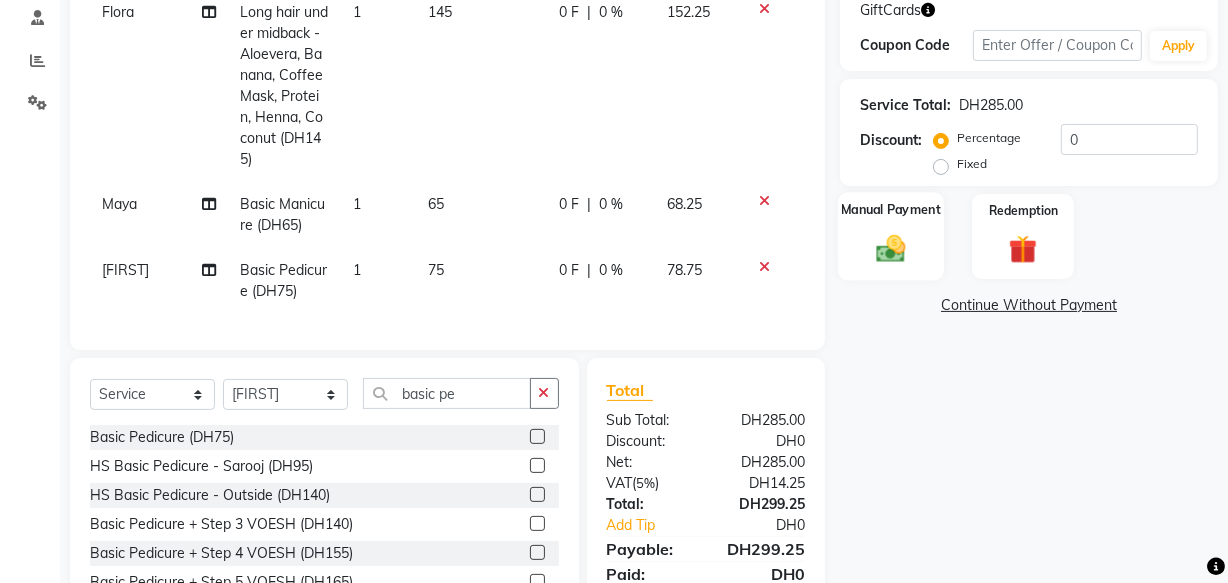 click 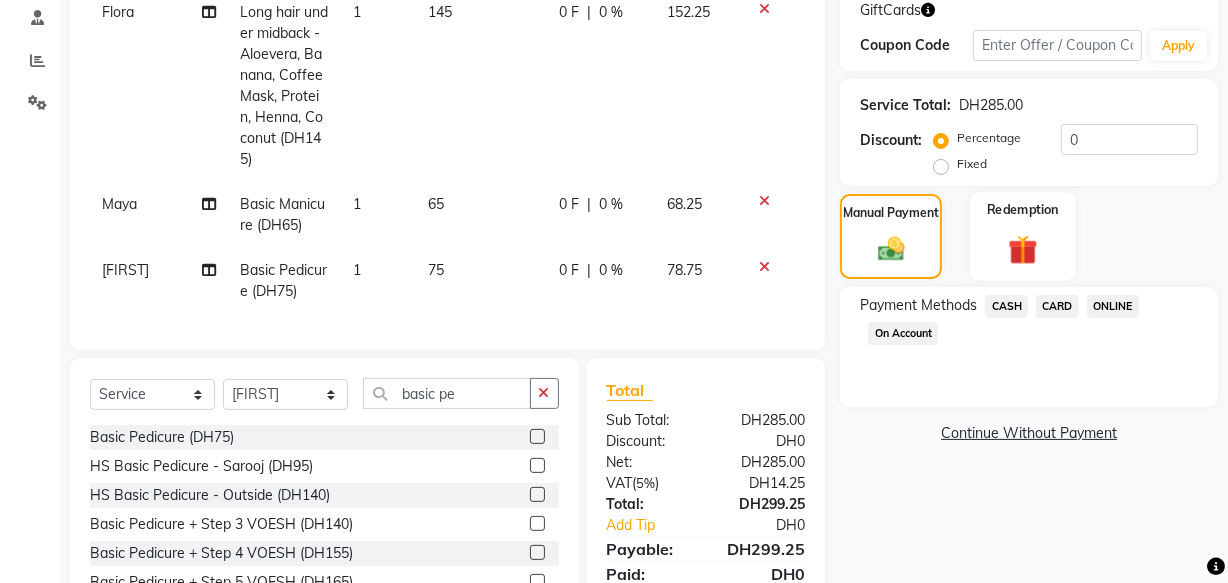 click on "Redemption" 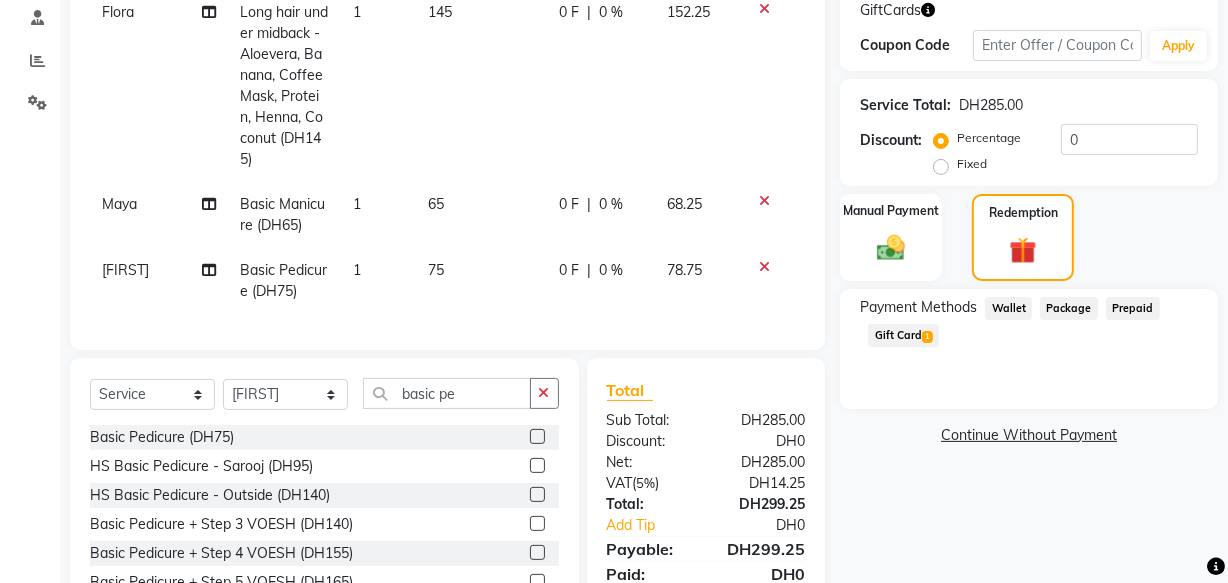 click on "Gift Card  1" 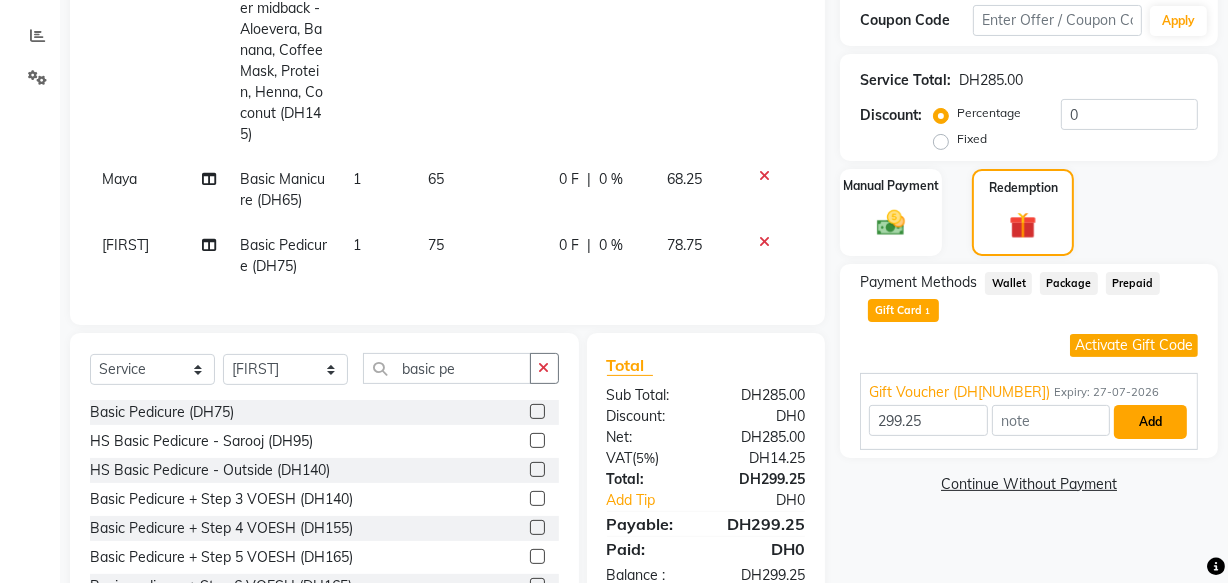 click on "Add" at bounding box center [1150, 422] 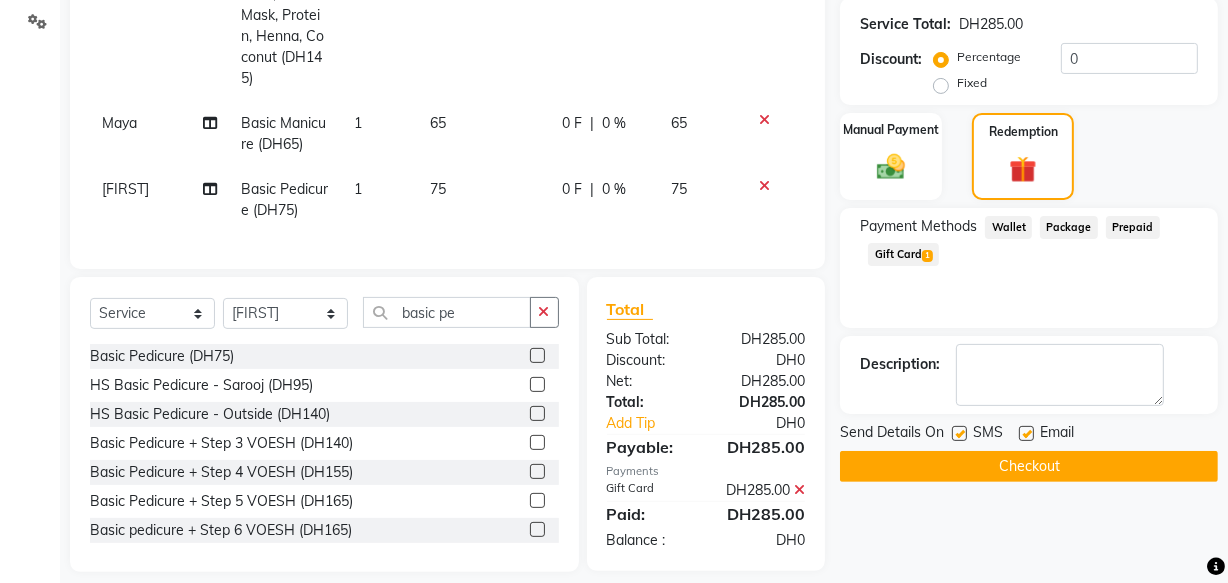 scroll, scrollTop: 473, scrollLeft: 0, axis: vertical 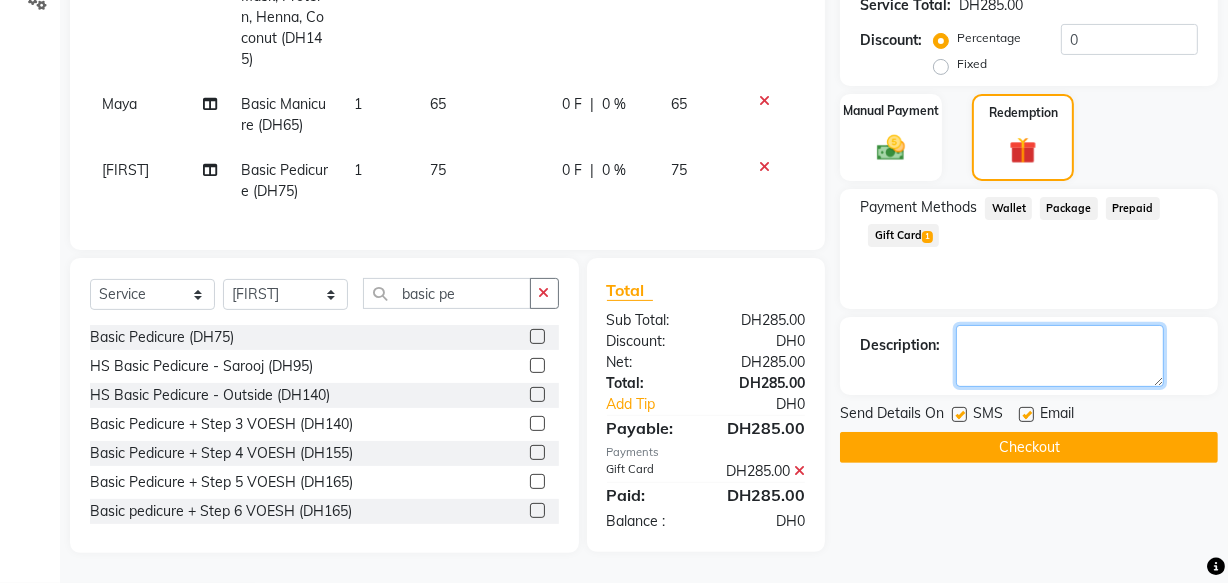 click 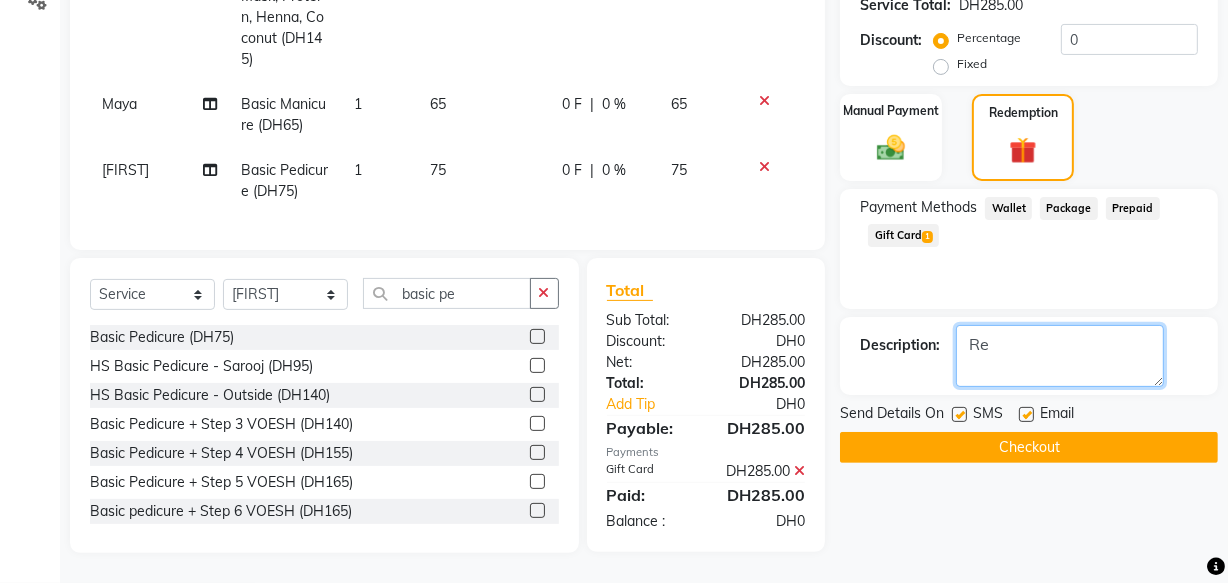 type on "R" 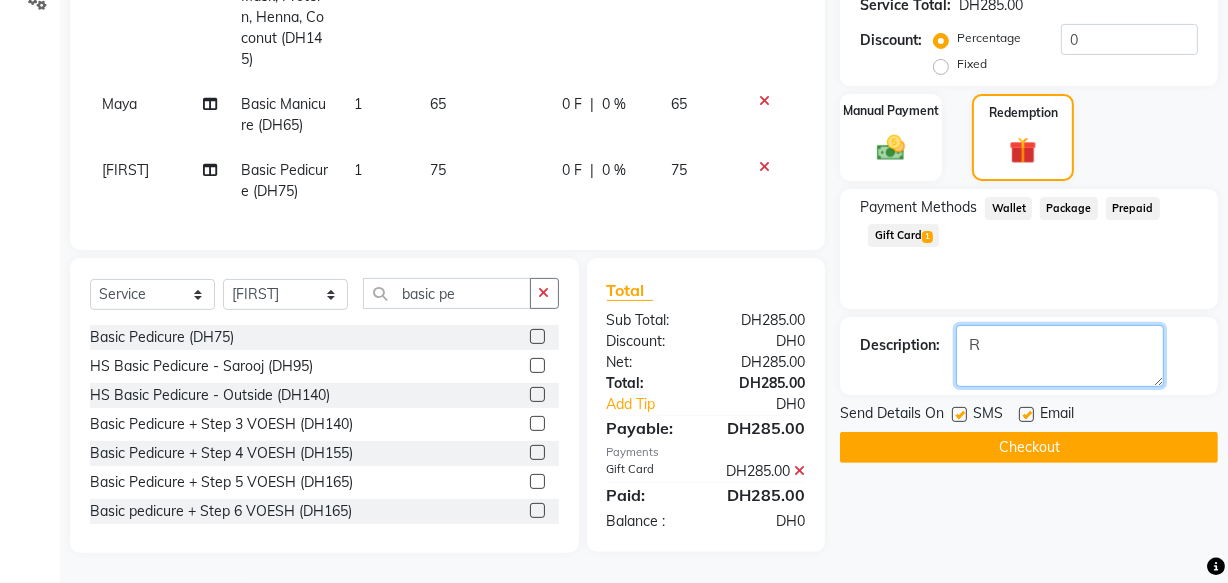 type 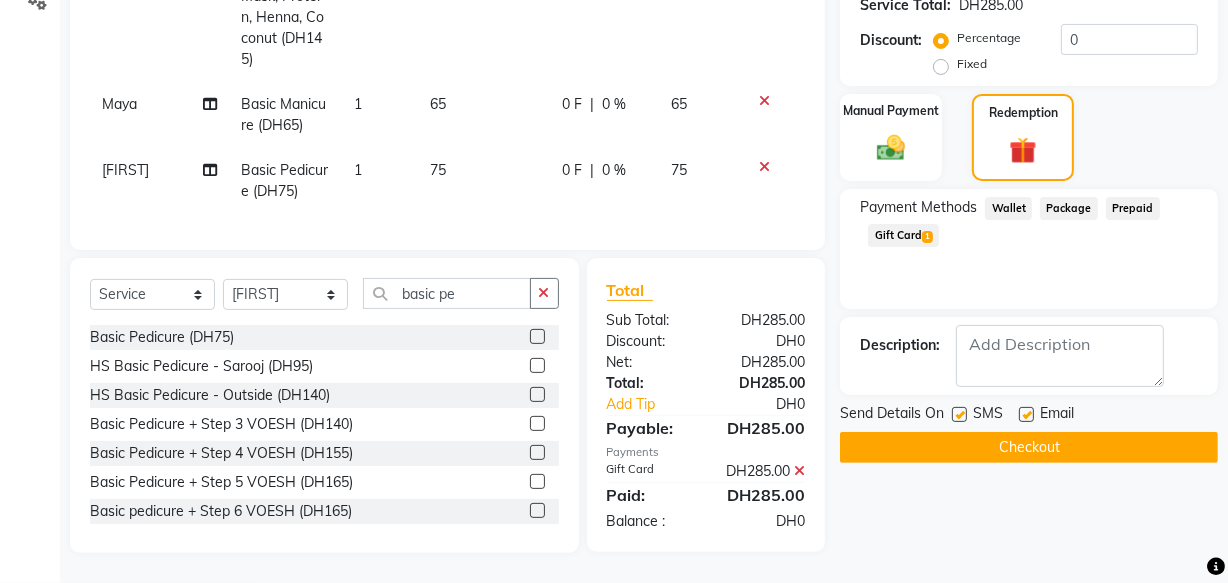 click on "Checkout" 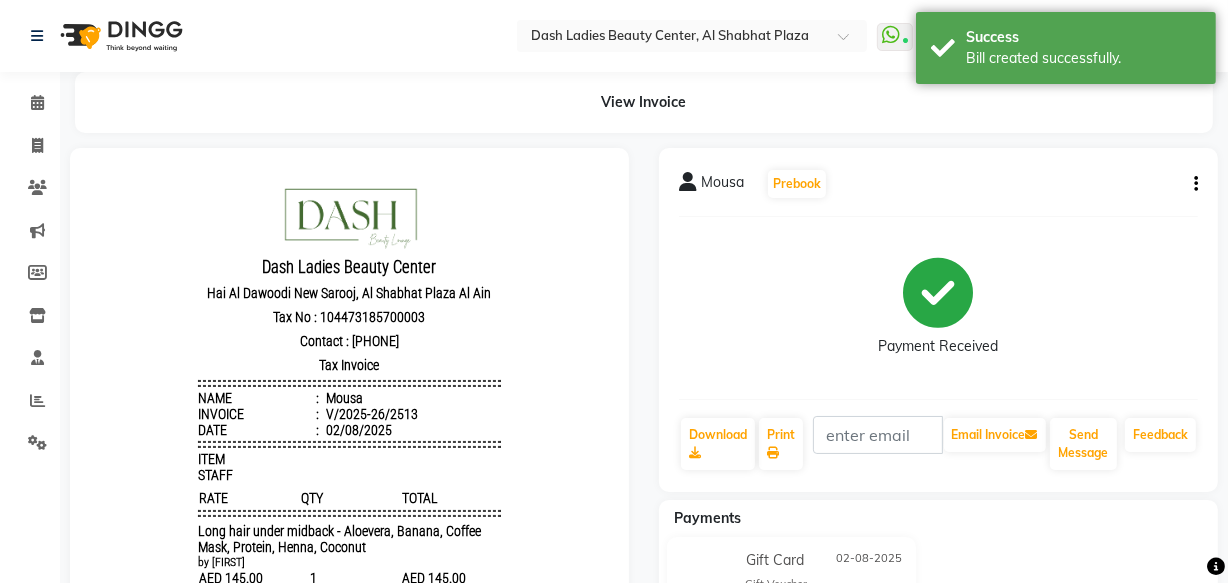 scroll, scrollTop: 0, scrollLeft: 0, axis: both 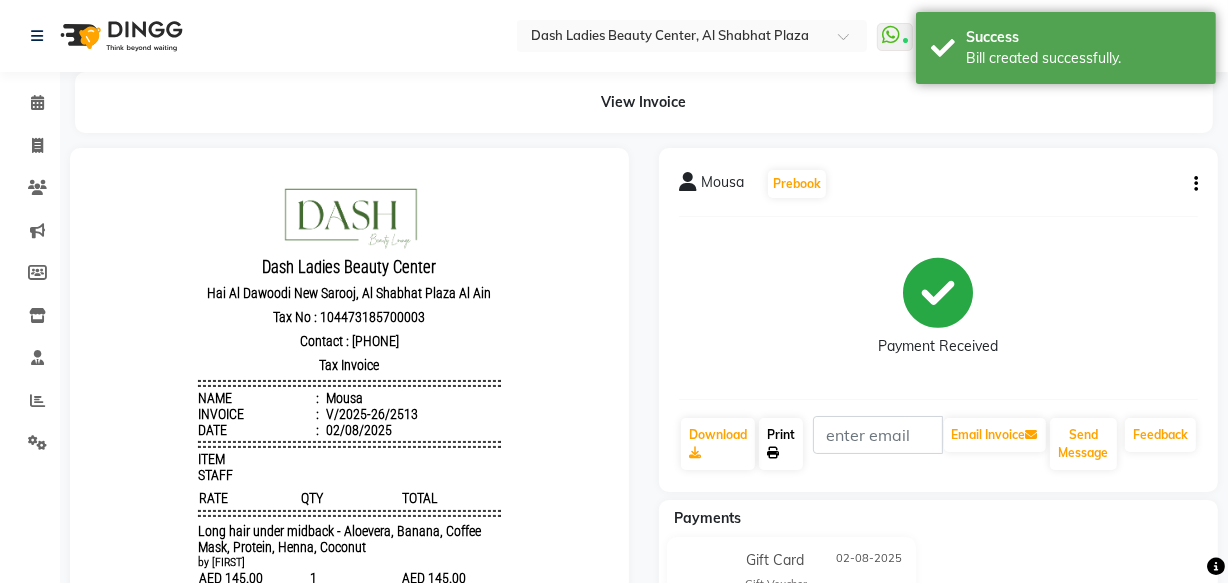 click on "Print" 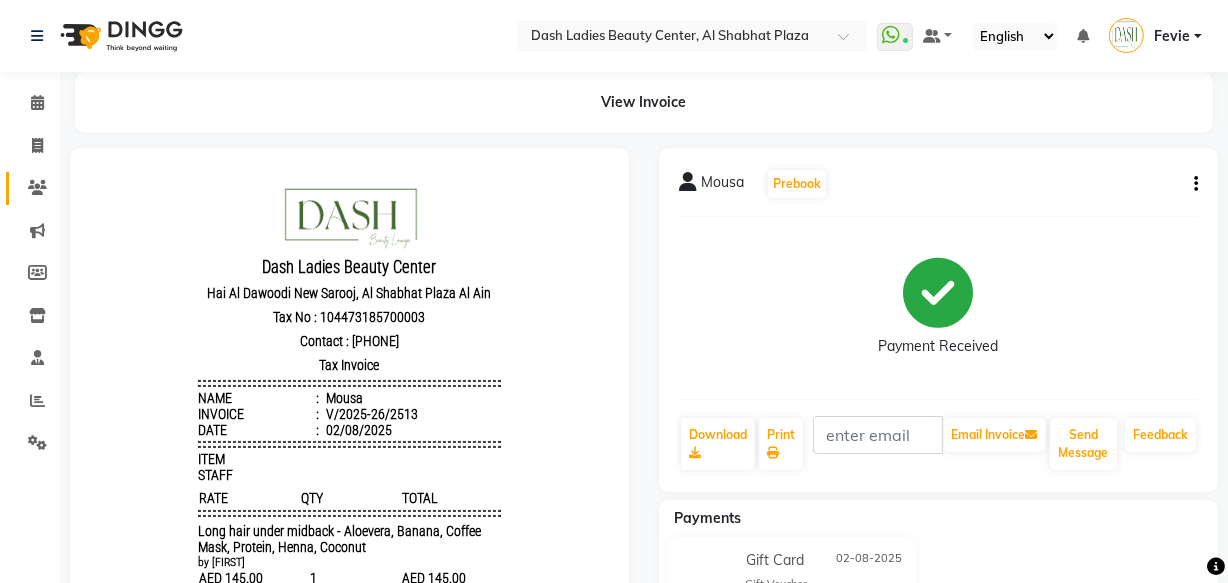 click 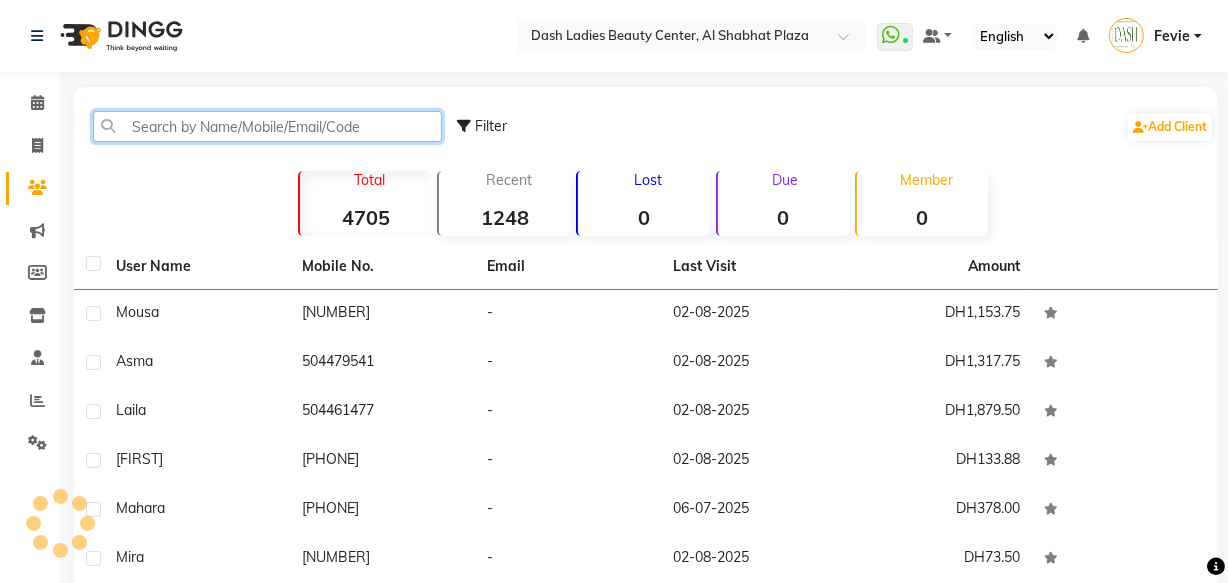 click 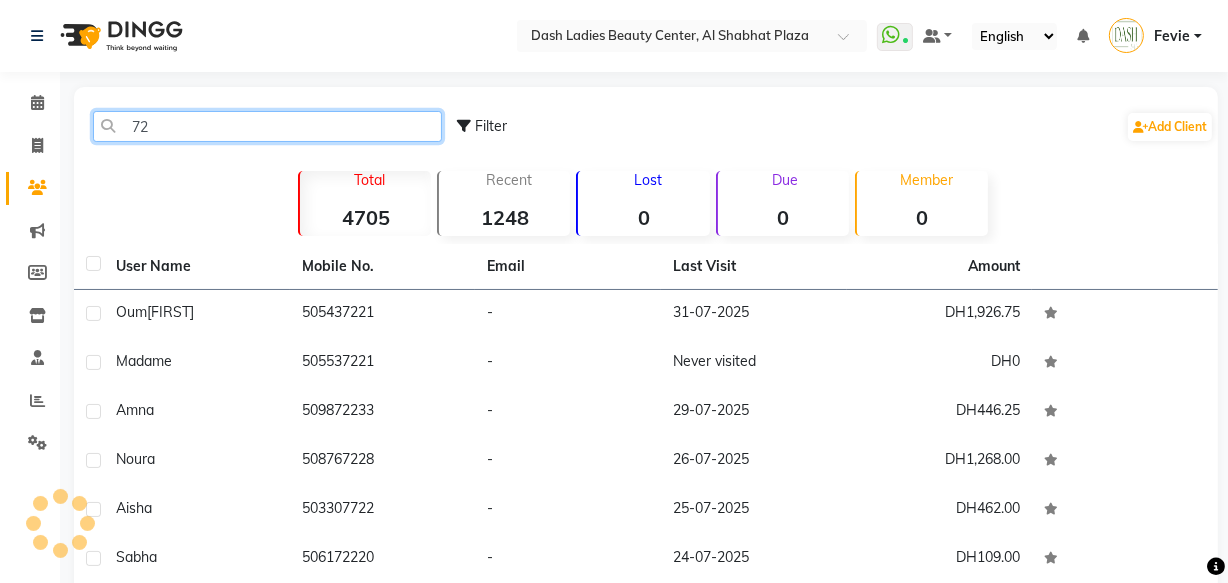 type on "7" 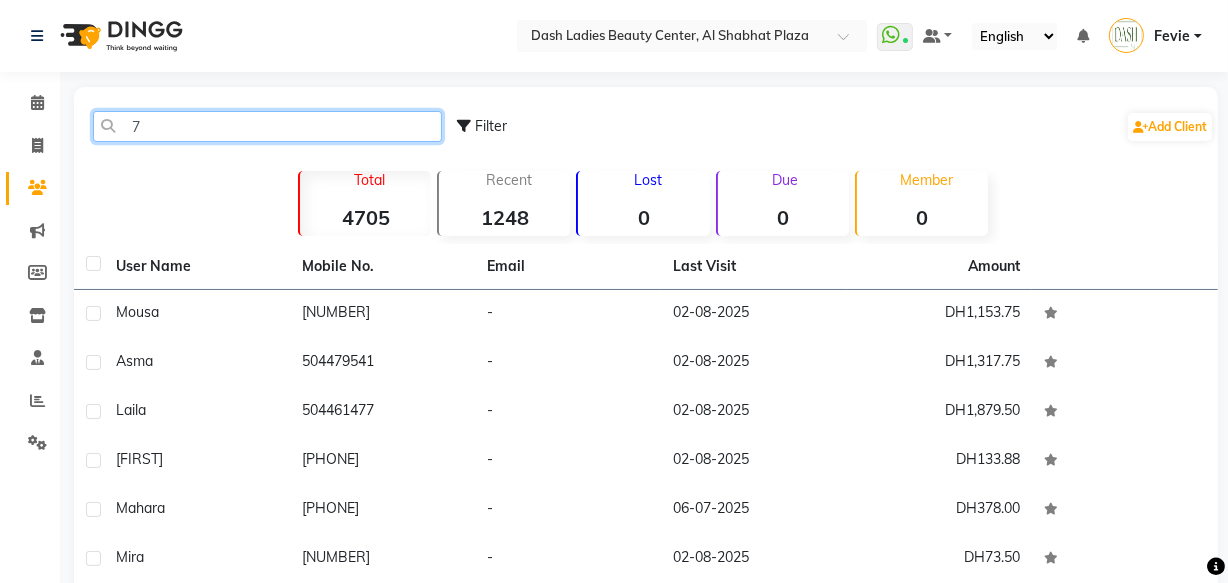 type 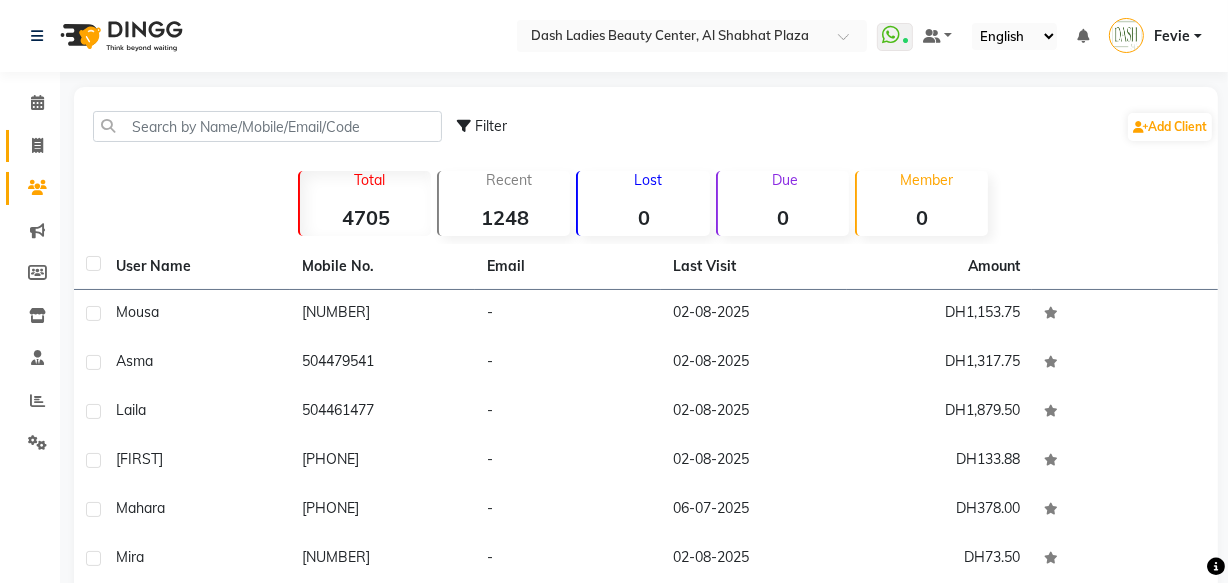 click on "Invoice" 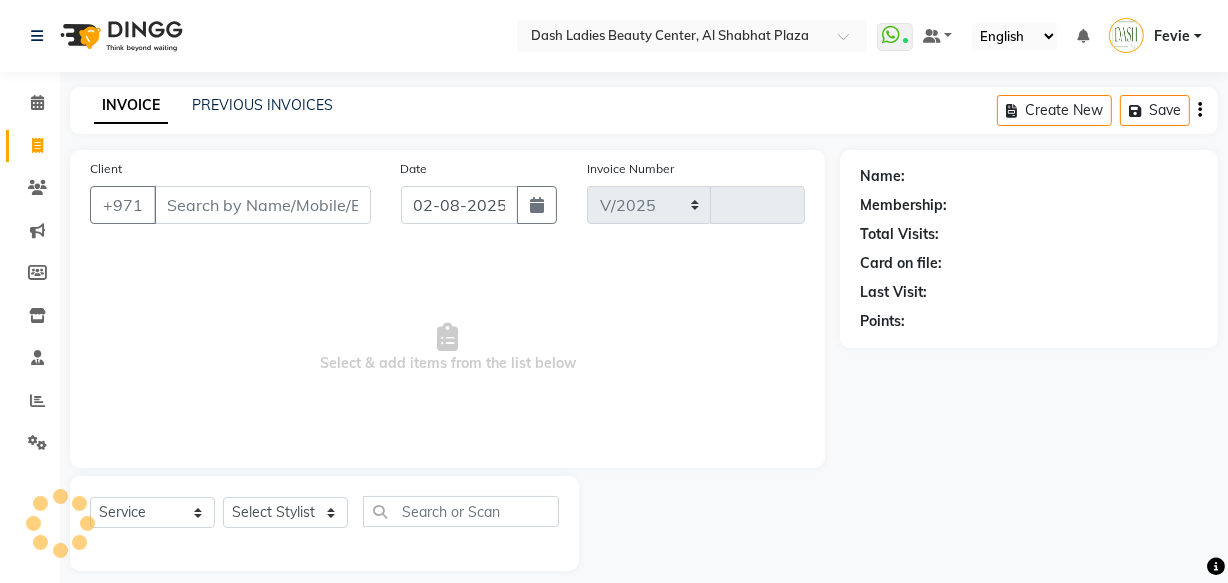 select on "8372" 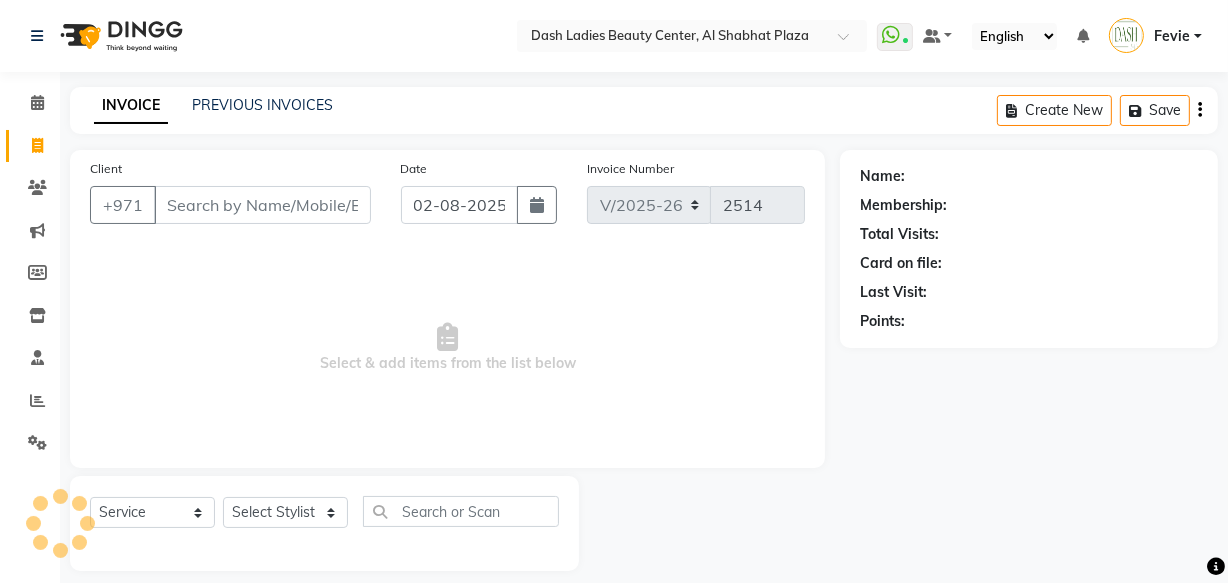 scroll, scrollTop: 19, scrollLeft: 0, axis: vertical 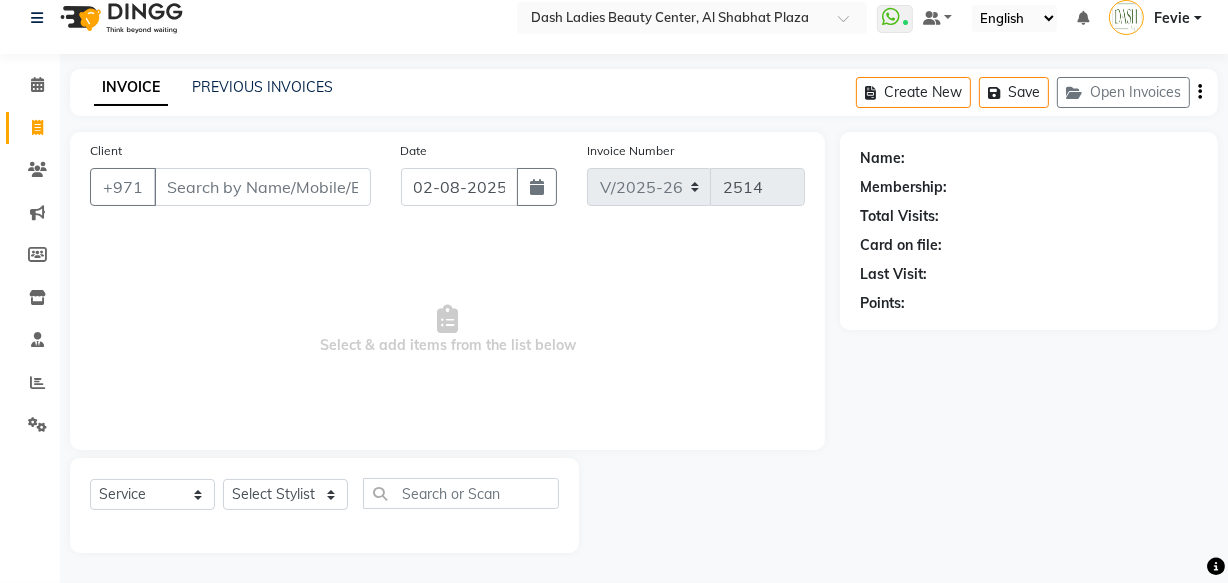 click on "Client" at bounding box center [262, 187] 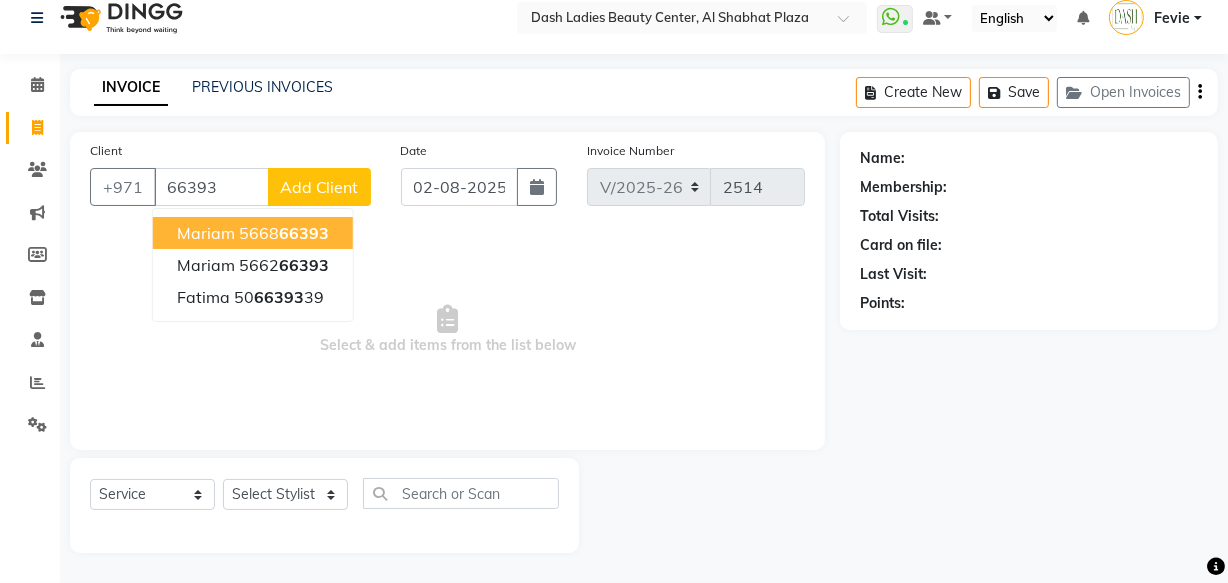 click on "66393" at bounding box center [304, 233] 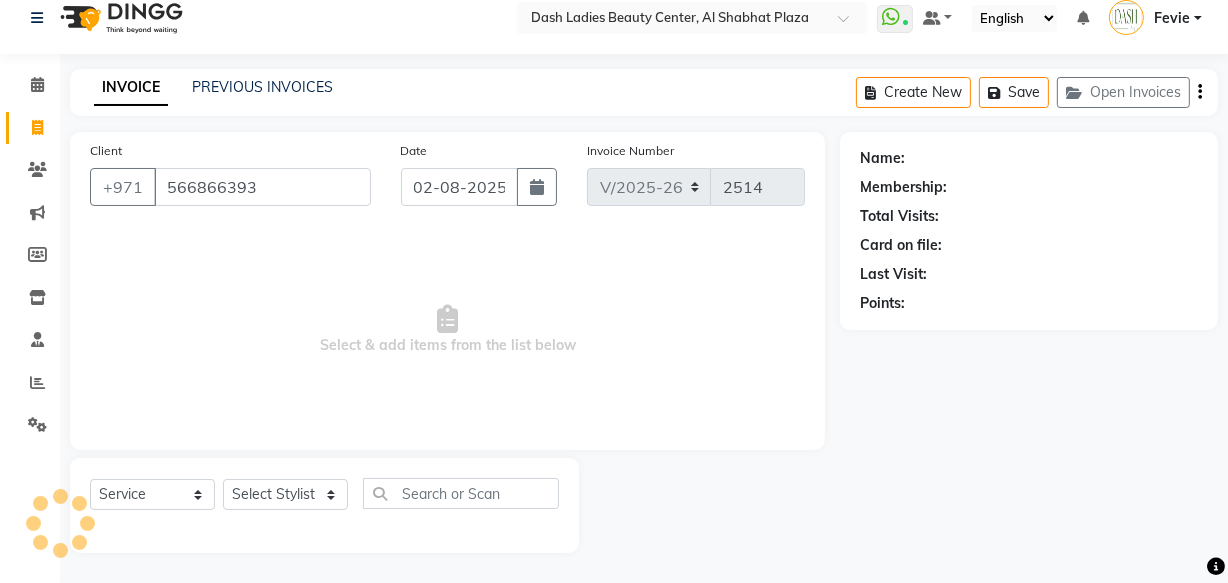 type on "566866393" 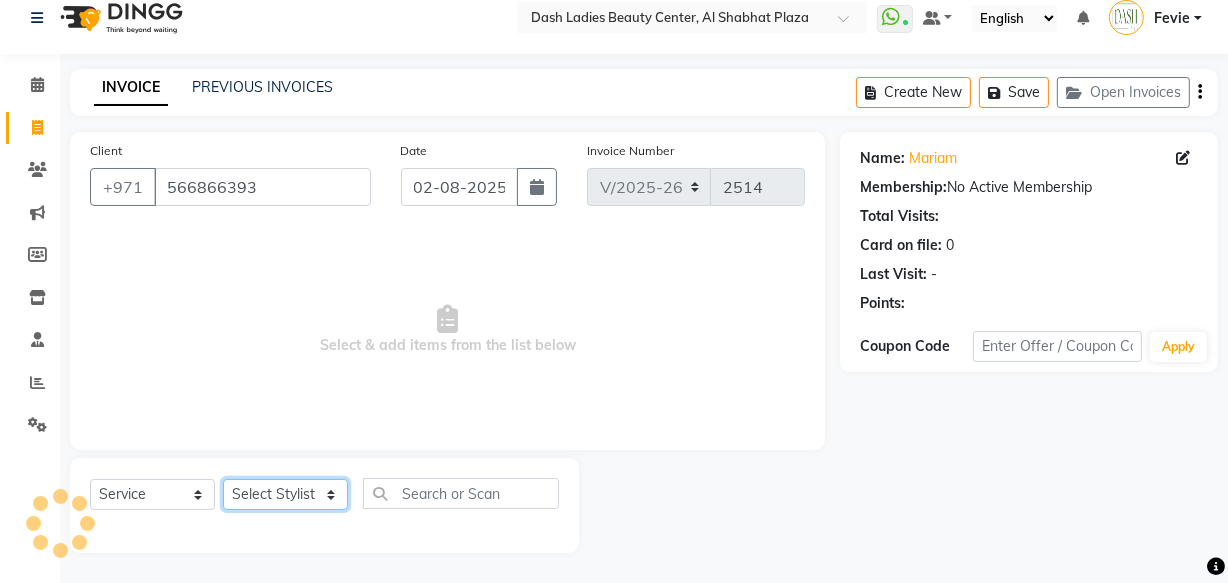 click on "Select Stylist Aizel Angelina Anna Bobi Edlyn Fevie  Flora Grace Hamda Janine Jelyn Mariel Maya Maya (Cafe) May Joy (Cafe) Nabasirye (Cafe) Nancy Nilam Nita Noreen Owner Peace Rechiel Rose Marie Saman Talina" 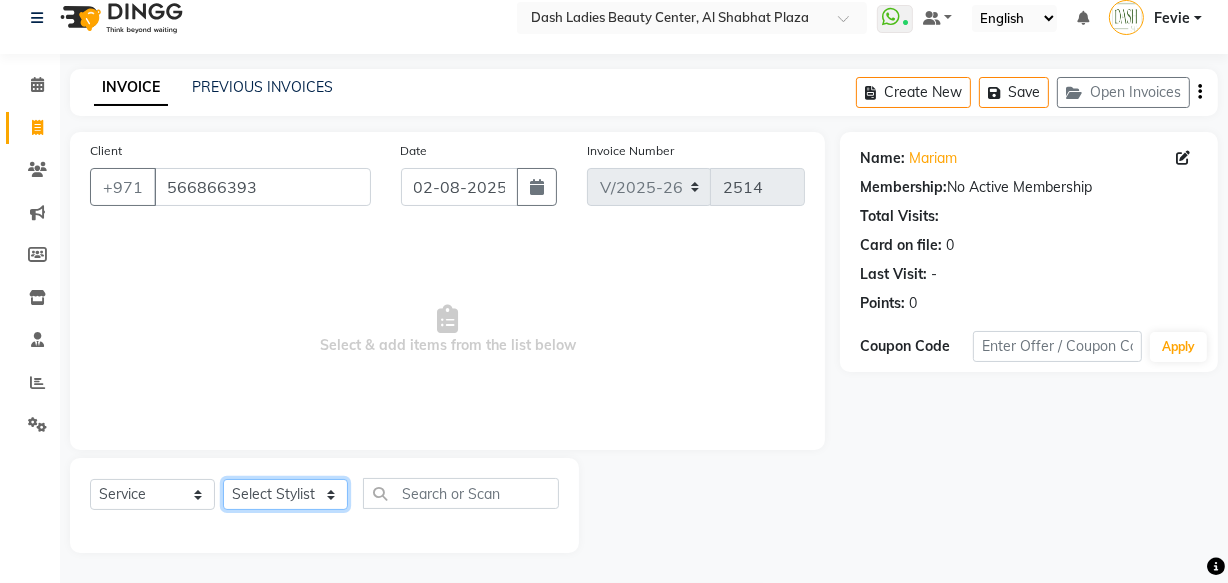 select on "81106" 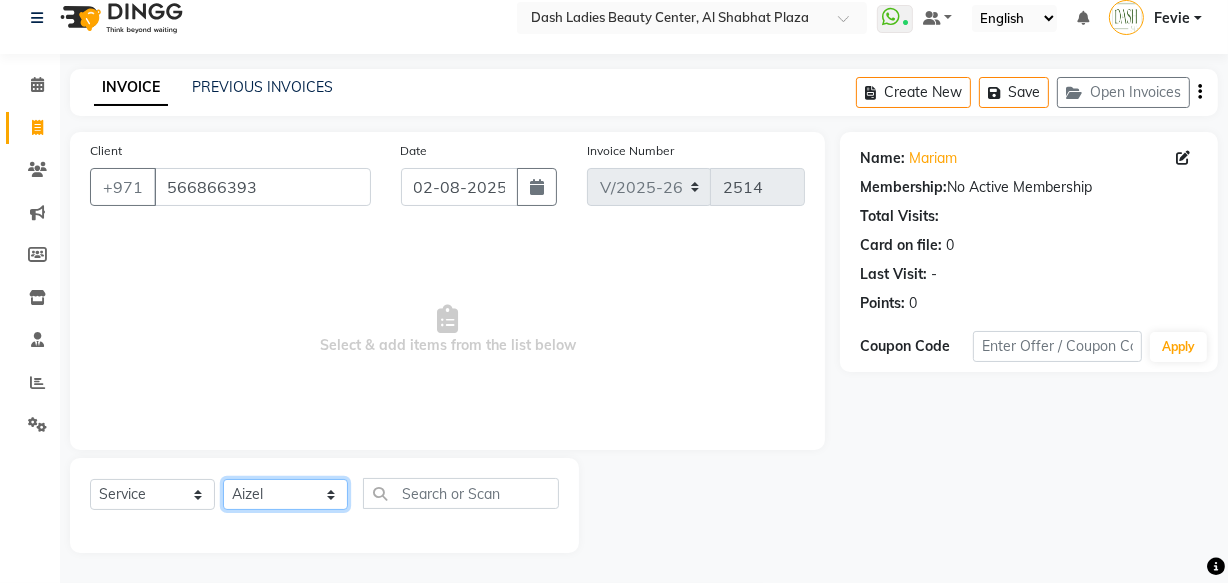 click on "Select Stylist Aizel Angelina Anna Bobi Edlyn Fevie  Flora Grace Hamda Janine Jelyn Mariel Maya Maya (Cafe) May Joy (Cafe) Nabasirye (Cafe) Nancy Nilam Nita Noreen Owner Peace Rechiel Rose Marie Saman Talina" 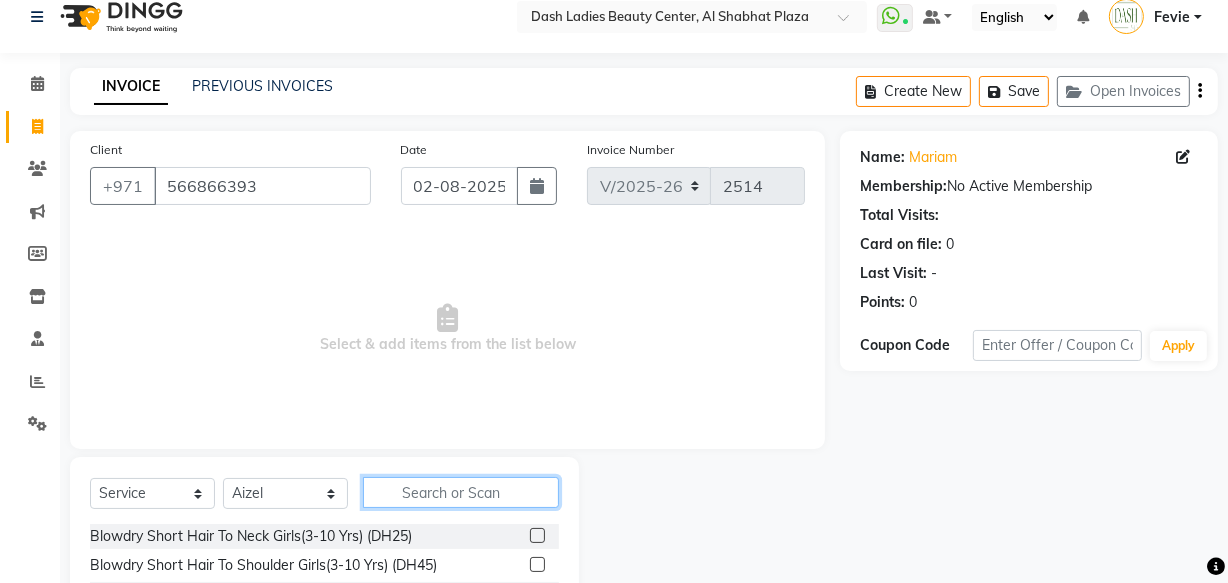 click 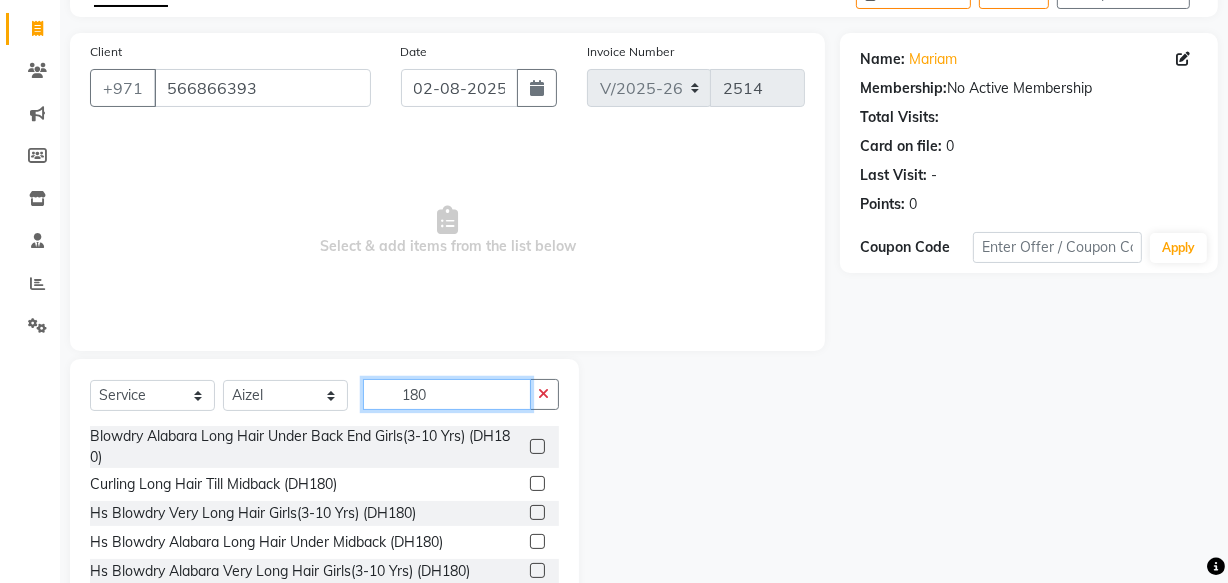 scroll, scrollTop: 209, scrollLeft: 0, axis: vertical 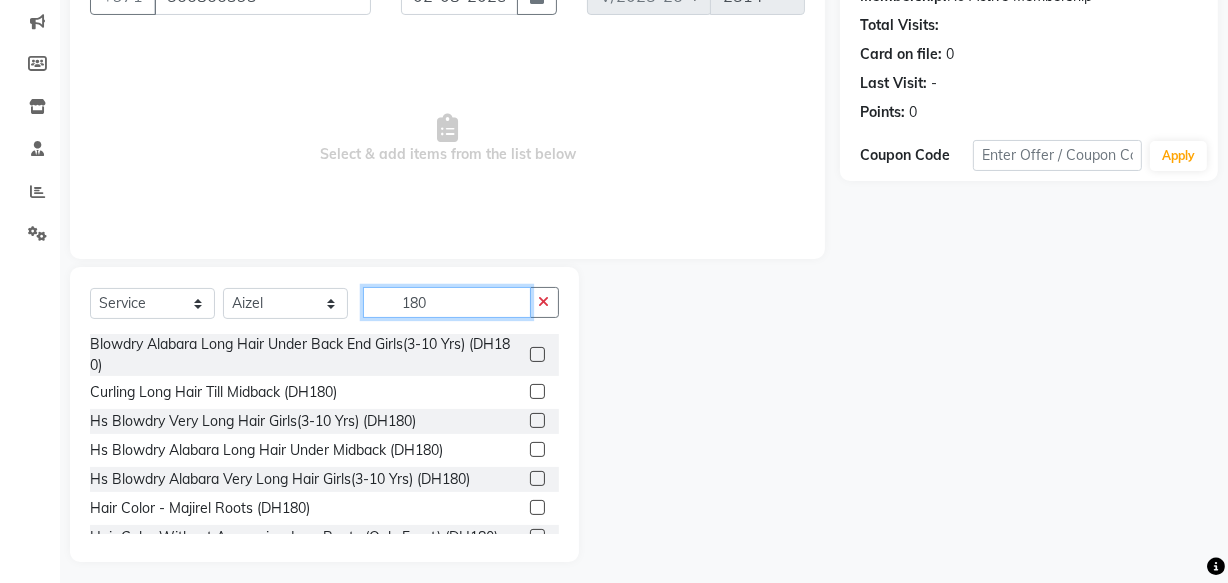 type on "180" 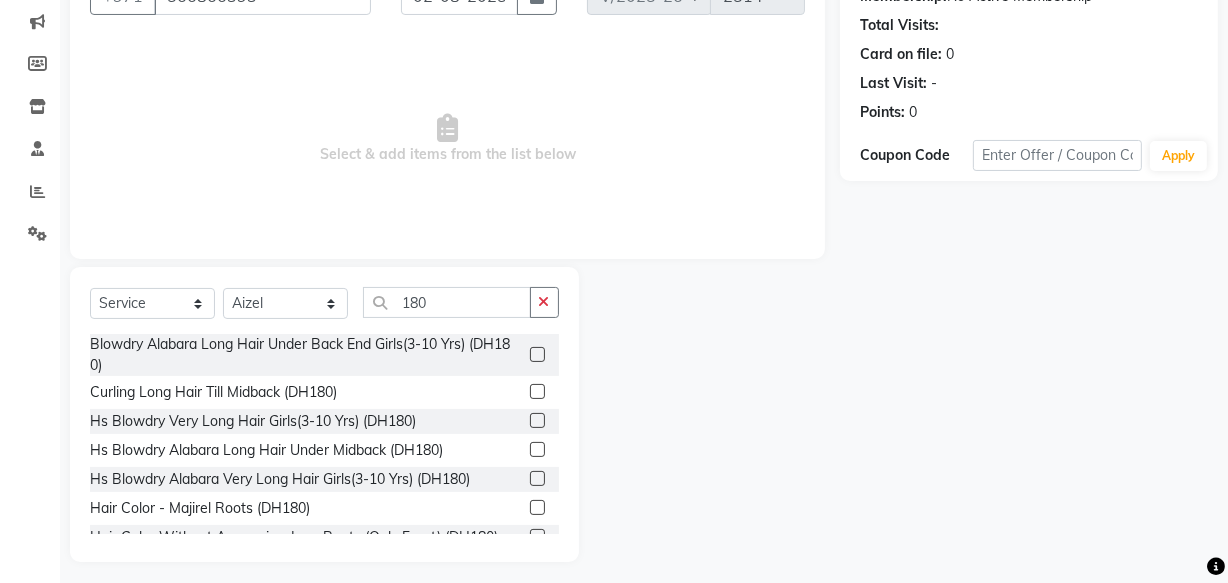 click 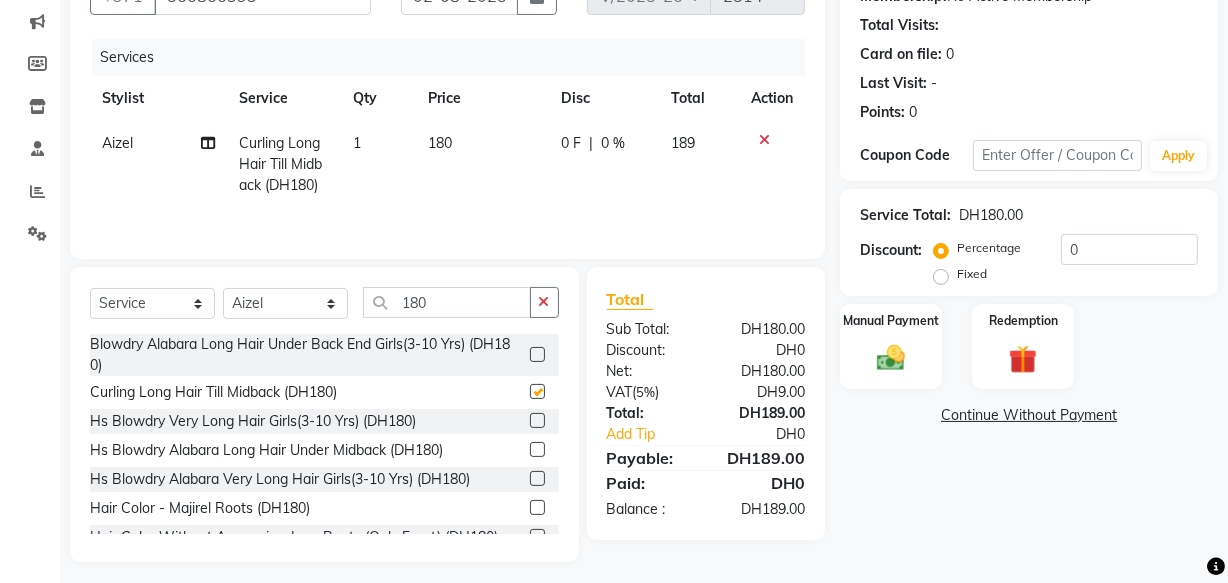 checkbox on "false" 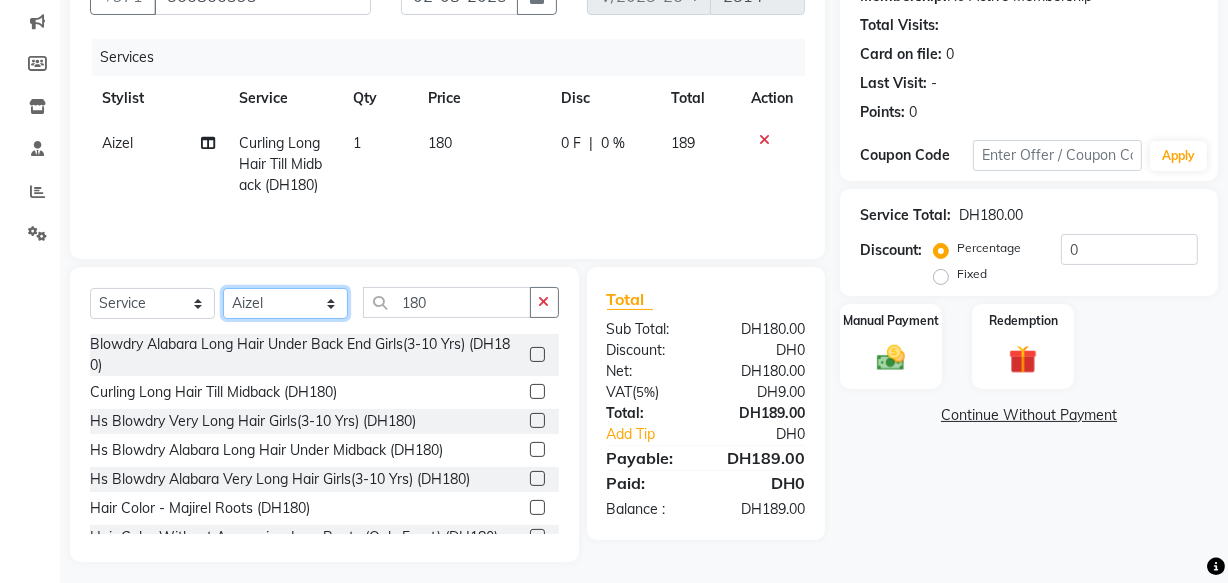 click on "Select Stylist Aizel Angelina Anna Bobi Edlyn Fevie  Flora Grace Hamda Janine Jelyn Mariel Maya Maya (Cafe) May Joy (Cafe) Nabasirye (Cafe) Nancy Nilam Nita Noreen Owner Peace Rechiel Rose Marie Saman Talina" 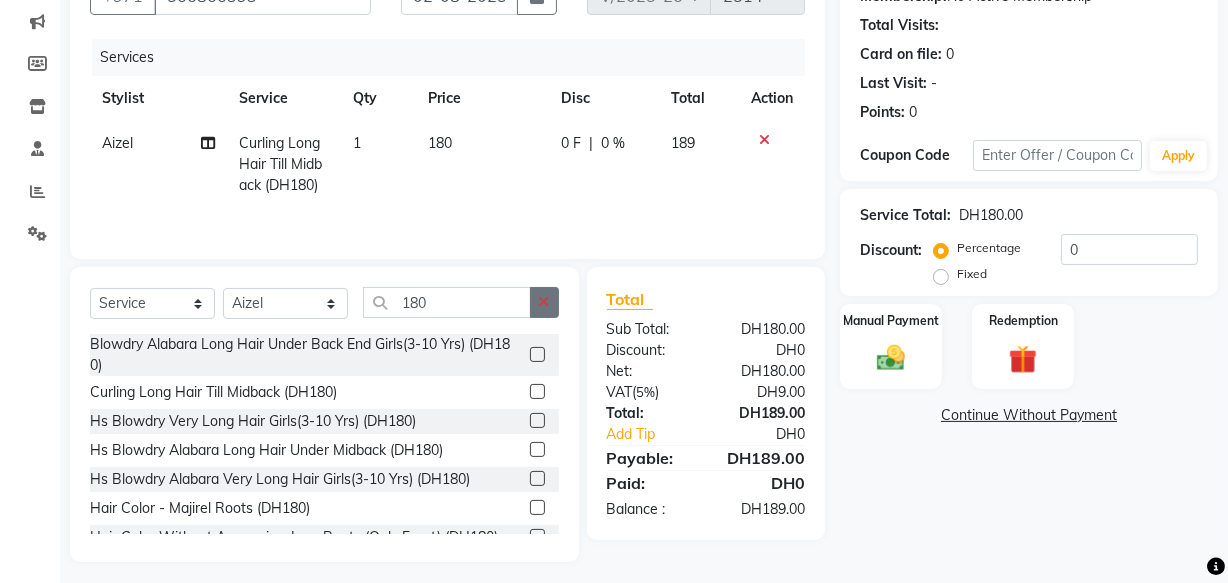 click 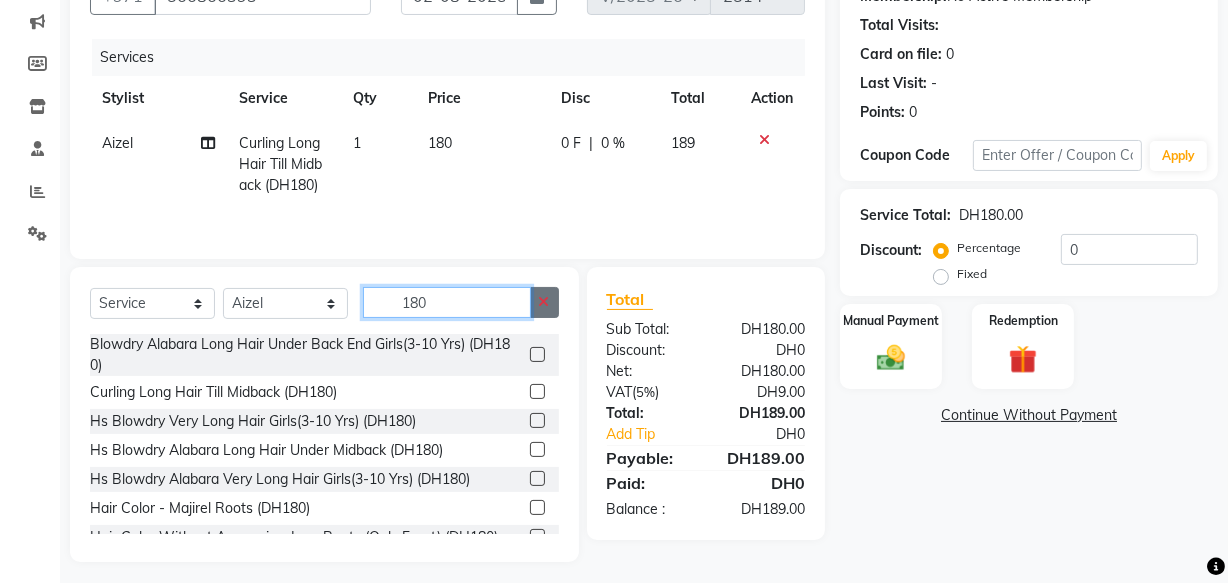 type 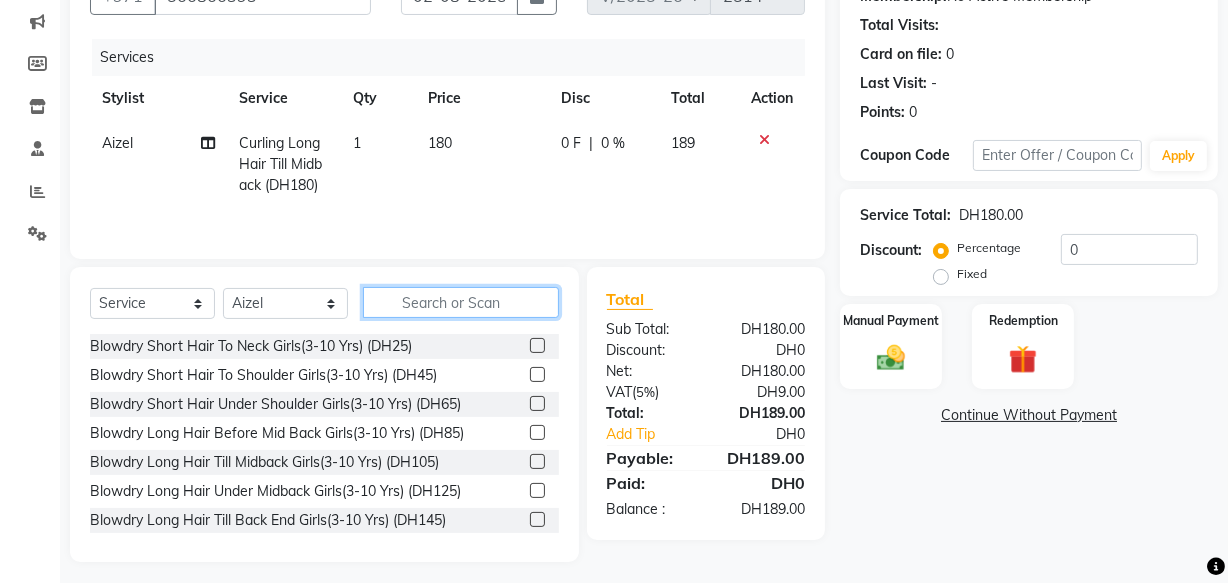 click 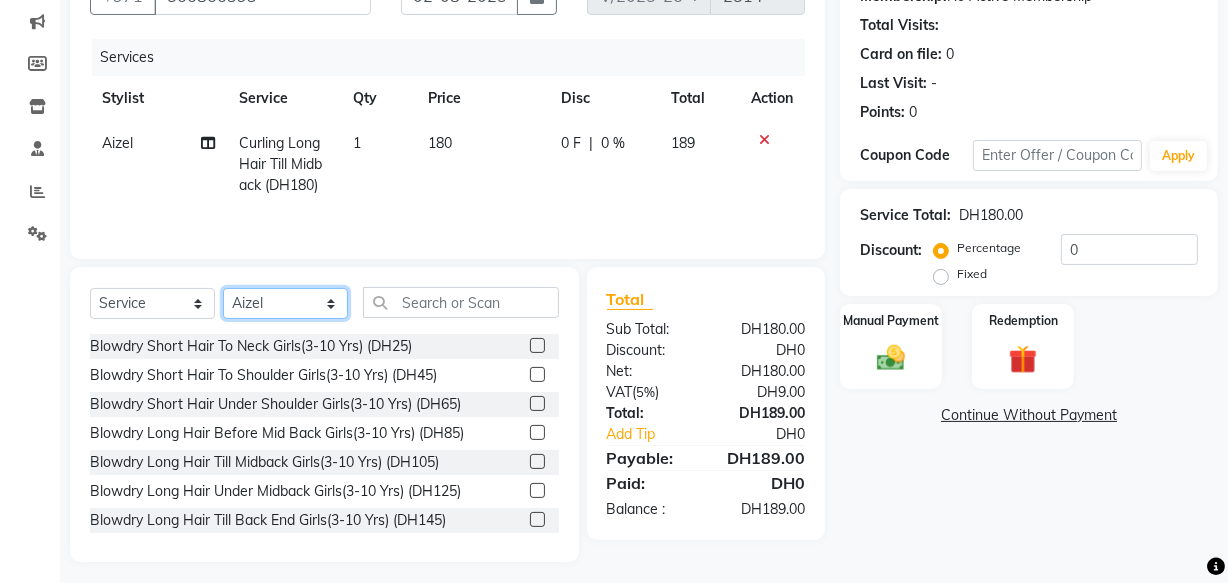click on "Select Stylist Aizel Angelina Anna Bobi Edlyn Fevie  Flora Grace Hamda Janine Jelyn Mariel Maya Maya (Cafe) May Joy (Cafe) Nabasirye (Cafe) Nancy Nilam Nita Noreen Owner Peace Rechiel Rose Marie Saman Talina" 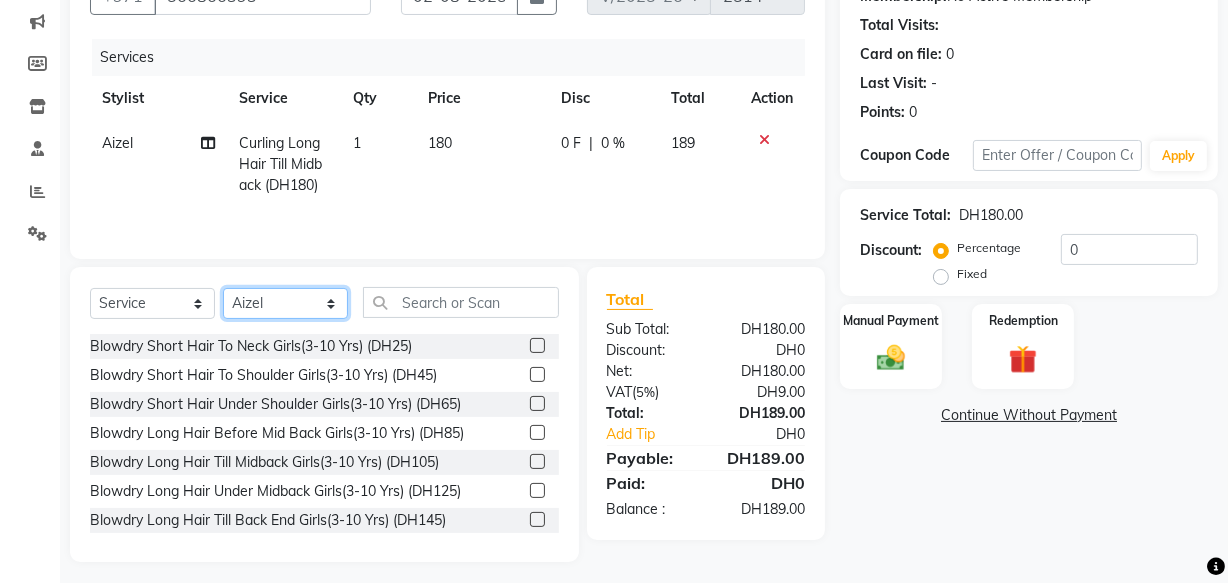 select on "81112" 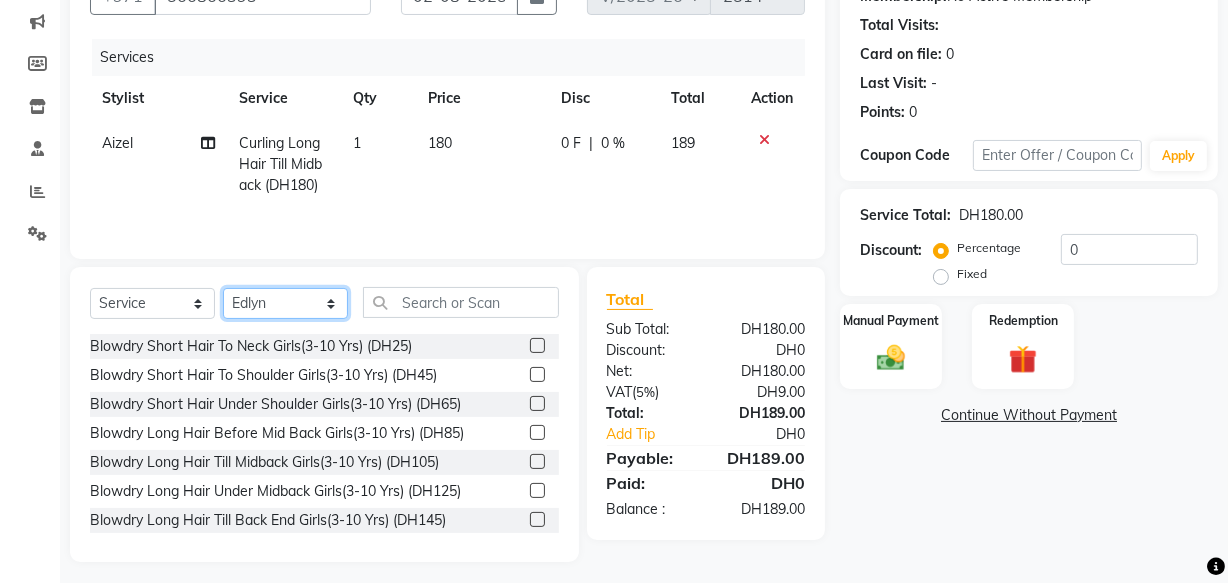 click on "Select Stylist Aizel Angelina Anna Bobi Edlyn Fevie  Flora Grace Hamda Janine Jelyn Mariel Maya Maya (Cafe) May Joy (Cafe) Nabasirye (Cafe) Nancy Nilam Nita Noreen Owner Peace Rechiel Rose Marie Saman Talina" 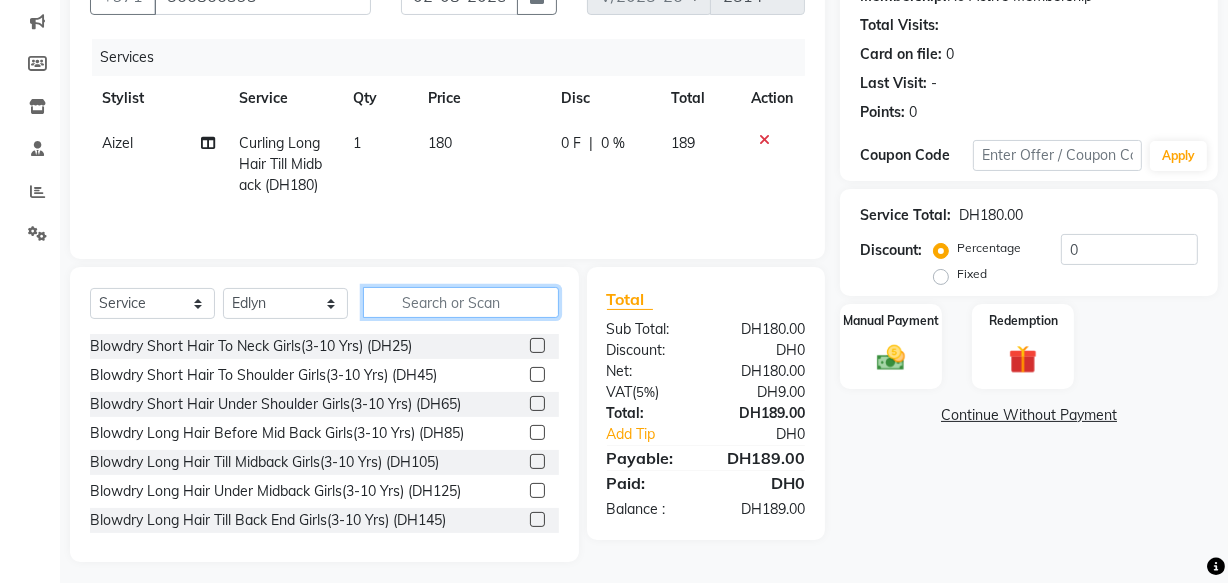 click 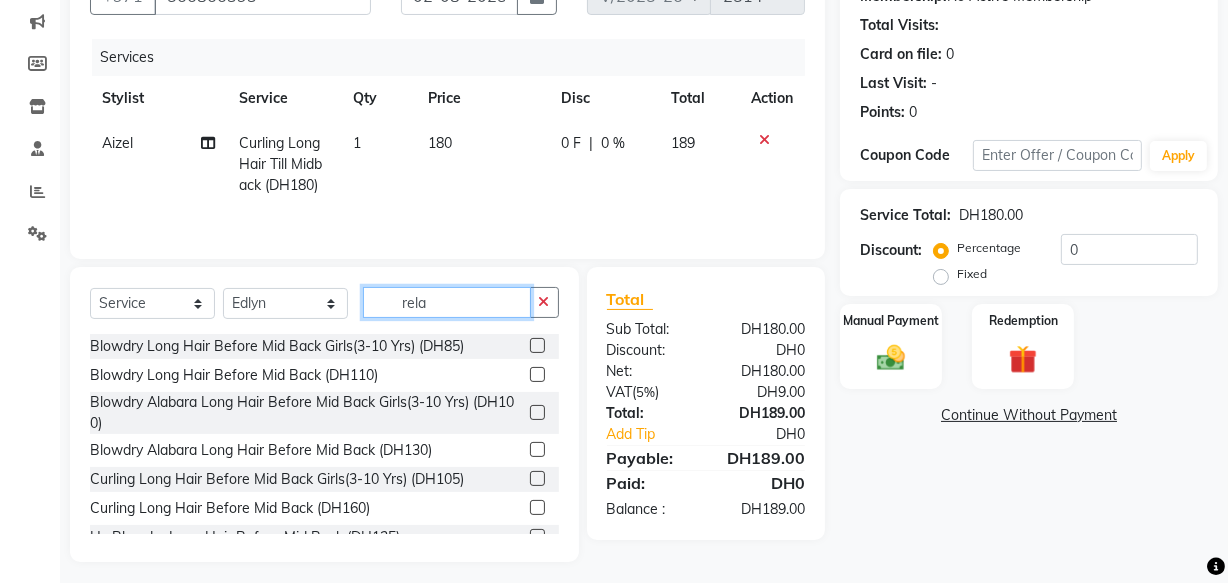 scroll, scrollTop: 197, scrollLeft: 0, axis: vertical 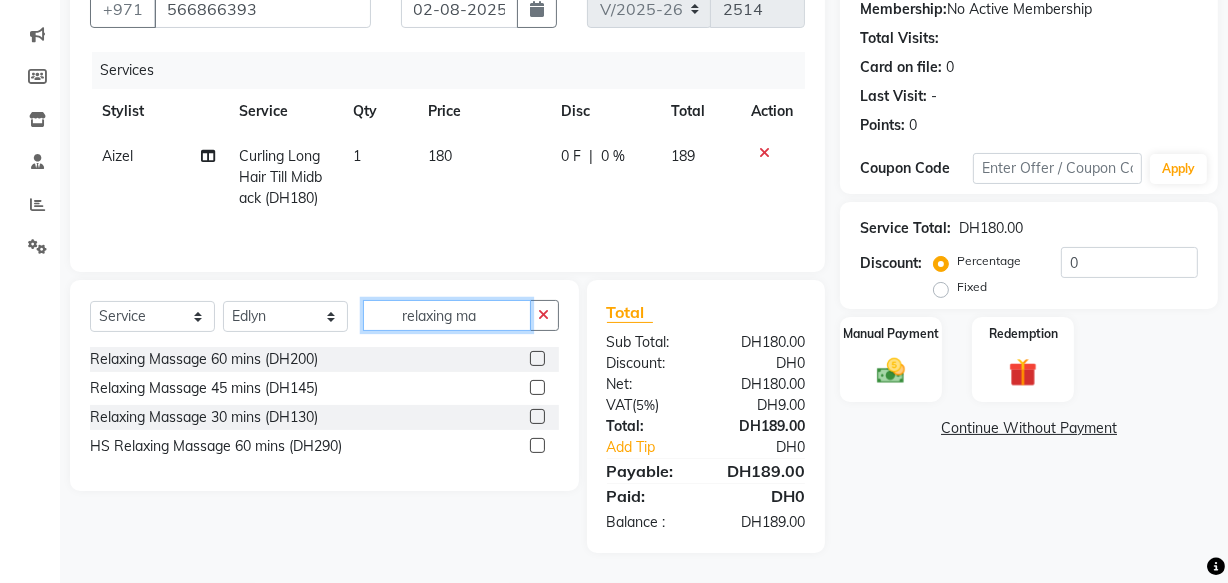 type on "relaxing ma" 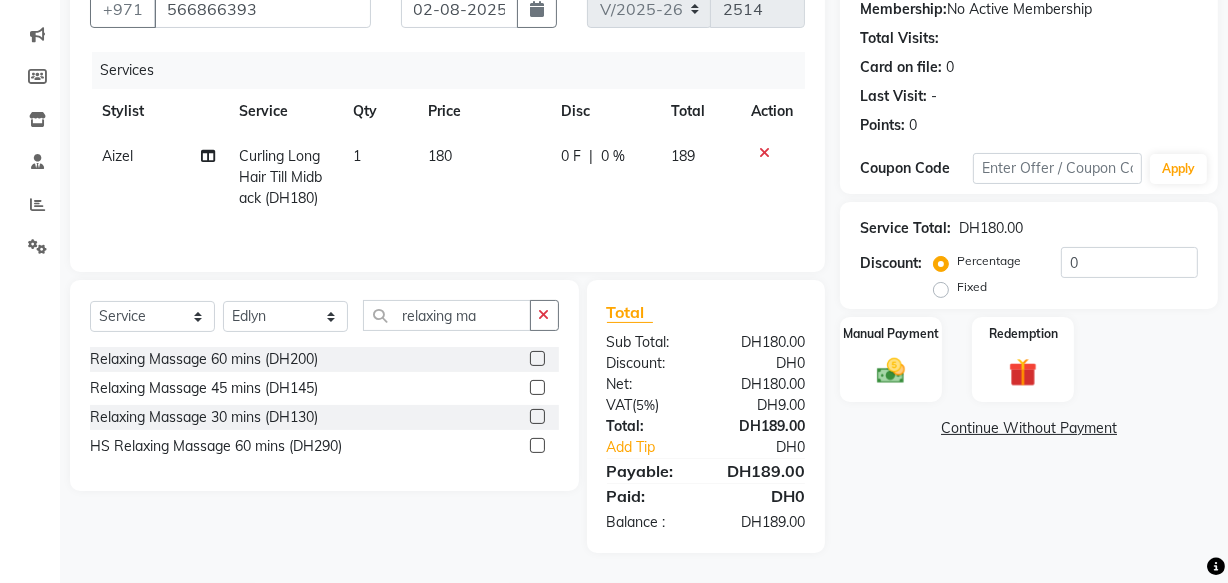 click 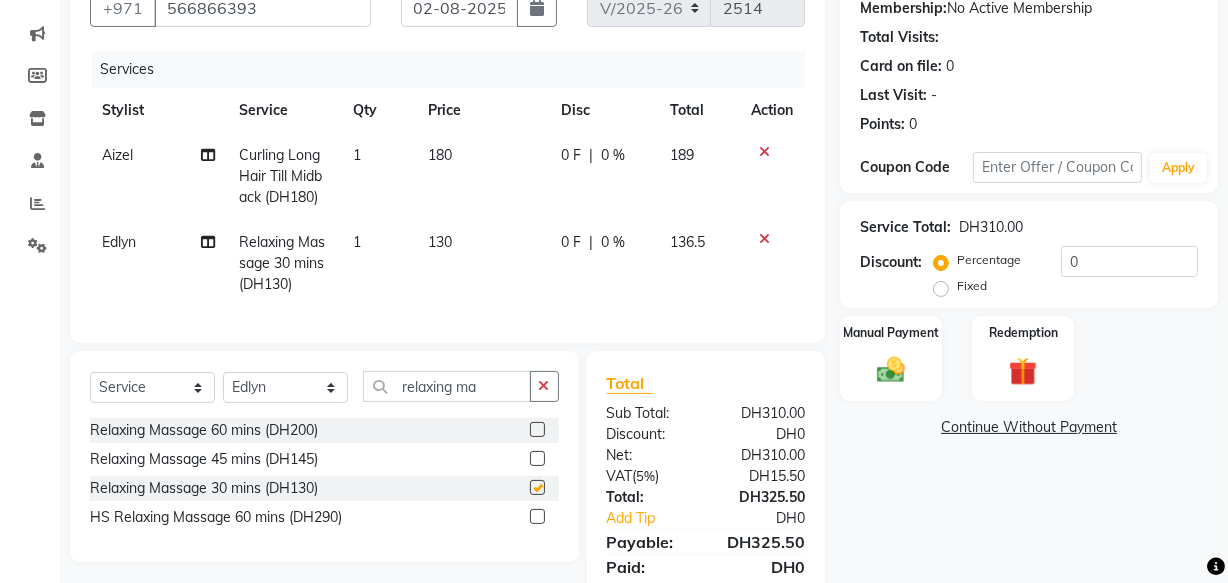 checkbox on "false" 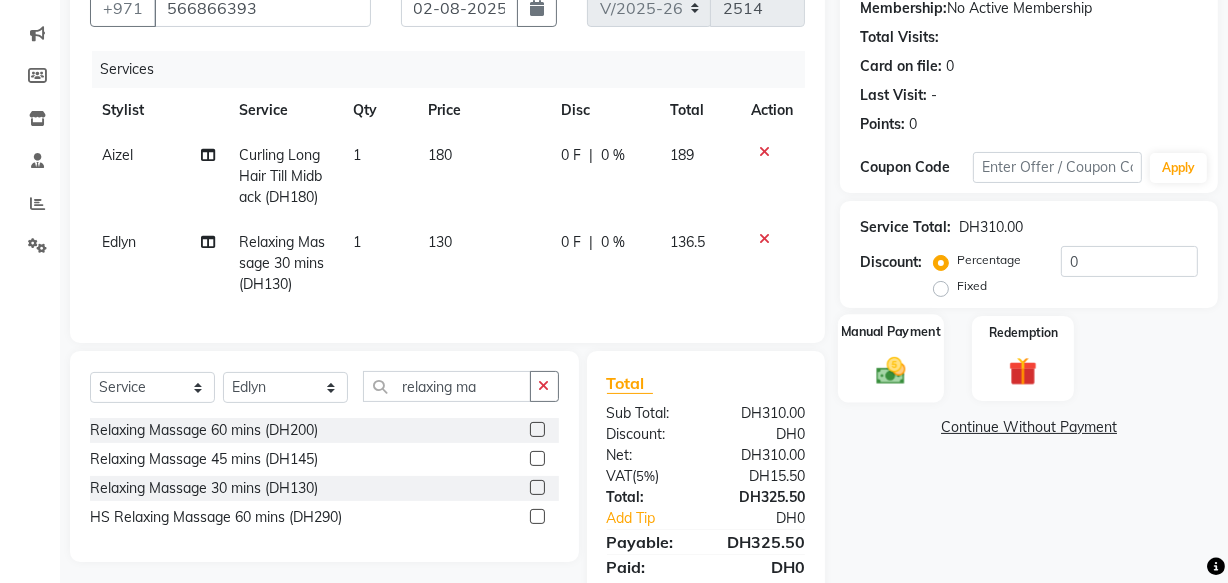 click on "Manual Payment" 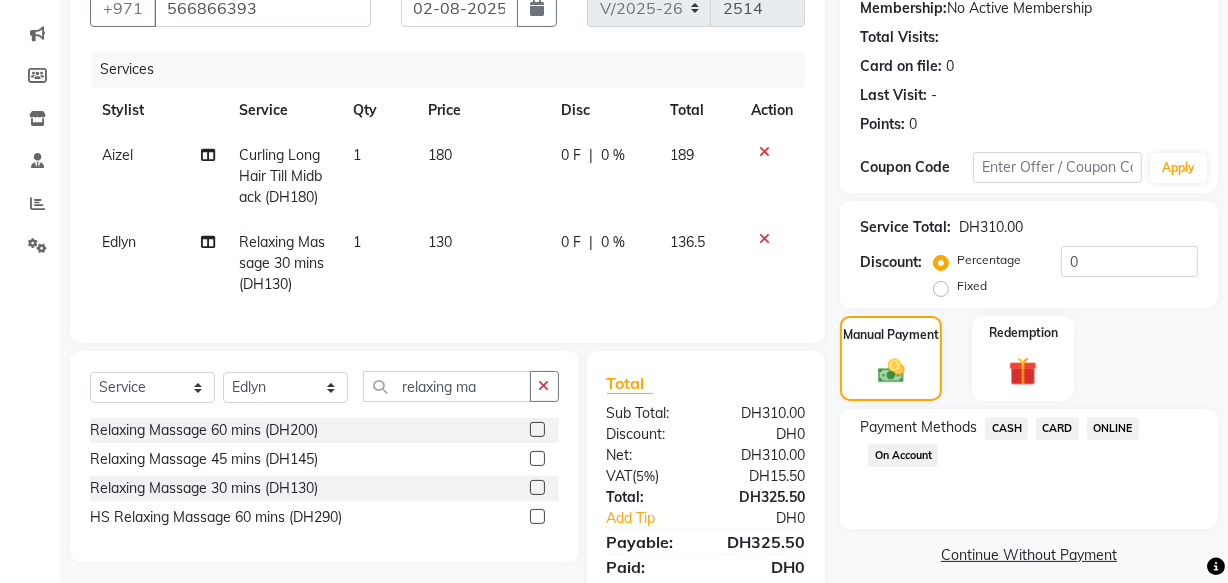 click on "CARD" 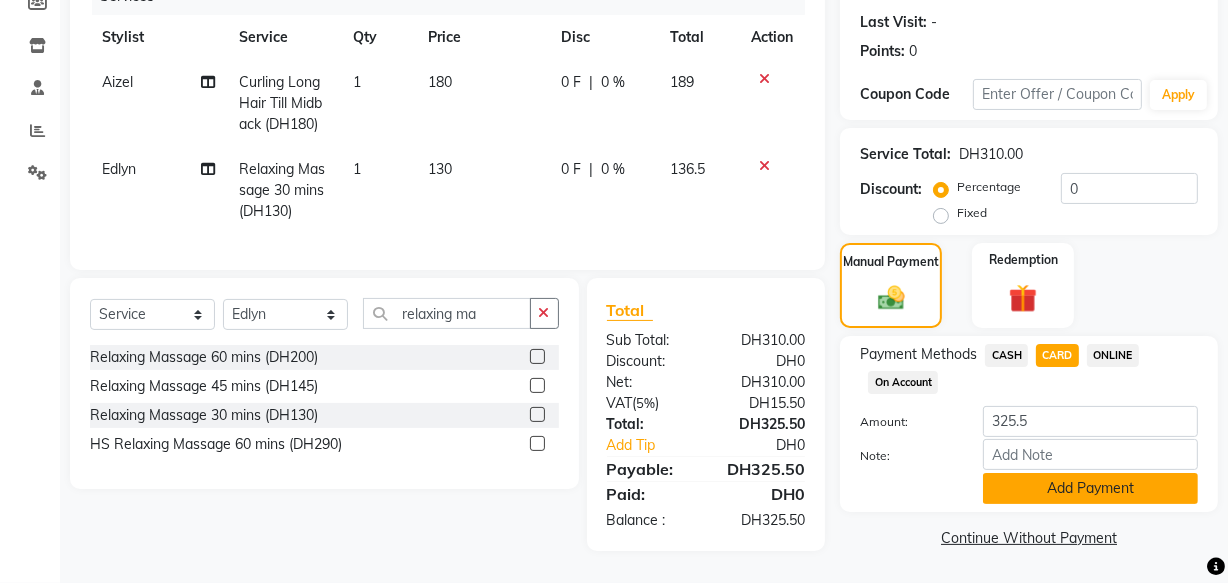 click on "Add Payment" 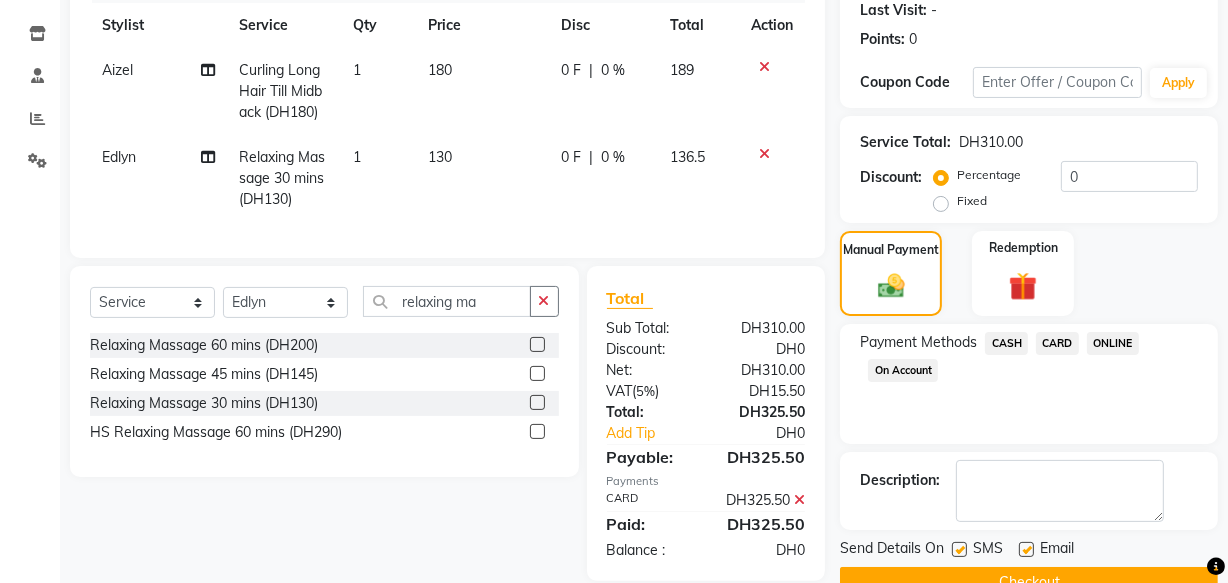scroll, scrollTop: 345, scrollLeft: 0, axis: vertical 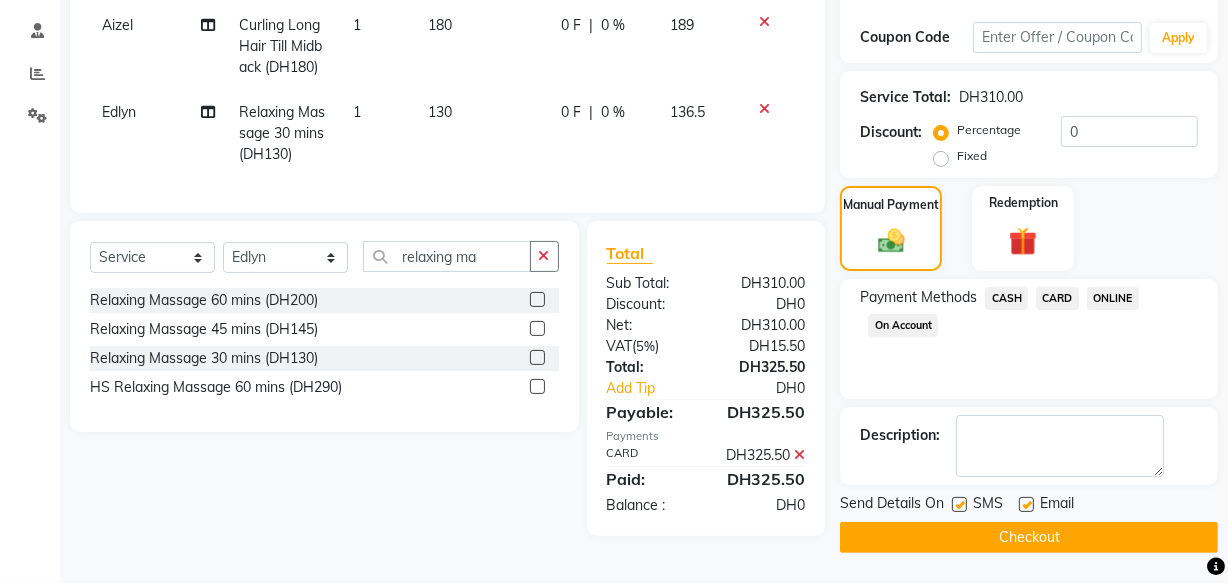 click on "Checkout" 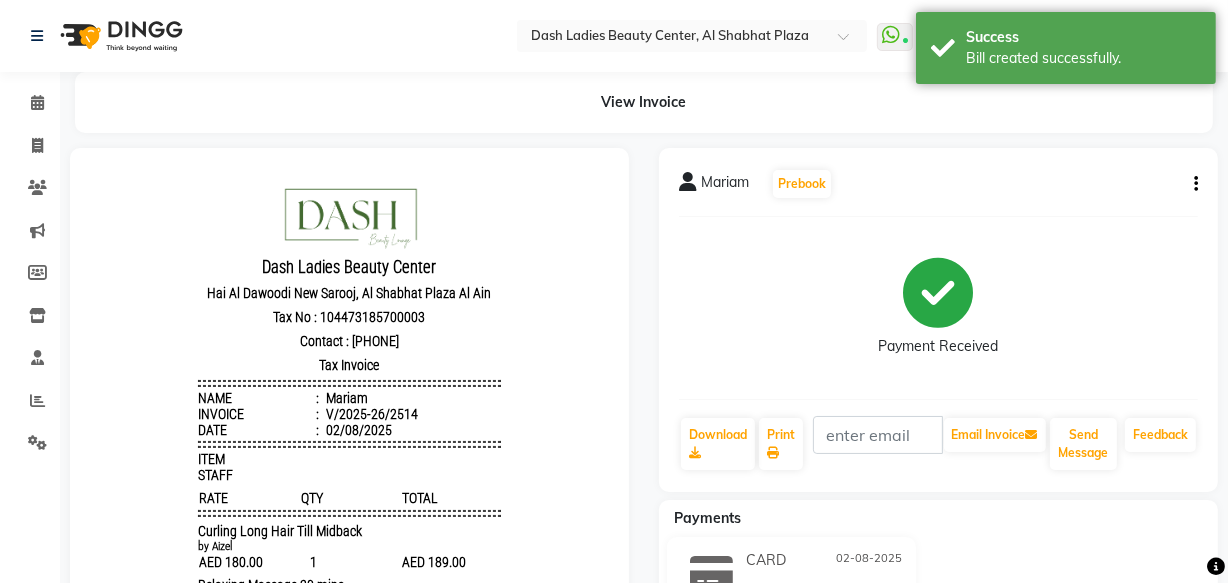 scroll, scrollTop: 0, scrollLeft: 0, axis: both 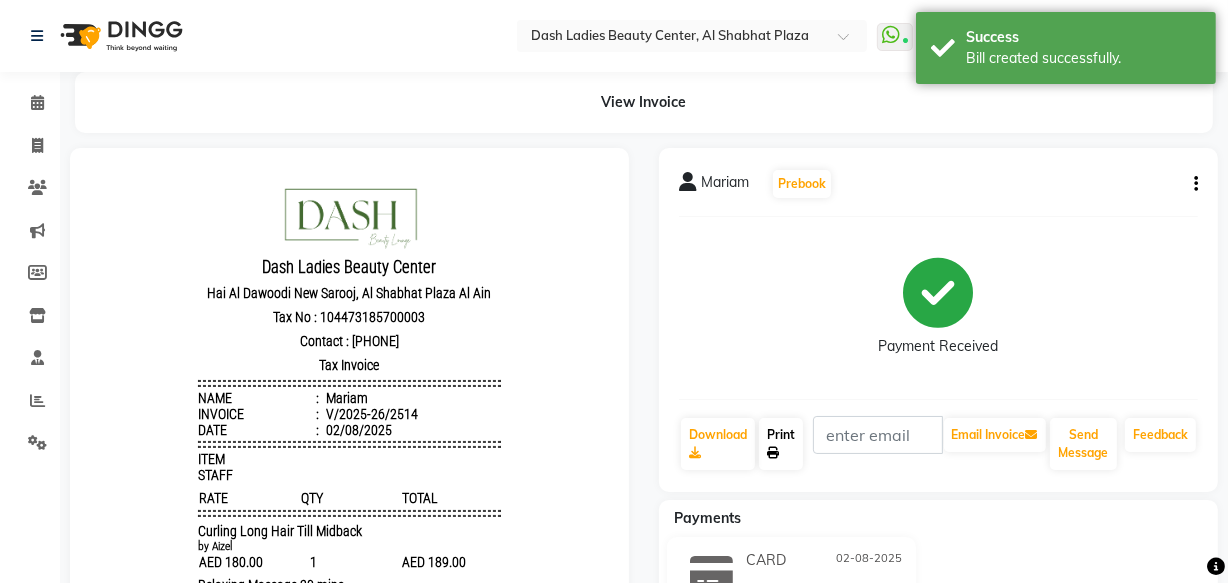 click on "Print" 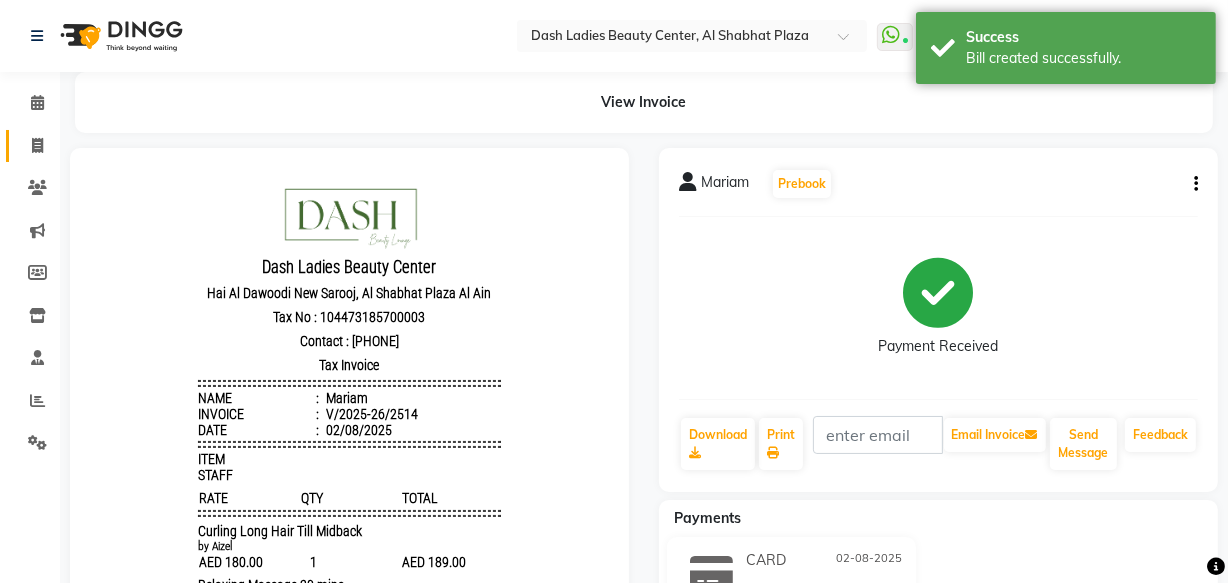 click 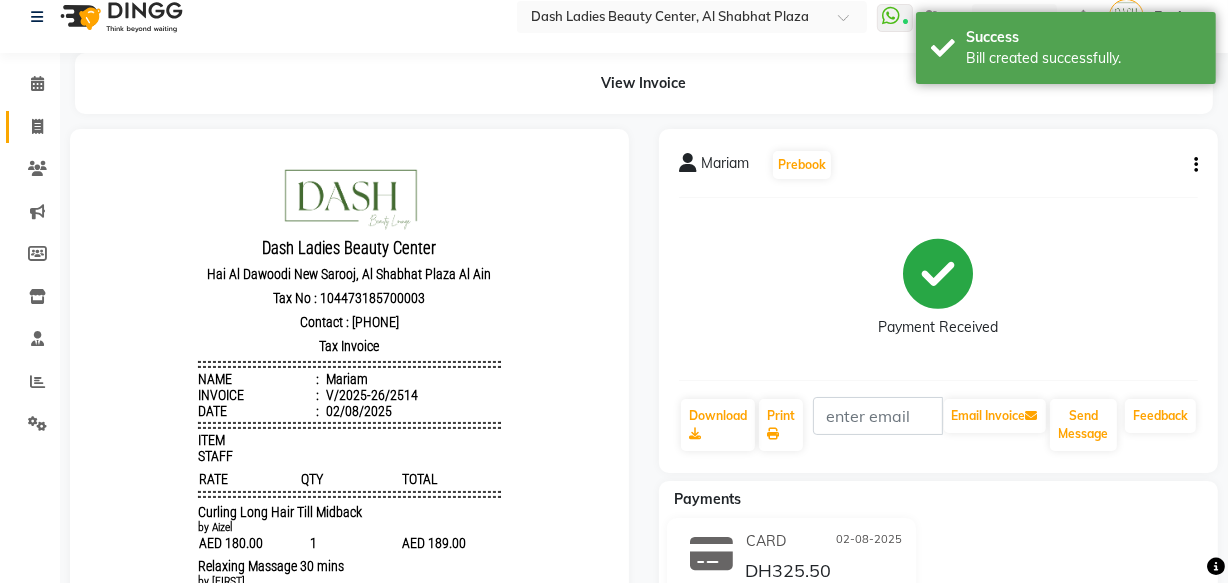 select on "8372" 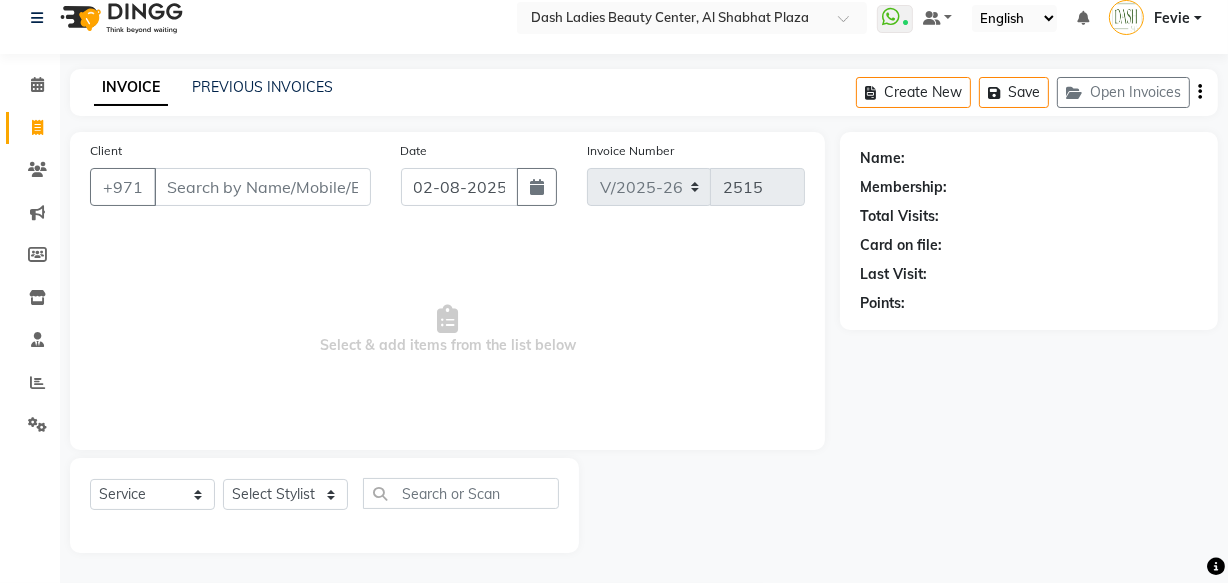 click 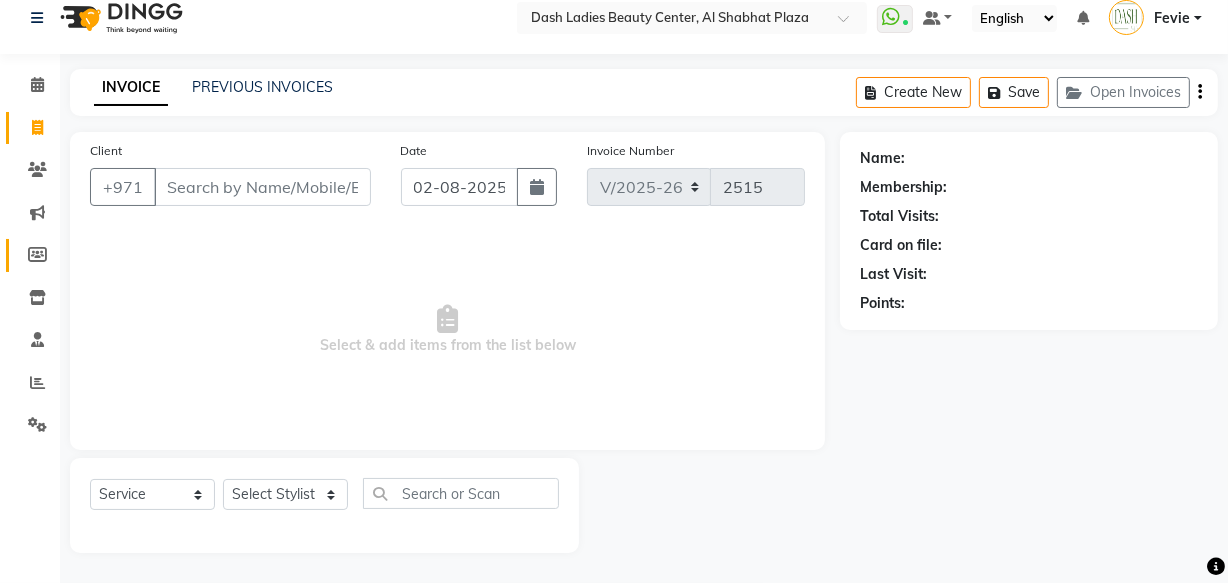 click 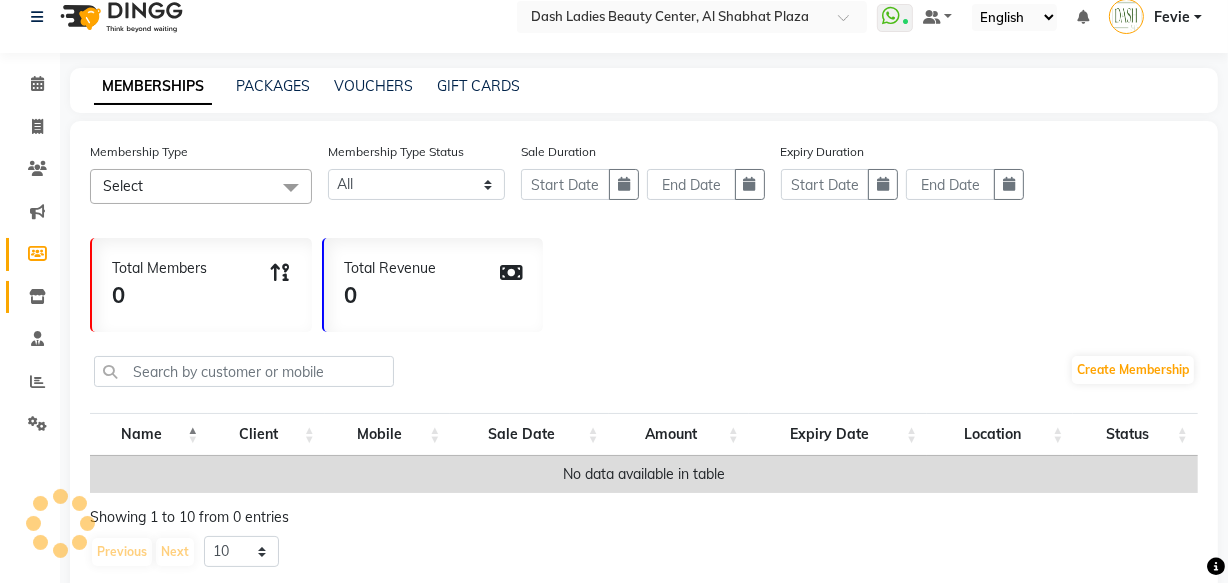 click 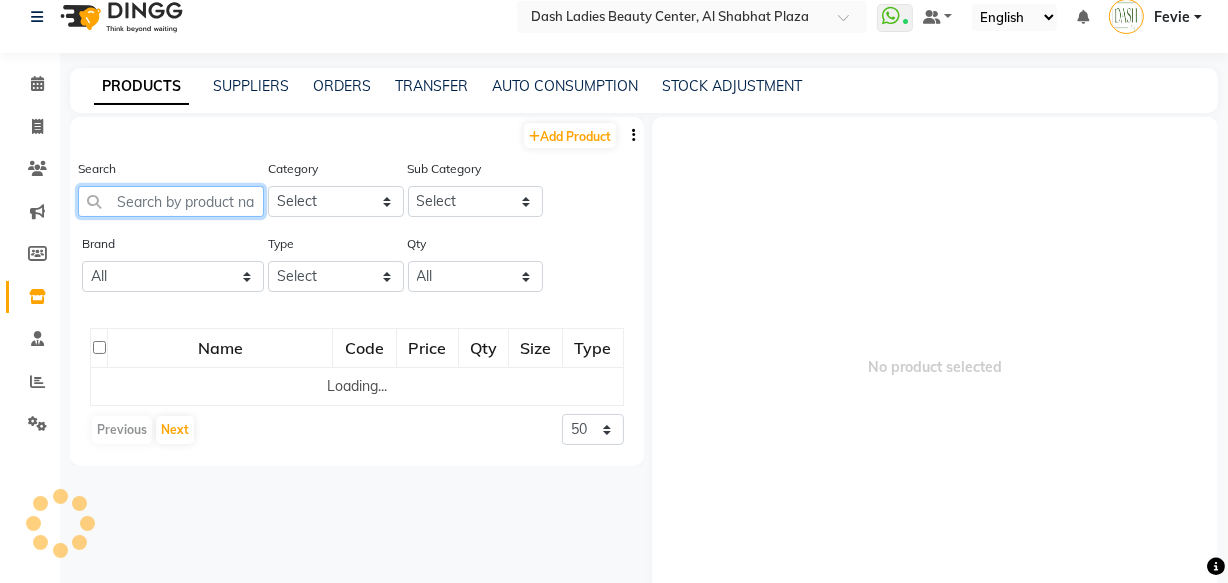 click 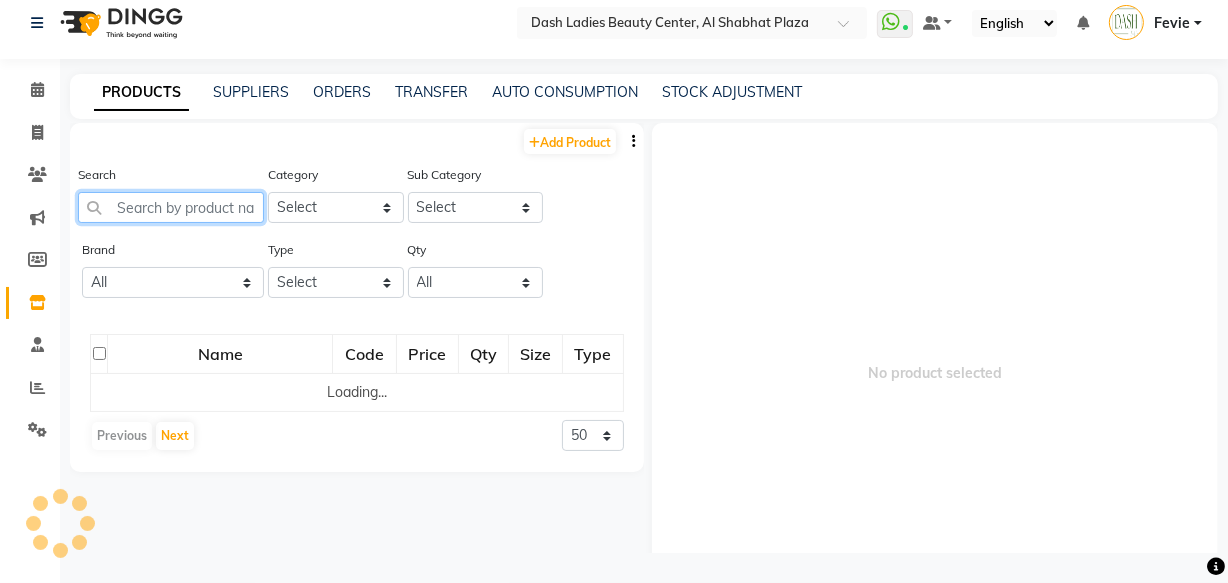 scroll, scrollTop: 13, scrollLeft: 0, axis: vertical 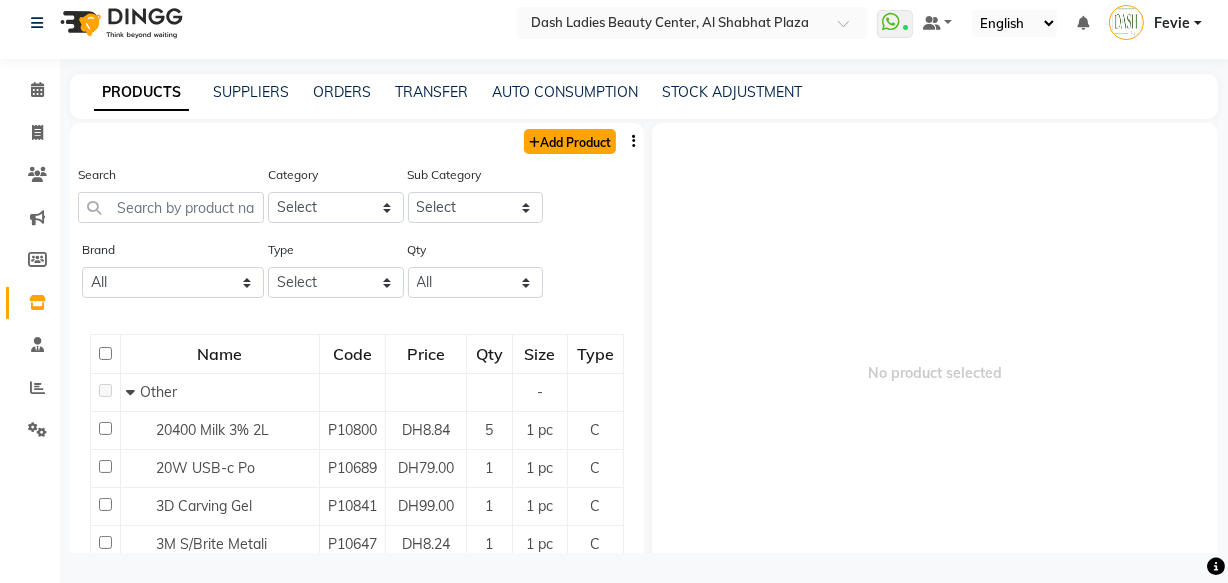 click on "Add Product" 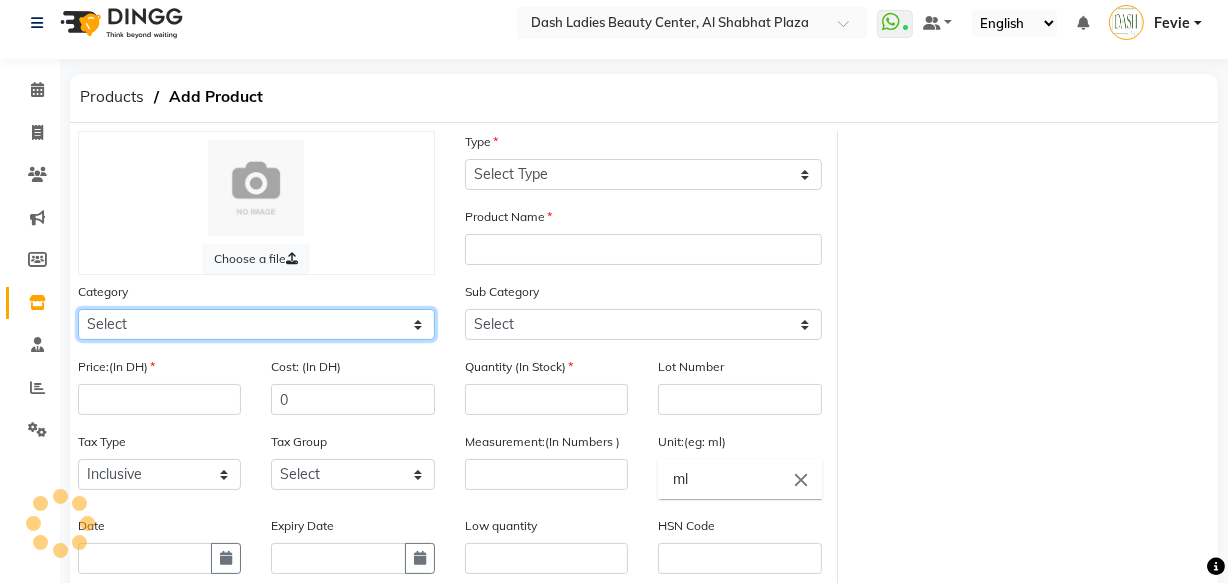 click on "Select Hair Skin Makeup Personal Care Appliances Beard Waxing Disposable Threading Hands and Feet Beauty Planet Botox Cadiveu Casmara Cheryls Loreal Olaplex Dash Ladies Beauty Center Other" 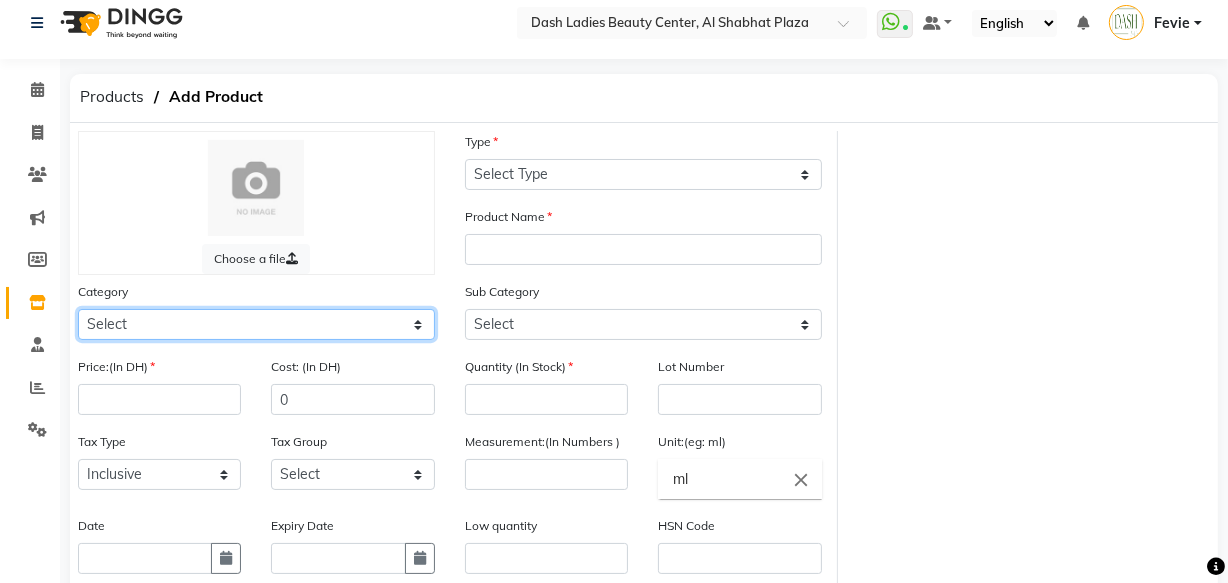 click on "Select Hair Skin Makeup Personal Care Appliances Beard Waxing Disposable Threading Hands and Feet Beauty Planet Botox Cadiveu Casmara Cheryls Loreal Olaplex Dash Ladies Beauty Center Other" 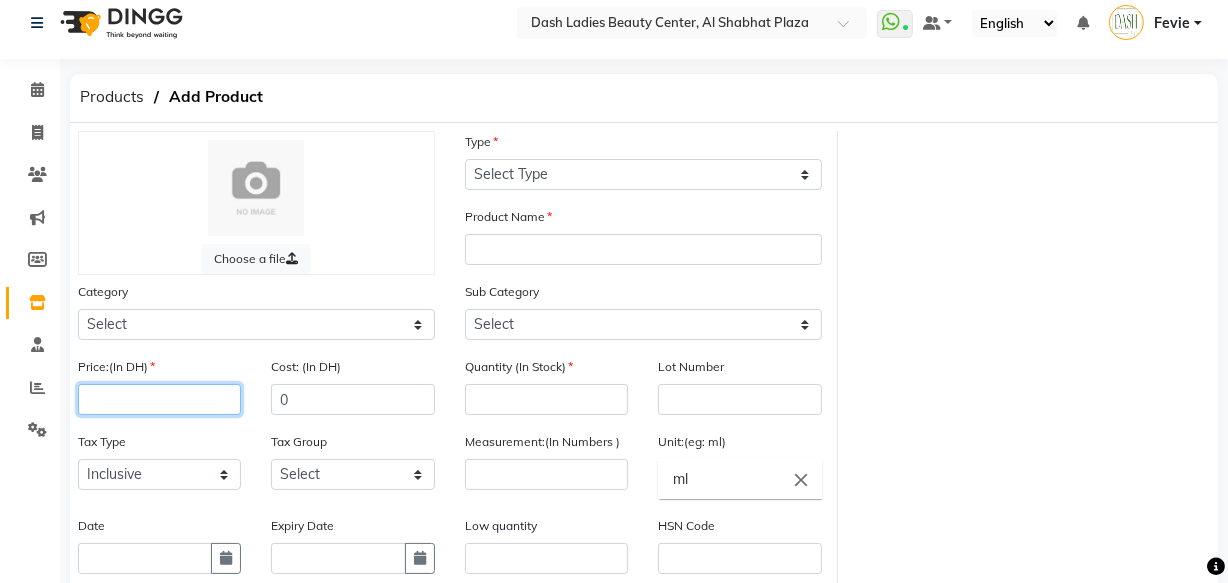 click 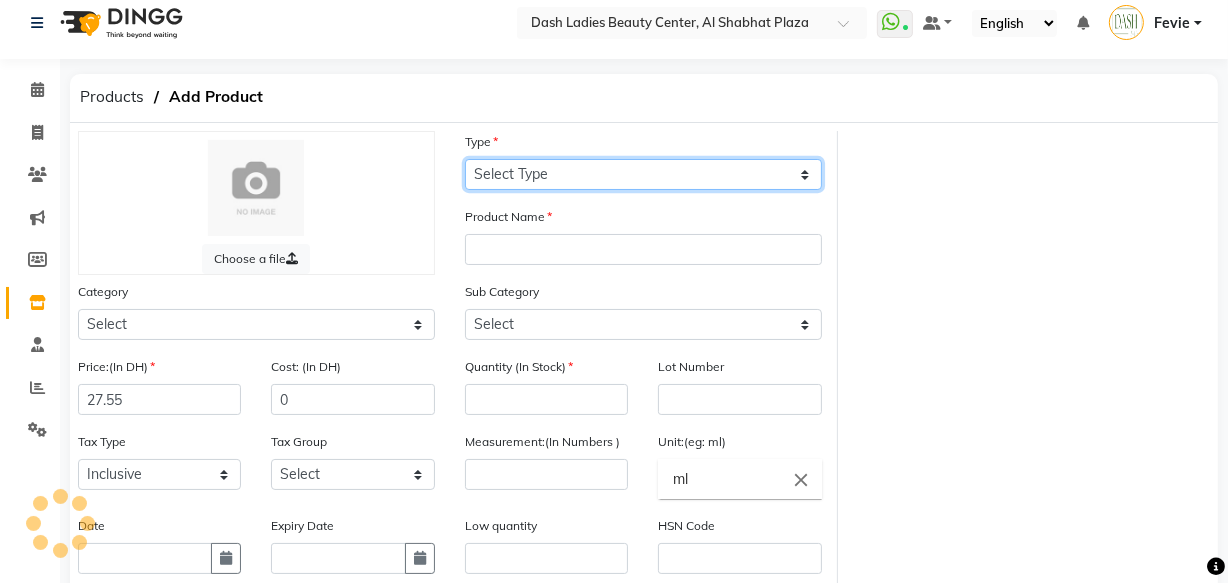 click on "Select Type Both Retail Consumable" 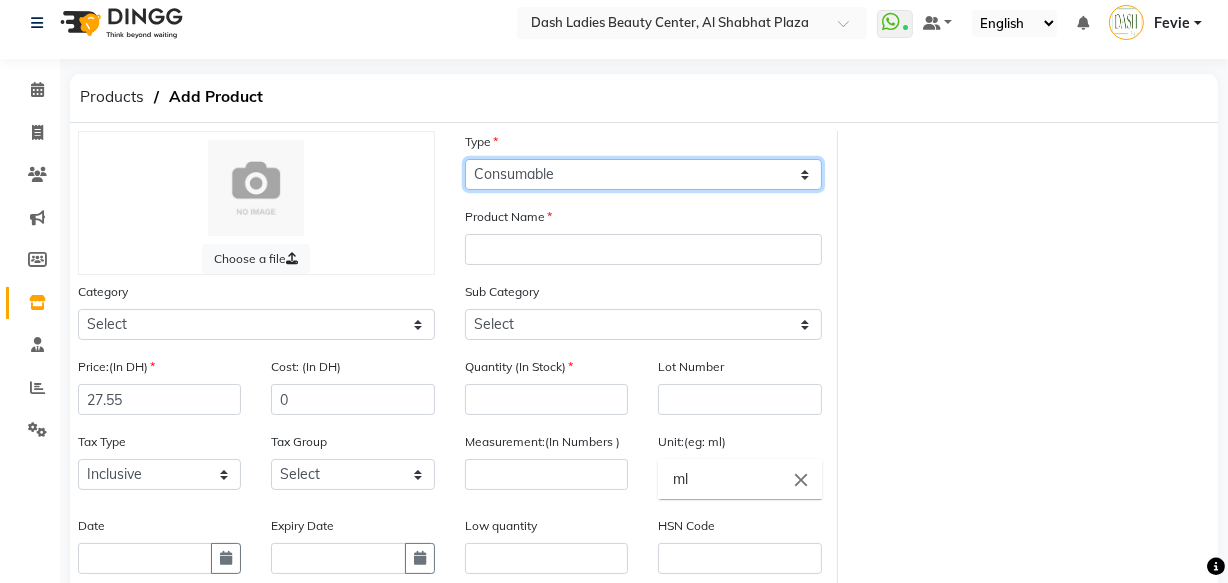 click on "Select Type Both Retail Consumable" 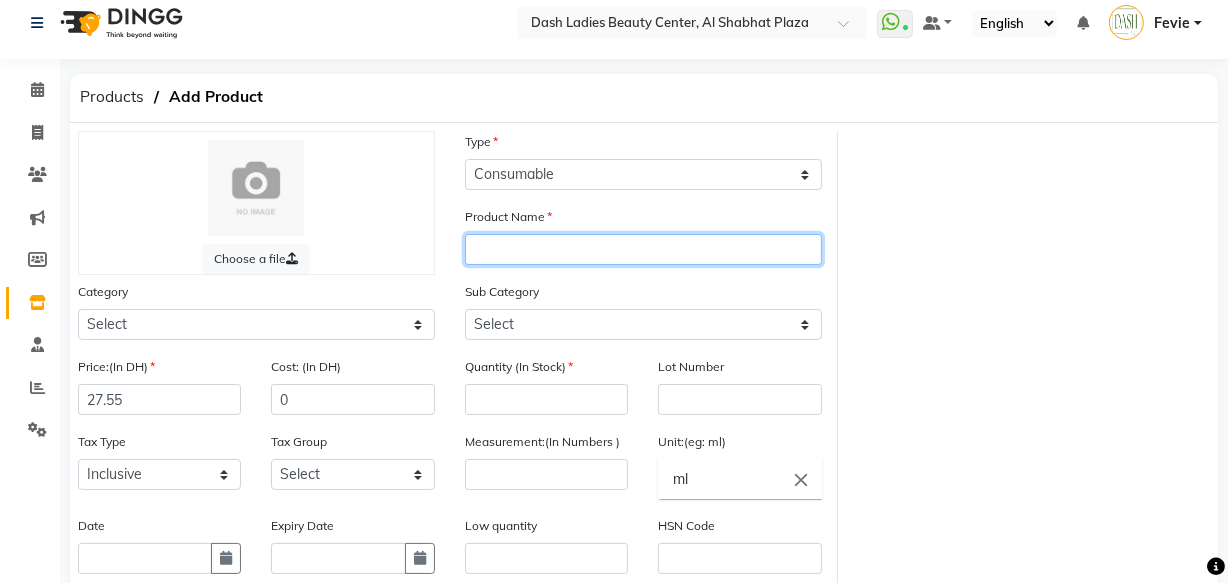 click 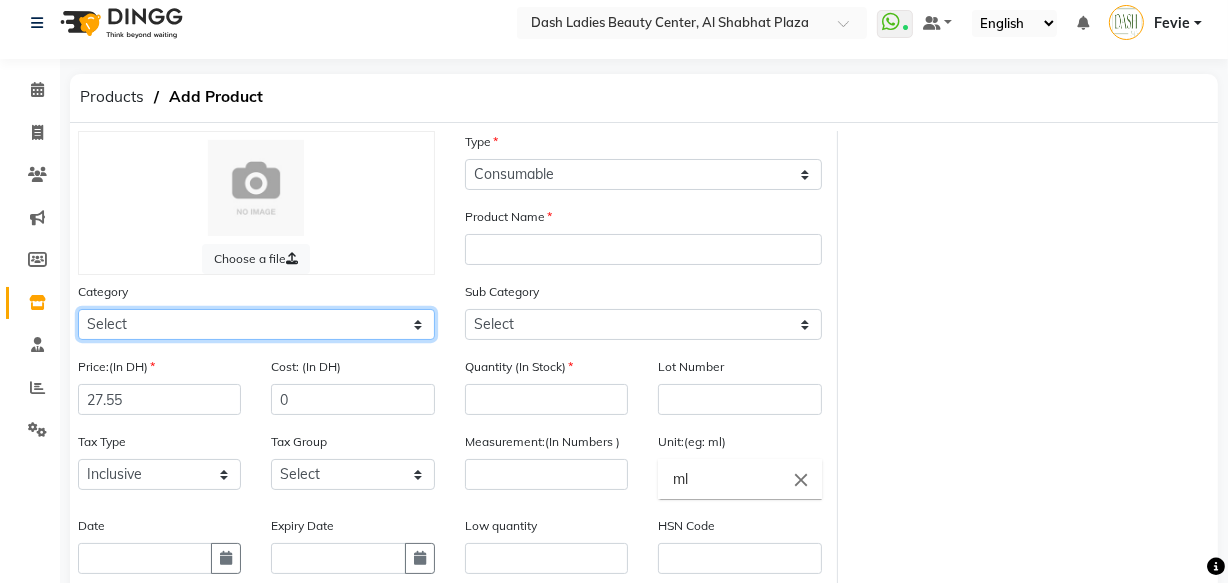click on "Select Hair Skin Makeup Personal Care Appliances Beard Waxing Disposable Threading Hands and Feet Beauty Planet Botox Cadiveu Casmara Cheryls Loreal Olaplex Dash Ladies Beauty Center Other" 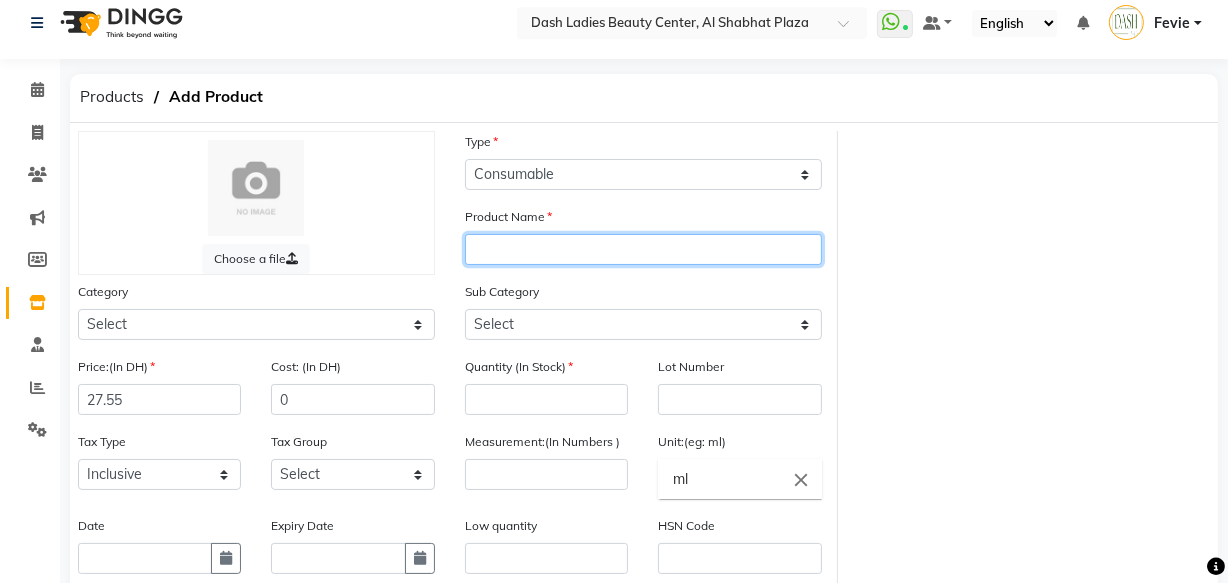 click 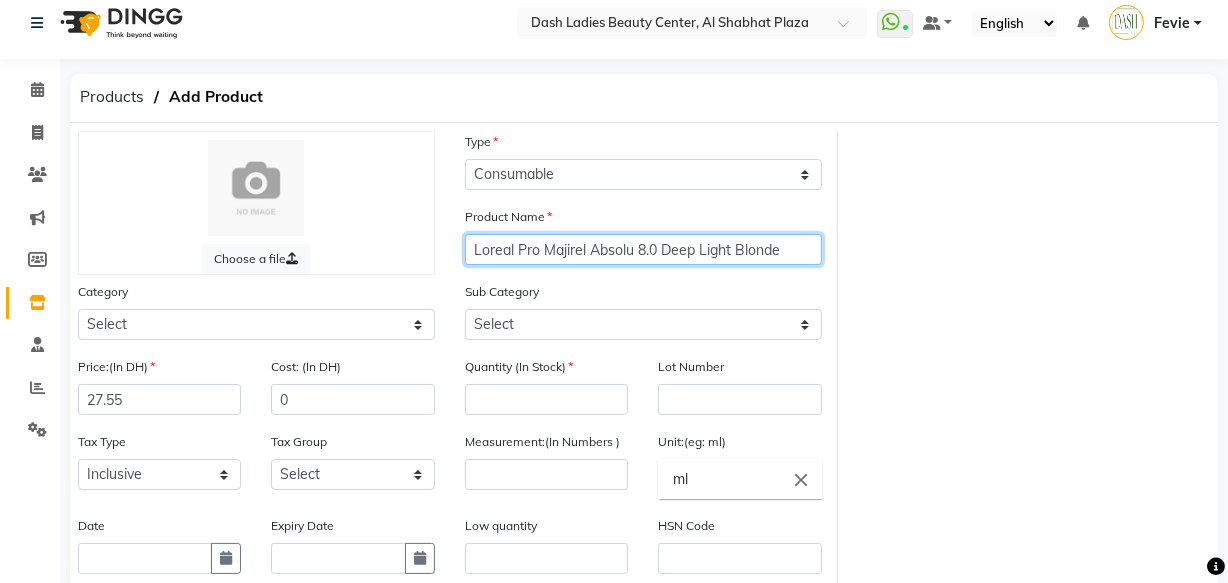 scroll, scrollTop: 115, scrollLeft: 0, axis: vertical 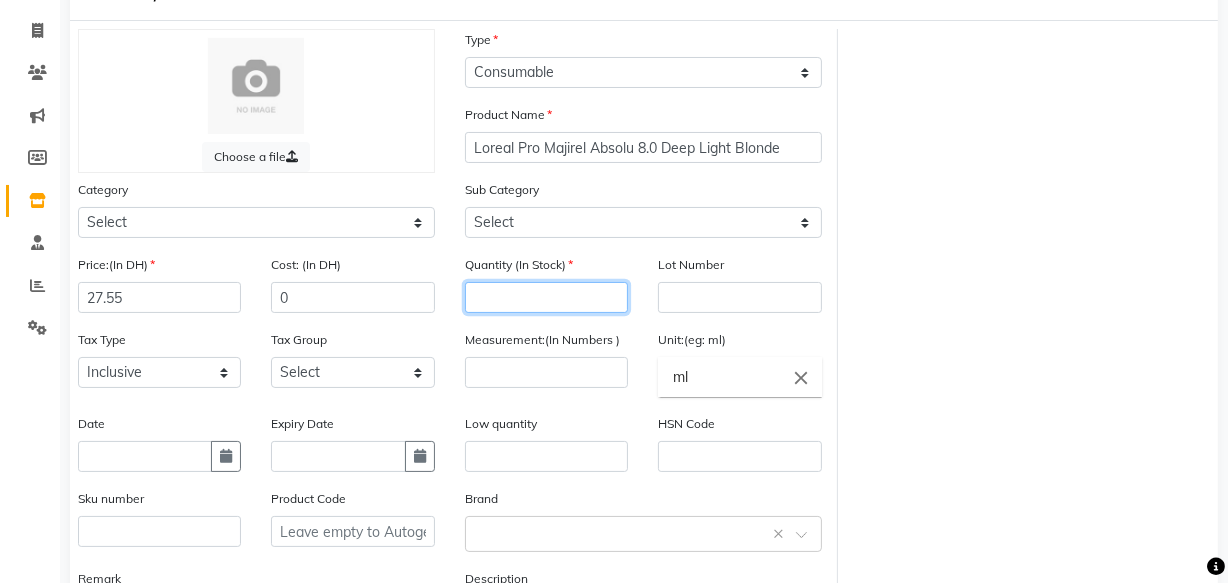 click 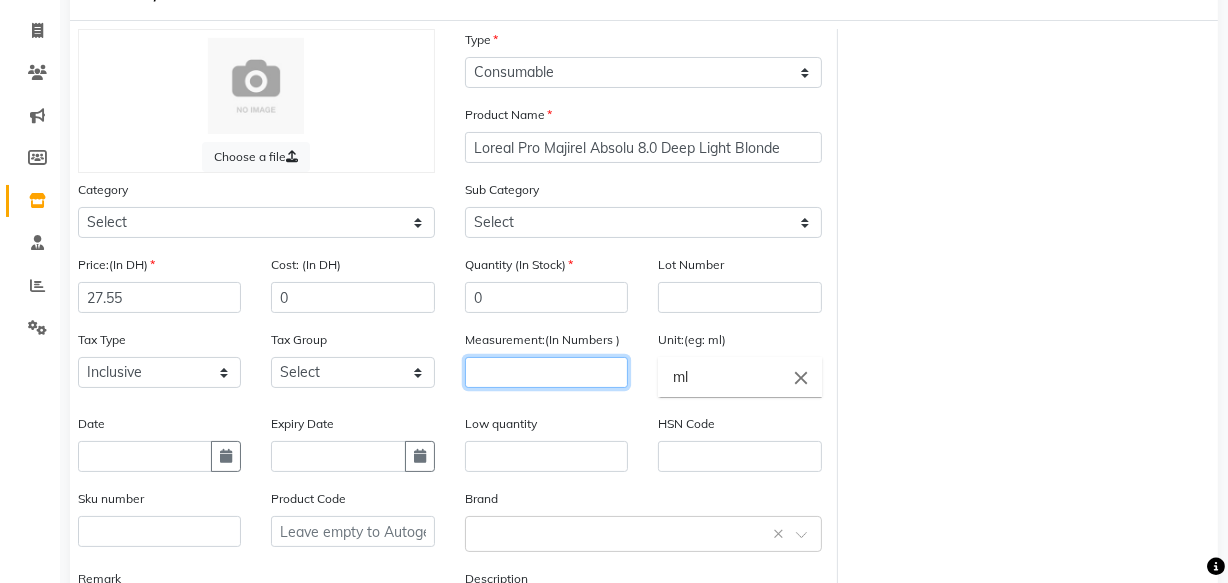click 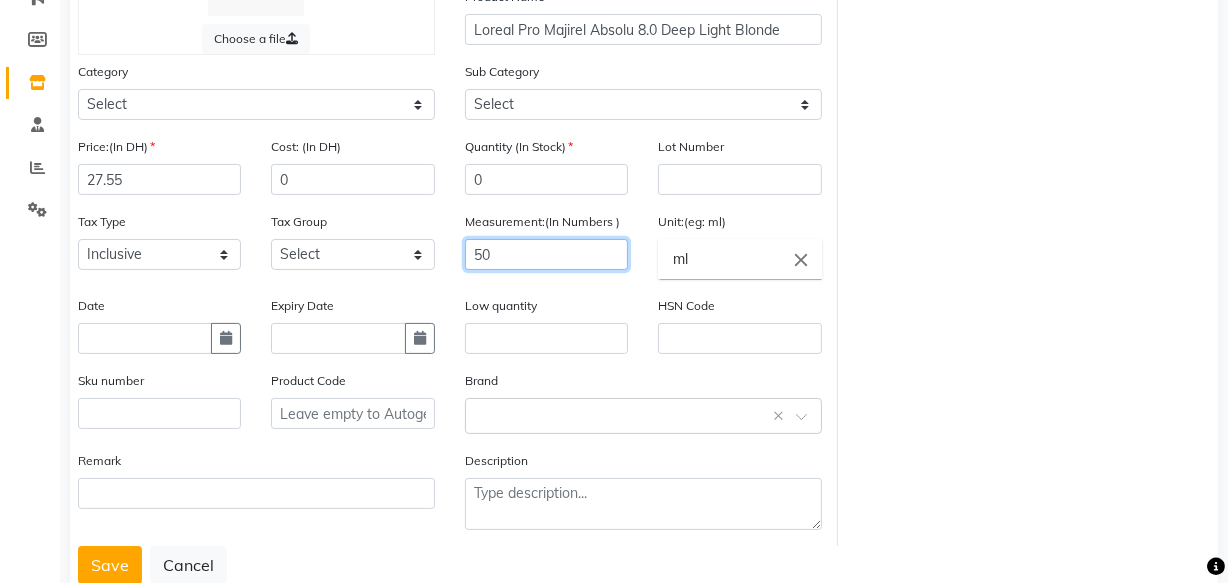 scroll, scrollTop: 237, scrollLeft: 0, axis: vertical 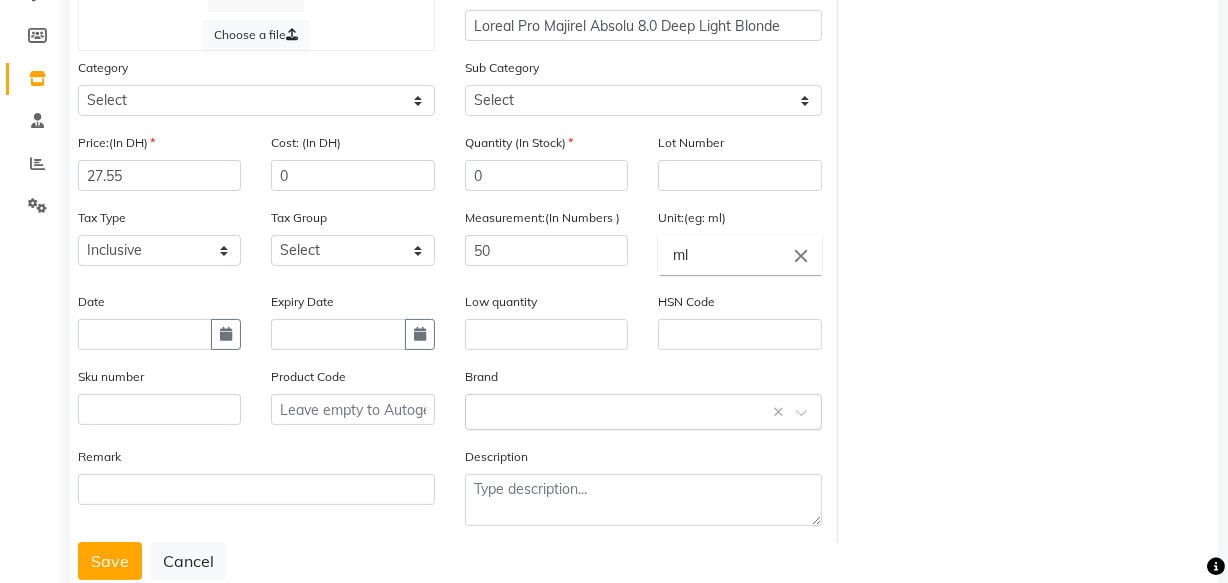 click 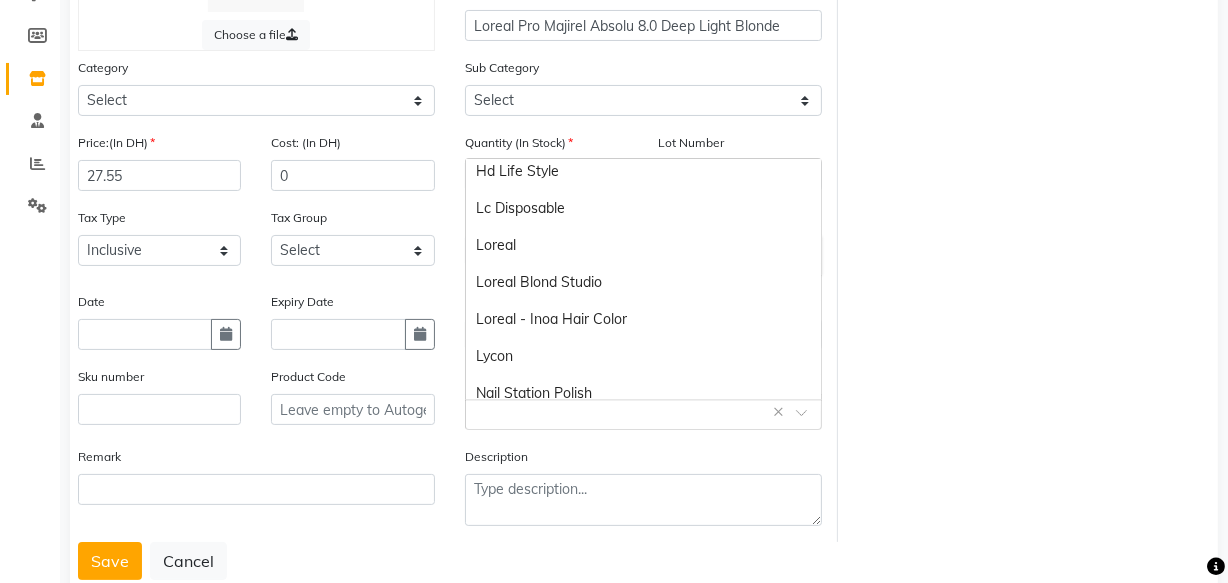 scroll, scrollTop: 553, scrollLeft: 0, axis: vertical 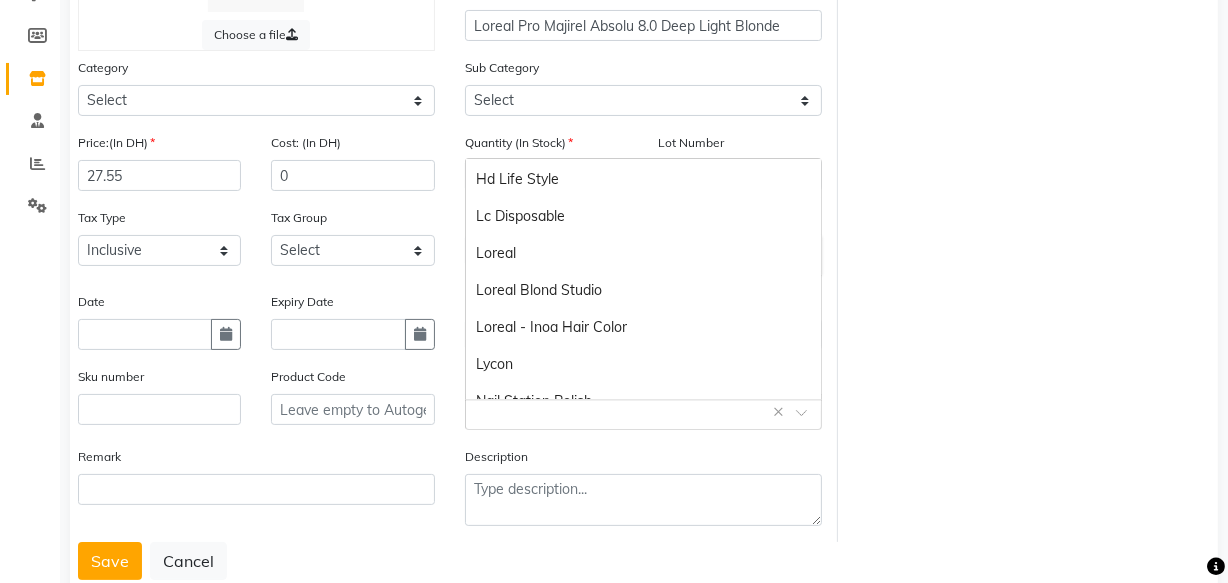 click on "Loreal" at bounding box center [643, 253] 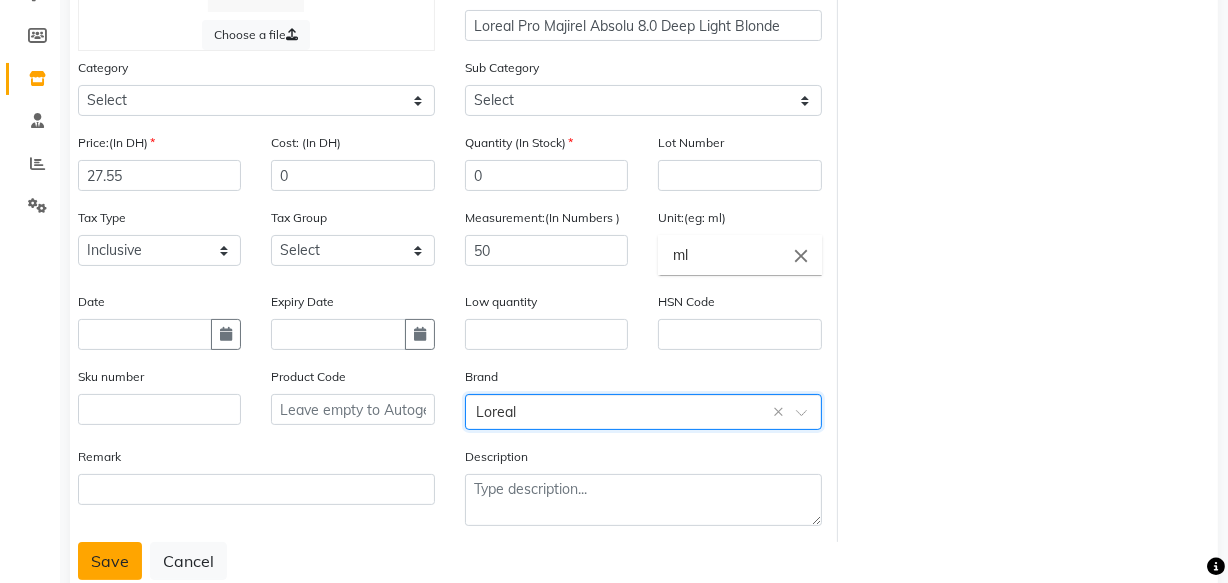 click on "Save" 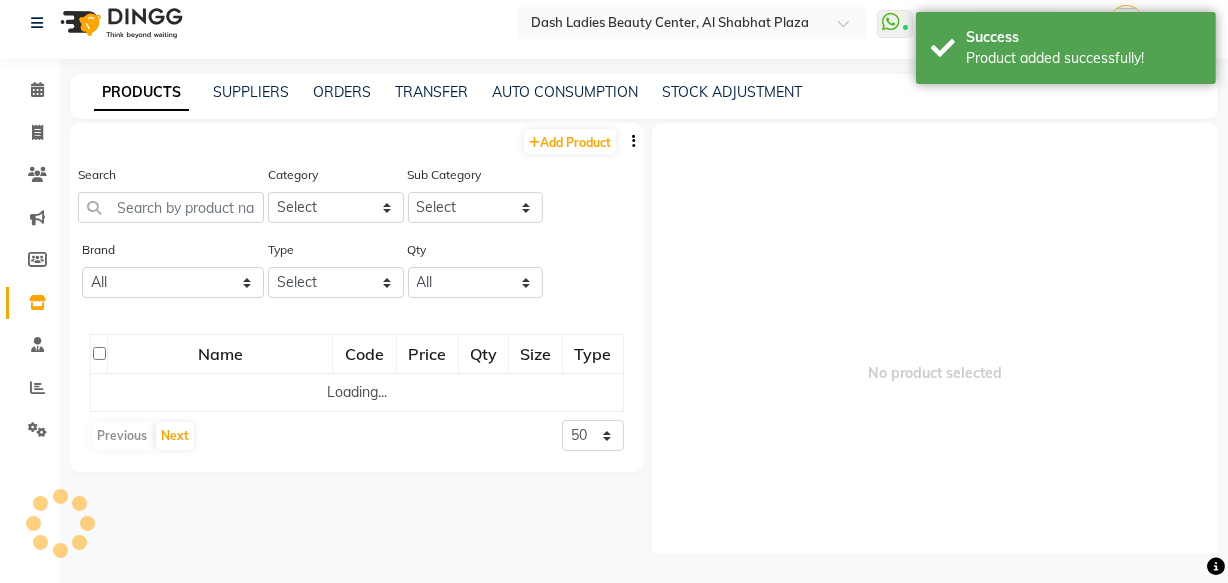 scroll, scrollTop: 13, scrollLeft: 0, axis: vertical 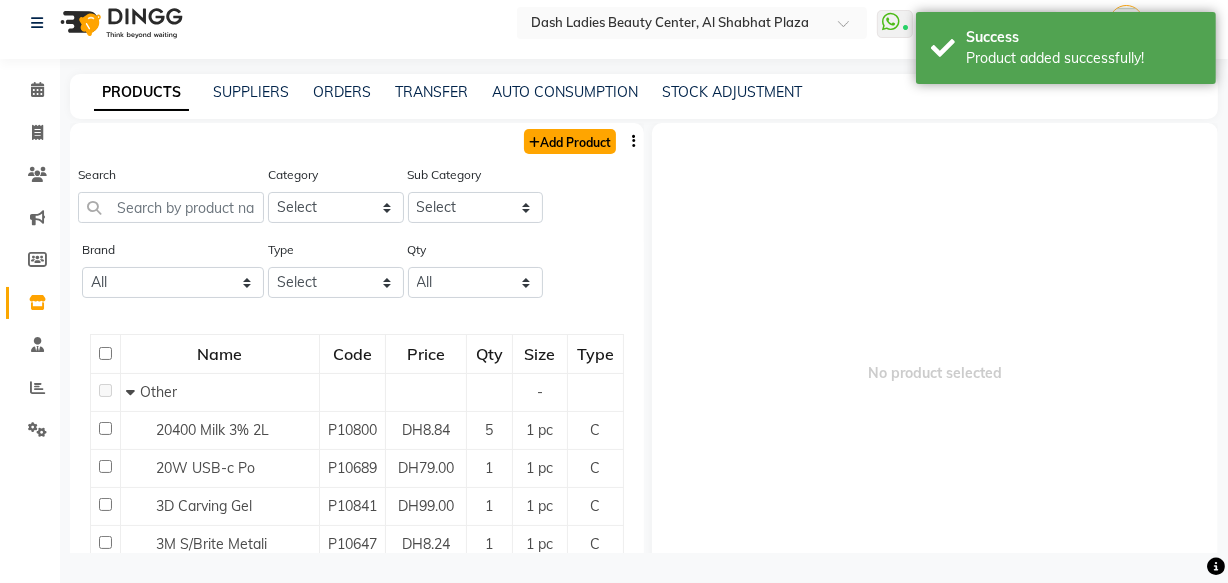 click on "Add Product" 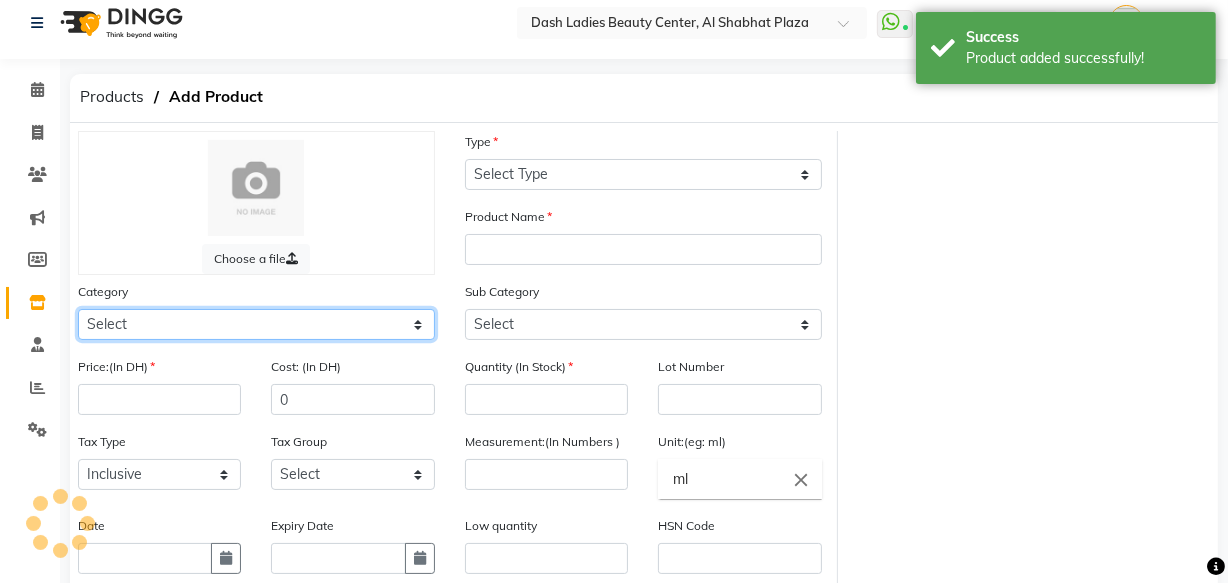 click on "Select Hair Skin Makeup Personal Care Appliances Beard Waxing Disposable Threading Hands and Feet Beauty Planet Botox Cadiveu Casmara Cheryls Loreal Olaplex Dash Ladies Beauty Center Other" 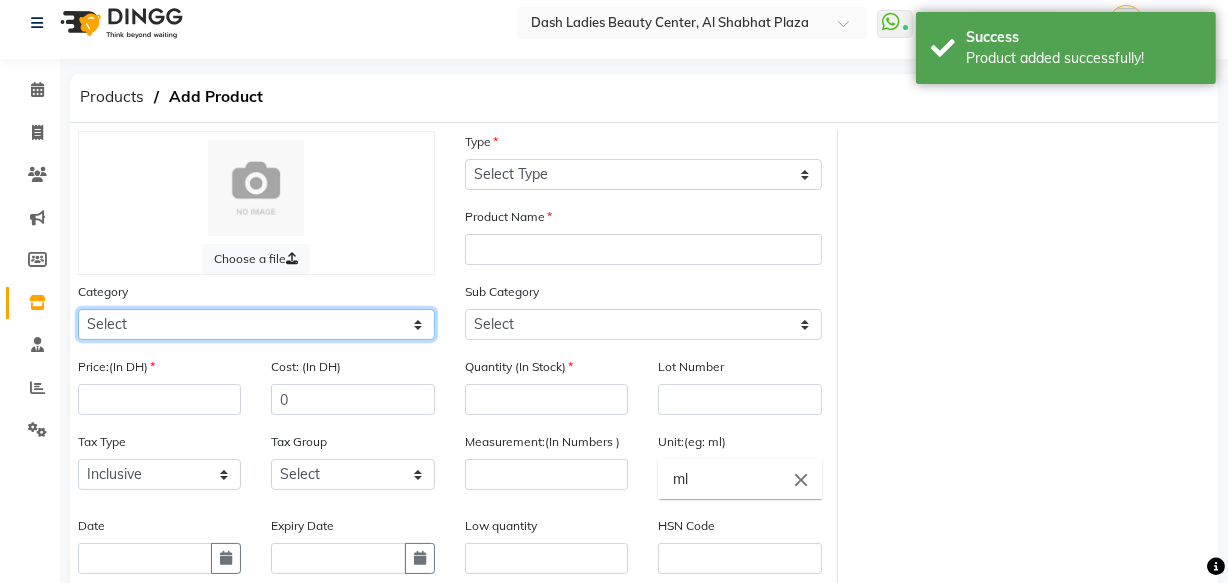 click on "Select Hair Skin Makeup Personal Care Appliances Beard Waxing Disposable Threading Hands and Feet Beauty Planet Botox Cadiveu Casmara Cheryls Loreal Olaplex Dash Ladies Beauty Center Other" 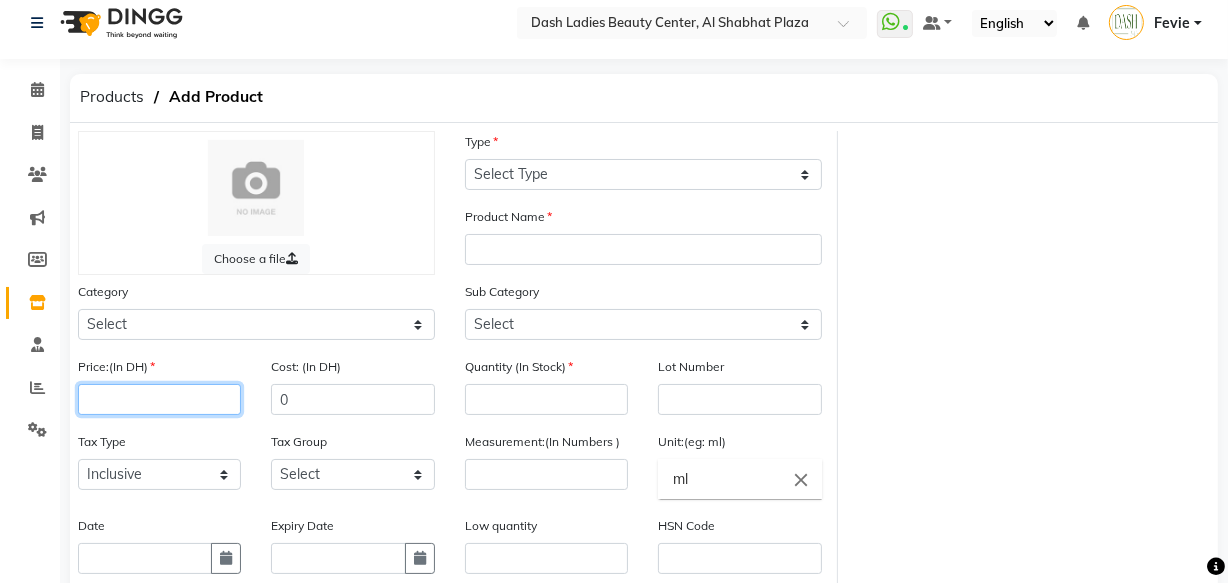click 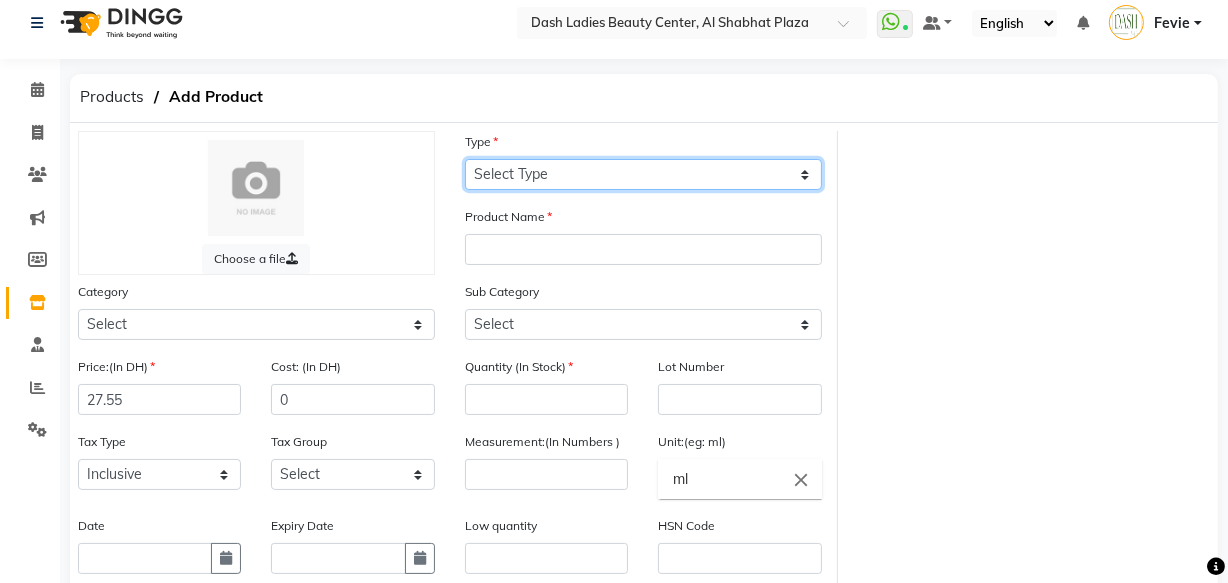 click on "Select Type Both Retail Consumable" 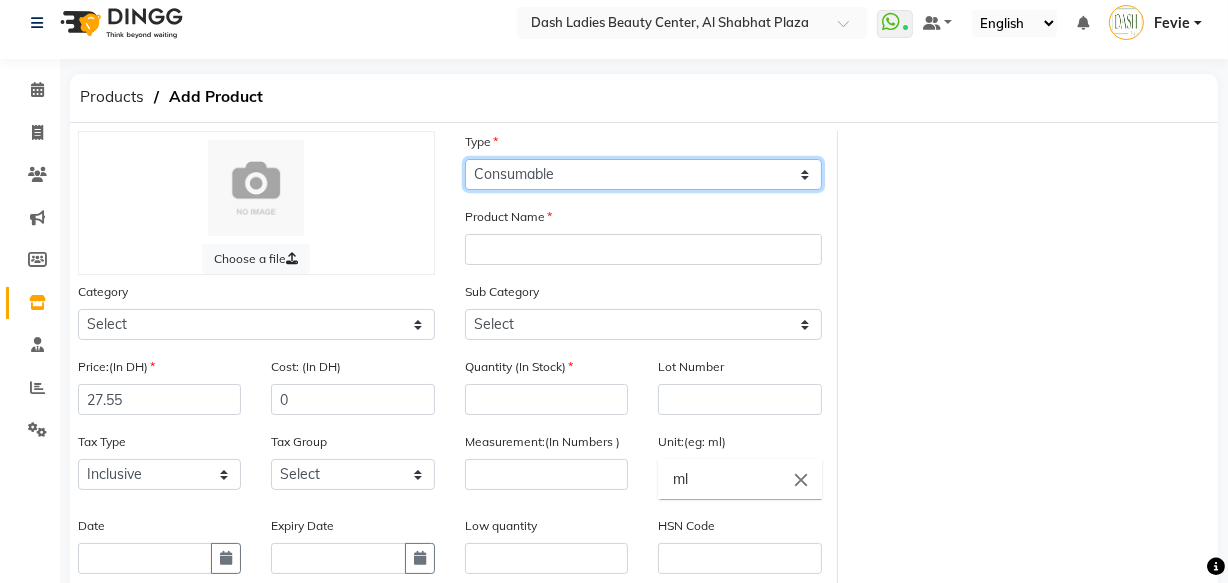click on "Select Type Both Retail Consumable" 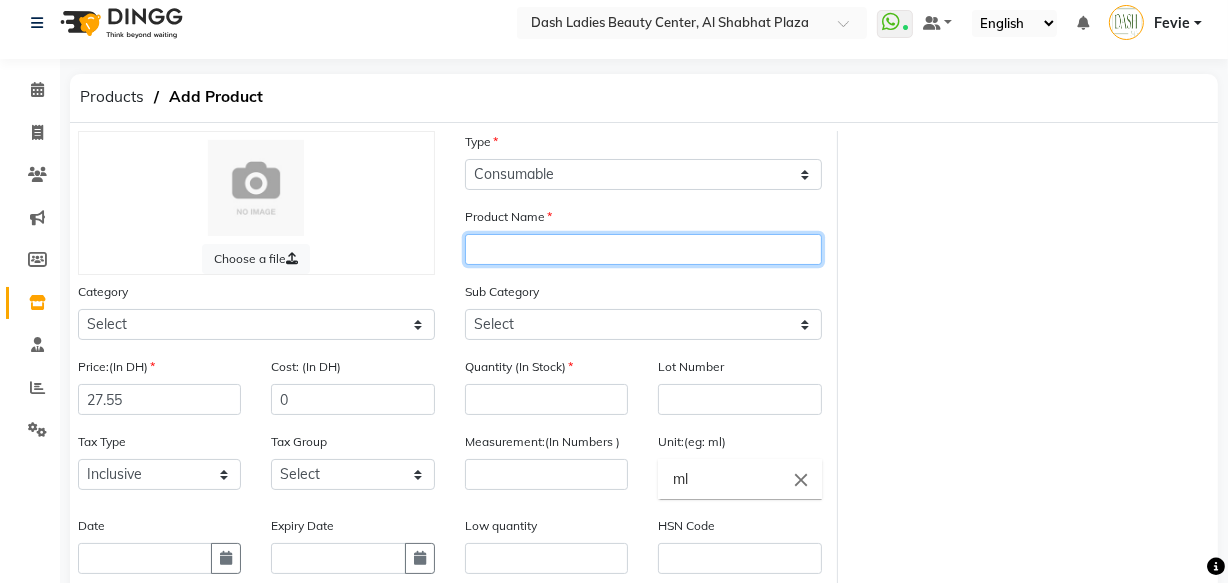 click 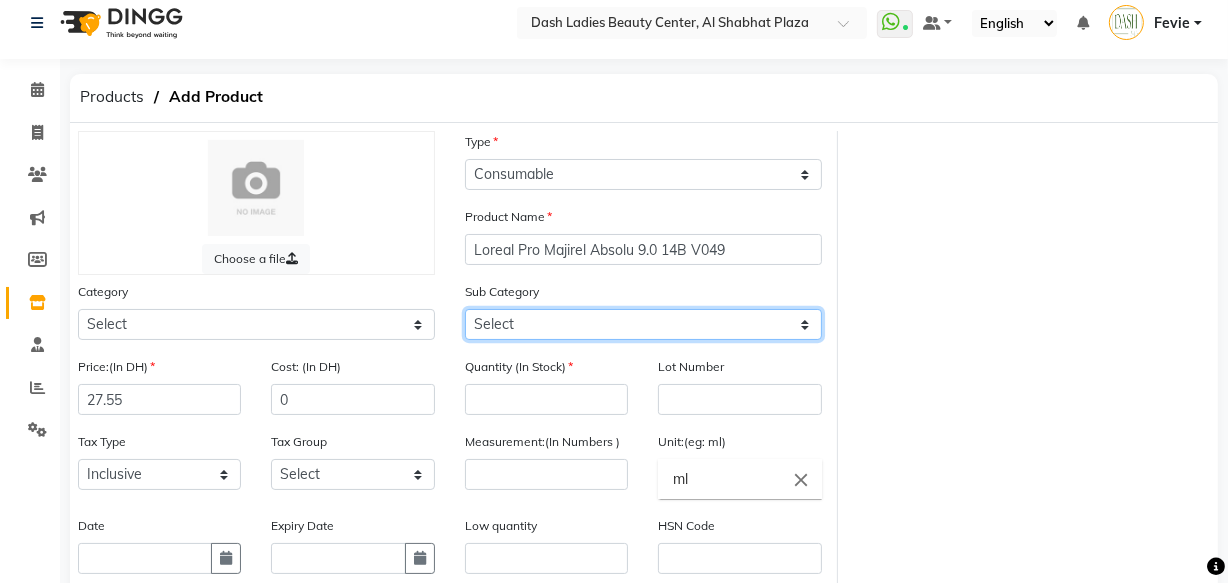 click on "Select Loreal Retail Loreal Salon Use Hair Colour Salon Use Matrix Salon Use Matrix Colour Tube Matrix Retail" 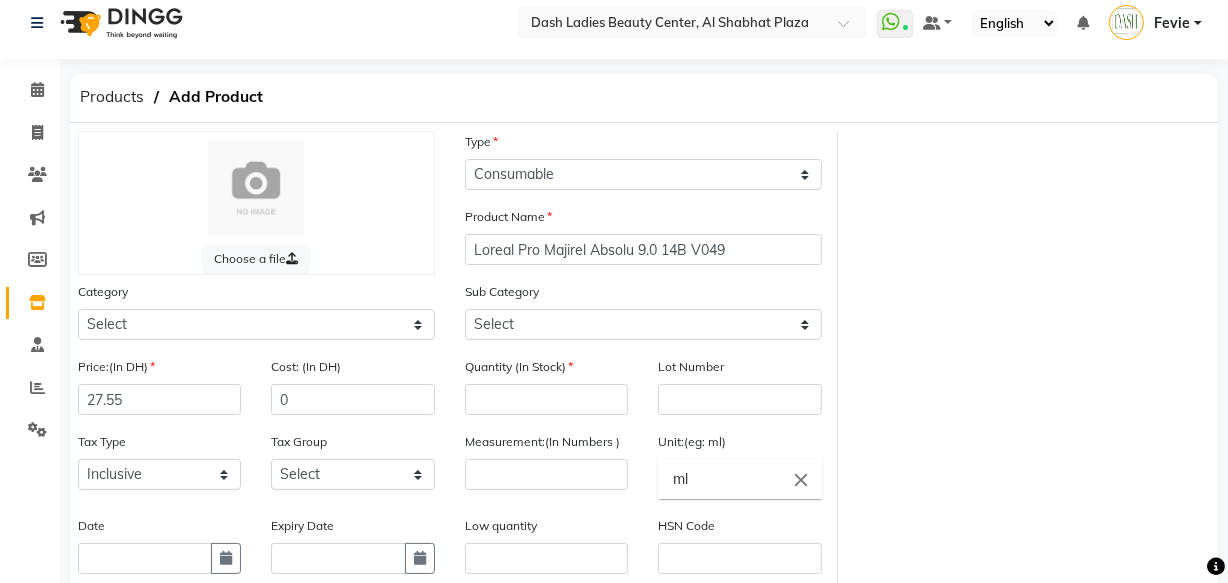 click on "Choose a file Type Select Type Both Retail Consumable Product Name Loreal Pro Majirel Absolu 9.0 14B V049 Category Select Hair Skin Makeup Personal Care Appliances Beard Waxing Disposable Threading Hands and Feet Beauty Planet Botox Cadiveu Casmara Cheryls Loreal Olaplex Dash Ladies Beauty Center Other Sub Category Select Loreal Retail Loreal Salon Use Hair Colour Salon Use Matrix Salon Use Matrix Colour Tube Matrix Retail Price:(In DH) 27.55 Cost: (In DH) 0 Quantity (In Stock) Lot Number Tax Type Select Inclusive Exclusive Tax Group Select Vat Measurement:(In Numbers ) Unit:(eg: ml) ml close Date Expiry Date Low quantity HSN Code Sku number Product Code Brand Select brand or add custom brand    × Remark Description" 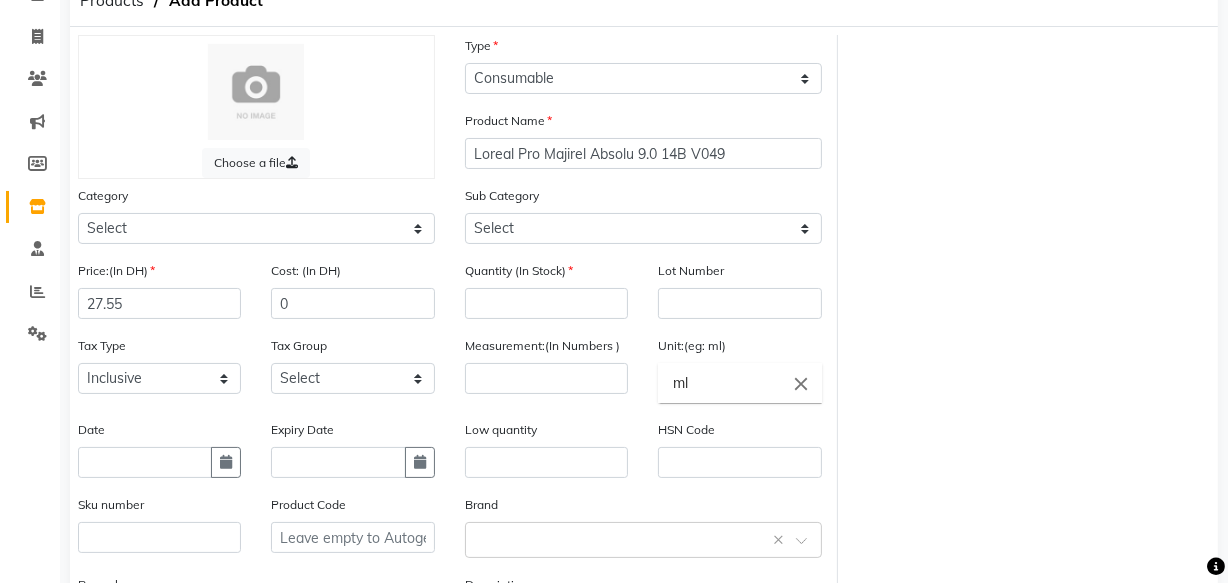 scroll, scrollTop: 120, scrollLeft: 0, axis: vertical 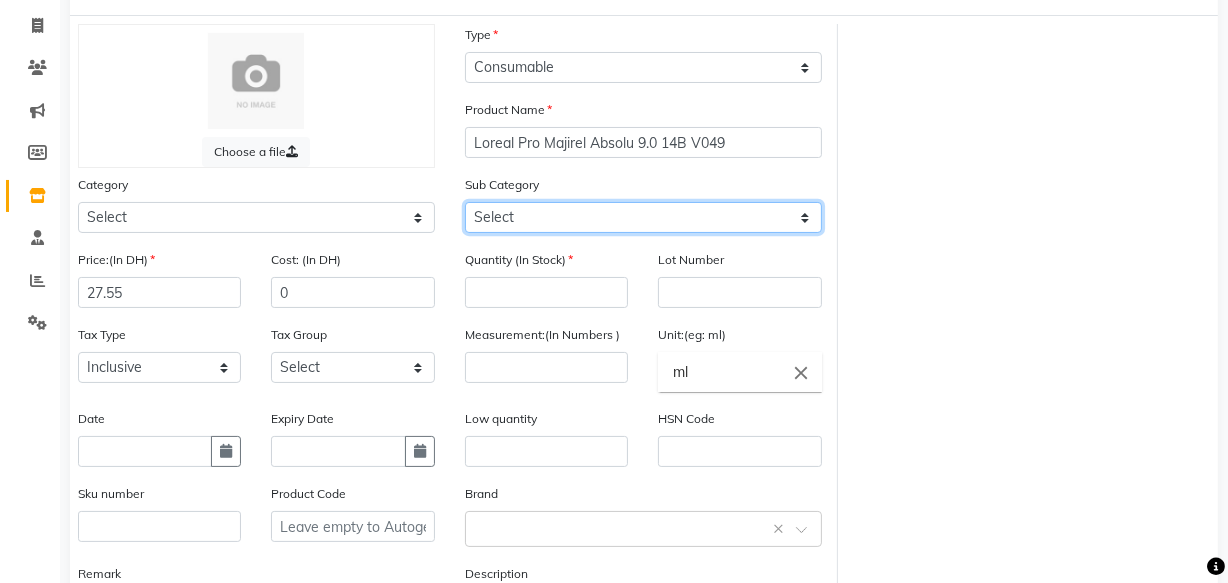 click on "Select Loreal Retail Loreal Salon Use Hair Colour Salon Use Matrix Salon Use Matrix Colour Tube Matrix Retail" 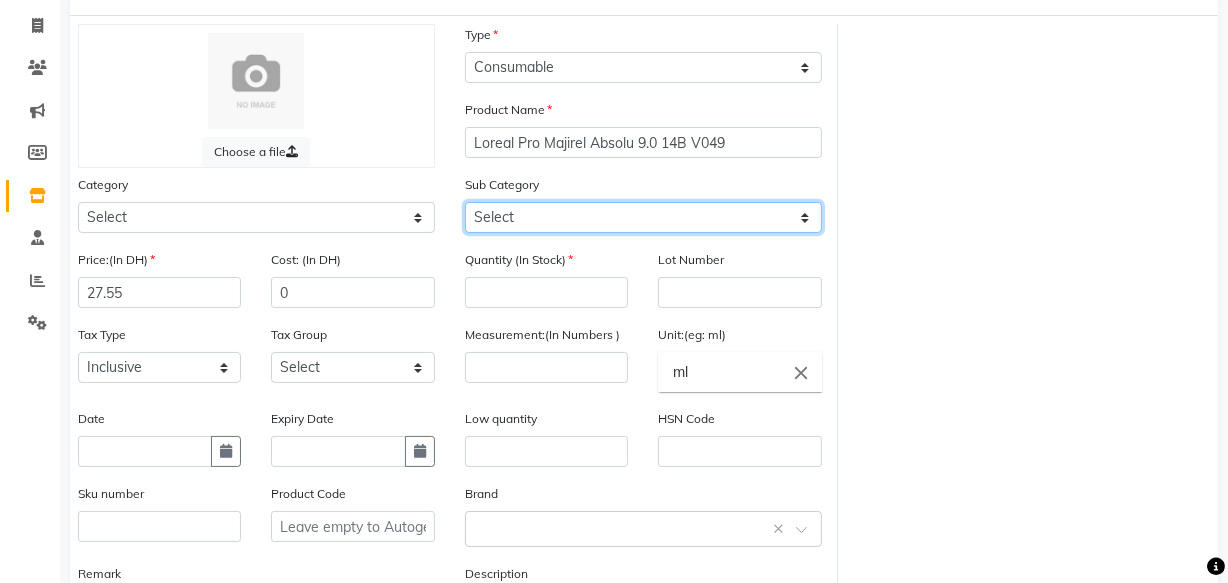 click on "Select Loreal Retail Loreal Salon Use Hair Colour Salon Use Matrix Salon Use Matrix Colour Tube Matrix Retail" 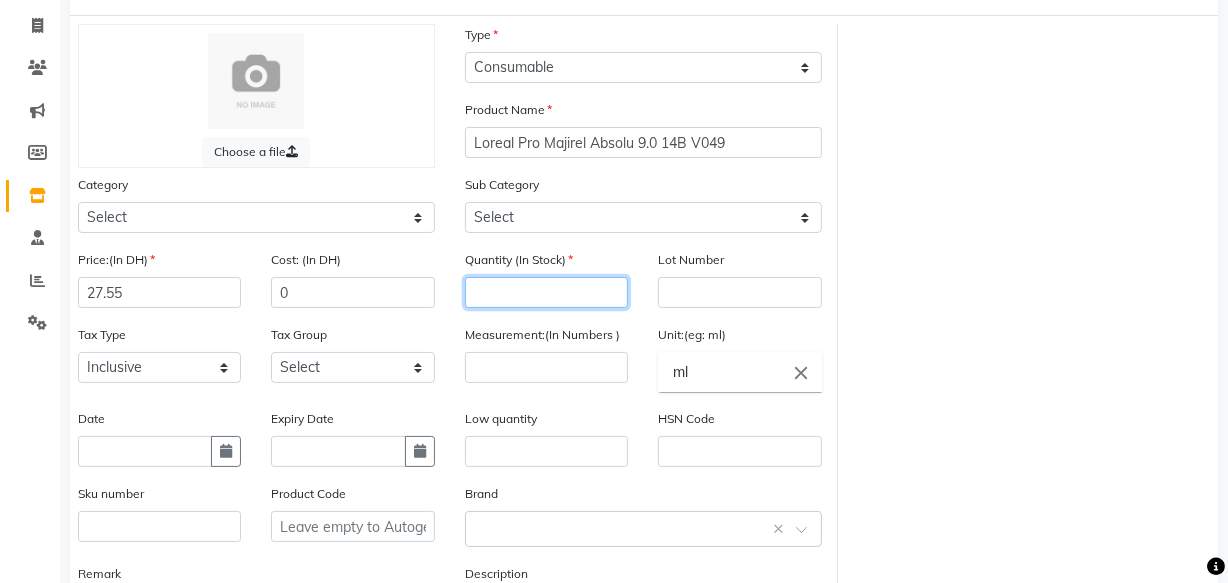 click 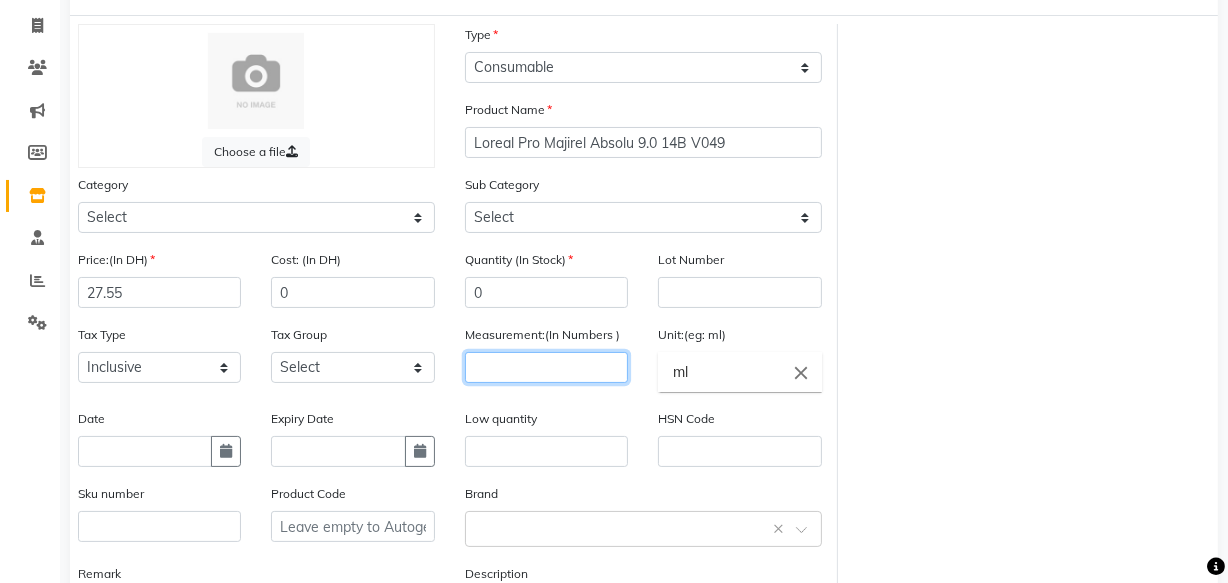 click 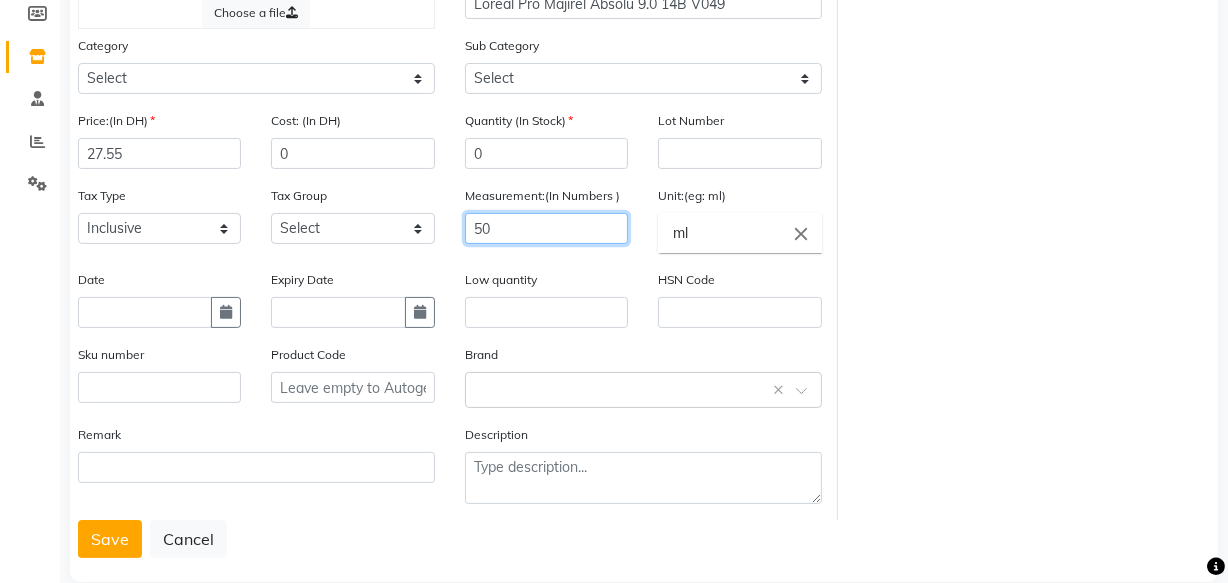 scroll, scrollTop: 272, scrollLeft: 0, axis: vertical 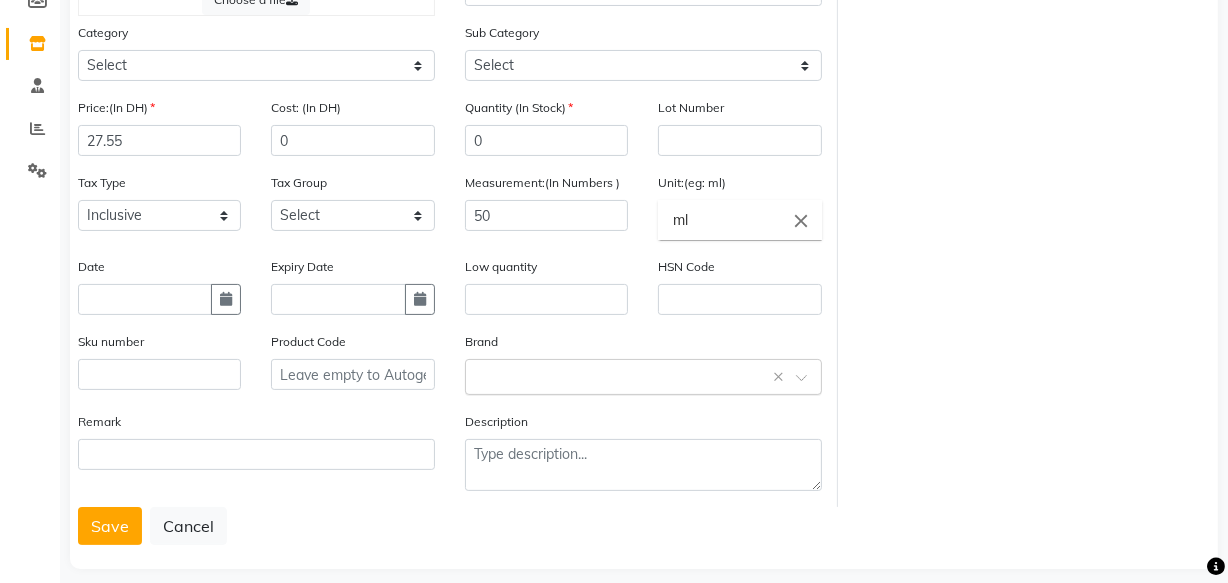 click 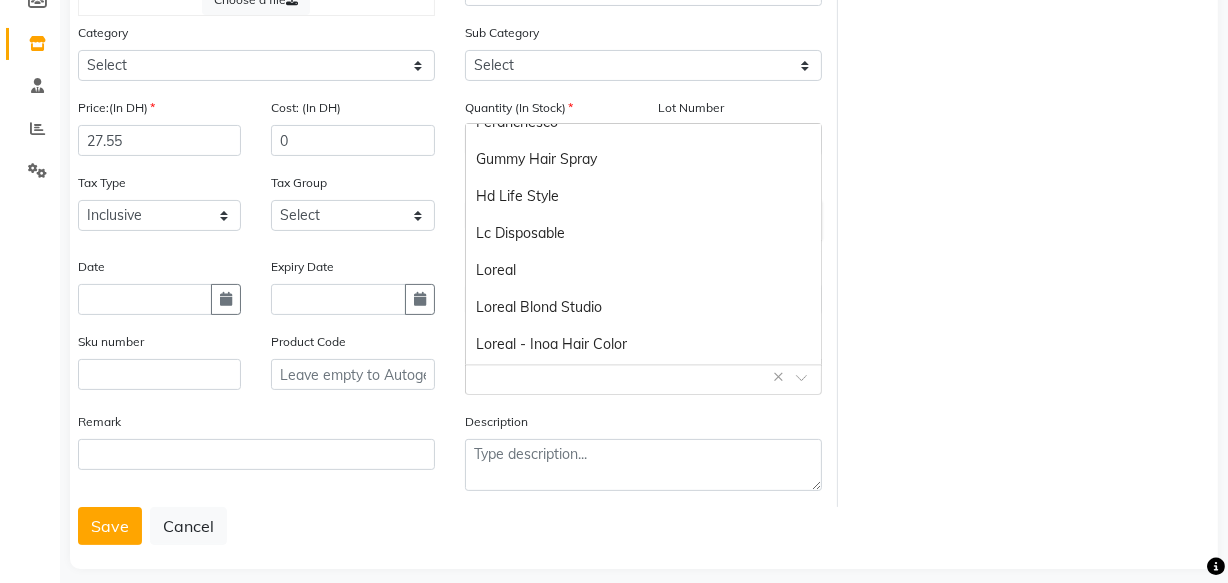 scroll, scrollTop: 510, scrollLeft: 0, axis: vertical 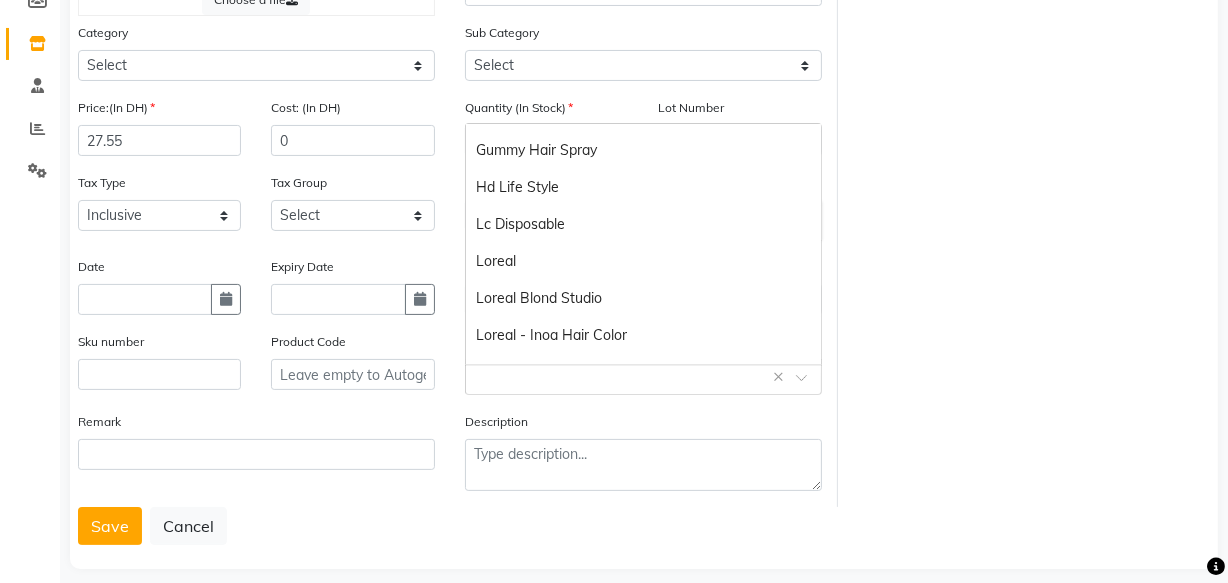 click on "Loreal" at bounding box center [643, 261] 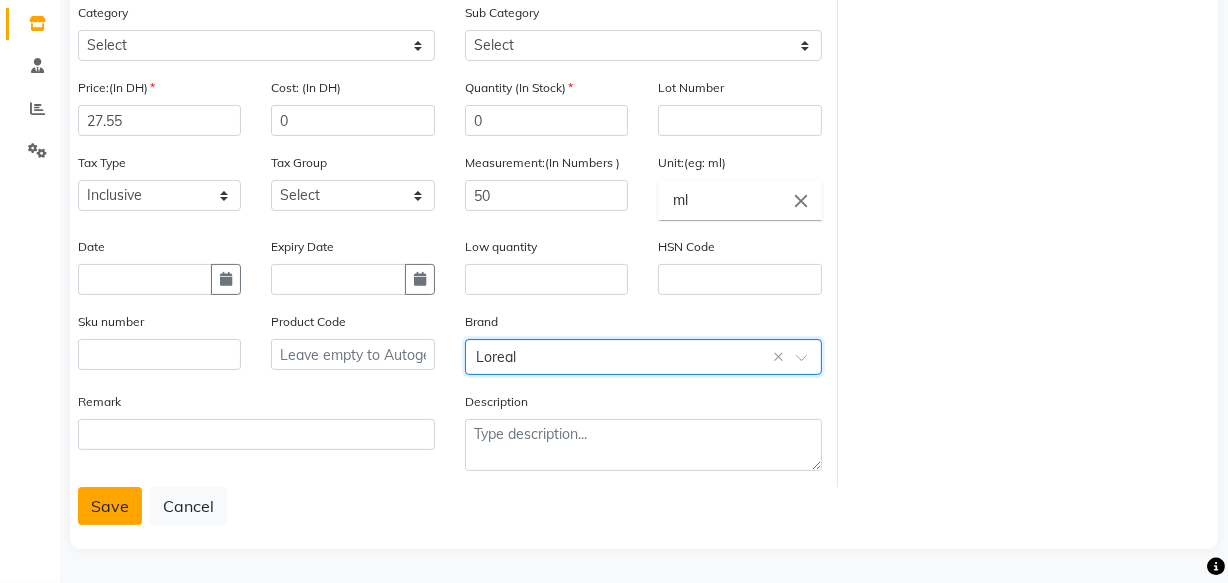 click on "Save" 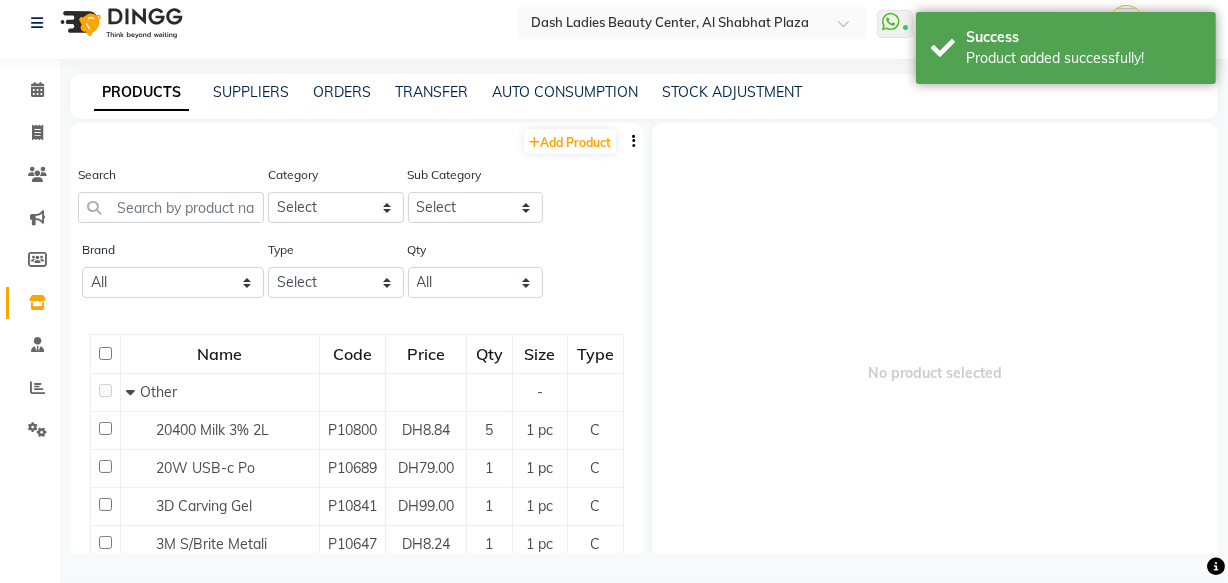 scroll, scrollTop: 13, scrollLeft: 0, axis: vertical 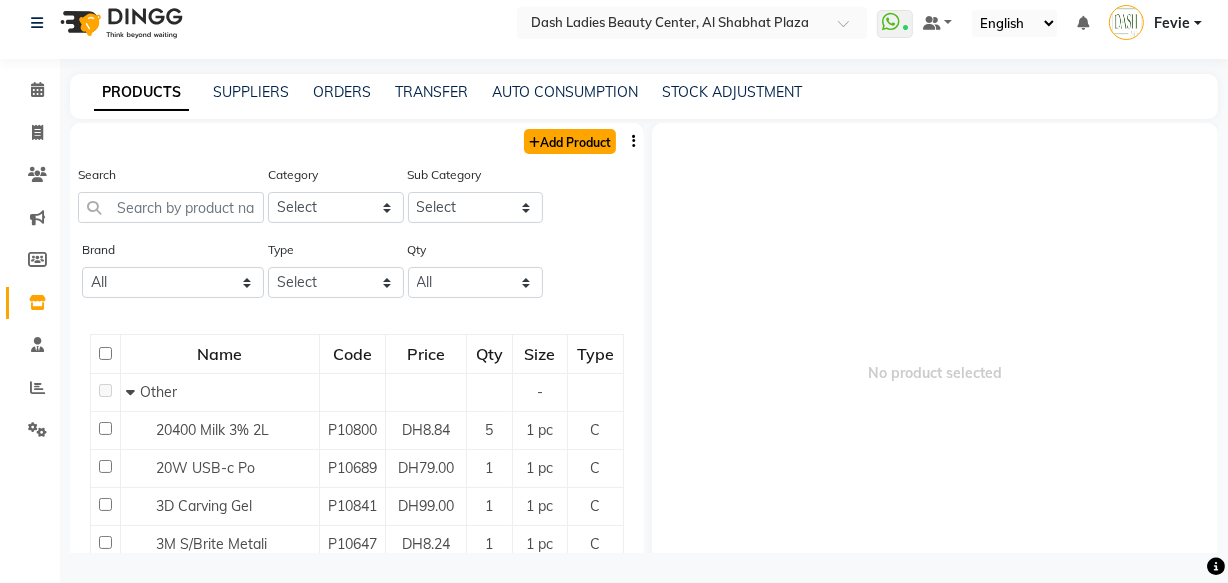 click on "Add Product" 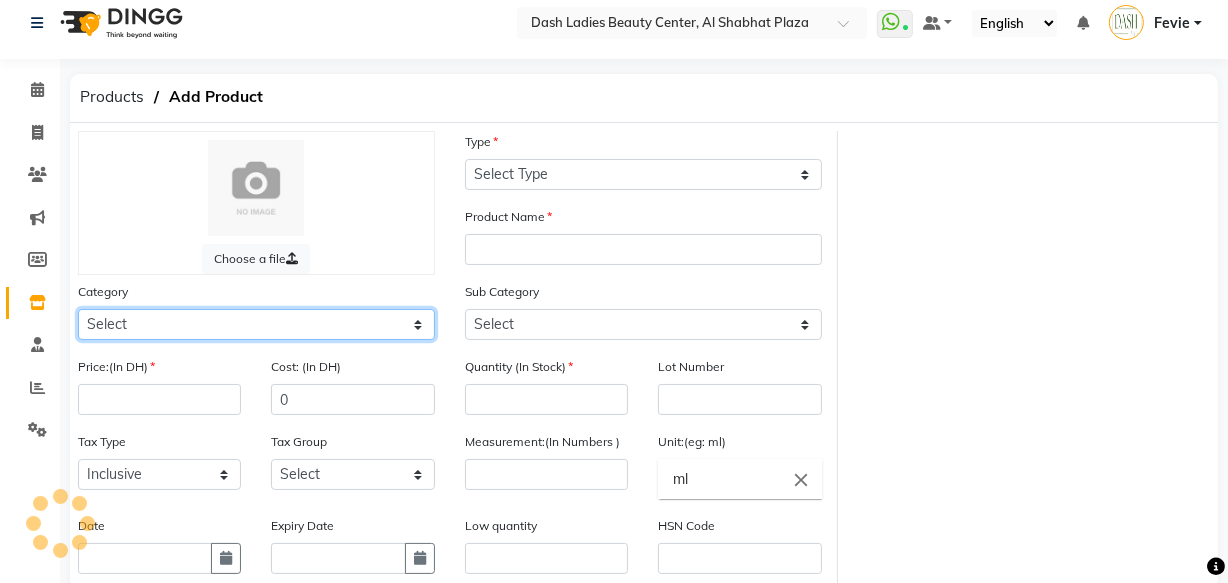 click on "Select Hair Skin Makeup Personal Care Appliances Beard Waxing Disposable Threading Hands and Feet Beauty Planet Botox Cadiveu Casmara Cheryls Loreal Olaplex Dash Ladies Beauty Center Other" 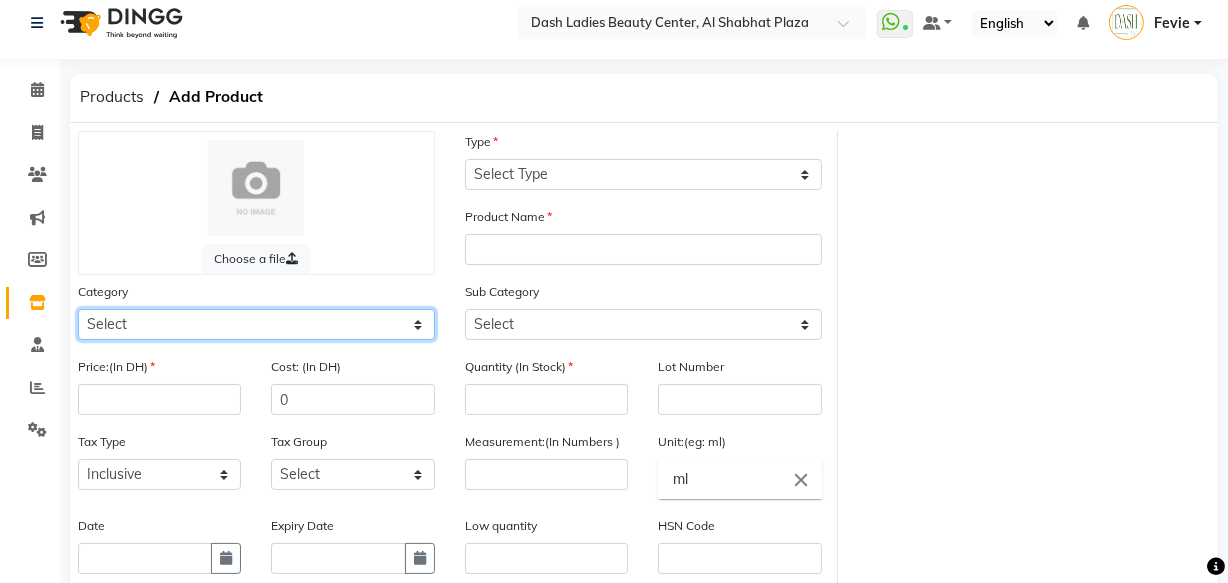 click on "Select Hair Skin Makeup Personal Care Appliances Beard Waxing Disposable Threading Hands and Feet Beauty Planet Botox Cadiveu Casmara Cheryls Loreal Olaplex Dash Ladies Beauty Center Other" 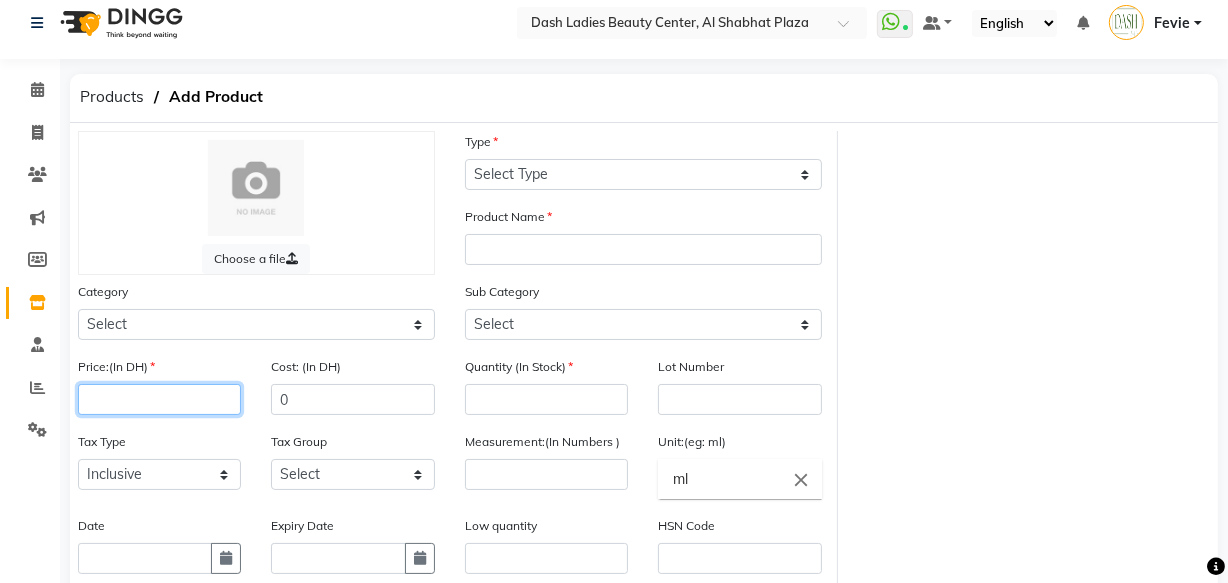 click 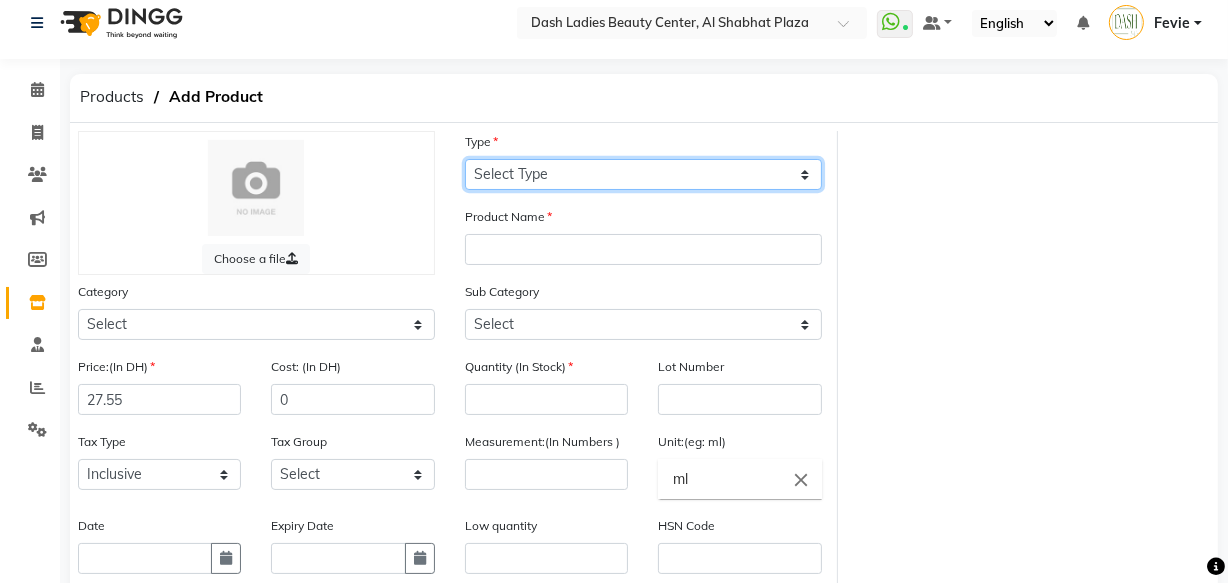 click on "Select Type Both Retail Consumable" 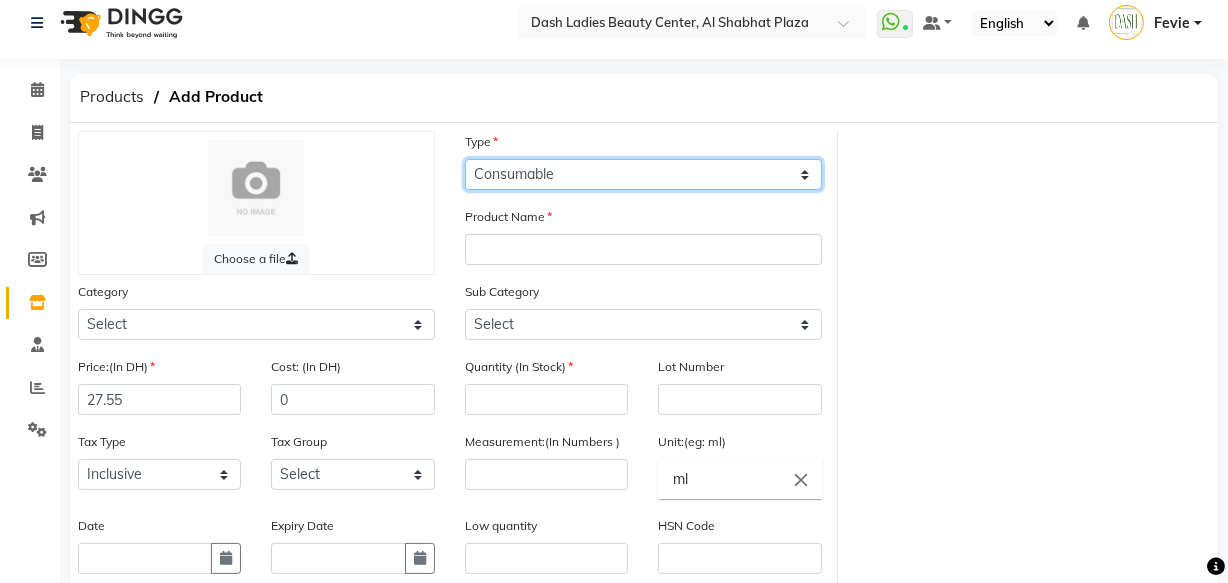 click on "Select Type Both Retail Consumable" 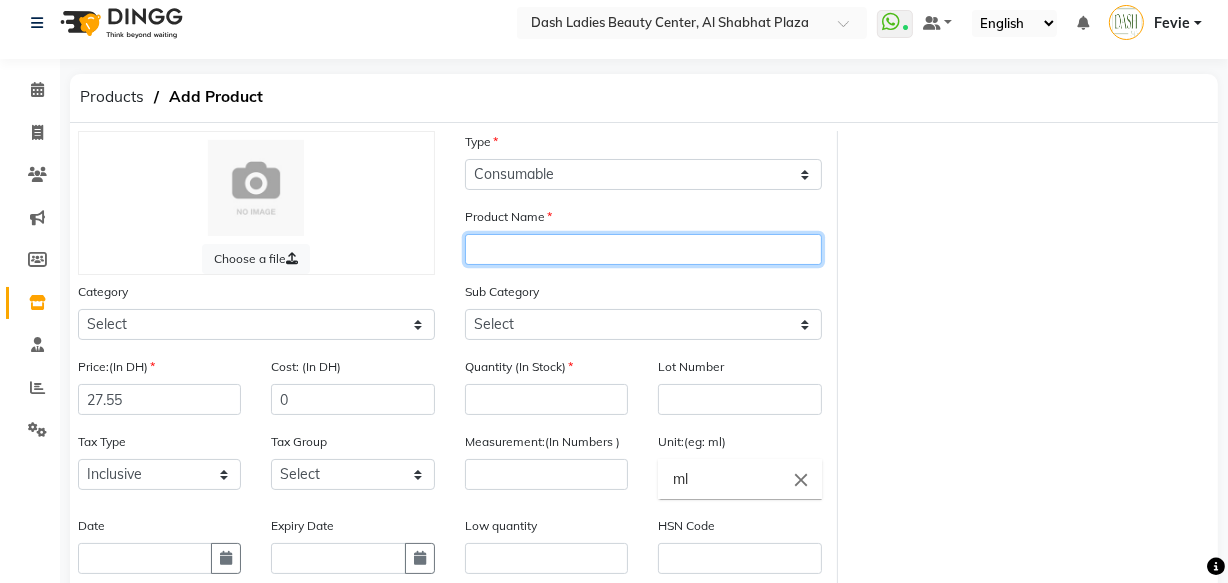 click 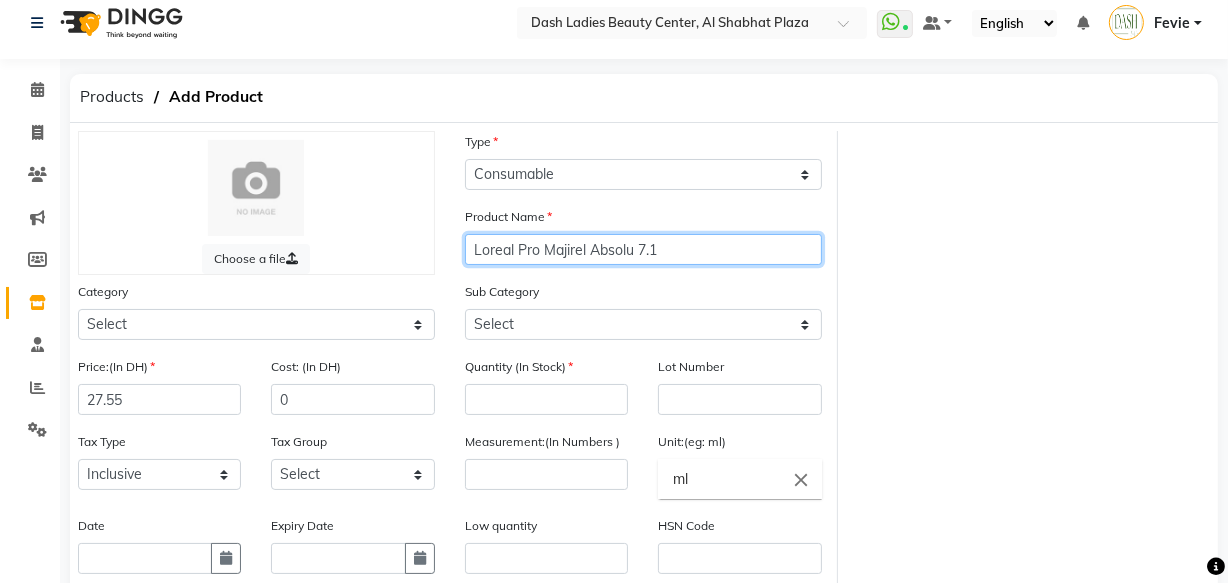 click on "Loreal Pro Majirel Absolu 7.1" 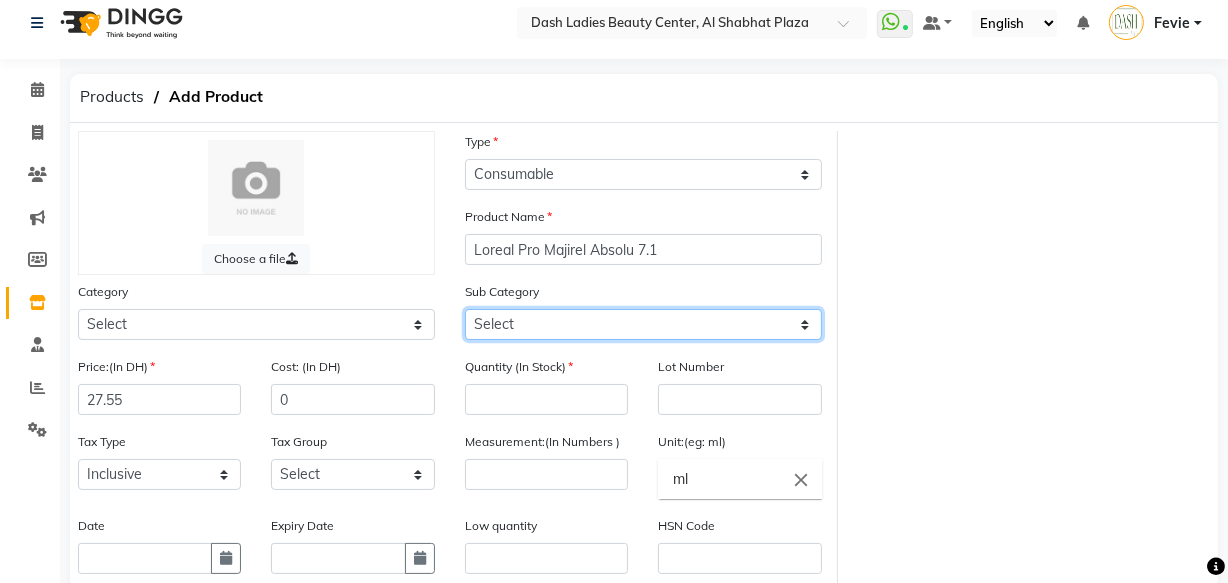 click on "Select Loreal Retail Loreal Salon Use Hair Colour Salon Use Matrix Salon Use Matrix Colour Tube Matrix Retail" 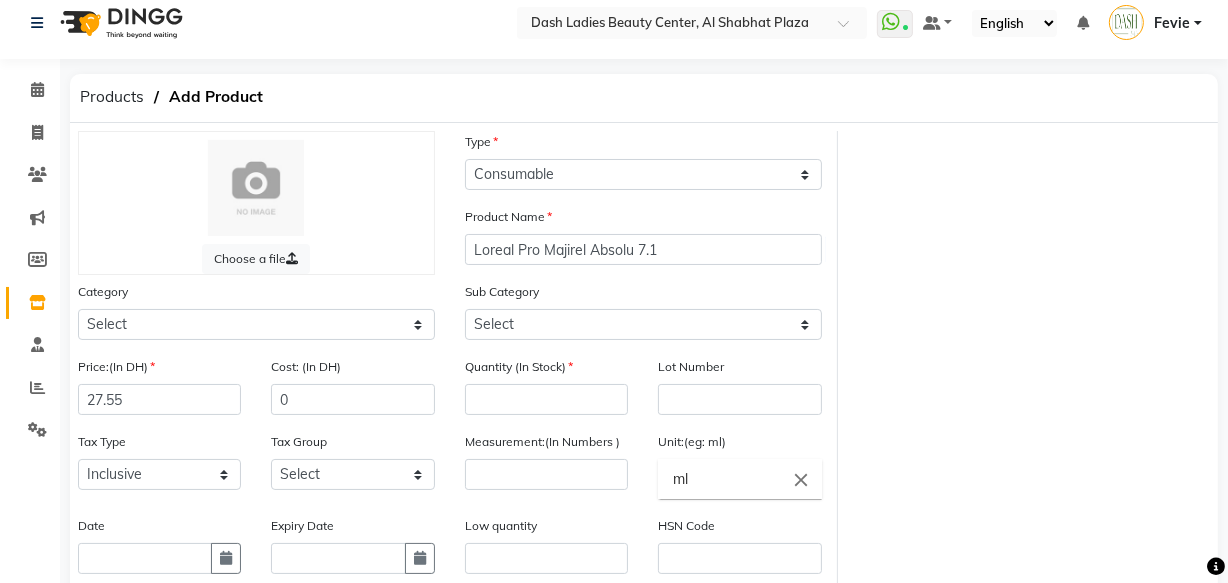 click on "Choose a file Type Select Type Both Retail Consumable Product Name Loreal Pro Majirel Absolu 7.1 Category Select Hair Skin Makeup Personal Care Appliances Beard Waxing Disposable Threading Hands and Feet Beauty Planet Botox Cadiveu Casmara Cheryls Loreal Olaplex Dash Ladies Beauty Center Other Sub Category Select Loreal Retail Loreal Salon Use Hair Colour Salon Use Matrix Salon Use Matrix Colour Tube Matrix Retail Price:(In DH) 27.55 Cost: (In DH) 0 Quantity (In Stock) Lot Number Tax Type Select Inclusive Exclusive Tax Group Select Vat Measurement:(In Numbers ) Unit:(eg: ml) ml close Date Expiry Date Low quantity HSN Code Sku number Product Code Brand Select brand or add custom brand    × Remark Description" 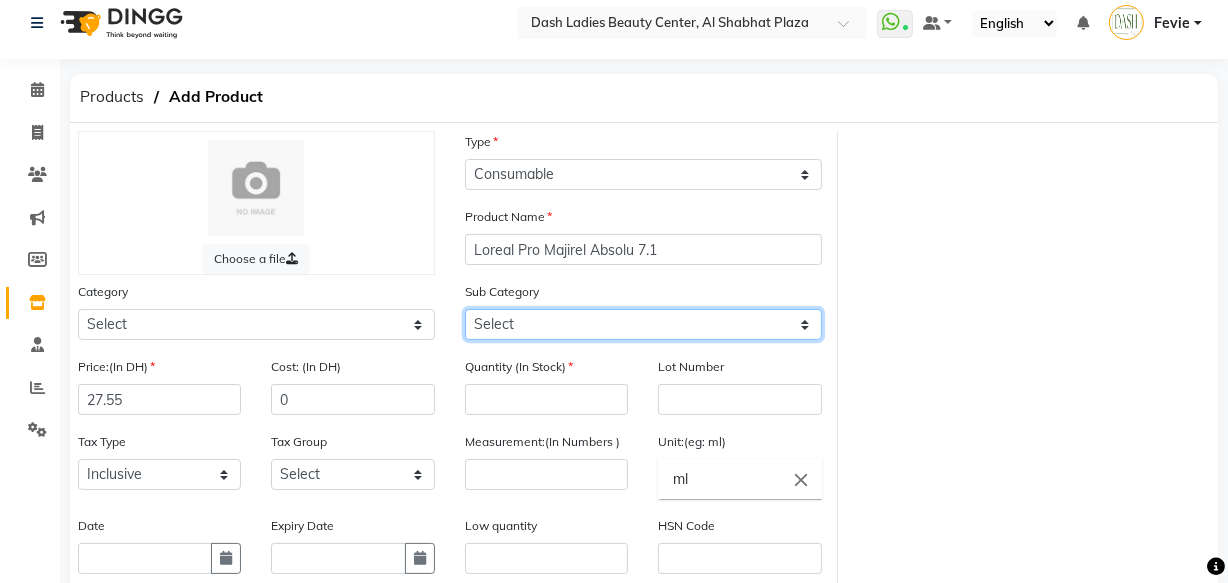 click on "Select Loreal Retail Loreal Salon Use Hair Colour Salon Use Matrix Salon Use Matrix Colour Tube Matrix Retail" 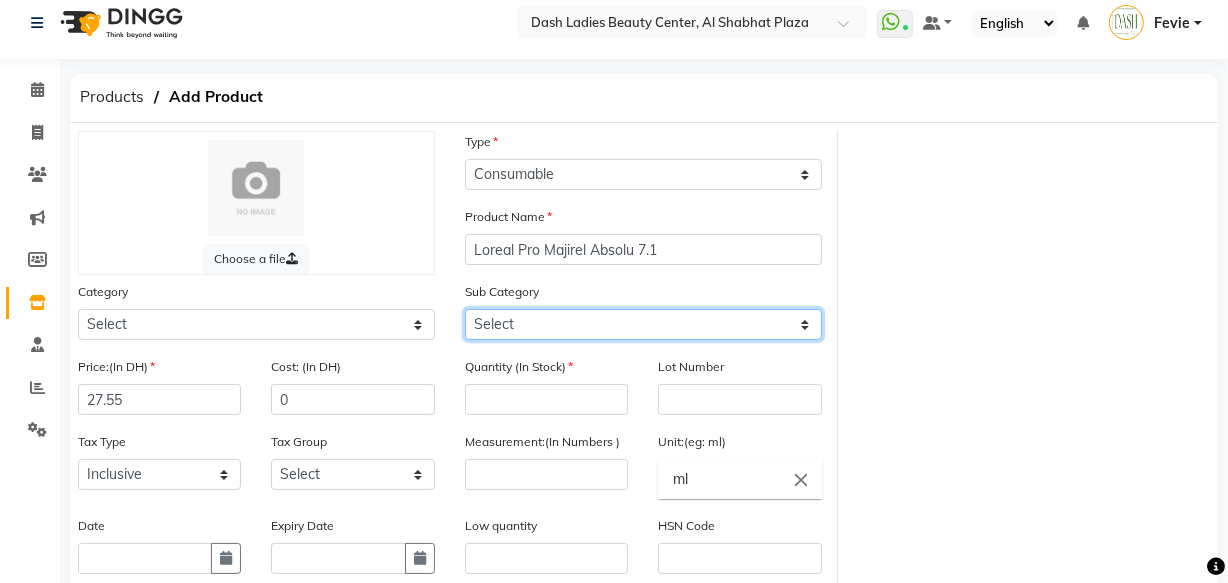 click on "Select Loreal Retail Loreal Salon Use Hair Colour Salon Use Matrix Salon Use Matrix Colour Tube Matrix Retail" 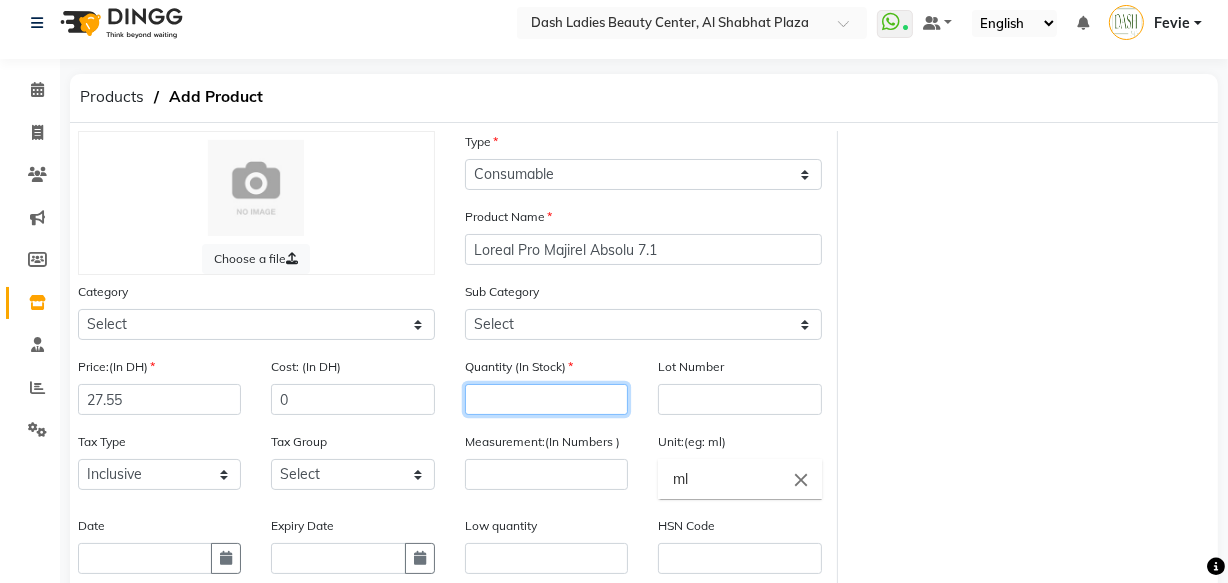 click 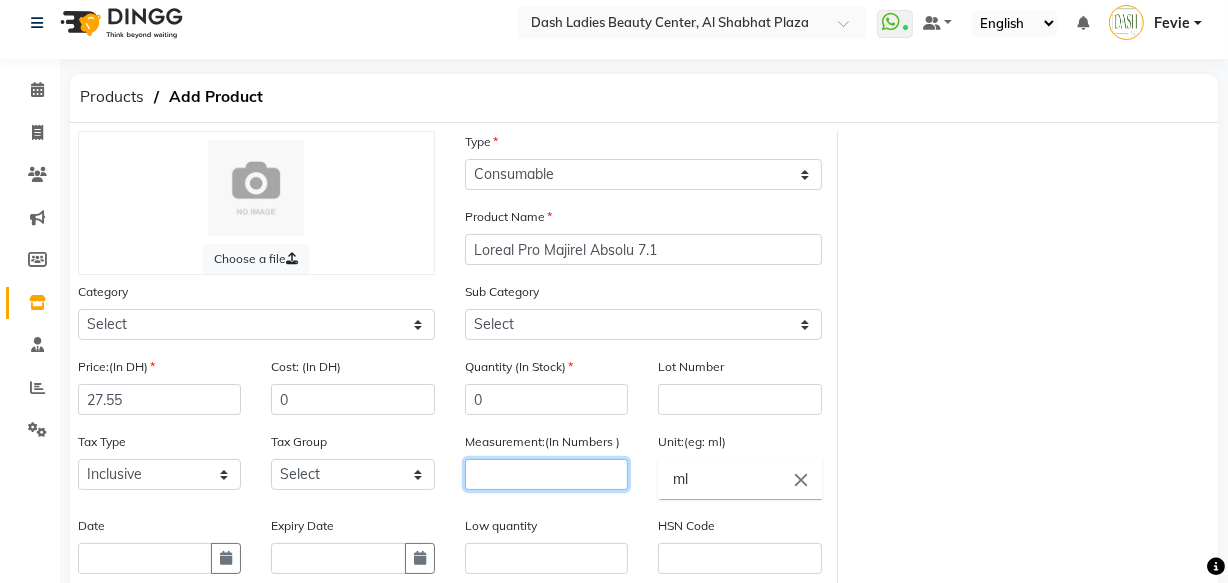 click 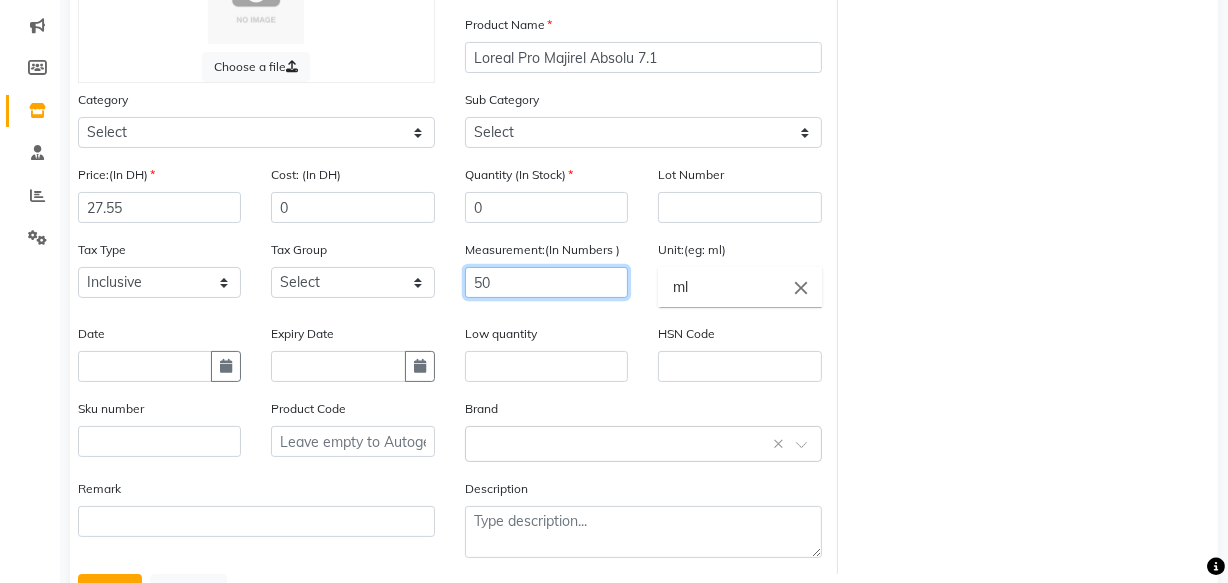 scroll, scrollTop: 207, scrollLeft: 0, axis: vertical 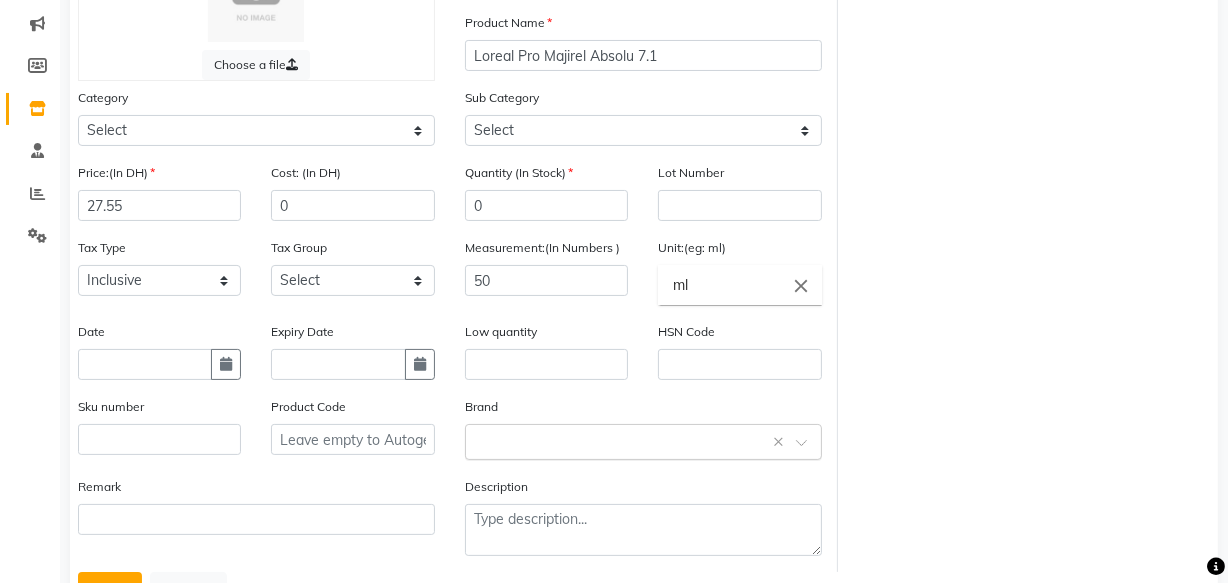click 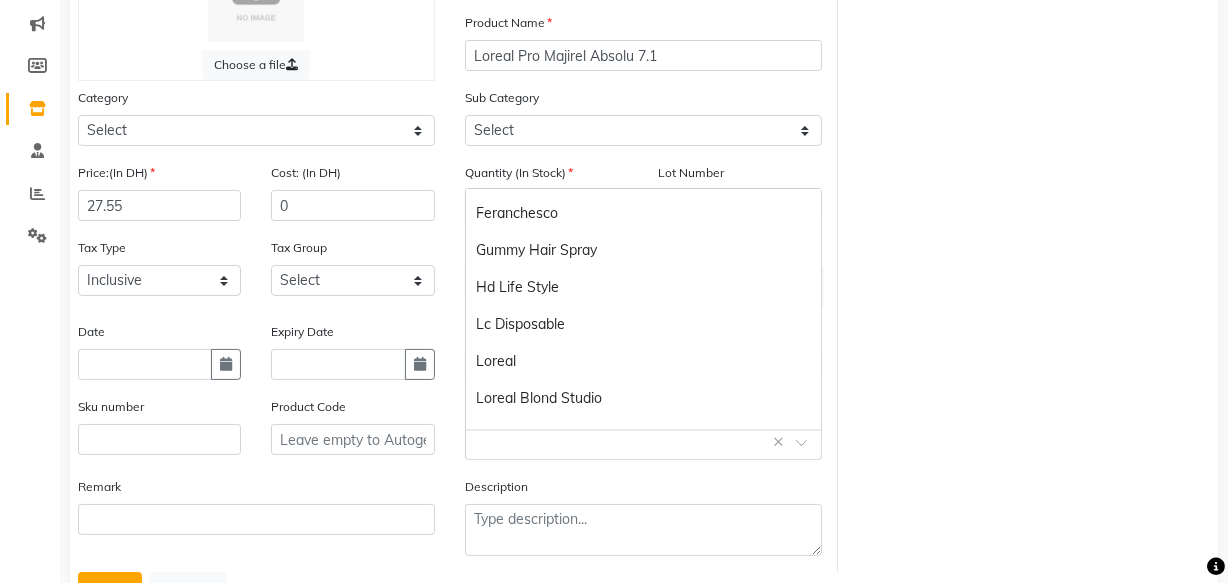scroll, scrollTop: 478, scrollLeft: 0, axis: vertical 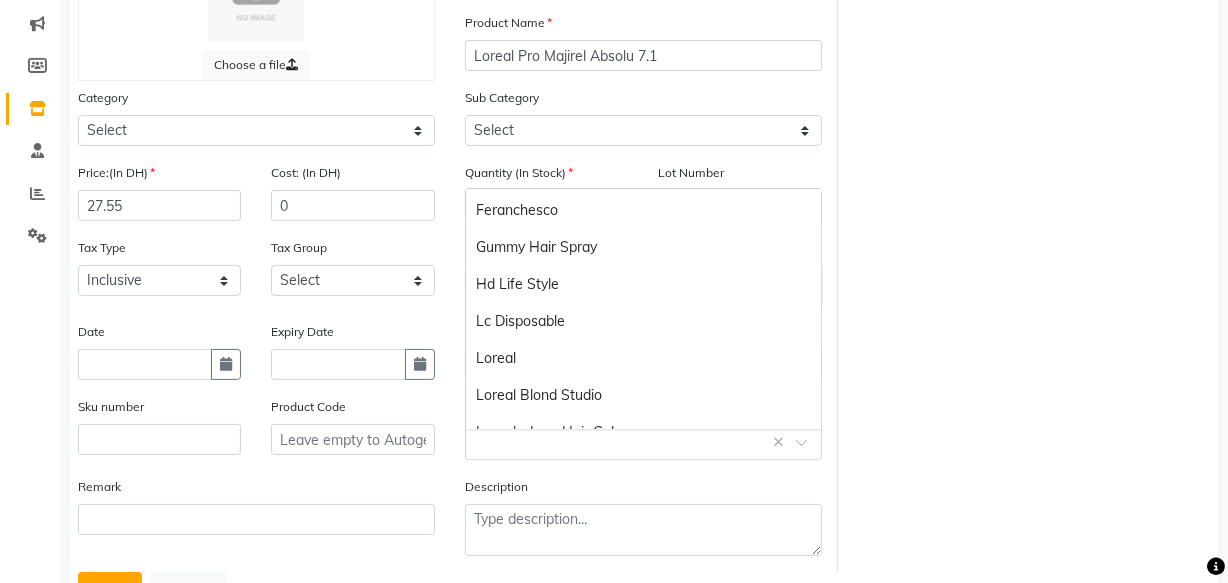click on "Loreal" at bounding box center (643, 358) 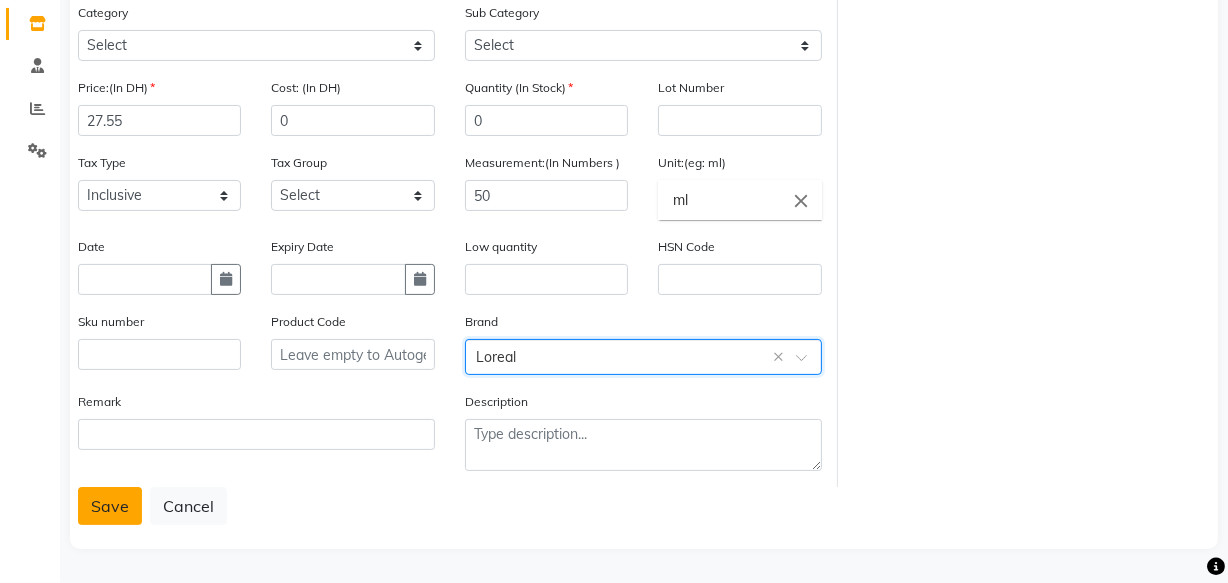 click on "Save" 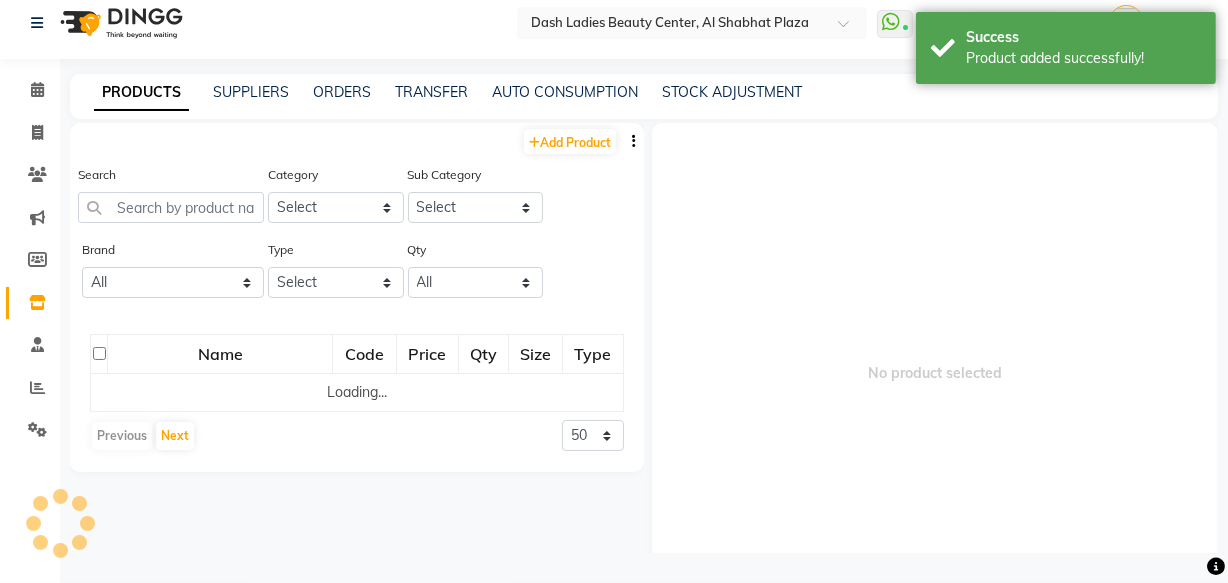 scroll, scrollTop: 13, scrollLeft: 0, axis: vertical 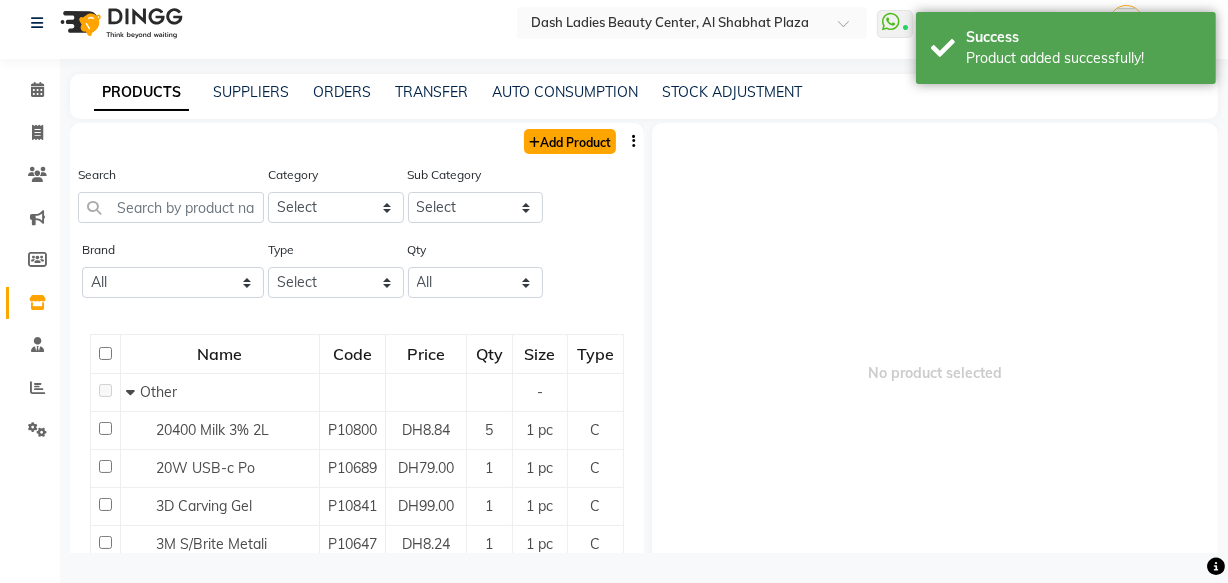click on "Add Product" 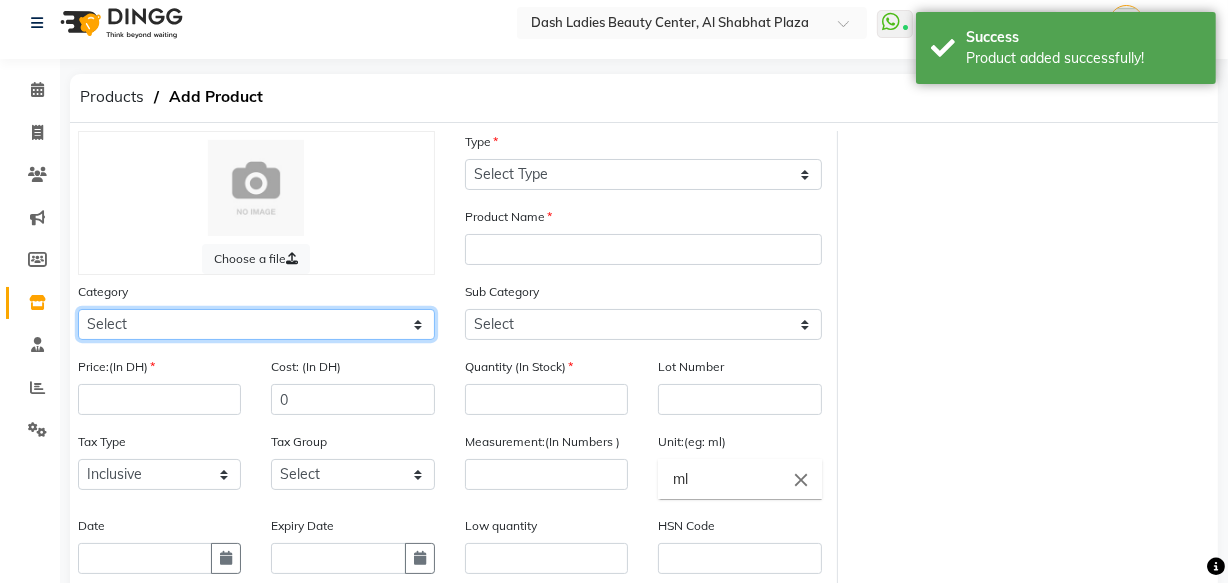 click on "Select Hair Skin Makeup Personal Care Appliances Beard Waxing Disposable Threading Hands and Feet Beauty Planet Botox Cadiveu Casmara Cheryls Loreal Olaplex Dash Ladies Beauty Center Other" 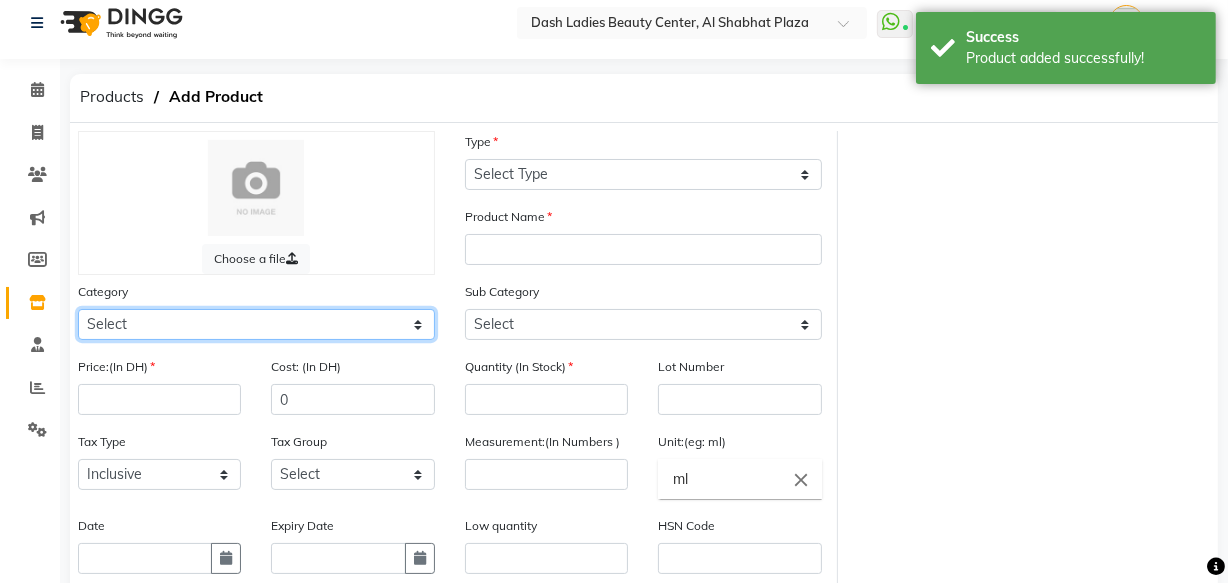 click on "Select Hair Skin Makeup Personal Care Appliances Beard Waxing Disposable Threading Hands and Feet Beauty Planet Botox Cadiveu Casmara Cheryls Loreal Olaplex Dash Ladies Beauty Center Other" 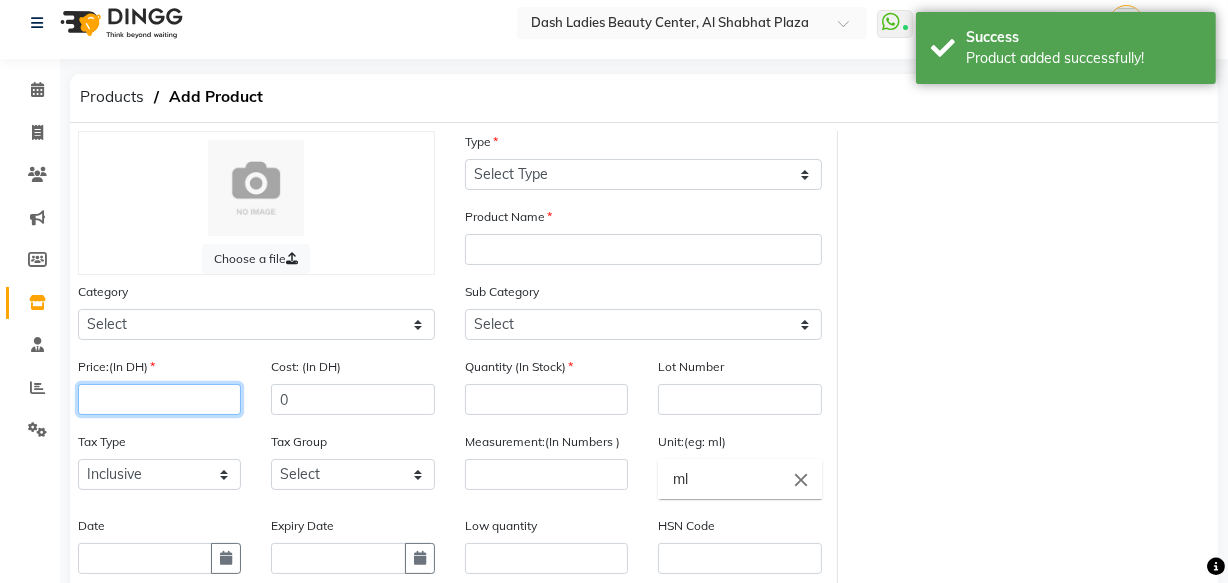 click 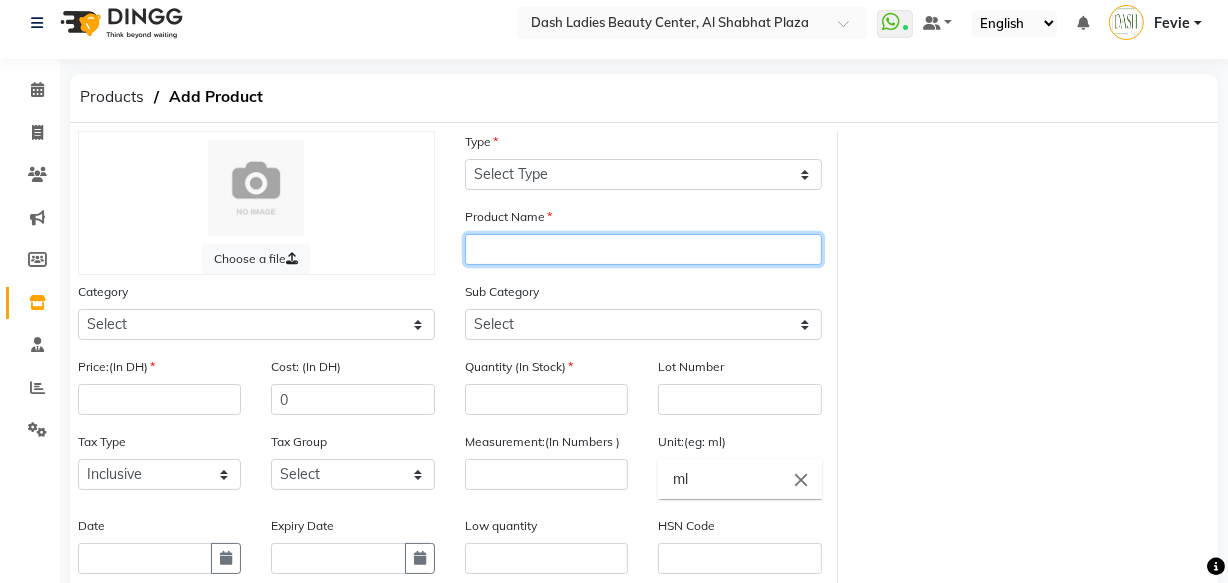 click 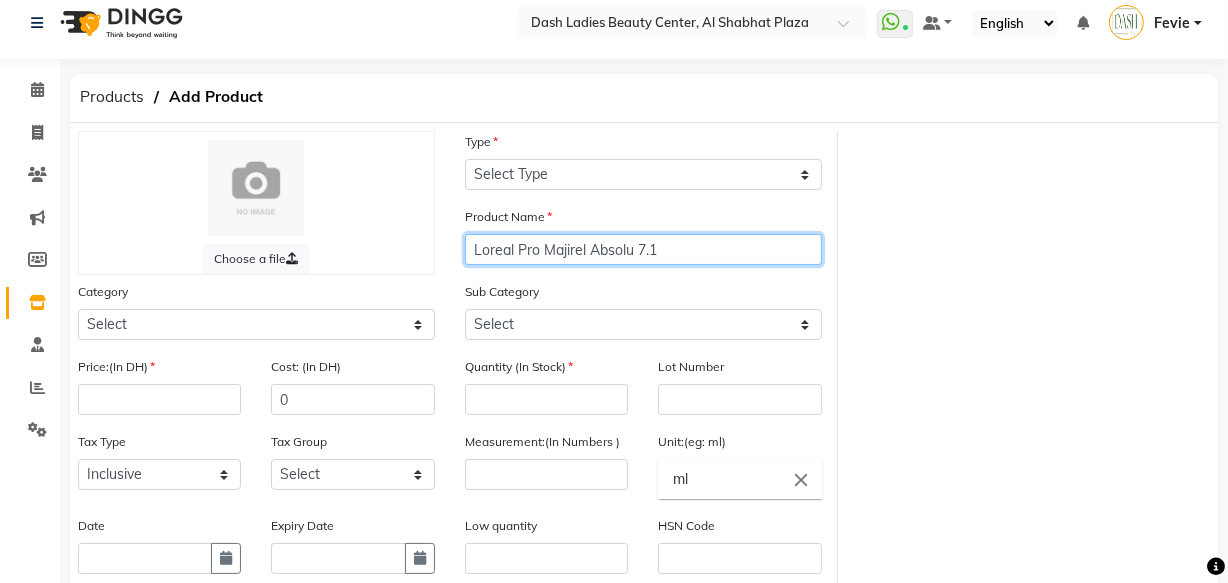 click on "Loreal Pro Majirel Absolu 7.1" 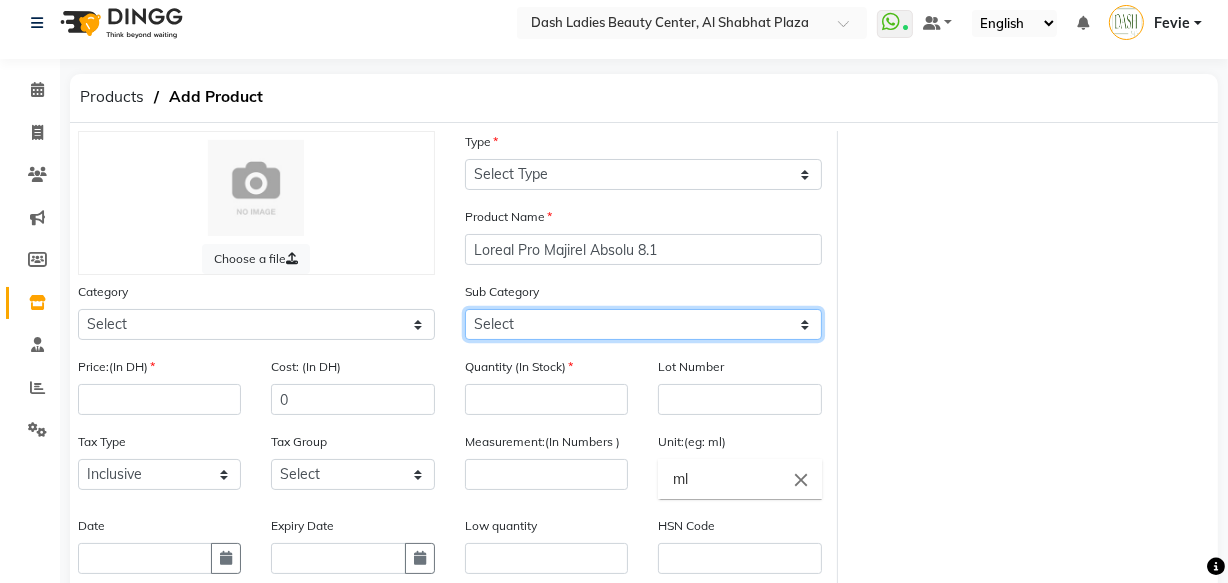 click on "Select Loreal Retail Loreal Salon Use Hair Colour Salon Use Matrix Salon Use Matrix Colour Tube Matrix Retail" 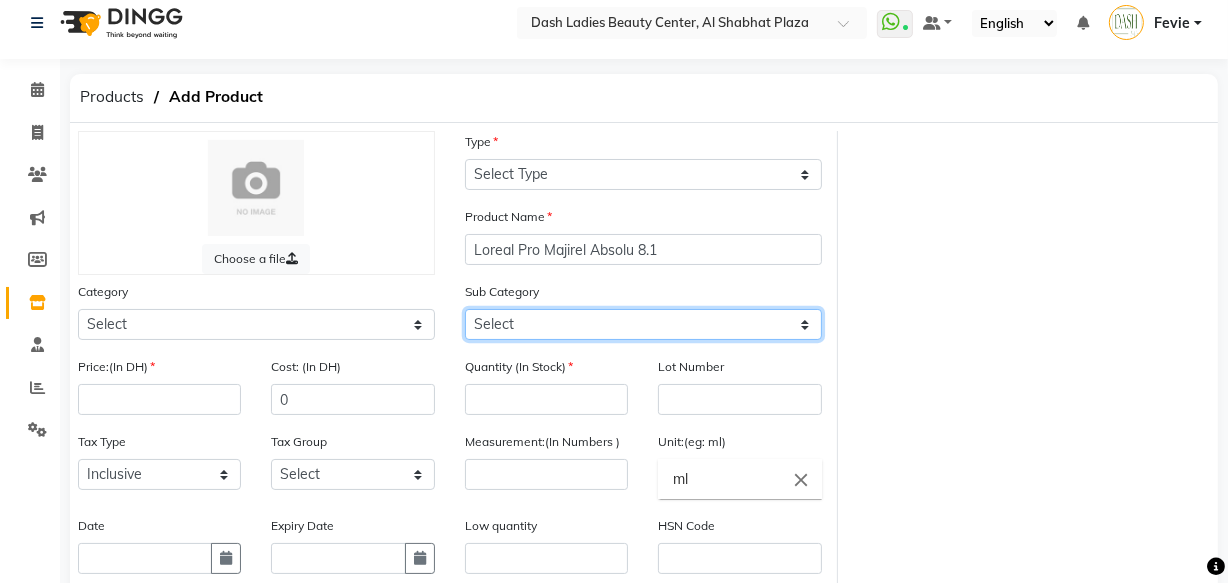click on "Select Loreal Retail Loreal Salon Use Hair Colour Salon Use Matrix Salon Use Matrix Colour Tube Matrix Retail" 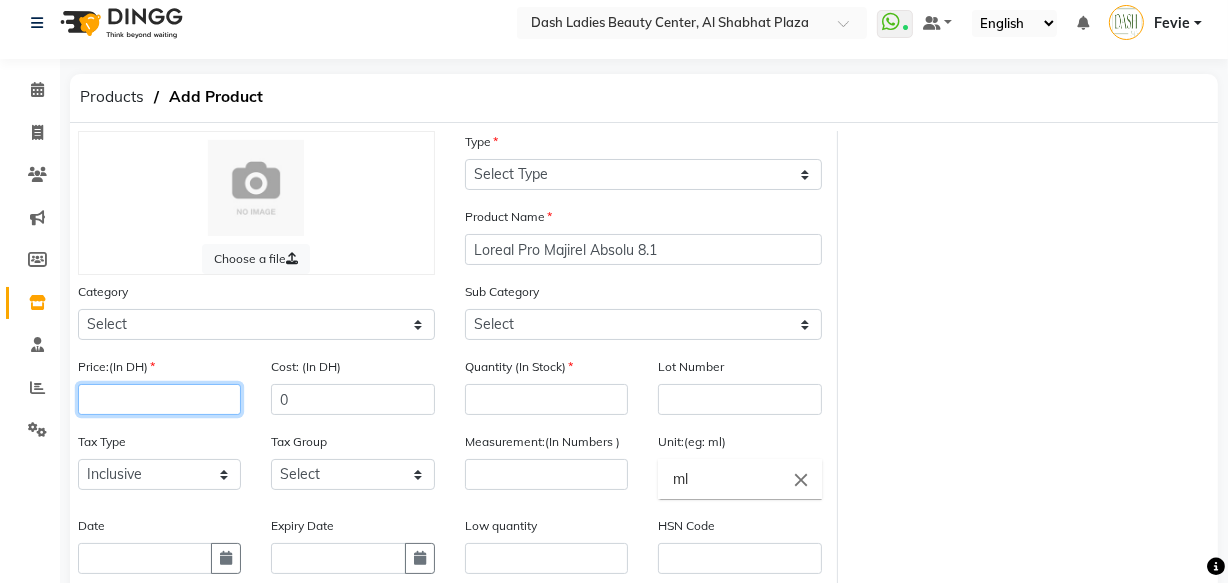 click 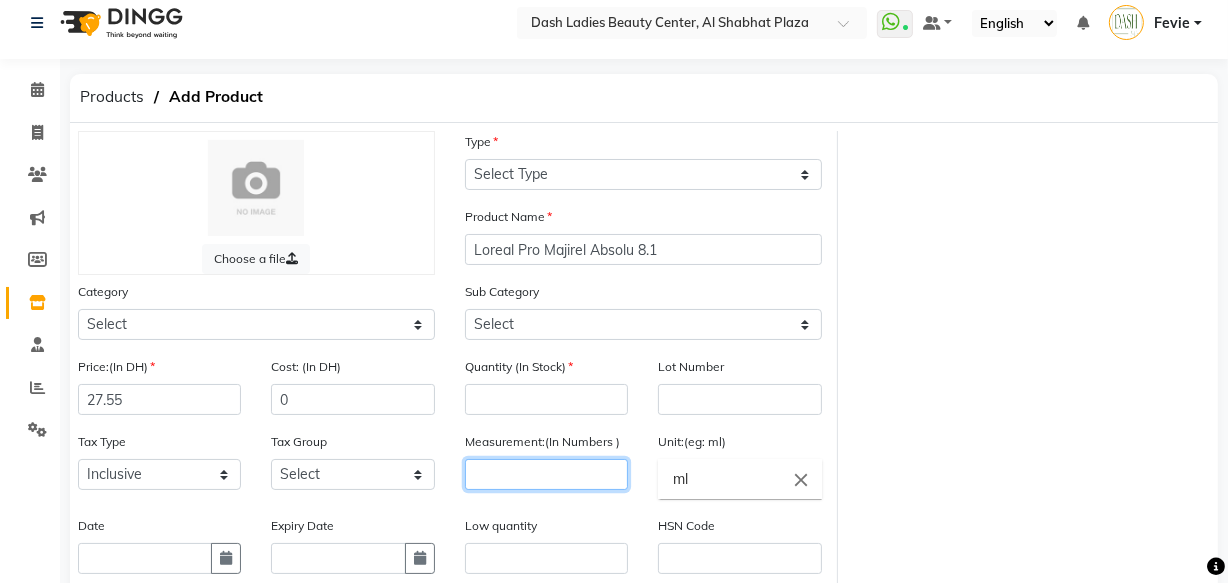 click 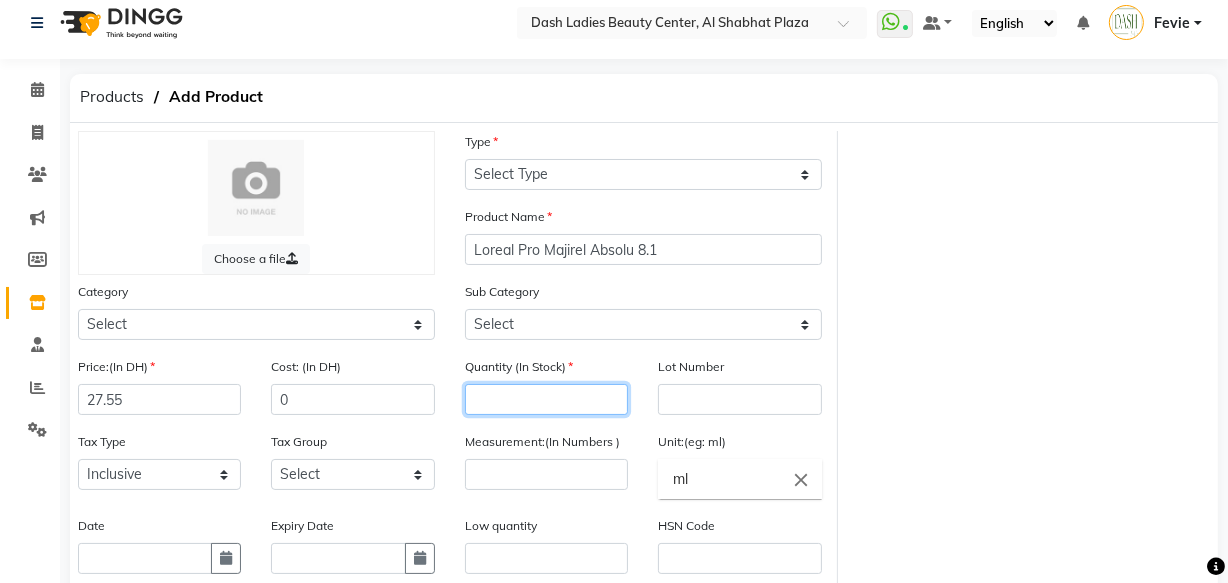 click 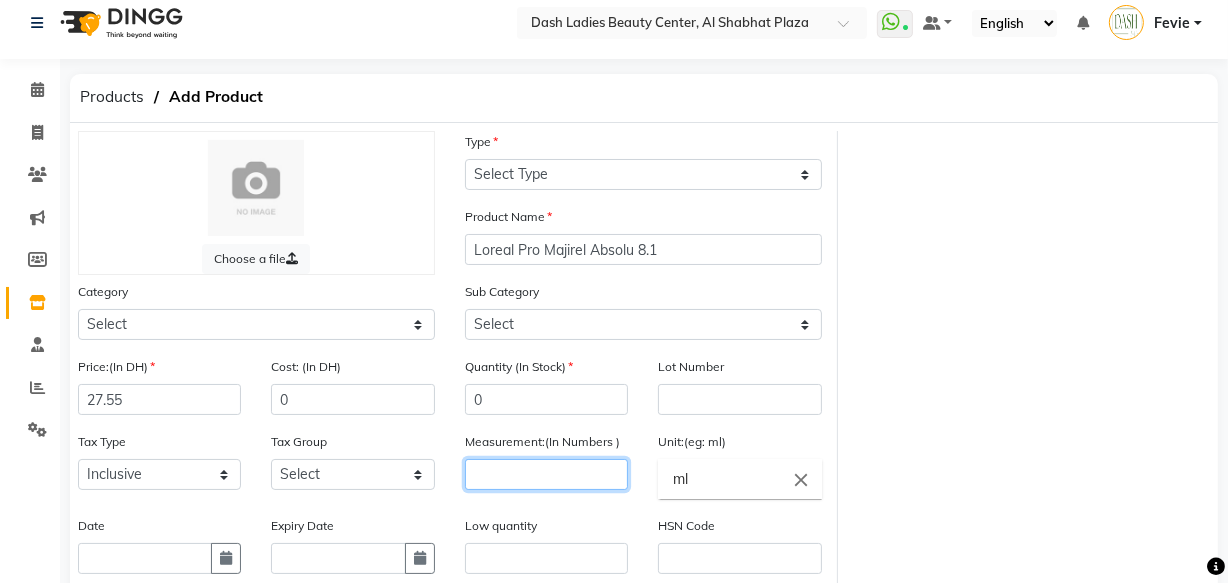 click 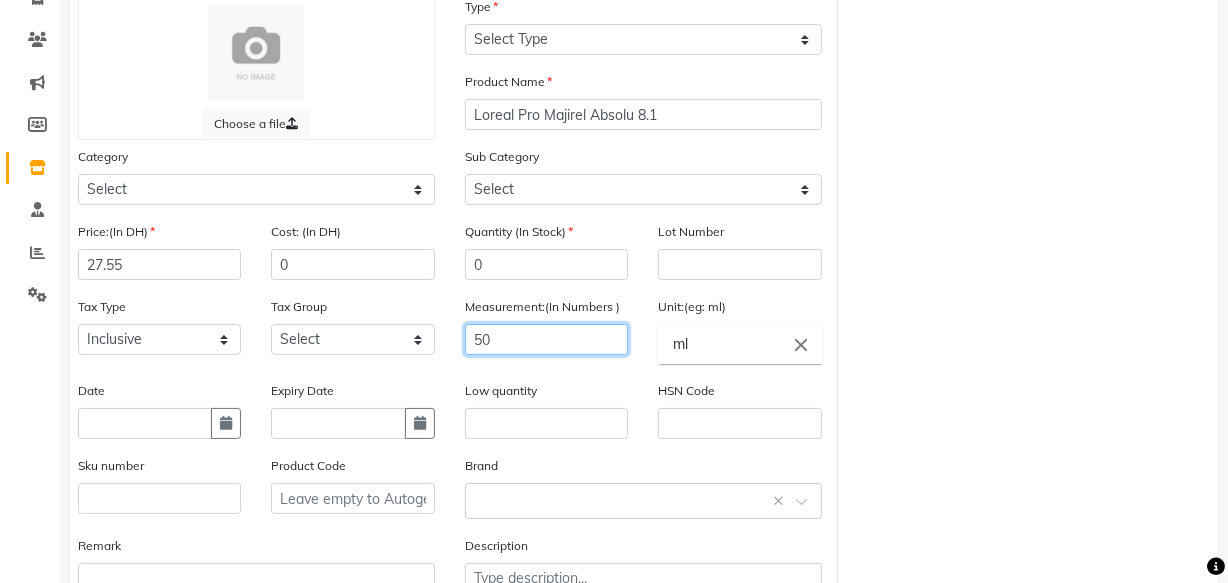 scroll, scrollTop: 165, scrollLeft: 0, axis: vertical 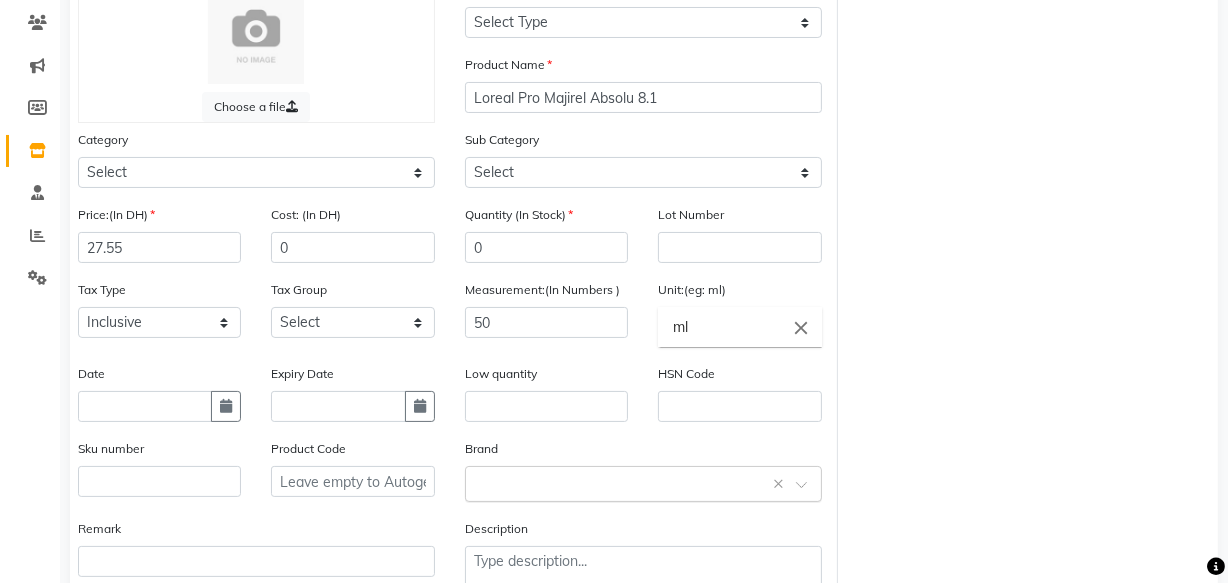 click 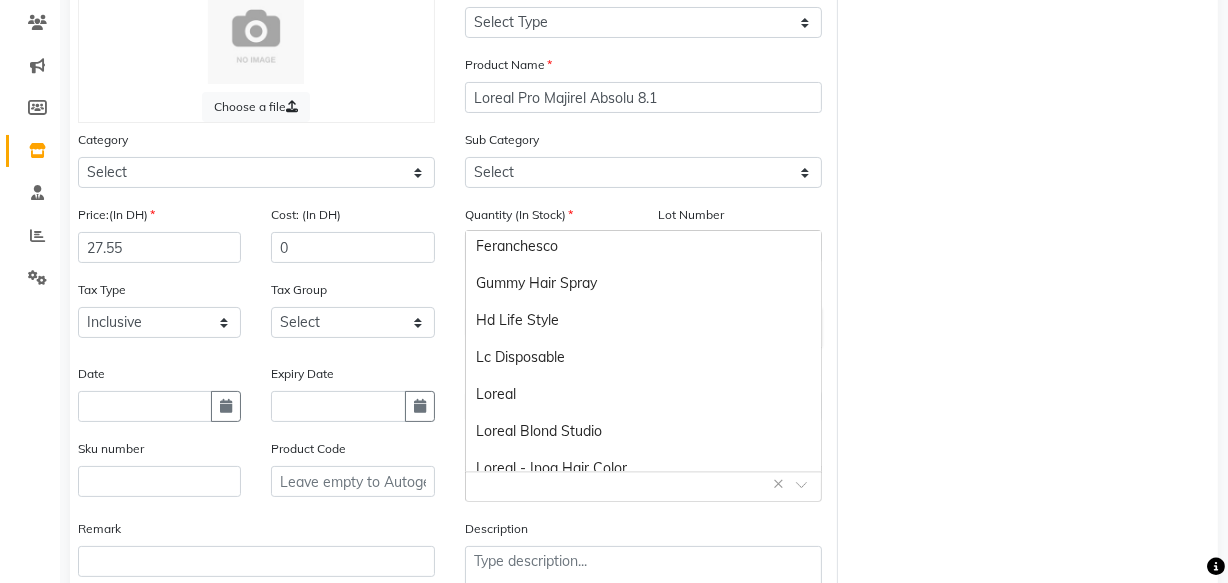 scroll, scrollTop: 510, scrollLeft: 0, axis: vertical 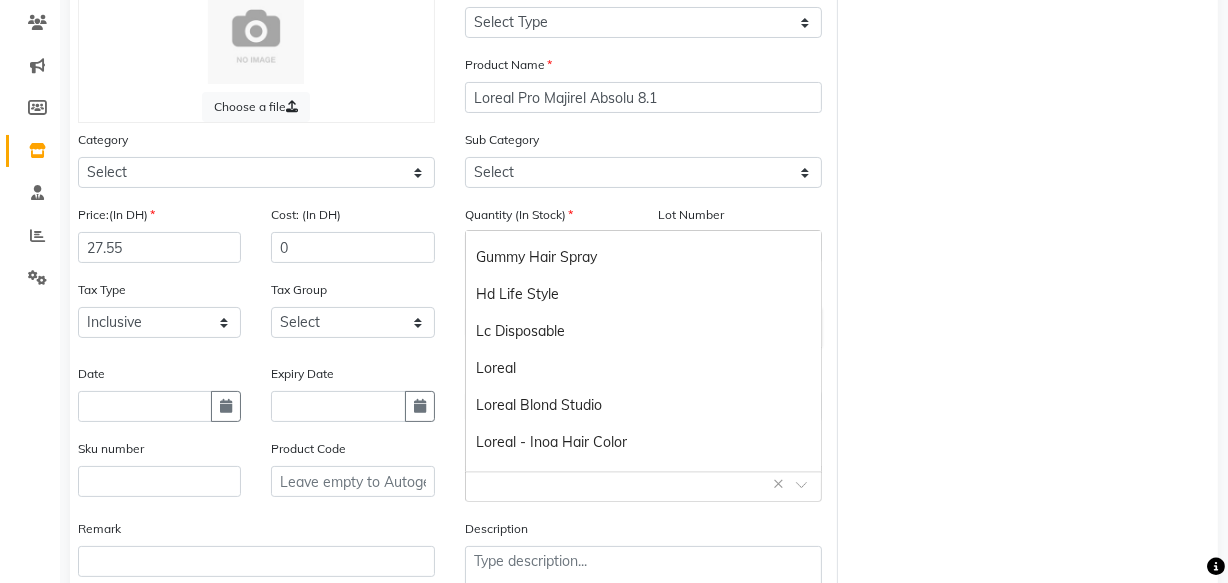 click on "Loreal" at bounding box center (643, 368) 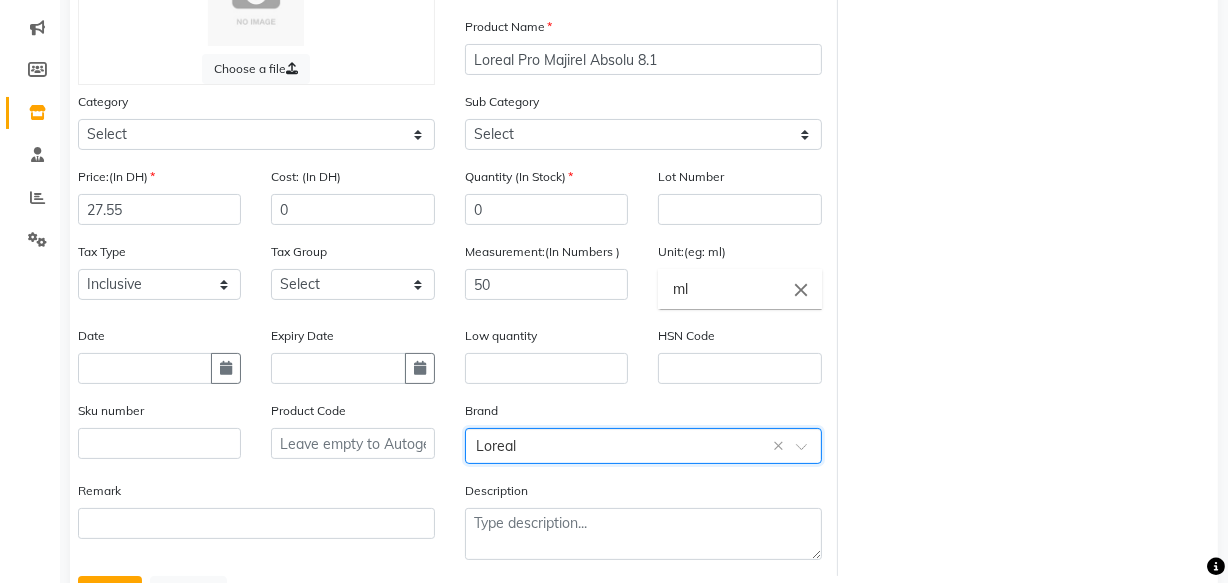 scroll, scrollTop: 297, scrollLeft: 0, axis: vertical 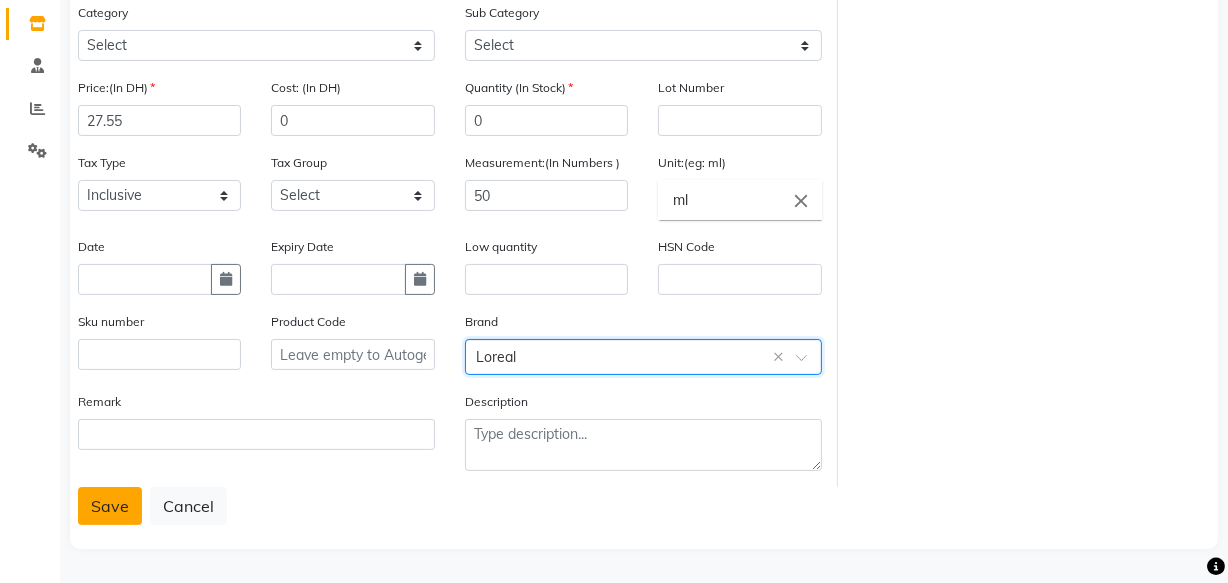 click on "Save" 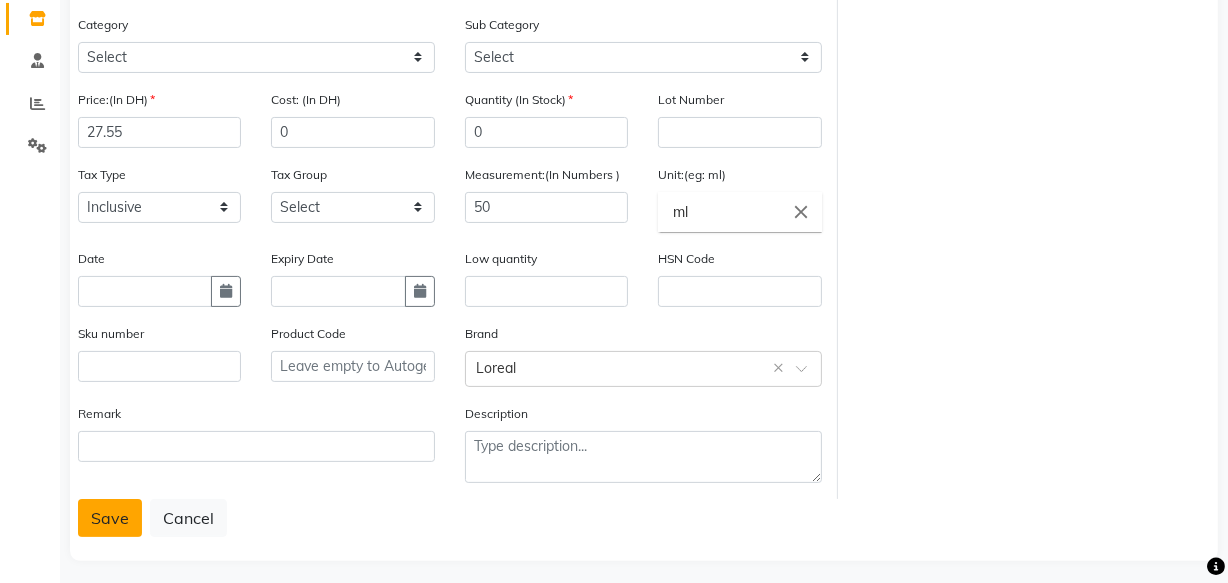 click on "Save" 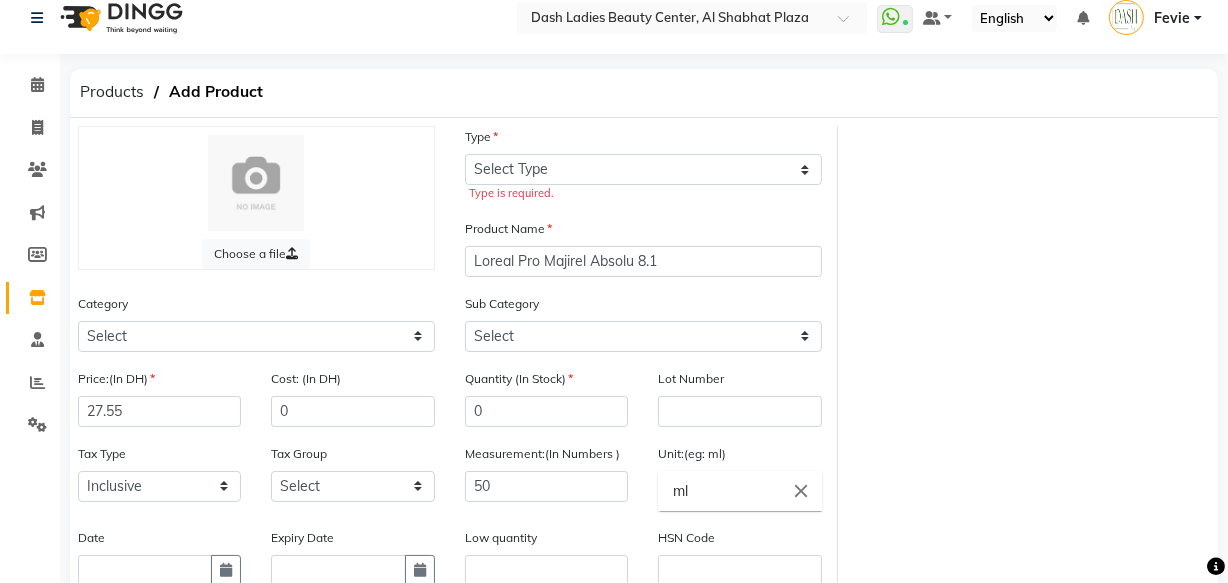 scroll, scrollTop: 3, scrollLeft: 0, axis: vertical 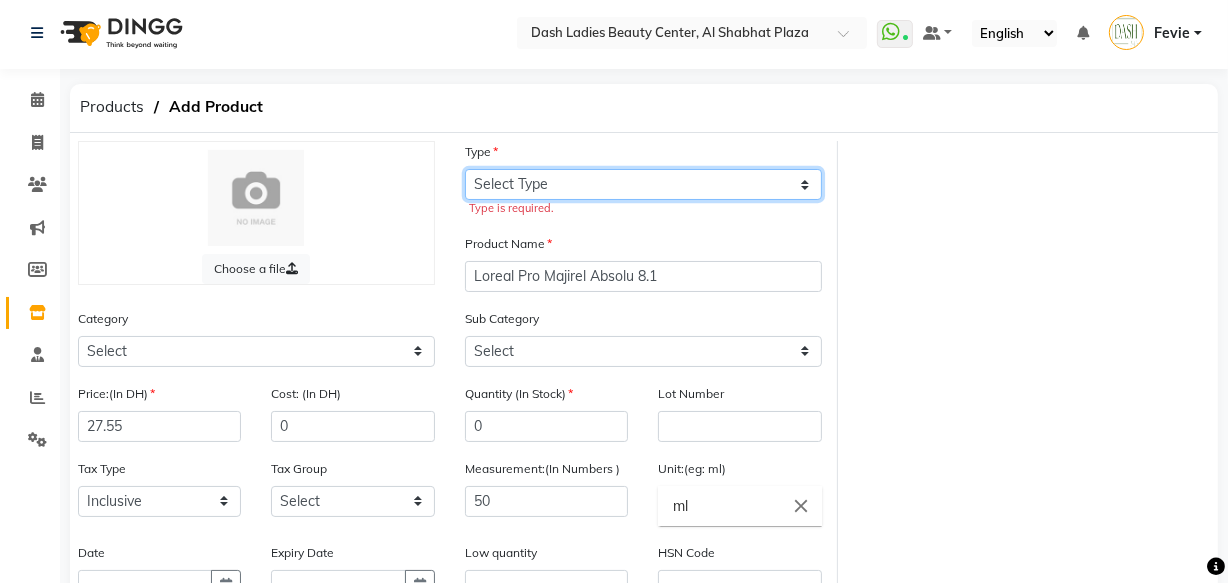 click on "Select Type Both Retail Consumable" 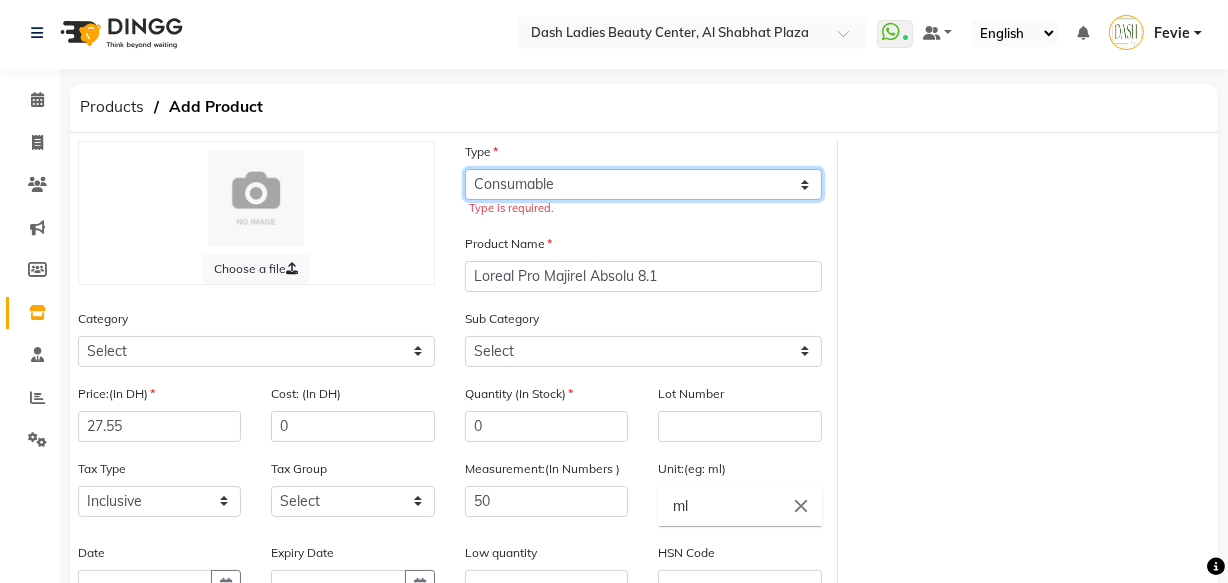 click on "Select Type Both Retail Consumable" 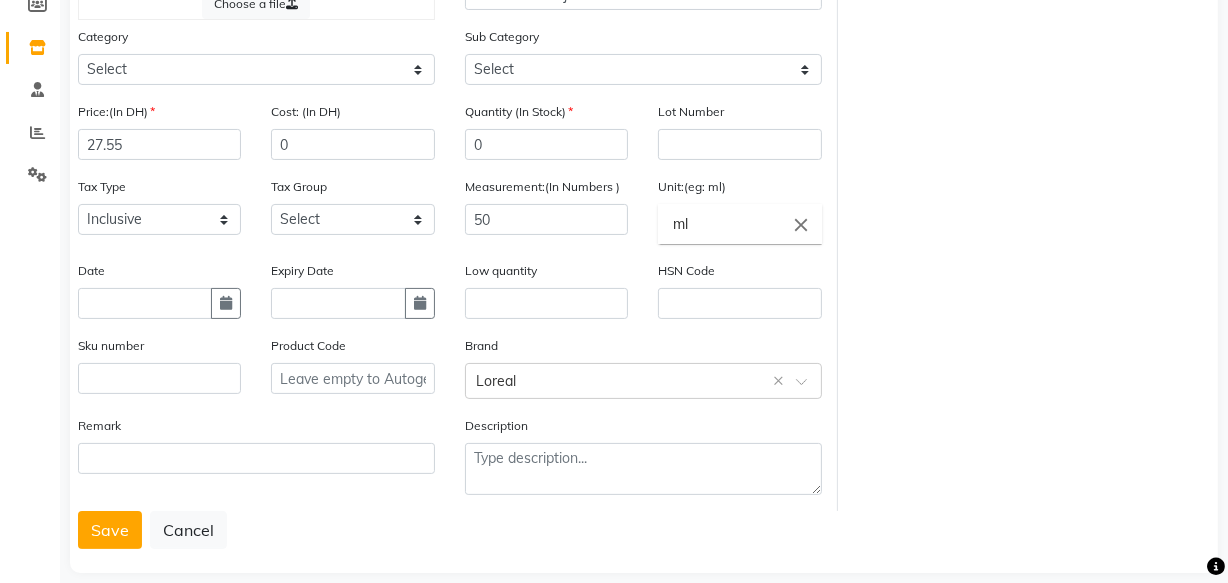 scroll, scrollTop: 297, scrollLeft: 0, axis: vertical 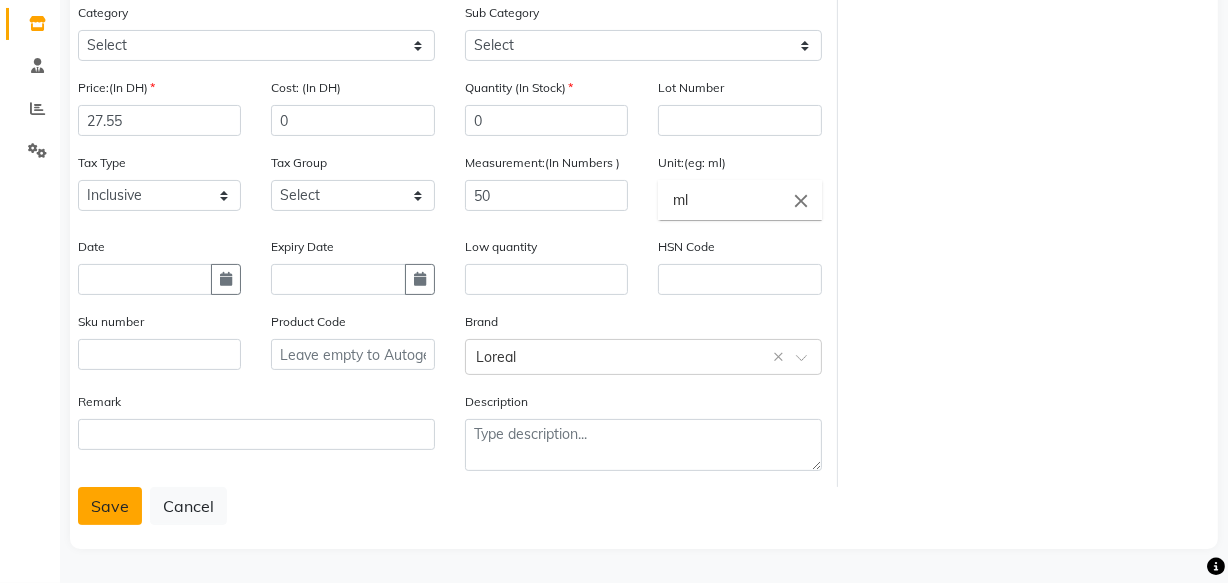 click on "Save" 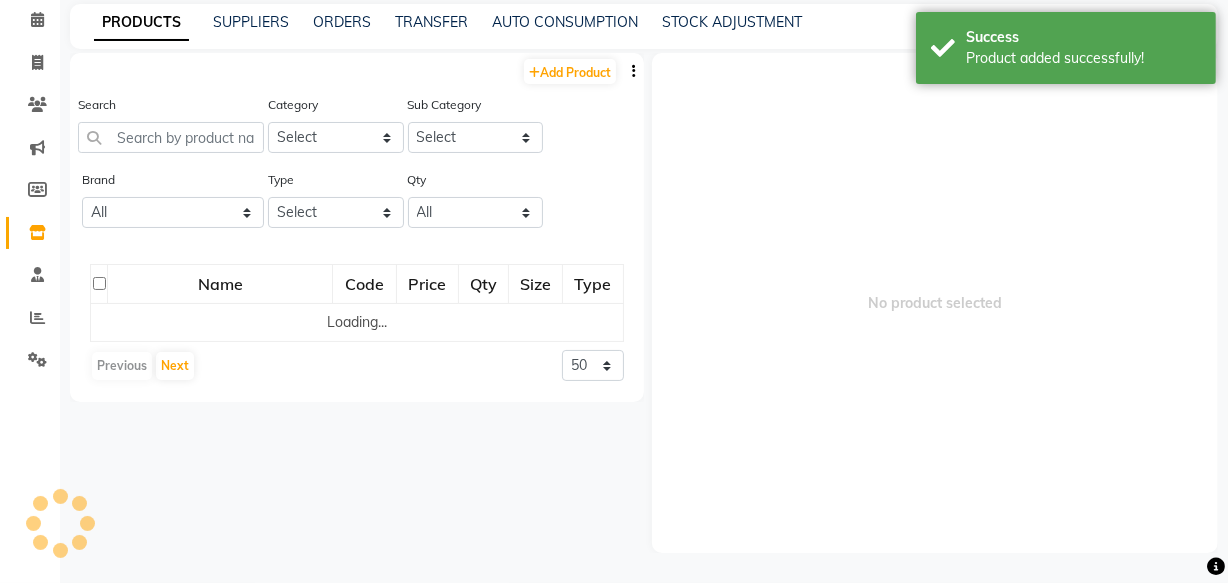scroll, scrollTop: 13, scrollLeft: 0, axis: vertical 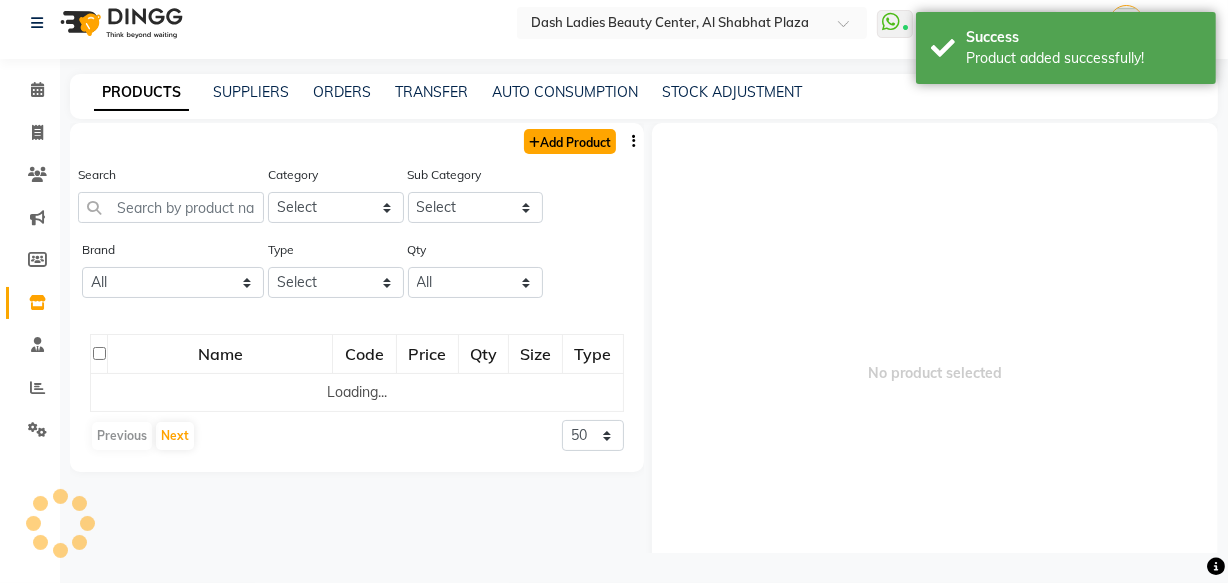 click on "Add Product" 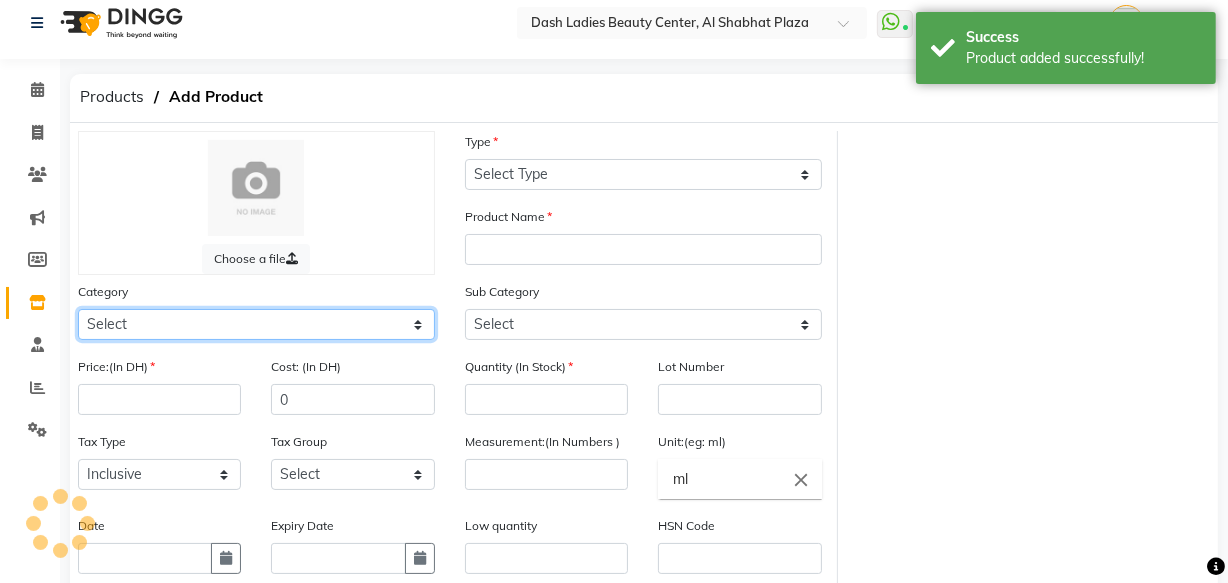click on "Select Hair Skin Makeup Personal Care Appliances Beard Waxing Disposable Threading Hands and Feet Beauty Planet Botox Cadiveu Casmara Cheryls Loreal Olaplex Dash Ladies Beauty Center Other" 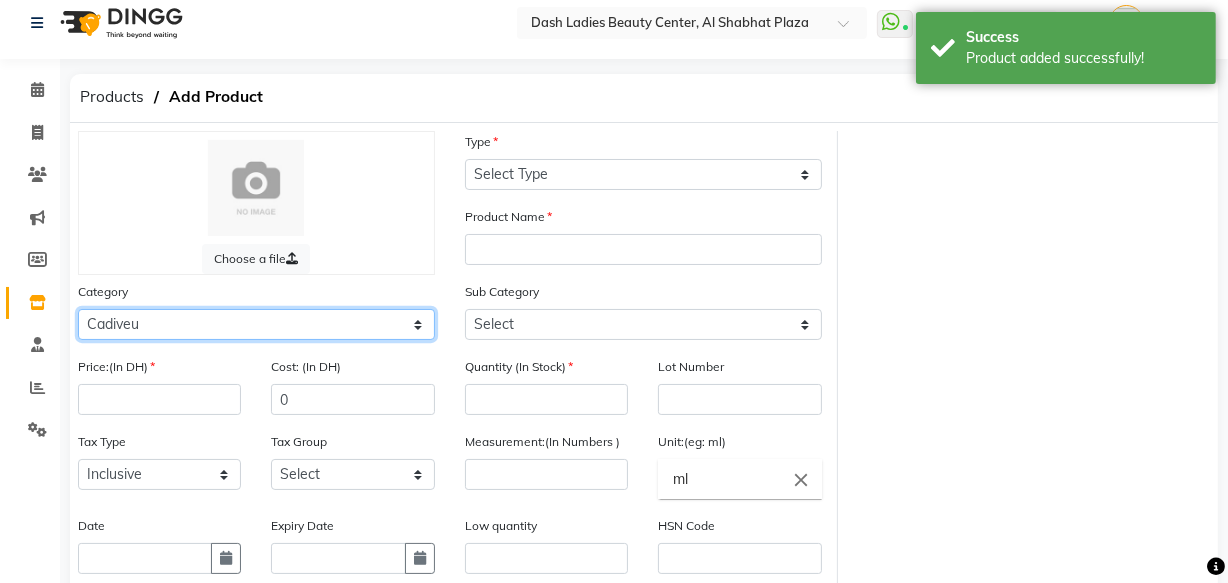 click on "Select Hair Skin Makeup Personal Care Appliances Beard Waxing Disposable Threading Hands and Feet Beauty Planet Botox Cadiveu Casmara Cheryls Loreal Olaplex Dash Ladies Beauty Center Other" 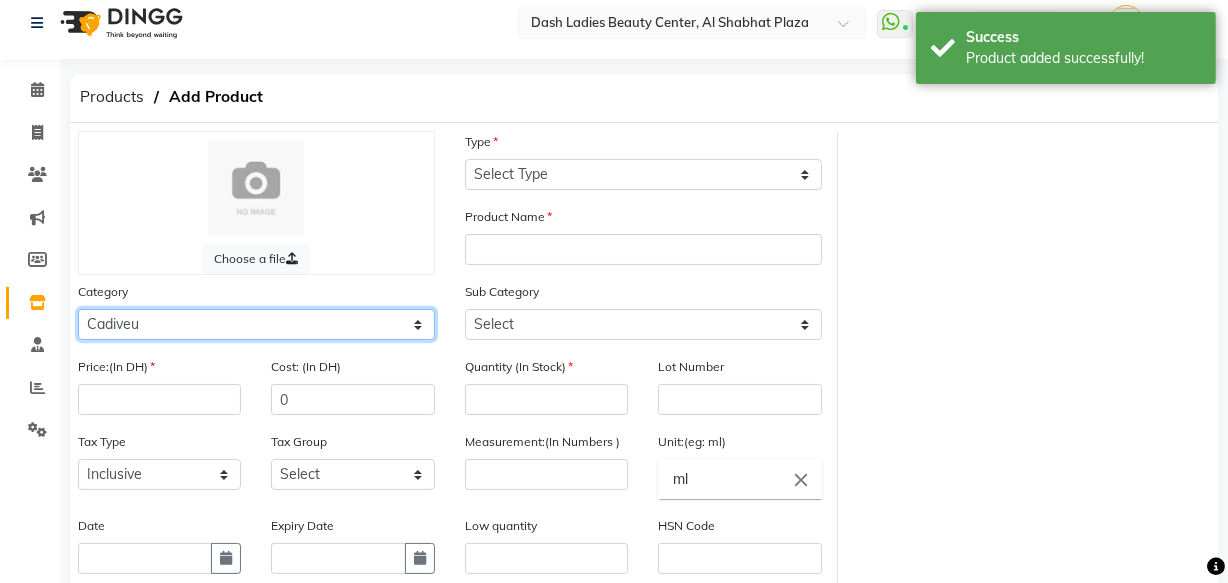 click on "Select Hair Skin Makeup Personal Care Appliances Beard Waxing Disposable Threading Hands and Feet Beauty Planet Botox Cadiveu Casmara Cheryls Loreal Olaplex Dash Ladies Beauty Center Other" 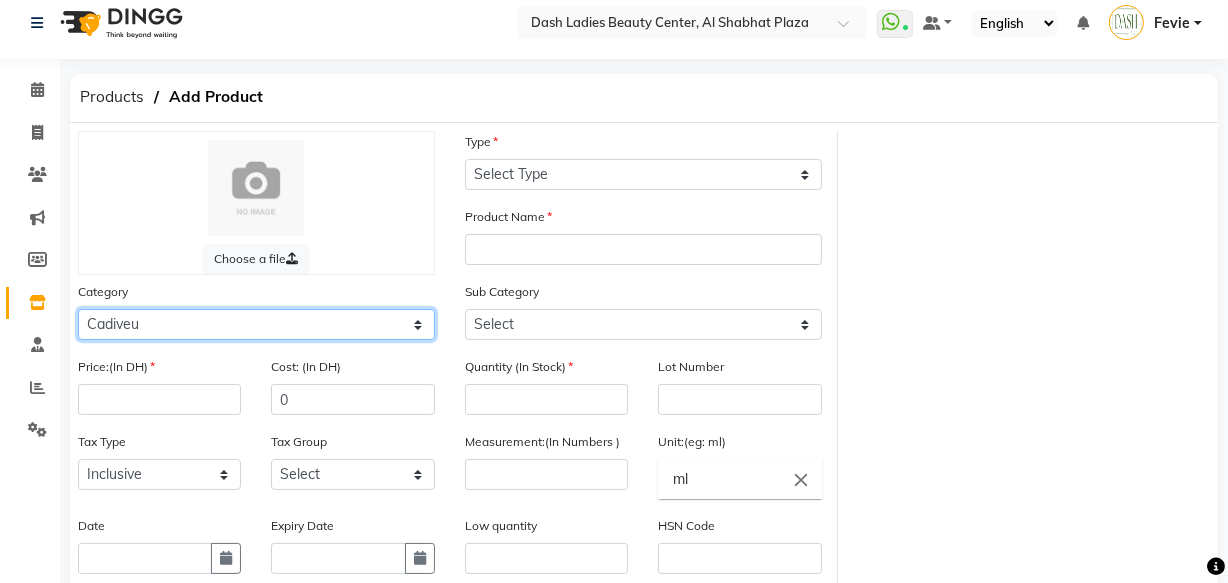 click on "Select Hair Skin Makeup Personal Care Appliances Beard Waxing Disposable Threading Hands and Feet Beauty Planet Botox Cadiveu Casmara Cheryls Loreal Olaplex Dash Ladies Beauty Center Other" 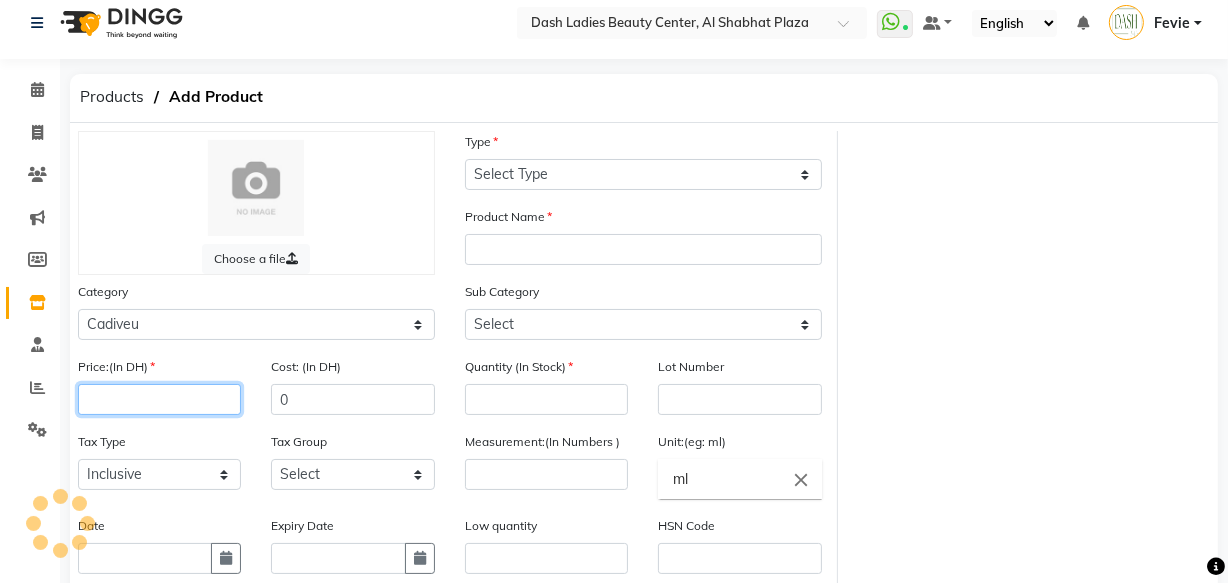 click 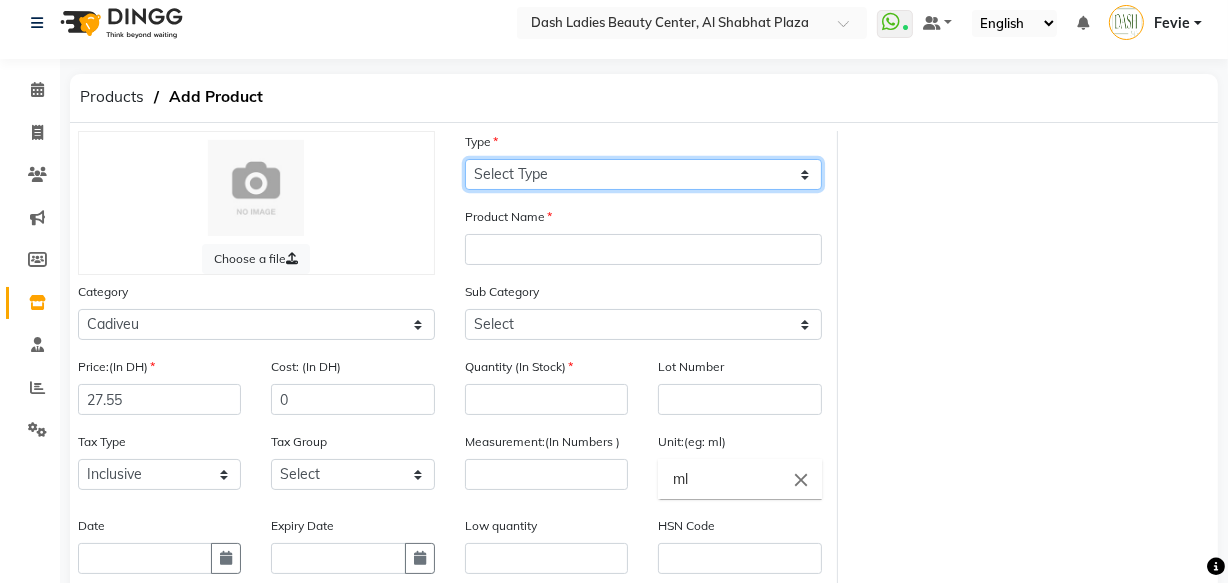 click on "Select Type Both Retail Consumable" 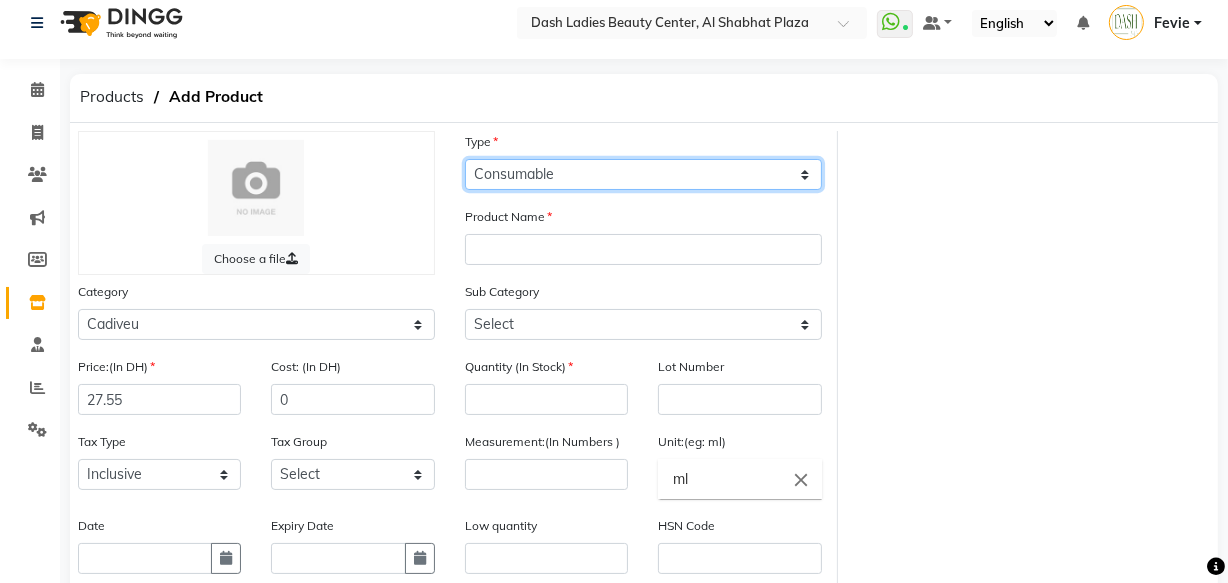click on "Select Type Both Retail Consumable" 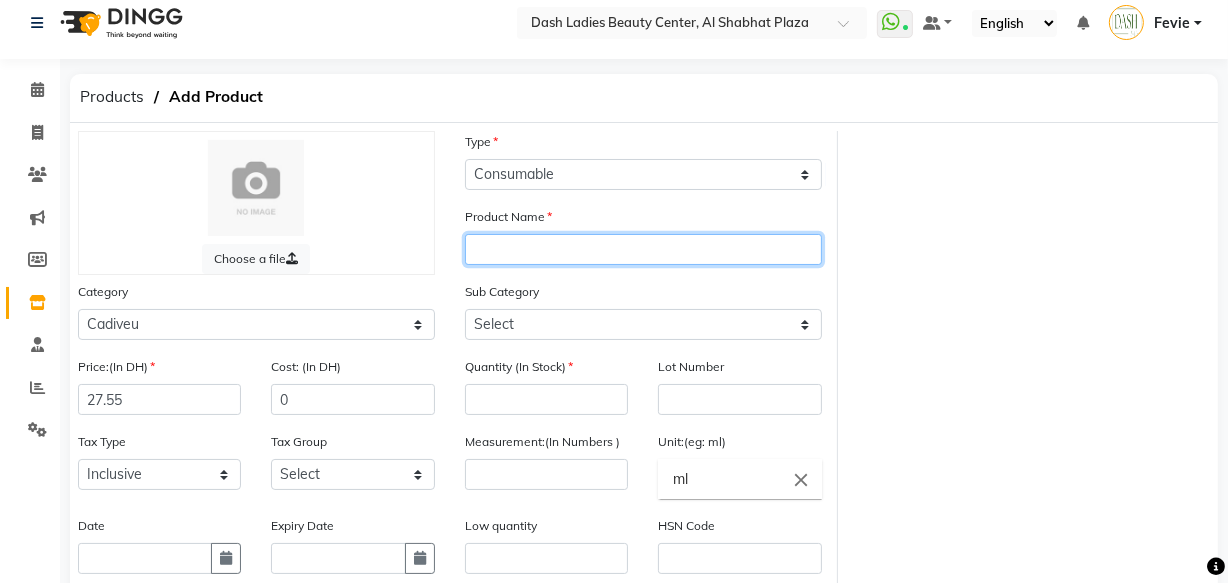 click 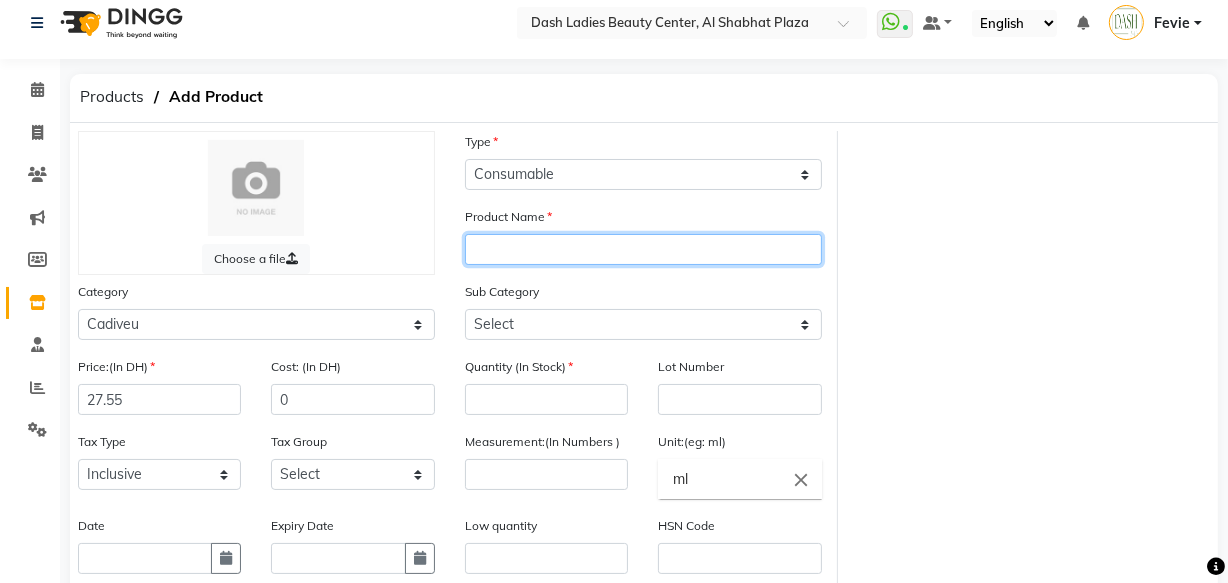 paste on "Loreal Pro Majirel Absolu 7.1" 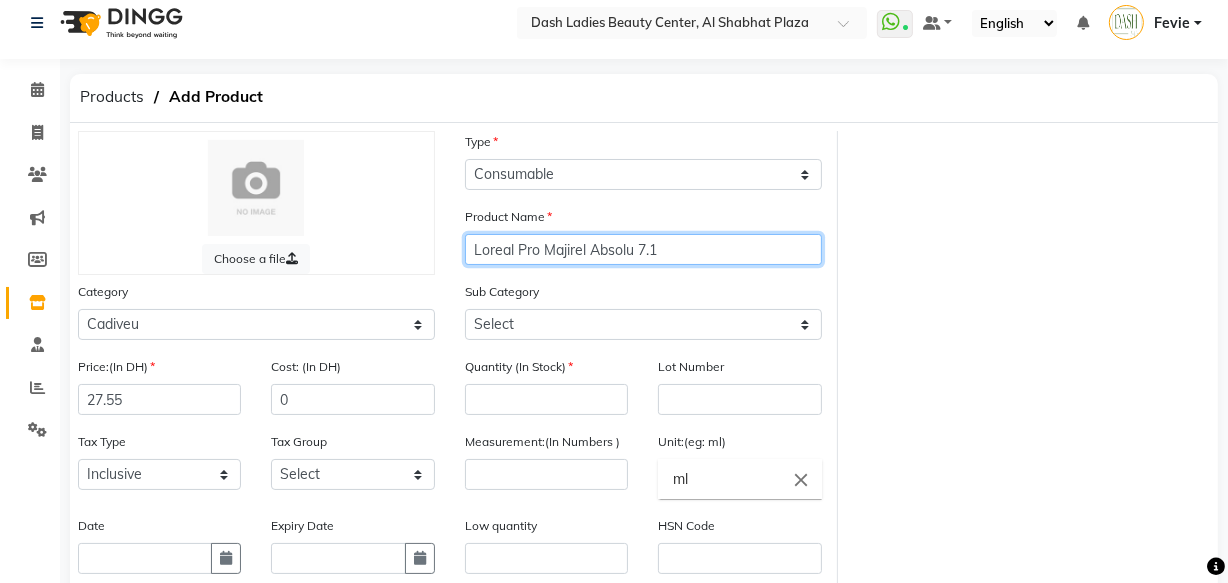 click on "Loreal Pro Majirel Absolu 7.1" 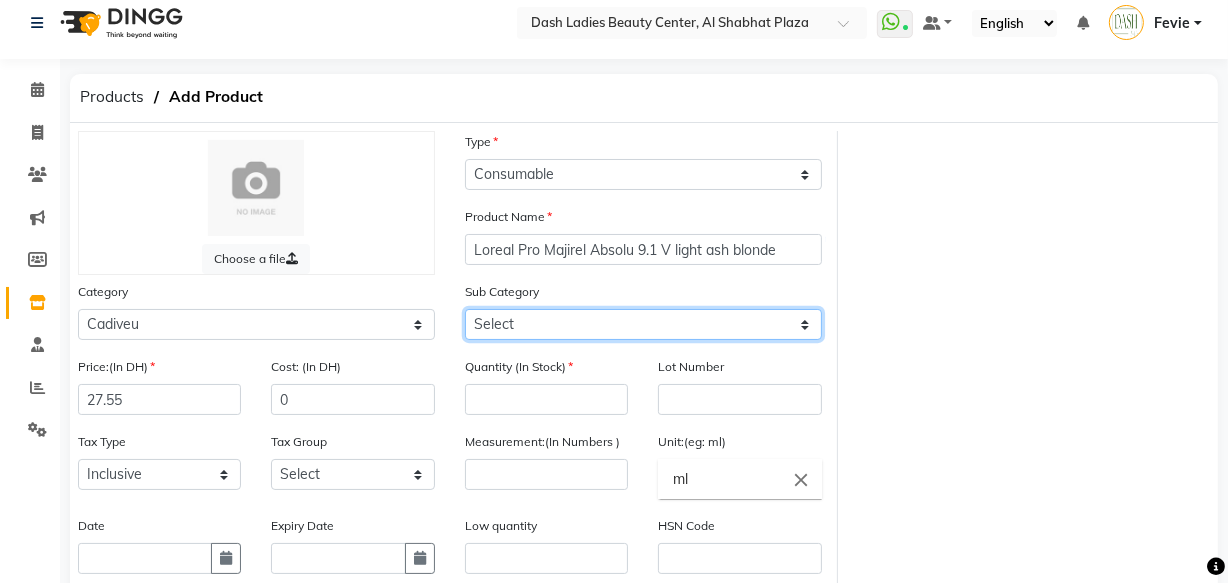 click on "Select Loreal Retail Loreal Salon Use Hair Colour Salon Use Matrix Salon Use Matrix Colour Tube Matrix Retail" 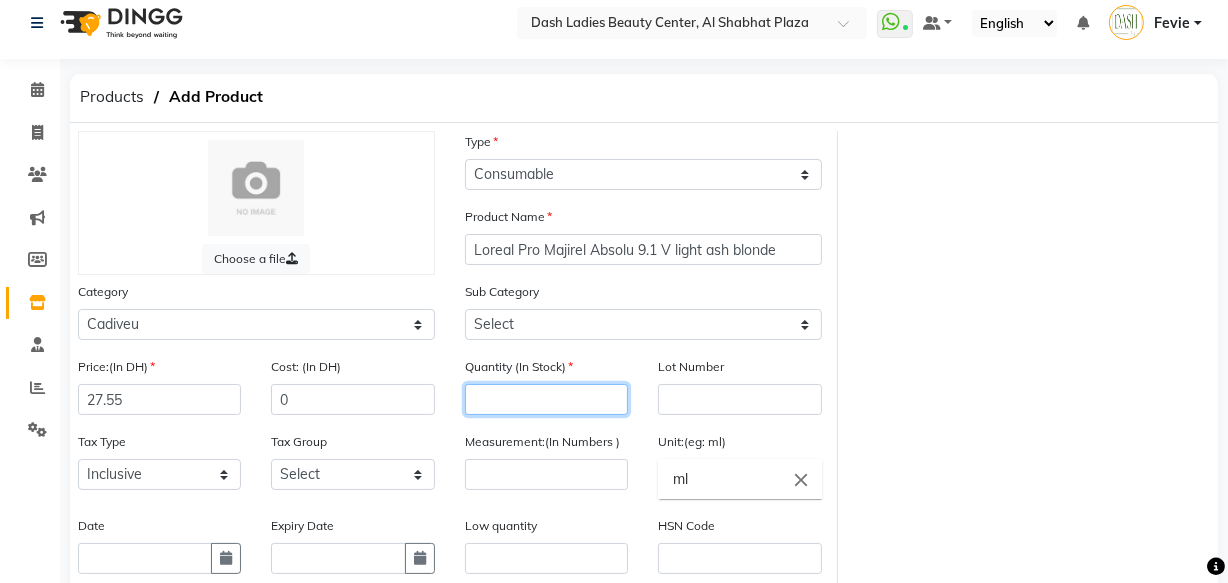 click 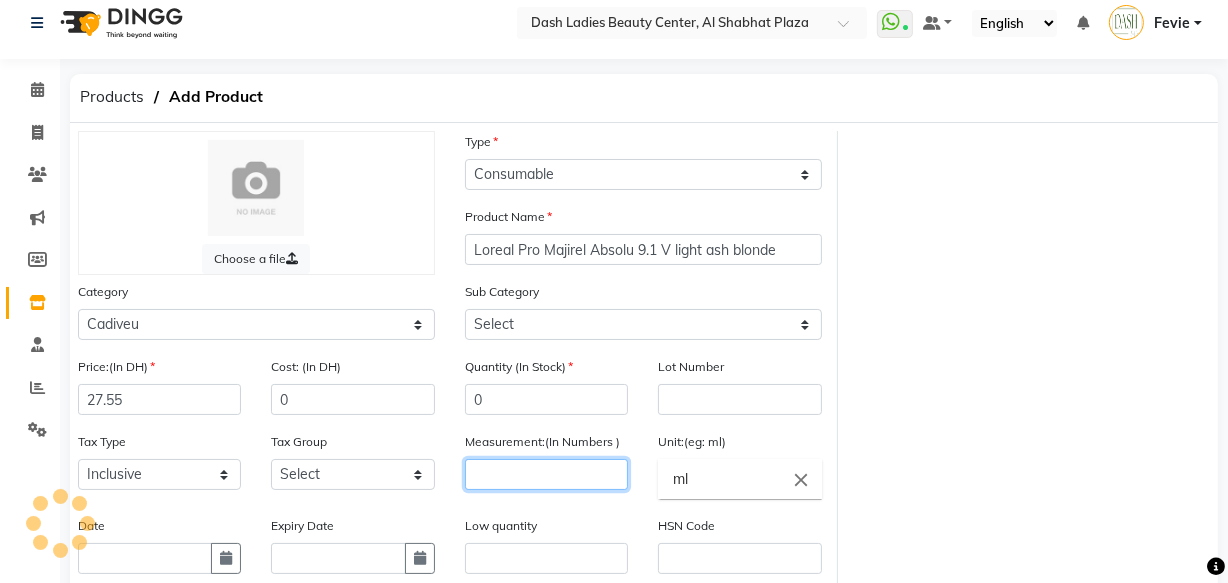 click 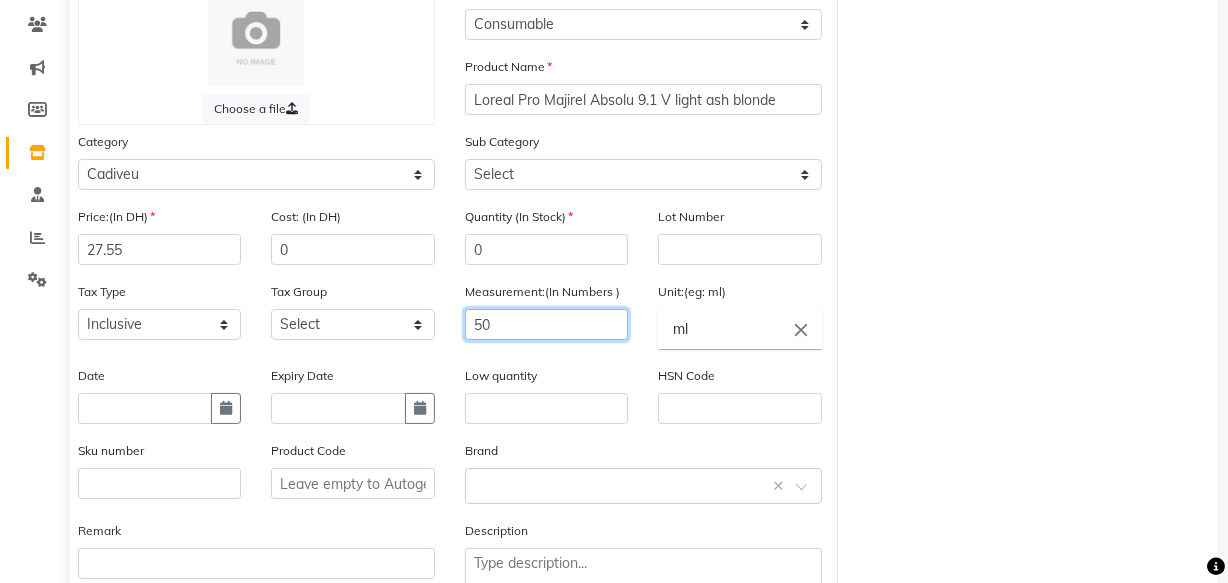 scroll, scrollTop: 202, scrollLeft: 0, axis: vertical 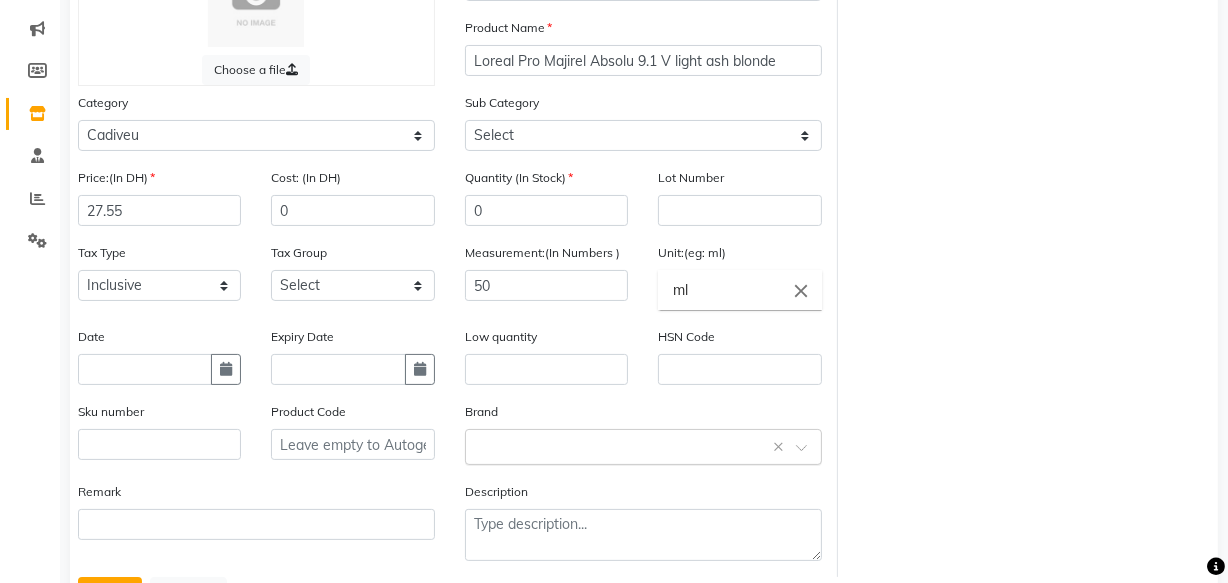 click 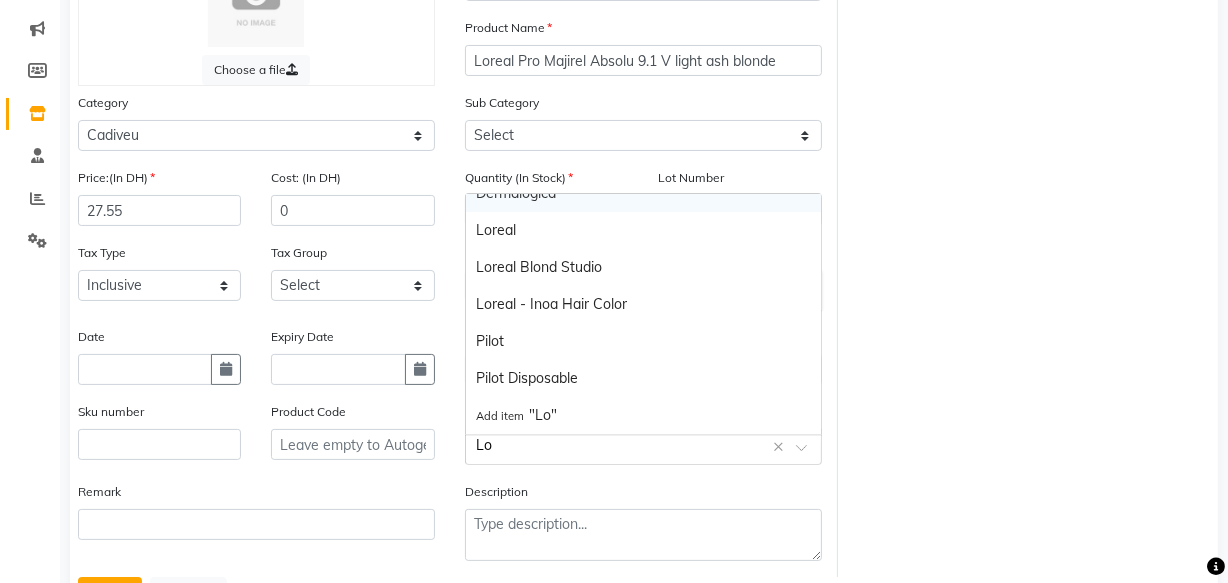 scroll, scrollTop: 0, scrollLeft: 0, axis: both 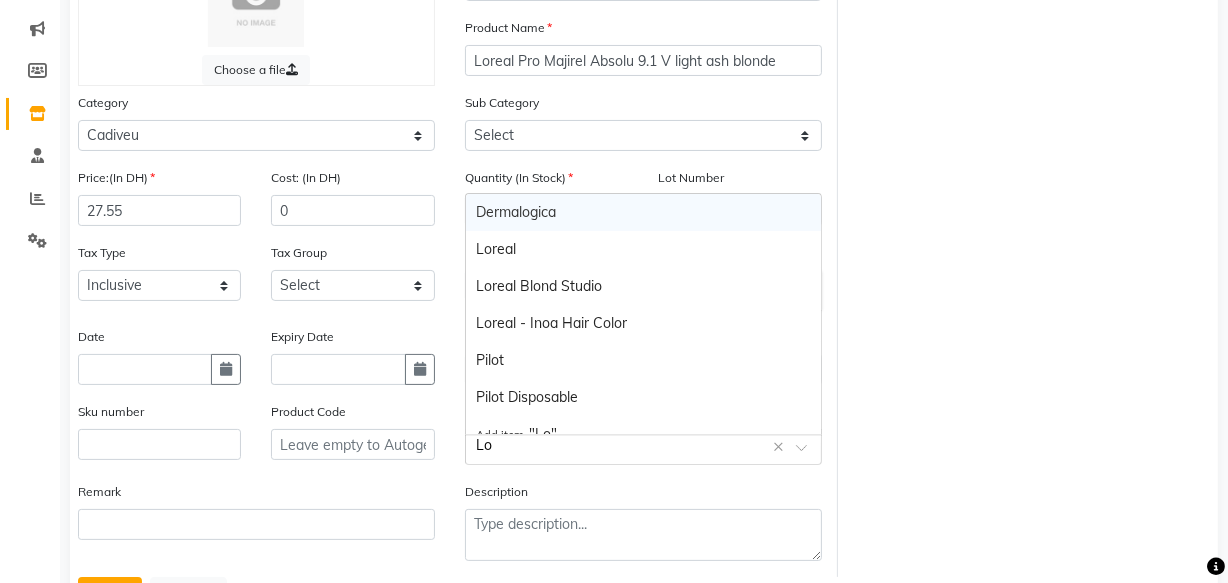 click on "Loreal" at bounding box center (643, 249) 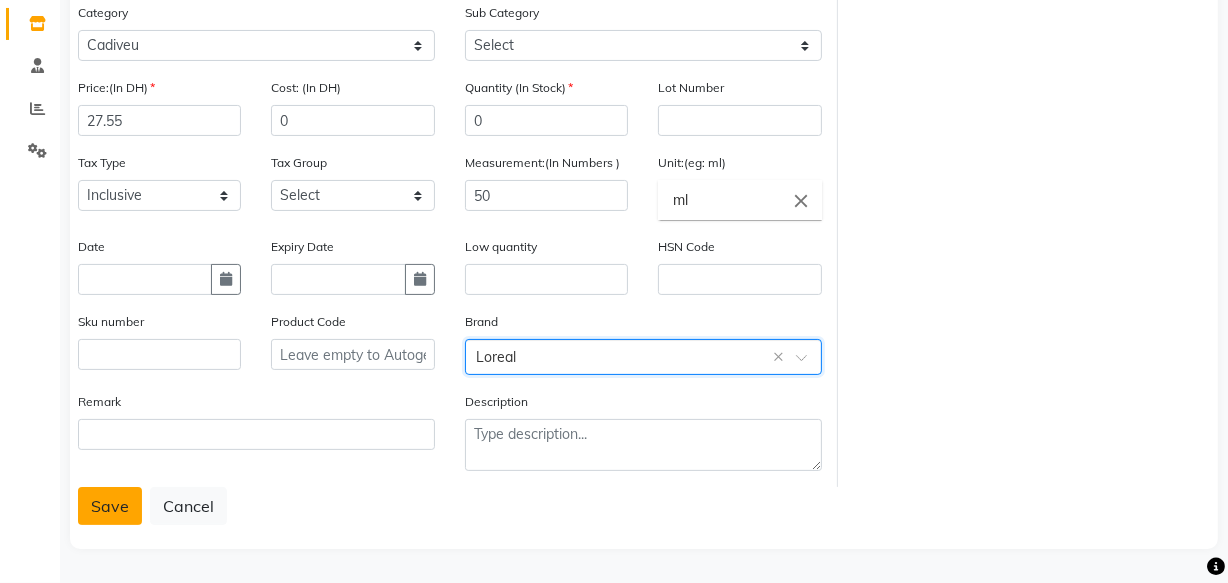 click on "Save" 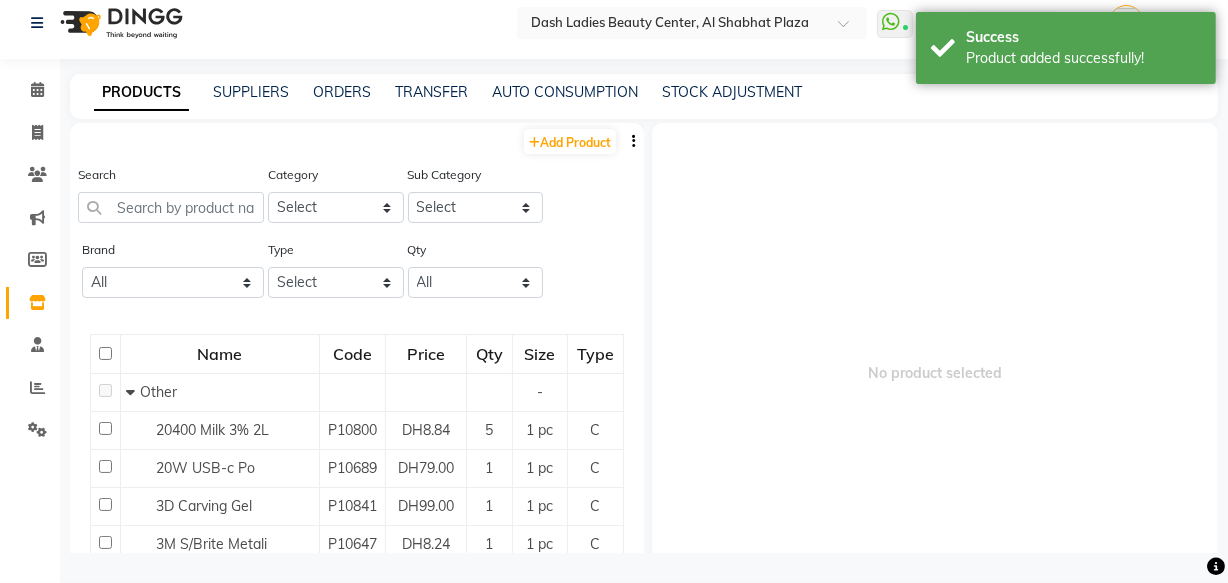scroll, scrollTop: 13, scrollLeft: 0, axis: vertical 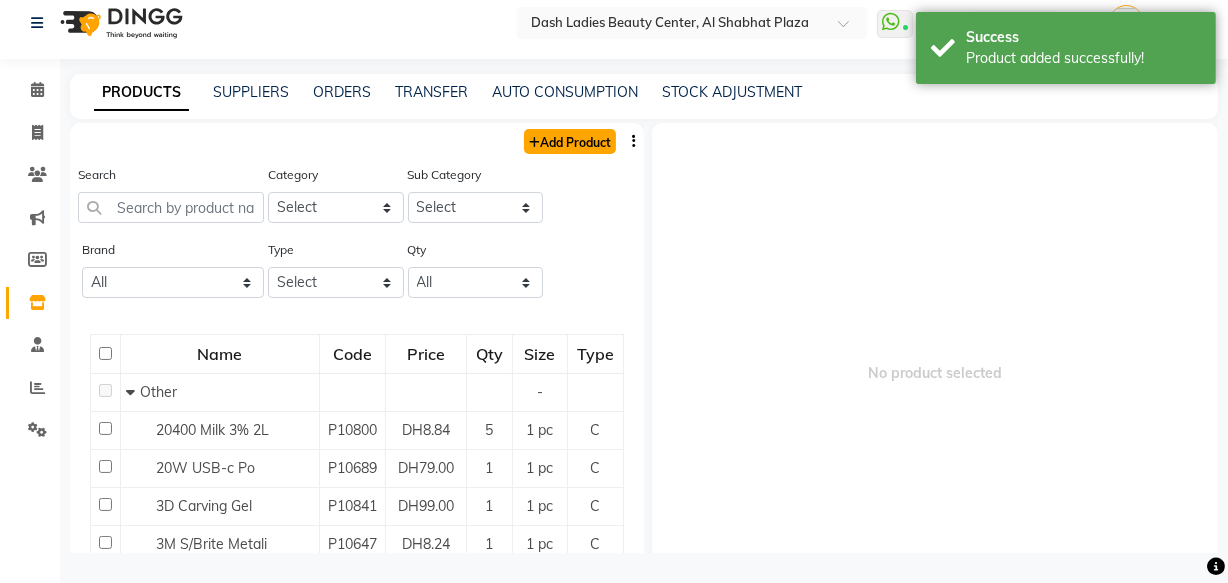 click on "Add Product" 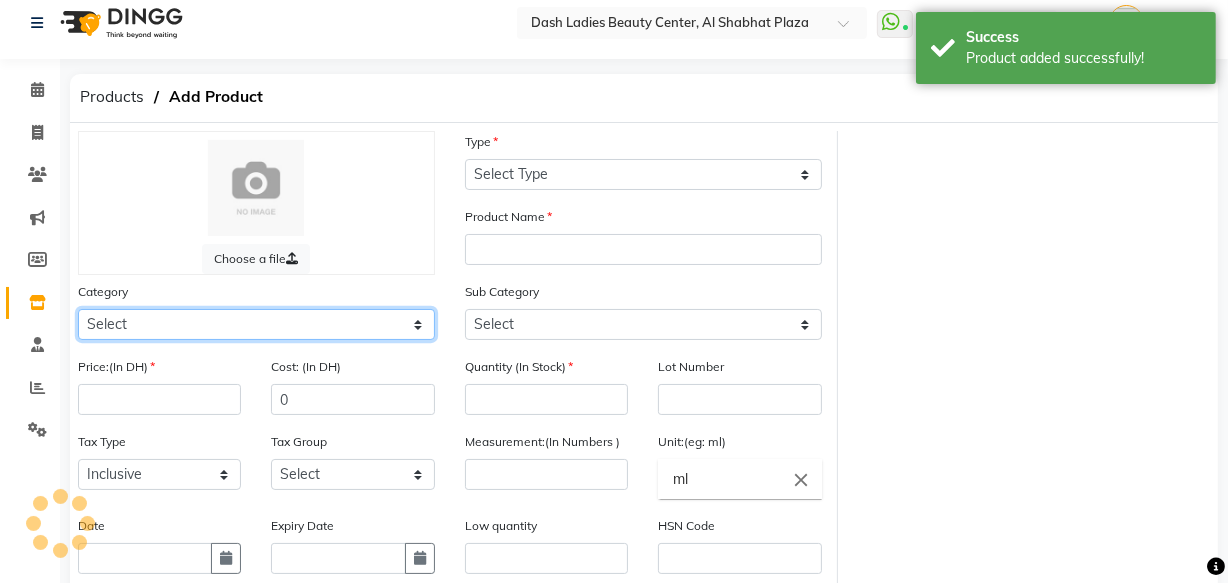 click on "Select" 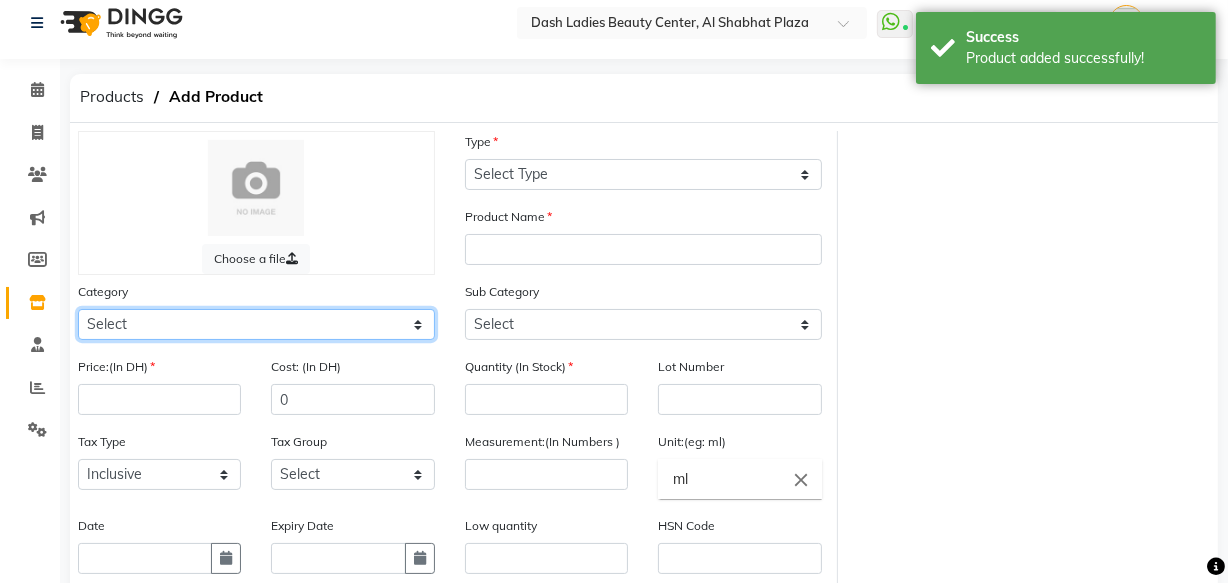 click on "Select Hair Skin Makeup Personal Care Appliances Beard Waxing Disposable Threading Hands and Feet Beauty Planet Botox Cadiveu Casmara Cheryls Loreal Olaplex Dash Ladies Beauty Center Other" 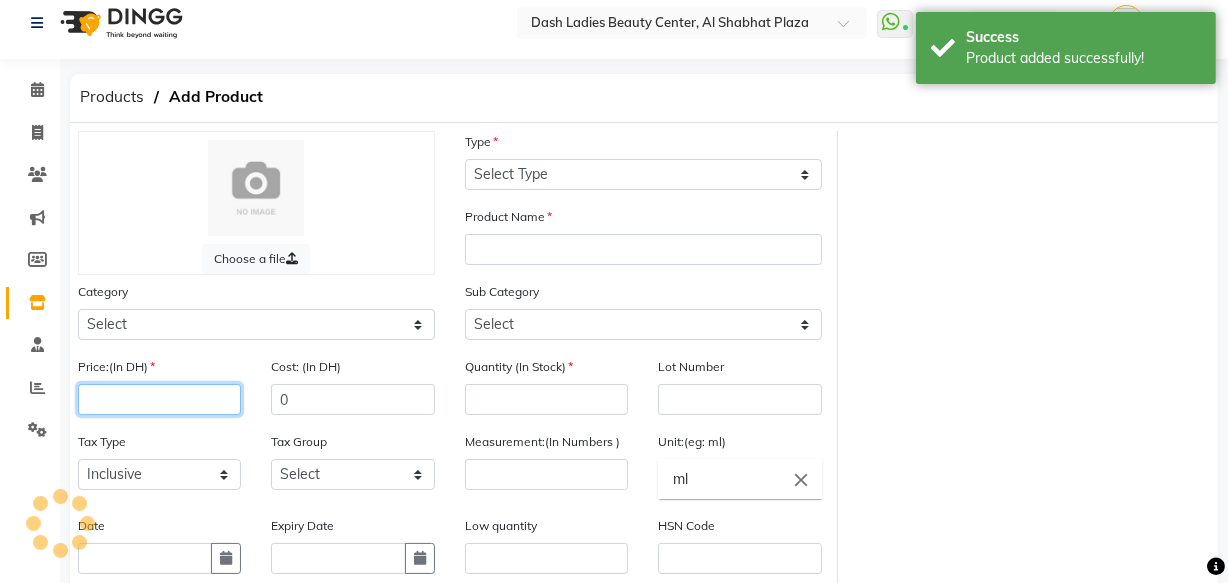 click 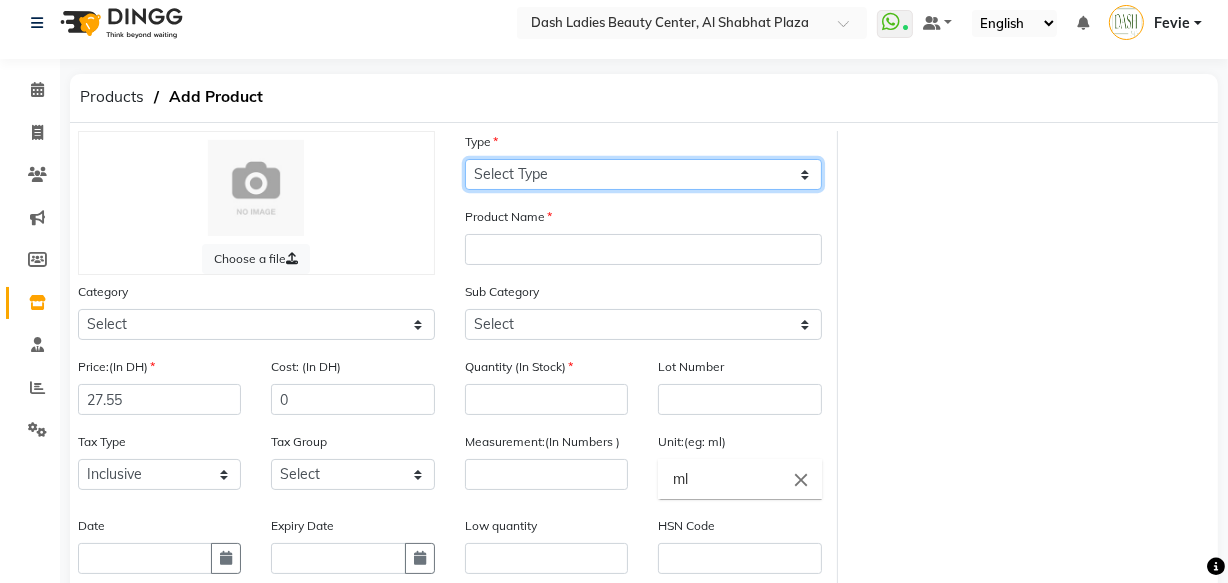 click on "Select Type Both Retail Consumable" 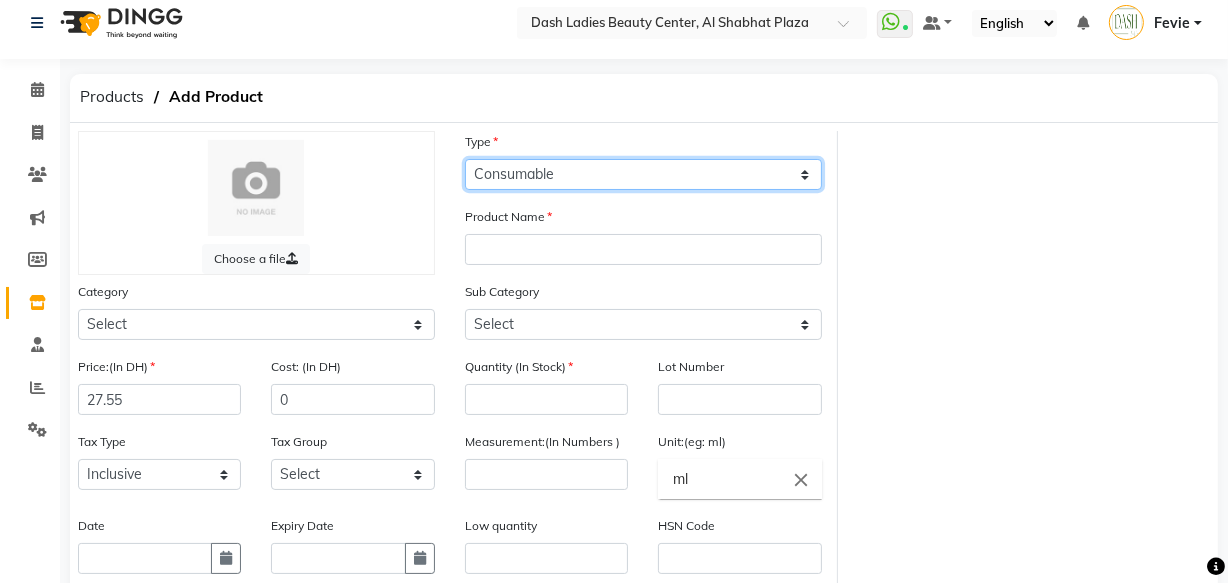 click on "Select Type Both Retail Consumable" 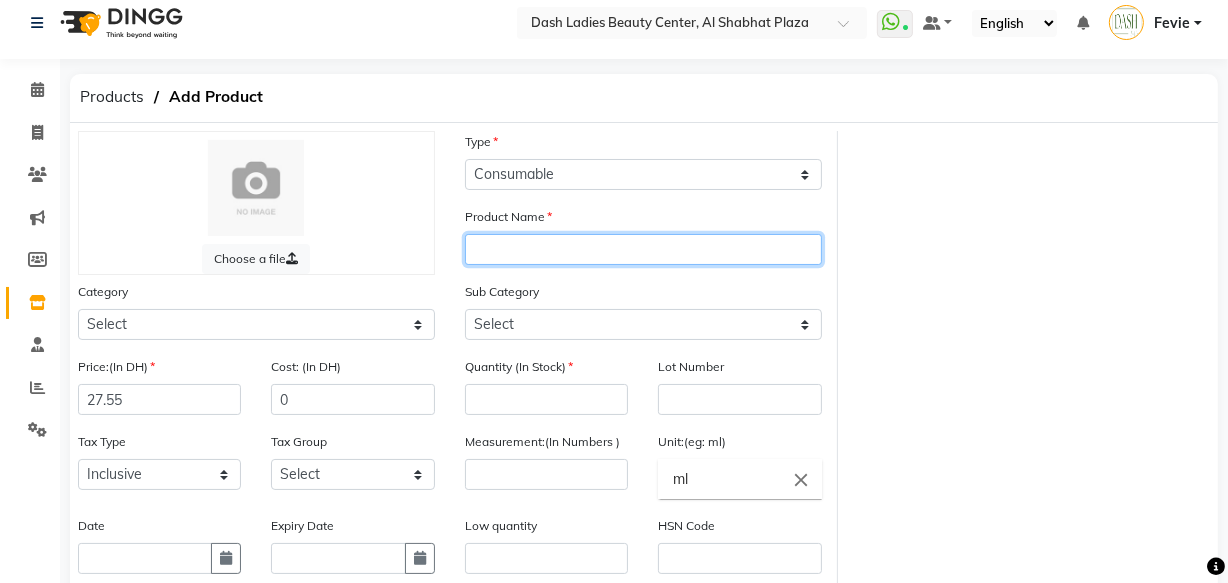 click 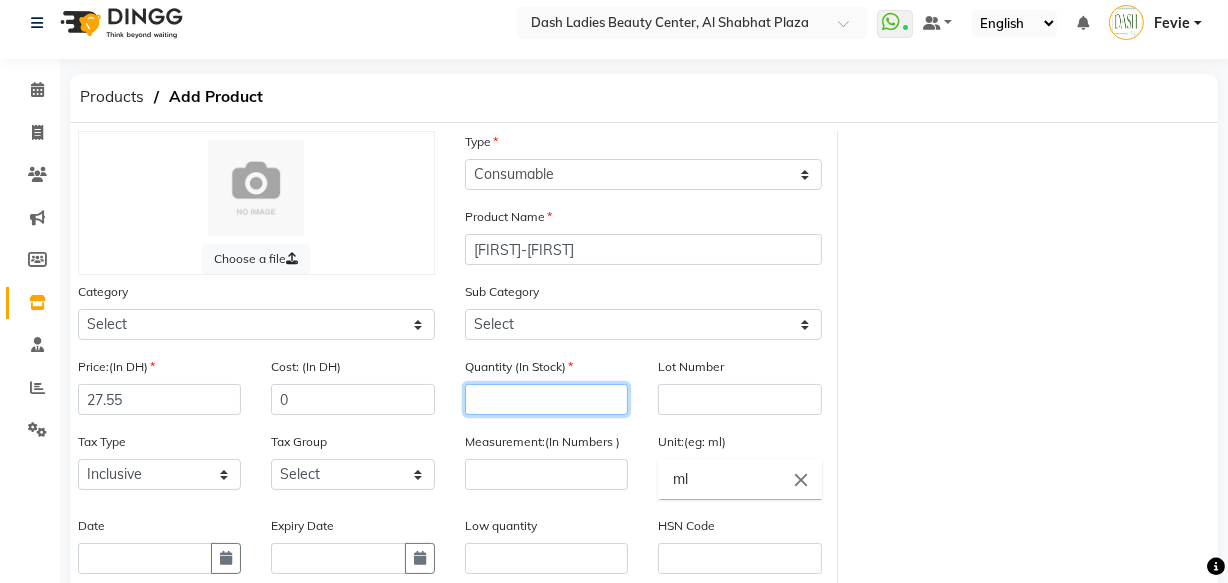 click 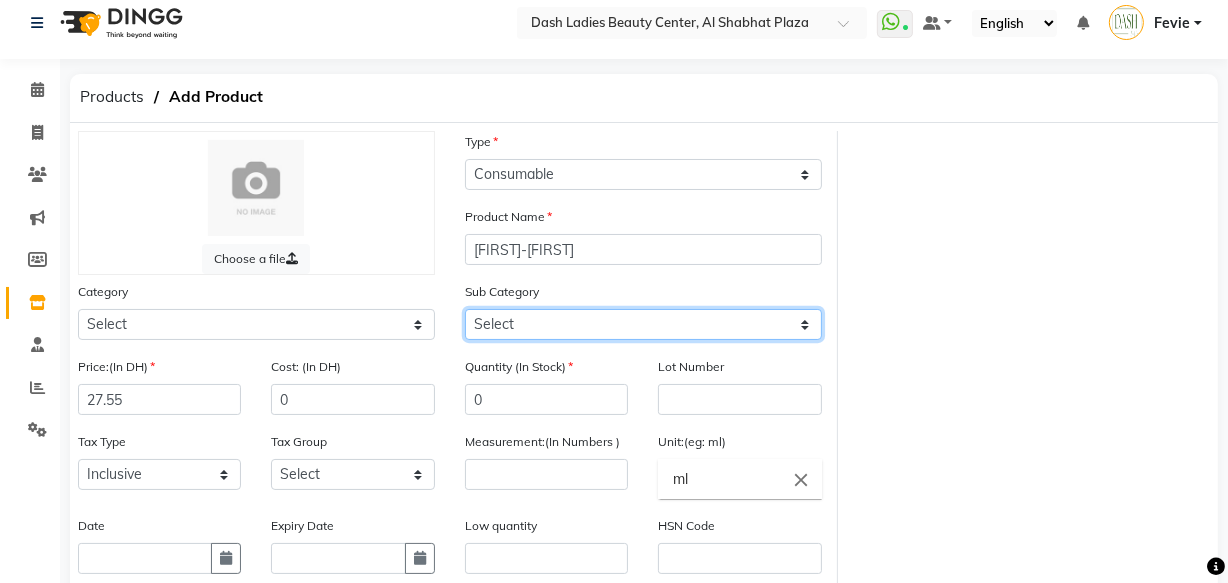 click on "Select Loreal Retail Loreal Salon Use Hair Colour Salon Use Matrix Salon Use Matrix Colour Tube Matrix Retail" 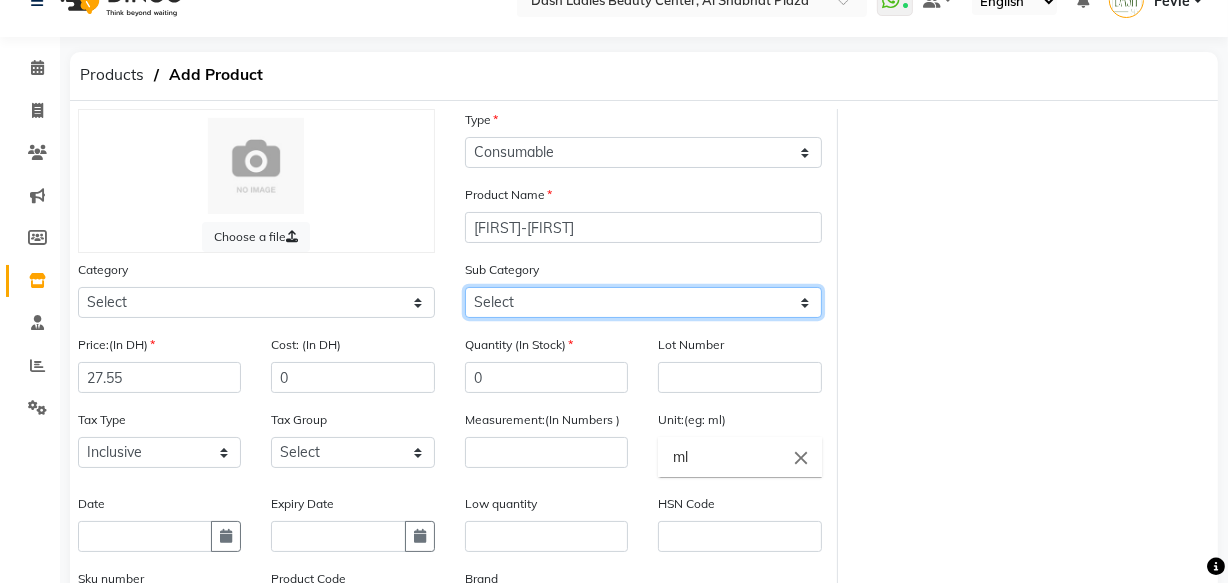 scroll, scrollTop: 120, scrollLeft: 0, axis: vertical 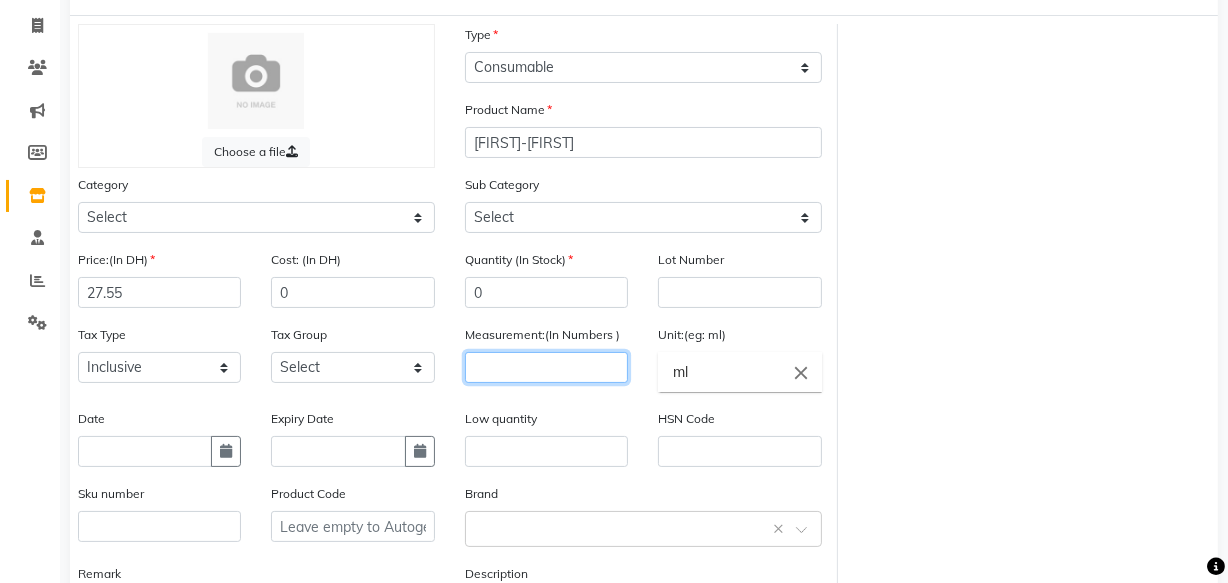 click 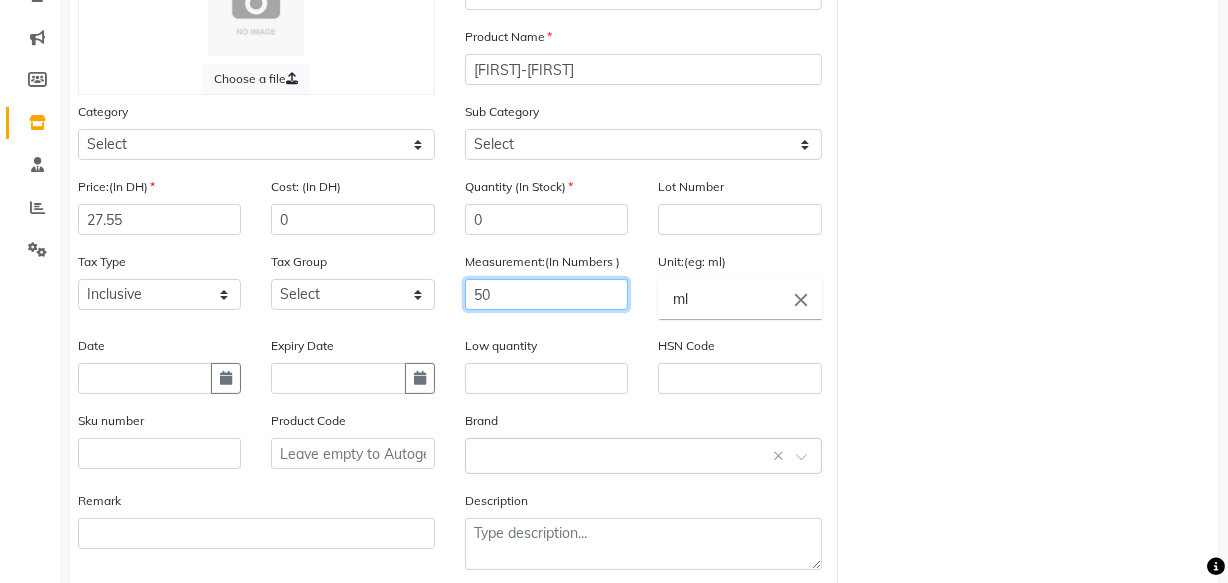 scroll, scrollTop: 297, scrollLeft: 0, axis: vertical 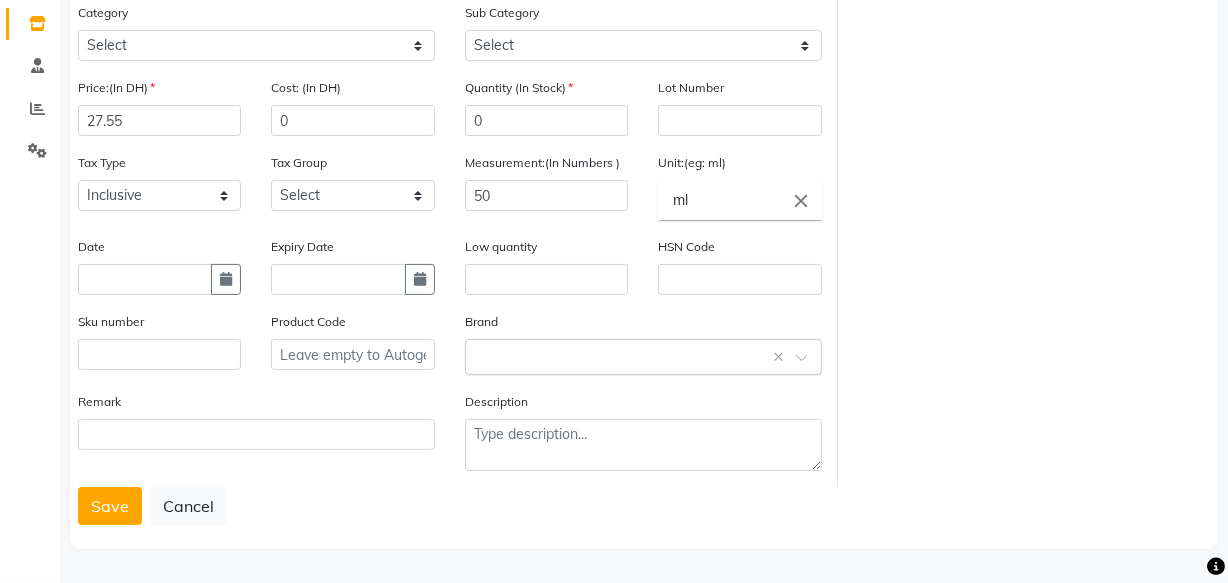 click 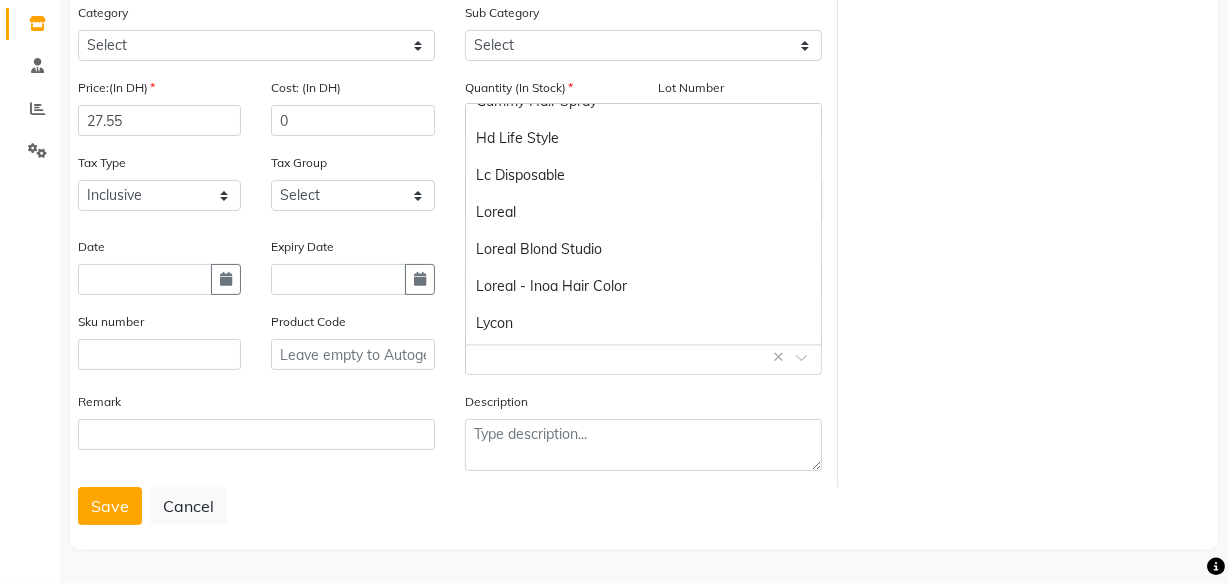 scroll, scrollTop: 534, scrollLeft: 0, axis: vertical 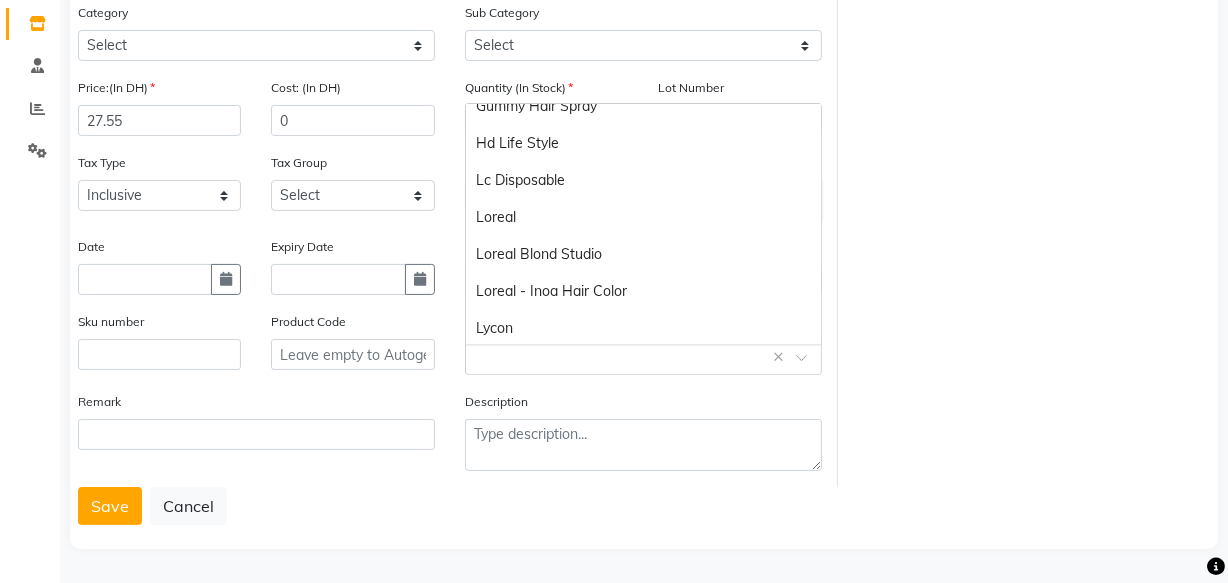 click on "Loreal" at bounding box center [643, 217] 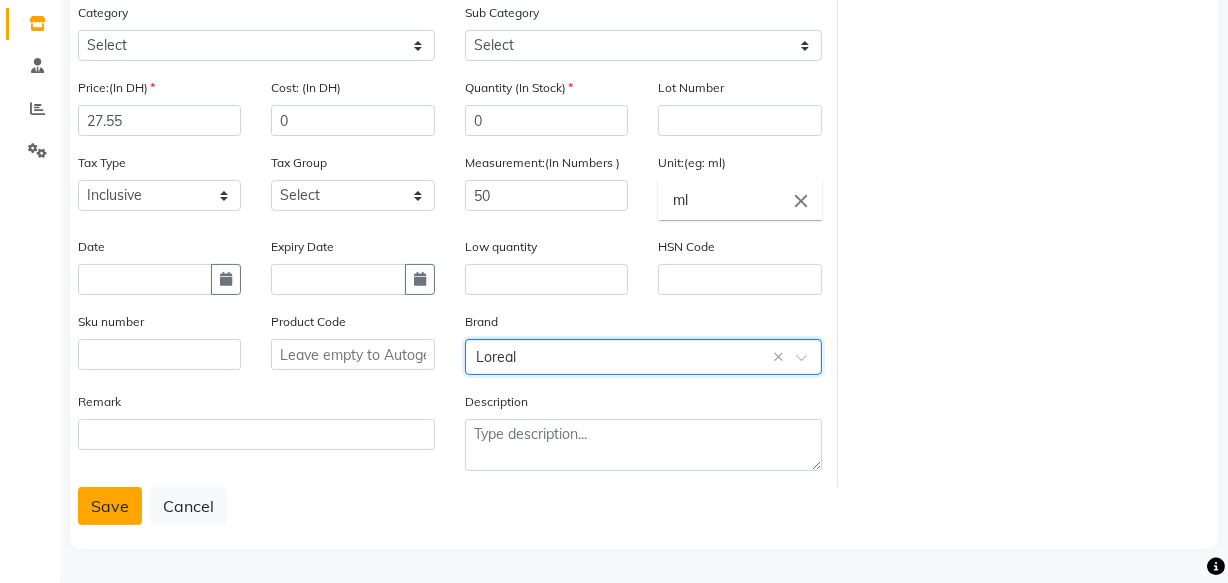 click on "Save" 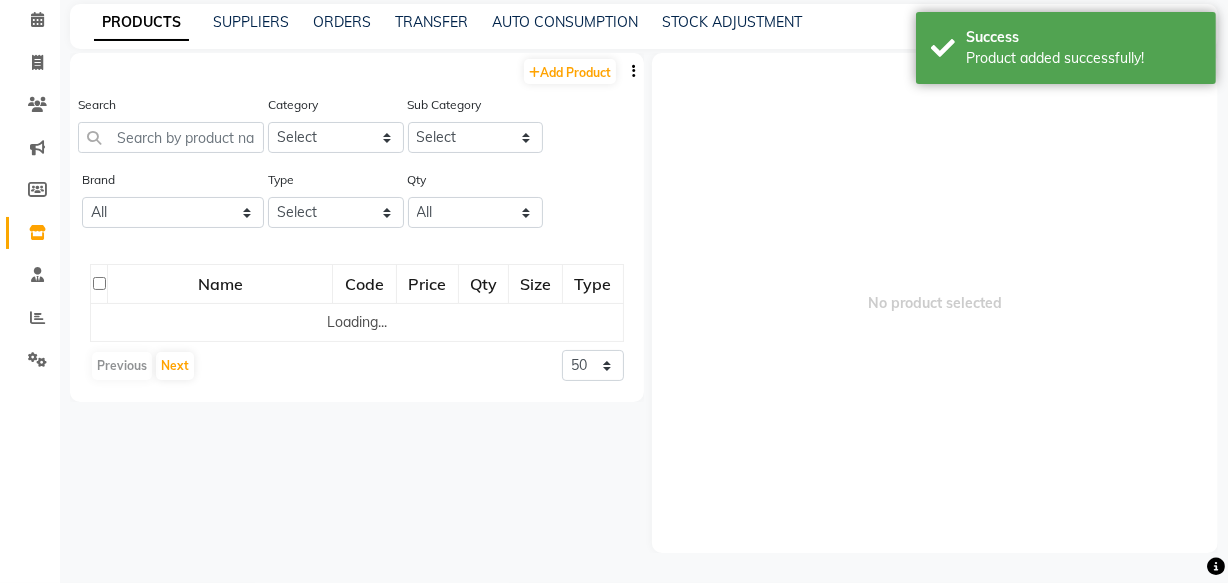 scroll, scrollTop: 13, scrollLeft: 0, axis: vertical 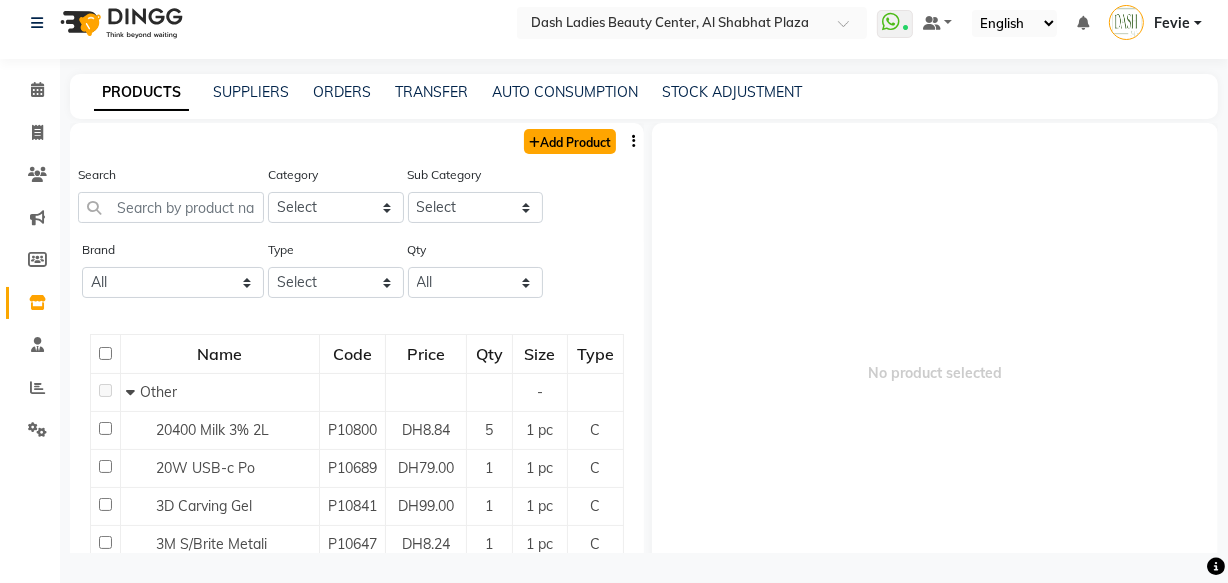 click on "Add Product" 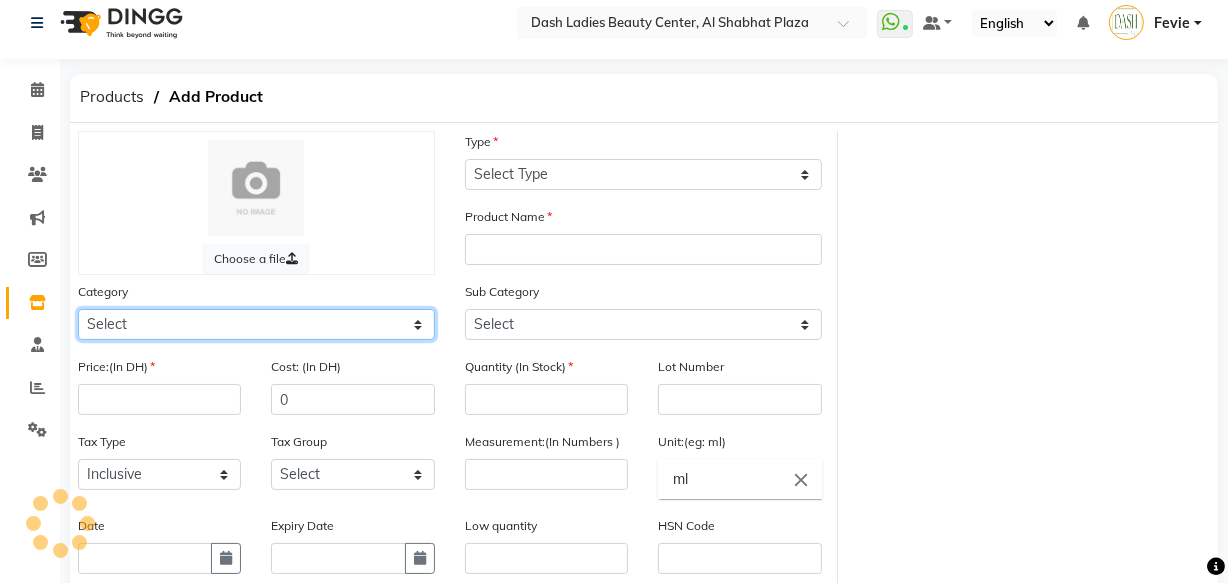 click on "Select Hair Skin Makeup Personal Care Appliances Beard Waxing Disposable Threading Hands and Feet Beauty Planet Botox Cadiveu Casmara Cheryls Loreal Olaplex Dash Ladies Beauty Center Other" 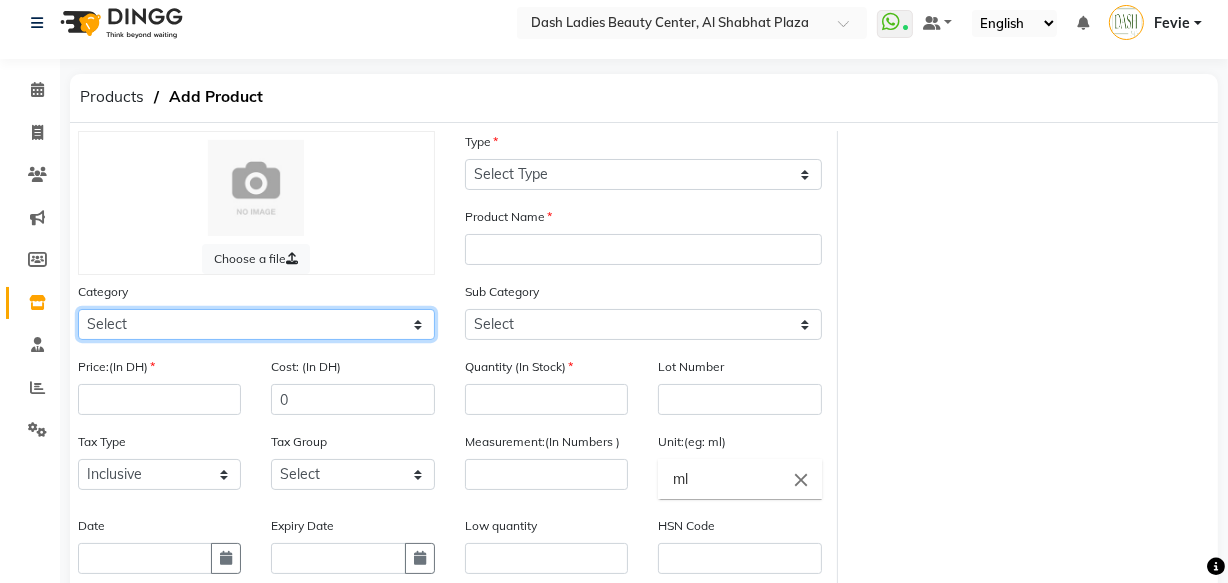 click on "Select Hair Skin Makeup Personal Care Appliances Beard Waxing Disposable Threading Hands and Feet Beauty Planet Botox Cadiveu Casmara Cheryls Loreal Olaplex Dash Ladies Beauty Center Other" 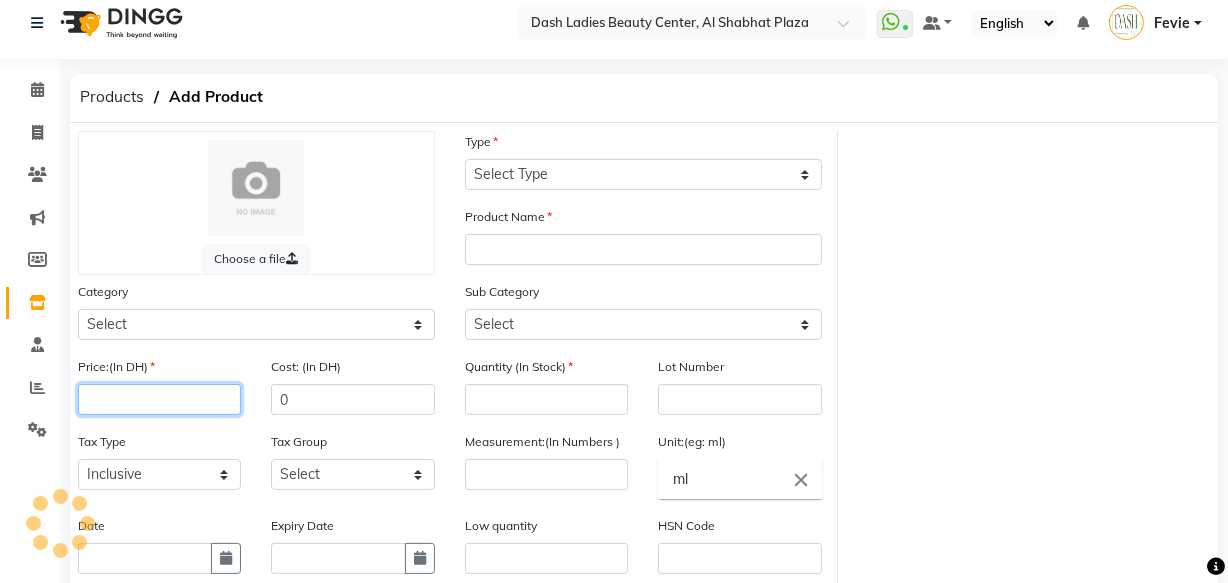 click 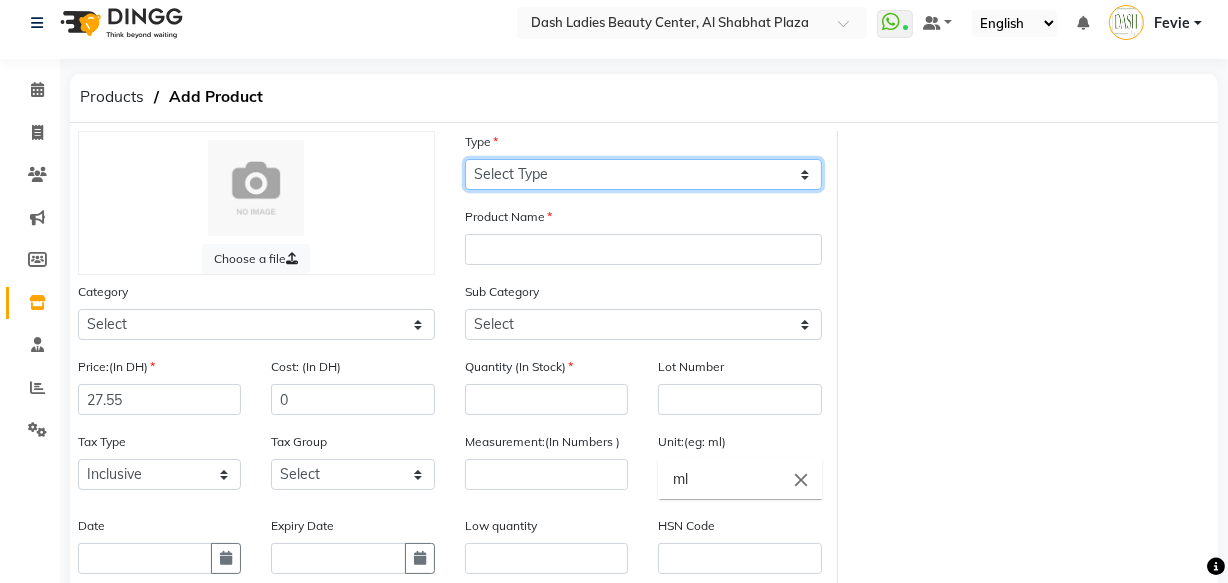 click on "Select Type Both Retail Consumable" 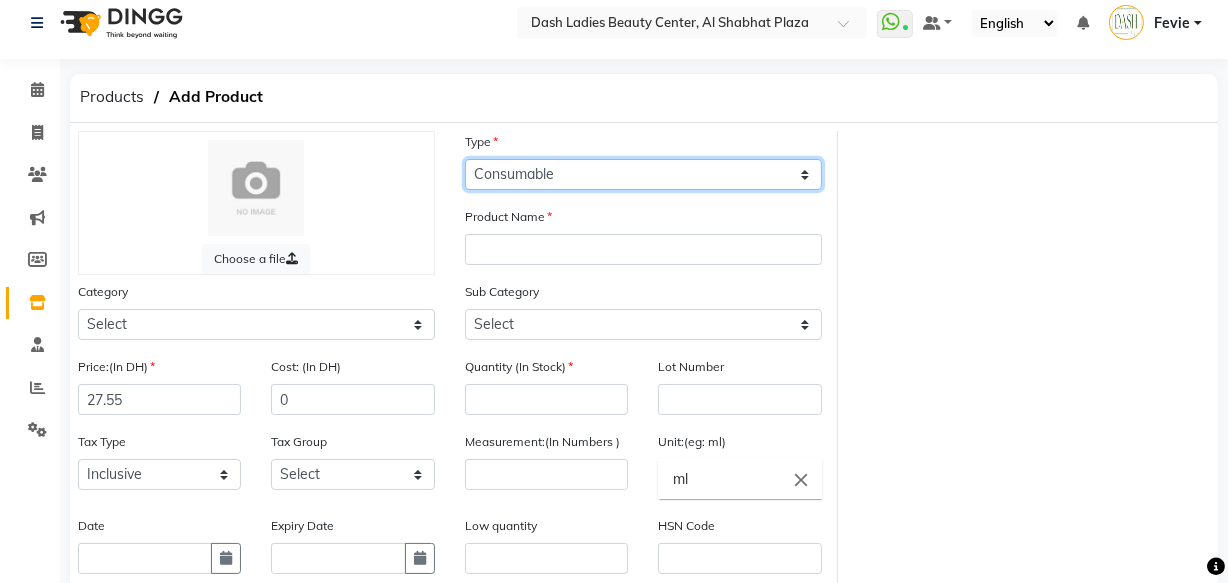 click on "Select Type Both Retail Consumable" 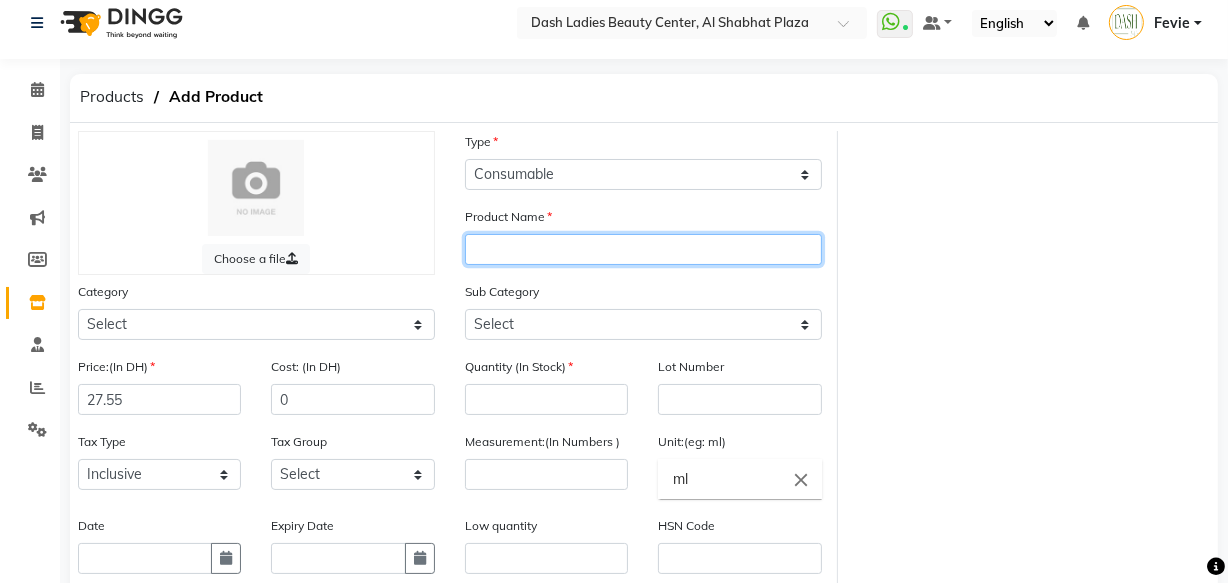 click 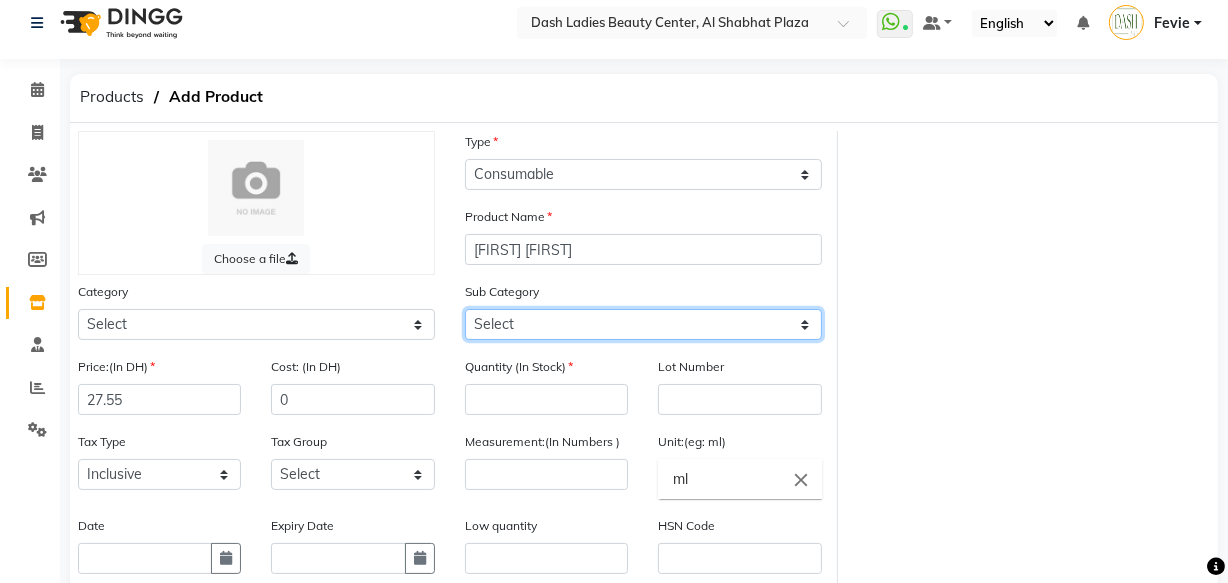 click on "Select Loreal Retail Loreal Salon Use Hair Colour Salon Use Matrix Salon Use Matrix Colour Tube Matrix Retail" 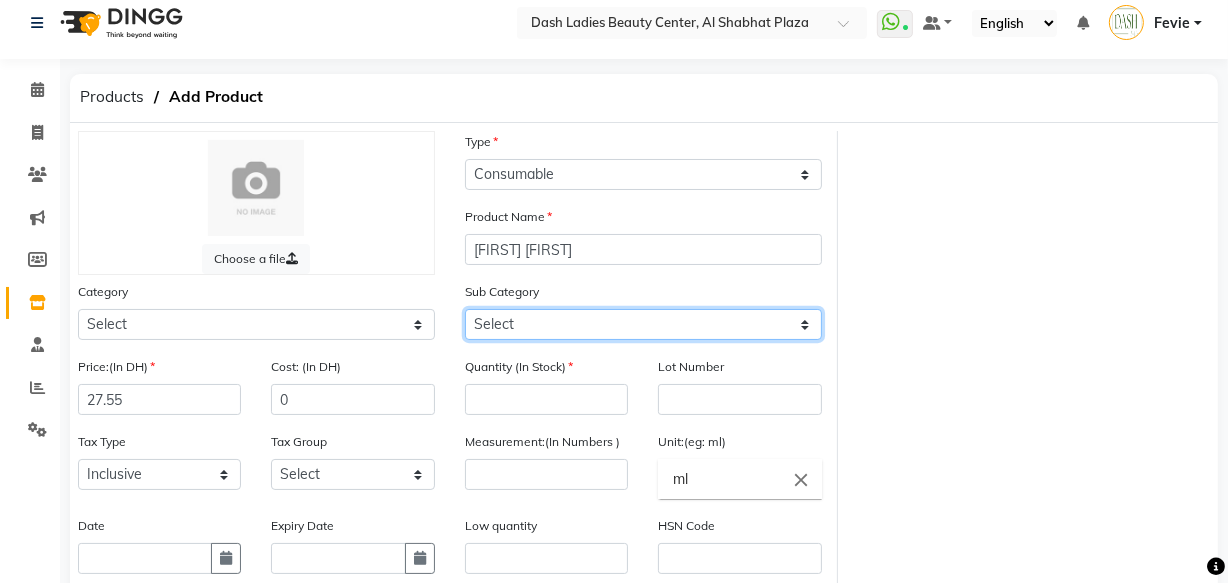 click on "Select Loreal Retail Loreal Salon Use Hair Colour Salon Use Matrix Salon Use Matrix Colour Tube Matrix Retail" 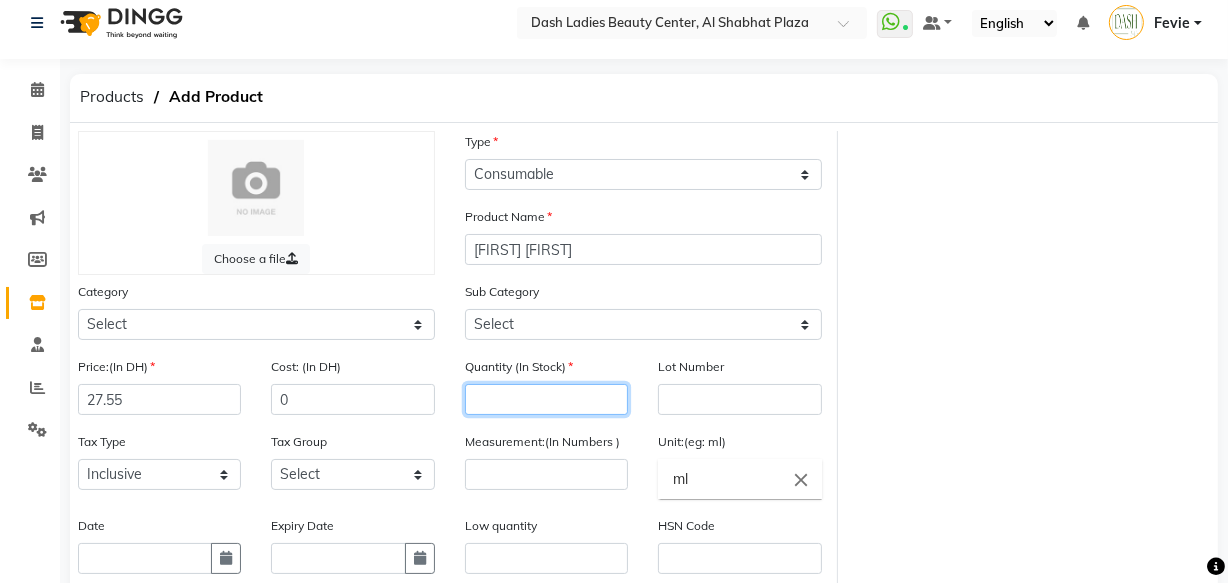 click 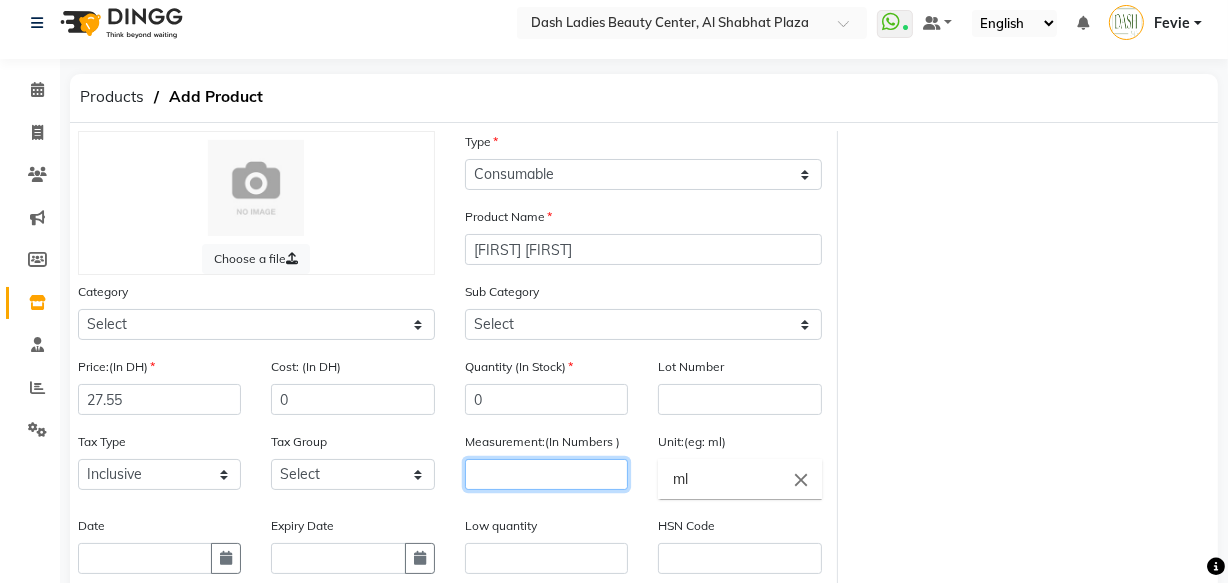 click 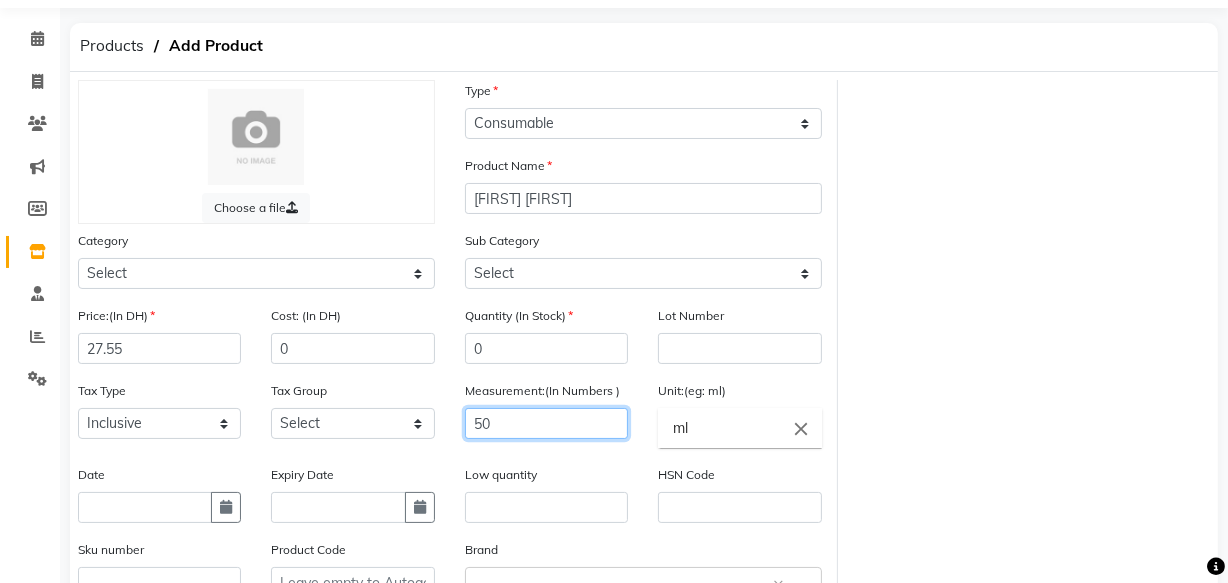 scroll, scrollTop: 297, scrollLeft: 0, axis: vertical 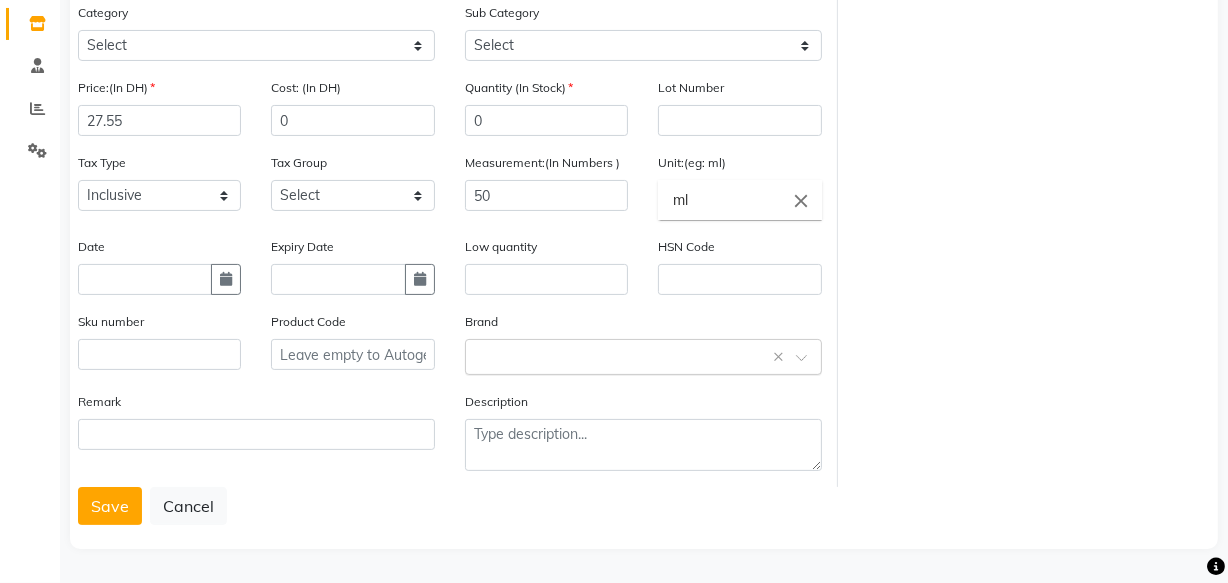 click 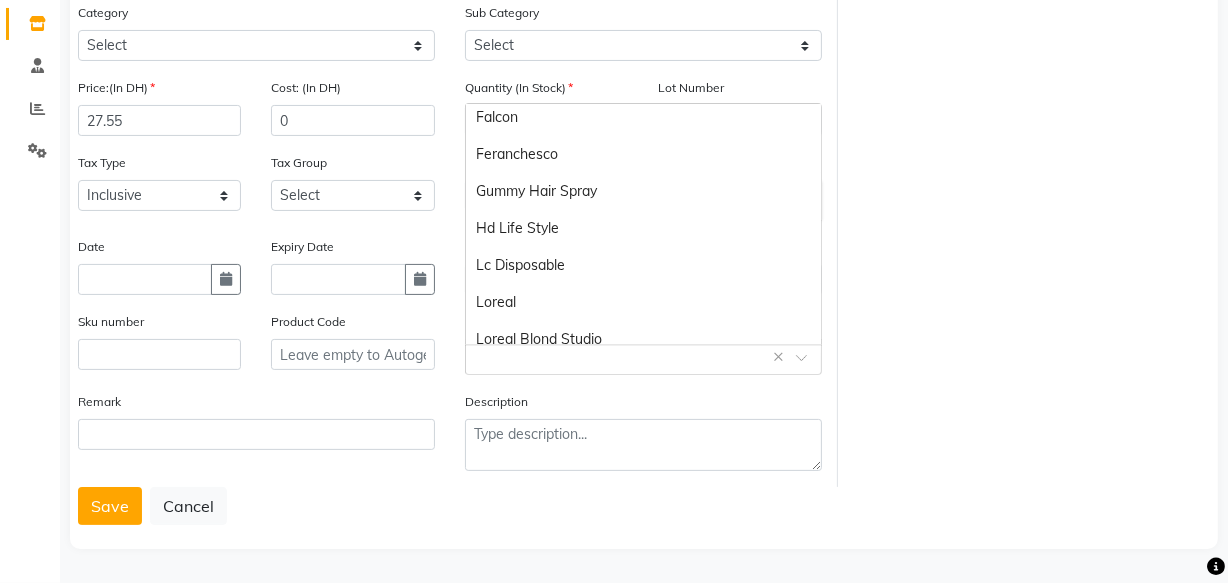 scroll, scrollTop: 459, scrollLeft: 0, axis: vertical 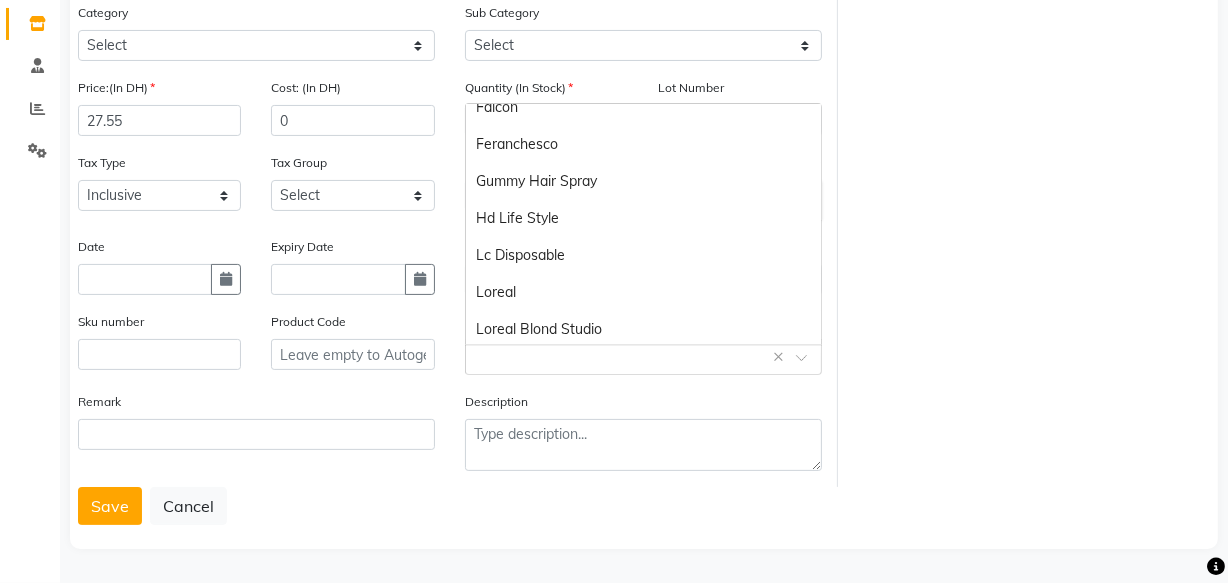 click on "Loreal" at bounding box center [643, 292] 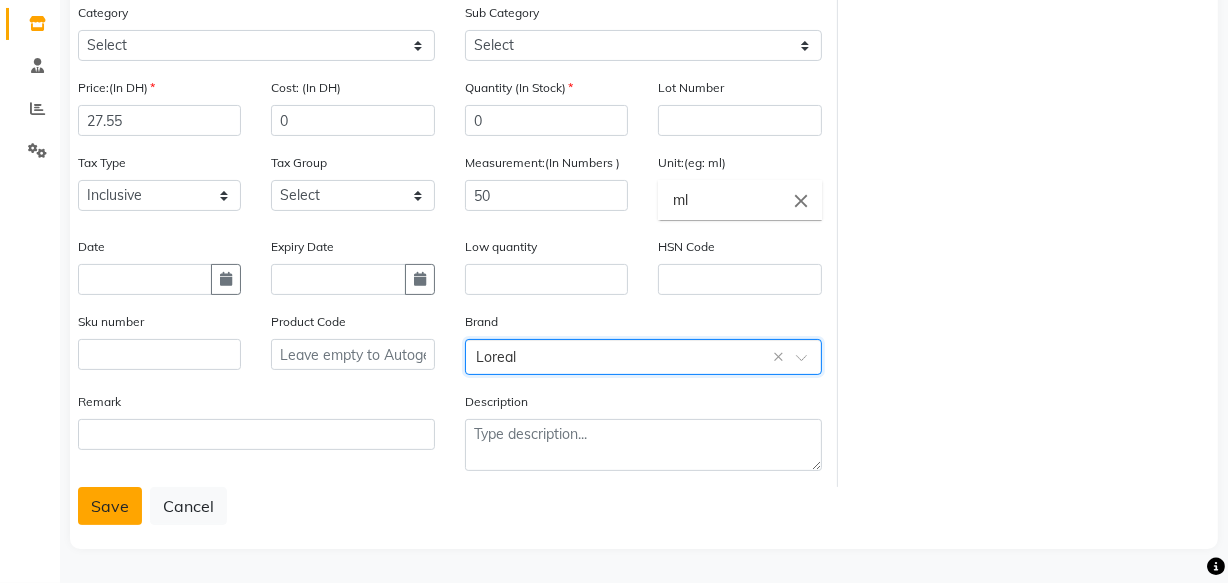 click on "Save" 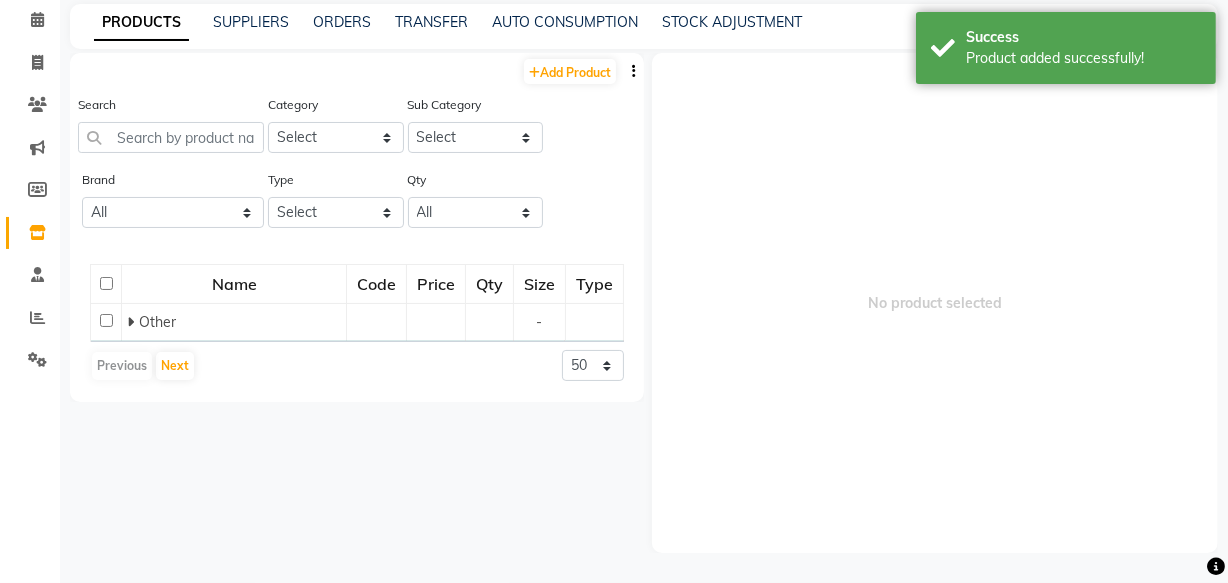 scroll, scrollTop: 13, scrollLeft: 0, axis: vertical 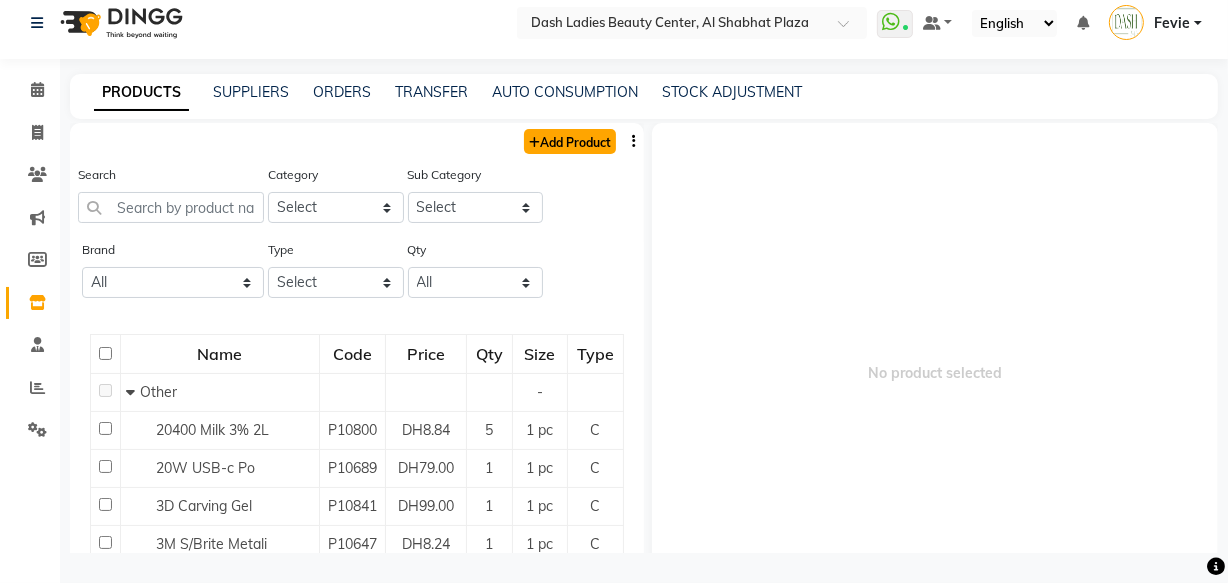 click on "Add Product" 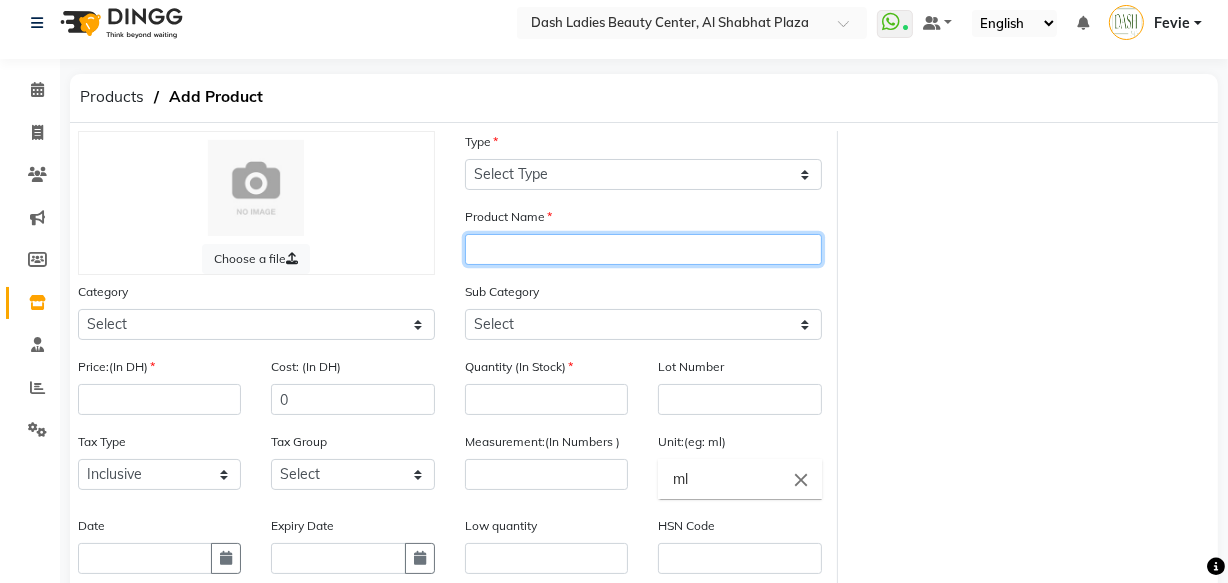 click 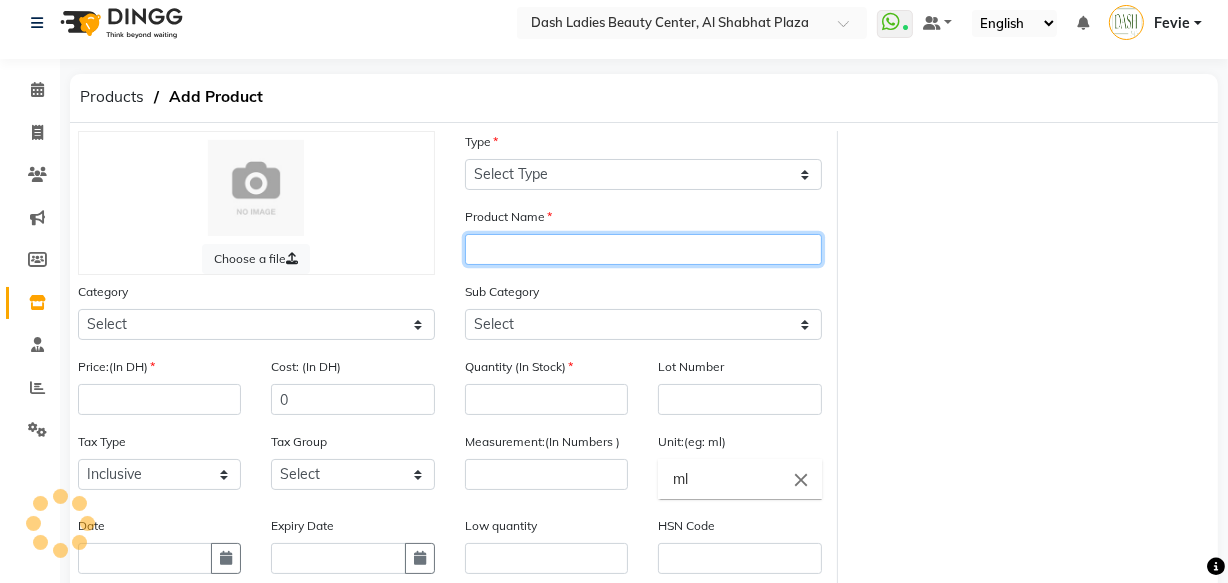 paste on "Loreal Pro Majirel Absolu 7.1" 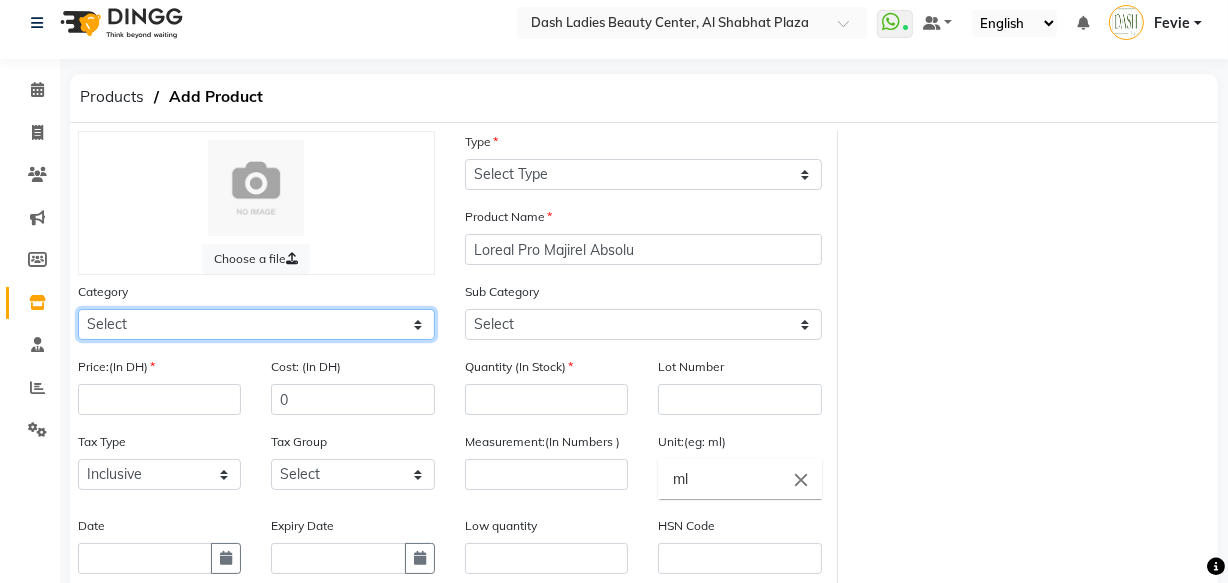 click on "Select Hair Skin Makeup Personal Care Appliances Beard Waxing Disposable Threading Hands and Feet Beauty Planet Botox Cadiveu Casmara Cheryls Loreal Olaplex Dash Ladies Beauty Center Other" 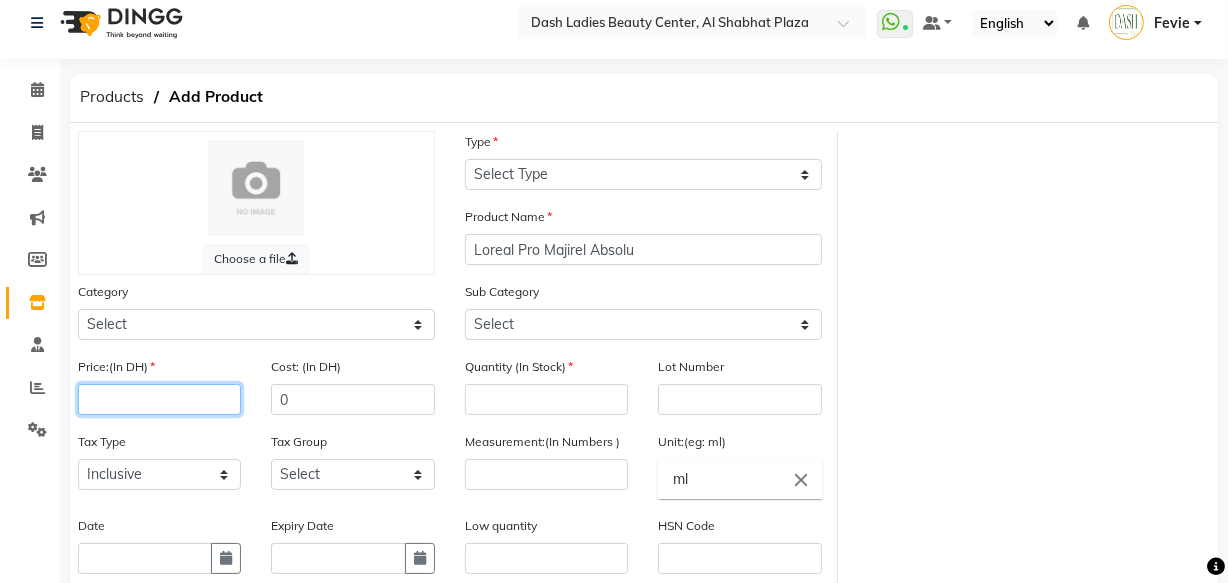 click 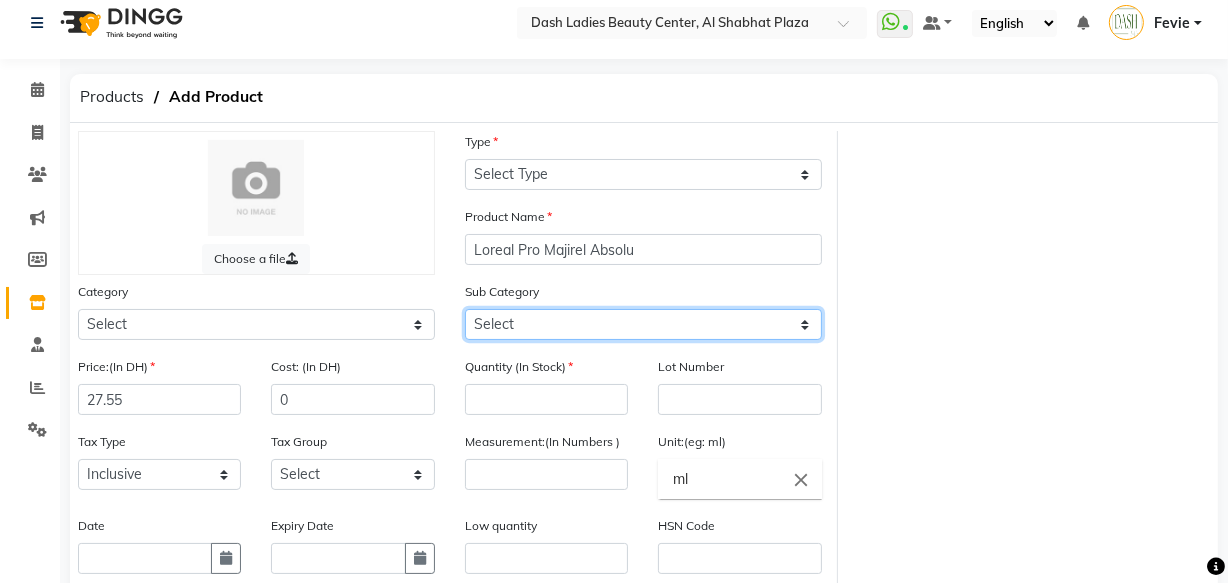 click on "Select Loreal Retail Loreal Salon Use Hair Colour Salon Use Matrix Salon Use Matrix Colour Tube Matrix Retail" 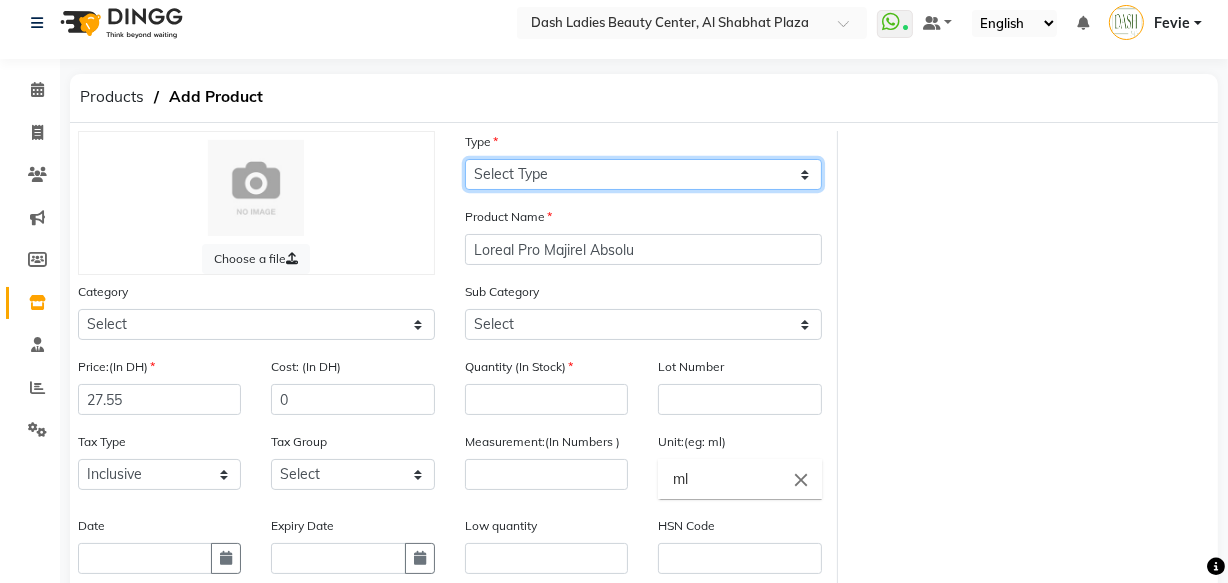 click on "Select Type Both Retail Consumable" 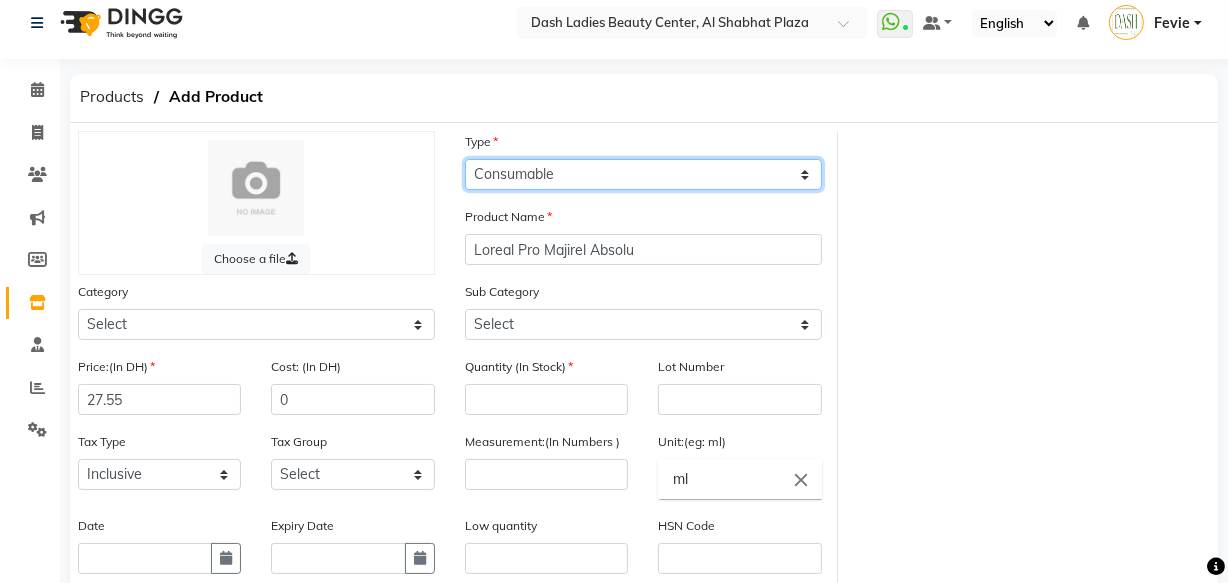 click on "Select Type Both Retail Consumable" 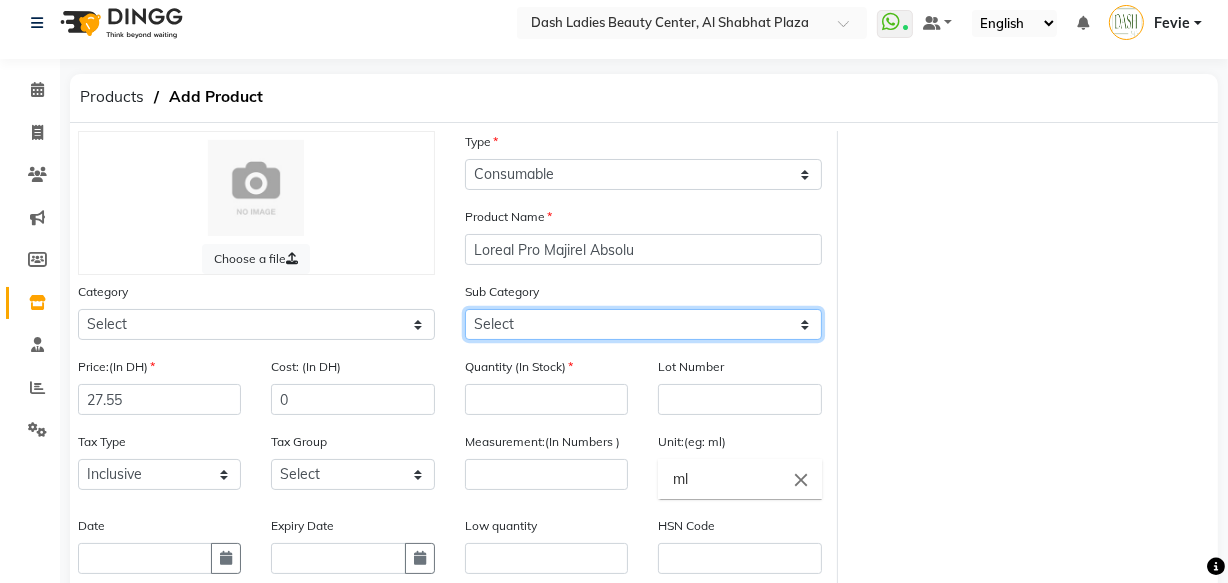 click on "Select Loreal Retail Loreal Salon Use Hair Colour Salon Use Matrix Salon Use Matrix Colour Tube Matrix Retail" 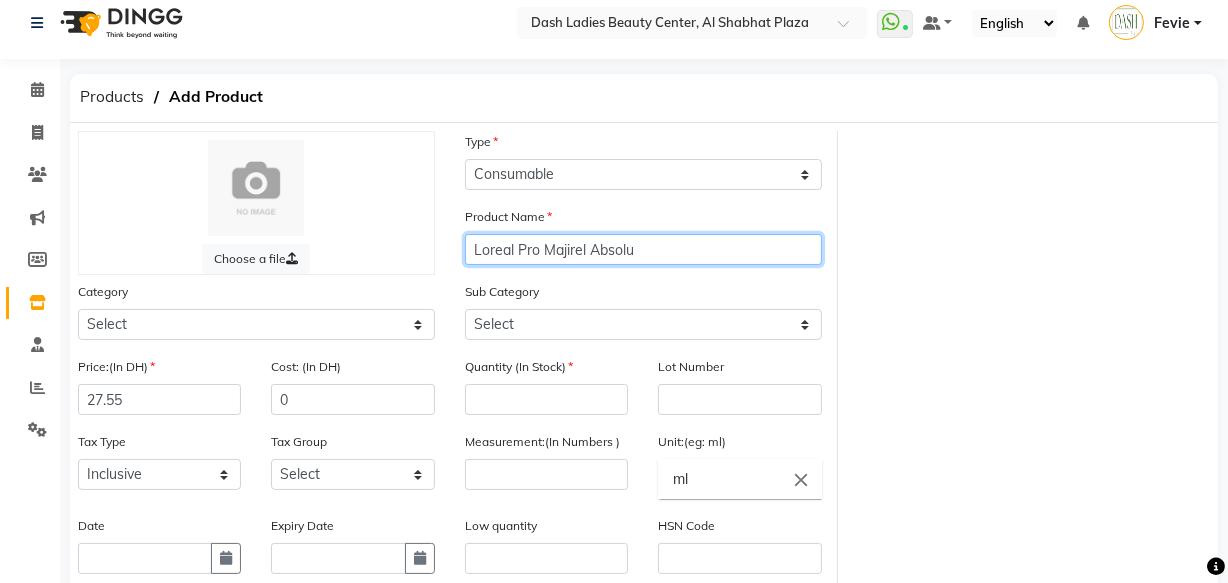 click on "Loreal Pro Majirel Absolu" 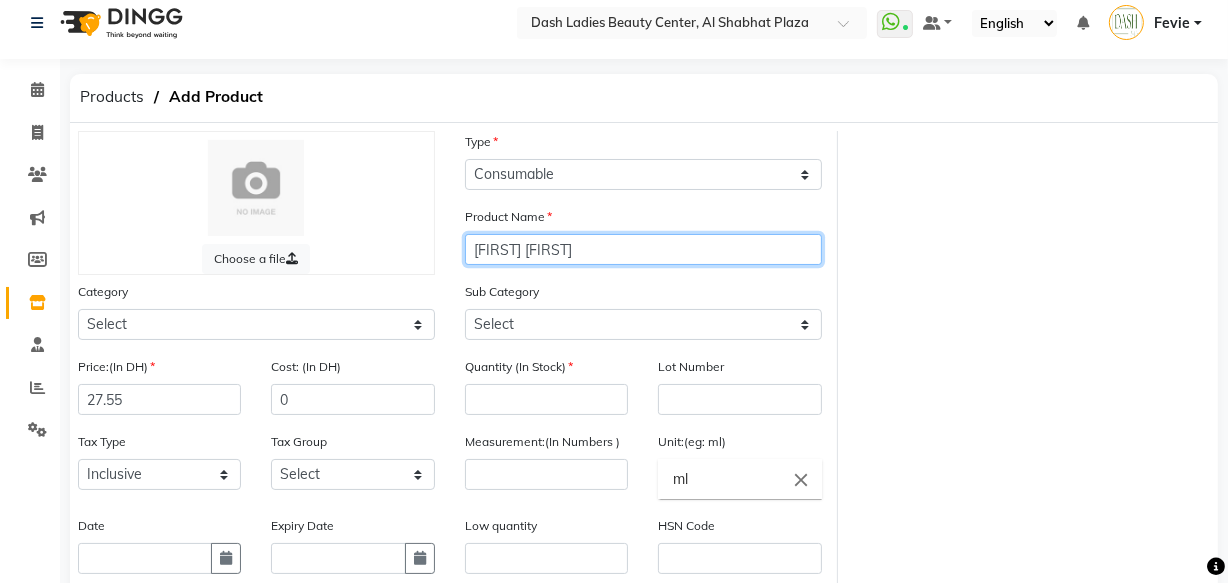 click on "Loreal Pro Majirel Absolu HT/RC 6.3 14B V049" 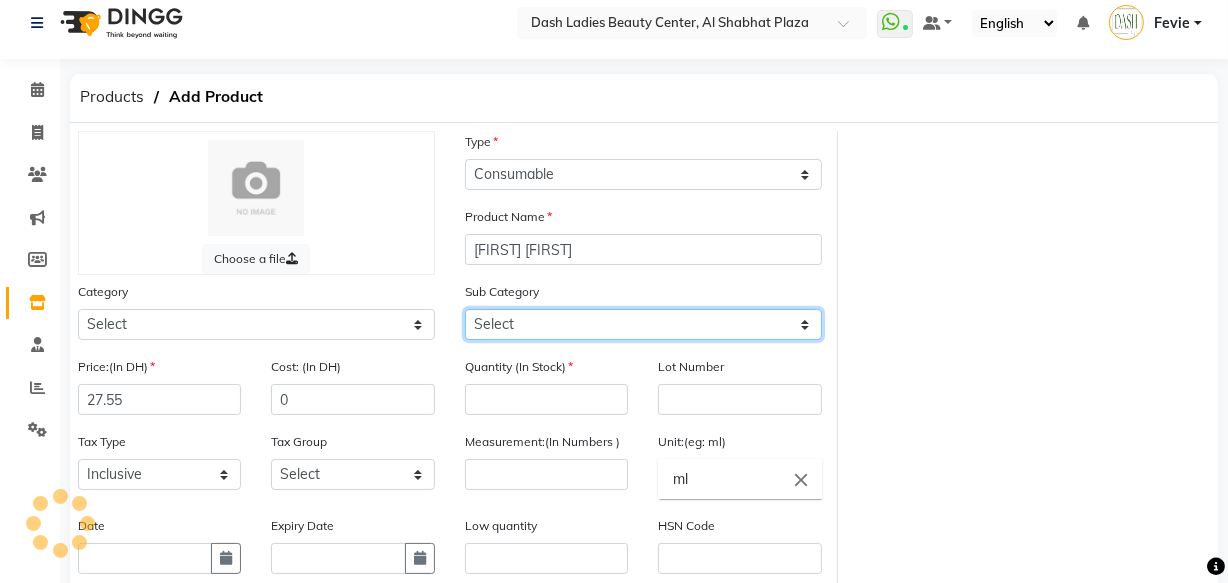 click on "Select Loreal Retail Loreal Salon Use Hair Colour Salon Use Matrix Salon Use Matrix Colour Tube Matrix Retail" 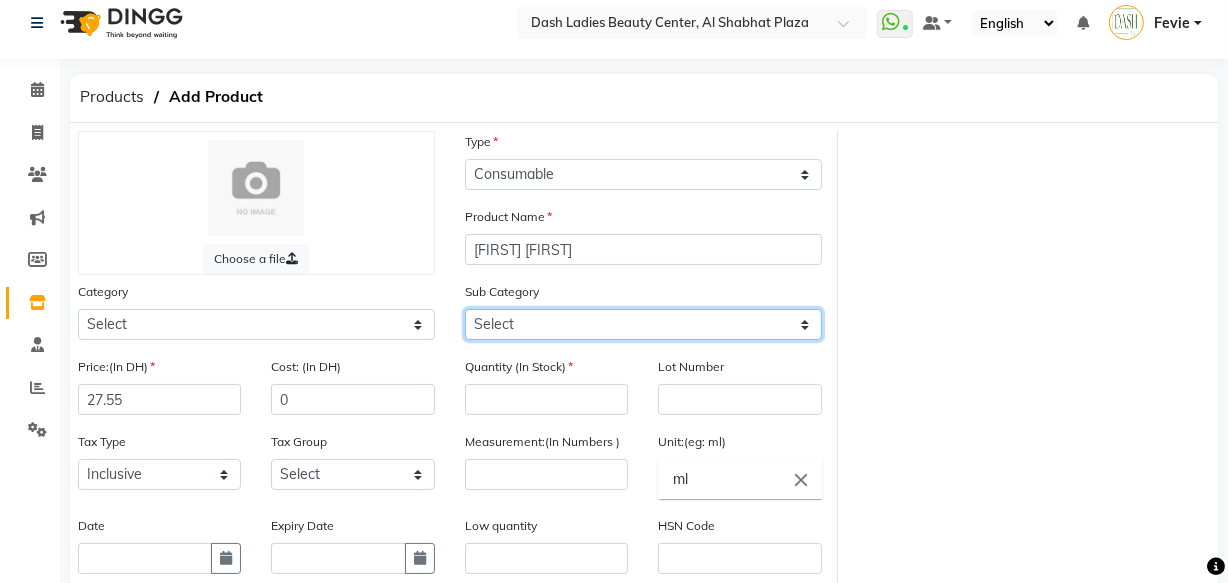 click on "Select Loreal Retail Loreal Salon Use Hair Colour Salon Use Matrix Salon Use Matrix Colour Tube Matrix Retail" 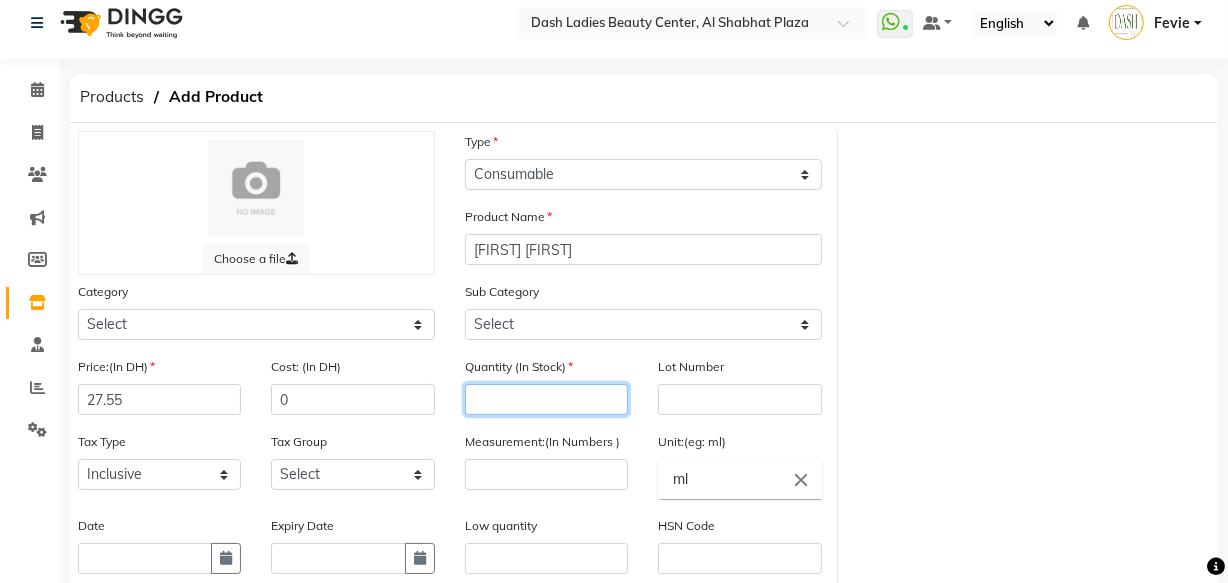 click 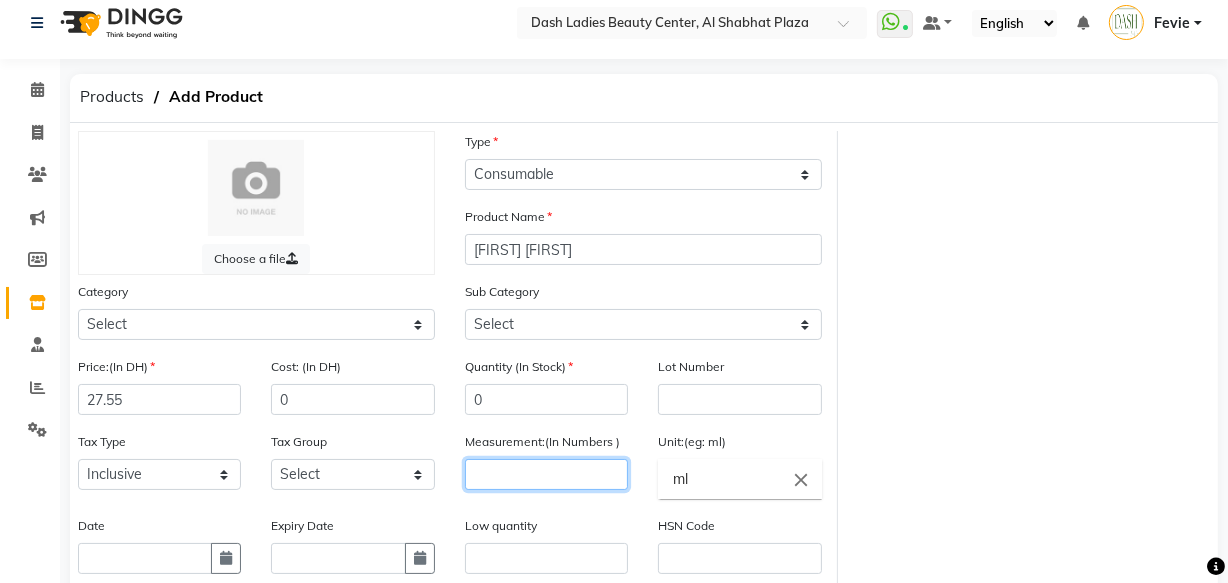 click 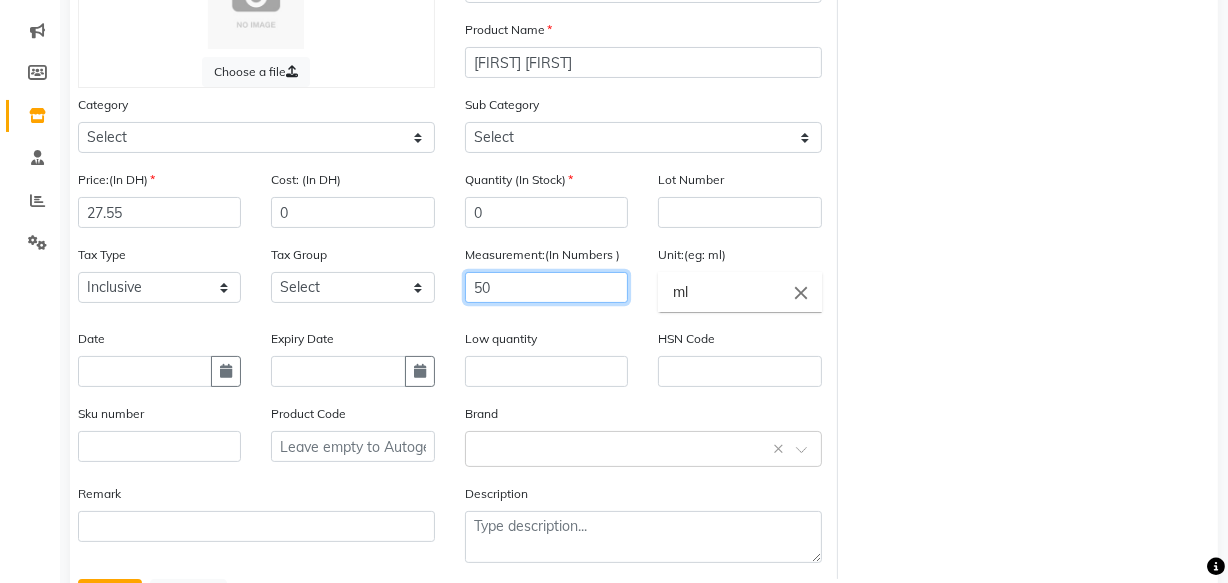 scroll, scrollTop: 252, scrollLeft: 0, axis: vertical 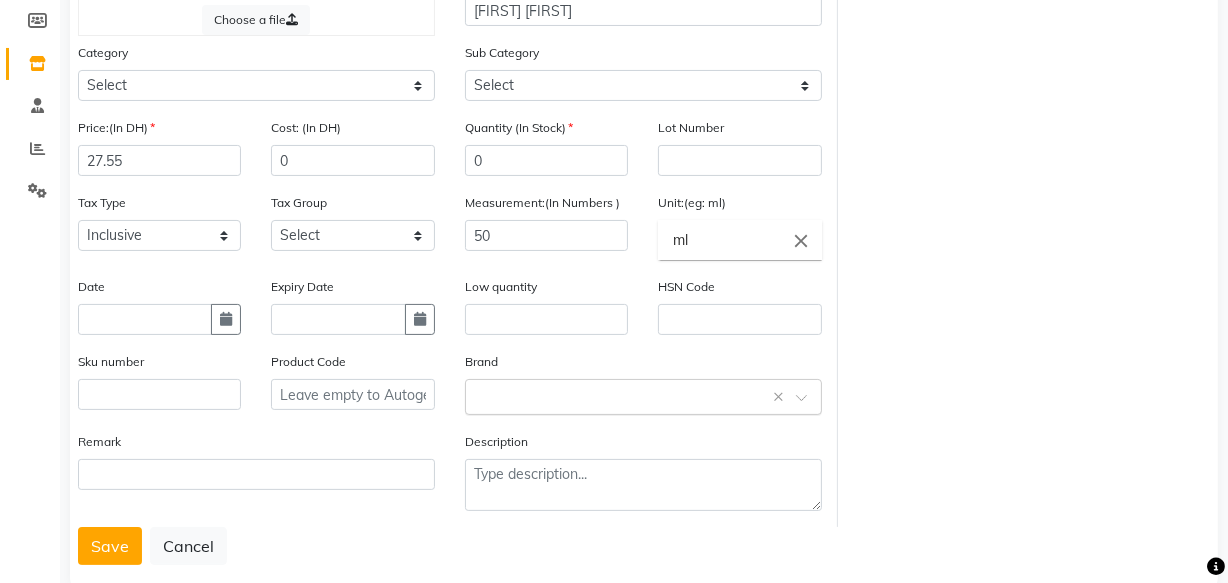 click 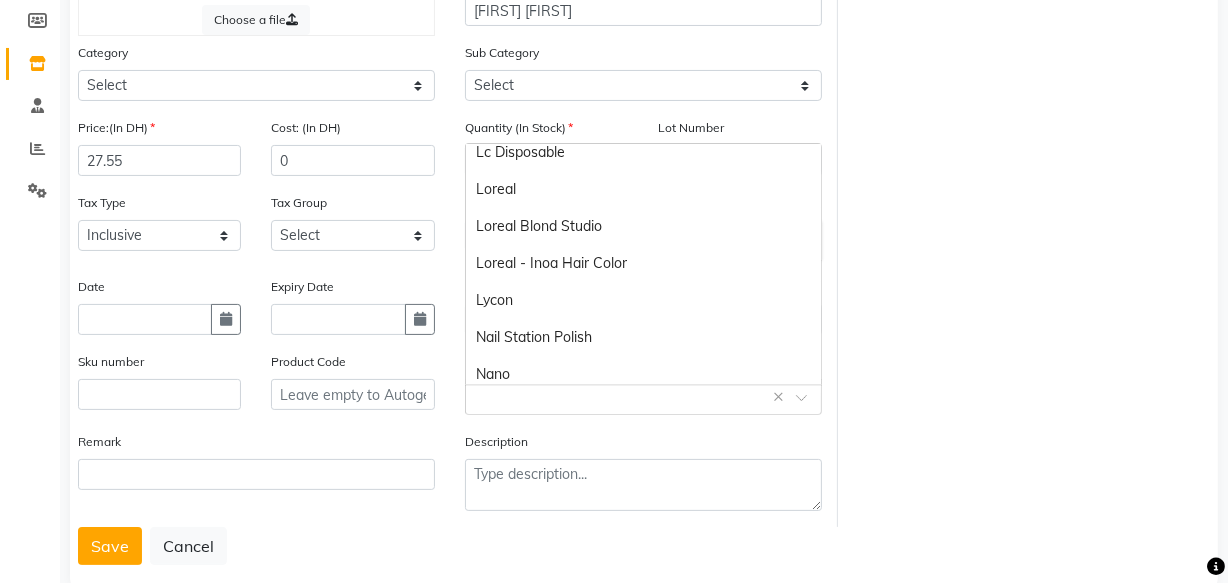 scroll, scrollTop: 603, scrollLeft: 0, axis: vertical 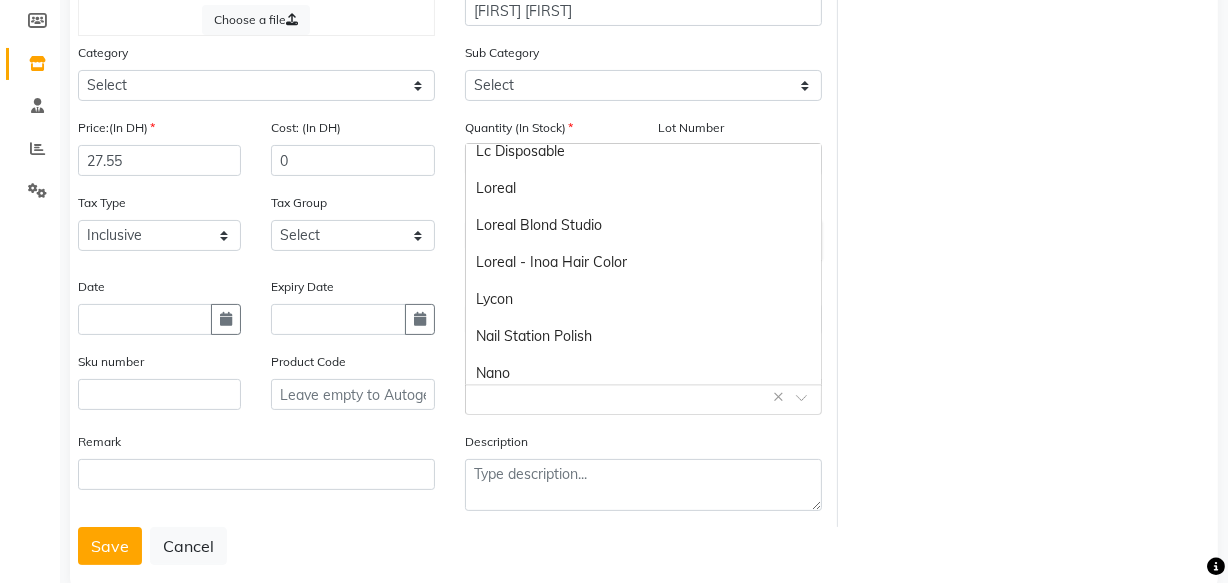 click on "Loreal" at bounding box center [643, 188] 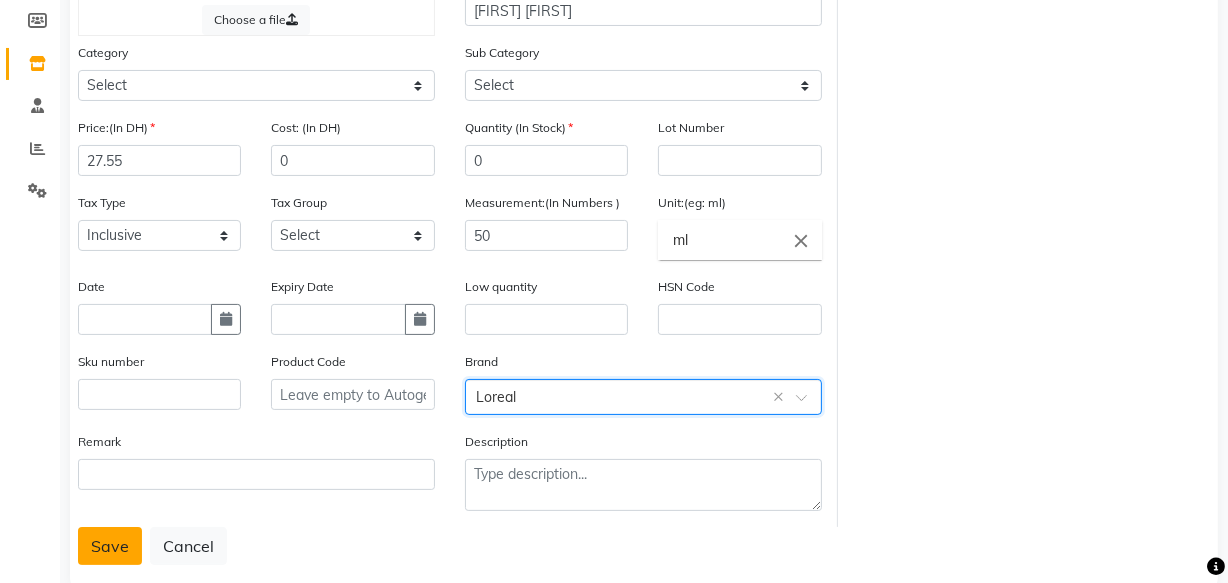 click on "Save" 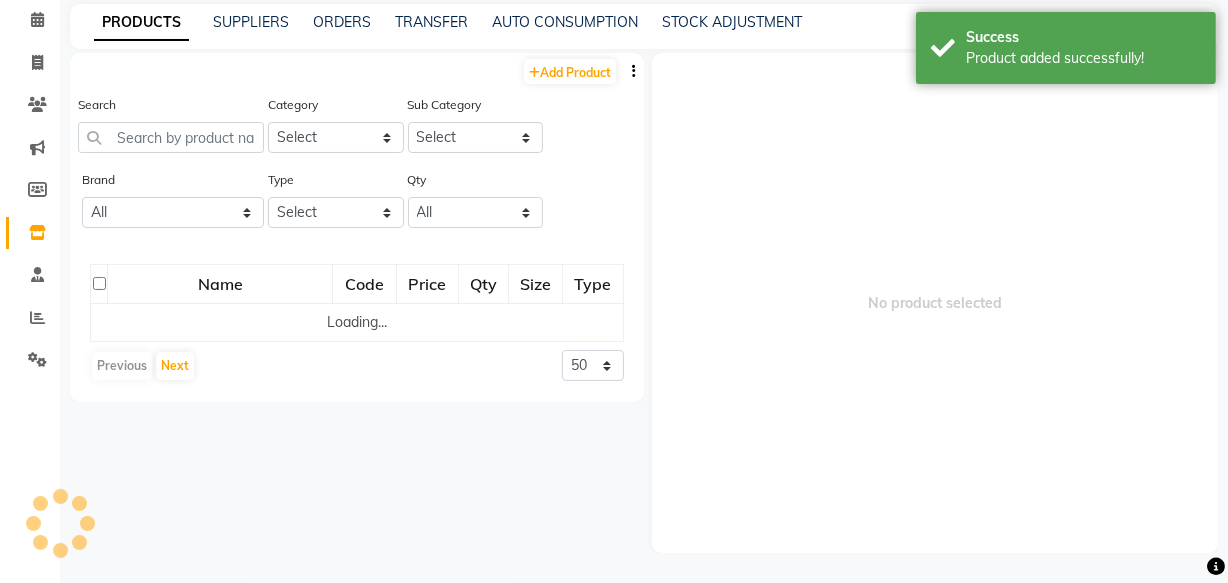 scroll, scrollTop: 83, scrollLeft: 0, axis: vertical 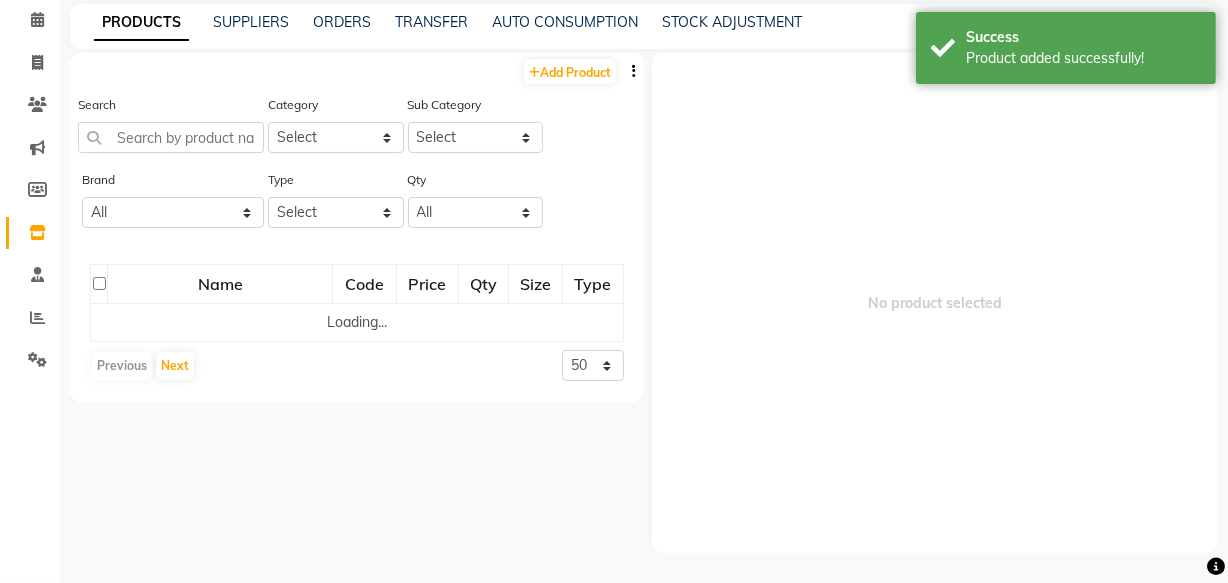 click on "Select Location × Dash Ladies Beauty Center, Al Shabhat Plaza  WhatsApp Status  ✕ Status:  Connected Most Recent Message: 02-08-2025     05:53 PM Recent Service Activity: 02-08-2025     06:56 PM Default Panel My Panel English ENGLISH Español العربية मराठी हिंदी ગુજરાતી தமிழ் 中文 Notifications nothing to show Fevie  Manage Profile Change Password Sign out  Version:3.15.11  ☀ Dash Ladies Beauty Center, Al Shabhat Plaza  Calendar  Invoice  Clients  Marketing  Members  Inventory  Staff  Reports  Settings Completed InProgress Upcoming Dropped Tentative Check-In Confirm Bookings Generate Report Segments Page Builder PRODUCTS SUPPLIERS ORDERS TRANSFER AUTO CONSUMPTION STOCK ADJUSTMENT  Add Product  Search Category Select Hair Skin Makeup Personal Care Appliances Beard Waxing Disposable Threading Hands and Feet Beauty Planet Botox Cadiveu Casmara Cheryls Loreal Olaplex Dash Ladies Beauty Center Other Sub Category Select Brand All 6.zero Activex Amora" at bounding box center [614, 250] 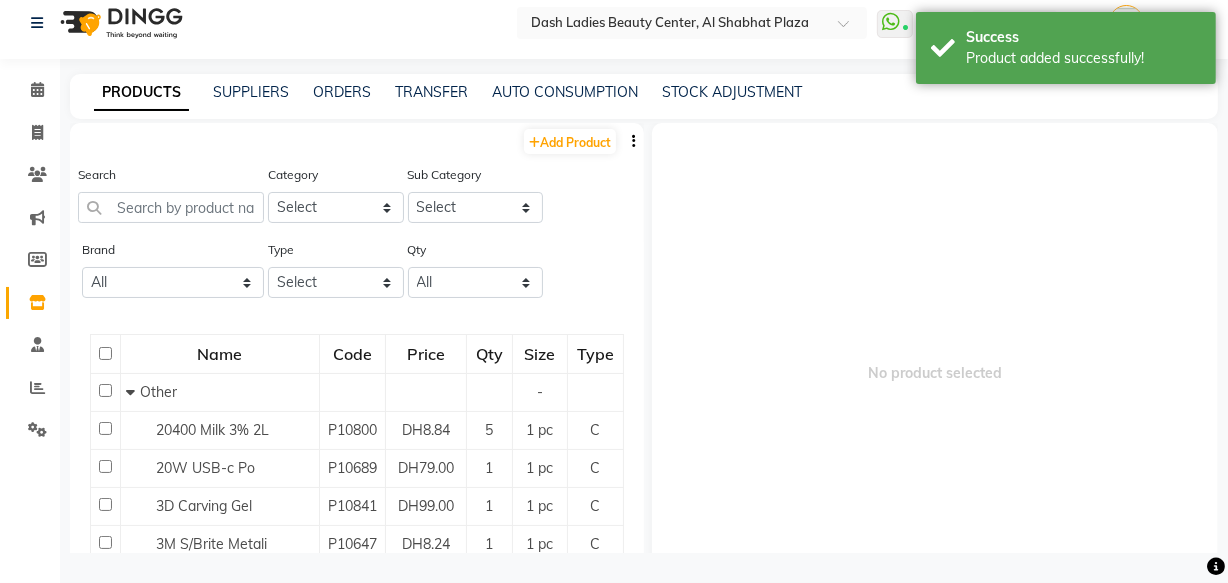 scroll, scrollTop: 13, scrollLeft: 0, axis: vertical 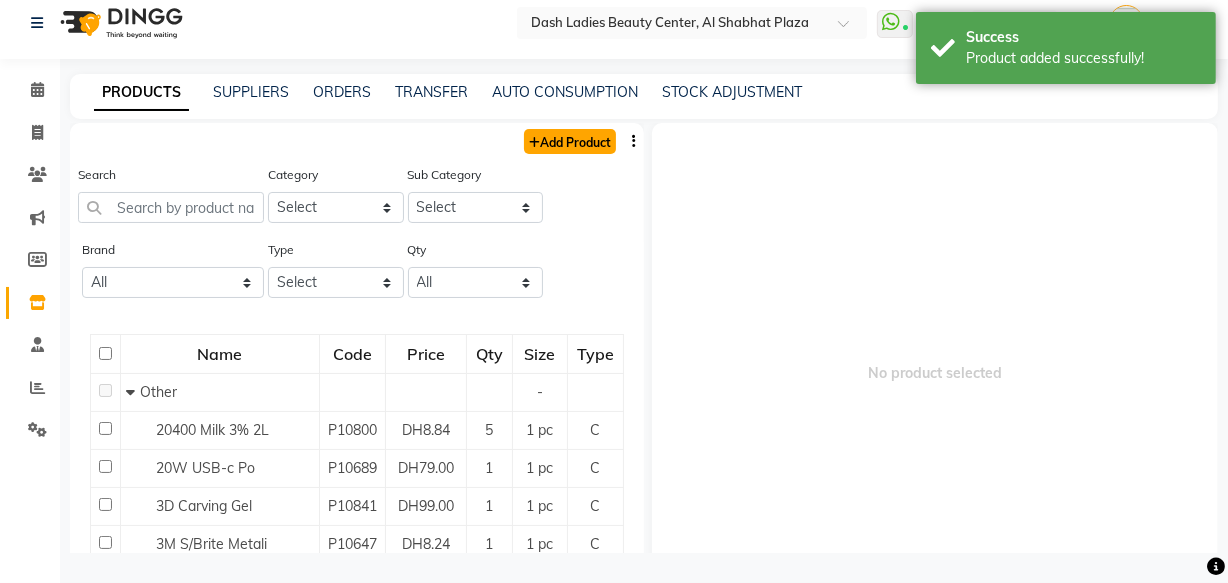 click on "Add Product" 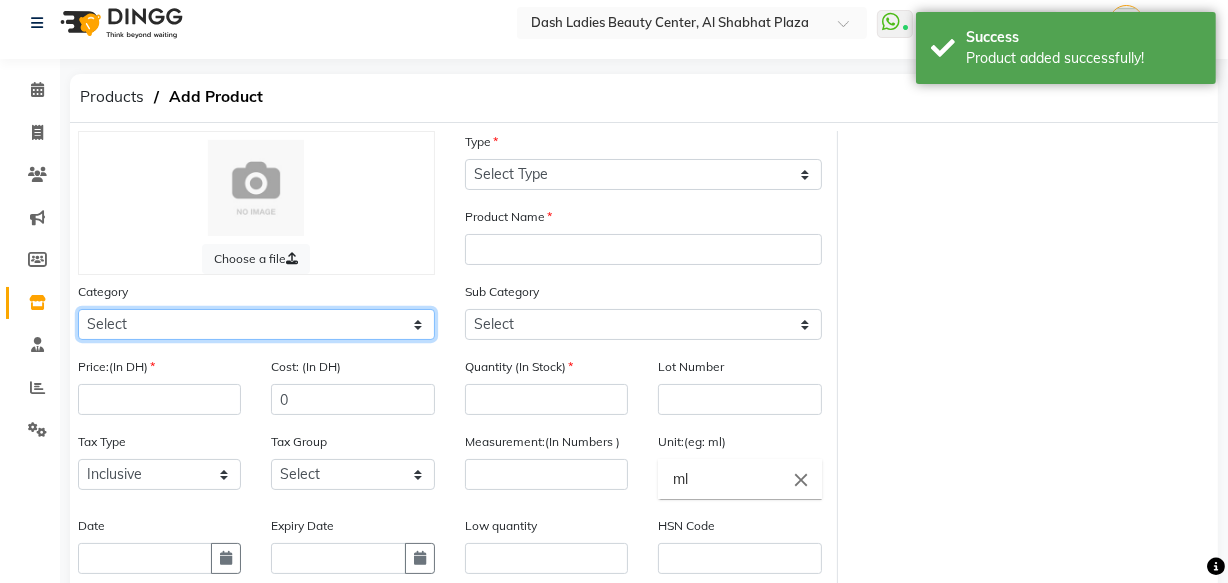 click on "Select Hair Skin Makeup Personal Care Appliances Beard Waxing Disposable Threading Hands and Feet Beauty Planet Botox Cadiveu Casmara Cheryls Loreal Olaplex Dash Ladies Beauty Center Other" 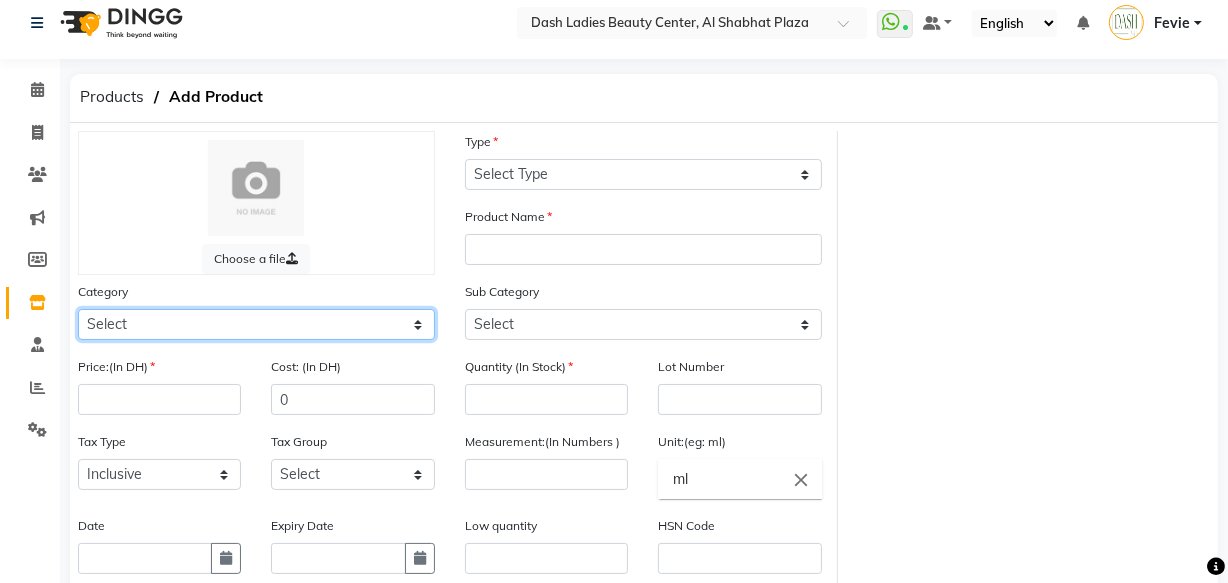click on "Select Hair Skin Makeup Personal Care Appliances Beard Waxing Disposable Threading Hands and Feet Beauty Planet Botox Cadiveu Casmara Cheryls Loreal Olaplex Dash Ladies Beauty Center Other" 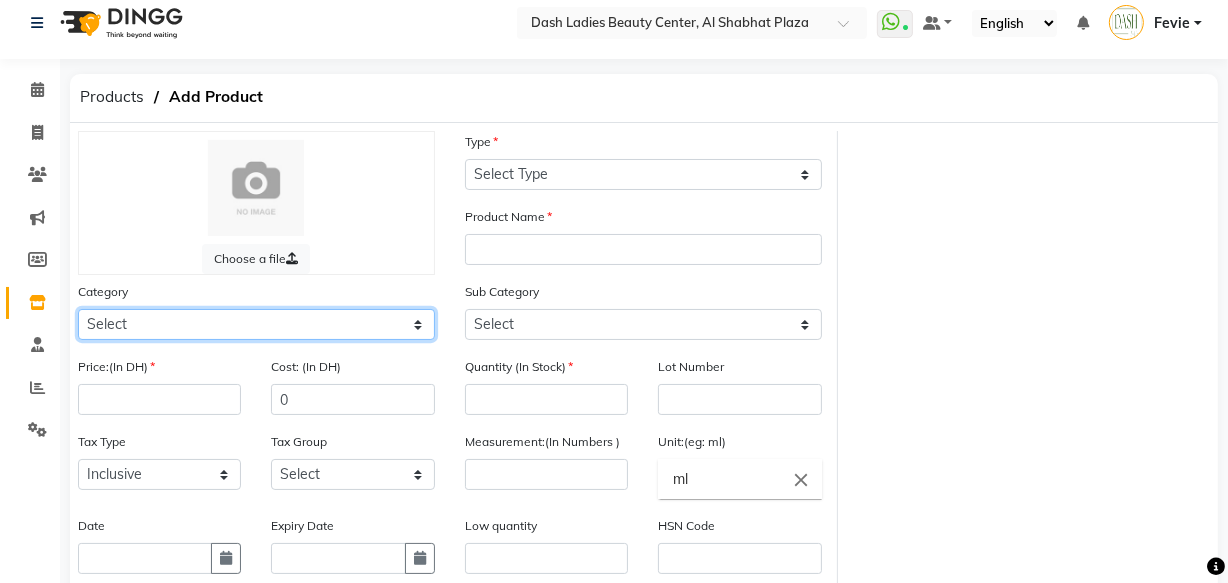 click on "Select Hair Skin Makeup Personal Care Appliances Beard Waxing Disposable Threading Hands and Feet Beauty Planet Botox Cadiveu Casmara Cheryls Loreal Olaplex Dash Ladies Beauty Center Other" 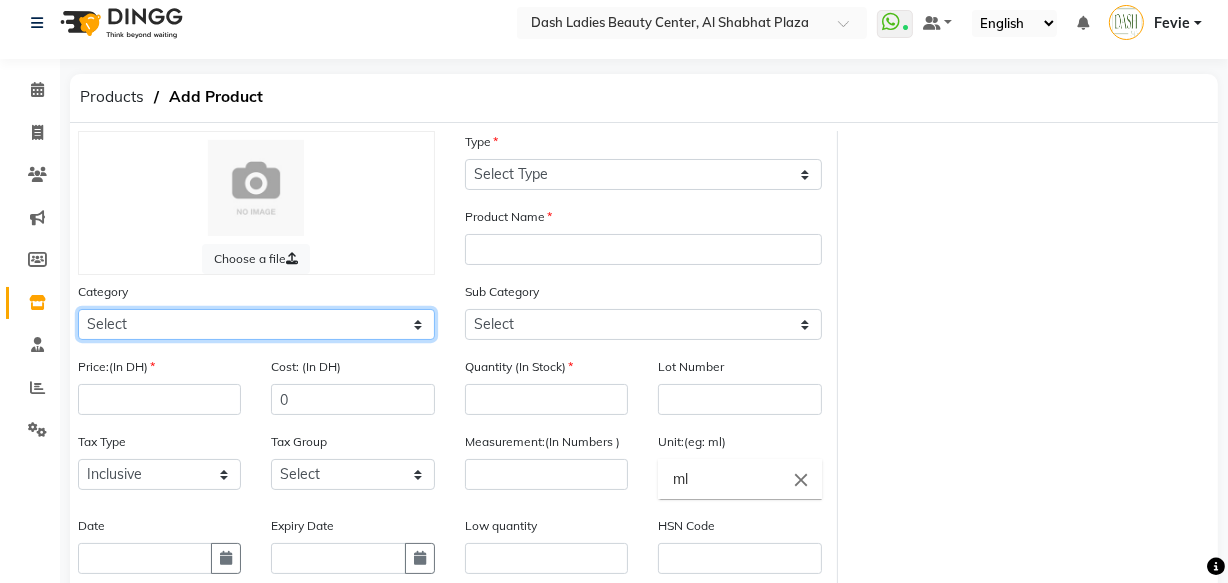 click on "Select Hair Skin Makeup Personal Care Appliances Beard Waxing Disposable Threading Hands and Feet Beauty Planet Botox Cadiveu Casmara Cheryls Loreal Olaplex Dash Ladies Beauty Center Other" 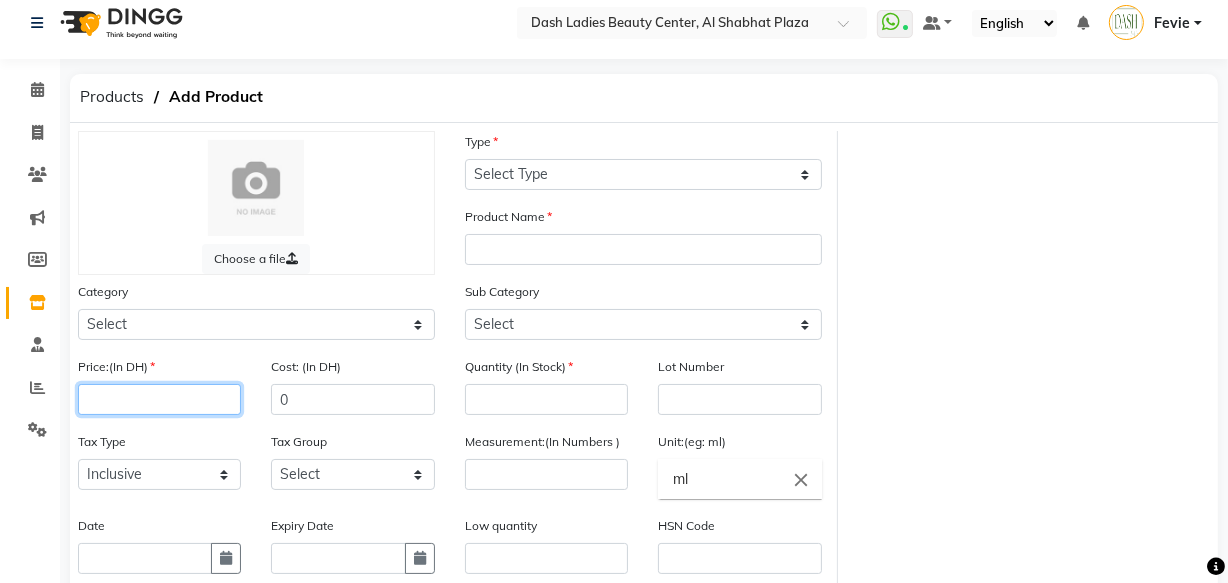 click 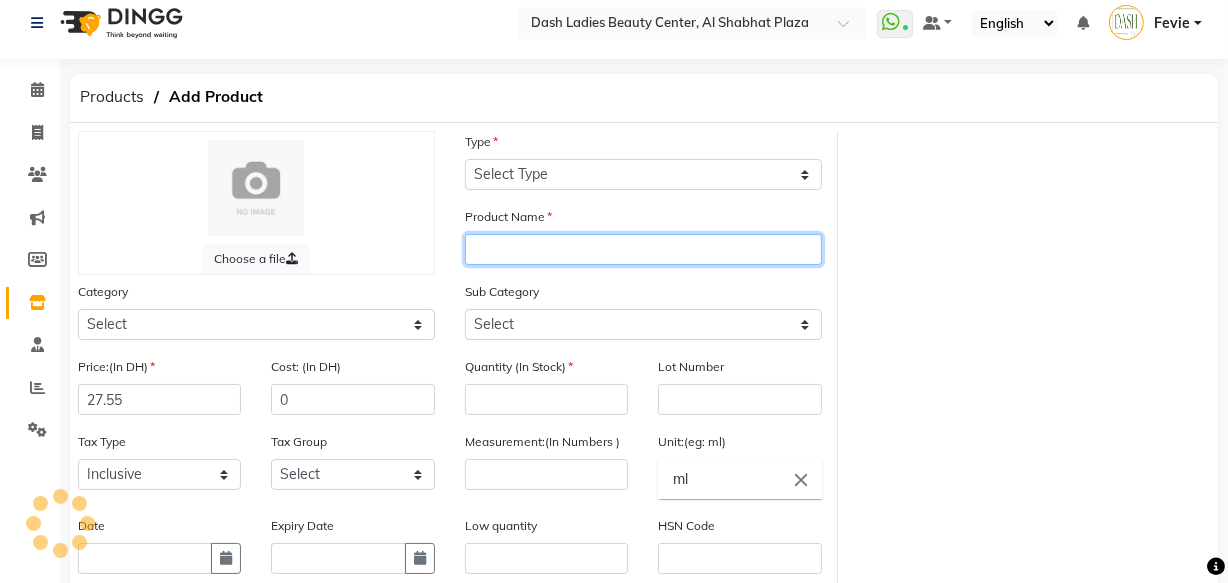 click 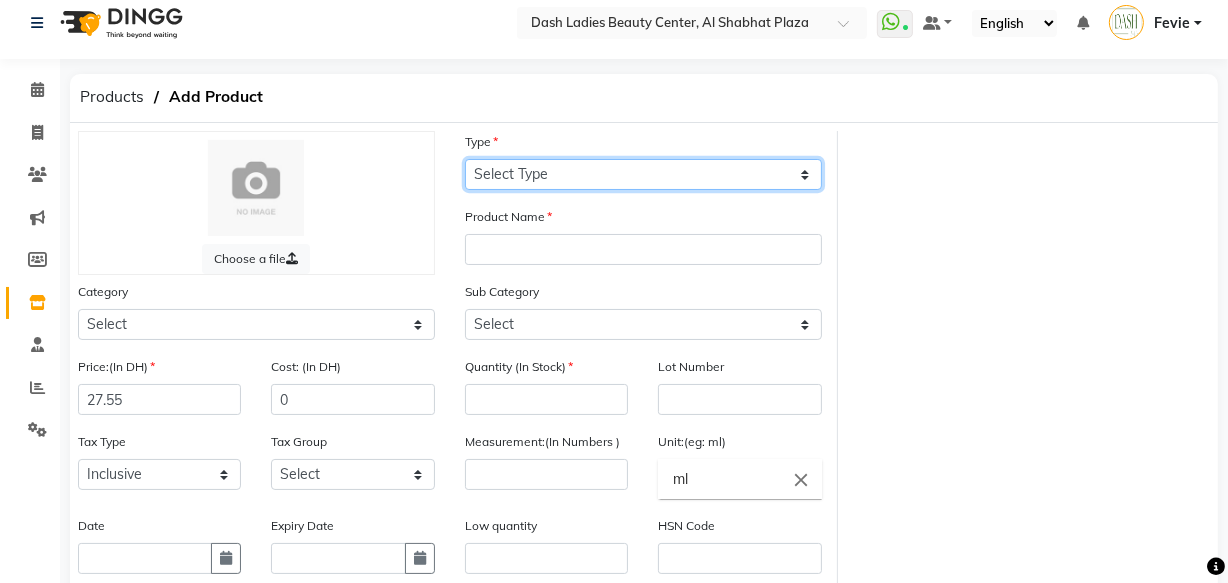click on "Select Type Both Retail Consumable" 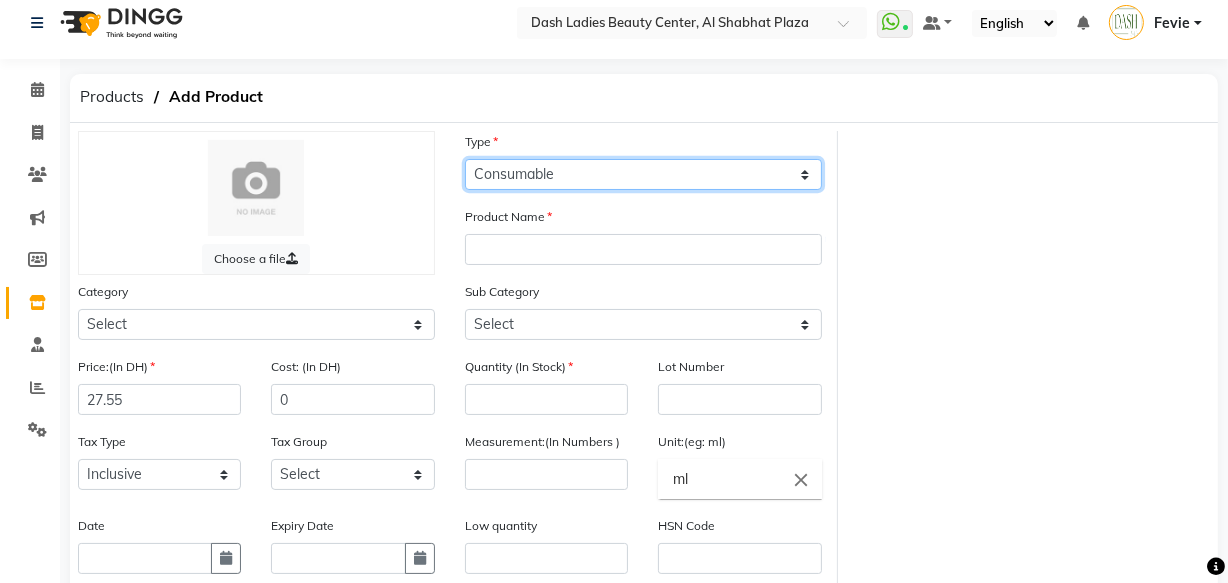 click on "Select Type Both Retail Consumable" 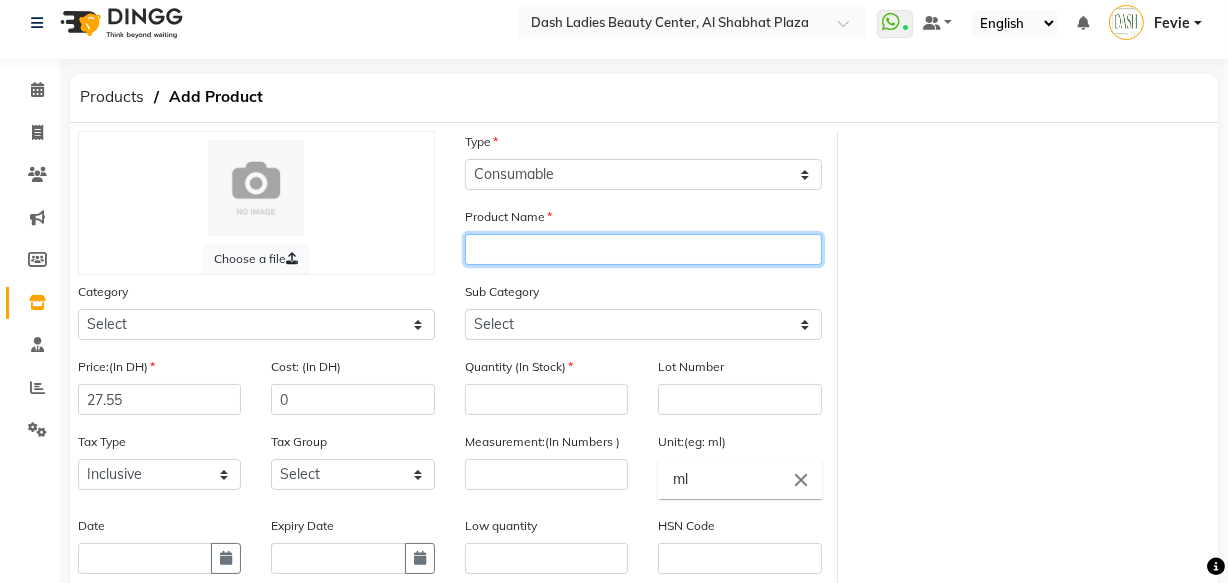 click 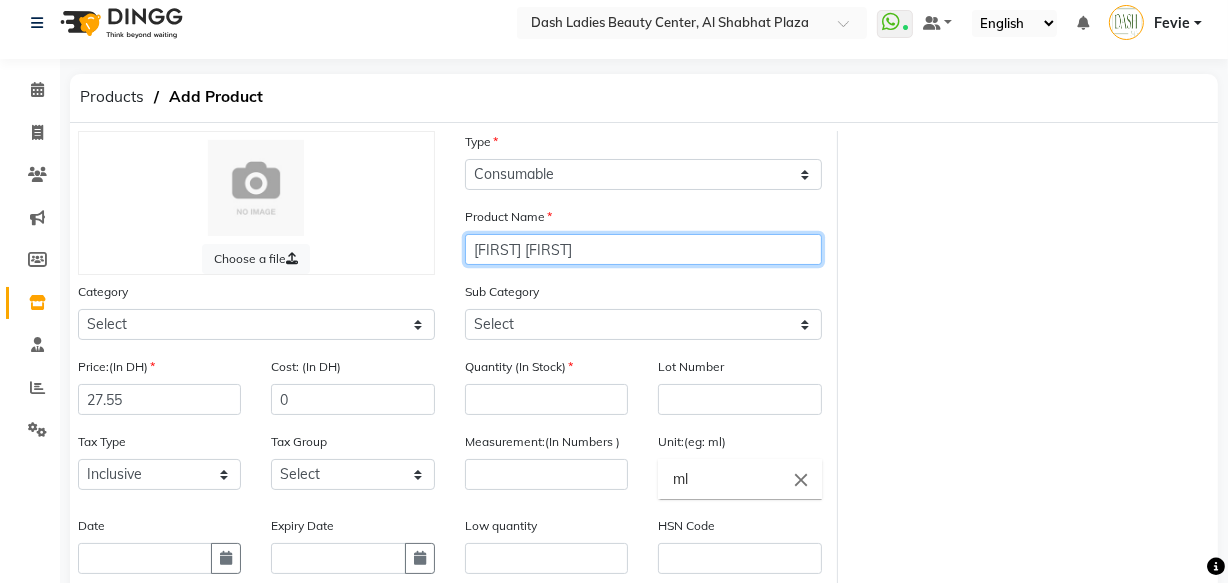 click on "Loreal Pro Majirel Absolu HT/RC 6.3 14B V049" 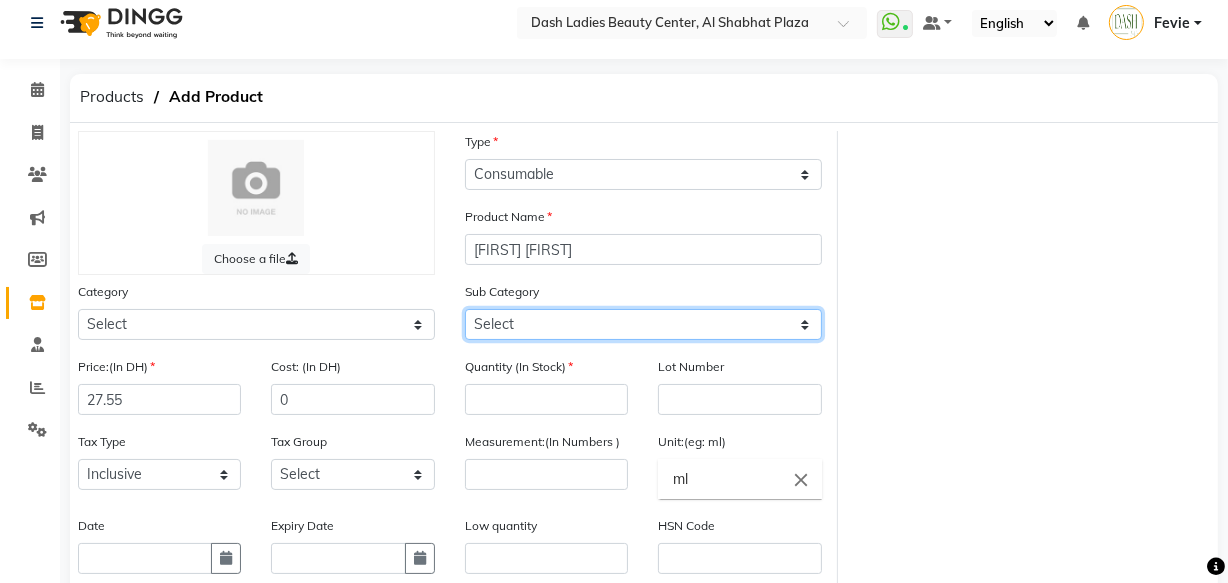 click on "Select Loreal Retail Loreal Salon Use Hair Colour Salon Use Matrix Salon Use Matrix Colour Tube Matrix Retail" 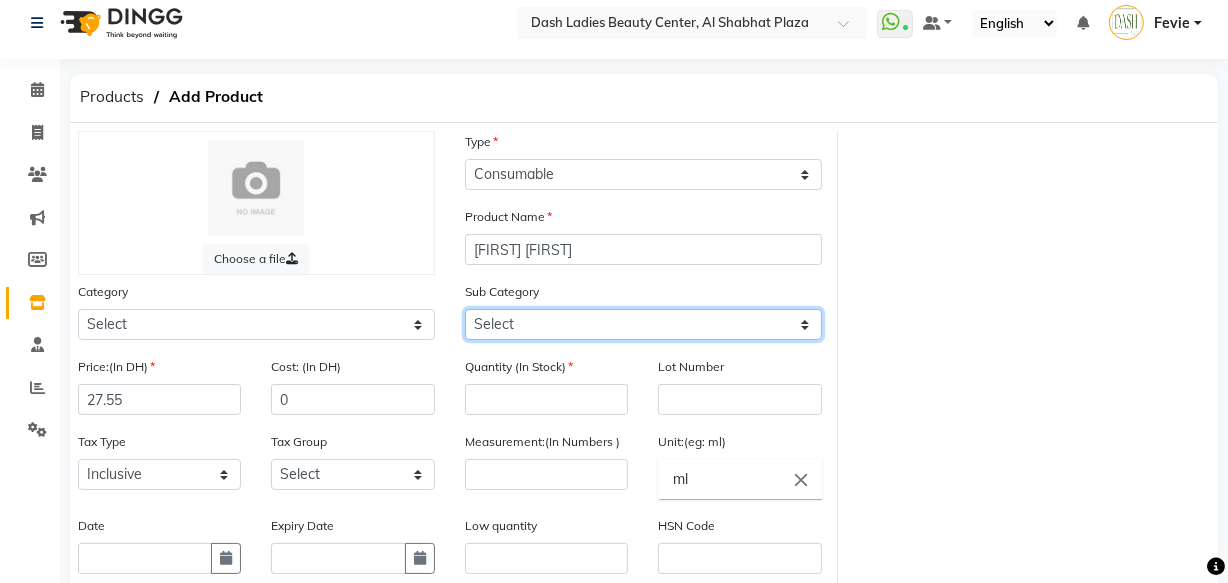 click on "Select Loreal Retail Loreal Salon Use Hair Colour Salon Use Matrix Salon Use Matrix Colour Tube Matrix Retail" 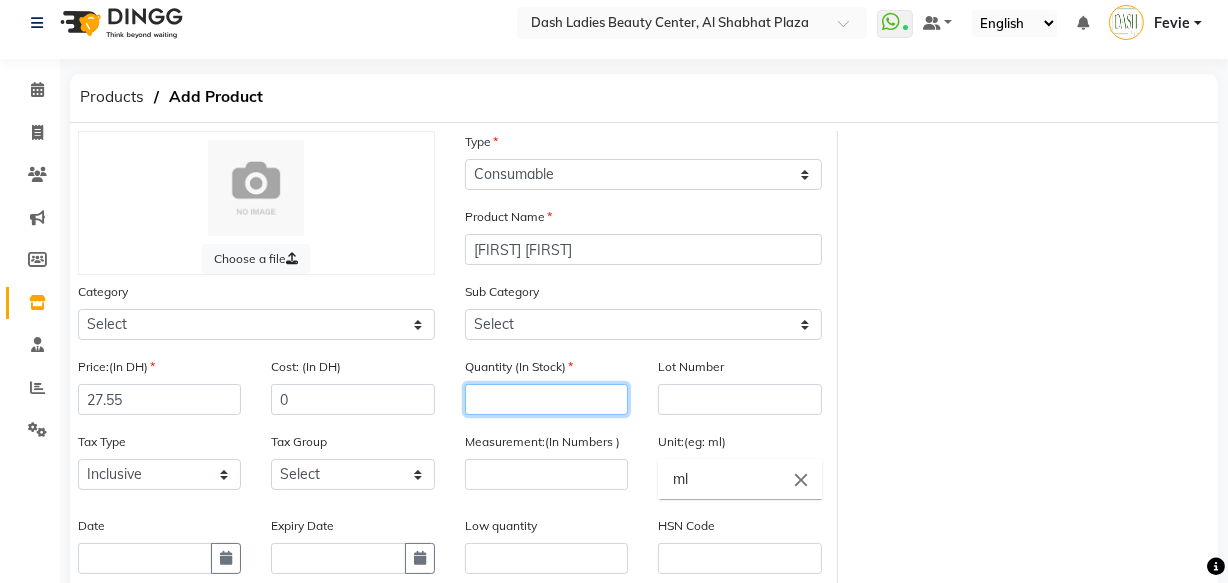 click 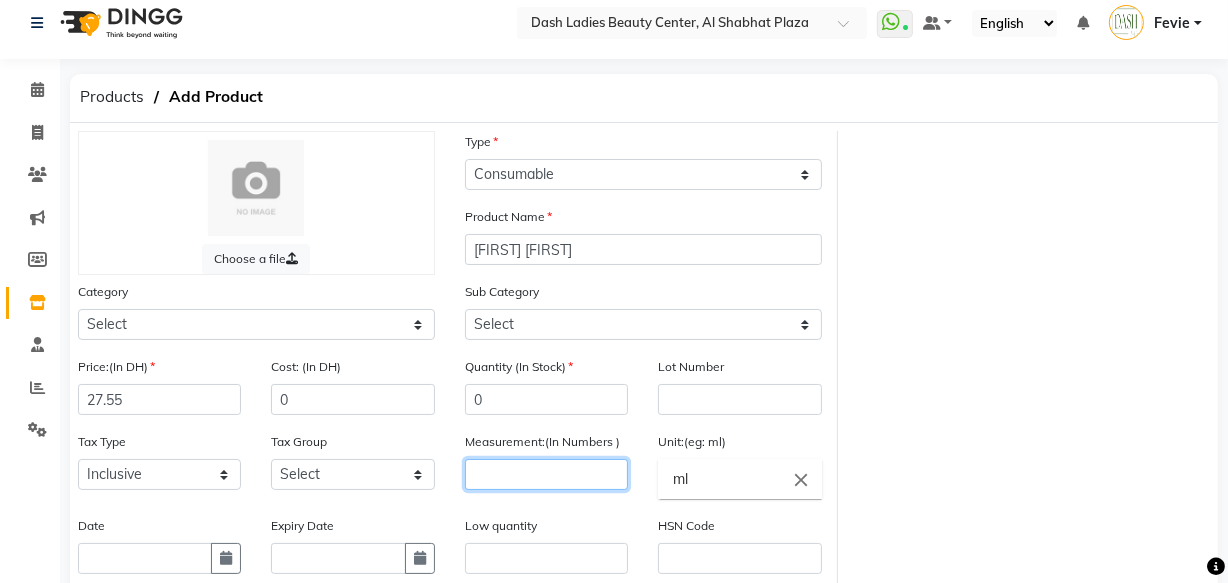 click 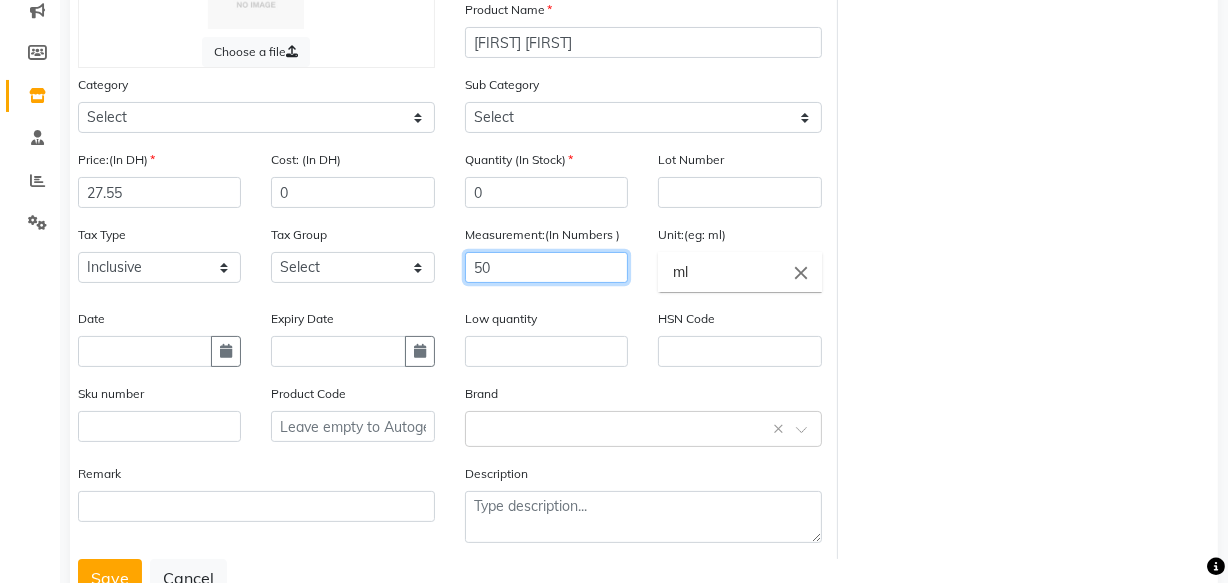 scroll, scrollTop: 284, scrollLeft: 0, axis: vertical 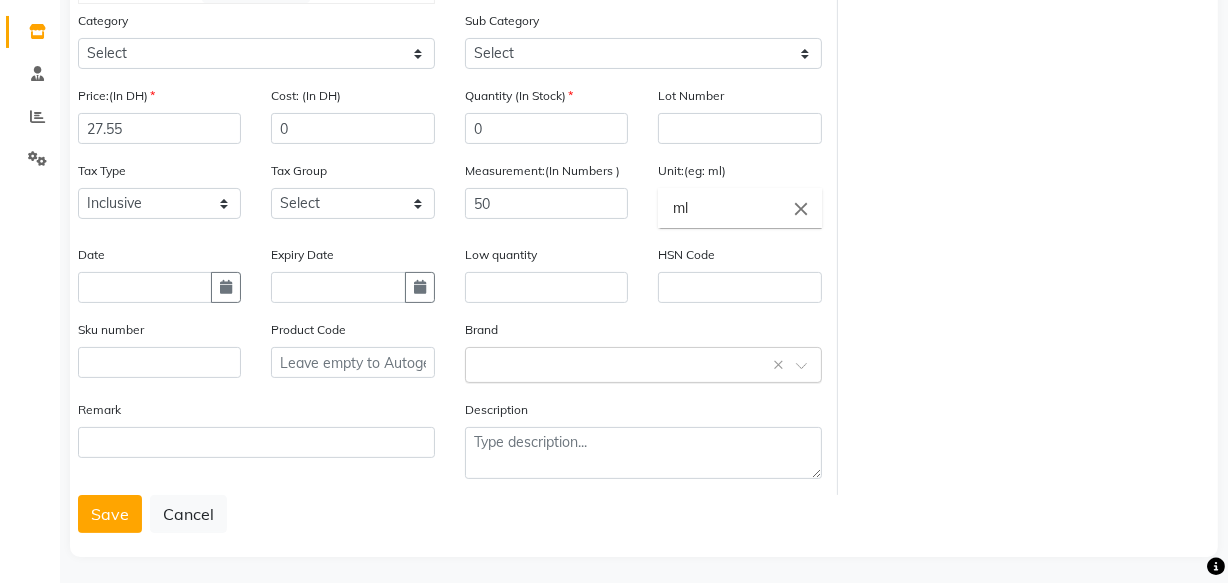 click 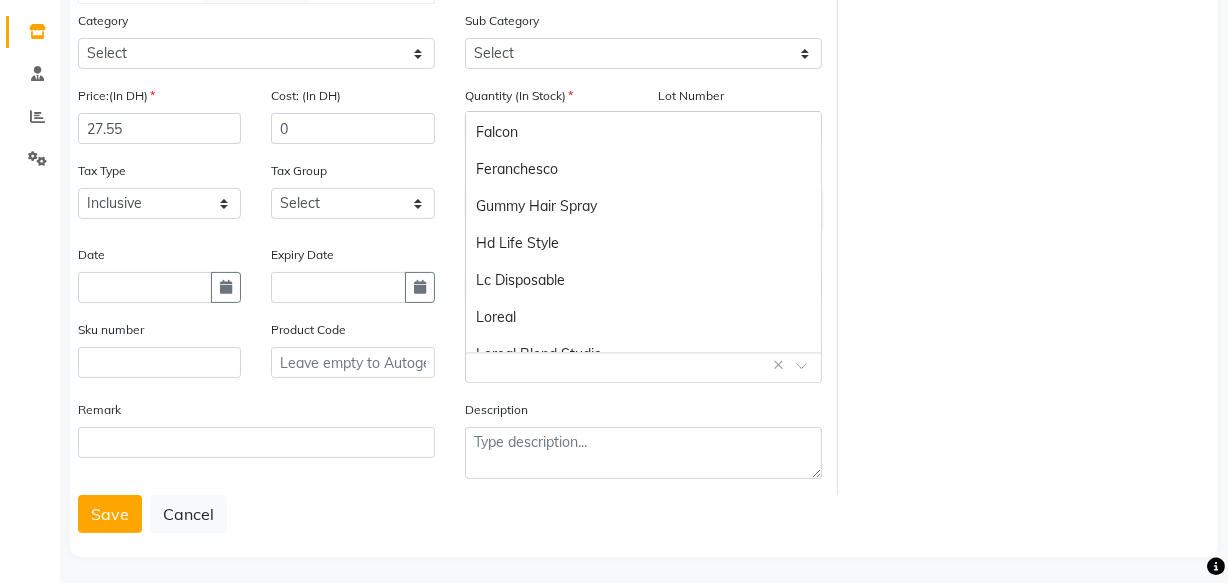 scroll, scrollTop: 439, scrollLeft: 0, axis: vertical 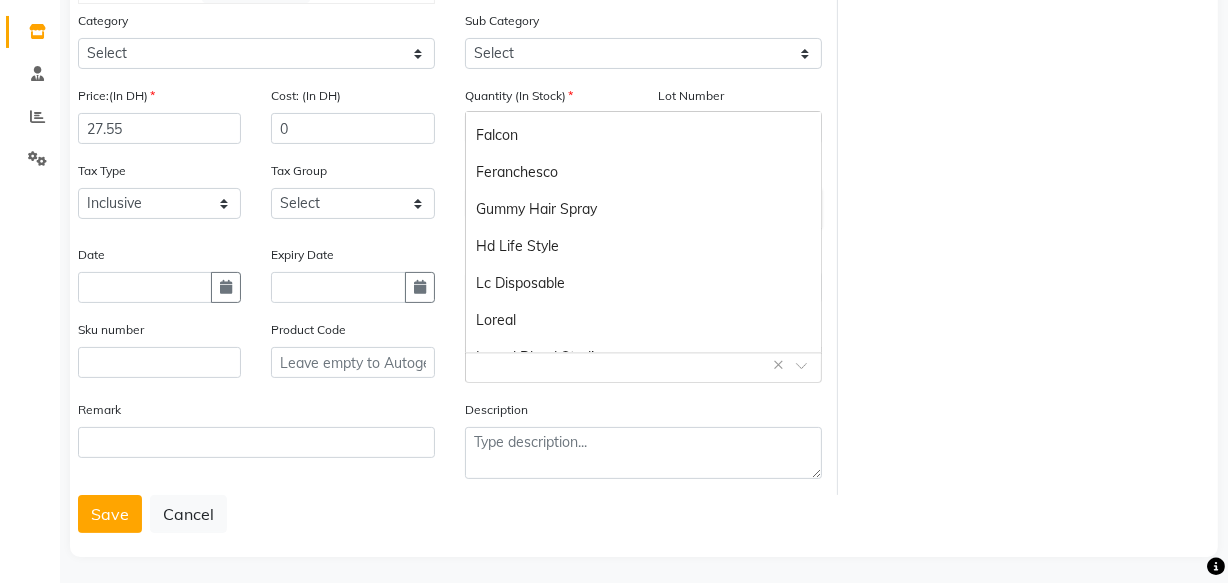 click on "Loreal" at bounding box center [643, 320] 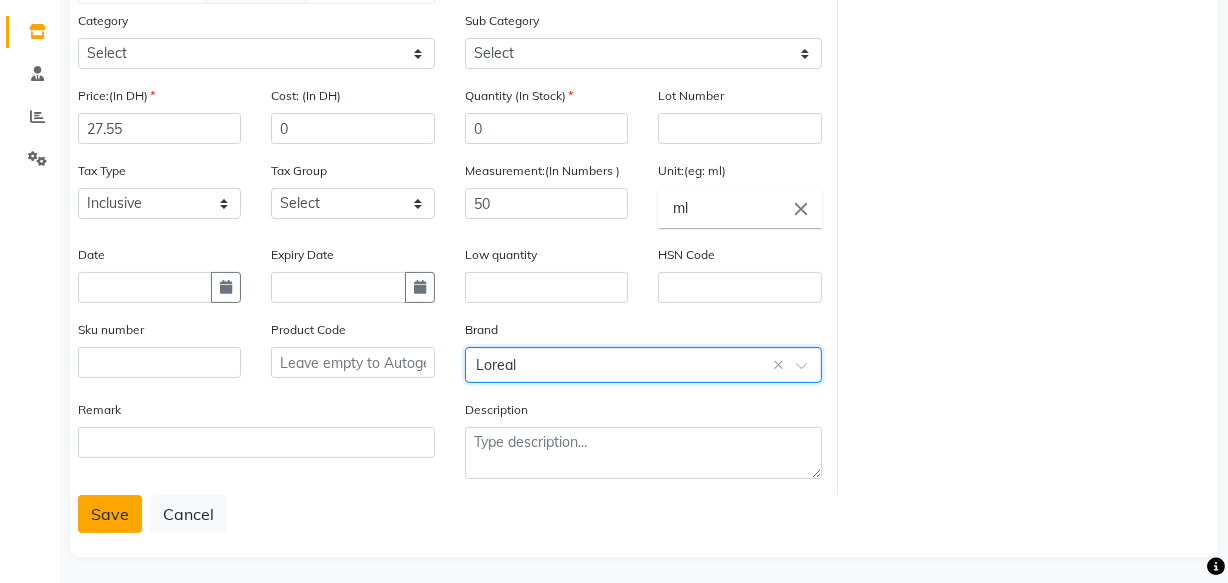 click on "Save" 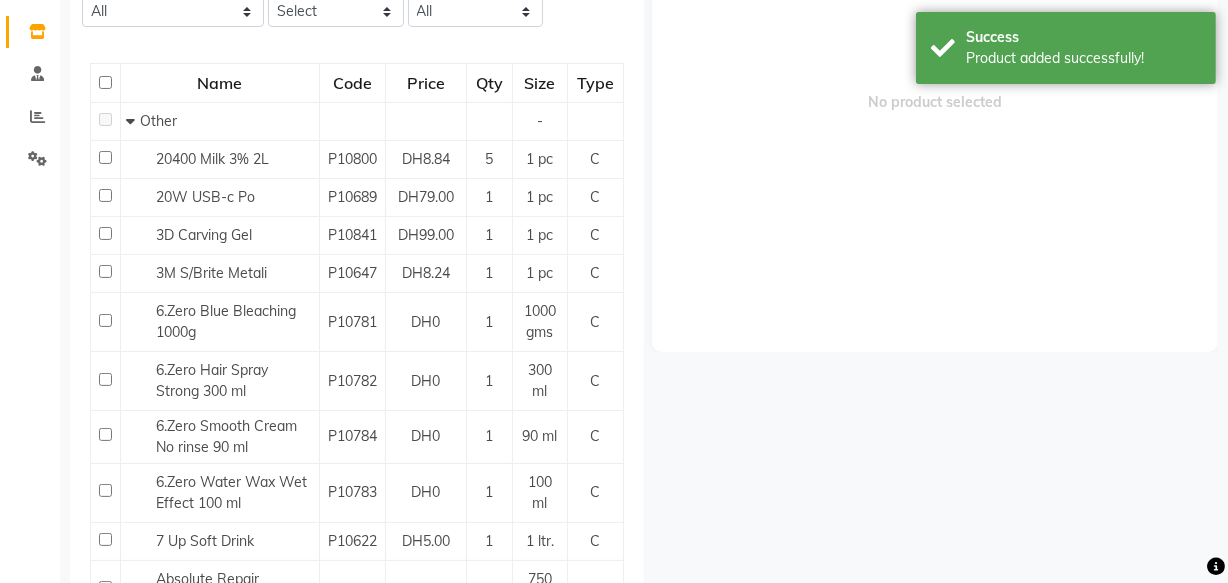 scroll, scrollTop: 13, scrollLeft: 0, axis: vertical 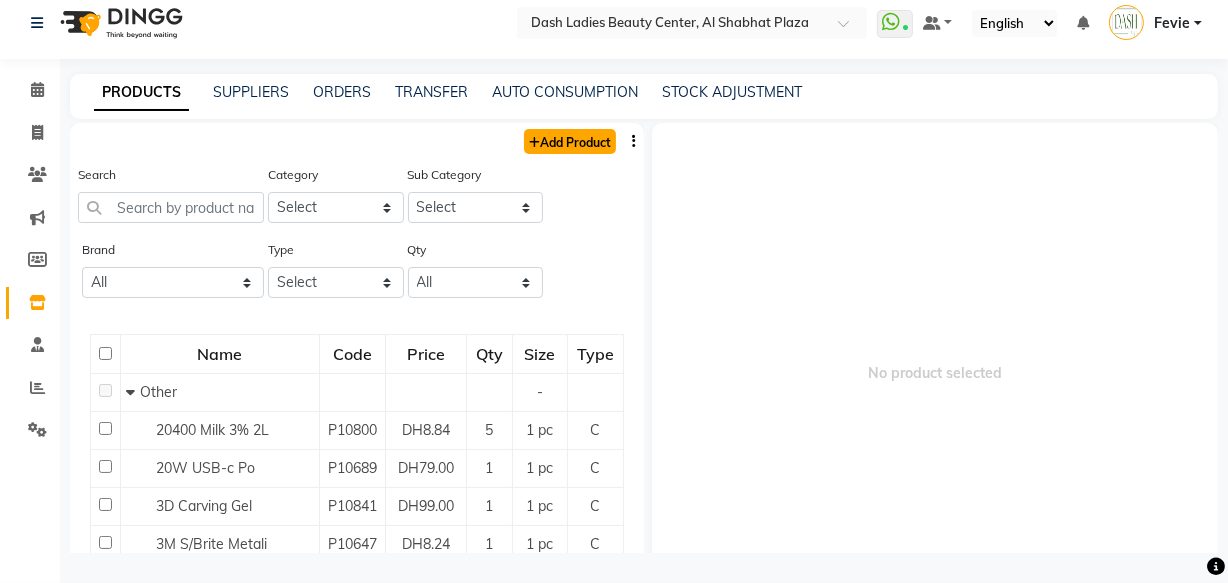 click on "Add Product" 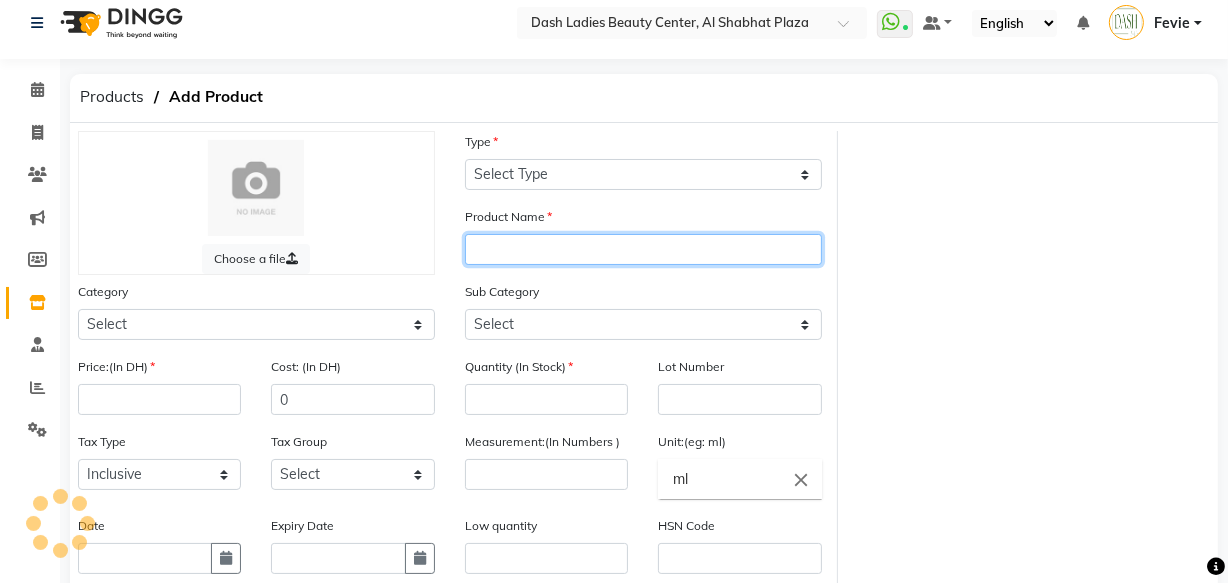 click 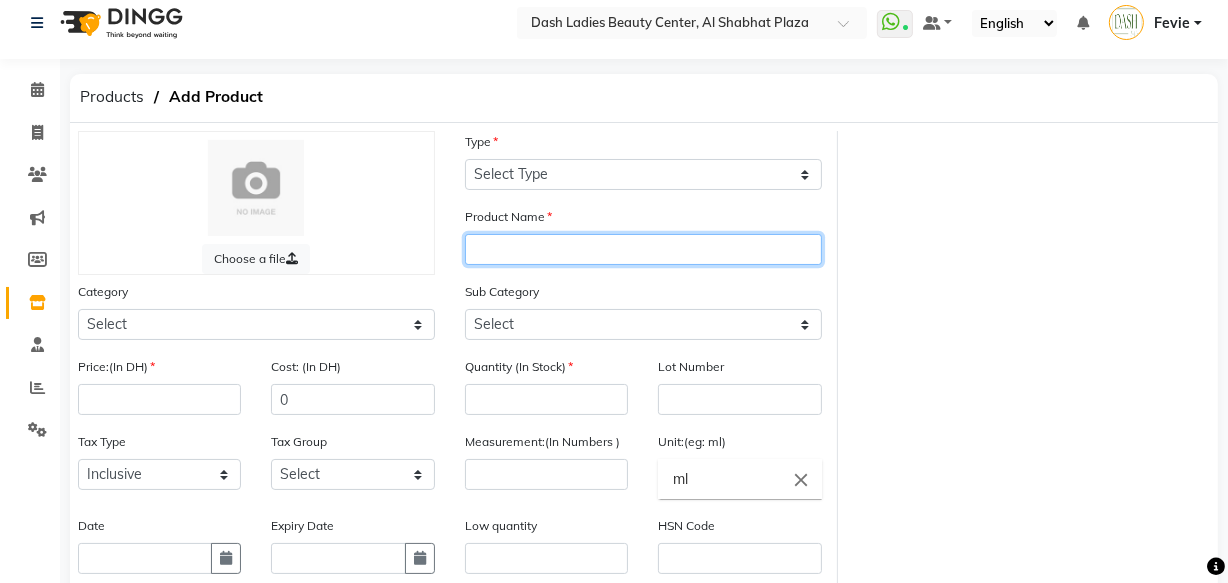 paste on "Loreal Pro Majirel Absolu HT/RC 6.3 14B V049" 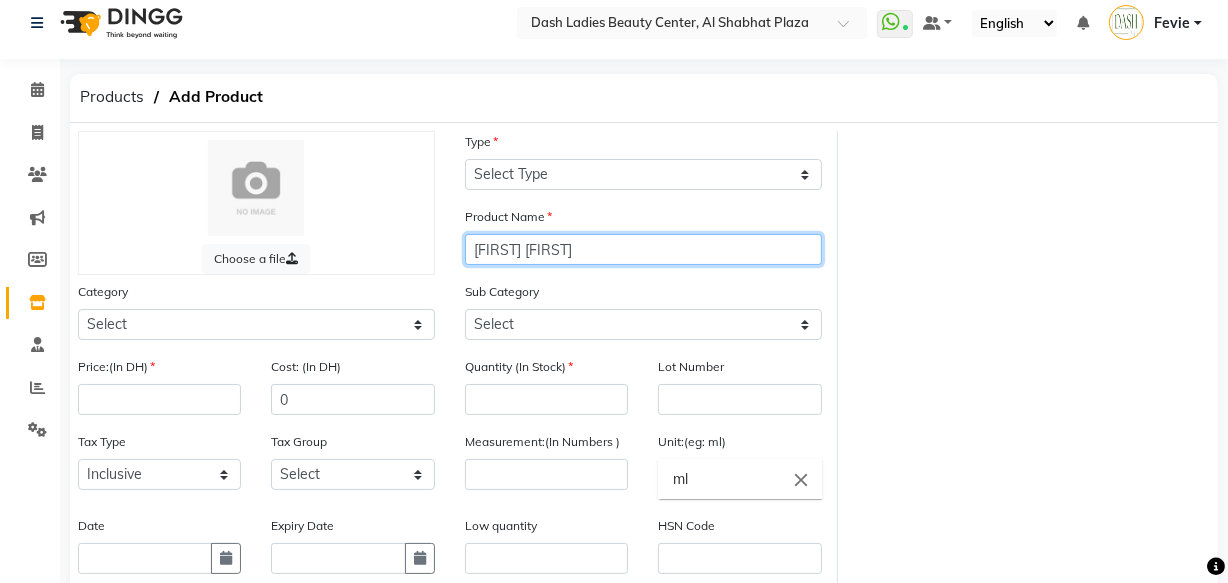 click on "Loreal Pro Majirel Absolu HT/RC 6.3 14B V049" 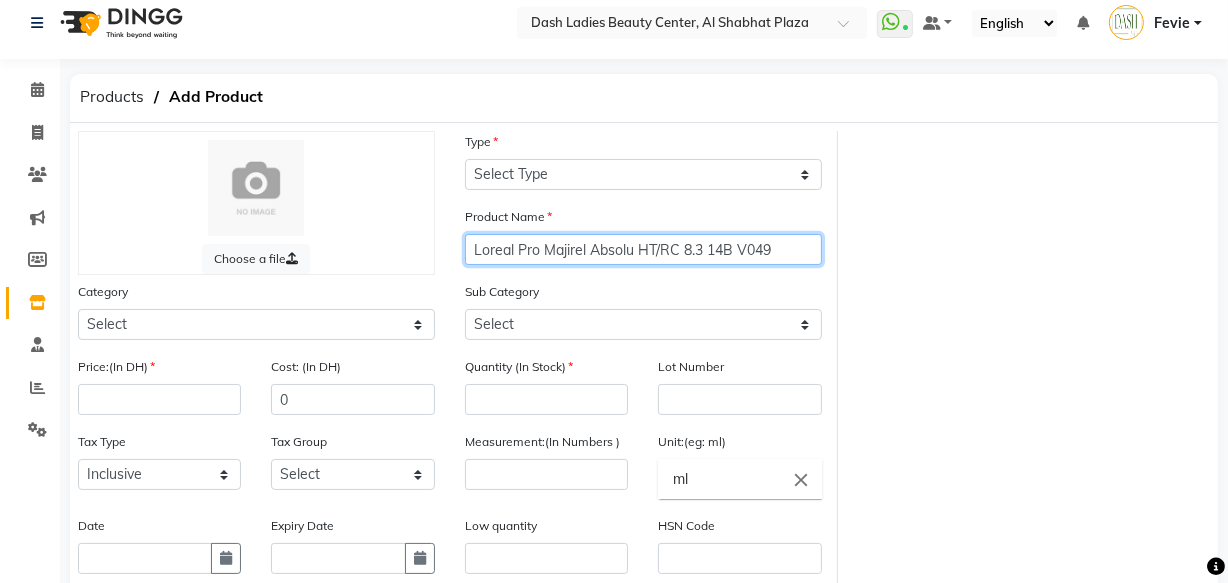 click on "Loreal Pro Majirel Absolu HT/RC 8.3 14B V049" 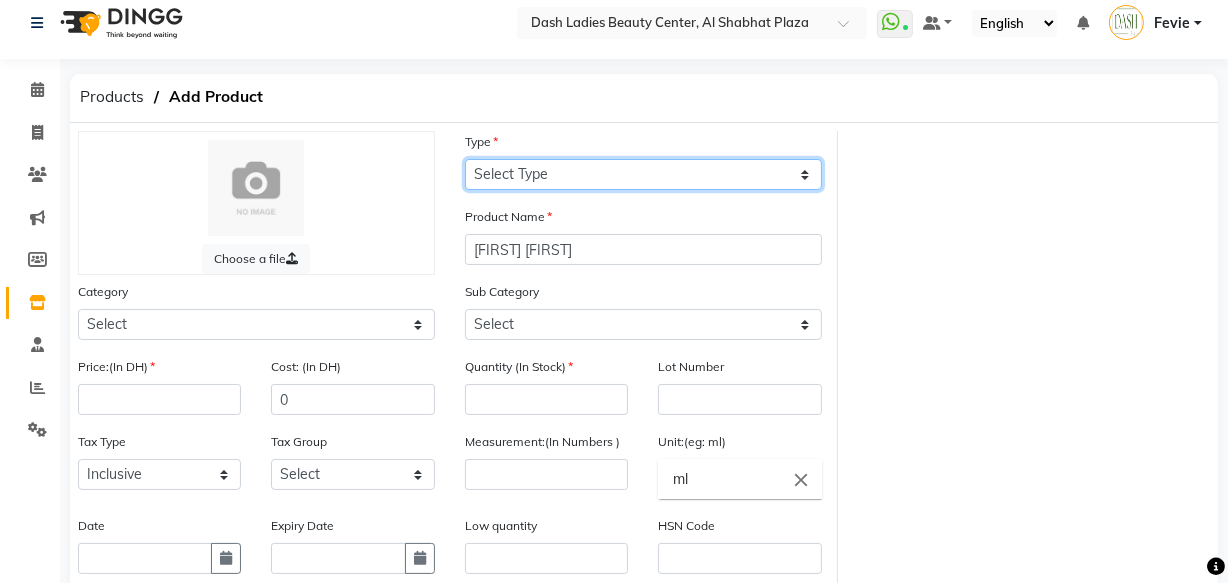 click on "Select Type Both Retail Consumable" 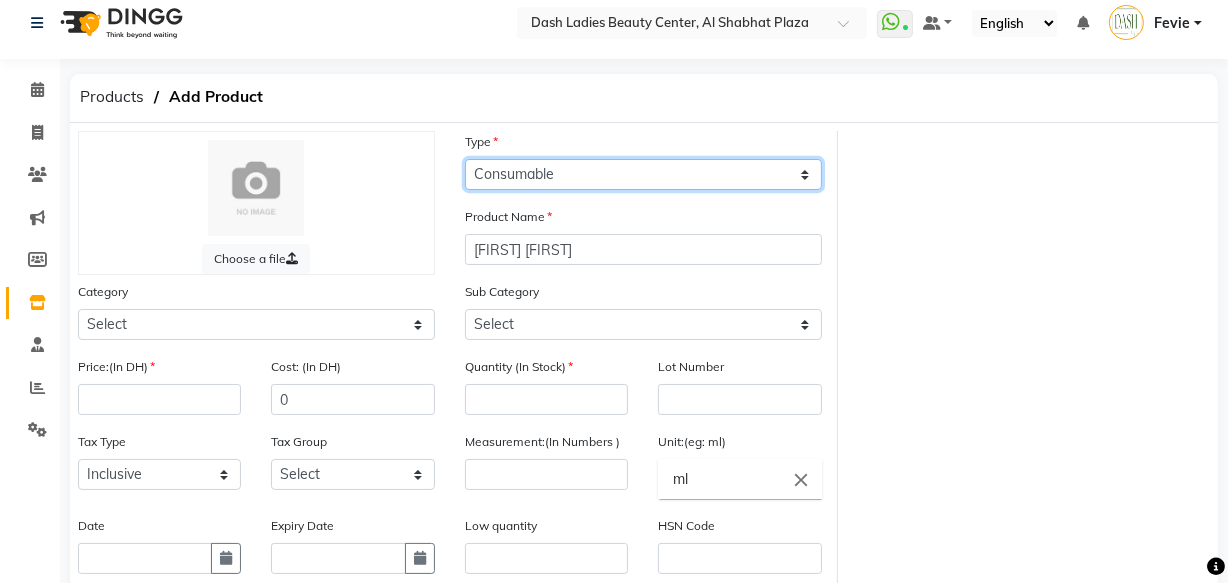 click on "Select Type Both Retail Consumable" 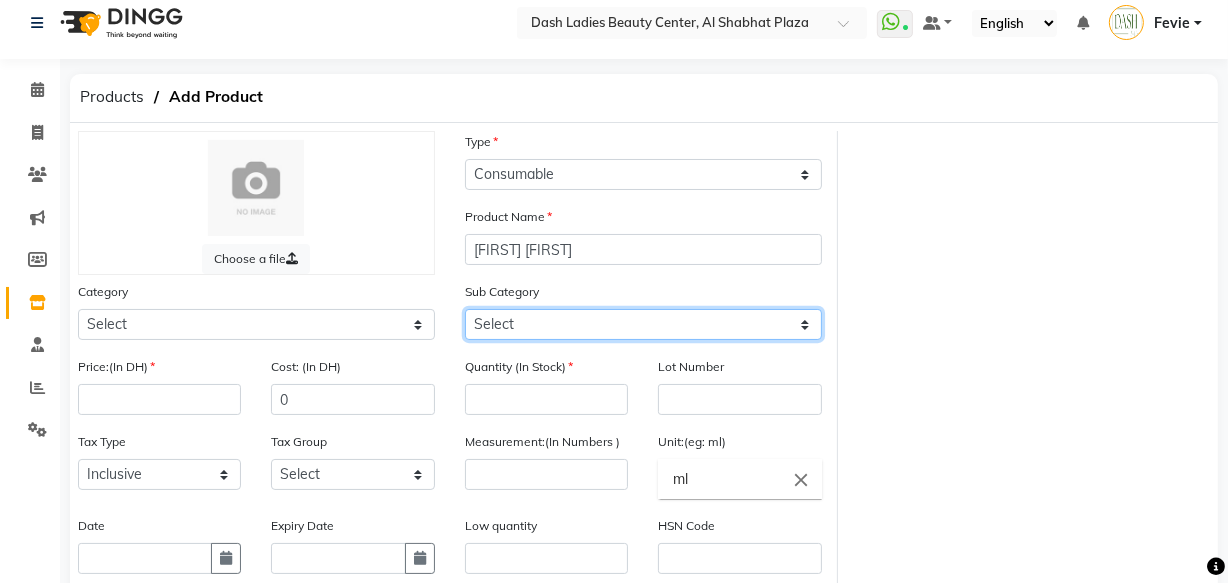 click on "Select" 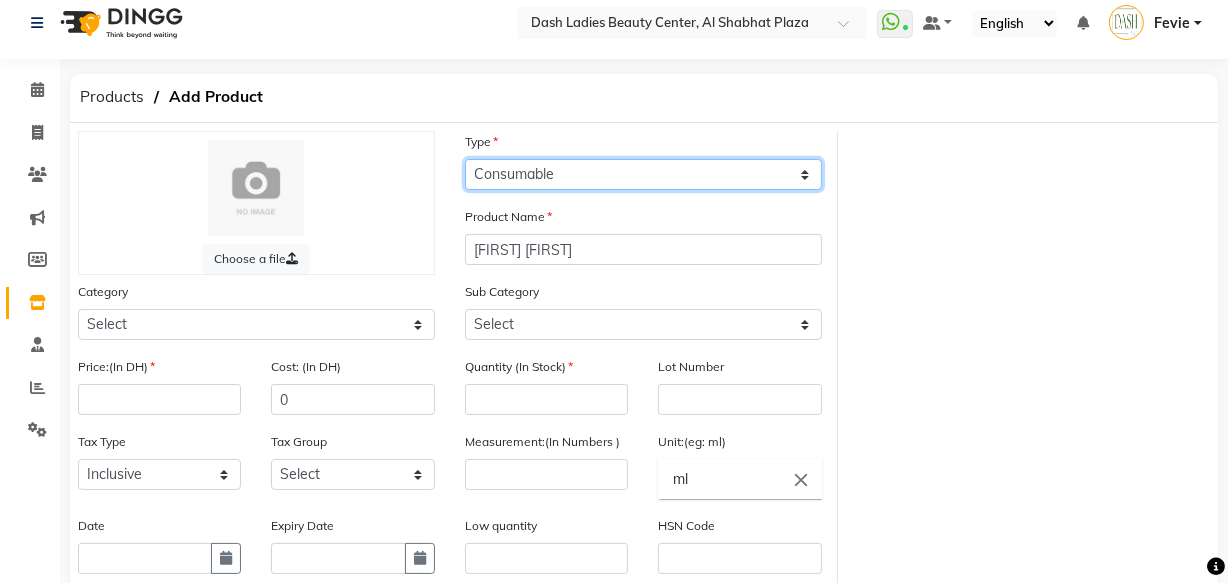 click on "Select Type Both Retail Consumable" 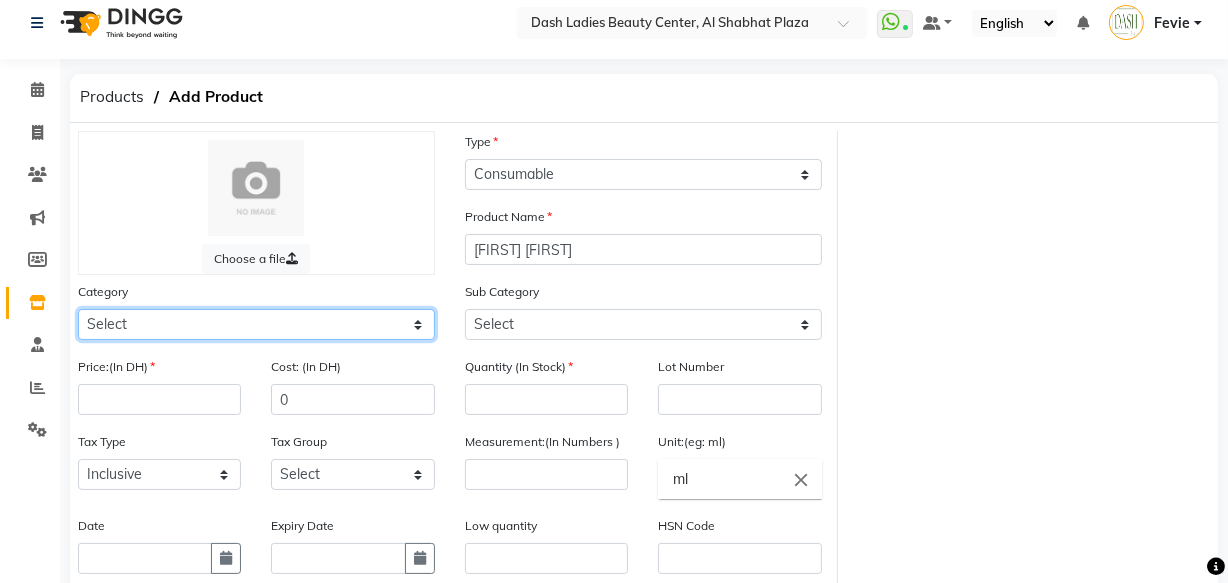 click on "Select Hair Skin Makeup Personal Care Appliances Beard Waxing Disposable Threading Hands and Feet Beauty Planet Botox Cadiveu Casmara Cheryls Loreal Olaplex Dash Ladies Beauty Center Other" 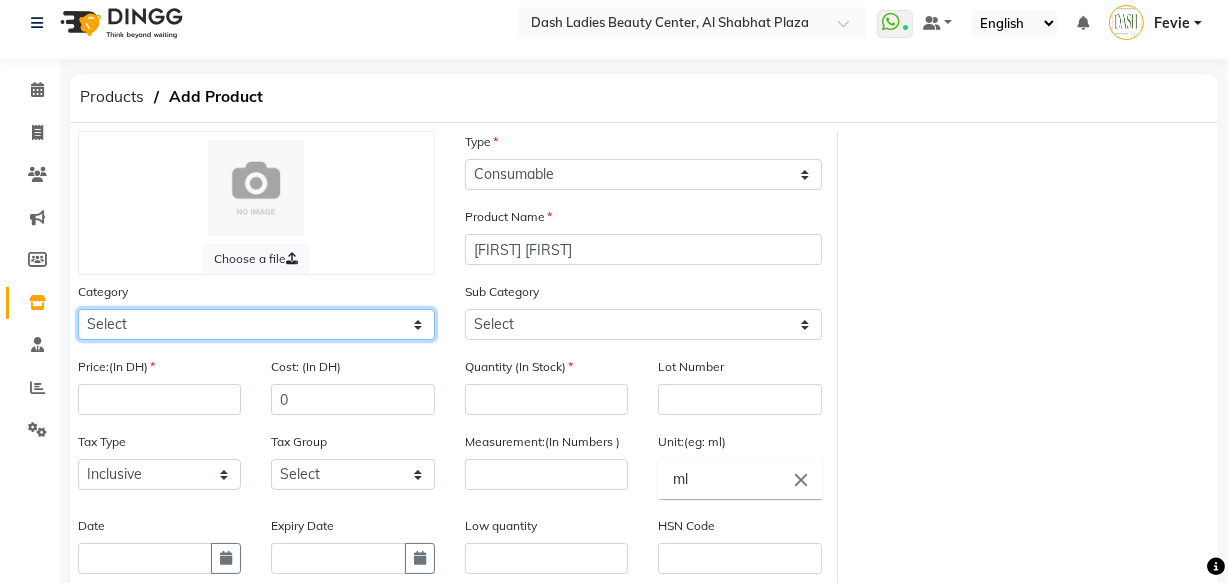 click on "Select Hair Skin Makeup Personal Care Appliances Beard Waxing Disposable Threading Hands and Feet Beauty Planet Botox Cadiveu Casmara Cheryls Loreal Olaplex Dash Ladies Beauty Center Other" 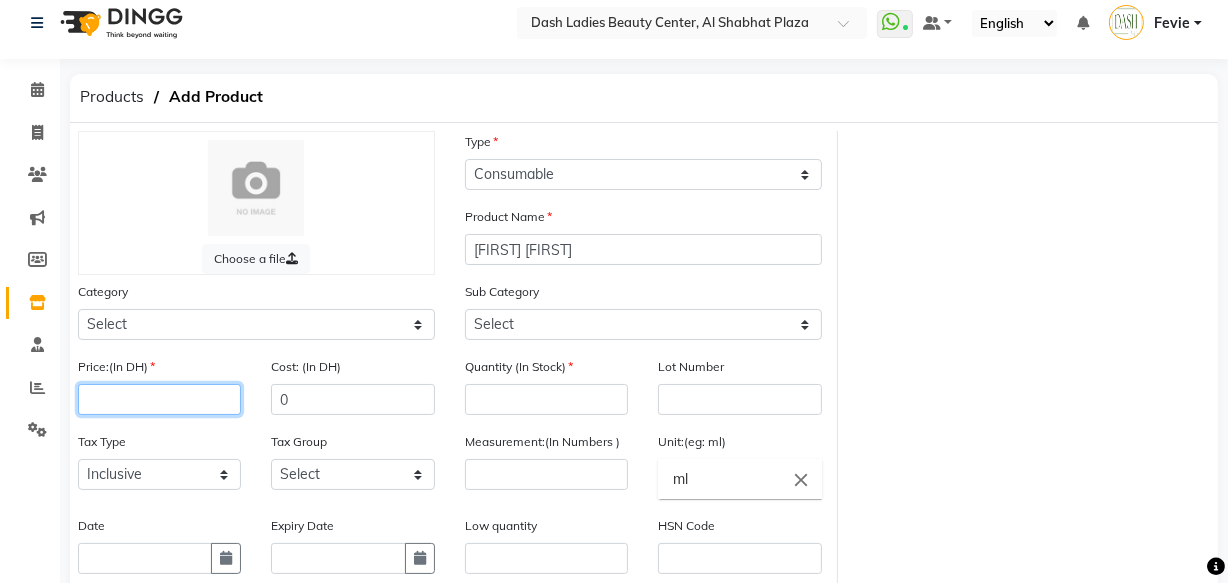 click 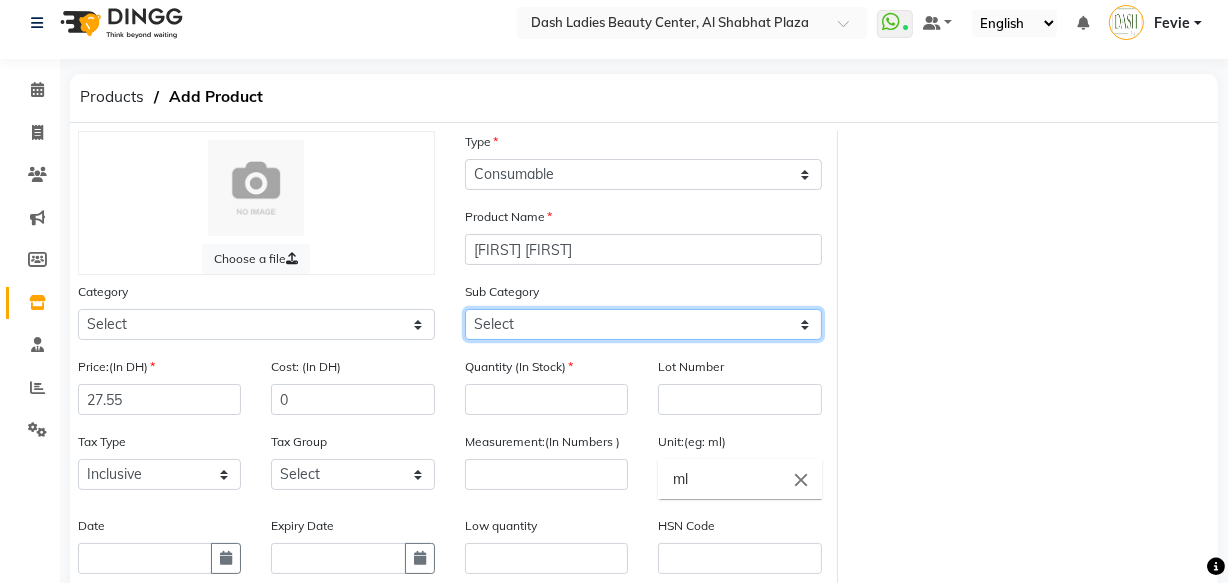 click on "Select Loreal Retail Loreal Salon Use Hair Colour Salon Use Matrix Salon Use Matrix Colour Tube Matrix Retail" 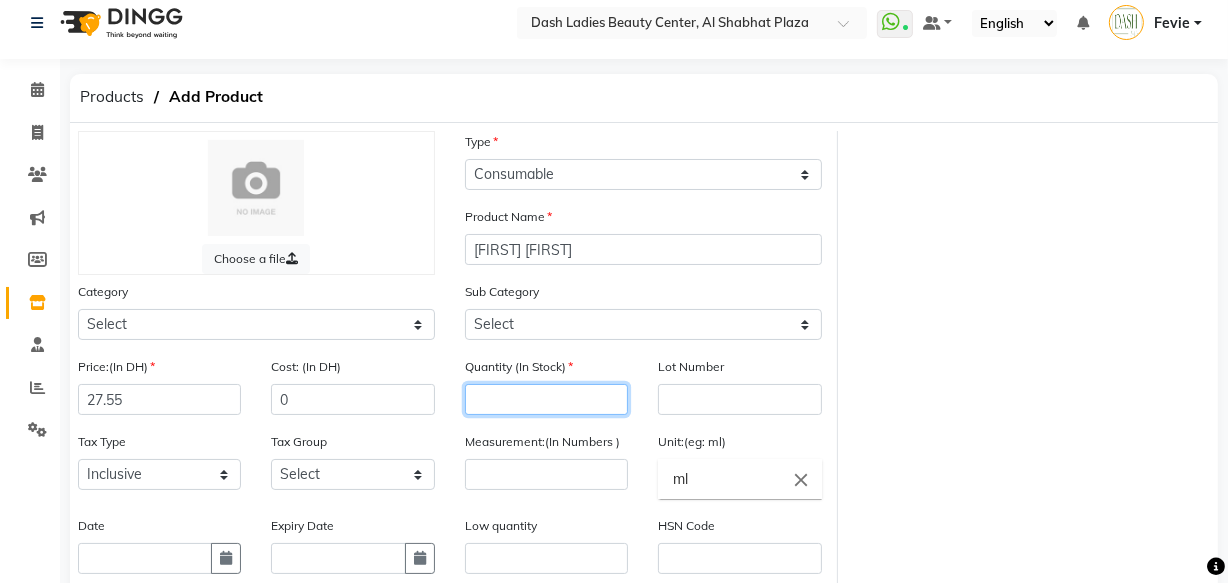 click 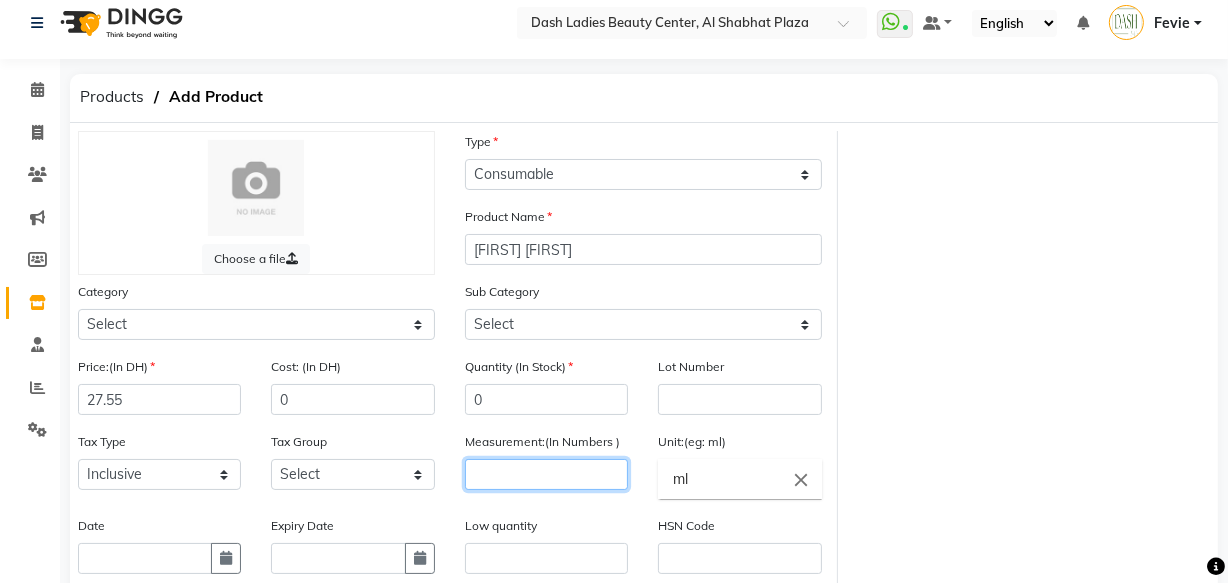 click 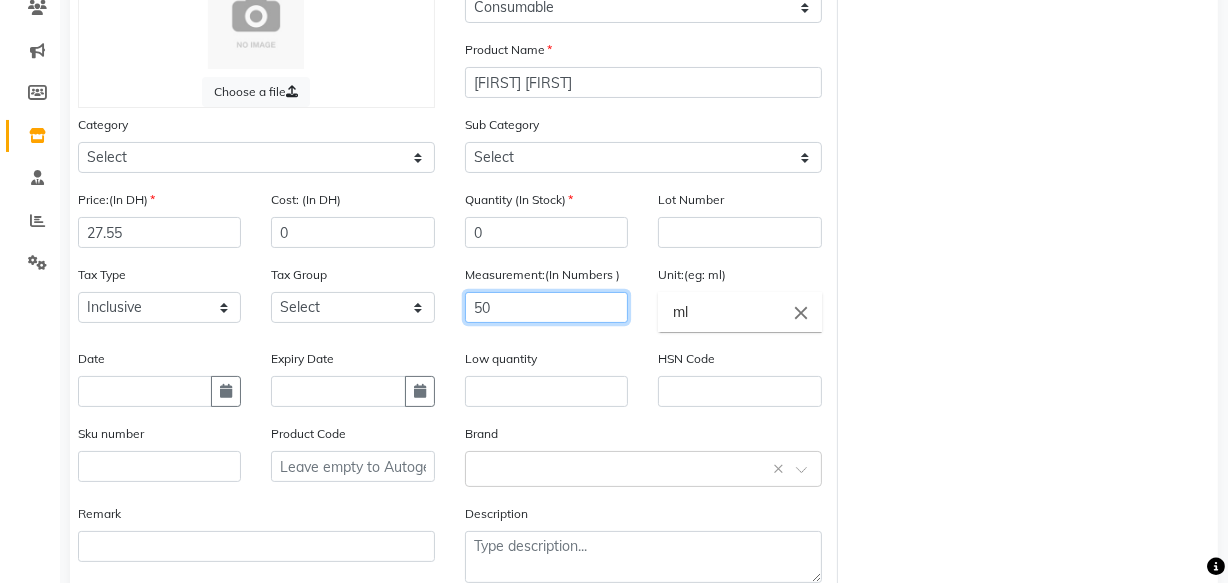 scroll, scrollTop: 179, scrollLeft: 0, axis: vertical 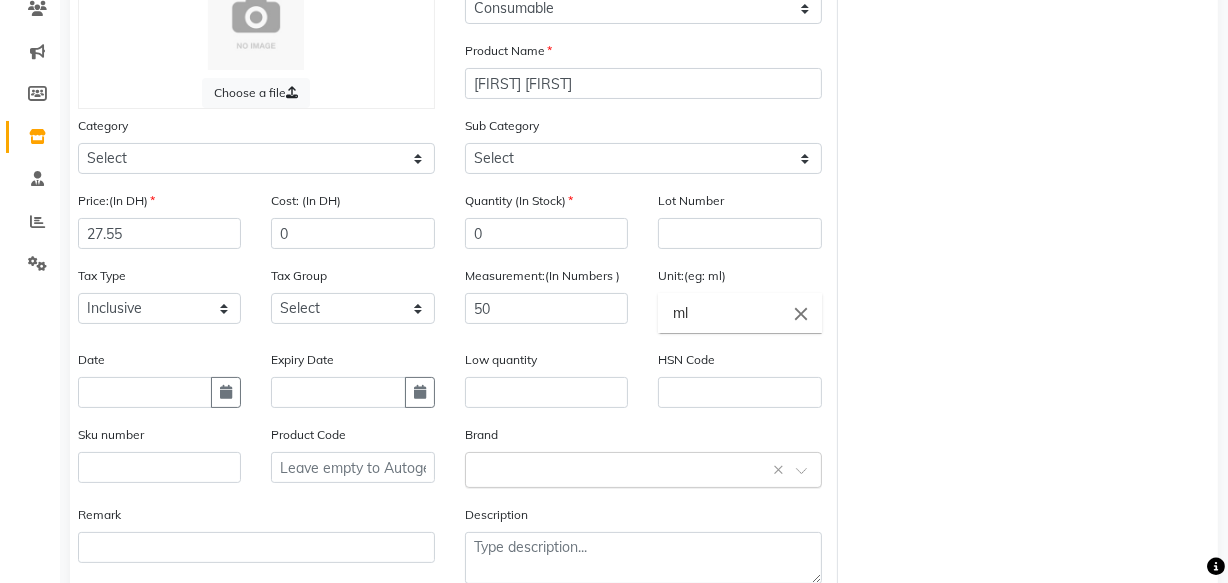 click 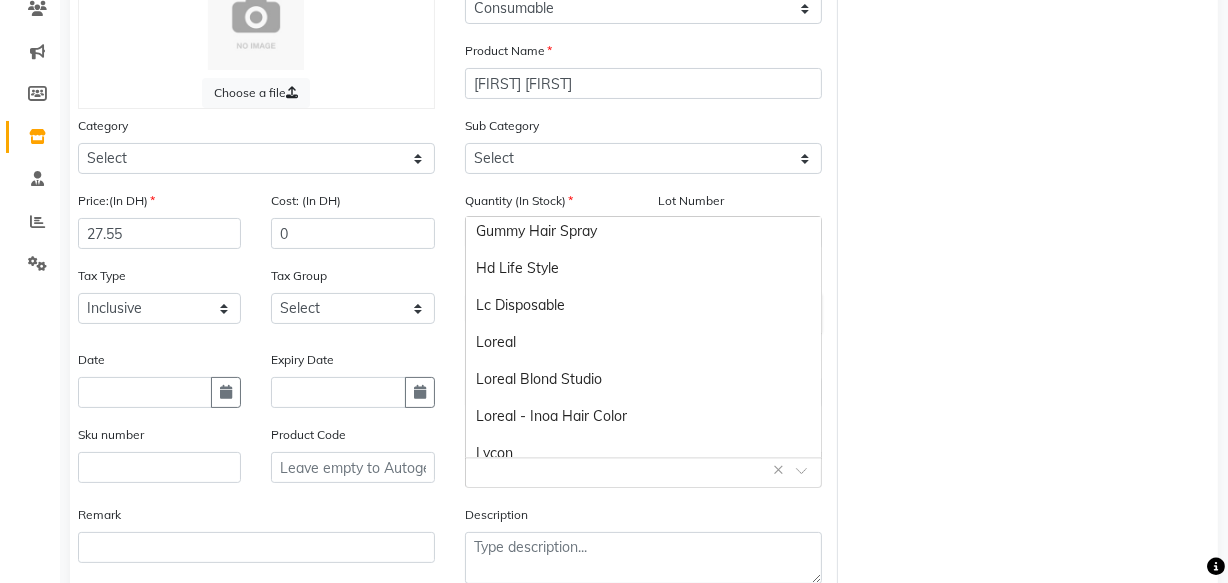 scroll, scrollTop: 522, scrollLeft: 0, axis: vertical 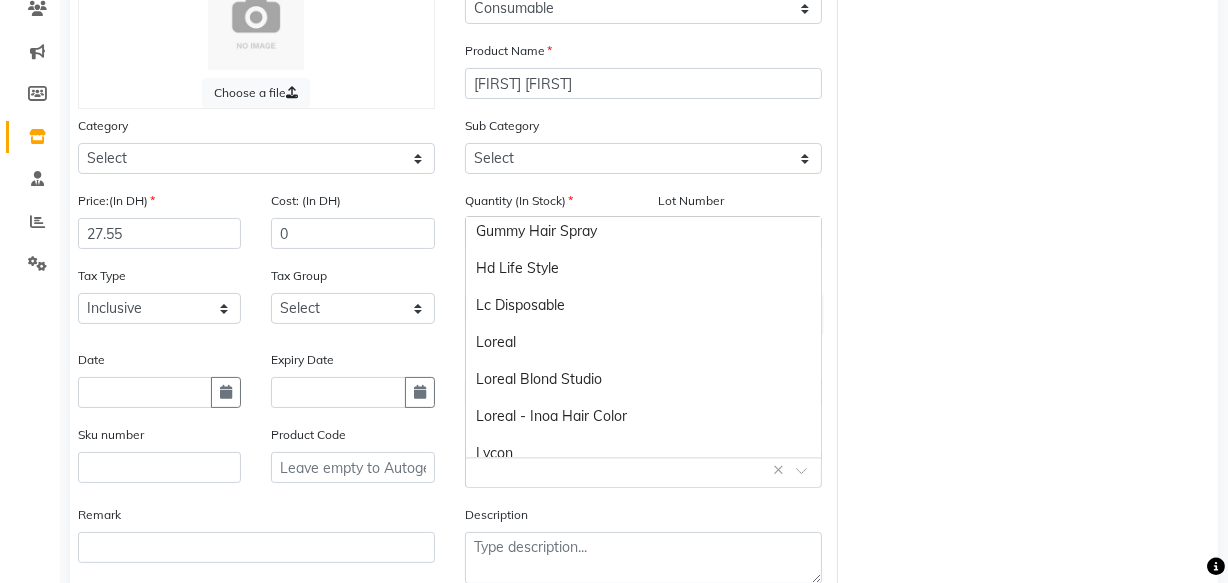 click on "Loreal" at bounding box center [643, 342] 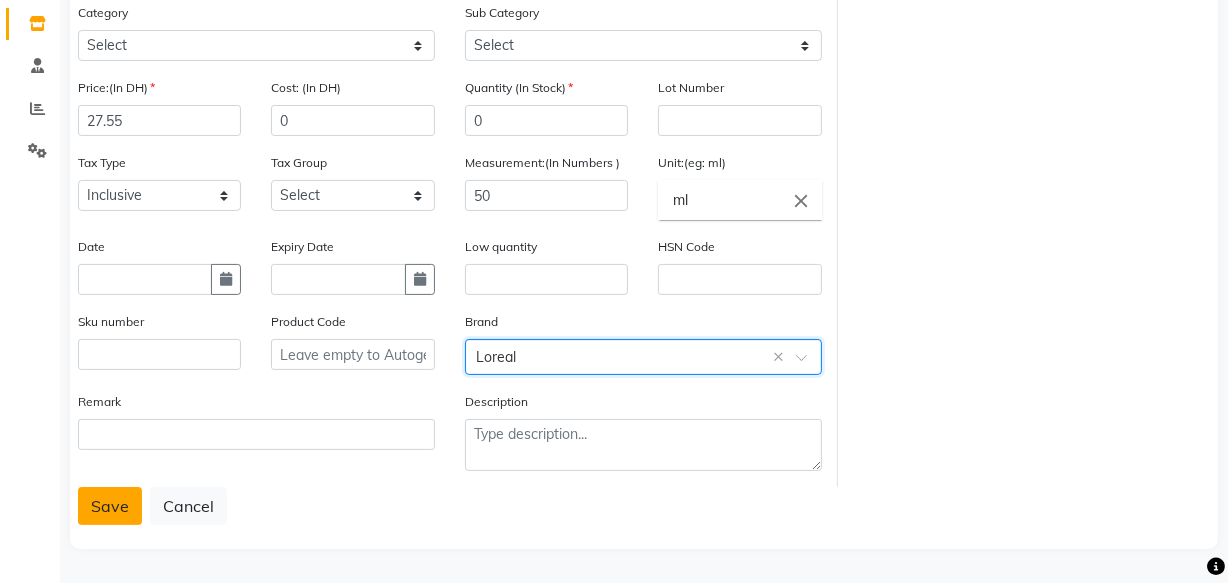 click on "Save" 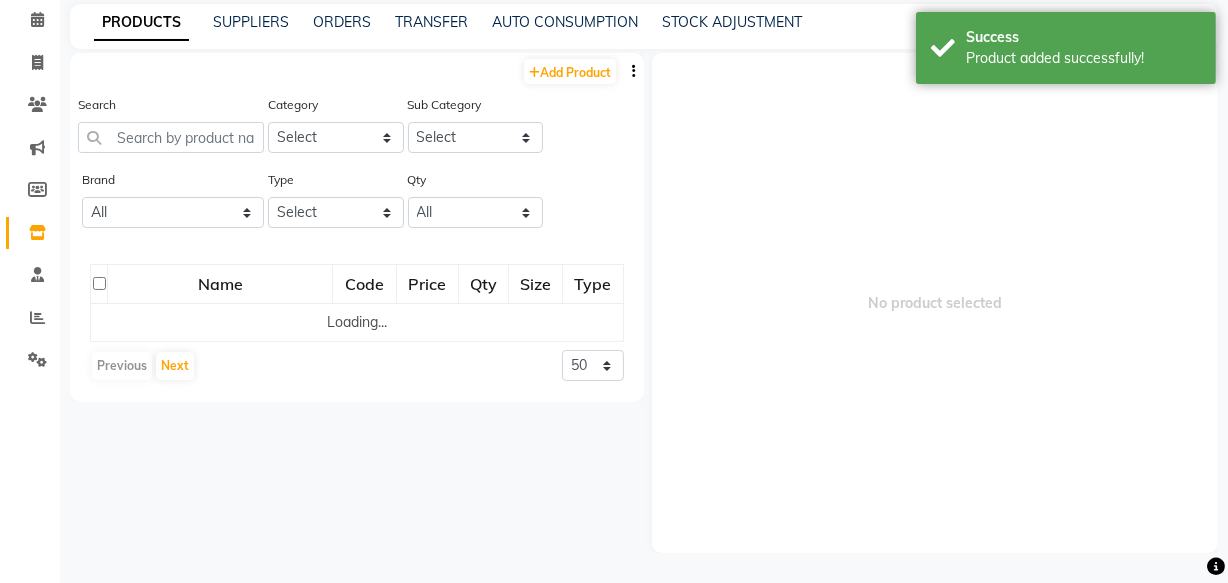 scroll, scrollTop: 13, scrollLeft: 0, axis: vertical 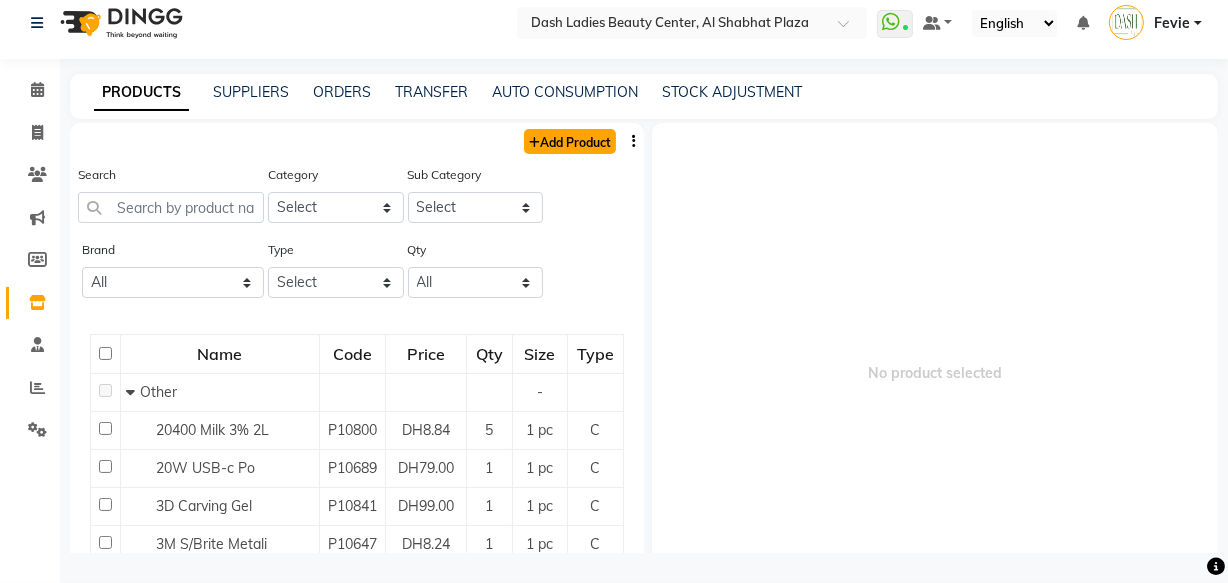 click on "Add Product" 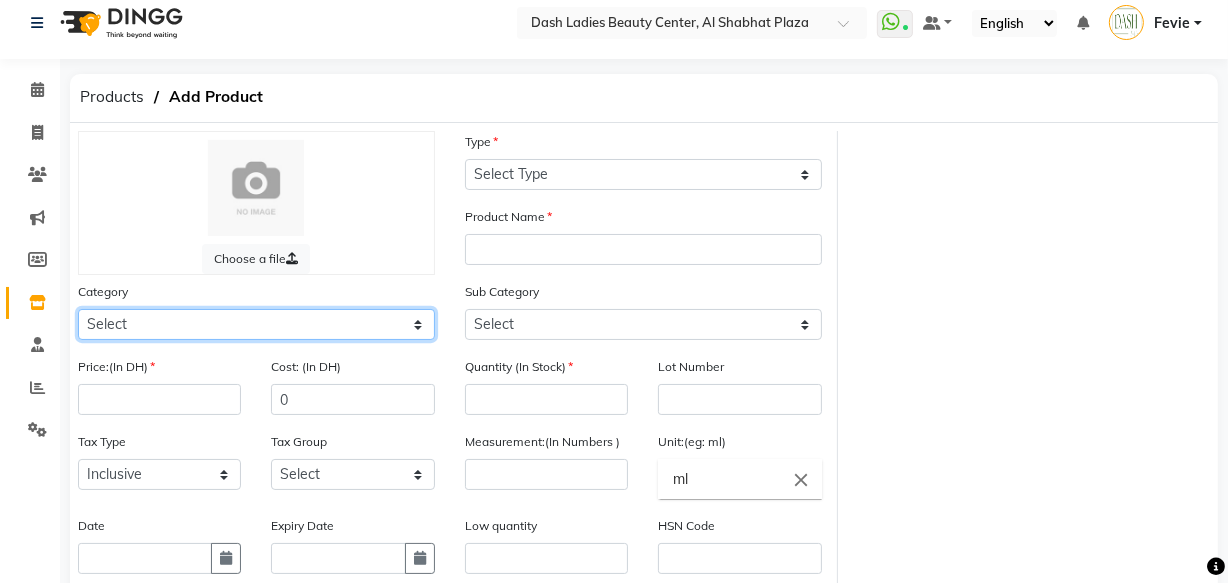 click on "Select Hair Skin Makeup Personal Care Appliances Beard Waxing Disposable Threading Hands and Feet Beauty Planet Botox Cadiveu Casmara Cheryls Loreal Olaplex Dash Ladies Beauty Center Other" 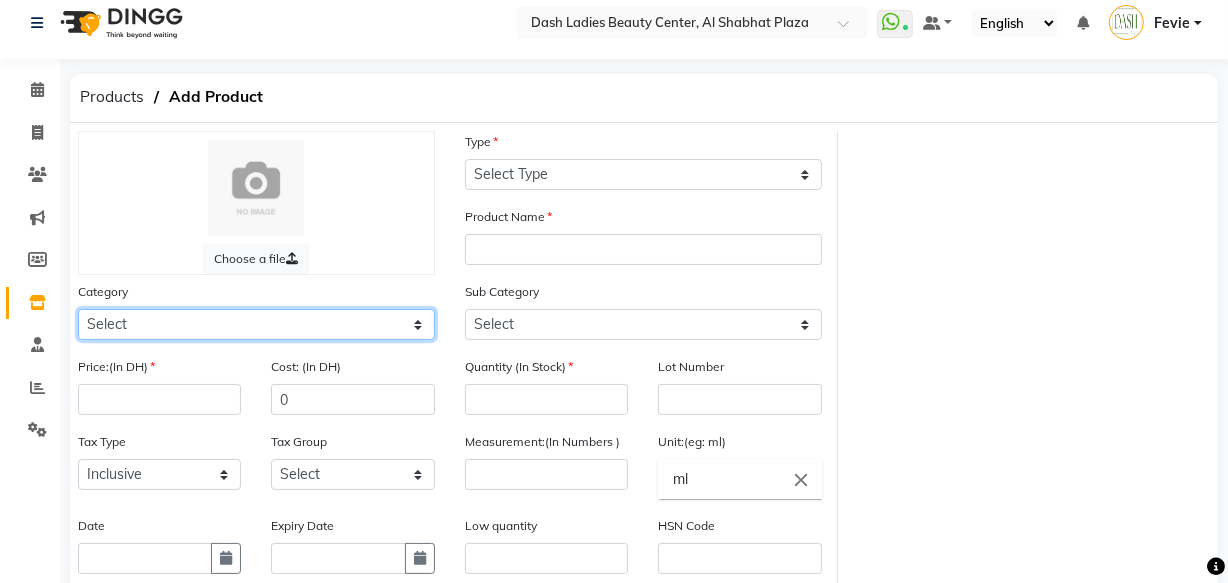 click on "Select Hair Skin Makeup Personal Care Appliances Beard Waxing Disposable Threading Hands and Feet Beauty Planet Botox Cadiveu Casmara Cheryls Loreal Olaplex Dash Ladies Beauty Center Other" 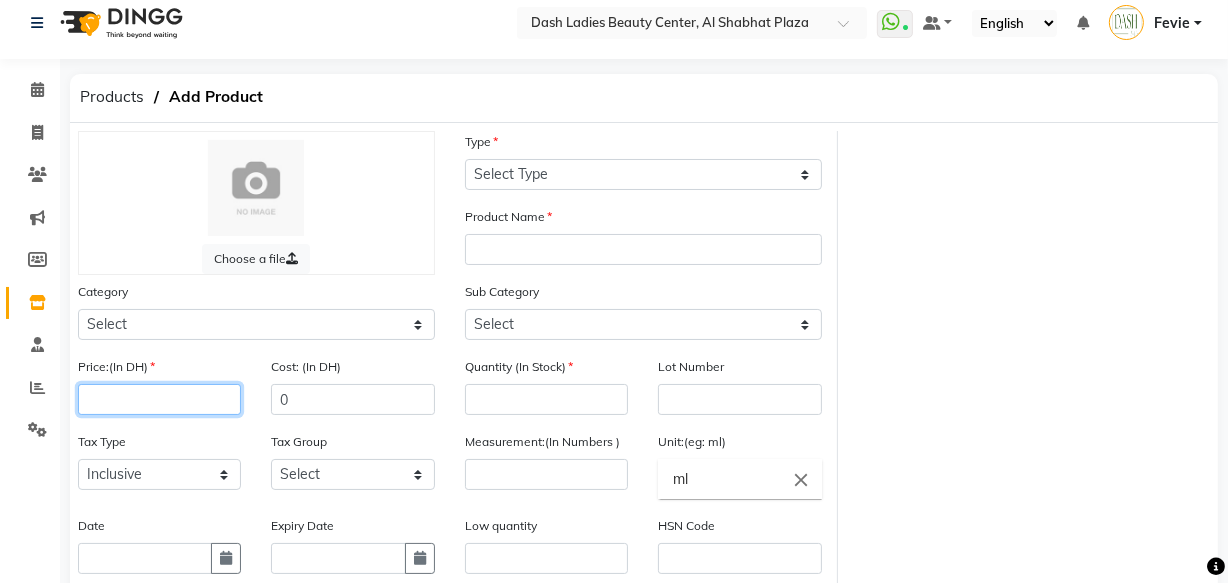 click 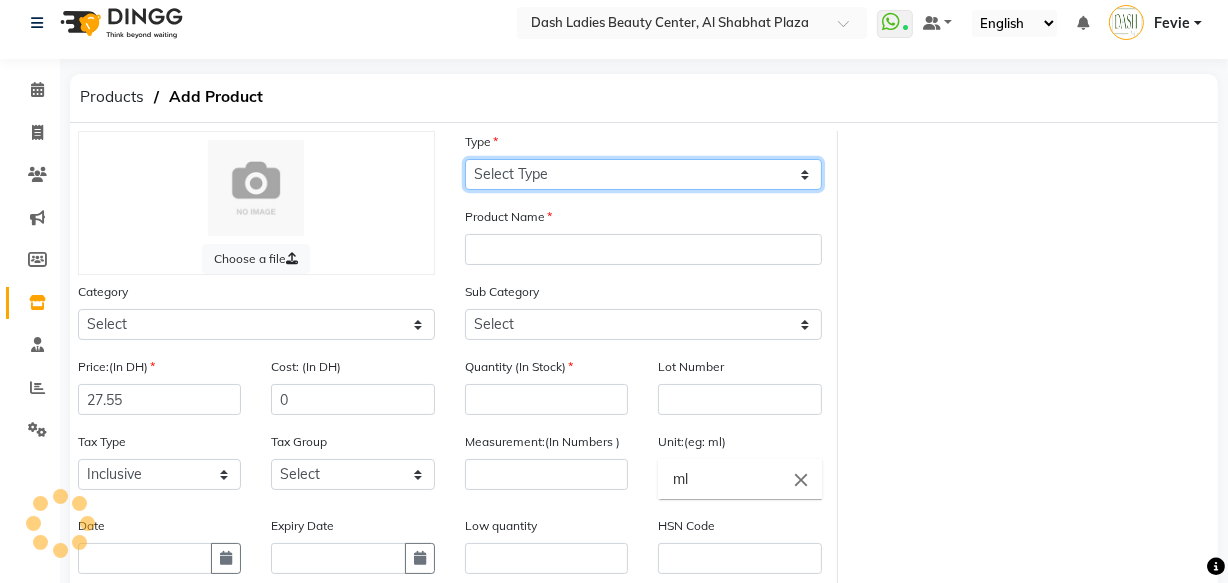 click on "Select Type Both Retail Consumable" 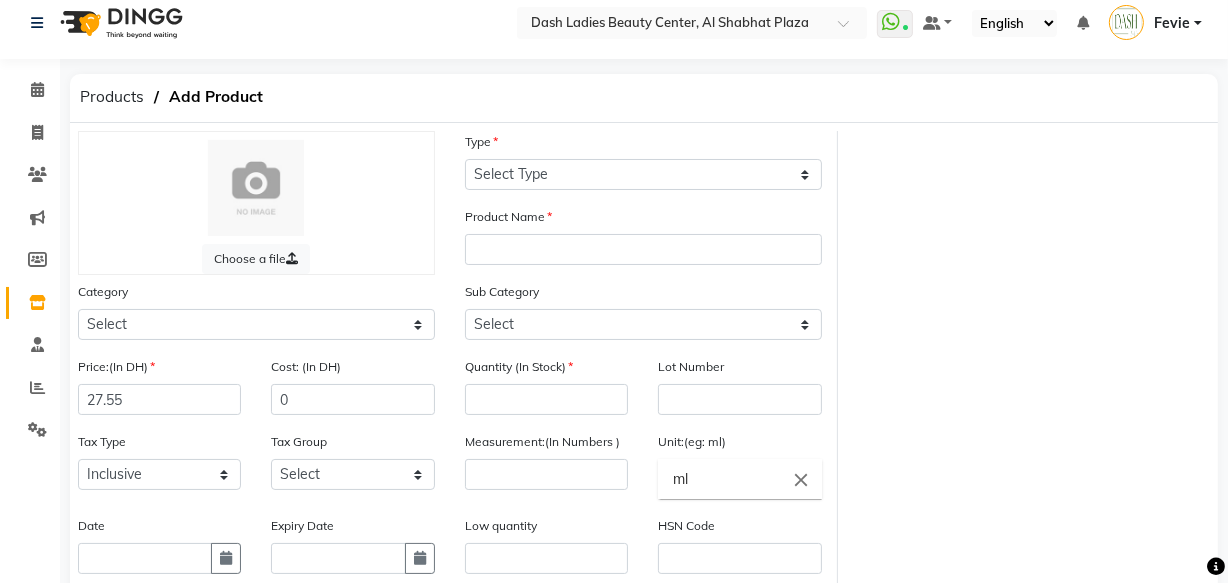 click on "Sub Category Select Loreal Retail Loreal Salon Use Hair Colour Salon Use Matrix Salon Use Matrix Colour Tube Matrix Retail" 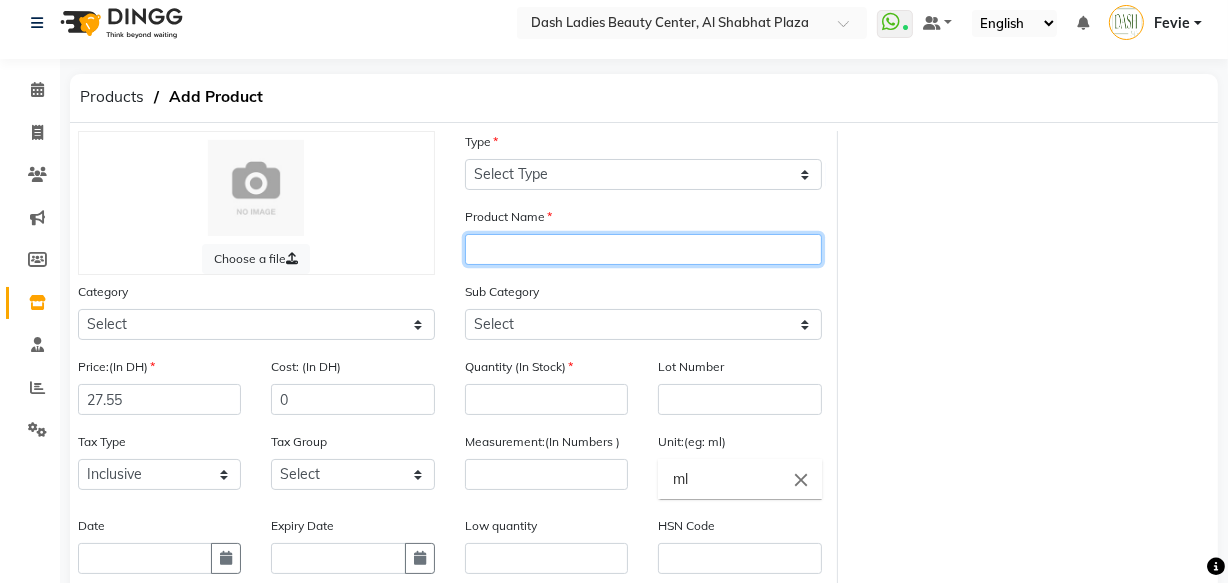 click 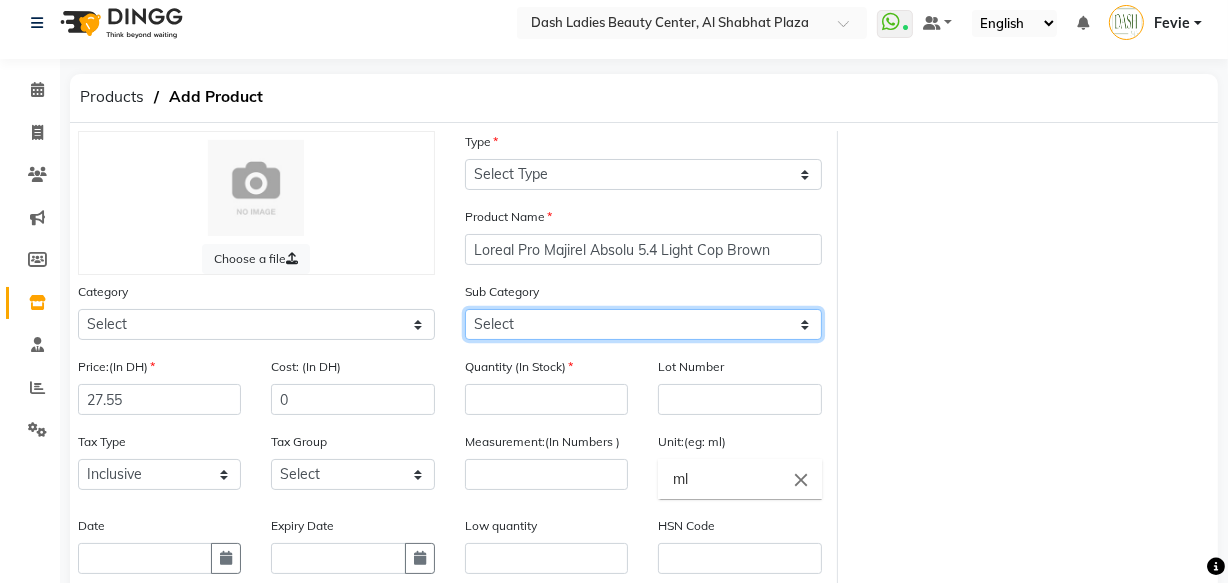 click on "Select Loreal Retail Loreal Salon Use Hair Colour Salon Use Matrix Salon Use Matrix Colour Tube Matrix Retail" 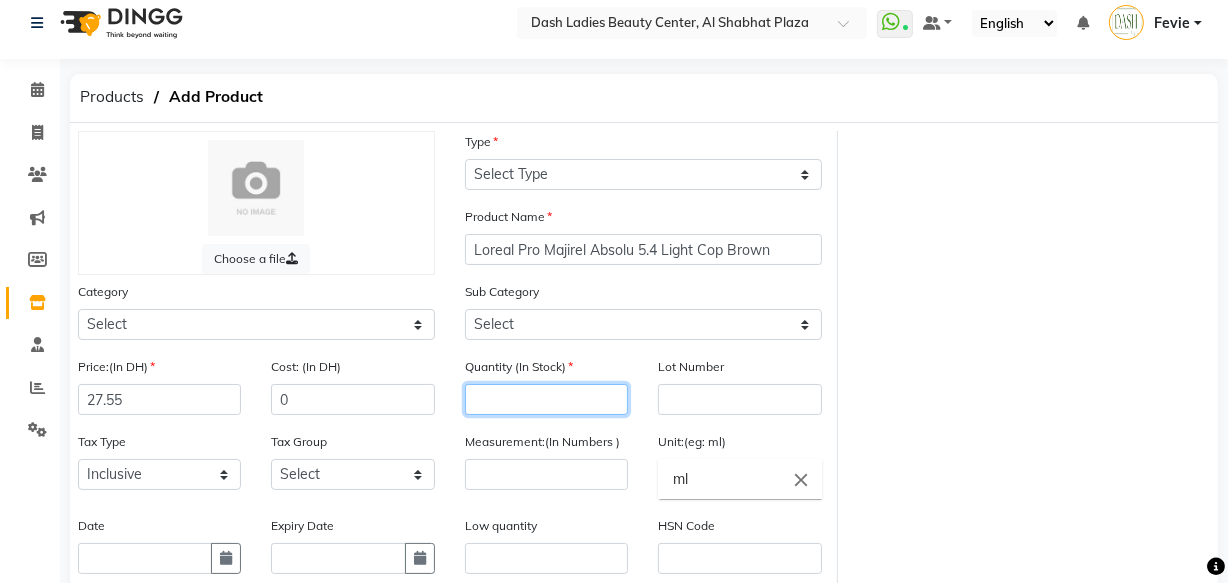 click 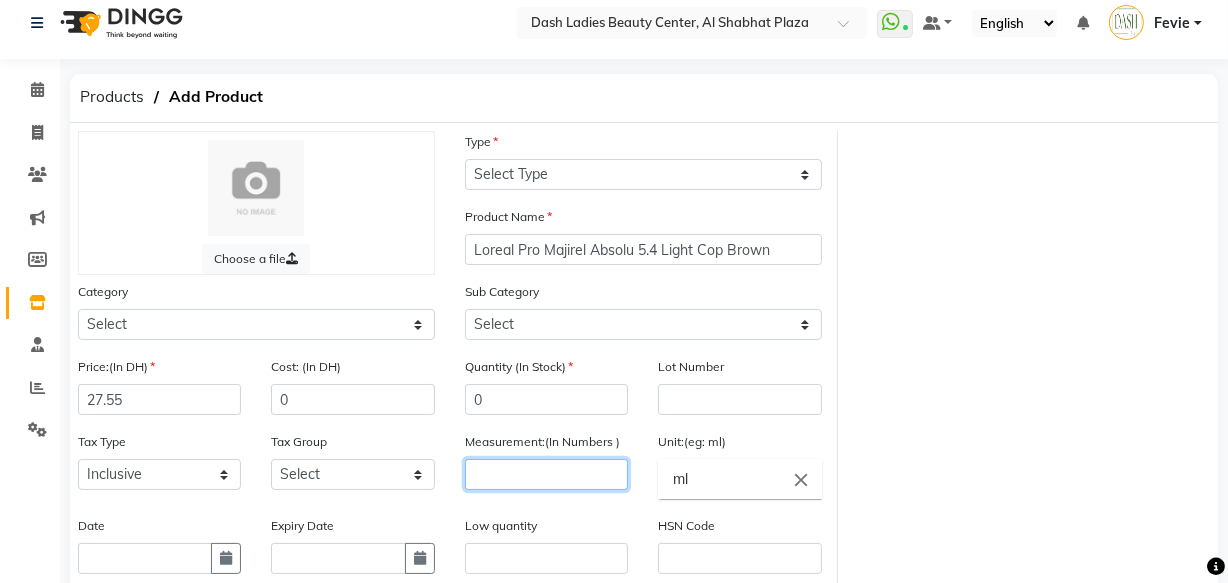 click 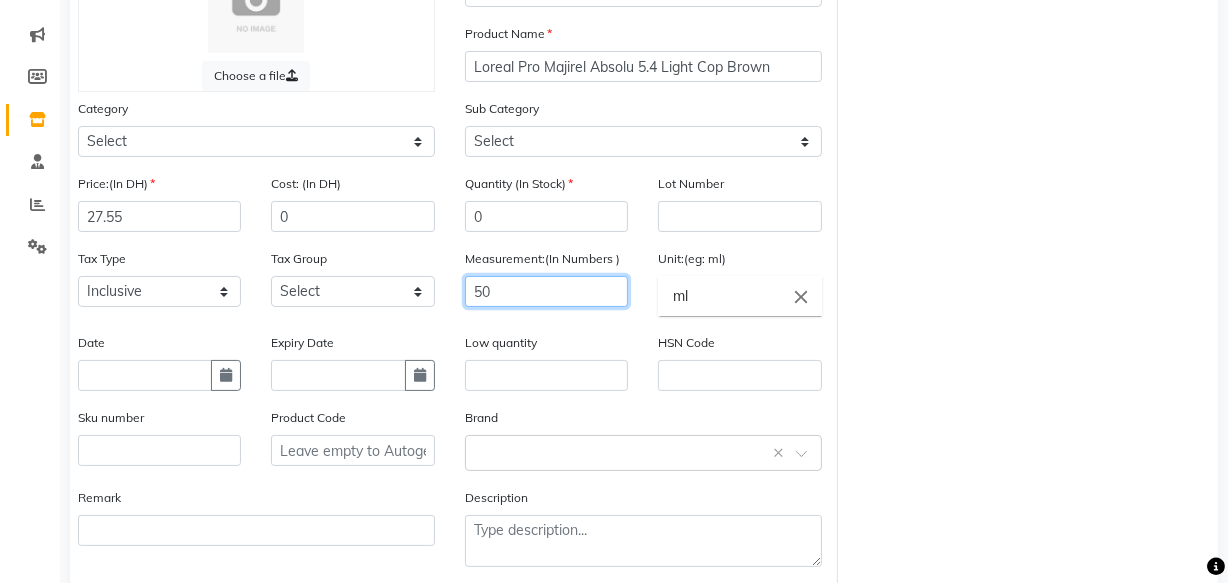 scroll, scrollTop: 212, scrollLeft: 0, axis: vertical 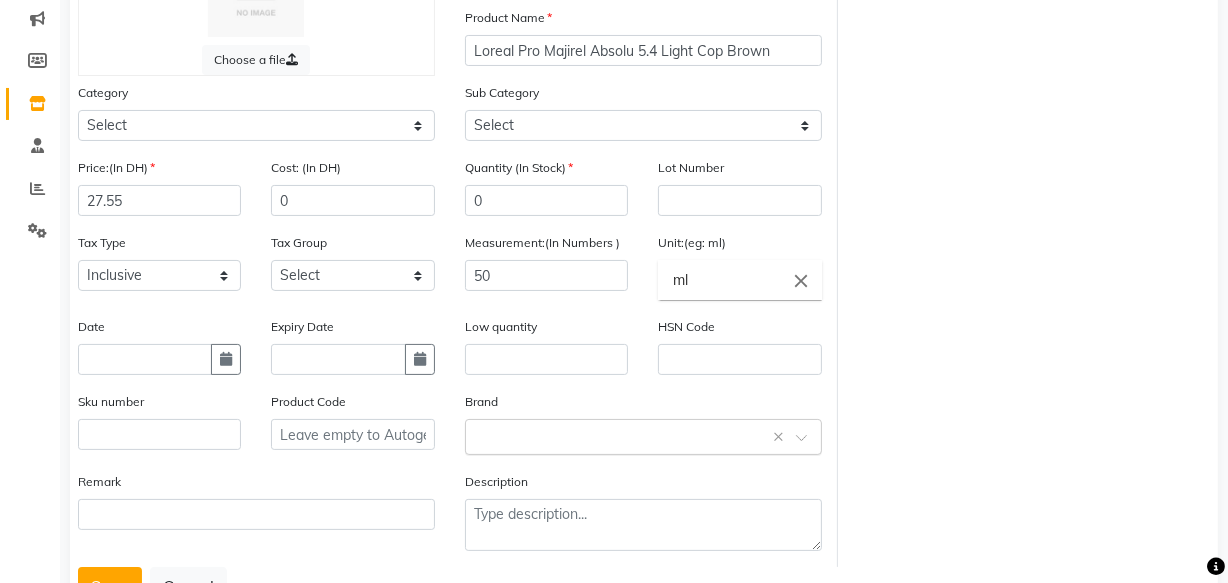 click 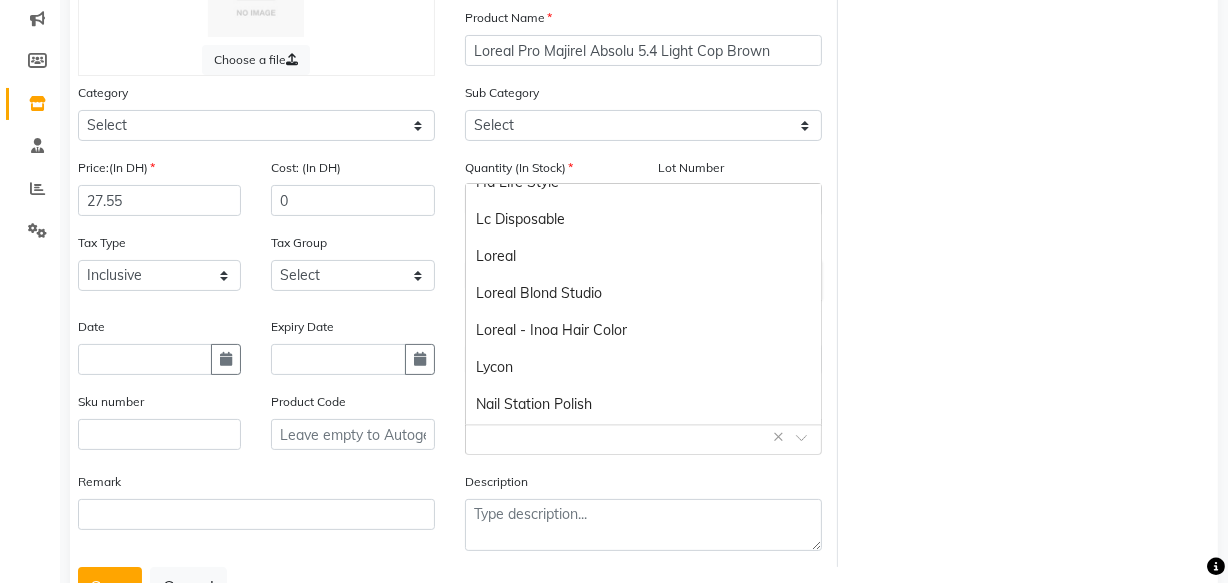 scroll, scrollTop: 579, scrollLeft: 0, axis: vertical 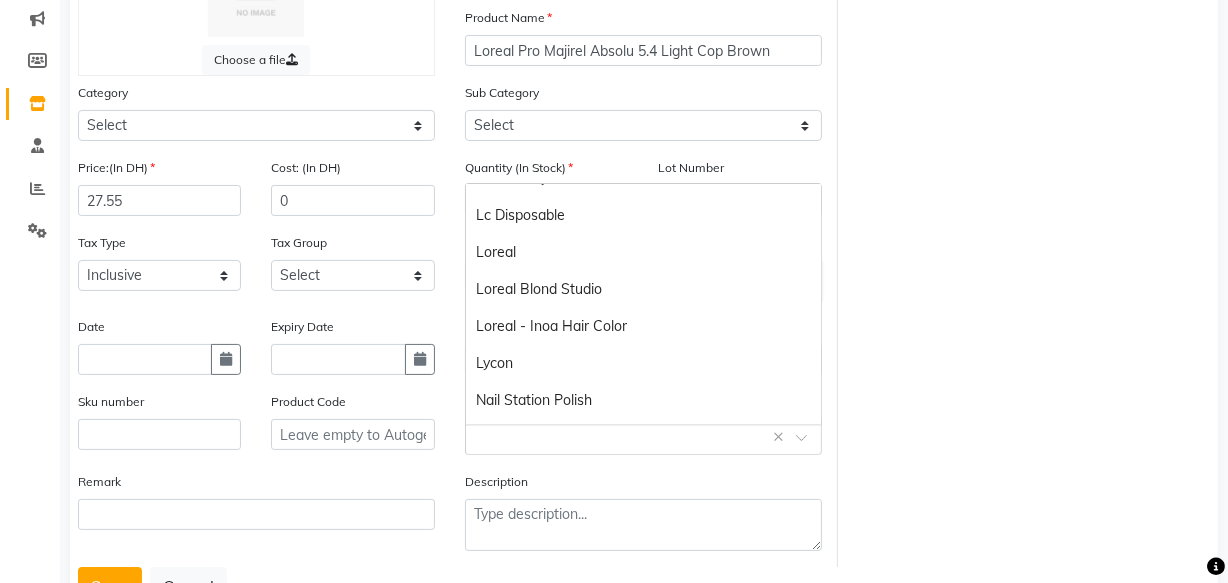 click on "Loreal" at bounding box center [643, 252] 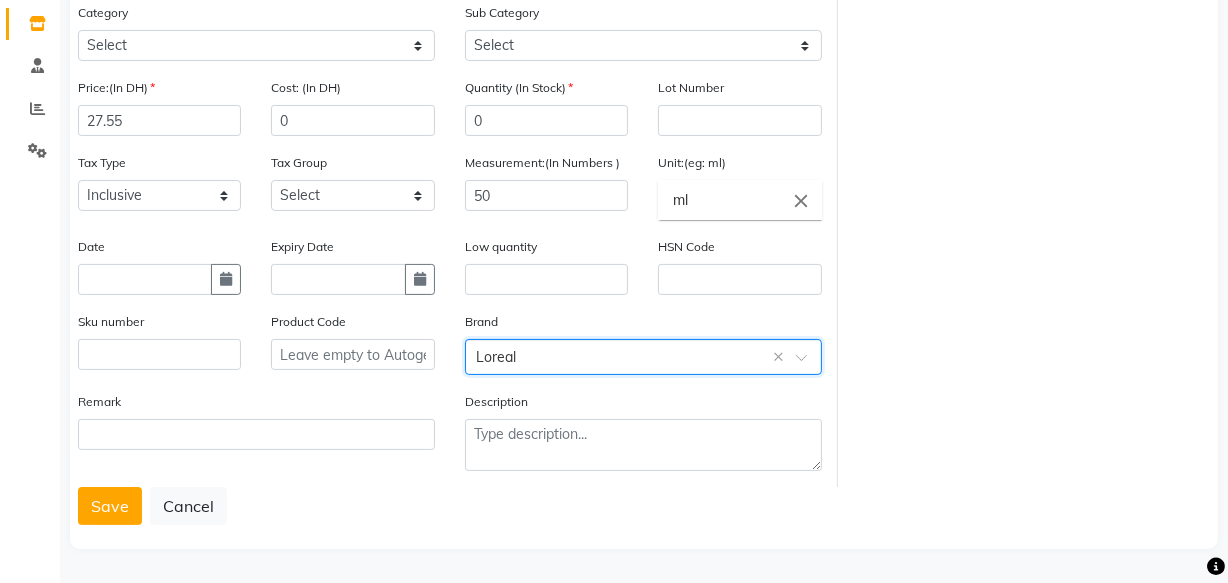 scroll, scrollTop: 296, scrollLeft: 0, axis: vertical 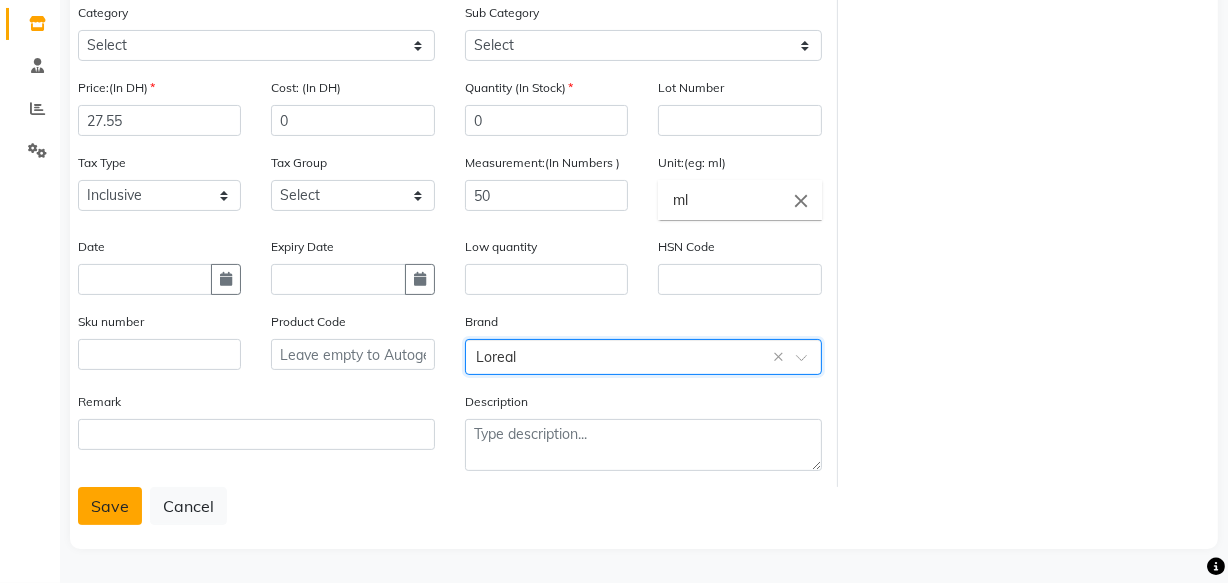 click on "Save" 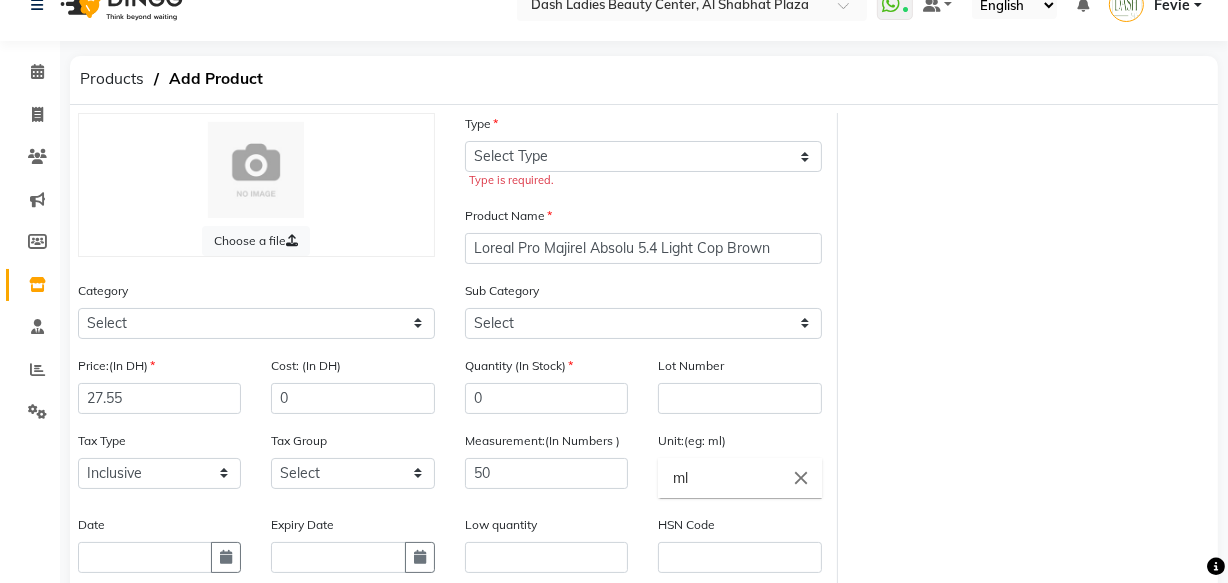 scroll, scrollTop: 26, scrollLeft: 0, axis: vertical 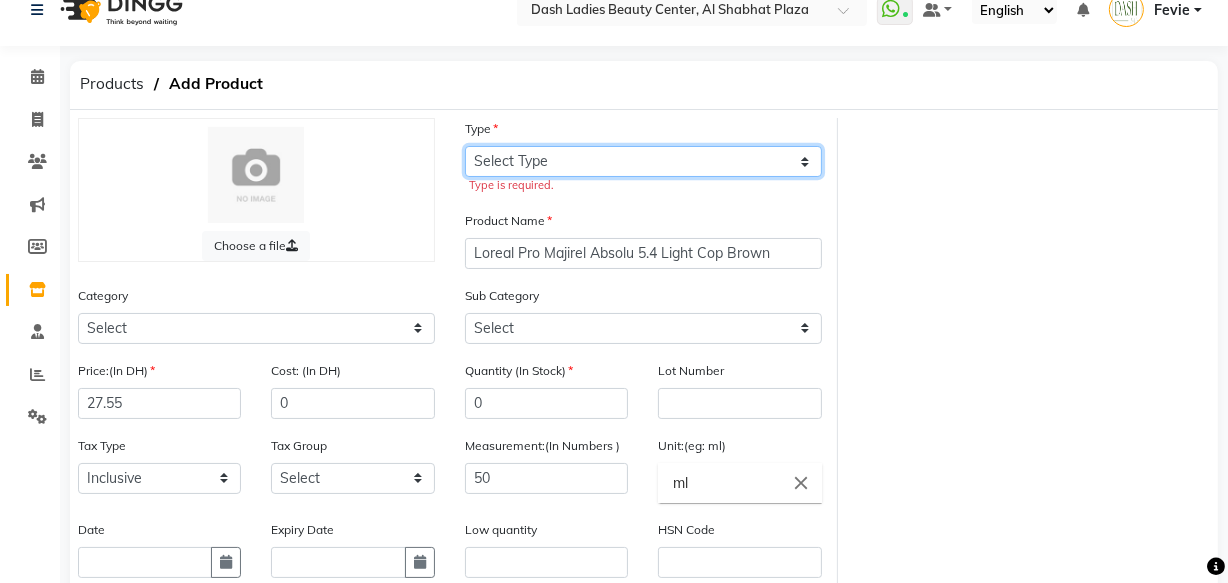click on "Select Type Both Retail Consumable" 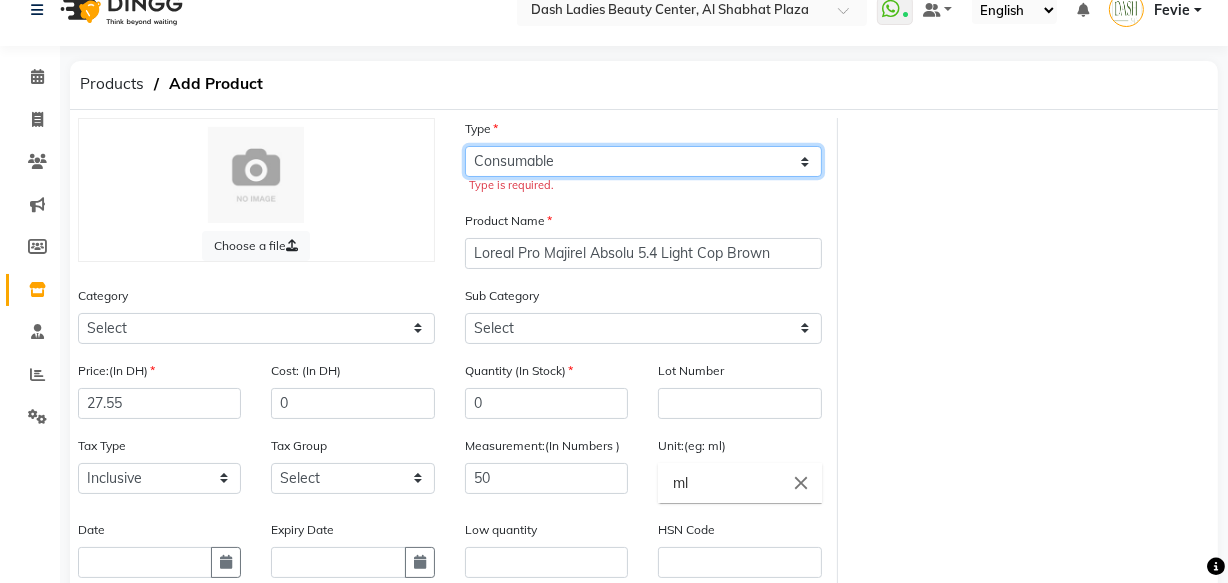 click on "Select Type Both Retail Consumable" 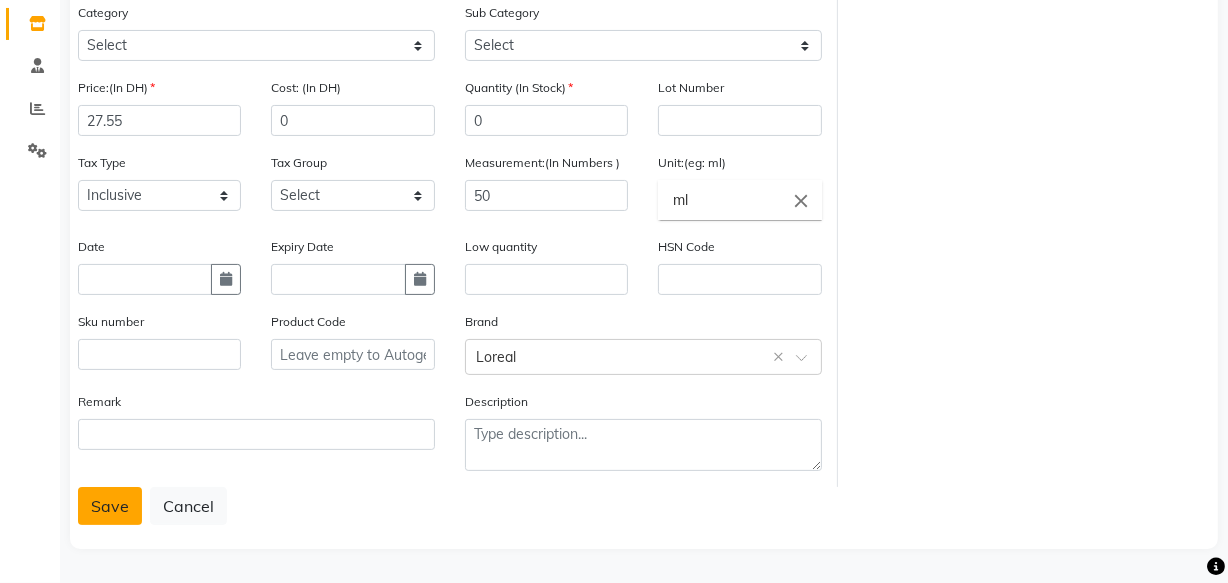 click on "Save" 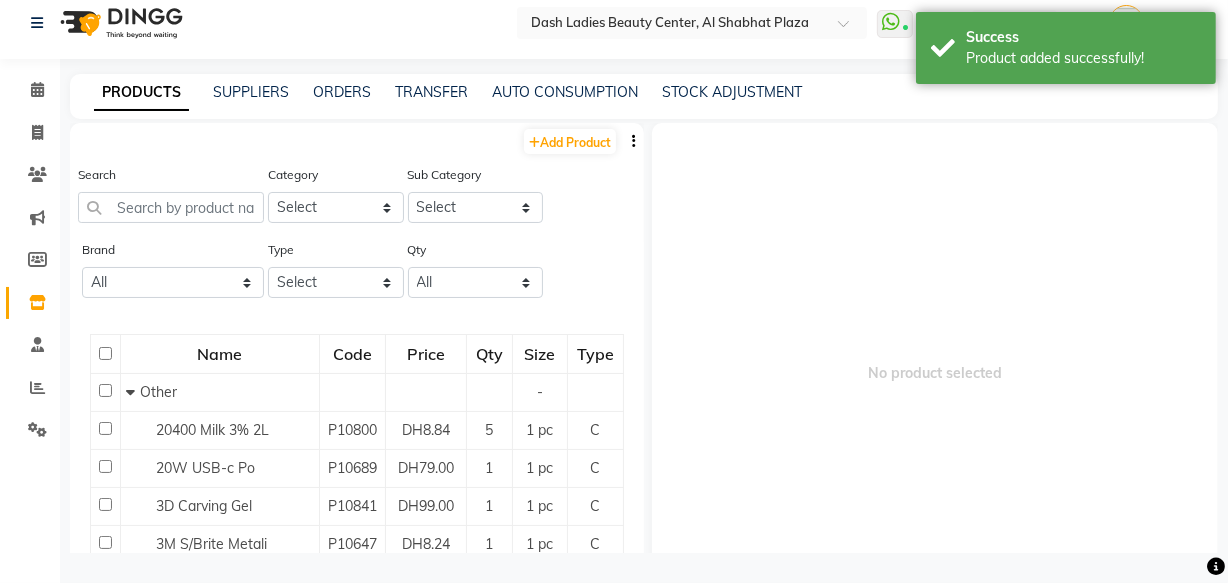 scroll, scrollTop: 13, scrollLeft: 0, axis: vertical 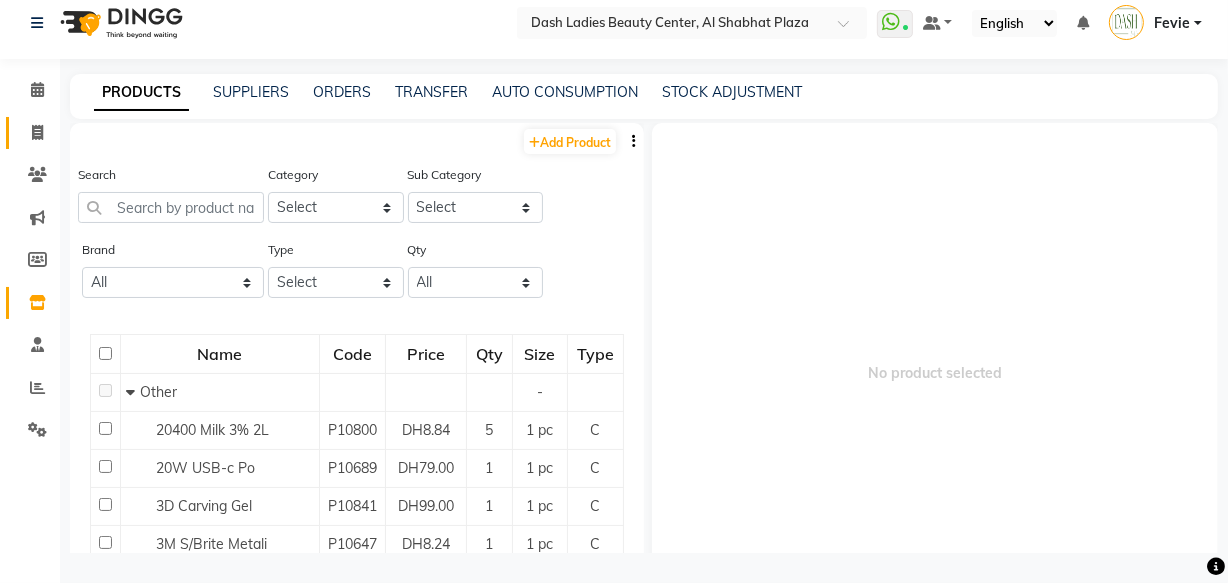 click on "Invoice" 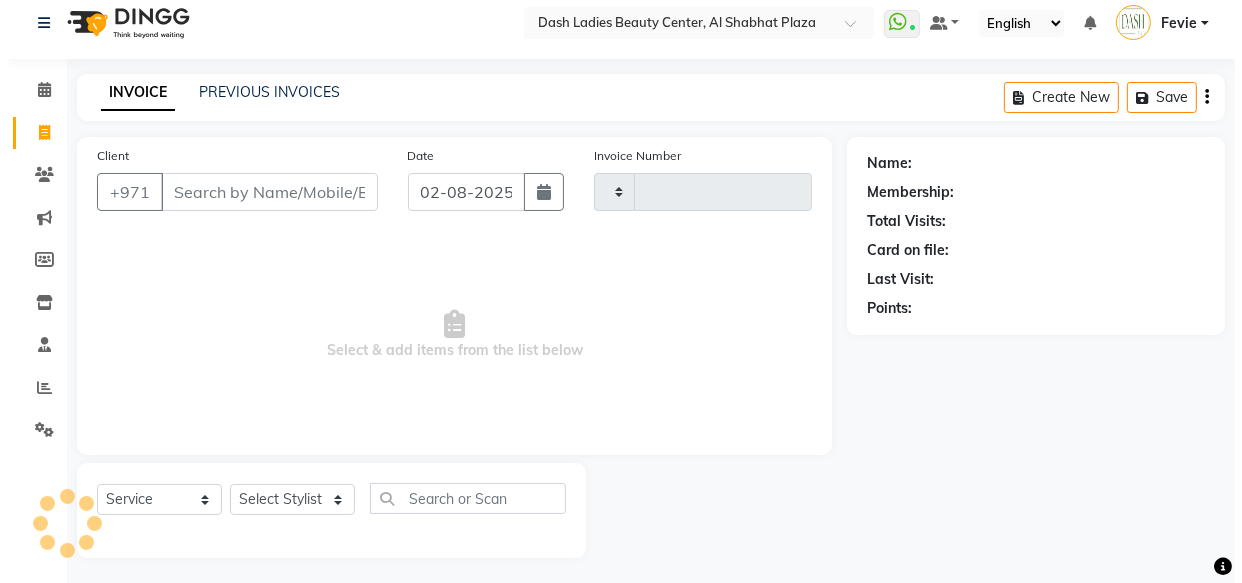 scroll, scrollTop: 19, scrollLeft: 0, axis: vertical 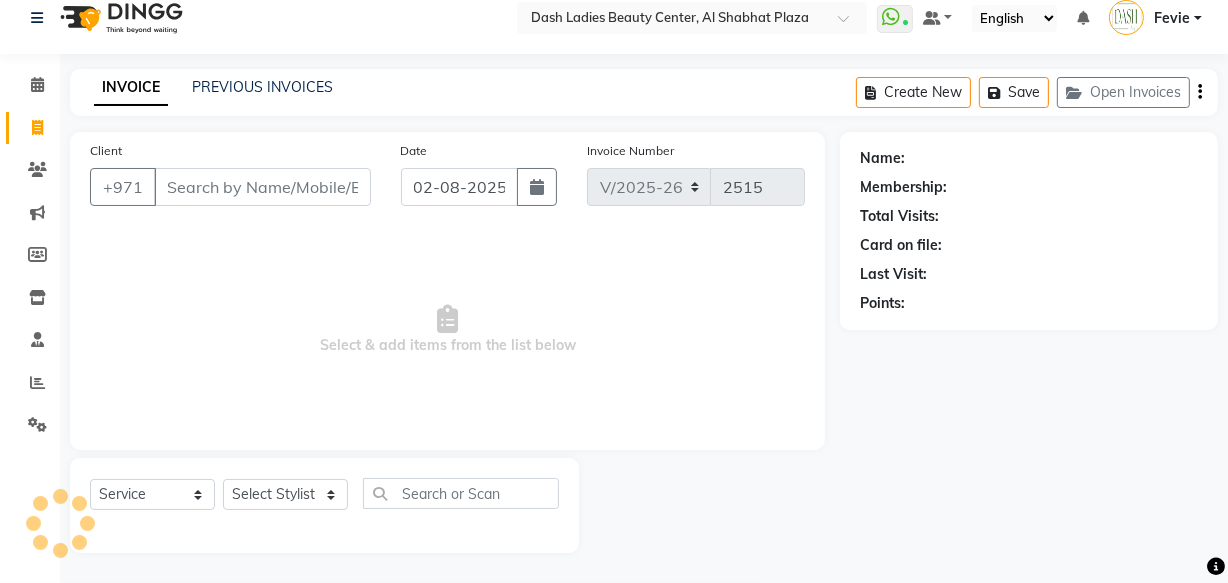 click on "Client" at bounding box center [262, 187] 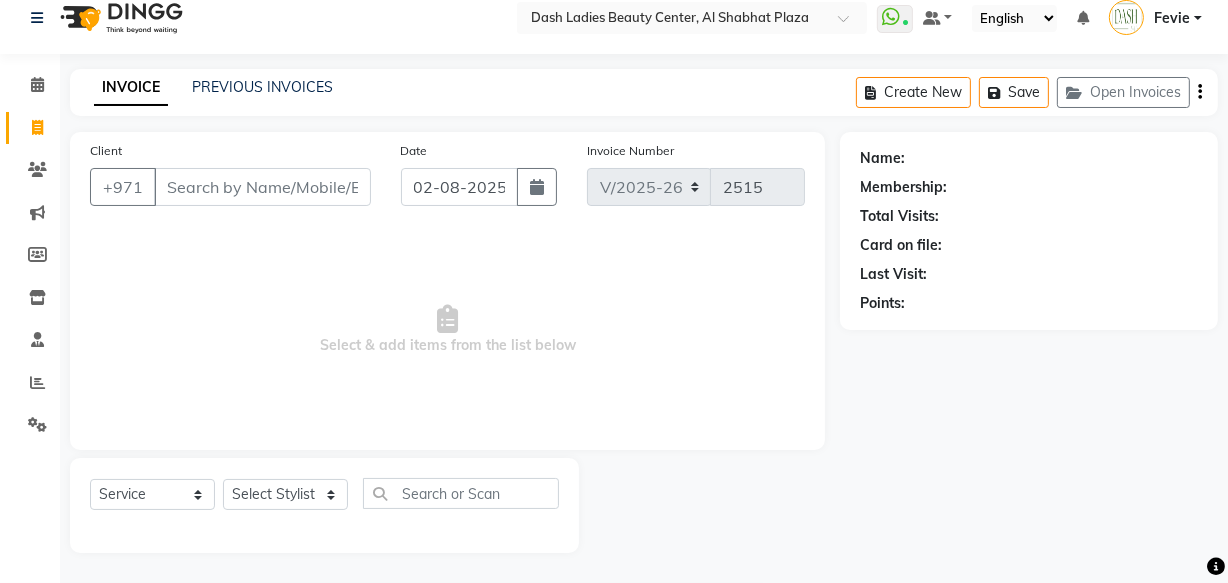 click on "Client" at bounding box center (262, 187) 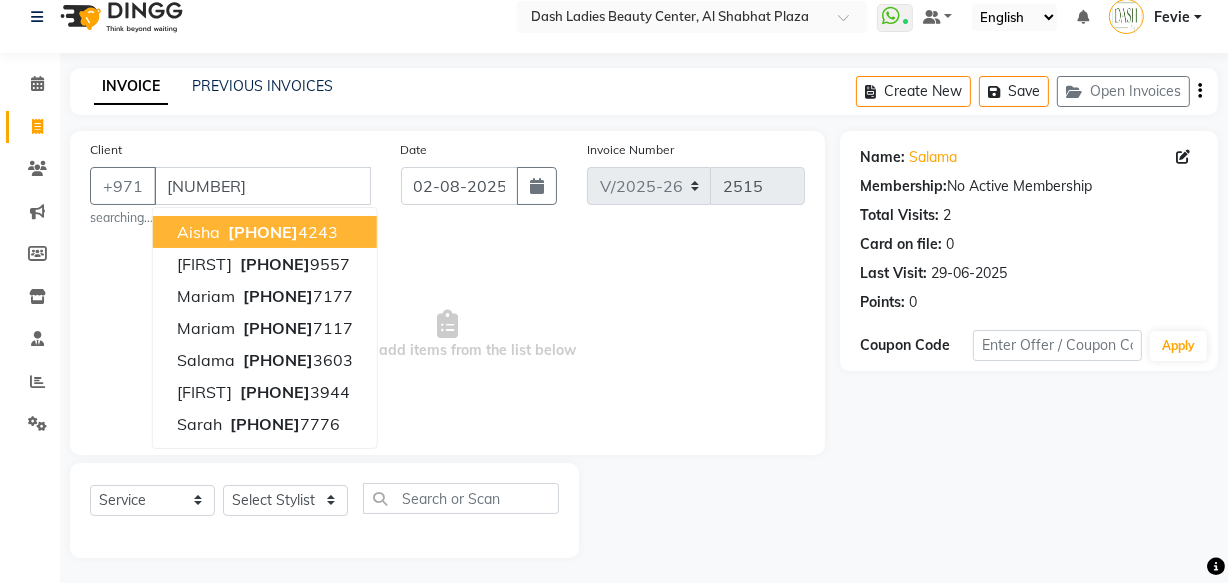 click on "Select & add items from the list below" at bounding box center [447, 335] 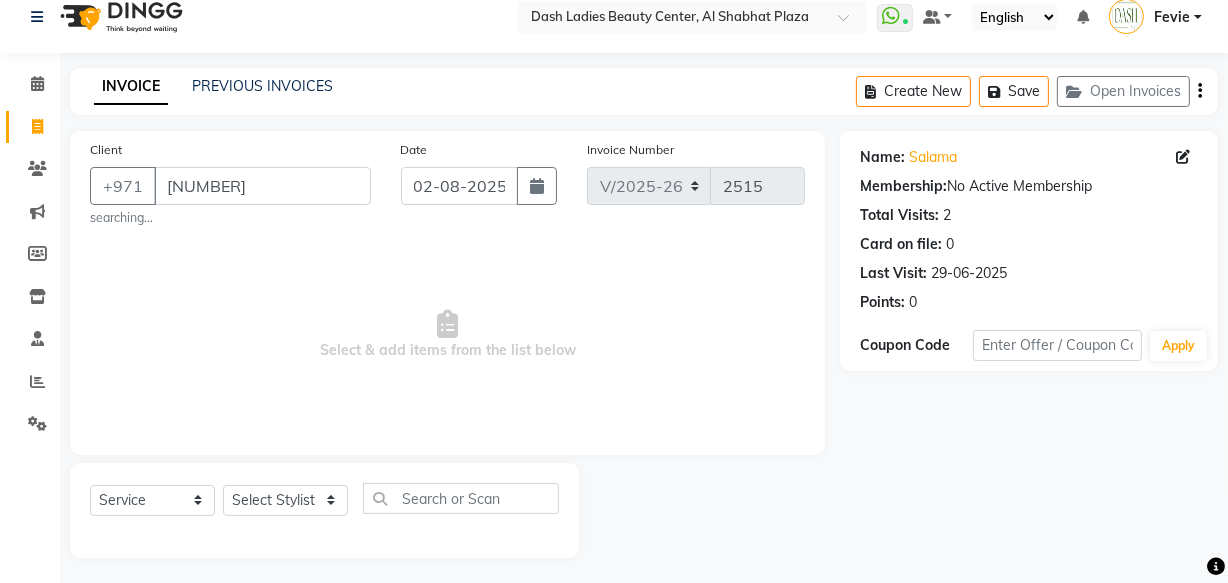 click 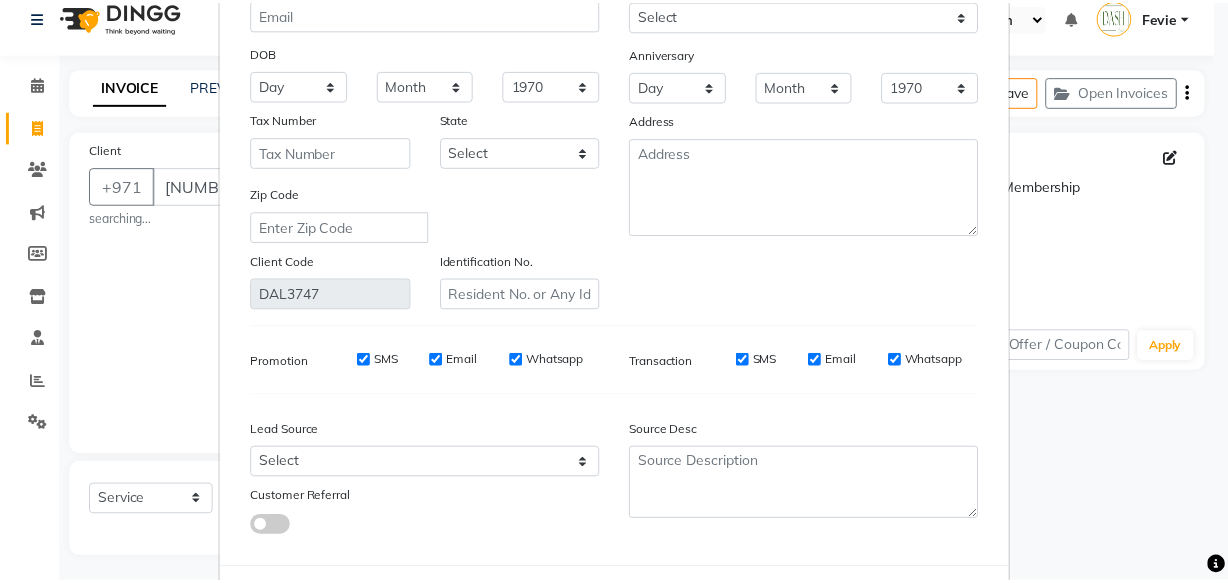 scroll, scrollTop: 310, scrollLeft: 0, axis: vertical 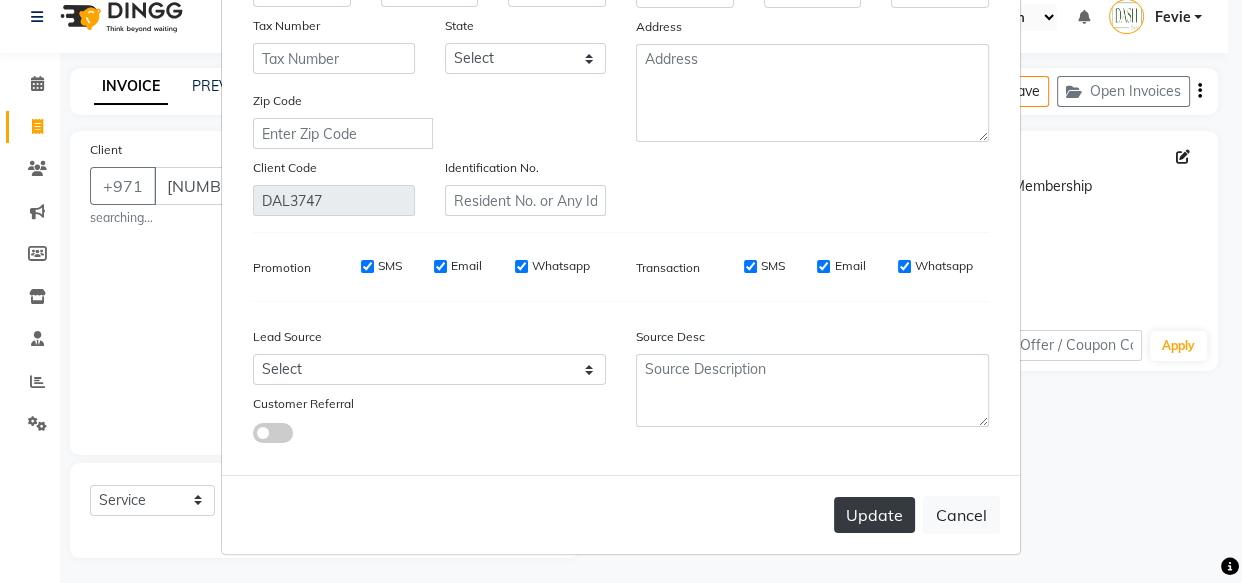 click on "Update" at bounding box center [874, 515] 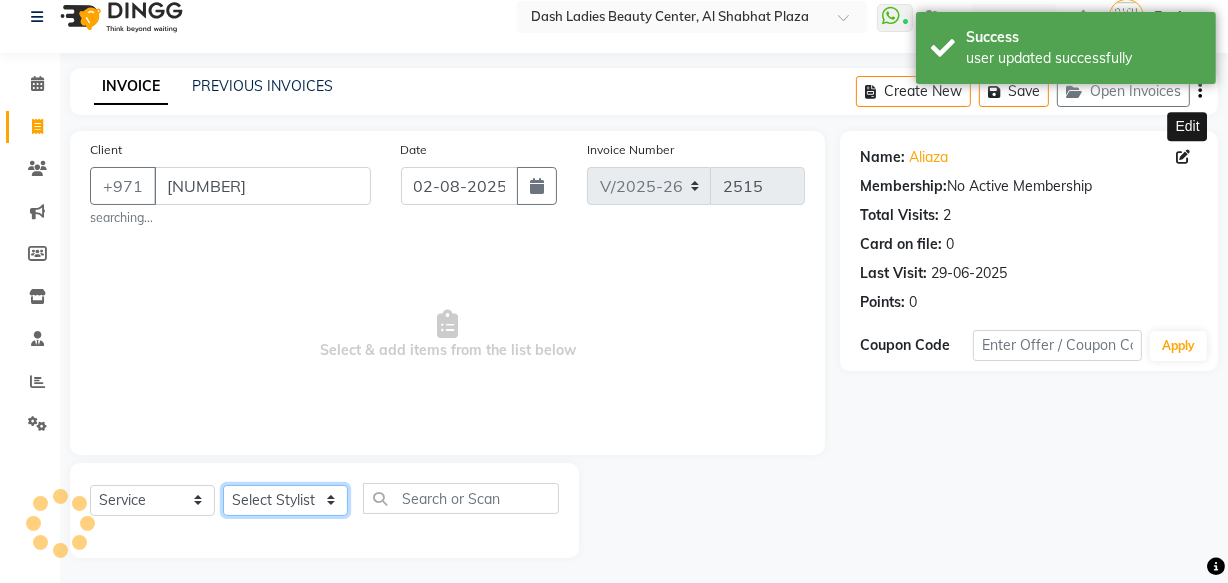 click on "Select Stylist Aizel Angelina Anna Bobi Edlyn Fevie  Flora Grace Hamda Janine Jelyn Mariel Maya Maya (Cafe) May Joy (Cafe) Nabasirye (Cafe) Nancy Nilam Nita Noreen Owner Peace Rechiel Rose Marie Saman Talina" 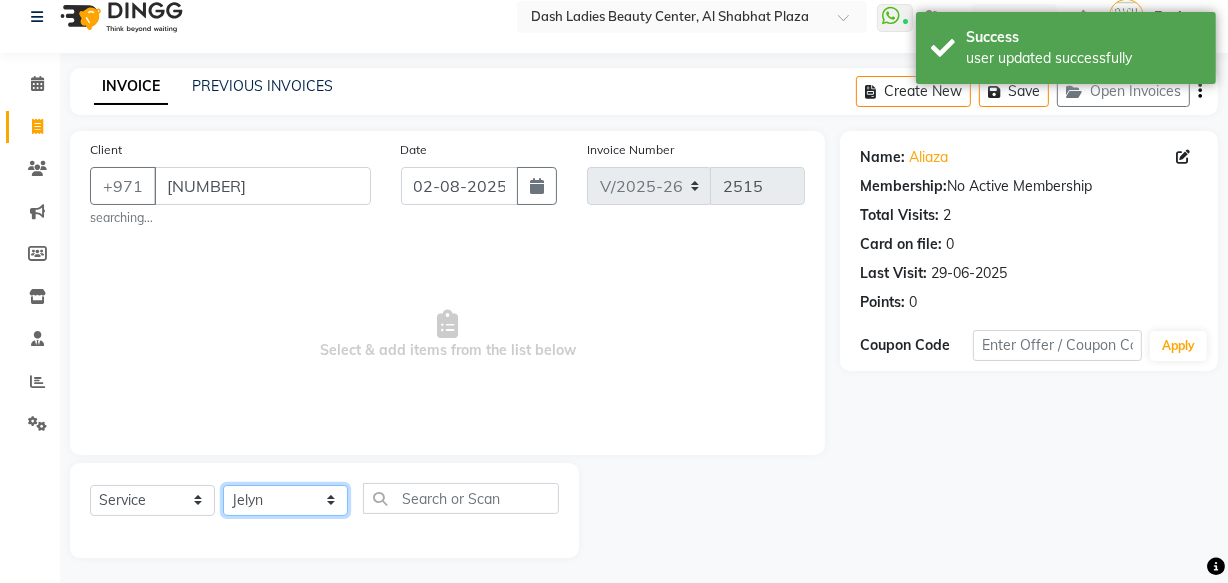 click on "Select Stylist Aizel Angelina Anna Bobi Edlyn Fevie  Flora Grace Hamda Janine Jelyn Mariel Maya Maya (Cafe) May Joy (Cafe) Nabasirye (Cafe) Nancy Nilam Nita Noreen Owner Peace Rechiel Rose Marie Saman Talina" 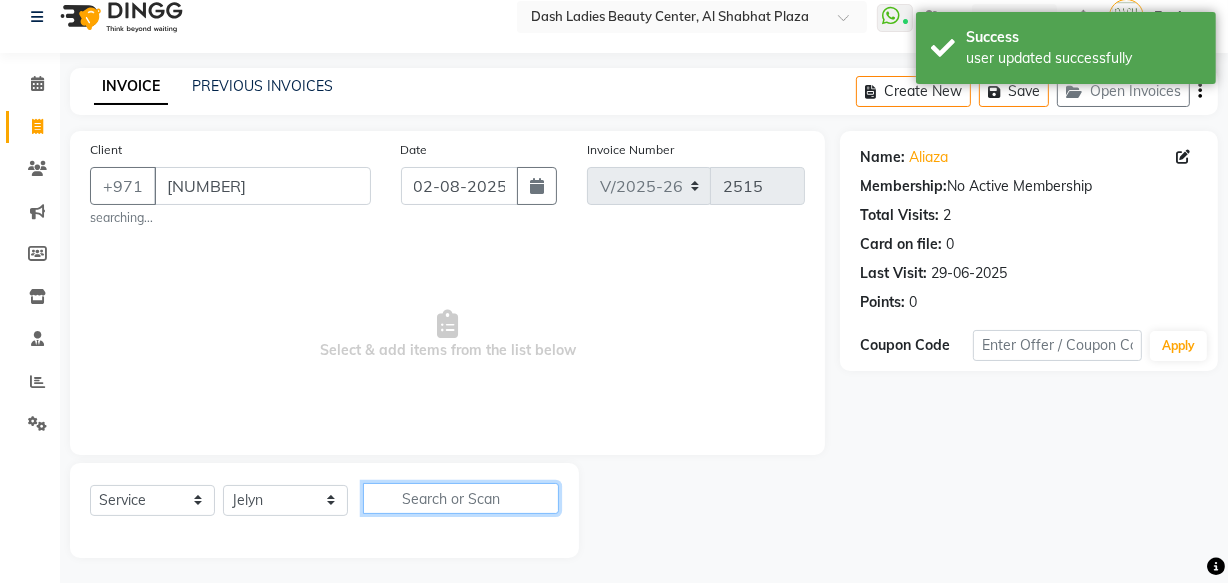 click 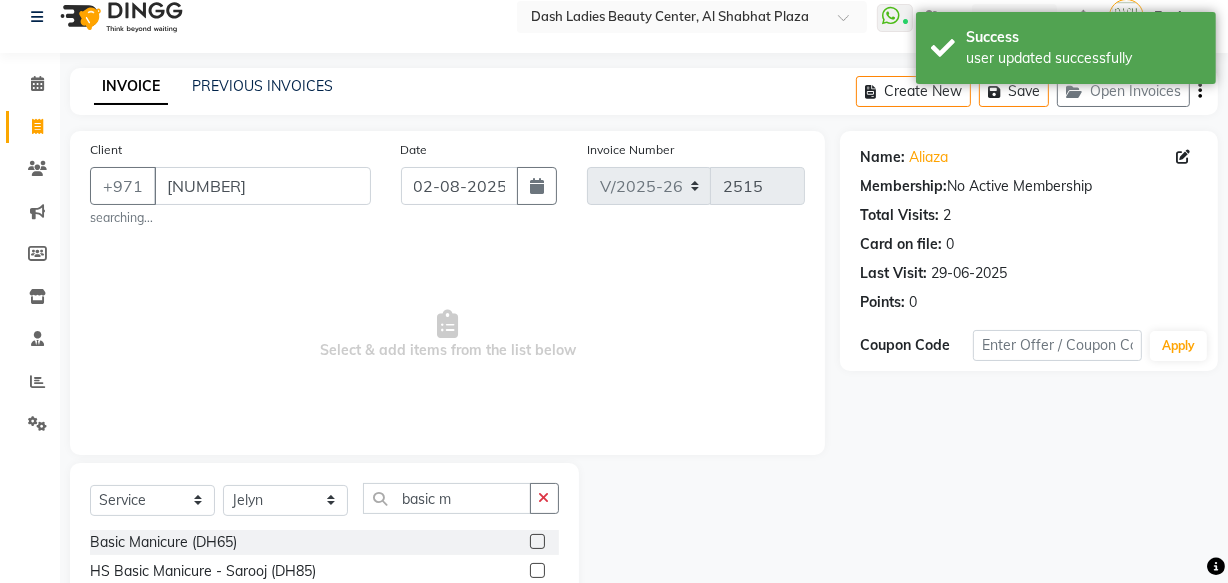 click 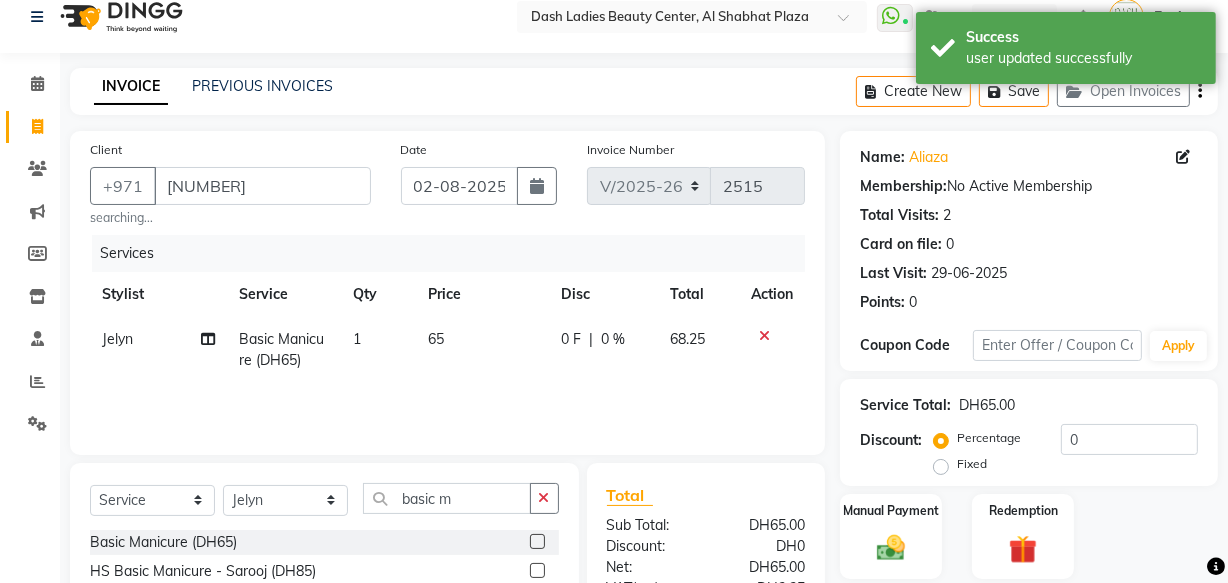 click 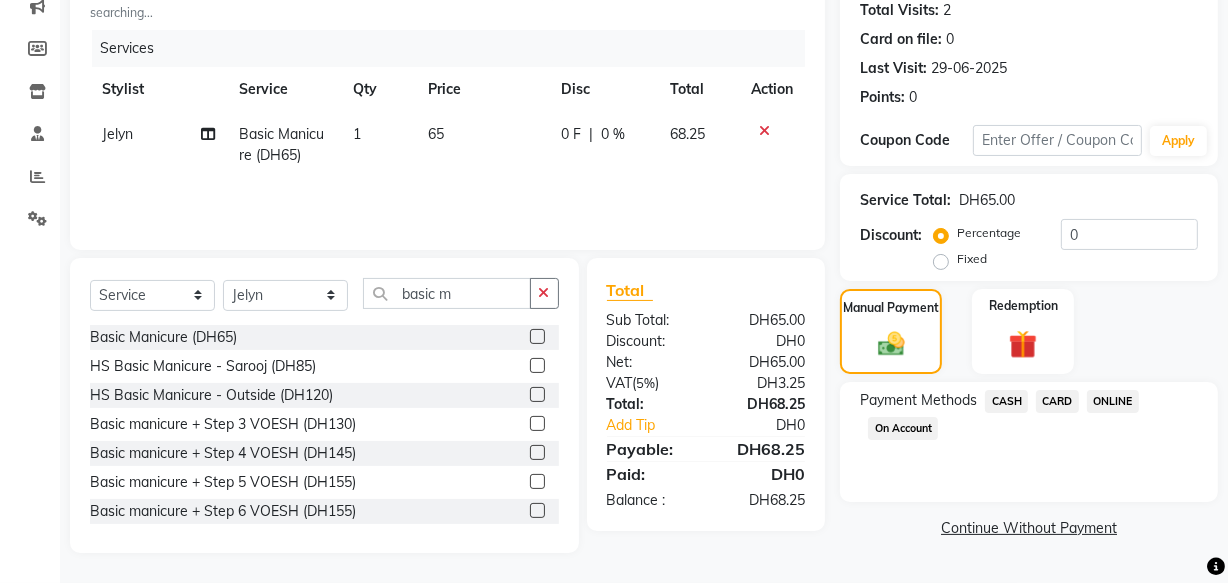 click on "CARD" 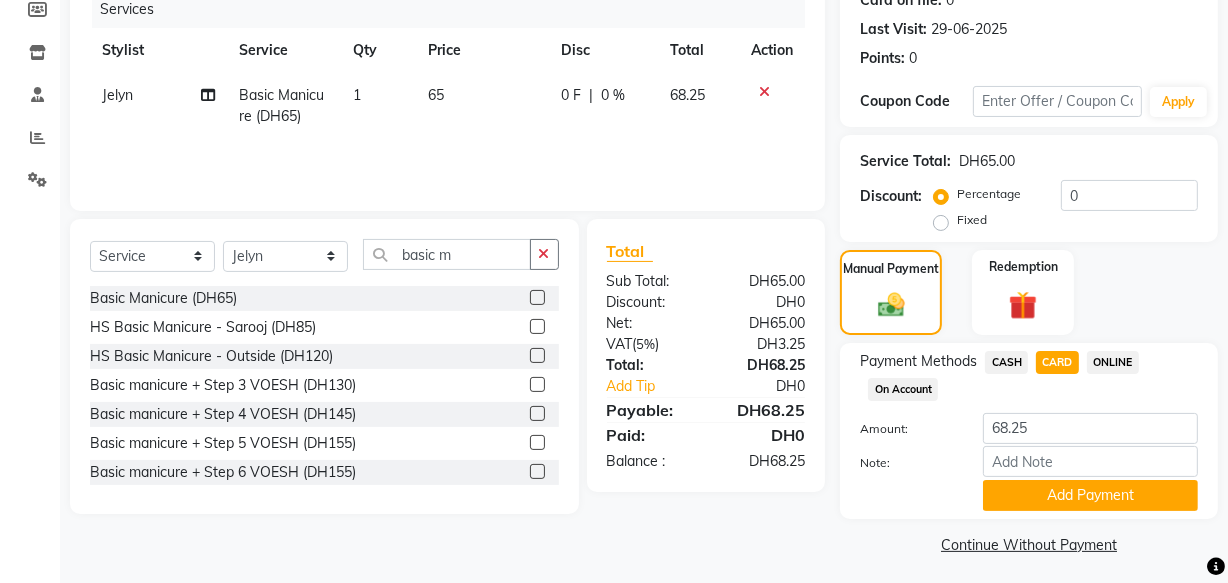 scroll, scrollTop: 270, scrollLeft: 0, axis: vertical 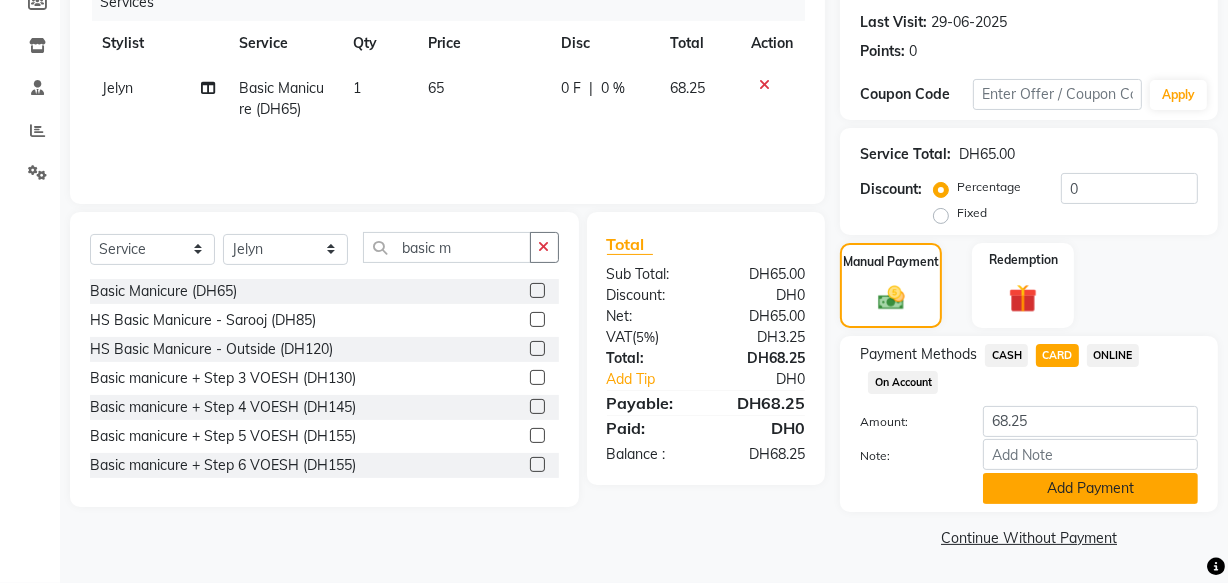 click on "Add Payment" 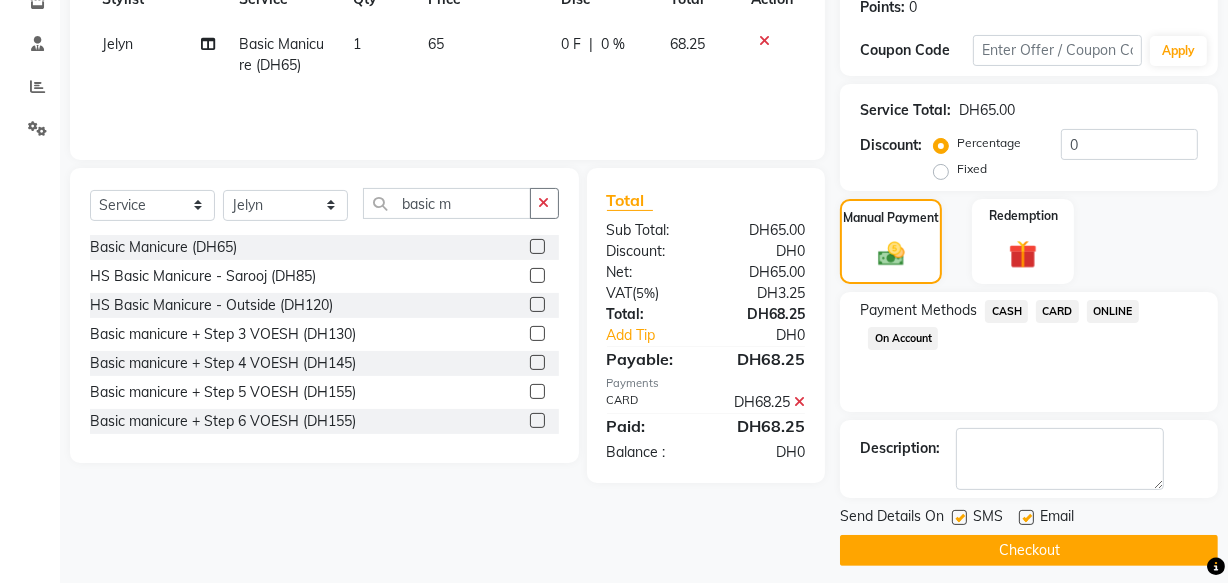 scroll, scrollTop: 326, scrollLeft: 0, axis: vertical 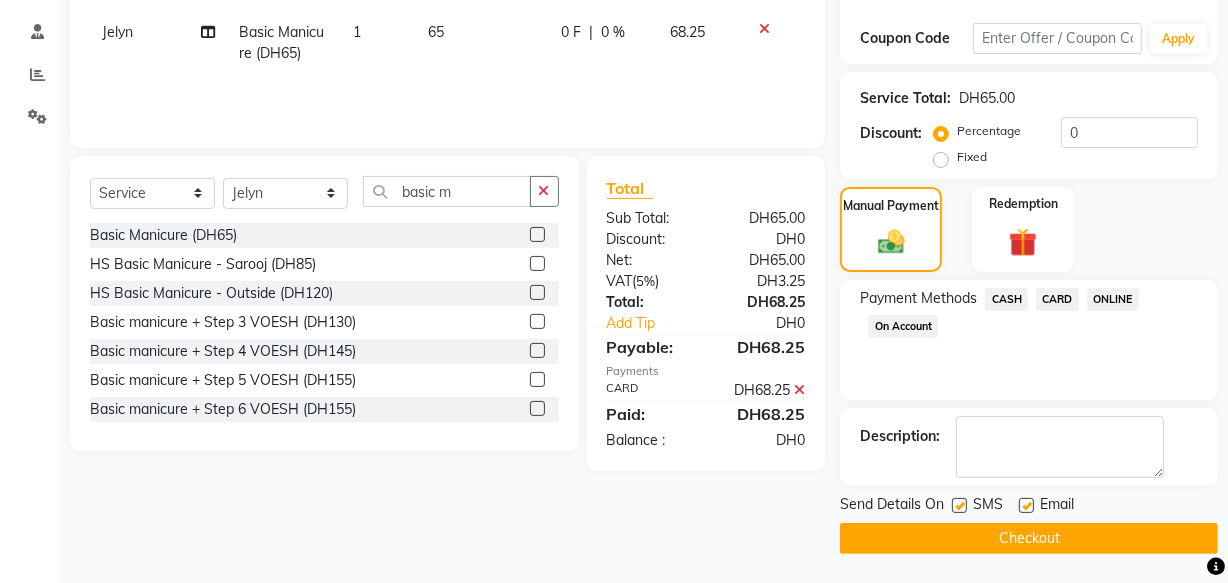 click on "Checkout" 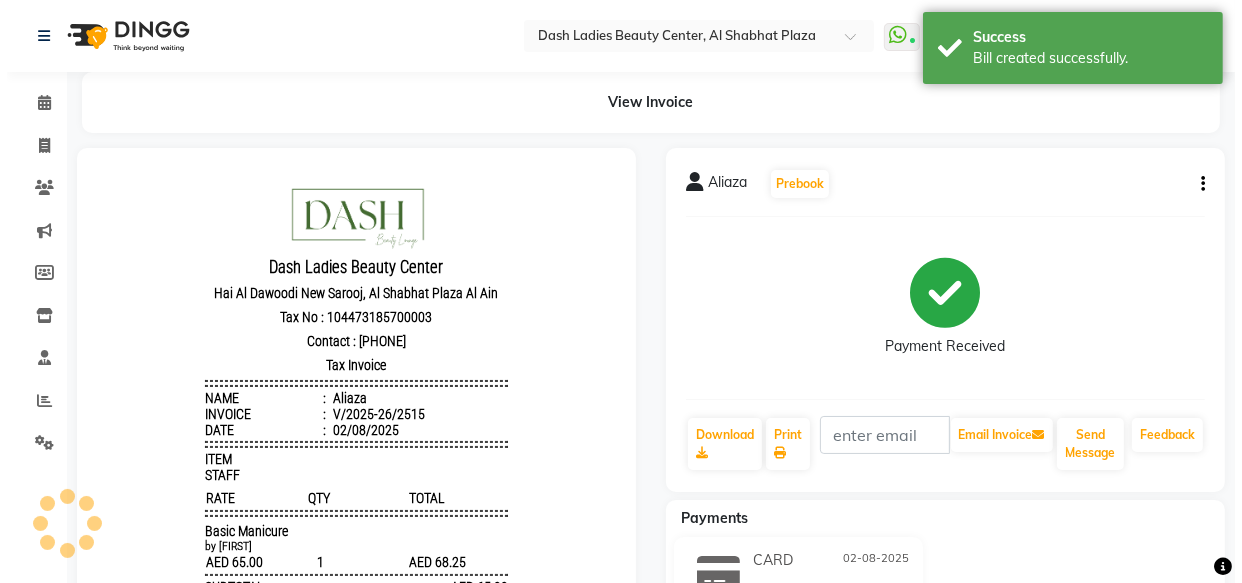 scroll, scrollTop: 0, scrollLeft: 0, axis: both 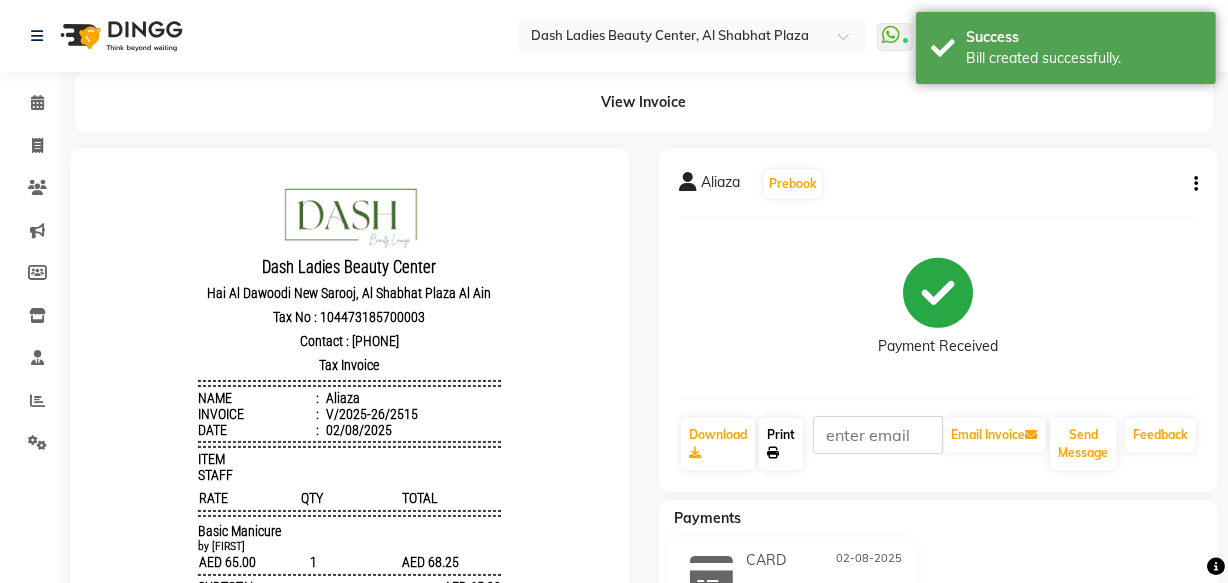 click 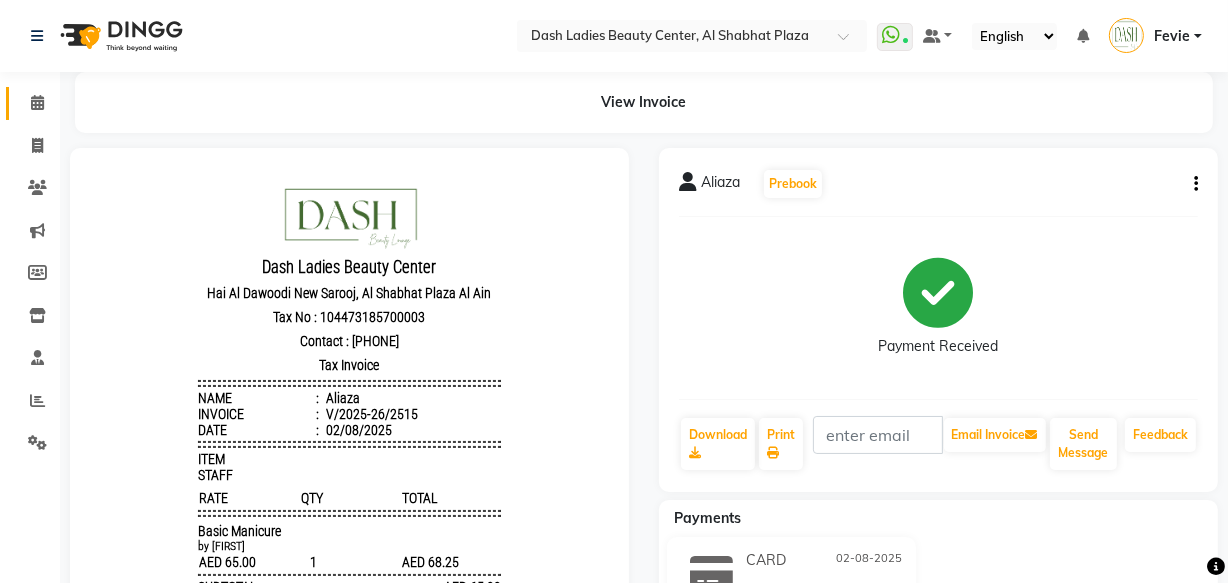 click on "Calendar" 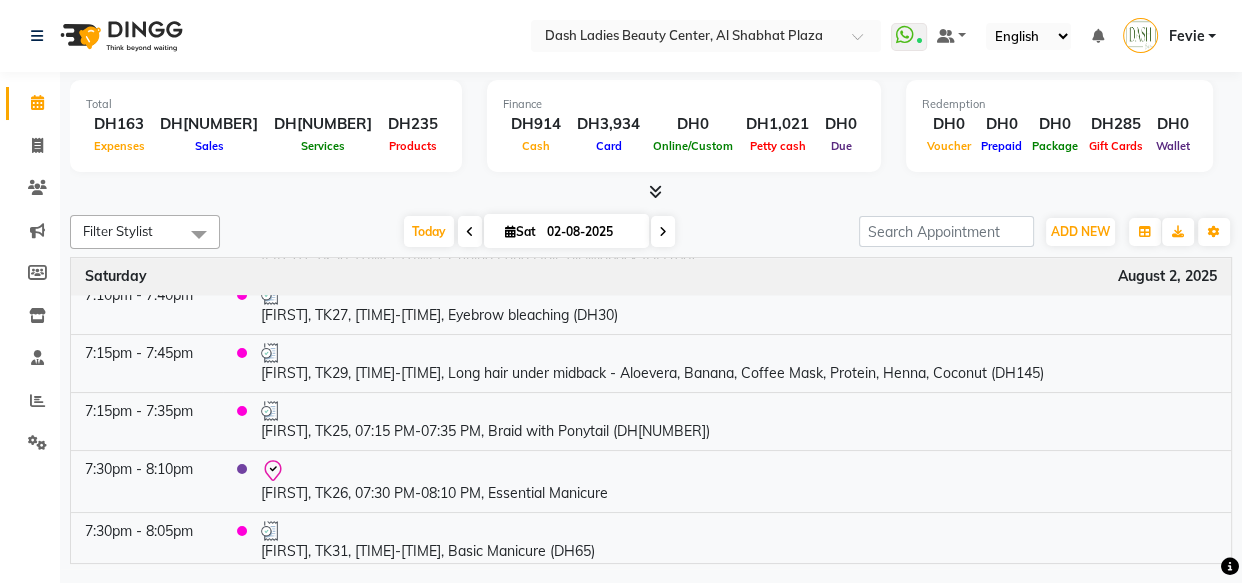 scroll, scrollTop: 2226, scrollLeft: 0, axis: vertical 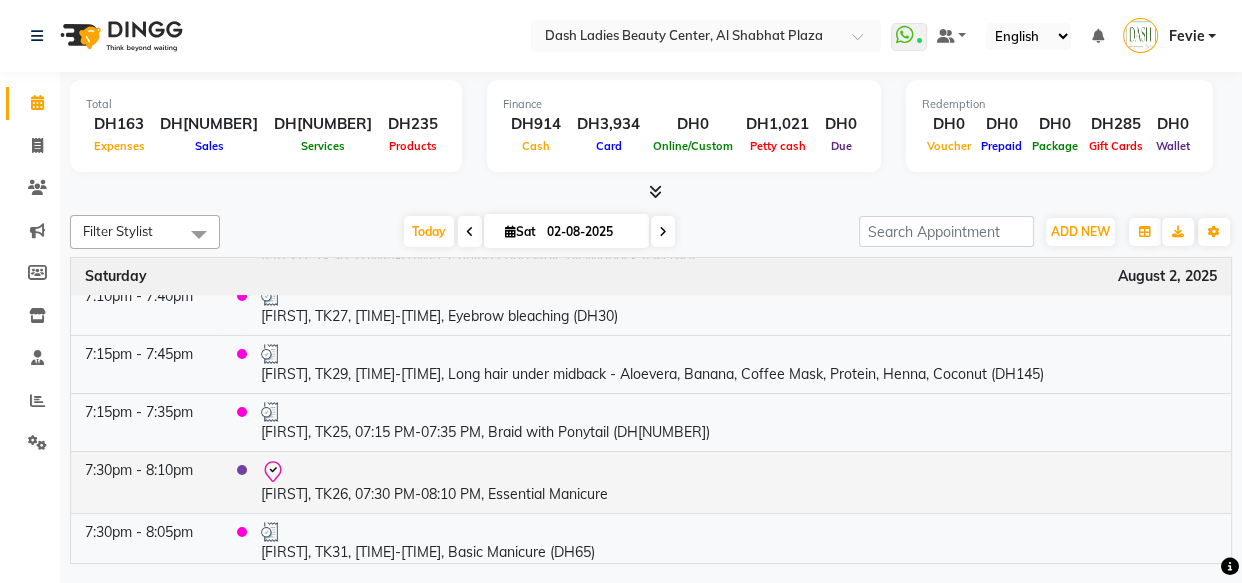 click at bounding box center [739, 472] 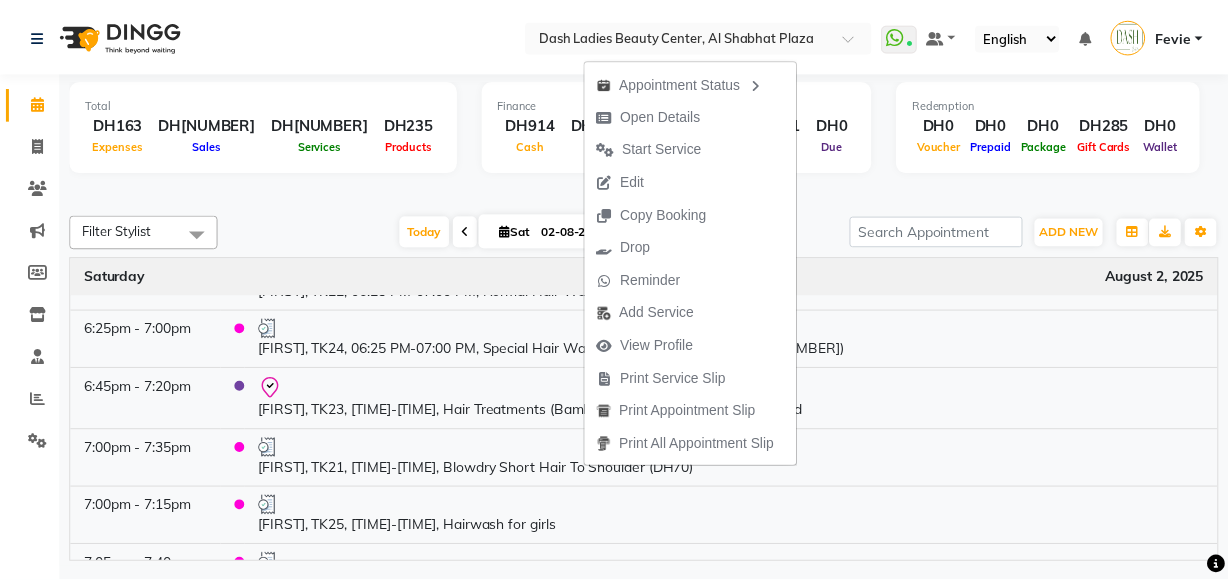 scroll, scrollTop: 1844, scrollLeft: 0, axis: vertical 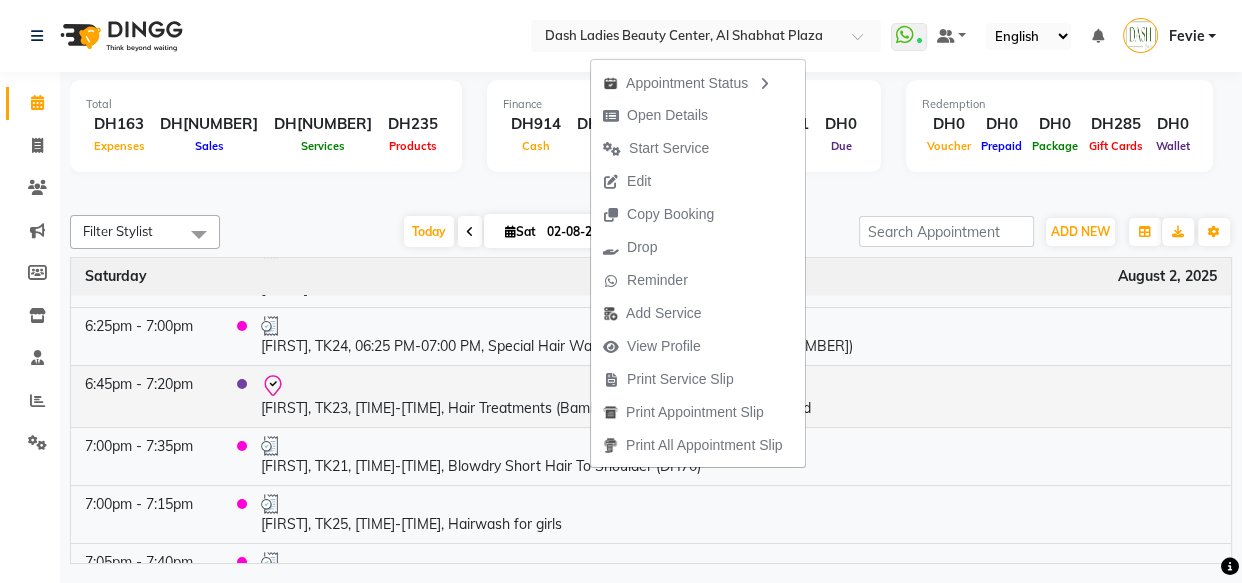 click on "Mariam, TK23, 06:45 PM-07:20 PM, Hair Treatments (Bamboo Masks) Long Hair Till Backend" at bounding box center (739, 396) 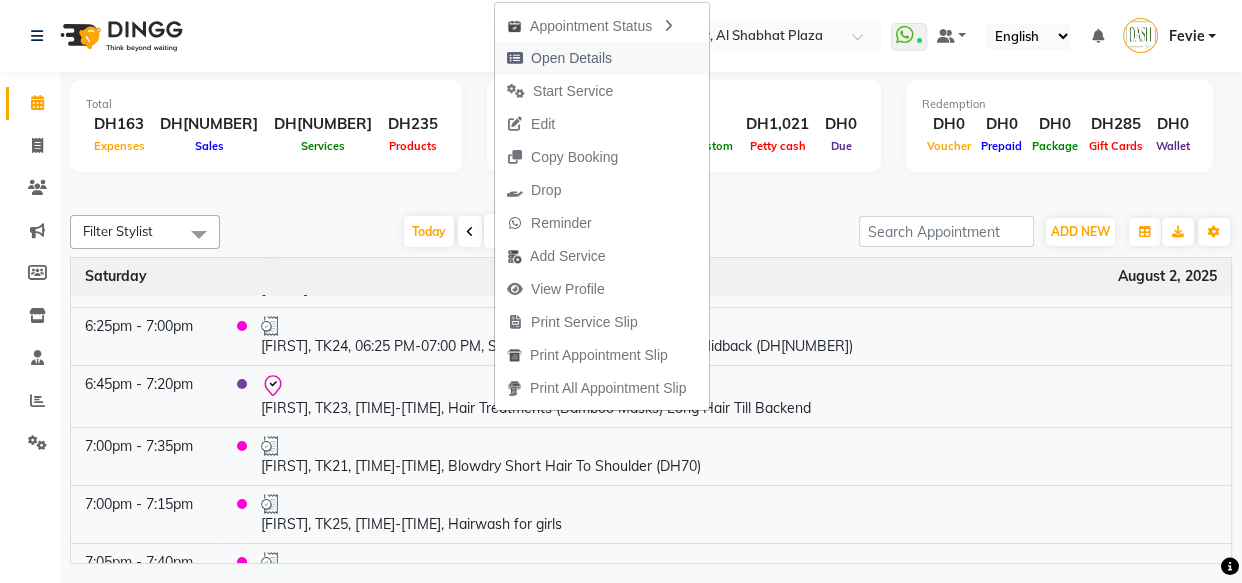 click on "Open Details" at bounding box center (571, 58) 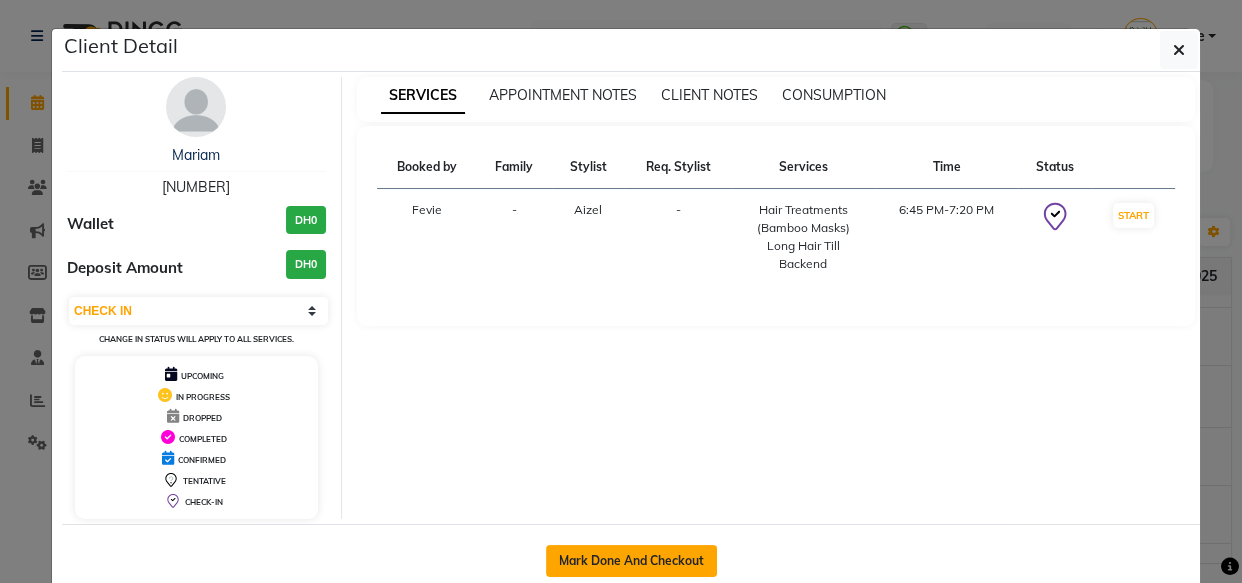 click on "Mark Done And Checkout" 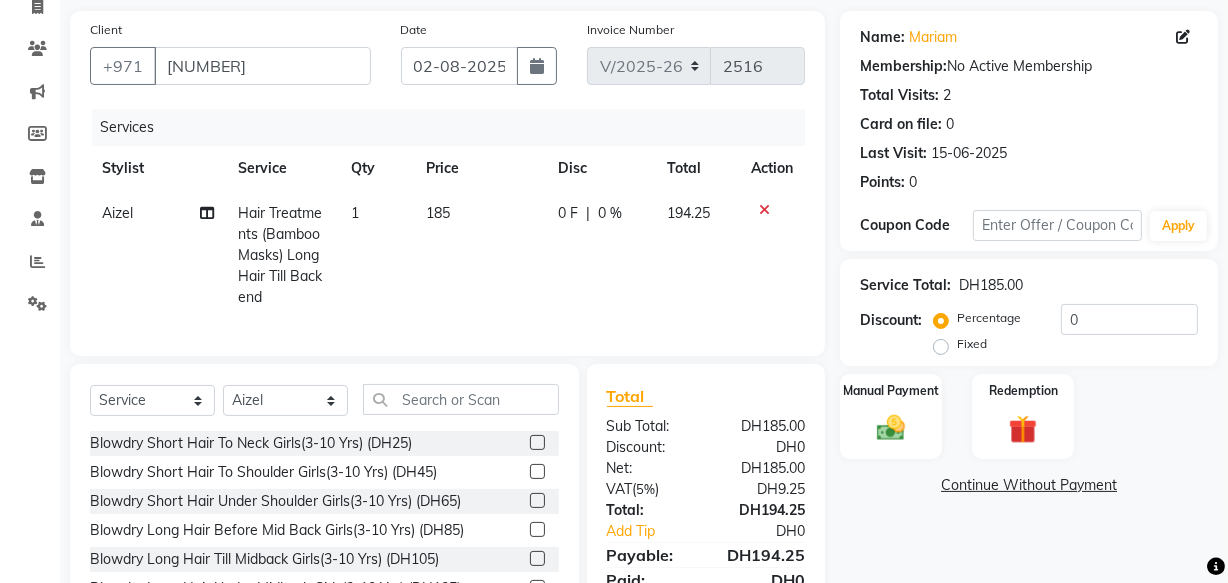 scroll, scrollTop: 140, scrollLeft: 0, axis: vertical 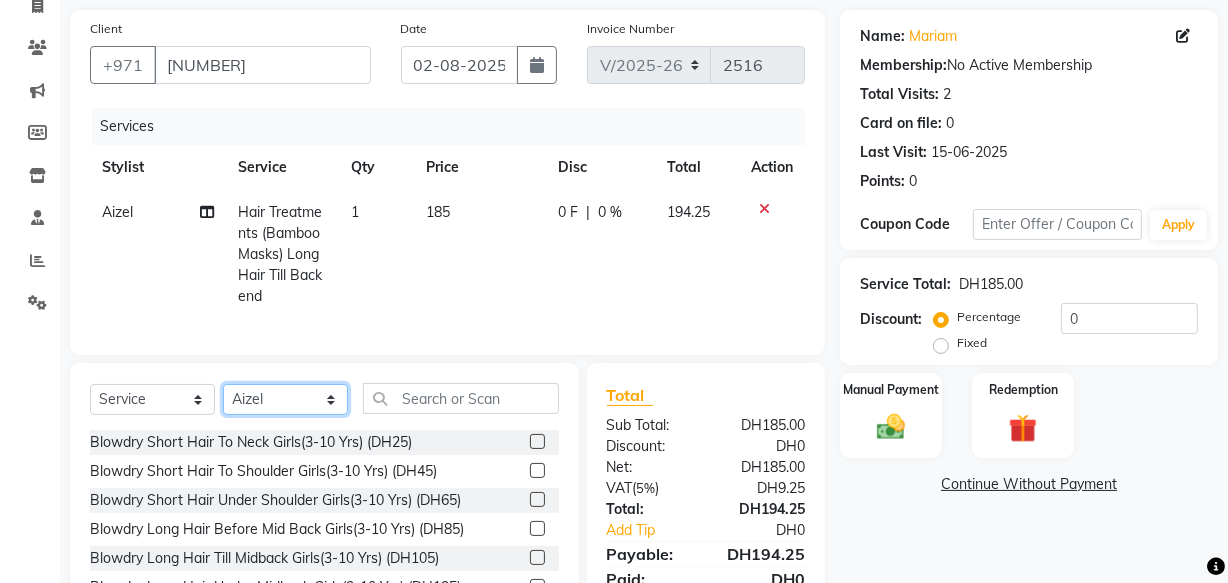 click on "Select Stylist Aizel Angelina Anna Bobi Edlyn Fevie  Flora Grace Hamda Janine Jelyn Mariel Maya Maya (Cafe) May Joy (Cafe) Nabasirye (Cafe) Nancy Nilam Nita Noreen Owner Peace Rechiel Rose Marie Saman Talina" 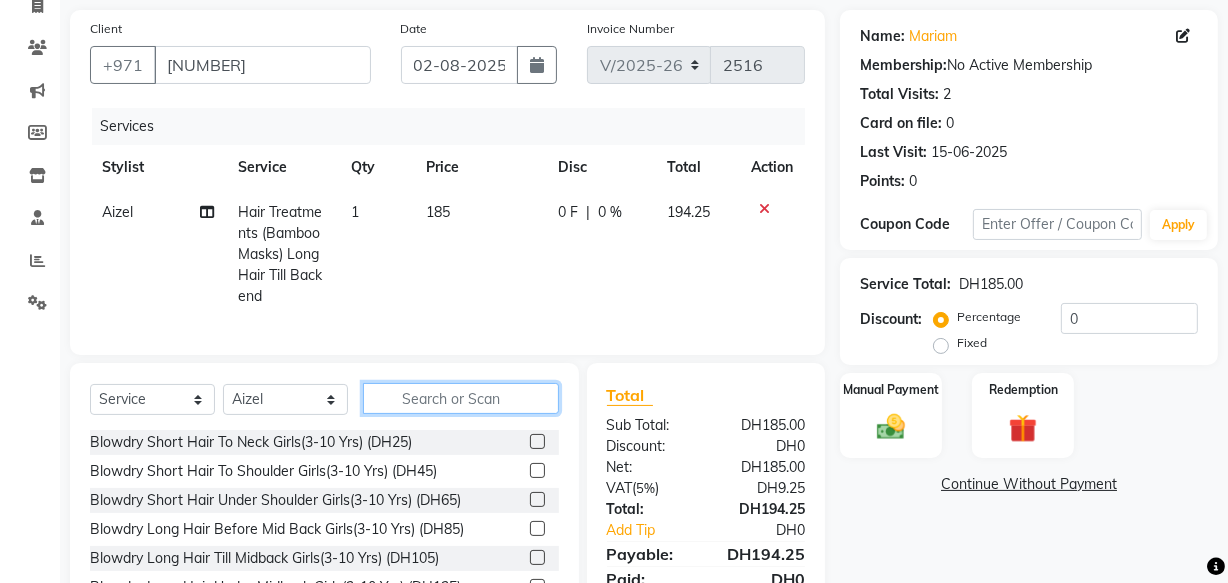 click 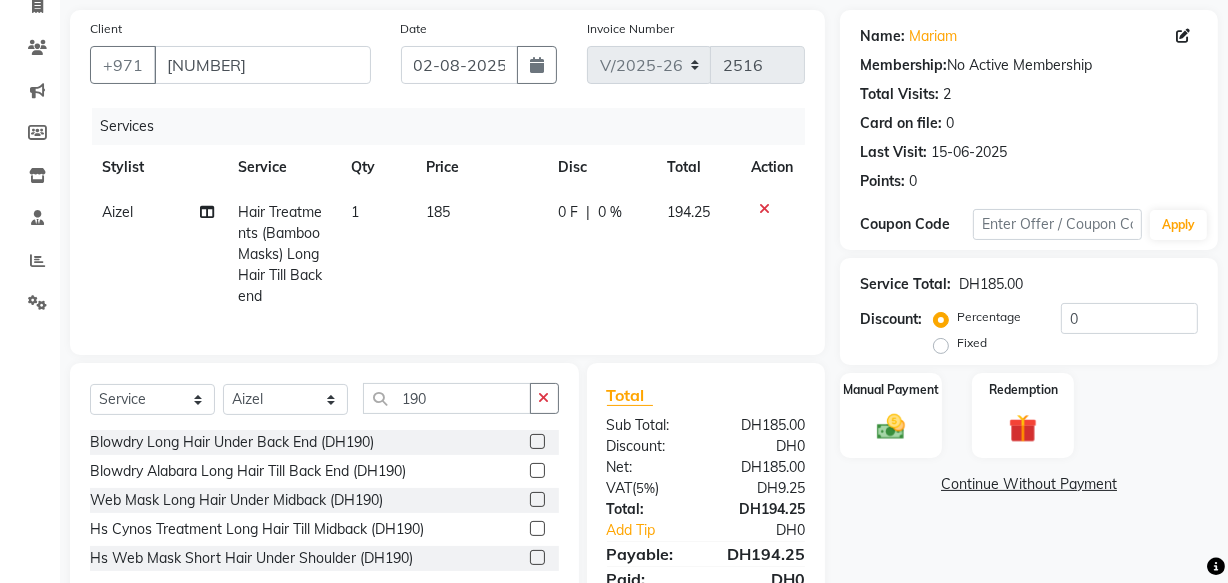 click 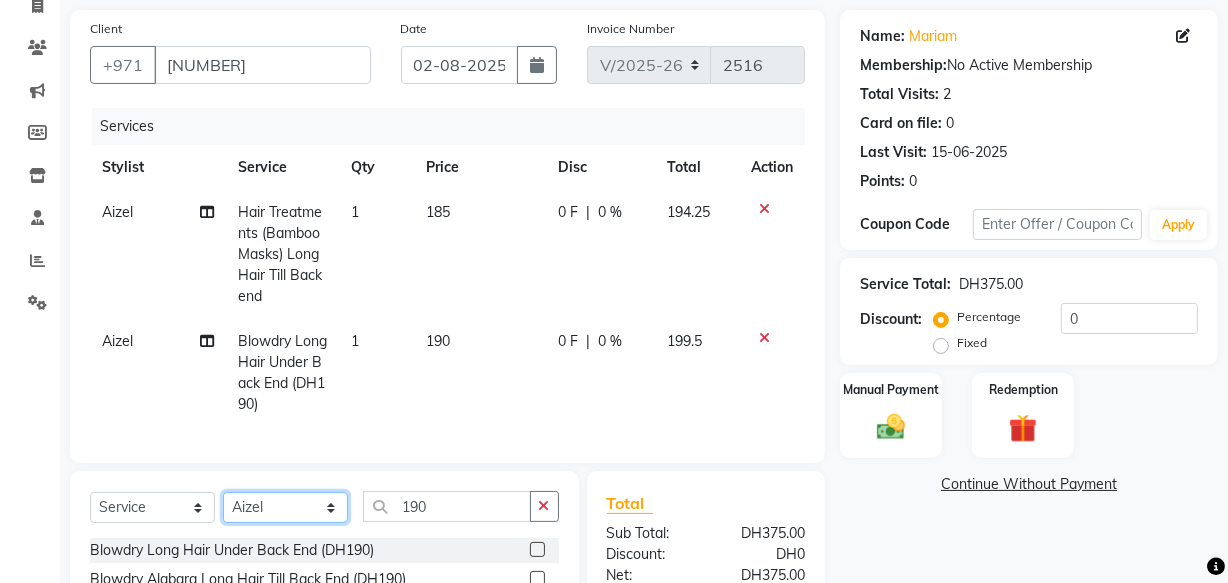 click on "Select Stylist Aizel Angelina Anna Bobi Edlyn Fevie  Flora Grace Hamda Janine Jelyn Mariel Maya Maya (Cafe) May Joy (Cafe) Nabasirye (Cafe) Nancy Nilam Nita Noreen Owner Peace Rechiel Rose Marie Saman Talina" 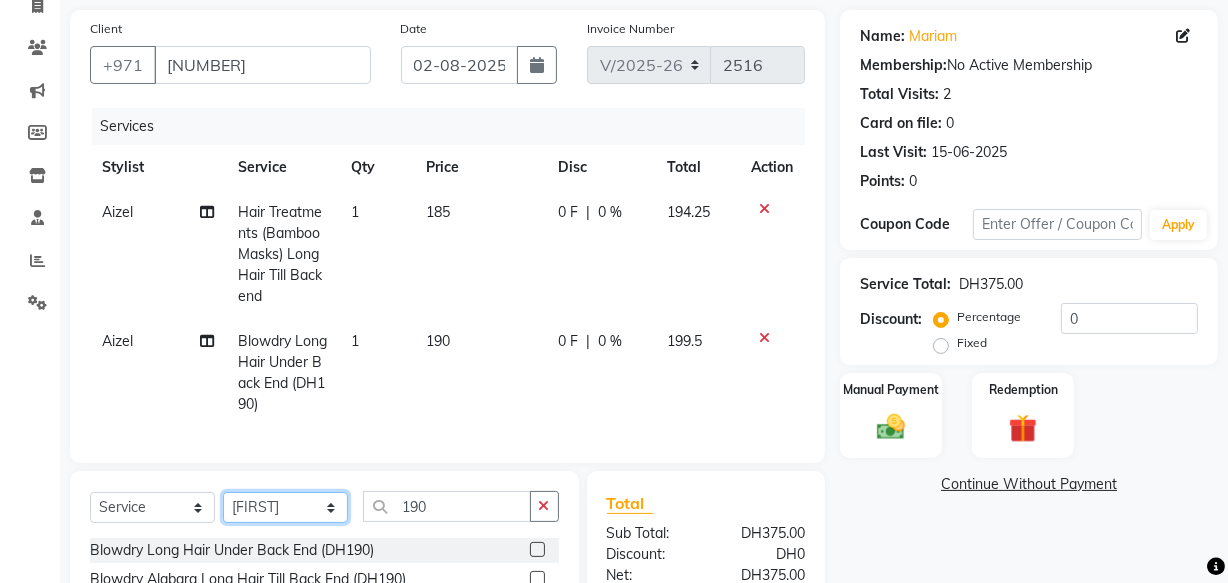 click on "Select Stylist Aizel Angelina Anna Bobi Edlyn Fevie  Flora Grace Hamda Janine Jelyn Mariel Maya Maya (Cafe) May Joy (Cafe) Nabasirye (Cafe) Nancy Nilam Nita Noreen Owner Peace Rechiel Rose Marie Saman Talina" 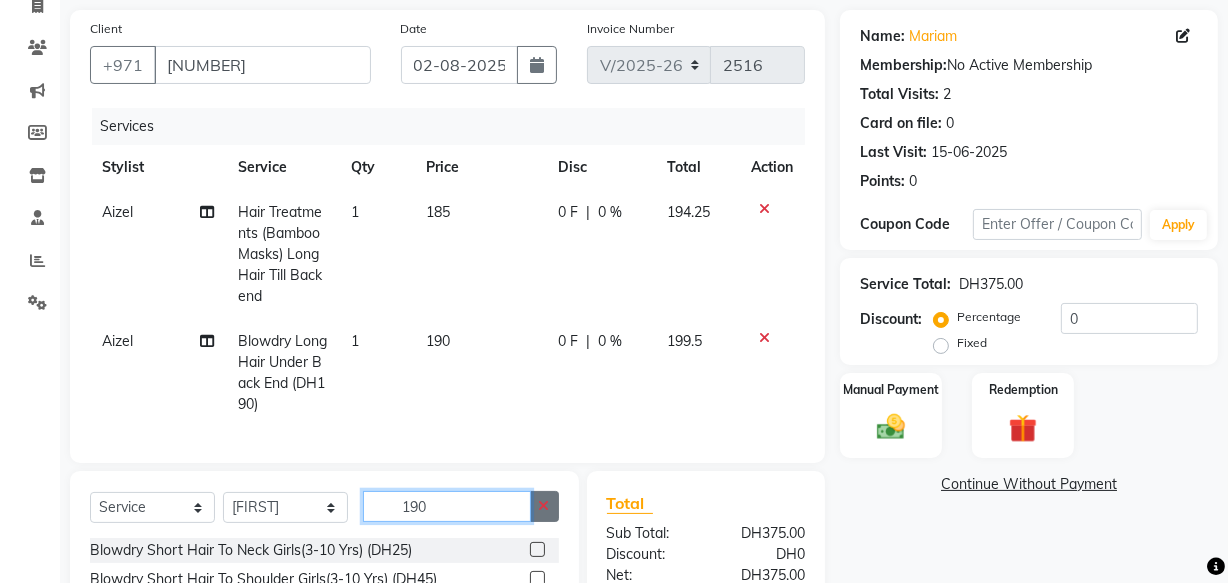 click on "190" 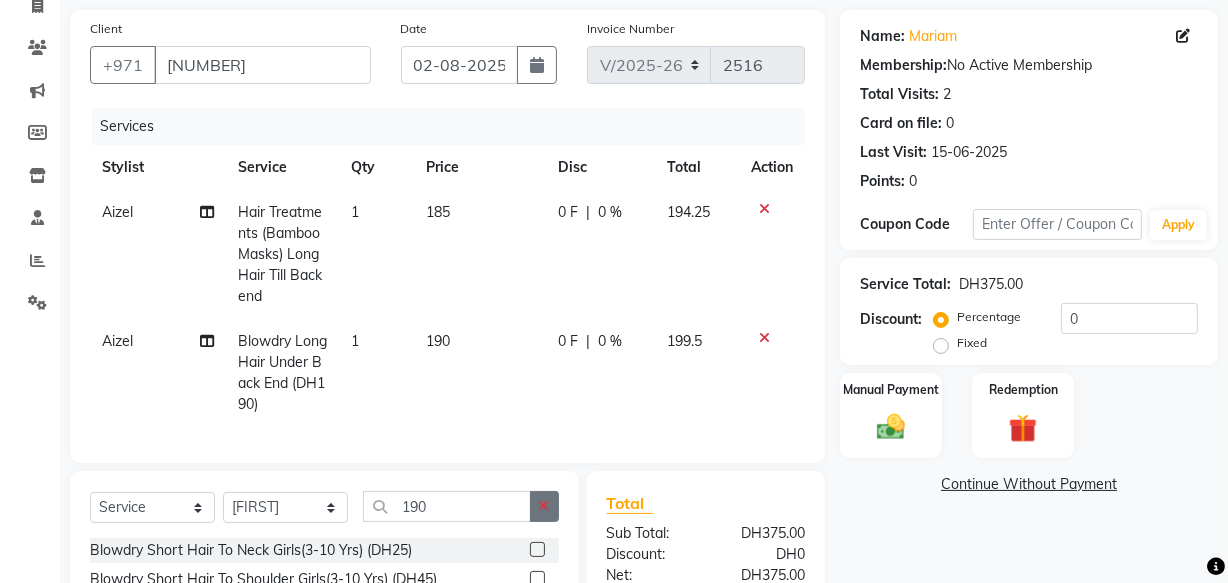 click 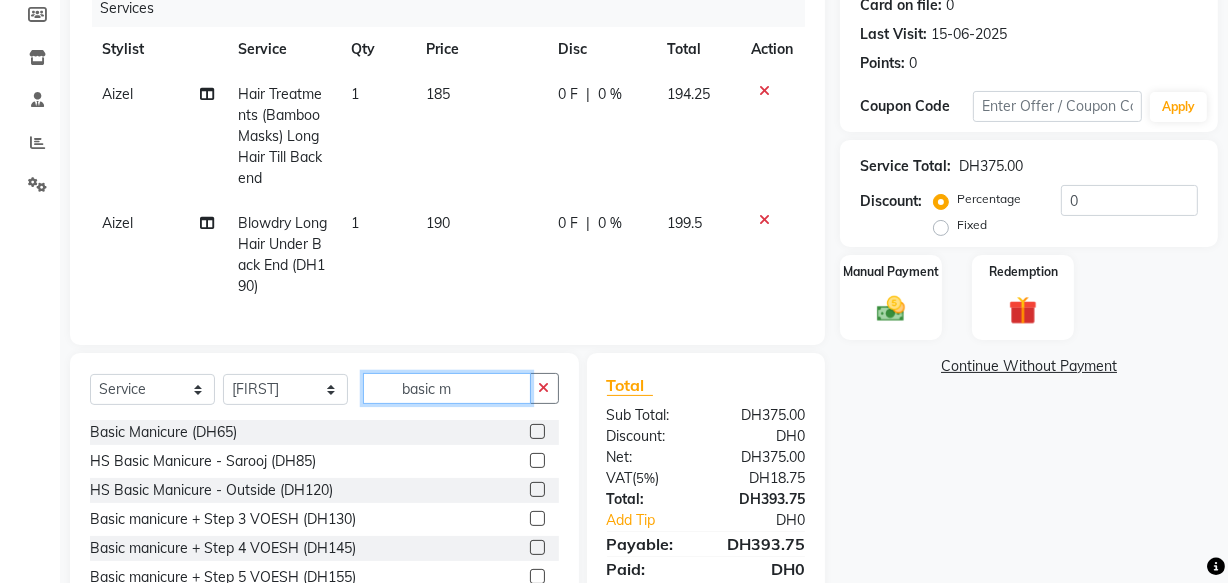 scroll, scrollTop: 257, scrollLeft: 0, axis: vertical 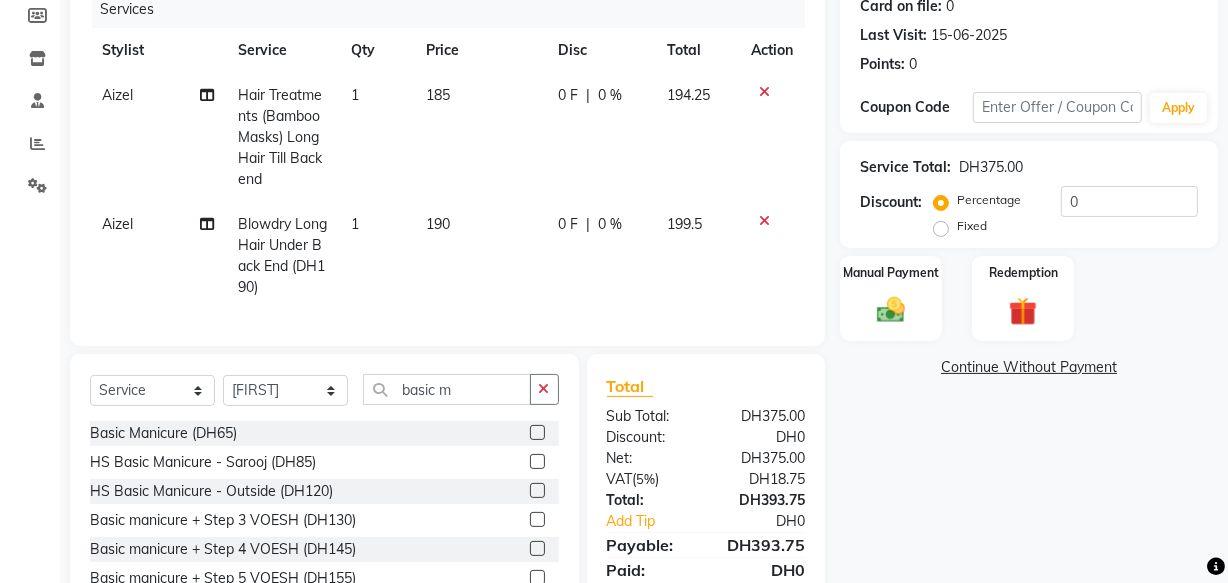 click 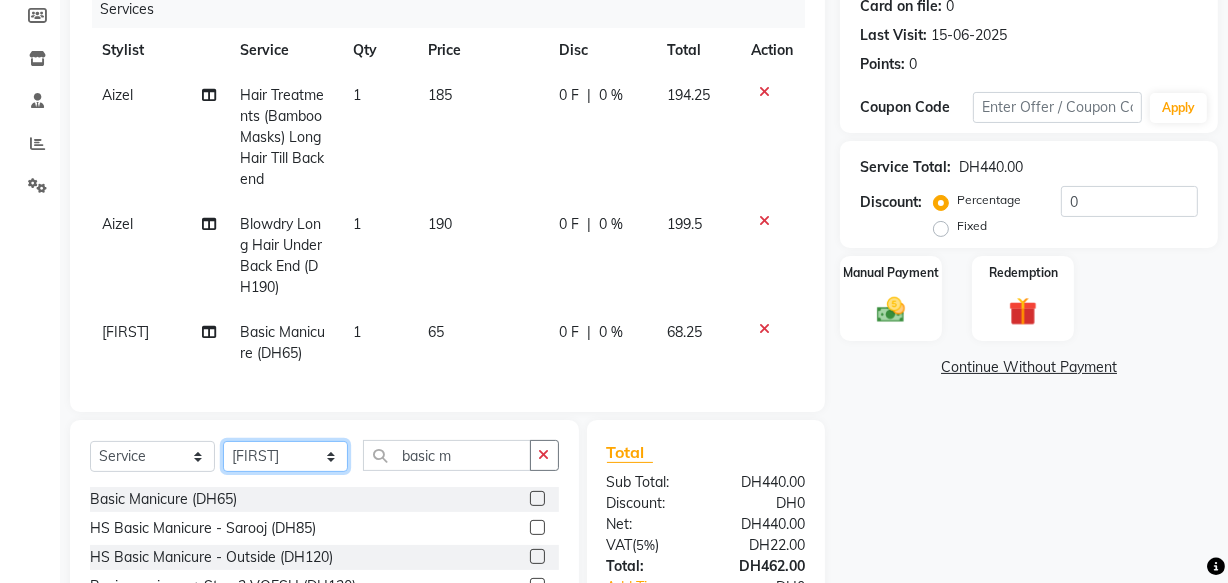 click on "Select Stylist Aizel Angelina Anna Bobi Edlyn Fevie  Flora Grace Hamda Janine Jelyn Mariel Maya Maya (Cafe) May Joy (Cafe) Nabasirye (Cafe) Nancy Nilam Nita Noreen Owner Peace Rechiel Rose Marie Saman Talina" 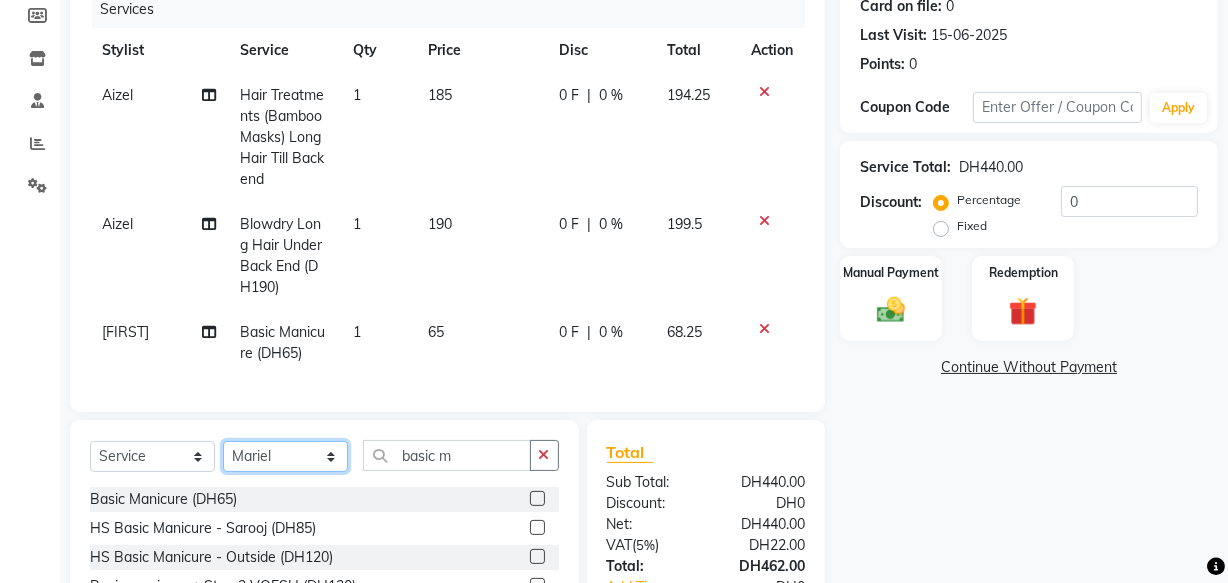 click on "Select Stylist Aizel Angelina Anna Bobi Edlyn Fevie  Flora Grace Hamda Janine Jelyn Mariel Maya Maya (Cafe) May Joy (Cafe) Nabasirye (Cafe) Nancy Nilam Nita Noreen Owner Peace Rechiel Rose Marie Saman Talina" 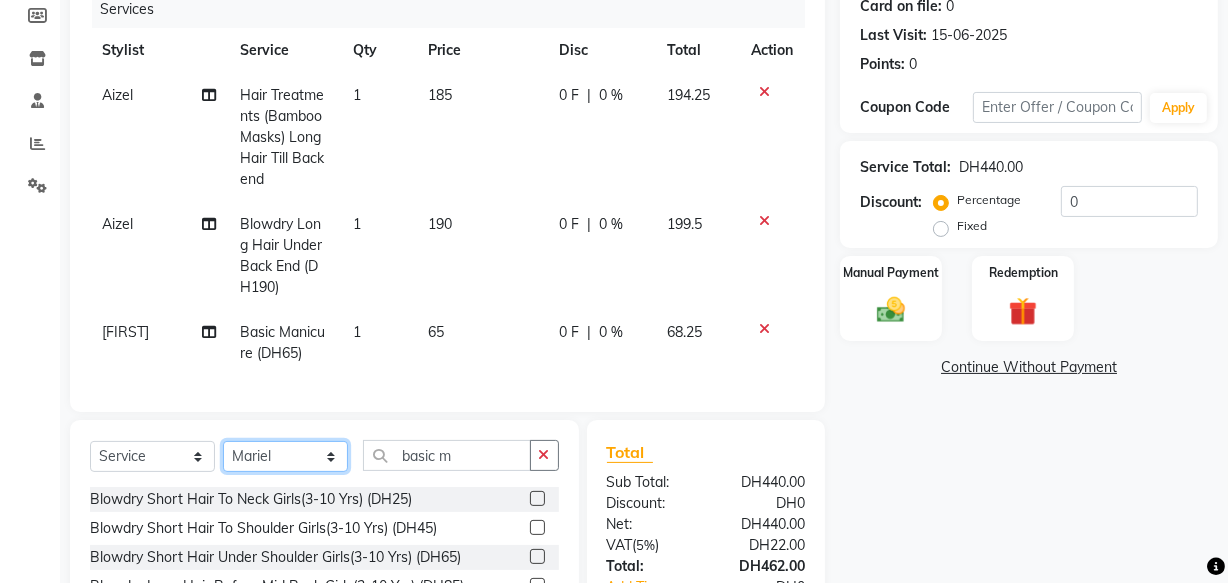 click on "Select Stylist Aizel Angelina Anna Bobi Edlyn Fevie  Flora Grace Hamda Janine Jelyn Mariel Maya Maya (Cafe) May Joy (Cafe) Nabasirye (Cafe) Nancy Nilam Nita Noreen Owner Peace Rechiel Rose Marie Saman Talina" 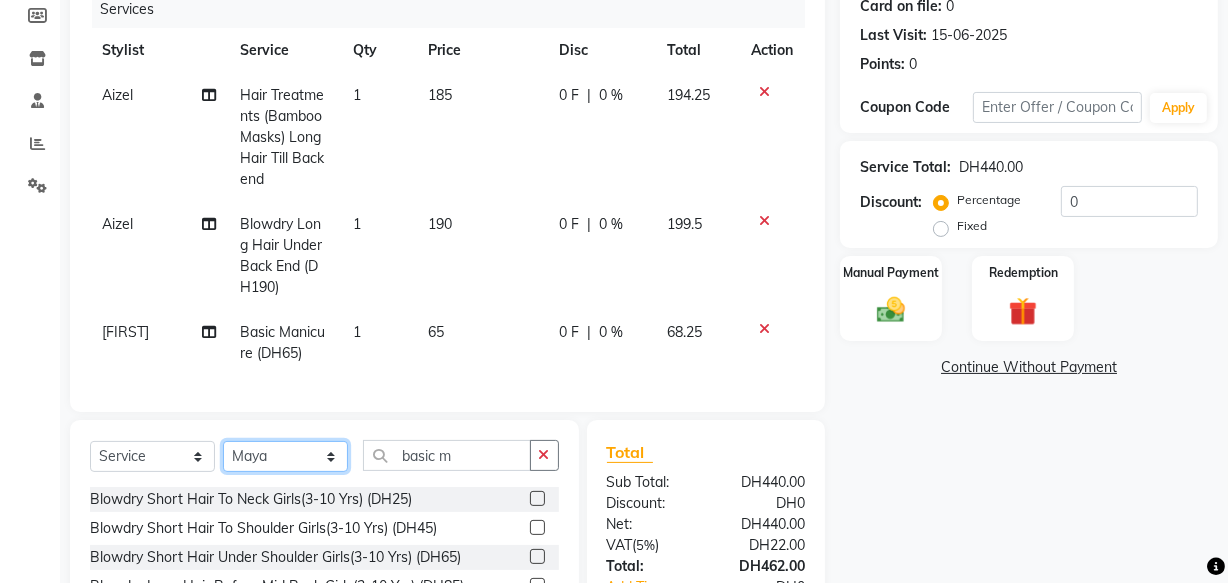 click on "Select Stylist Aizel Angelina Anna Bobi Edlyn Fevie  Flora Grace Hamda Janine Jelyn Mariel Maya Maya (Cafe) May Joy (Cafe) Nabasirye (Cafe) Nancy Nilam Nita Noreen Owner Peace Rechiel Rose Marie Saman Talina" 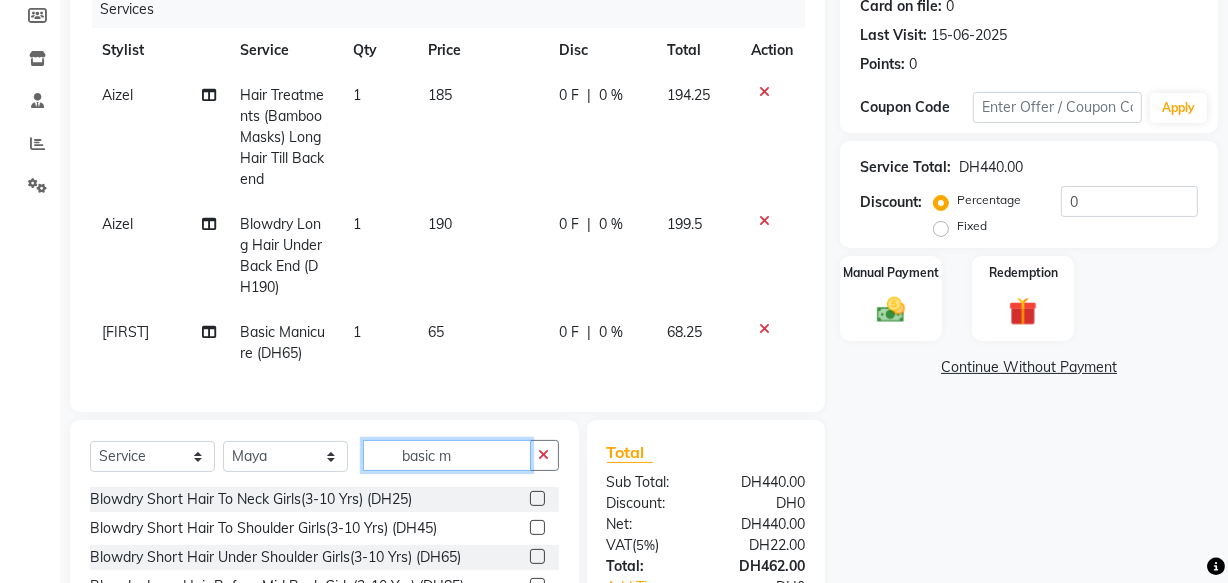 click on "basic m" 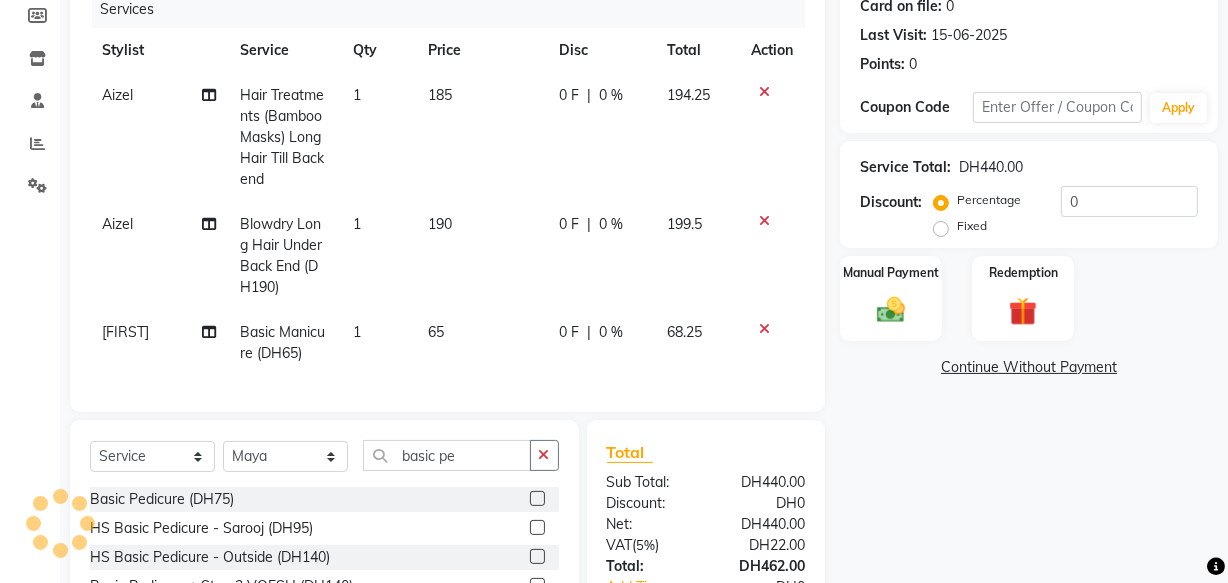 click 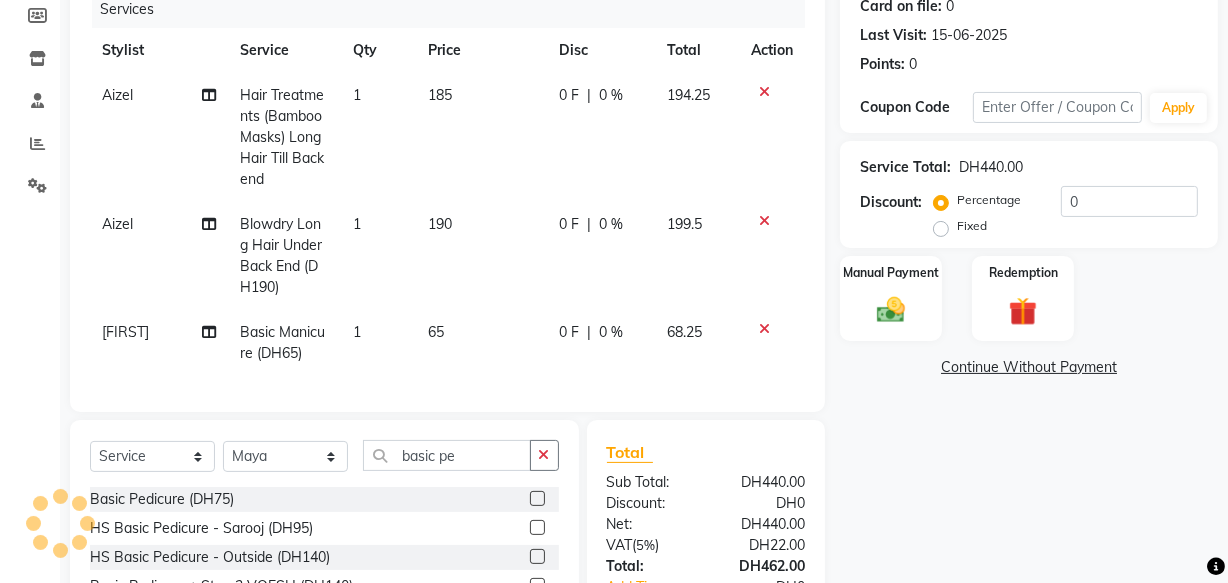 click at bounding box center (536, 499) 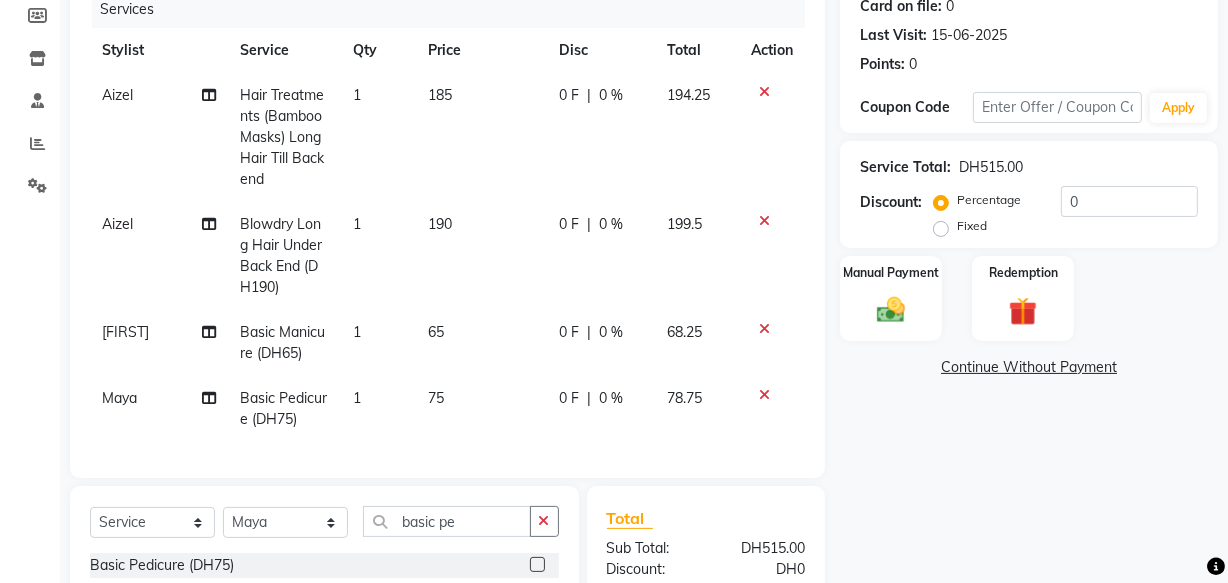 click 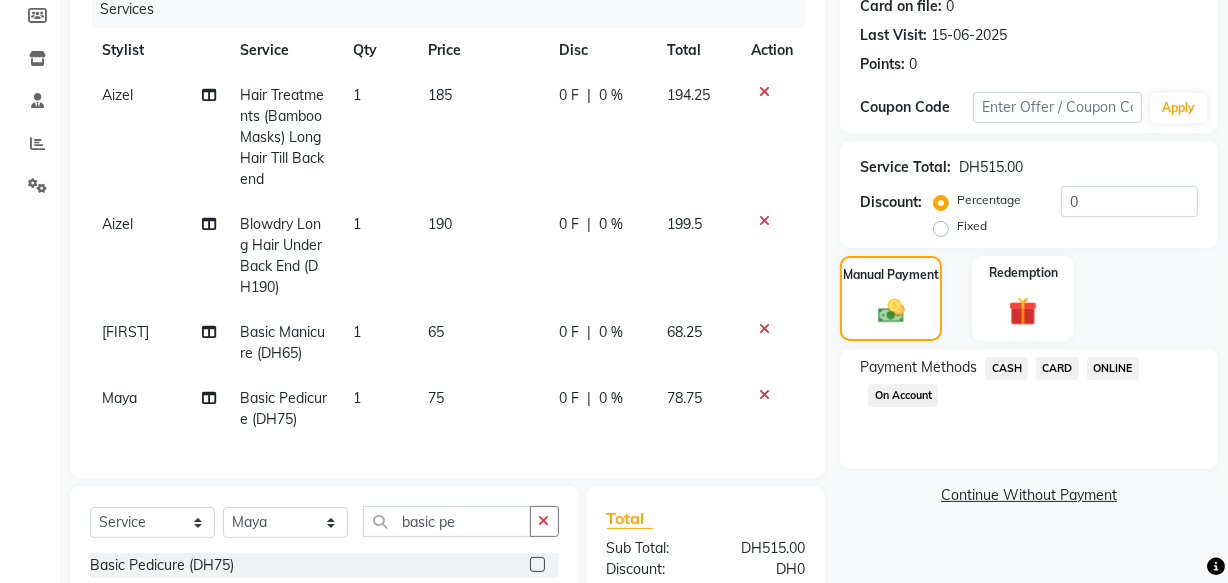 click on "CARD" 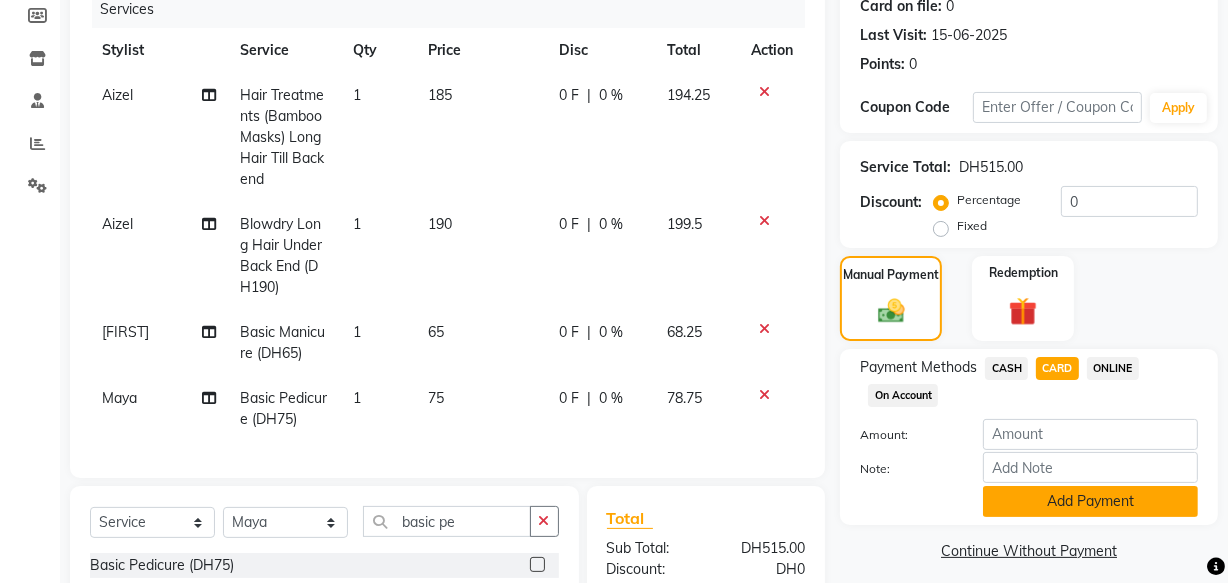 click on "Add Payment" 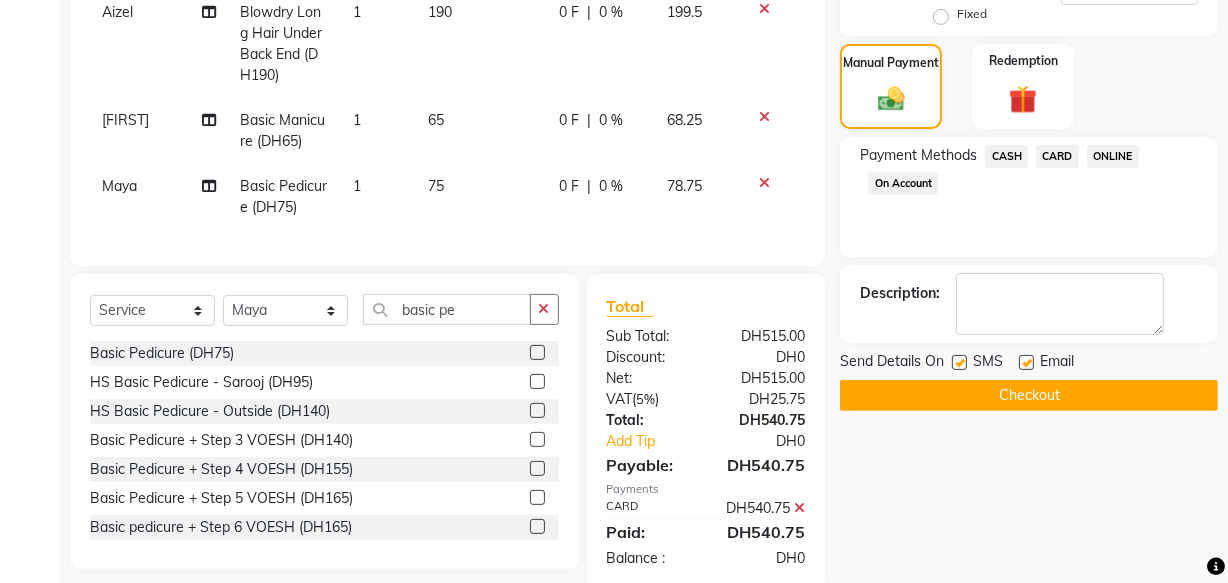scroll, scrollTop: 474, scrollLeft: 0, axis: vertical 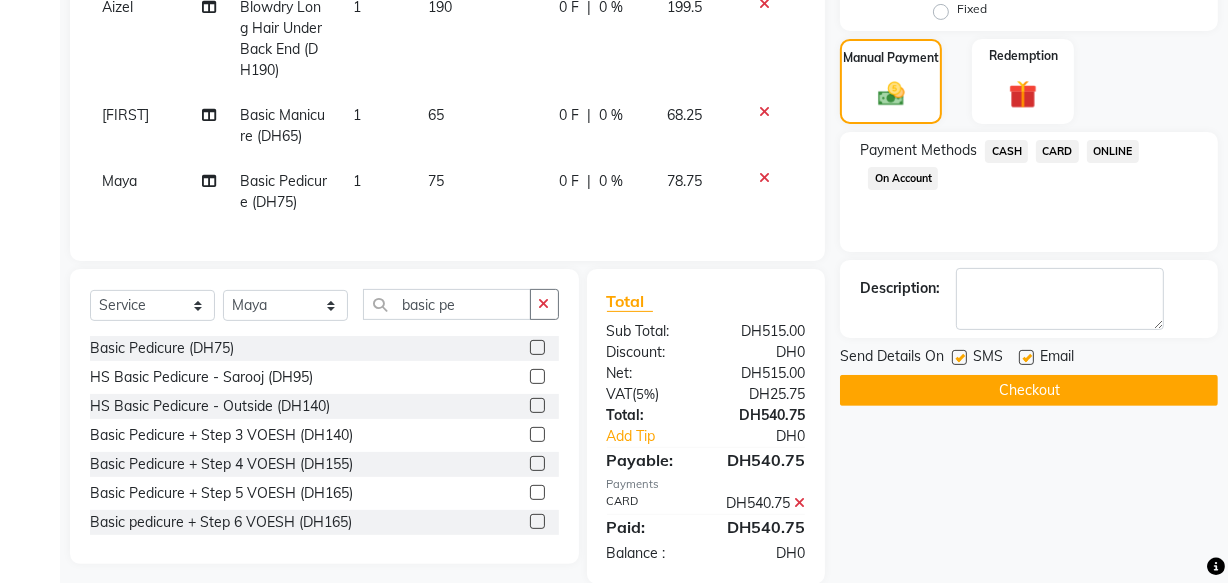 click 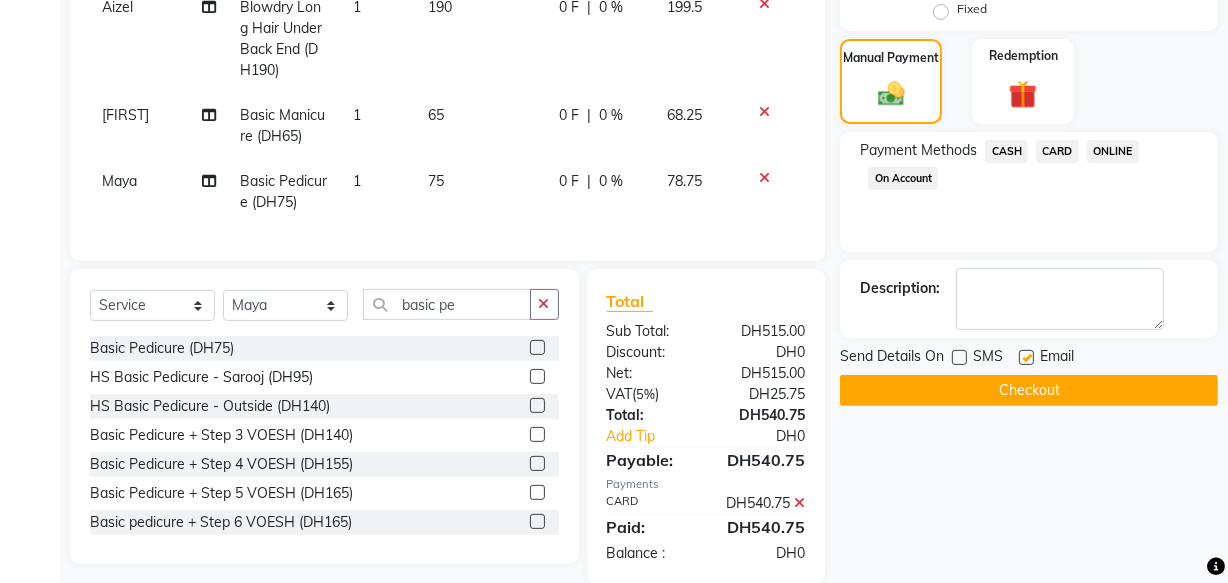 click 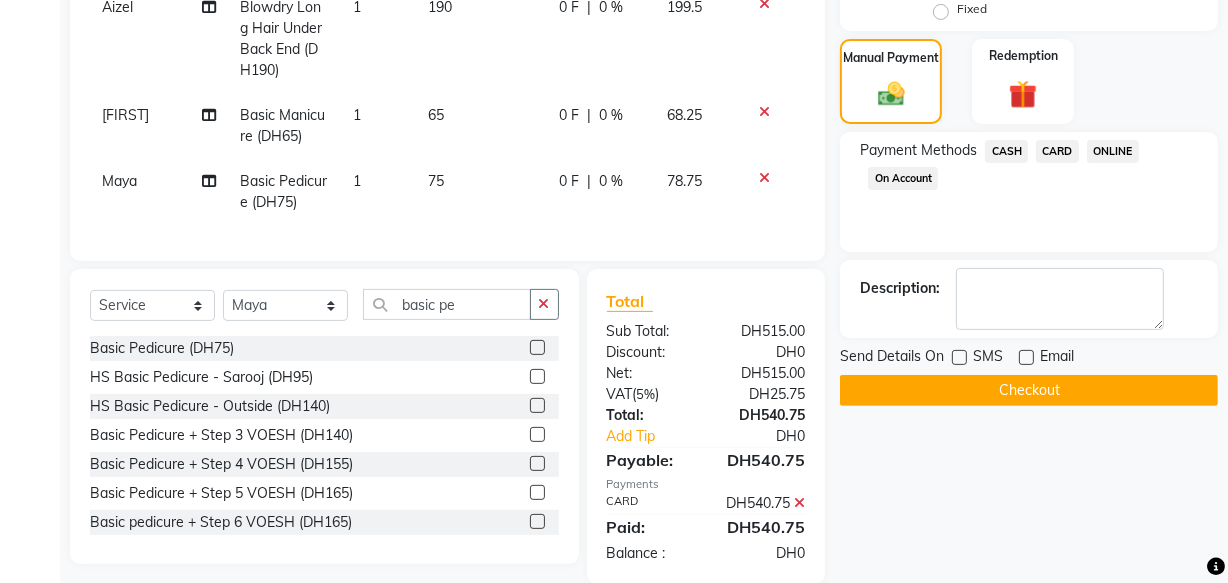 click on "Checkout" 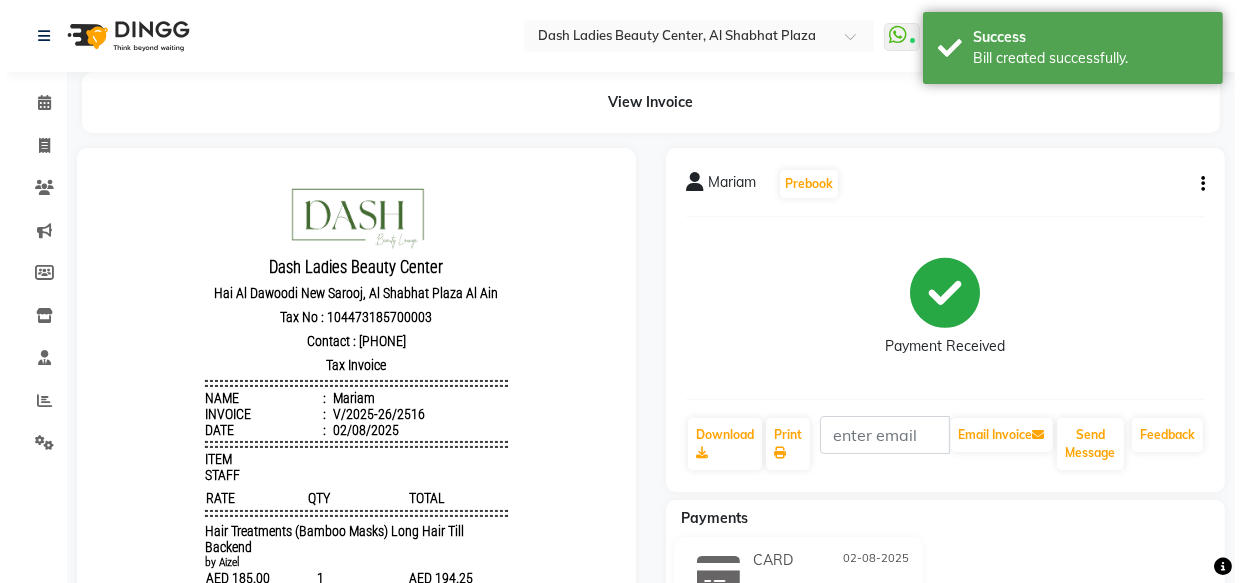 scroll, scrollTop: 0, scrollLeft: 0, axis: both 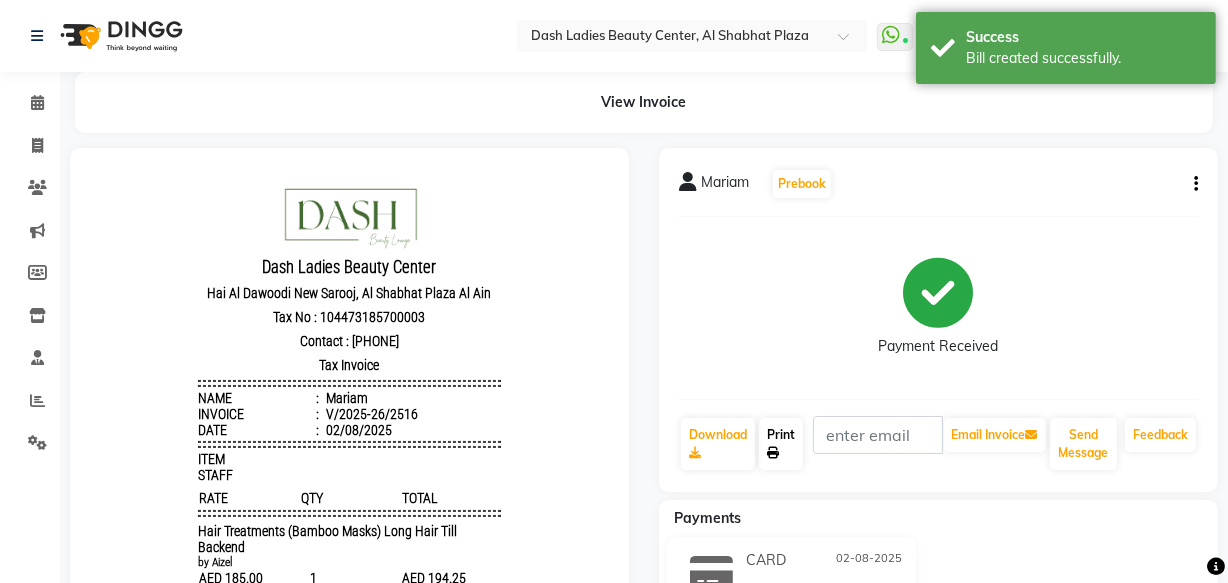 click 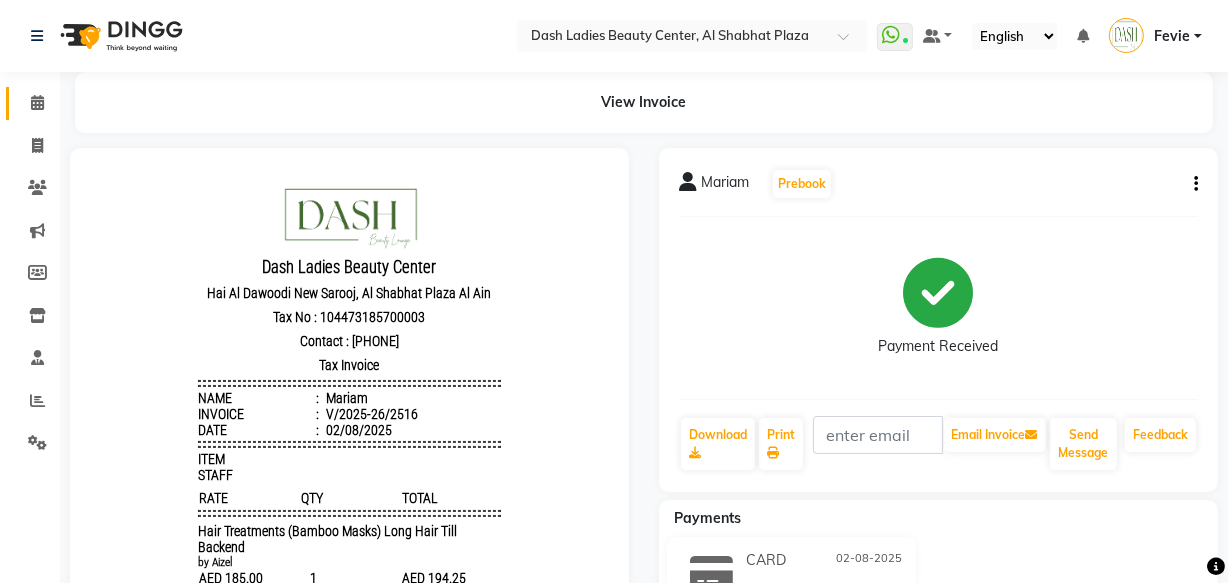 click 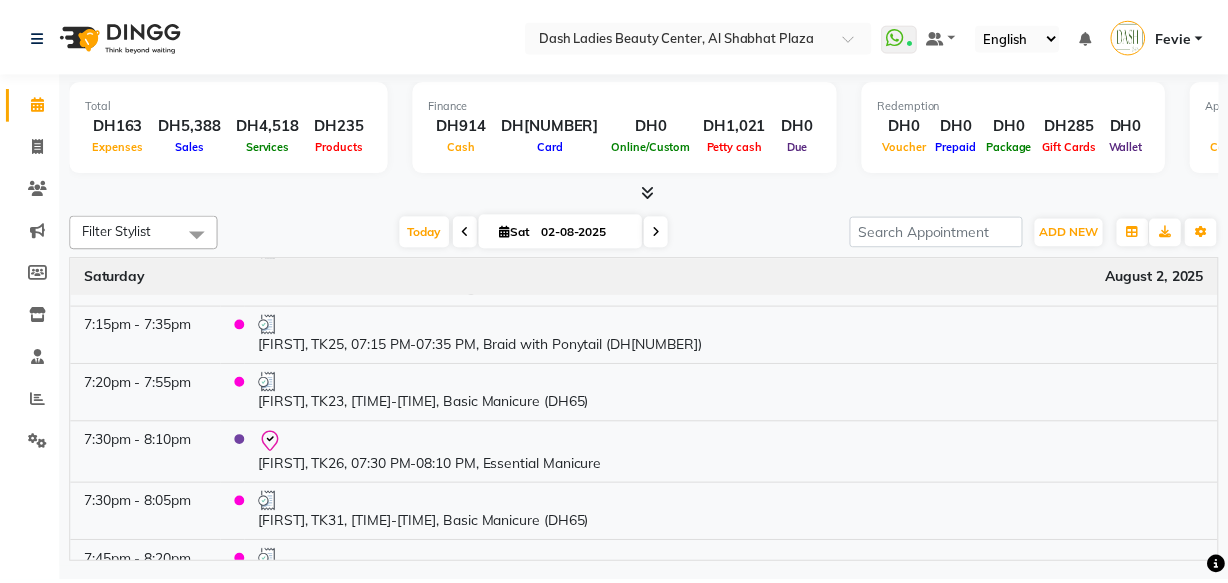 scroll, scrollTop: 2304, scrollLeft: 0, axis: vertical 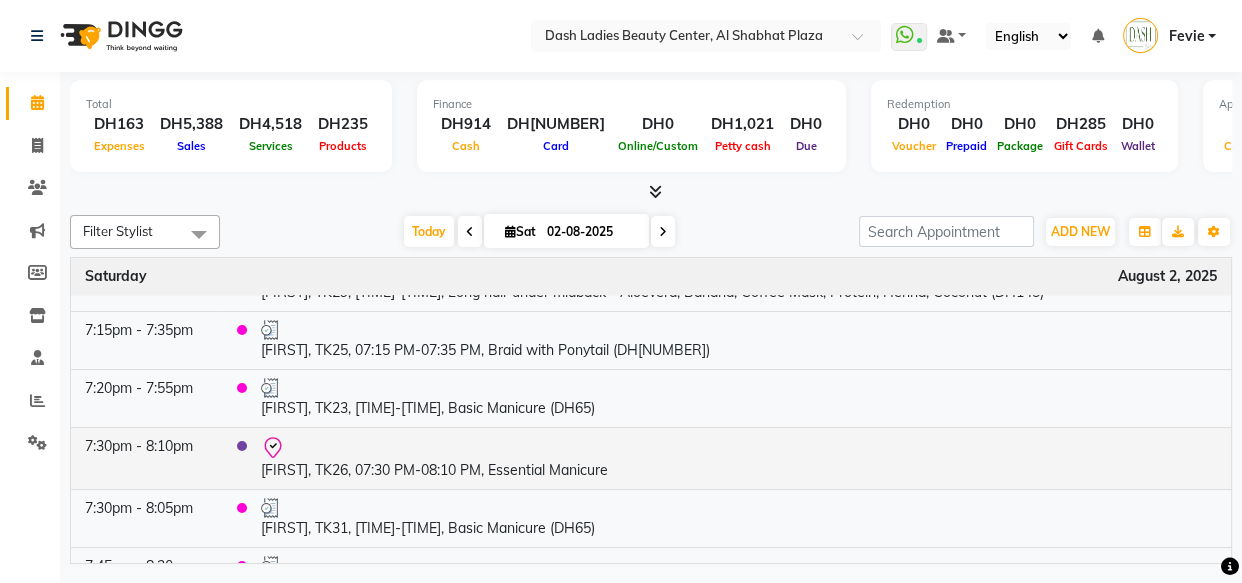 click on "[FIRST], TK26, 07:30 PM-08:10 PM, Essential Manicure" at bounding box center (739, 458) 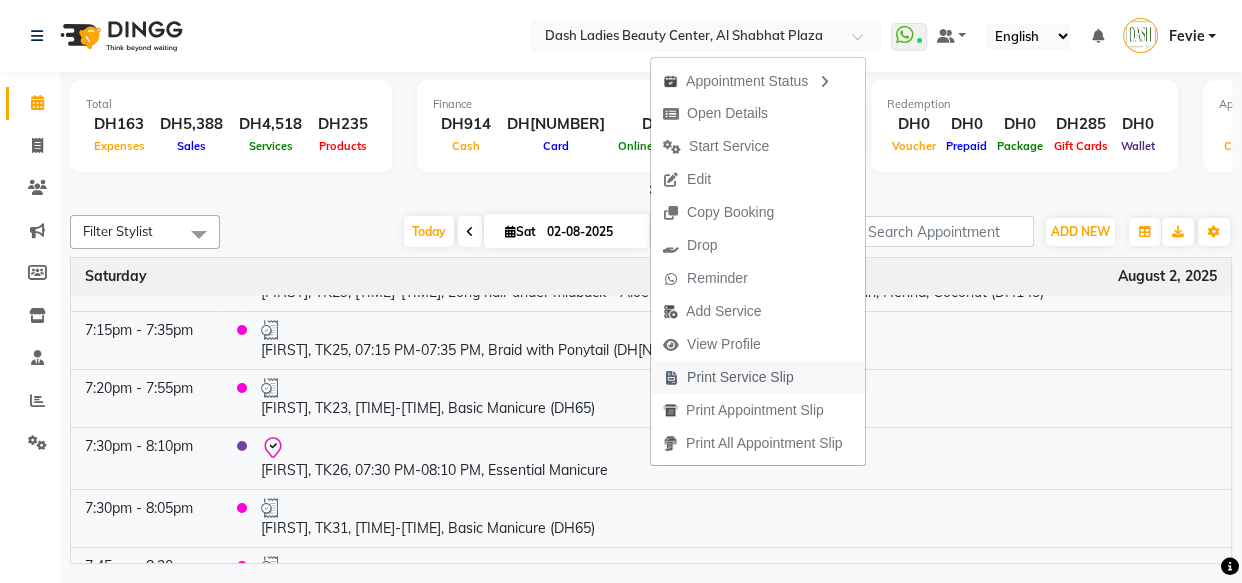 click on "Print Service Slip" at bounding box center (740, 377) 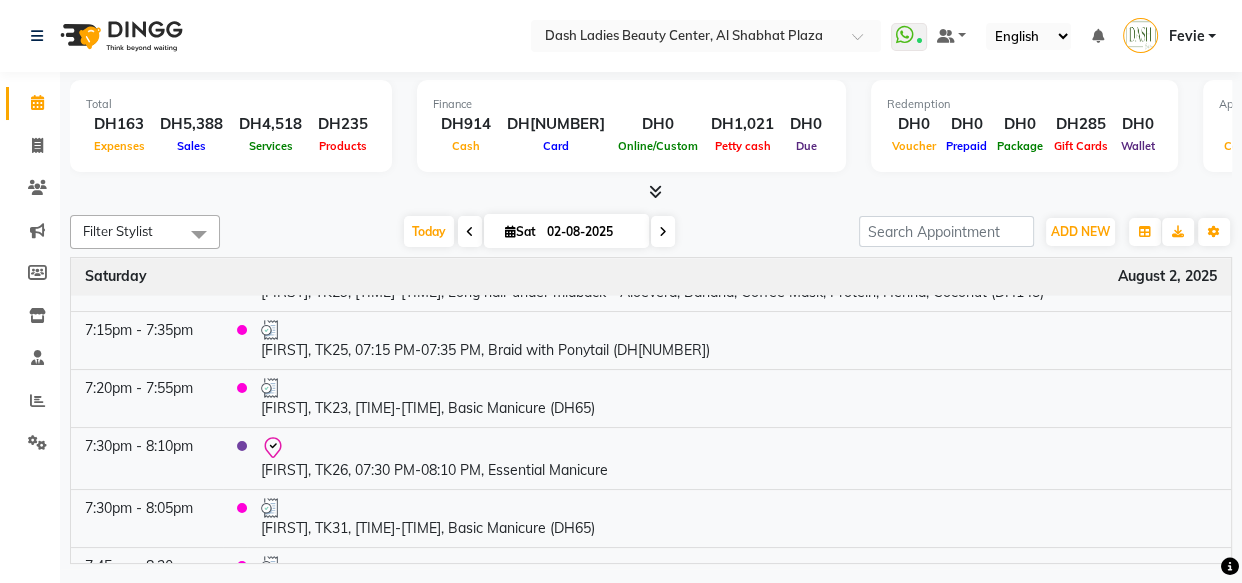 click on "Settings" 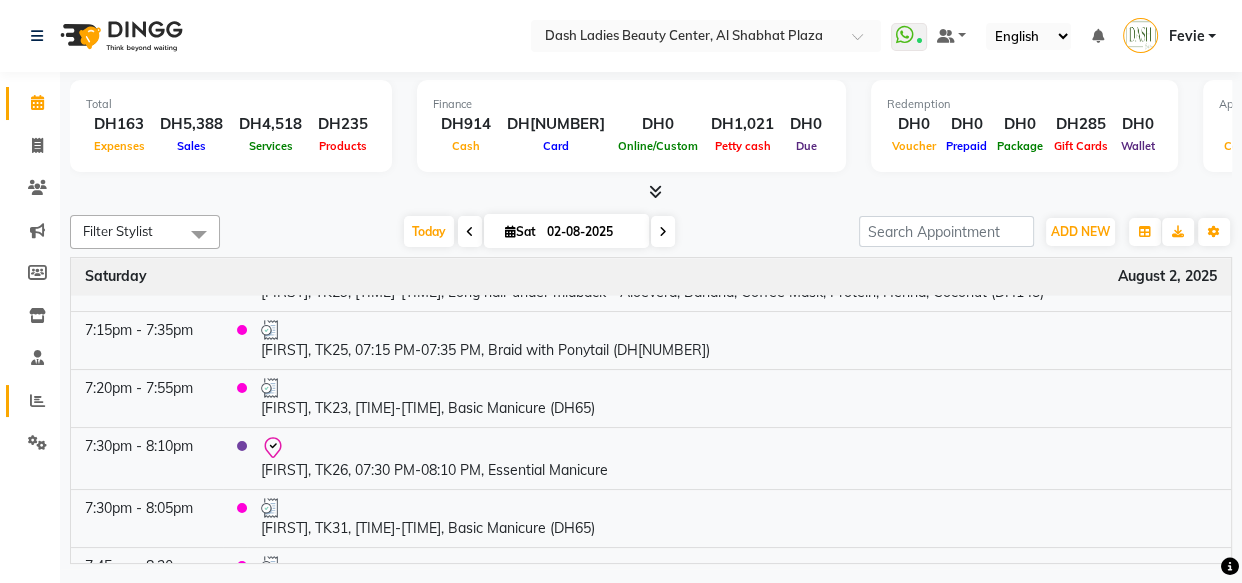 click 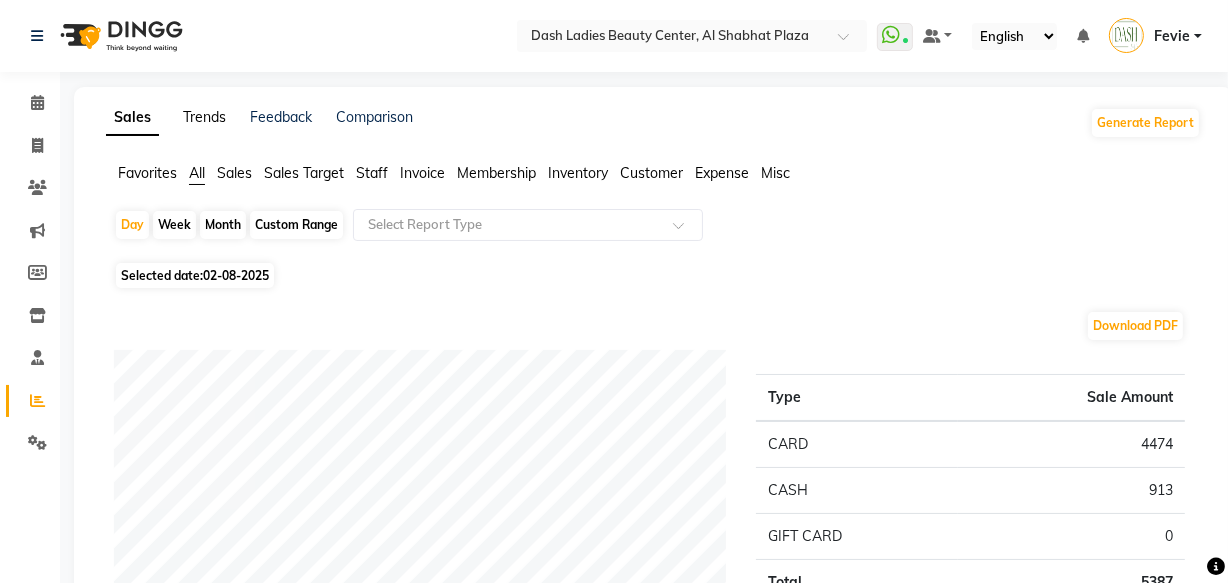 click on "Trends" 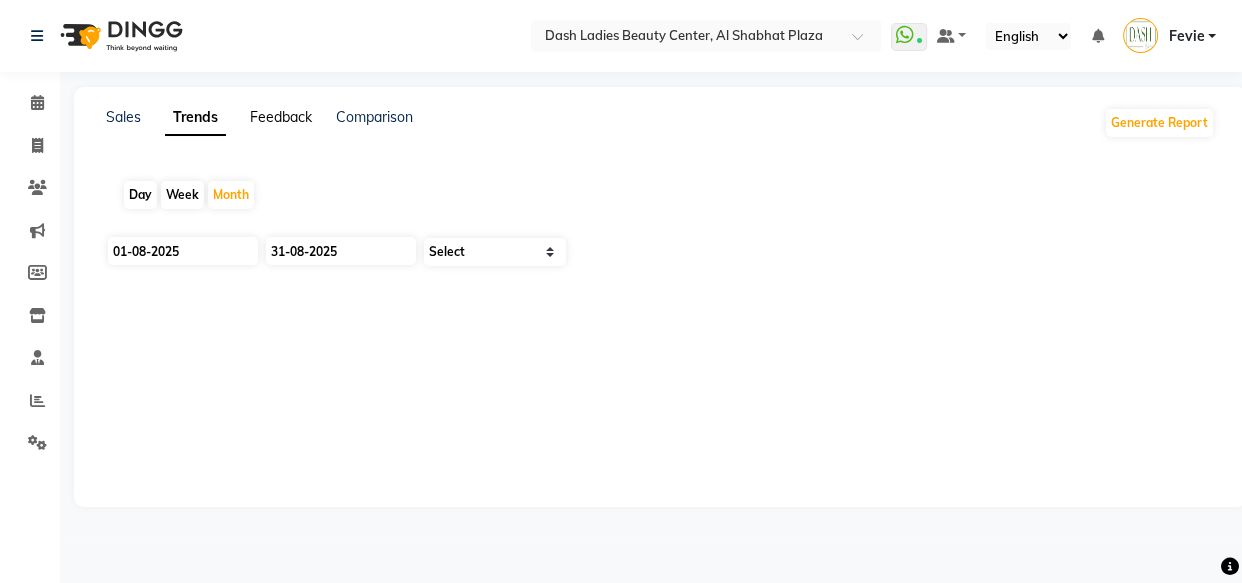 click on "Feedback" 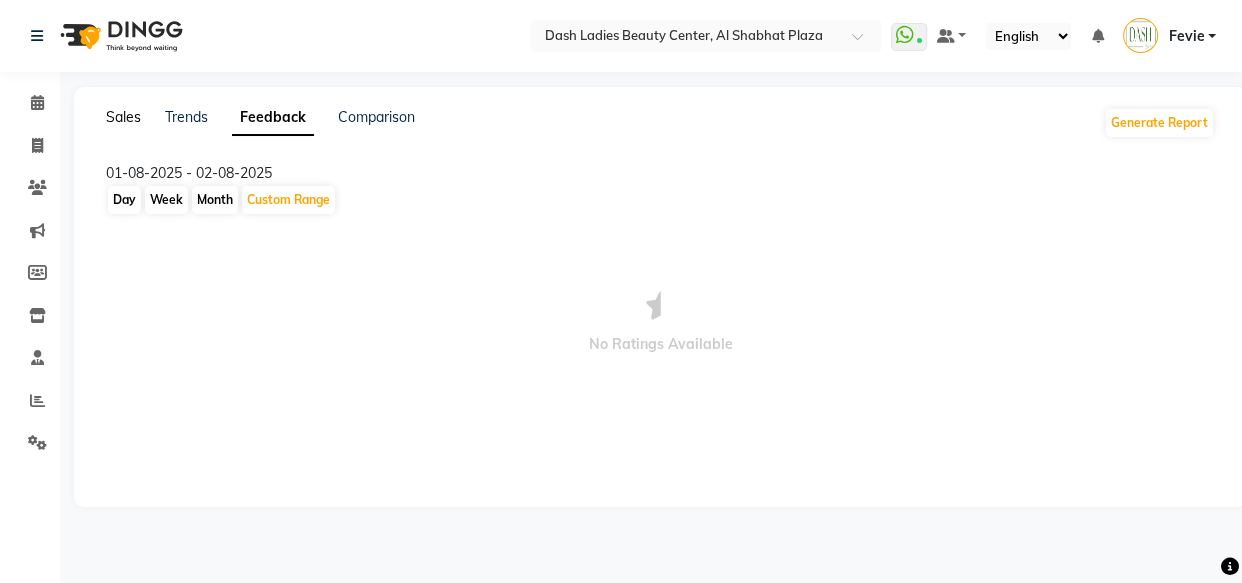 click on "Sales" 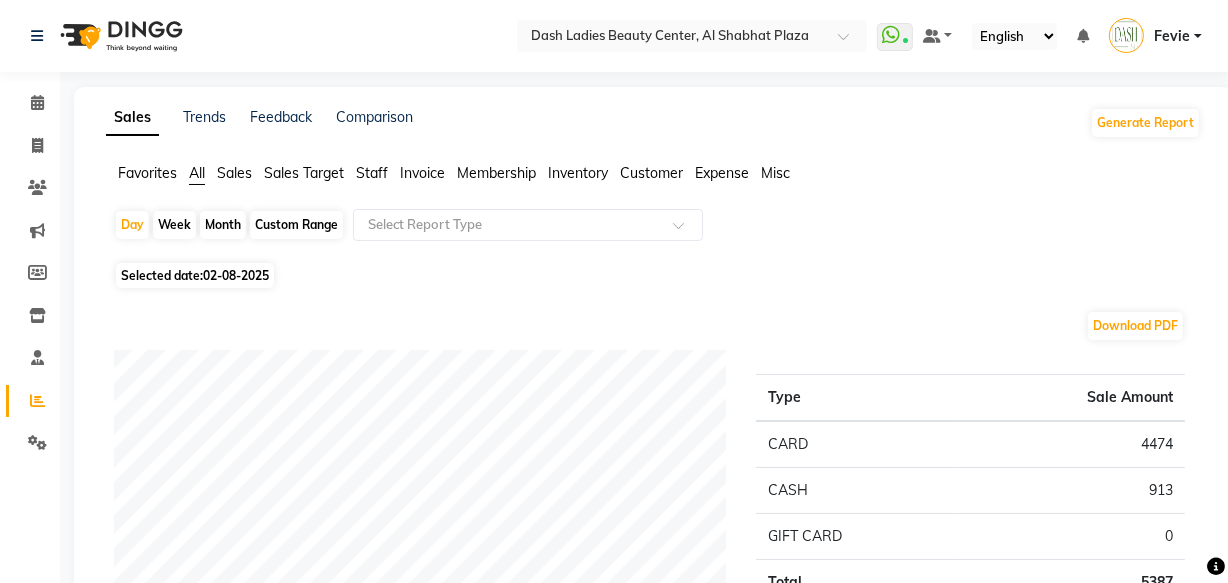 click on "Expense" 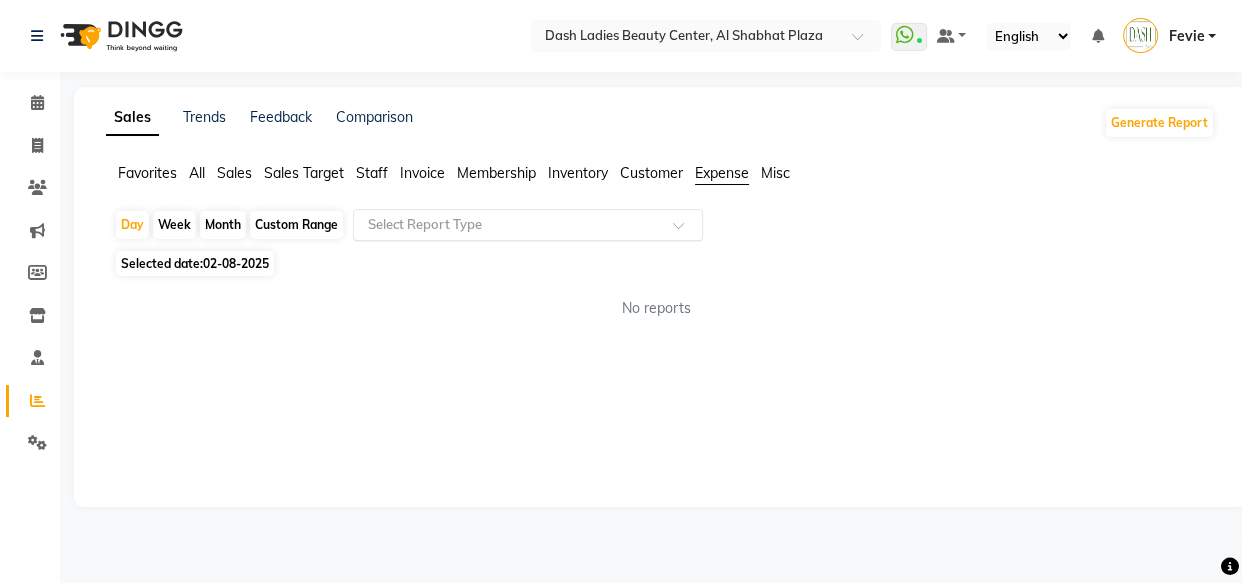 click 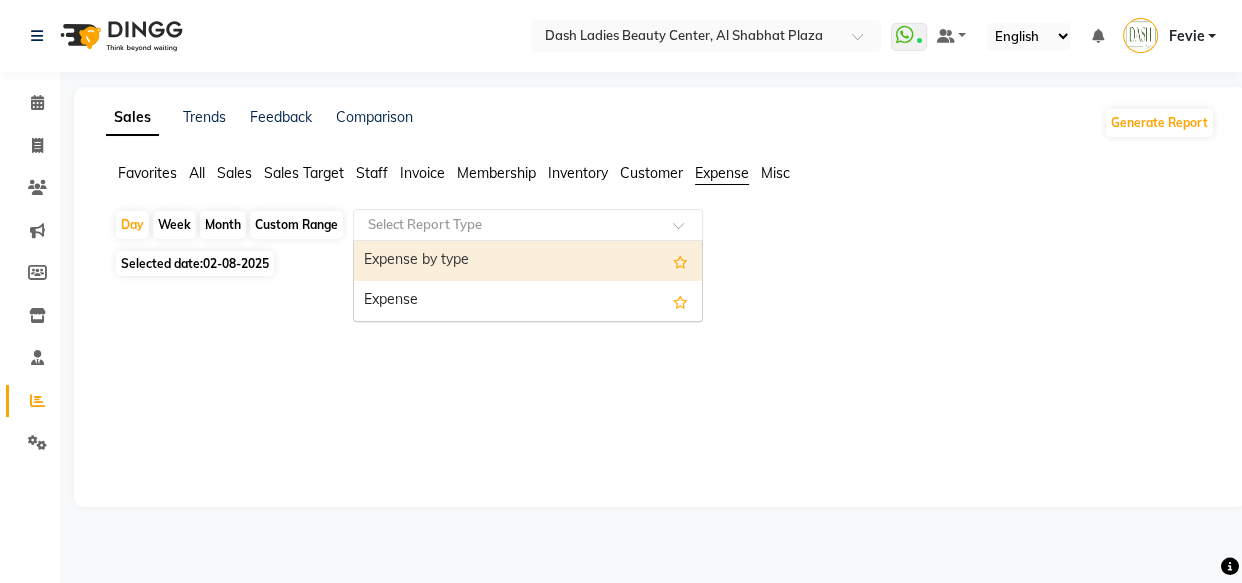 click on "Expense" at bounding box center [528, 301] 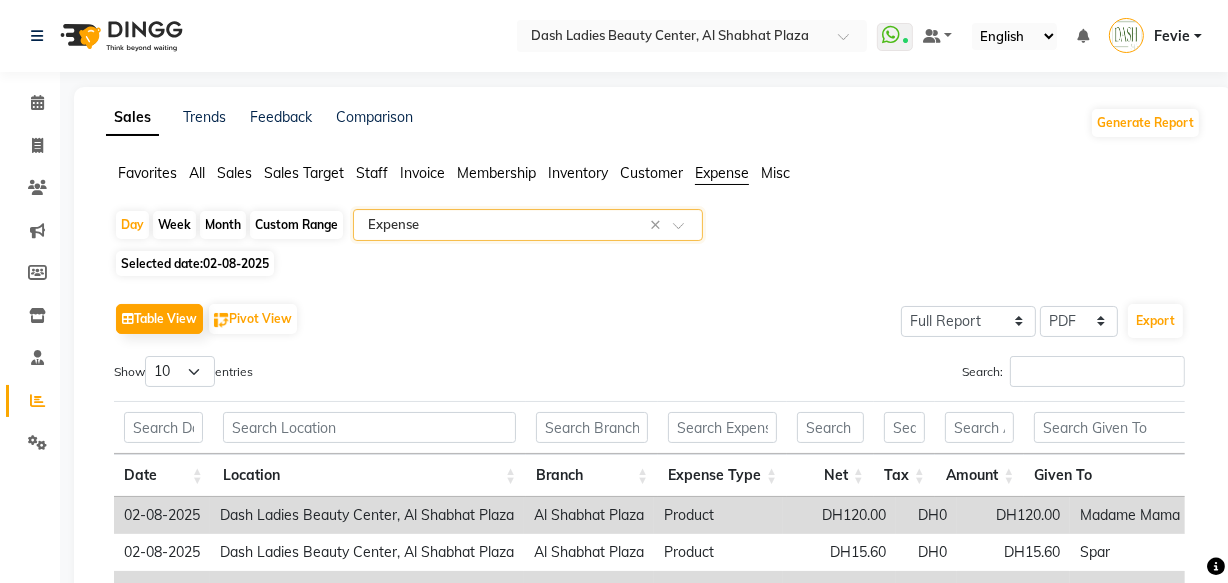 click on "Month" 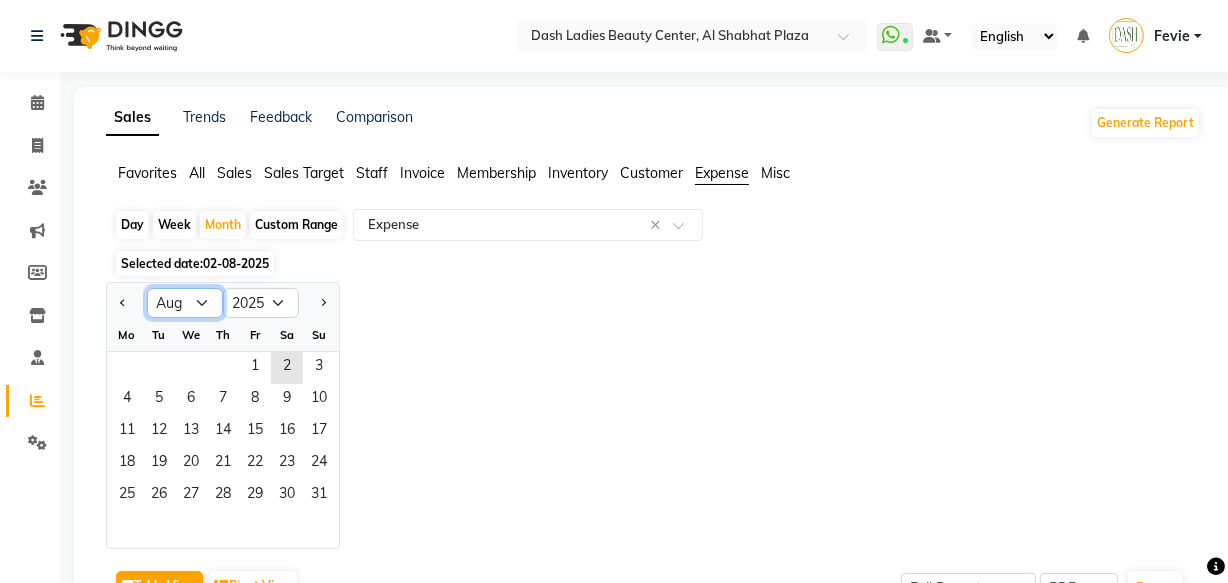 click on "Jan Feb Mar Apr May Jun Jul Aug Sep Oct Nov Dec" 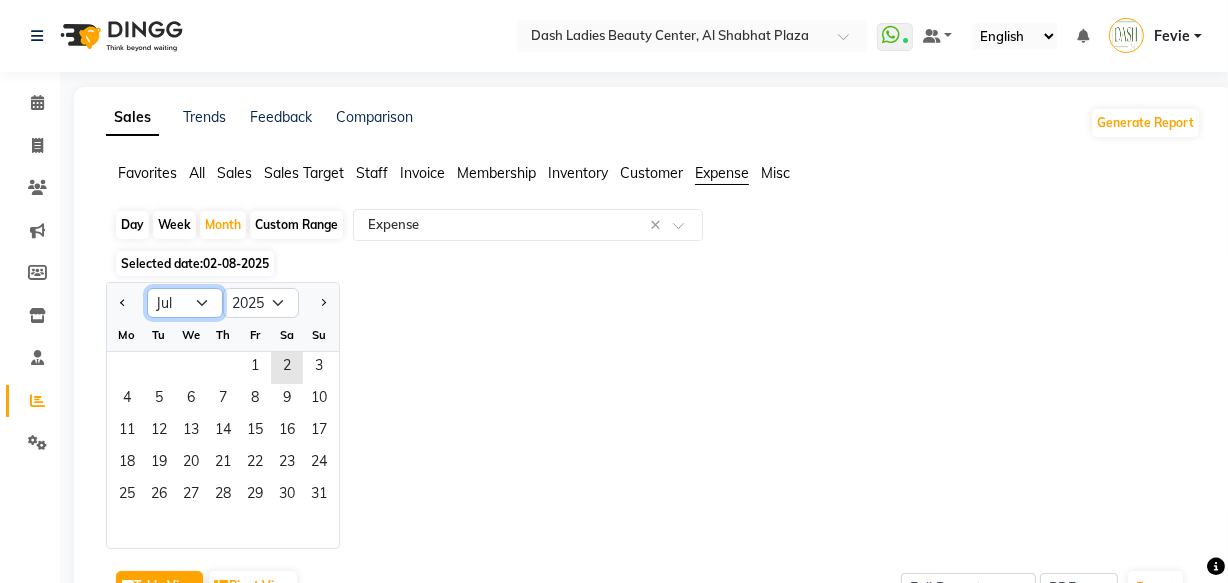click on "Jan Feb Mar Apr May Jun Jul Aug Sep Oct Nov Dec" 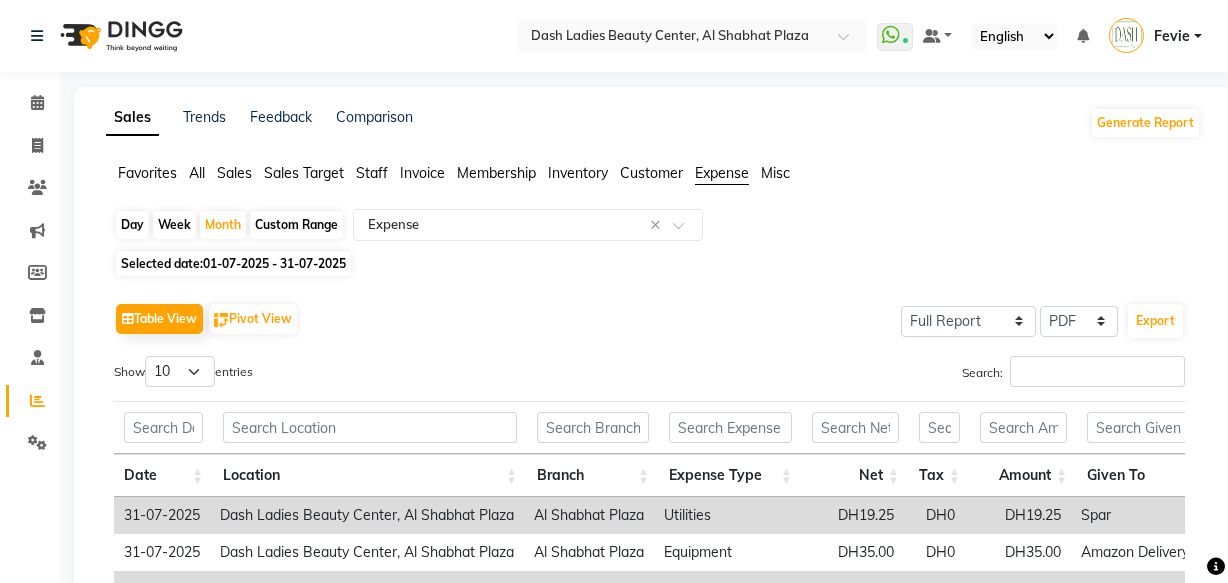 select on "full_report" 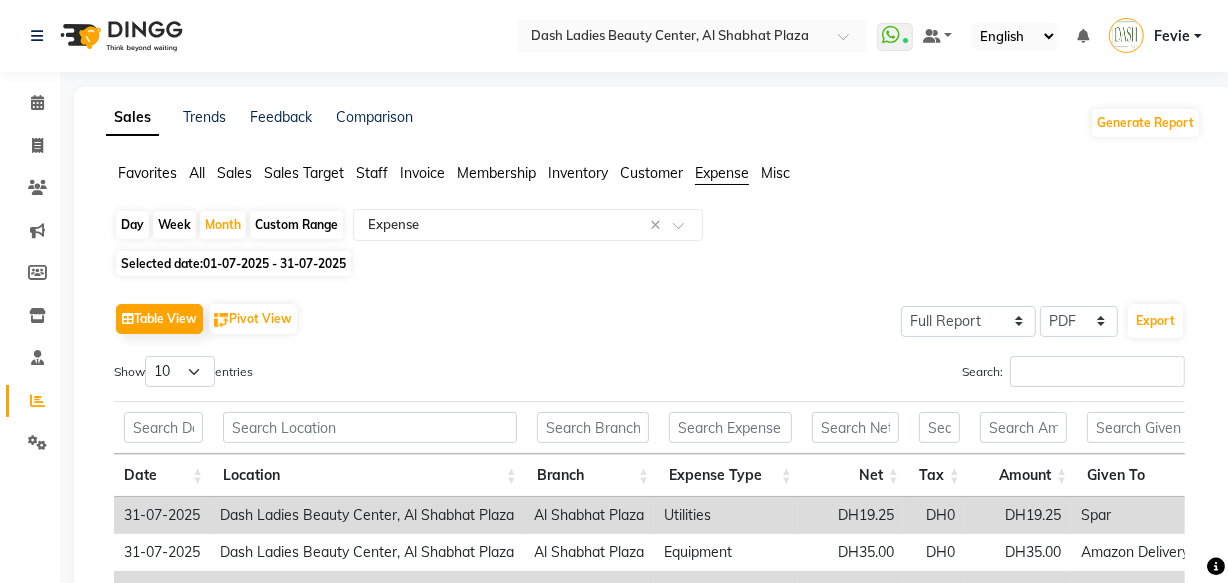 scroll, scrollTop: 0, scrollLeft: 0, axis: both 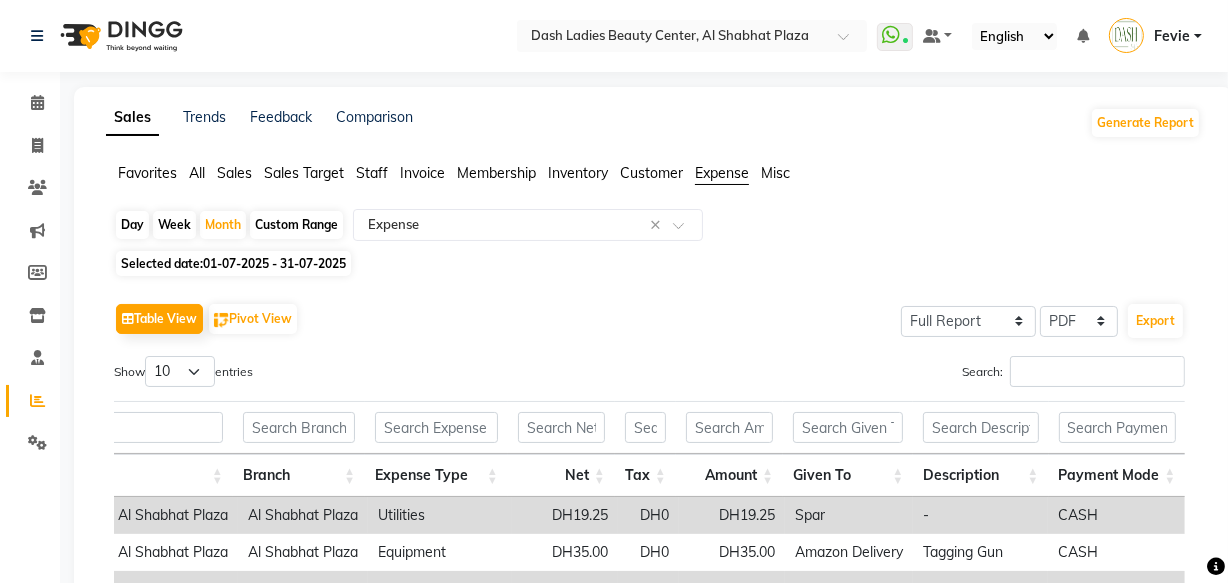 click on "01-07-2025 - 31-07-2025" 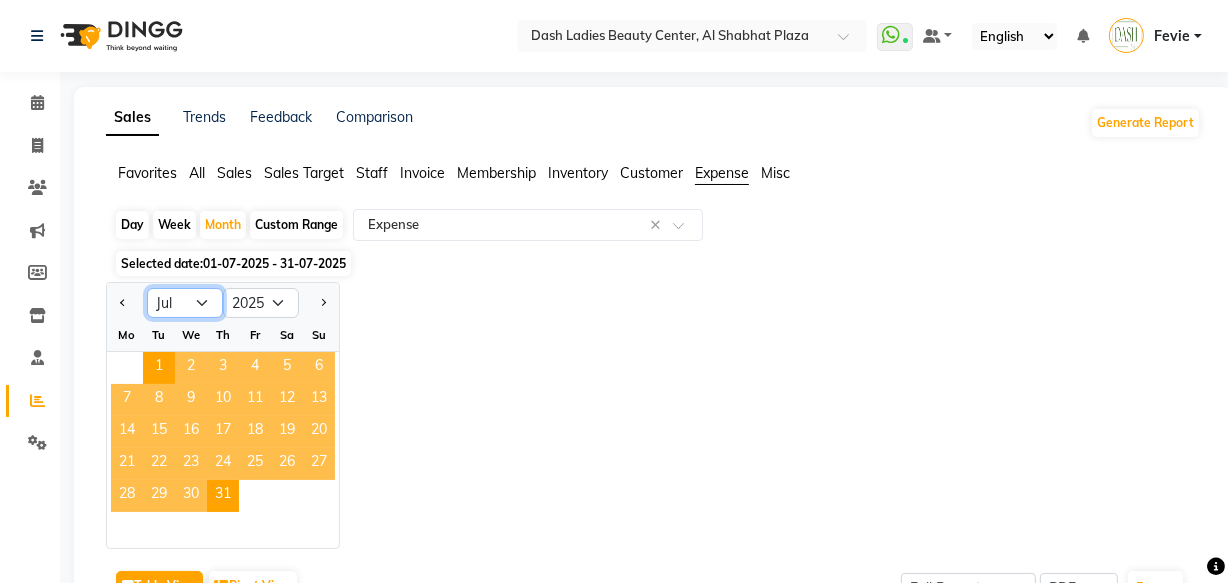 click on "Jan Feb Mar Apr May Jun Jul Aug Sep Oct Nov Dec" 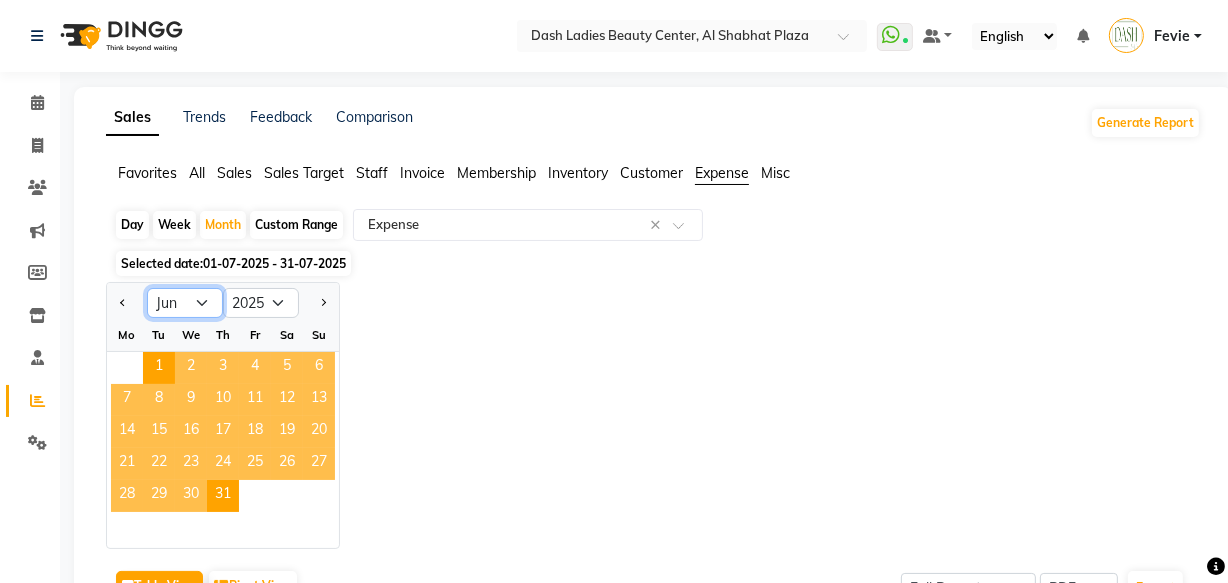 click on "Jan Feb Mar Apr May Jun Jul Aug Sep Oct Nov Dec" 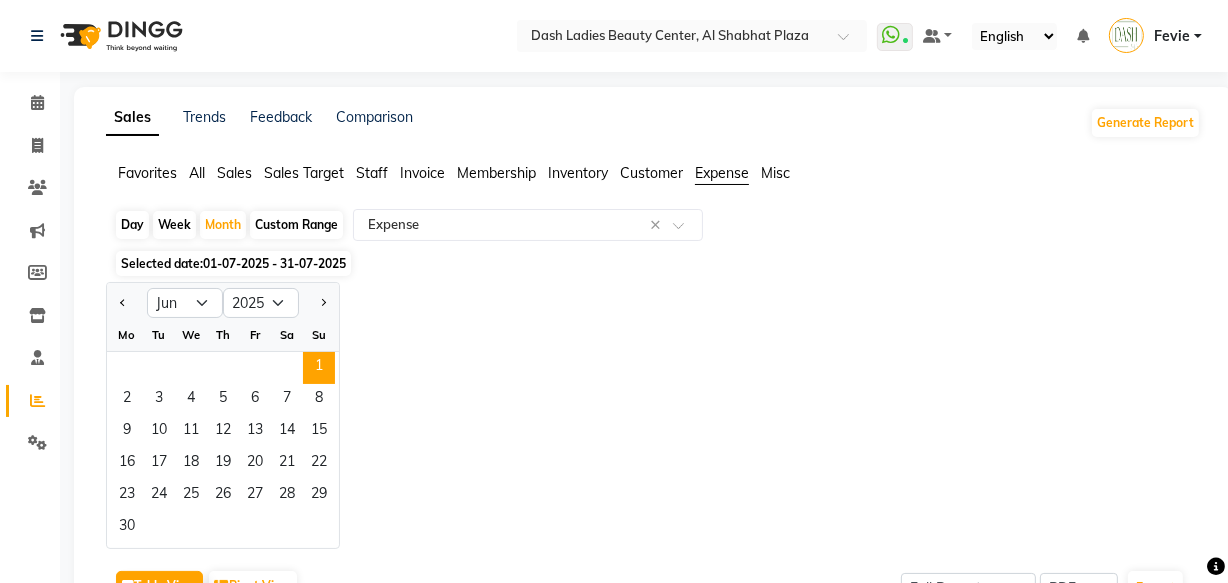 click on "1" 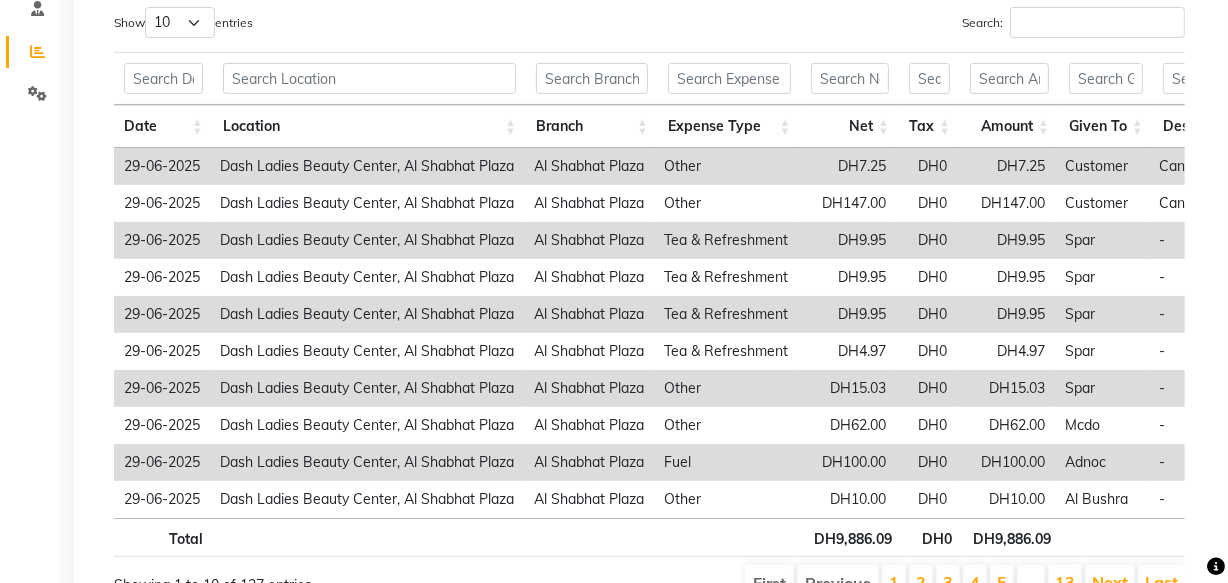 scroll, scrollTop: 460, scrollLeft: 0, axis: vertical 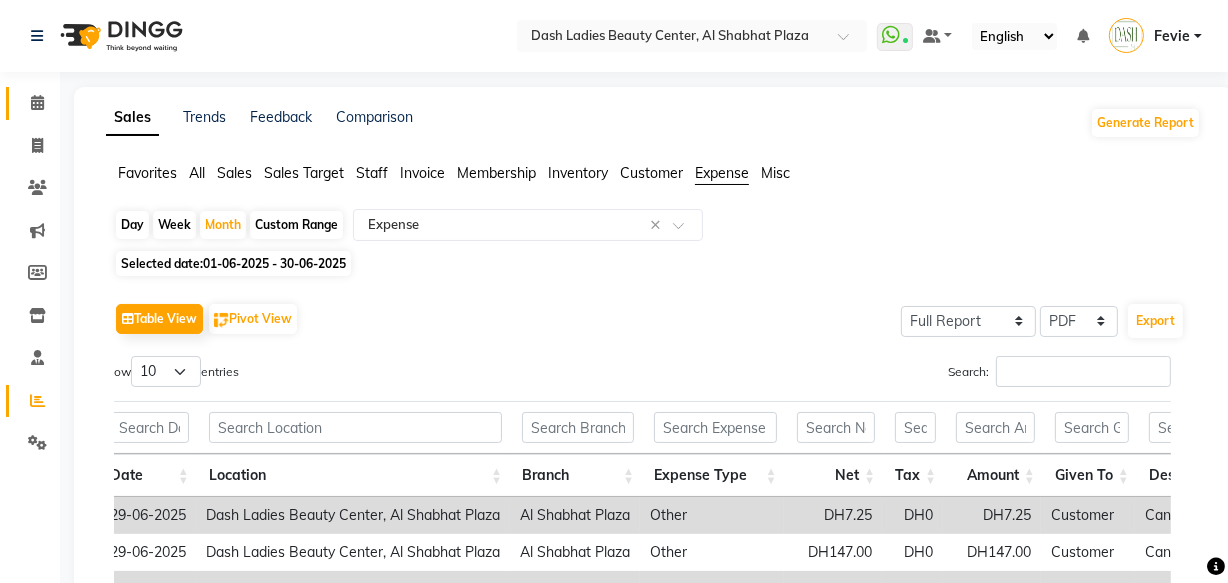 click 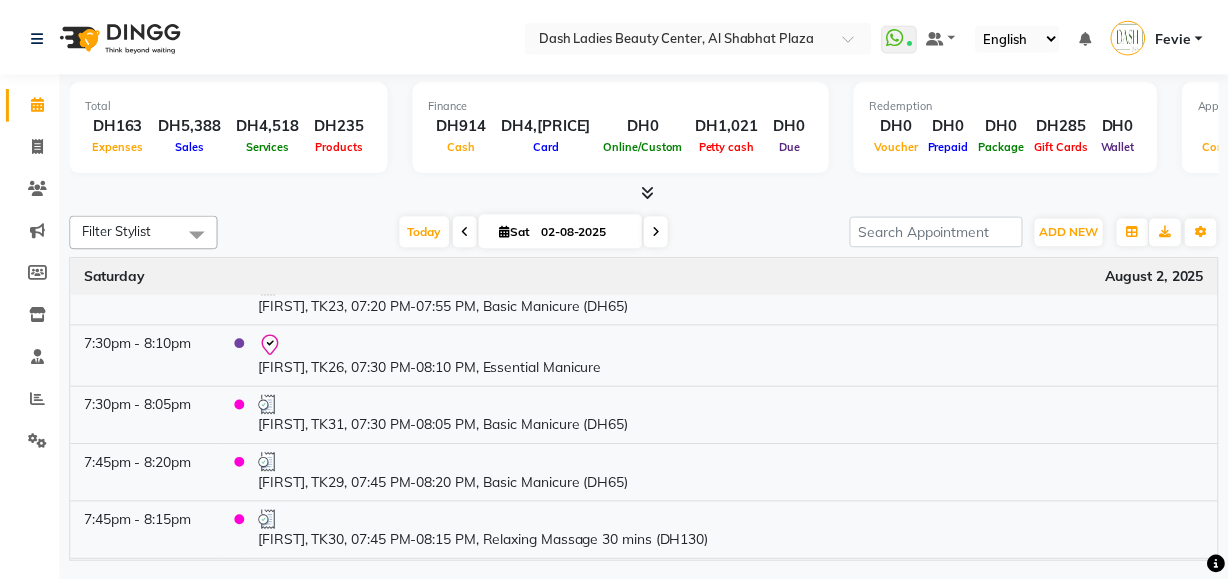 scroll, scrollTop: 2410, scrollLeft: 0, axis: vertical 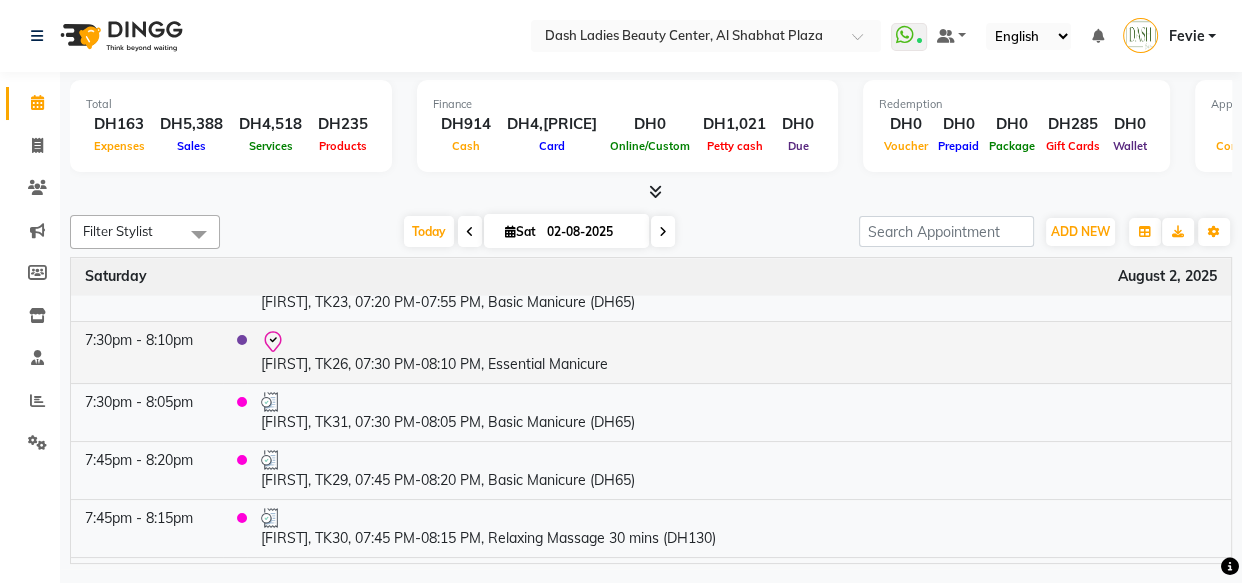 click at bounding box center (739, 342) 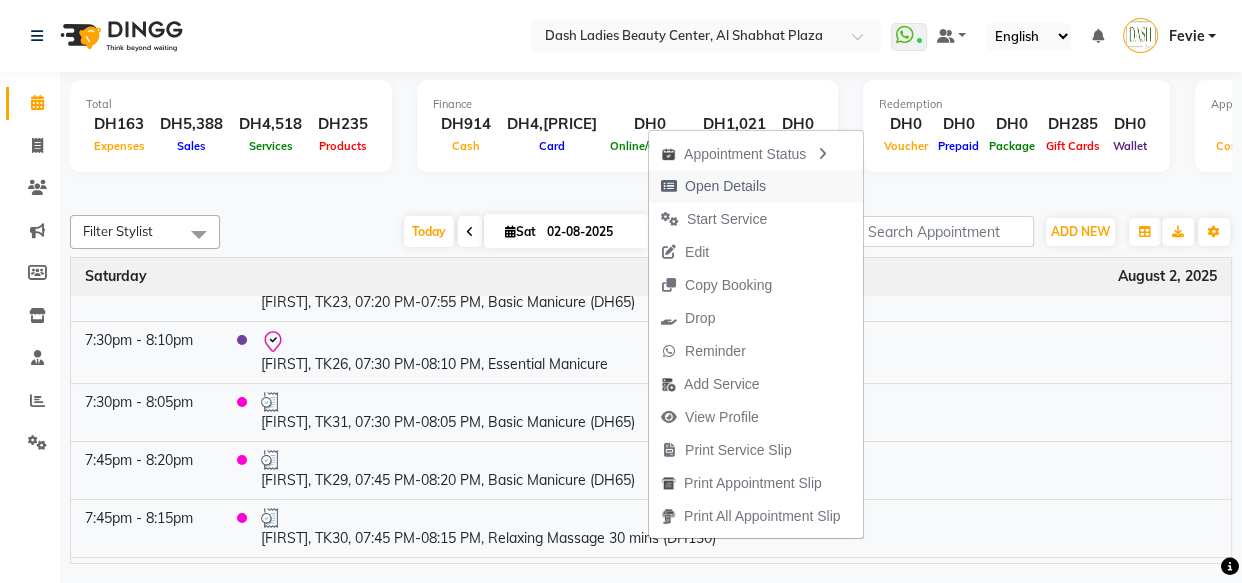 click on "Open Details" at bounding box center (725, 186) 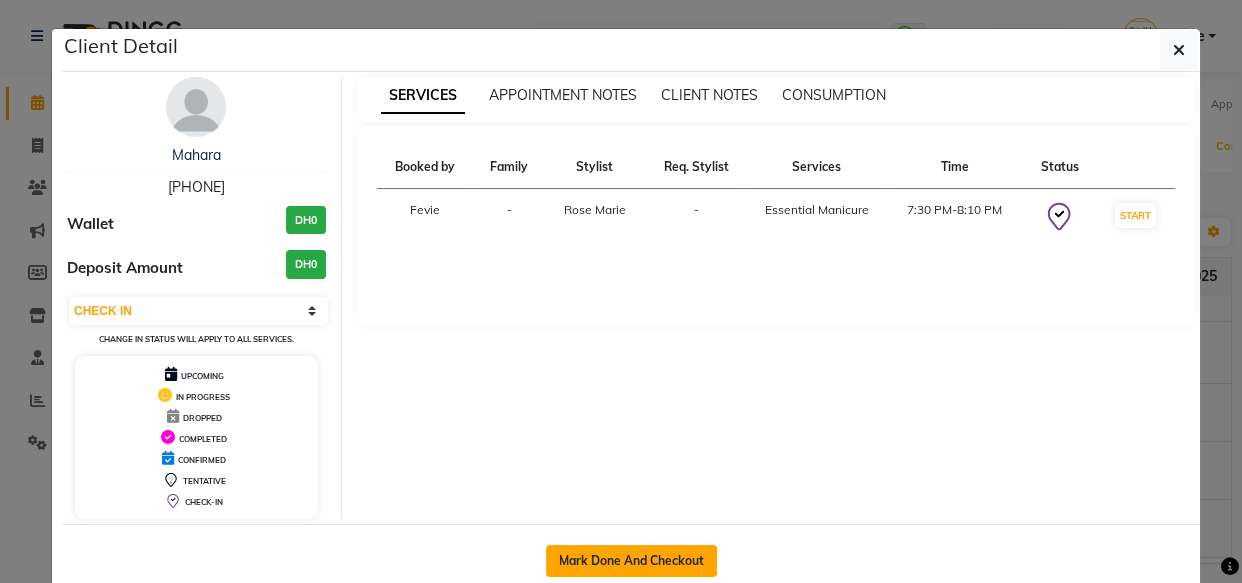 click on "Mark Done And Checkout" 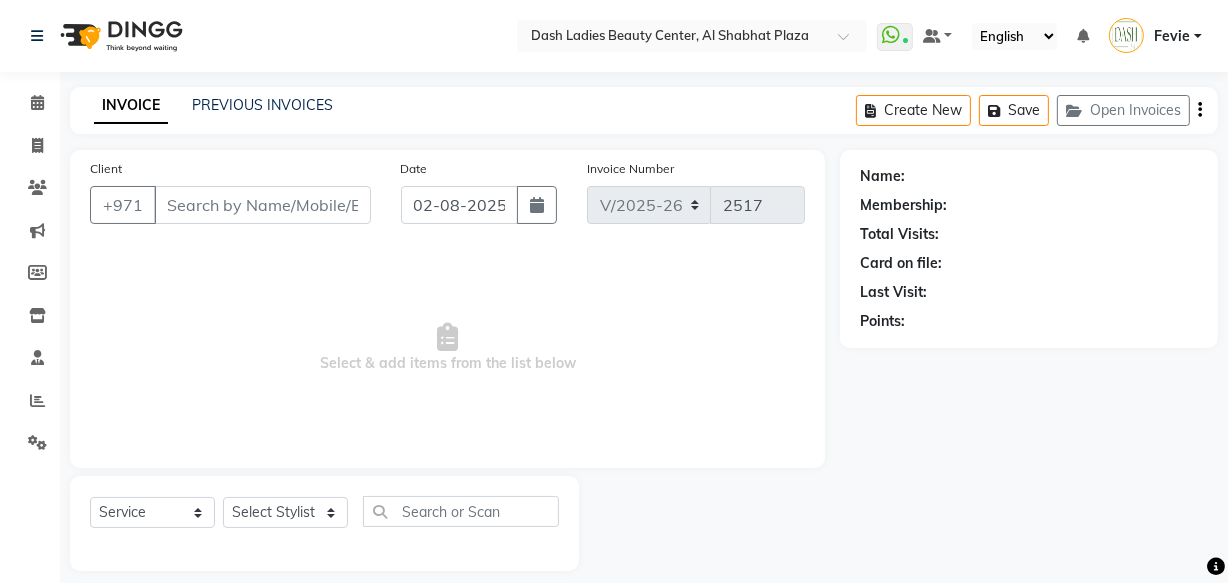 type on "526955529" 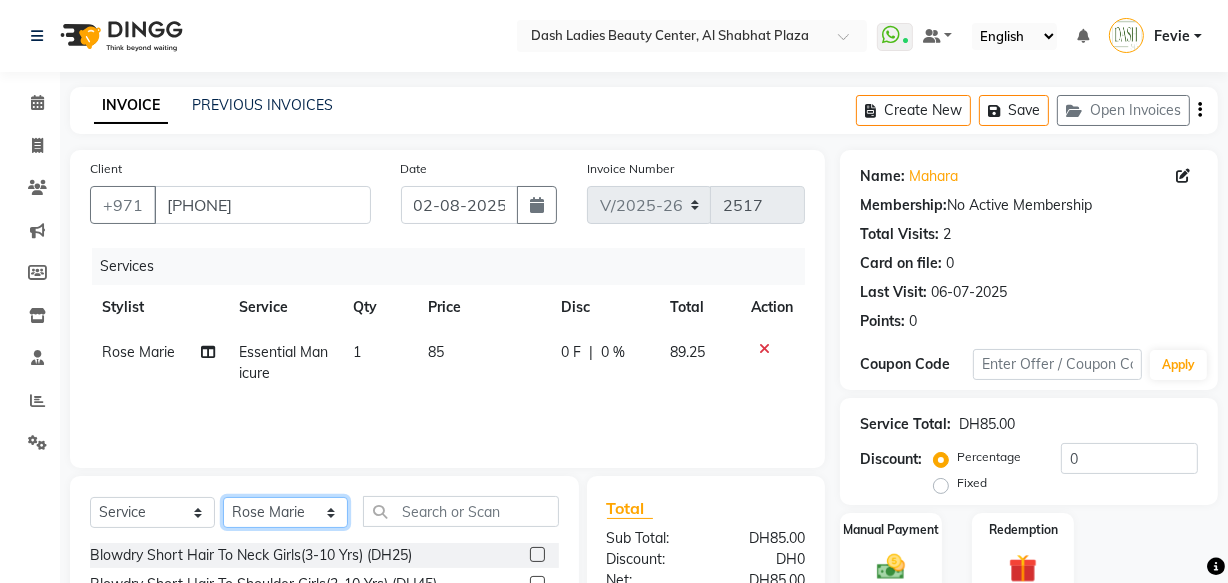 click on "Select Stylist Aizel Angelina Anna Bobi Edlyn Fevie  Flora Grace Hamda Janine Jelyn Mariel Maya Maya (Cafe) May Joy (Cafe) Nabasirye (Cafe) Nancy Nilam Nita Noreen Owner Peace Rechiel Rose Marie Saman Talina" 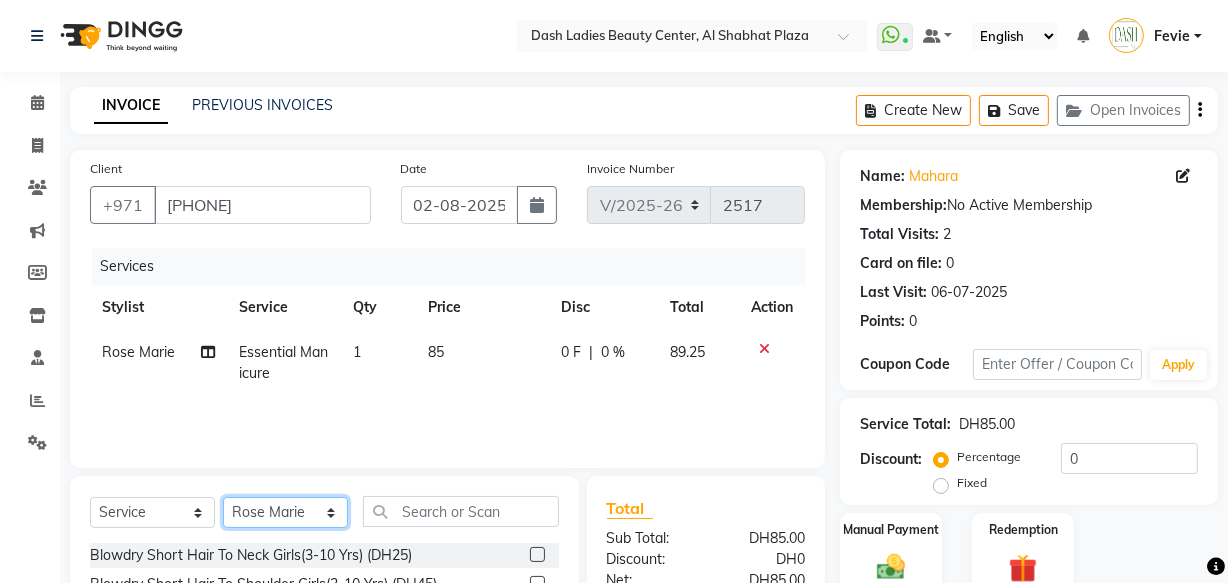 select on "81108" 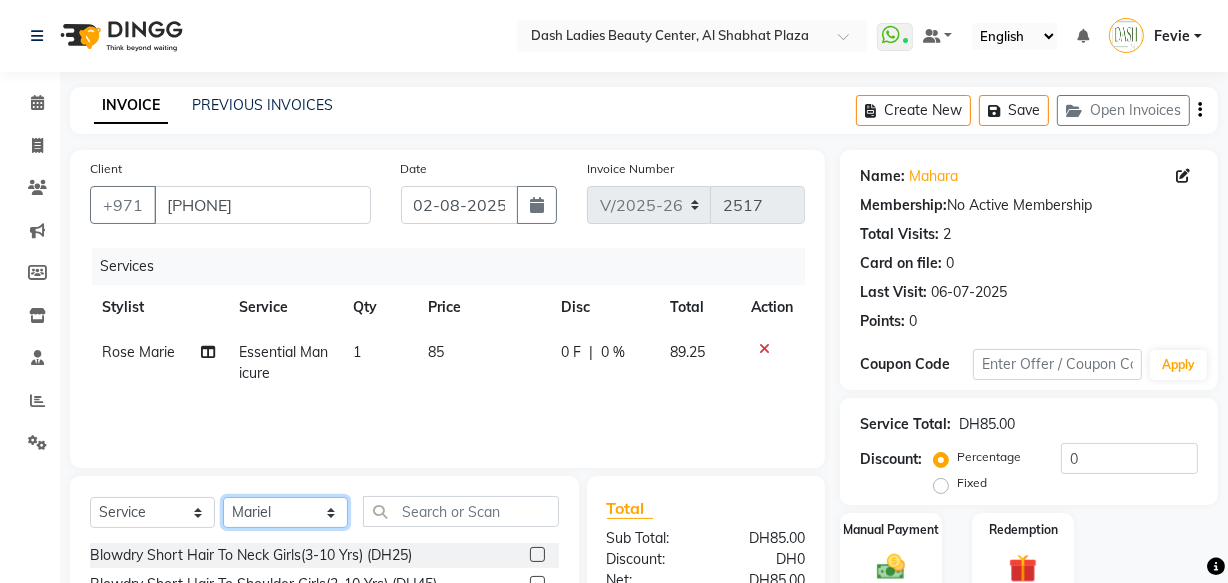 click on "Select Stylist Aizel Angelina Anna Bobi Edlyn Fevie  Flora Grace Hamda Janine Jelyn Mariel Maya Maya (Cafe) May Joy (Cafe) Nabasirye (Cafe) Nancy Nilam Nita Noreen Owner Peace Rechiel Rose Marie Saman Talina" 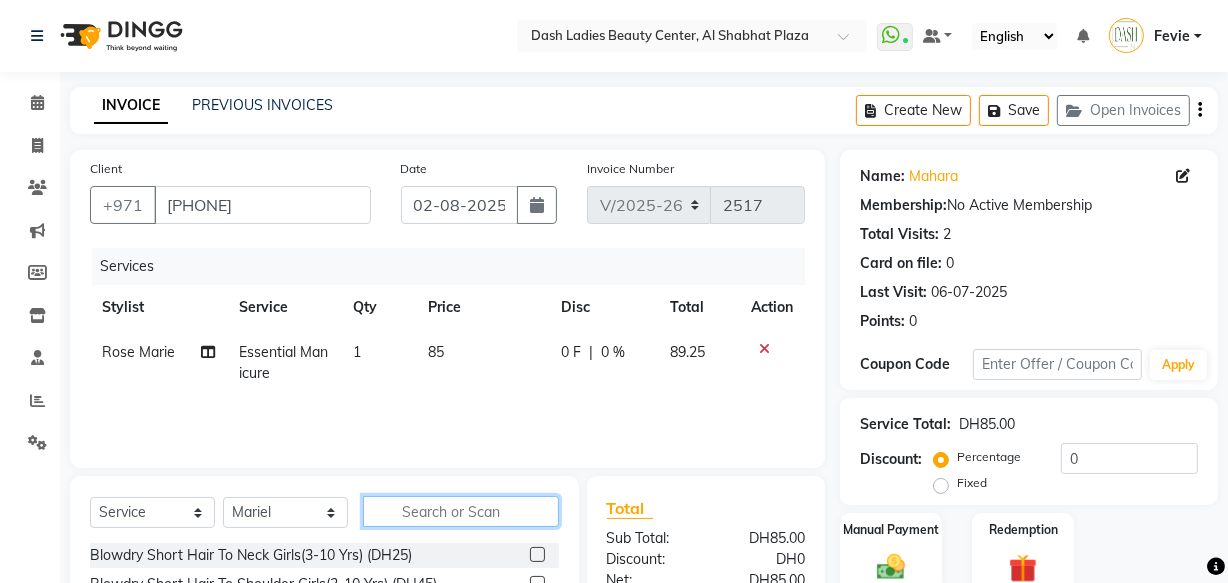 click 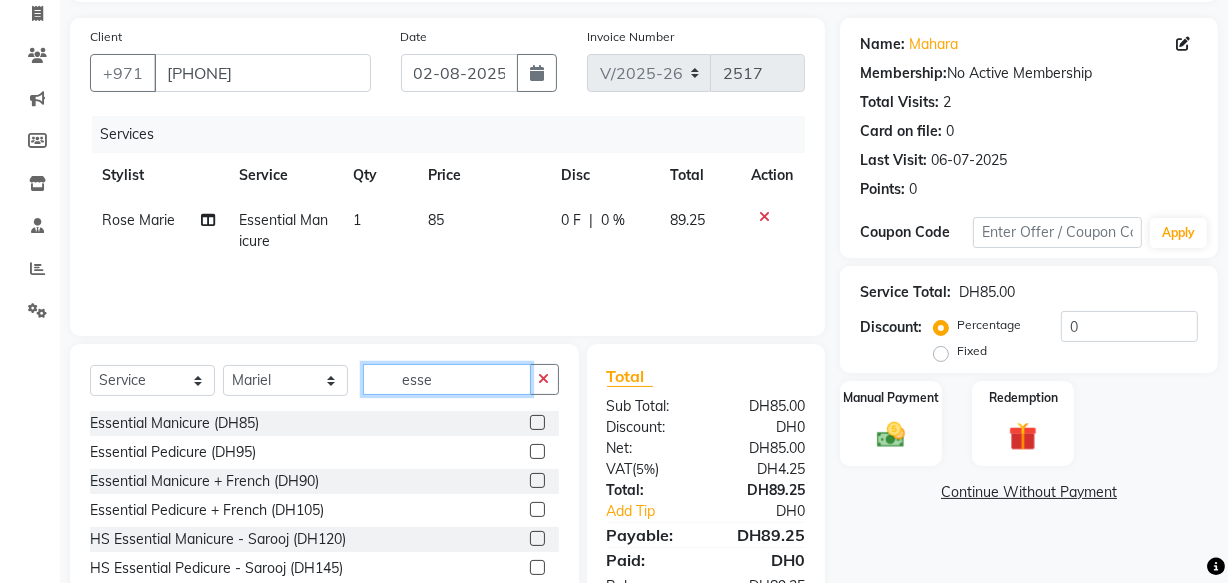 scroll, scrollTop: 156, scrollLeft: 0, axis: vertical 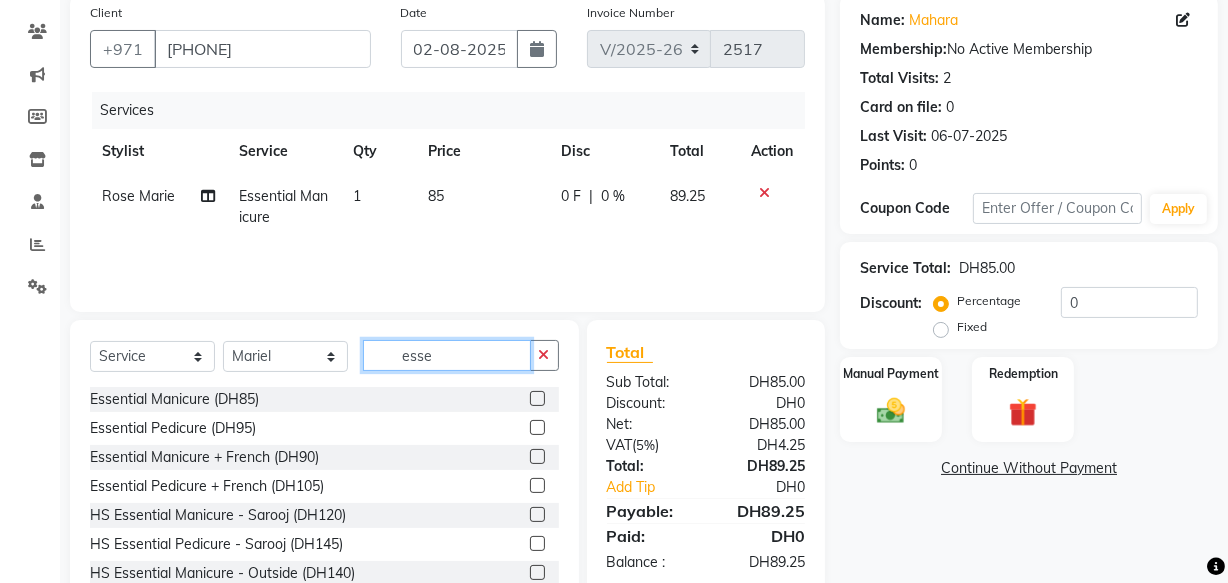 type on "esse" 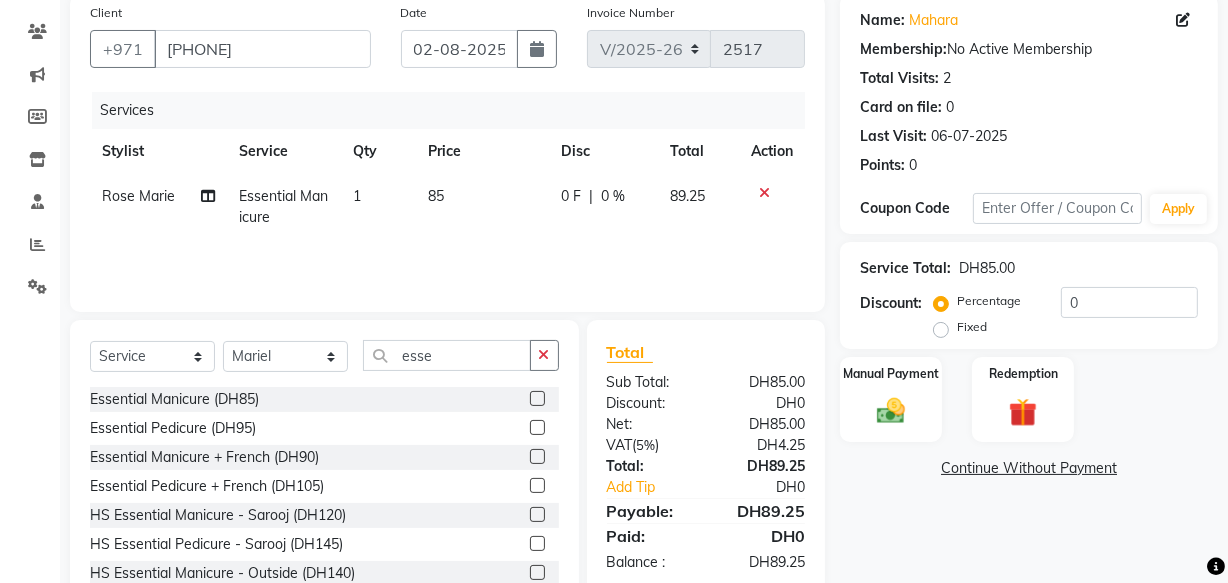 click 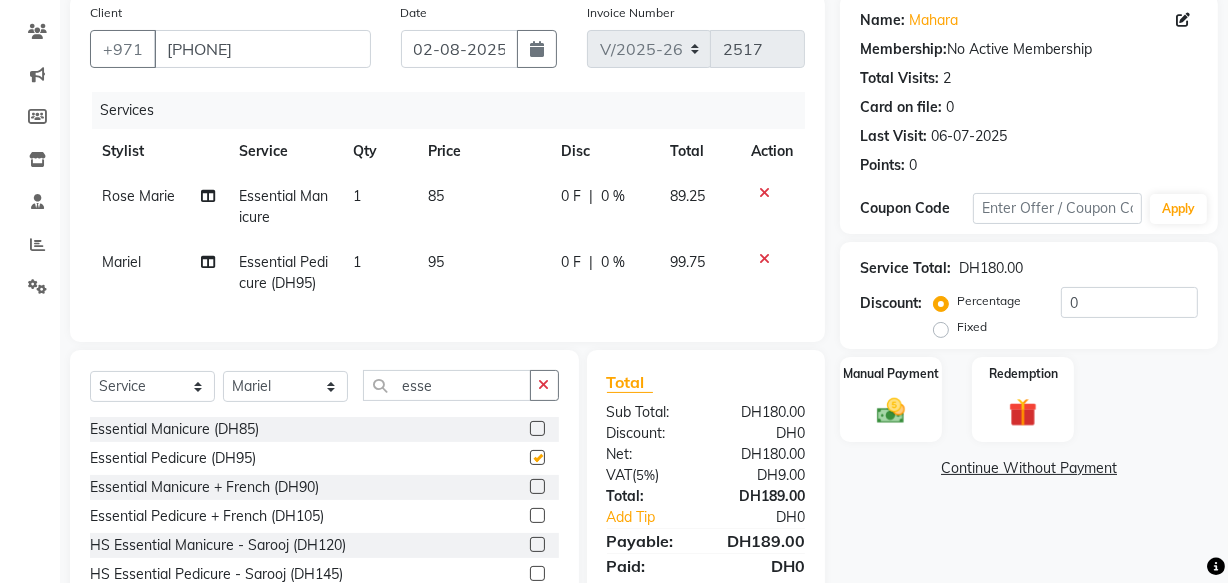 checkbox on "false" 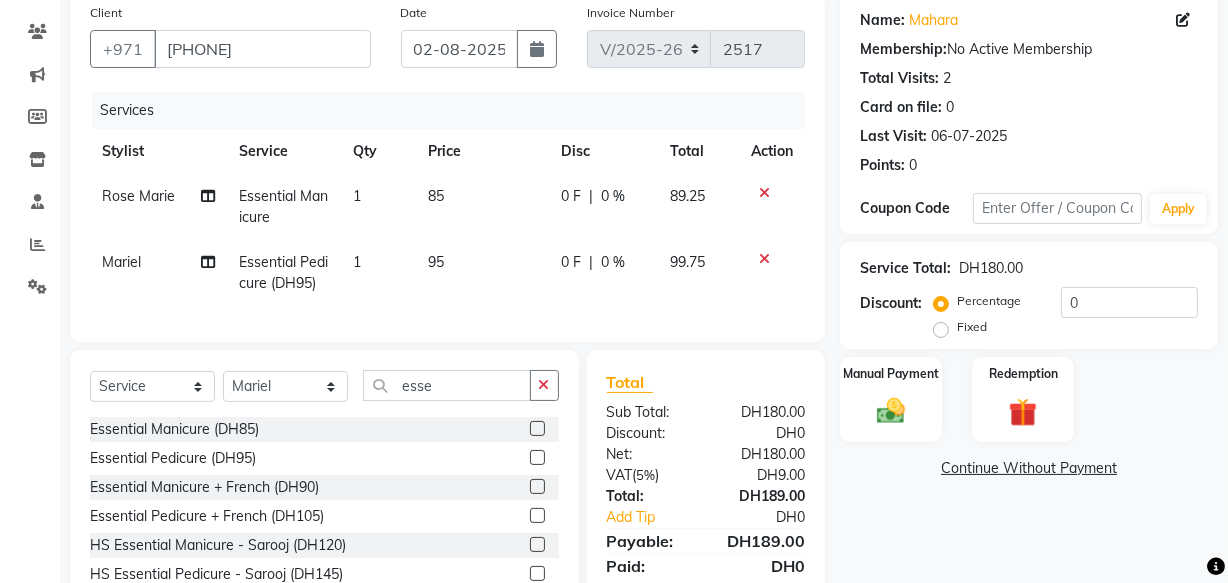 click 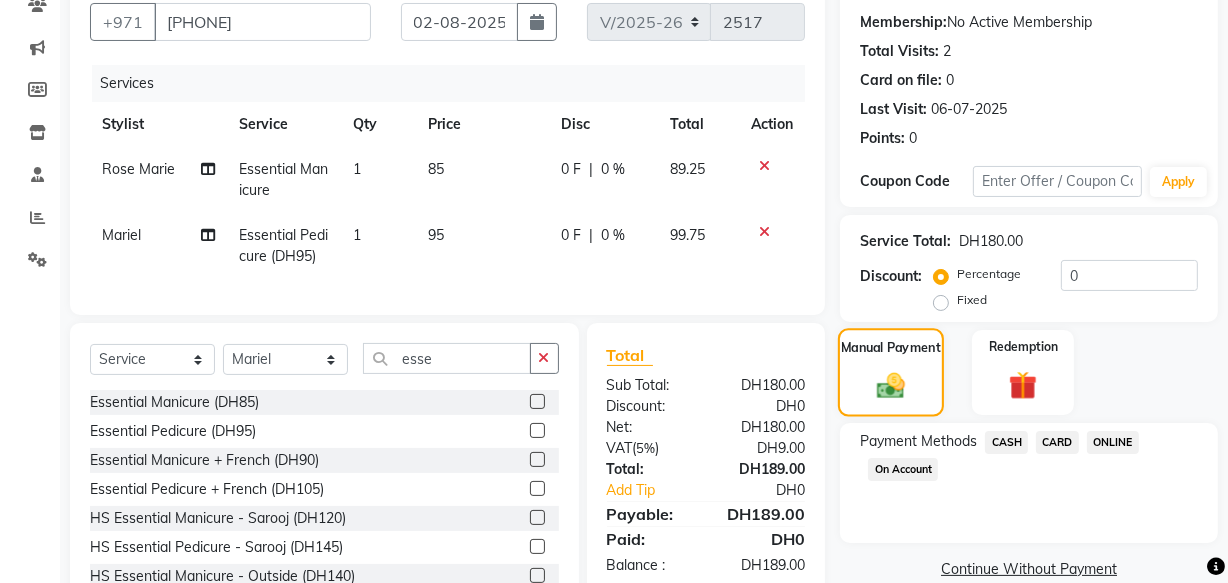 scroll, scrollTop: 262, scrollLeft: 0, axis: vertical 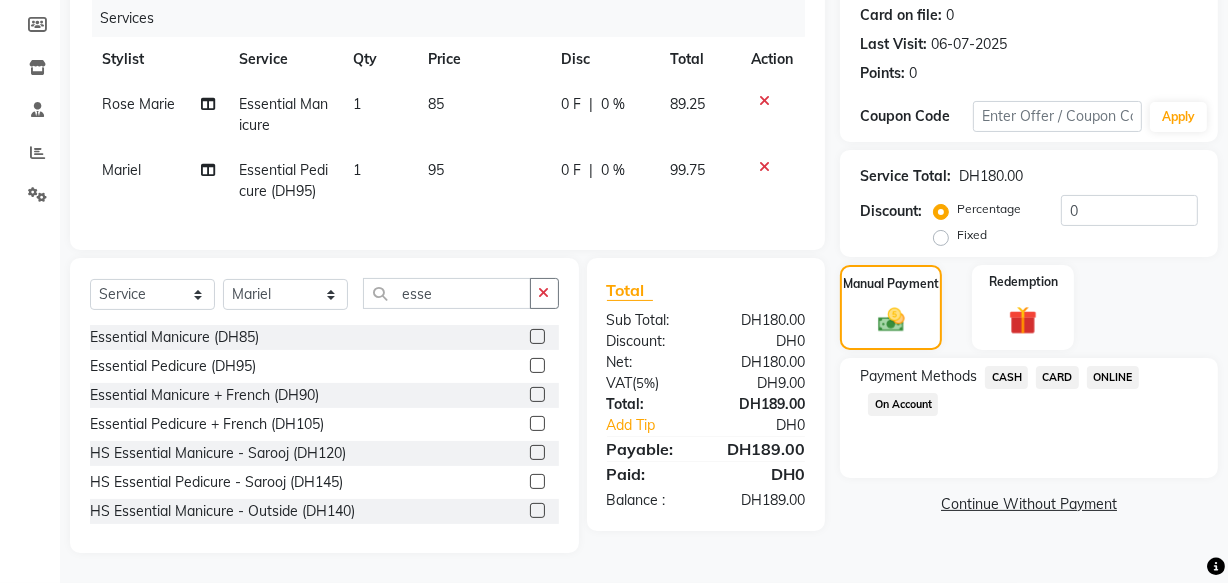 click on "CARD" 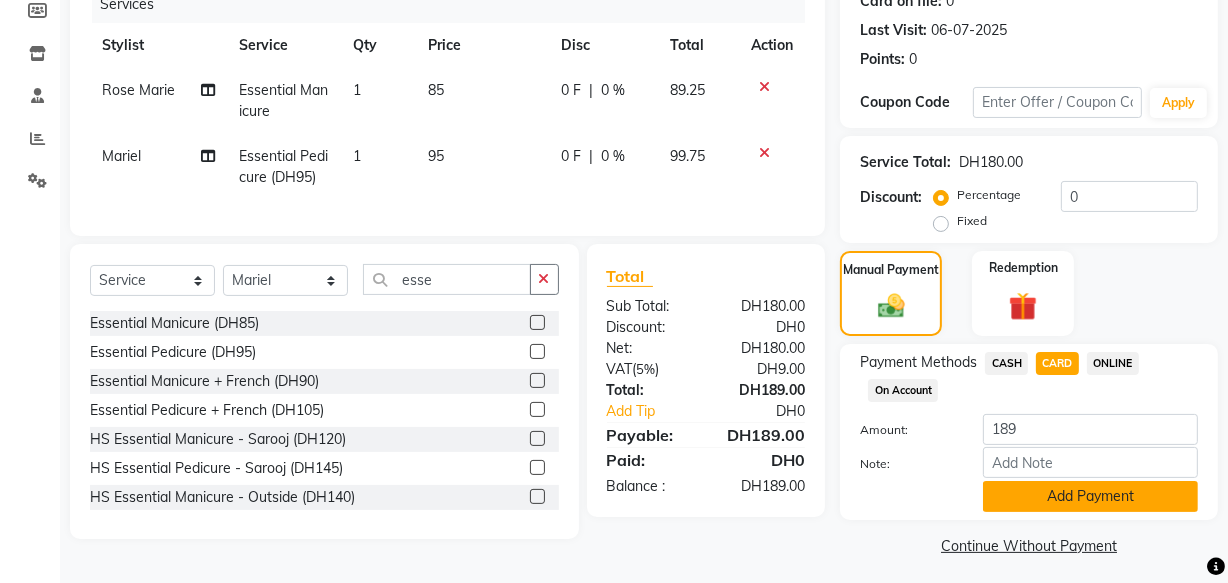 click on "Add Payment" 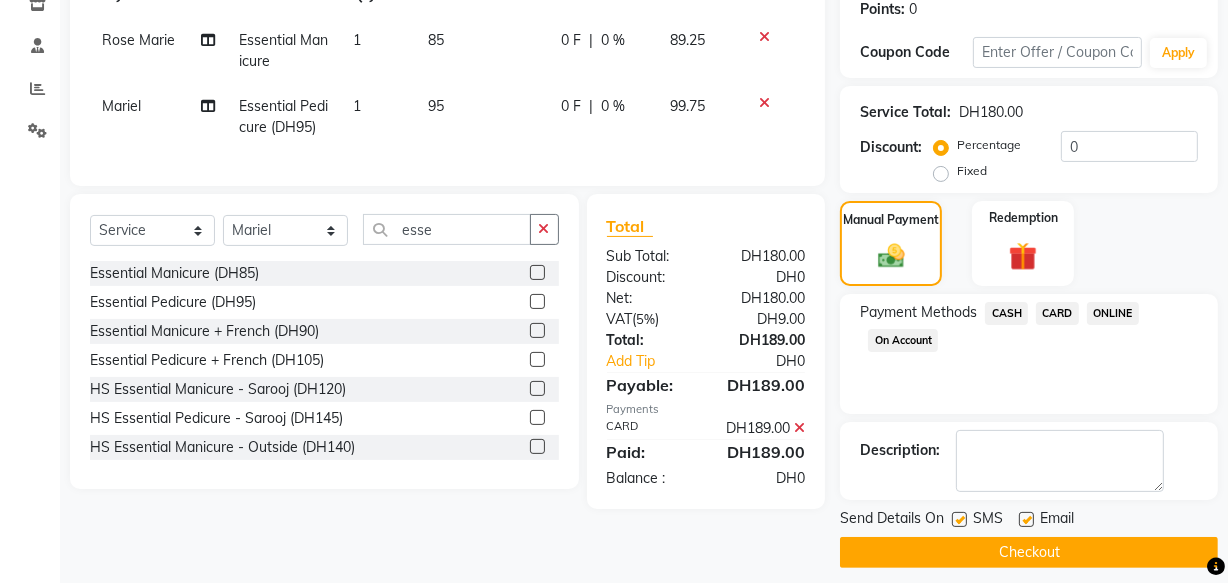 scroll, scrollTop: 326, scrollLeft: 0, axis: vertical 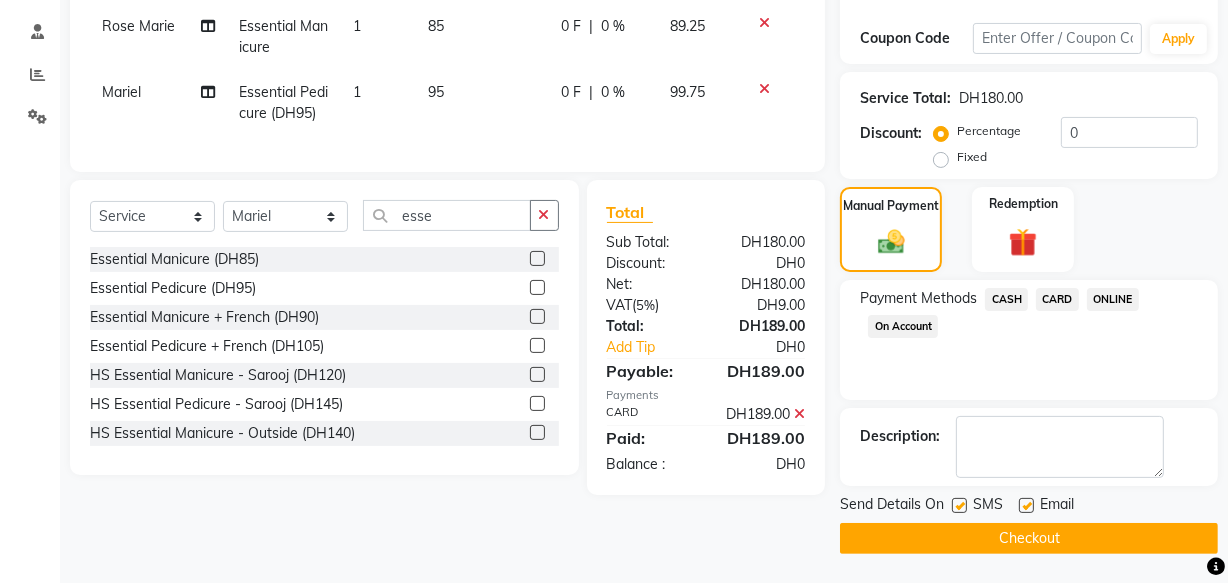 click on "Checkout" 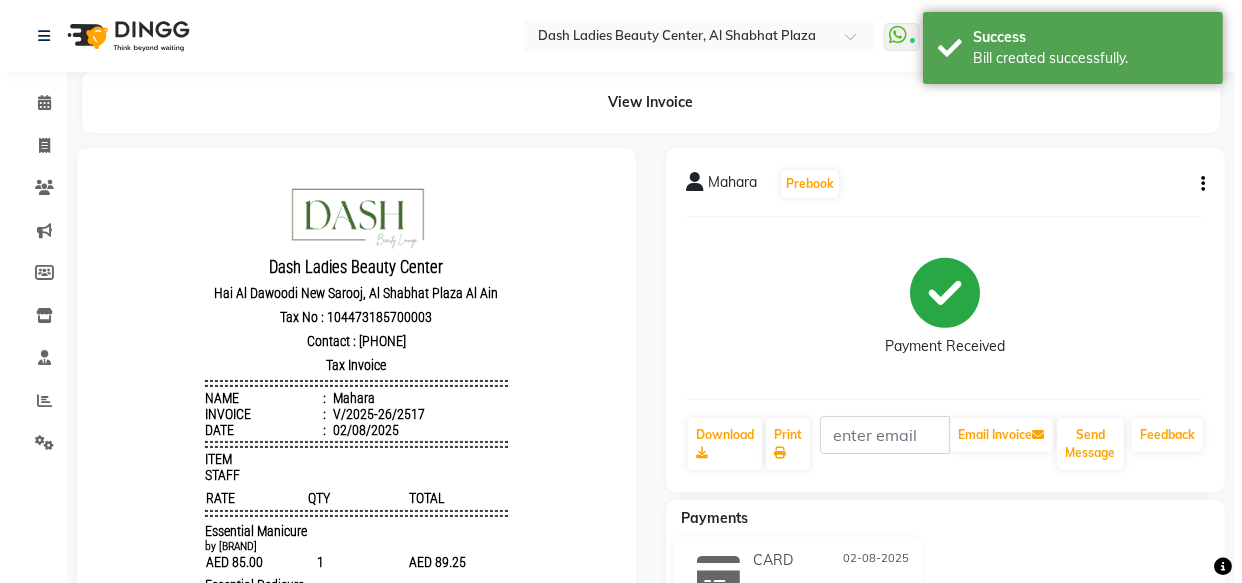 scroll, scrollTop: 0, scrollLeft: 0, axis: both 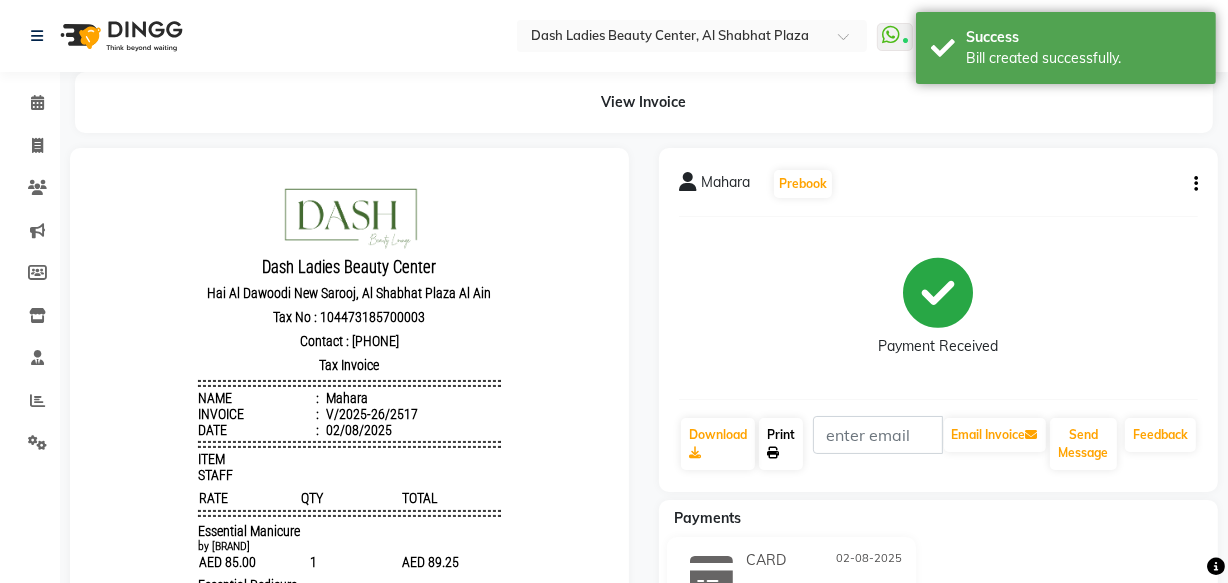 click 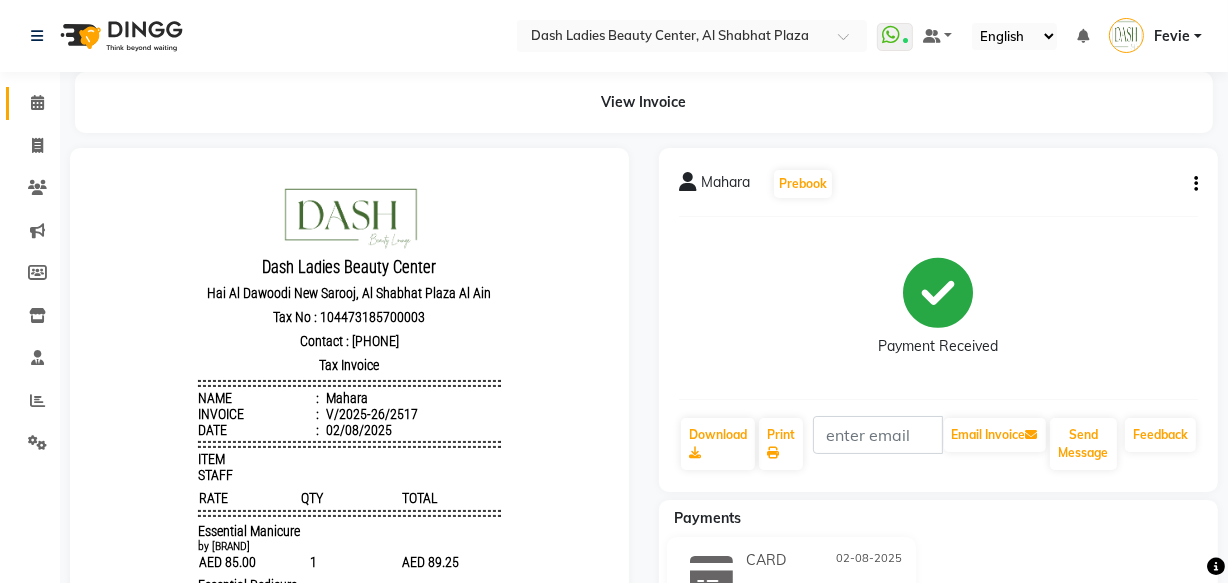 click 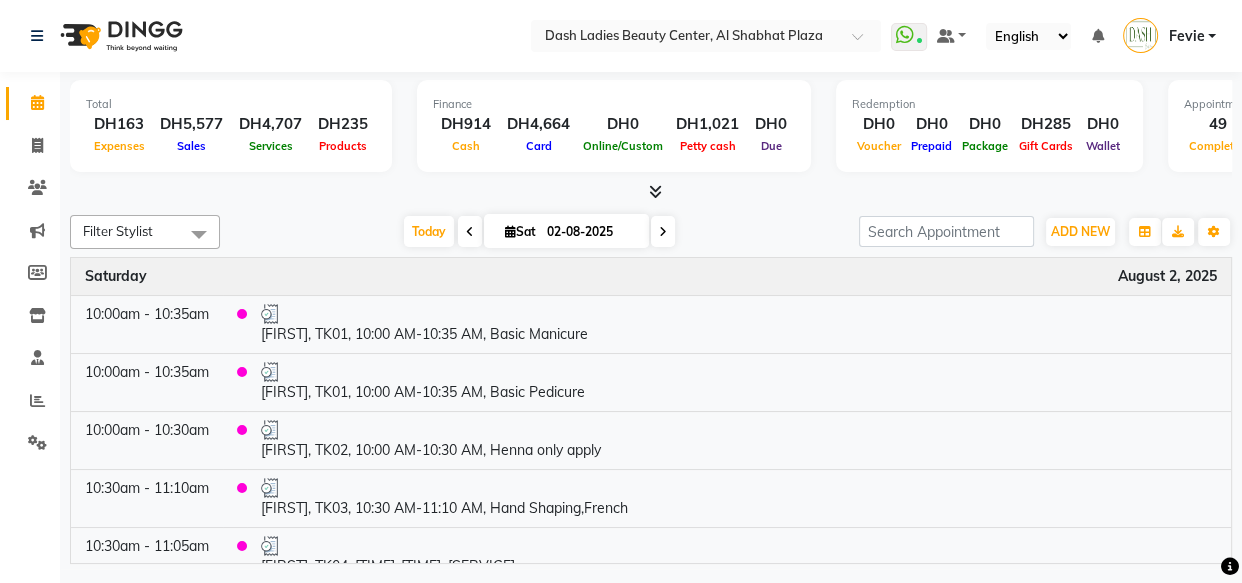 click at bounding box center (663, 232) 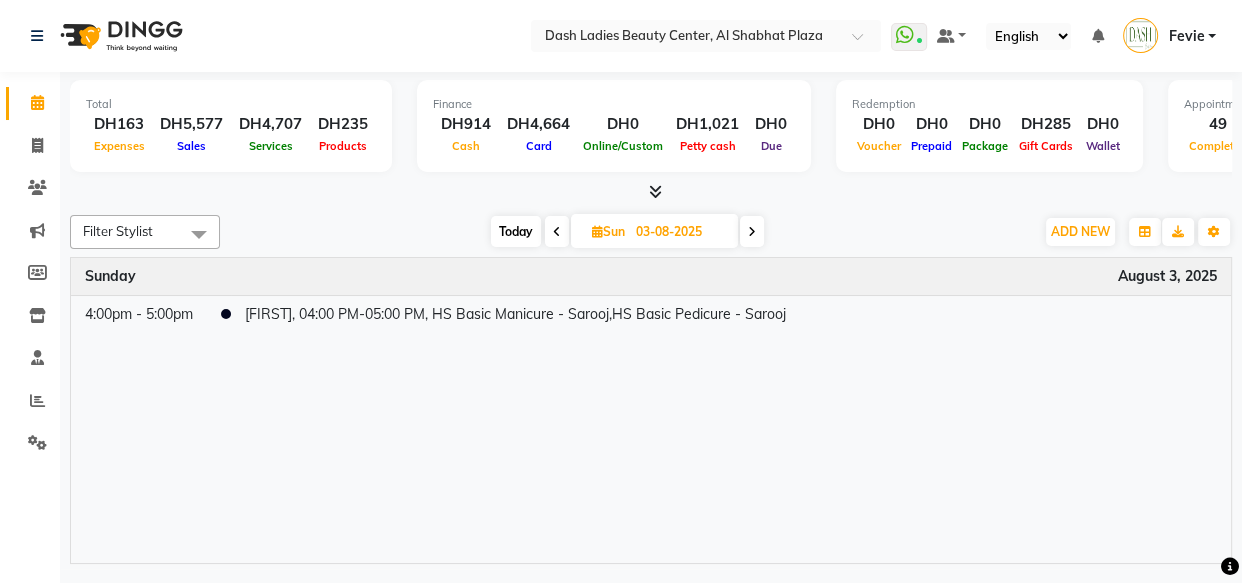 click at bounding box center [752, 232] 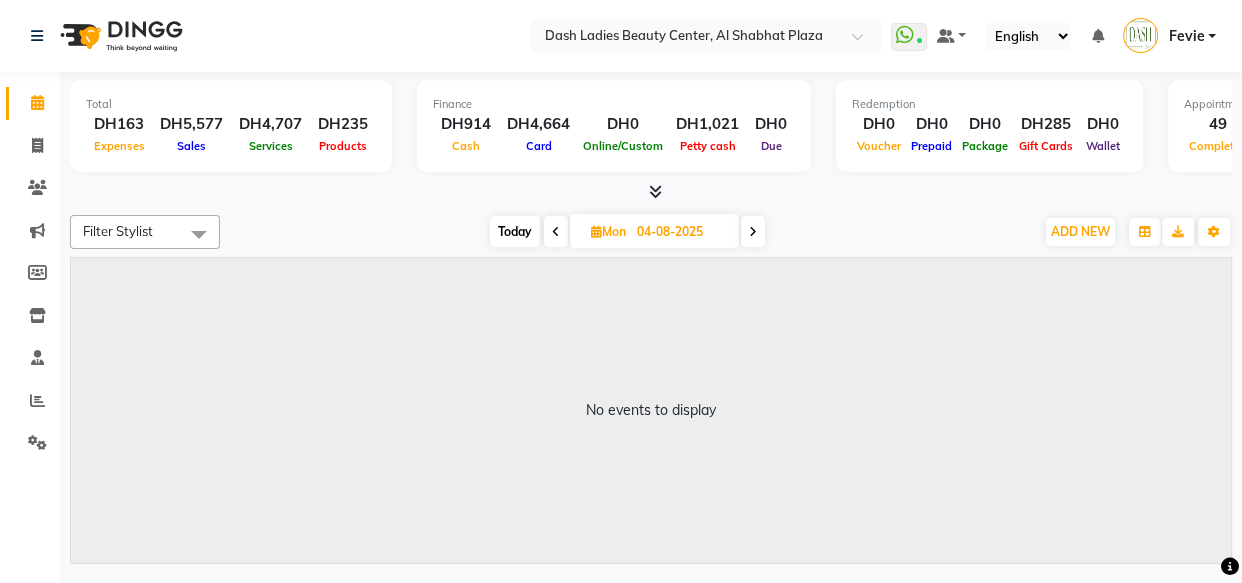 click at bounding box center (753, 232) 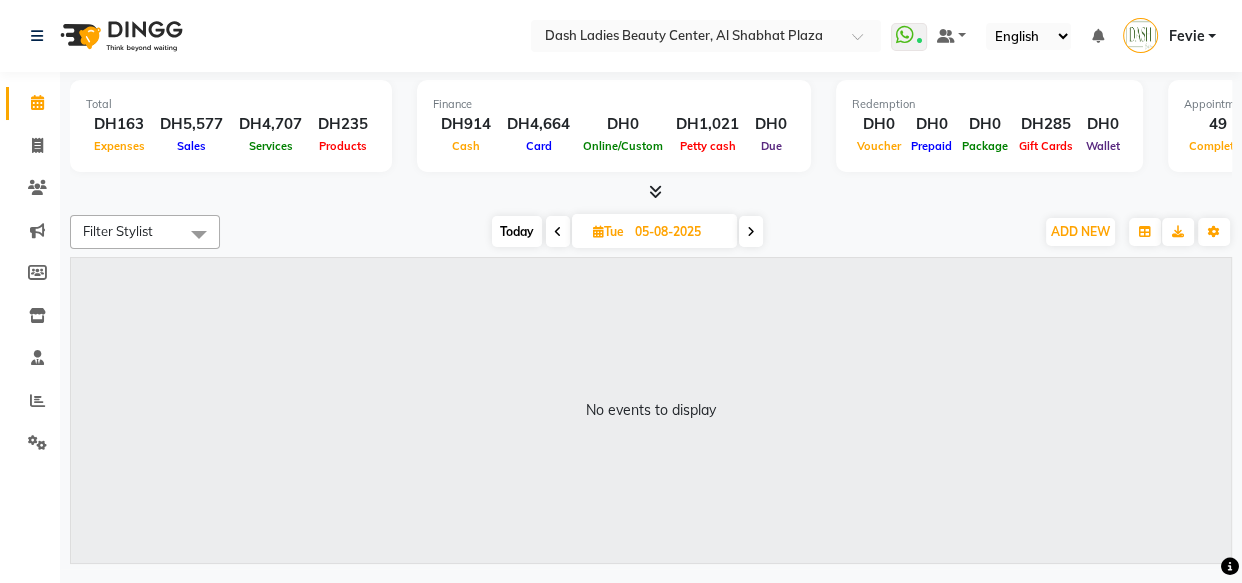 click at bounding box center (558, 231) 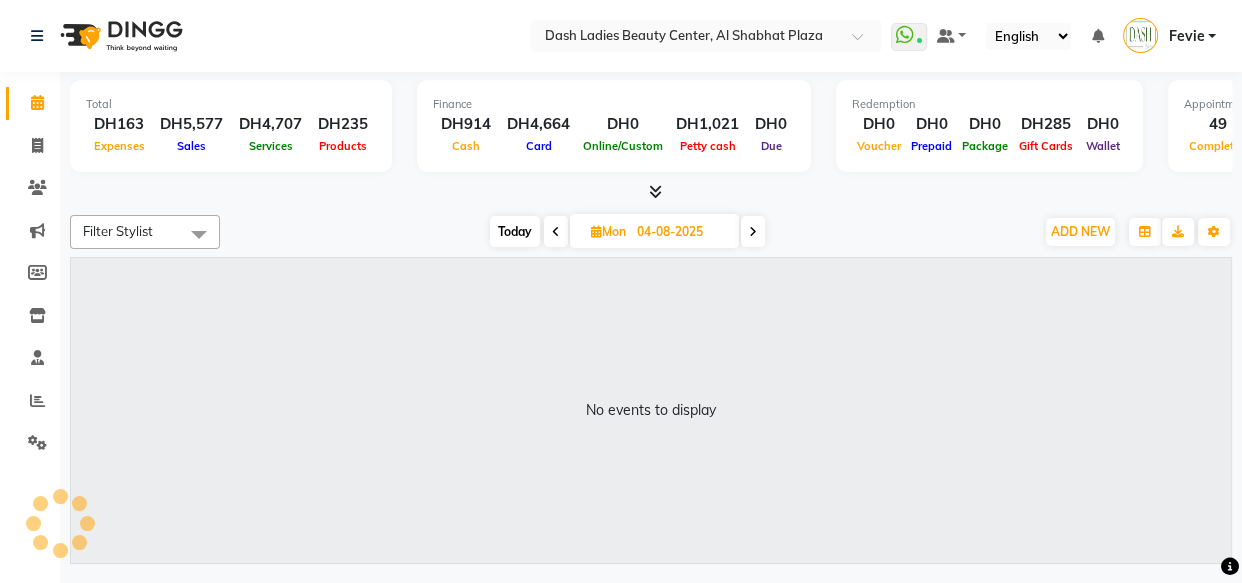 click at bounding box center [556, 232] 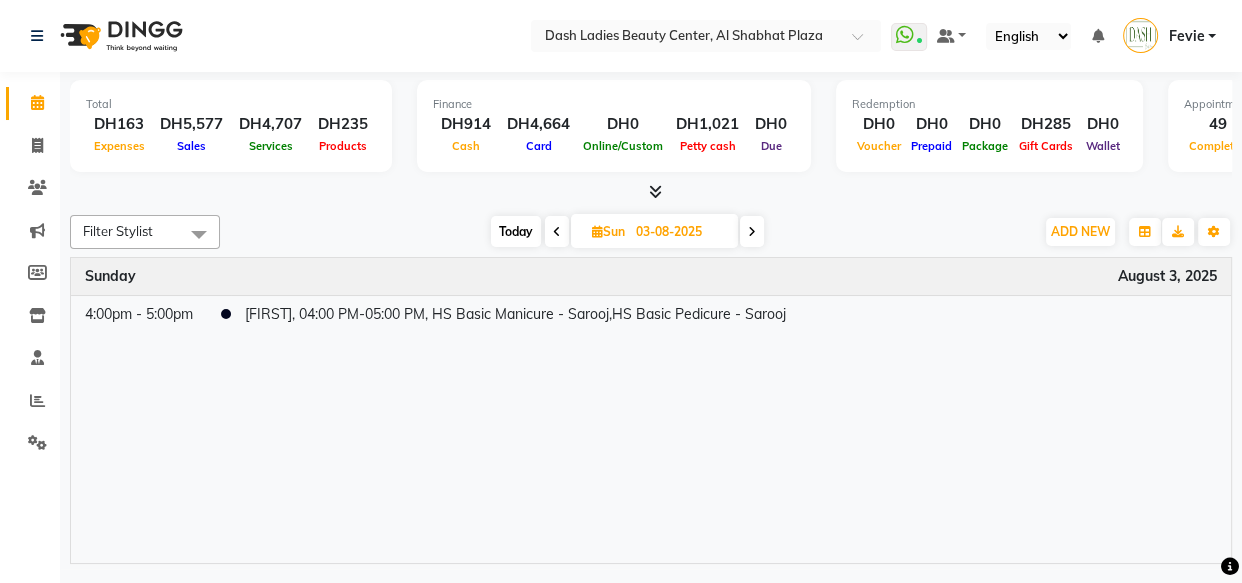 click at bounding box center (752, 232) 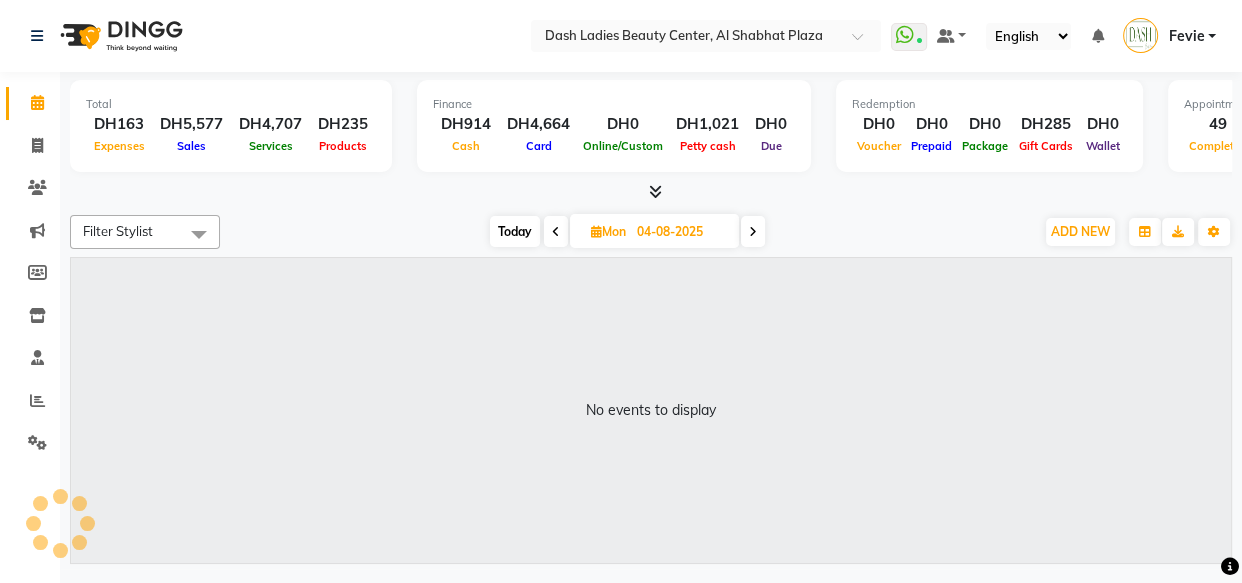click at bounding box center [753, 232] 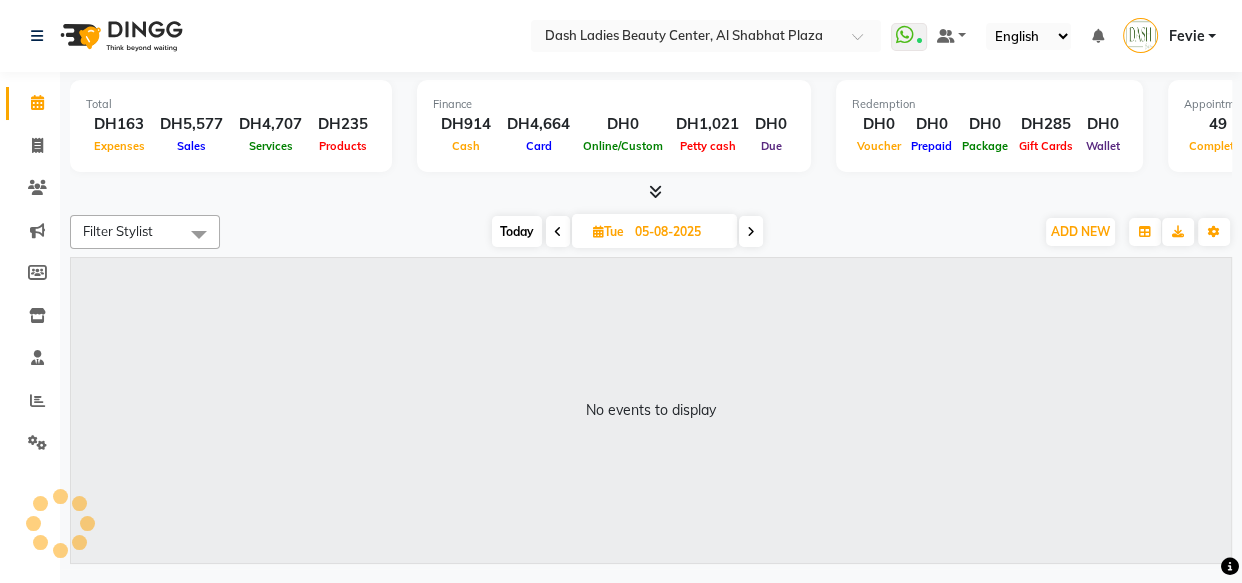 click at bounding box center [751, 232] 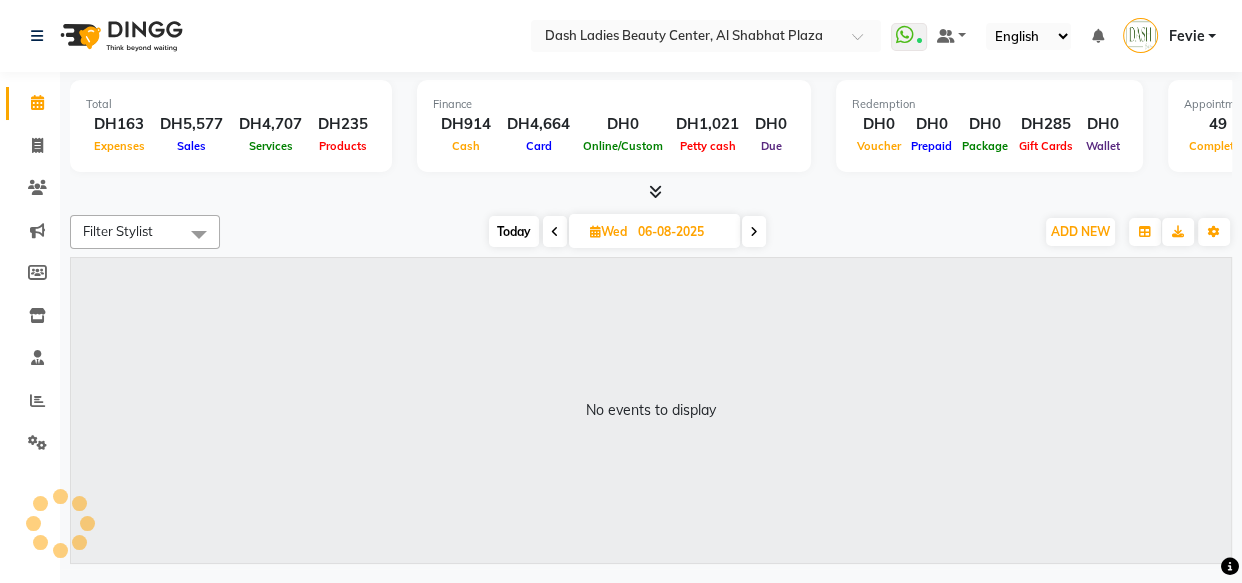 click on "Today" at bounding box center (514, 231) 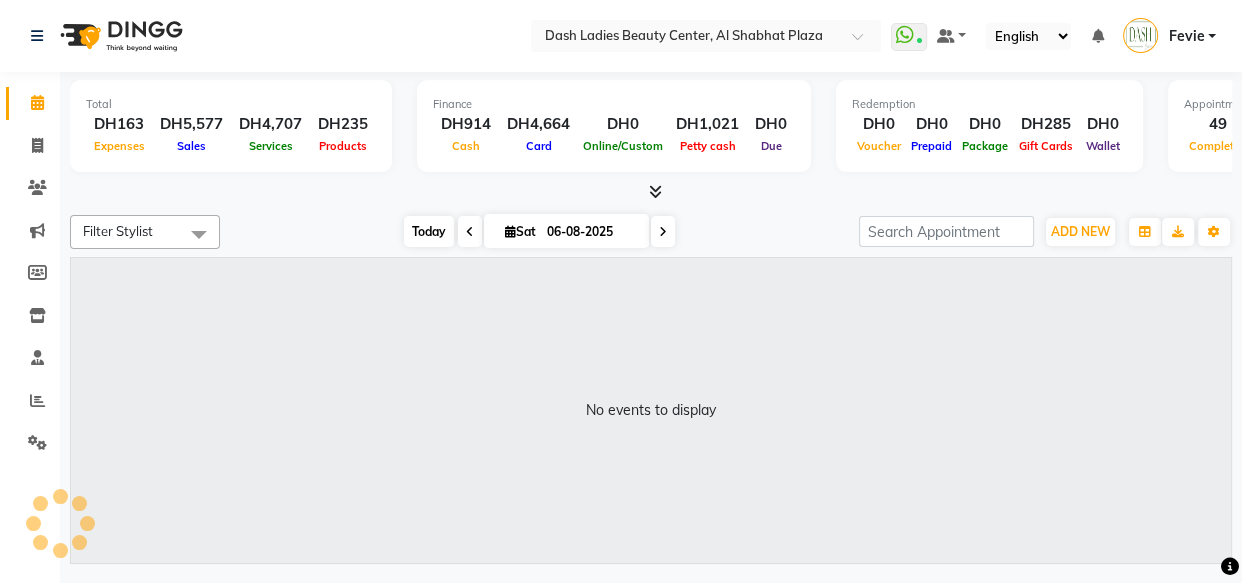 type on "02-08-2025" 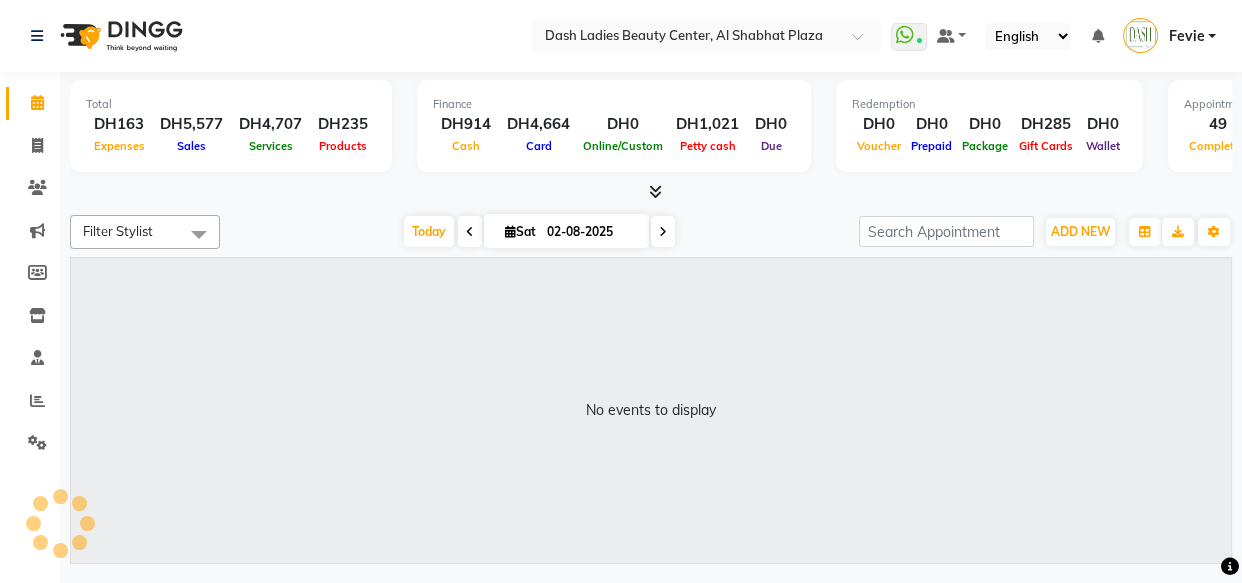 click on "02-08-2025" at bounding box center [591, 232] 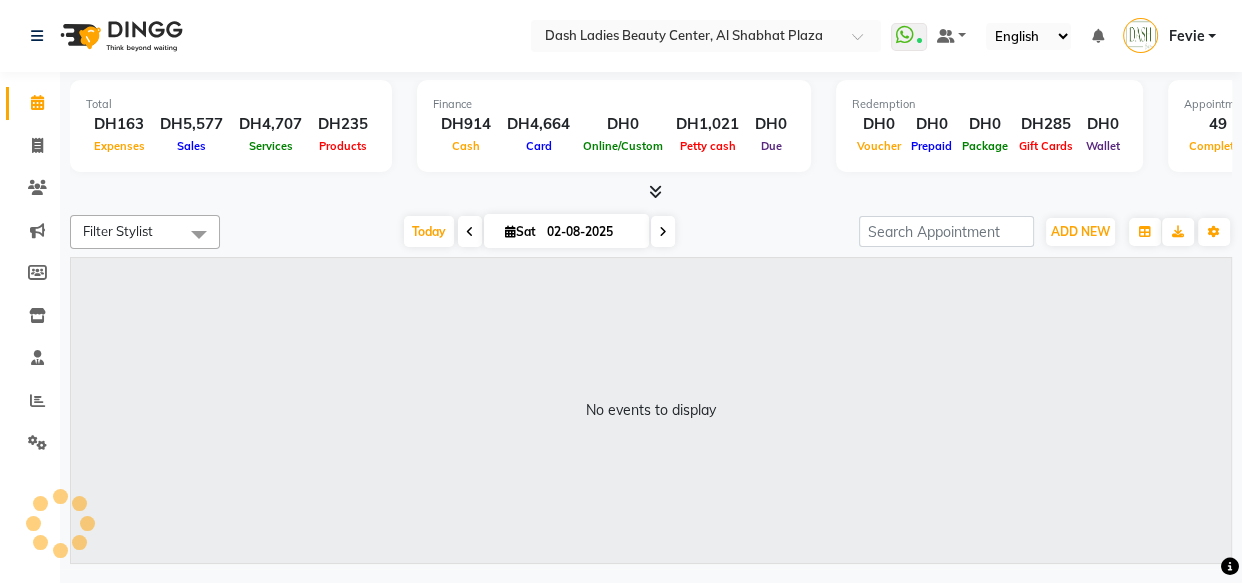 select on "2025" 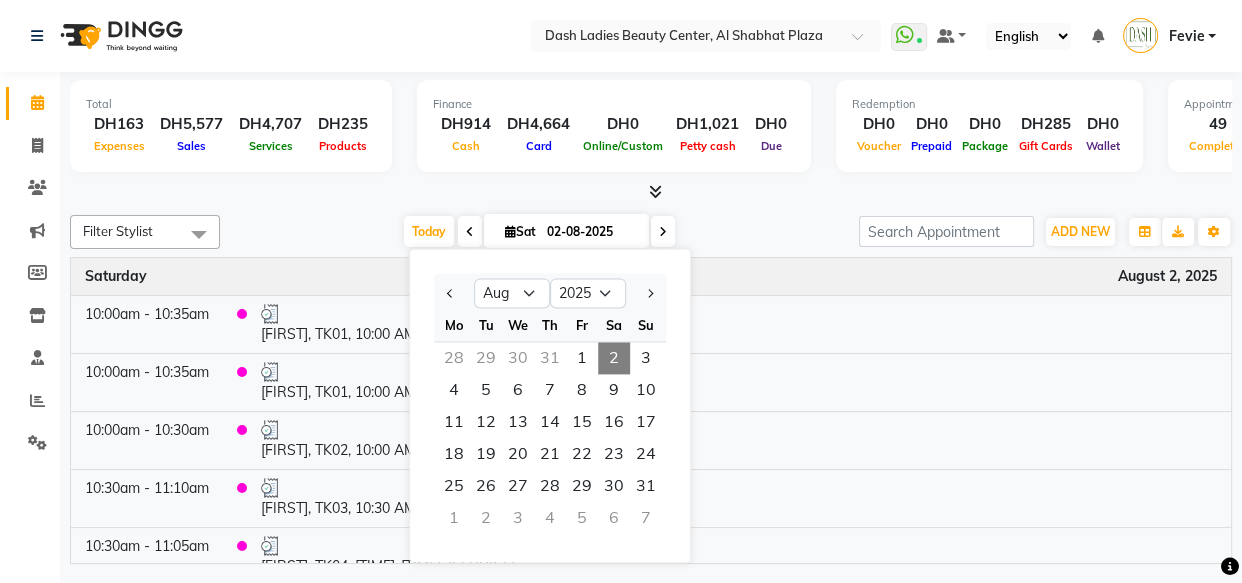 click at bounding box center (470, 232) 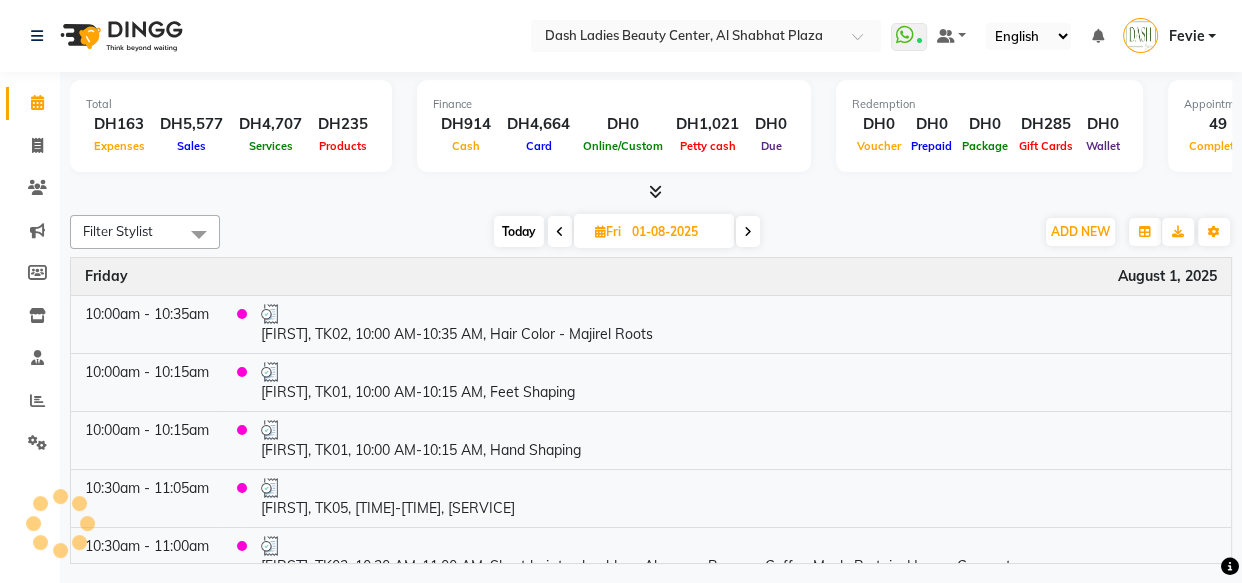 click at bounding box center (560, 232) 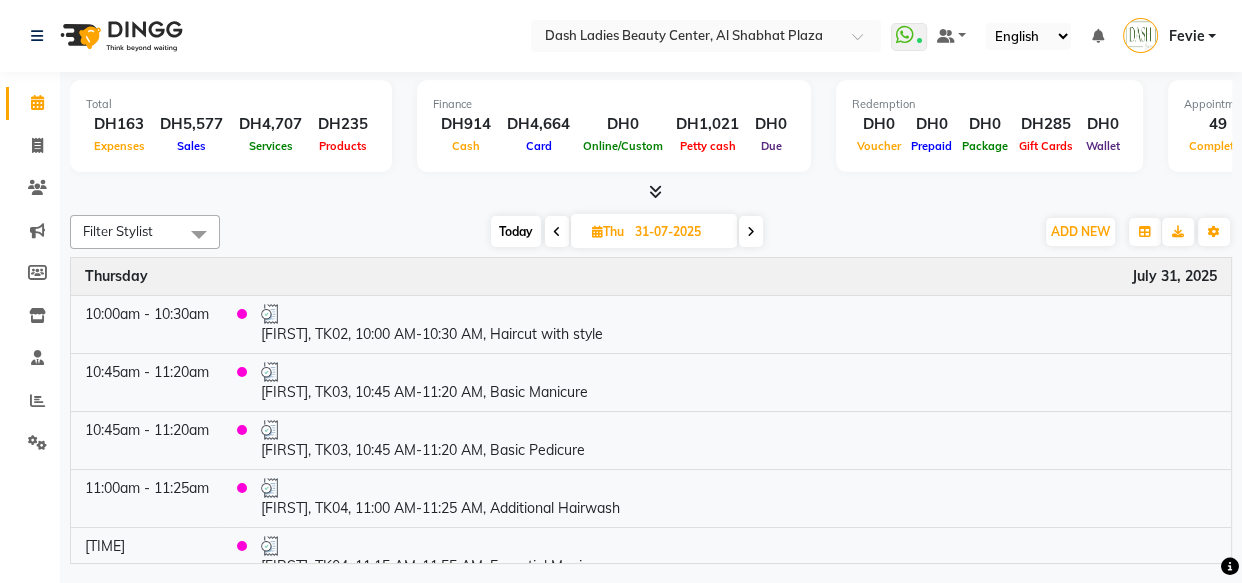click at bounding box center [557, 232] 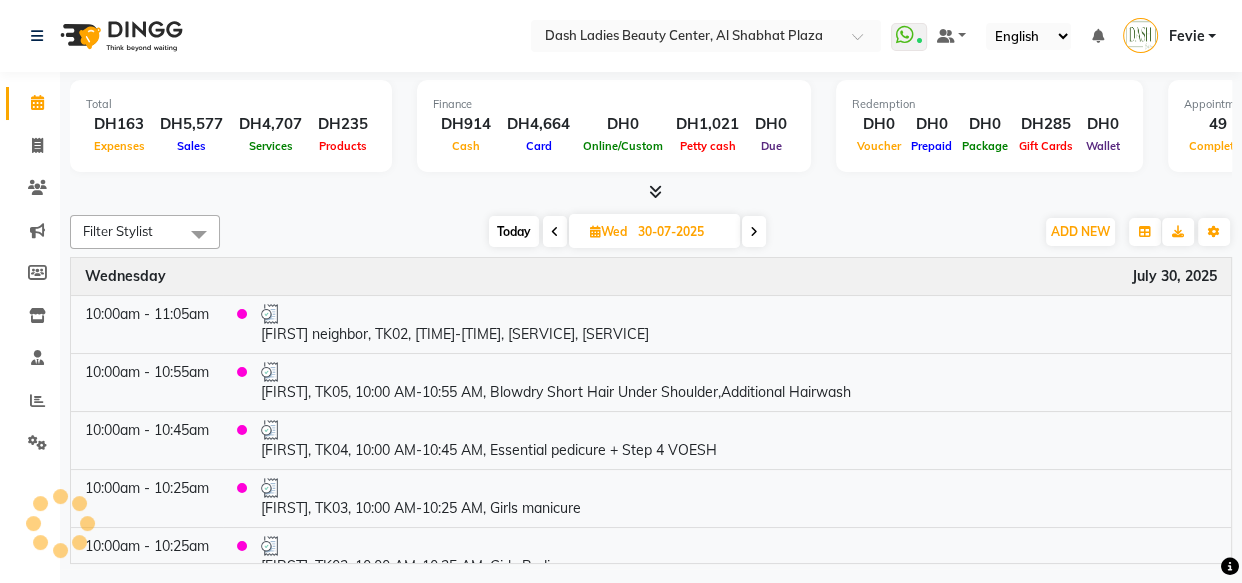 click at bounding box center (555, 232) 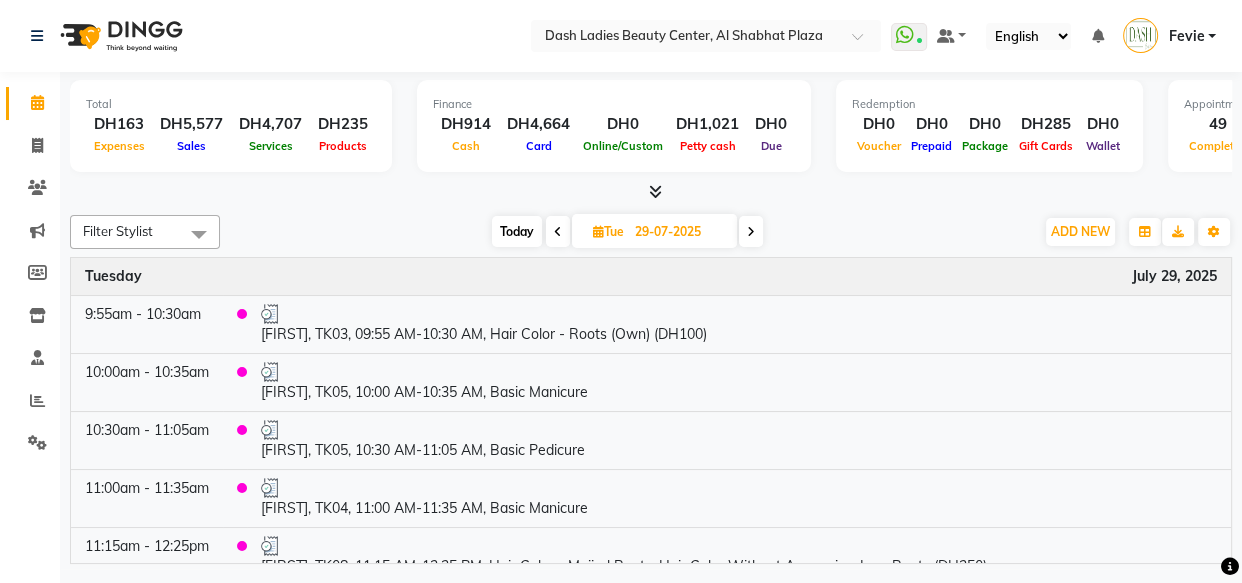 click at bounding box center [751, 232] 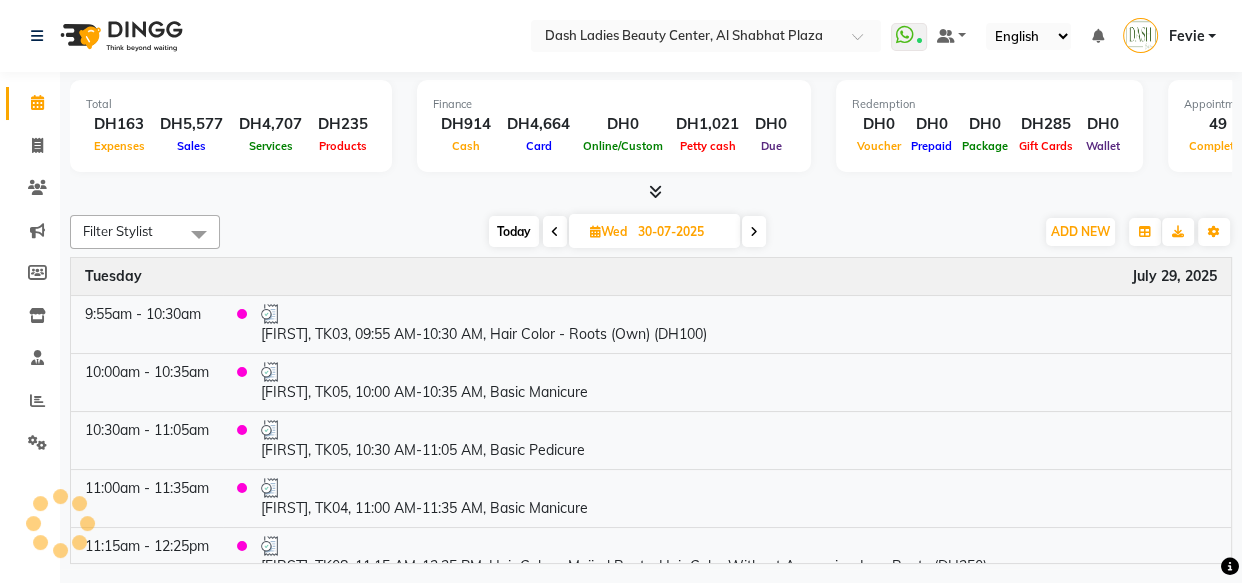 click at bounding box center [754, 232] 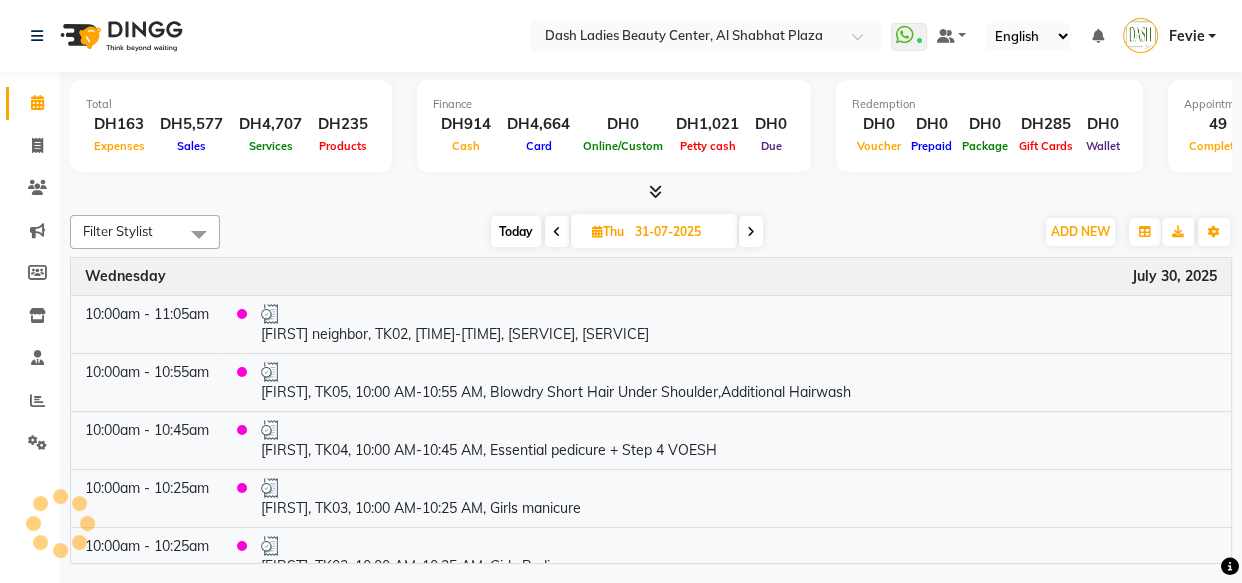 click at bounding box center (751, 232) 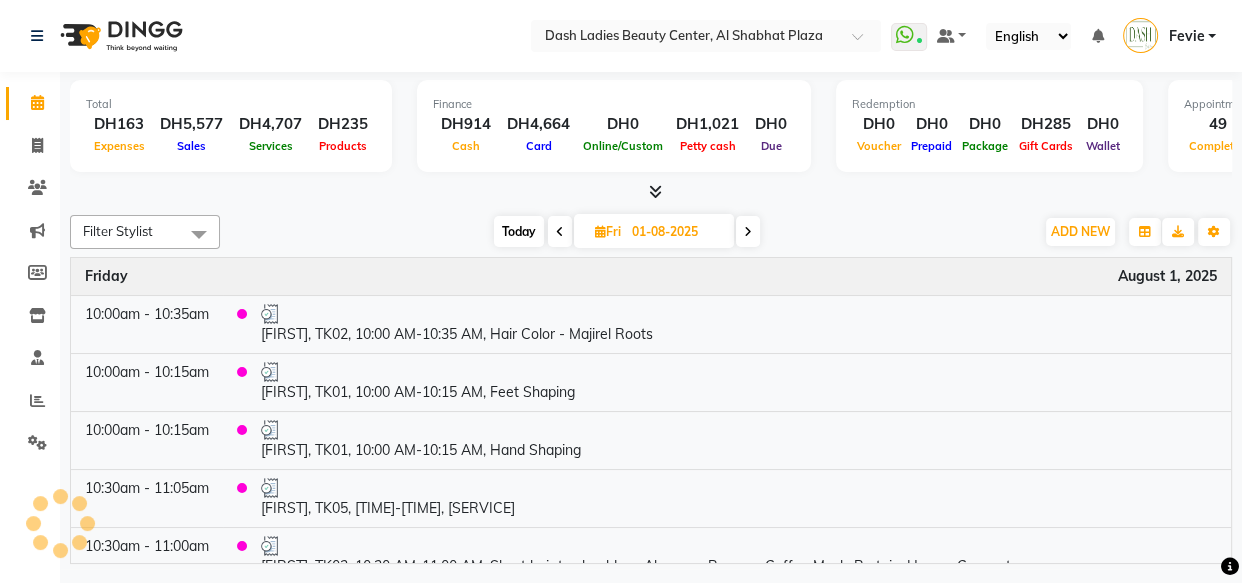 click at bounding box center (748, 232) 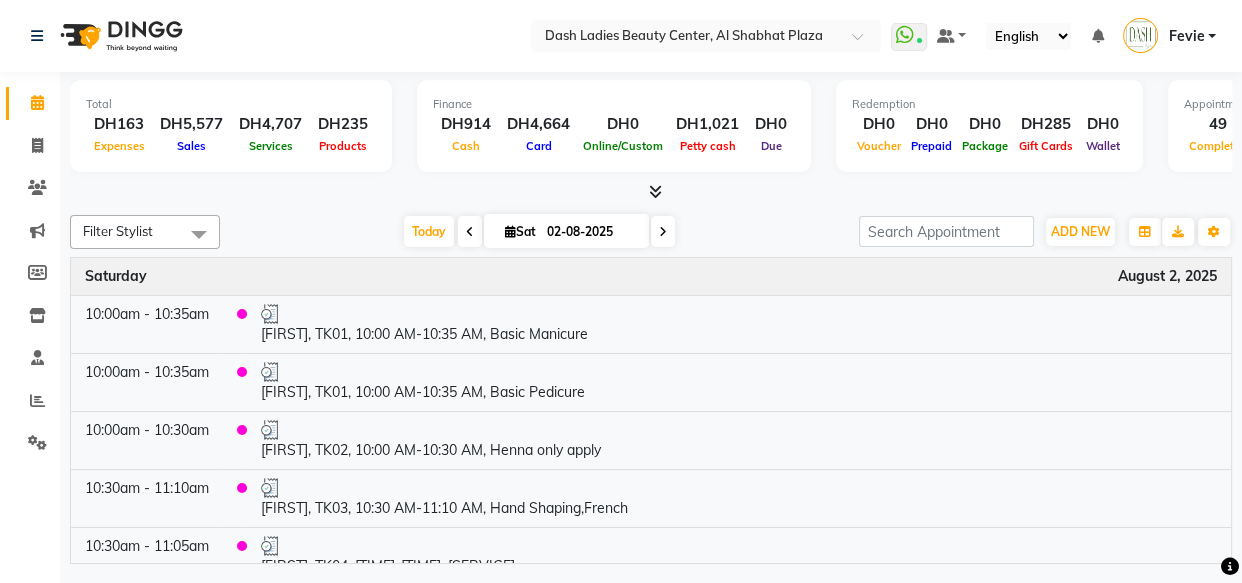click on "Calendar" 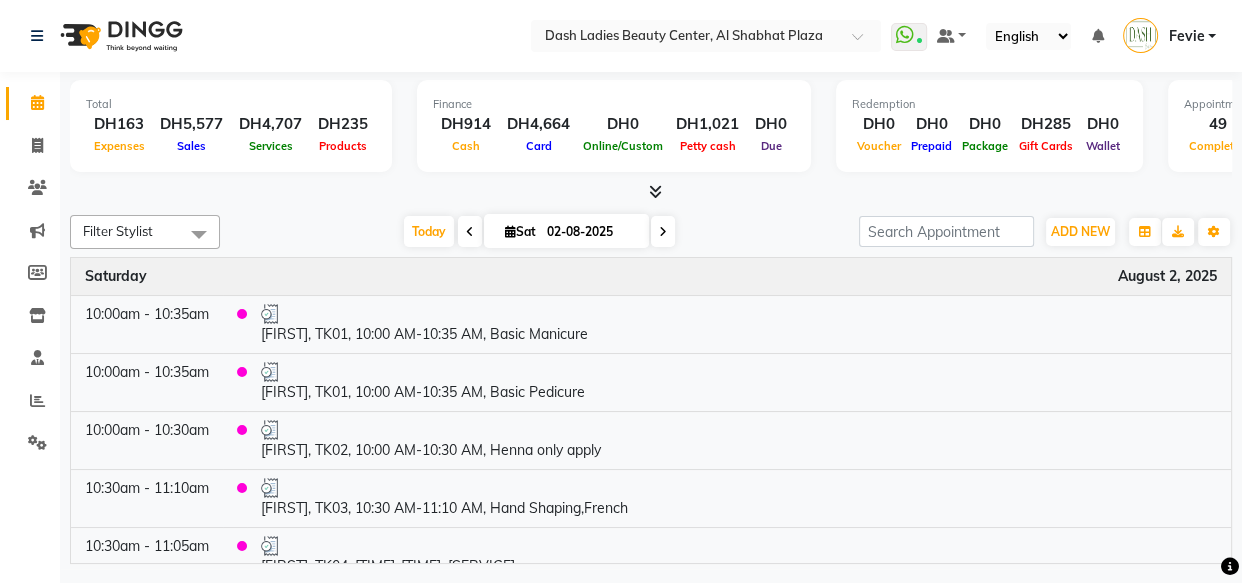 click at bounding box center [663, 232] 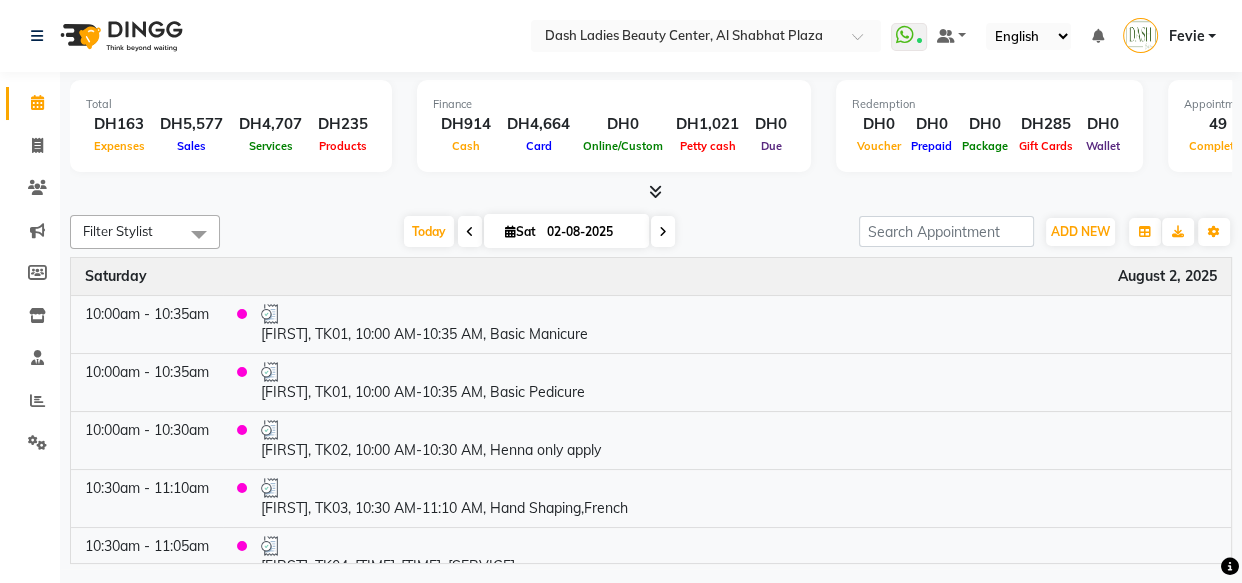 type on "03-08-2025" 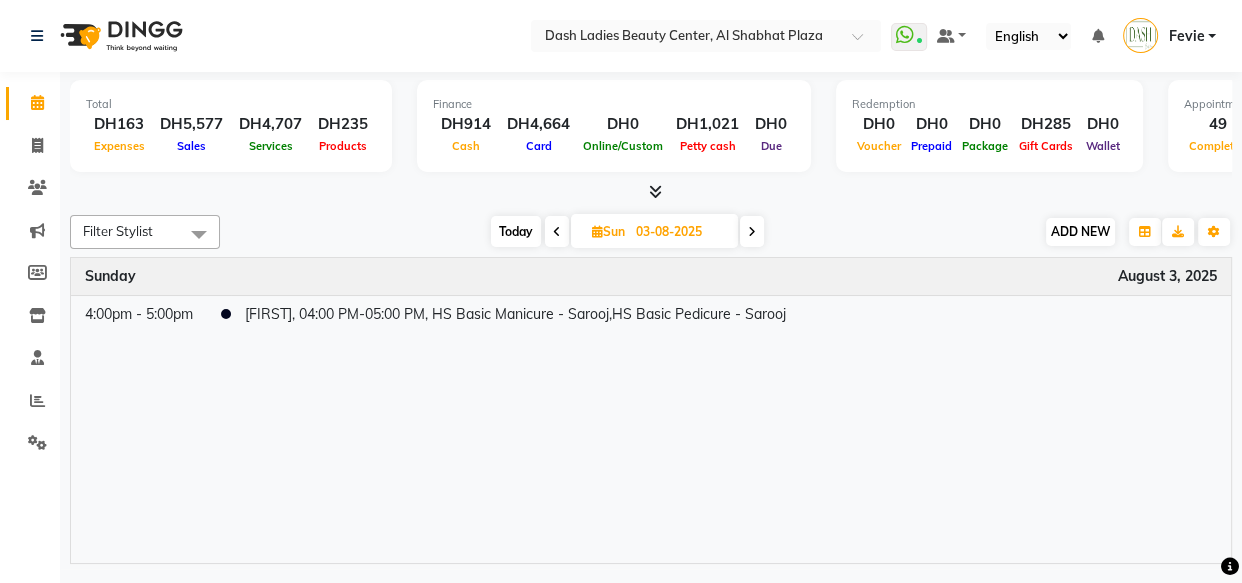 click on "ADD NEW" at bounding box center (1080, 231) 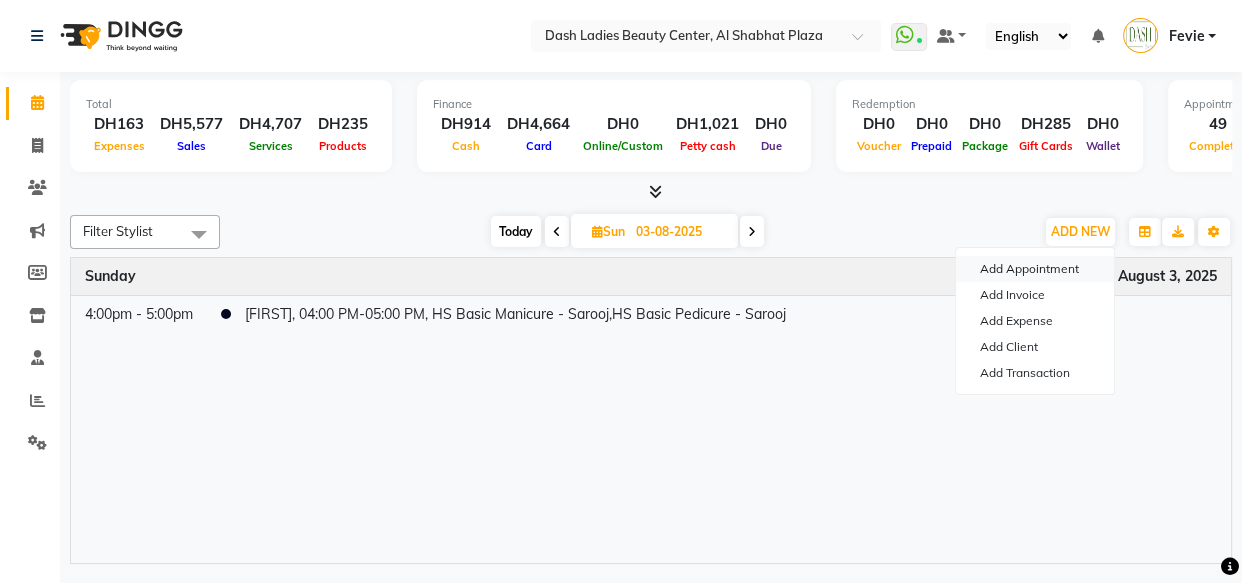 click on "Add Appointment" at bounding box center (1035, 269) 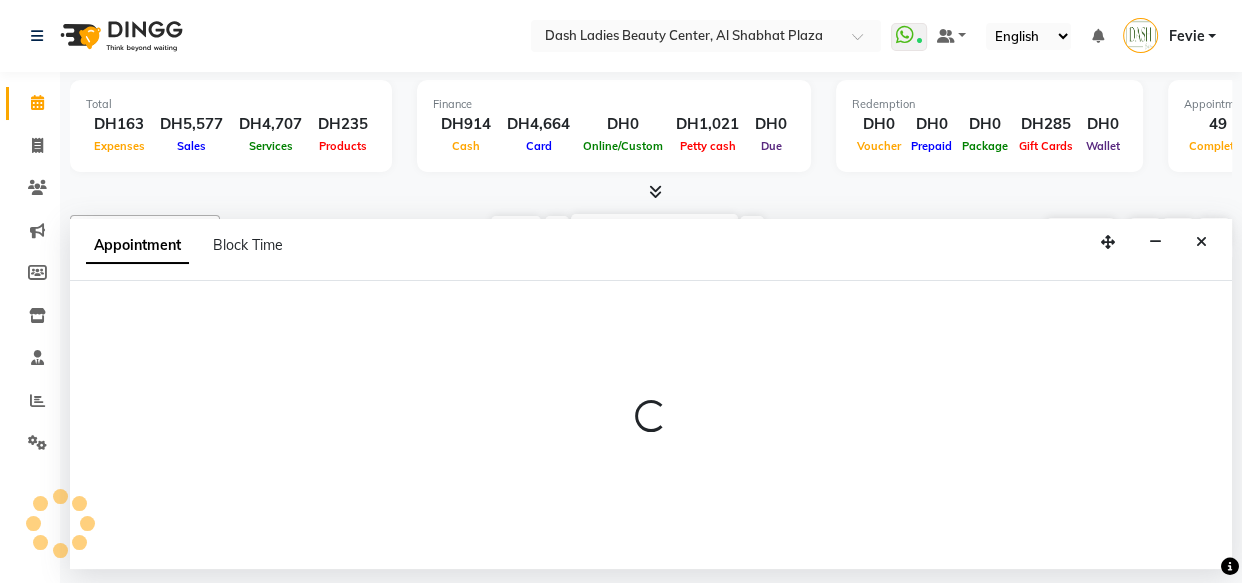 select on "tentative" 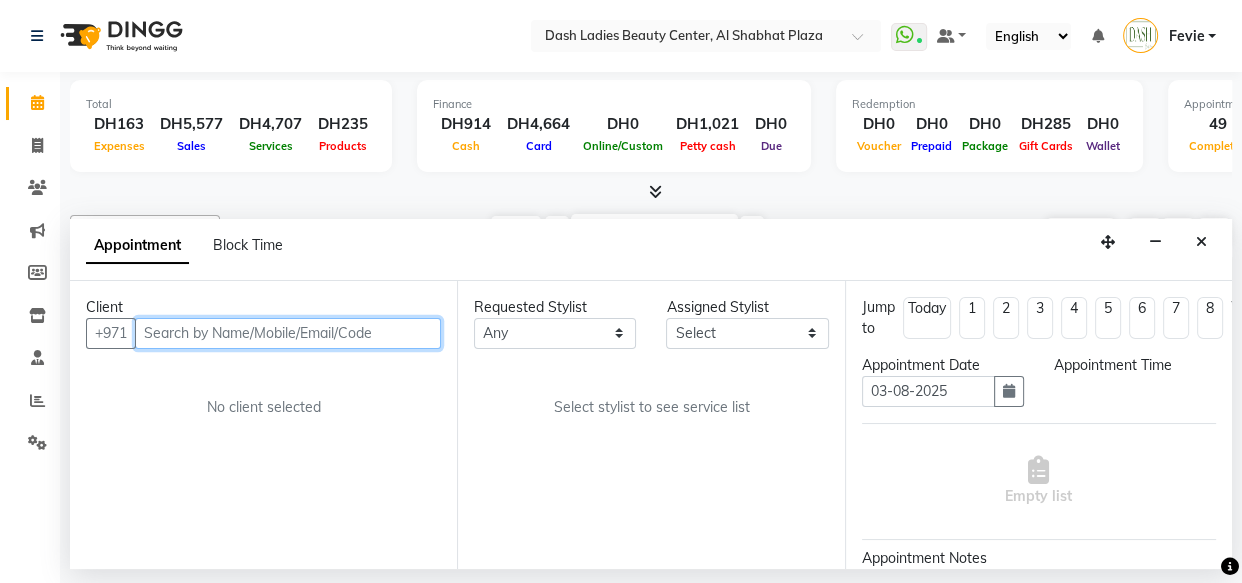 select on "600" 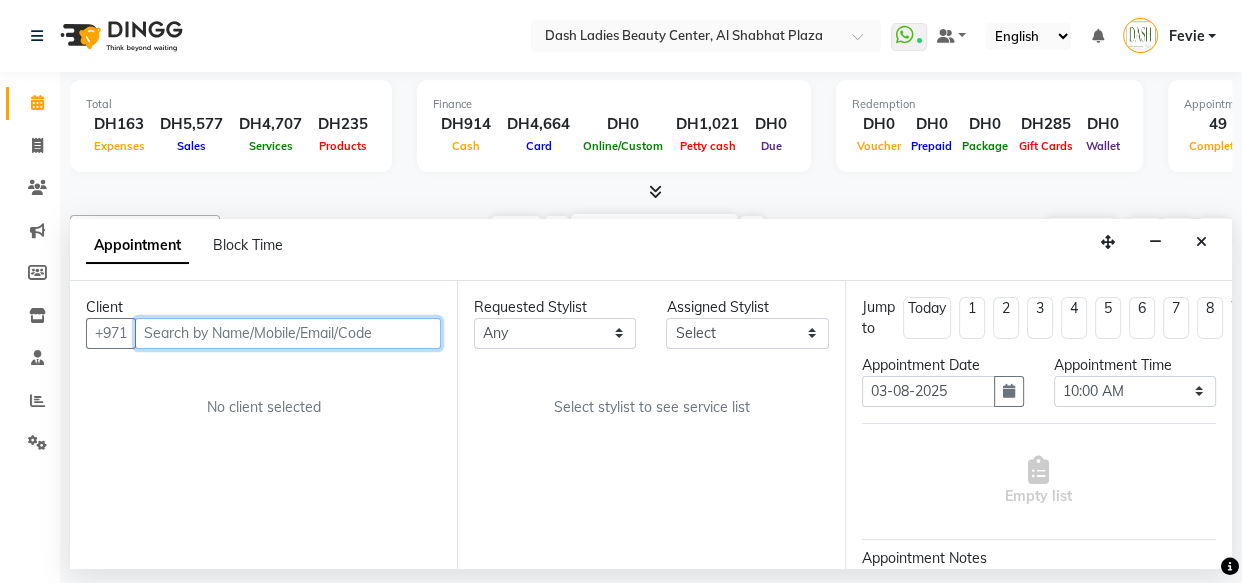 click at bounding box center [288, 333] 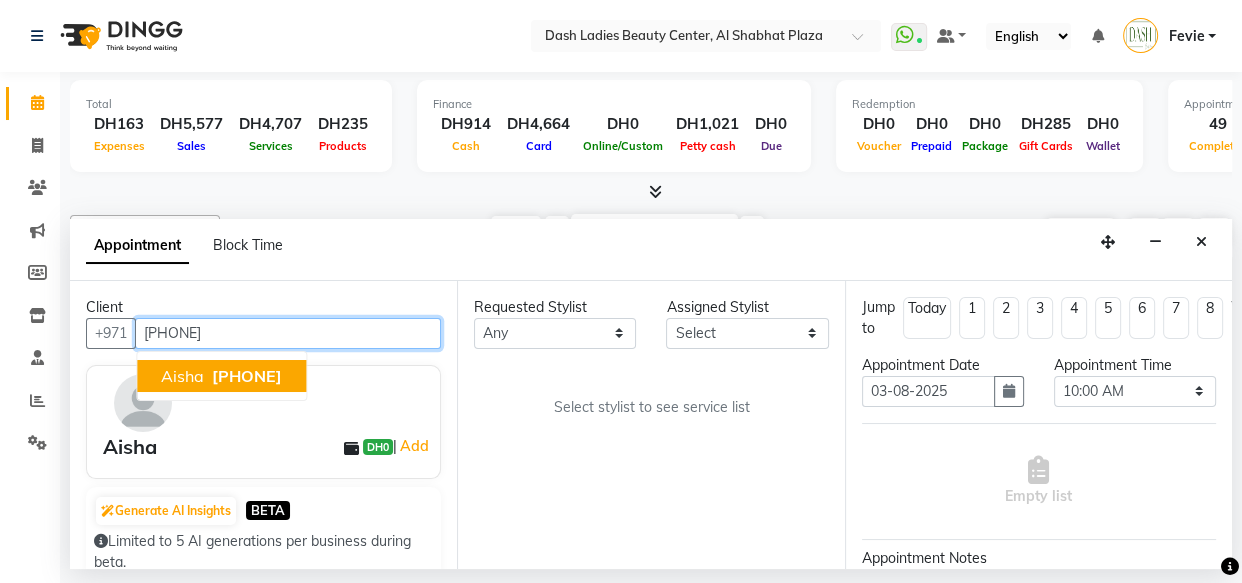 click on "544880226" at bounding box center [247, 376] 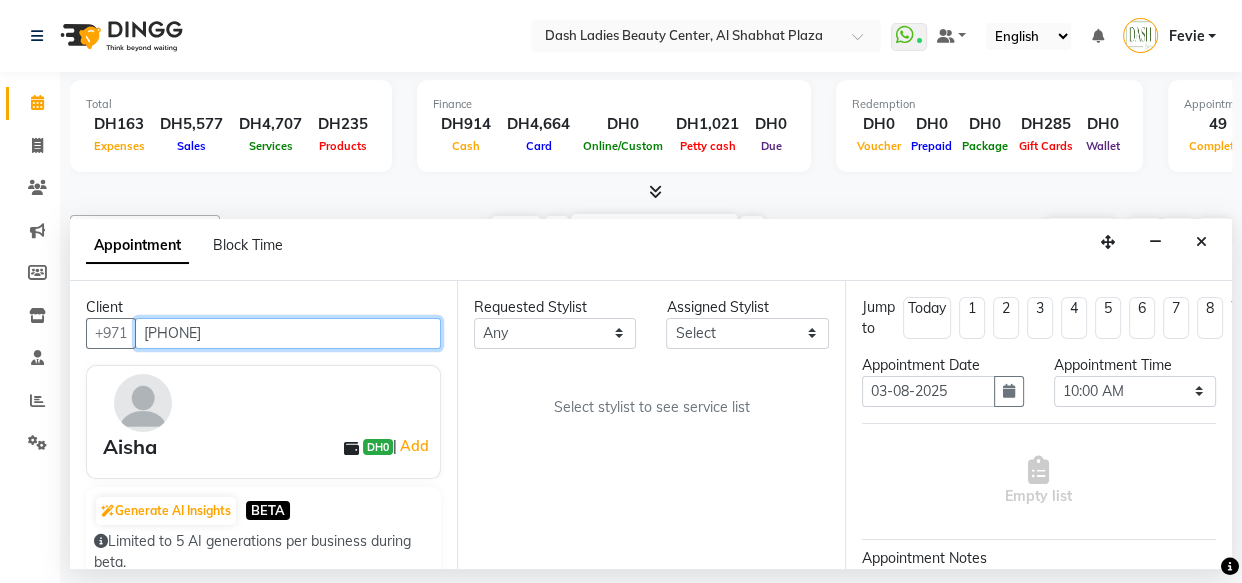 type on "544880226" 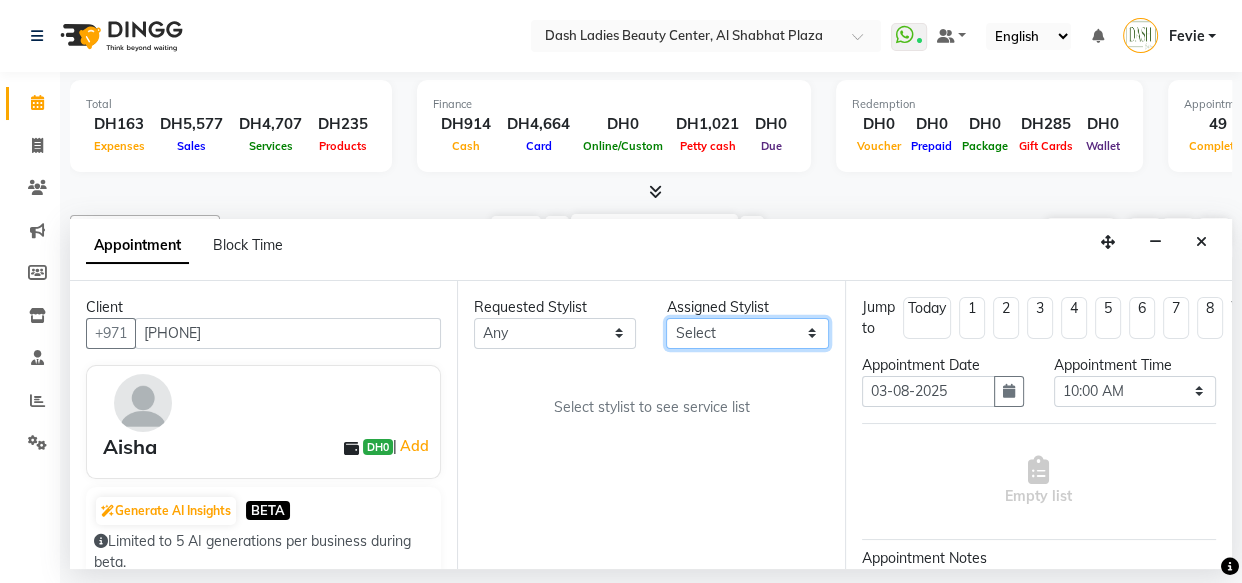 click on "Select Aizel Angelina Anna Bobi Edlyn Flora Grace Janine Jelyn Mariel Maya Nancy Nilam Nita Peace Rose Marie Saman Talina" at bounding box center [747, 333] 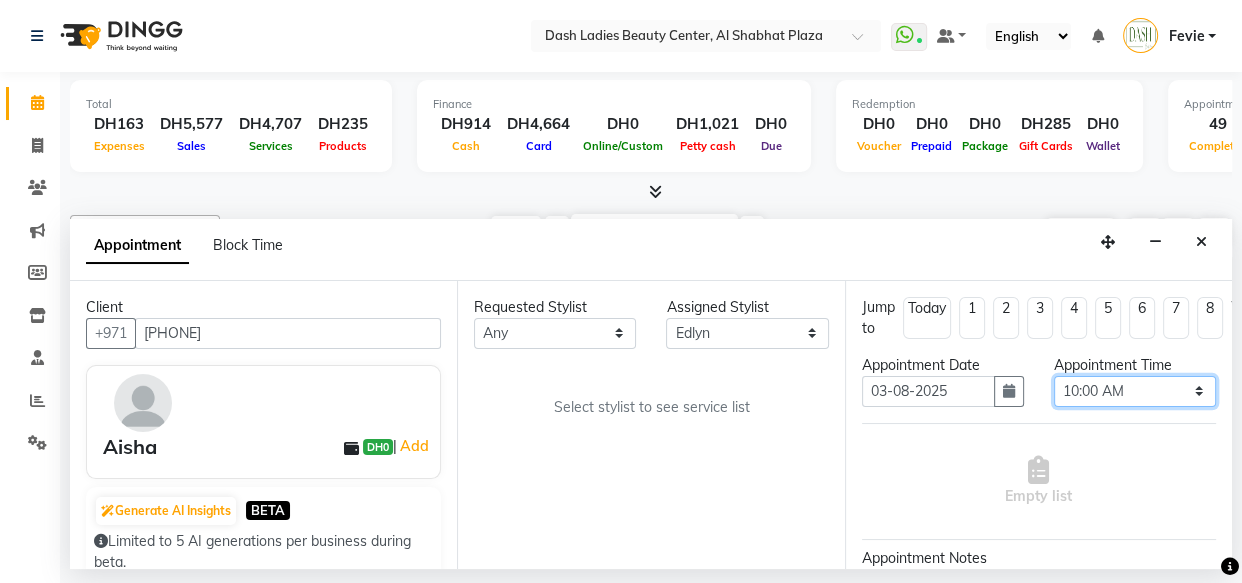 click on "Select 10:00 AM 10:15 AM 10:30 AM 10:45 AM 11:00 AM 11:15 AM 11:30 AM 11:45 AM 12:00 PM 12:15 PM 12:30 PM 12:45 PM 01:00 PM 01:15 PM 01:30 PM 01:45 PM 02:00 PM 02:15 PM 02:30 PM 02:45 PM 03:00 PM 03:15 PM 03:30 PM 03:45 PM 04:00 PM 04:15 PM 04:30 PM 04:45 PM 05:00 PM 05:15 PM 05:30 PM 05:45 PM 06:00 PM 06:15 PM 06:30 PM 06:45 PM 07:00 PM 07:15 PM 07:30 PM 07:45 PM 08:00 PM 08:15 PM 08:30 PM 08:45 PM 09:00 PM 09:15 PM 09:30 PM 09:45 PM 10:00 PM" at bounding box center (1135, 391) 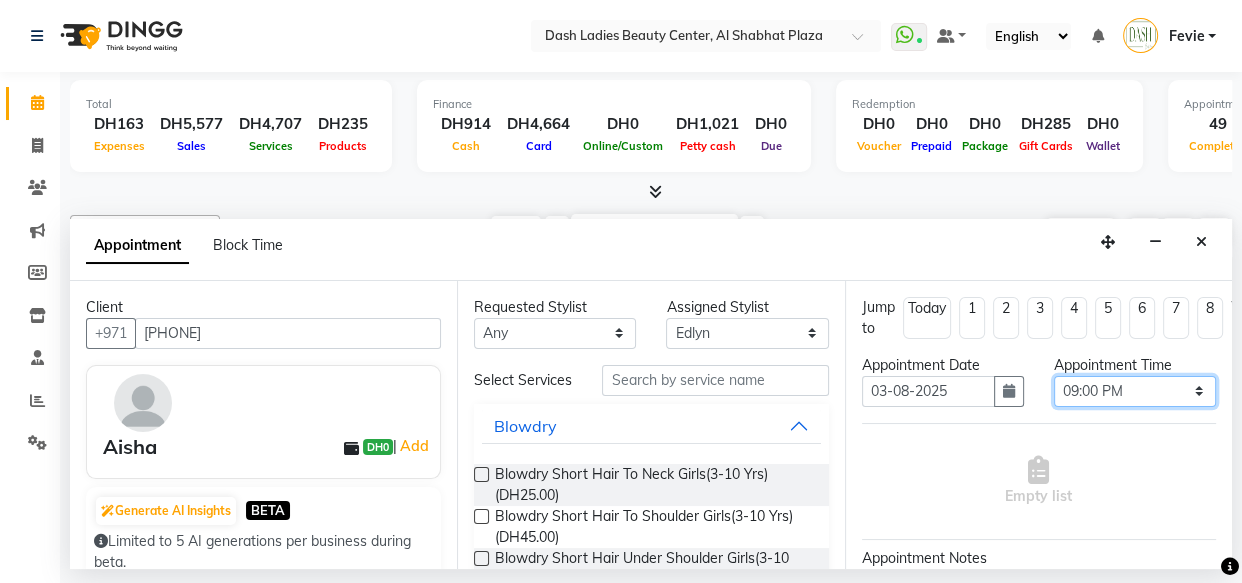 click on "Select 10:00 AM 10:15 AM 10:30 AM 10:45 AM 11:00 AM 11:15 AM 11:30 AM 11:45 AM 12:00 PM 12:15 PM 12:30 PM 12:45 PM 01:00 PM 01:15 PM 01:30 PM 01:45 PM 02:00 PM 02:15 PM 02:30 PM 02:45 PM 03:00 PM 03:15 PM 03:30 PM 03:45 PM 04:00 PM 04:15 PM 04:30 PM 04:45 PM 05:00 PM 05:15 PM 05:30 PM 05:45 PM 06:00 PM 06:15 PM 06:30 PM 06:45 PM 07:00 PM 07:15 PM 07:30 PM 07:45 PM 08:00 PM 08:15 PM 08:30 PM 08:45 PM 09:00 PM 09:15 PM 09:30 PM 09:45 PM 10:00 PM" at bounding box center (1135, 391) 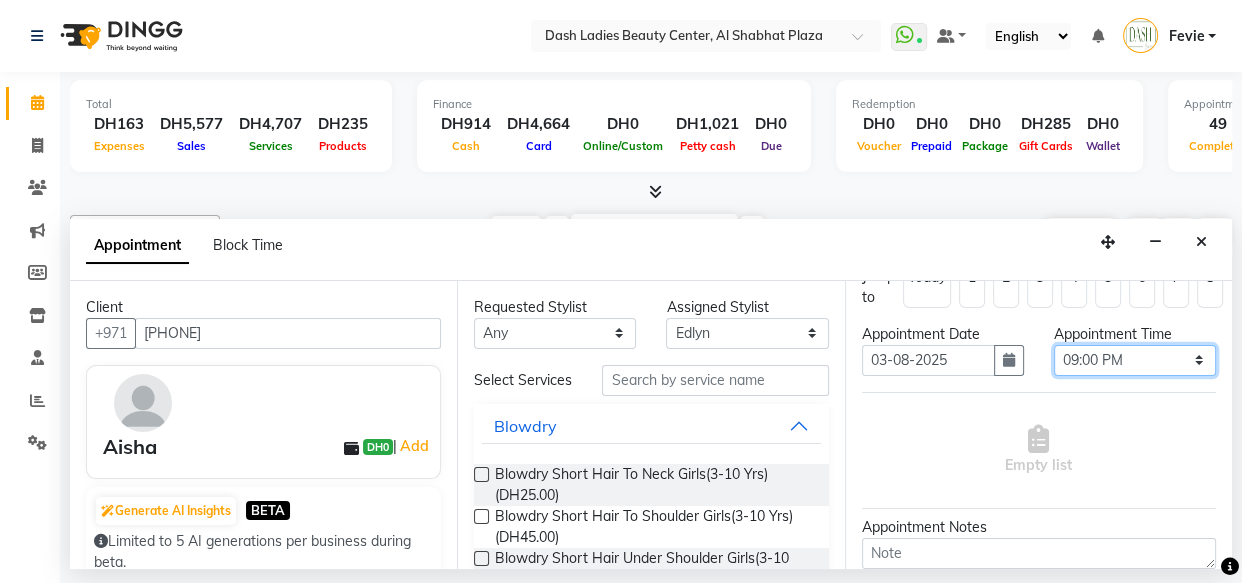 click on "Select 10:00 AM 10:15 AM 10:30 AM 10:45 AM 11:00 AM 11:15 AM 11:30 AM 11:45 AM 12:00 PM 12:15 PM 12:30 PM 12:45 PM 01:00 PM 01:15 PM 01:30 PM 01:45 PM 02:00 PM 02:15 PM 02:30 PM 02:45 PM 03:00 PM 03:15 PM 03:30 PM 03:45 PM 04:00 PM 04:15 PM 04:30 PM 04:45 PM 05:00 PM 05:15 PM 05:30 PM 05:45 PM 06:00 PM 06:15 PM 06:30 PM 06:45 PM 07:00 PM 07:15 PM 07:30 PM 07:45 PM 08:00 PM 08:15 PM 08:30 PM 08:45 PM 09:00 PM 09:15 PM 09:30 PM 09:45 PM 10:00 PM" at bounding box center [1135, 360] 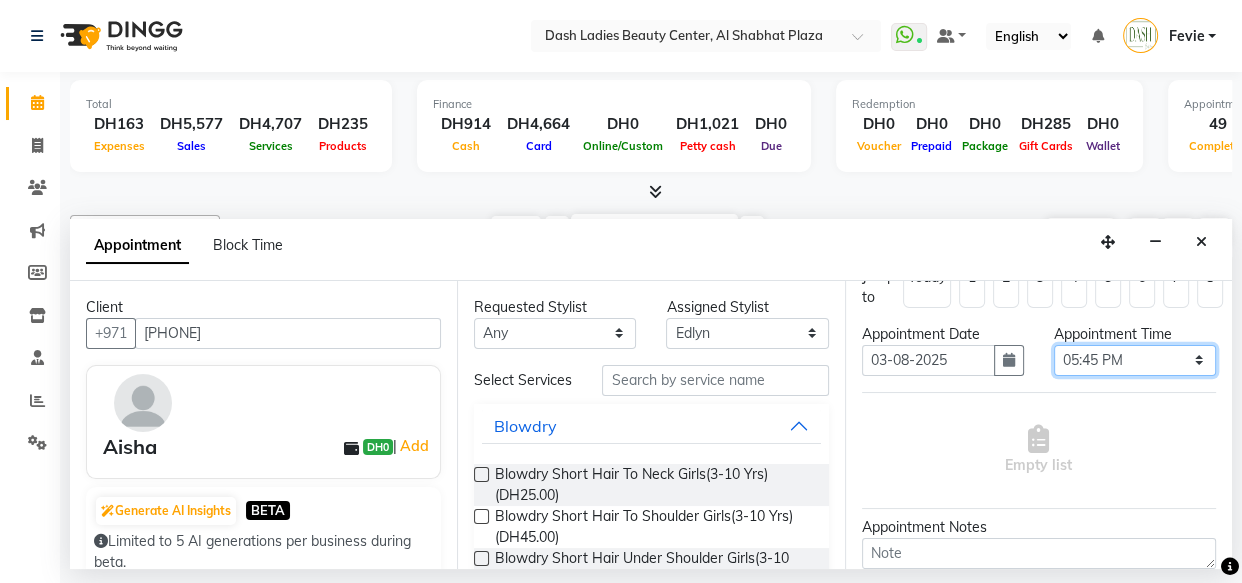 click on "Select 10:00 AM 10:15 AM 10:30 AM 10:45 AM 11:00 AM 11:15 AM 11:30 AM 11:45 AM 12:00 PM 12:15 PM 12:30 PM 12:45 PM 01:00 PM 01:15 PM 01:30 PM 01:45 PM 02:00 PM 02:15 PM 02:30 PM 02:45 PM 03:00 PM 03:15 PM 03:30 PM 03:45 PM 04:00 PM 04:15 PM 04:30 PM 04:45 PM 05:00 PM 05:15 PM 05:30 PM 05:45 PM 06:00 PM 06:15 PM 06:30 PM 06:45 PM 07:00 PM 07:15 PM 07:30 PM 07:45 PM 08:00 PM 08:15 PM 08:30 PM 08:45 PM 09:00 PM 09:15 PM 09:30 PM 09:45 PM 10:00 PM" at bounding box center (1135, 360) 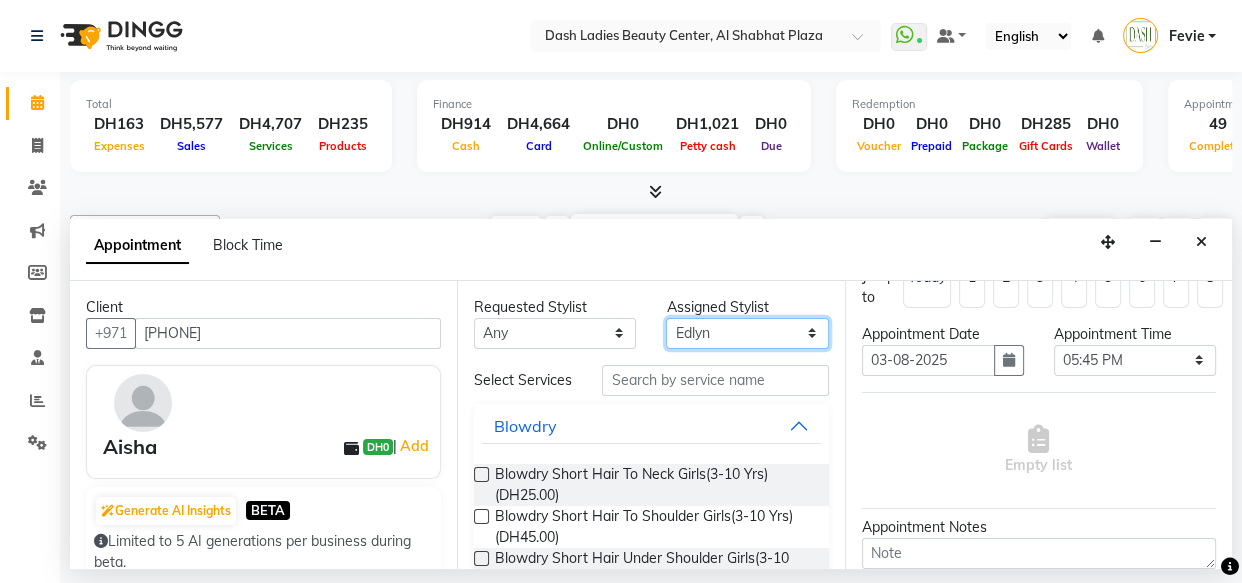 click on "Select Aizel Angelina Anna Bobi Edlyn Flora Grace Janine Jelyn Mariel Maya Nancy Nilam Nita Peace Rose Marie Saman Talina" at bounding box center (747, 333) 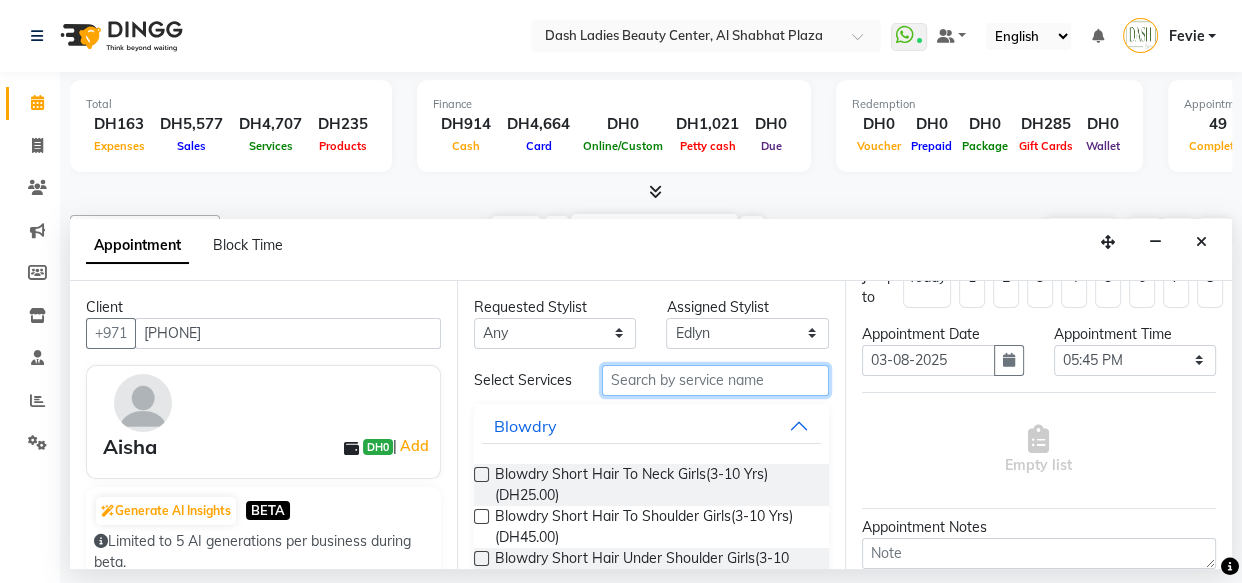 click at bounding box center (715, 380) 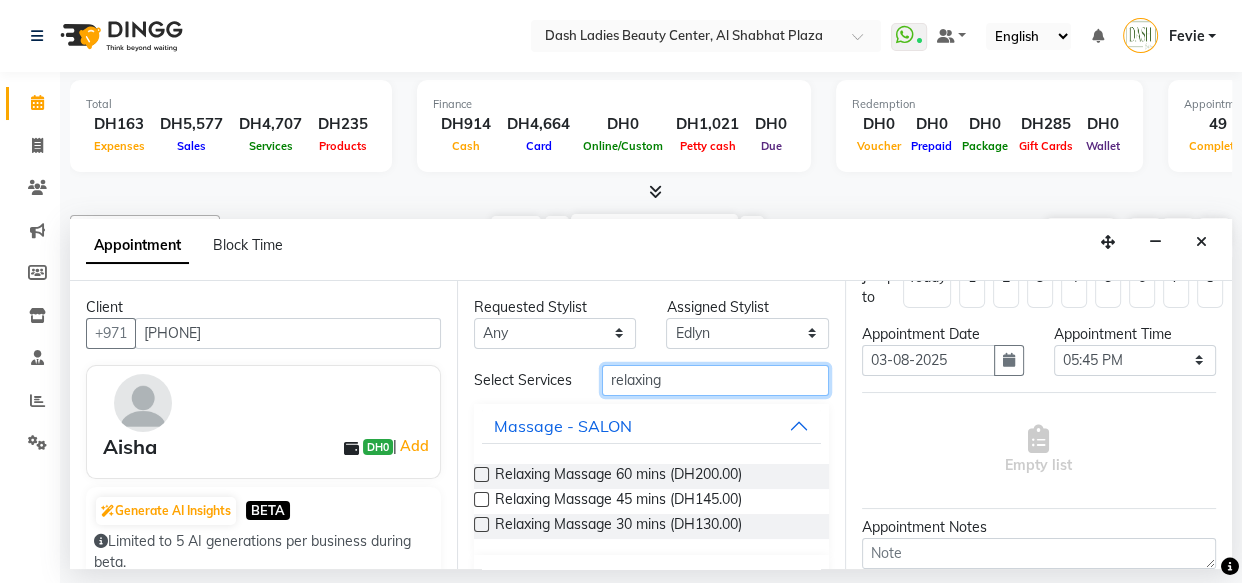 type on "relaxing" 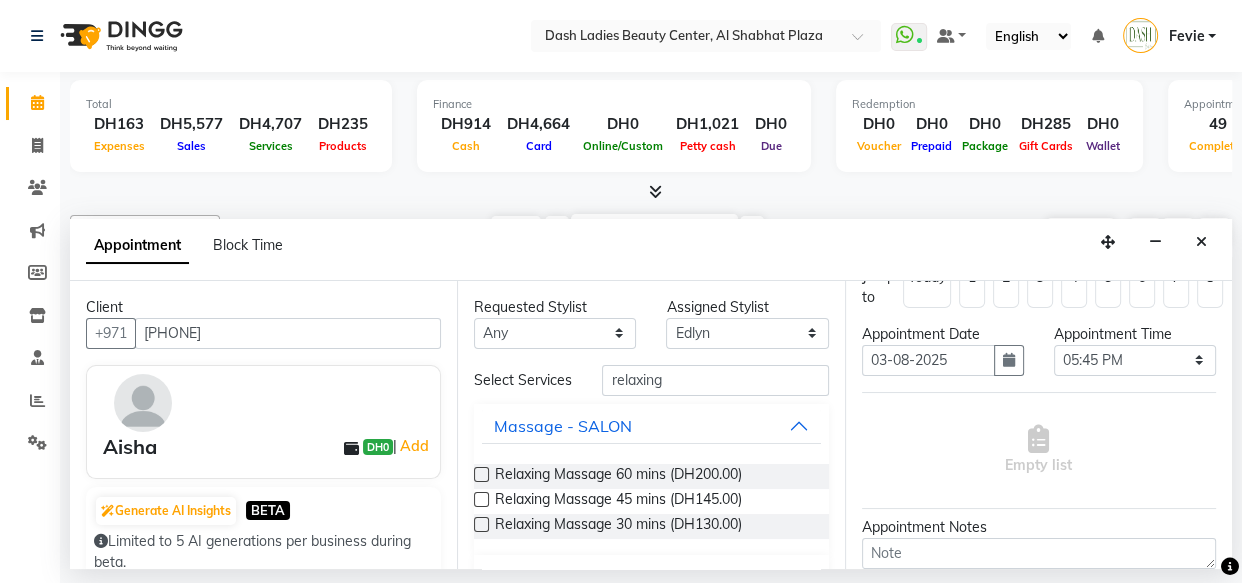 click at bounding box center [481, 474] 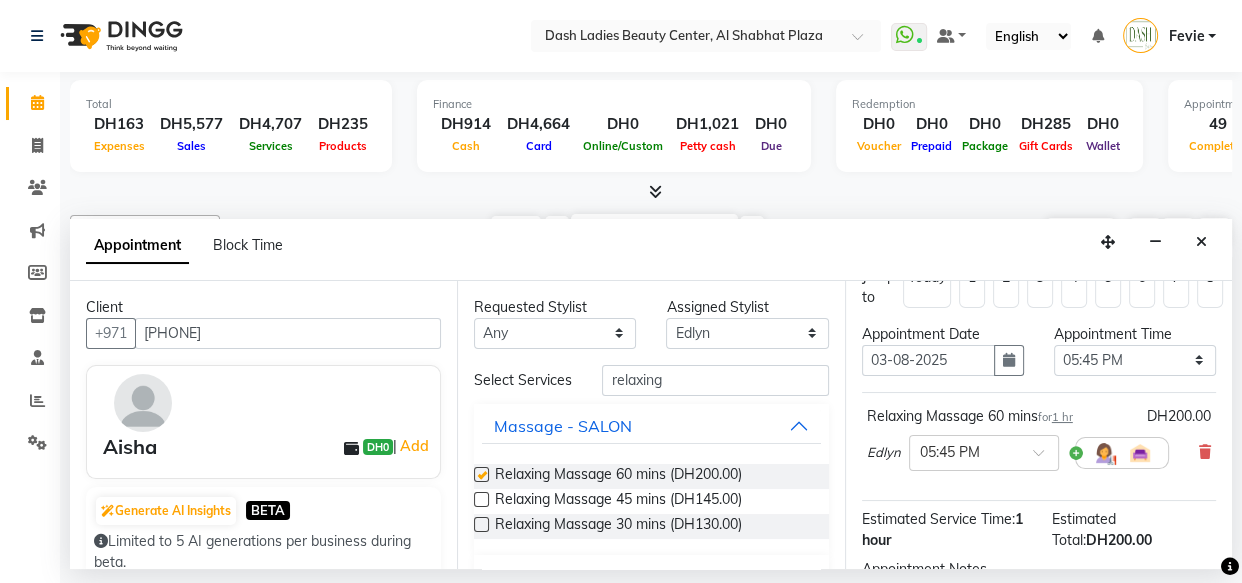 checkbox on "false" 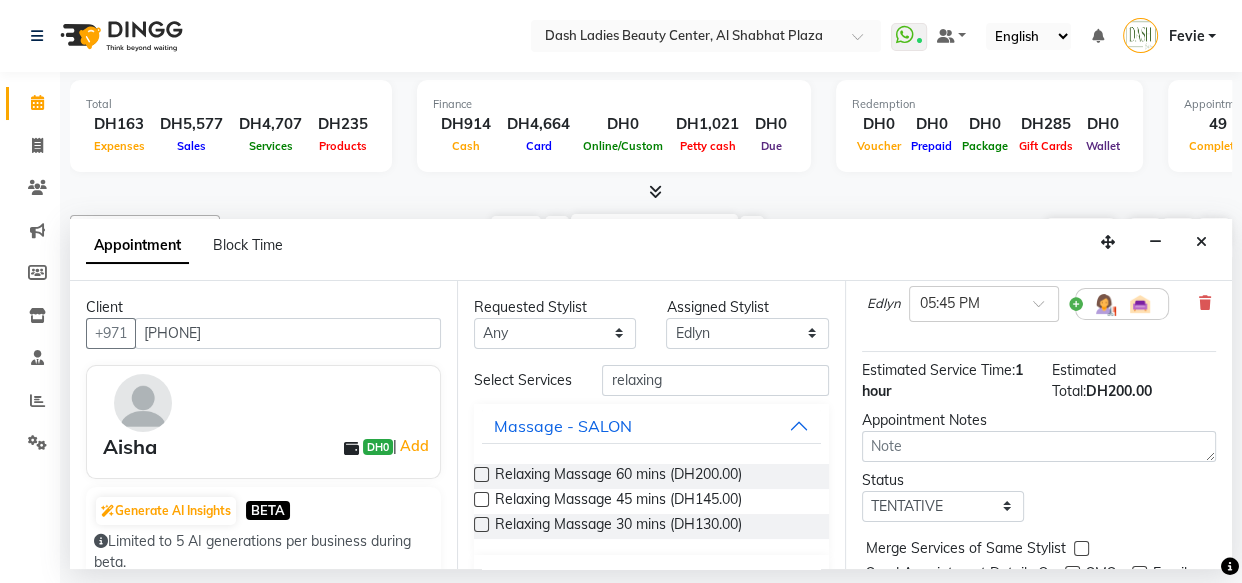 scroll, scrollTop: 182, scrollLeft: 0, axis: vertical 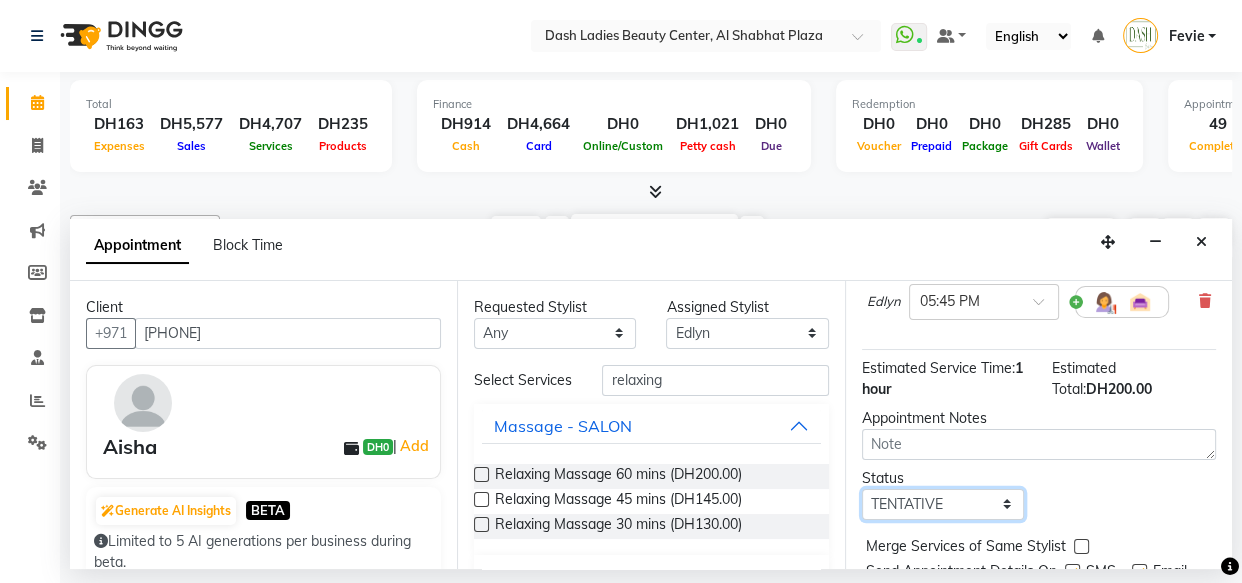 click on "Select TENTATIVE CONFIRM UPCOMING" at bounding box center [943, 504] 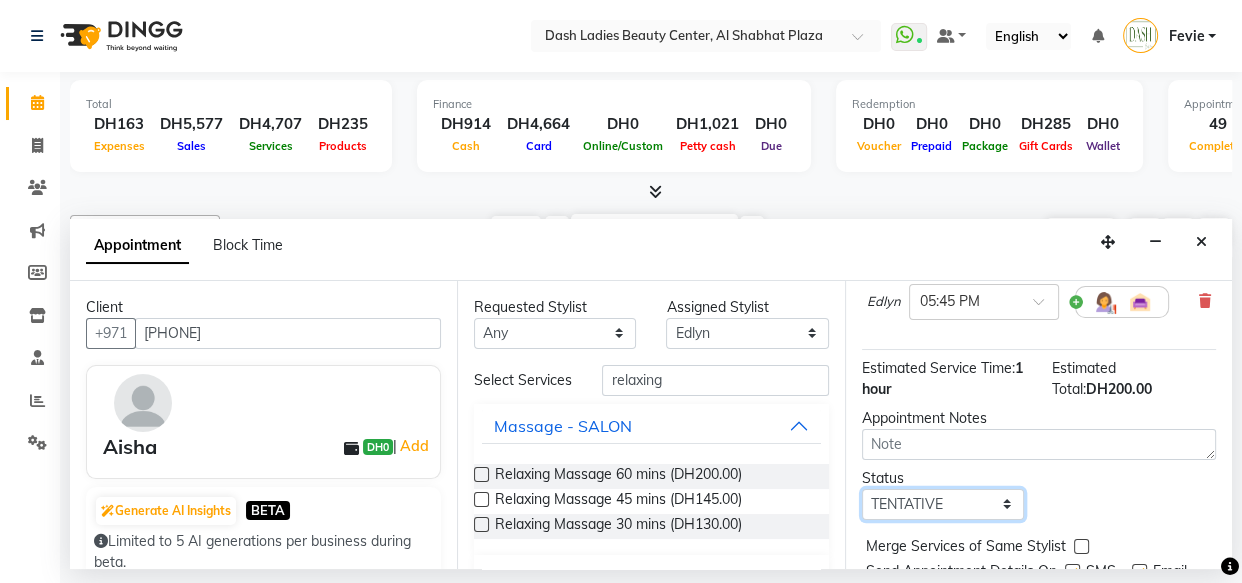 select on "upcoming" 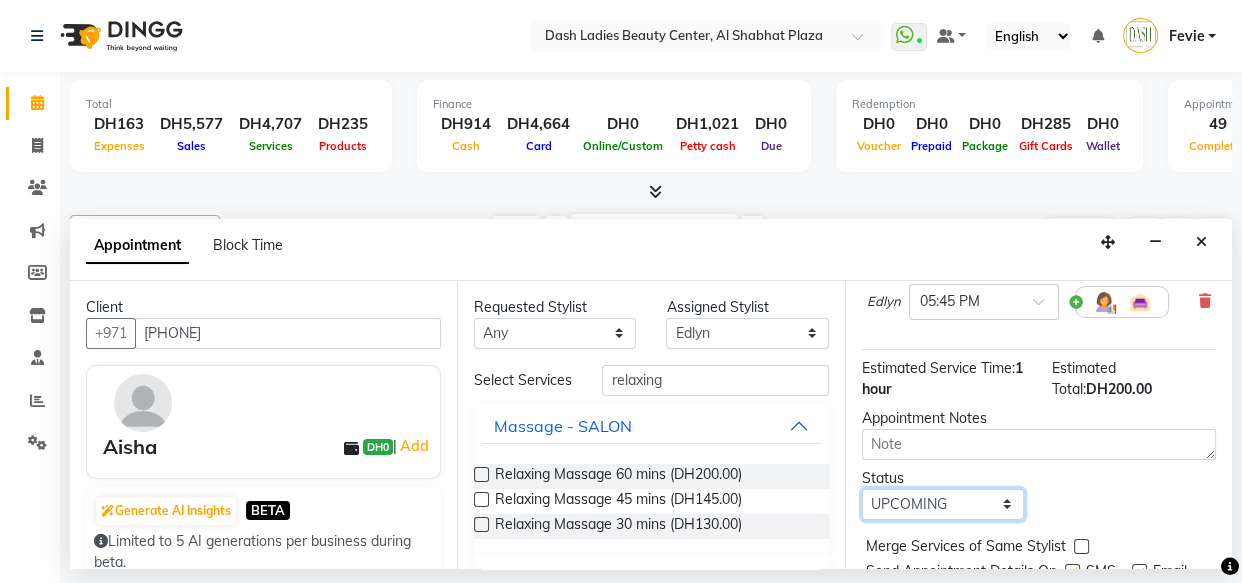 click on "Select TENTATIVE CONFIRM UPCOMING" at bounding box center [943, 504] 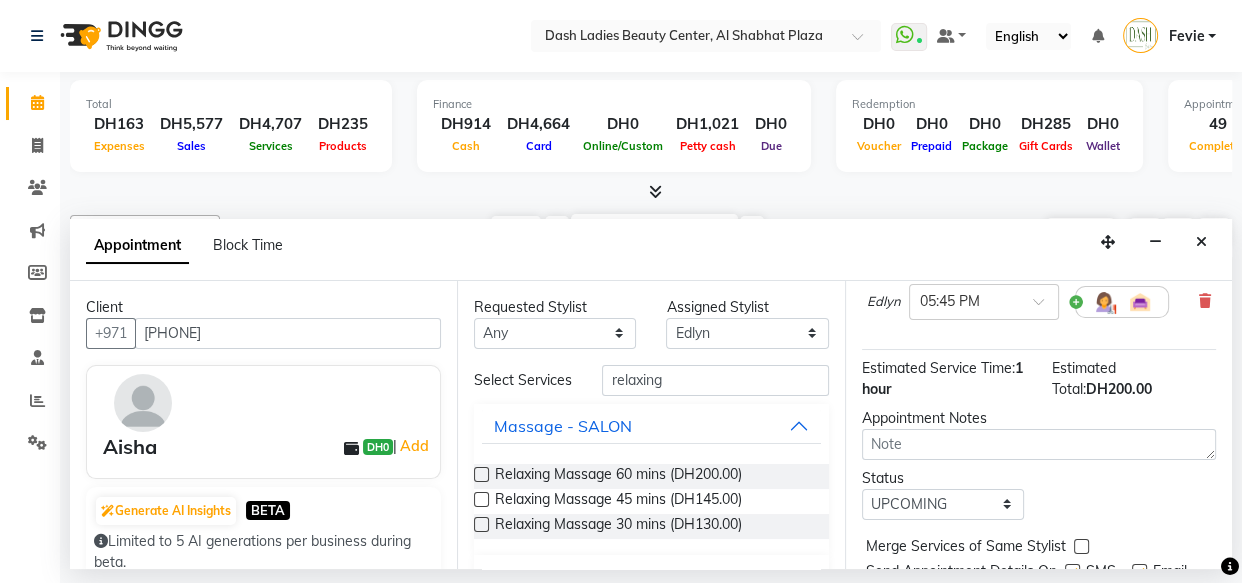 click on "Status Select TENTATIVE CONFIRM UPCOMING" at bounding box center (1039, 494) 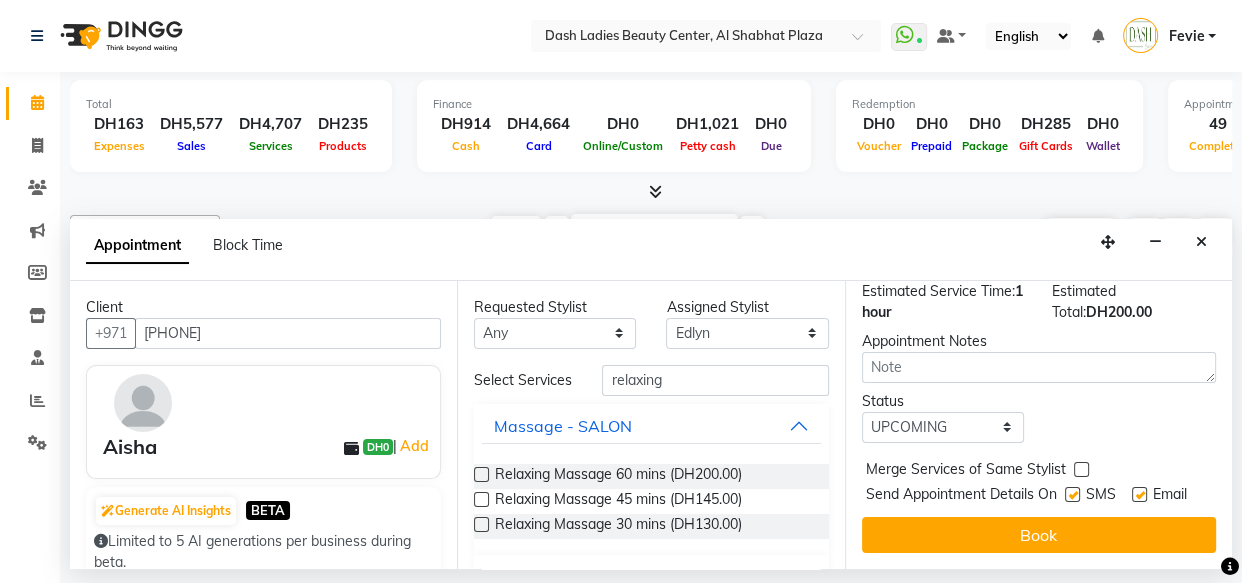 scroll, scrollTop: 289, scrollLeft: 0, axis: vertical 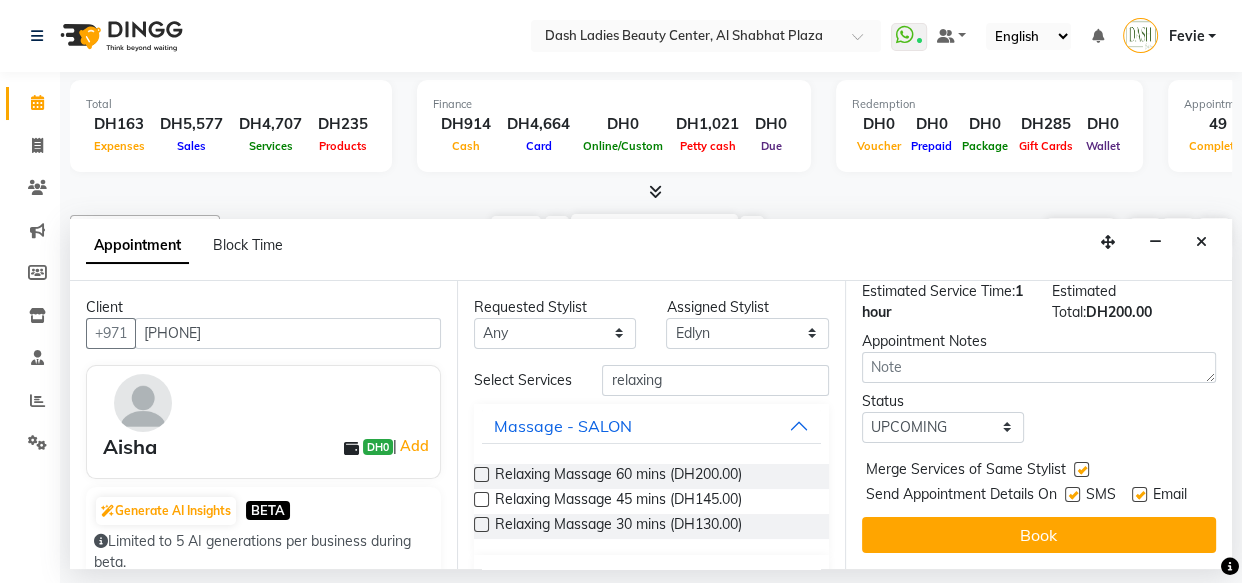 click at bounding box center [1072, 494] 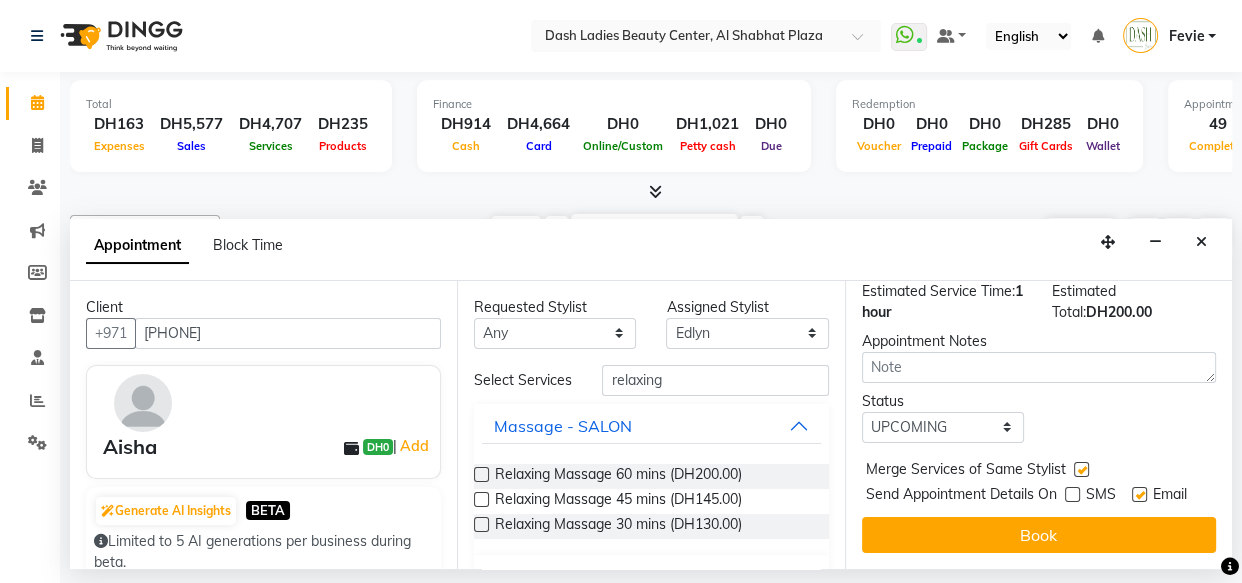 click at bounding box center (1139, 494) 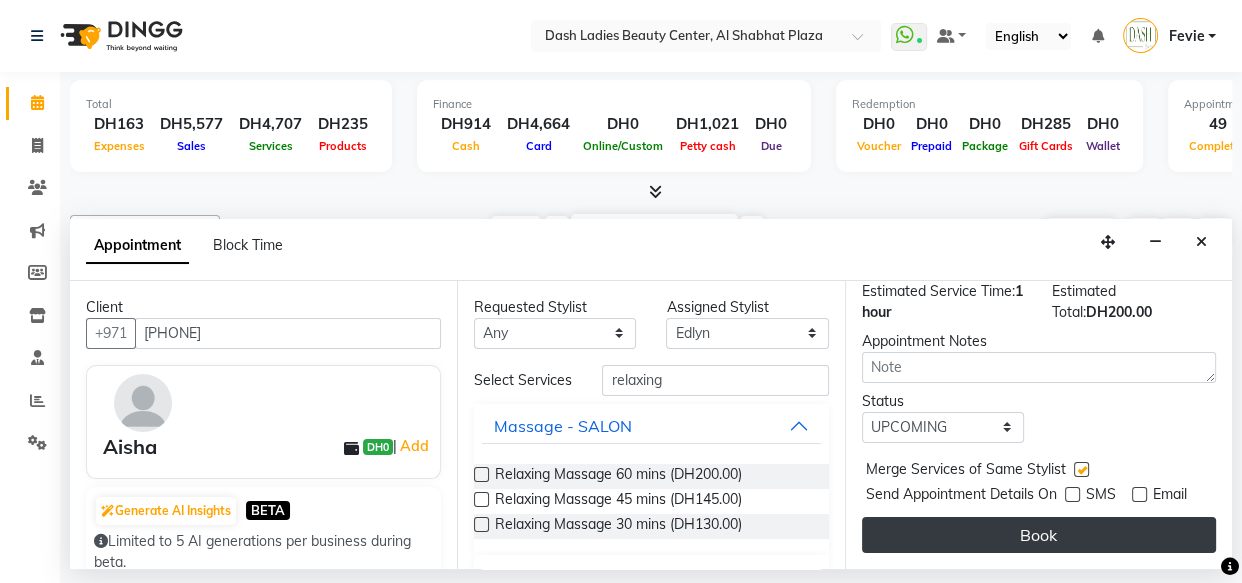 click on "Book" at bounding box center [1039, 535] 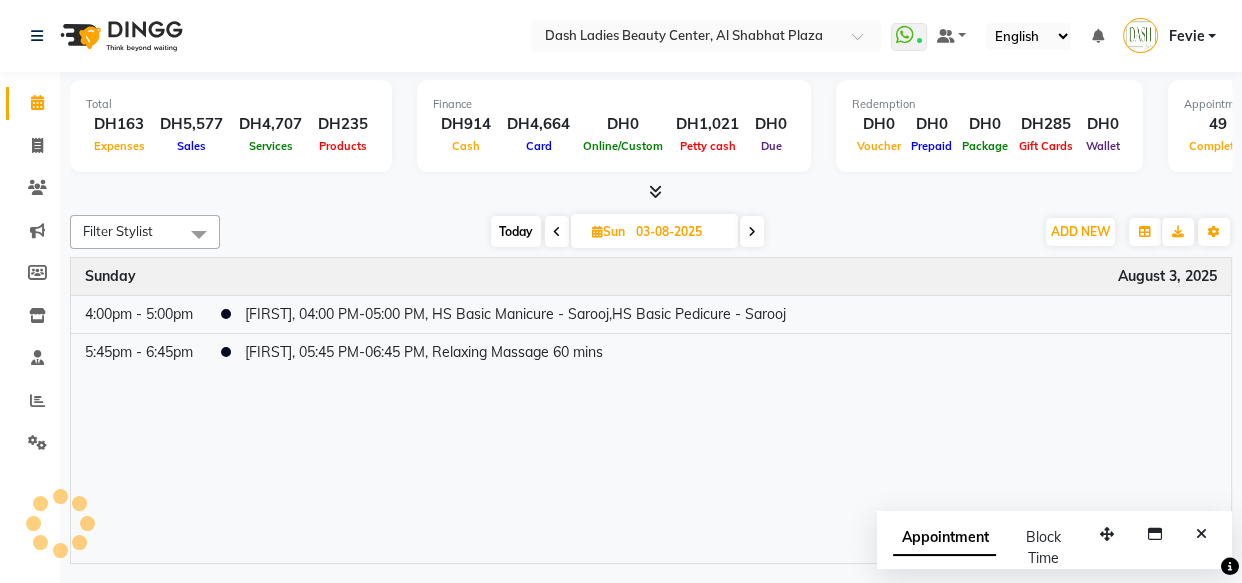 click on "Today  Sun 03-08-2025" at bounding box center (627, 232) 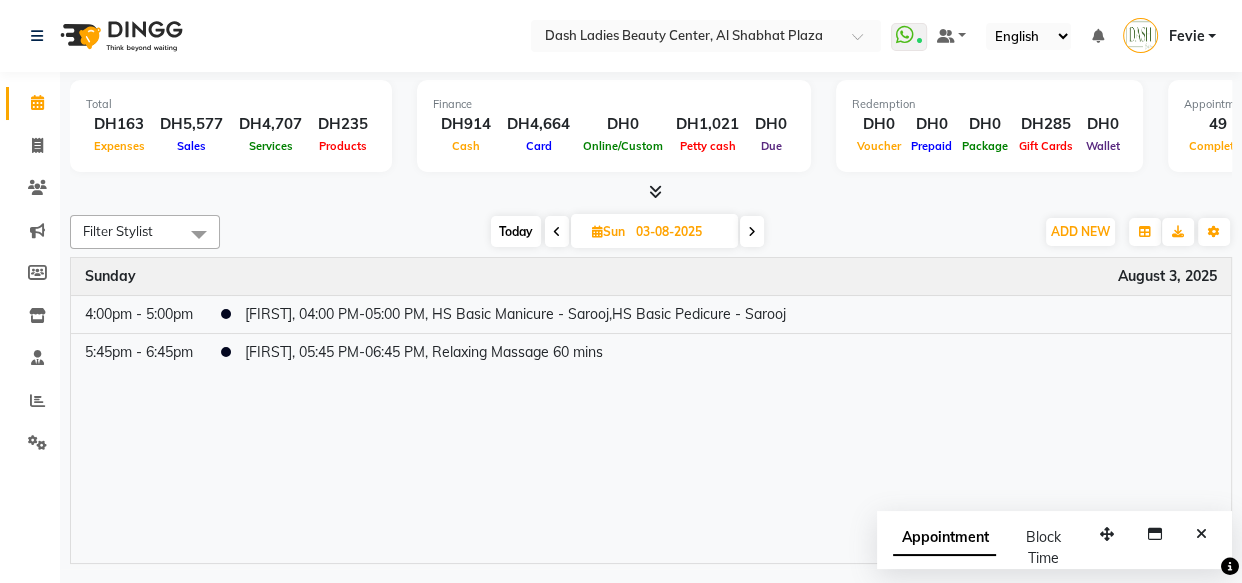 click at bounding box center [557, 232] 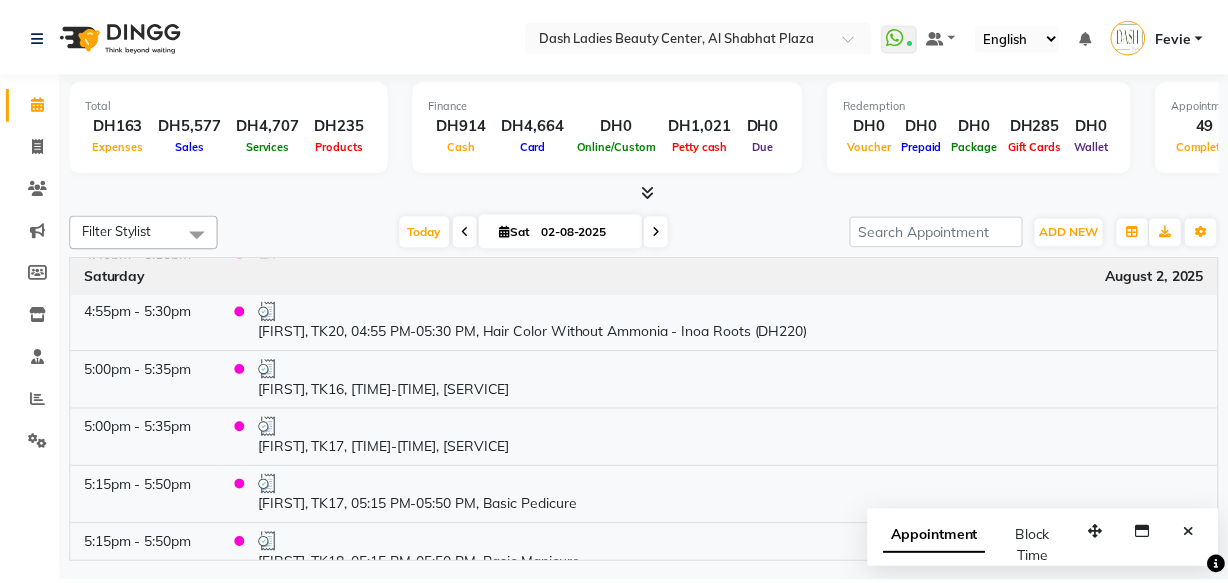 scroll, scrollTop: 1393, scrollLeft: 0, axis: vertical 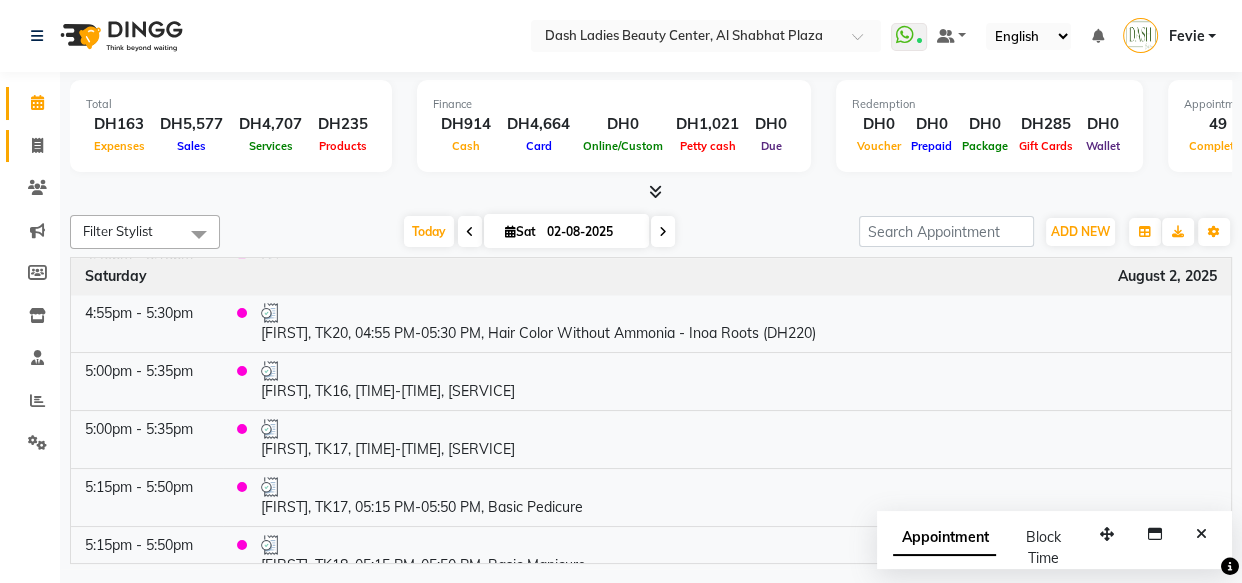 click 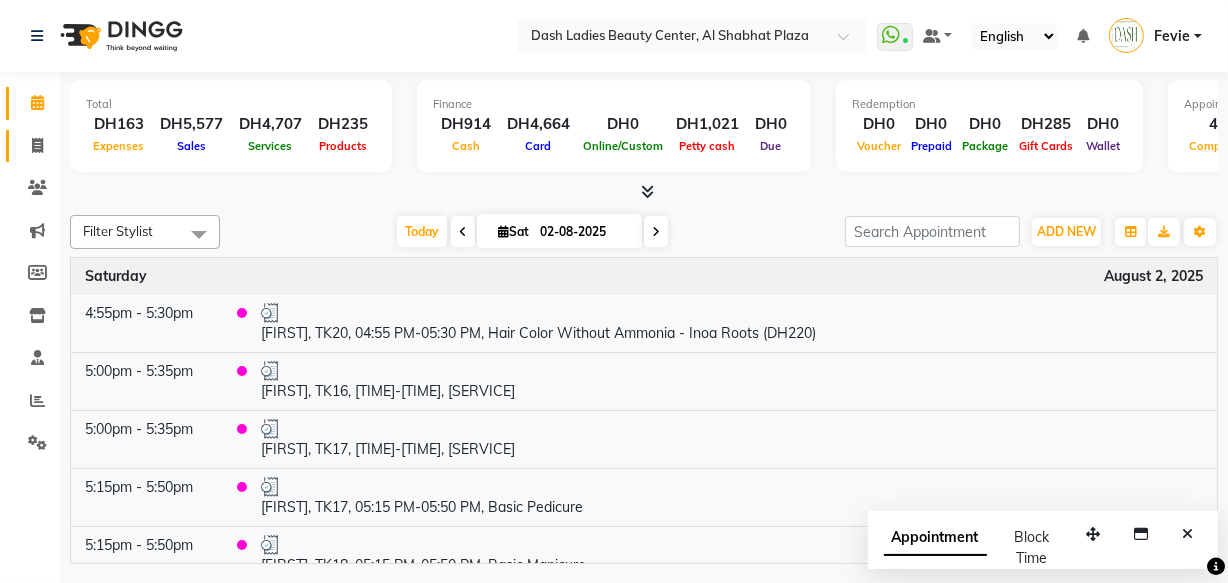 select on "service" 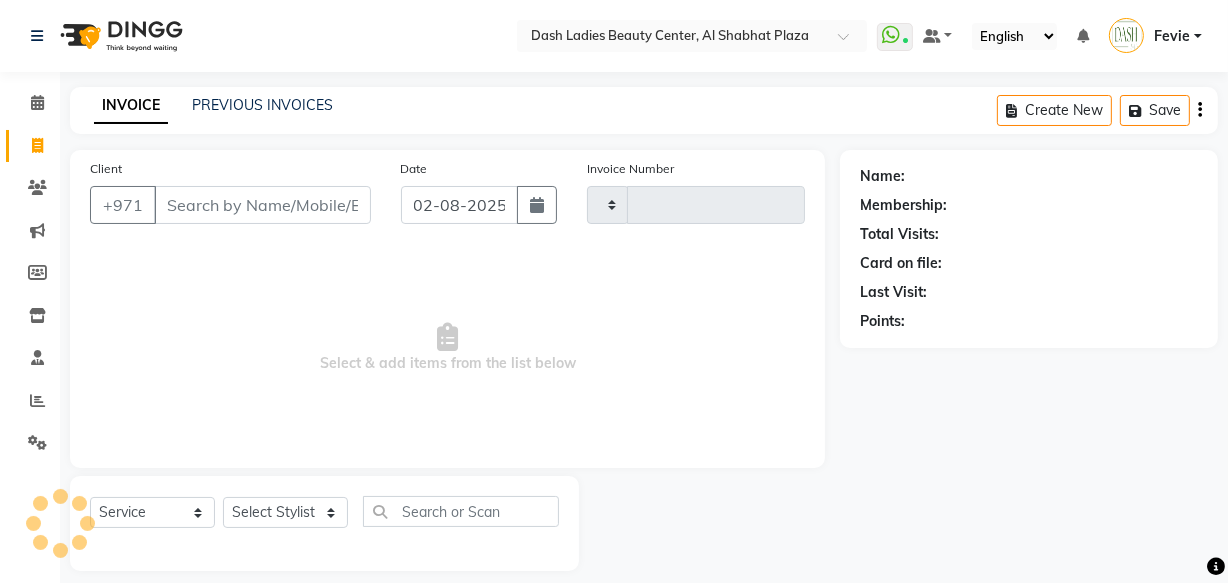 type on "2518" 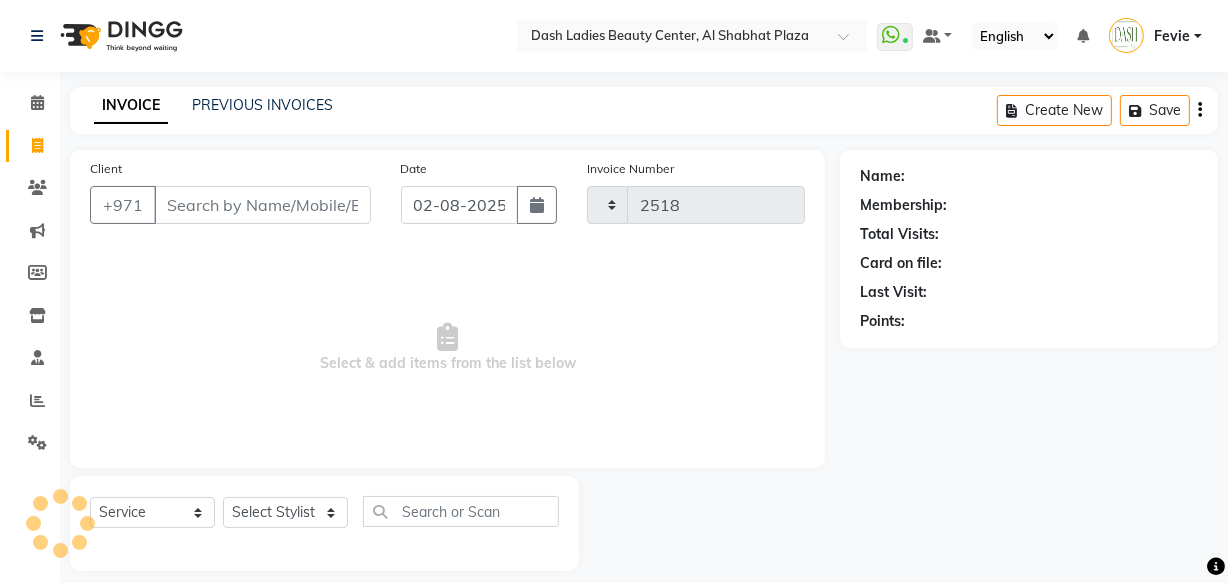 select on "8372" 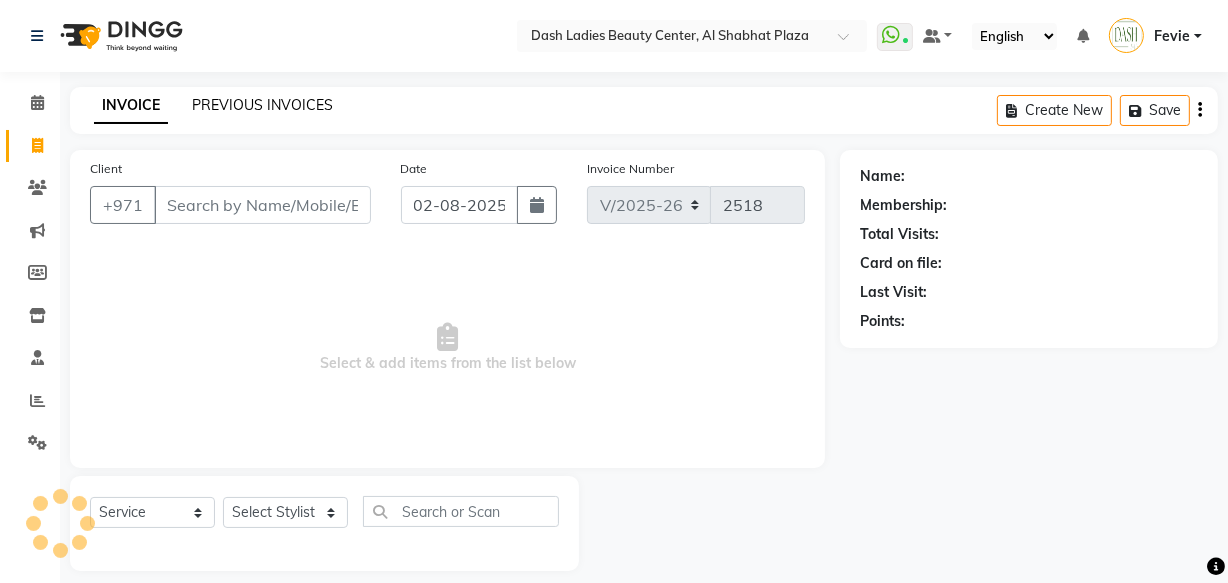 click on "PREVIOUS INVOICES" 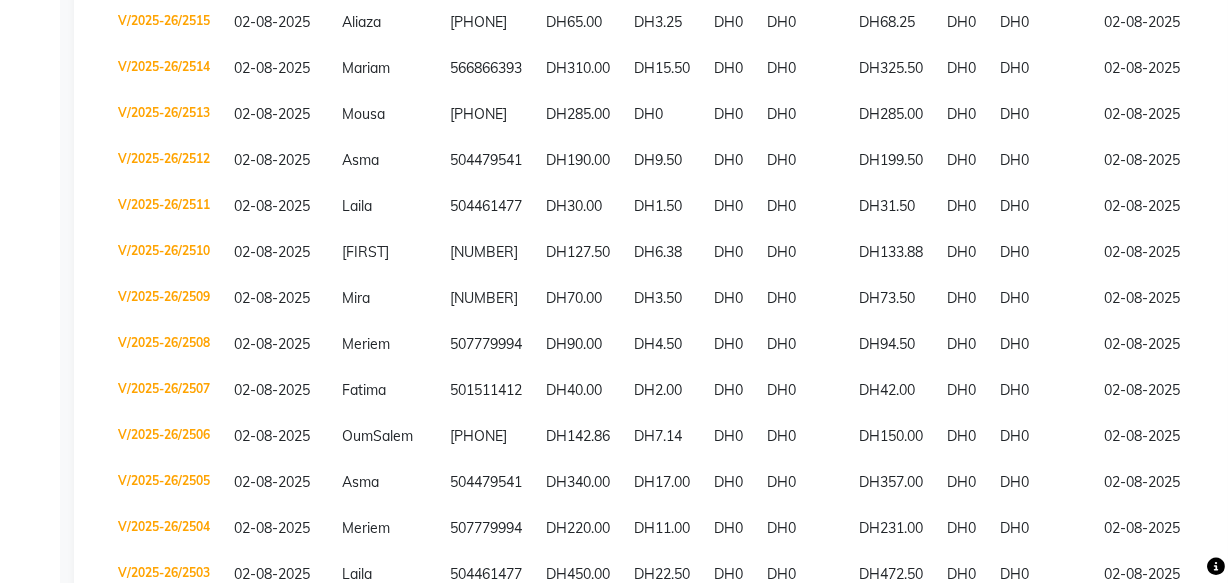 scroll, scrollTop: 487, scrollLeft: 0, axis: vertical 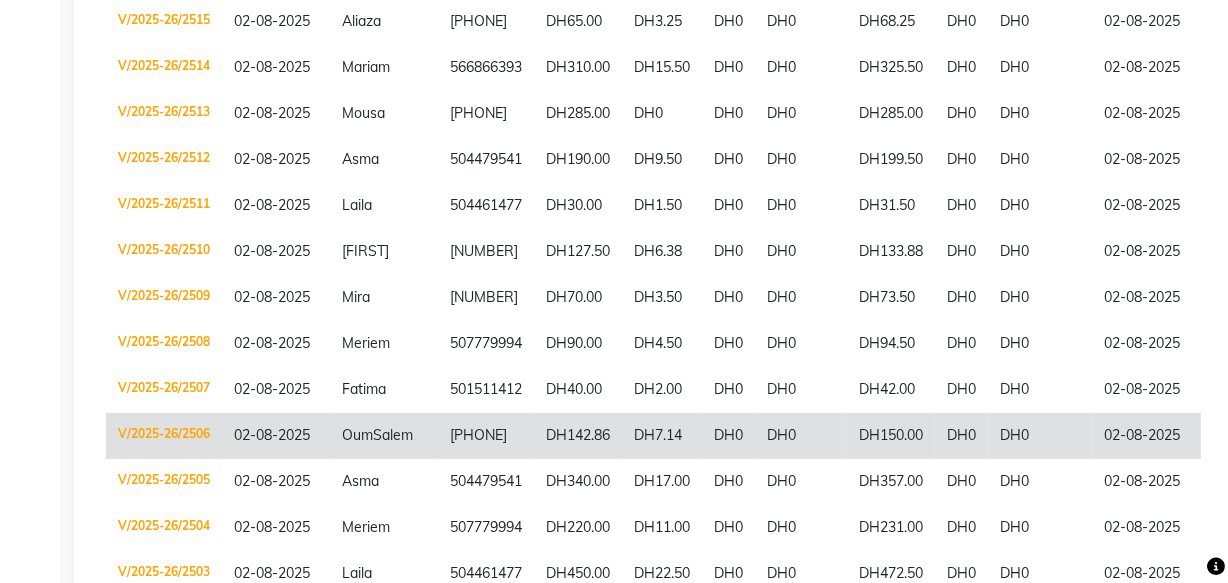 click on "DH0" 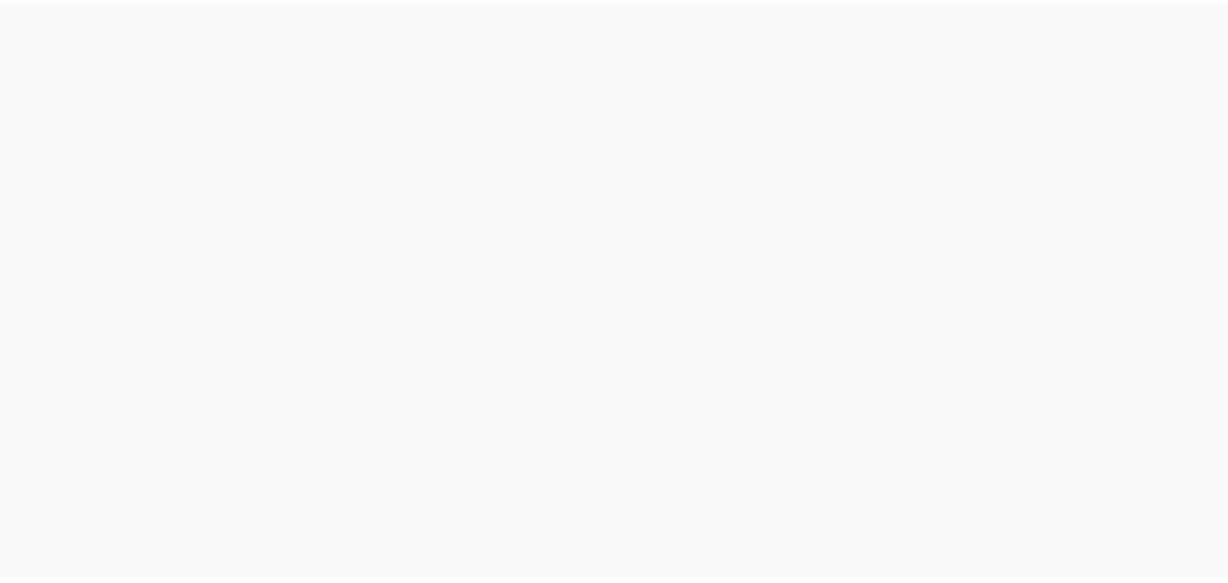 scroll, scrollTop: 0, scrollLeft: 0, axis: both 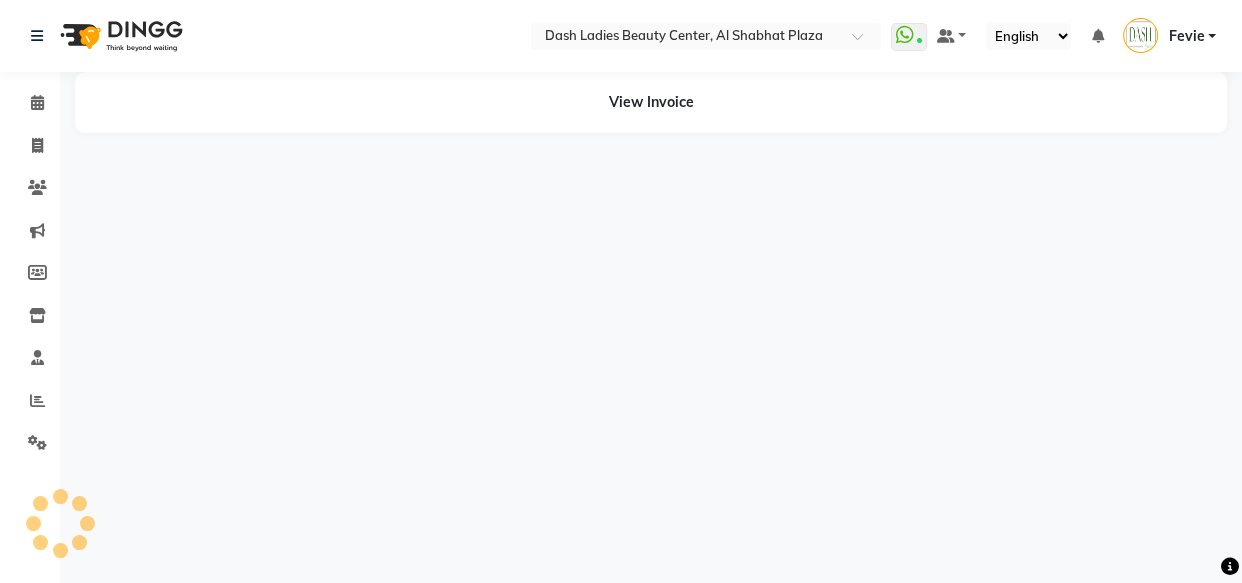 select on "en" 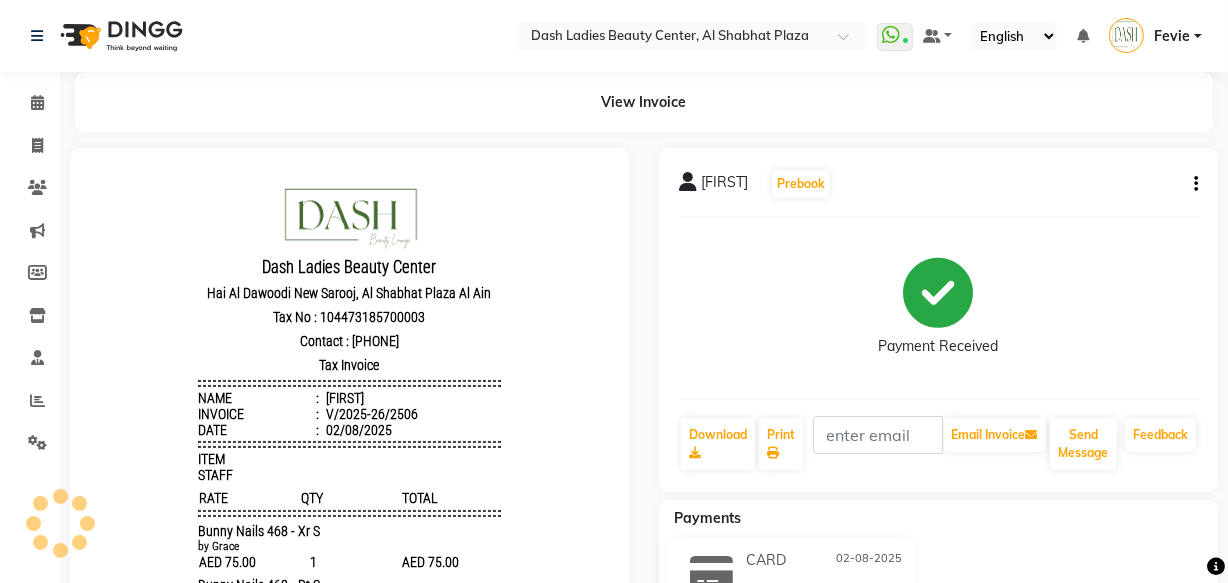 scroll, scrollTop: 0, scrollLeft: 0, axis: both 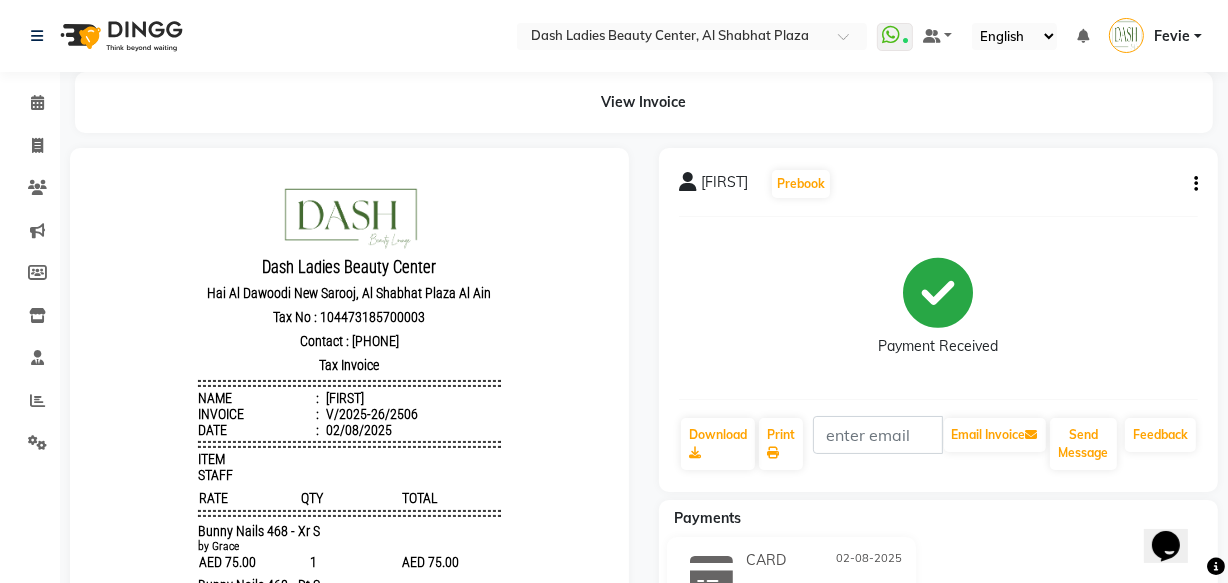 click 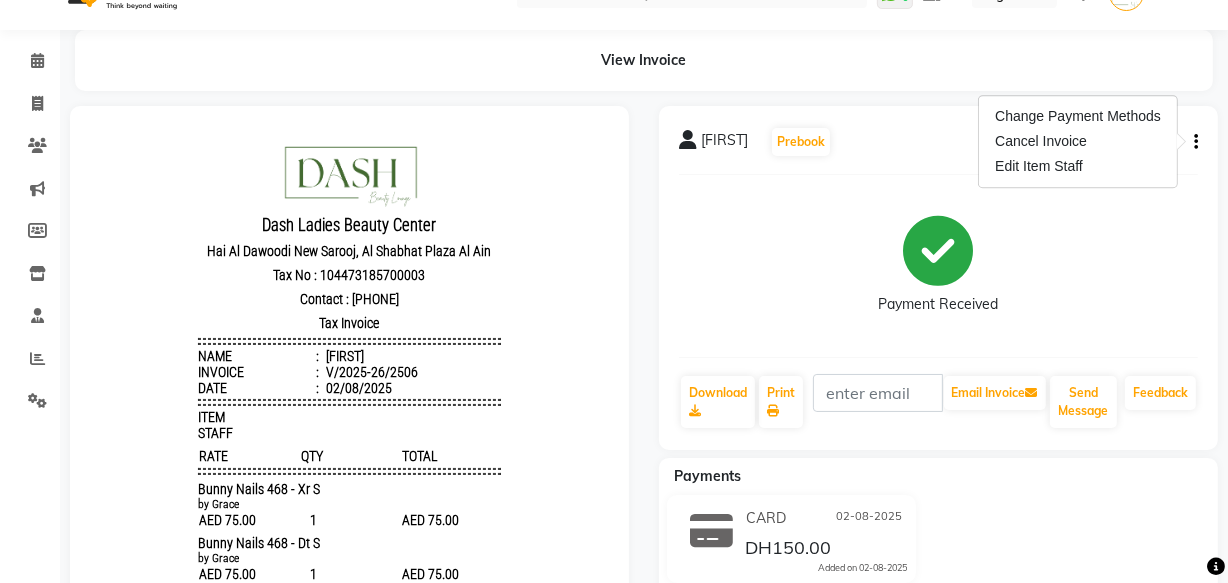 scroll, scrollTop: 43, scrollLeft: 0, axis: vertical 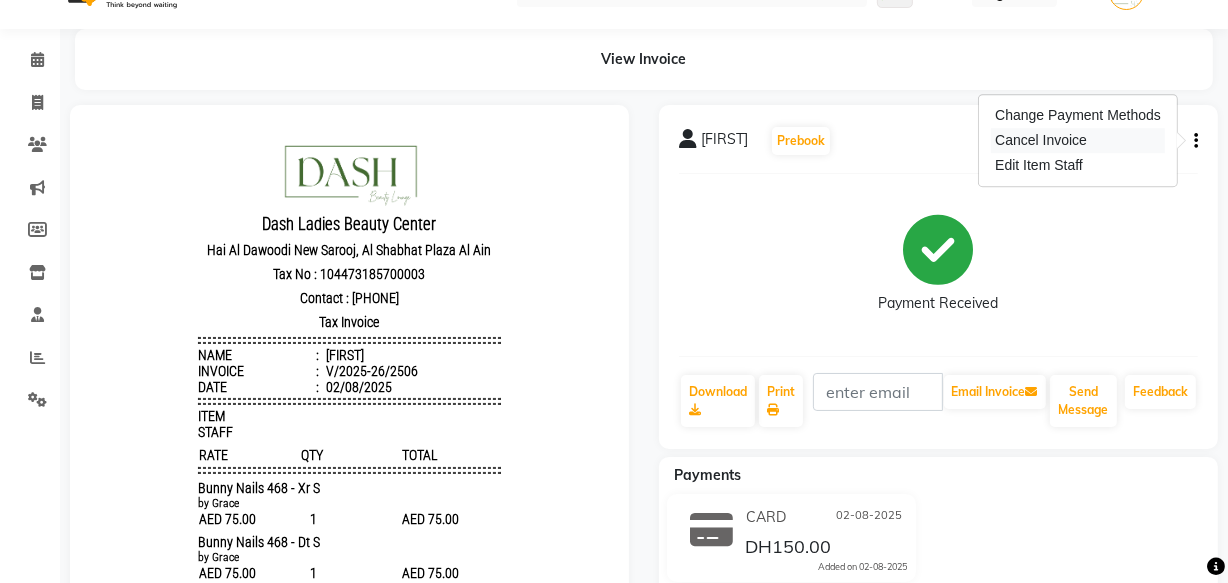 click on "Cancel Invoice" at bounding box center (1078, 140) 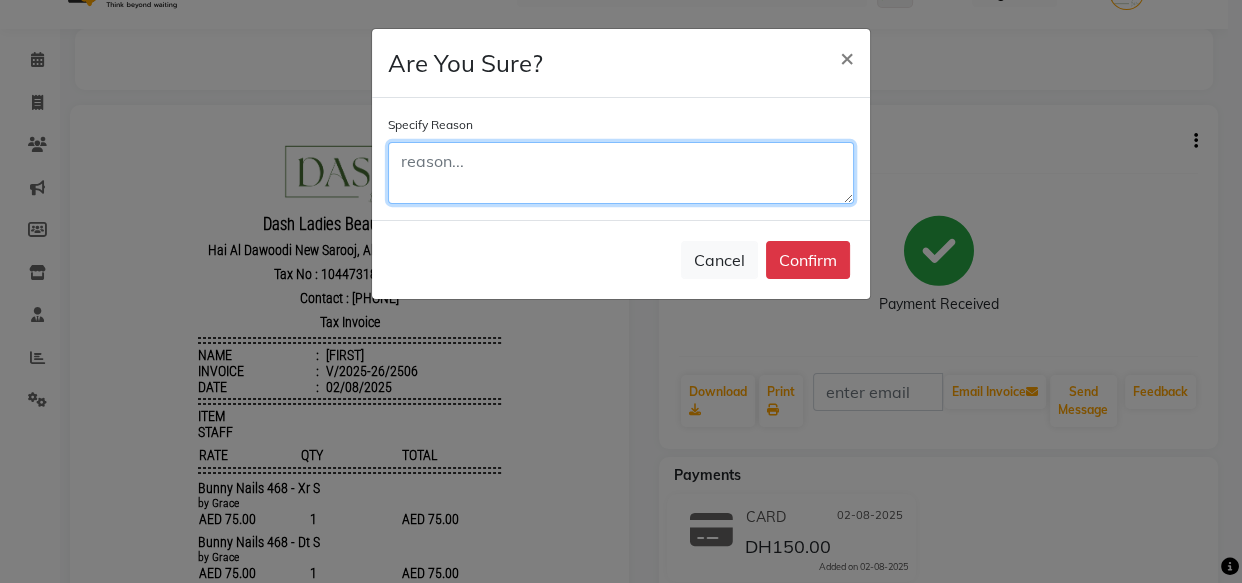 click 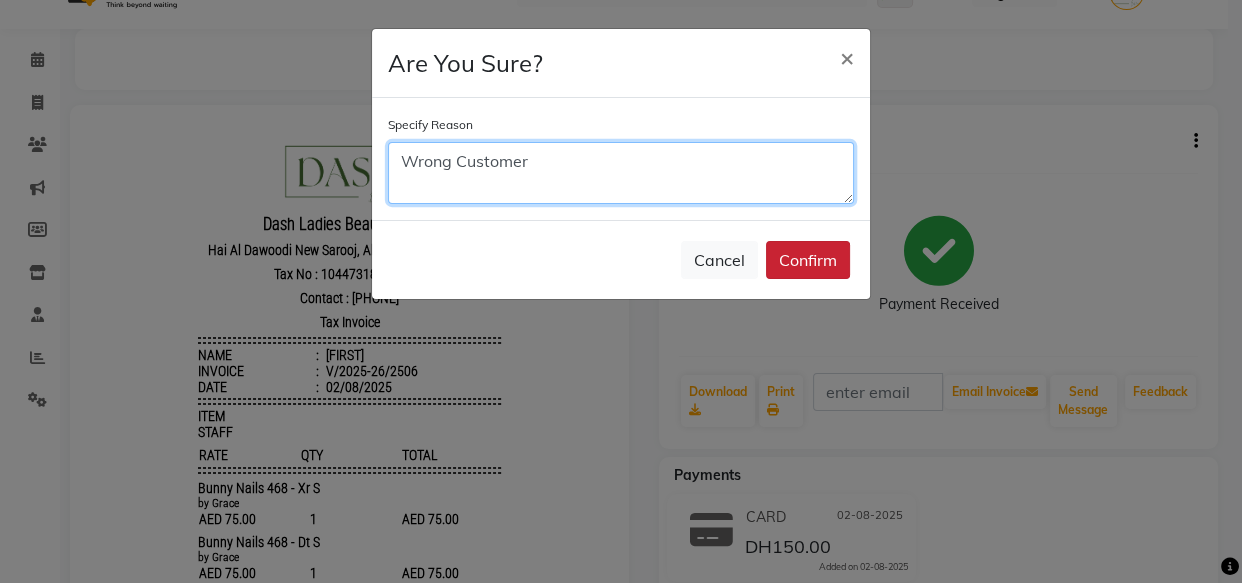 type on "Wrong Customer" 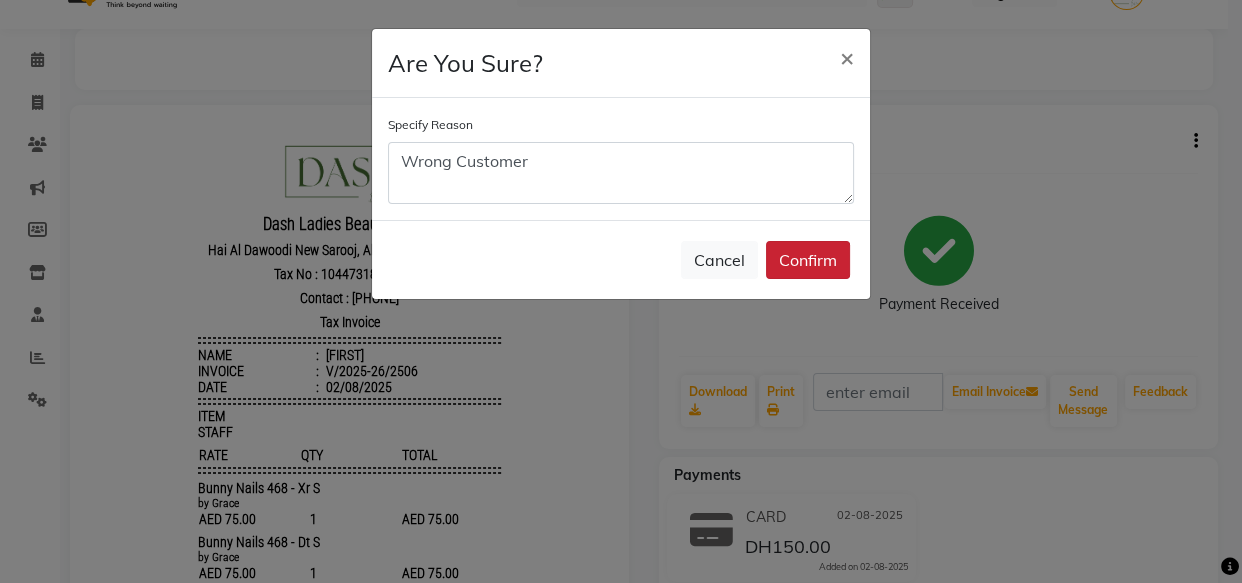 click on "Confirm" 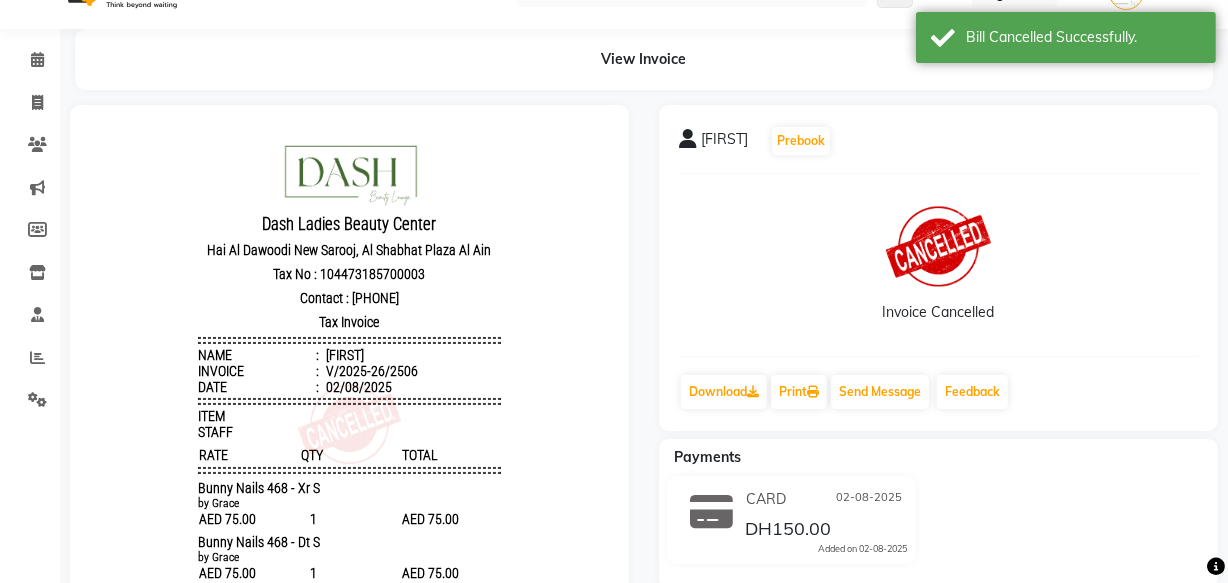 scroll, scrollTop: 15, scrollLeft: 0, axis: vertical 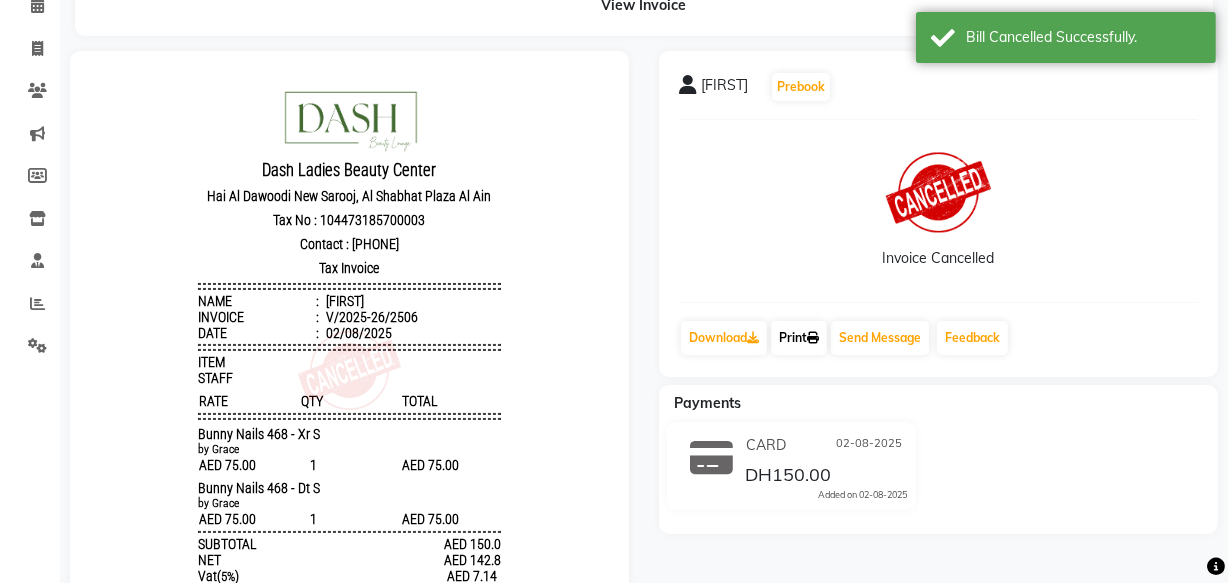 click on "Print" 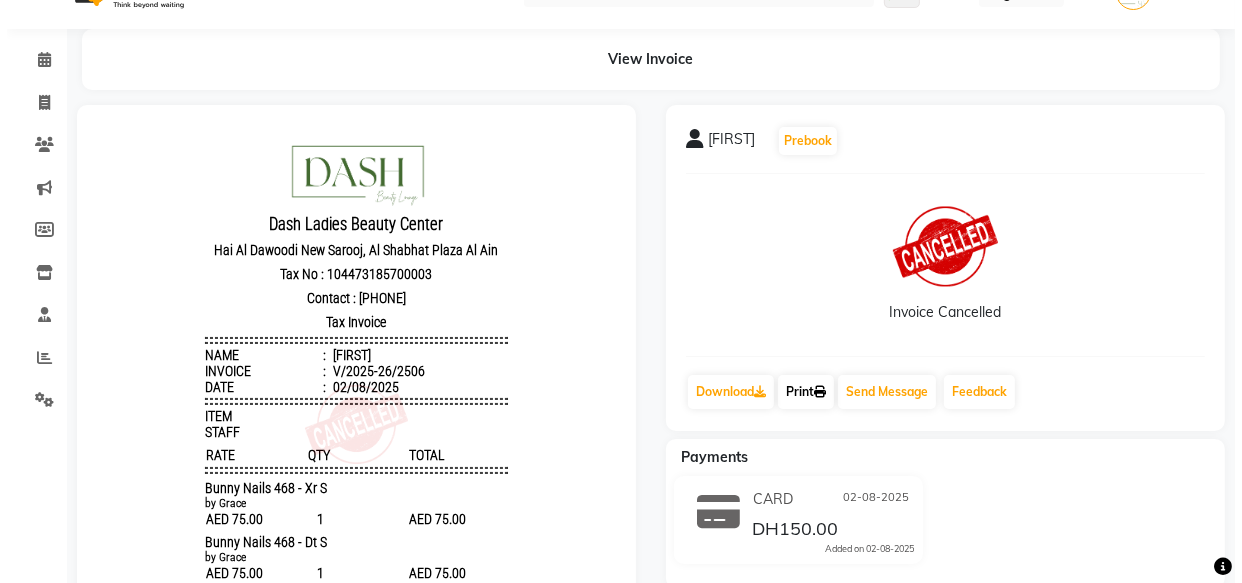 scroll, scrollTop: 0, scrollLeft: 0, axis: both 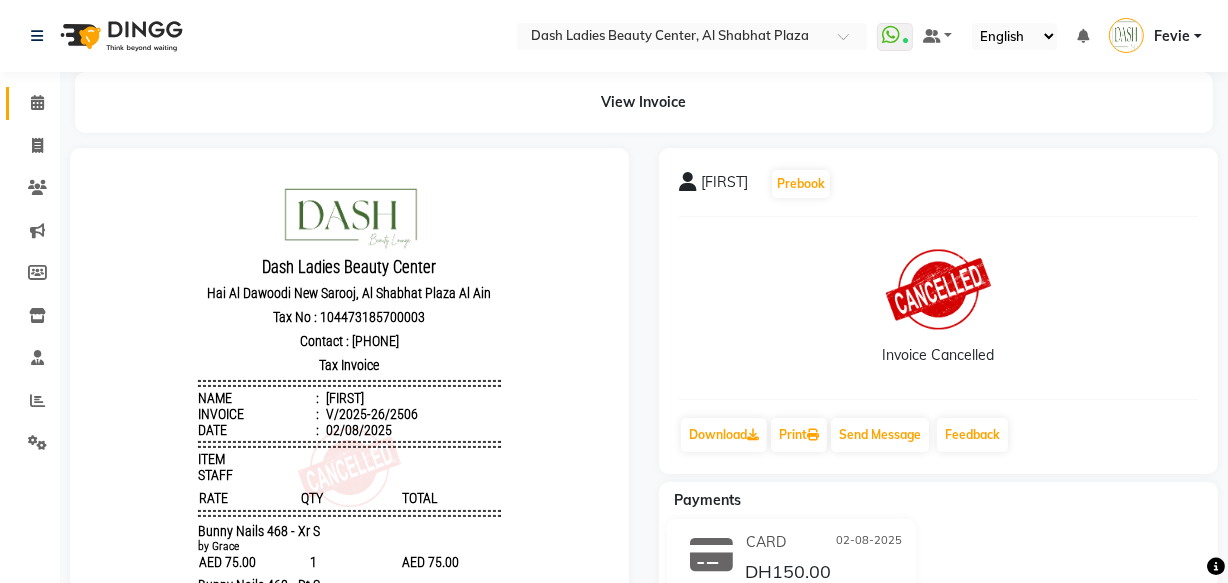 click 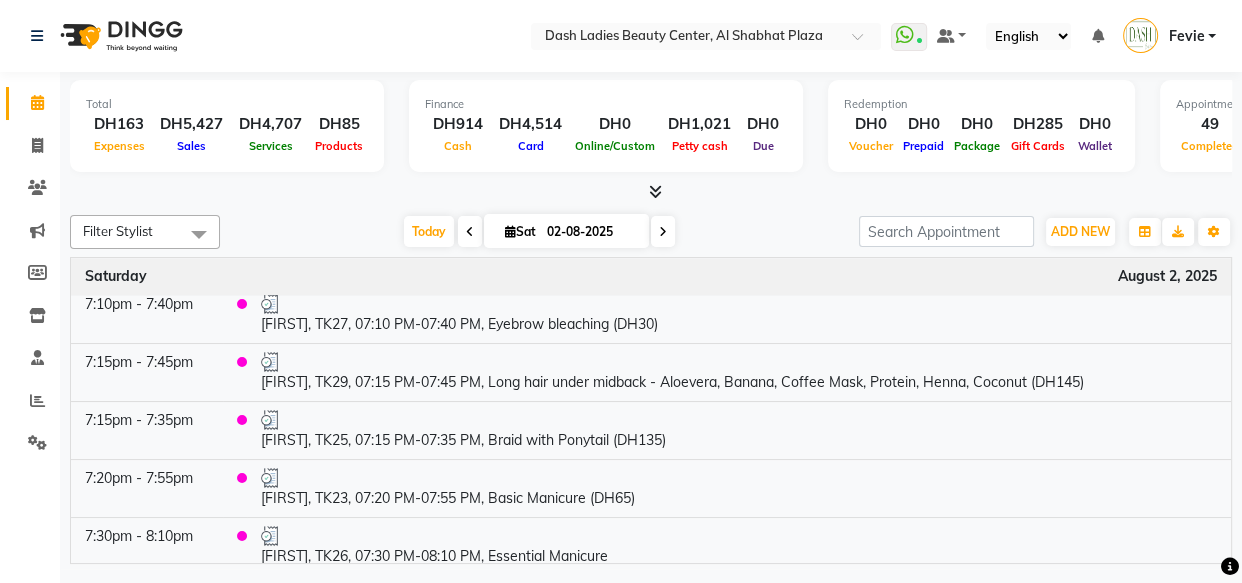 scroll, scrollTop: 2216, scrollLeft: 0, axis: vertical 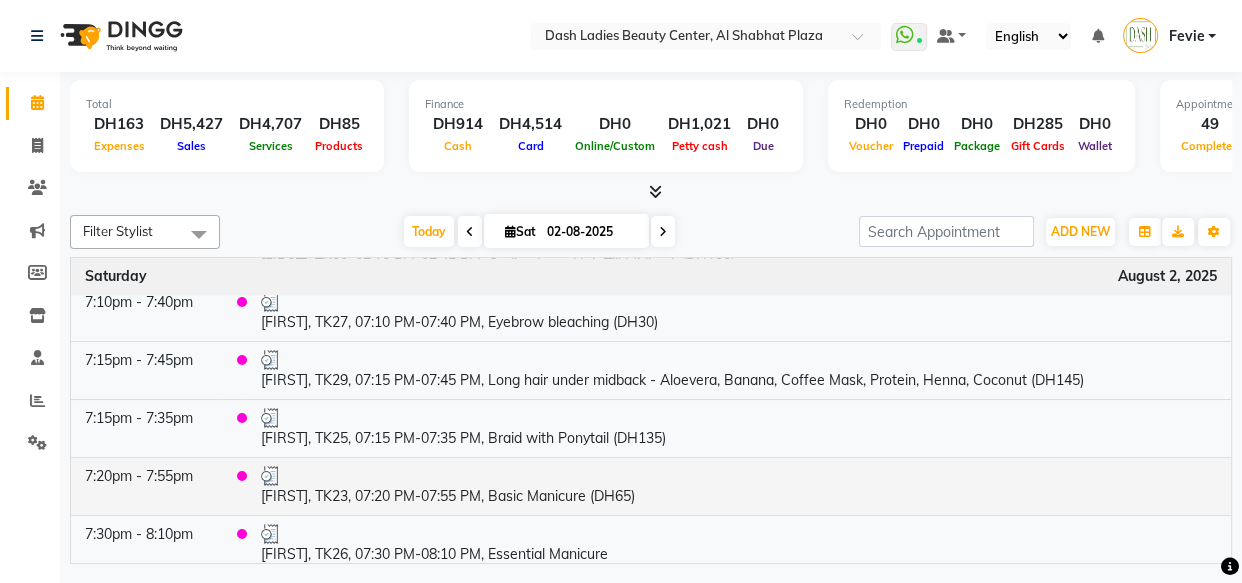 click on "[FIRST], TK23, 07:20 PM-07:55 PM, Basic Manicure (DH65)" at bounding box center [739, 486] 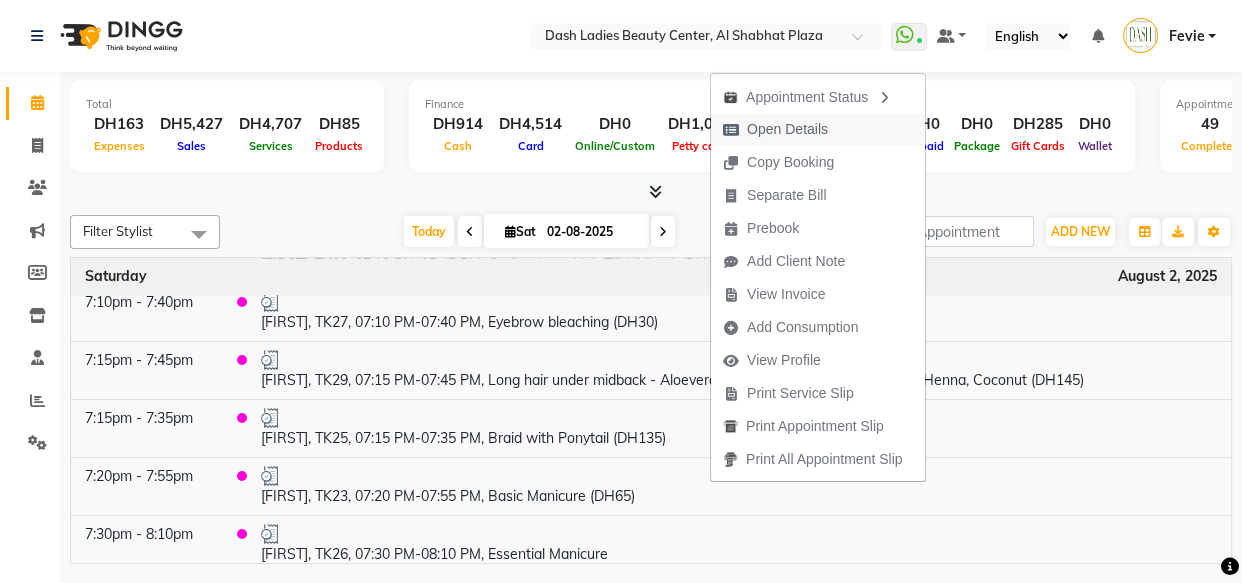 click on "Open Details" at bounding box center [787, 129] 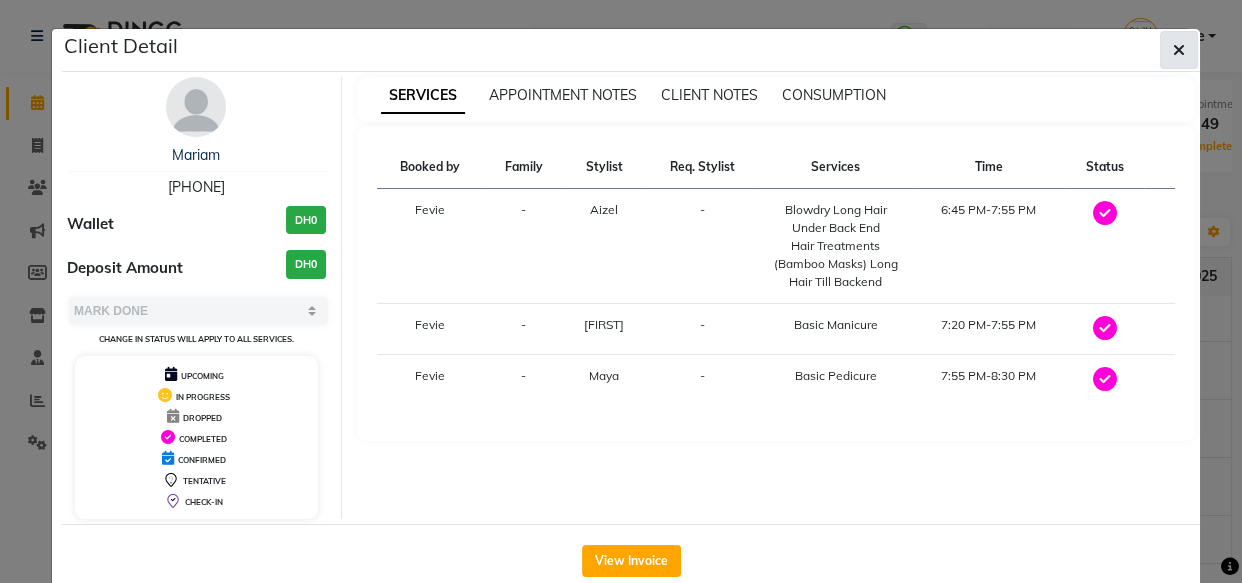 click 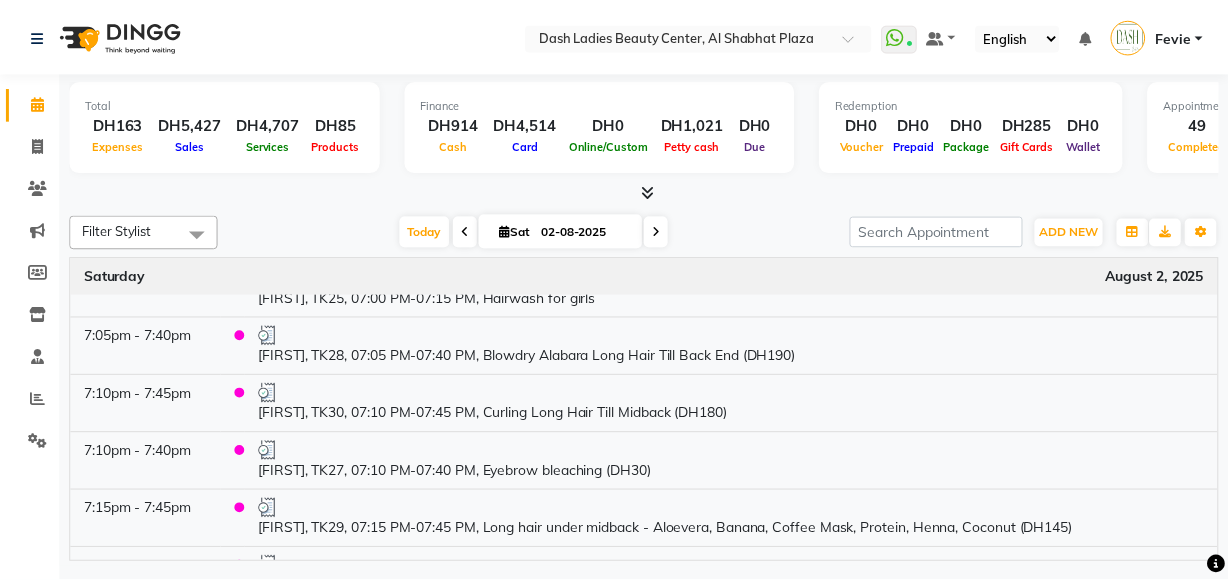 scroll, scrollTop: 2049, scrollLeft: 0, axis: vertical 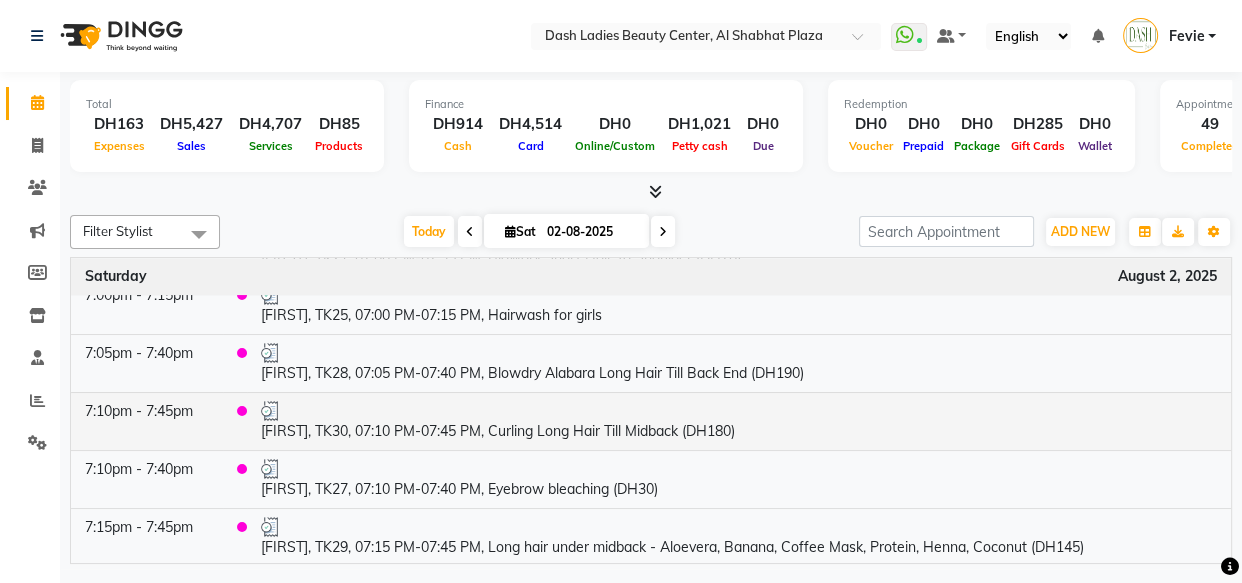 click on "[FIRST], TK30, 07:10 PM-07:45 PM, Curling Long Hair Till Midback (DH180)" at bounding box center (739, 421) 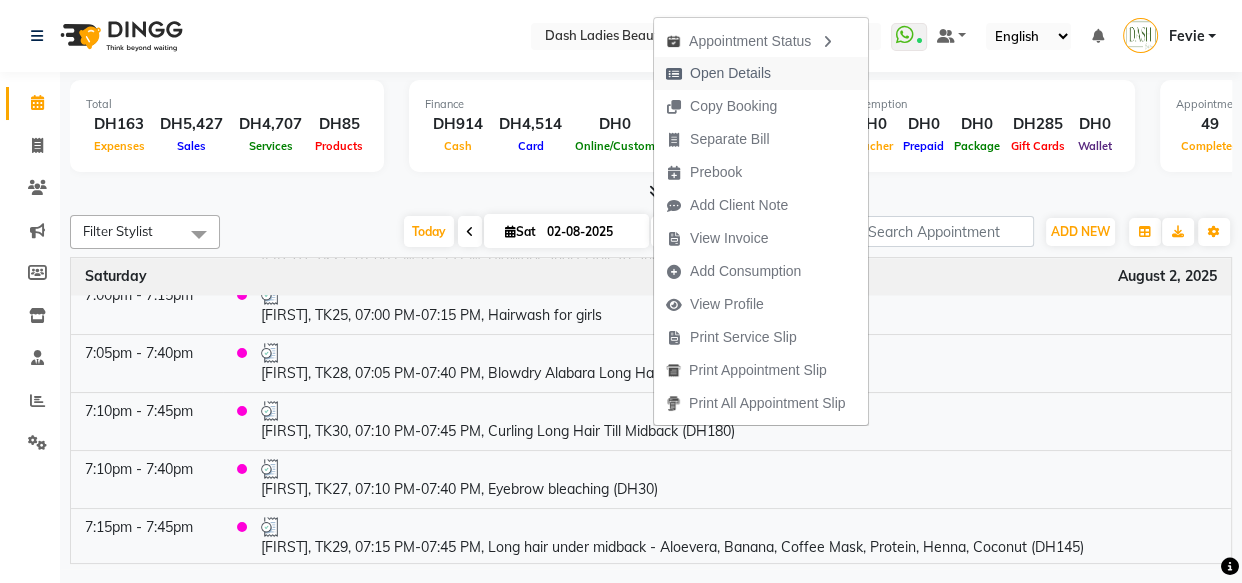 click on "Open Details" at bounding box center [730, 73] 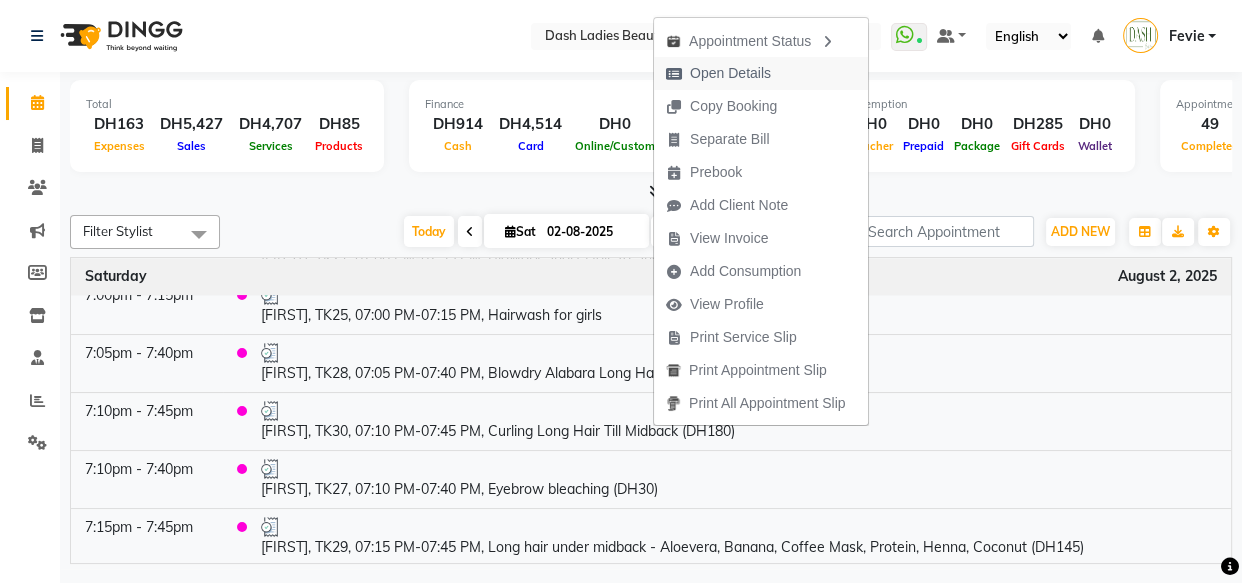 select on "3" 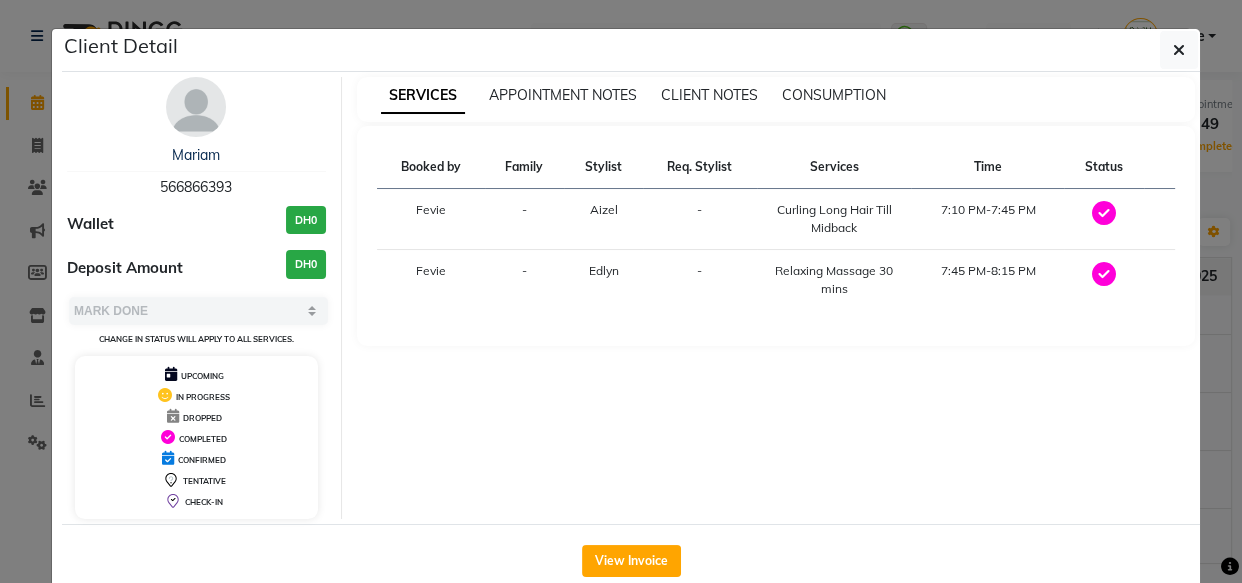 copy on "566866393" 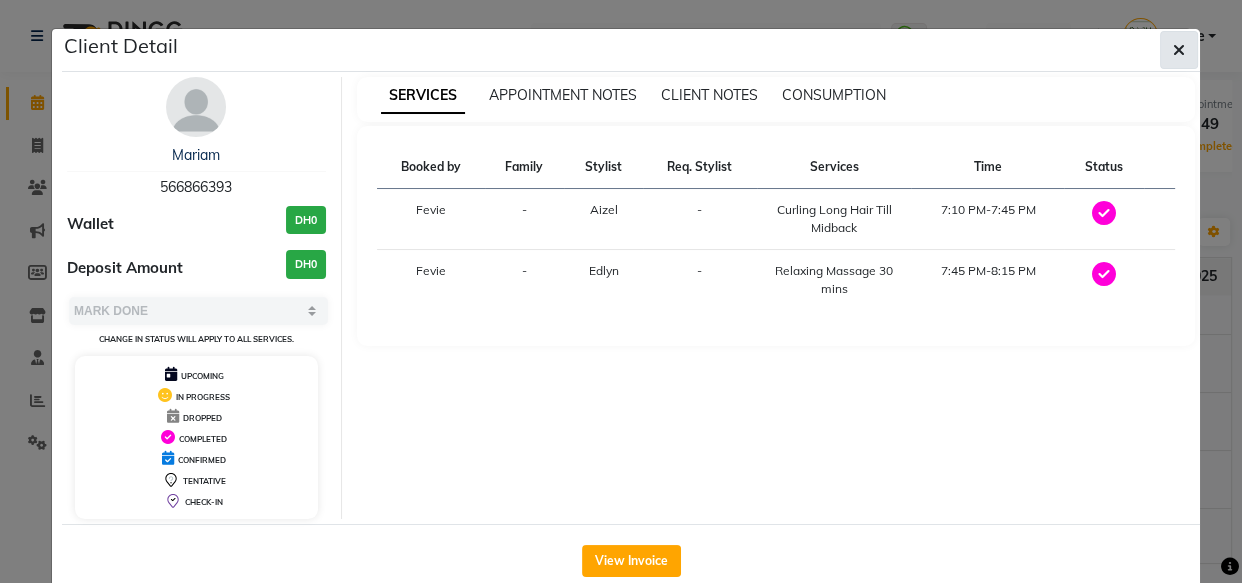 click 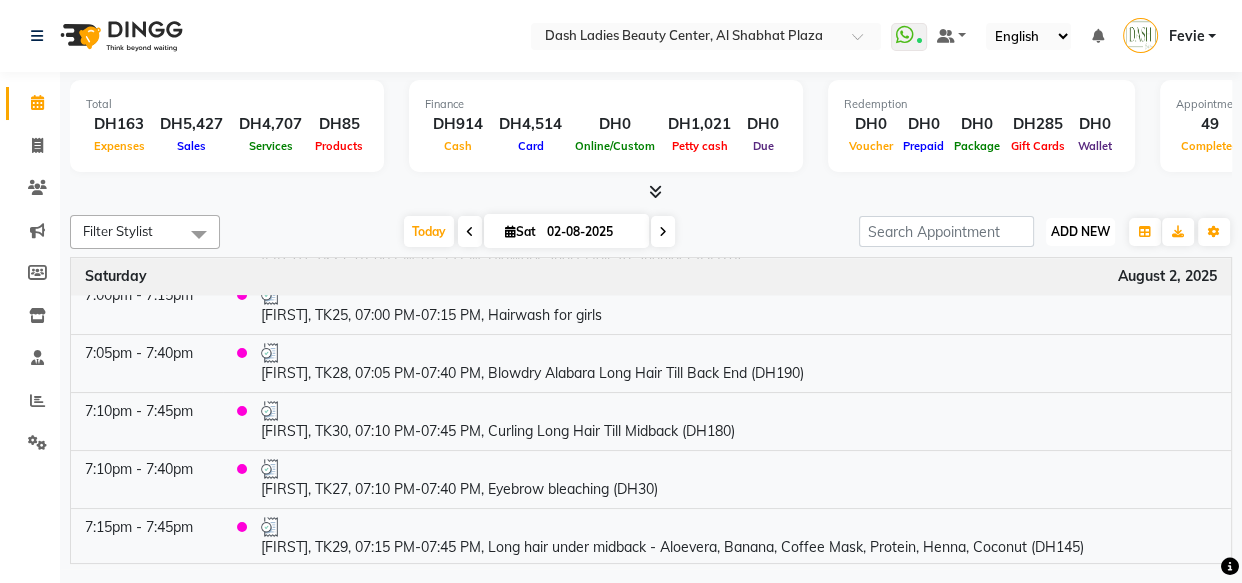 click on "ADD NEW" at bounding box center [1080, 231] 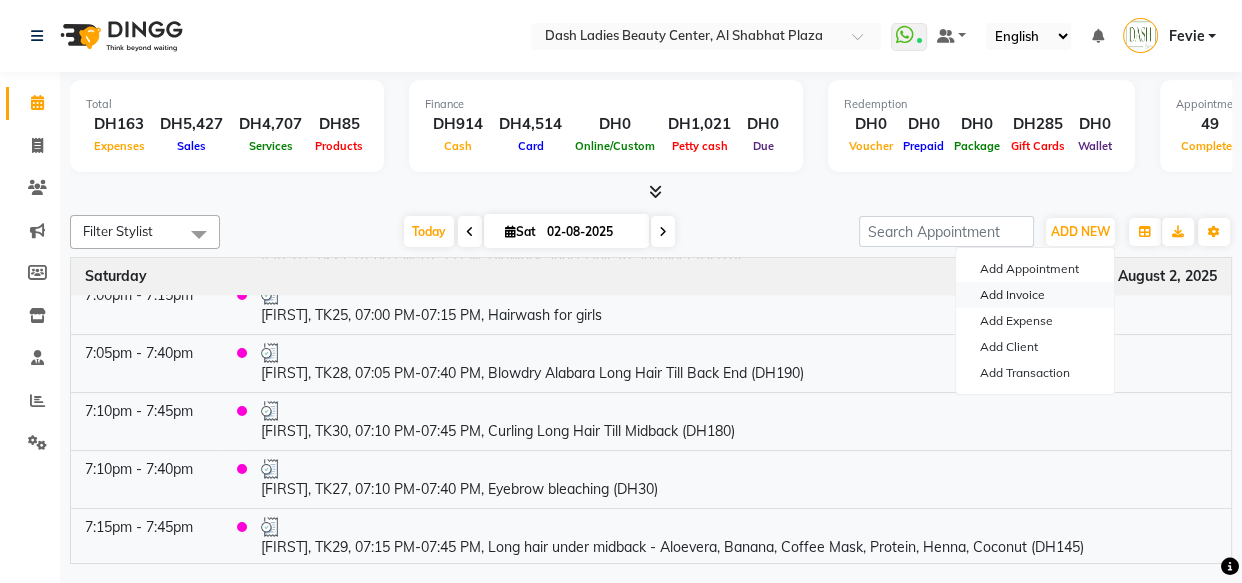 click on "Add Invoice" at bounding box center (1035, 295) 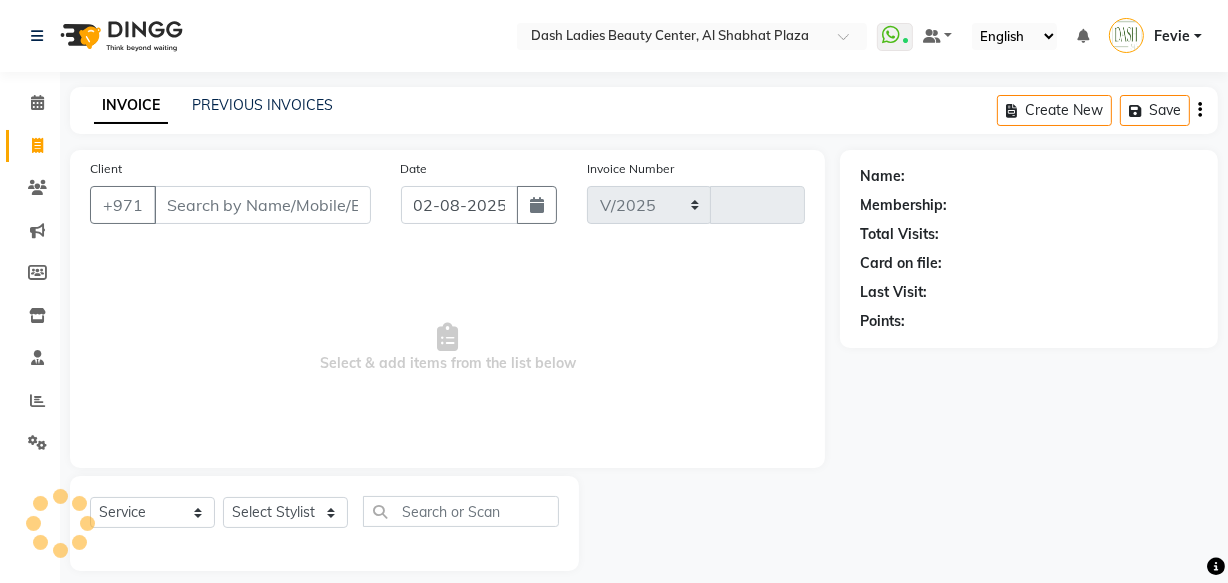 select on "8372" 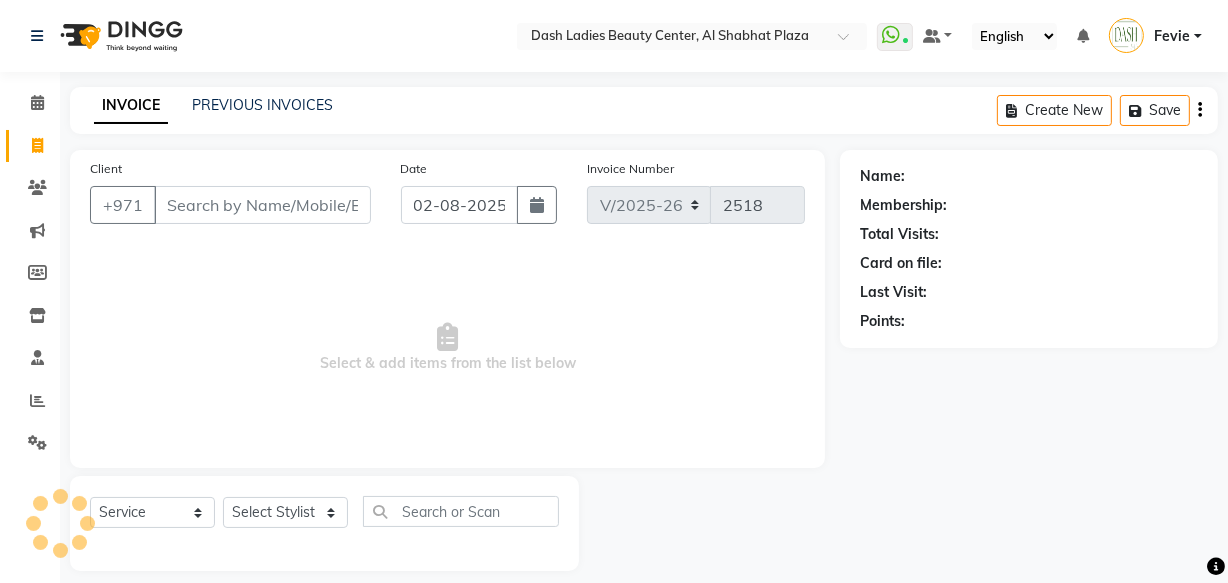 click on "Client" at bounding box center (262, 205) 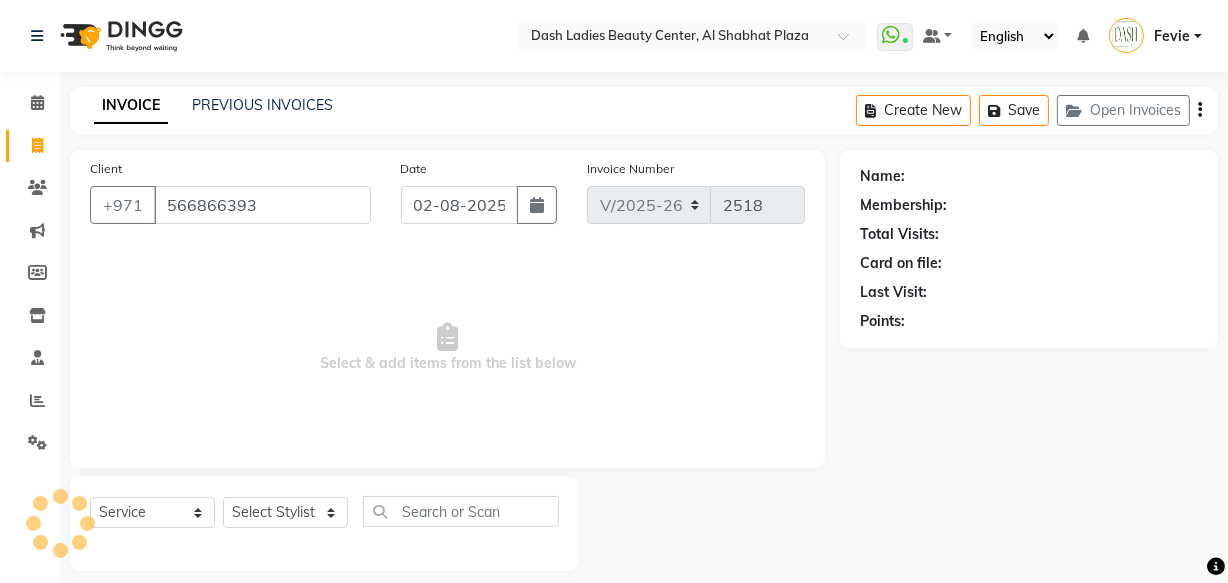 type on "566866393" 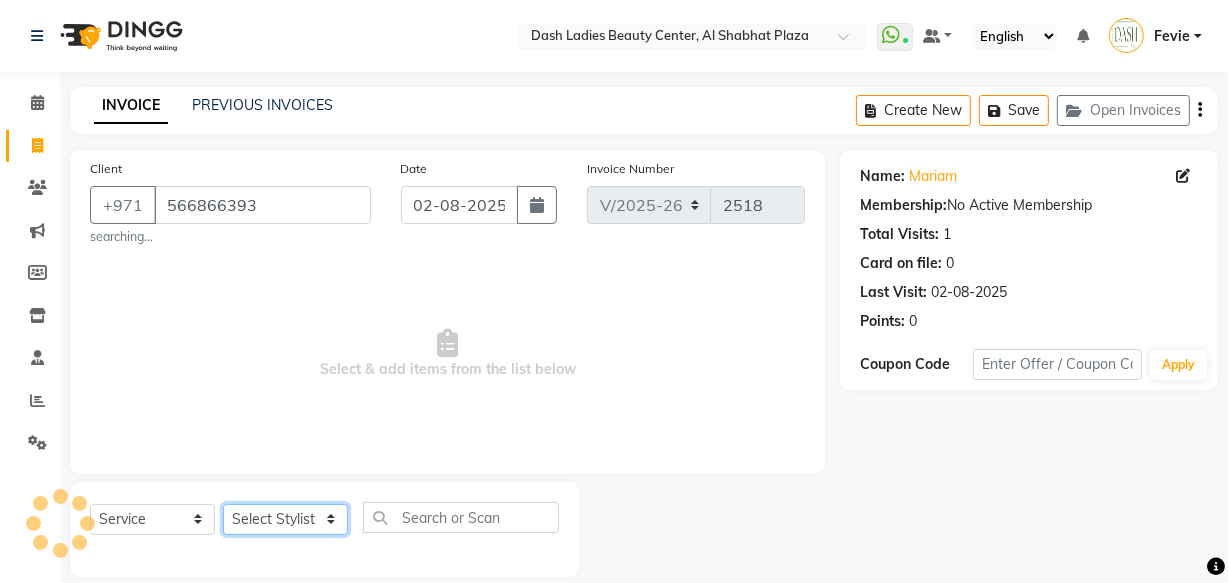 click on "Select Stylist Aizel Angelina Anna Bobi Edlyn Fevie  Flora Grace Hamda Janine Jelyn Mariel Maya Maya (Cafe) May Joy (Cafe) Nabasirye (Cafe) Nancy Nilam Nita Noreen Owner Peace Rechiel Rose Marie Saman Talina" 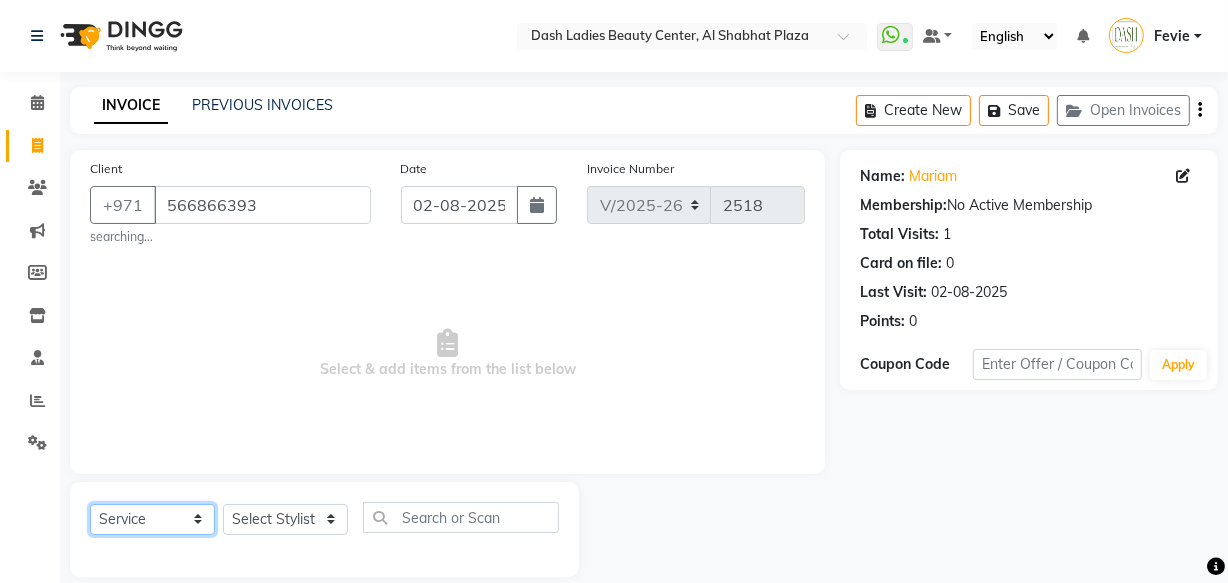 click on "Select  Service  Product  Membership  Package Voucher Prepaid Gift Card" 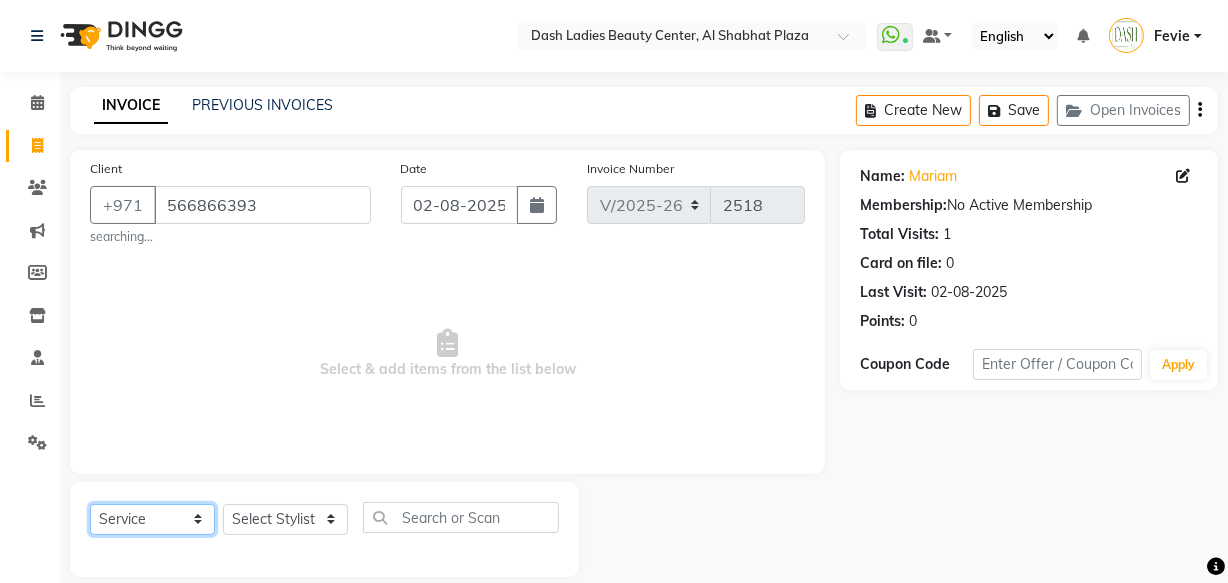 select on "product" 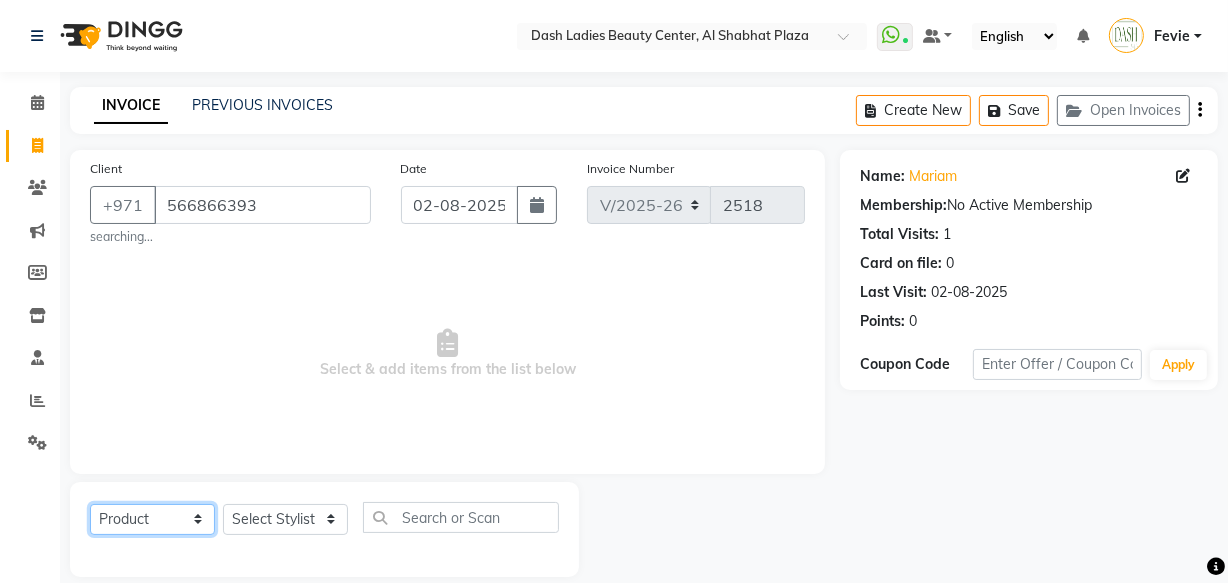 click on "Select  Service  Product  Membership  Package Voucher Prepaid Gift Card" 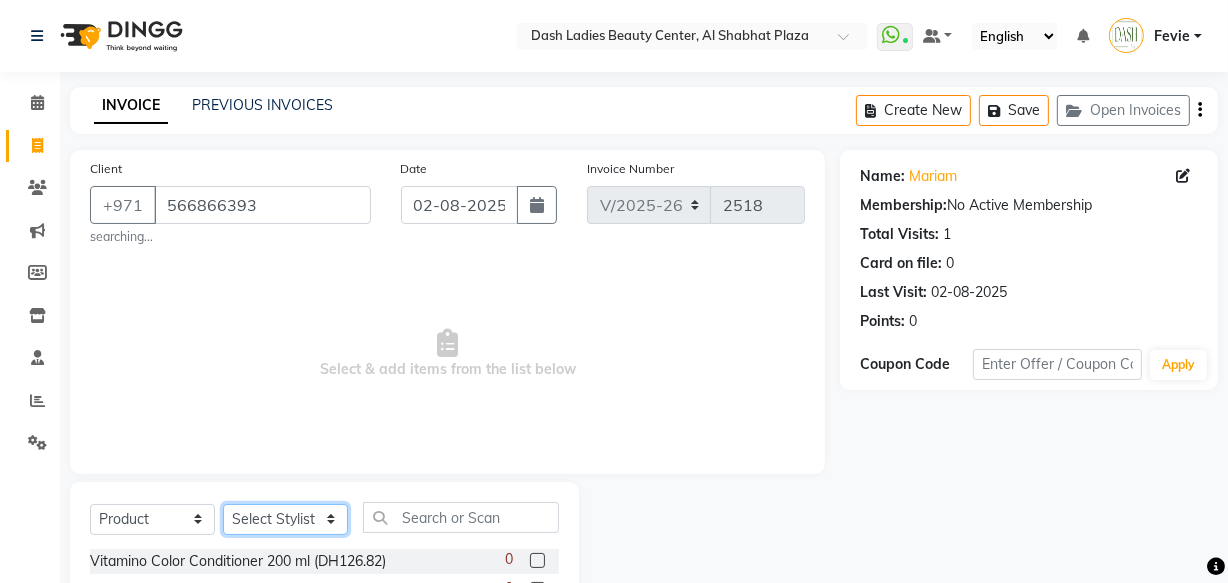 click on "Select Stylist Aizel Angelina Anna Bobi Edlyn Fevie  Flora Grace Hamda Janine Jelyn Mariel Maya Maya (Cafe) May Joy (Cafe) Nabasirye (Cafe) Nancy Nilam Nita Noreen Owner Peace Rechiel Rose Marie Saman Talina" 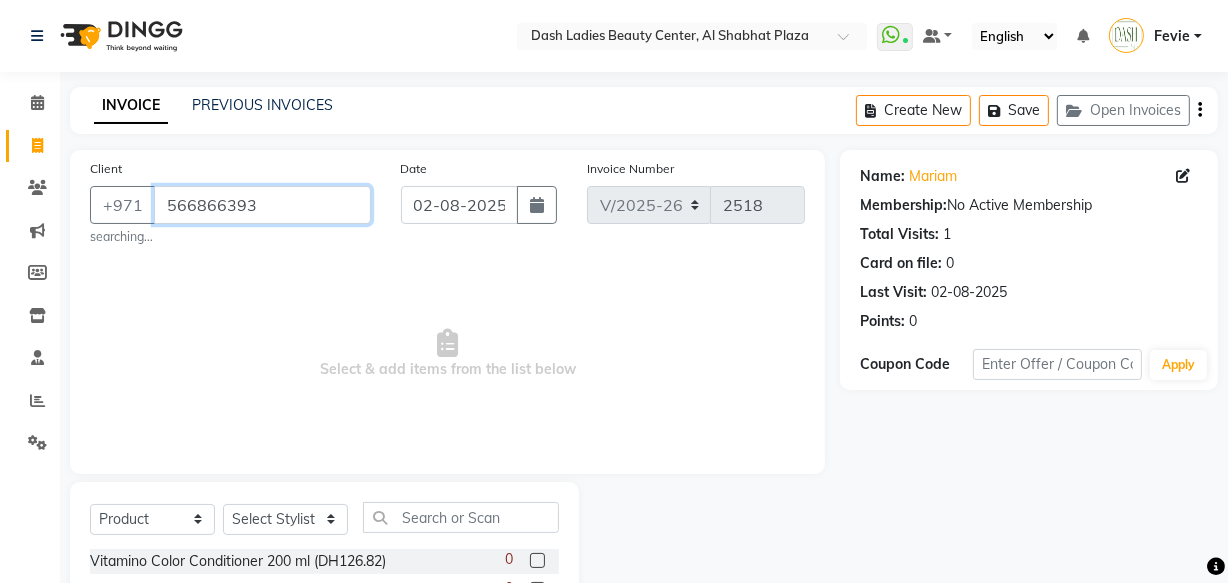 click on "566866393" at bounding box center (262, 205) 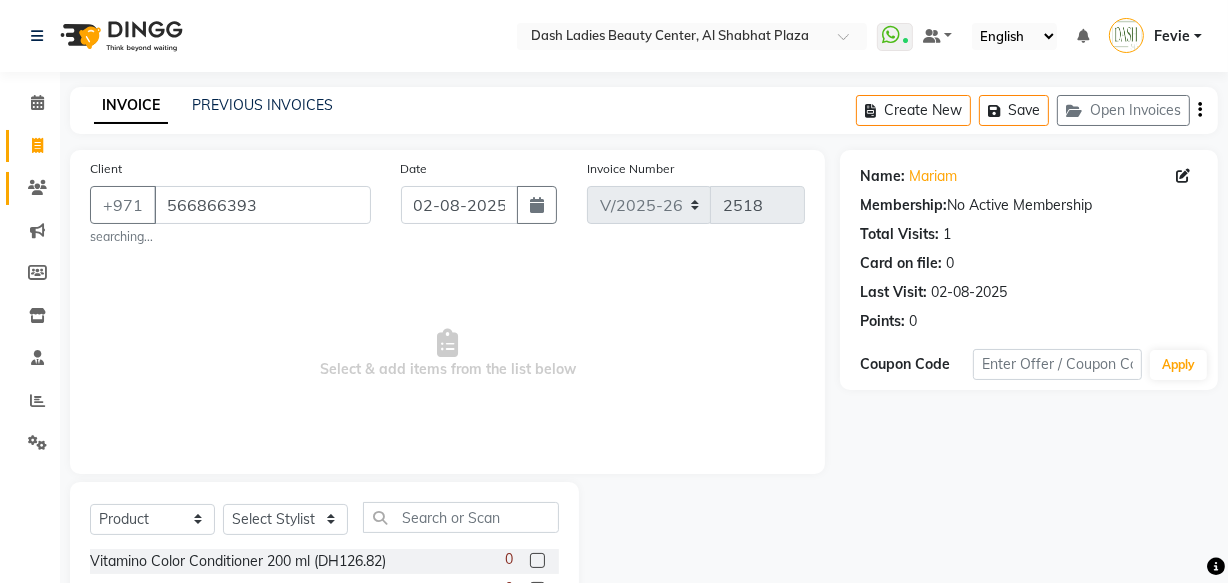 click 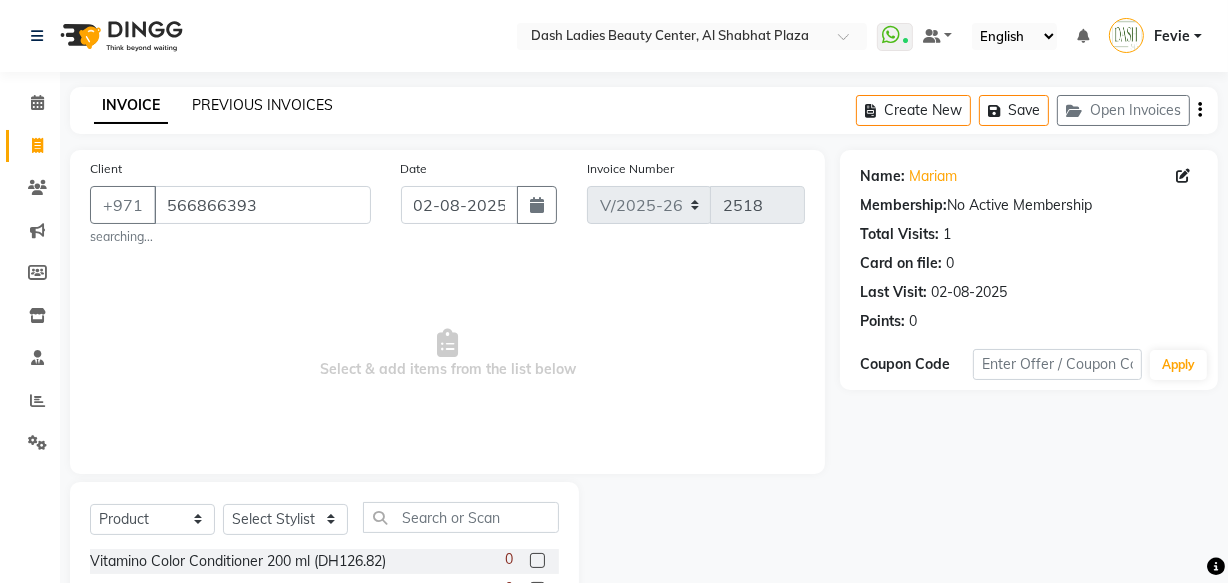 click on "PREVIOUS INVOICES" 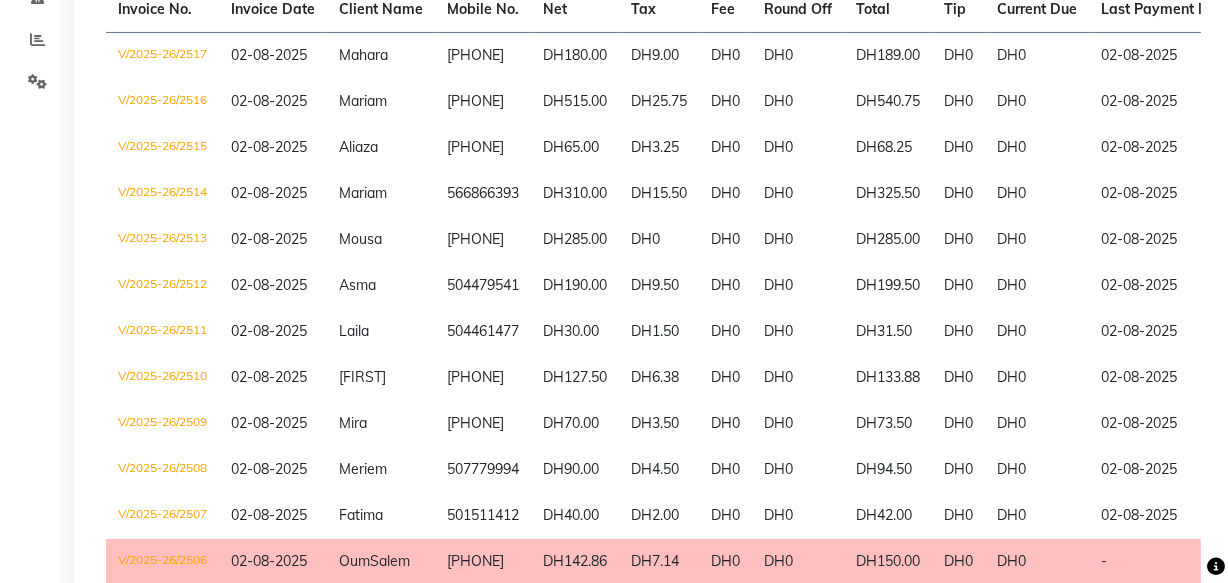 scroll, scrollTop: 427, scrollLeft: 0, axis: vertical 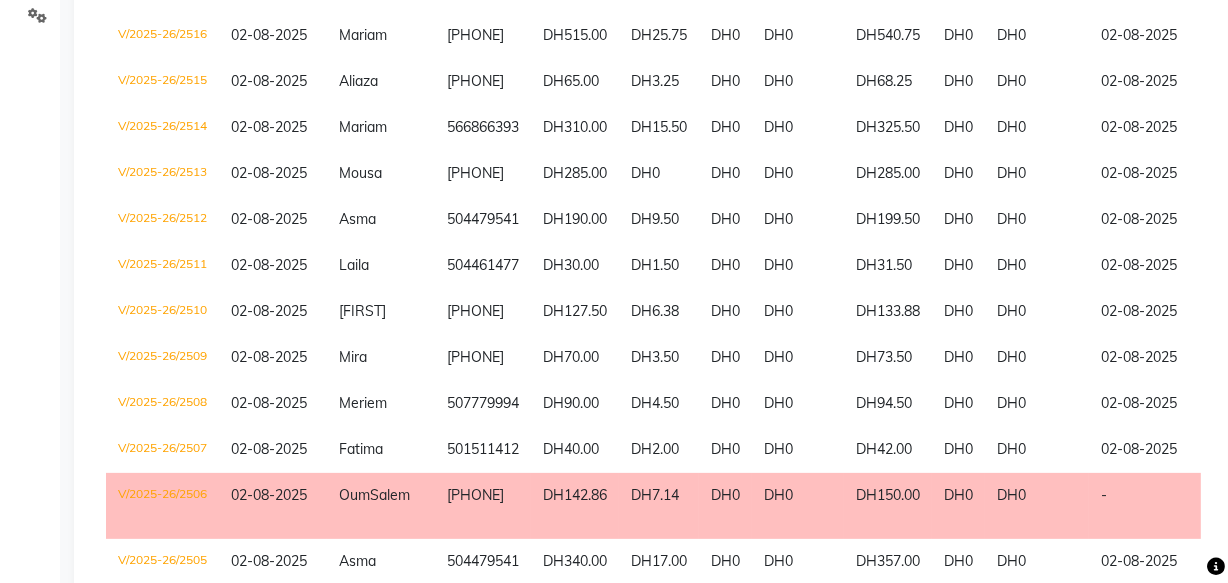 click on "V/2025-26/2506" 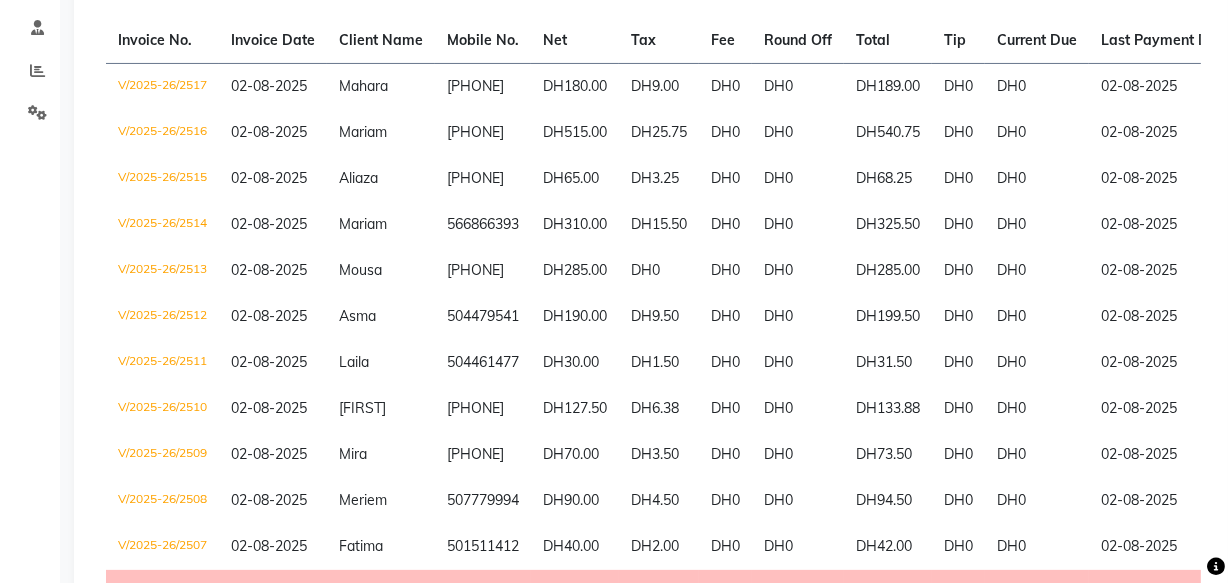 scroll, scrollTop: 0, scrollLeft: 0, axis: both 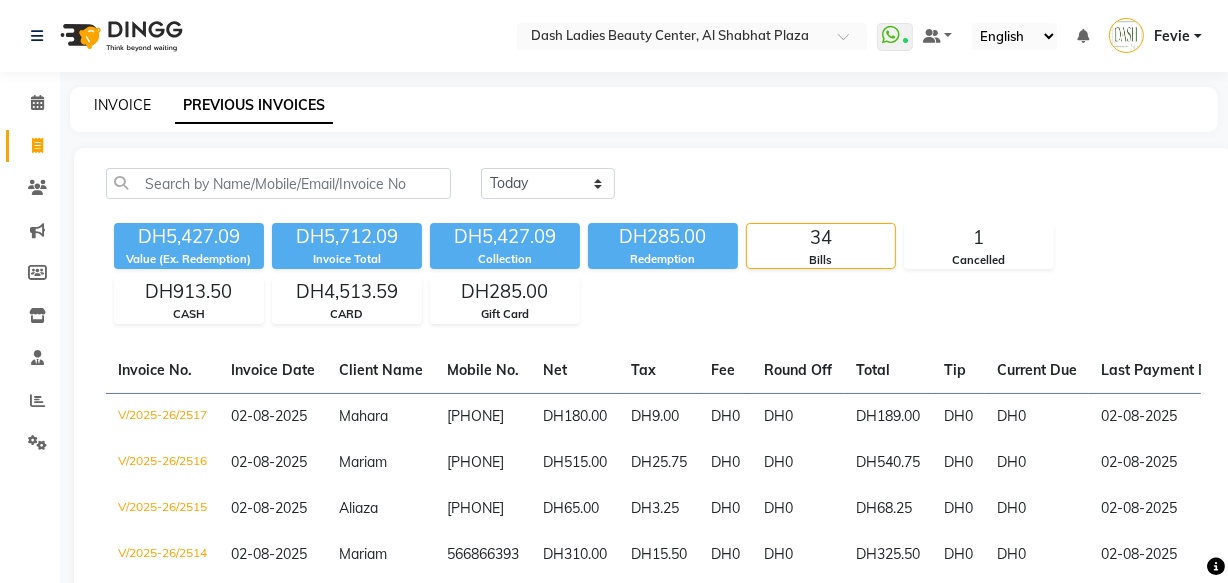 click on "INVOICE" 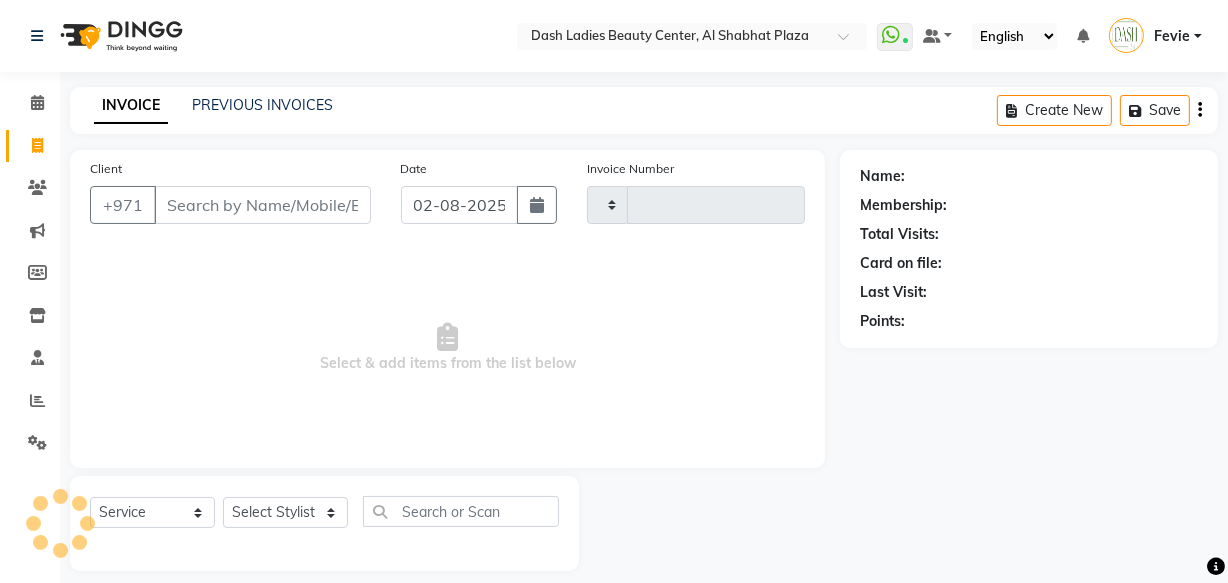 scroll, scrollTop: 19, scrollLeft: 0, axis: vertical 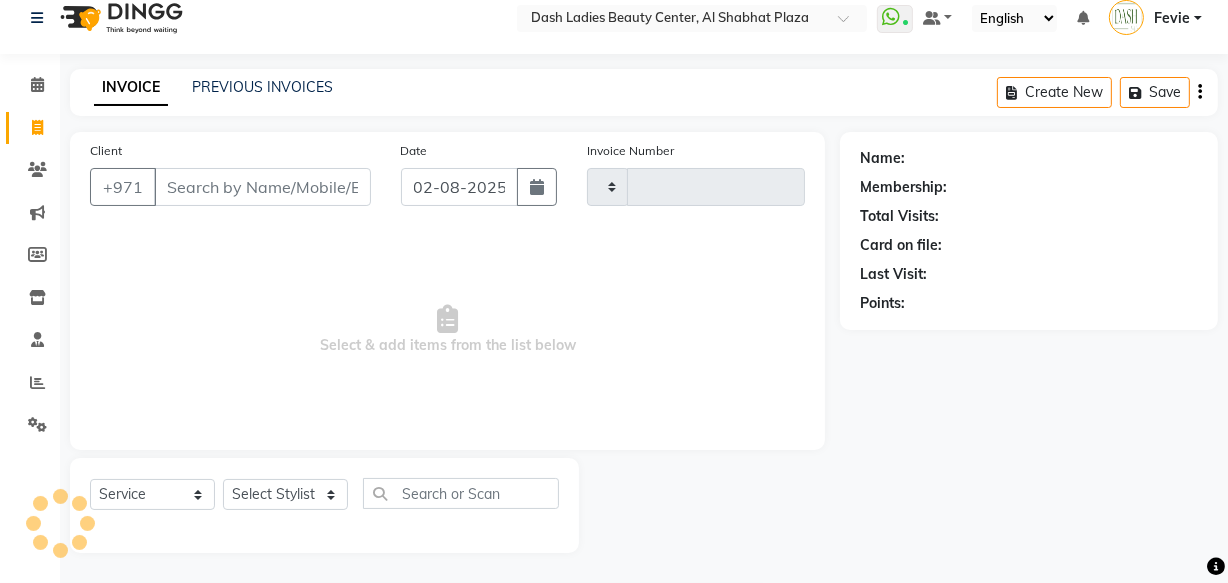 type on "2518" 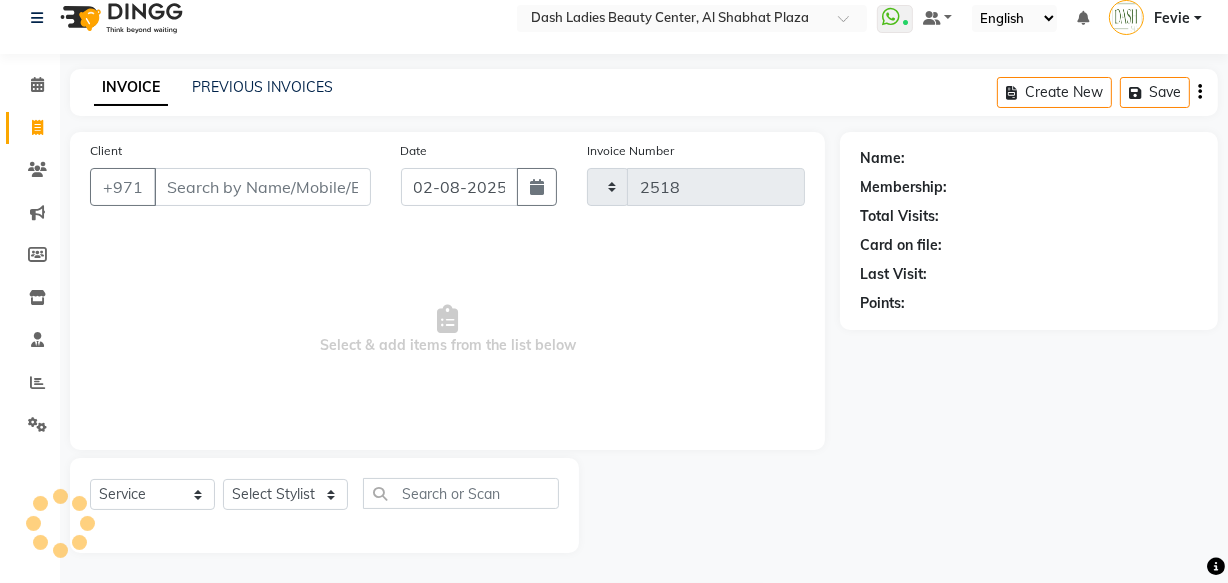 select on "8372" 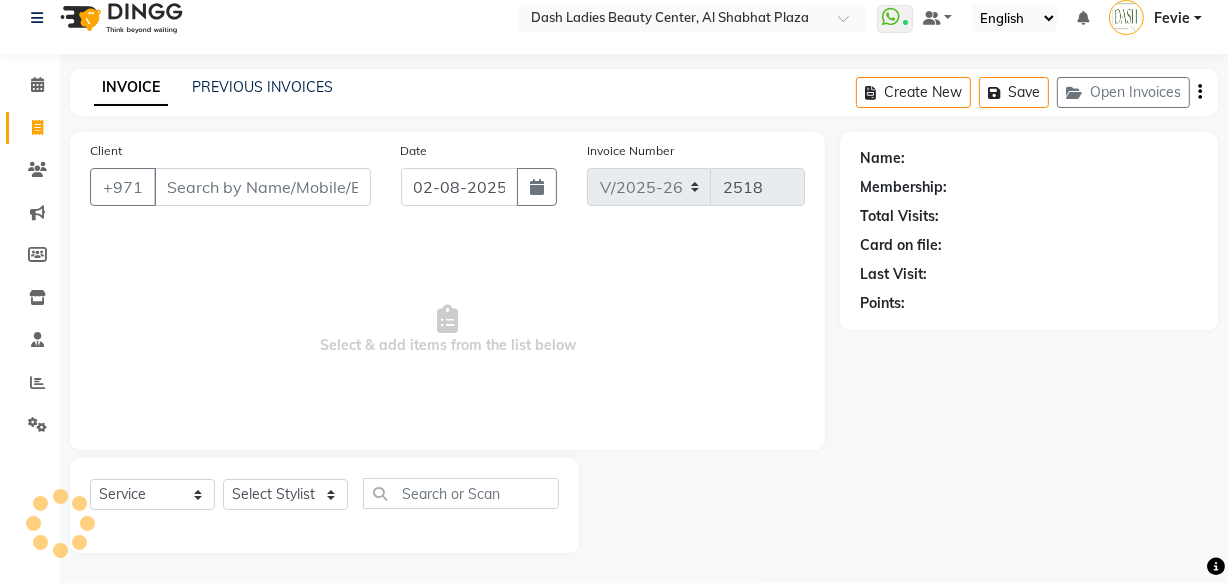 click on "Client" at bounding box center [262, 187] 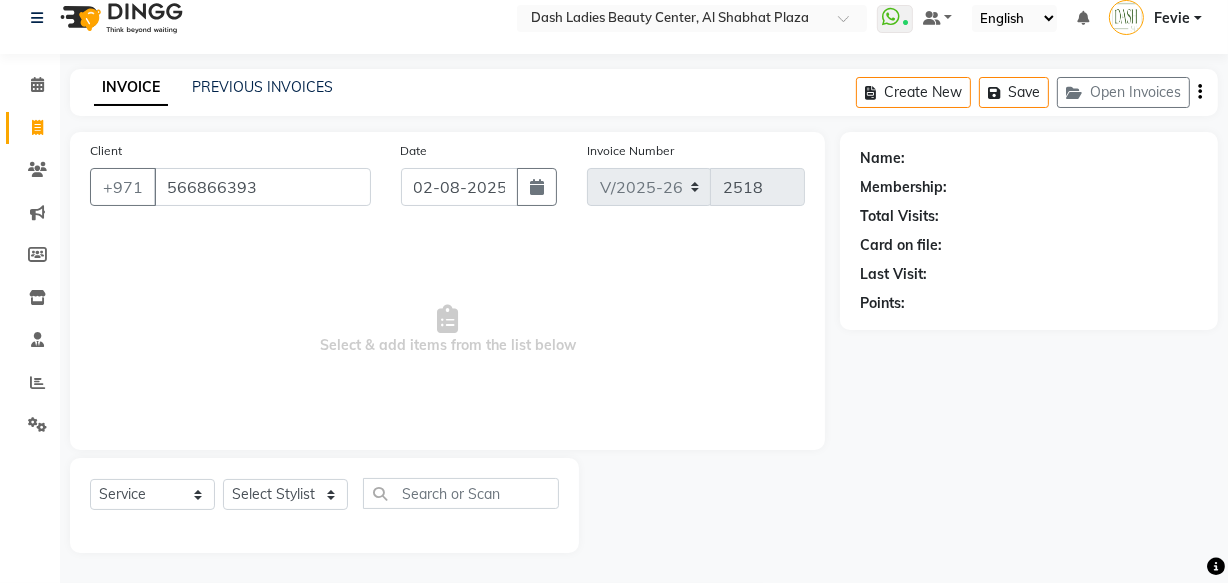 type on "566866393" 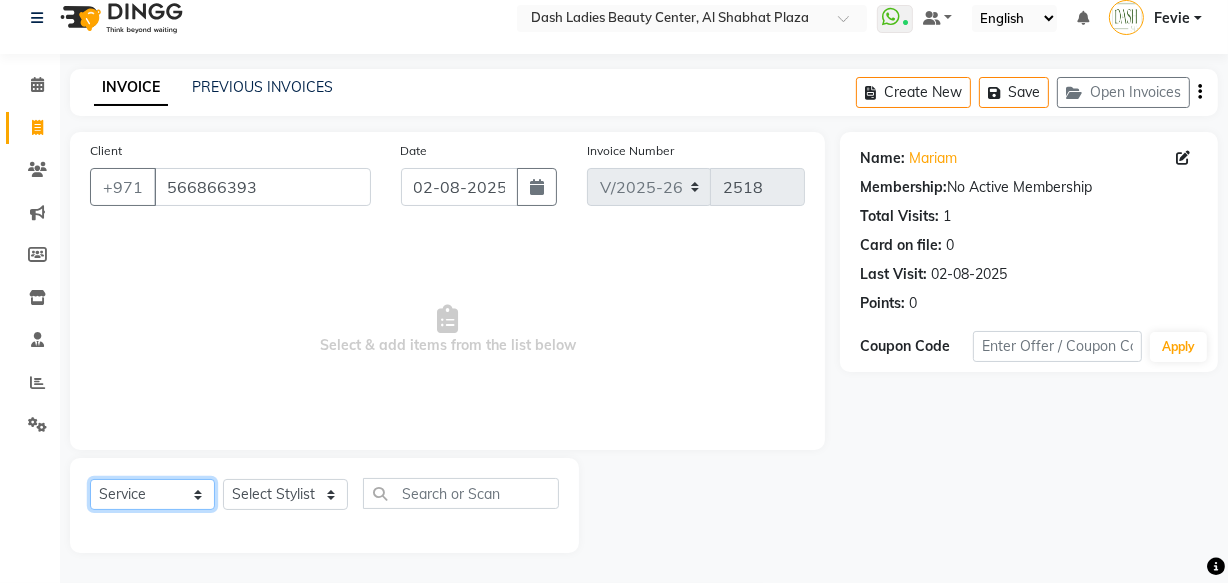 click on "Select  Service  Product  Membership  Package Voucher Prepaid Gift Card" 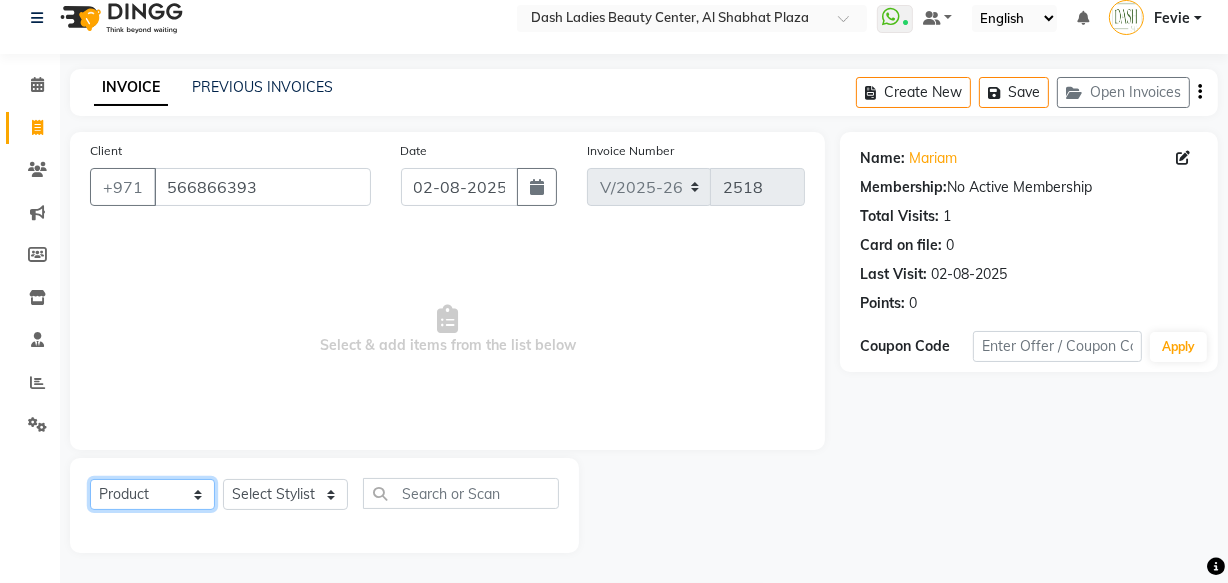 click on "Select  Service  Product  Membership  Package Voucher Prepaid Gift Card" 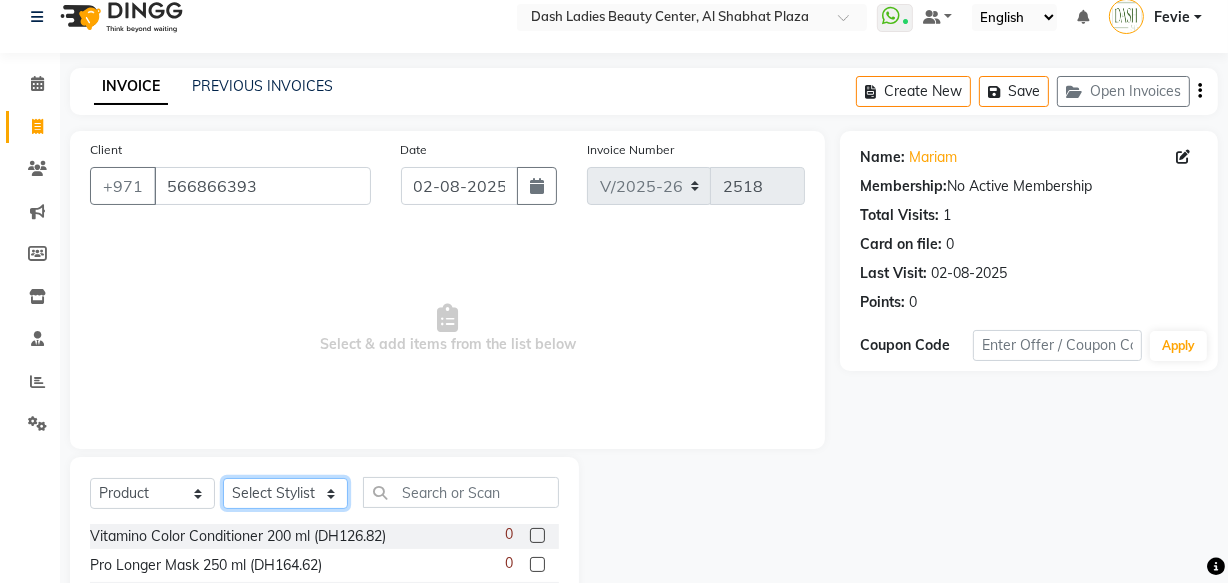 click on "Select Stylist Aizel Angelina Anna Bobi Edlyn Fevie  Flora Grace Hamda Janine Jelyn Mariel Maya Maya (Cafe) May Joy (Cafe) Nabasirye (Cafe) Nancy Nilam Nita Noreen Owner Peace Rechiel Rose Marie Saman Talina" 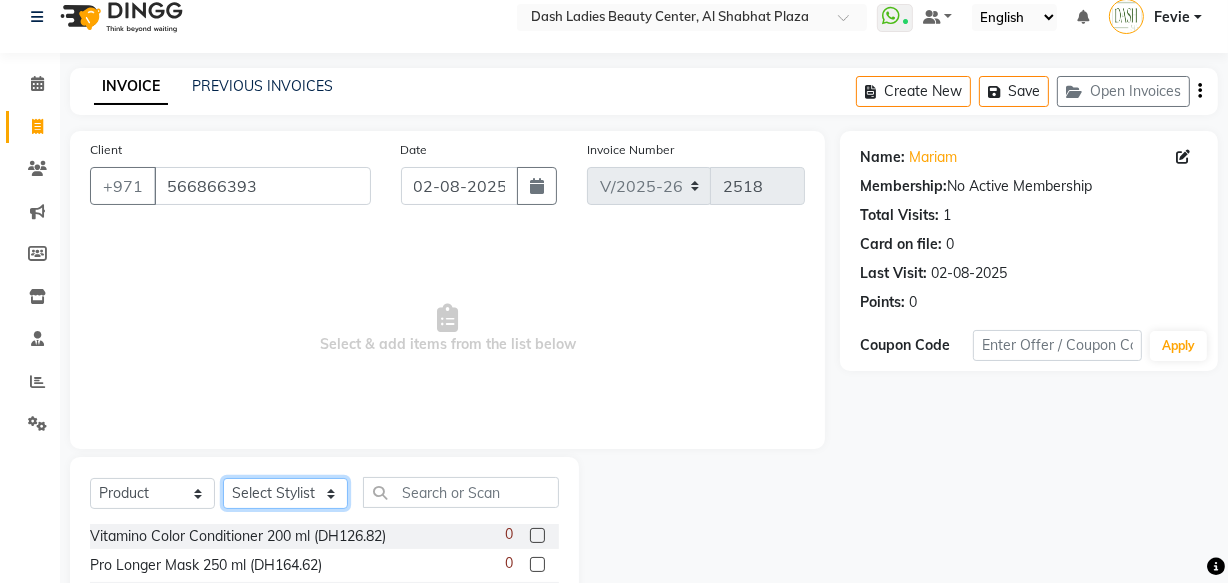 select on "81113" 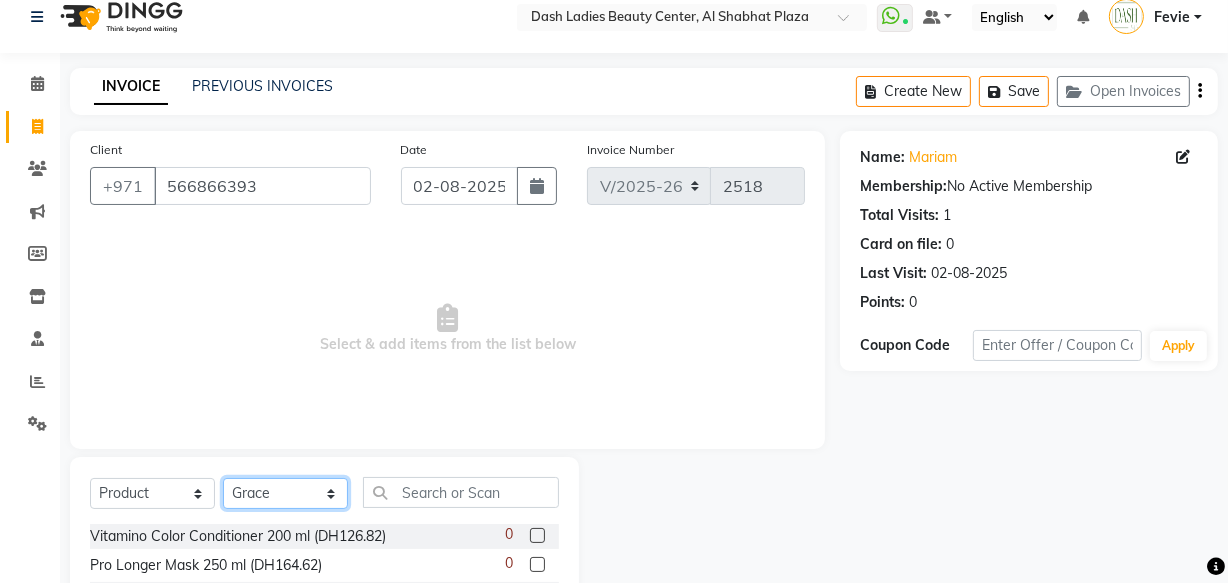 click on "Select Stylist Aizel Angelina Anna Bobi Edlyn Fevie  Flora Grace Hamda Janine Jelyn Mariel Maya Maya (Cafe) May Joy (Cafe) Nabasirye (Cafe) Nancy Nilam Nita Noreen Owner Peace Rechiel Rose Marie Saman Talina" 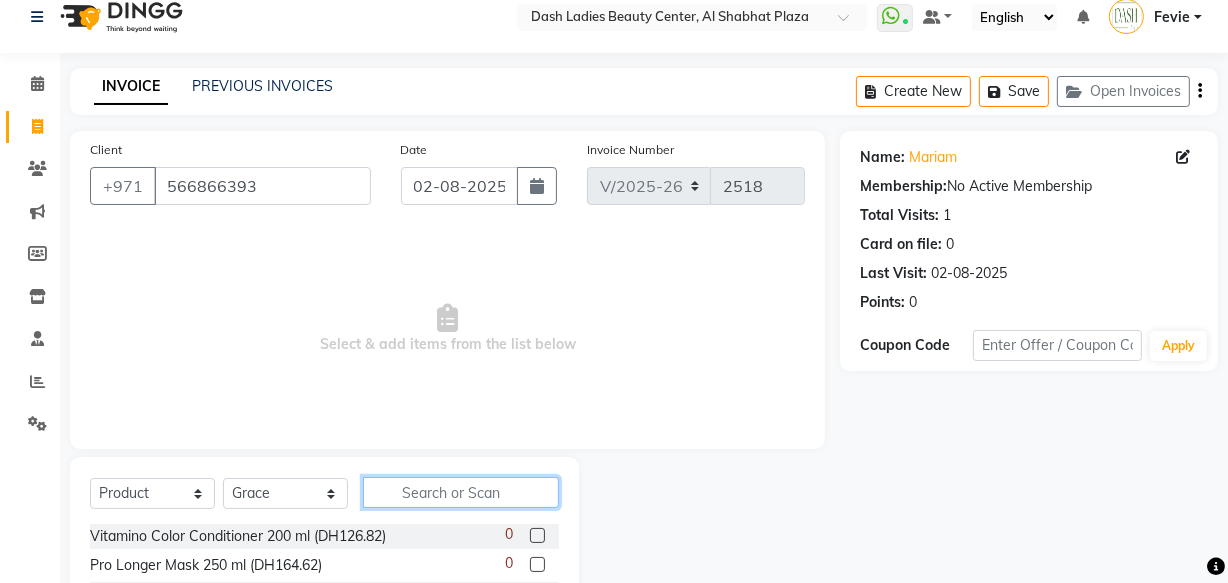 click 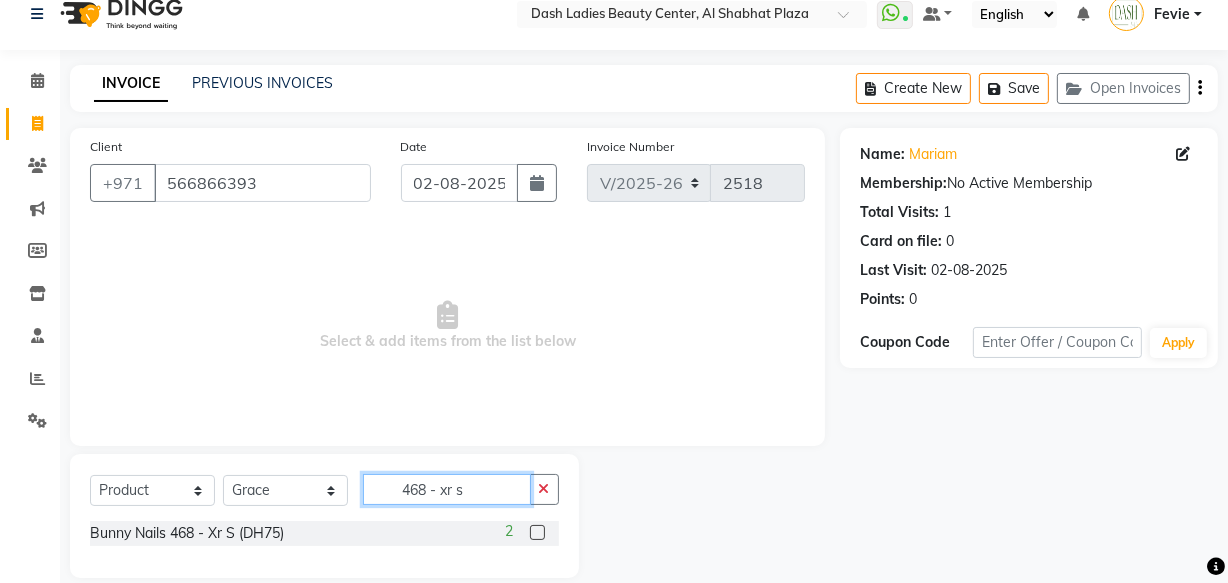 scroll, scrollTop: 48, scrollLeft: 0, axis: vertical 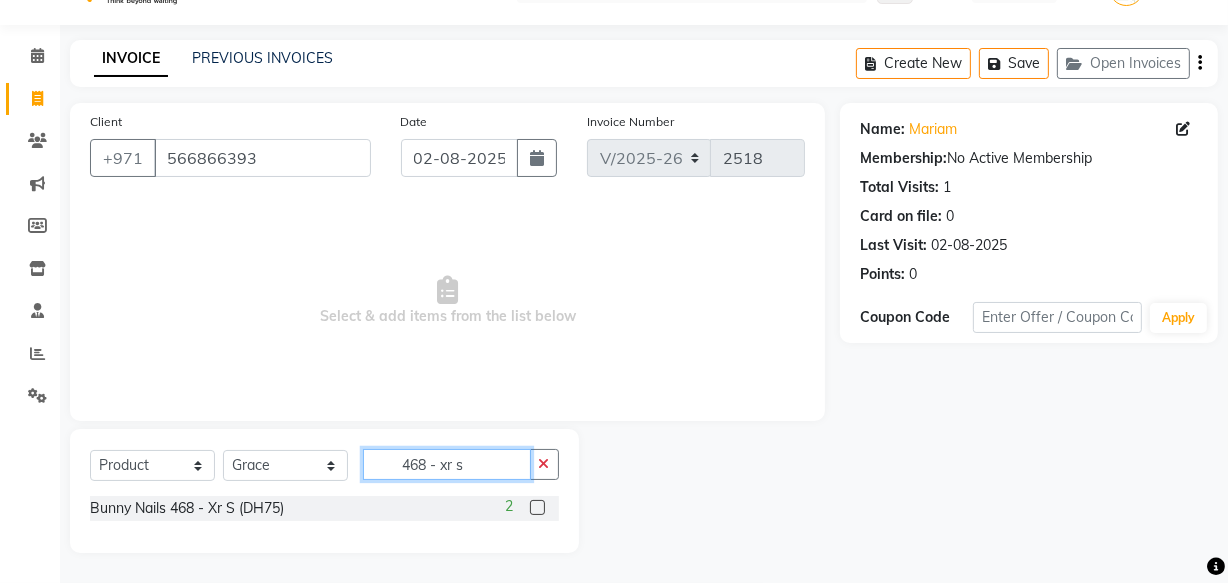 type on "468 - xr s" 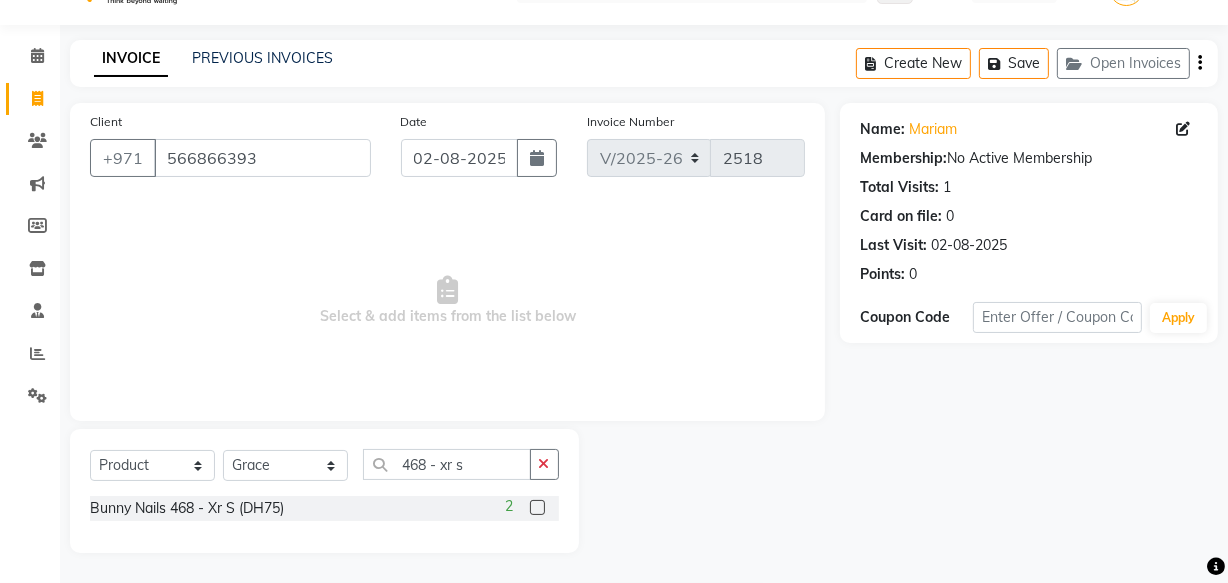 click 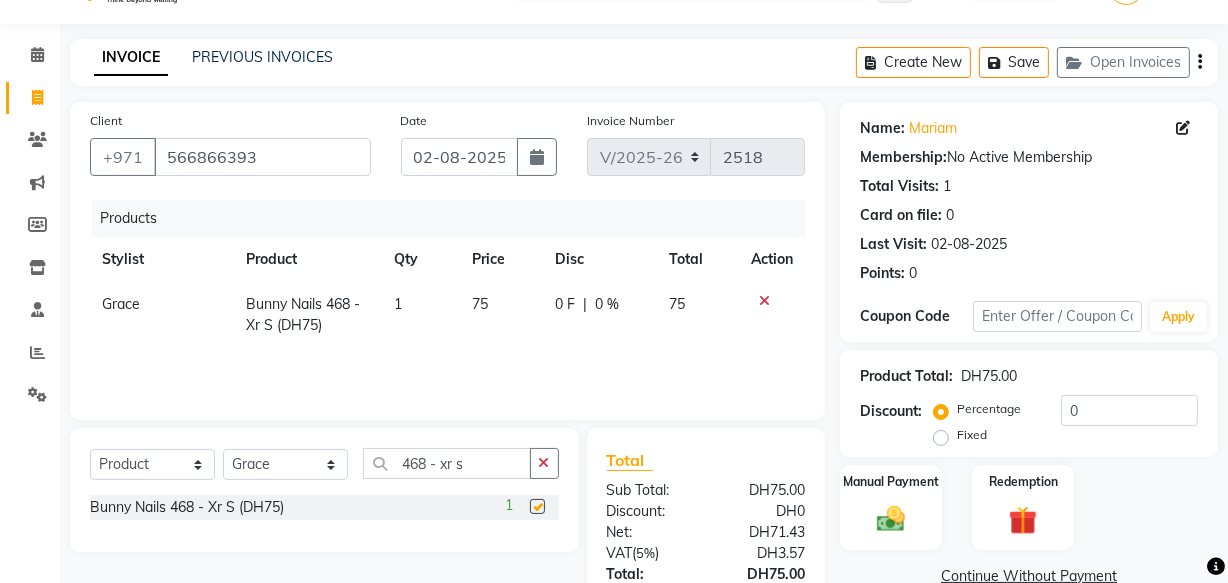 checkbox on "false" 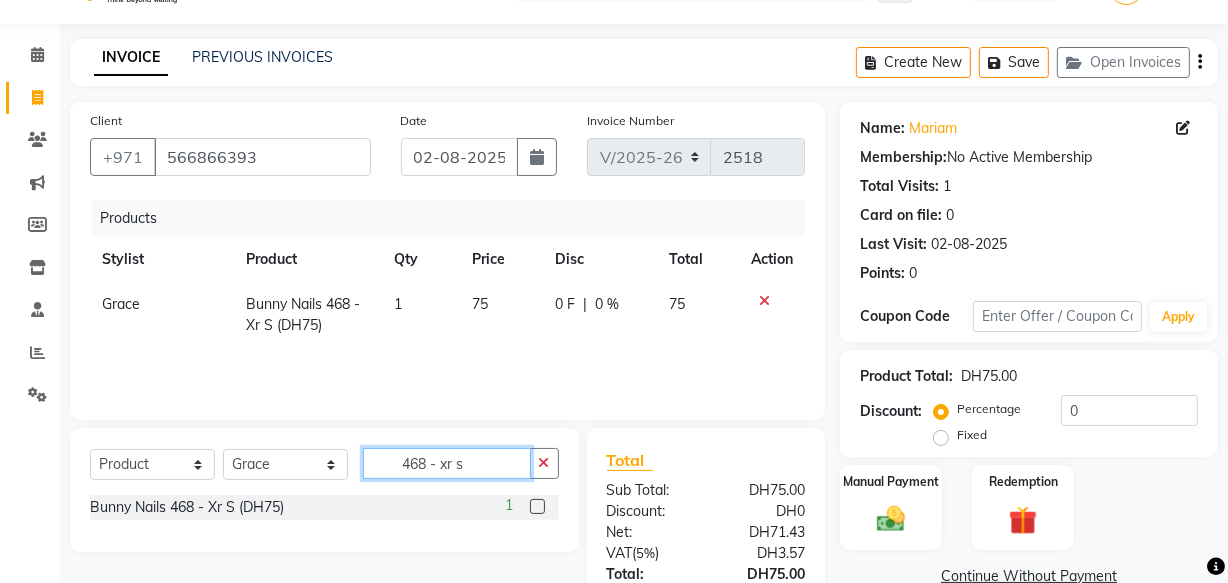 click on "468 - xr s" 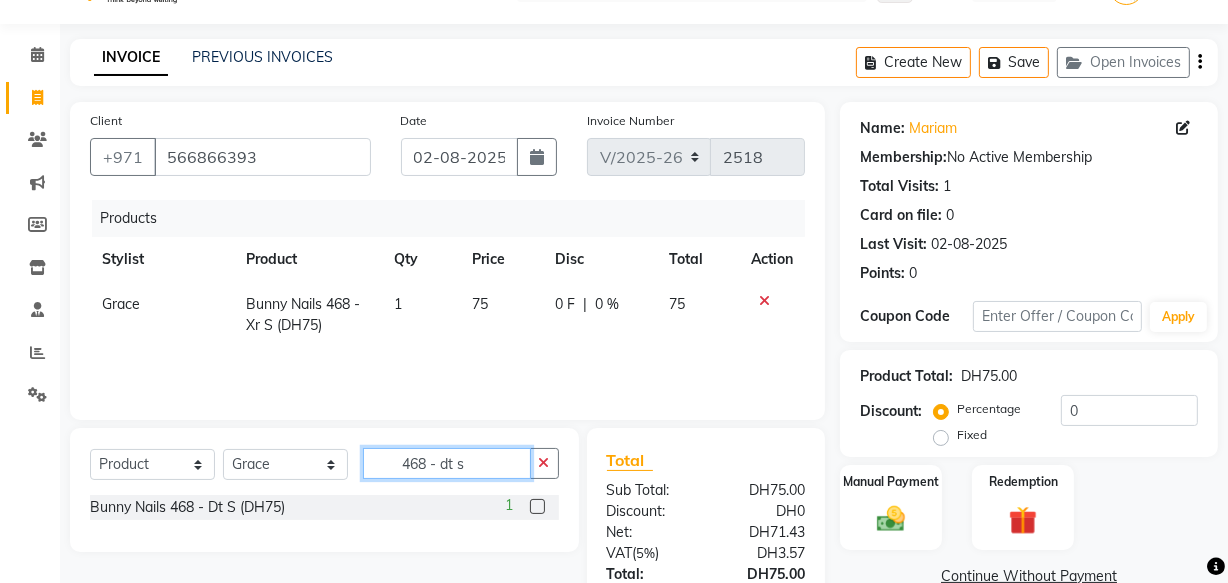 type on "468 - dt s" 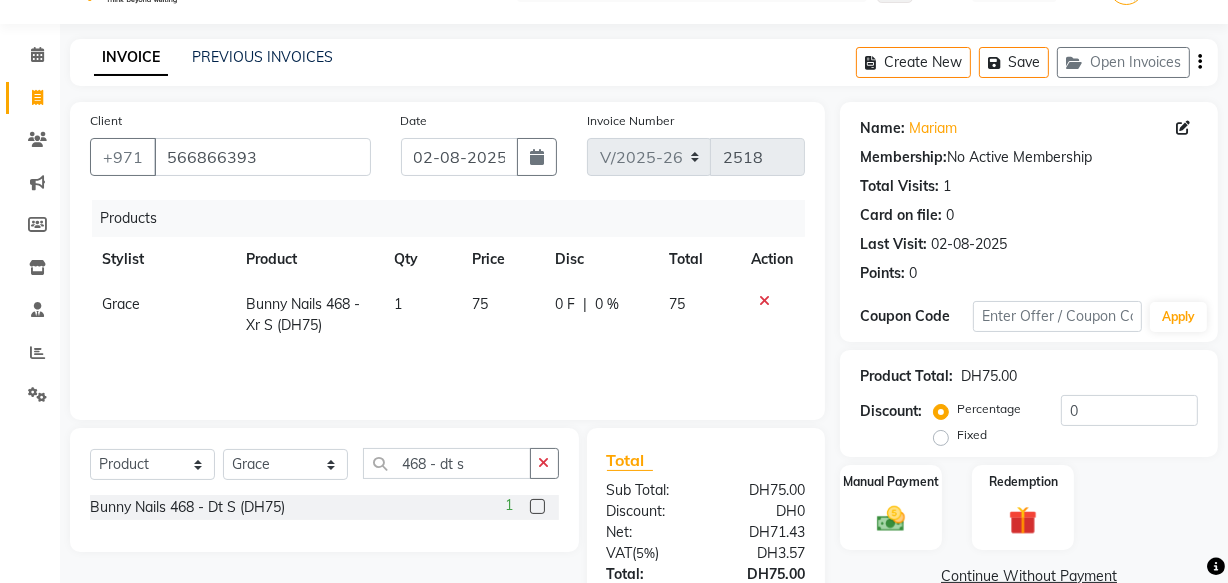 click 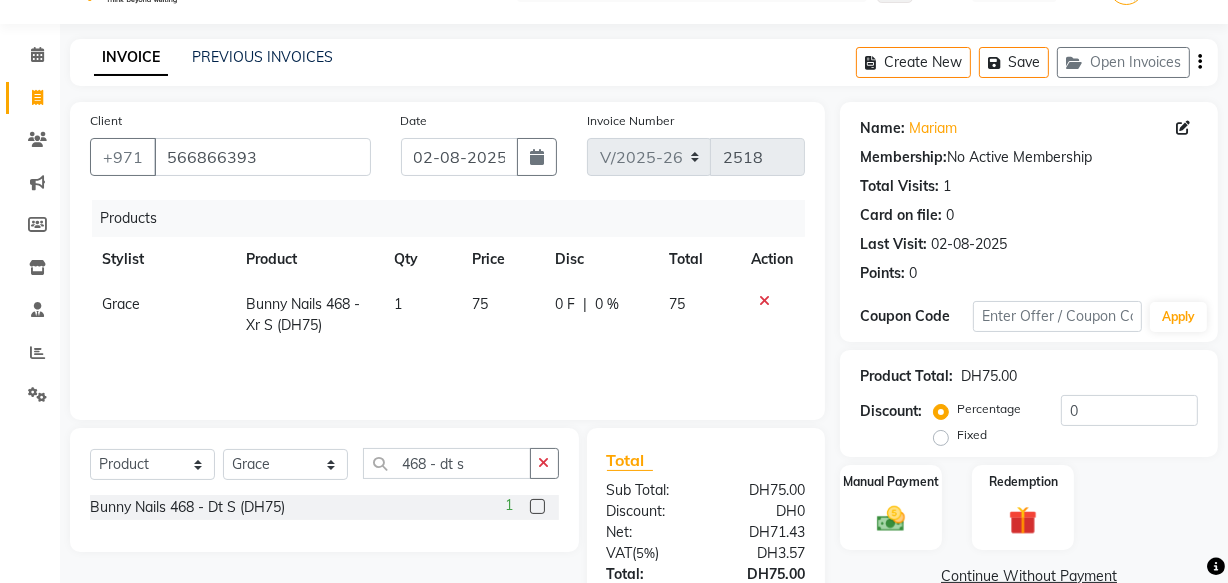 click at bounding box center (536, 507) 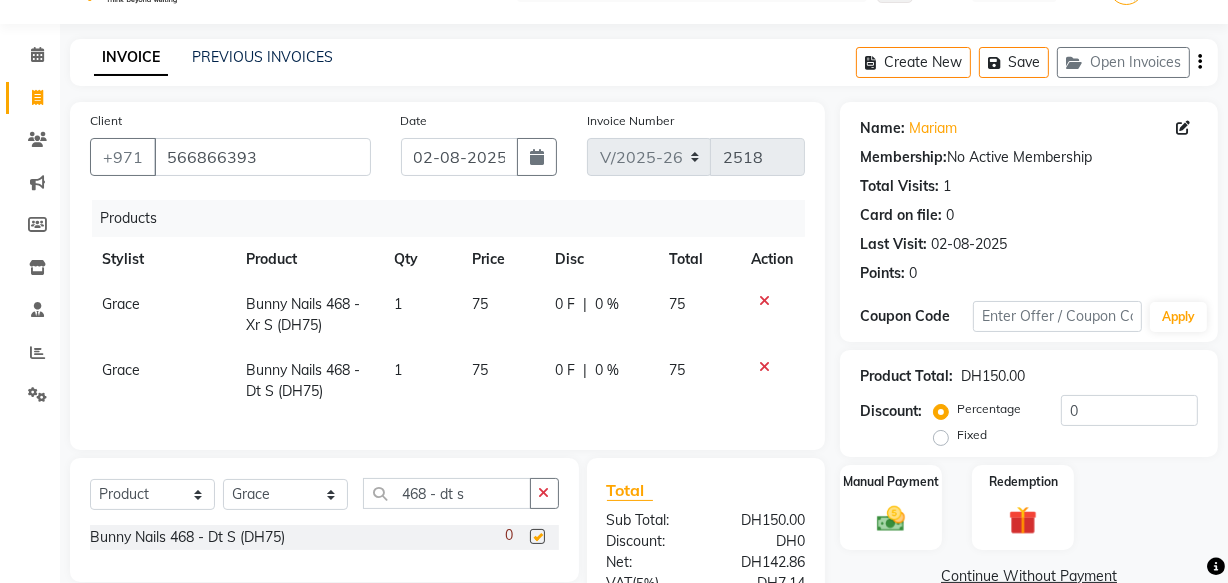 checkbox on "false" 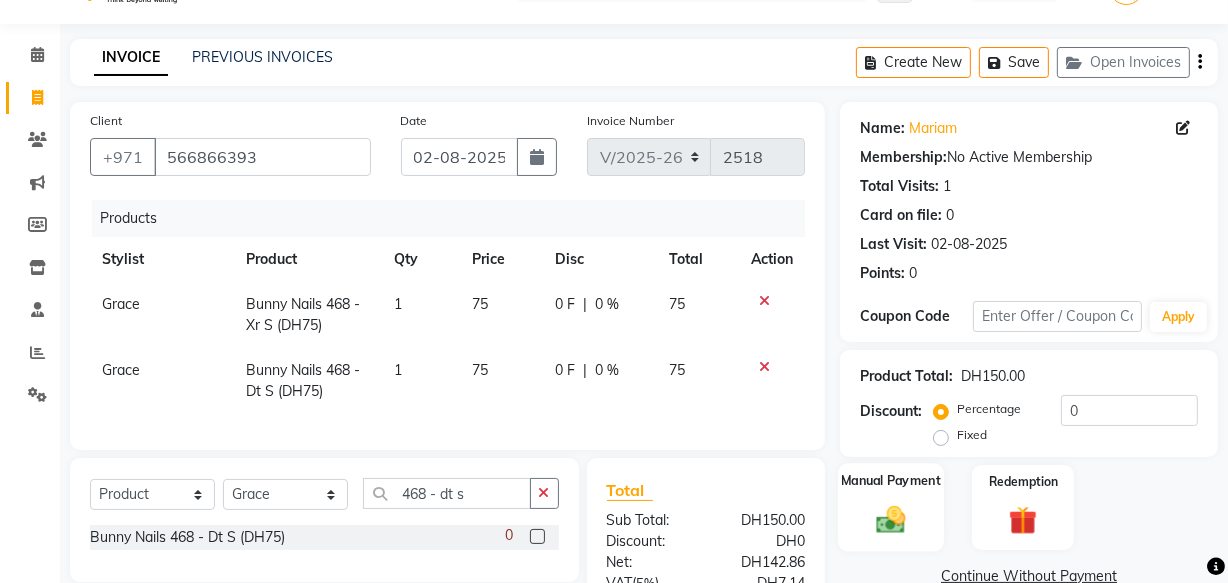click 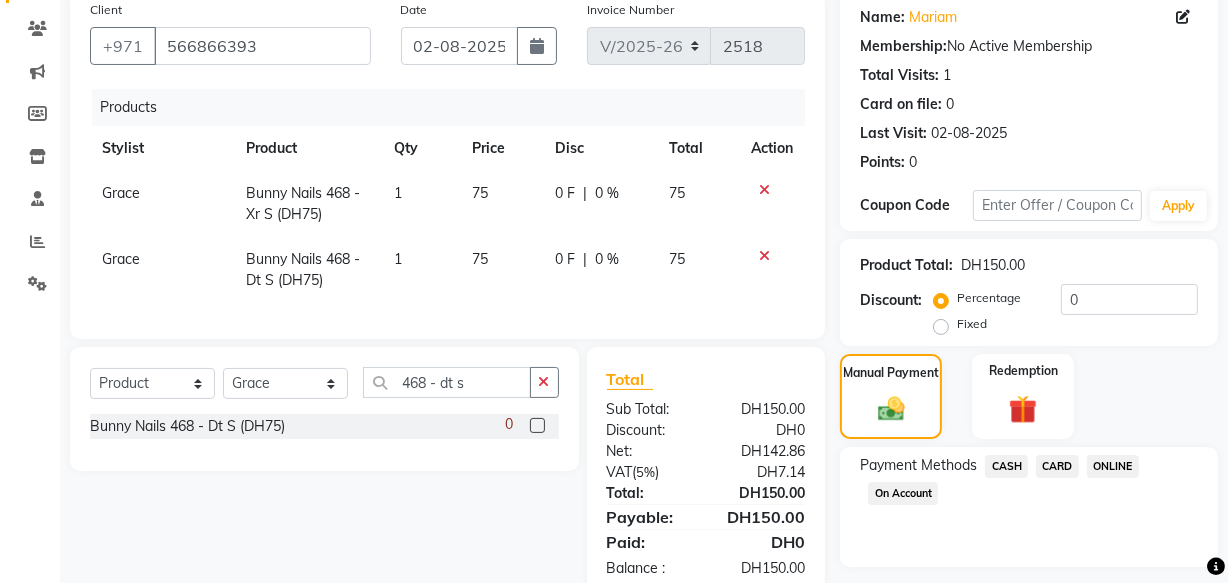 click on "CARD" 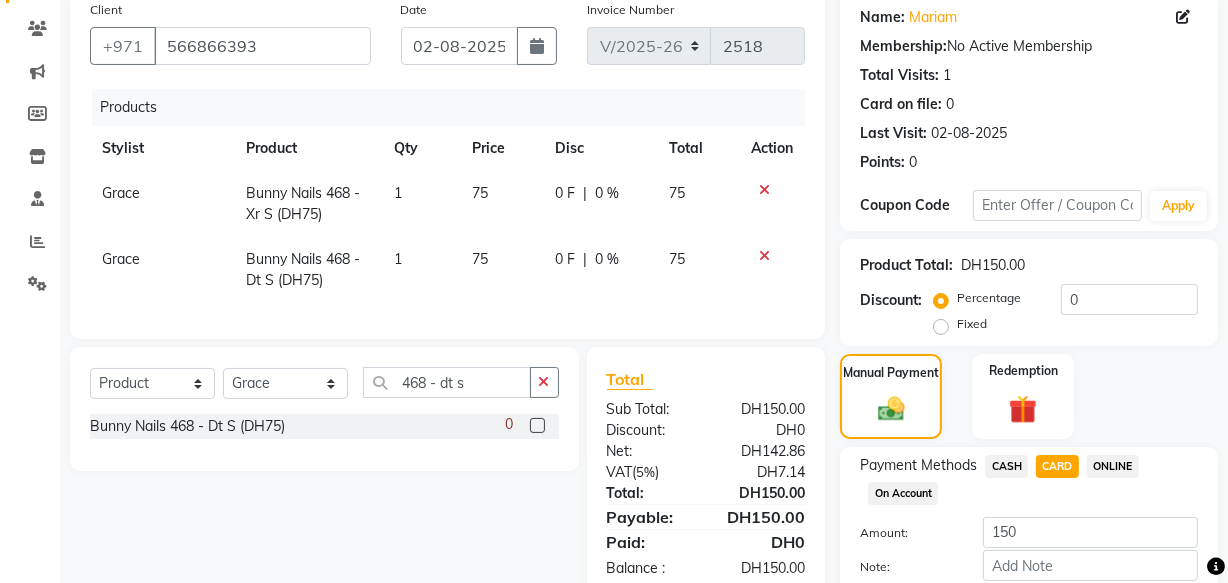 scroll, scrollTop: 270, scrollLeft: 0, axis: vertical 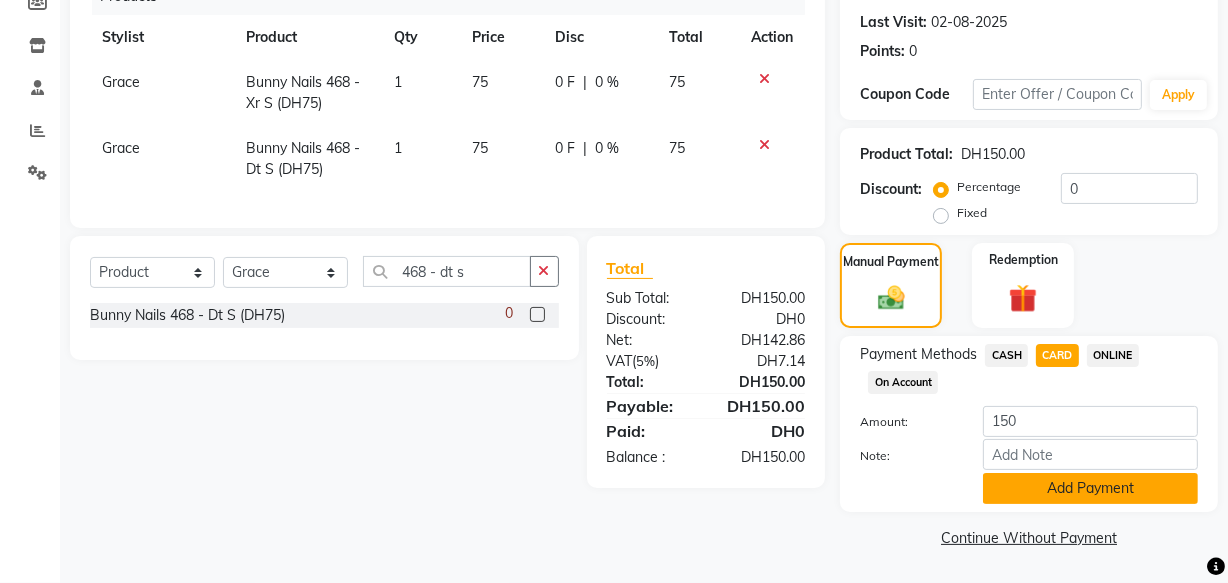 click on "Add Payment" 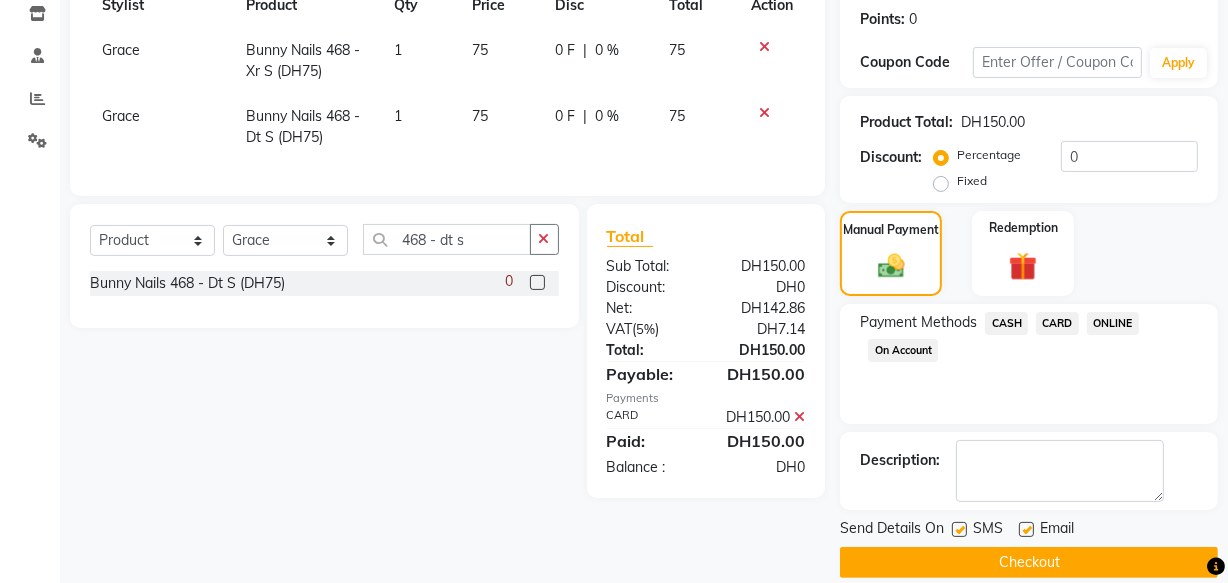 scroll, scrollTop: 326, scrollLeft: 0, axis: vertical 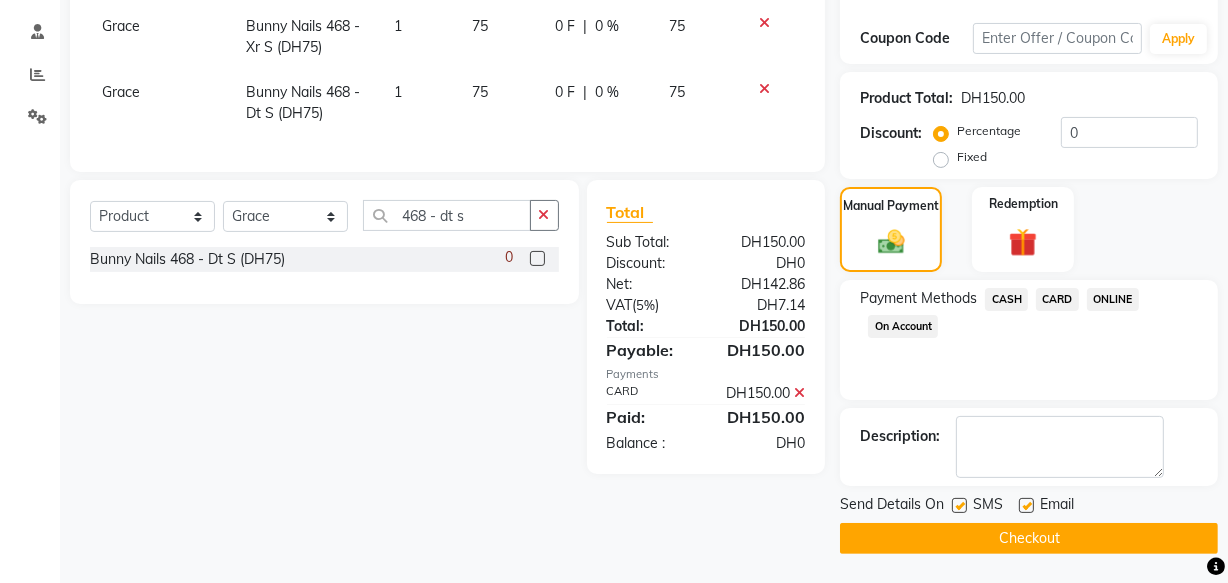 click on "Checkout" 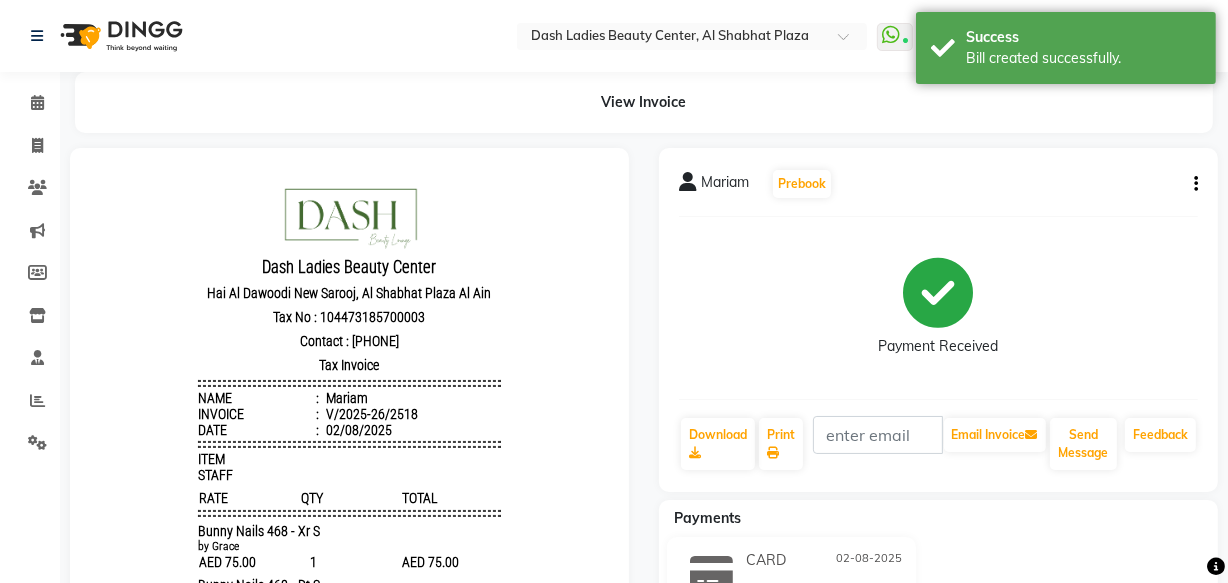 scroll, scrollTop: 0, scrollLeft: 0, axis: both 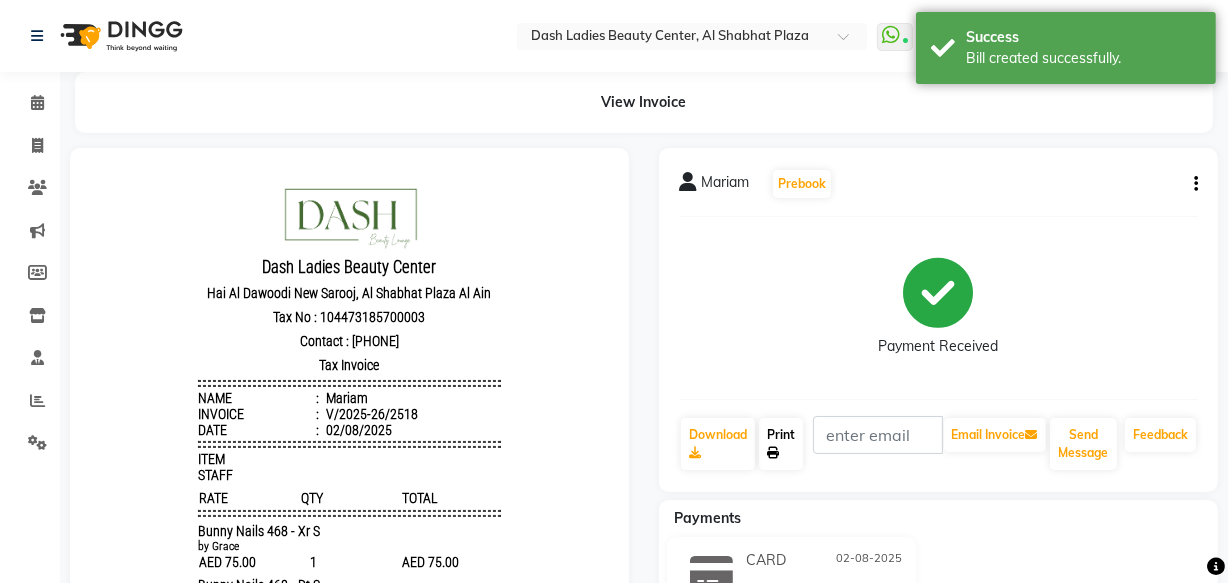 click 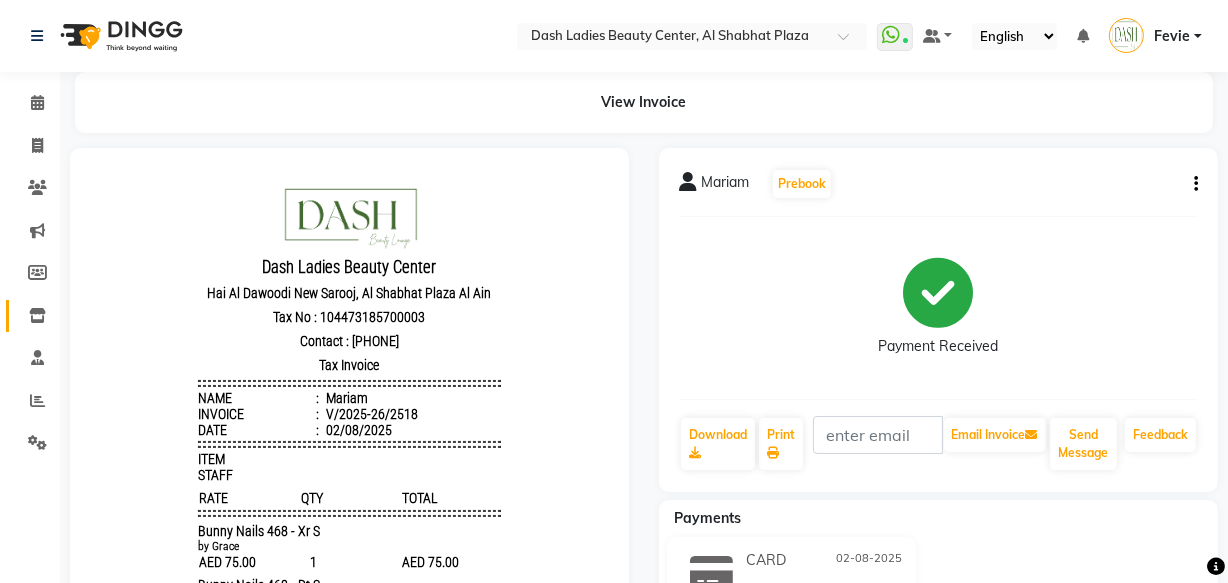 click on "Inventory" 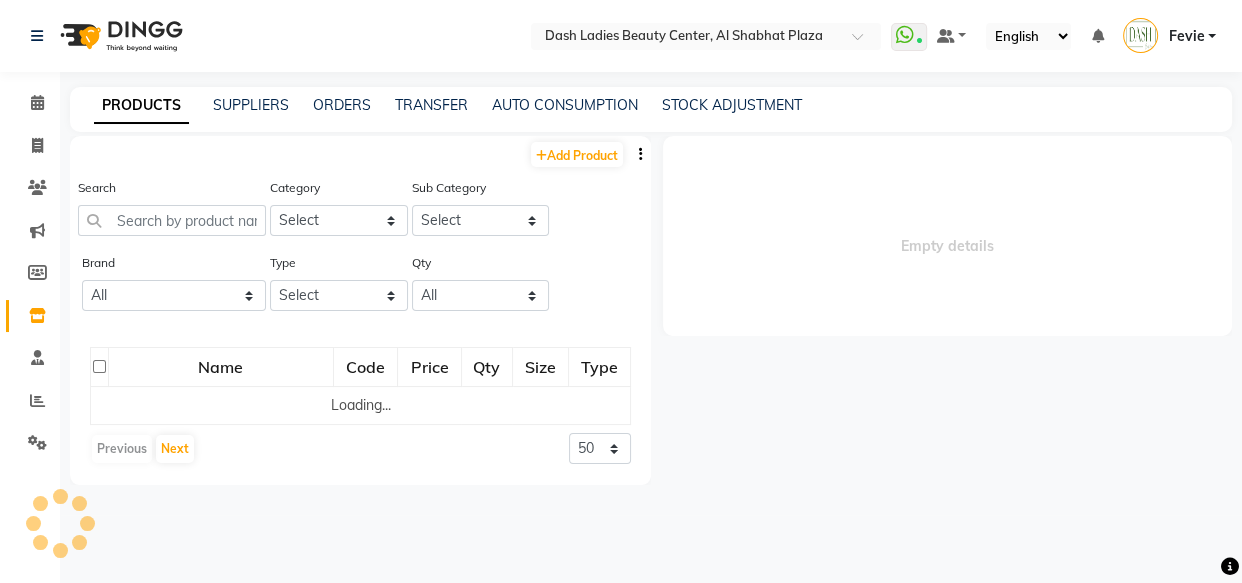 select 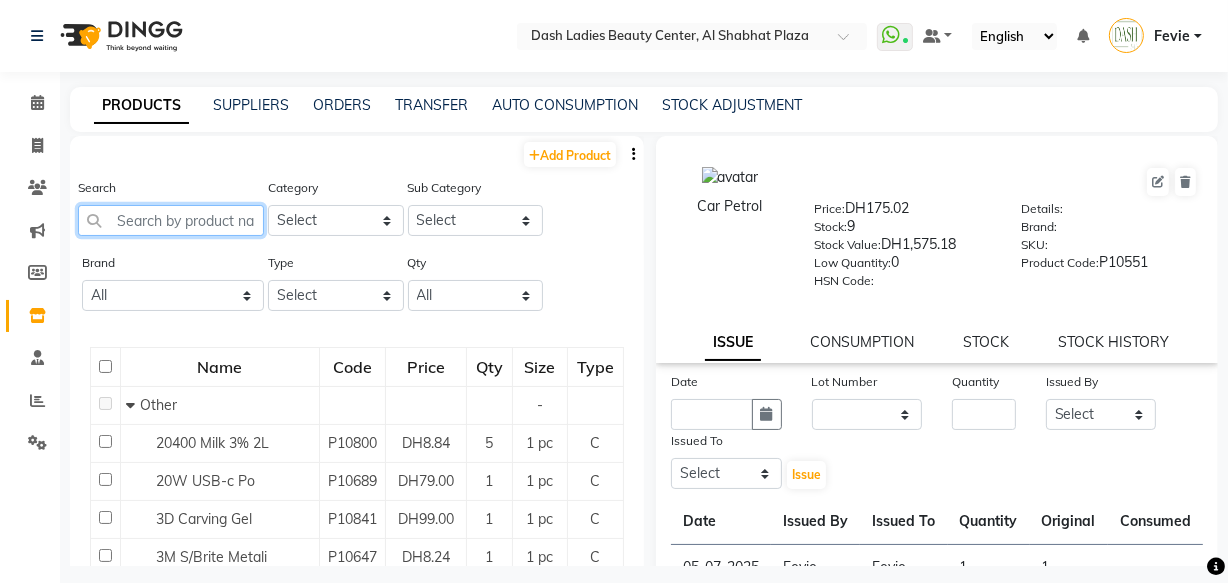 click 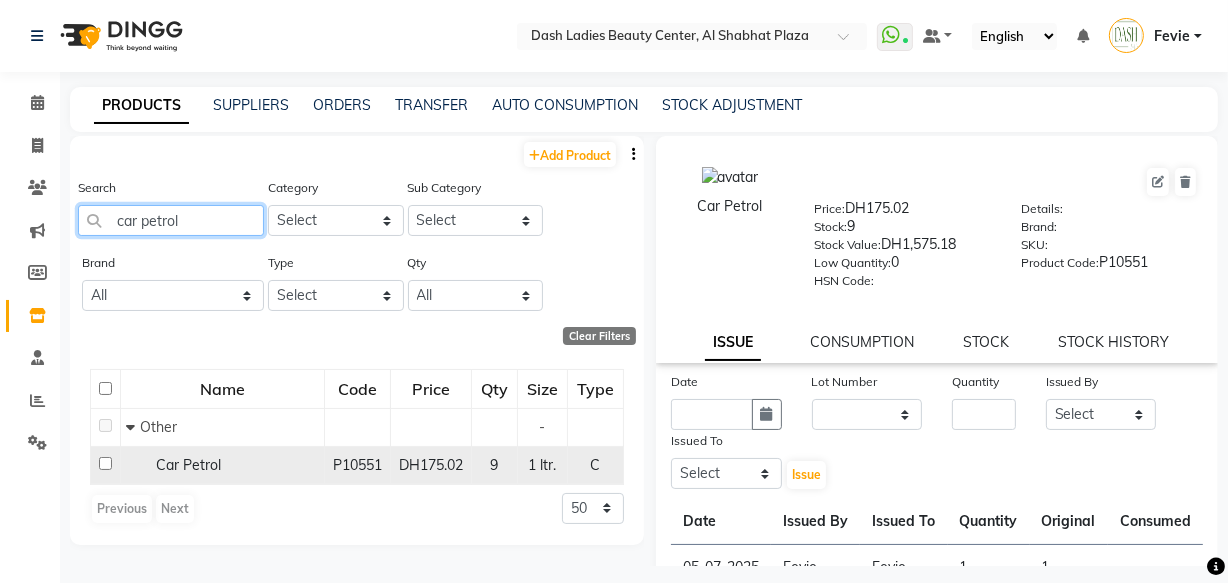 type on "car petrol" 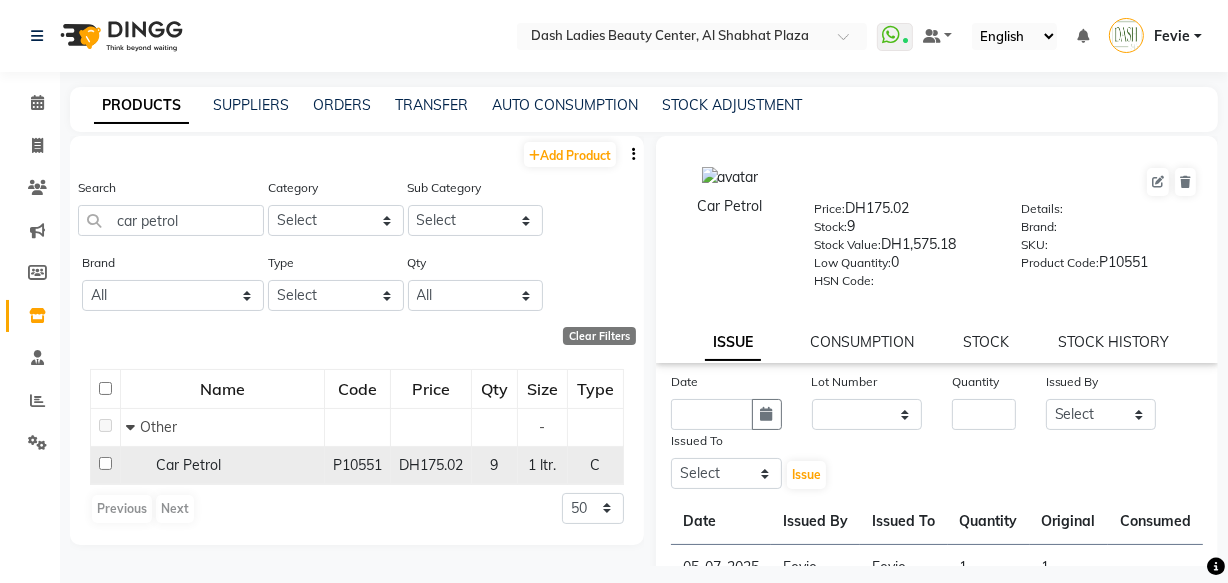 click on "Car Petrol" 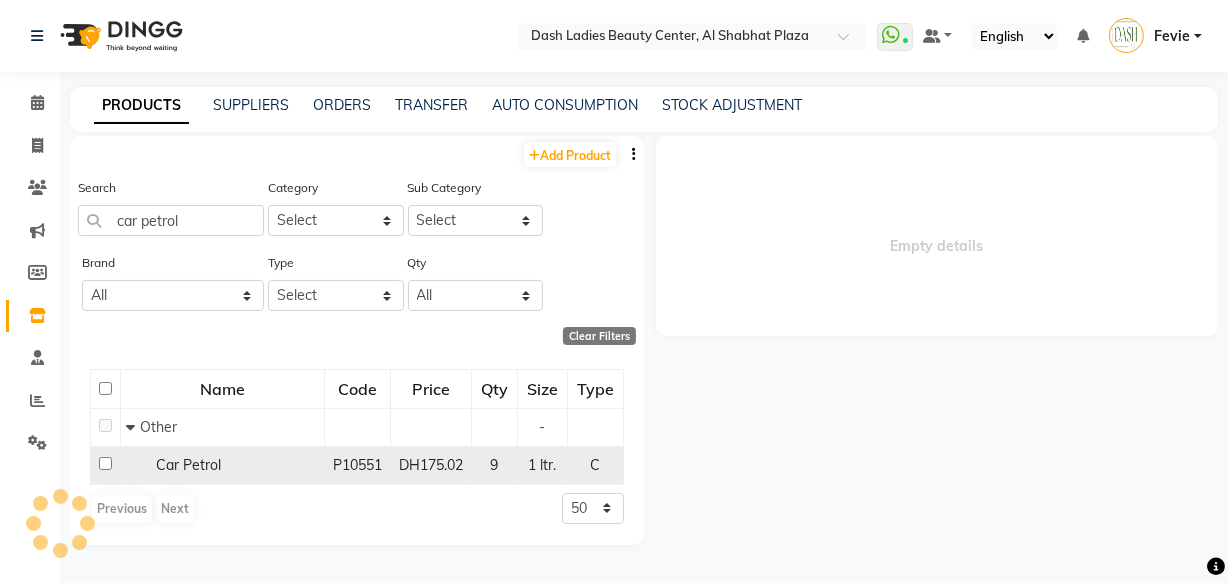 select 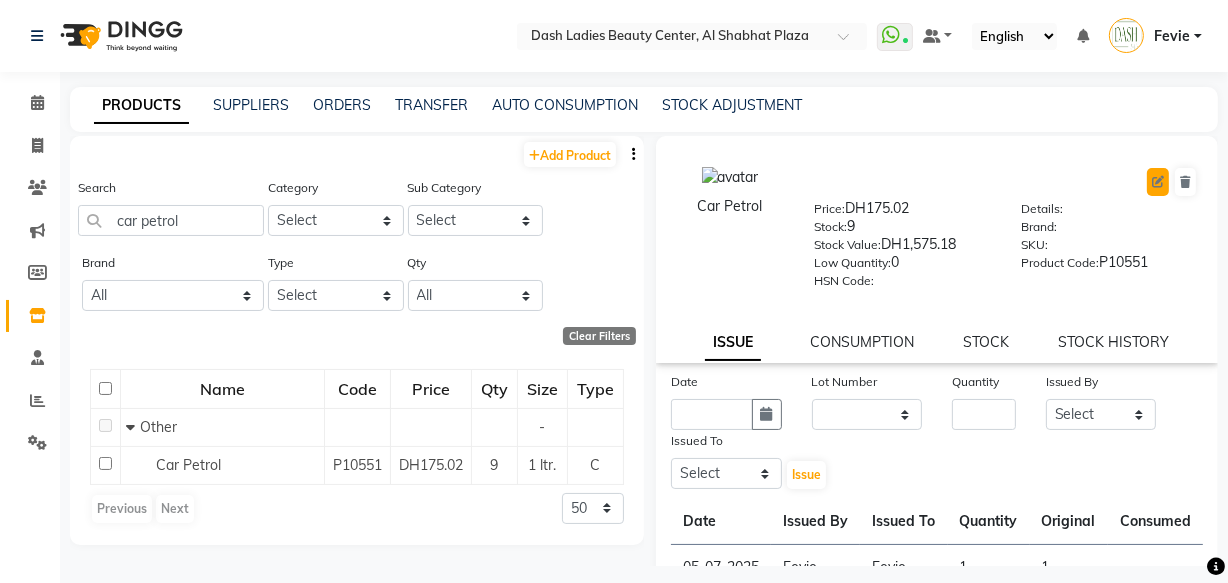 click 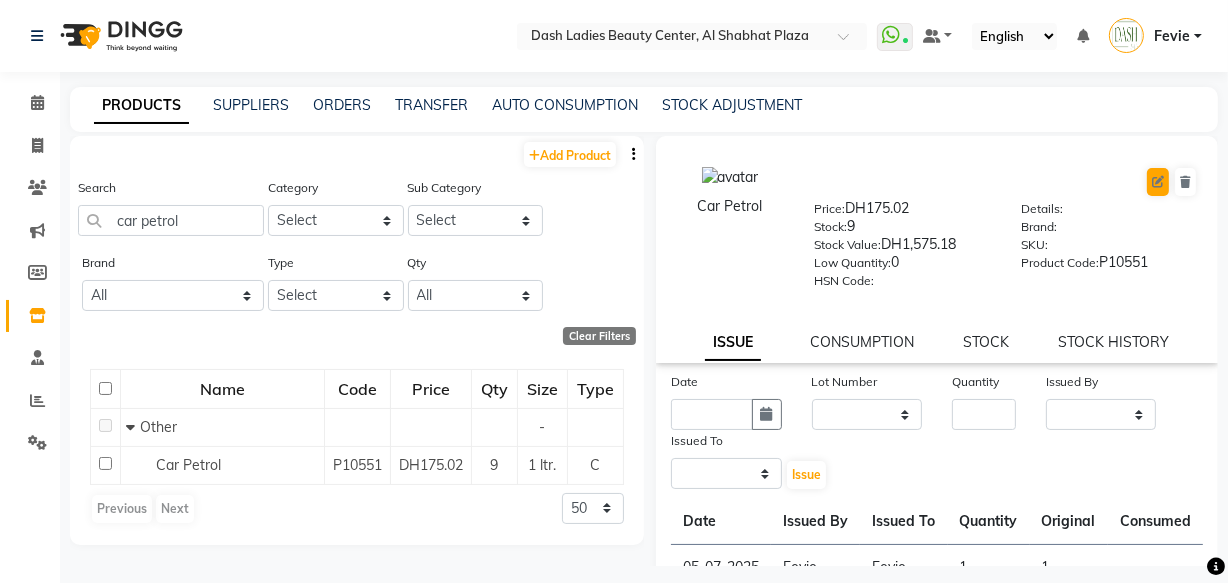 select on "true" 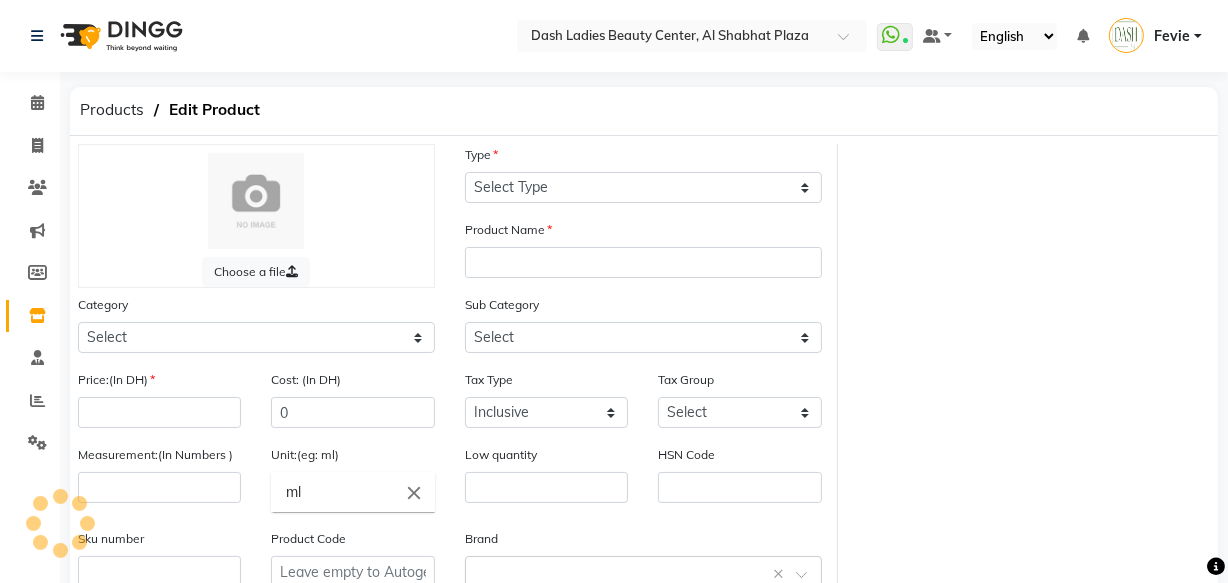 select on "C" 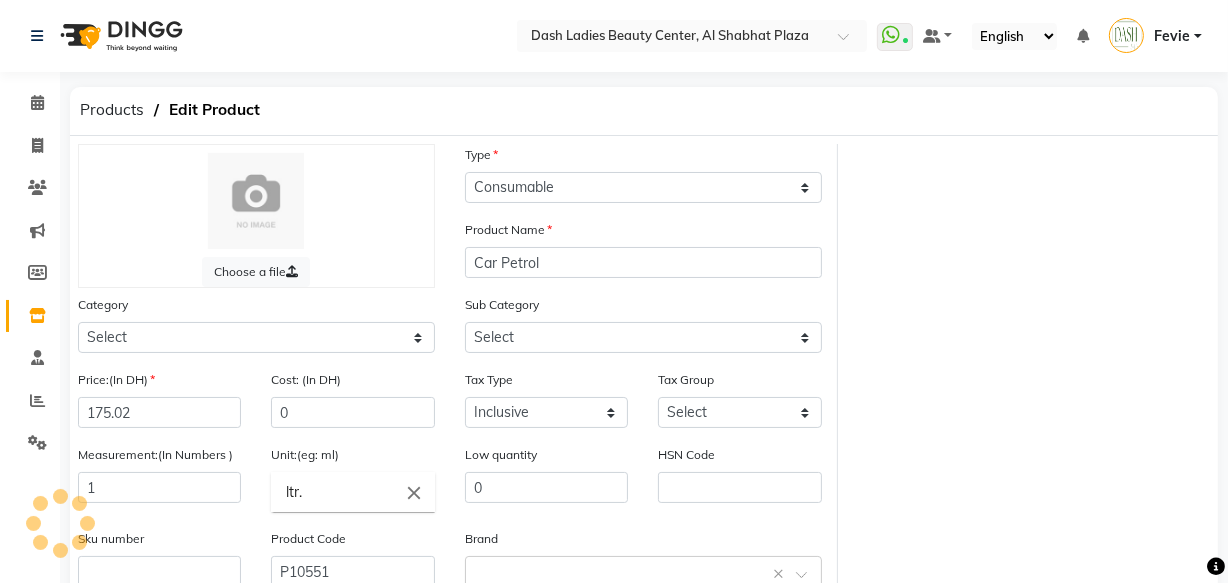select on "1619101000" 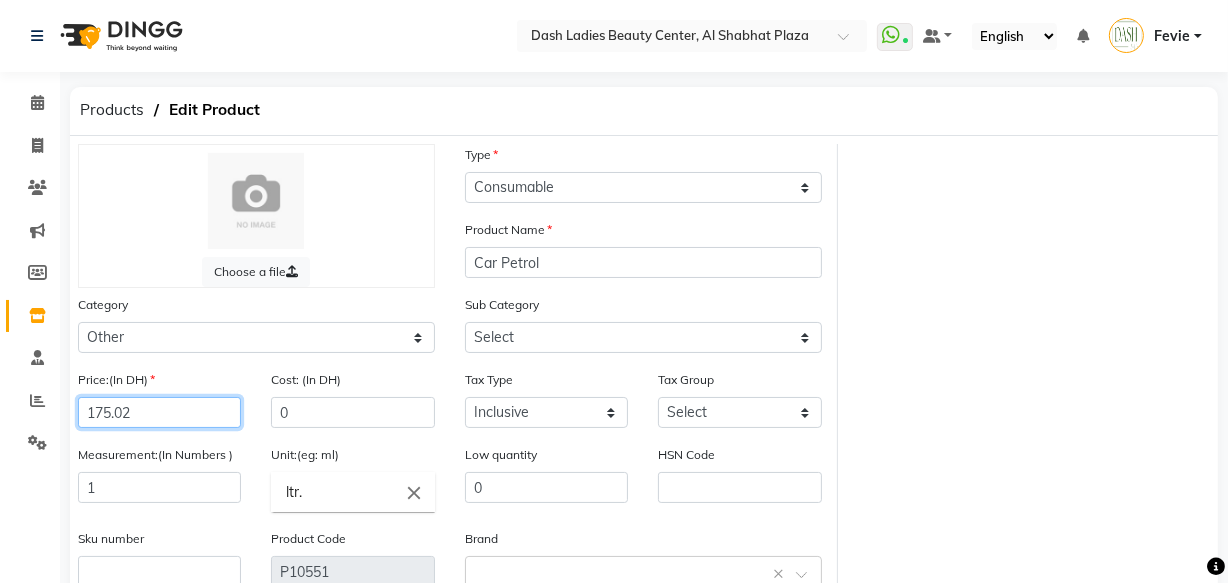 click on "175.02" 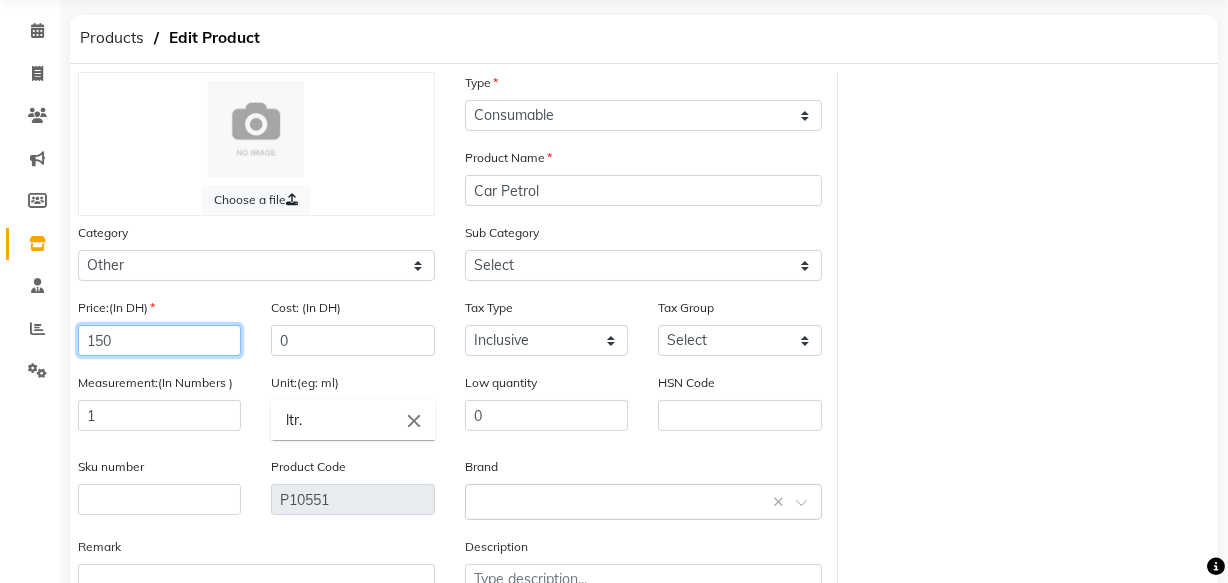 scroll, scrollTop: 221, scrollLeft: 0, axis: vertical 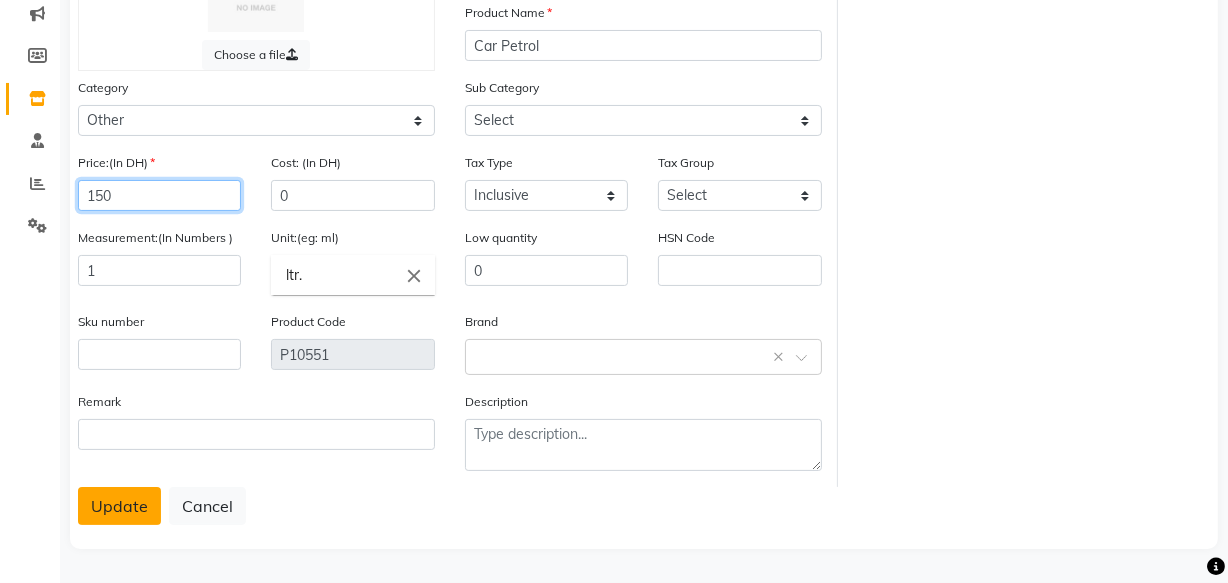 type on "150" 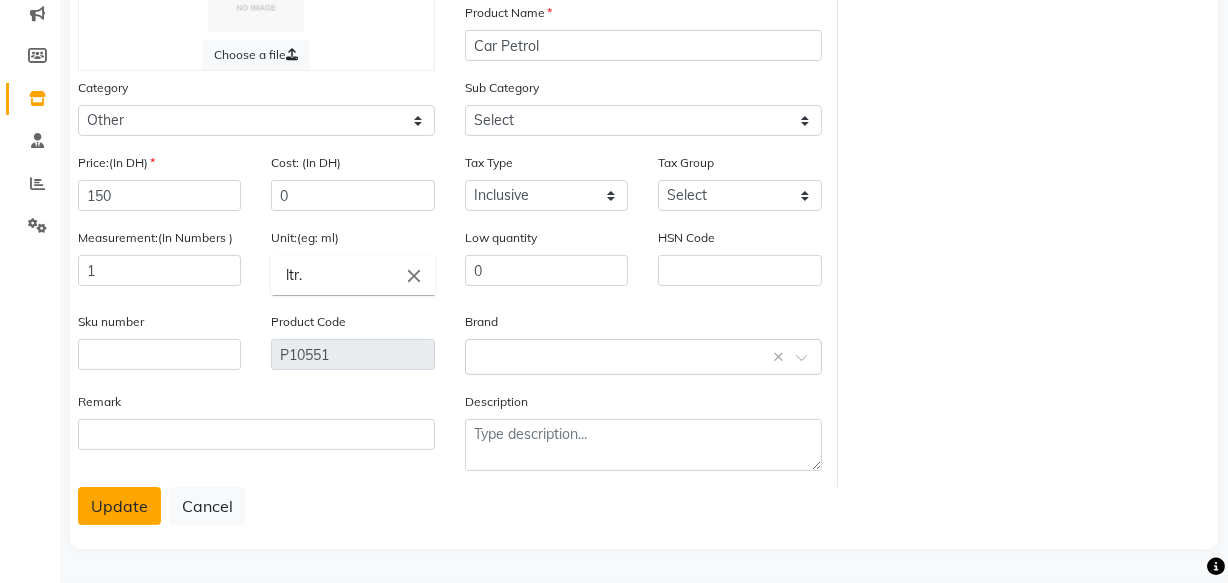 click on "Update" 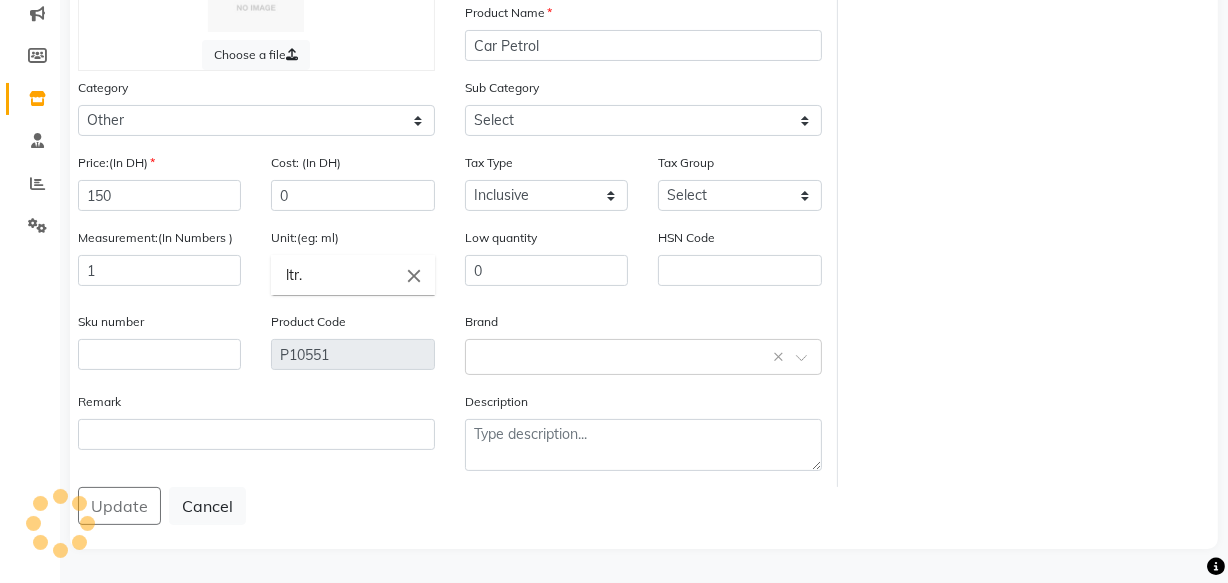 scroll, scrollTop: 83, scrollLeft: 0, axis: vertical 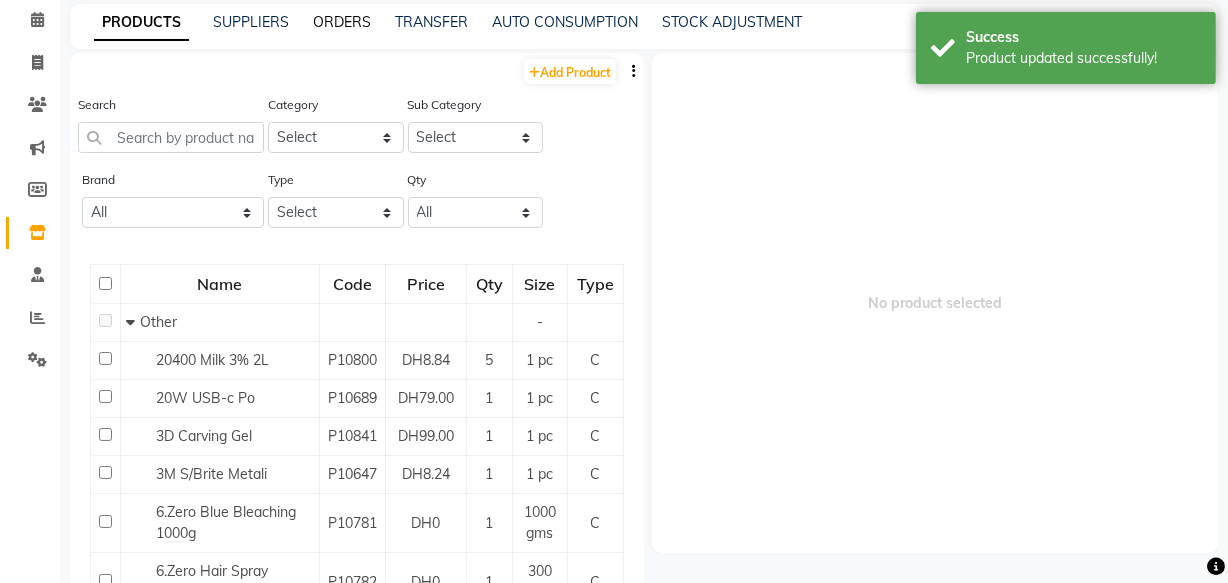 click on "ORDERS" 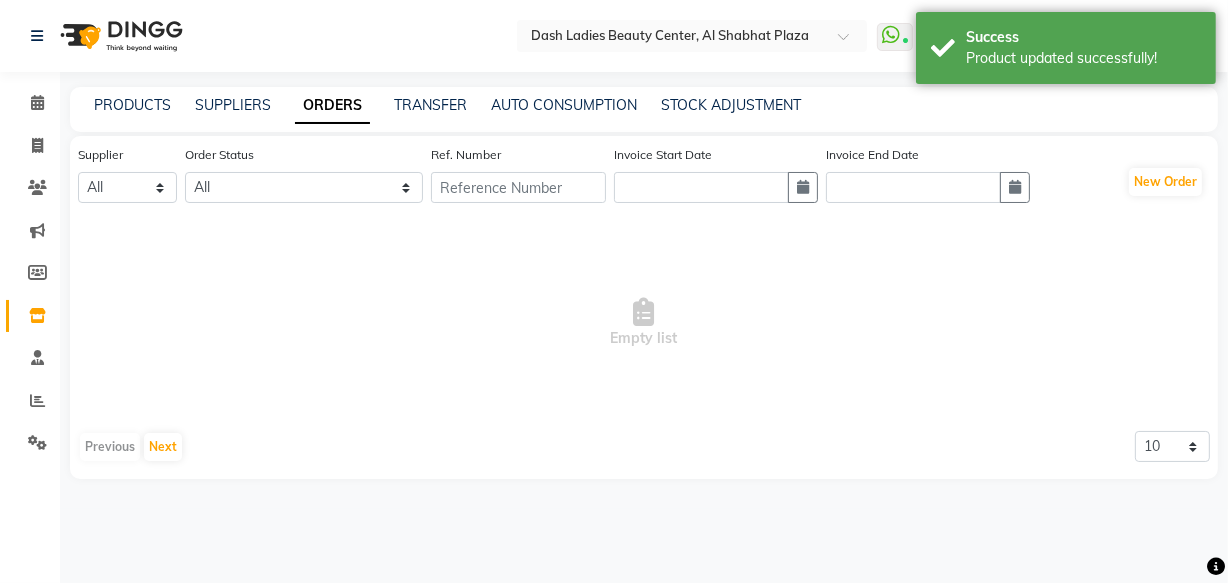 scroll, scrollTop: 0, scrollLeft: 0, axis: both 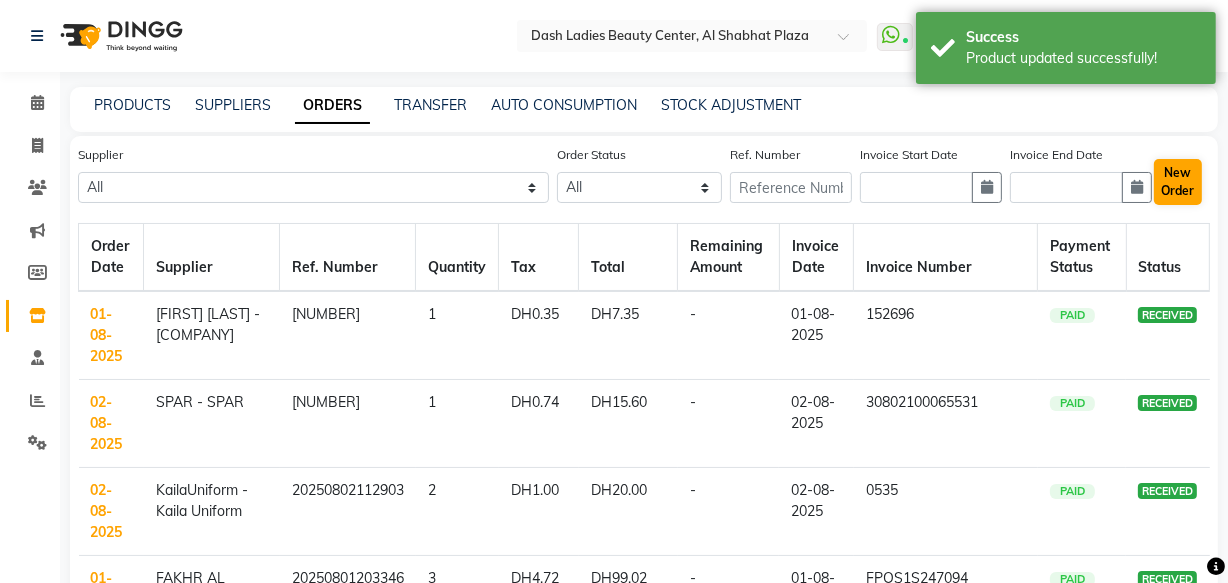 click on "New Order" 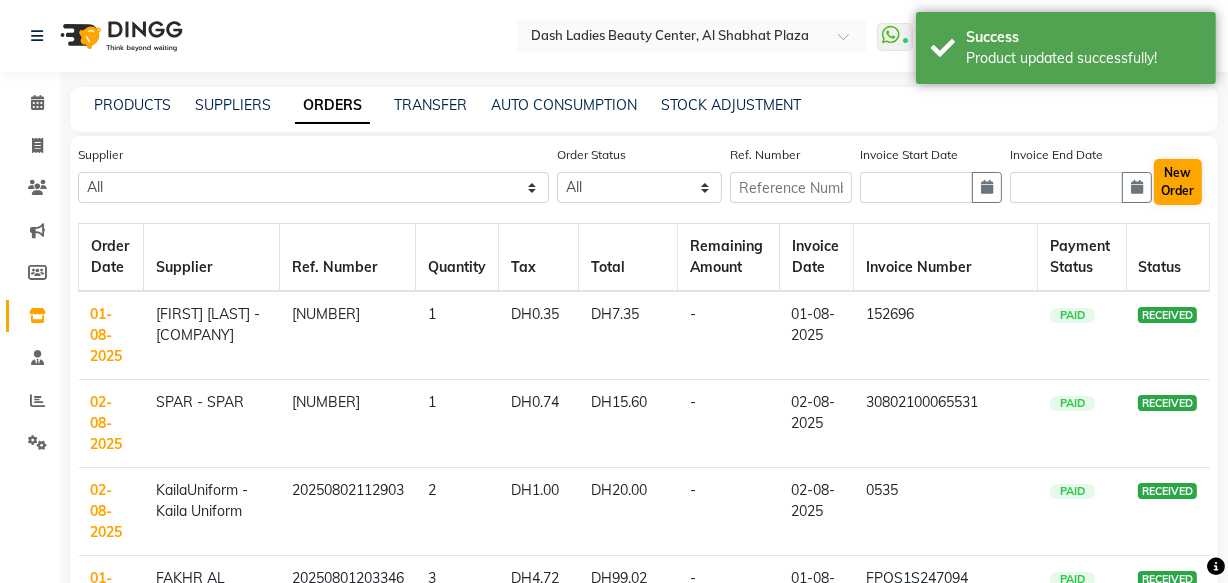 select on "true" 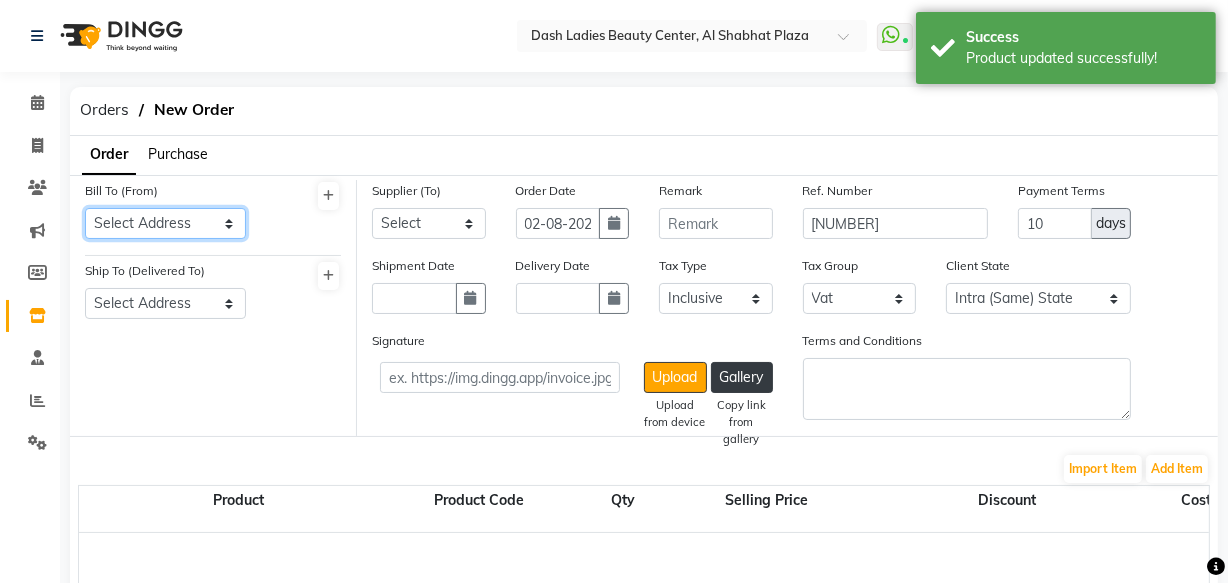 click on "Select Address  Shahbat Plaza" 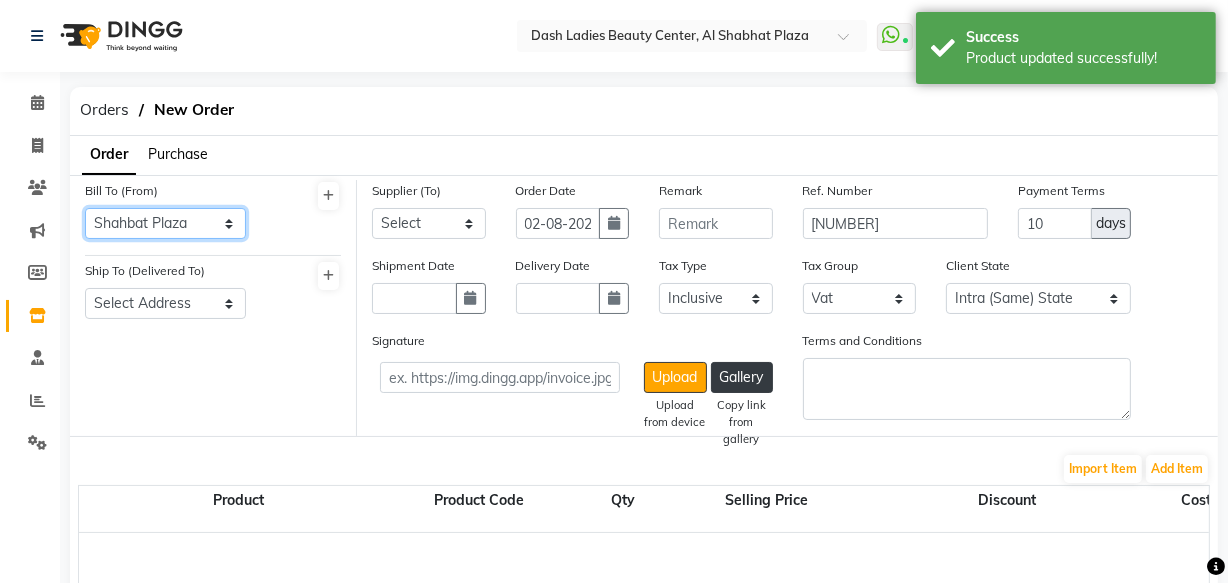click on "Select Address  Shahbat Plaza" 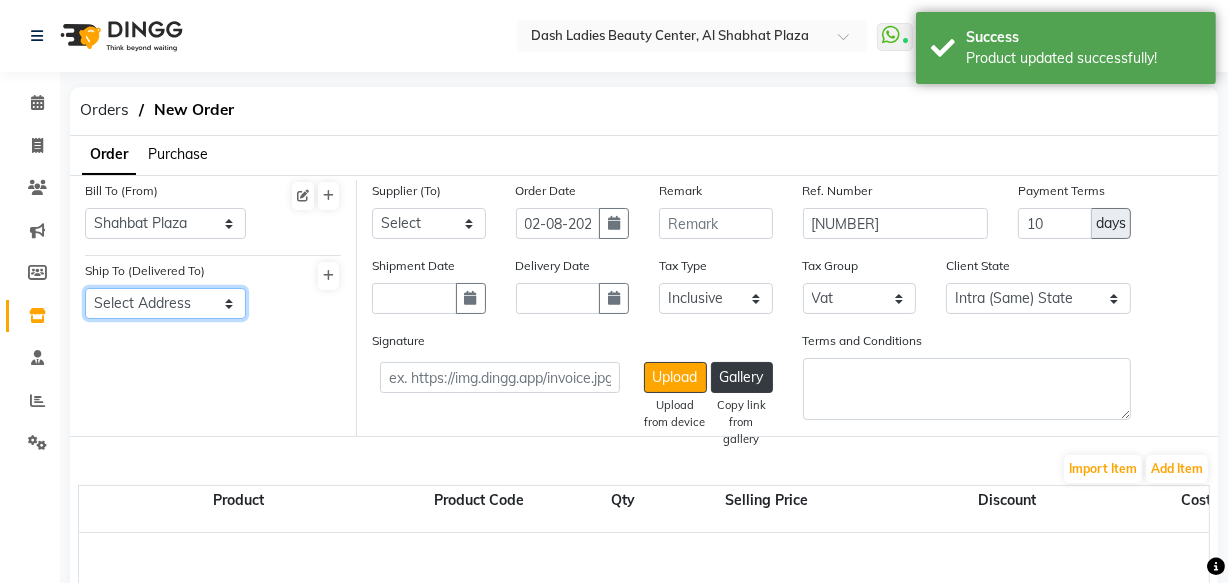 click on "Select Address  Shahbat Plaza" 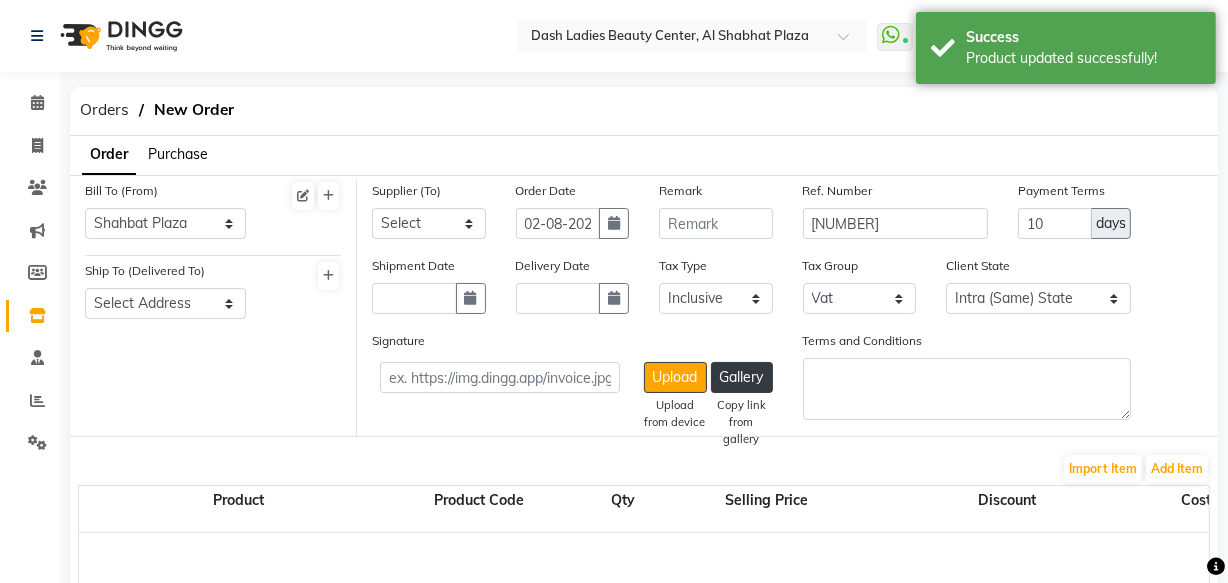click on "Bill To (From) Select Address  Shahbat Plaza  Ship To (Delivered To) Select Address  Shahbat Plaza" 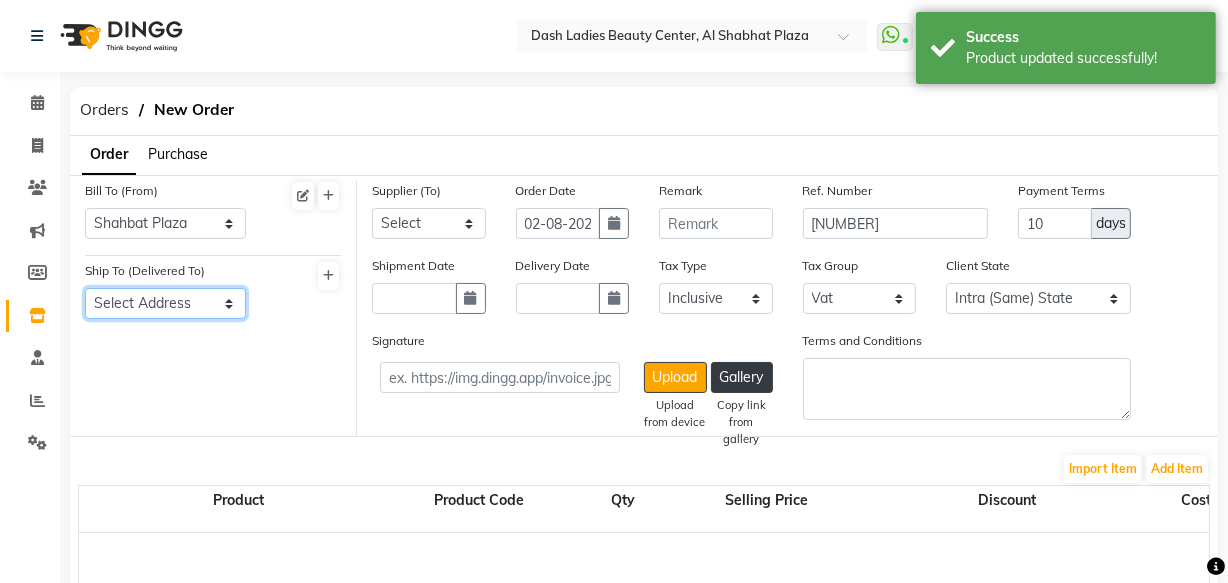 click on "Select Address  Shahbat Plaza" 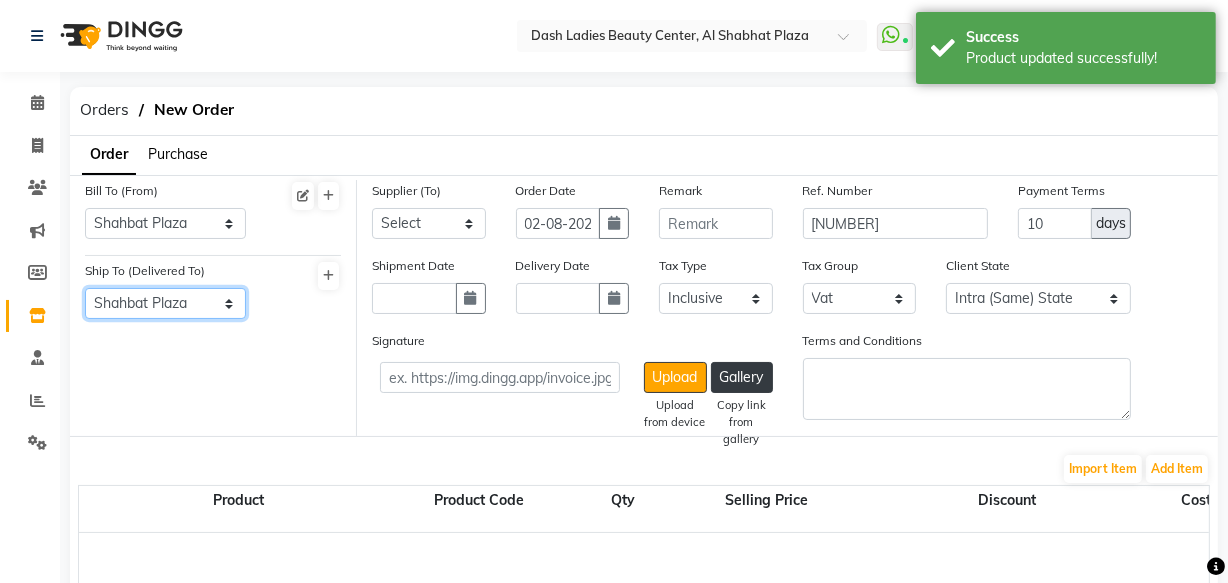 click on "Select Address  Shahbat Plaza" 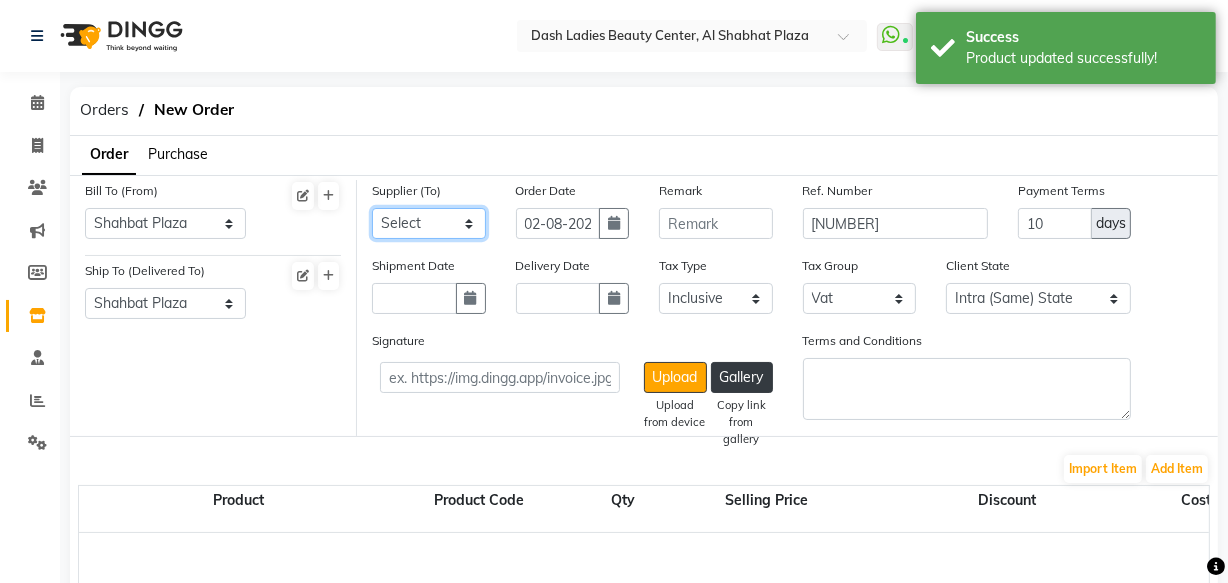 click on "Select SPAR - SPAR ADNOC DISTRIBUTION - ADNOC McDonald's - McDonald's Millia Cosmetics - Millia Cosmetics BASKIN ROBBINS - Baskin Robbins Aroos Al Batul - Argos Al Batul Henna Rashid Abdulla Grocery - Rashid Abdulla Grocery Store Darbar Restaurant - Darbar Restaurant  The Beauty Shop - The Beauty Shop Alpha med General Trading - Alphamed Golden Lili Cosmetics Trading Al Bushra LLC - Al Bushra Stationery & Toys & Confectioneries LLC GAME PLANET - Game Planet NAZIH - Nazih Beauty Supplies Co. L.L.C. JIMI GIFT MARKET LLC - JIMI GIFT MARKET Abdul Rahman Al Balouchi  - Abdul Rahman Al Balouchi Savora Food Industry LLC PEARL LLC - Pearl Specialty Coffee Roastery Al Jaser  - Al Jaser General Trading Jumbo Electronics Company Ltd - Jumbo Store Landmark Retail Investment Co. LLC - Home Box LA MARQUISE - La Marquise International FAKHR AL SHAEB - Fakhr Al Shaeb Food stuff WADI AL NOOR - Wadi Al Noor Modern Food Stuff LLC NATIONAL FLOWER LLC - National Flowers LLC - SPC Healthcare Trading Co. LLC - Dermalogica" 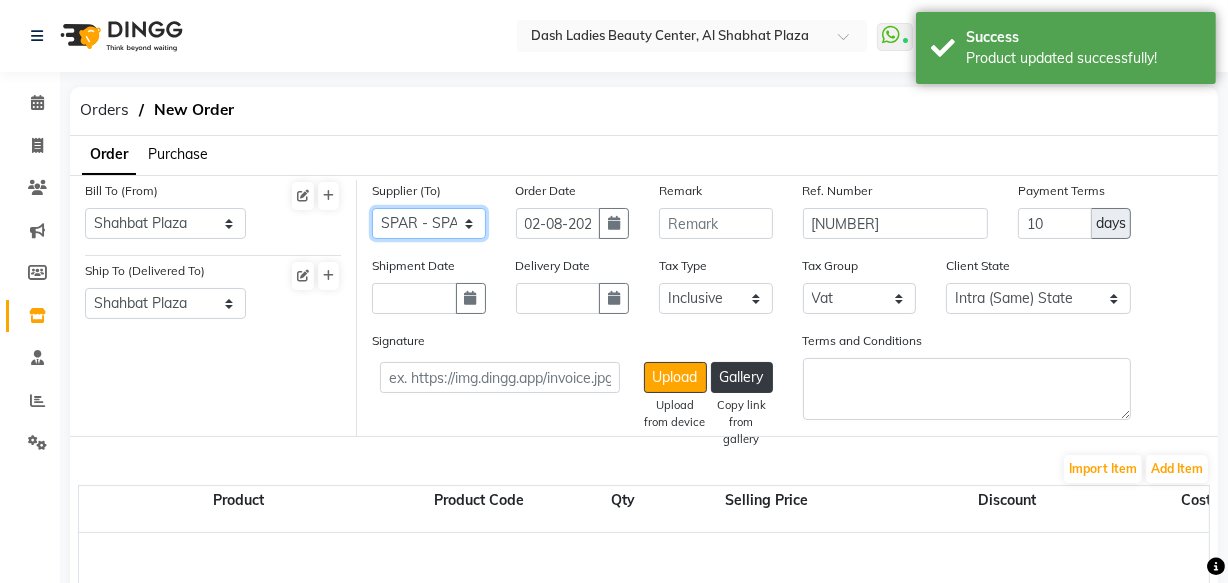 click on "Select SPAR - SPAR ADNOC DISTRIBUTION - ADNOC McDonald's - McDonald's Millia Cosmetics - Millia Cosmetics BASKIN ROBBINS - Baskin Robbins Aroos Al Batul - Argos Al Batul Henna Rashid Abdulla Grocery - Rashid Abdulla Grocery Store Darbar Restaurant - Darbar Restaurant  The Beauty Shop - The Beauty Shop Alpha med General Trading - Alphamed Golden Lili Cosmetics Trading Al Bushra LLC - Al Bushra Stationery & Toys & Confectioneries LLC GAME PLANET - Game Planet NAZIH - Nazih Beauty Supplies Co. L.L.C. JIMI GIFT MARKET LLC - JIMI GIFT MARKET Abdul Rahman Al Balouchi  - Abdul Rahman Al Balouchi Savora Food Industry LLC PEARL LLC - Pearl Specialty Coffee Roastery Al Jaser  - Al Jaser General Trading Jumbo Electronics Company Ltd - Jumbo Store Landmark Retail Investment Co. LLC - Home Box LA MARQUISE - La Marquise International FAKHR AL SHAEB - Fakhr Al Shaeb Food stuff WADI AL NOOR - Wadi Al Noor Modern Food Stuff LLC NATIONAL FLOWER LLC - National Flowers LLC - SPC Healthcare Trading Co. LLC - Dermalogica" 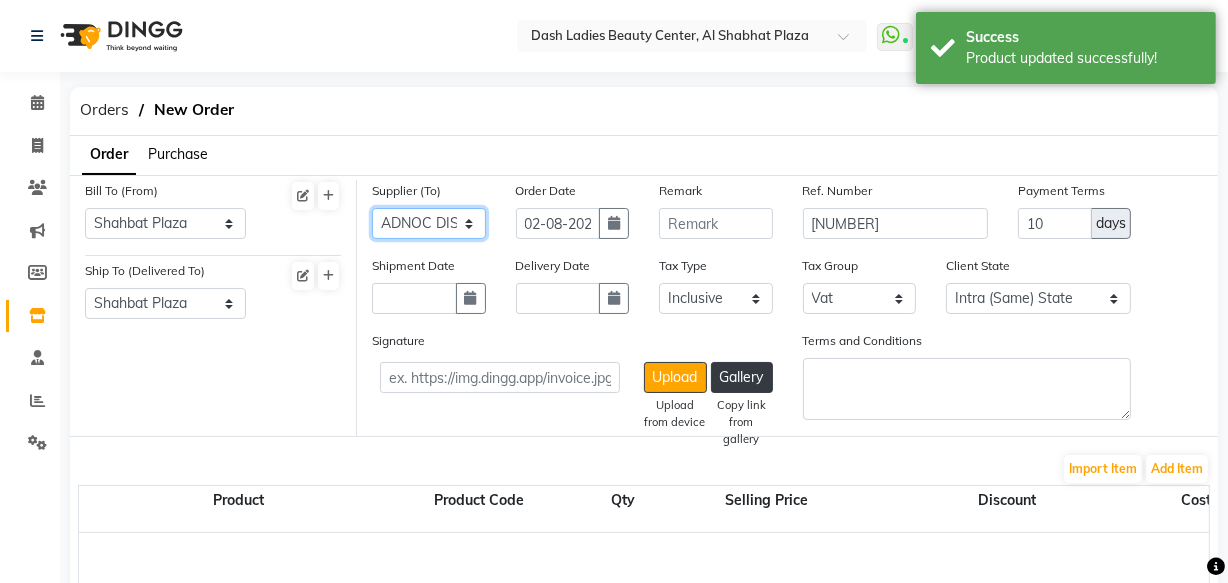click on "Select SPAR - SPAR ADNOC DISTRIBUTION - ADNOC McDonald's - McDonald's Millia Cosmetics - Millia Cosmetics BASKIN ROBBINS - Baskin Robbins Aroos Al Batul - Argos Al Batul Henna Rashid Abdulla Grocery - Rashid Abdulla Grocery Store Darbar Restaurant - Darbar Restaurant  The Beauty Shop - The Beauty Shop Alpha med General Trading - Alphamed Golden Lili Cosmetics Trading Al Bushra LLC - Al Bushra Stationery & Toys & Confectioneries LLC GAME PLANET - Game Planet NAZIH - Nazih Beauty Supplies Co. L.L.C. JIMI GIFT MARKET LLC - JIMI GIFT MARKET Abdul Rahman Al Balouchi  - Abdul Rahman Al Balouchi Savora Food Industry LLC PEARL LLC - Pearl Specialty Coffee Roastery Al Jaser  - Al Jaser General Trading Jumbo Electronics Company Ltd - Jumbo Store Landmark Retail Investment Co. LLC - Home Box LA MARQUISE - La Marquise International FAKHR AL SHAEB - Fakhr Al Shaeb Food stuff WADI AL NOOR - Wadi Al Noor Modern Food Stuff LLC NATIONAL FLOWER LLC - National Flowers LLC - SPC Healthcare Trading Co. LLC - Dermalogica" 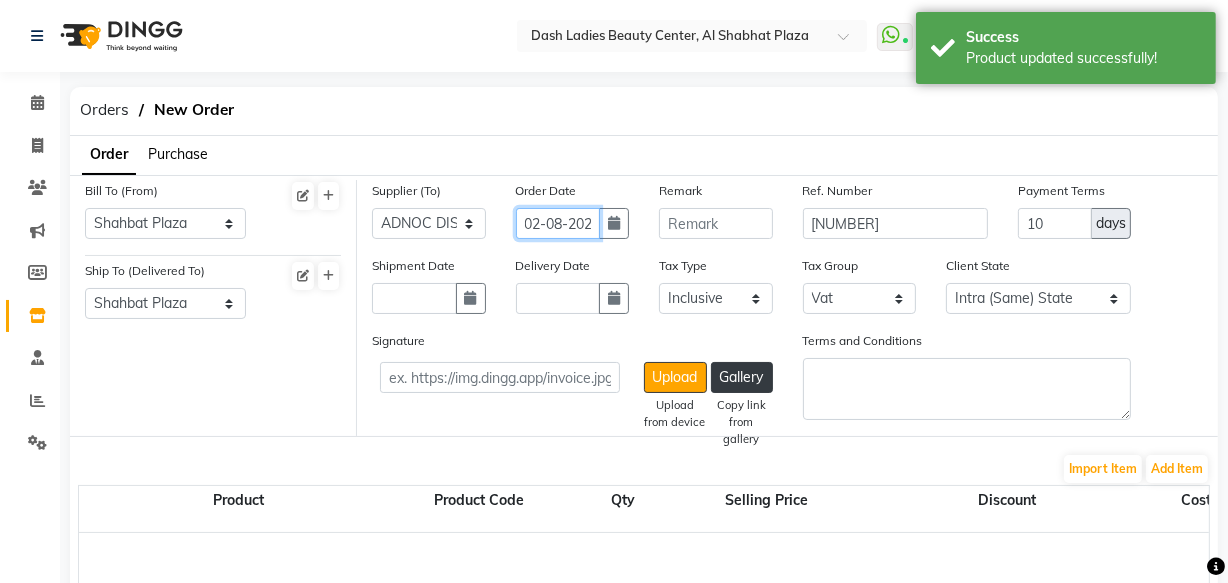 click on "02-08-2025" 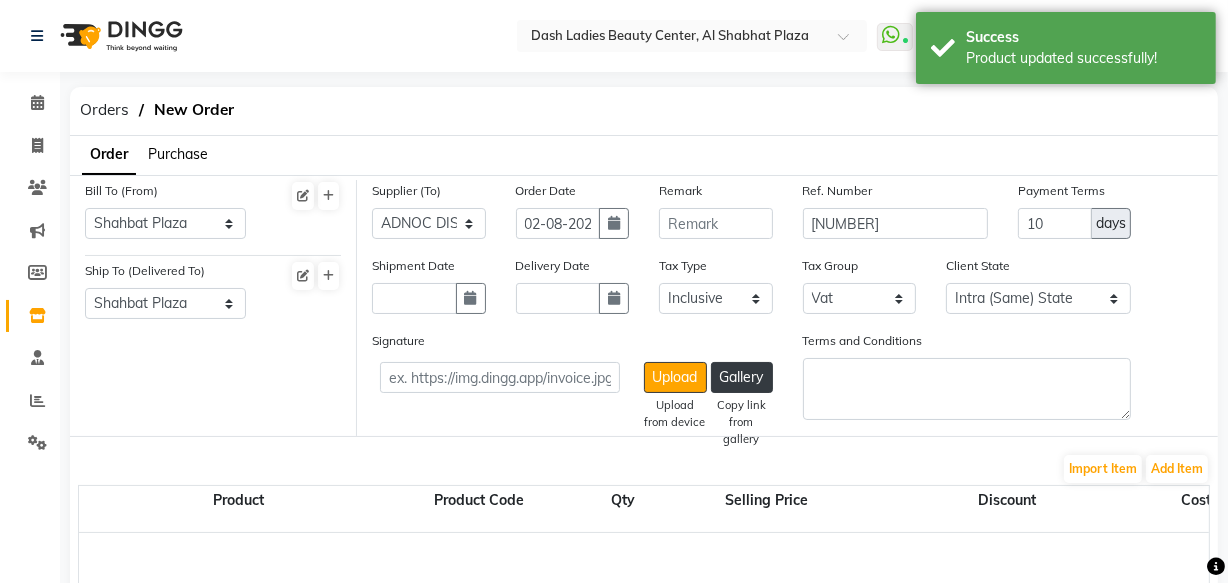 select on "8" 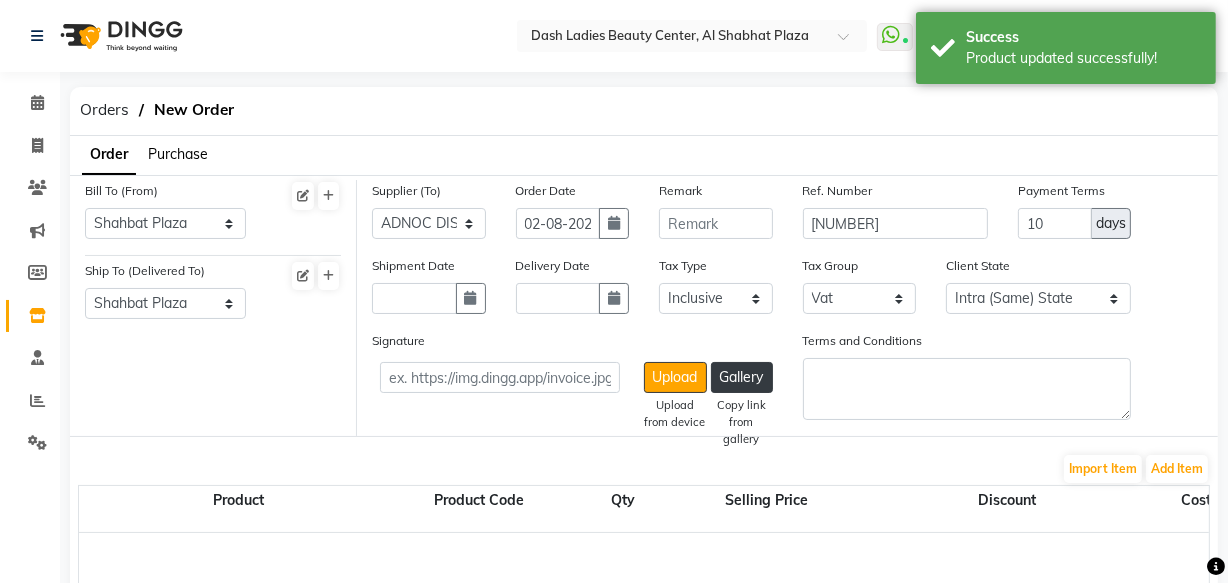 select on "2025" 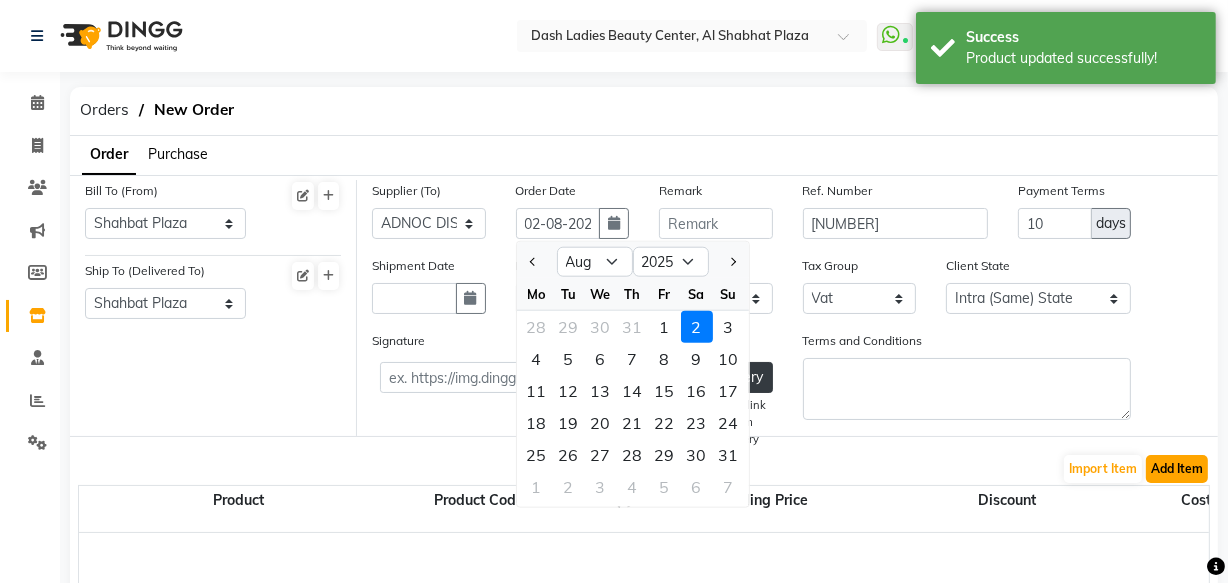 click on "Add Item" 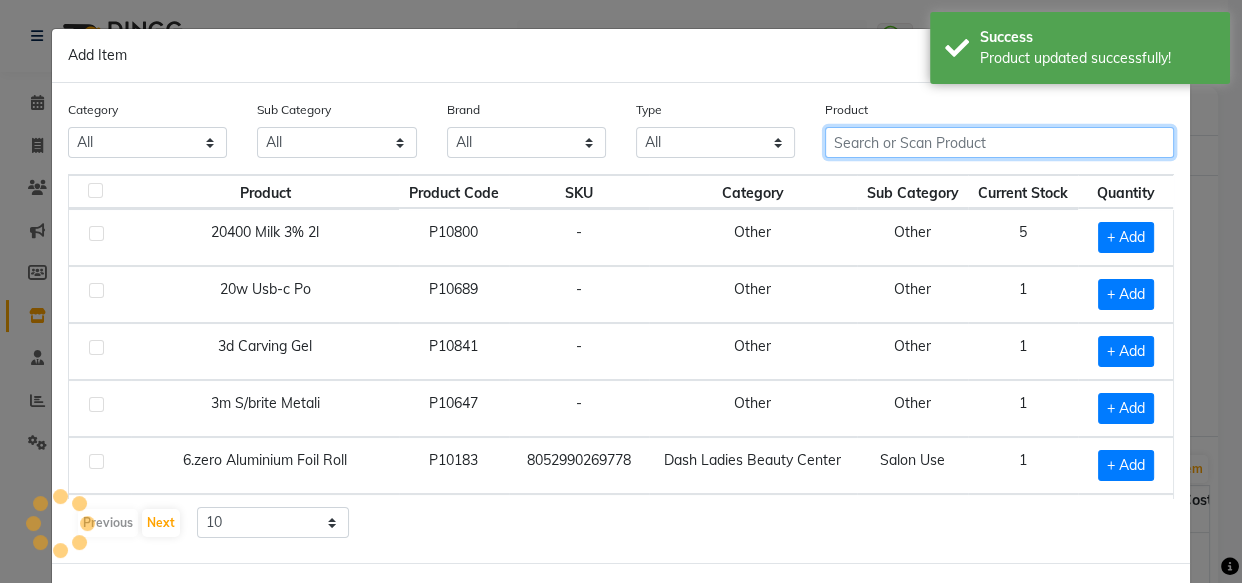 click 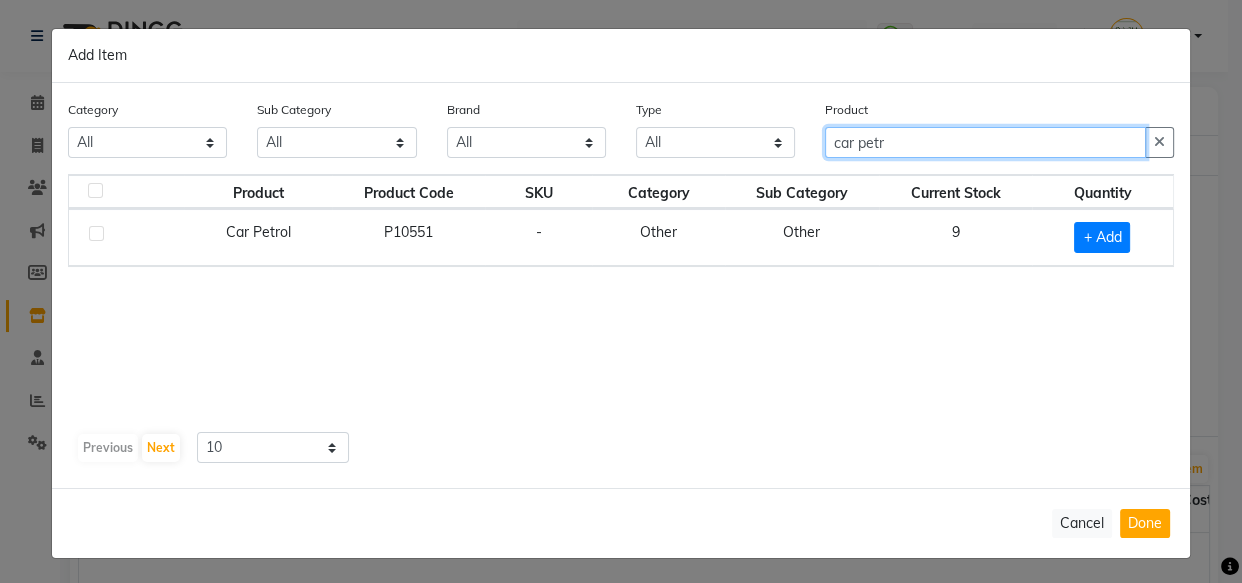 type on "car petr" 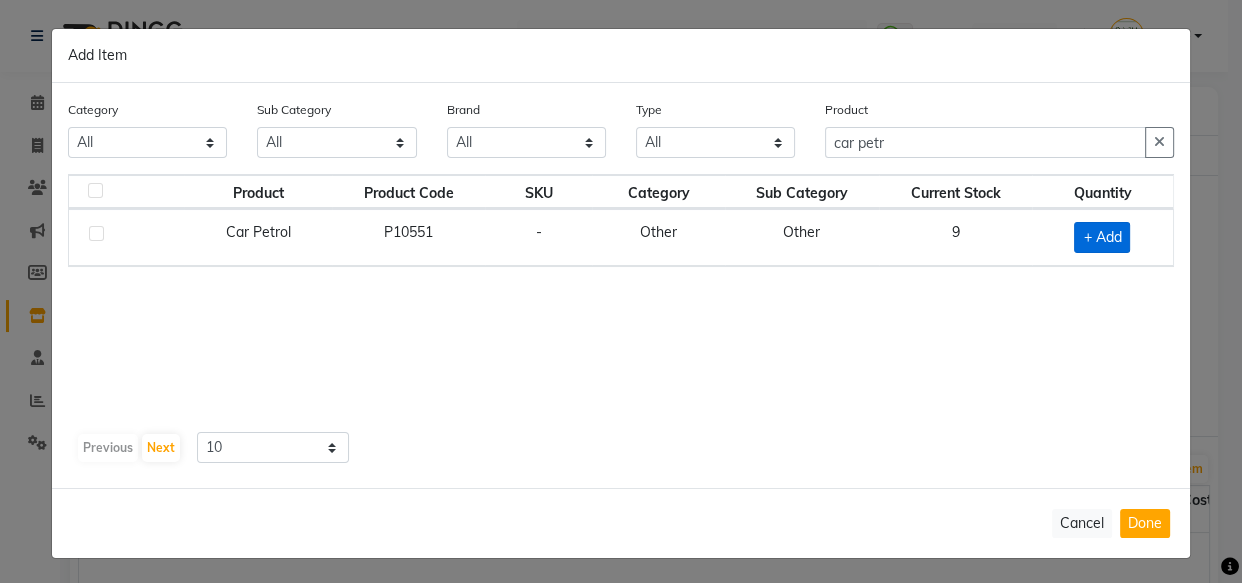 click on "+ Add" 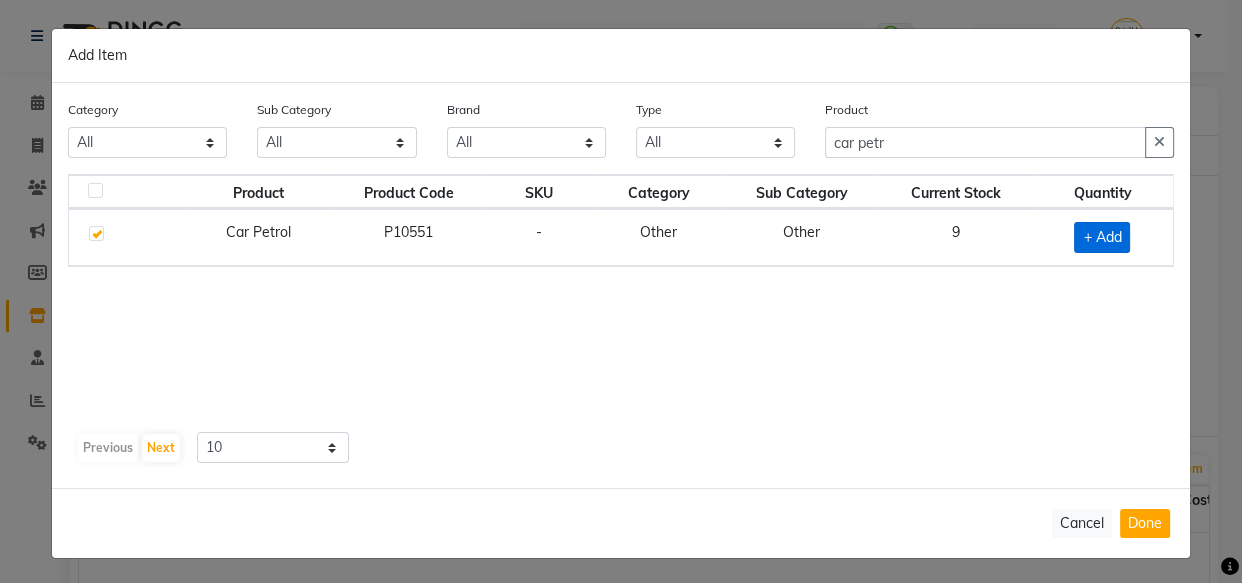 checkbox on "true" 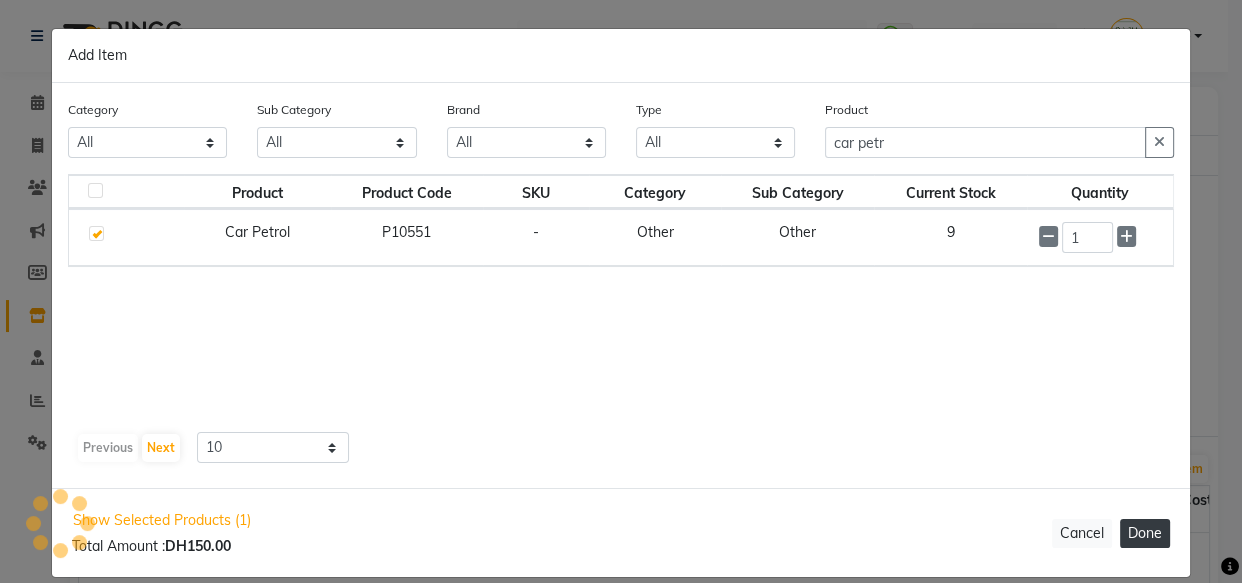 click on "Done" 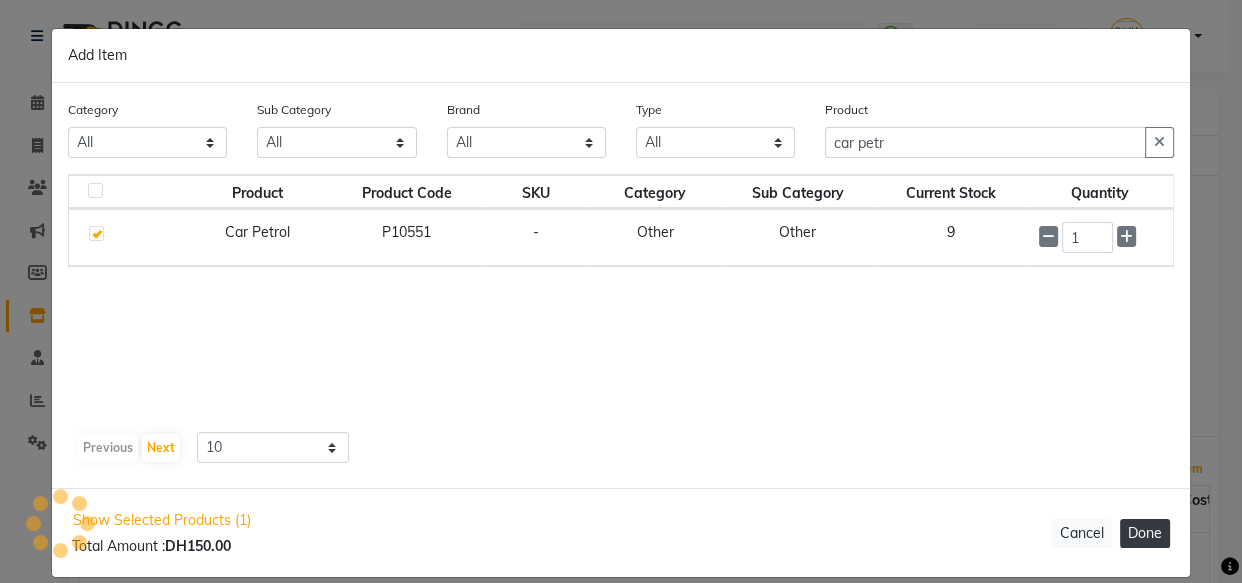 select on "3972" 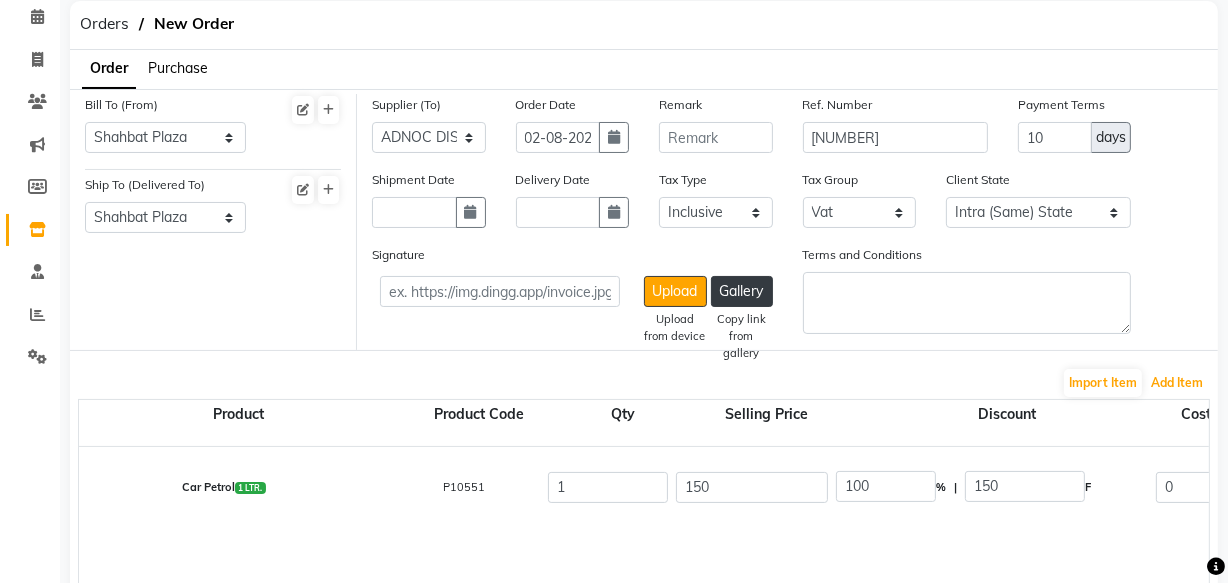 scroll, scrollTop: 216, scrollLeft: 0, axis: vertical 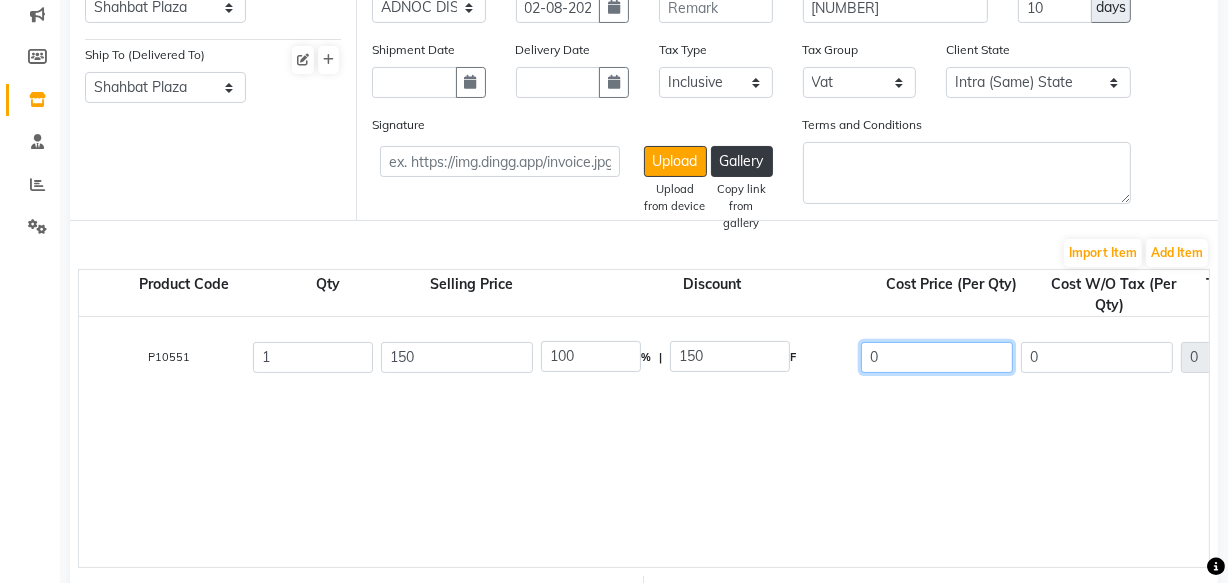 click on "0" 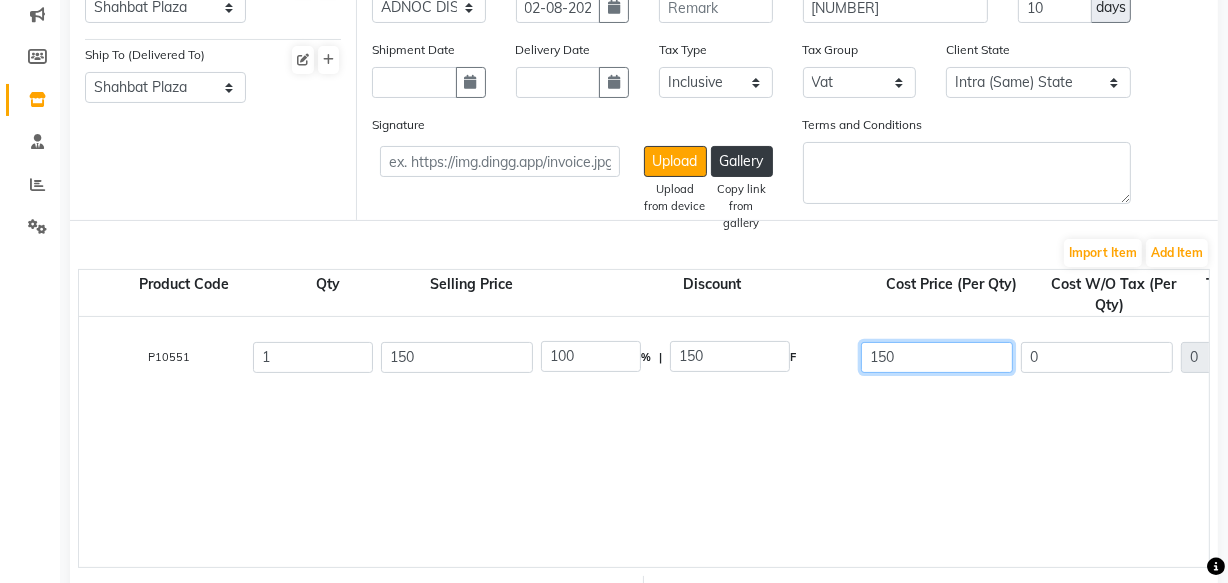 type on "150" 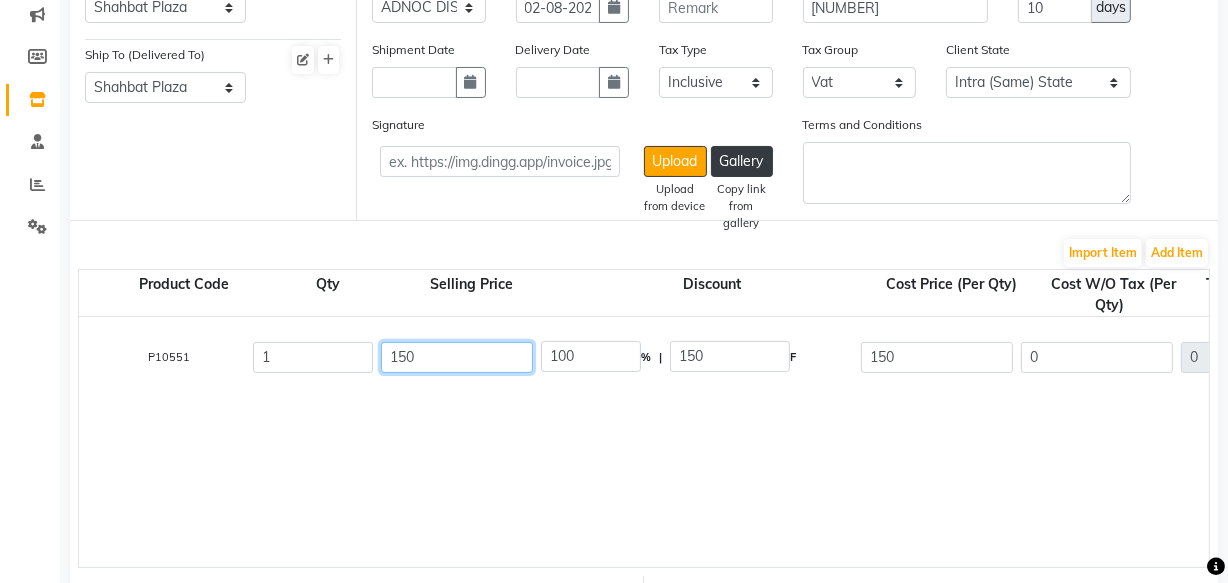 click on "150" 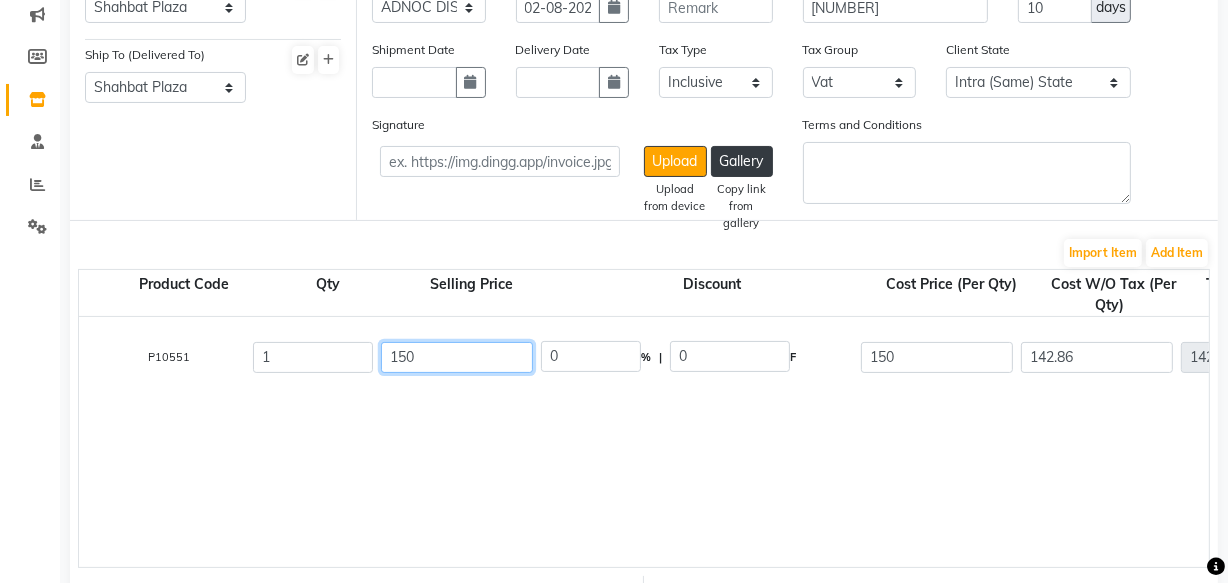 type on "150" 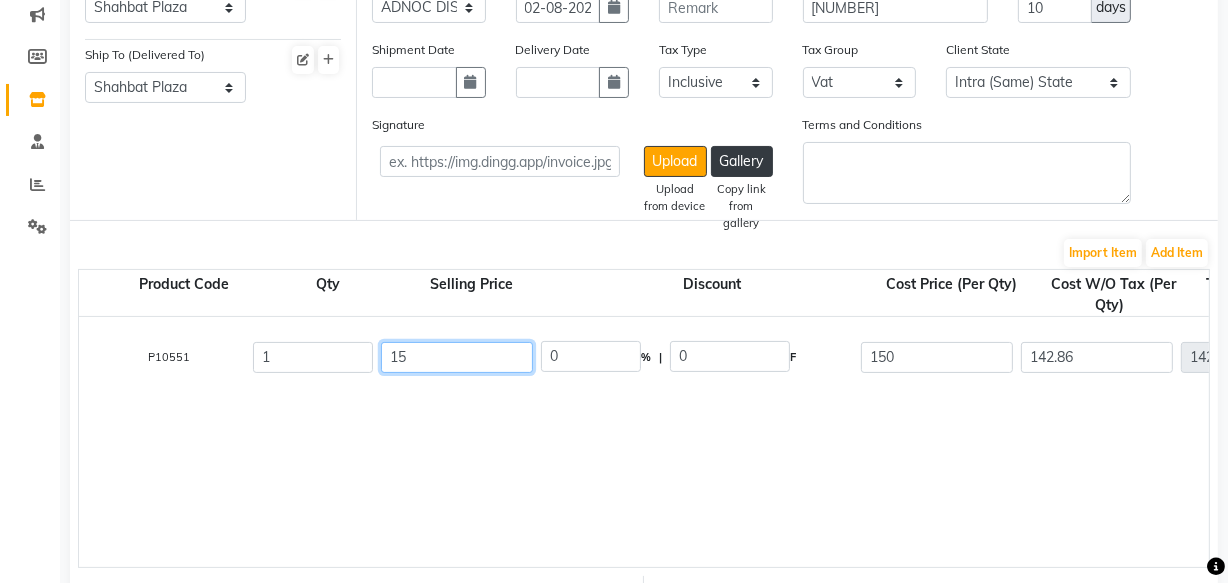 type on "1" 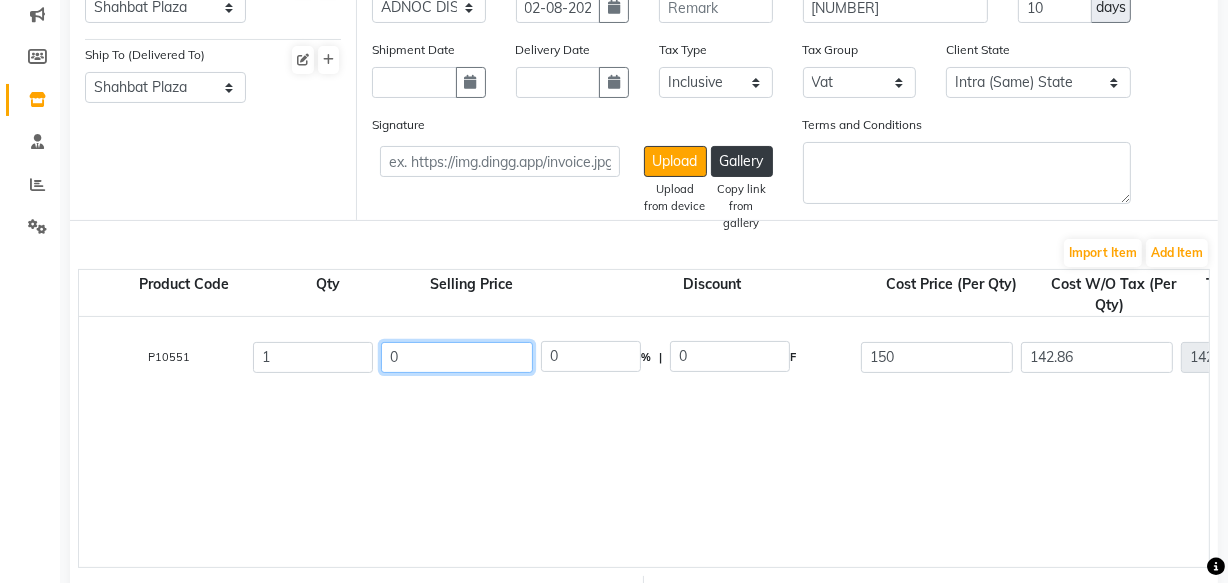 type on "0" 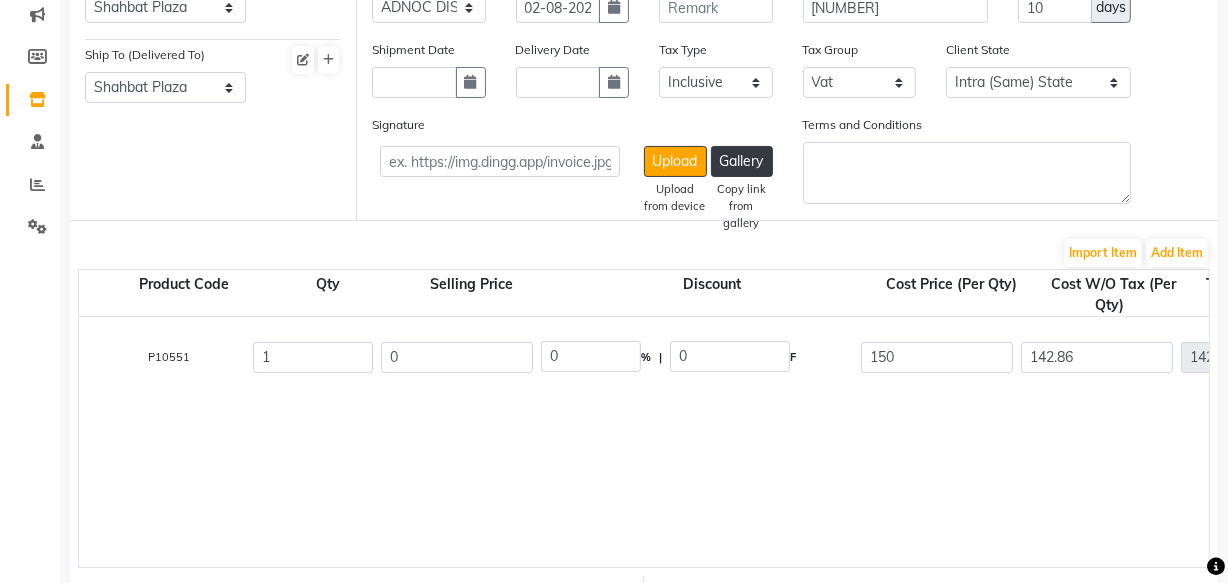 click on "Car Petrol  1 LTR.  P10551  1 0 0 % | 0 F 150 142.86 142.86 None Vat  (5%)  7.14 150" 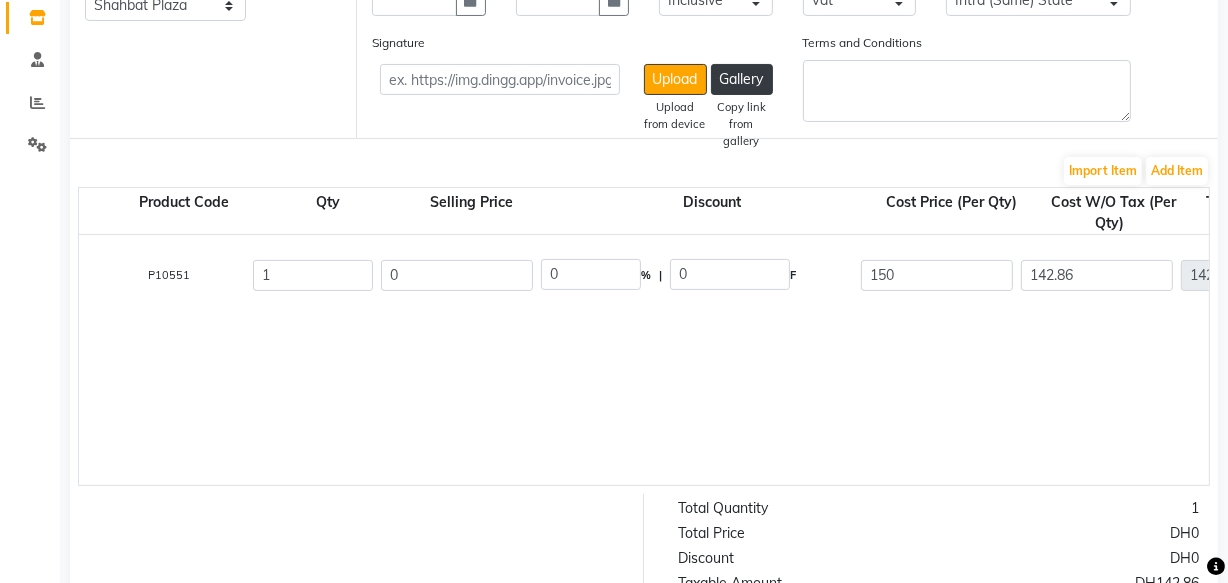 scroll, scrollTop: 681, scrollLeft: 0, axis: vertical 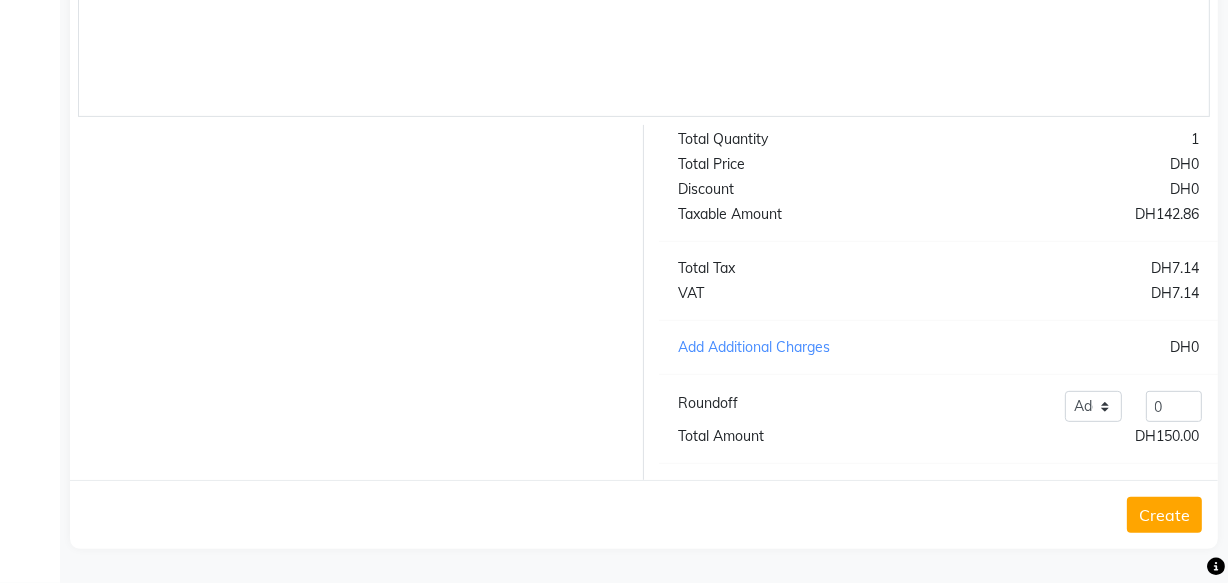 click on "Create" 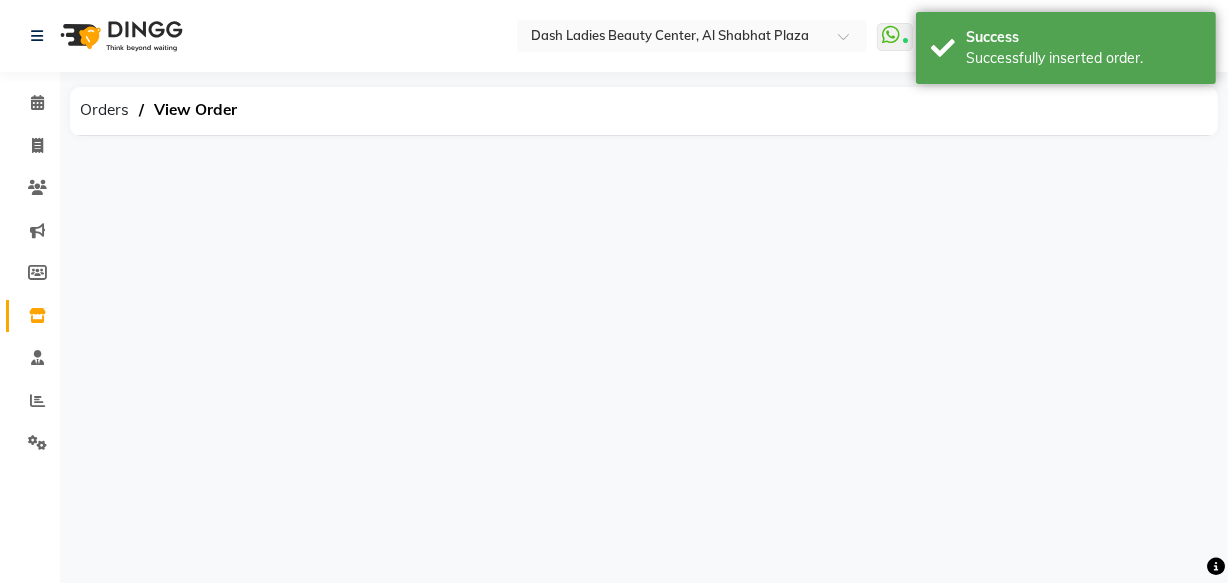 scroll, scrollTop: 0, scrollLeft: 0, axis: both 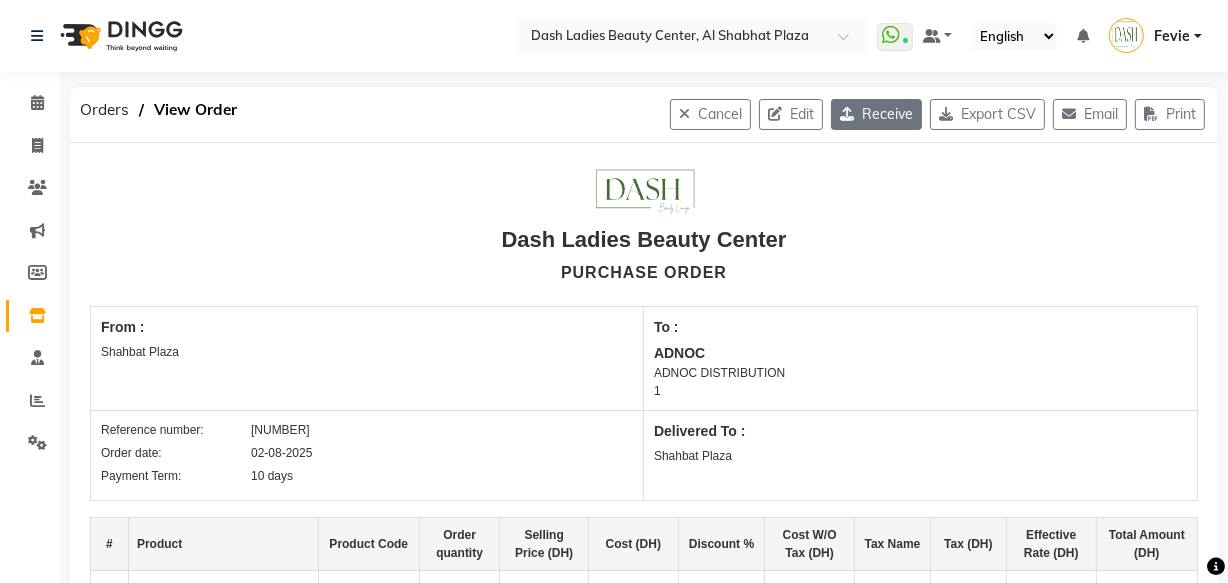 click on "Receive" 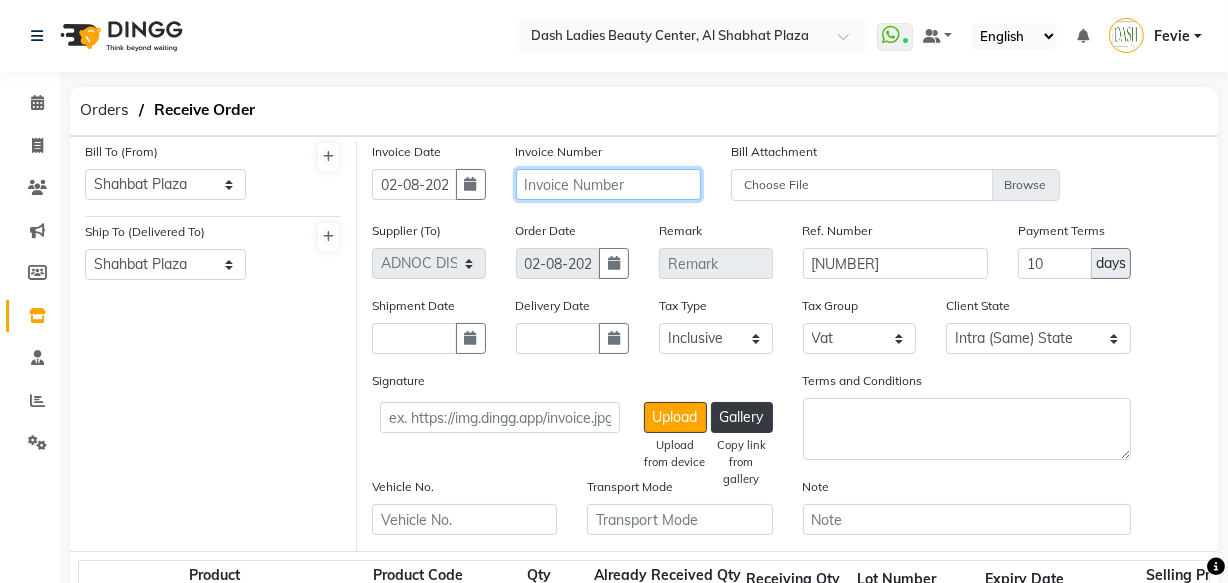 click 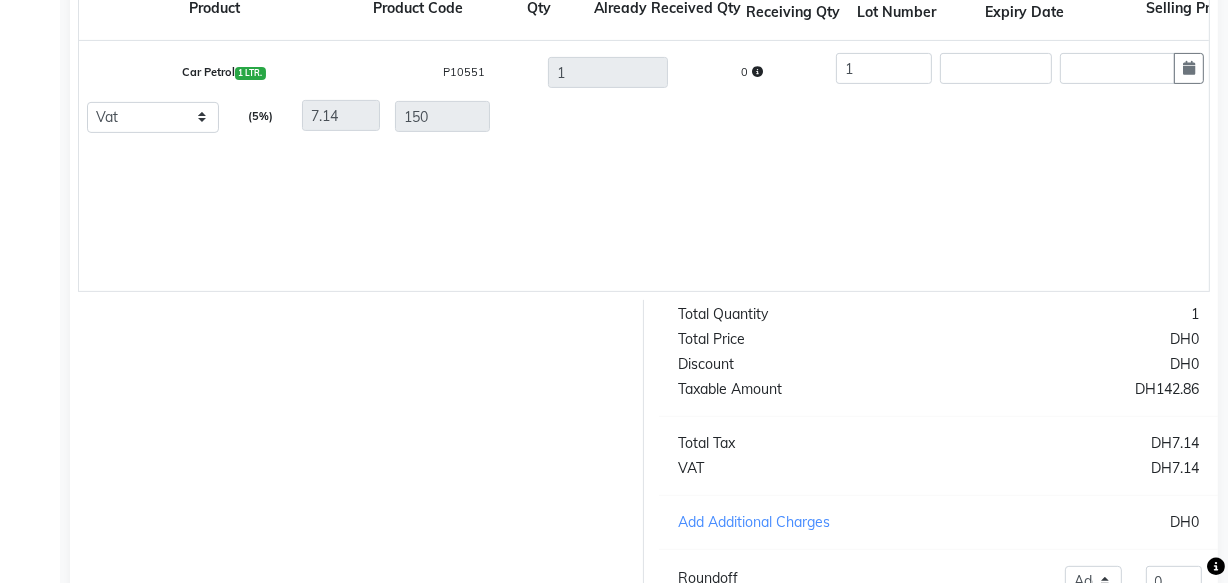 scroll, scrollTop: 569, scrollLeft: 0, axis: vertical 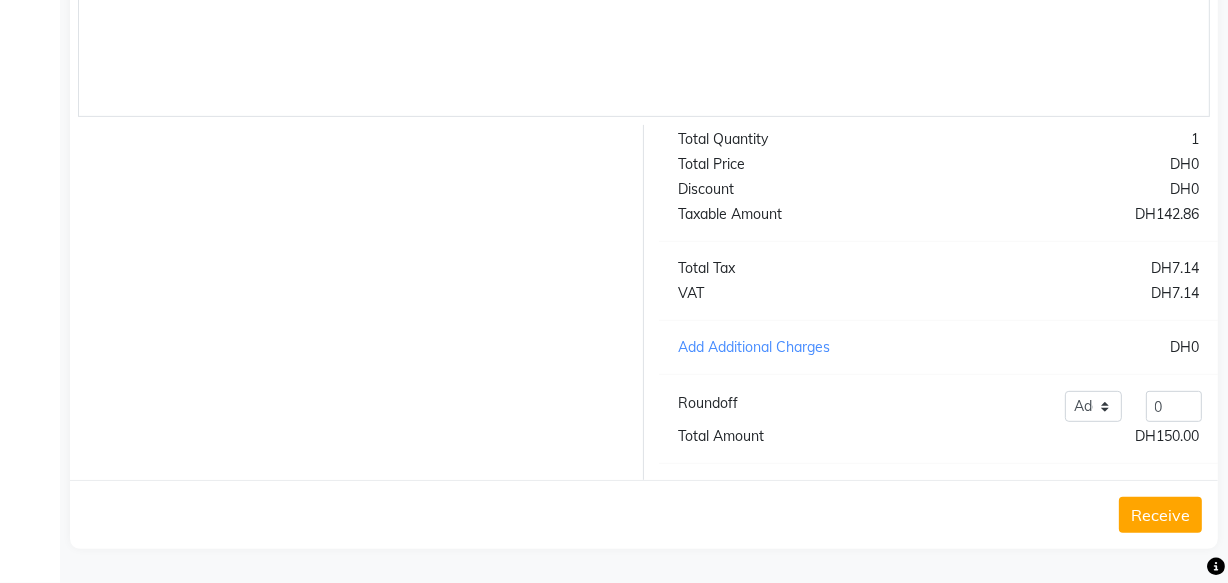 type on "20250802940616120716" 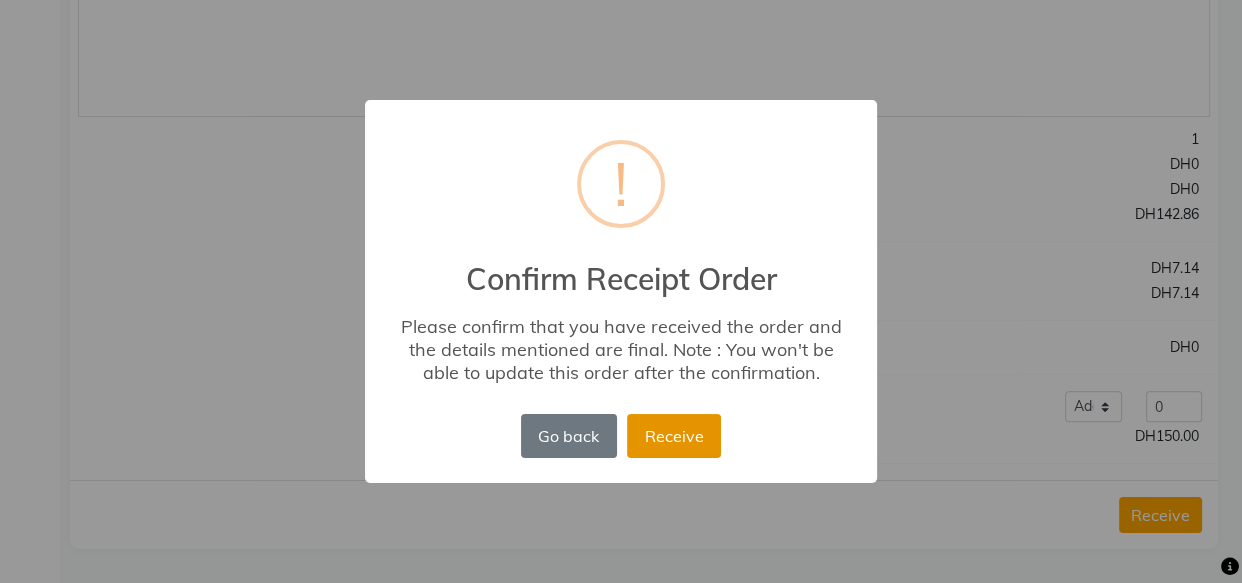 click on "Receive" at bounding box center [674, 436] 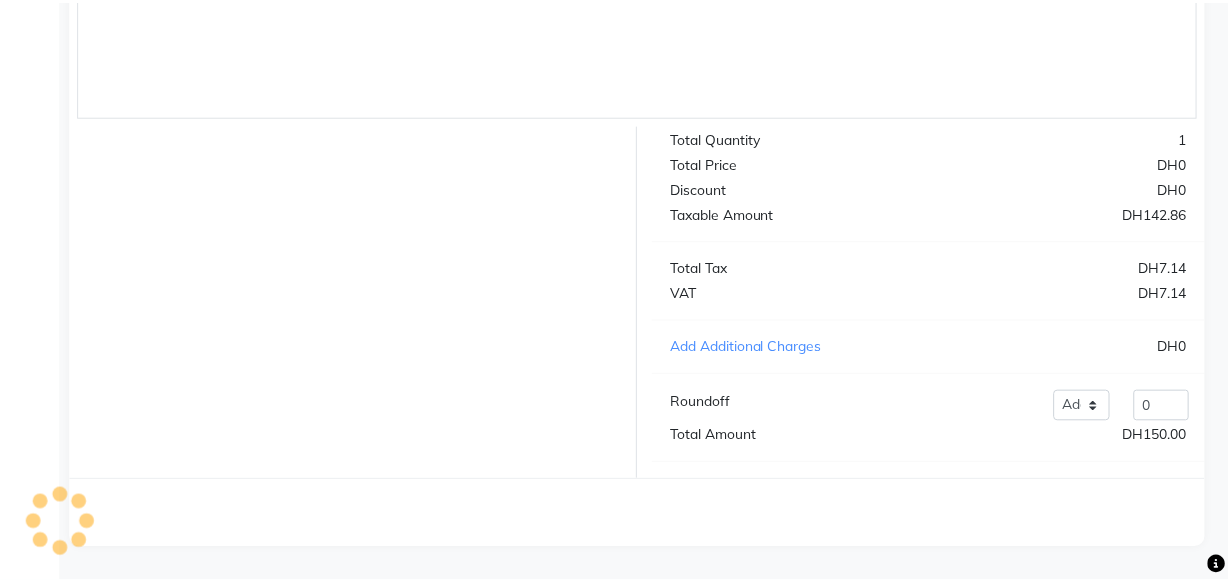 scroll, scrollTop: 0, scrollLeft: 0, axis: both 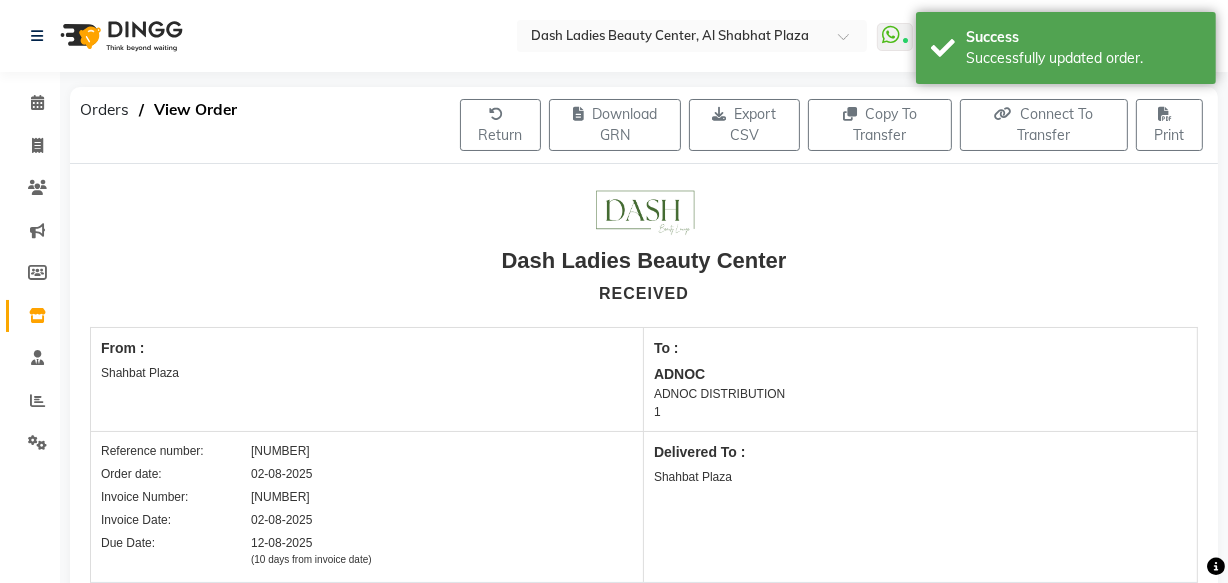 click 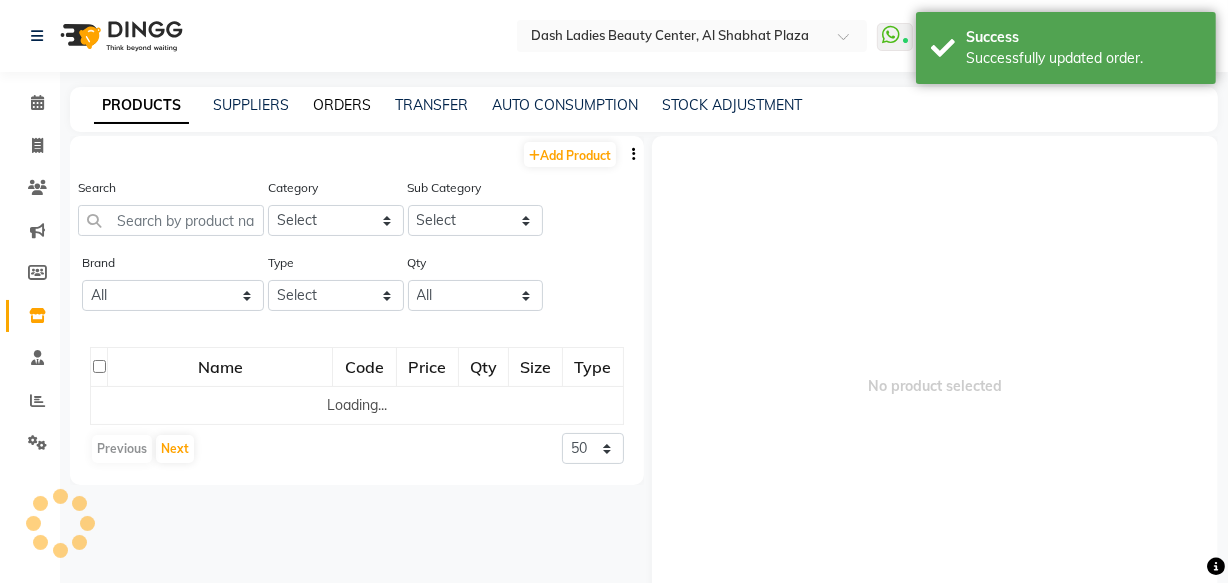 click on "ORDERS" 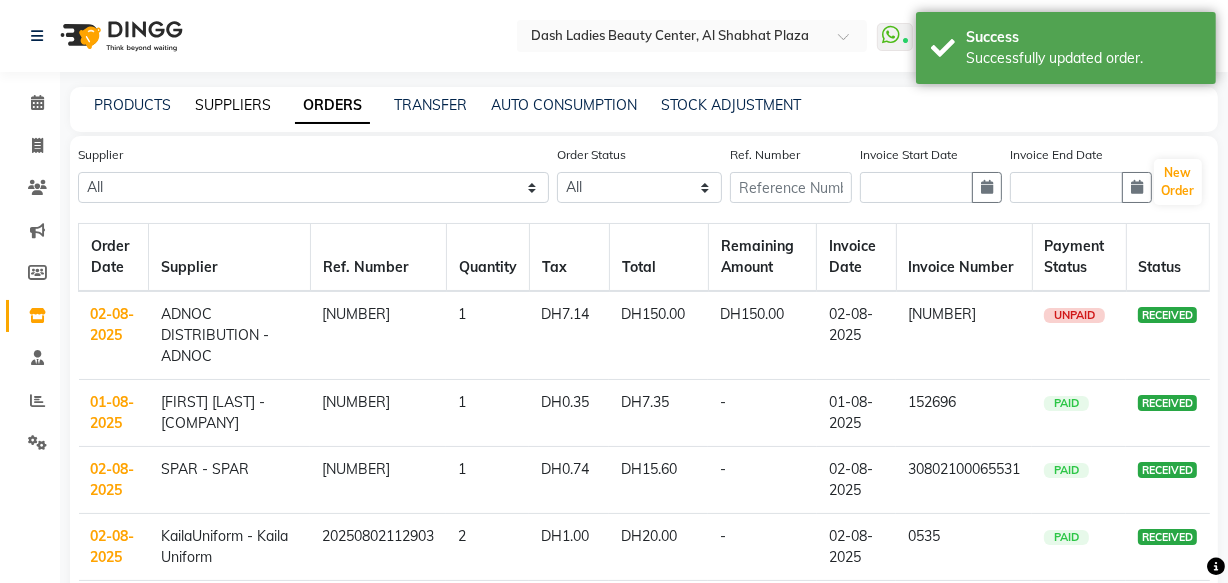click on "SUPPLIERS" 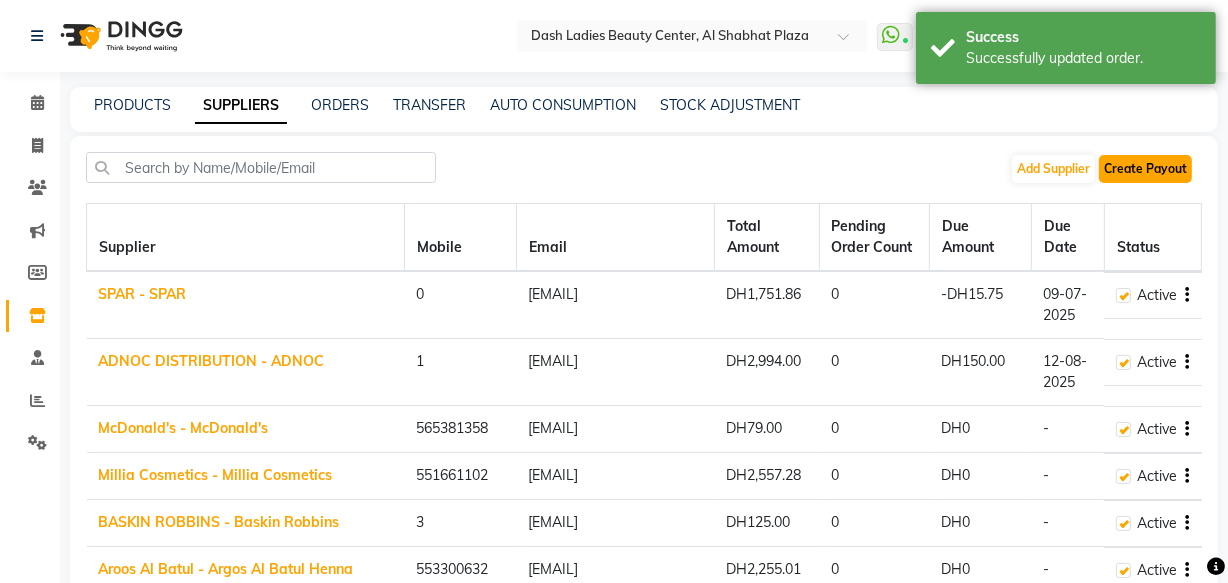 click on "Create Payout" 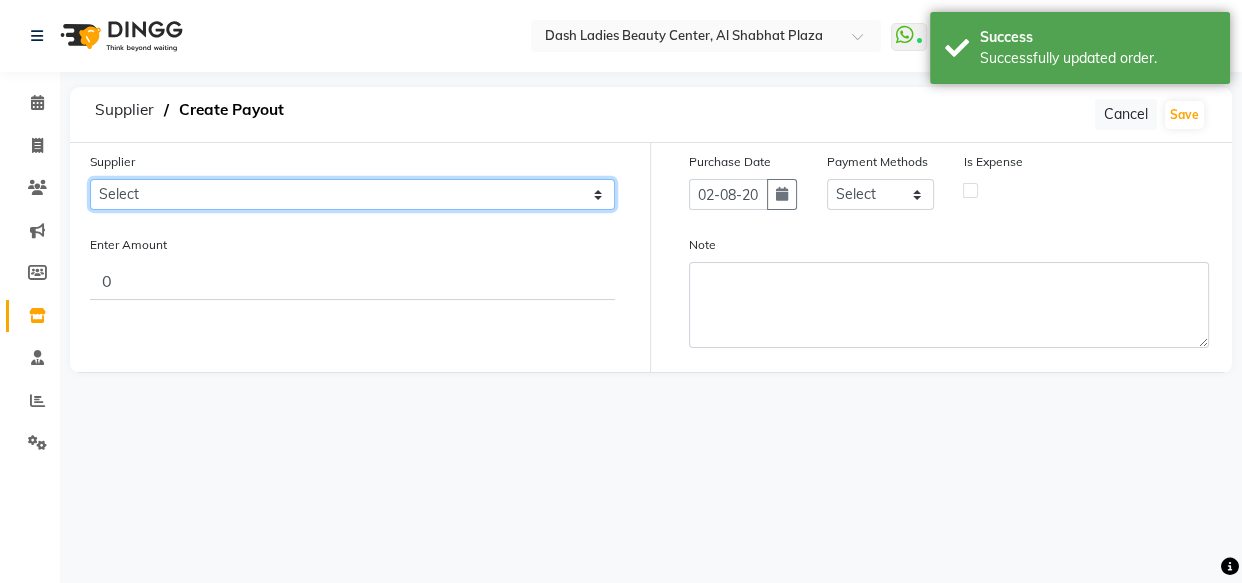 click on "Select SPAR - SPAR ADNOC DISTRIBUTION - ADNOC McDonald's - McDonald's Millia Cosmetics - Millia Cosmetics BASKIN ROBBINS - Baskin Robbins Aroos Al Batul - Argos Al Batul Henna Rashid Abdulla Grocery - Rashid Abdulla Grocery Store Darbar Restaurant - Darbar Restaurant  The Beauty Shop - The Beauty Shop Alpha med General Trading - Alphamed Golden Lili Cosmetics Trading Al Bushra LLC - Al Bushra Stationery & Toys & Confectioneries LLC GAME PLANET - Game Planet NAZIH - Nazih Beauty Supplies Co. L.L.C. JIMI GIFT MARKET LLC - JIMI GIFT MARKET Abdul Rahman Al Balouchi  - Abdul Rahman Al Balouchi Savora Food Industry LLC PEARL LLC - Pearl Specialty Coffee Roastery Al Jaser  - Al Jaser General Trading Jumbo Electronics Company Ltd - Jumbo Store Landmark Retail Investment Co. LLC - Home Box LA MARQUISE - La Marquise International FAKHR AL SHAEB - Fakhr Al Shaeb Food stuff WADI AL NOOR - Wadi Al Noor Modern Food Stuff LLC NATIONAL FLOWER LLC - National Flowers LLC - SPC Healthcare Trading Co. LLC - Dermalogica" 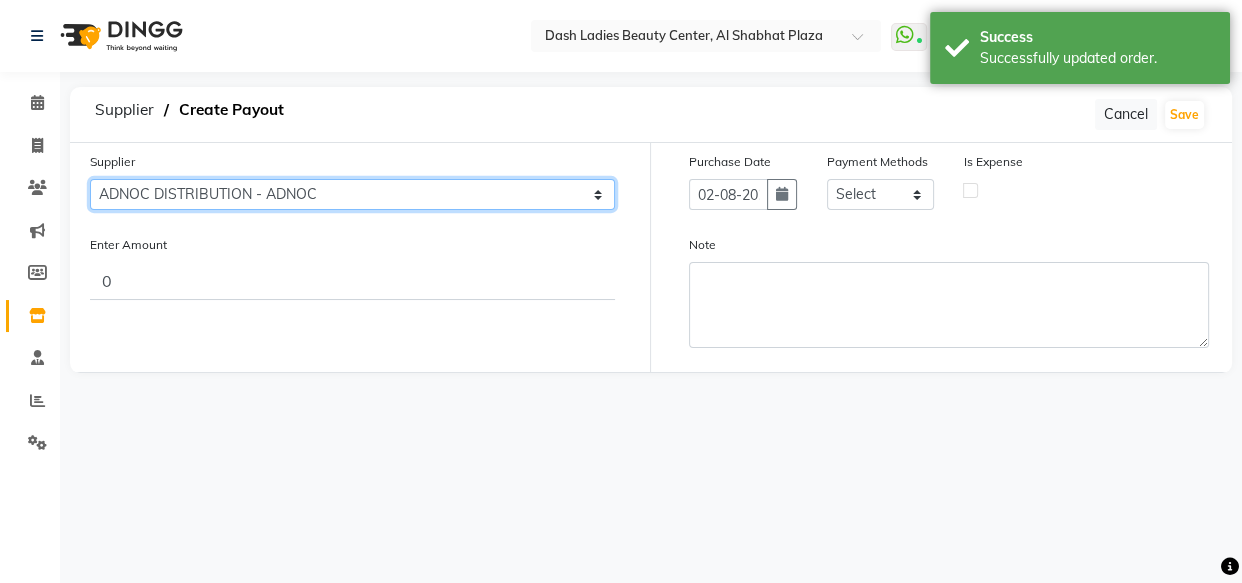 click on "Select SPAR - SPAR ADNOC DISTRIBUTION - ADNOC McDonald's - McDonald's Millia Cosmetics - Millia Cosmetics BASKIN ROBBINS - Baskin Robbins Aroos Al Batul - Argos Al Batul Henna Rashid Abdulla Grocery - Rashid Abdulla Grocery Store Darbar Restaurant - Darbar Restaurant  The Beauty Shop - The Beauty Shop Alpha med General Trading - Alphamed Golden Lili Cosmetics Trading Al Bushra LLC - Al Bushra Stationery & Toys & Confectioneries LLC GAME PLANET - Game Planet NAZIH - Nazih Beauty Supplies Co. L.L.C. JIMI GIFT MARKET LLC - JIMI GIFT MARKET Abdul Rahman Al Balouchi  - Abdul Rahman Al Balouchi Savora Food Industry LLC PEARL LLC - Pearl Specialty Coffee Roastery Al Jaser  - Al Jaser General Trading Jumbo Electronics Company Ltd - Jumbo Store Landmark Retail Investment Co. LLC - Home Box LA MARQUISE - La Marquise International FAKHR AL SHAEB - Fakhr Al Shaeb Food stuff WADI AL NOOR - Wadi Al Noor Modern Food Stuff LLC NATIONAL FLOWER LLC - National Flowers LLC - SPC Healthcare Trading Co. LLC - Dermalogica" 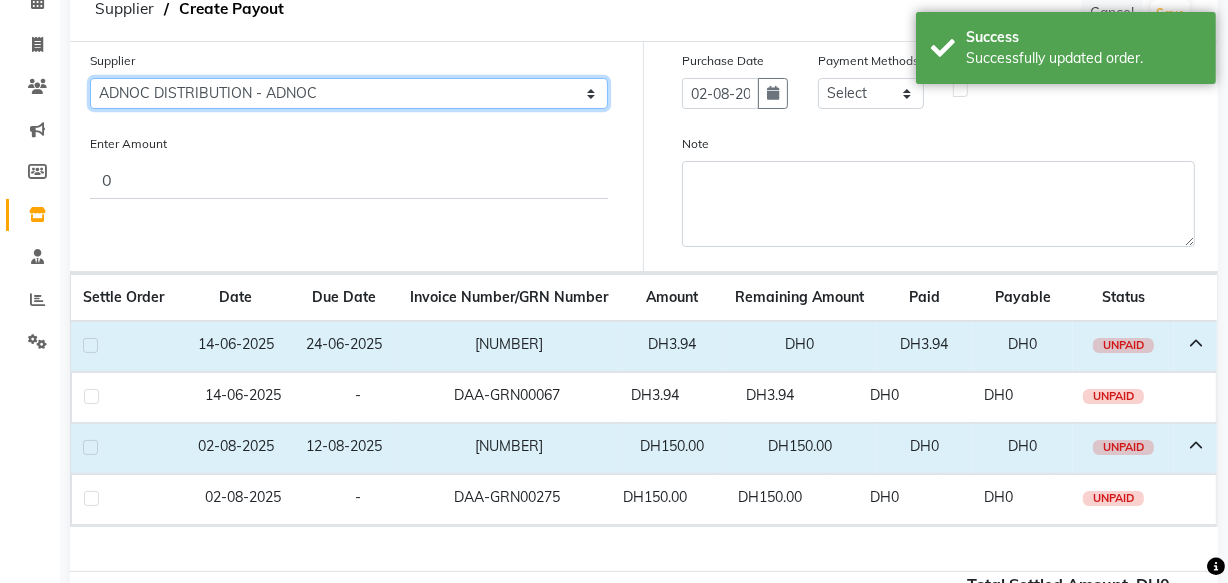 scroll, scrollTop: 106, scrollLeft: 0, axis: vertical 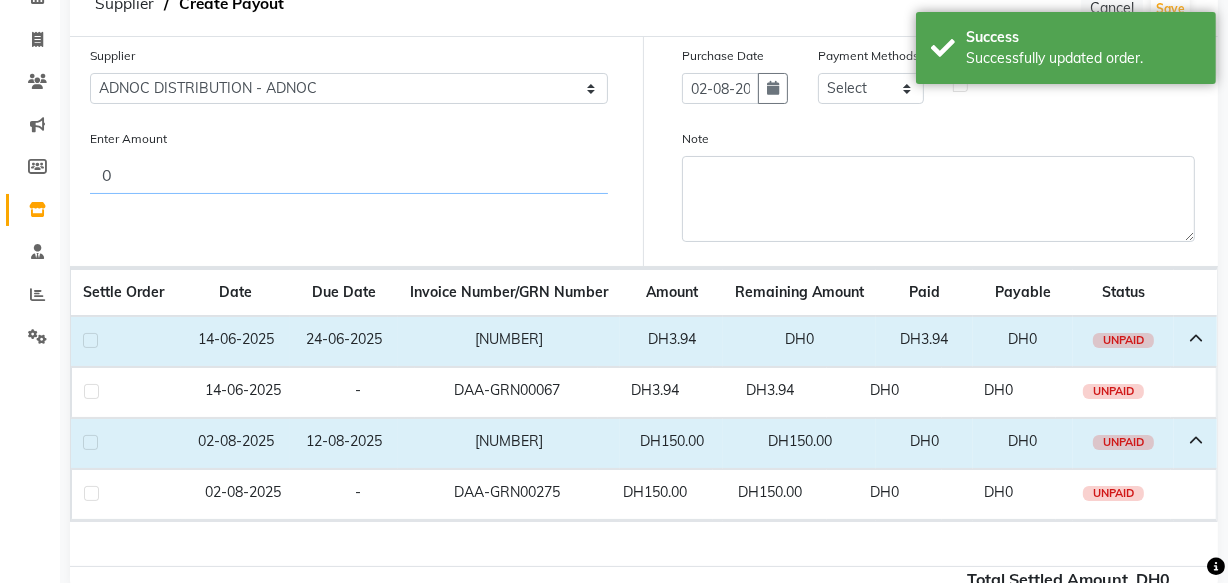click on "0" at bounding box center [349, 175] 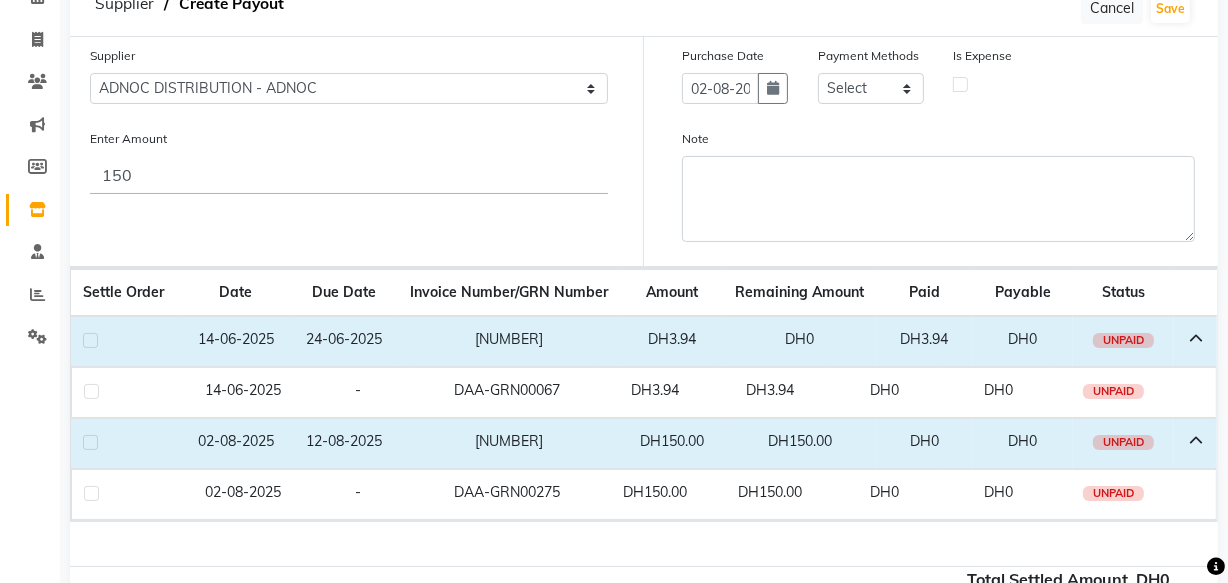 type on "150" 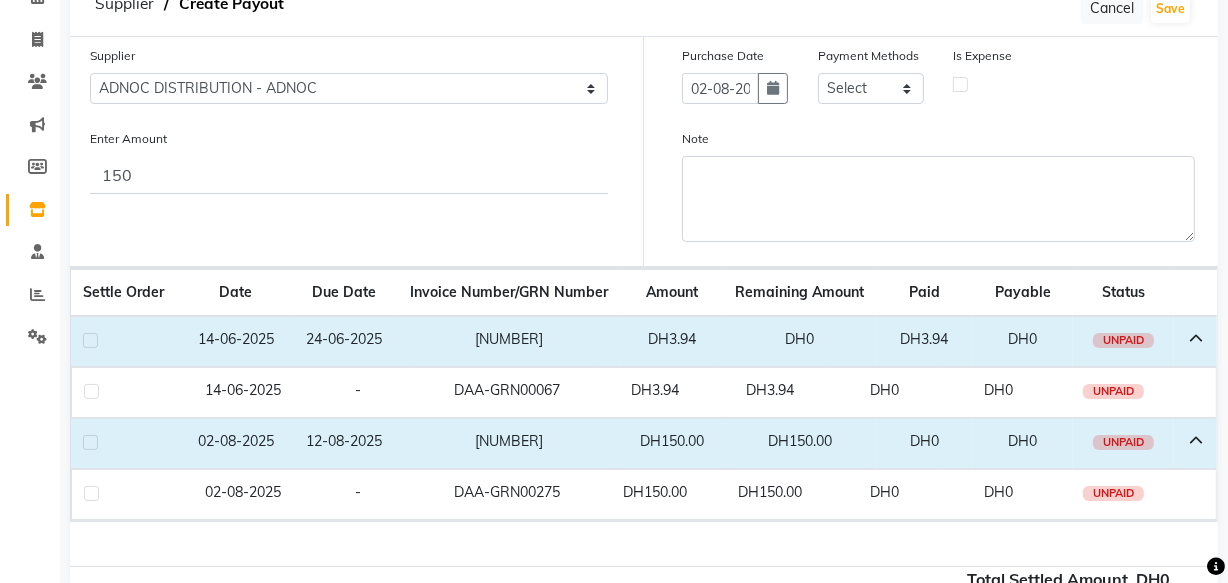 click 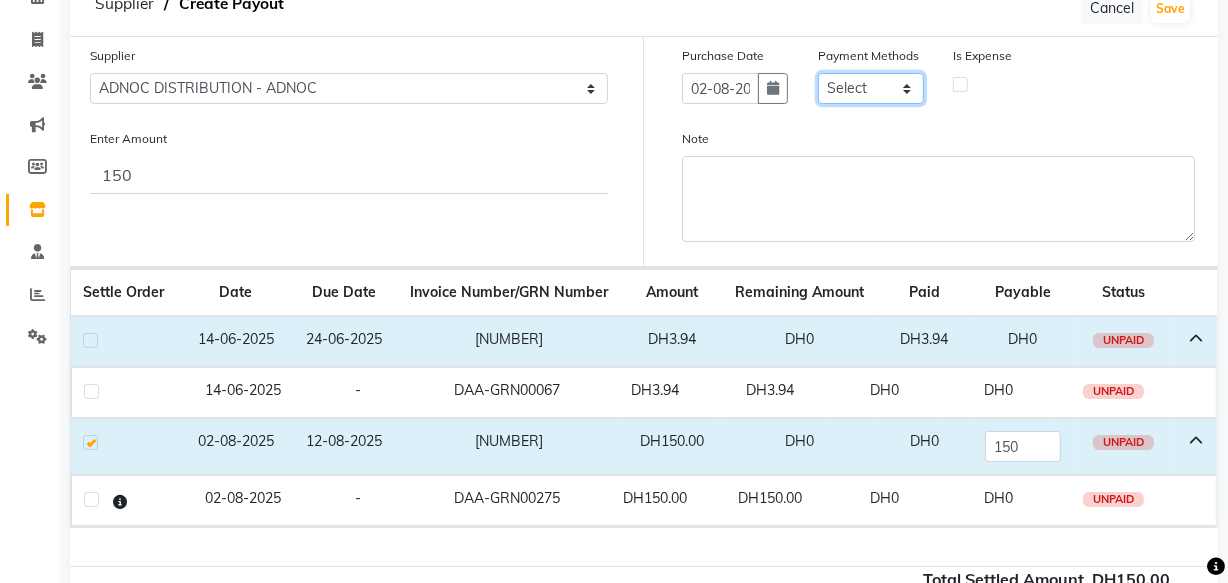 click on "Select CASH CARD ONLINE On Account Wallet Package Prepaid Gift Card" 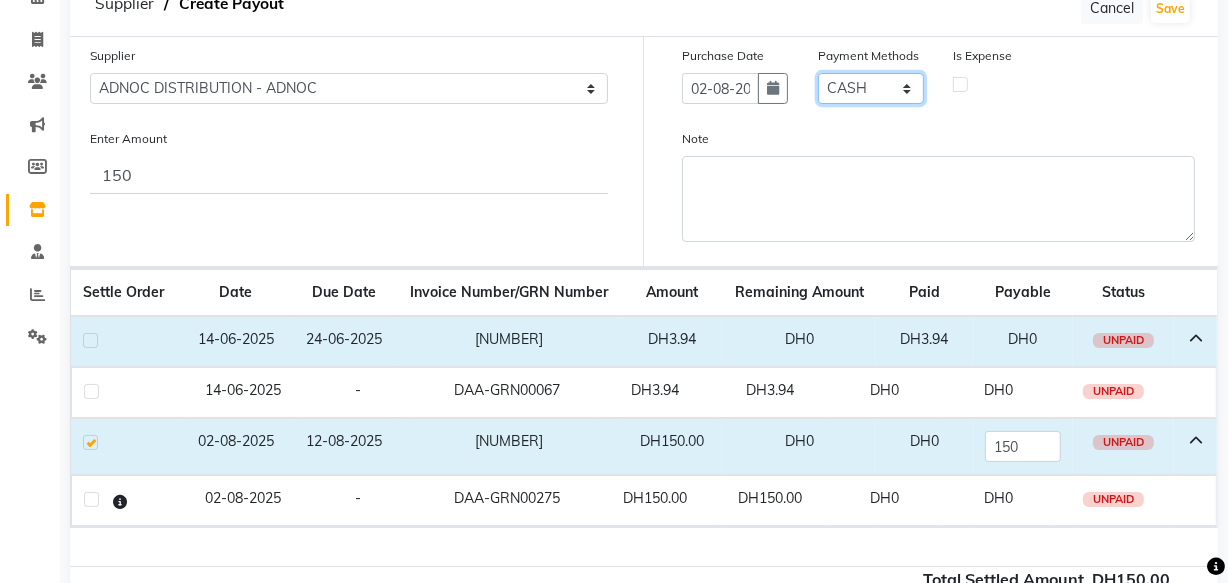 click on "Select CASH CARD ONLINE On Account Wallet Package Prepaid Gift Card" 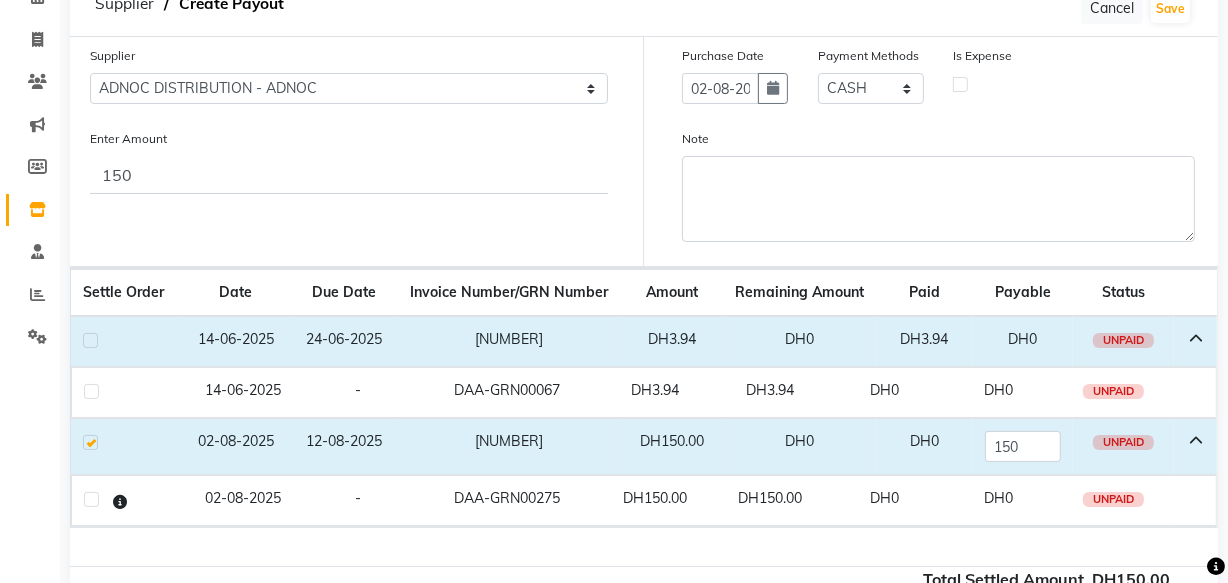 click 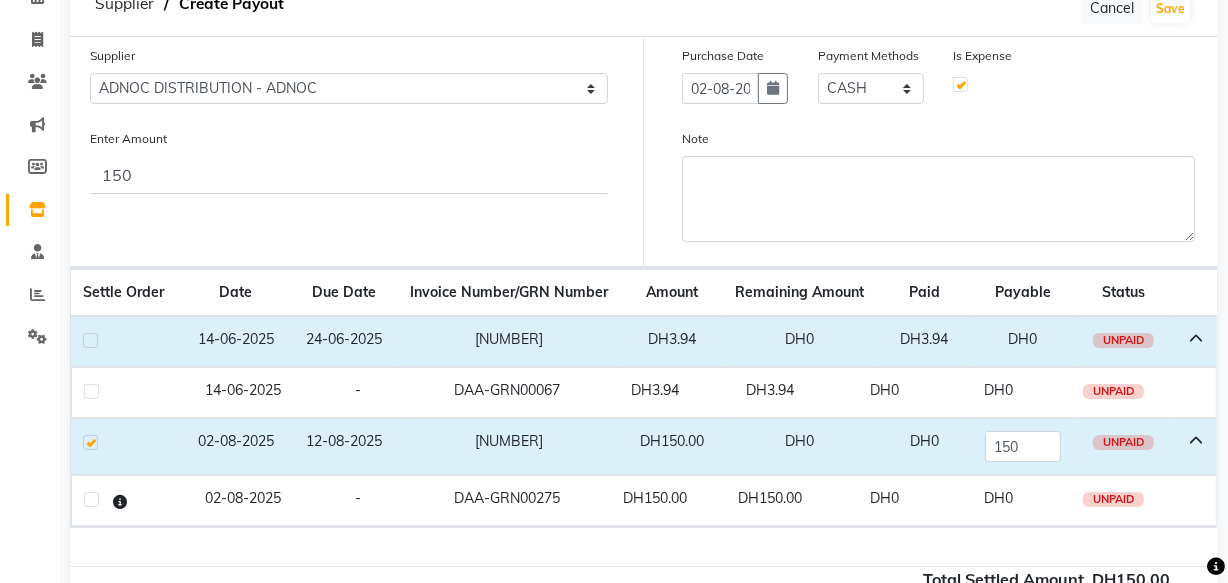 select on "7494" 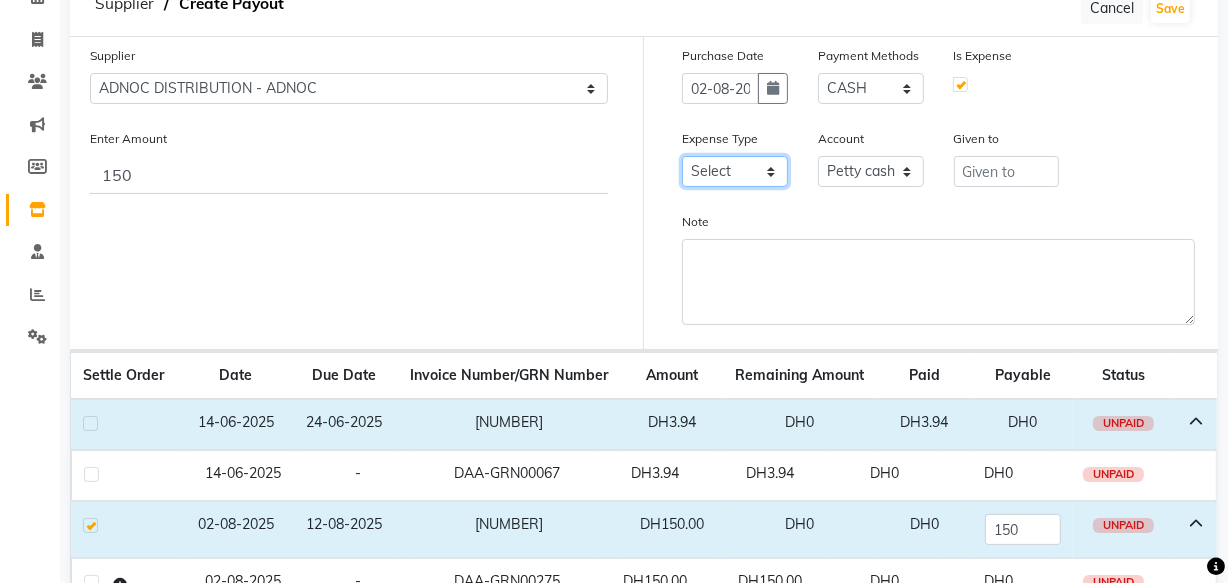 click on "Select Advance Salary Bank charges Car maintenance  Cash transfer to bank Cash transfer to hub Client Snacks Clinical charges Equipment Fuel Govt fee Incentive Insurance International purchase Loan Repayment Maintenance Marketing Miscellaneous MRA Other Pantry Product Rent Salary Staff Snacks Tax Tea & Refreshment Utilities" 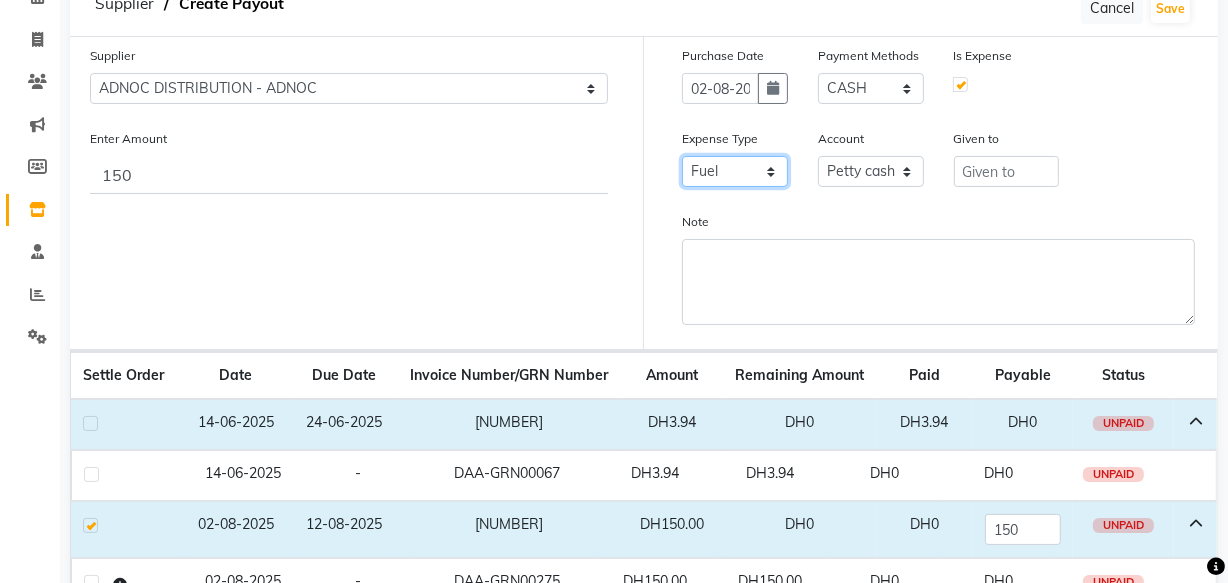 click on "Select Advance Salary Bank charges Car maintenance  Cash transfer to bank Cash transfer to hub Client Snacks Clinical charges Equipment Fuel Govt fee Incentive Insurance International purchase Loan Repayment Maintenance Marketing Miscellaneous MRA Other Pantry Product Rent Salary Staff Snacks Tax Tea & Refreshment Utilities" 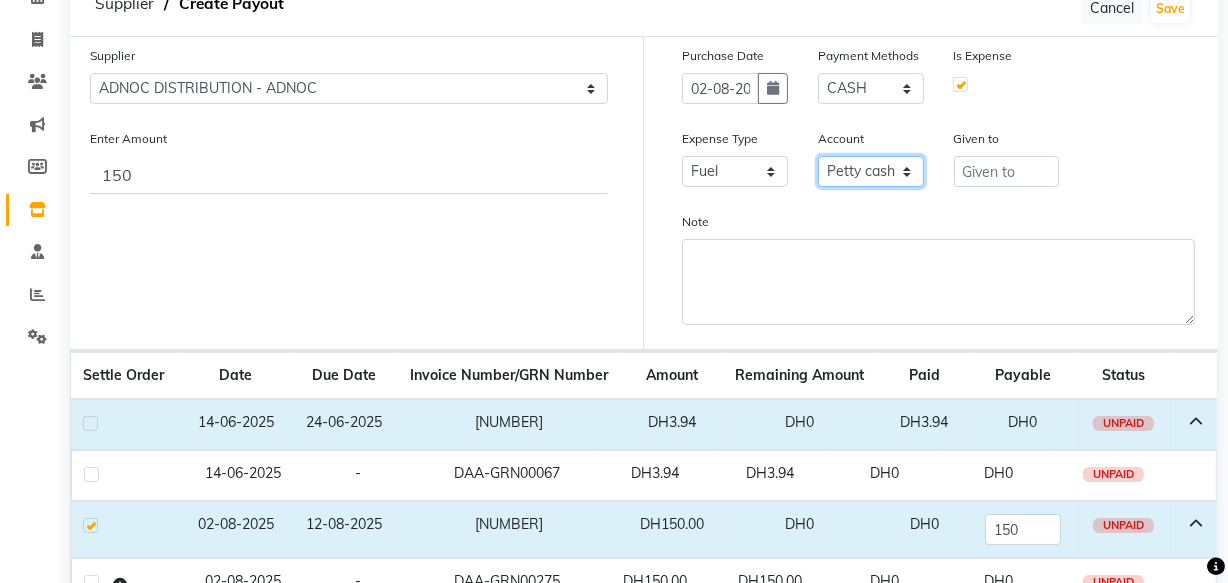 click on "Select Petty cash Card Tax Cash In Hand" 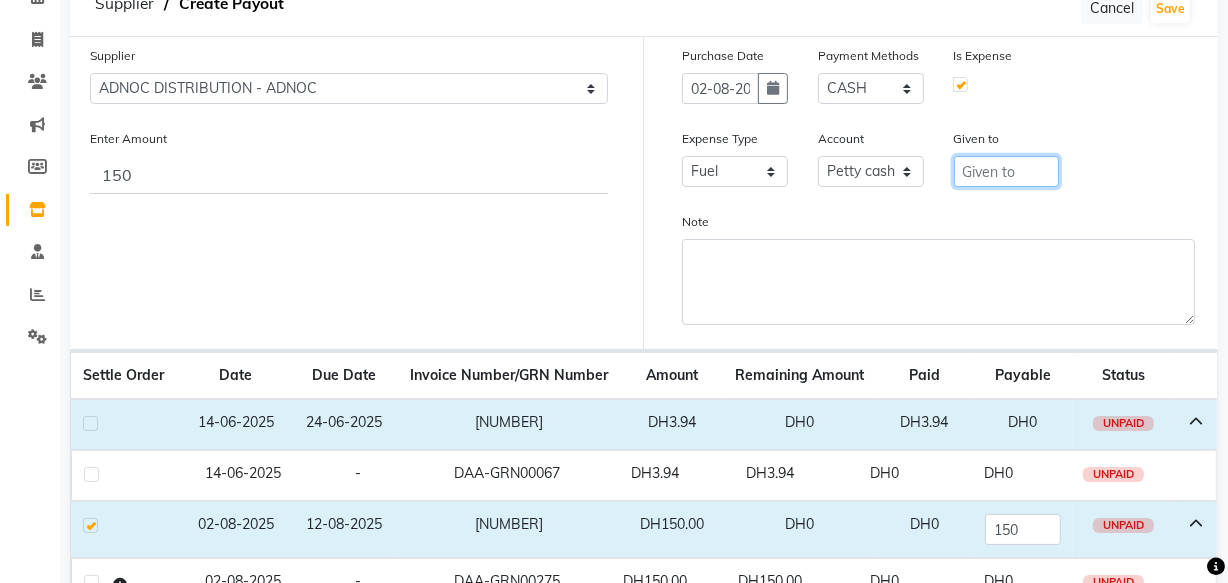 click at bounding box center (1007, 171) 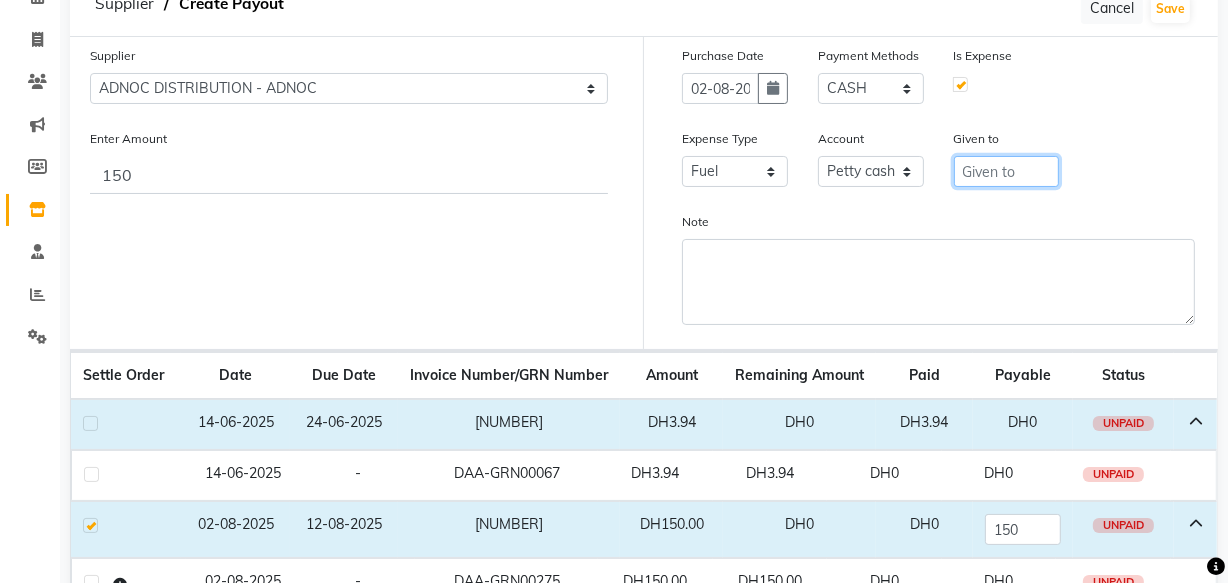 type on "Adnoc" 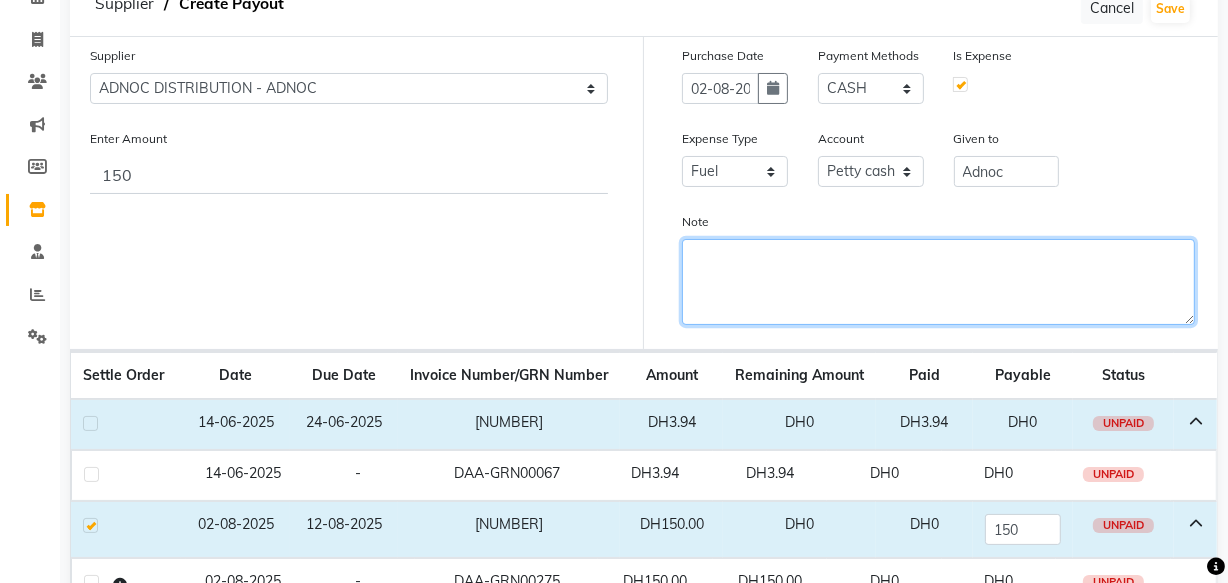 click on "Note" at bounding box center [938, 282] 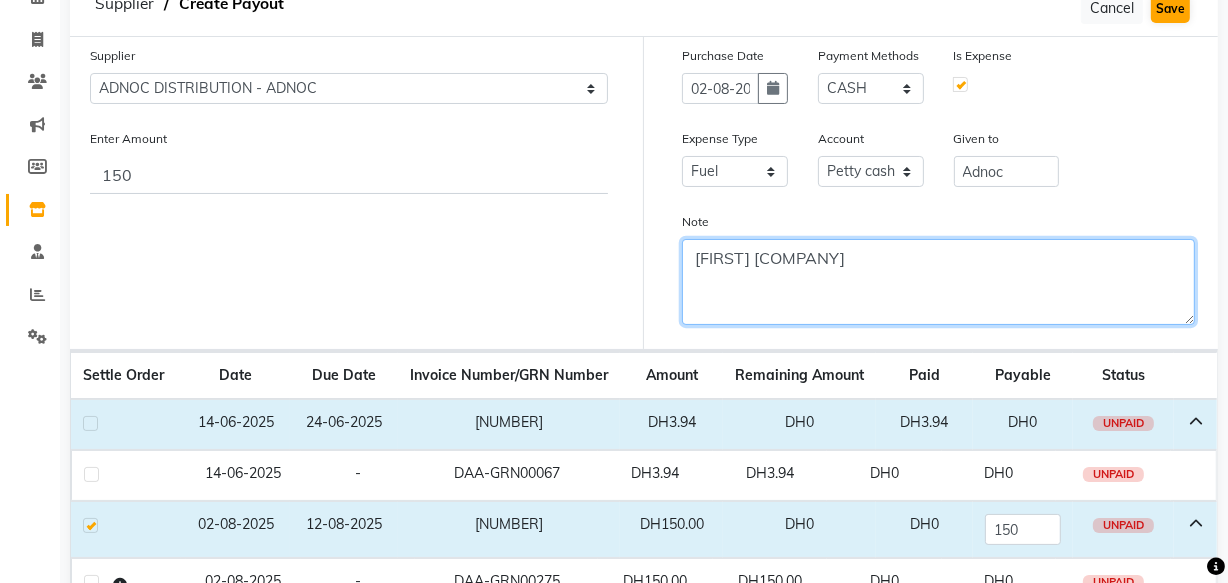 type on "Suheil Petrol" 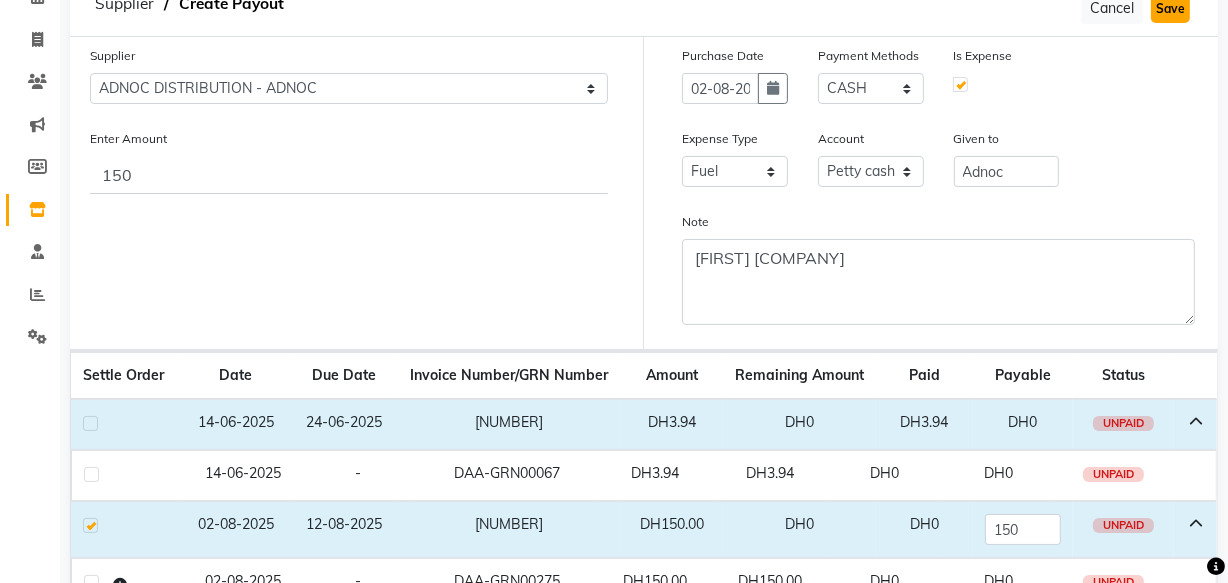 click on "Save" 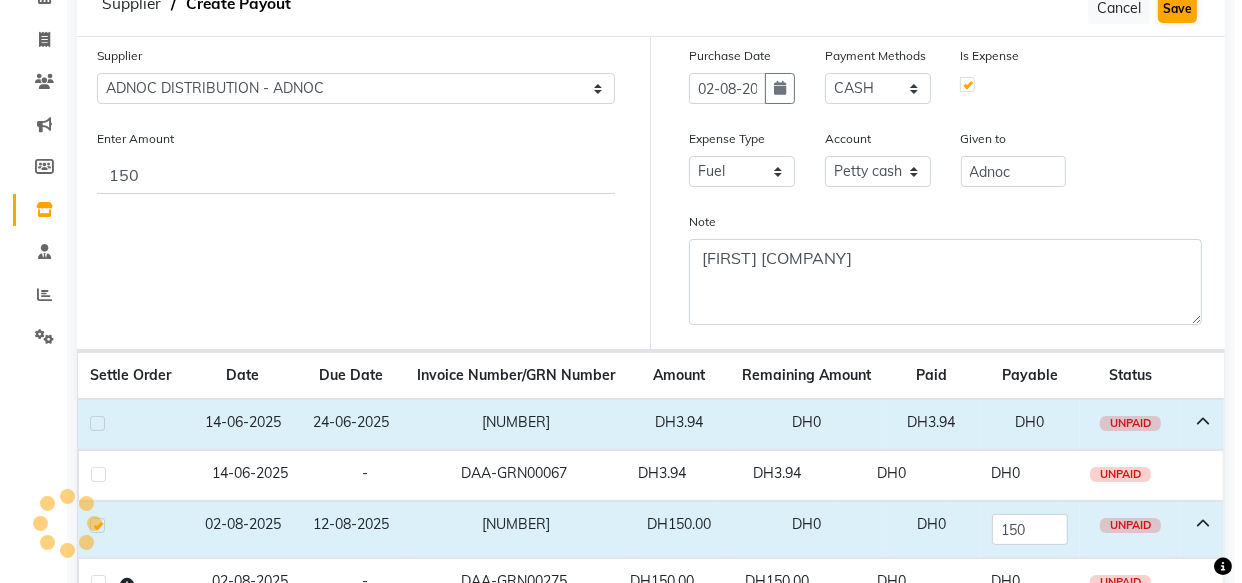 scroll, scrollTop: 0, scrollLeft: 0, axis: both 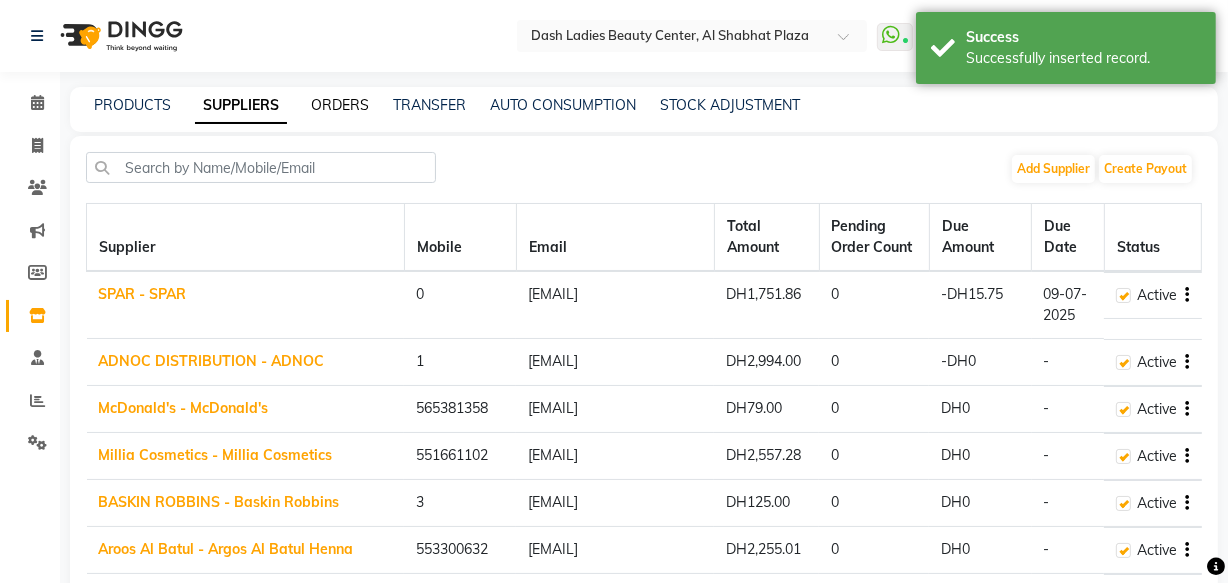 click on "ORDERS" 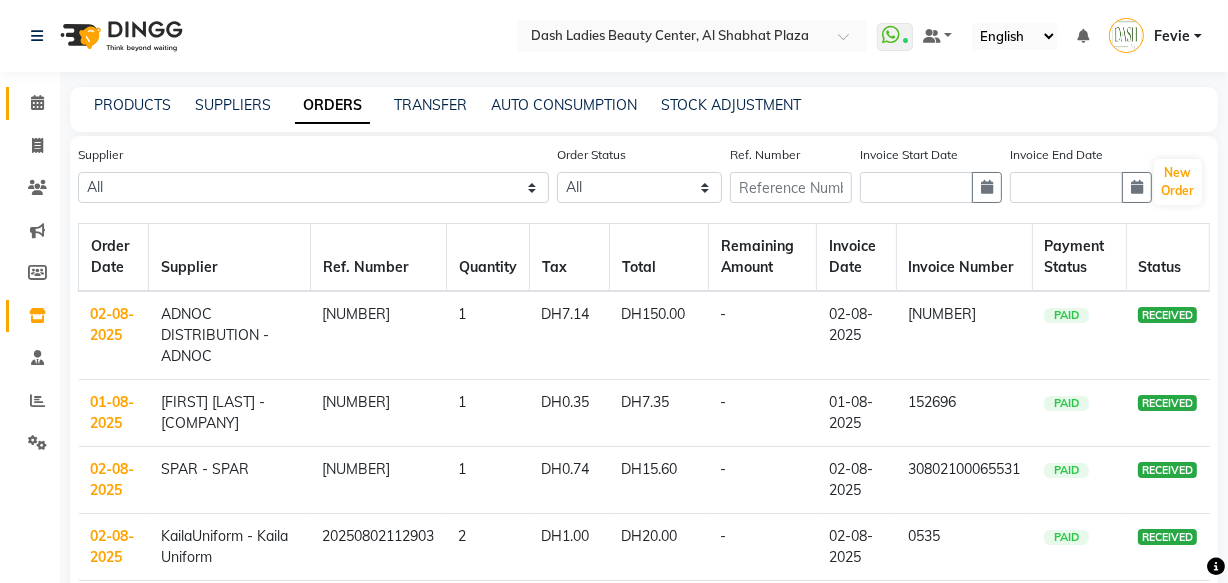 click on "Calendar" 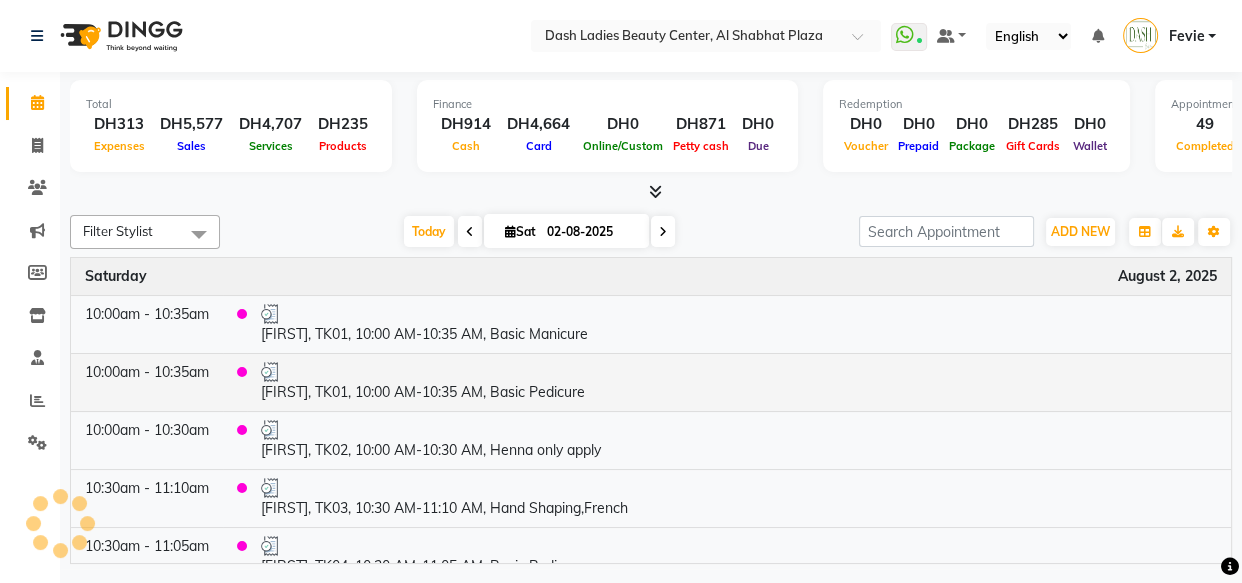 click on "[FIRST], TK01, 10:00 AM-10:35 AM, Basic Pedicure" at bounding box center (739, 382) 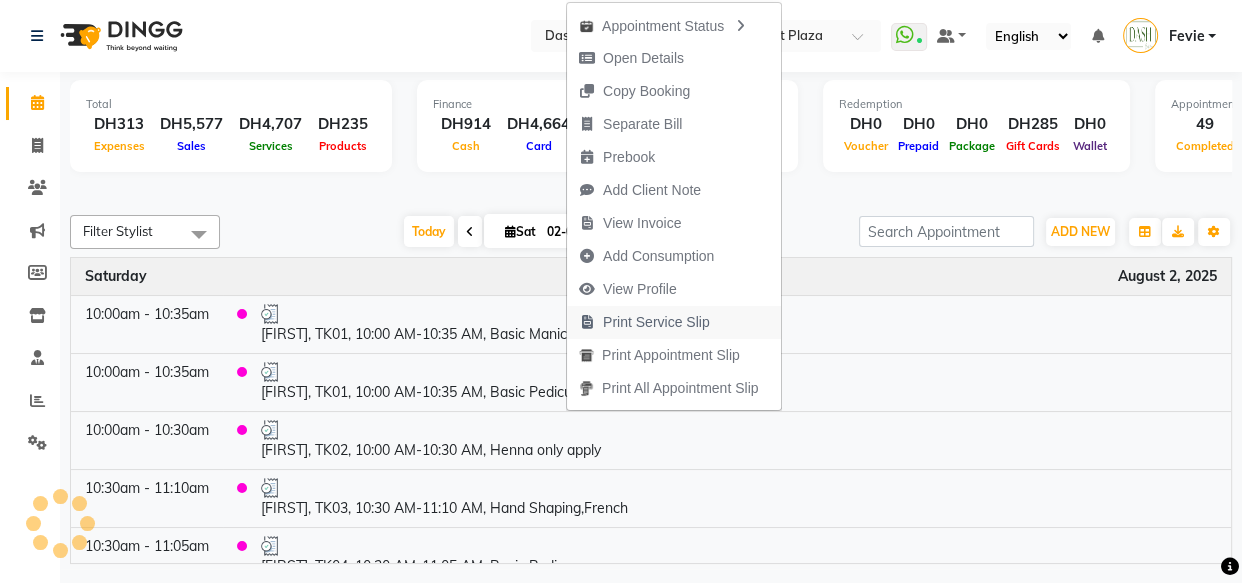 click on "Print Service Slip" at bounding box center (656, 322) 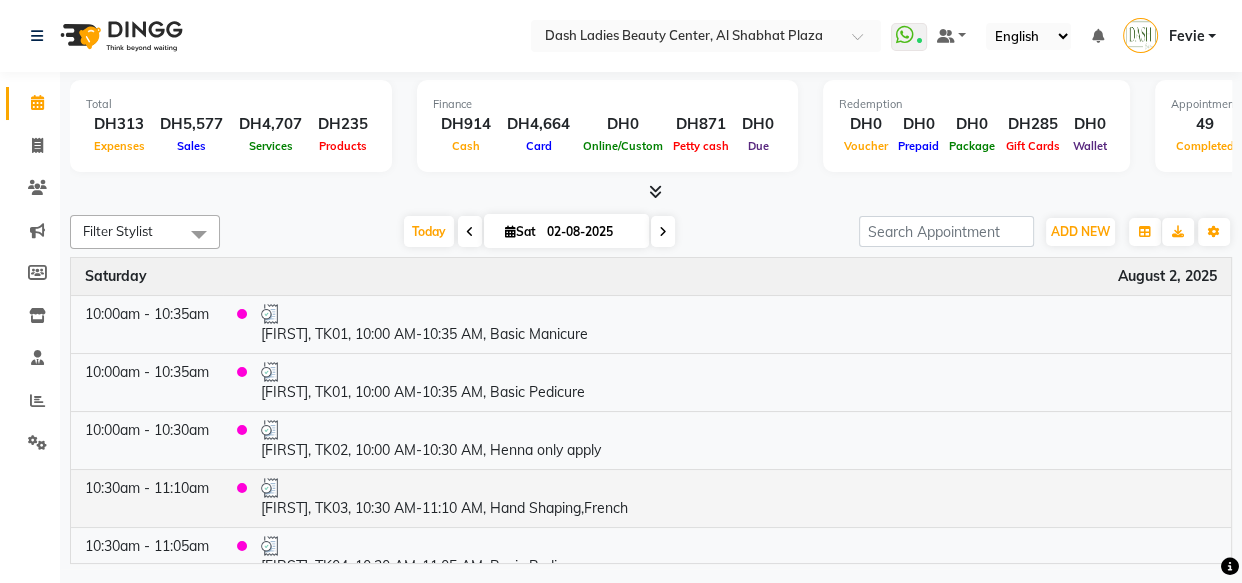 click on "[FIRST], TK03, 10:30 AM-11:10 AM, Hand Shaping,French" at bounding box center [739, 498] 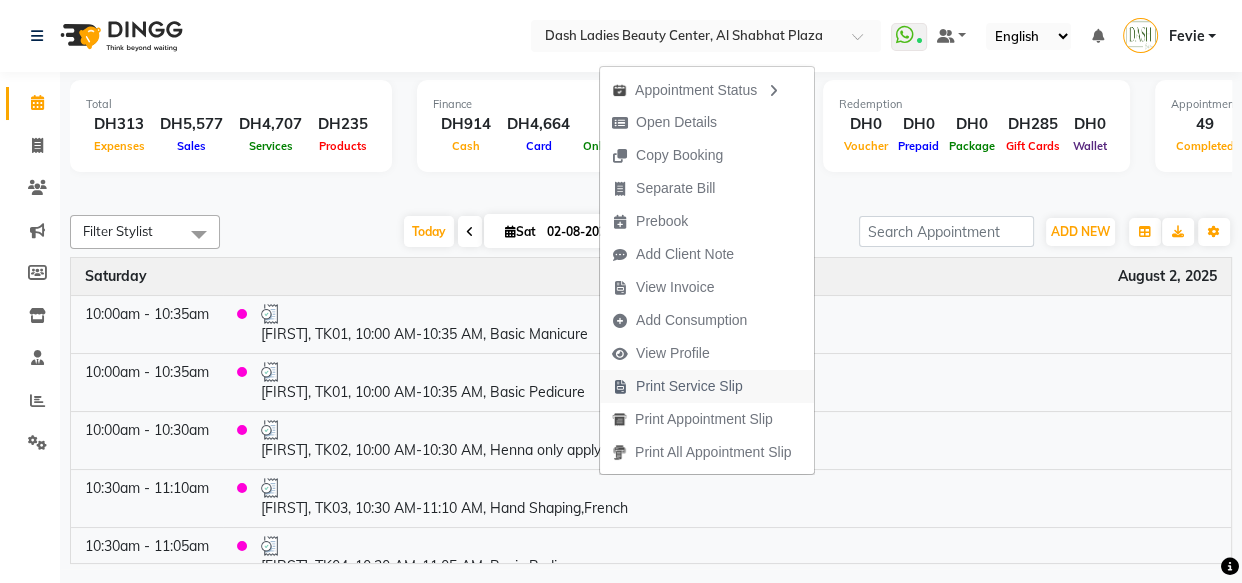 click on "Print Service Slip" at bounding box center [689, 386] 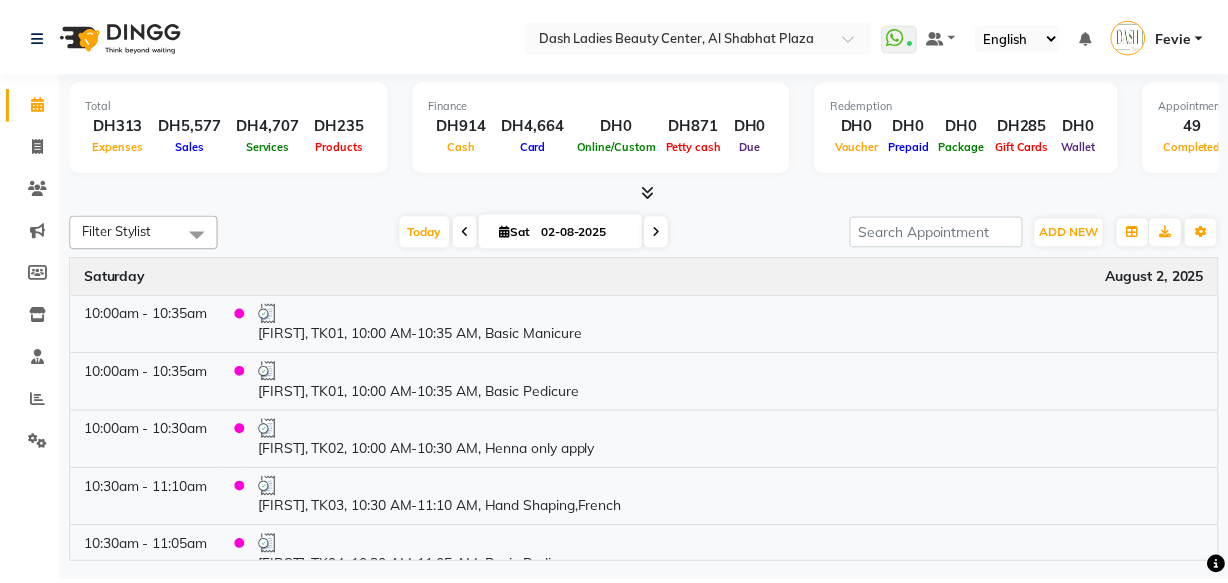 scroll, scrollTop: 213, scrollLeft: 0, axis: vertical 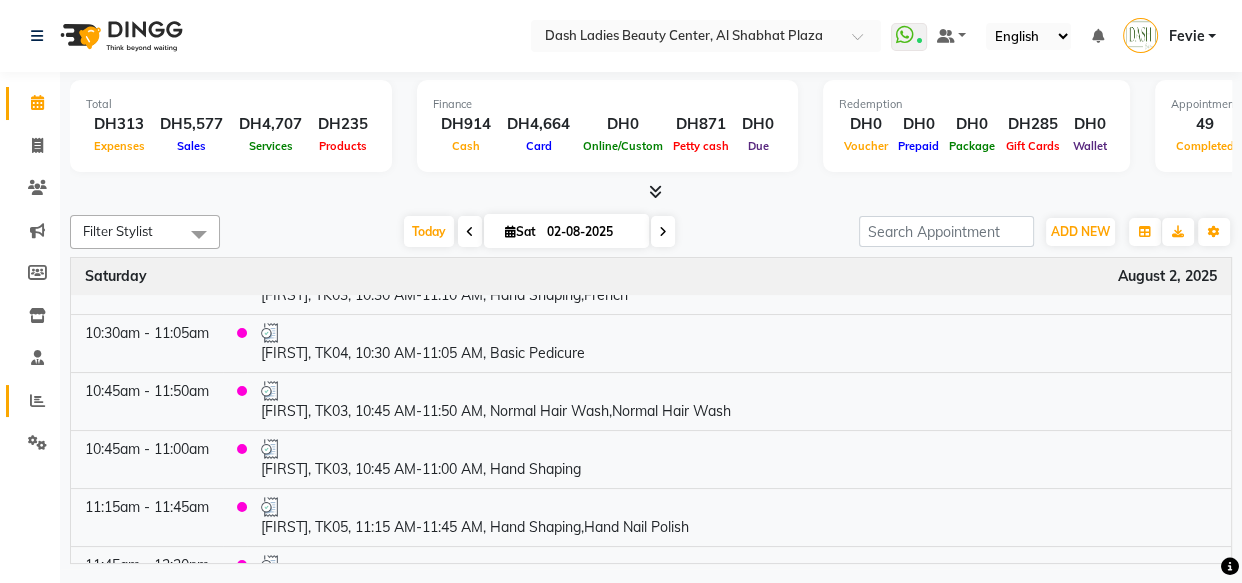click 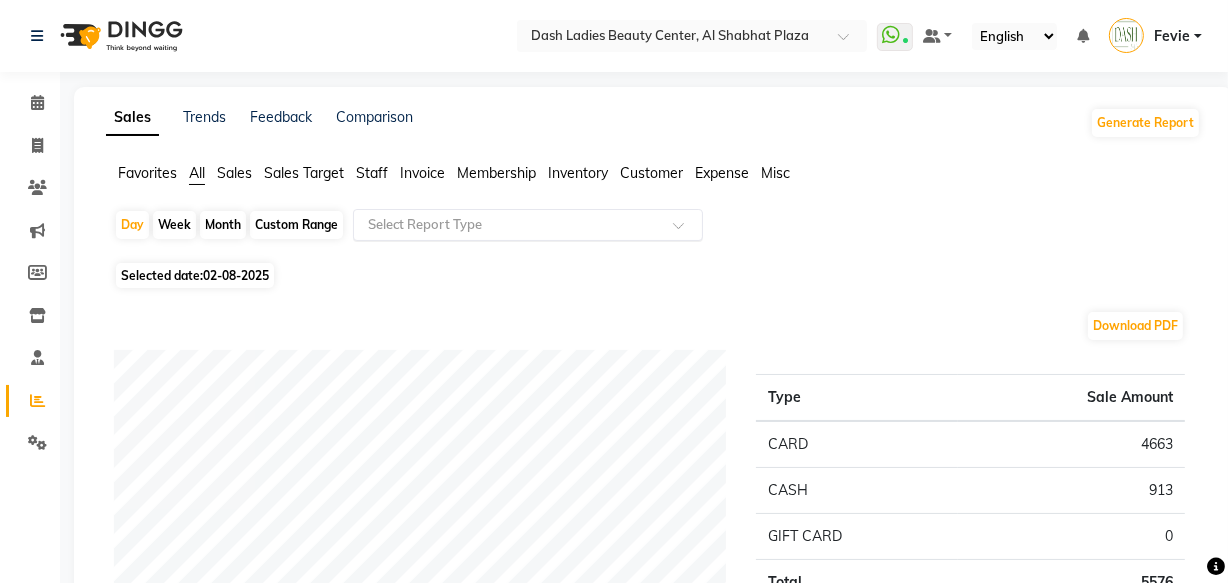 click 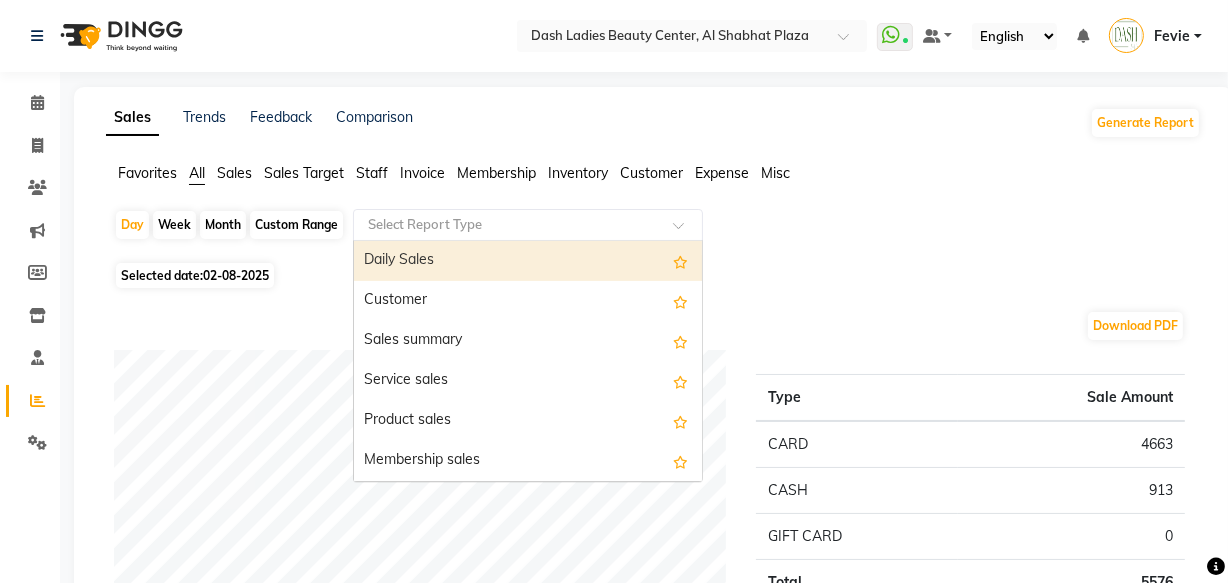 click on "Daily Sales" at bounding box center (528, 261) 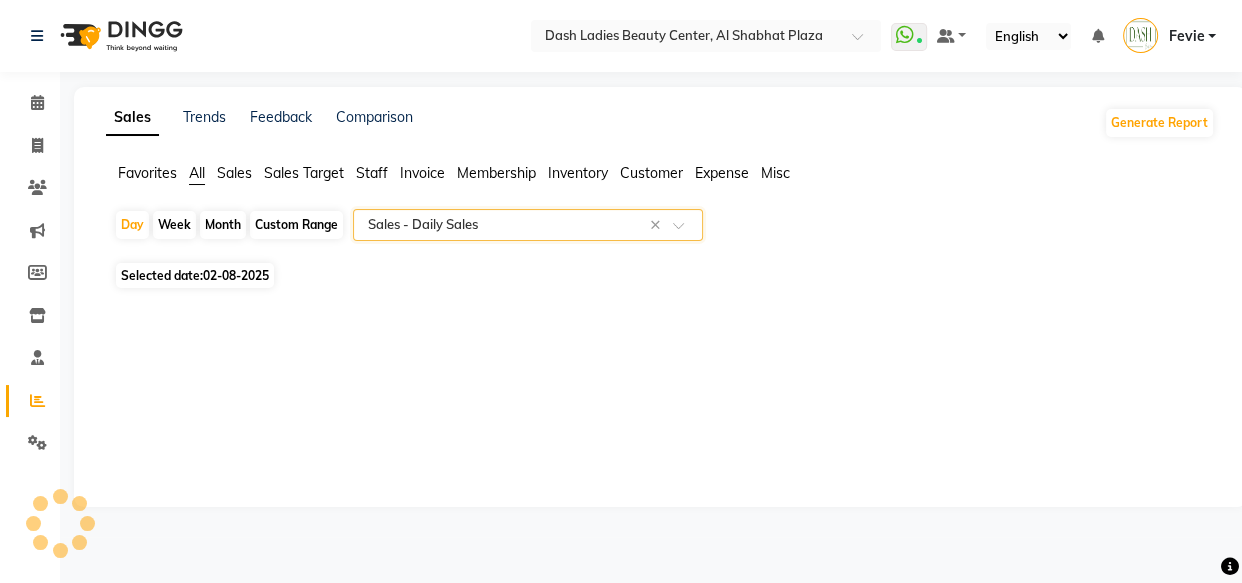 select on "full_report" 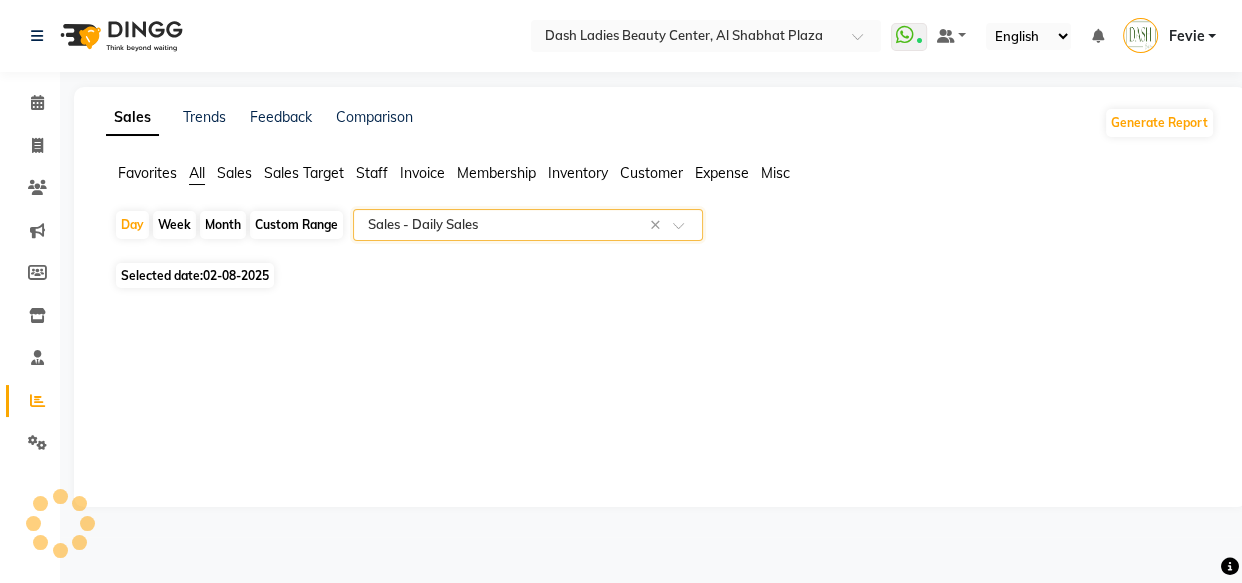 select on "pdf" 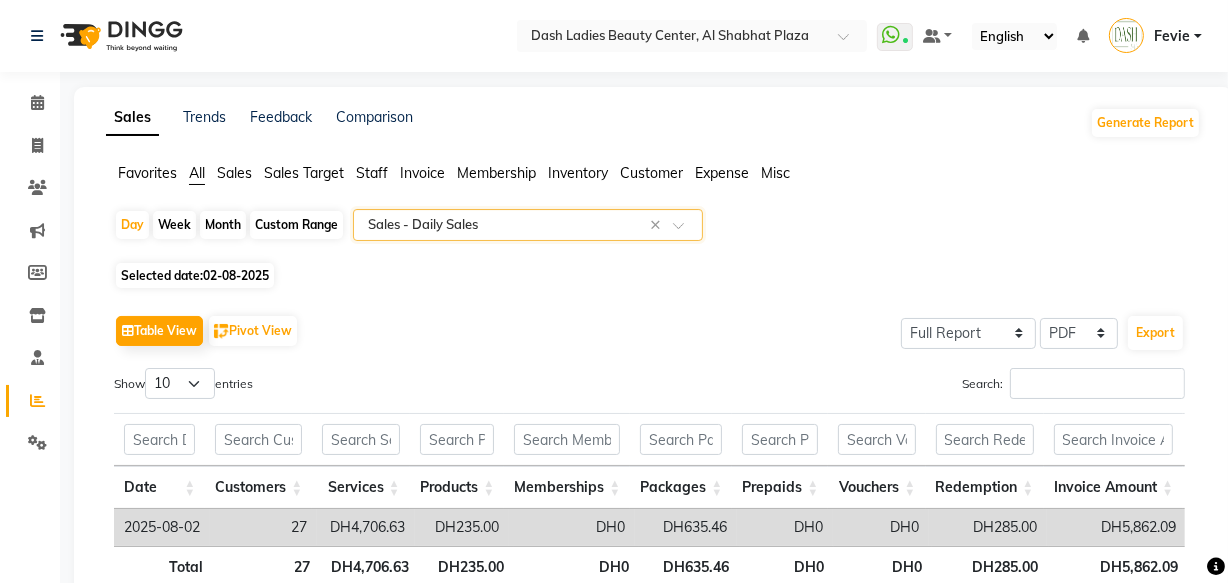 scroll, scrollTop: 0, scrollLeft: 36, axis: horizontal 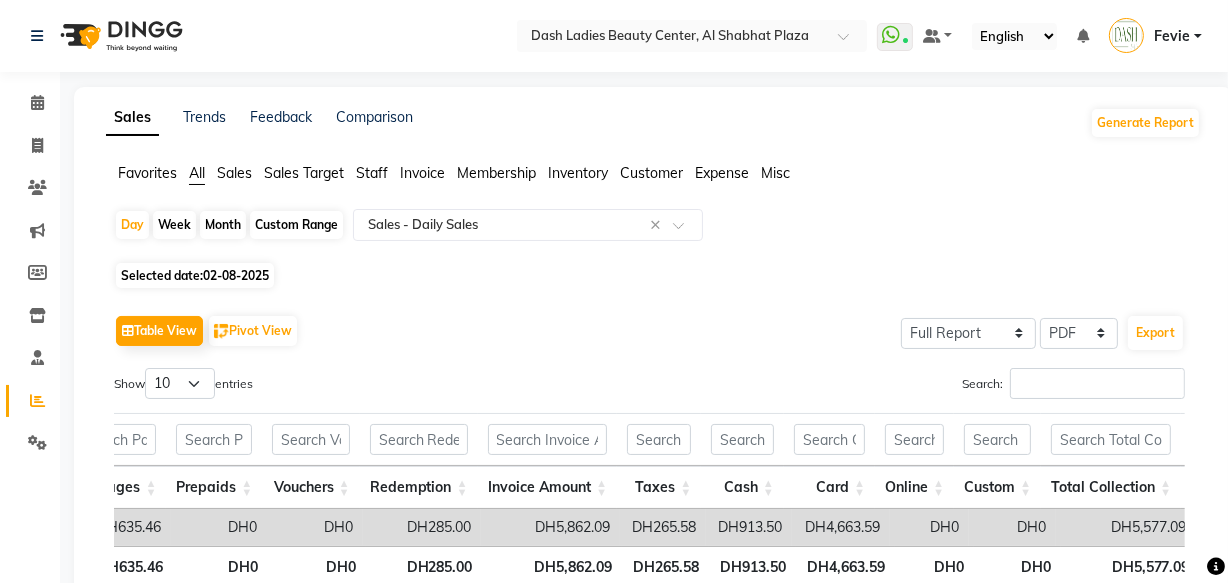 click on "Table View   Pivot View  Select Full Report Filtered Report Select CSV PDF  Export" 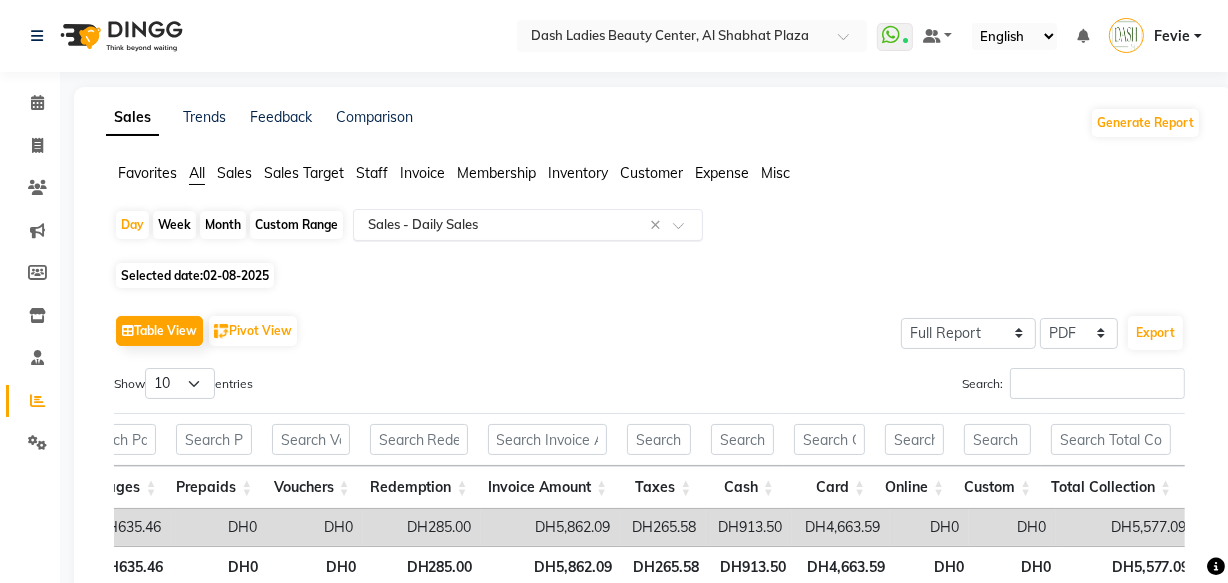 click 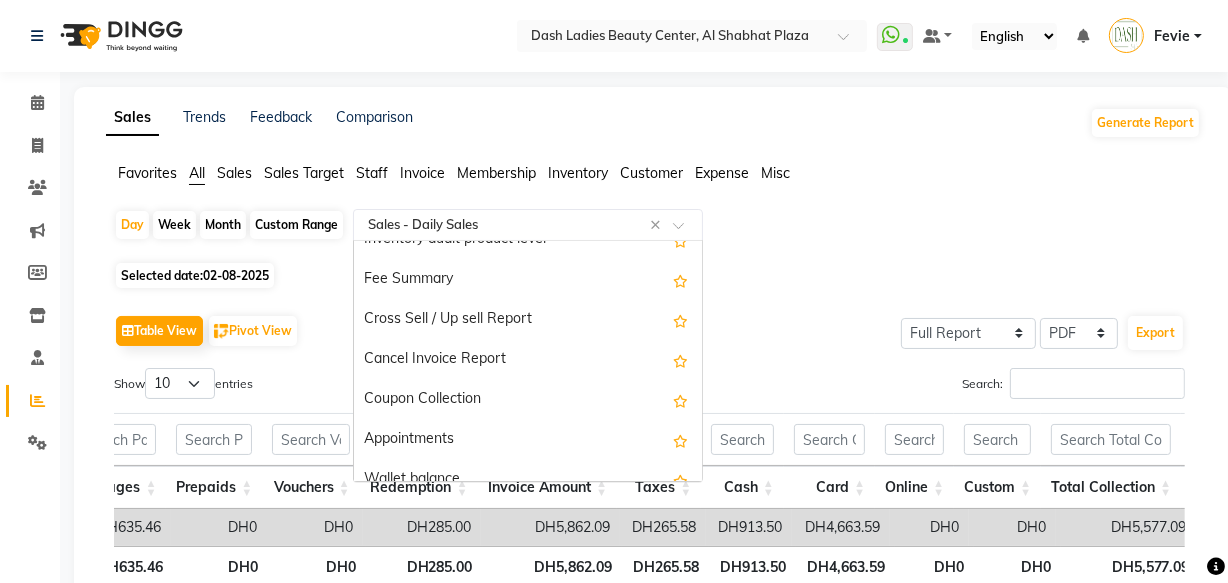 click on "Day   Week   Month   Custom Range  Select Report Type × Sales -  Daily Sales ×  Daily Sales   Customer   Sales summary   Service sales   Product sales   Membership sales   Package sales   Prepaid sales   Voucher sales   Payment mode   Service by category   Sales by center   Gift card sales   Business Analysis   Backline Transaction Log Summary   Backline Transaction Log   Collection By Date   Staff summary   Staff by service   Staff by product   Staff by membership   Staff by customer service   Staff by customer   Staff attendance   Staff attendance logs   Staff performance   Staff performance service   Staff performance product   Staff combined summary   Staff service summary   Staff product summary   Staff membership summary   Staff prepaid summary   Staff voucher summary   Staff package summary   Staff transfer   Staff performance summary   Staff Gift card Summary   Staff Tip Summary   Invoice   Tax invoice   Tax detail invoice   Invoice unpaid(balance due)   Invoice tax report (Products only)" 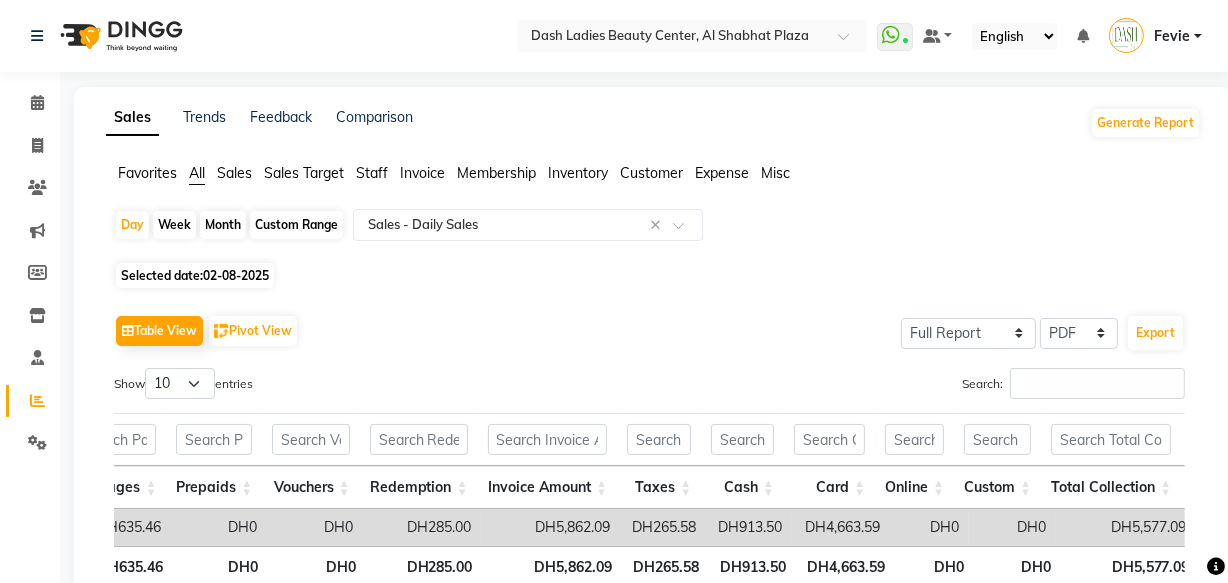 click on "Expense" 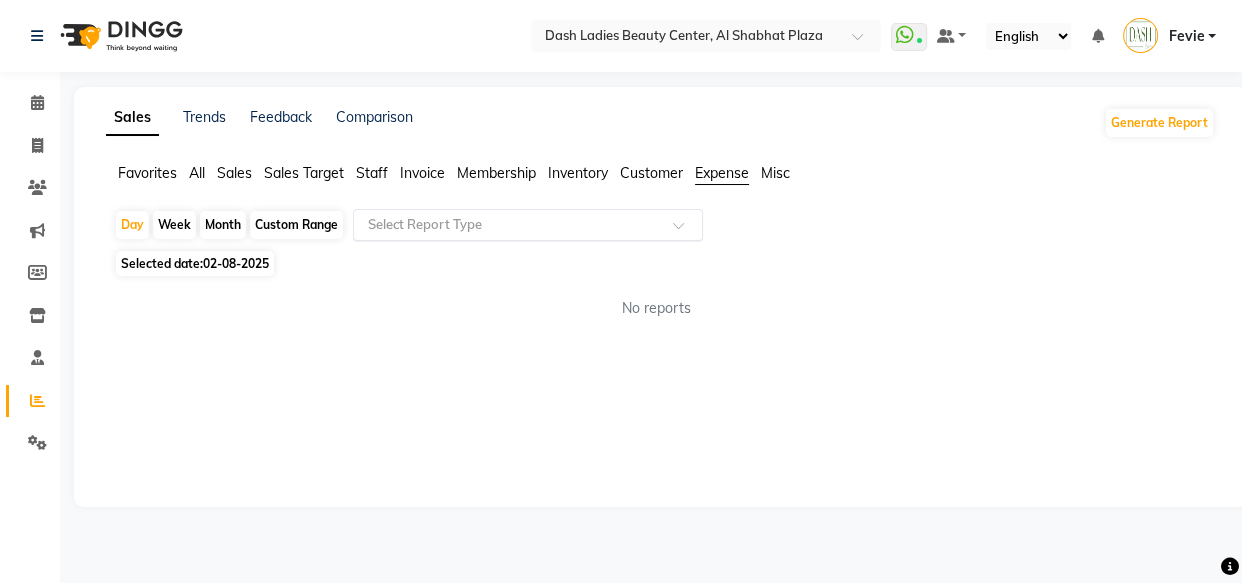 click 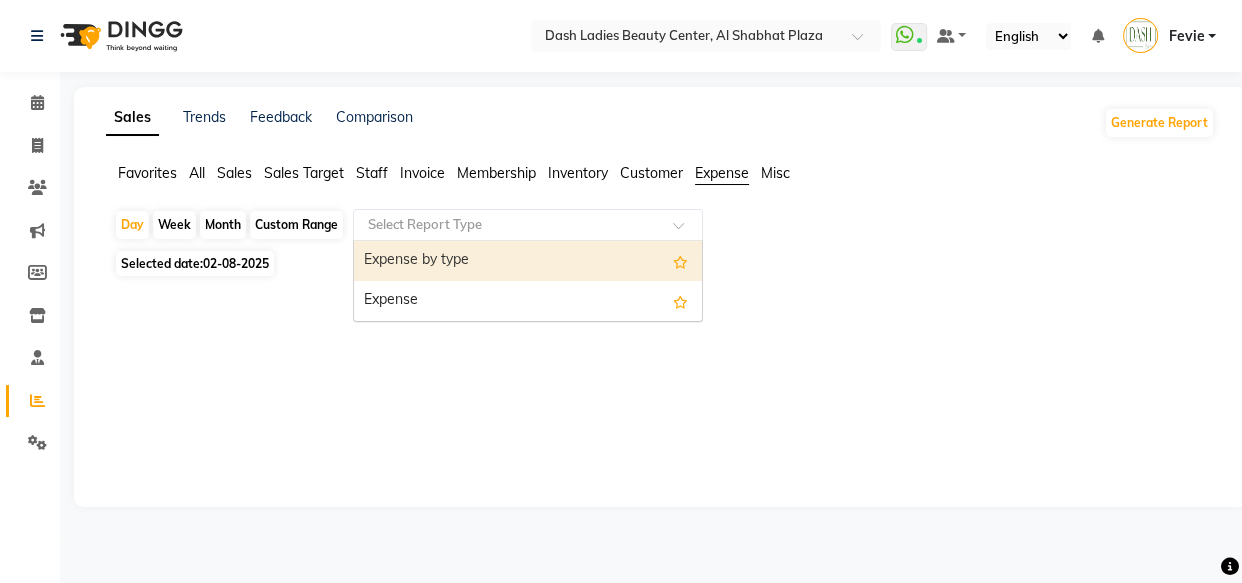 click on "Expense" at bounding box center (528, 301) 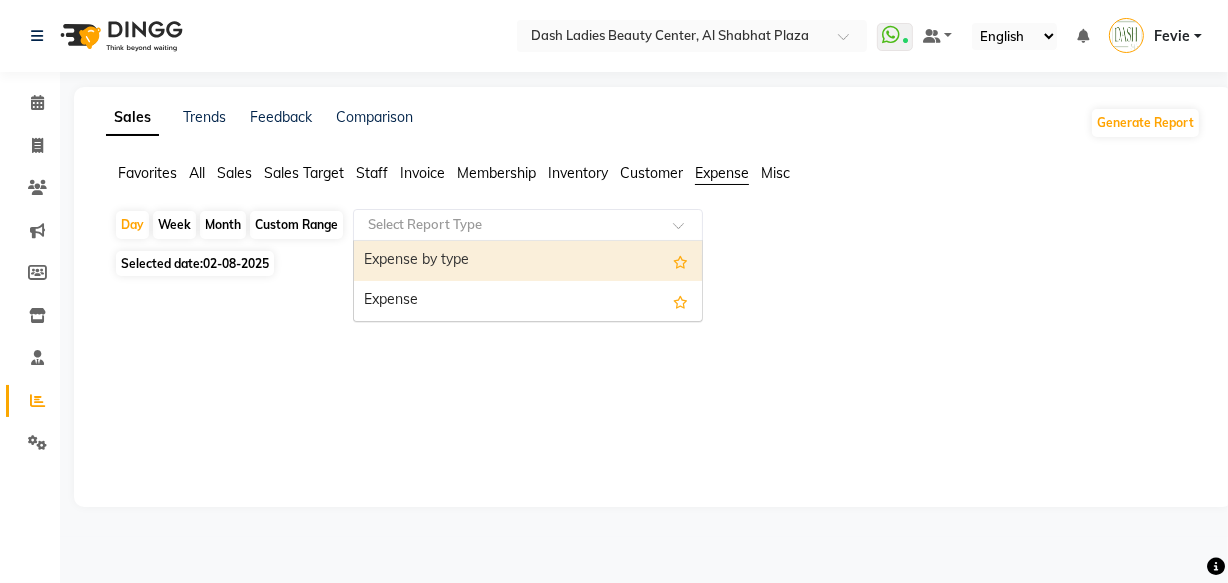 select on "full_report" 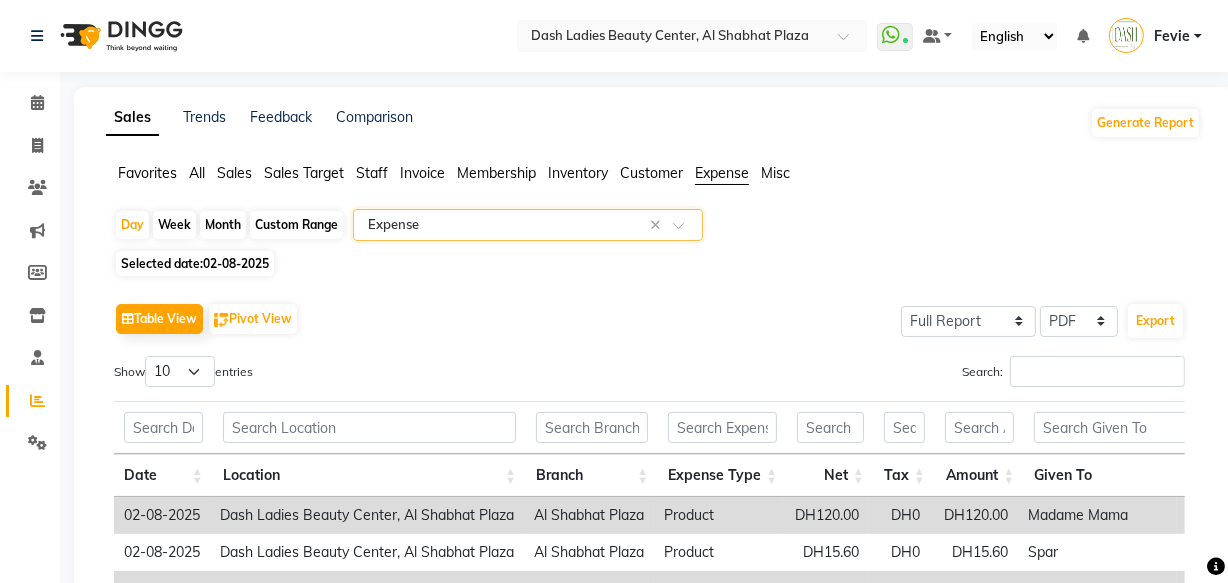 click on "Reports" 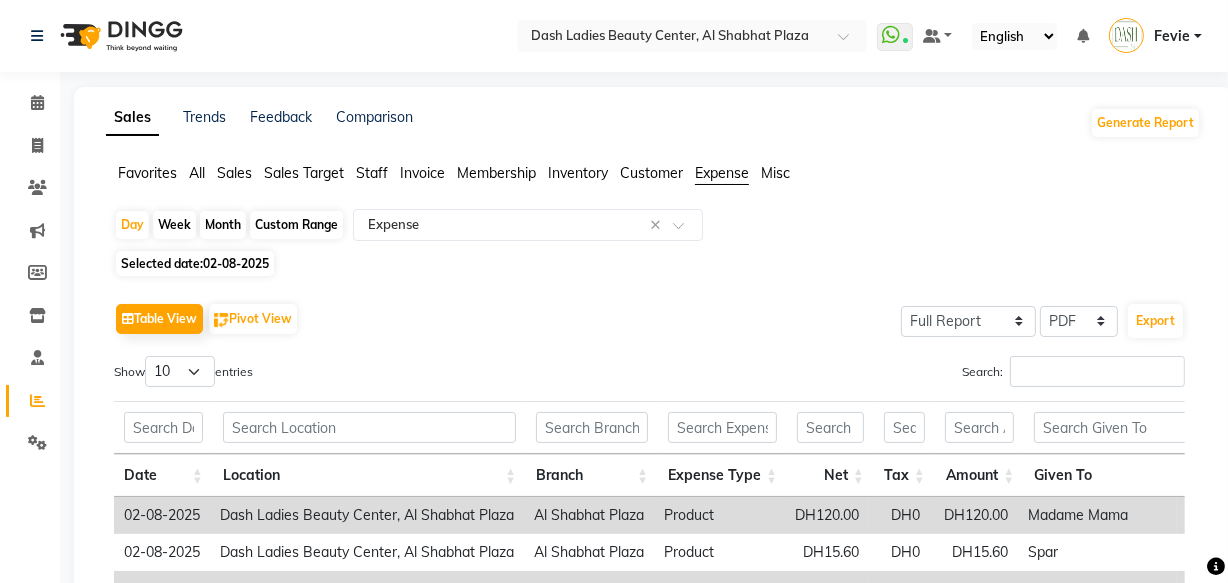 click 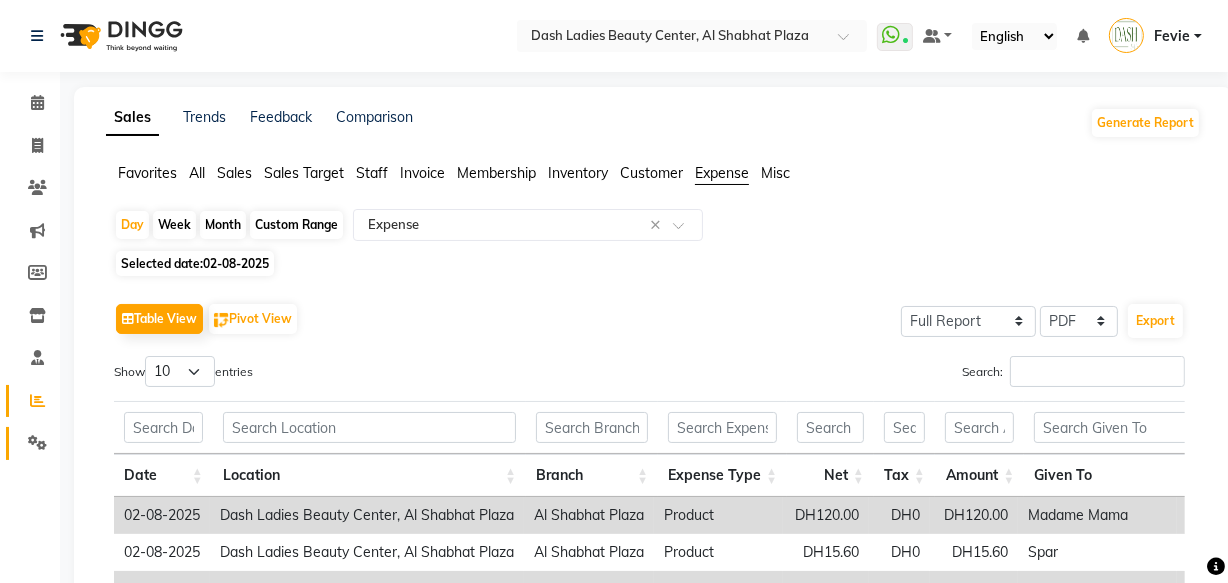 click 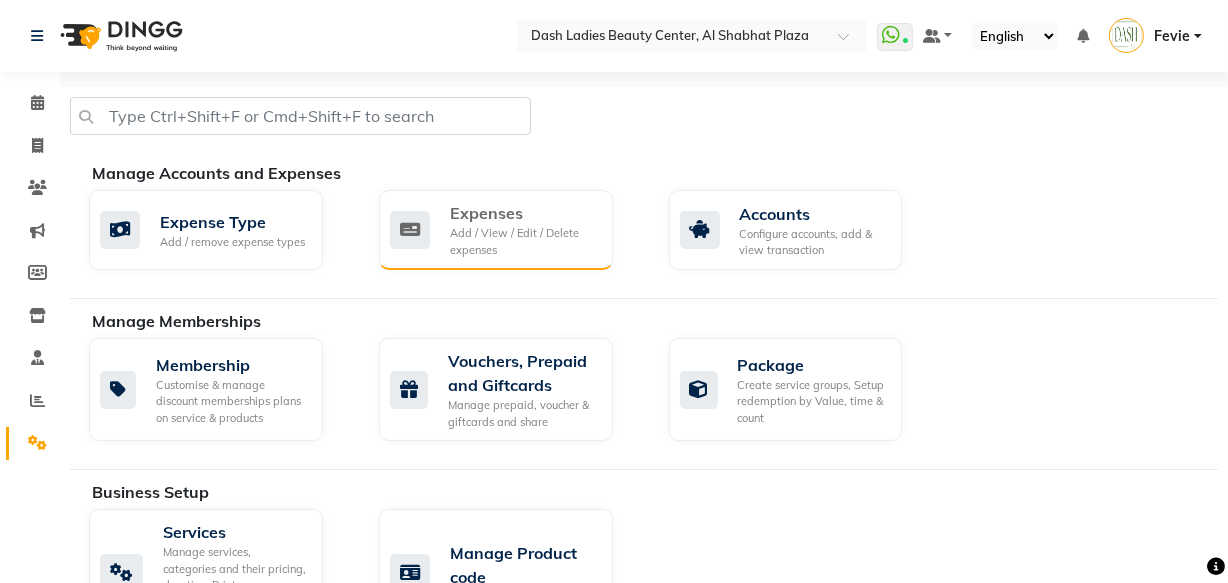 click on "Add / View / Edit / Delete expenses" 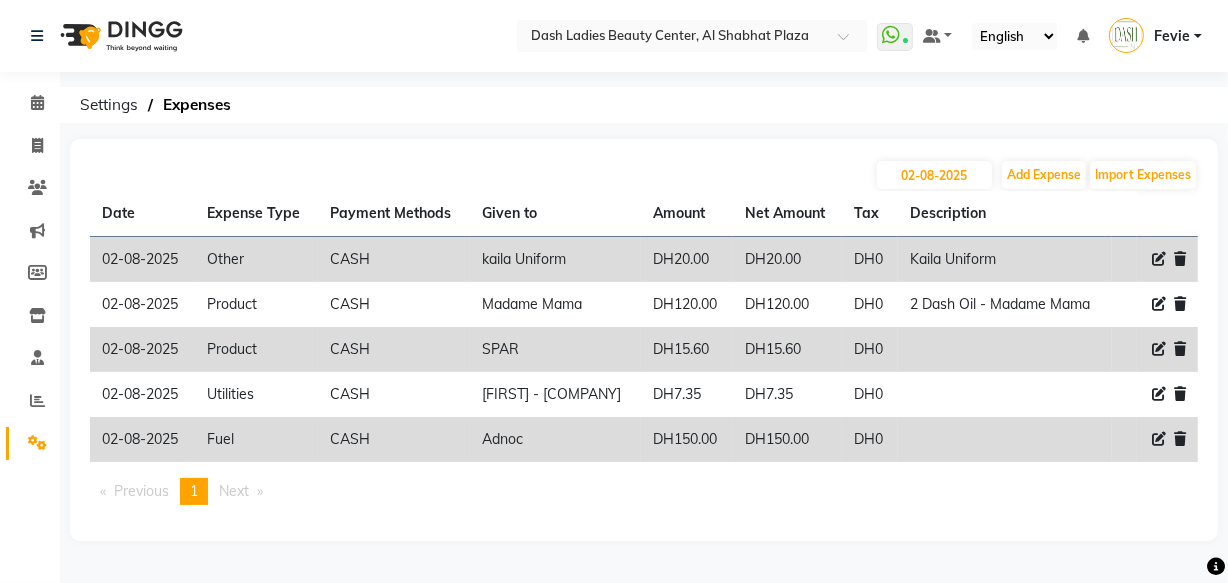 click 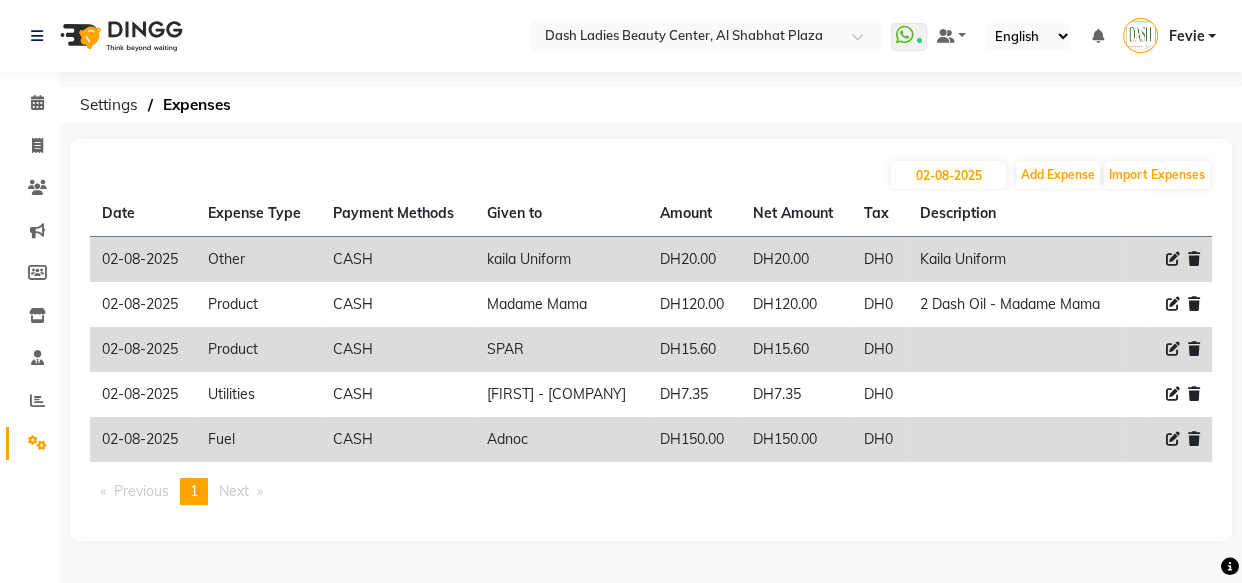 select on "8" 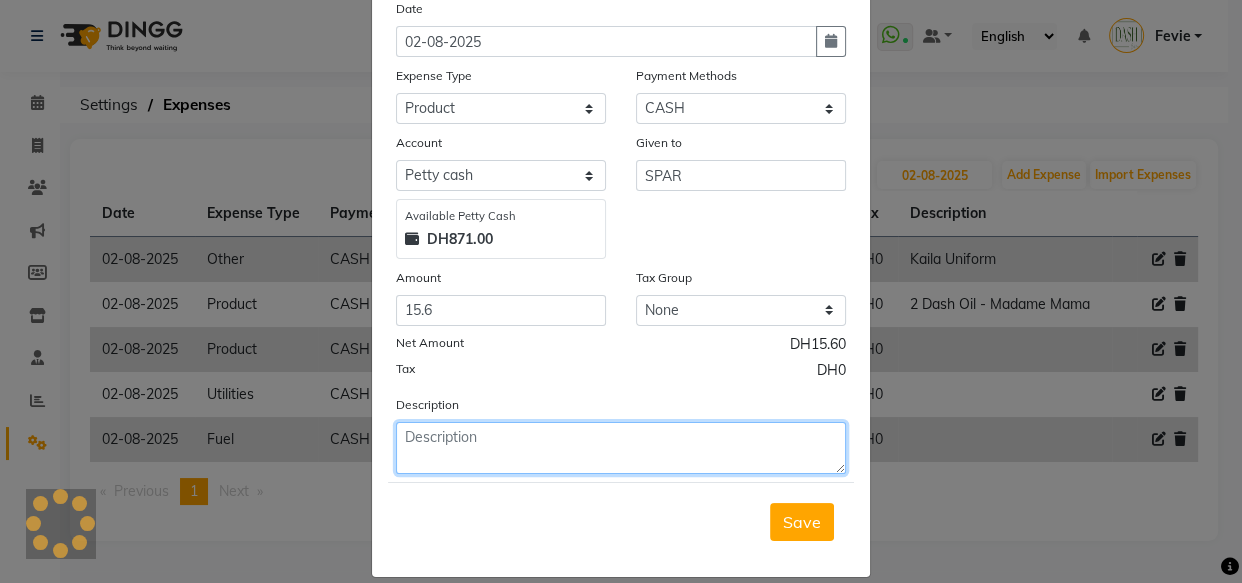click 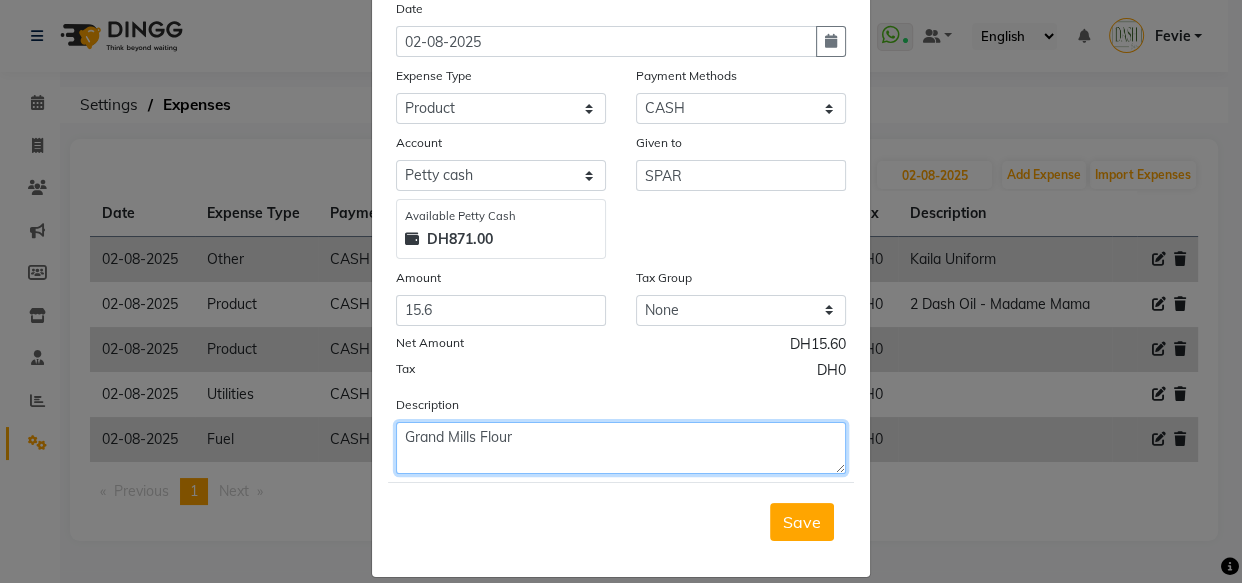 type on "Grand Mills Flour" 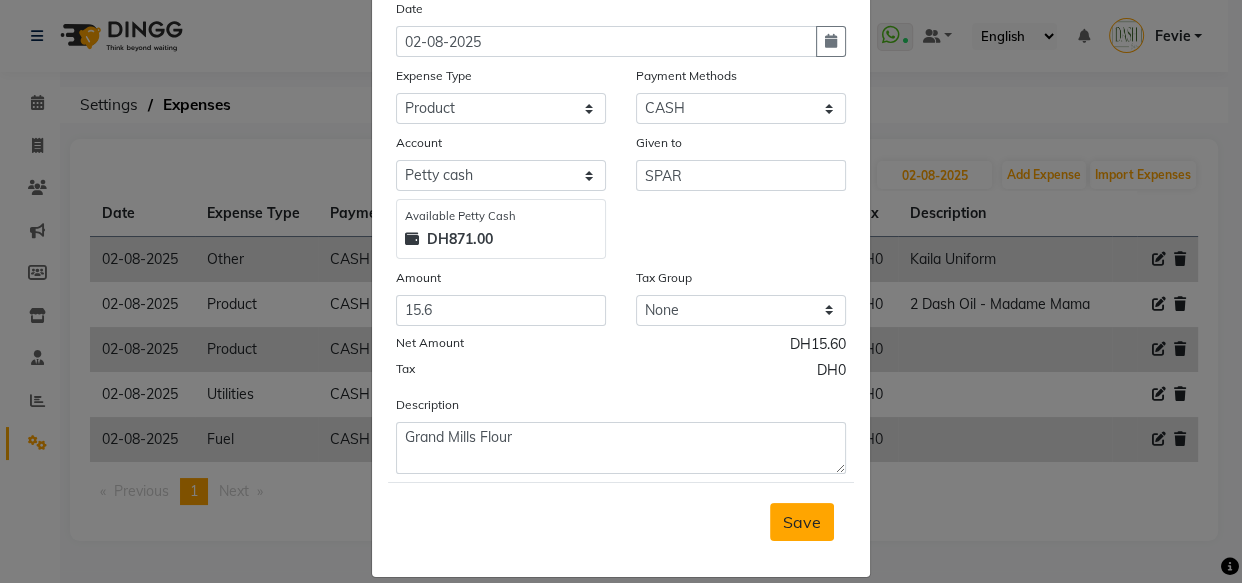 click on "Save" at bounding box center [802, 522] 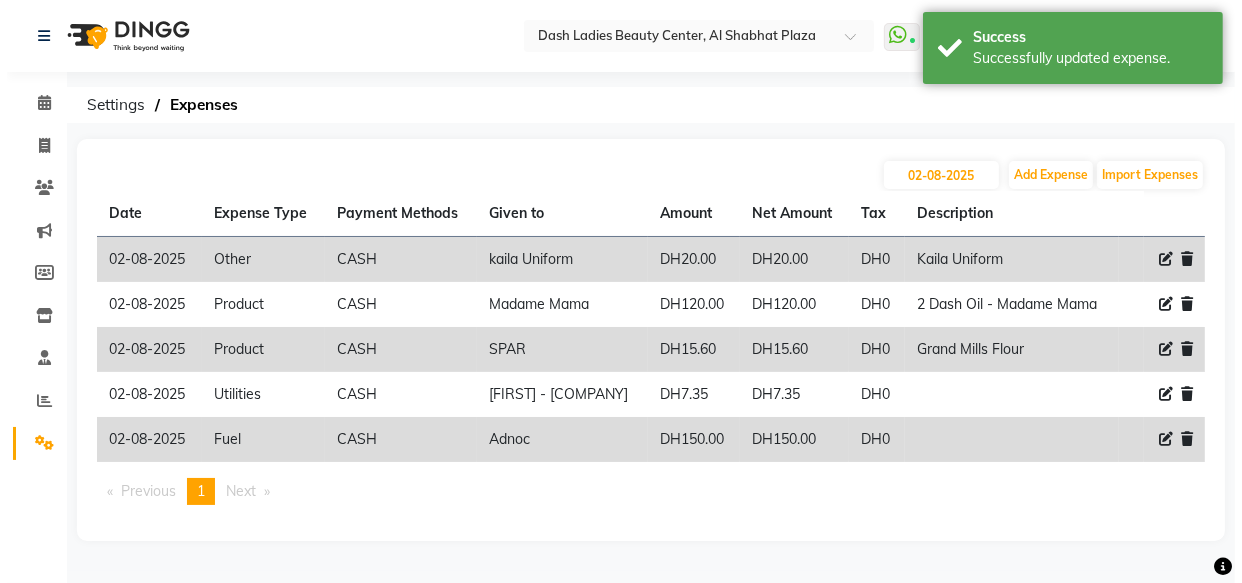 scroll, scrollTop: 96, scrollLeft: 0, axis: vertical 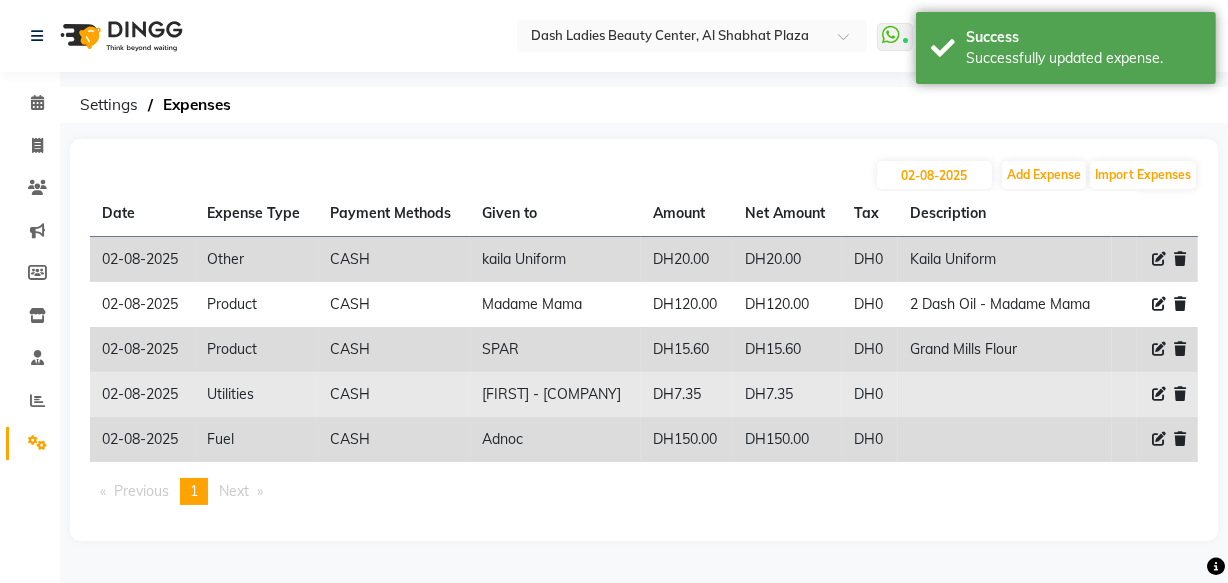 click 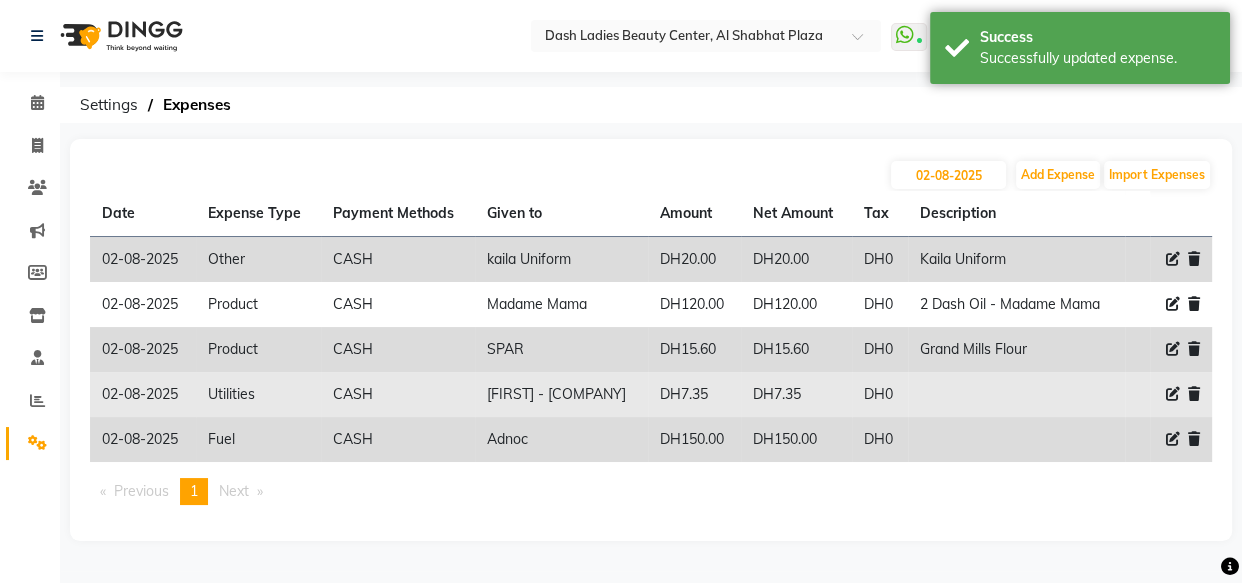 select on "25" 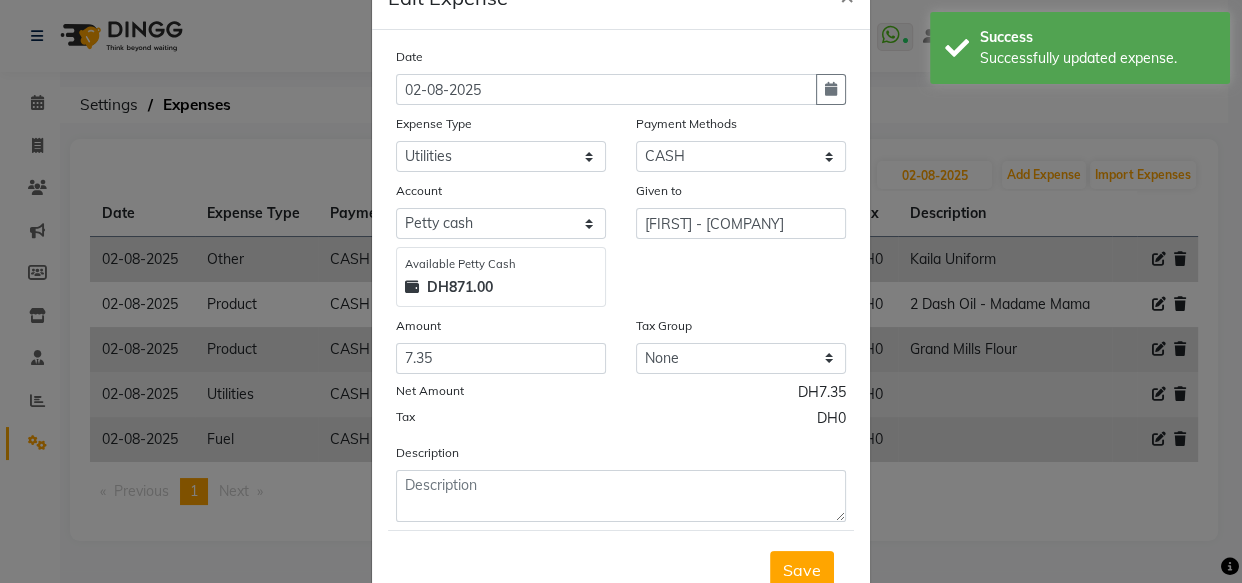 scroll, scrollTop: 85, scrollLeft: 0, axis: vertical 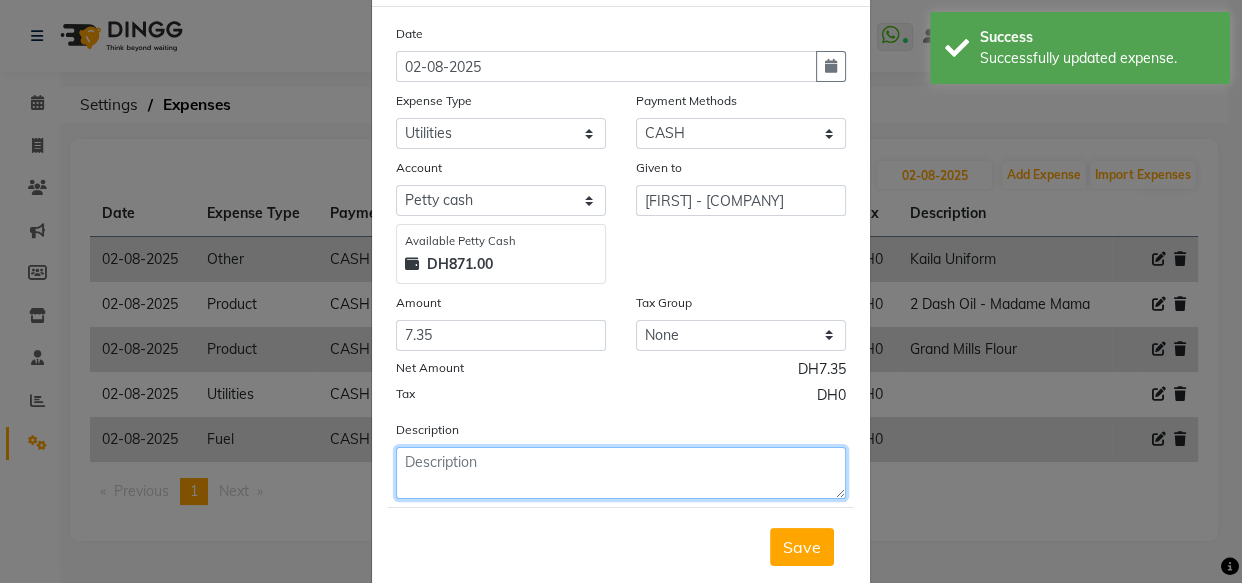 click 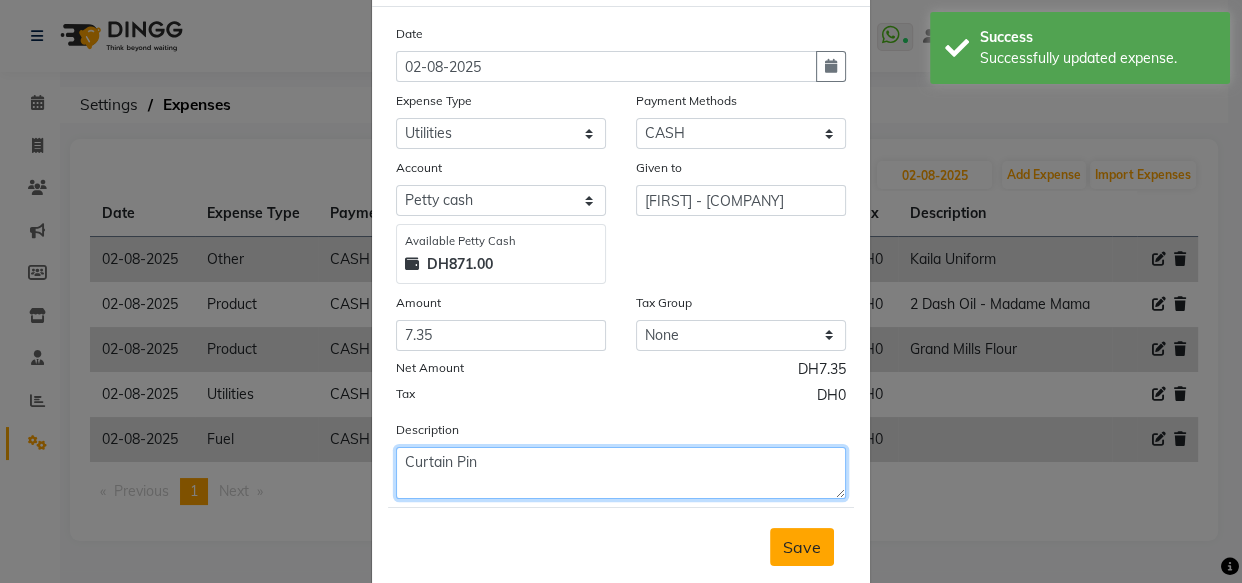 type on "Curtain Pin" 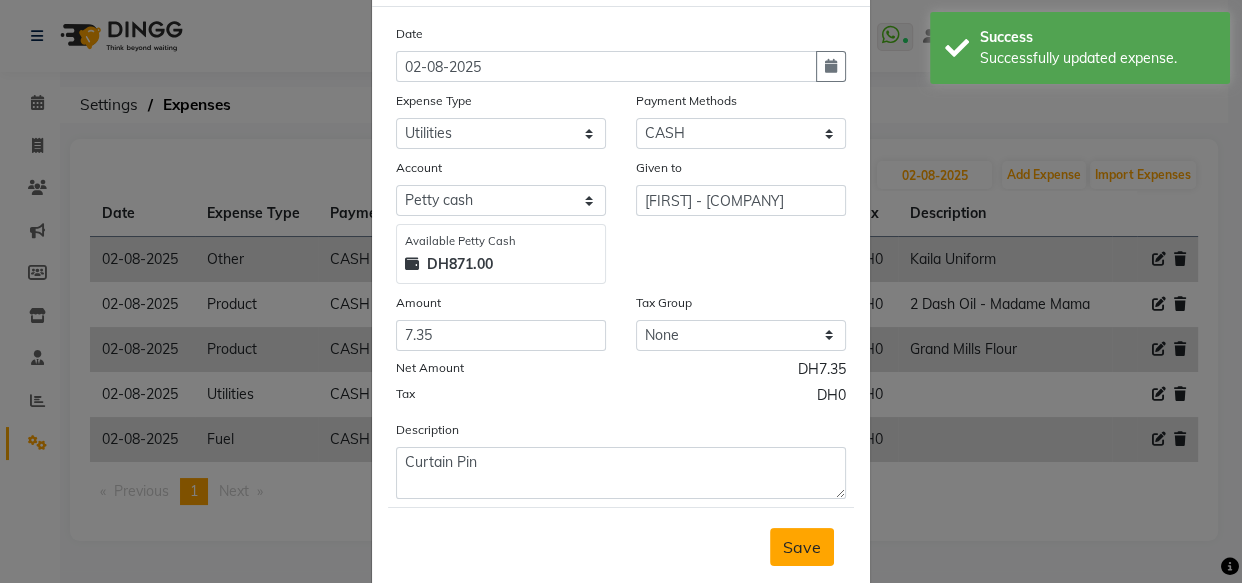 click on "Save" at bounding box center [802, 547] 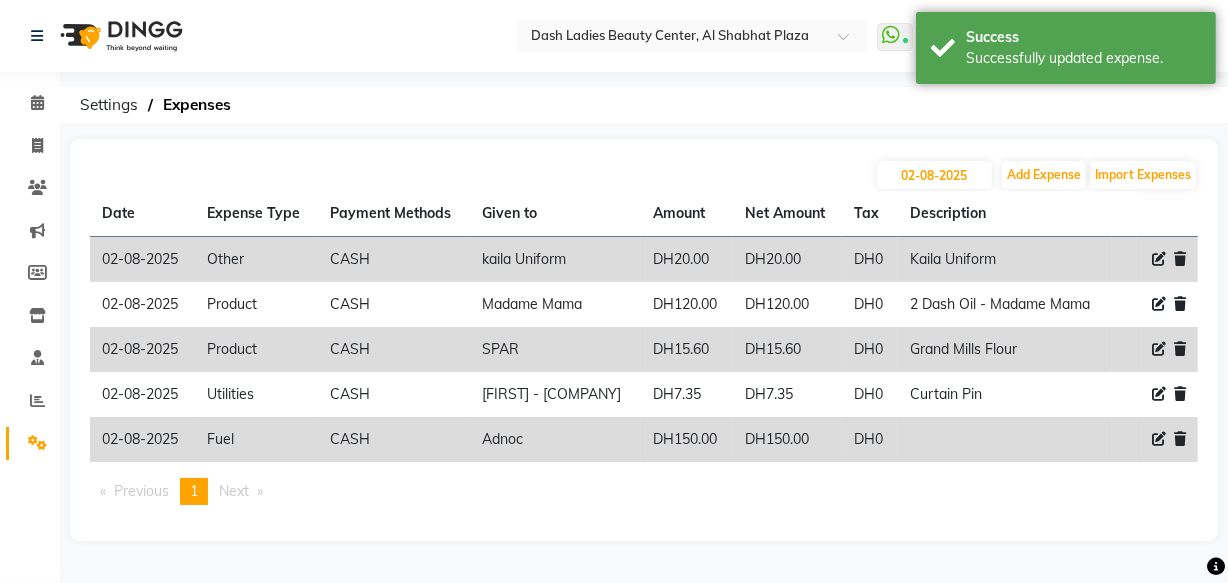 click 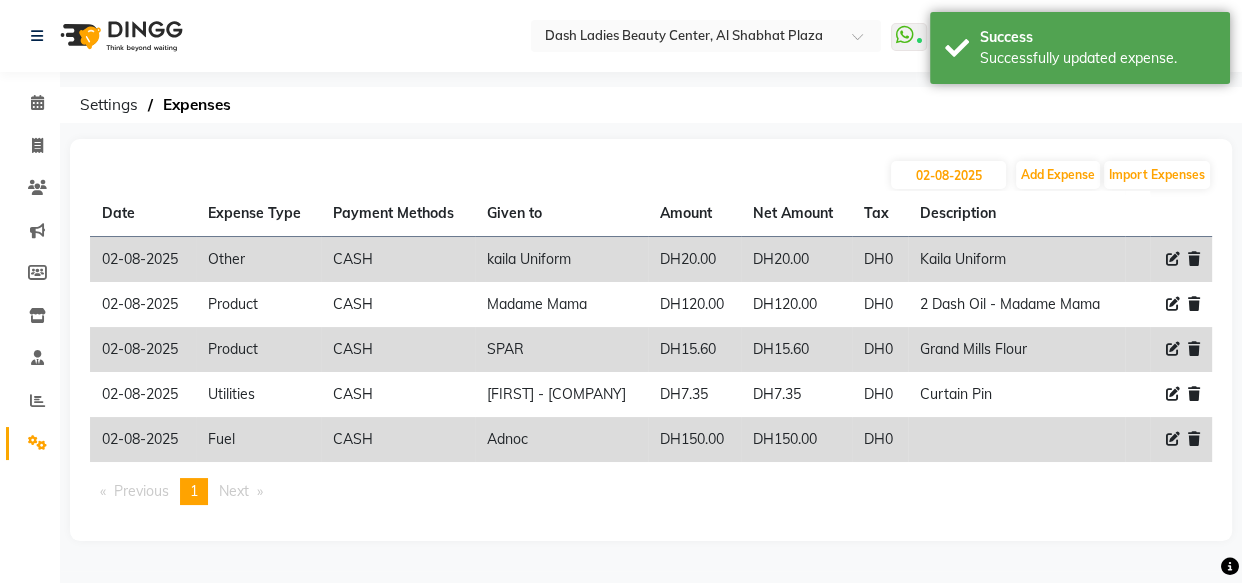 select on "26" 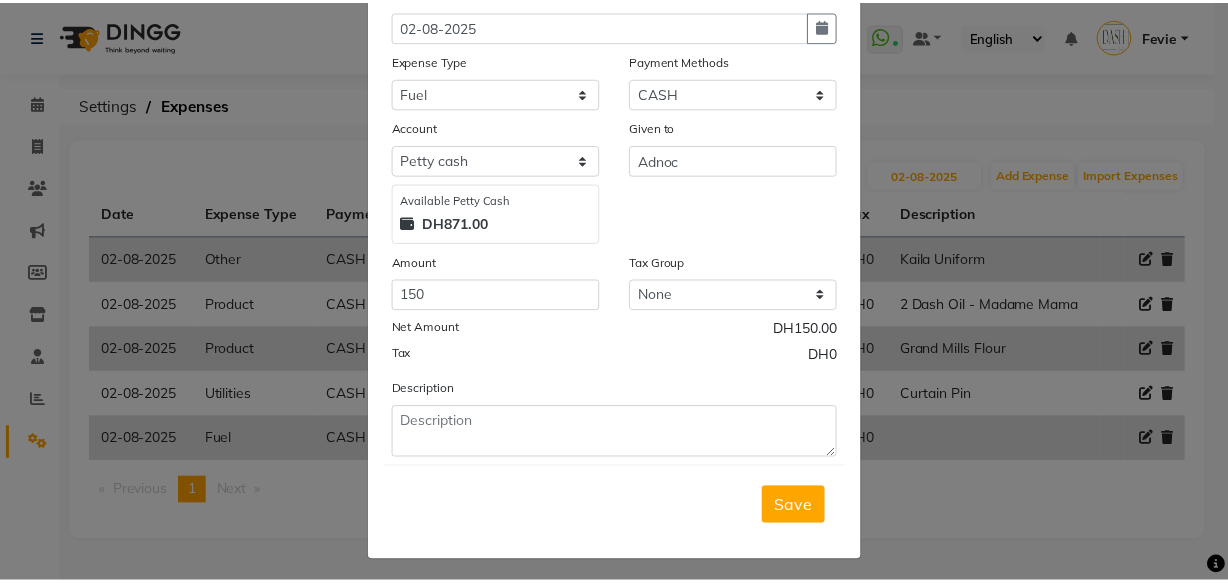 scroll, scrollTop: 133, scrollLeft: 0, axis: vertical 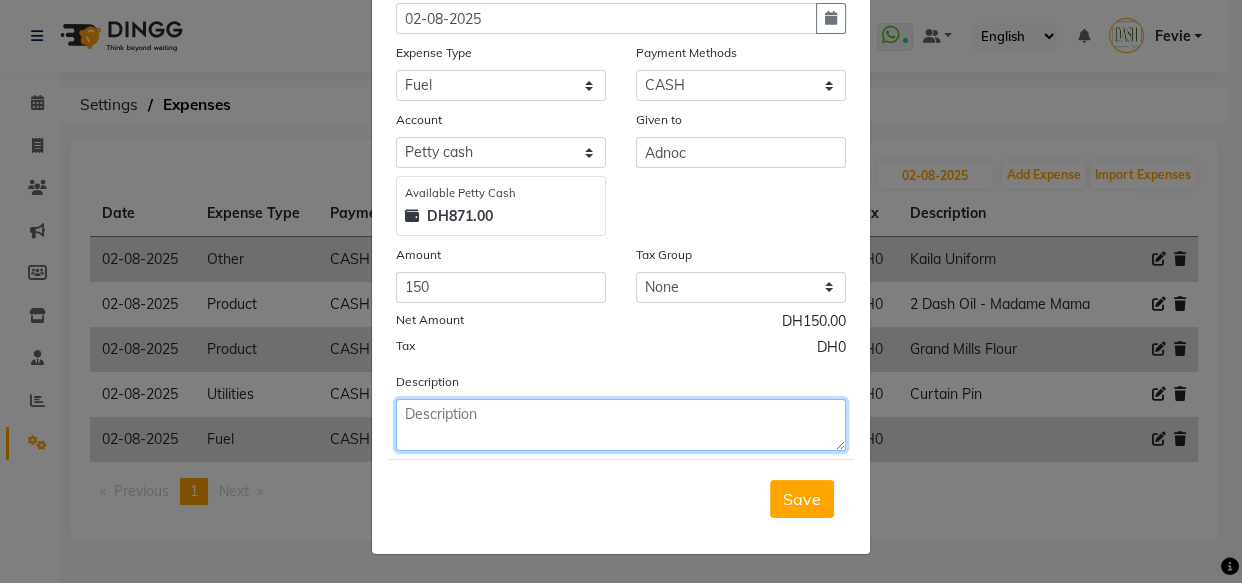 click 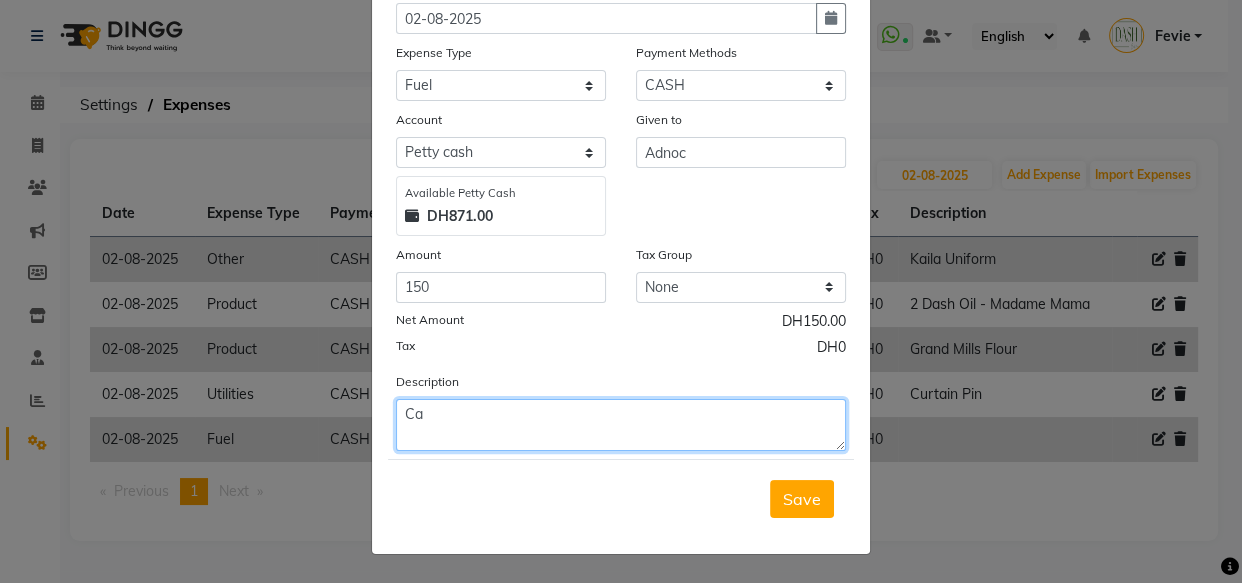type on "C" 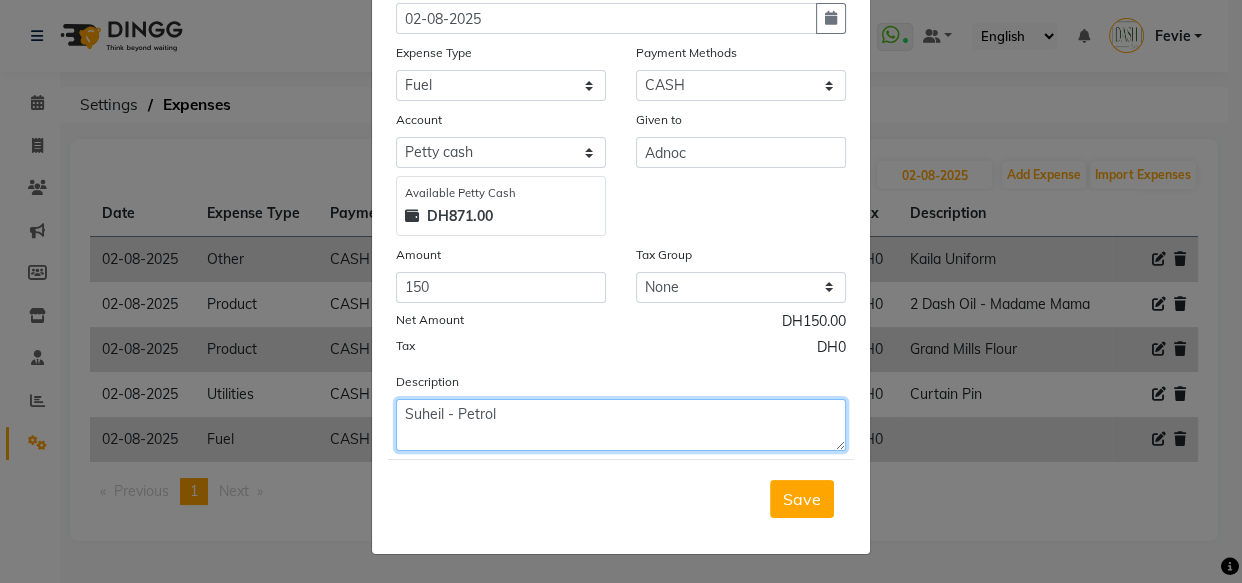 type on "Suheil - Petrol" 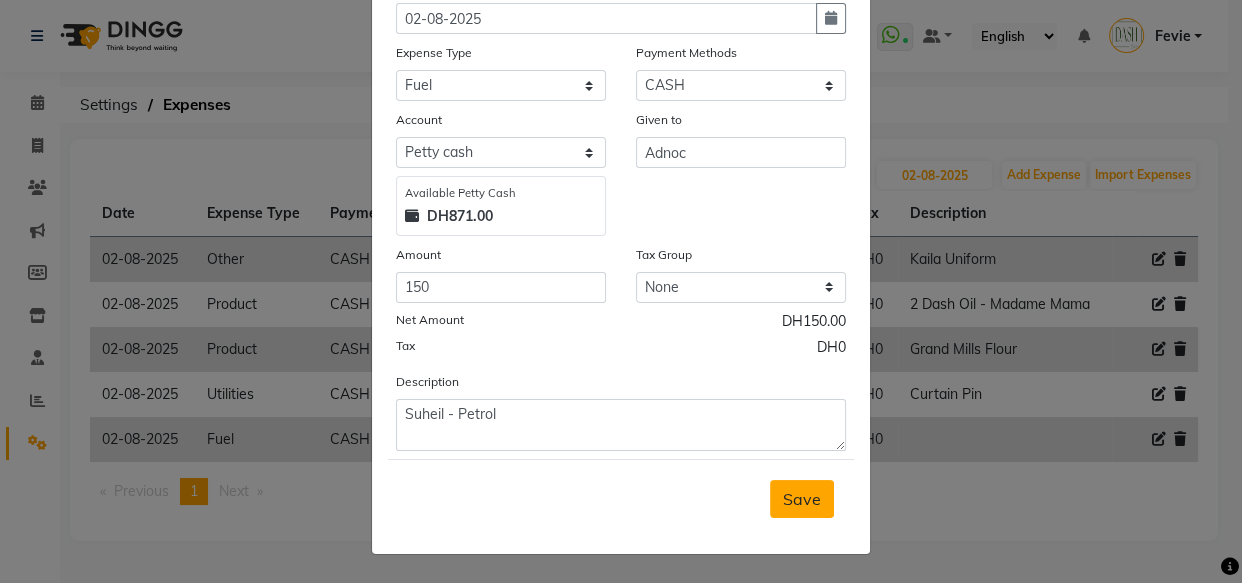 click on "Save" at bounding box center [802, 499] 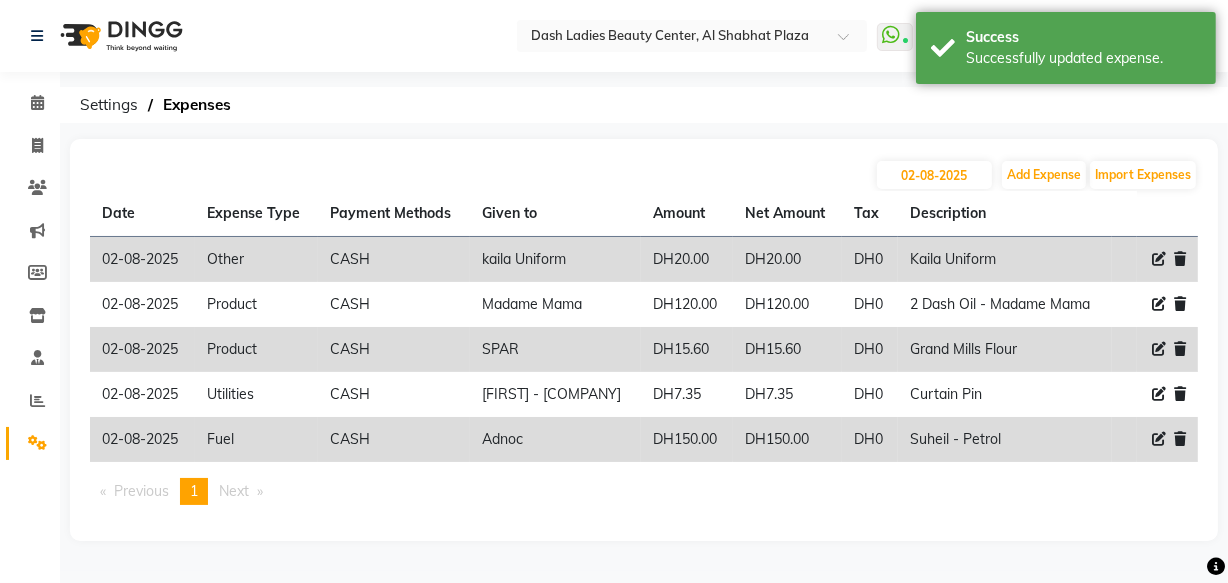 click 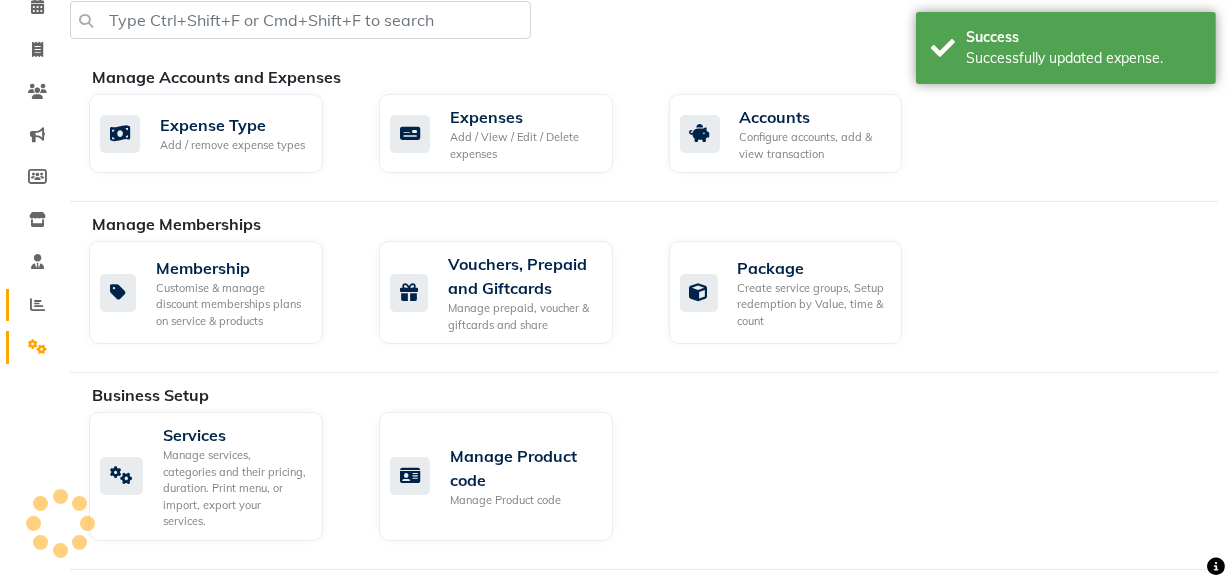 click 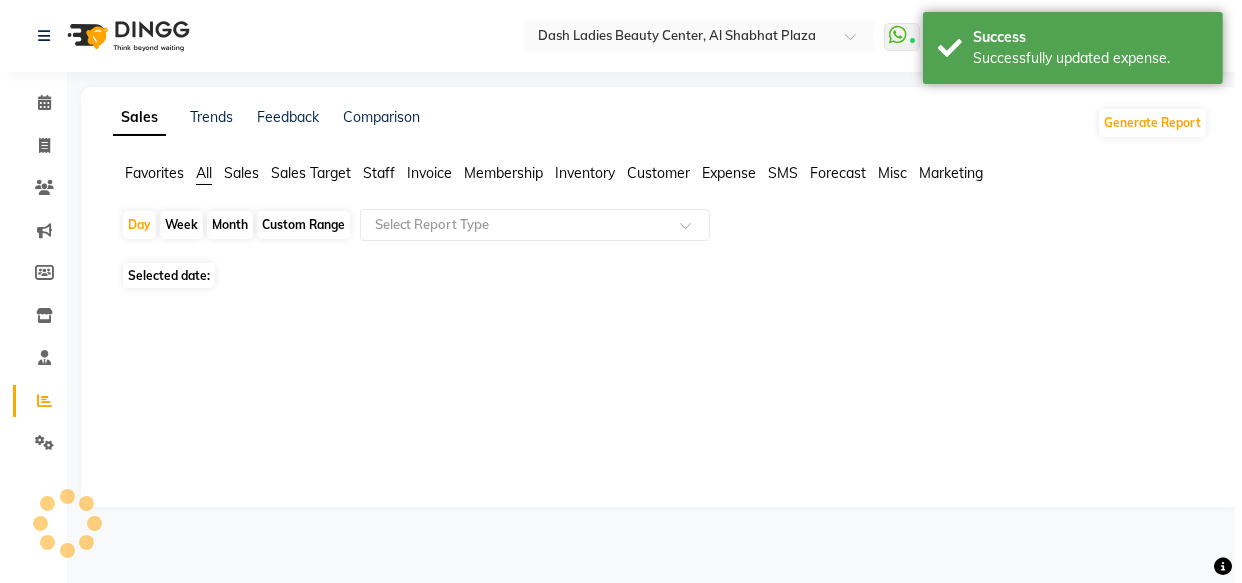 scroll, scrollTop: 0, scrollLeft: 0, axis: both 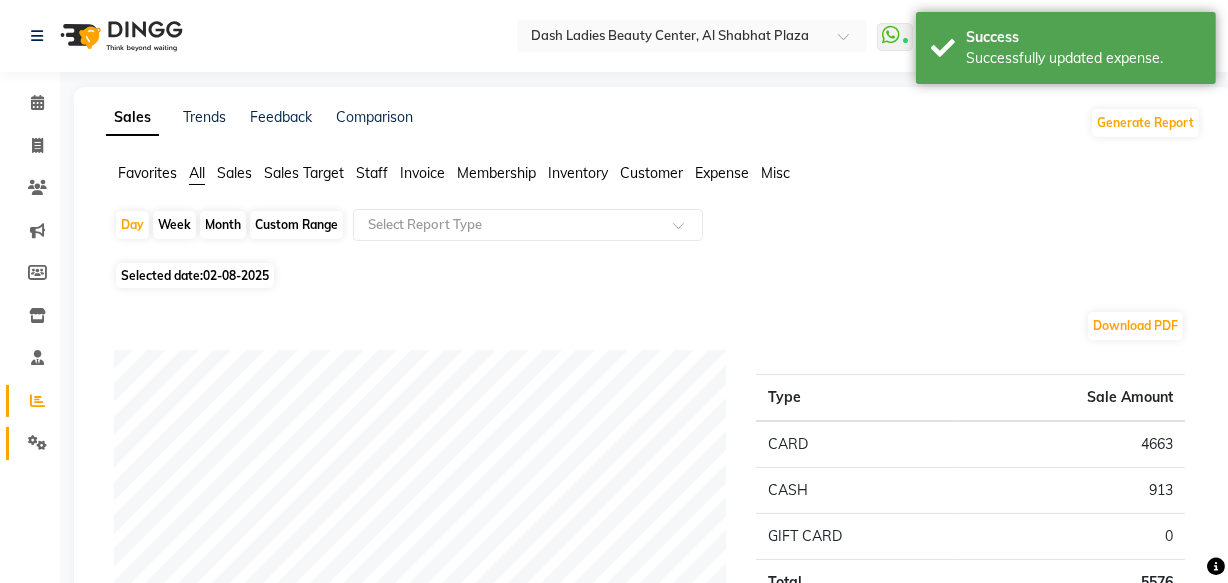 click 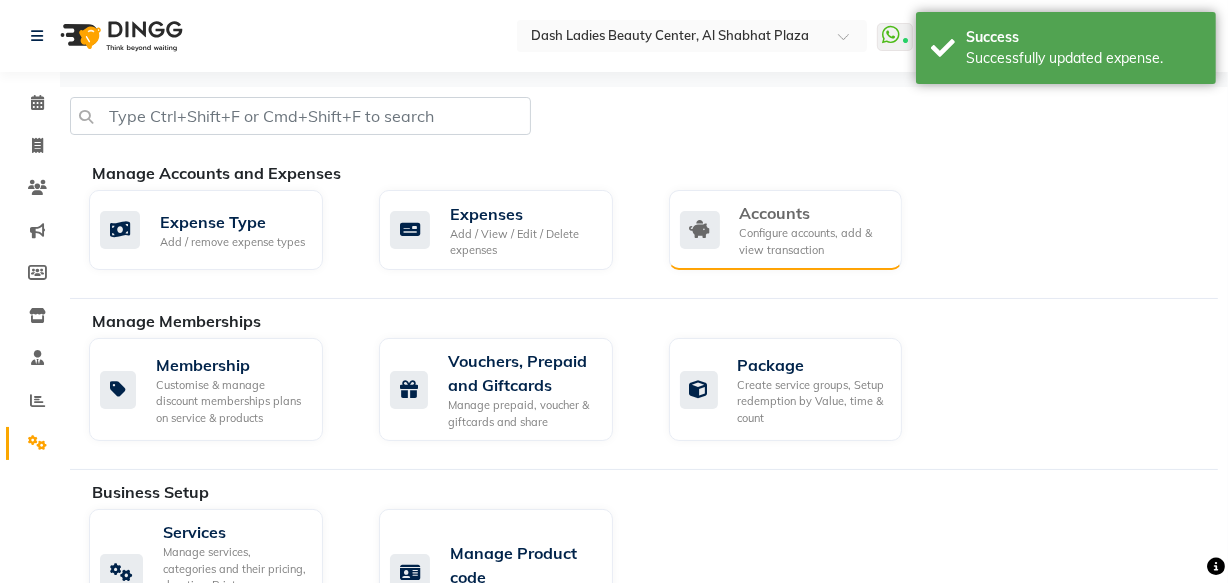click on "Configure accounts, add & view transaction" 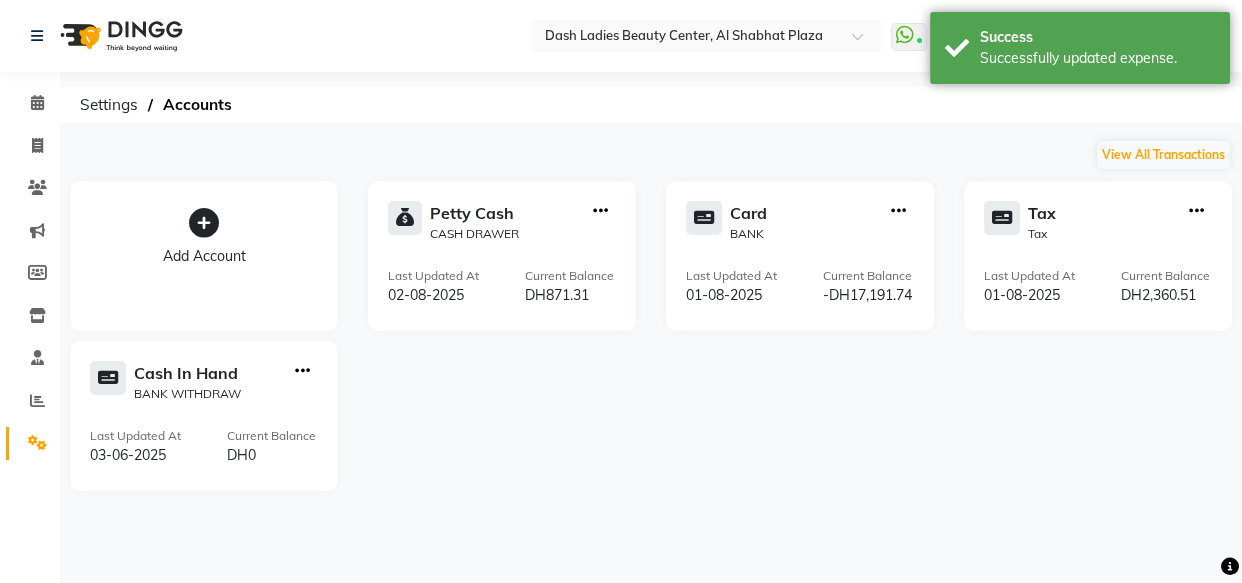 click 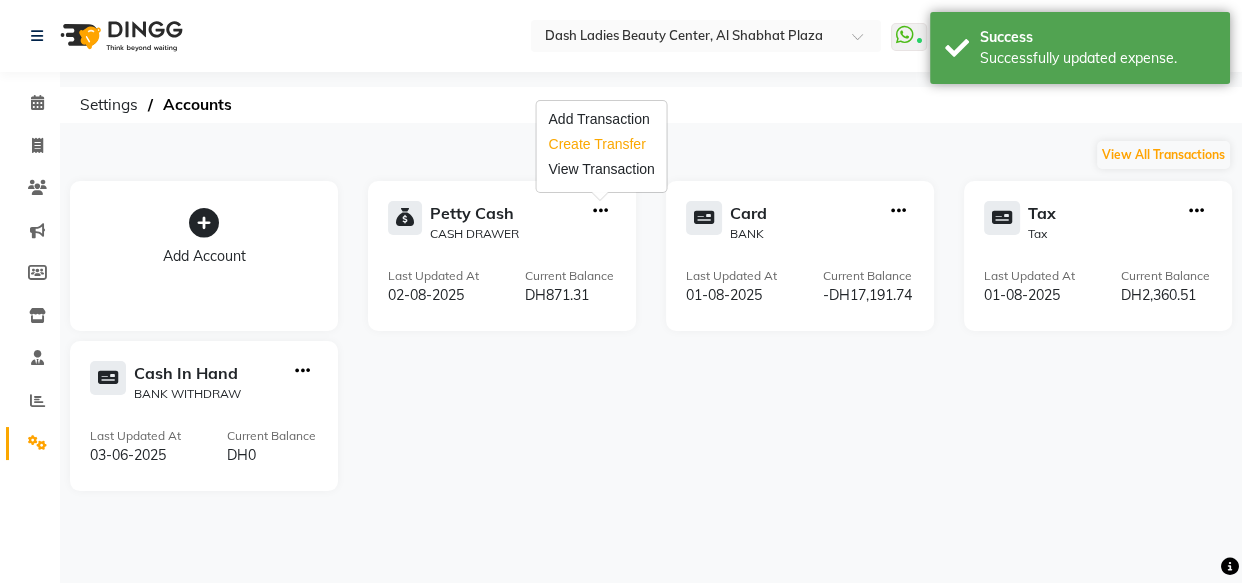 click on "Create Transfer" at bounding box center (601, 144) 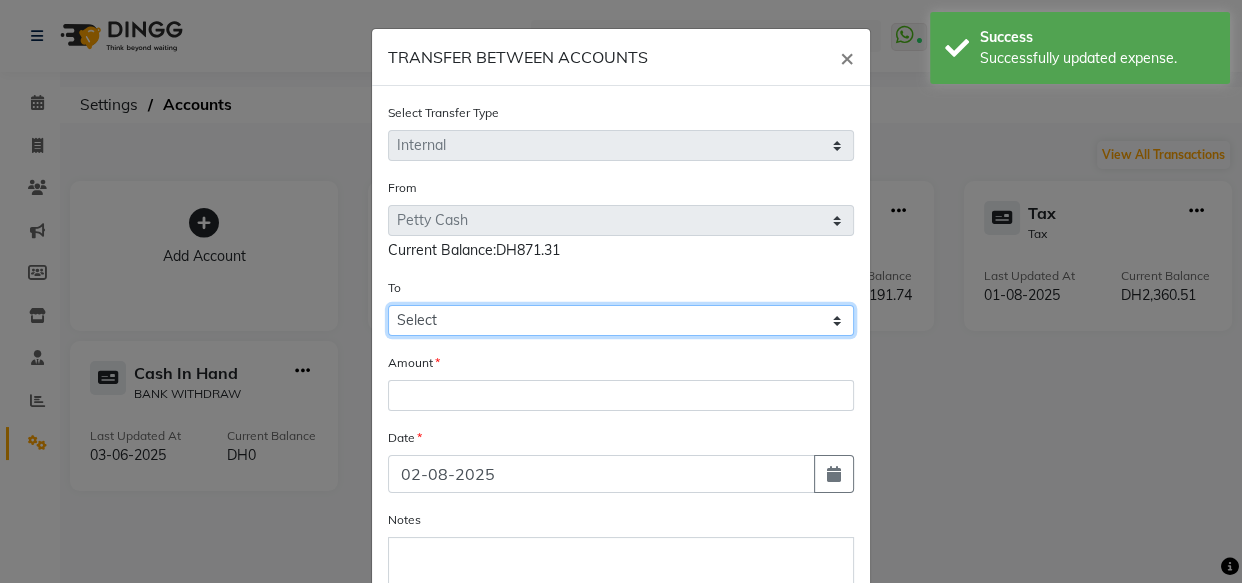 click on "Select Petty Cash Card Tax Cash In Hand" 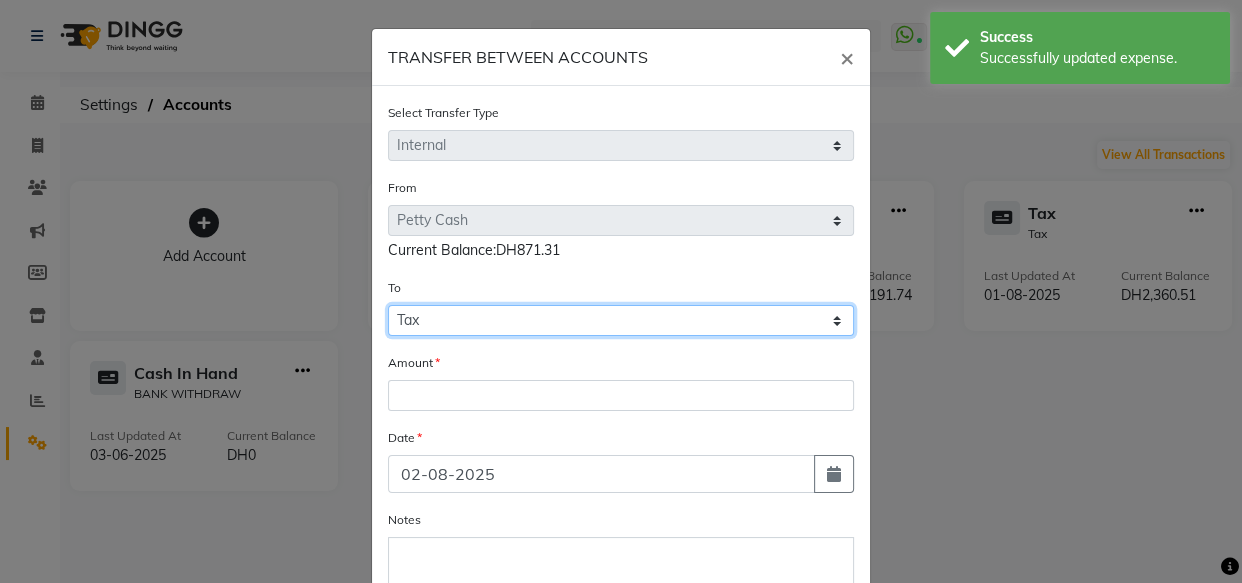 click on "Select Petty Cash Card Tax Cash In Hand" 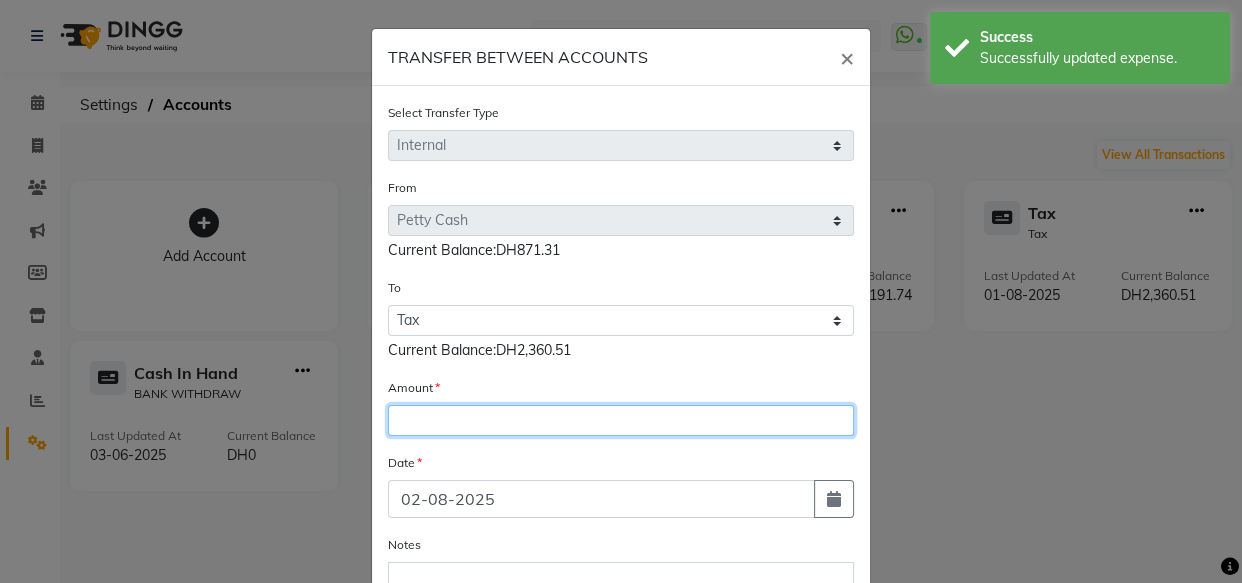click 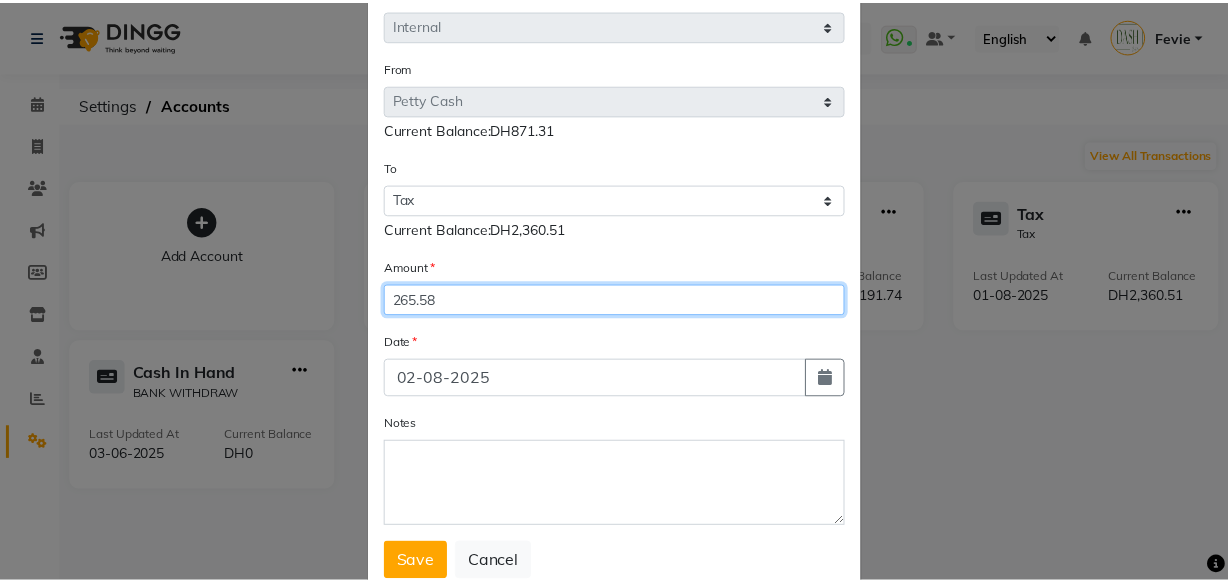 scroll, scrollTop: 132, scrollLeft: 0, axis: vertical 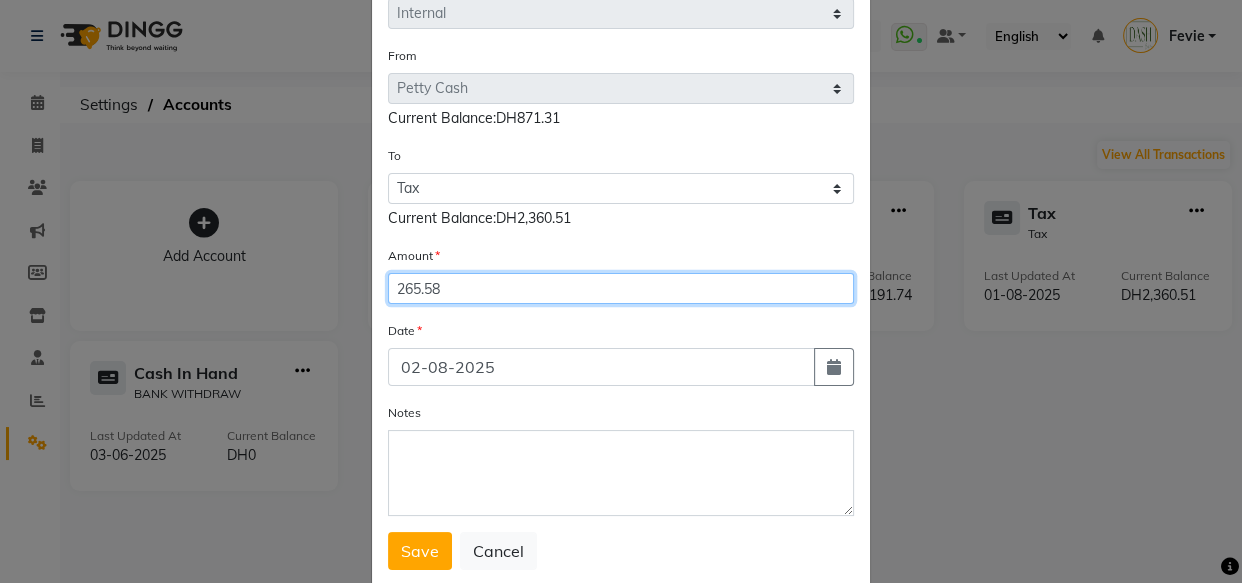 type on "265.58" 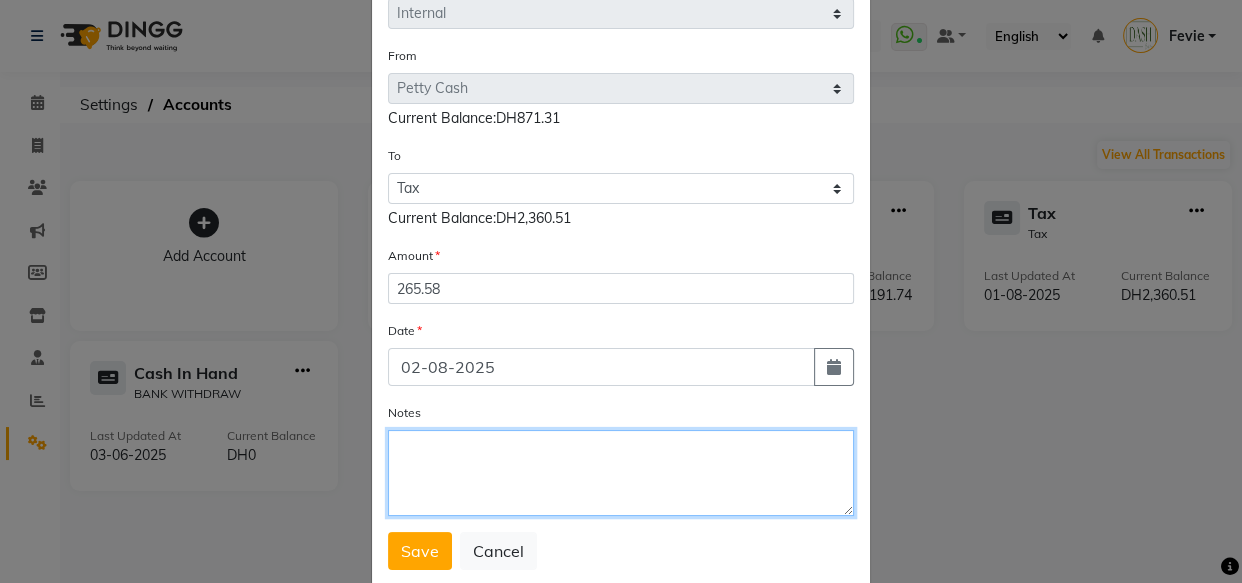 click on "Notes" at bounding box center [621, 473] 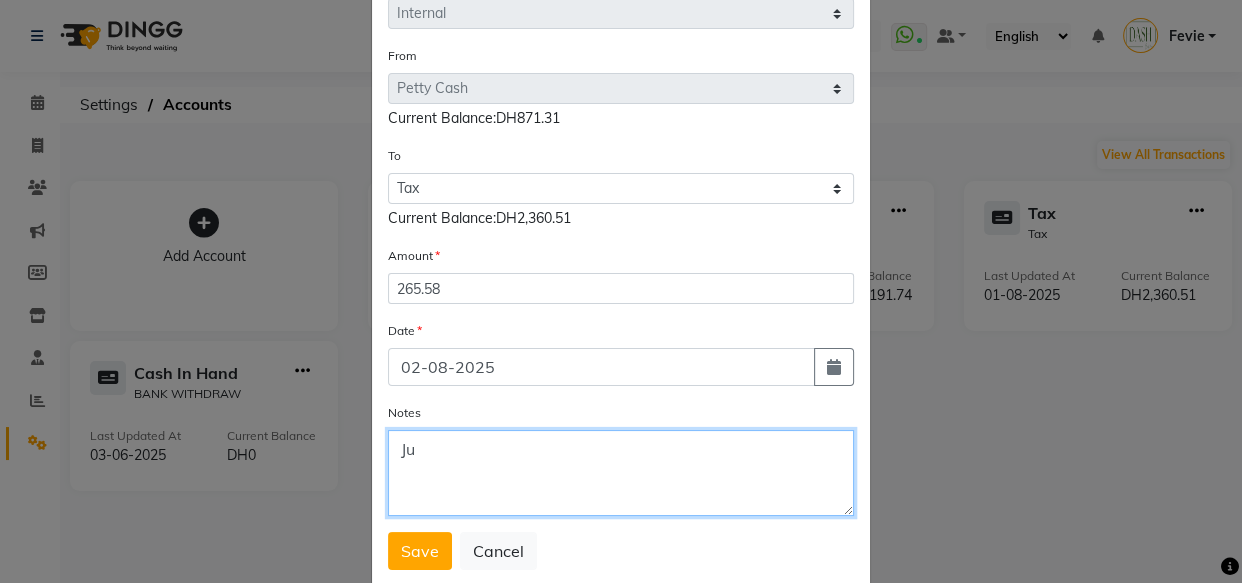 type on "J" 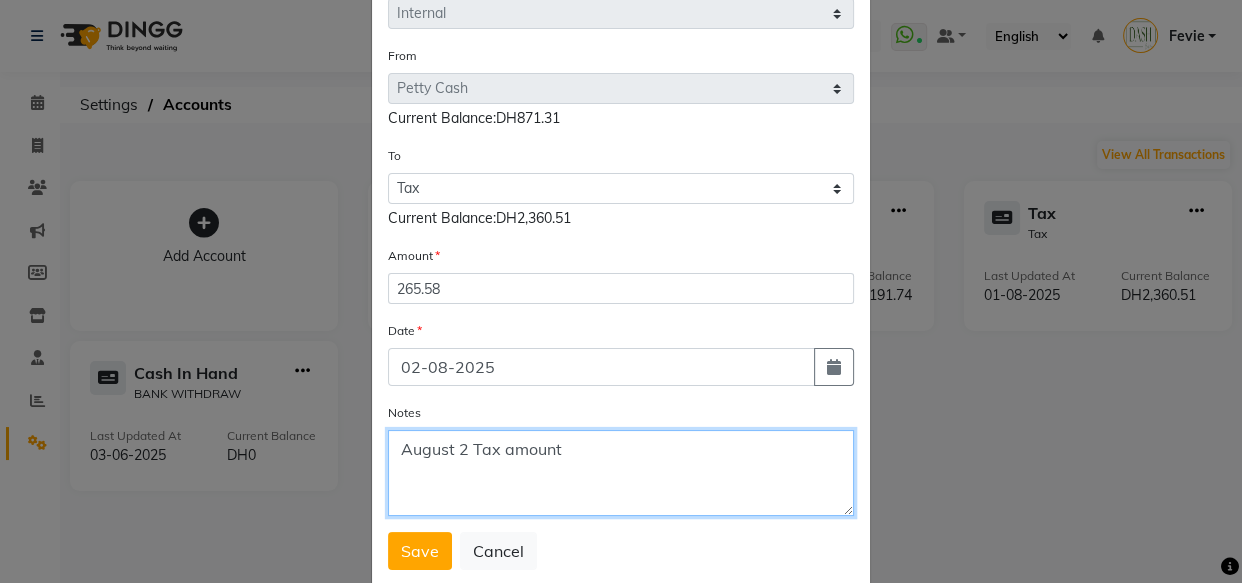 type on "August 2 Tax amount" 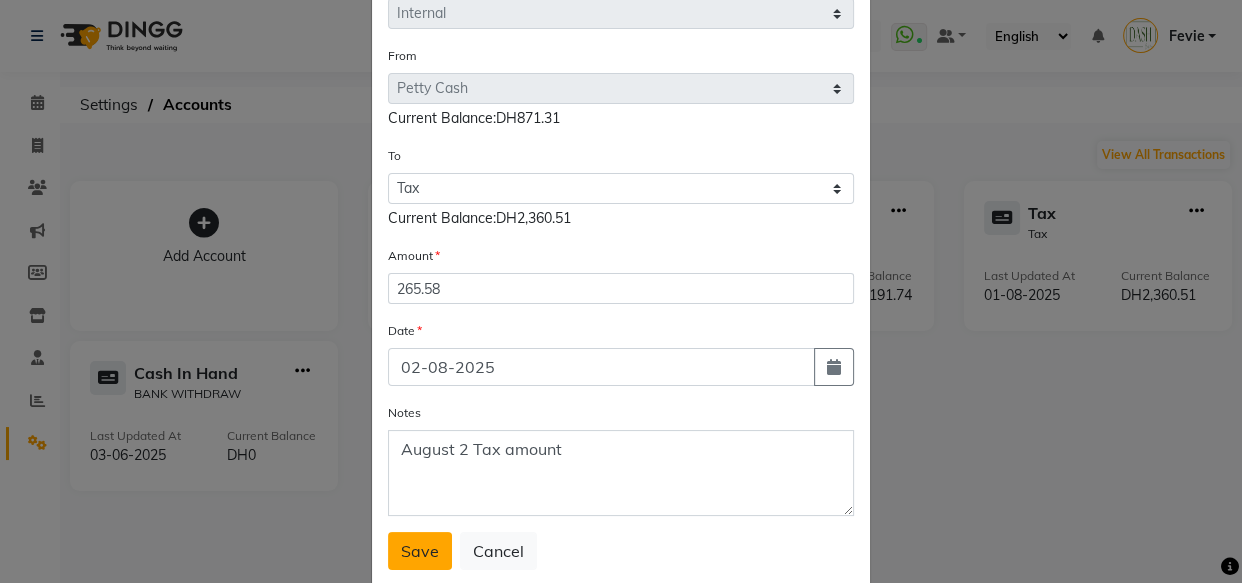 click on "Save" at bounding box center [420, 551] 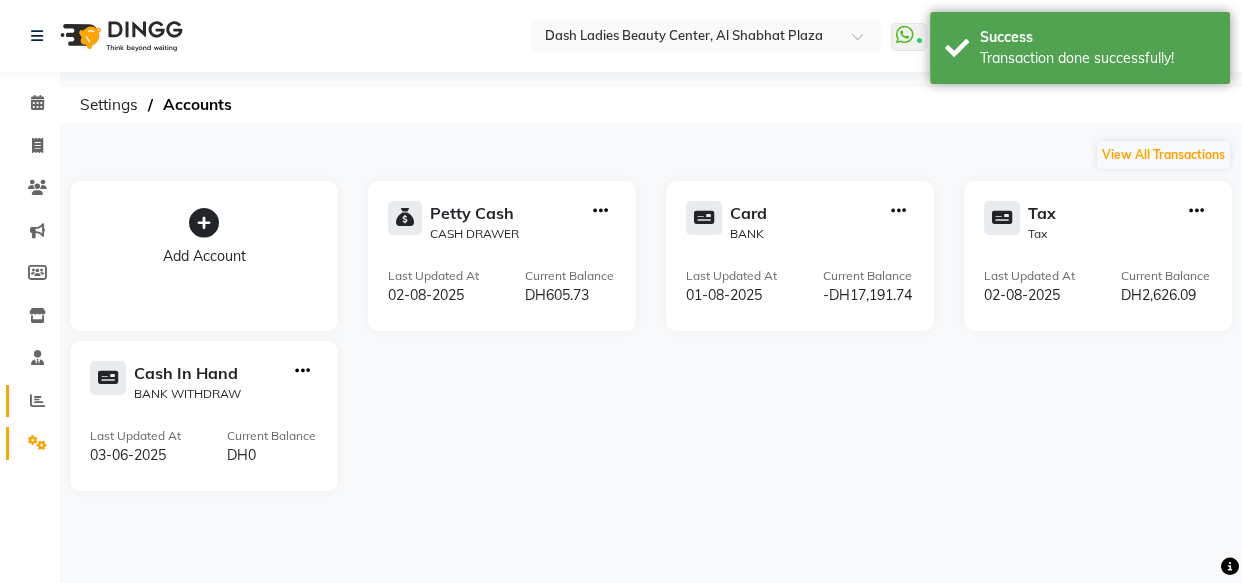 click 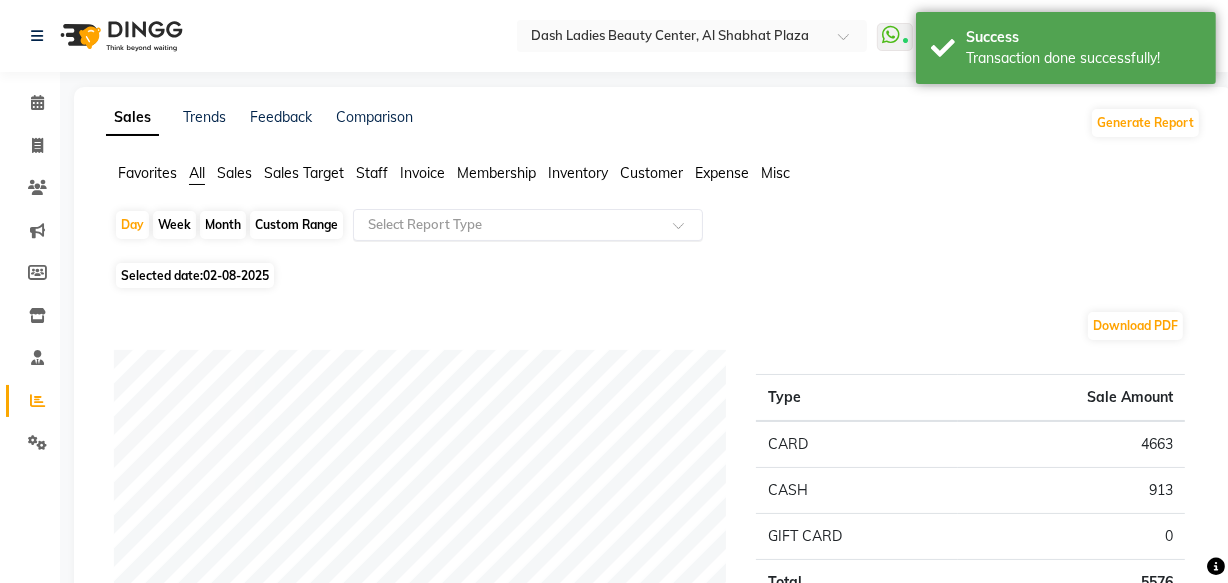 click 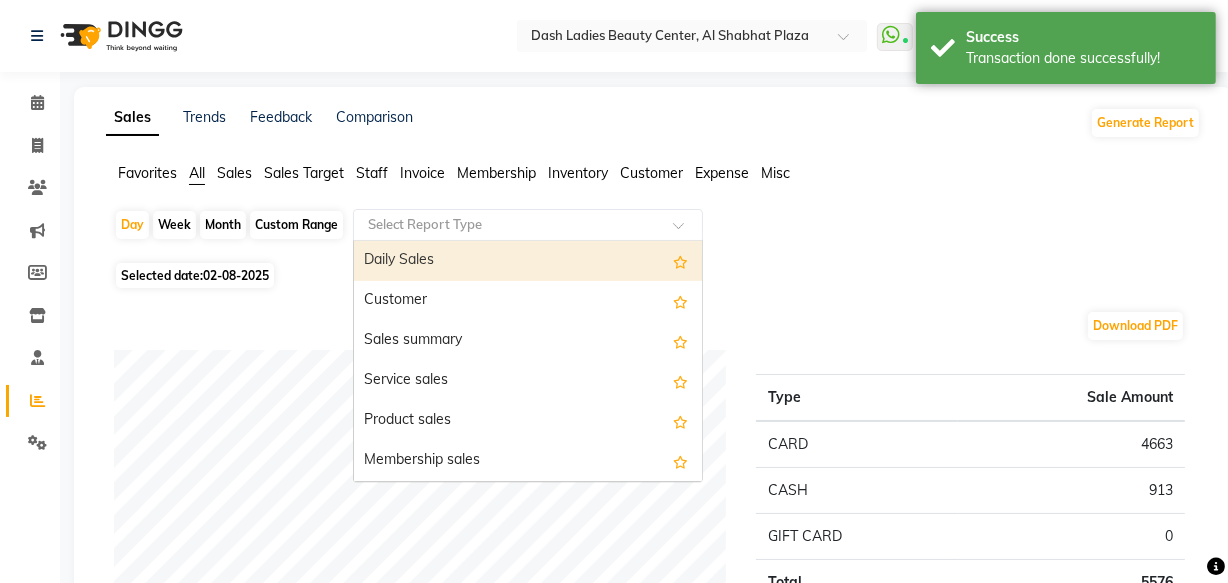 click on "Daily Sales" at bounding box center [528, 261] 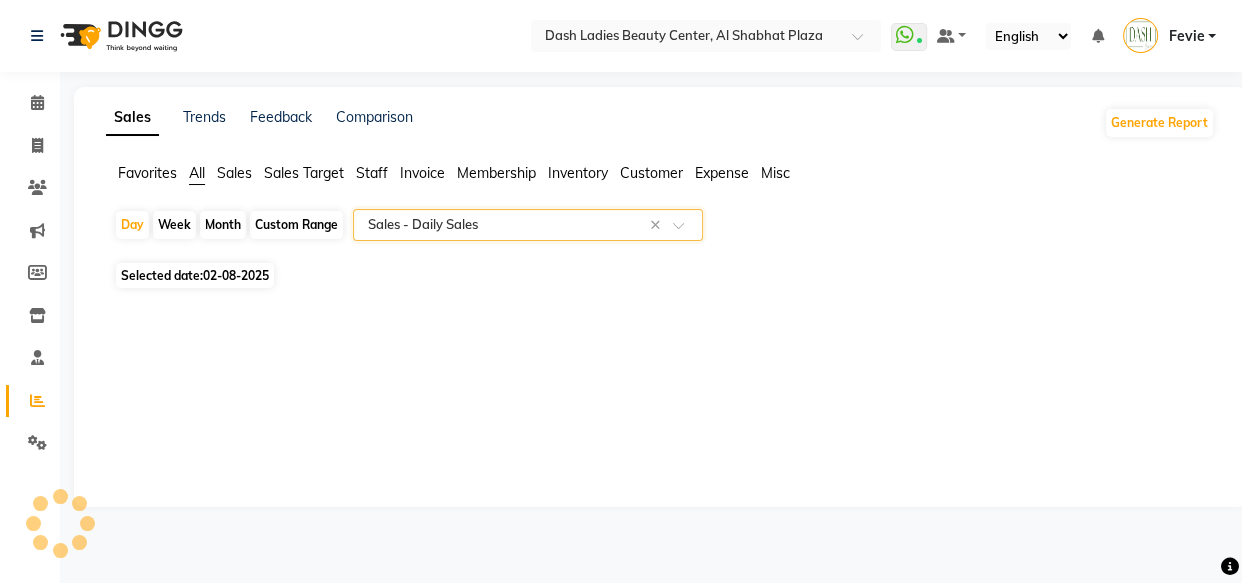 select on "full_report" 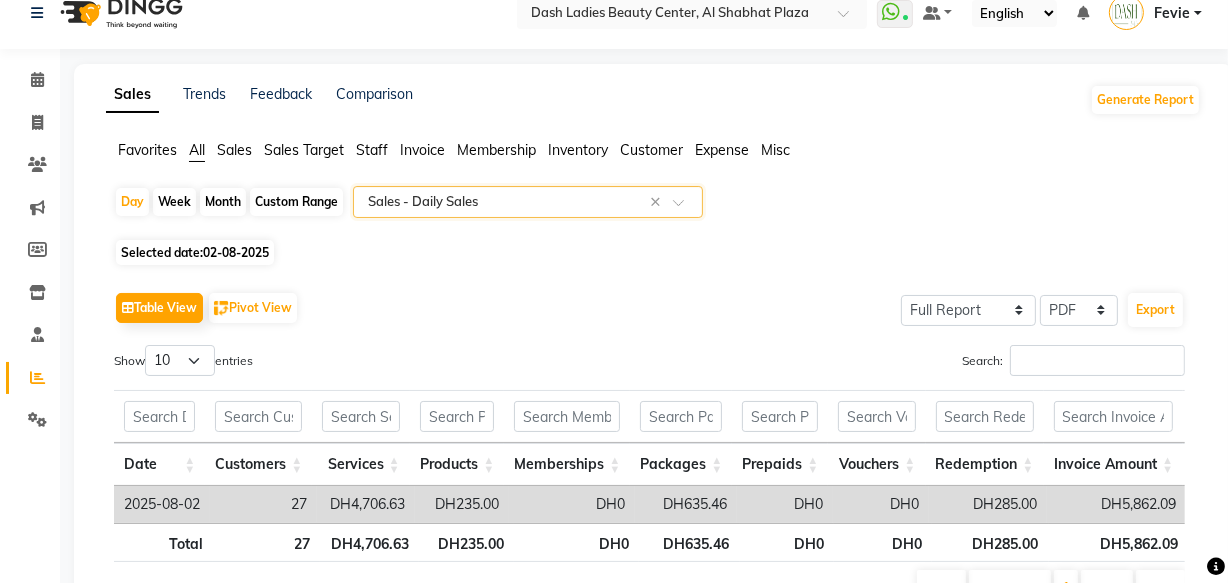 scroll, scrollTop: 140, scrollLeft: 0, axis: vertical 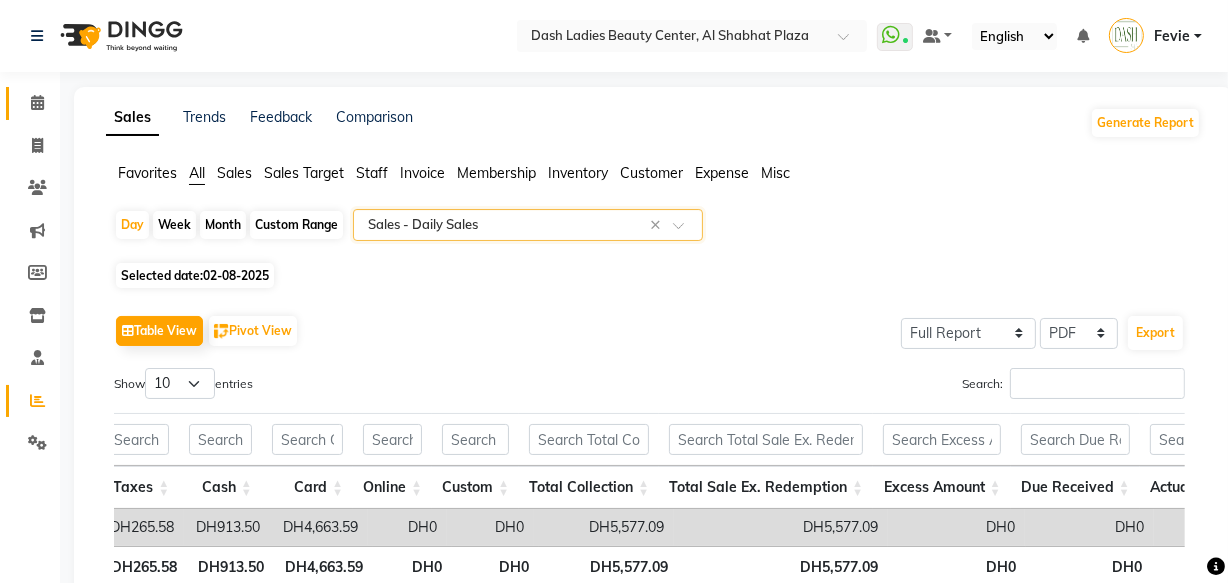 click on "Calendar" 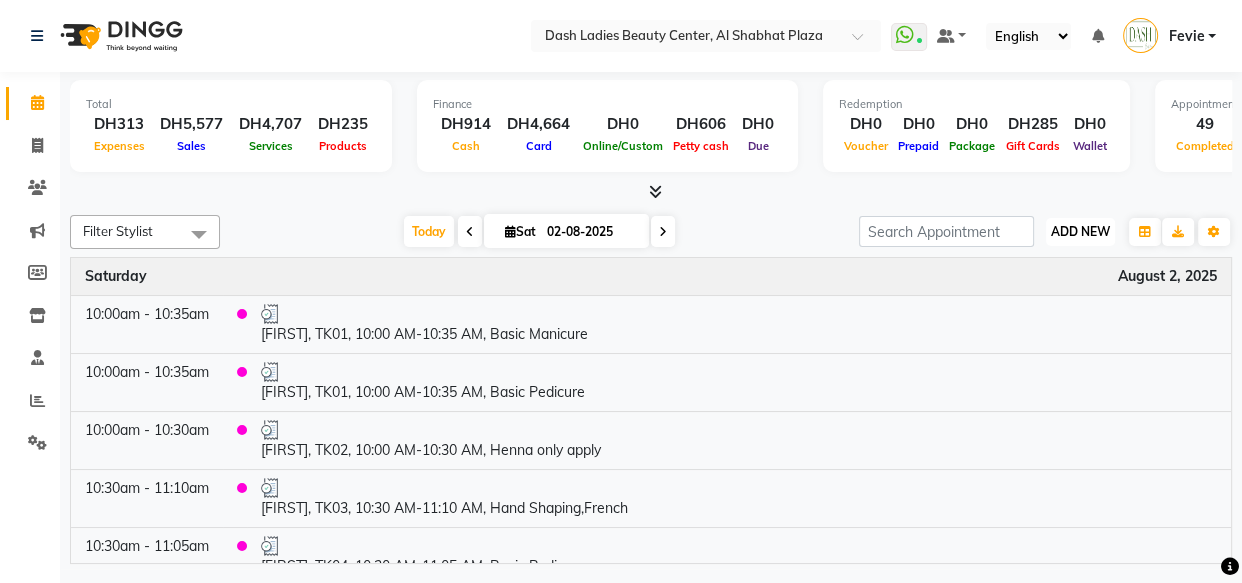 click on "ADD NEW" at bounding box center [1080, 231] 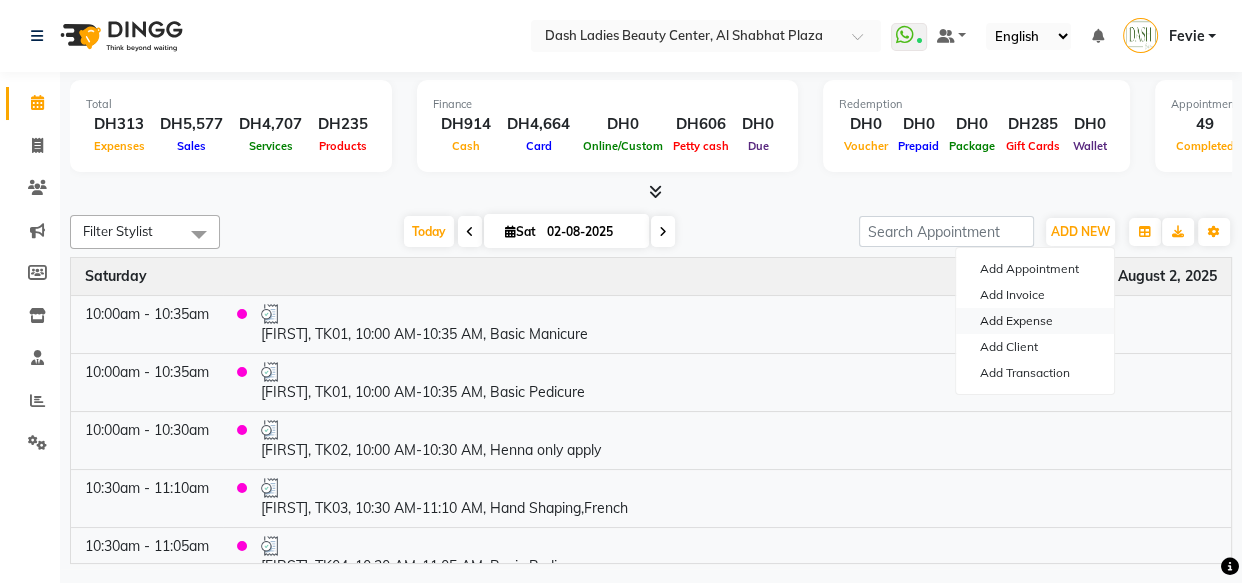 click on "Add Expense" at bounding box center (1035, 321) 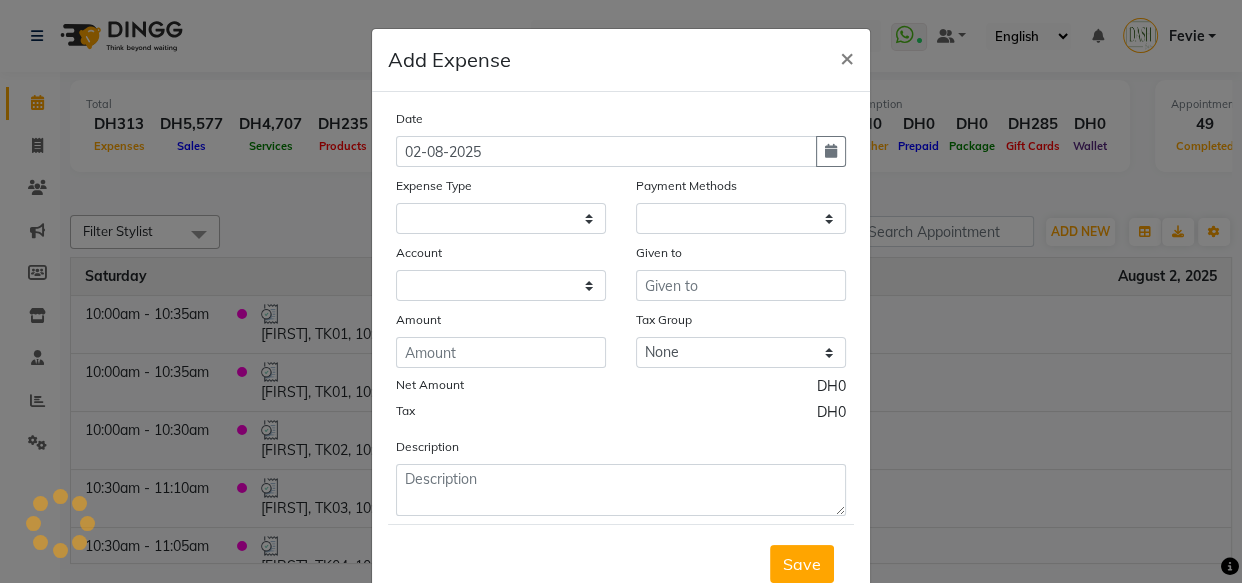 select on "7495" 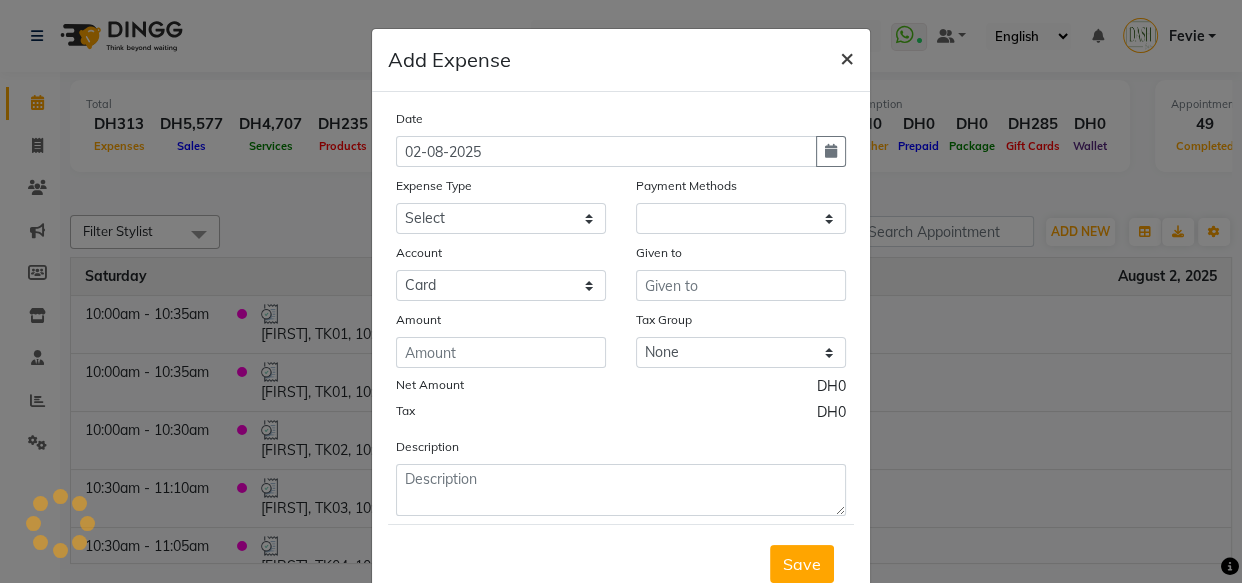 click on "×" 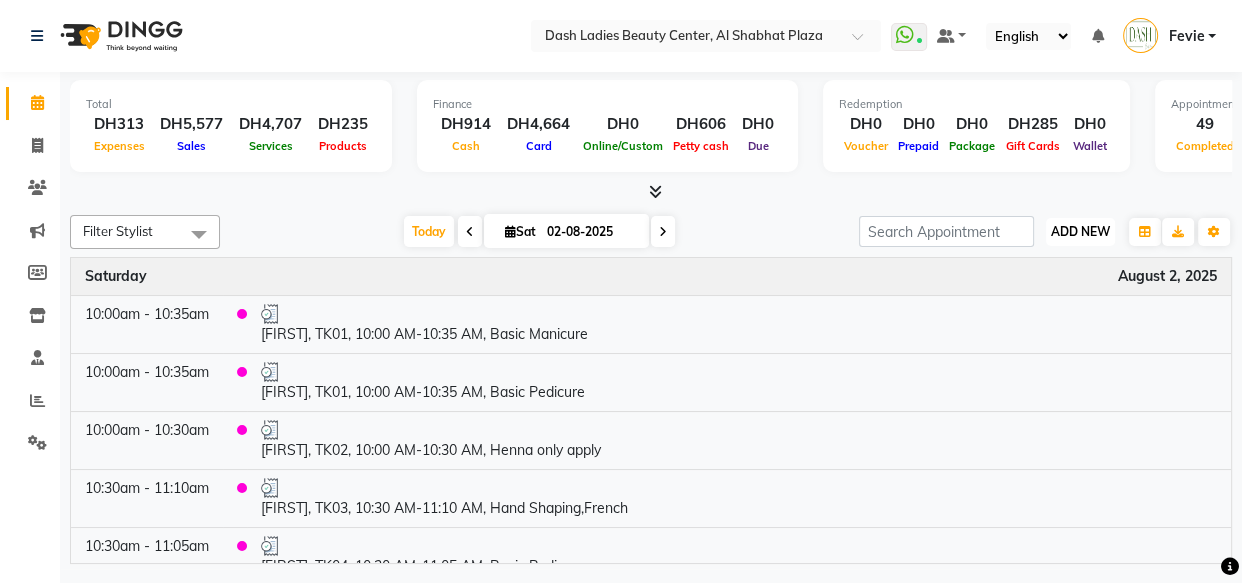 click on "ADD NEW" at bounding box center (1080, 231) 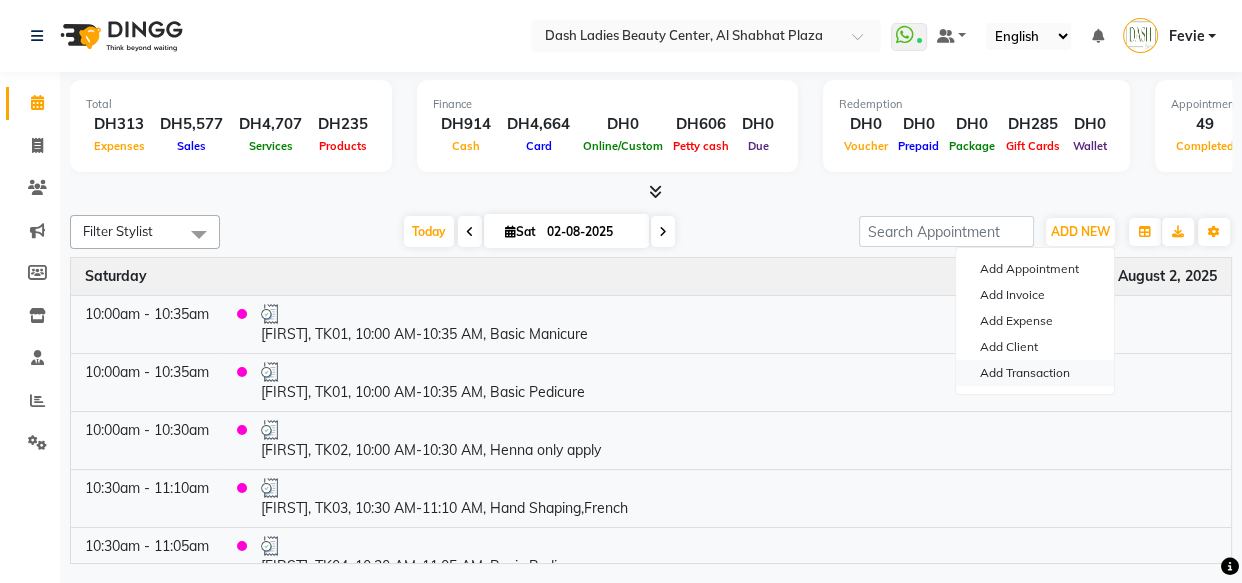 click on "Add Transaction" at bounding box center (1035, 373) 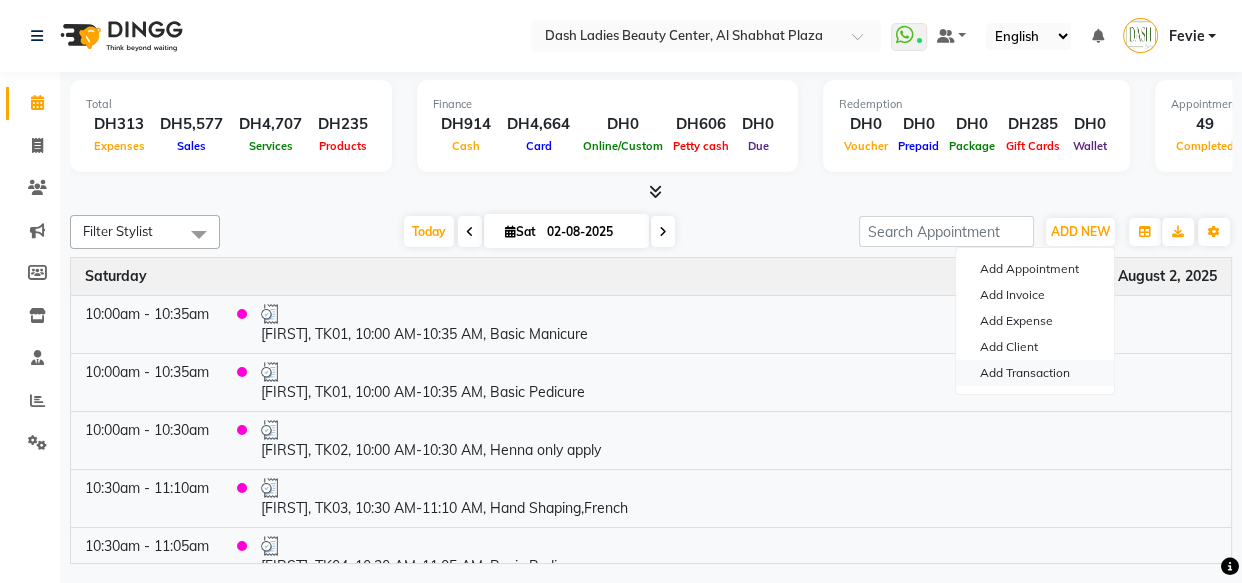 select on "direct" 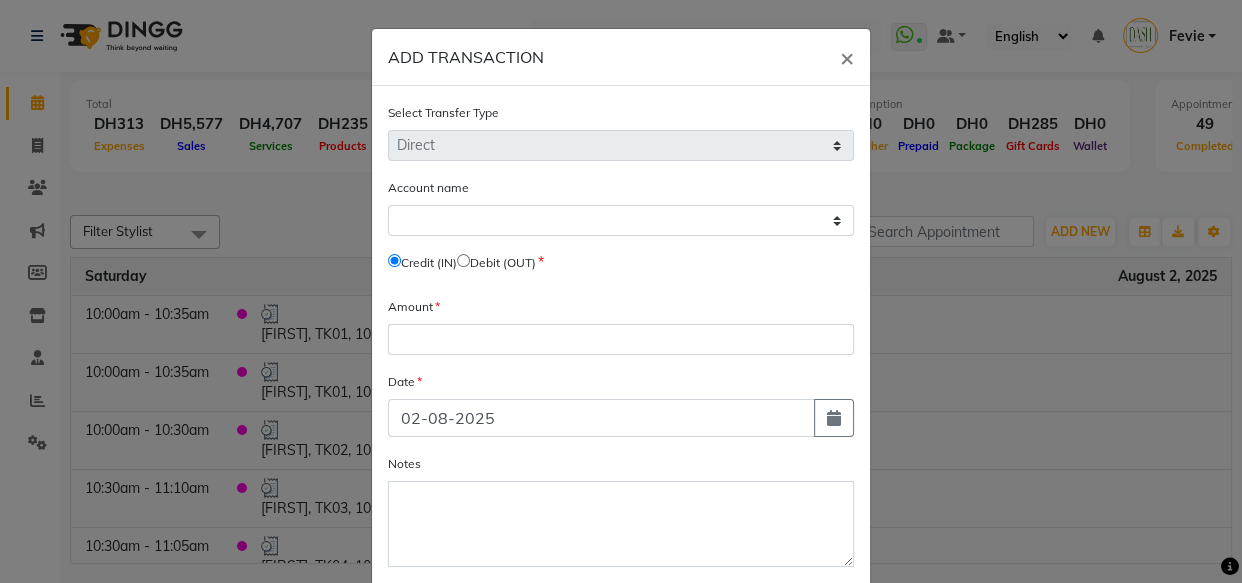 click 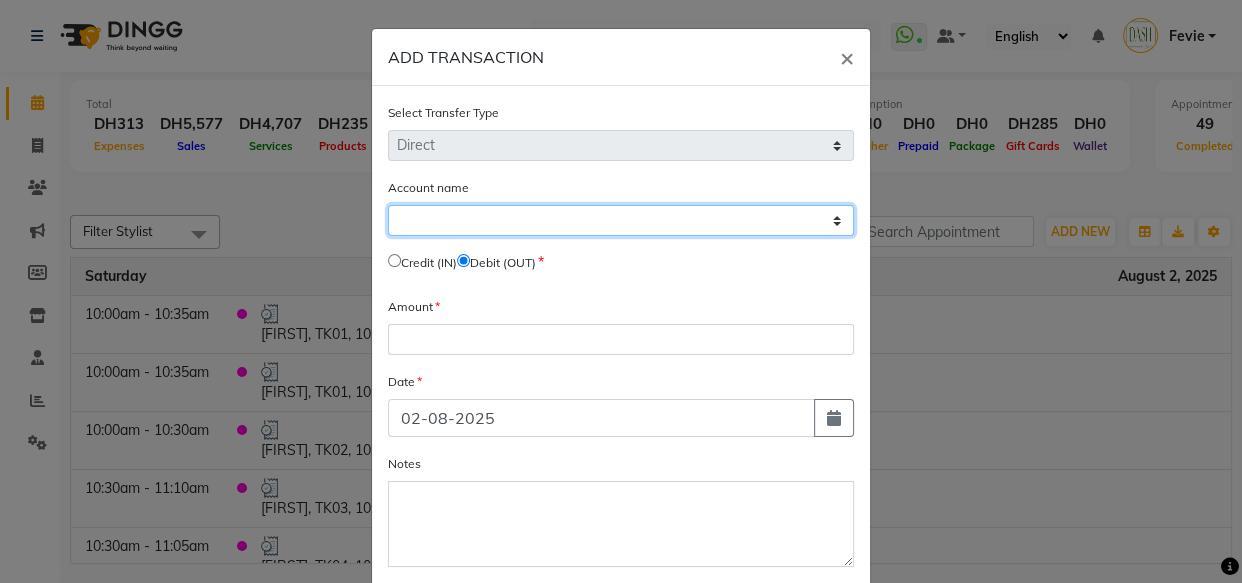 click on "Select Petty Cash Card Tax Cash In Hand" 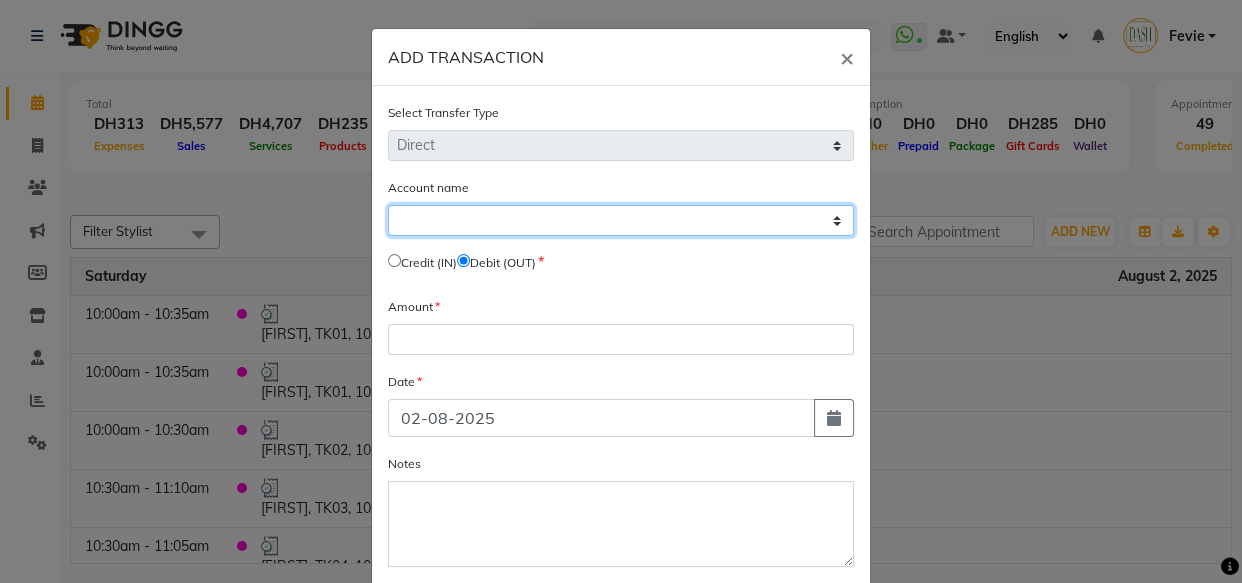 select on "7494" 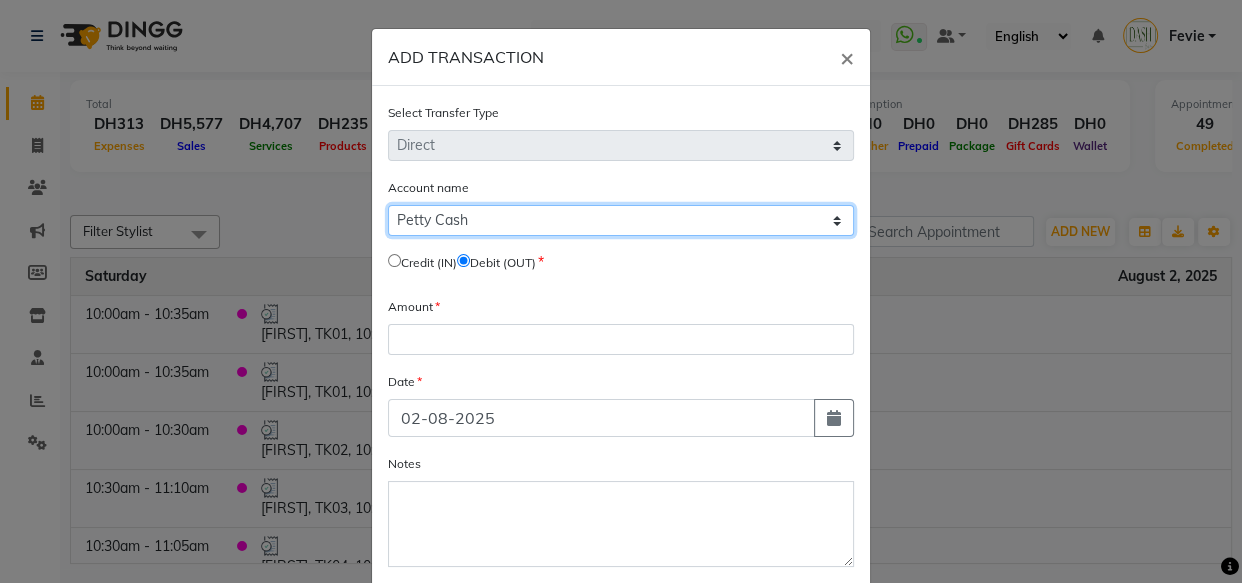 click on "Select Petty Cash Card Tax Cash In Hand" 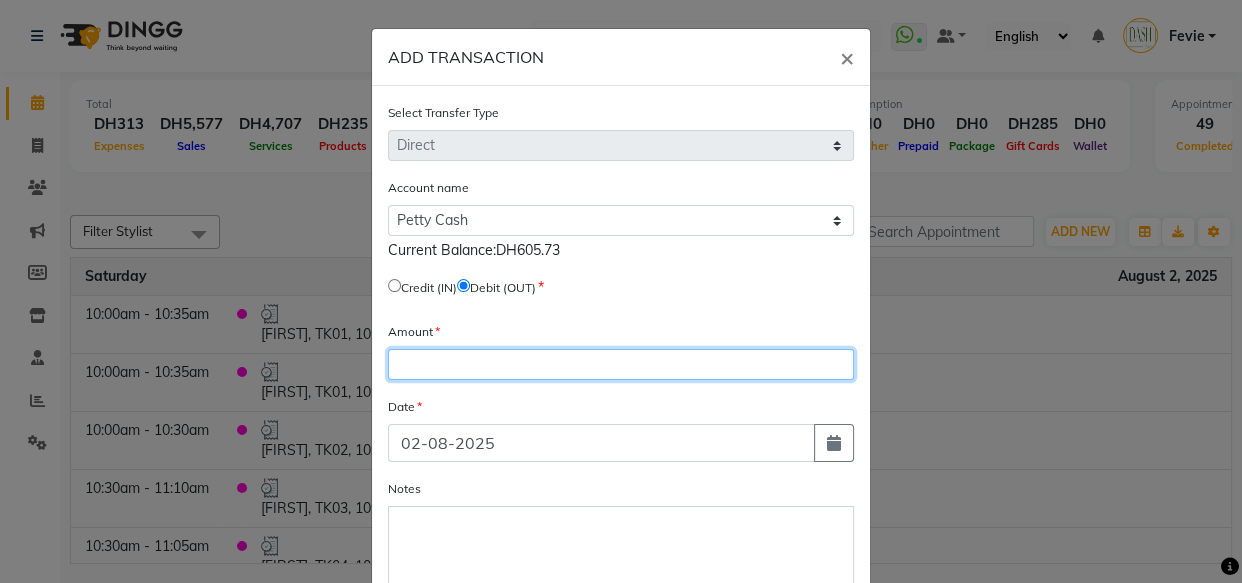 click 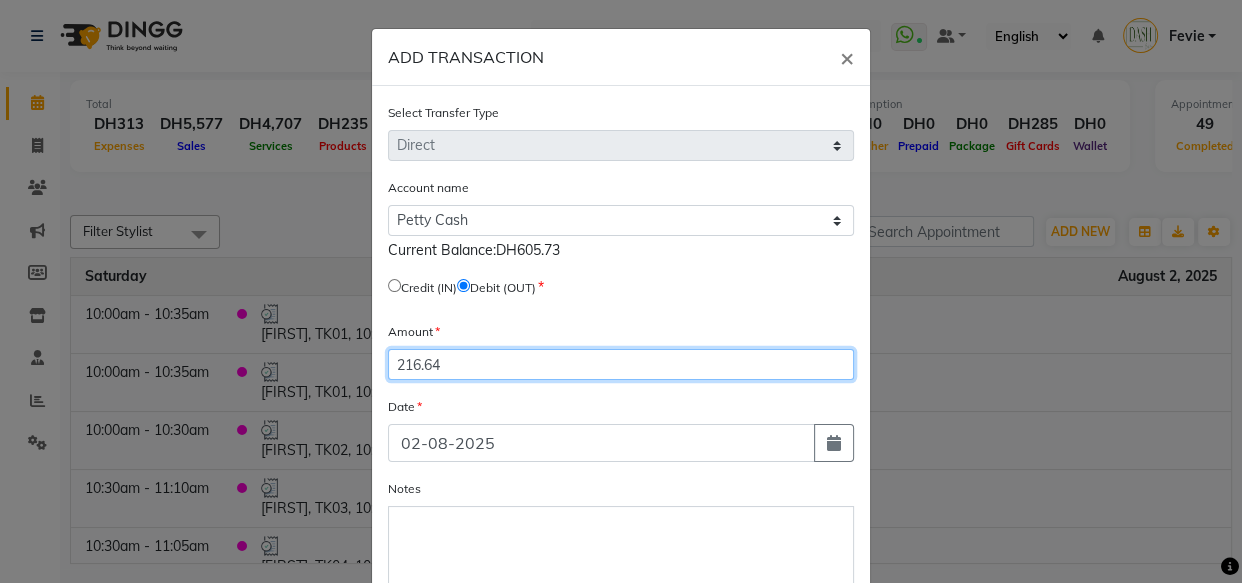type on "216.64" 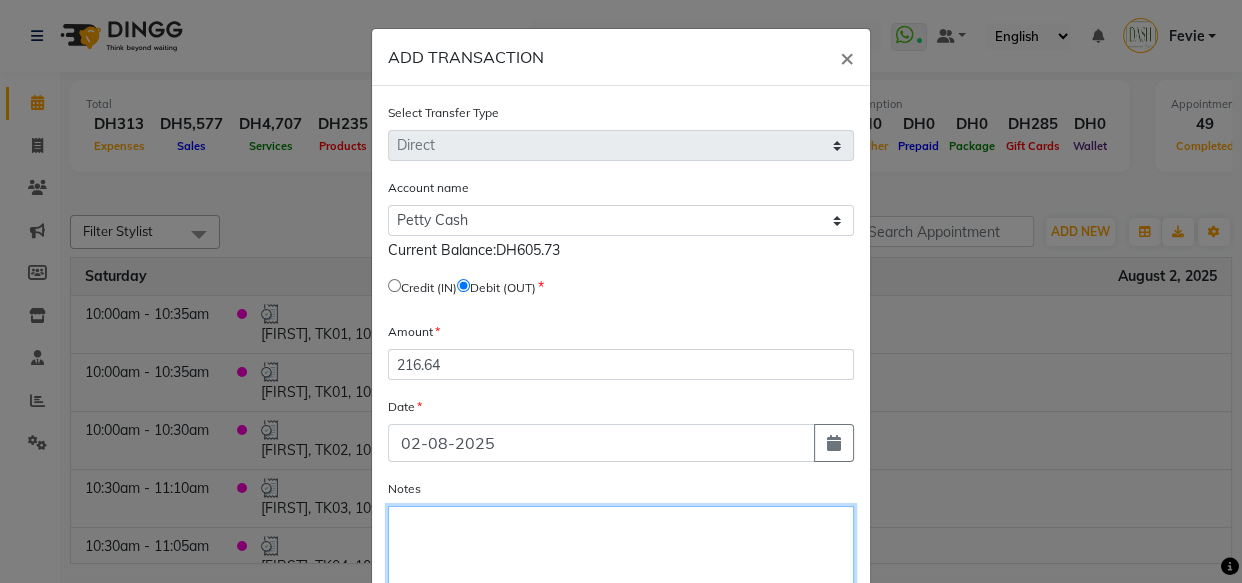 click on "Notes" at bounding box center (621, 549) 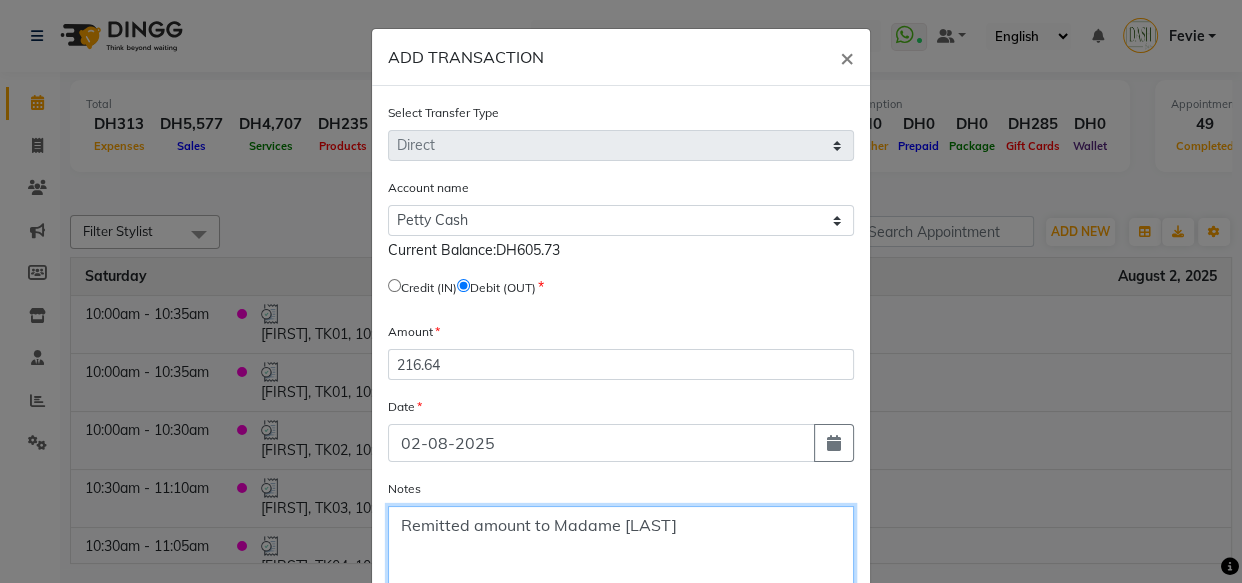 scroll, scrollTop: 128, scrollLeft: 0, axis: vertical 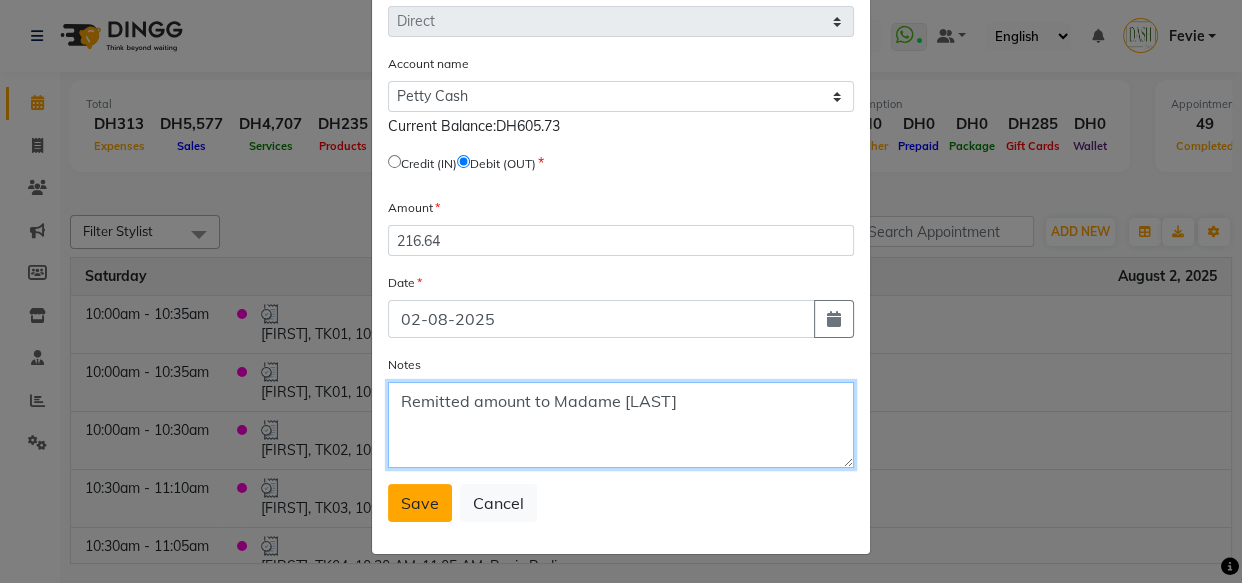 type on "Remitted amount to Madame Mama" 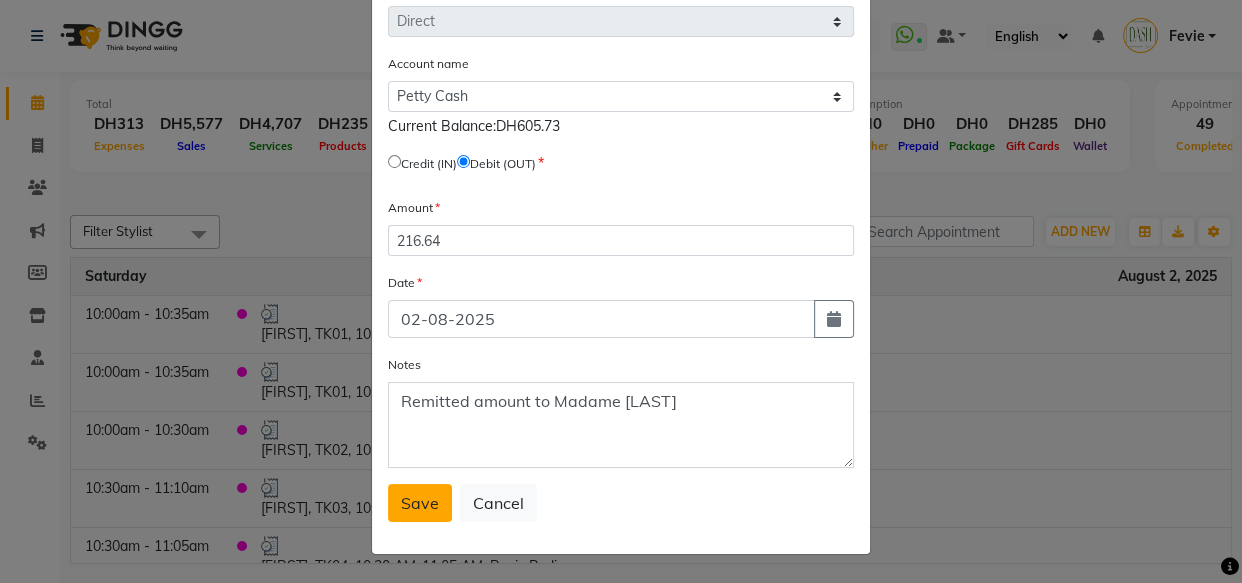 click on "Save" at bounding box center [420, 503] 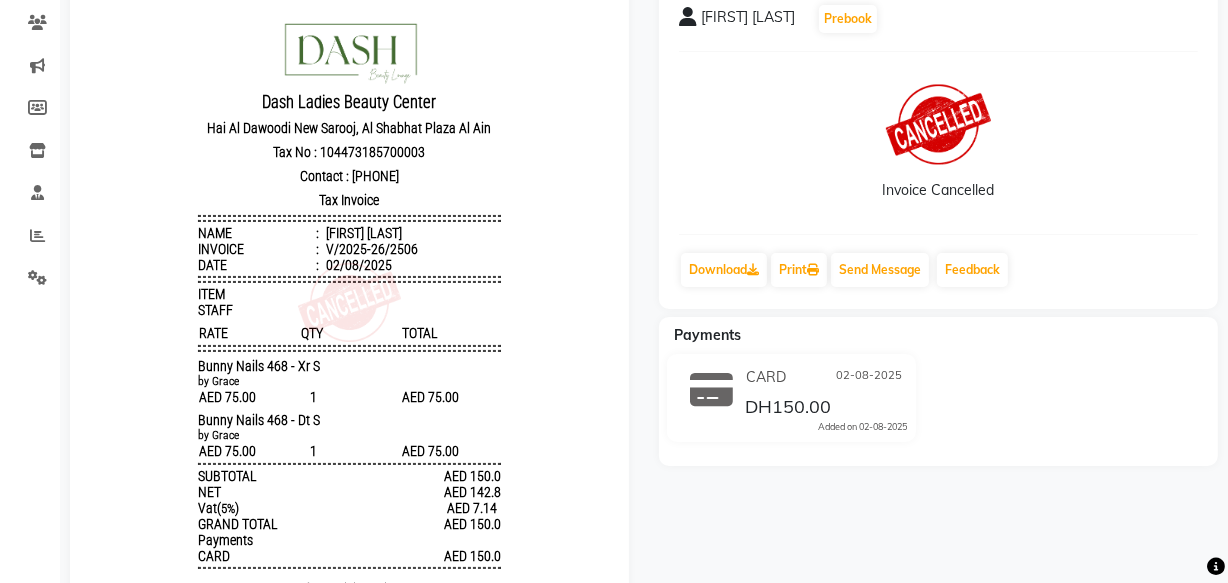 scroll, scrollTop: 0, scrollLeft: 0, axis: both 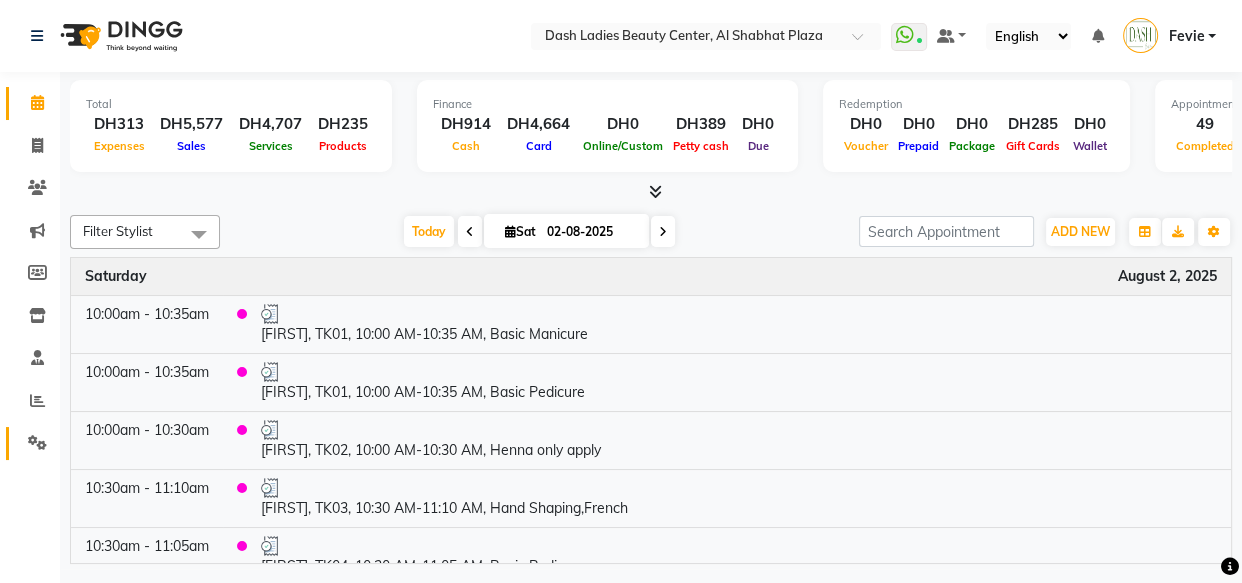 click 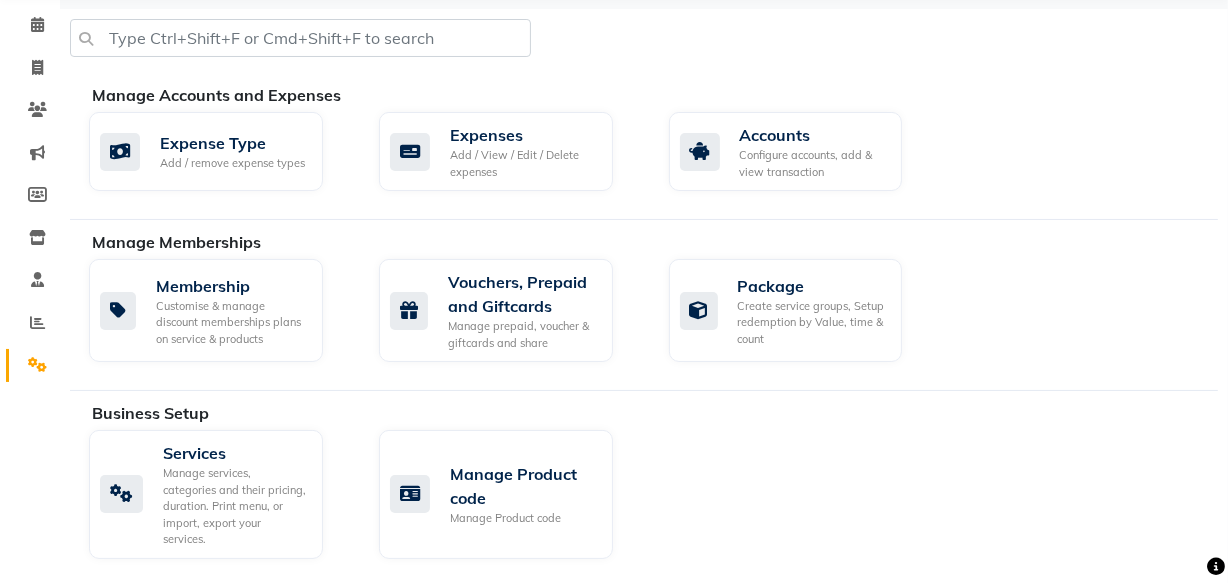 scroll, scrollTop: 27, scrollLeft: 0, axis: vertical 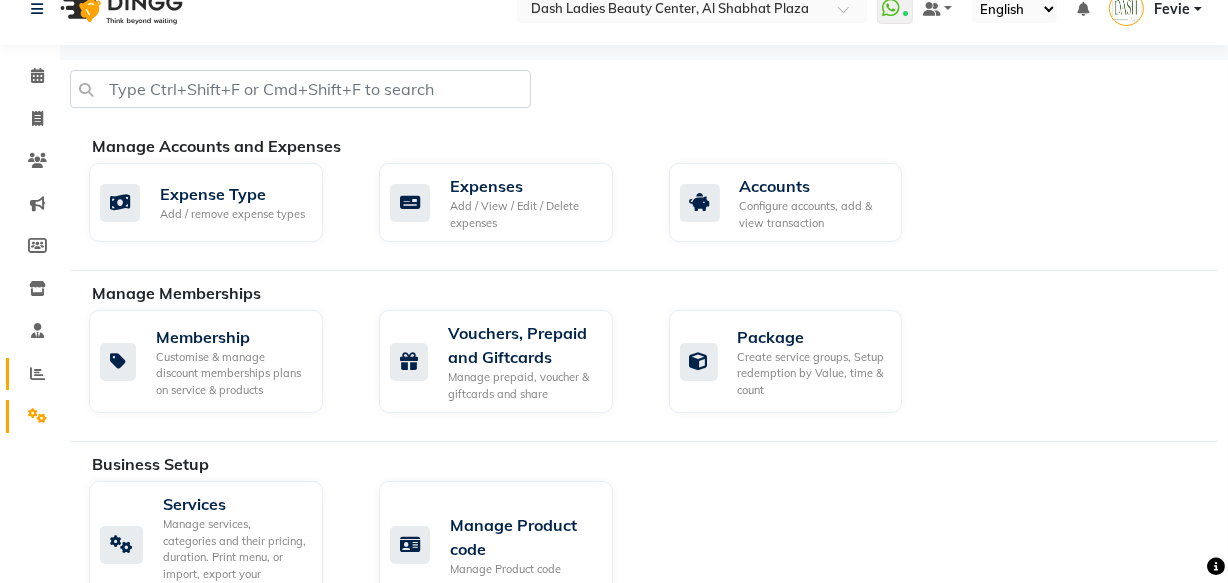 click 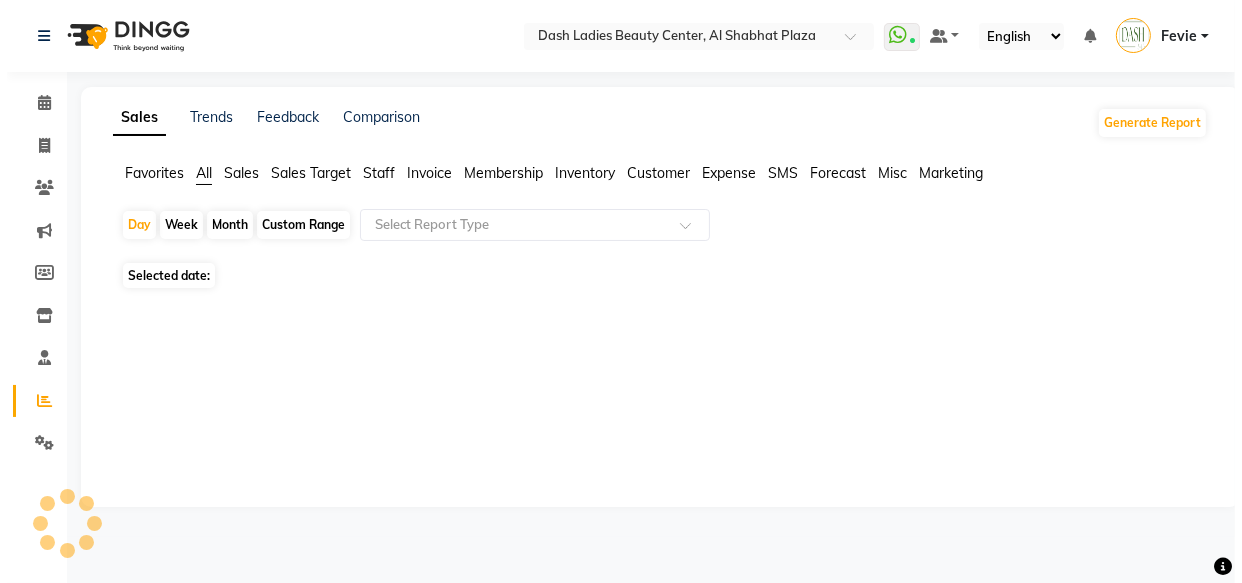 scroll, scrollTop: 0, scrollLeft: 0, axis: both 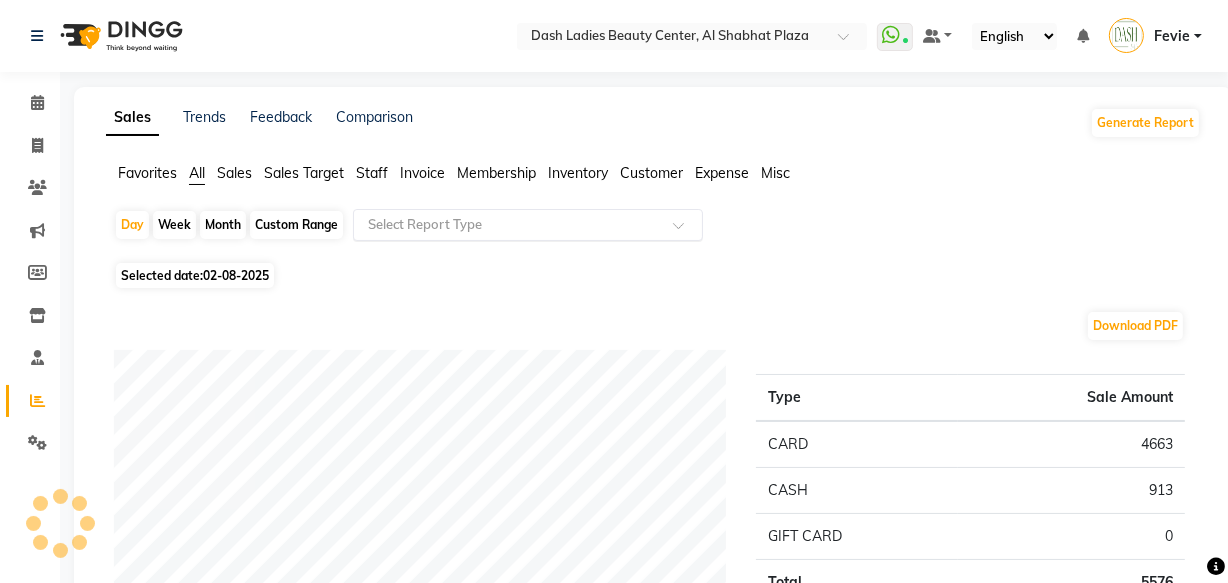 click 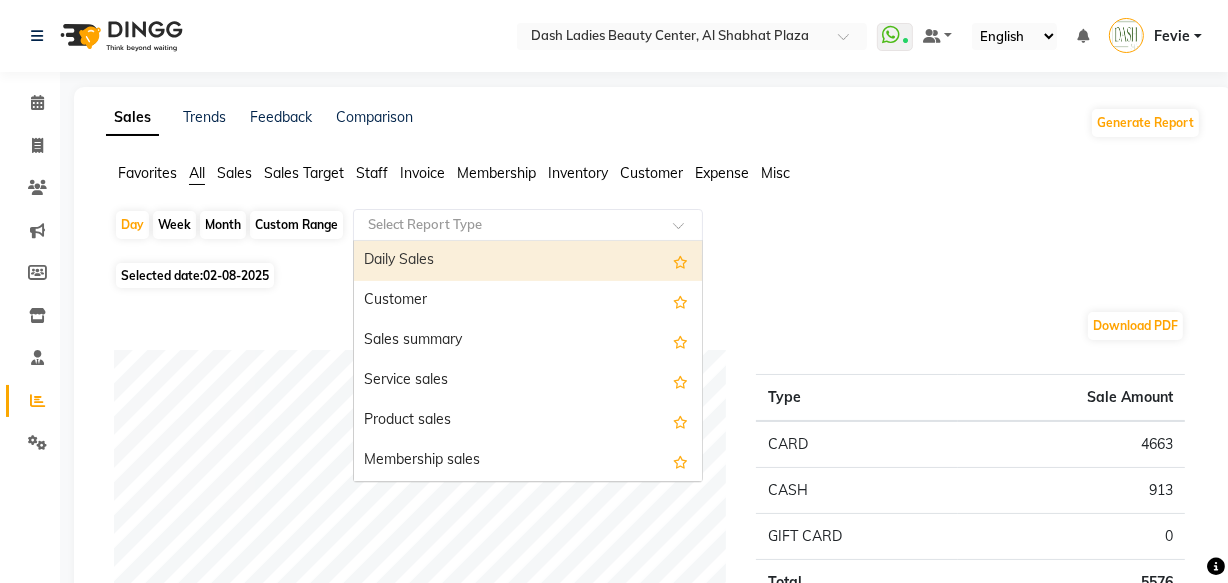 click on "Daily Sales" at bounding box center (528, 261) 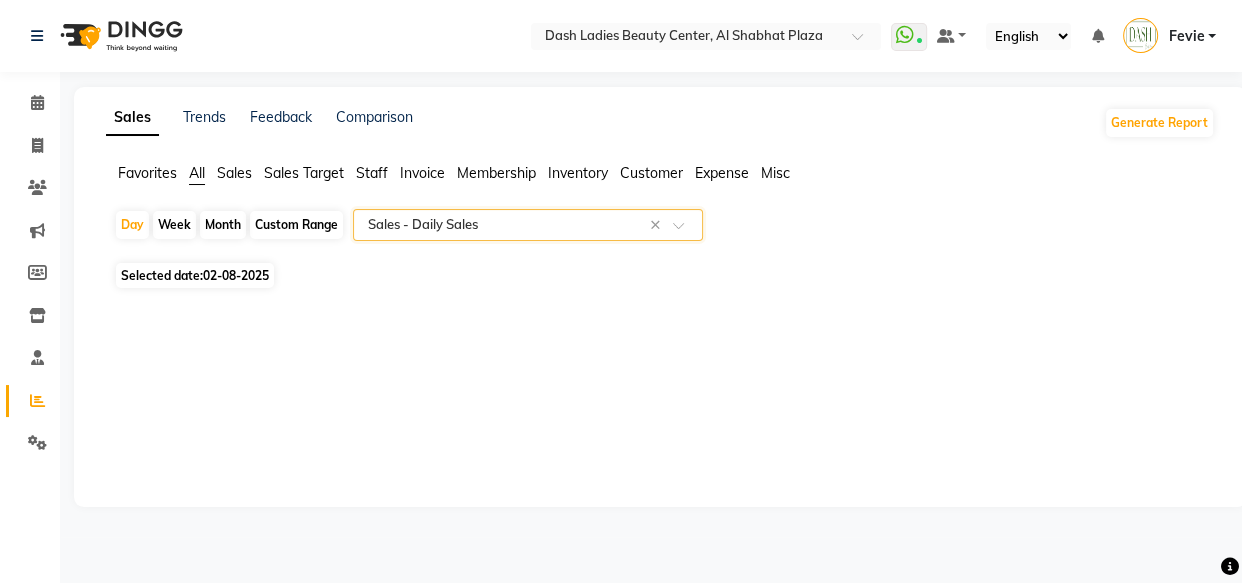 select on "full_report" 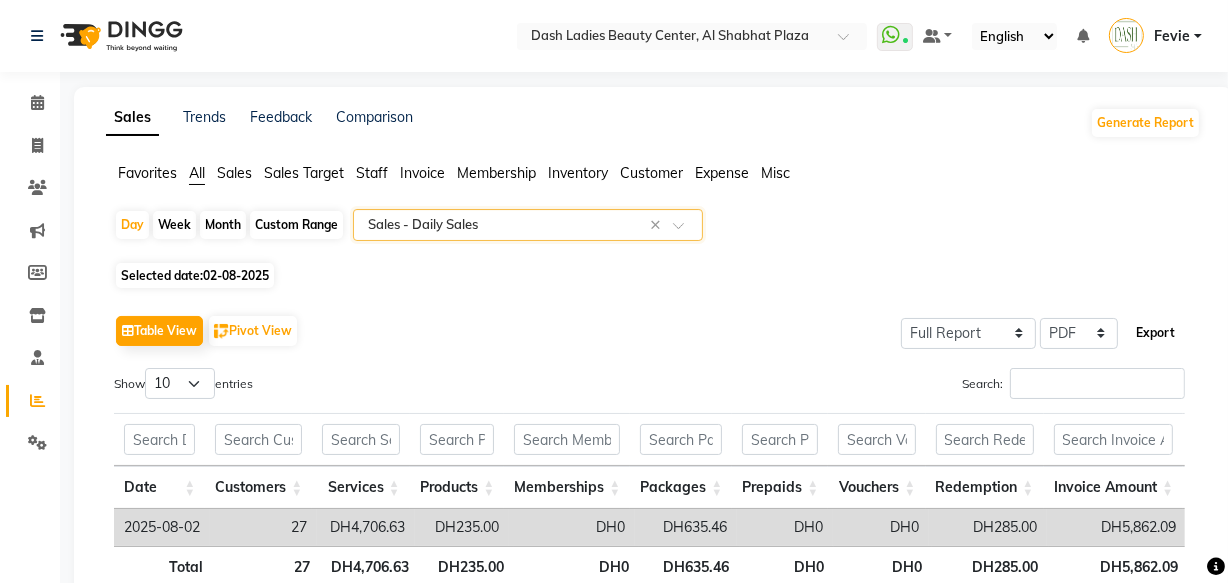 click on "Export" 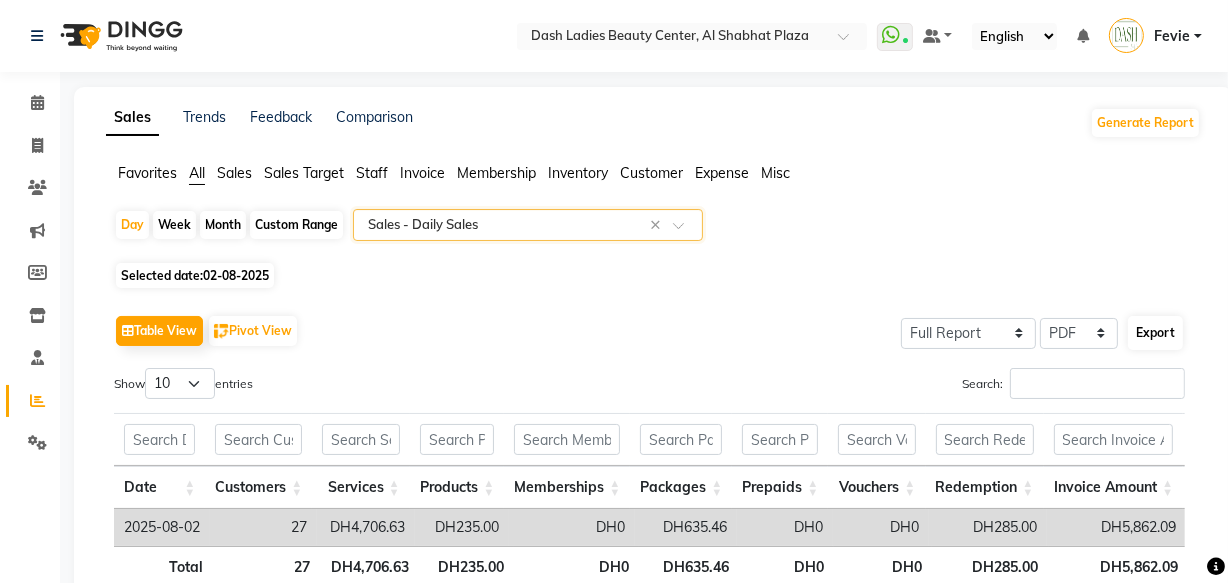 select on "sans-serif" 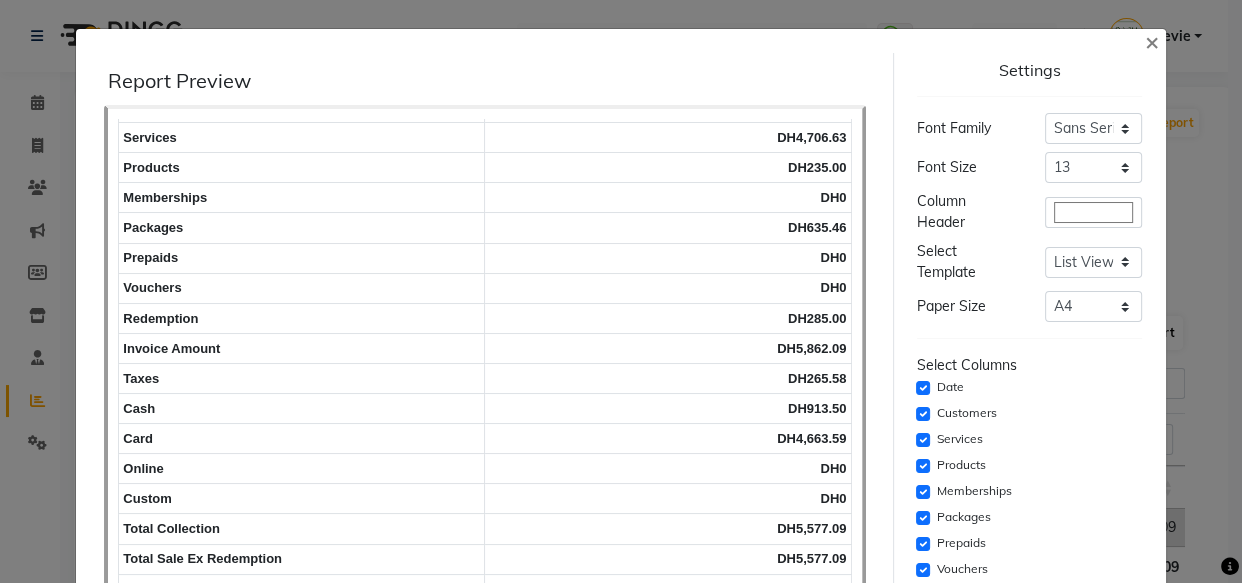 scroll, scrollTop: 192, scrollLeft: 0, axis: vertical 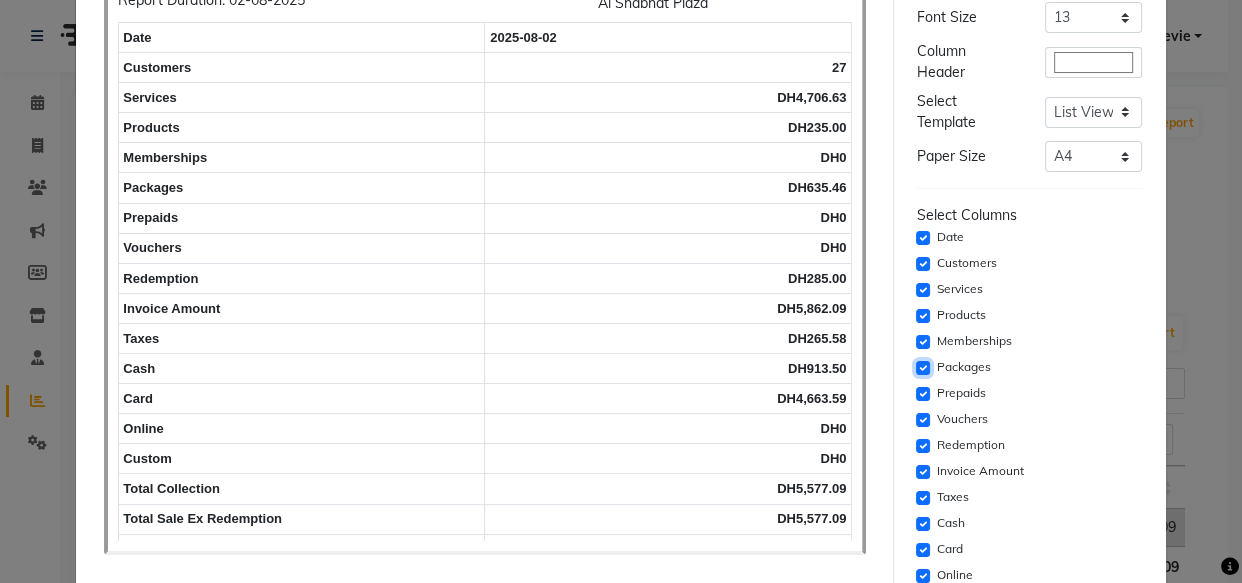 click 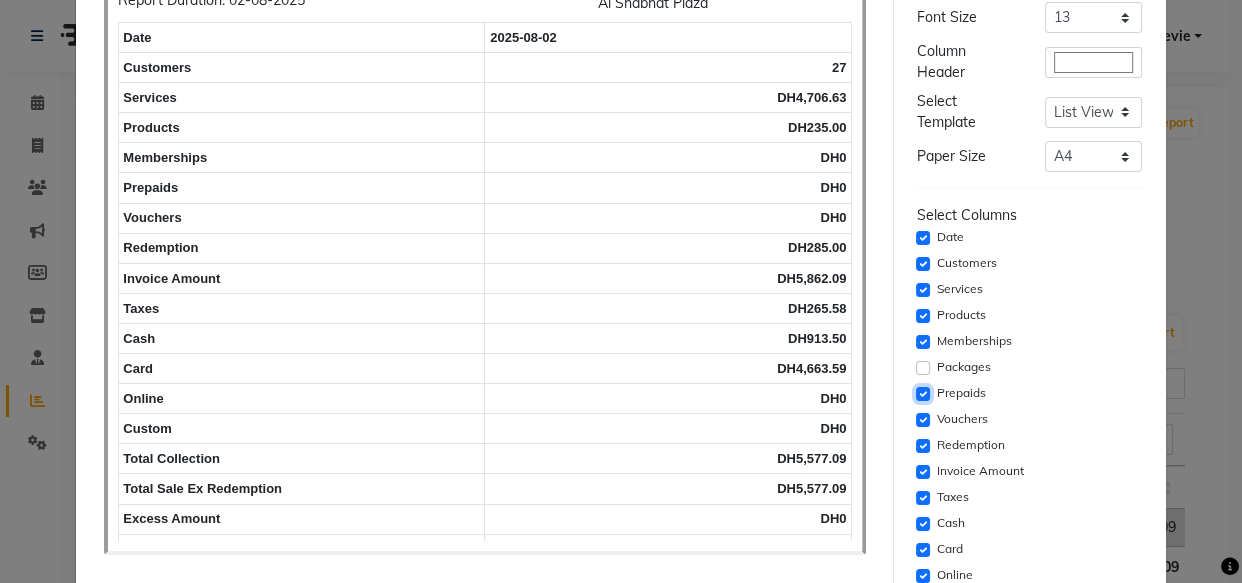 click 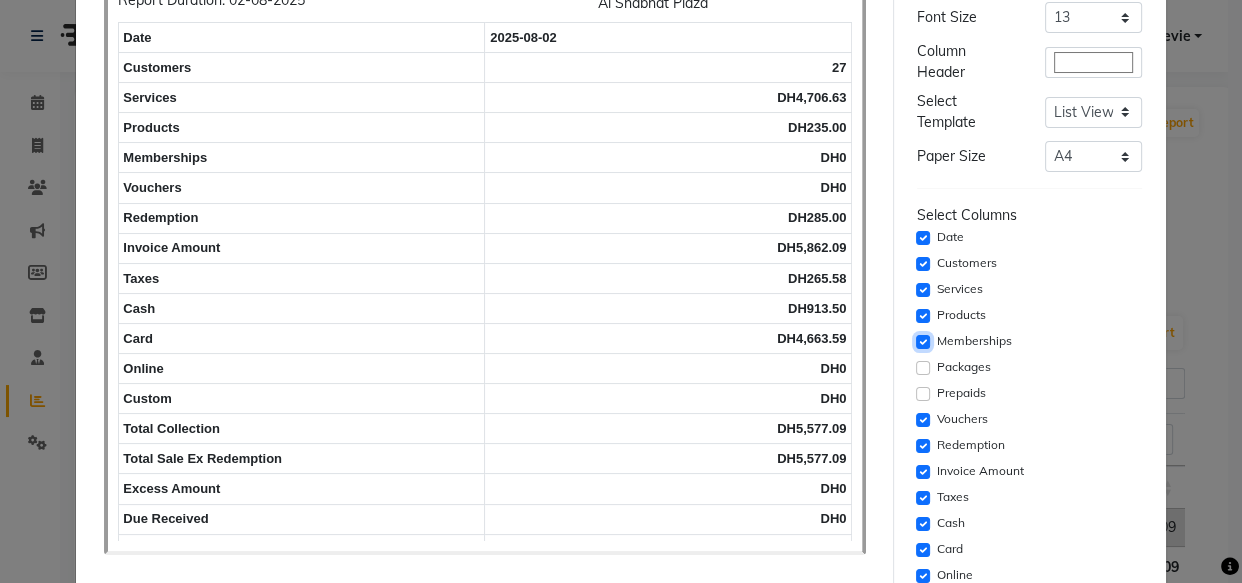 click 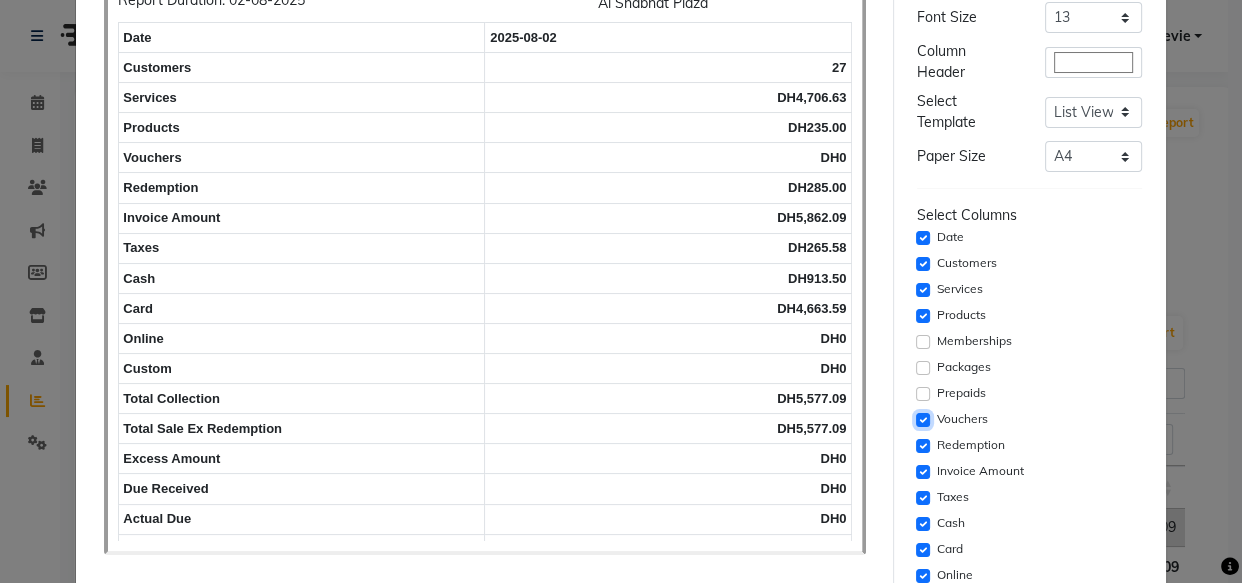 click 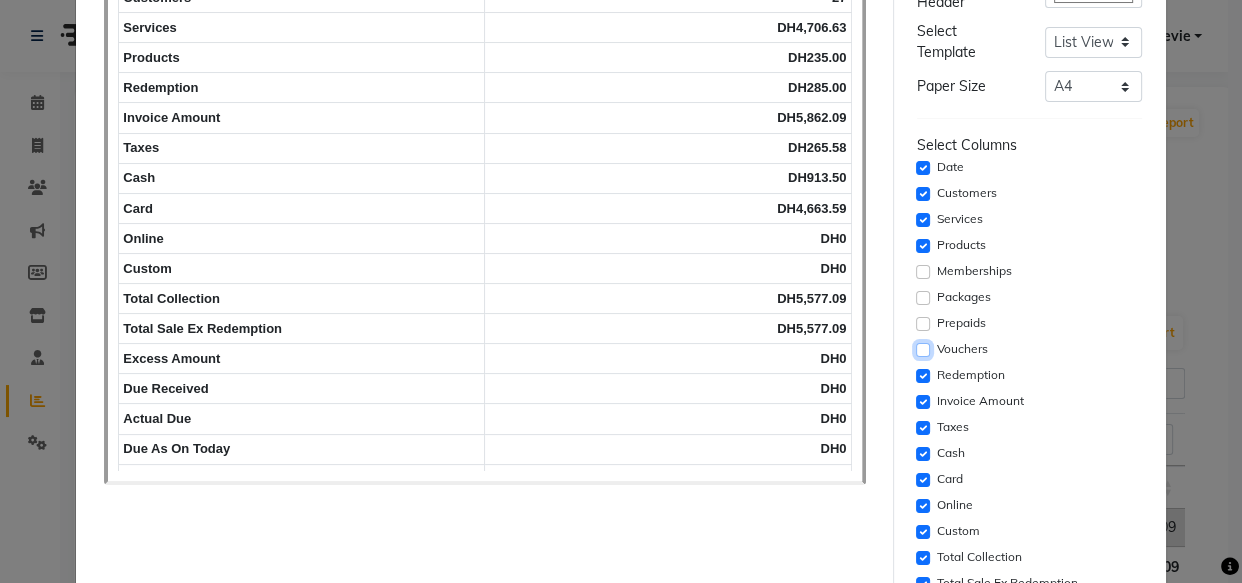 scroll, scrollTop: 270, scrollLeft: 0, axis: vertical 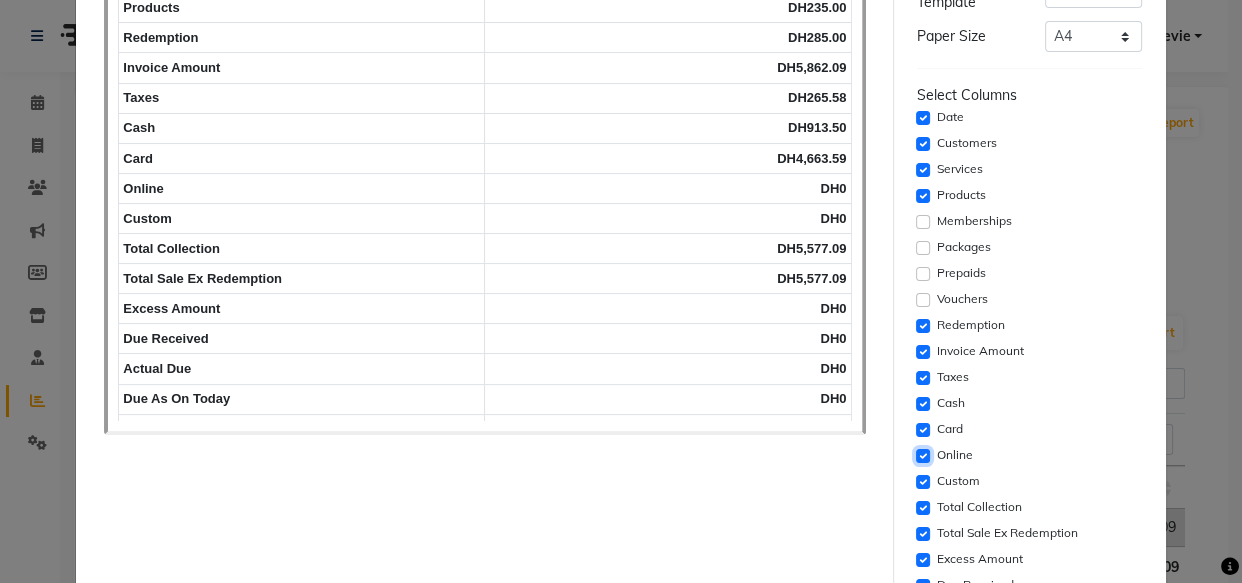 click 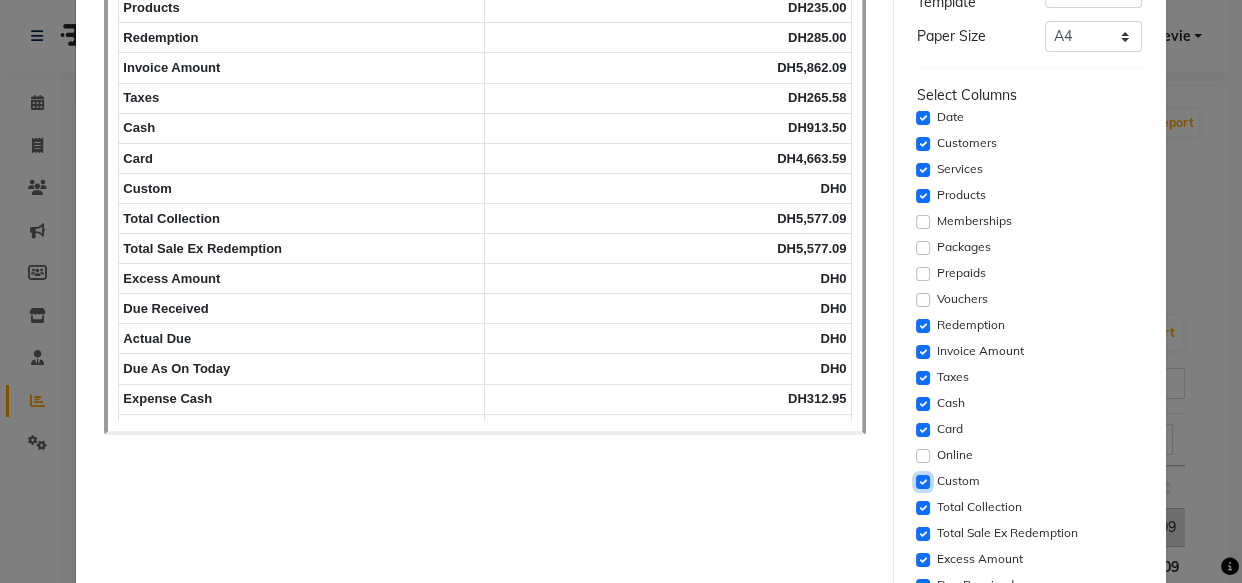 click 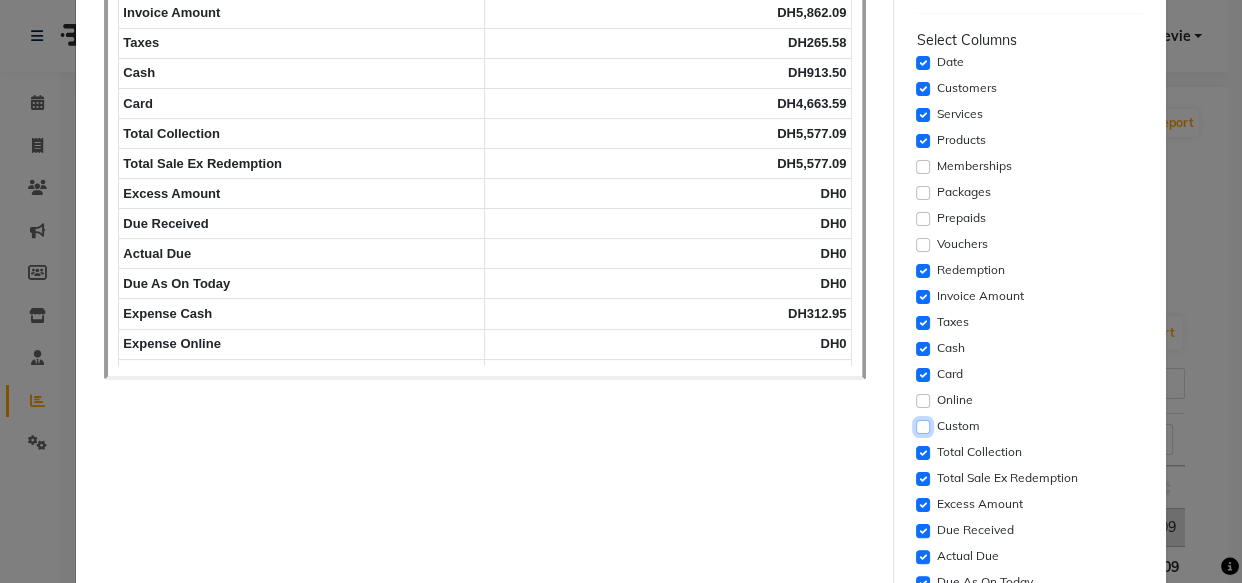 scroll, scrollTop: 339, scrollLeft: 0, axis: vertical 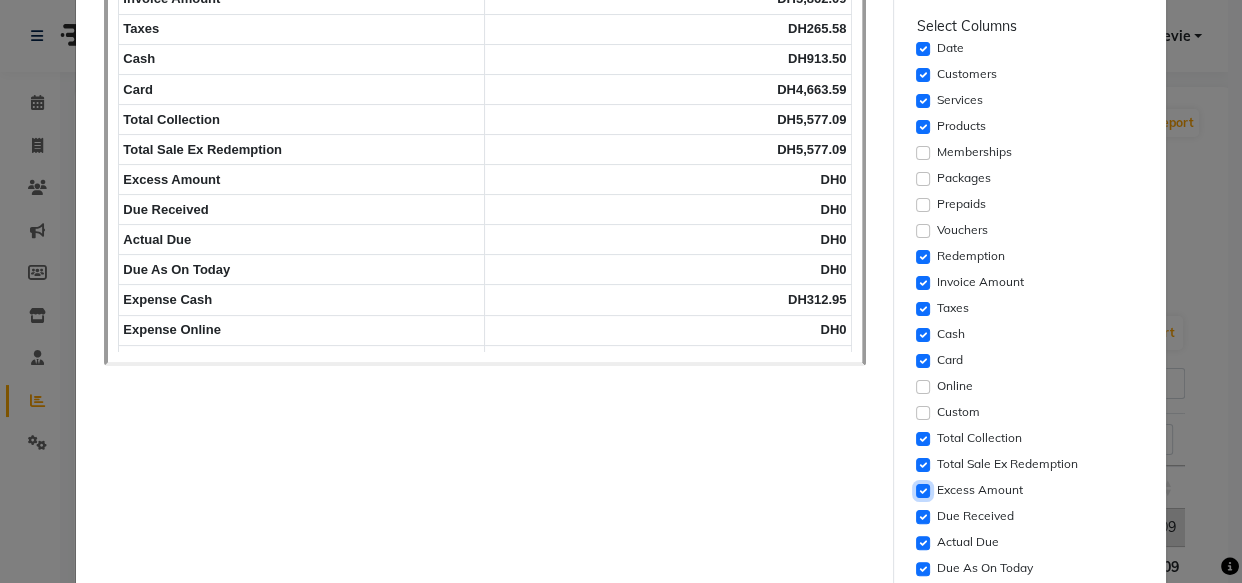 click 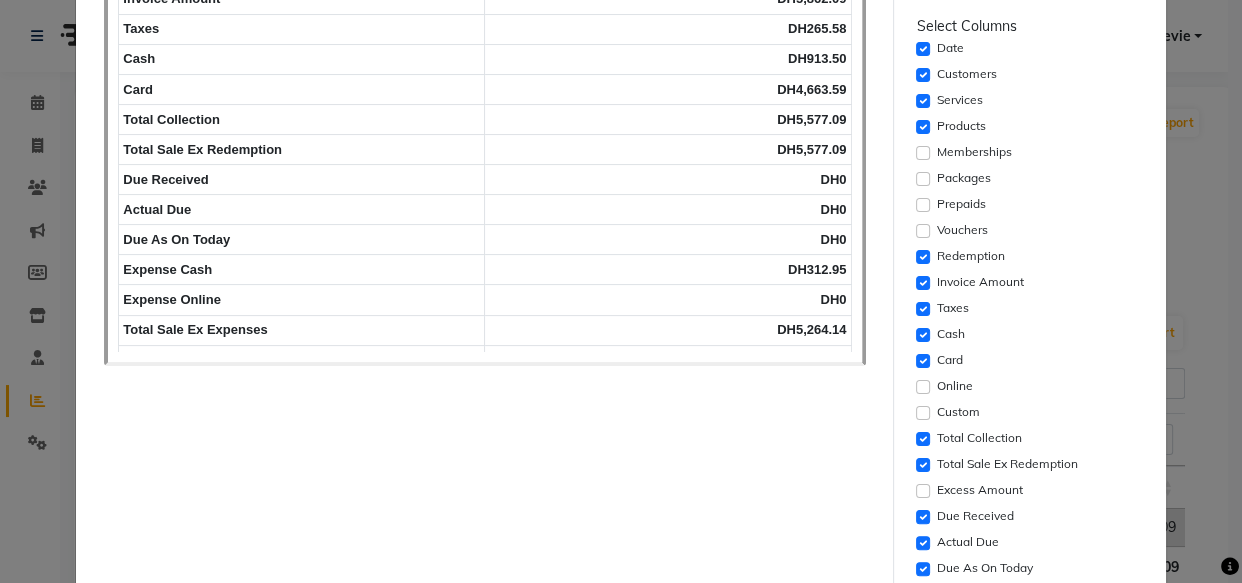 click on "Due Received" 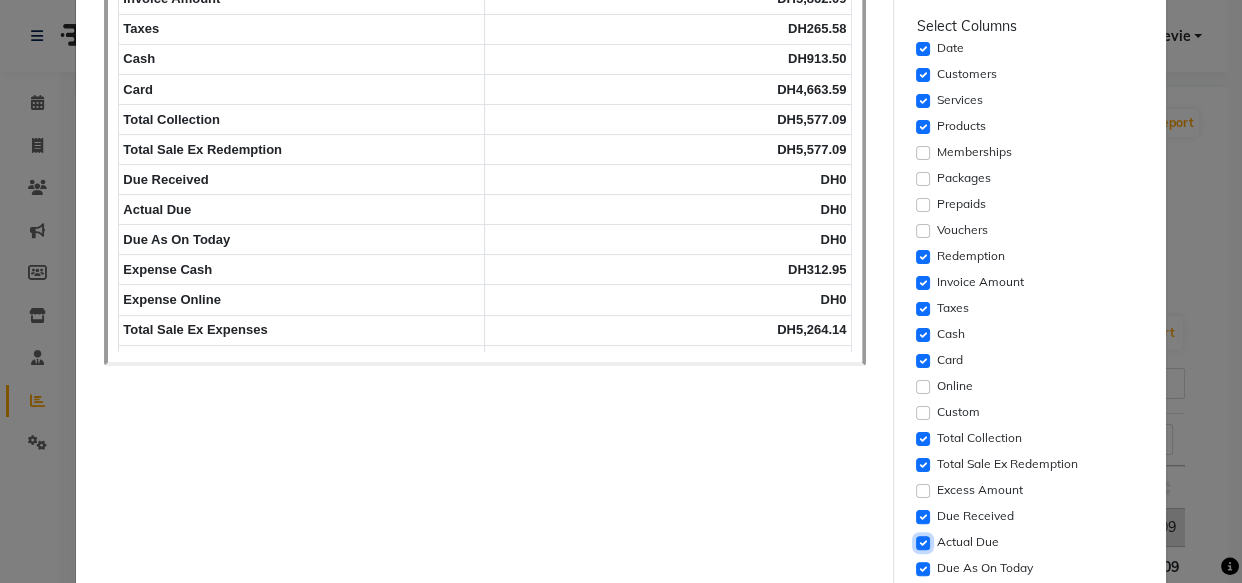 click 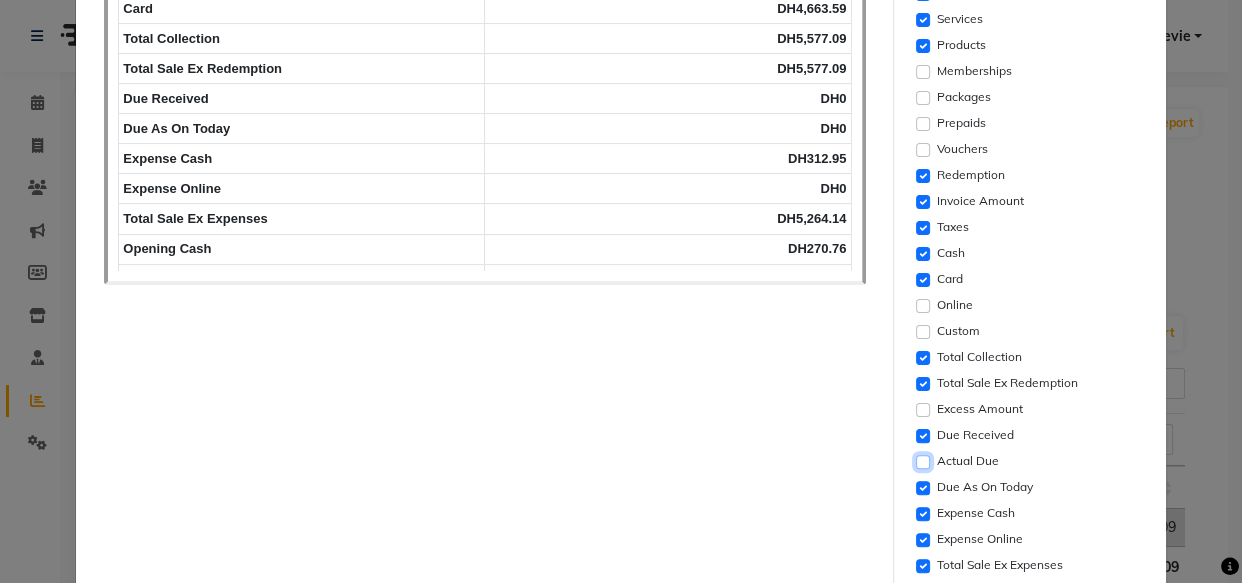 scroll, scrollTop: 447, scrollLeft: 0, axis: vertical 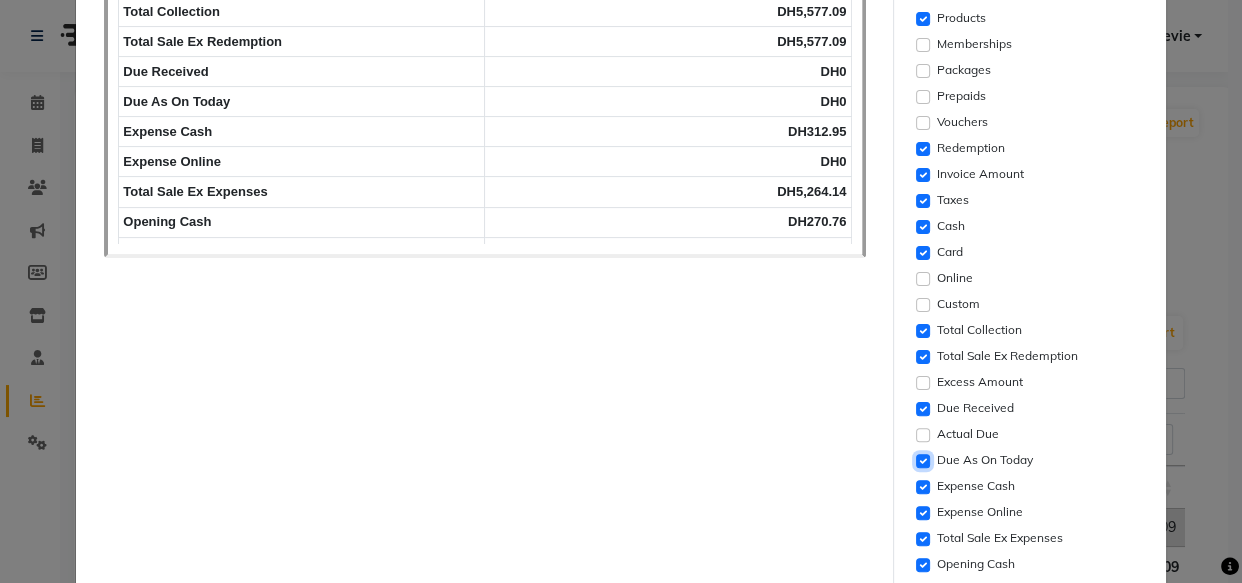 click 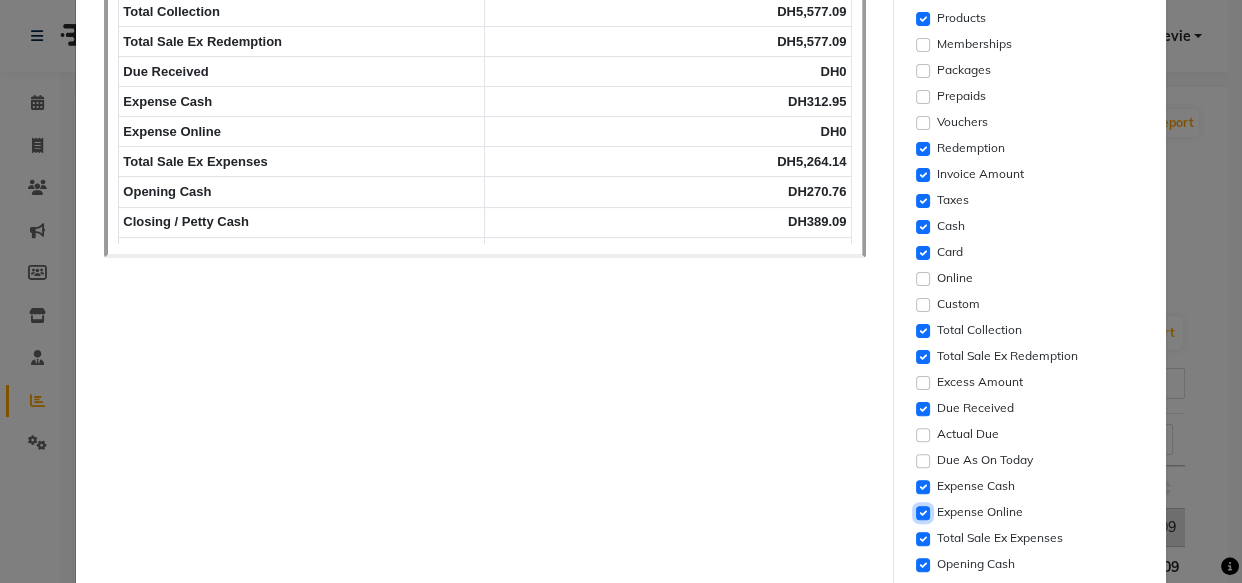 click 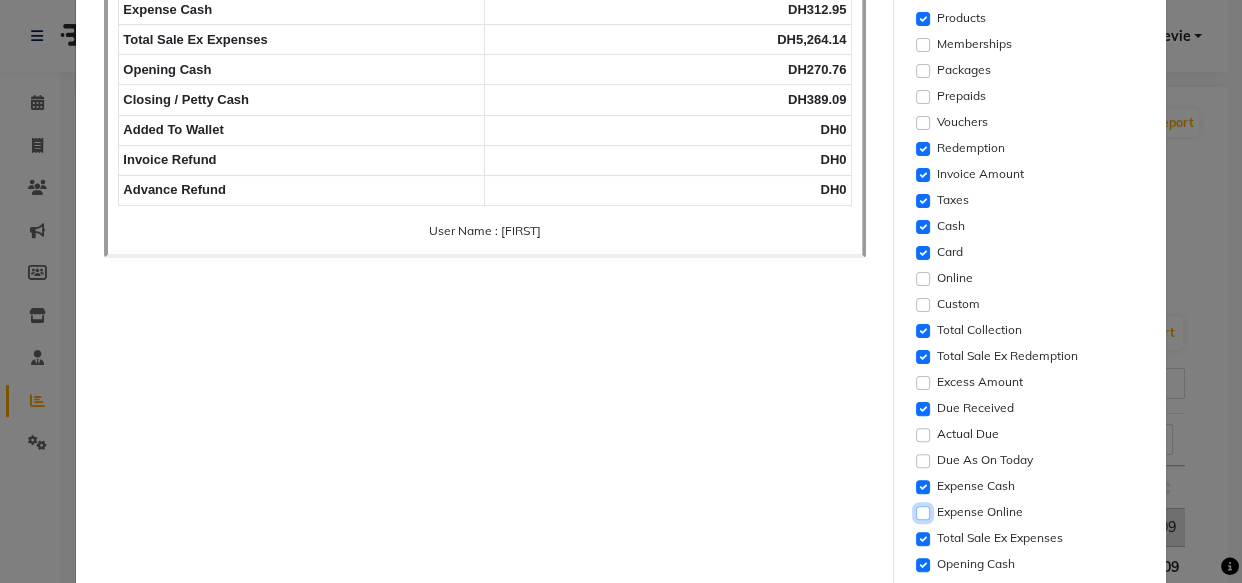 scroll, scrollTop: 102, scrollLeft: 0, axis: vertical 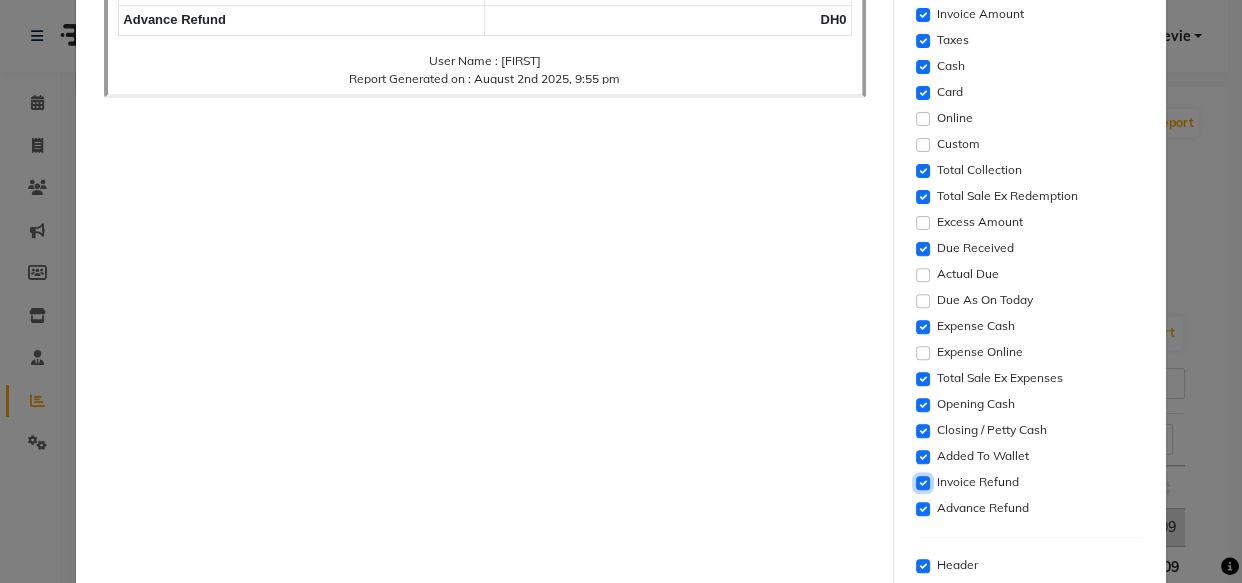 click 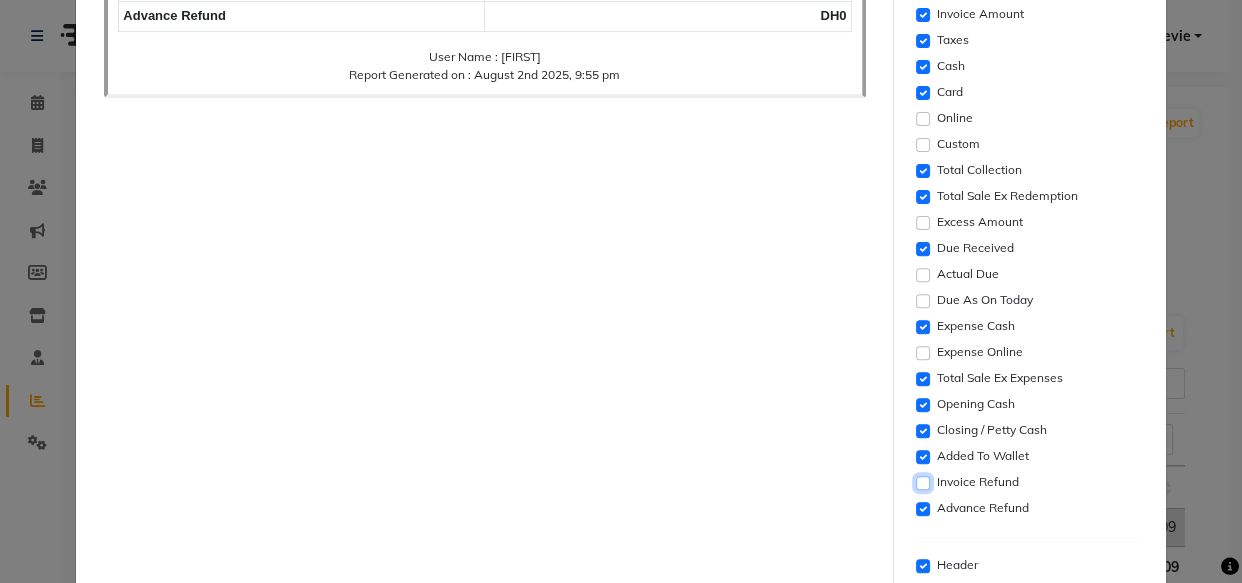 scroll, scrollTop: 72, scrollLeft: 0, axis: vertical 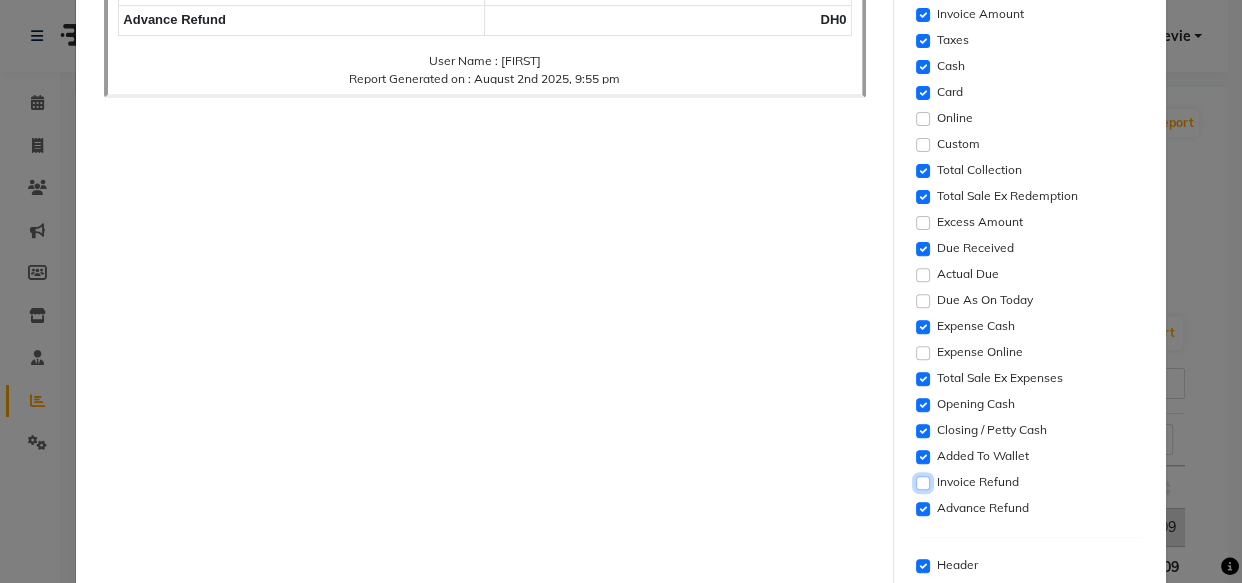 click 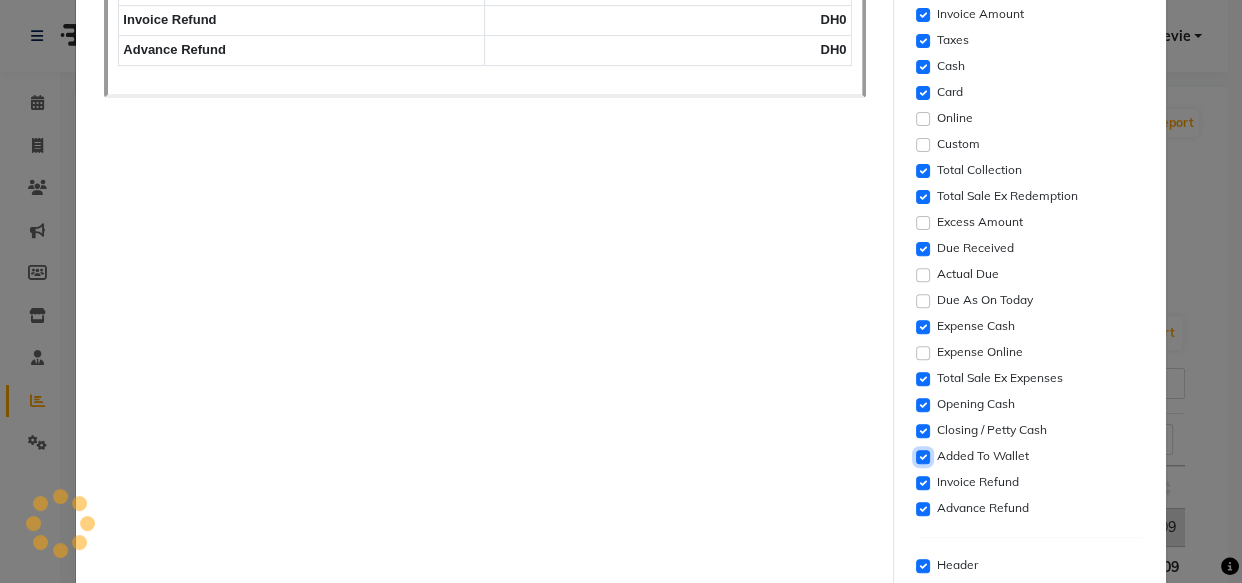 click 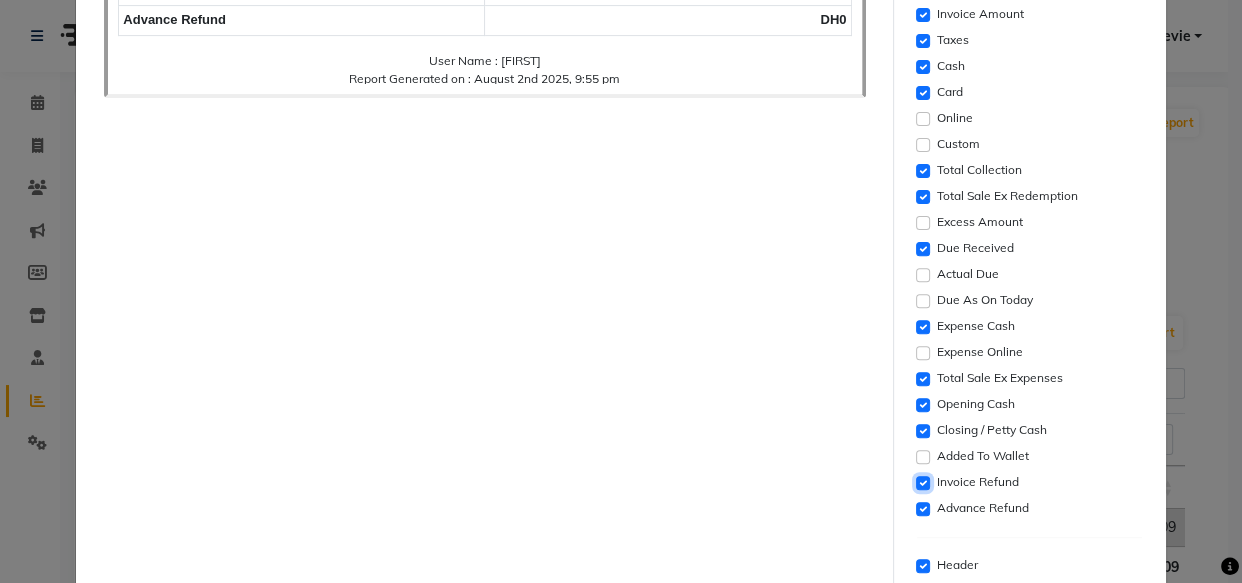 click 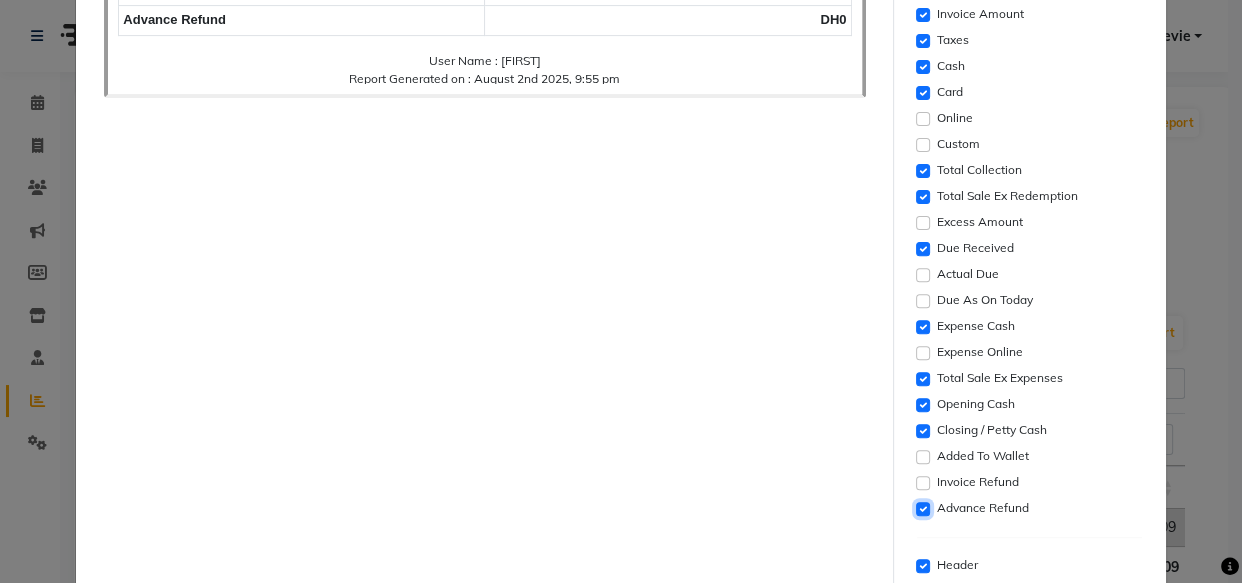 click 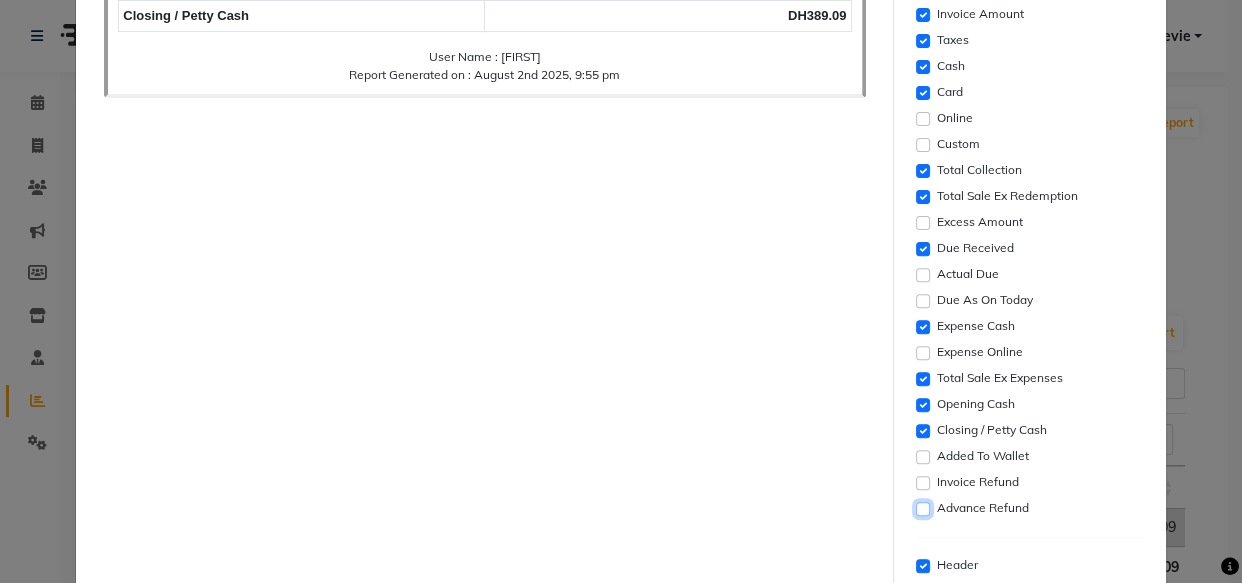 scroll, scrollTop: 12, scrollLeft: 0, axis: vertical 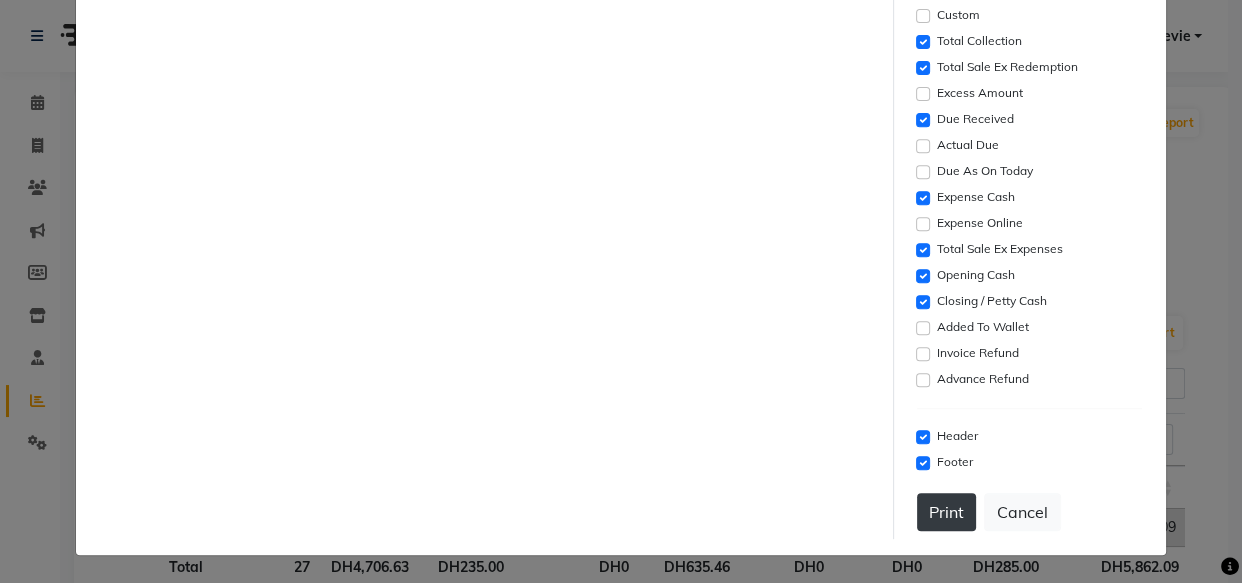 click on "Print" 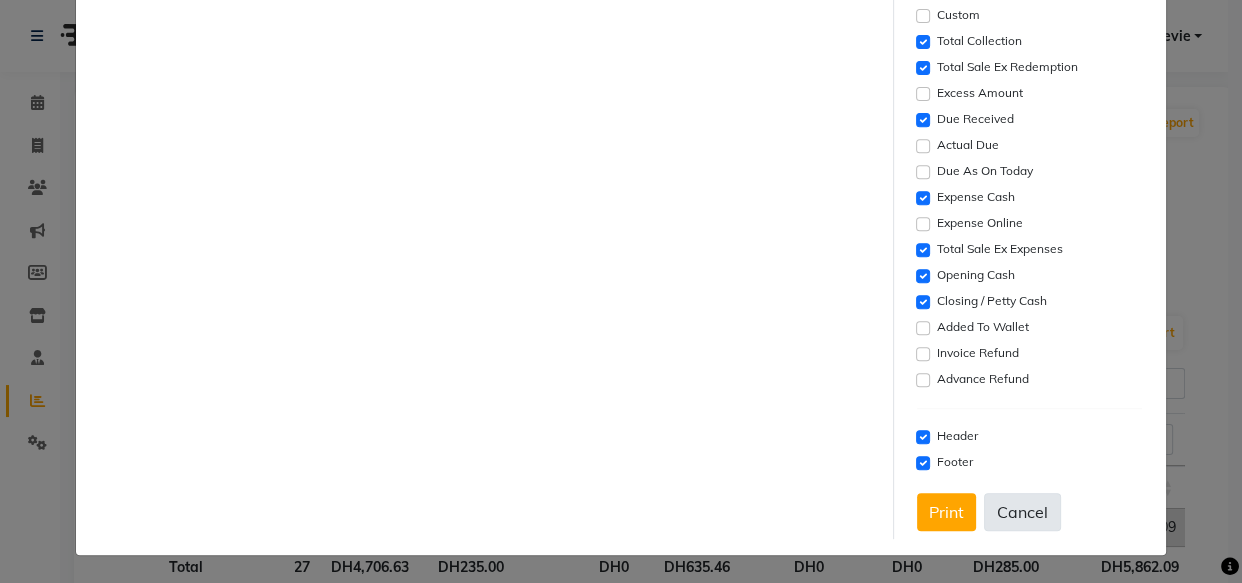 click on "Cancel" 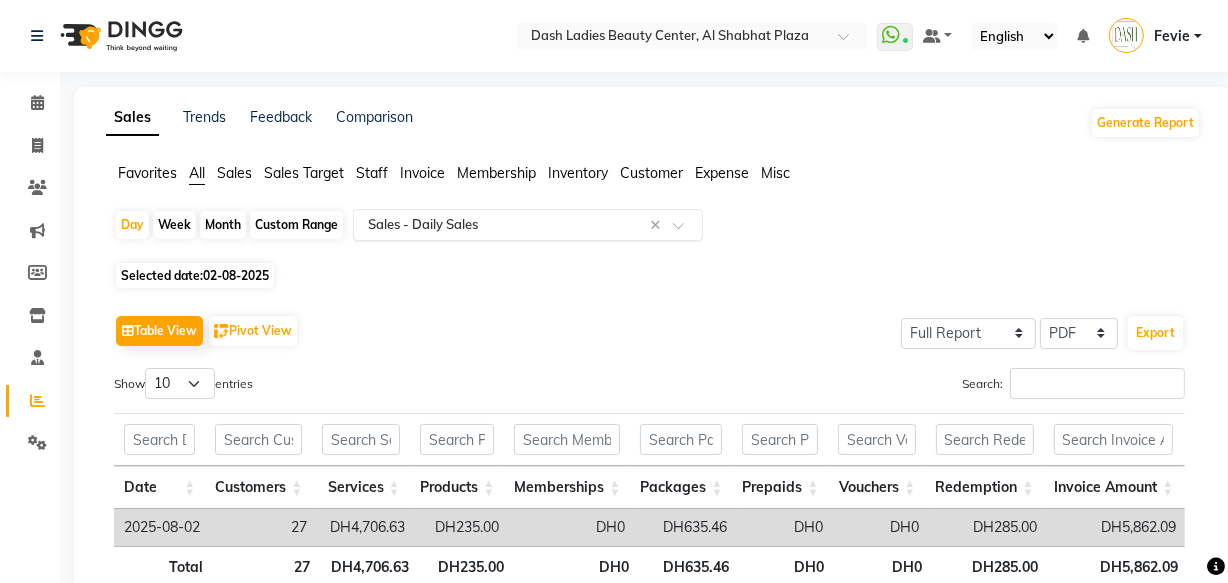 click 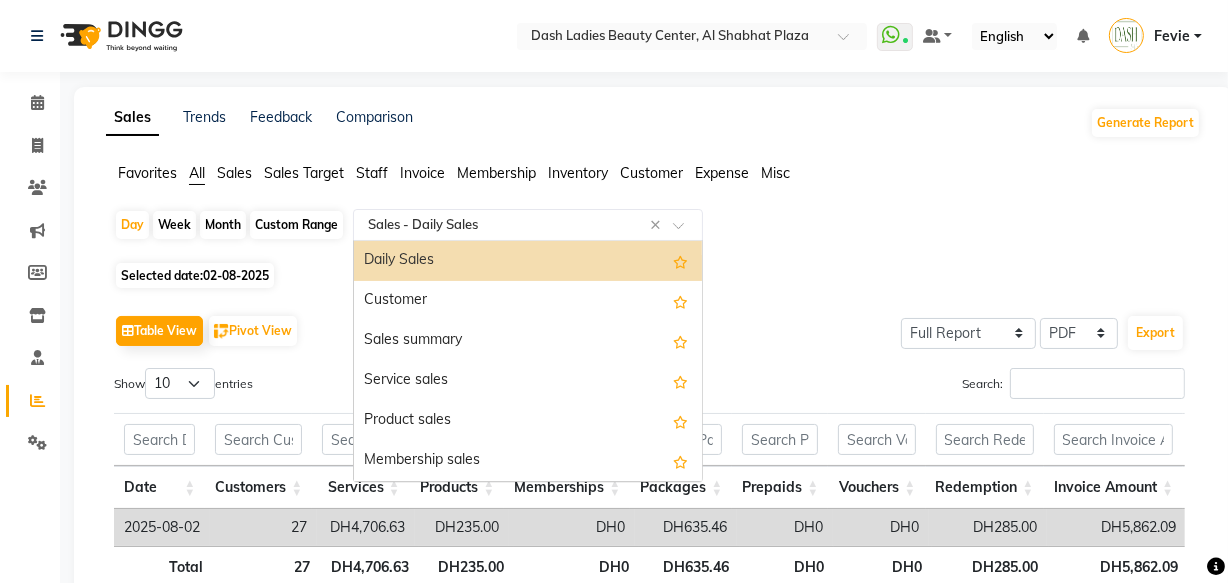 click on "Staff" 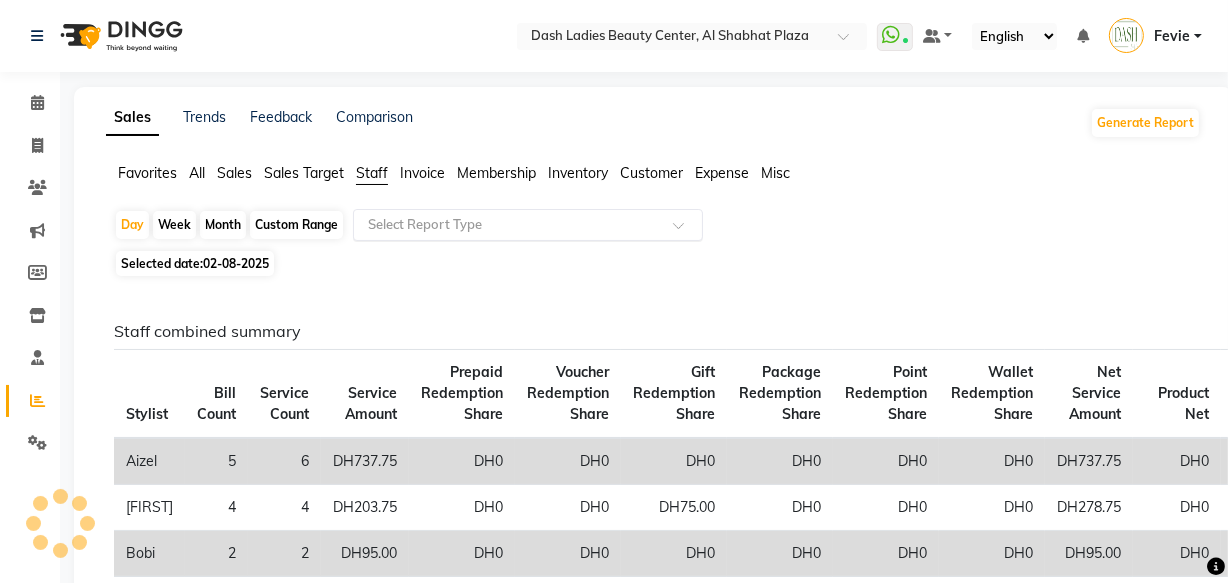 click 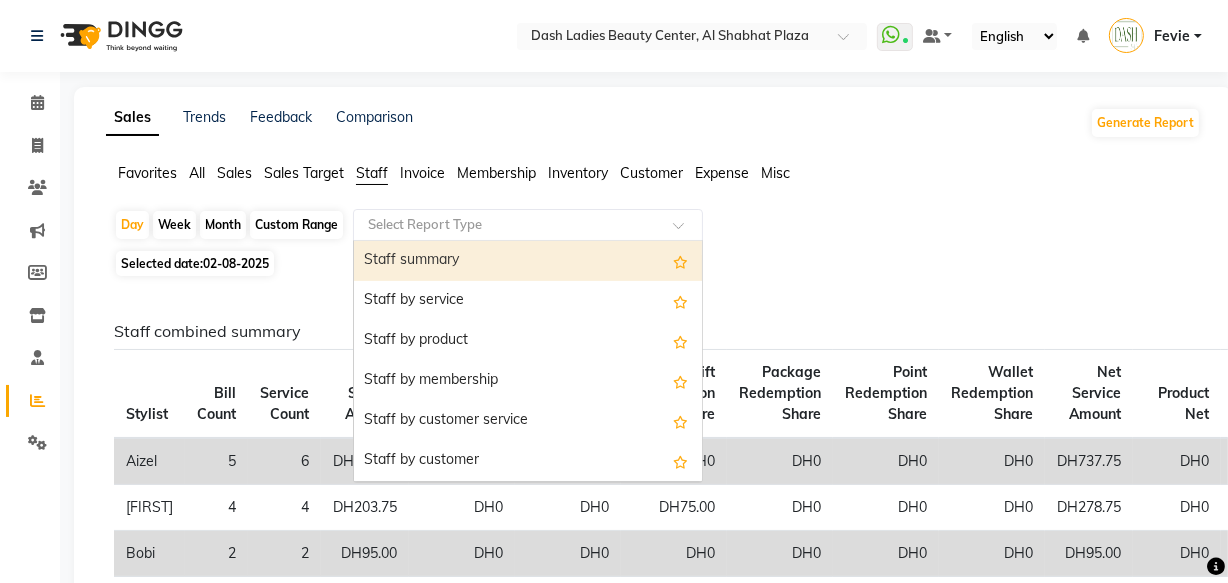 click on "Staff summary" at bounding box center [528, 261] 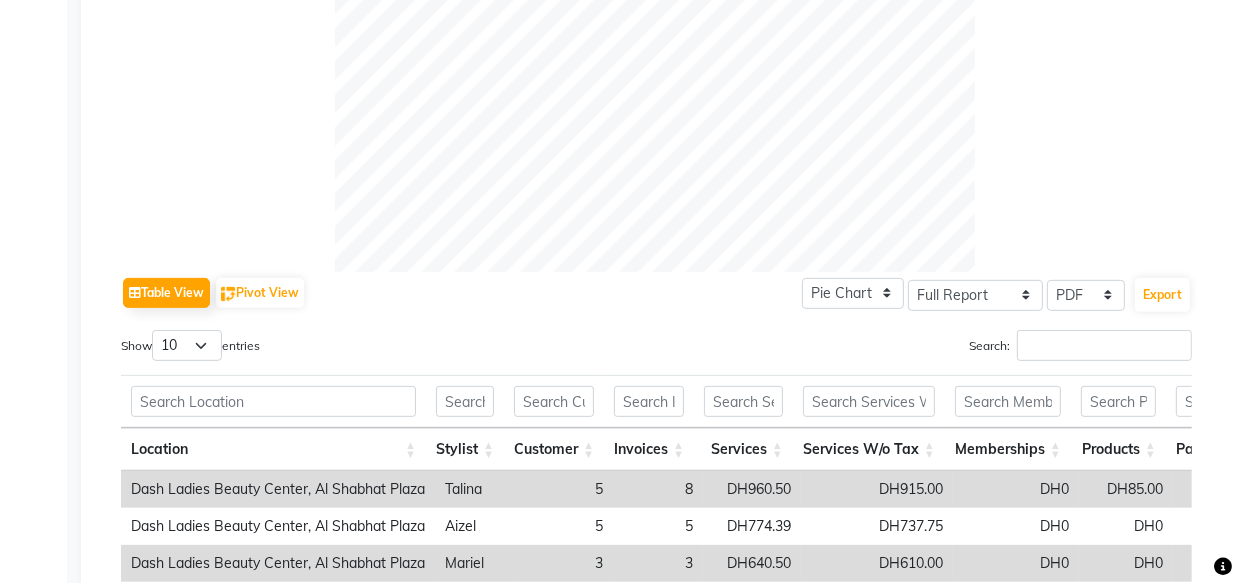 scroll, scrollTop: 698, scrollLeft: 0, axis: vertical 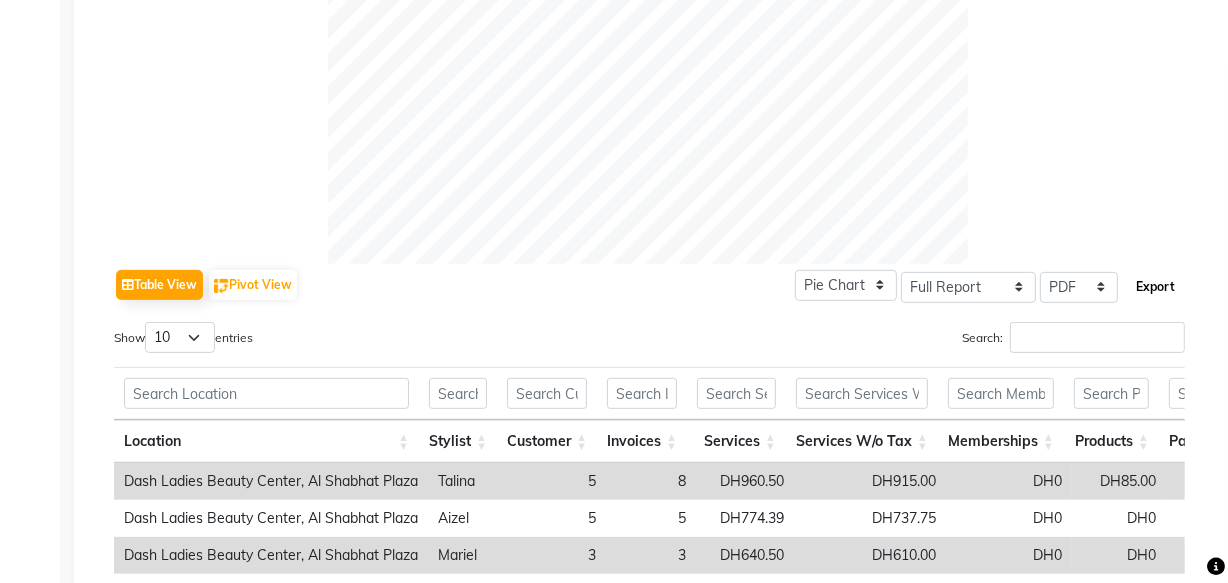 click on "Export" 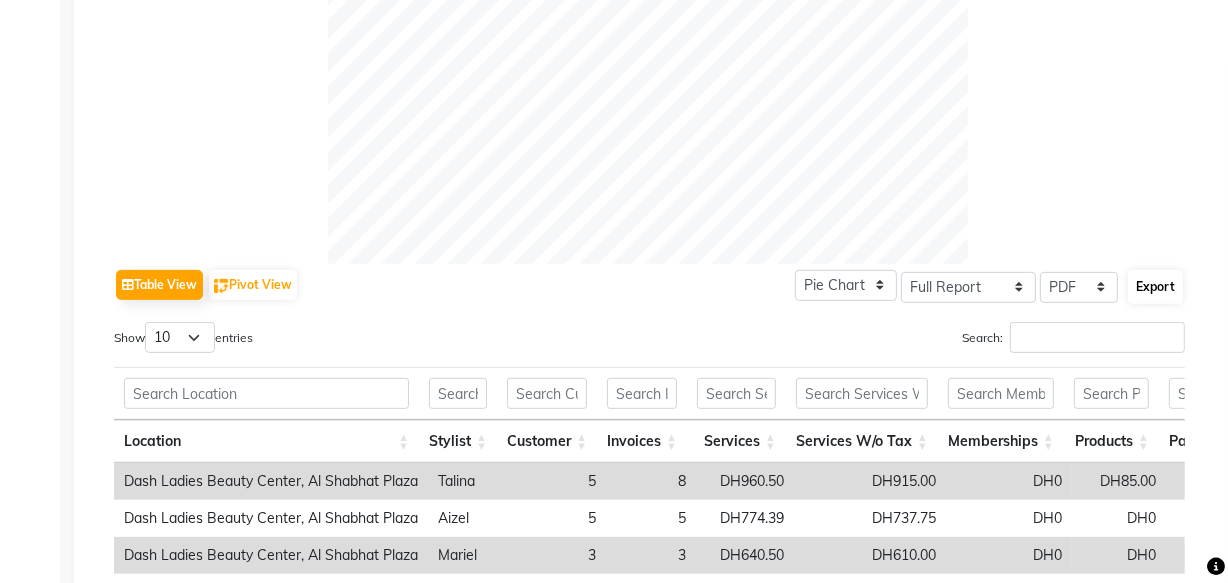 select on "sans-serif" 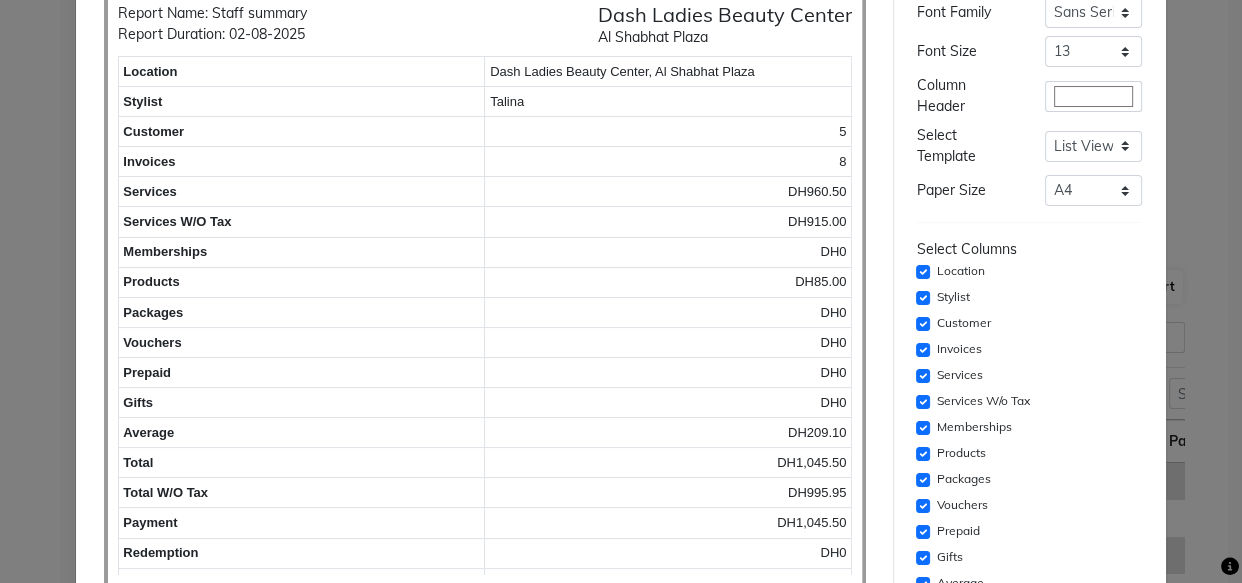 scroll, scrollTop: 115, scrollLeft: 0, axis: vertical 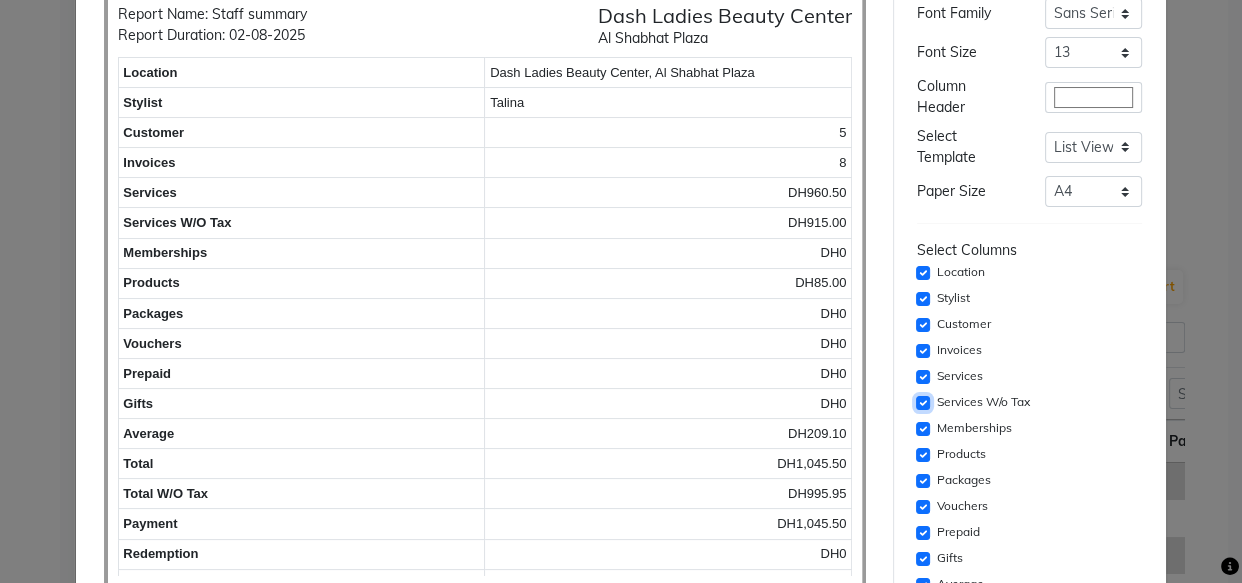 click 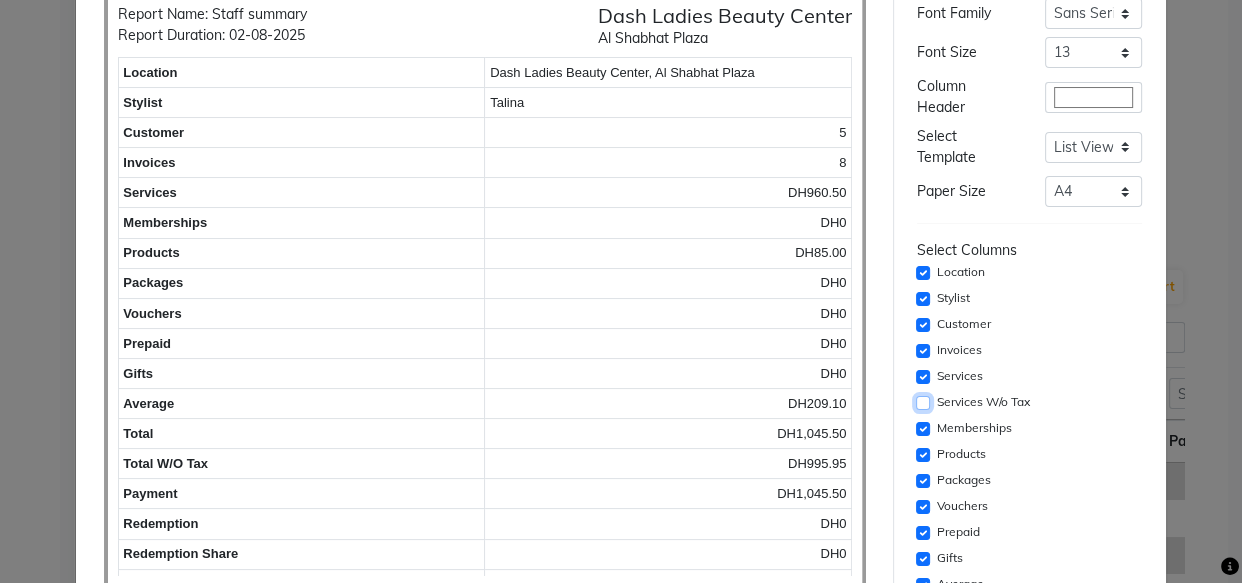 click 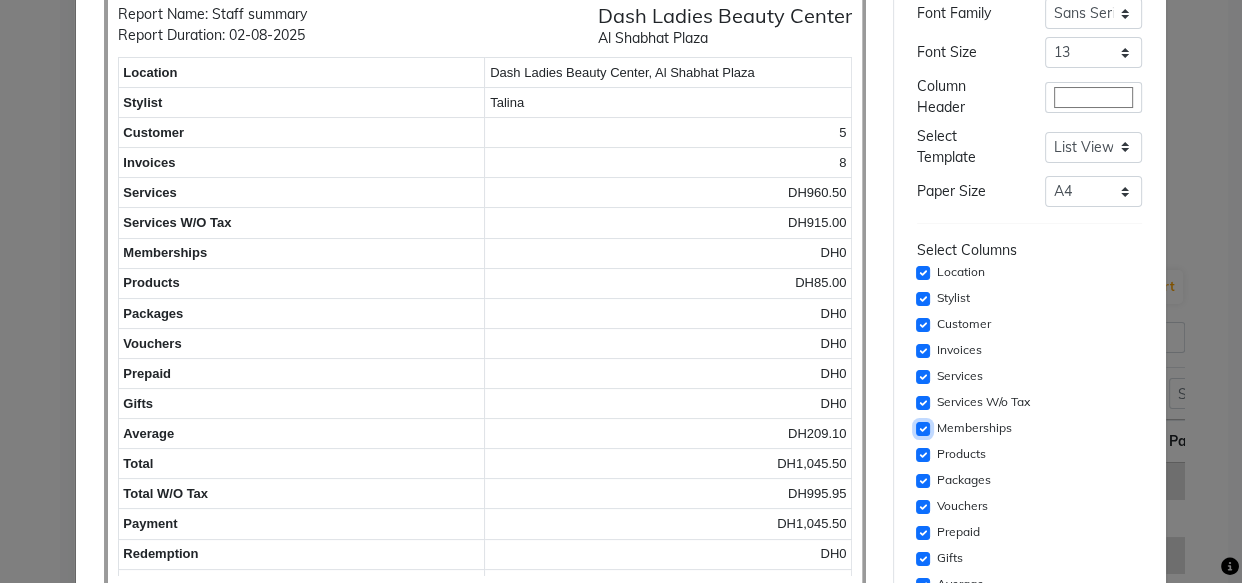 click 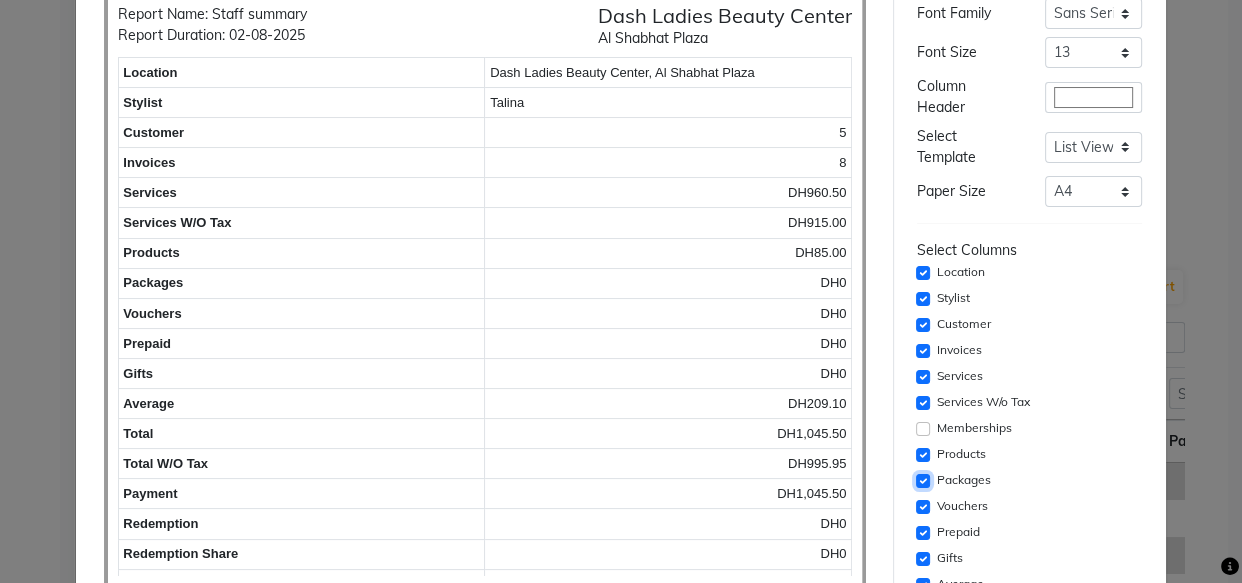 click 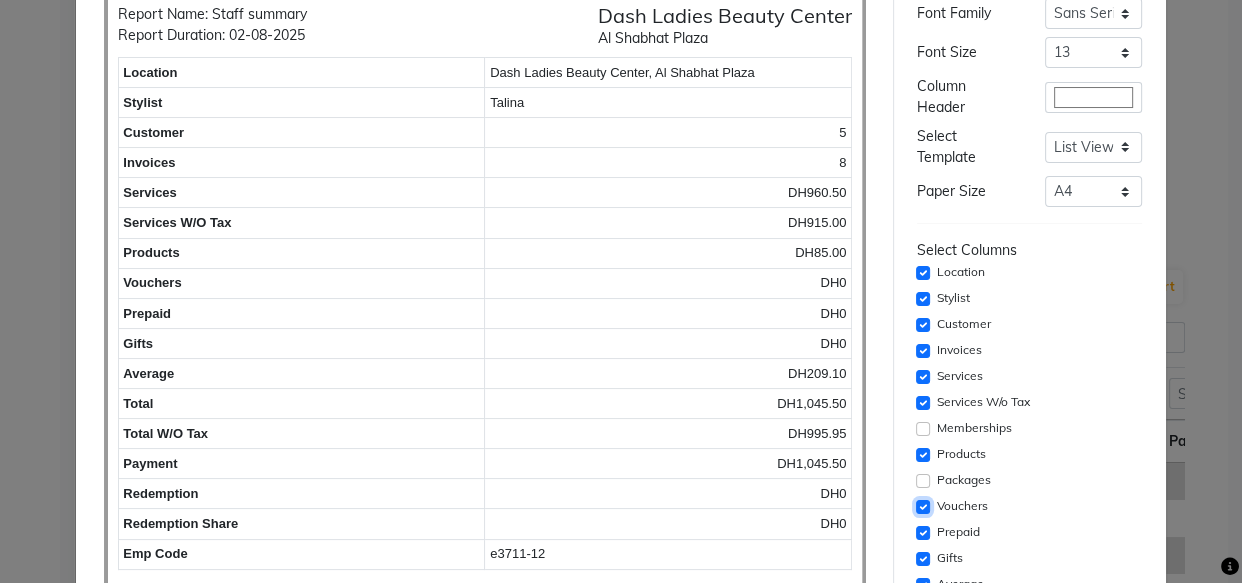 click 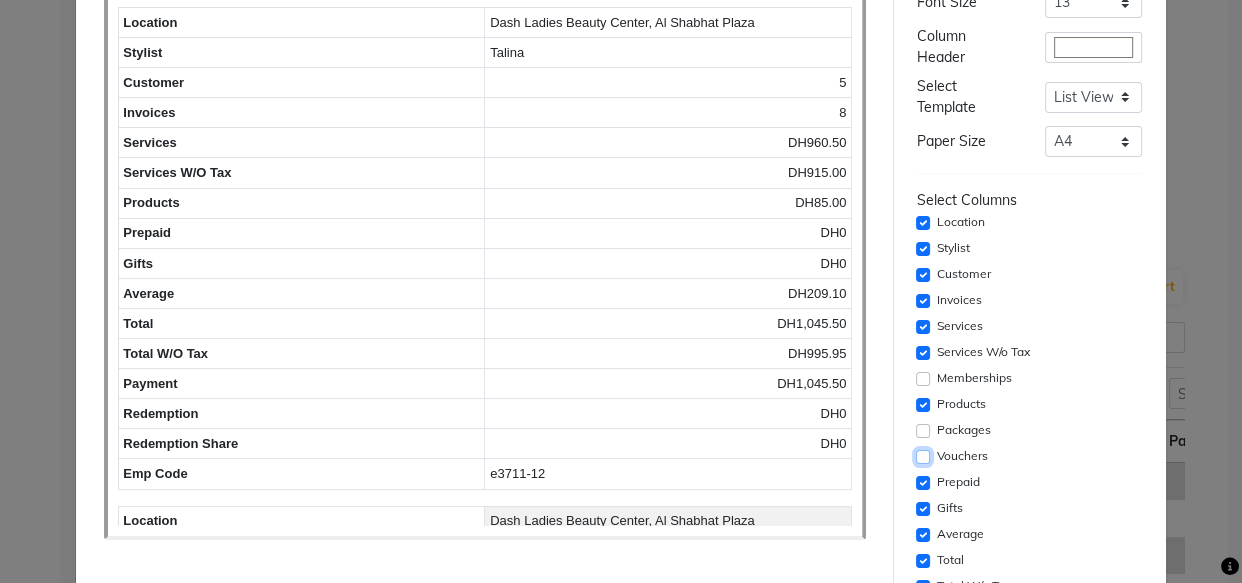scroll, scrollTop: 169, scrollLeft: 0, axis: vertical 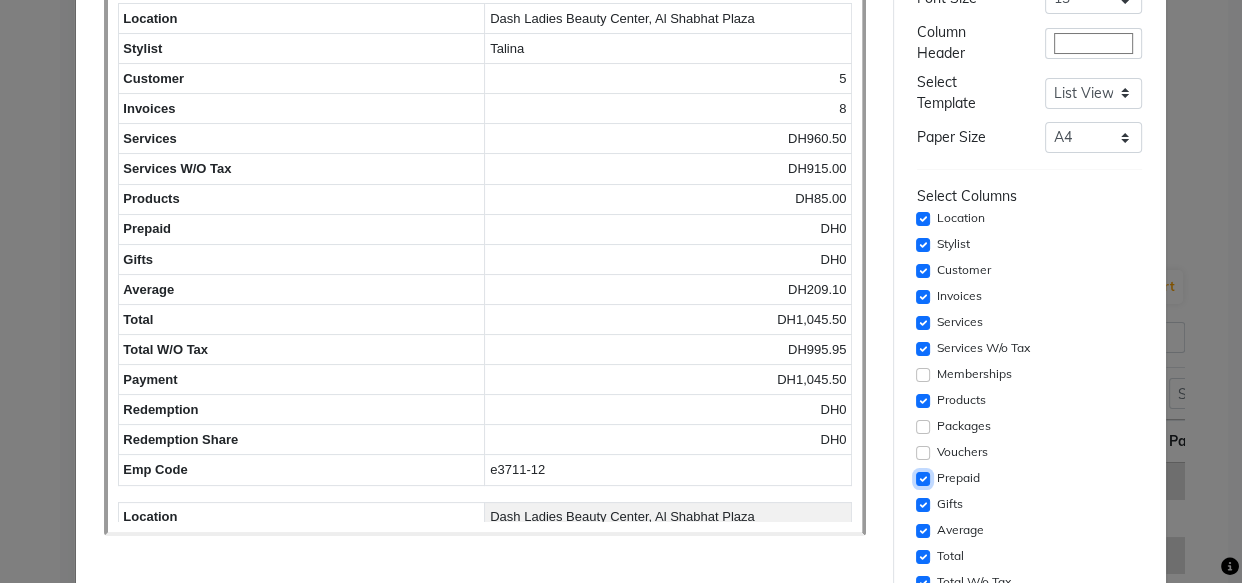 click 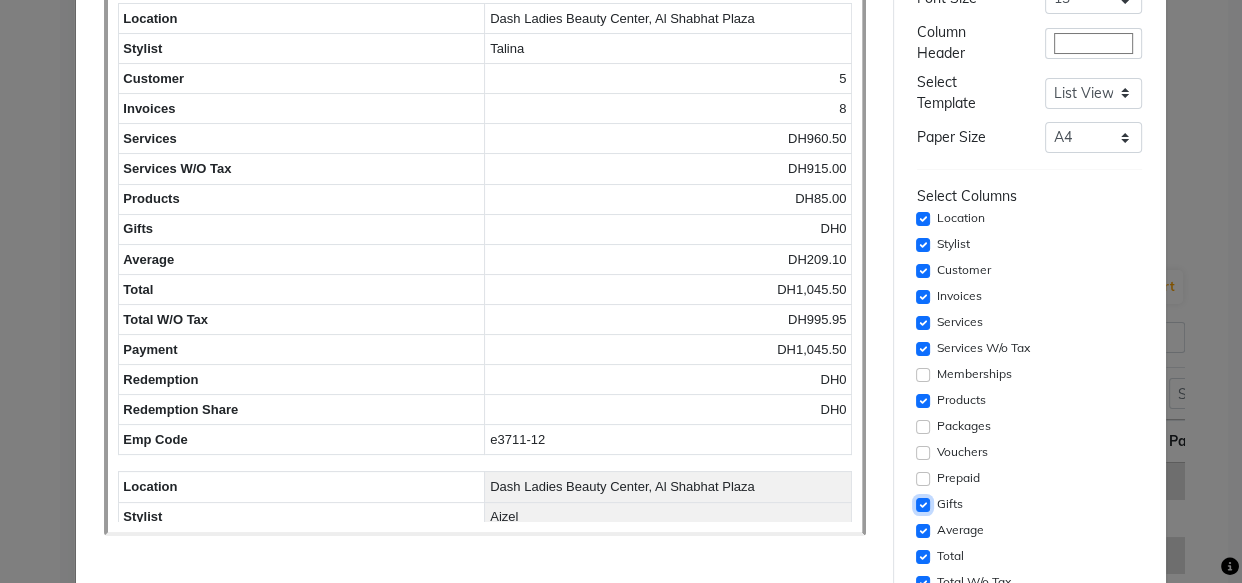 click 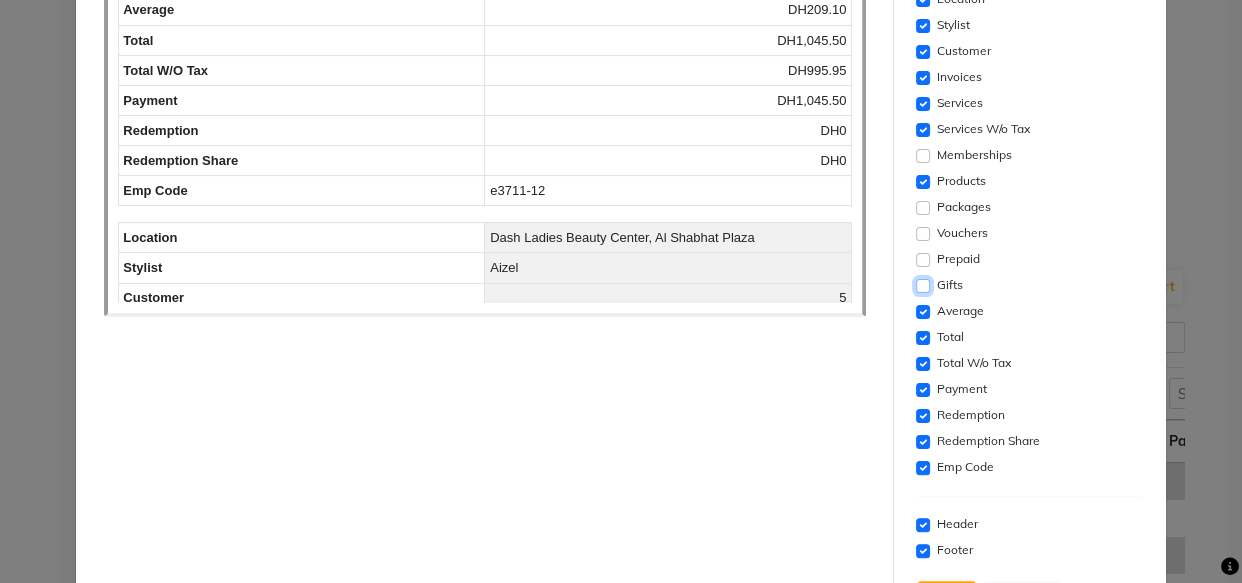 scroll, scrollTop: 390, scrollLeft: 0, axis: vertical 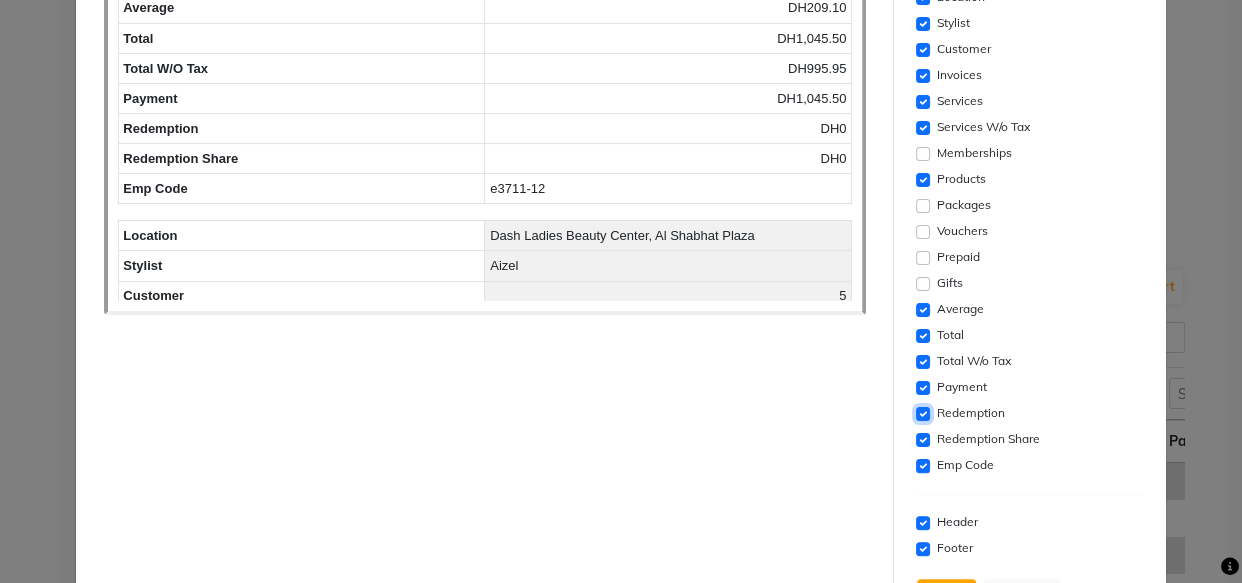 click 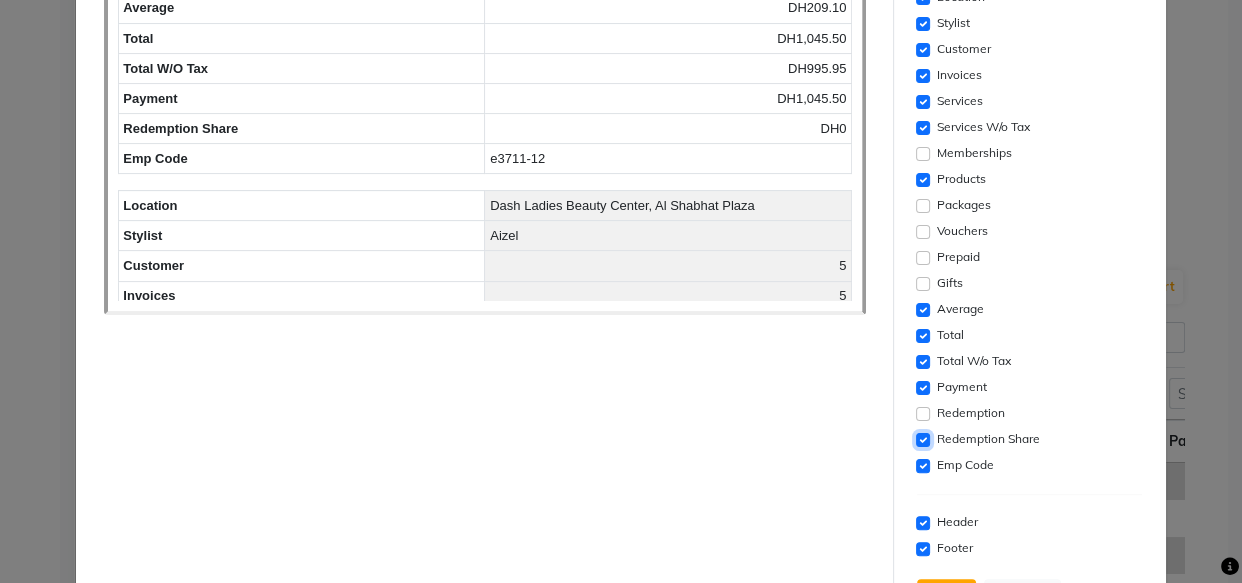 click 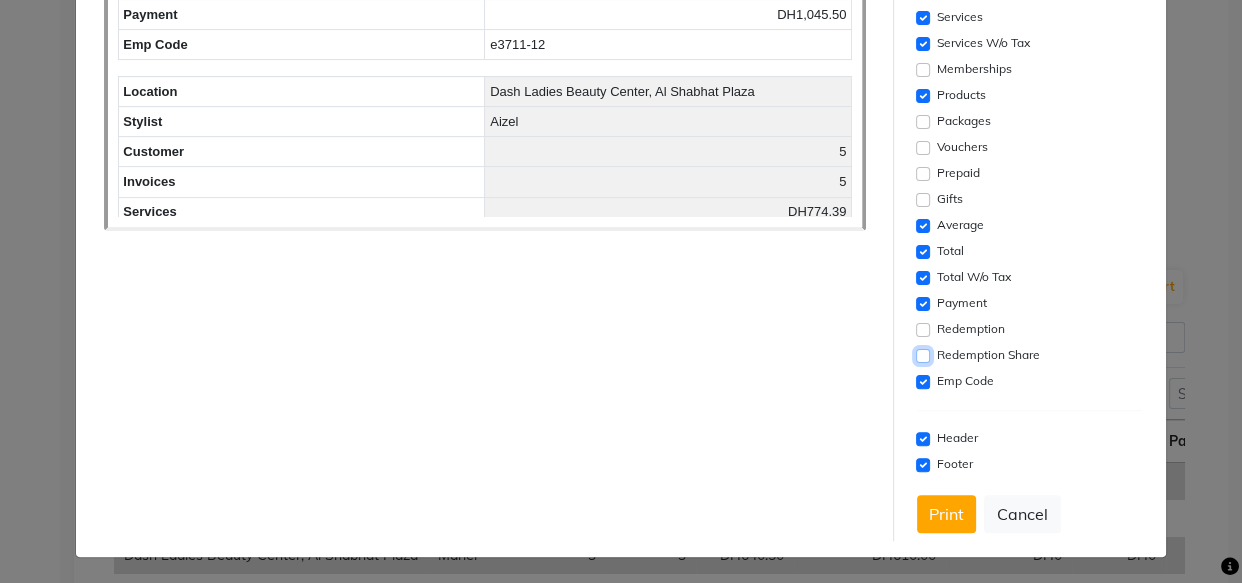 scroll, scrollTop: 476, scrollLeft: 0, axis: vertical 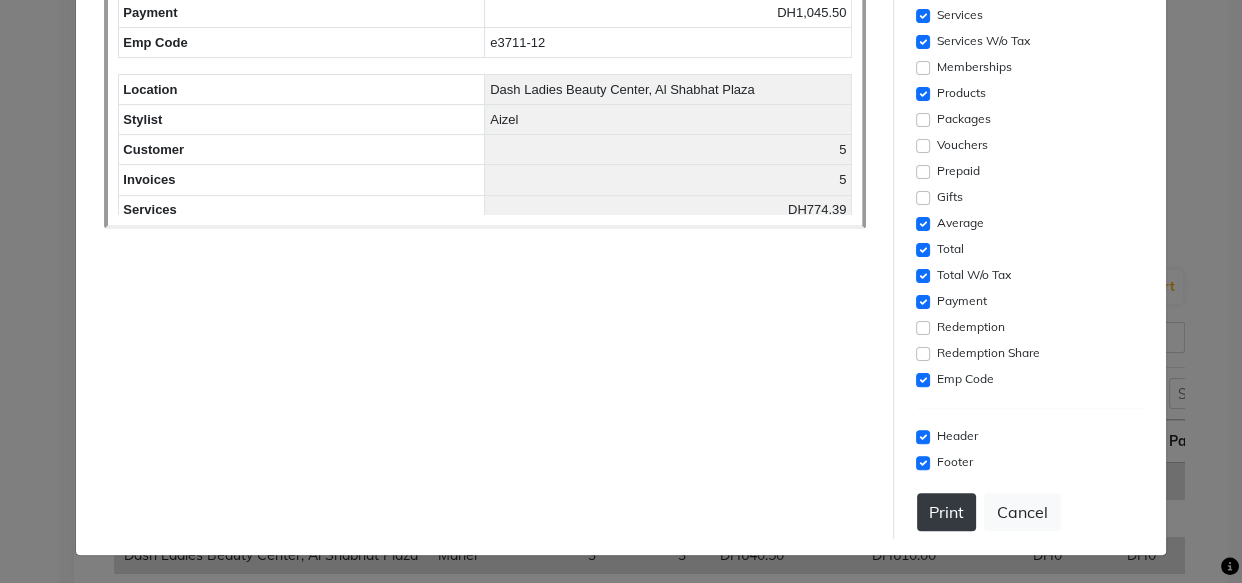 click on "Print" 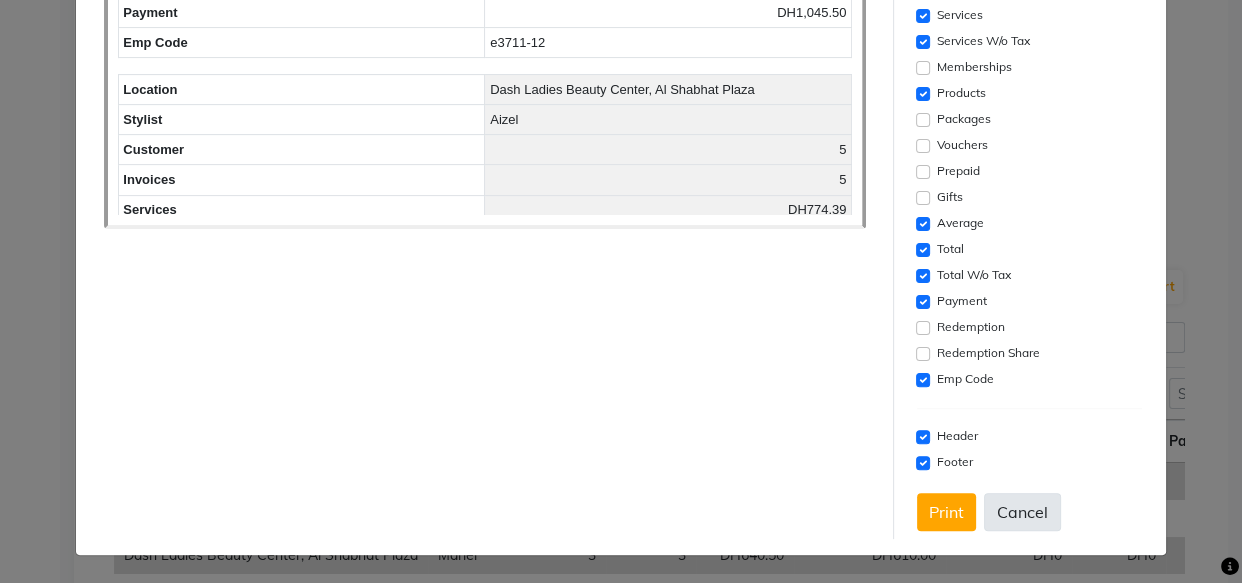 click on "Cancel" 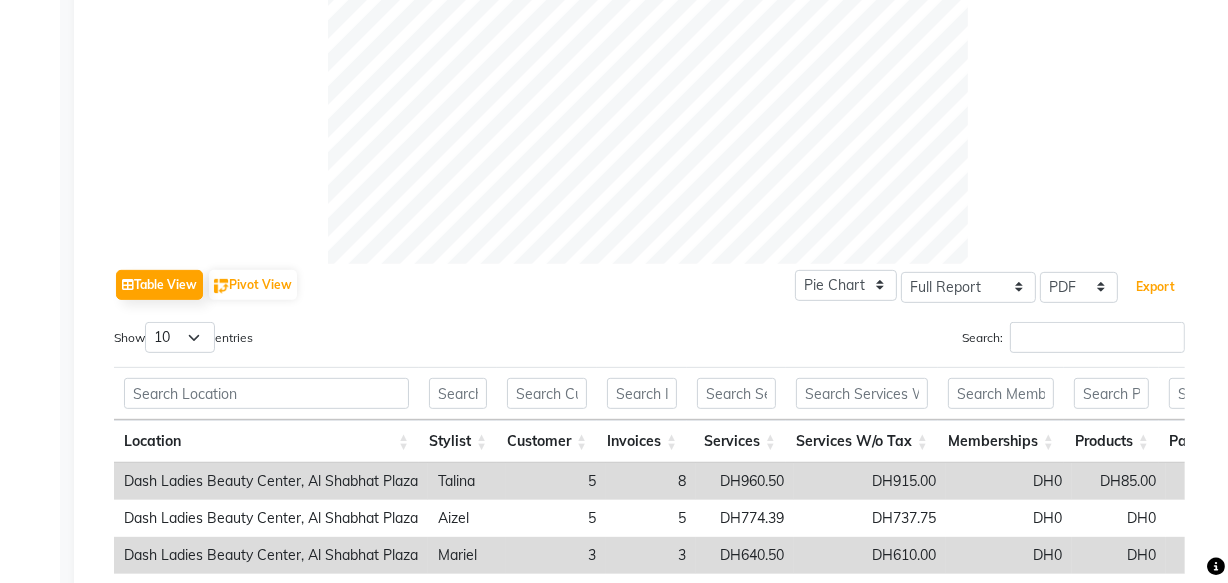 click on "Export" 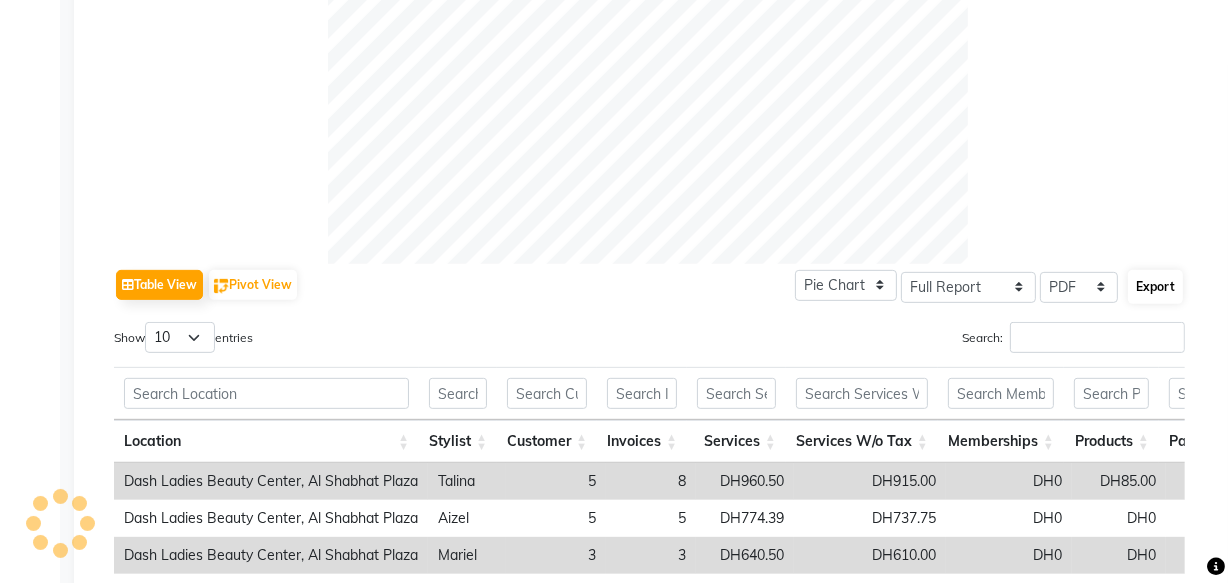 select on "sans-serif" 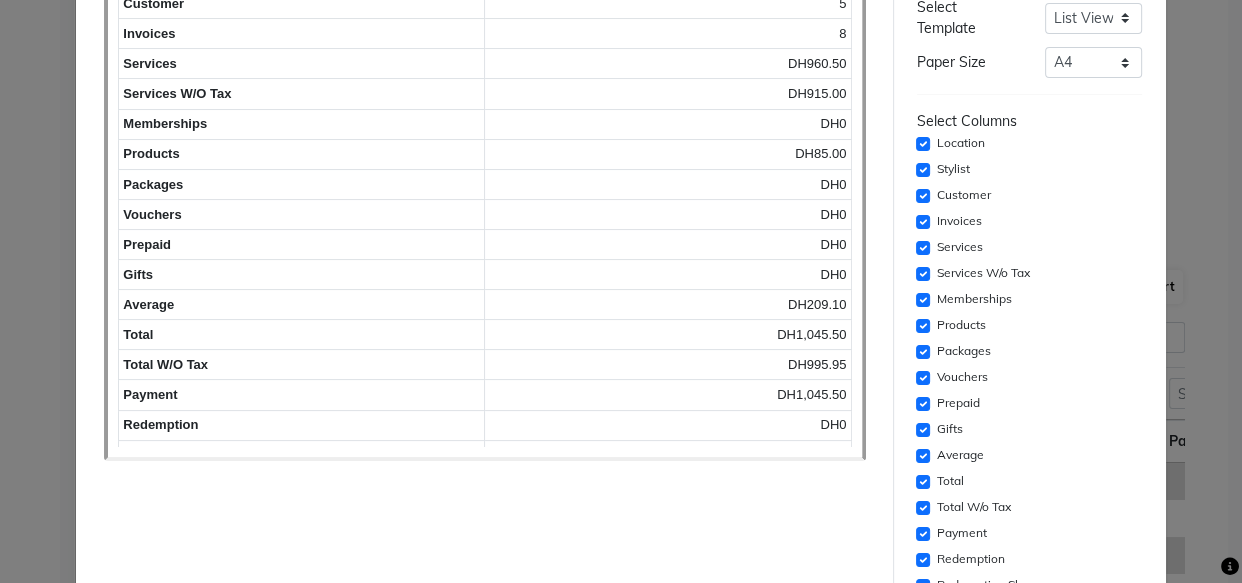 scroll, scrollTop: 247, scrollLeft: 0, axis: vertical 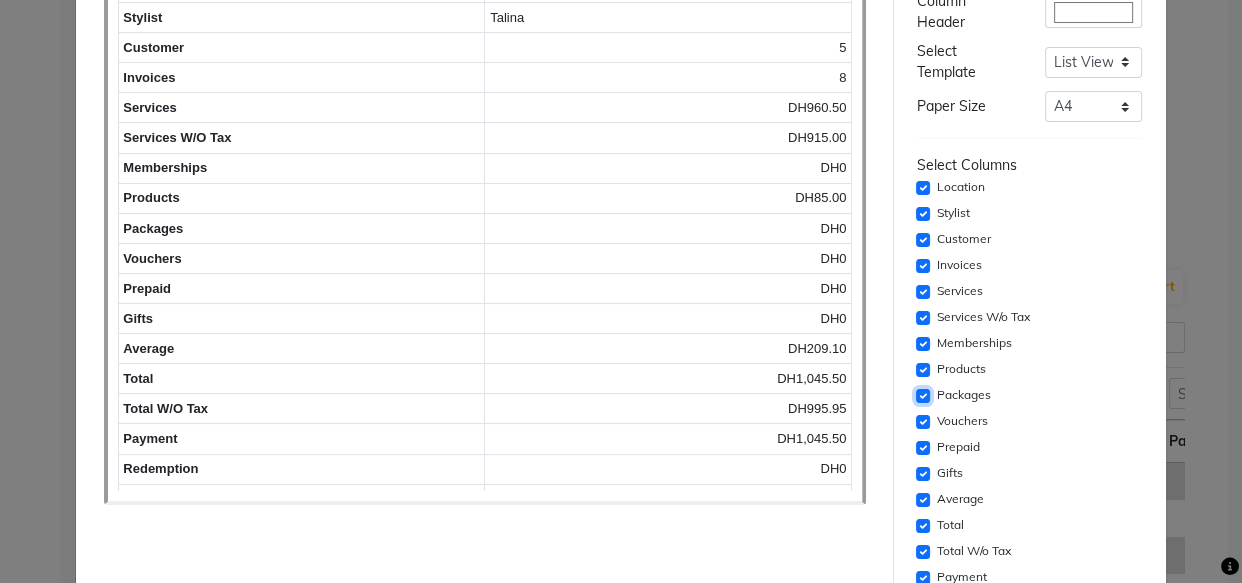 click 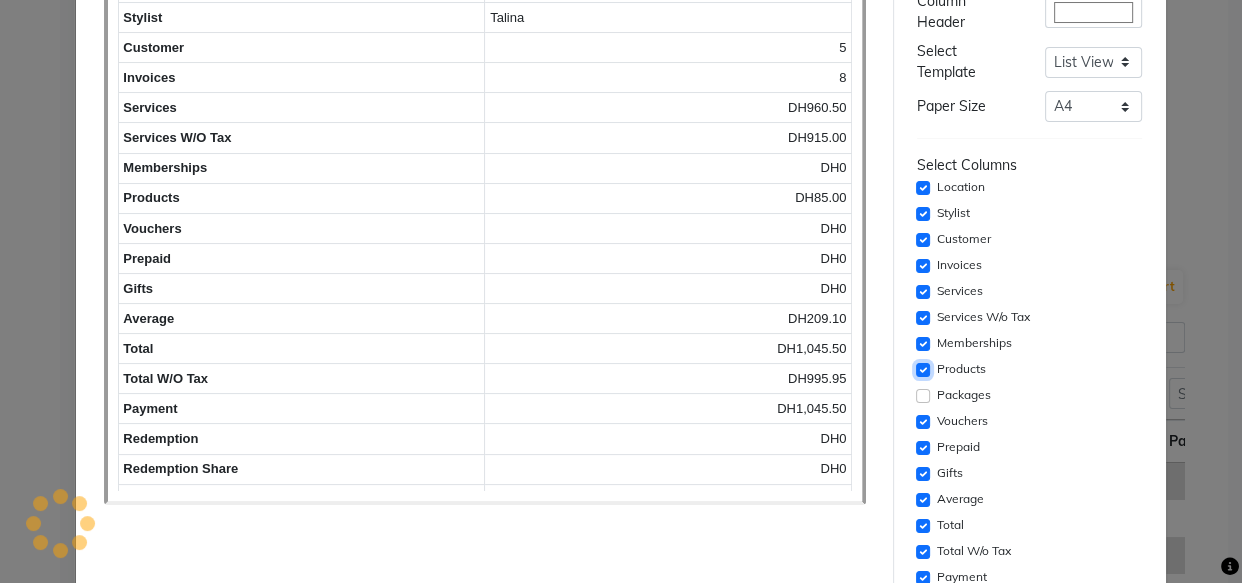 click 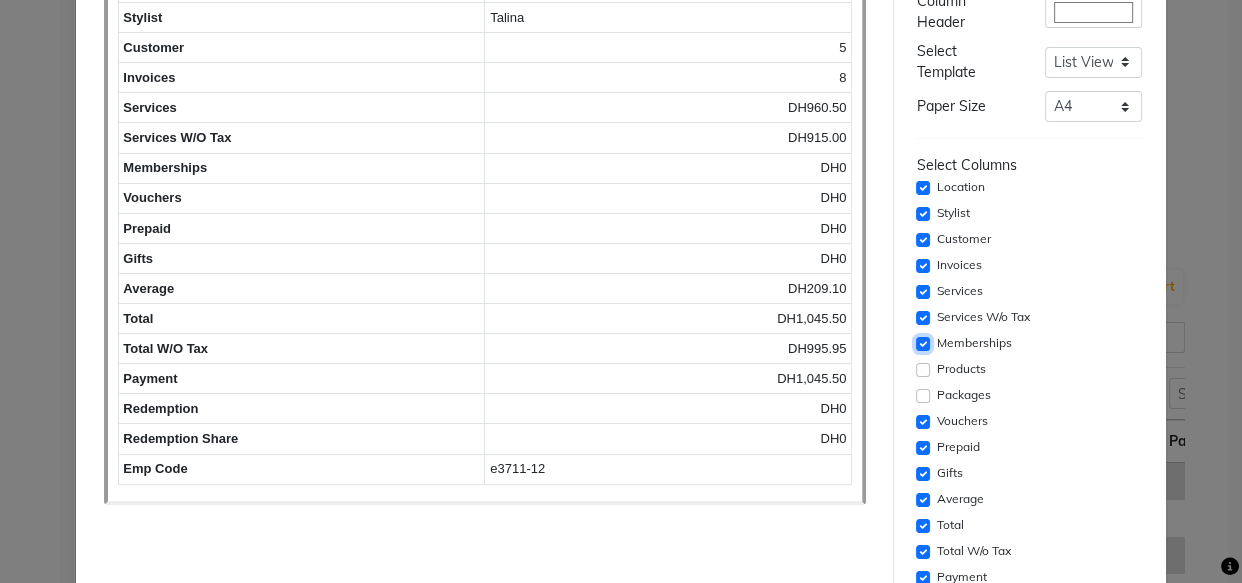 click 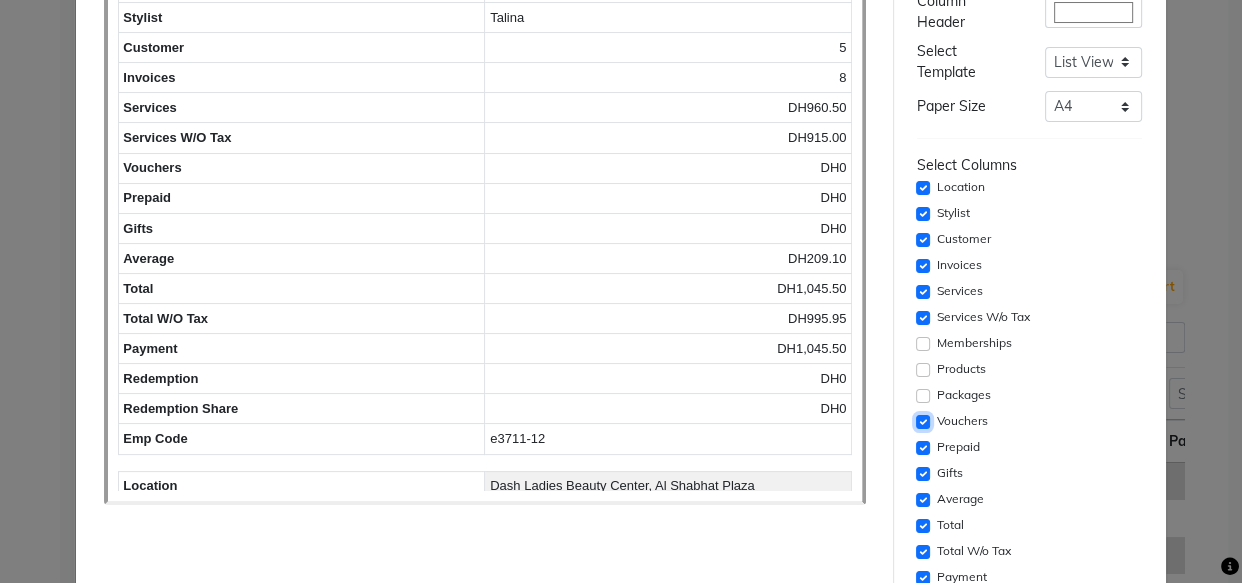 click 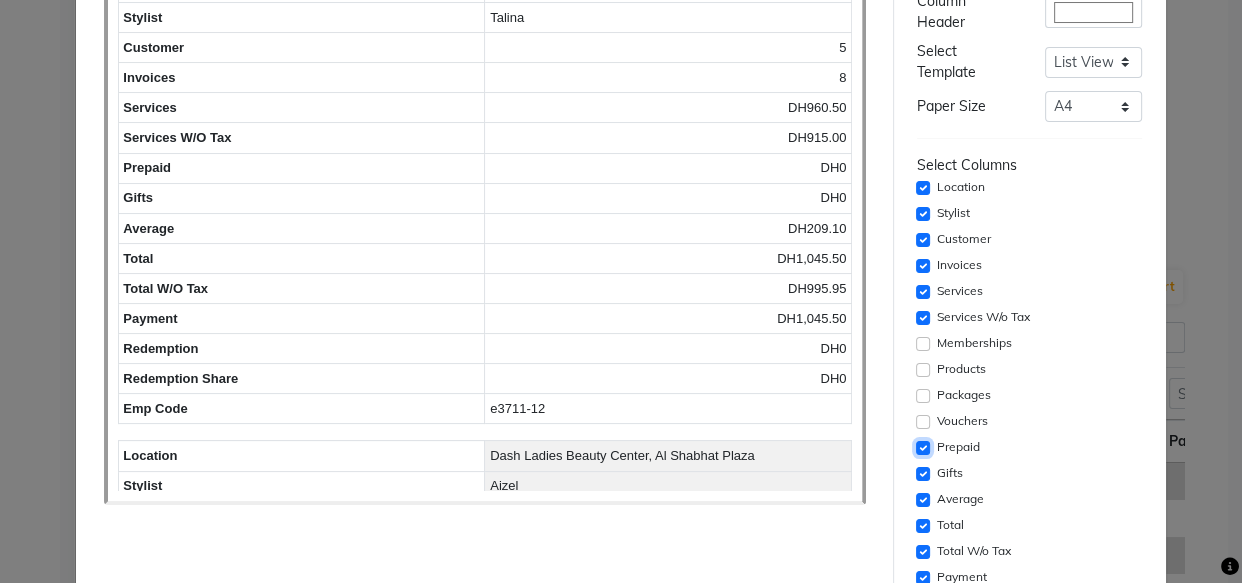click 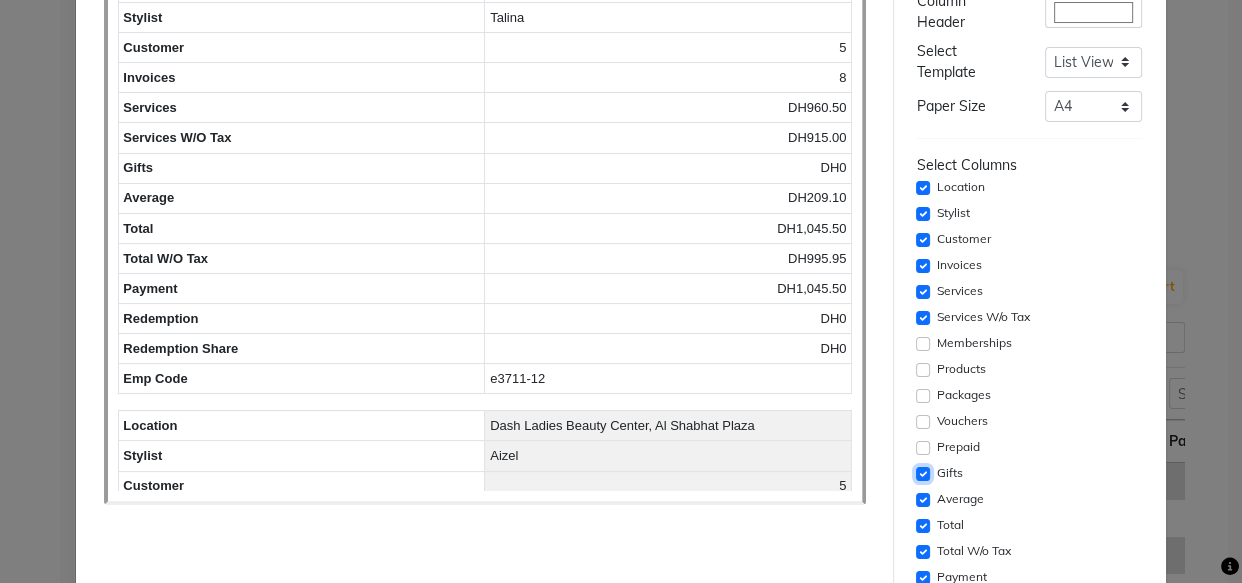 click 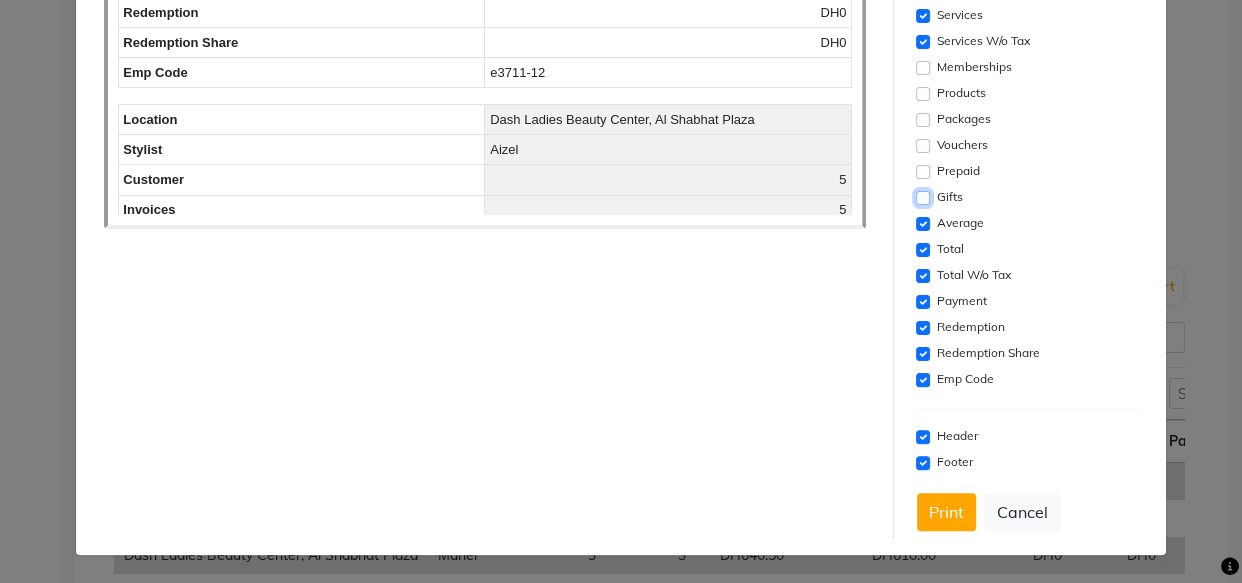 scroll, scrollTop: 475, scrollLeft: 0, axis: vertical 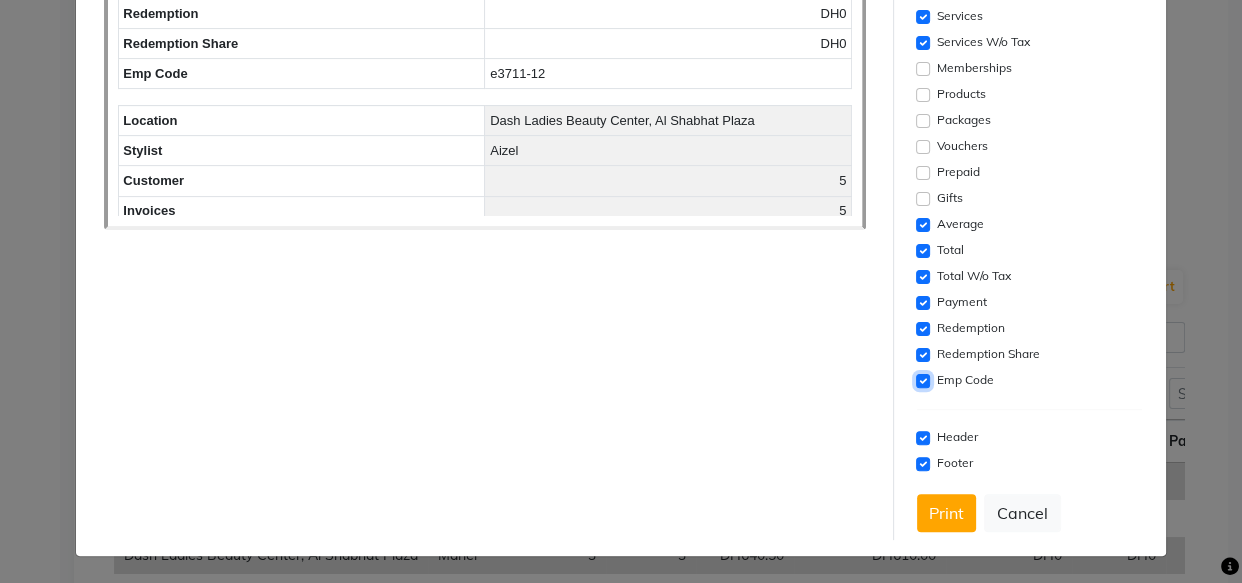 click 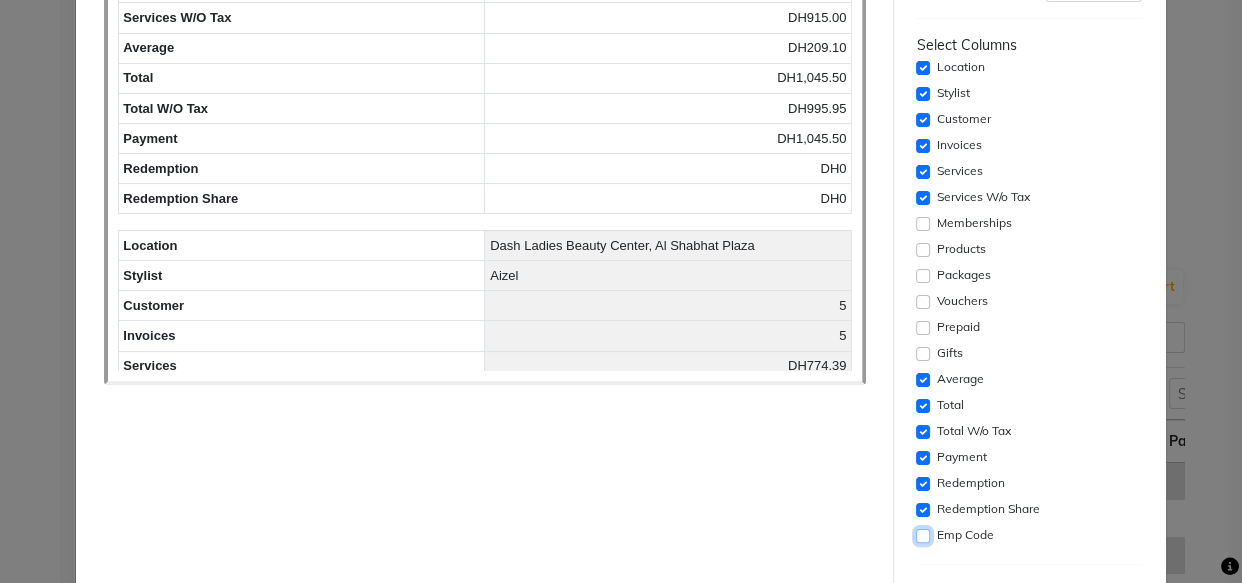 scroll, scrollTop: 318, scrollLeft: 0, axis: vertical 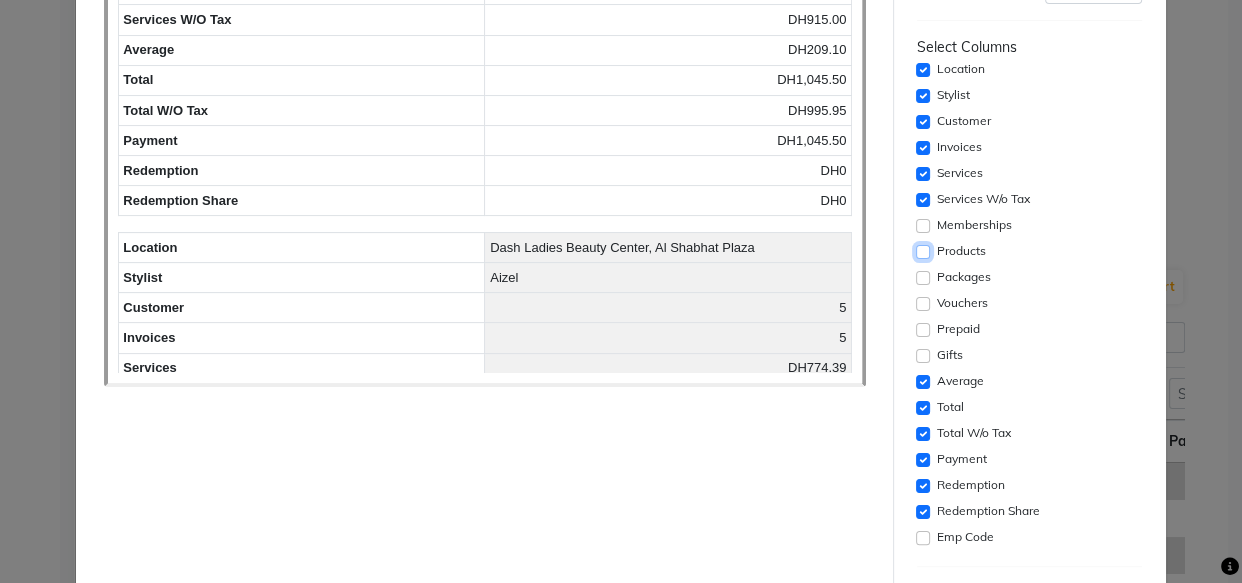 click 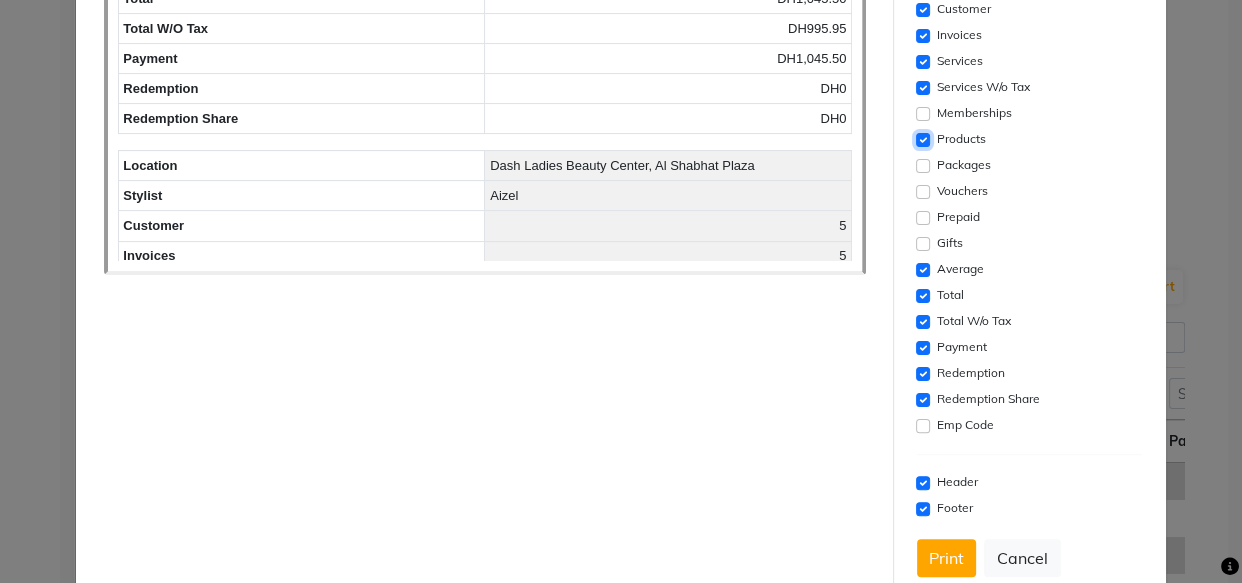 scroll, scrollTop: 476, scrollLeft: 0, axis: vertical 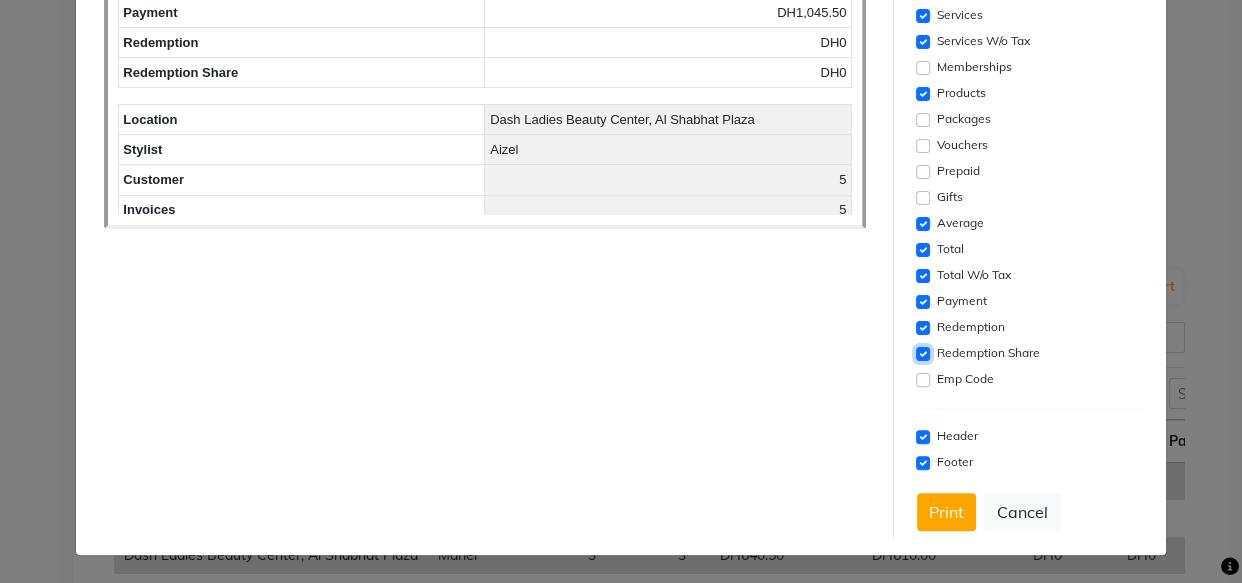 click 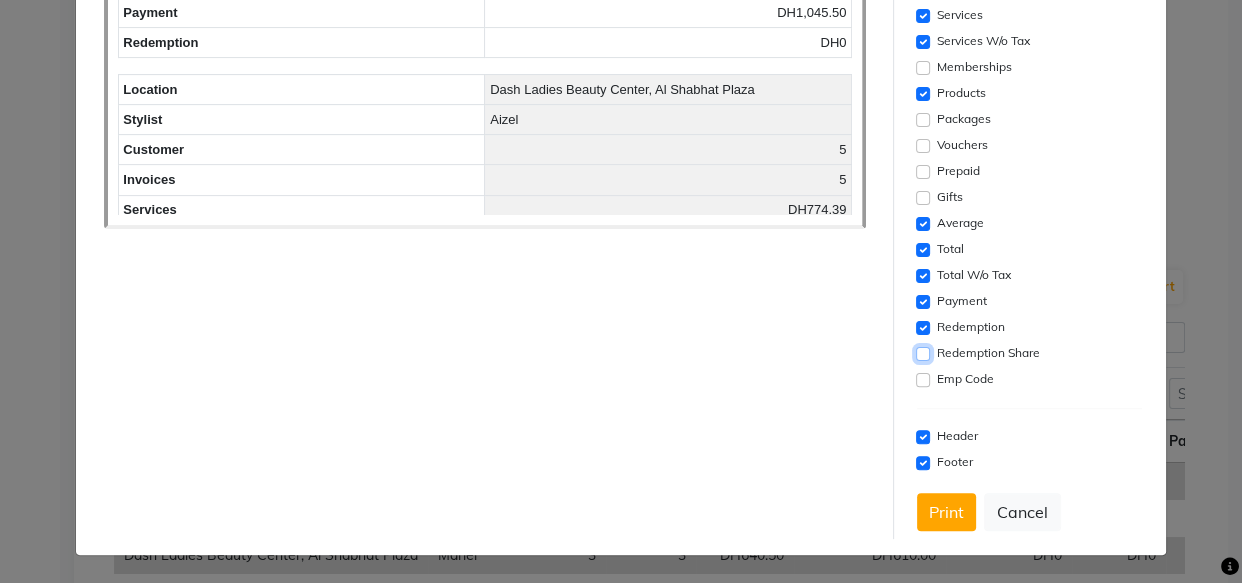 click 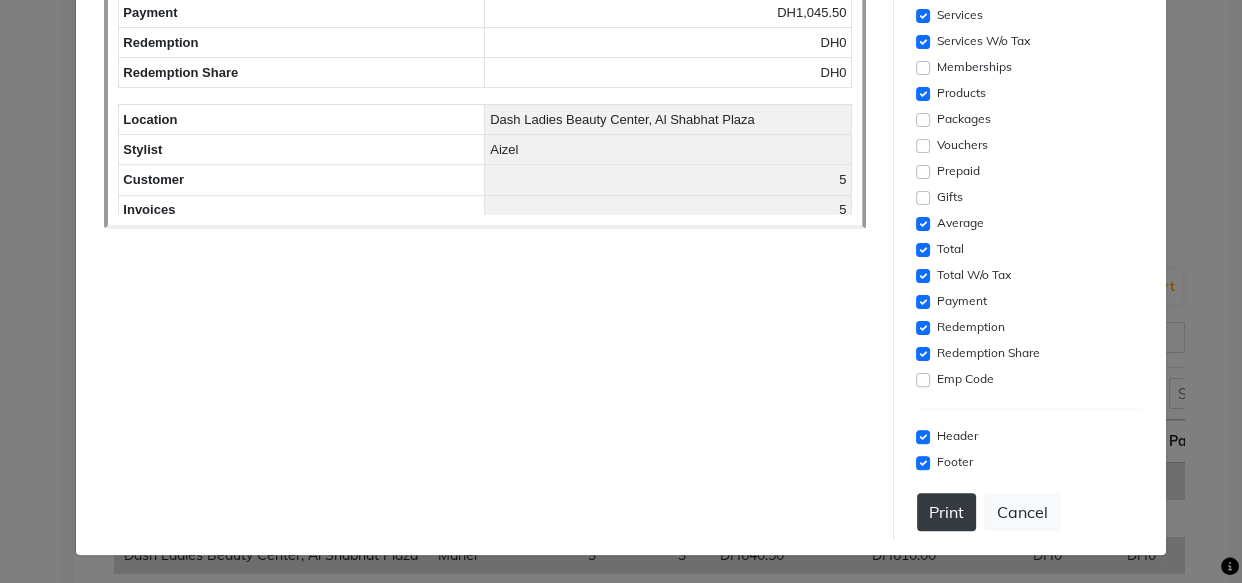 click on "Print" 